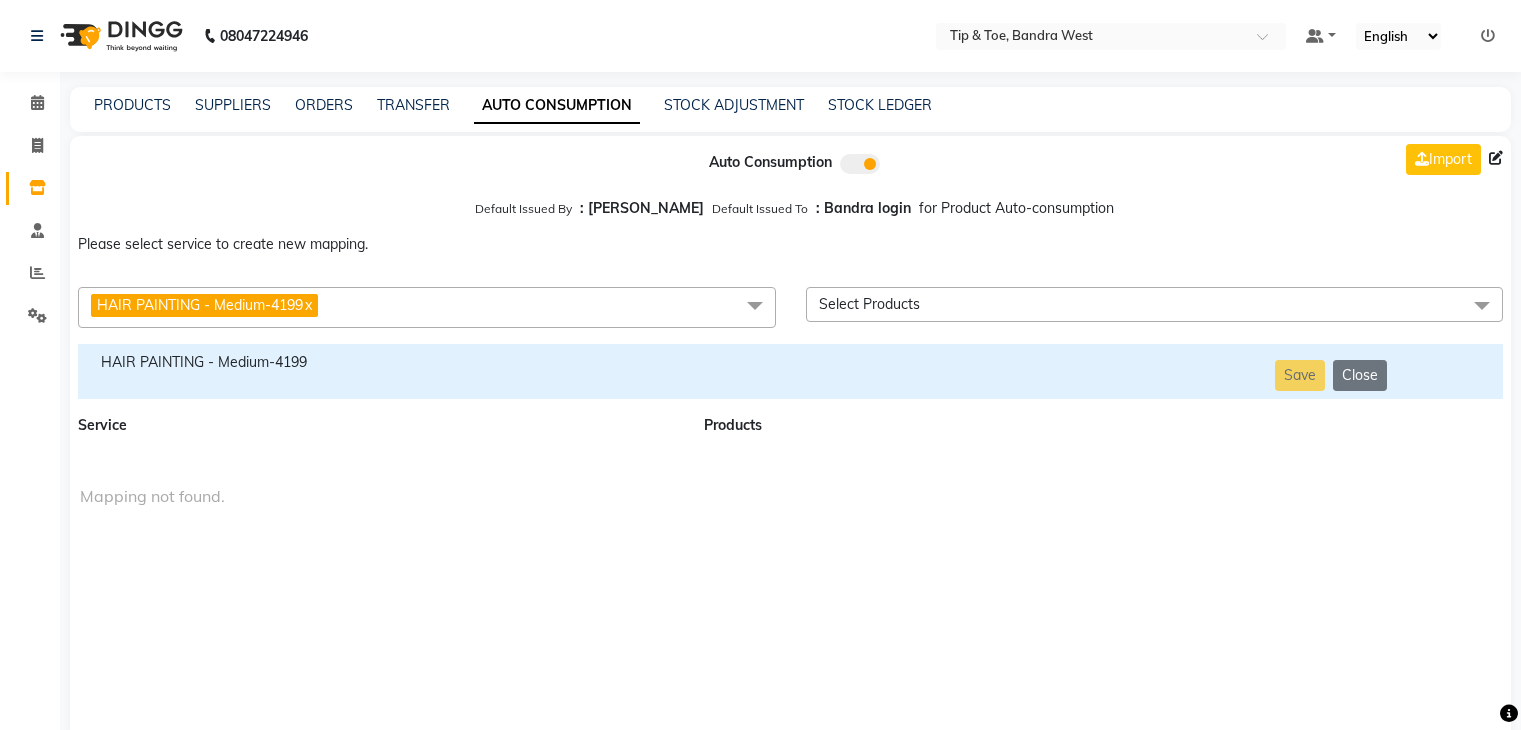 scroll, scrollTop: 41, scrollLeft: 0, axis: vertical 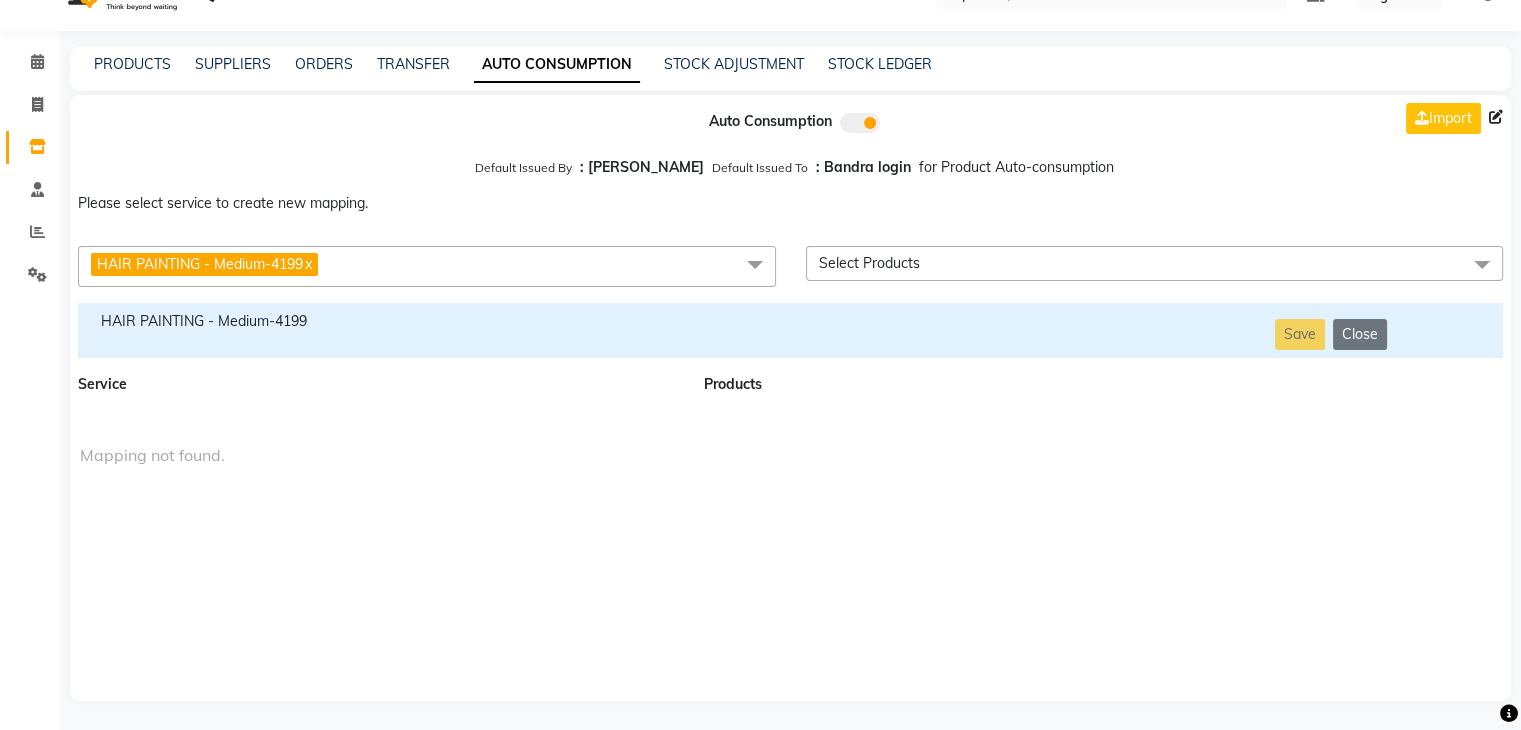 click on "HAIR PAINTING - Medium-4199  x" at bounding box center [427, 266] 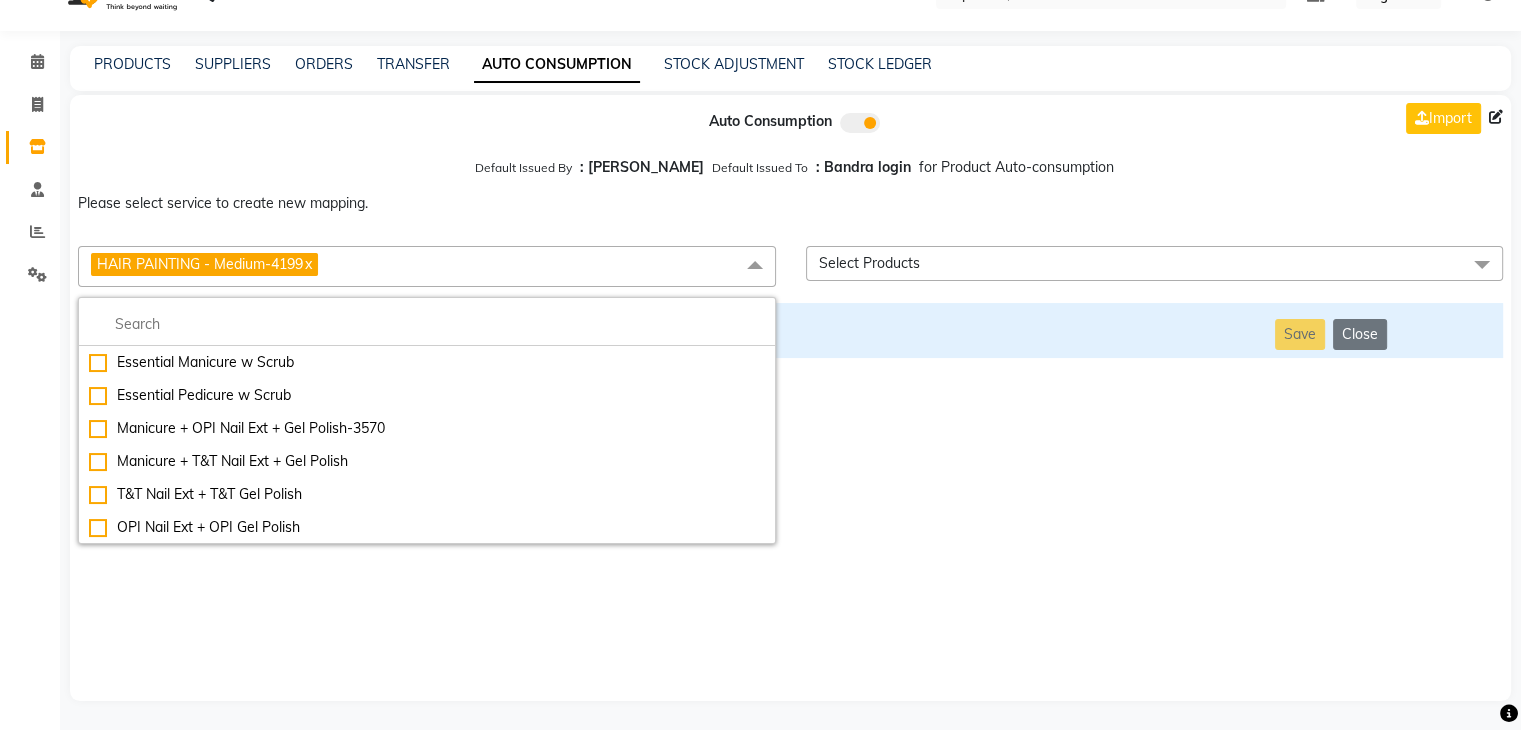 click on "HAIR PAINTING - Long-5999" at bounding box center (427, 3266) 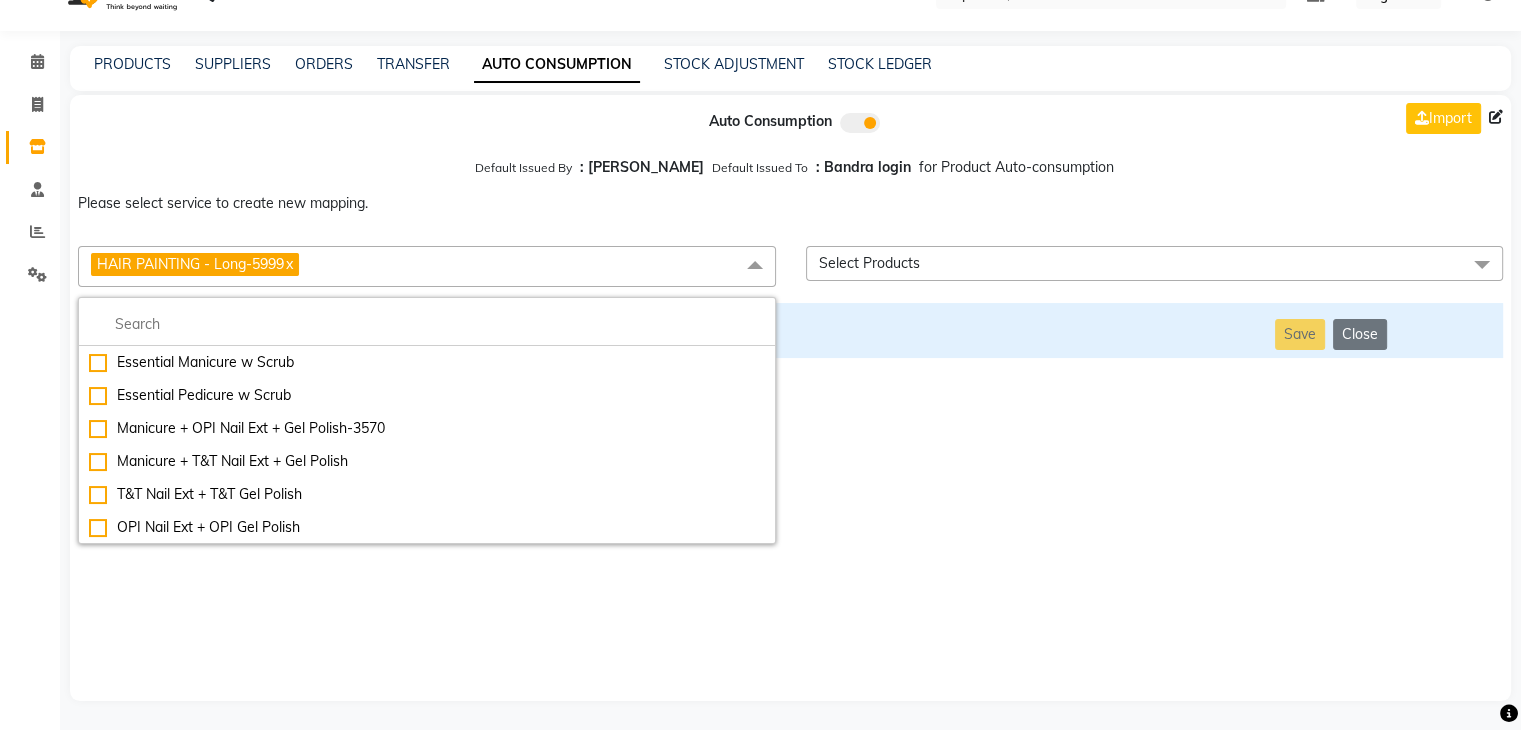 click on "Auto Consumption  Import Default Issued By  : [PERSON_NAME] Default Issued To  : Bandra login  for Product Auto-consumption  Please select service to create new mapping. HAIR PAINTING - Long-5999  x Essential Manicure w Scrub Essential Pedicure w Scrub Manicure + OPI Nail Ext + Gel Polish-3570 Manicure + T&T Nail Ext + Gel Polish T&T Nail Ext + T&T Gel Polish OPI Nail Ext + OPI Gel Polish T&T Refills + Gel Polish OPI Refills + Gel Polish Travel Allowance Waiting Charge HAIR REPAIR - Haircut HAIR REPAIR - Haircut for Kids HAIR REPAIR - Hair Wash HAIR REPAIR - Hair Wash Premium HAIR REPAIR - Full Head Shave HAIR REPAIR - Hair Design HAIR REPAIR - Hairstyling HAIR REPAIR - Threading HAIR REPAIR - [PERSON_NAME] Edging HAIR REPAIR - [PERSON_NAME] Edging Premium HAIR REPAIR - Razor Shave HAIR REPAIR - Razor Shave Premium HAIR REPAIR - Luxury Steam Shaving HAIR REPAIR - Fade Hair Cut HAIR SPA RITUALS - Hairoticmen Argan Spa HAIR SPA RITUALS - Wella Deep Nourishing Spa HAIR SPA RITUALS - Nashi Argan Oil Spa HAIR PAINTING - Highlights" at bounding box center (790, 398) 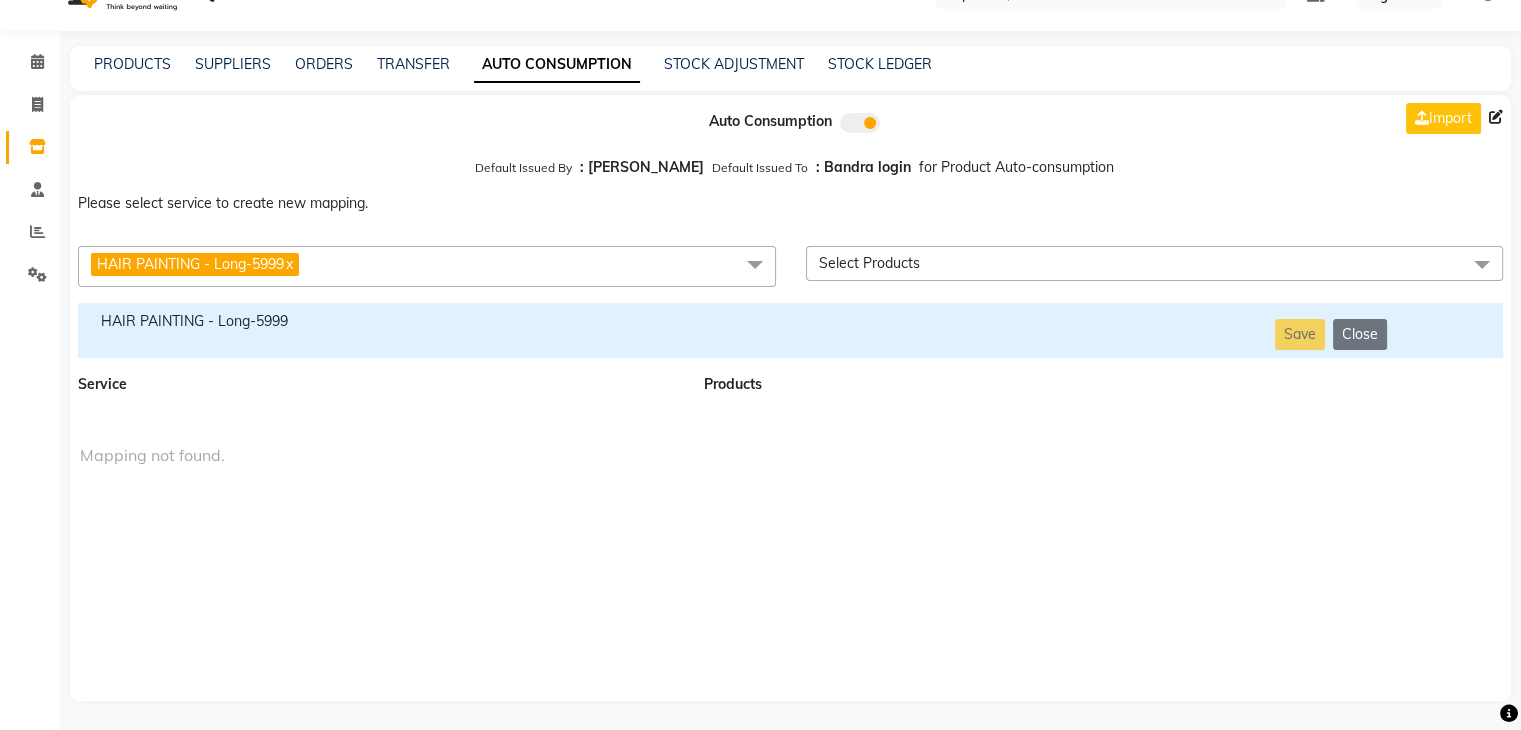 click on "HAIR PAINTING - Long-5999" at bounding box center (379, 330) 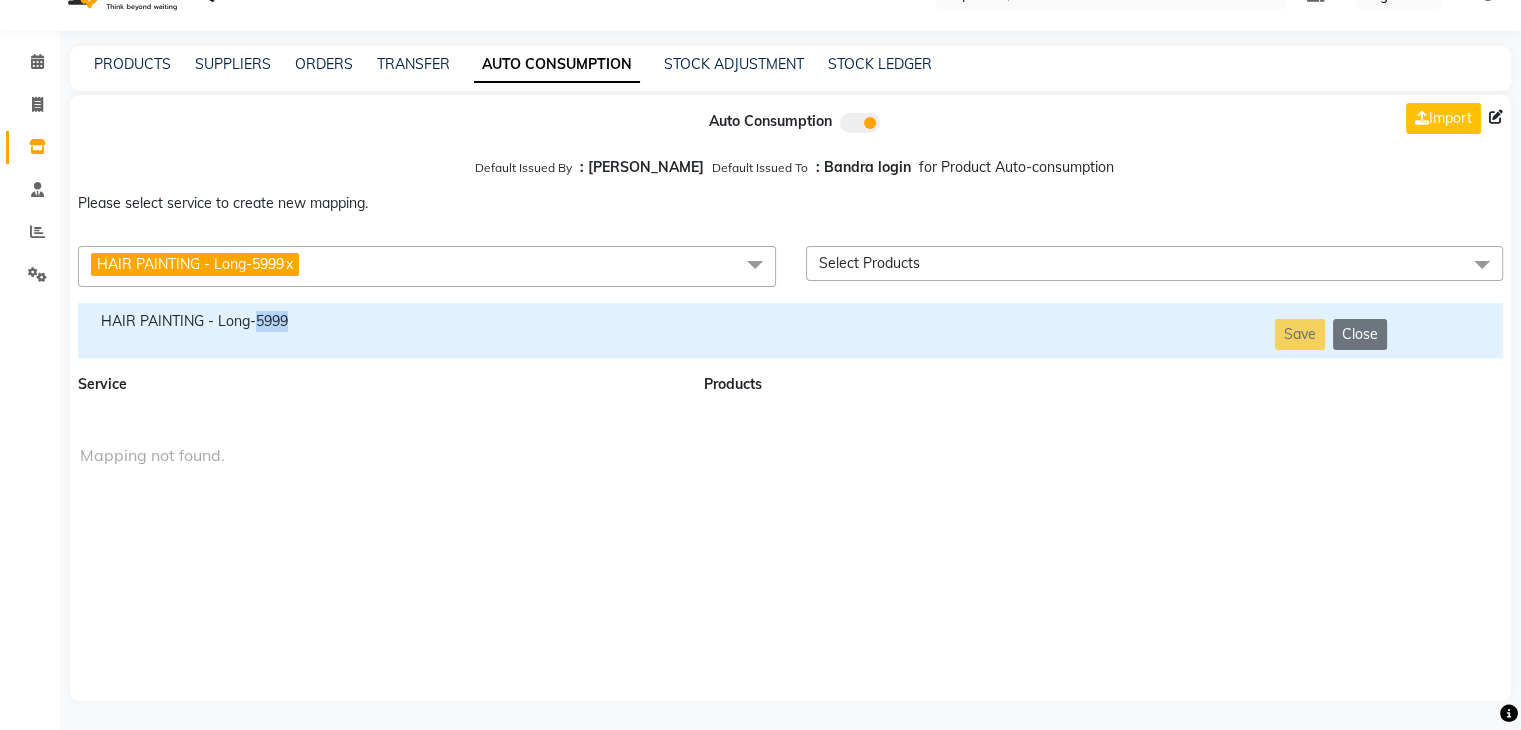 click on "HAIR PAINTING - Long-5999" at bounding box center [379, 330] 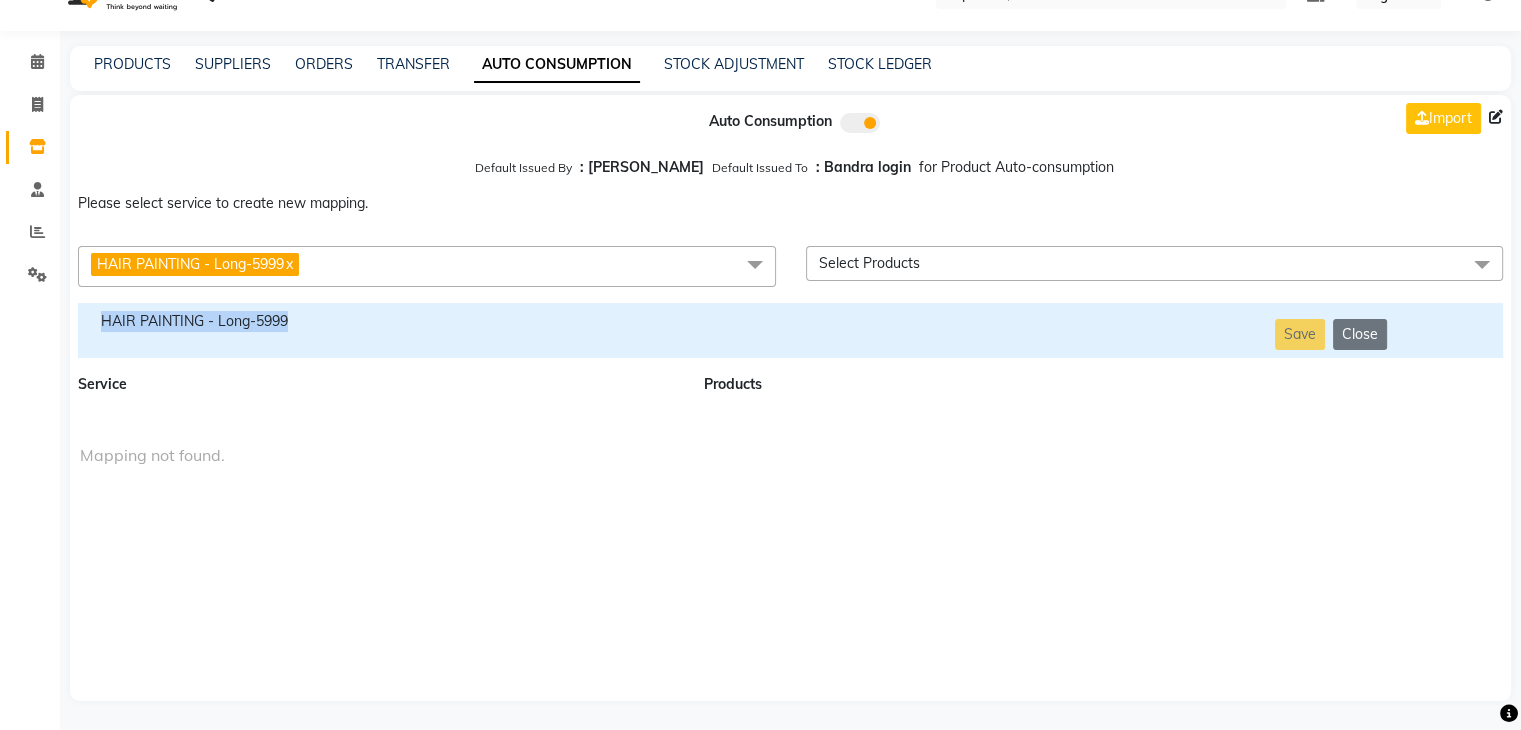 click on "HAIR PAINTING - Long-5999" at bounding box center [379, 330] 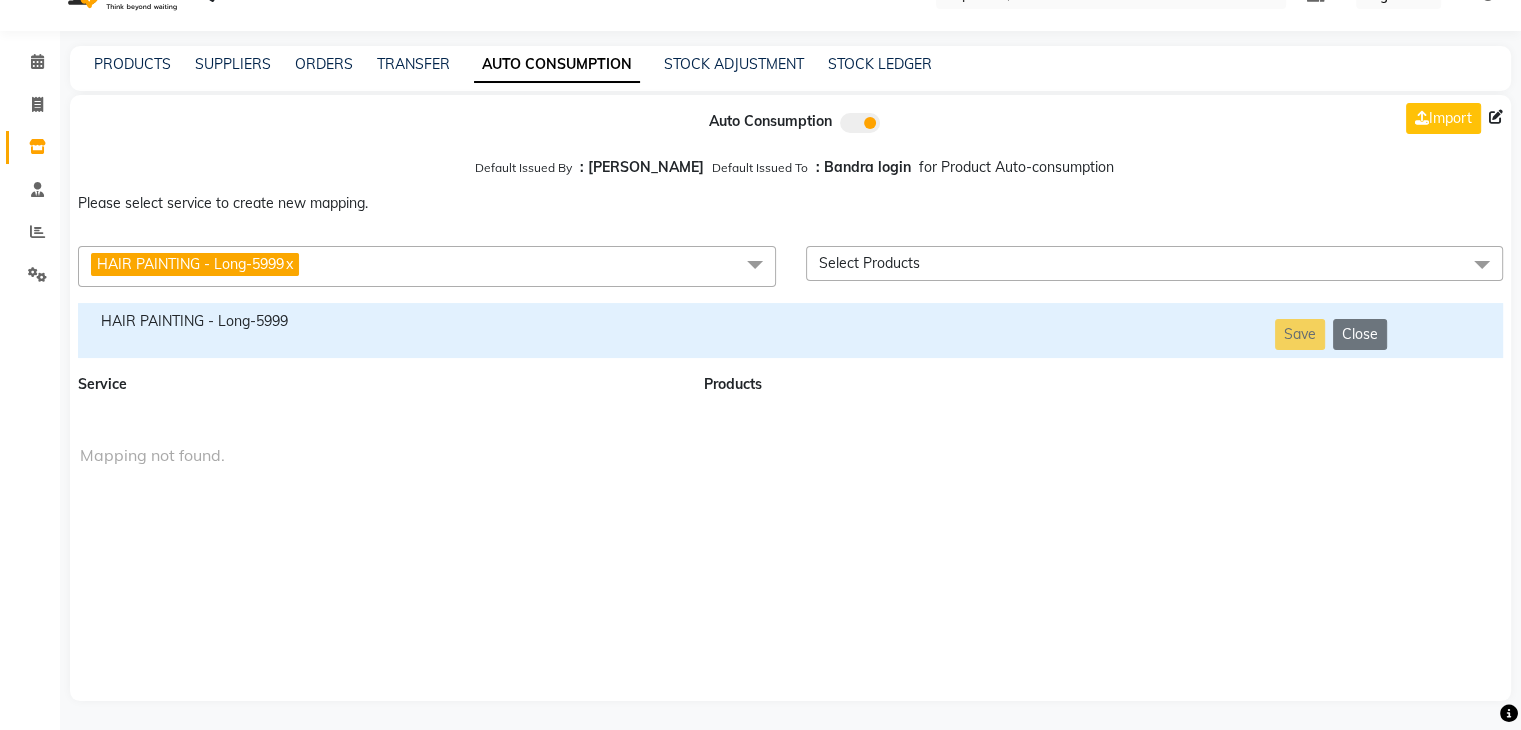 click on "HAIR PAINTING - Long-5999  x" at bounding box center (427, 266) 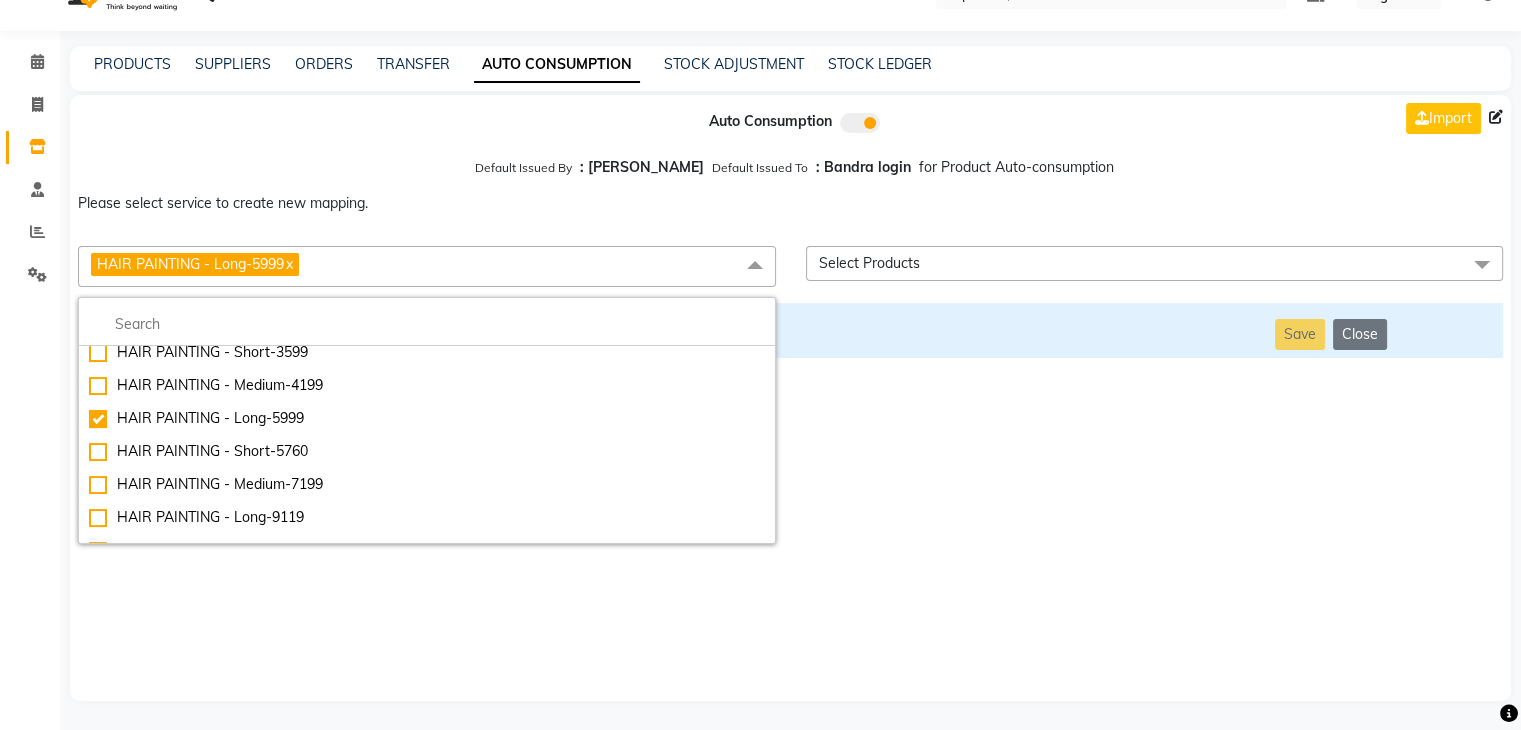 scroll, scrollTop: 2863, scrollLeft: 0, axis: vertical 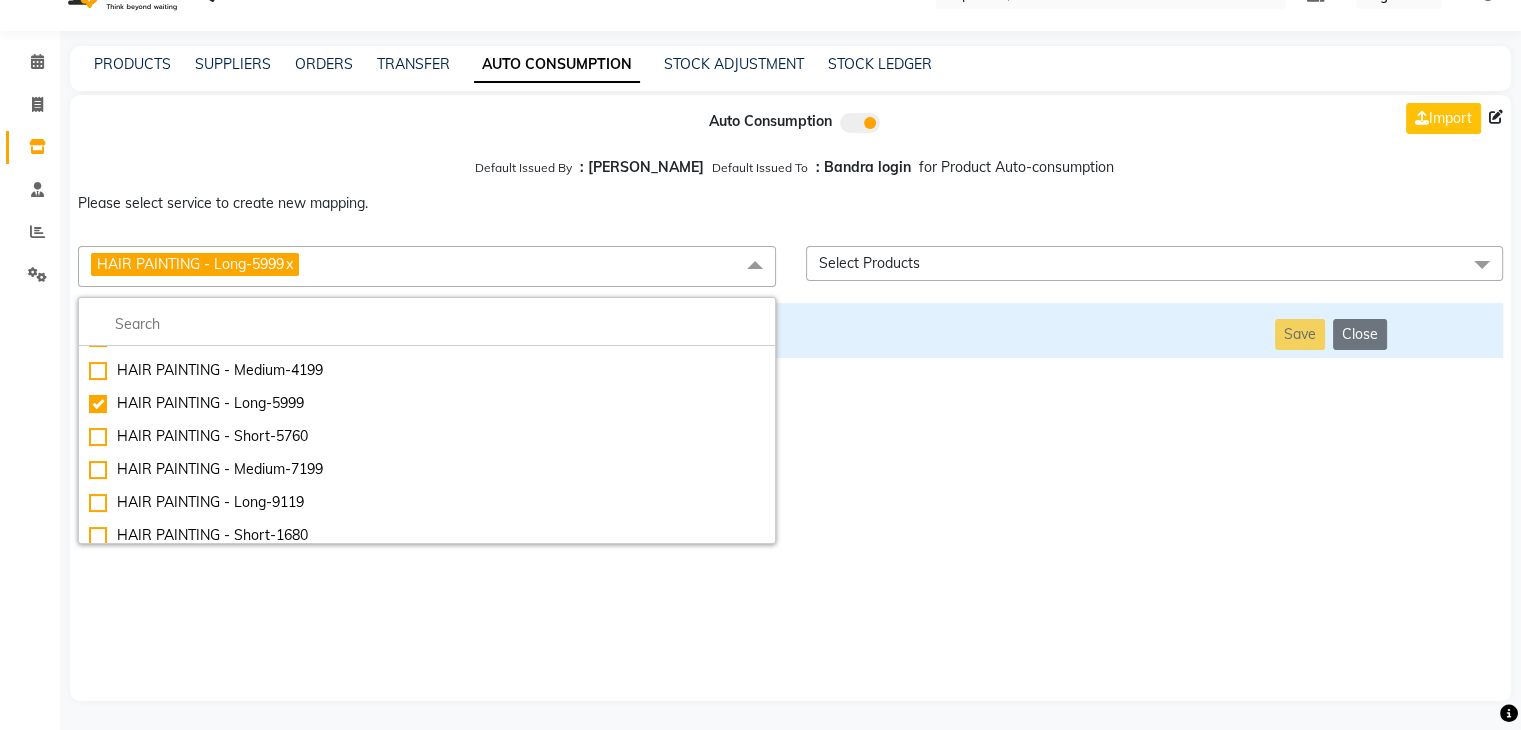 click on "HAIR PAINTING - Short-5760" at bounding box center (427, 436) 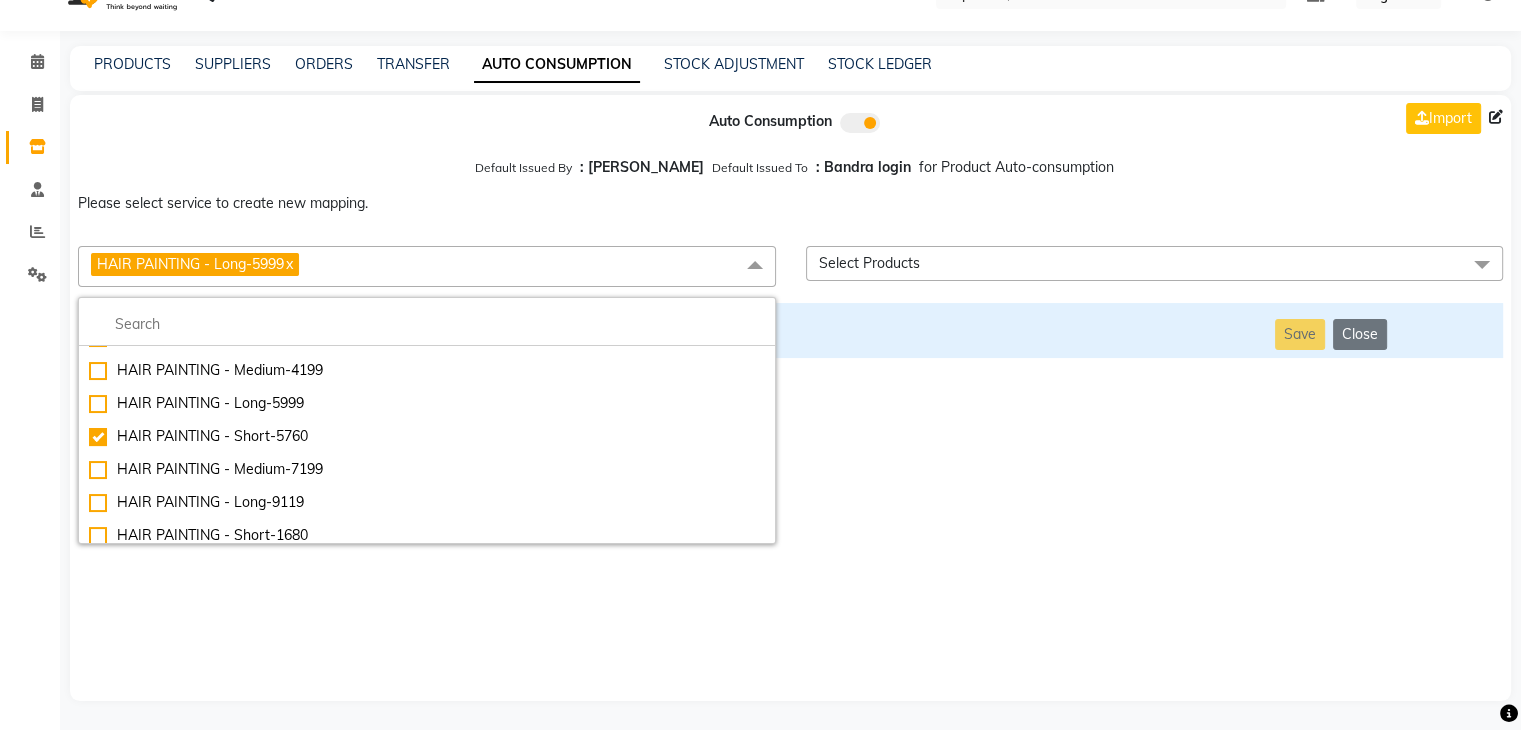 checkbox on "false" 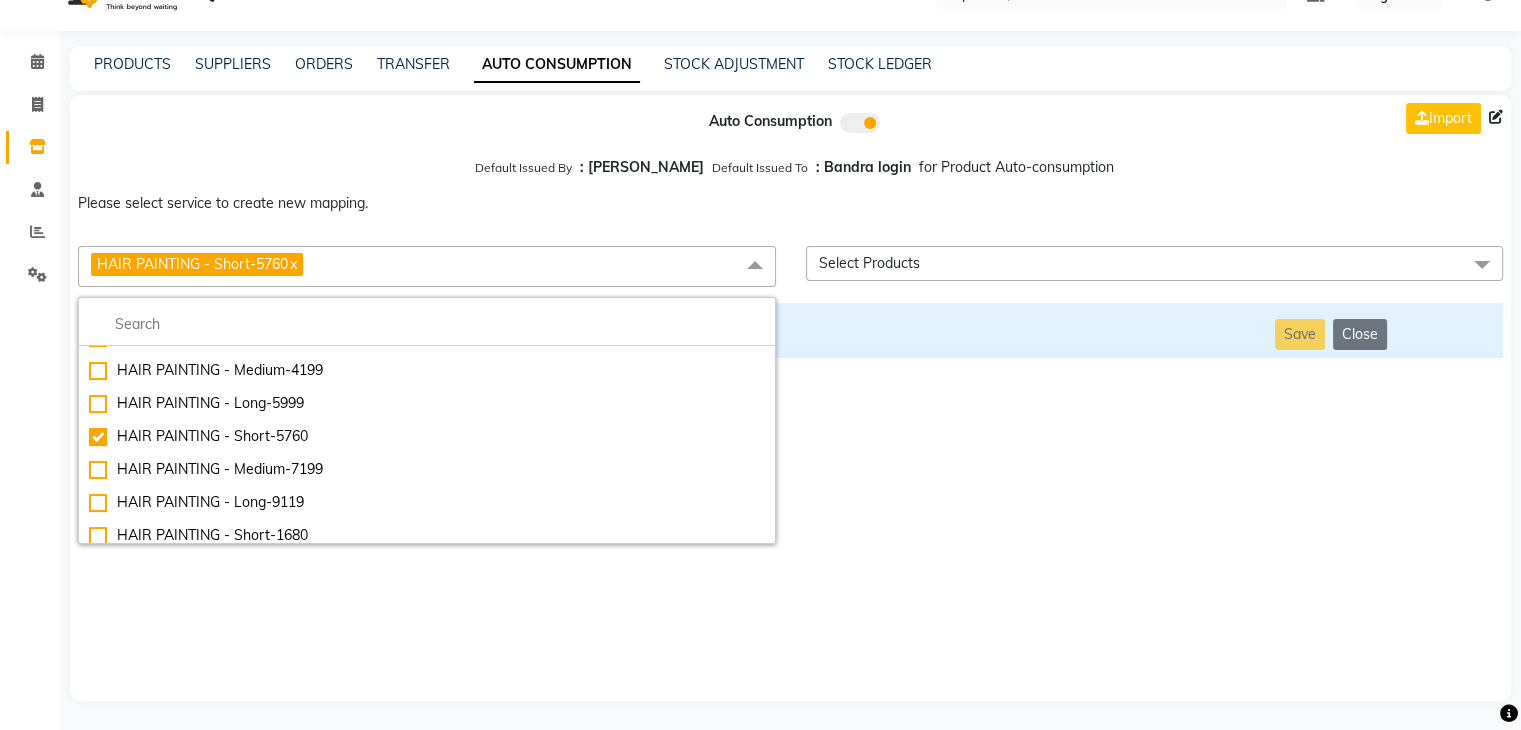 click on "Auto Consumption  Import Default Issued By  : [PERSON_NAME] Default Issued To  : Bandra login  for Product Auto-consumption  Please select service to create new mapping. HAIR PAINTING - Short-5760  x Essential Manicure w Scrub Essential Pedicure w Scrub Manicure + OPI Nail Ext + Gel Polish-3570 Manicure + T&T Nail Ext + Gel Polish T&T Nail Ext + T&T Gel Polish OPI Nail Ext + OPI Gel Polish T&T Refills + Gel Polish OPI Refills + Gel Polish Travel Allowance Waiting Charge HAIR REPAIR - Haircut HAIR REPAIR - Haircut for Kids HAIR REPAIR - Hair Wash HAIR REPAIR - Hair Wash Premium HAIR REPAIR - Full Head Shave HAIR REPAIR - Hair Design HAIR REPAIR - Hairstyling HAIR REPAIR - Threading HAIR REPAIR - [PERSON_NAME] Edging HAIR REPAIR - [PERSON_NAME] Edging Premium HAIR REPAIR - Razor Shave HAIR REPAIR - Razor Shave Premium HAIR REPAIR - Luxury Steam Shaving HAIR REPAIR - Fade Hair Cut HAIR SPA RITUALS - Hairoticmen Argan Spa HAIR SPA RITUALS - Wella Deep Nourishing Spa HAIR SPA RITUALS - Nashi Argan Oil Spa HAIR PAINTING - Long-5999" at bounding box center [790, 398] 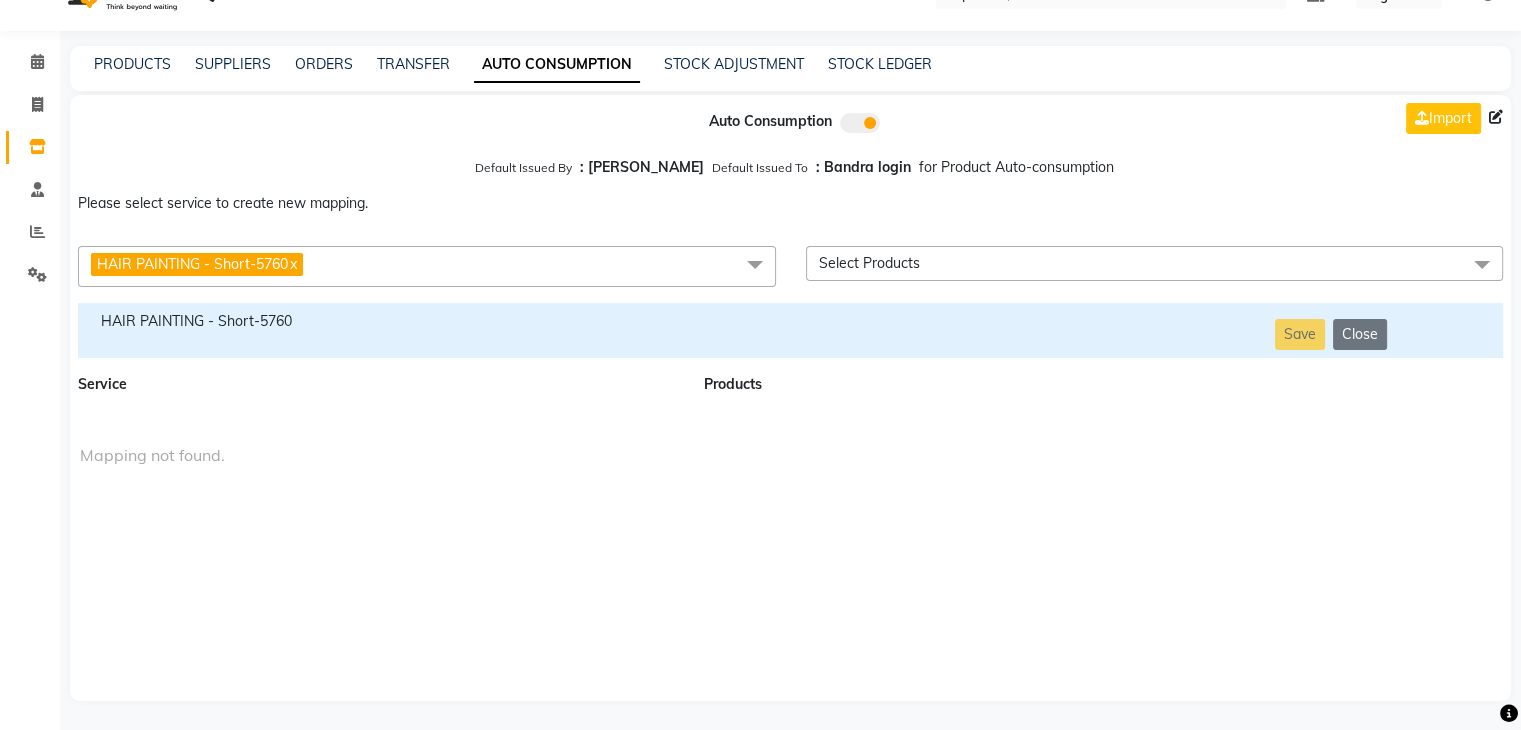 click on "HAIR PAINTING - Short-5760" at bounding box center (379, 321) 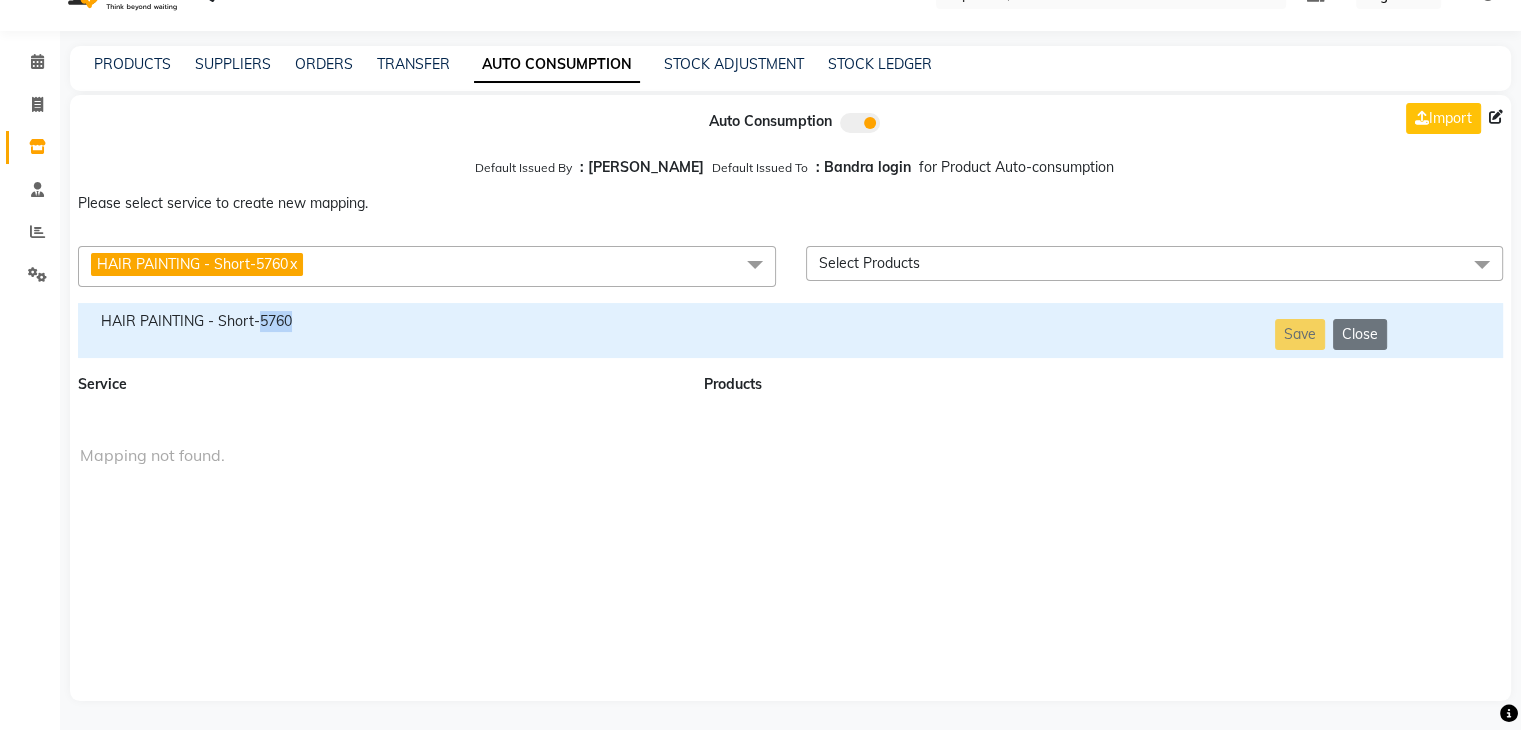 click on "HAIR PAINTING - Short-5760" at bounding box center [379, 321] 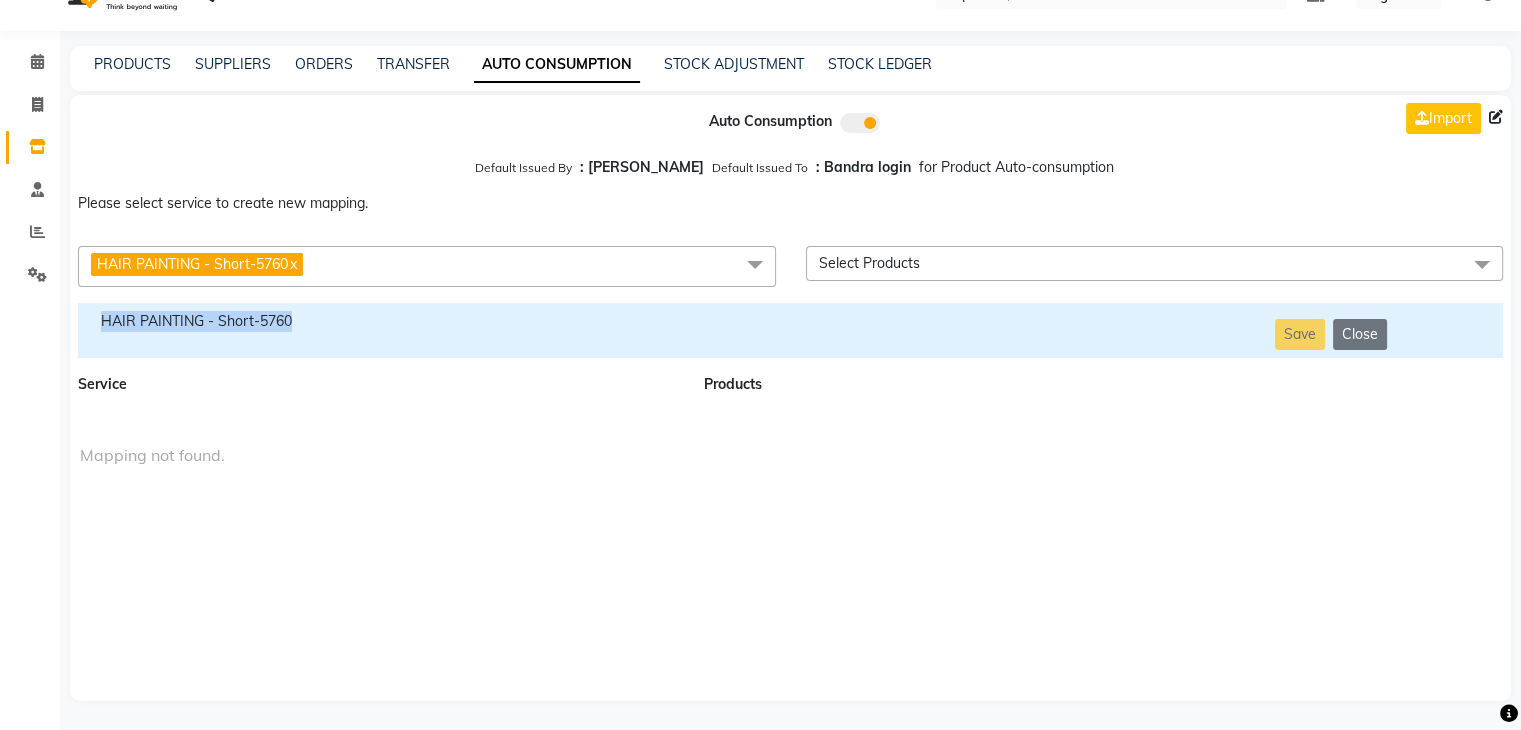 click on "HAIR PAINTING - Short-5760" at bounding box center (379, 321) 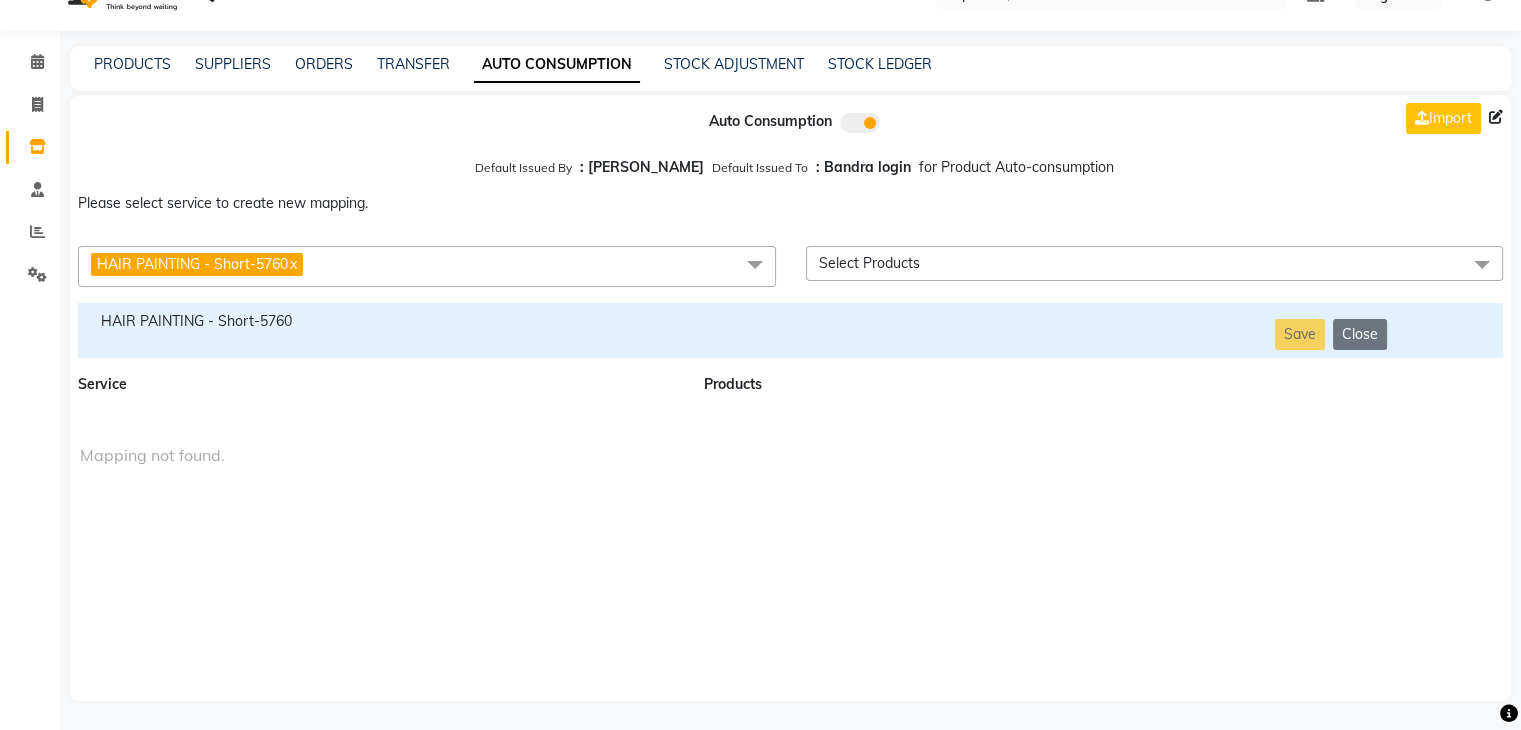 click on "HAIR PAINTING - Short-5760  x" at bounding box center [427, 266] 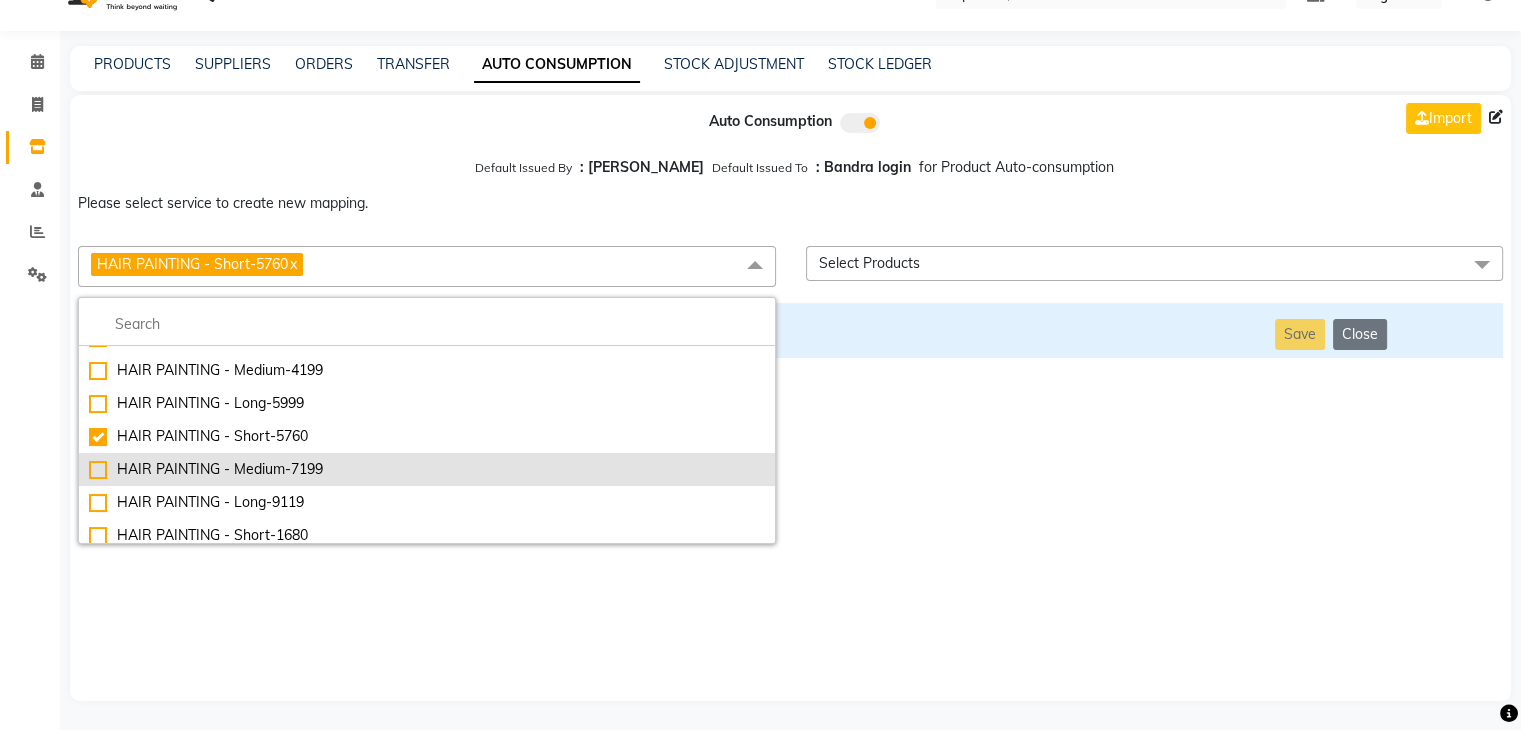 click on "HAIR PAINTING - Medium-7199" at bounding box center [427, 469] 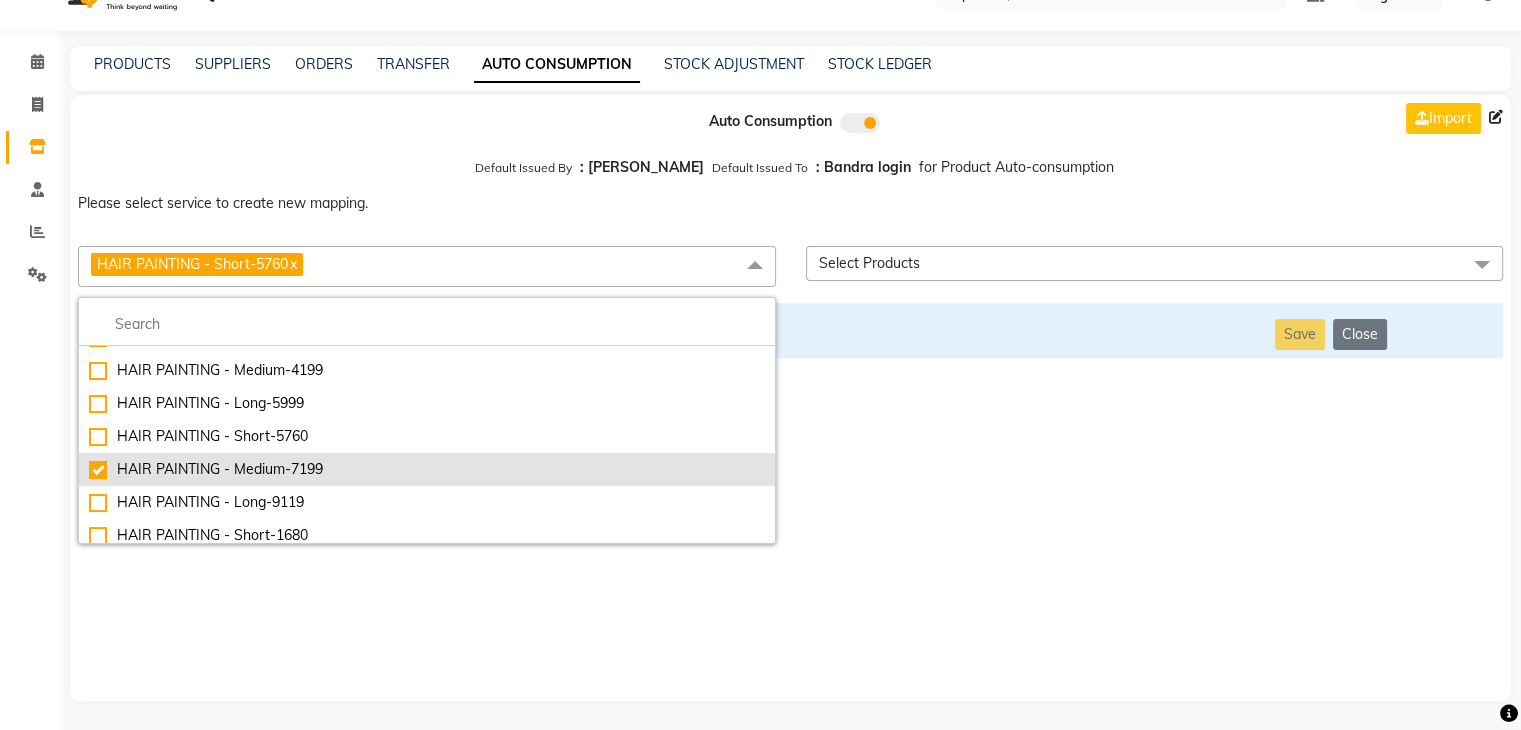 checkbox on "false" 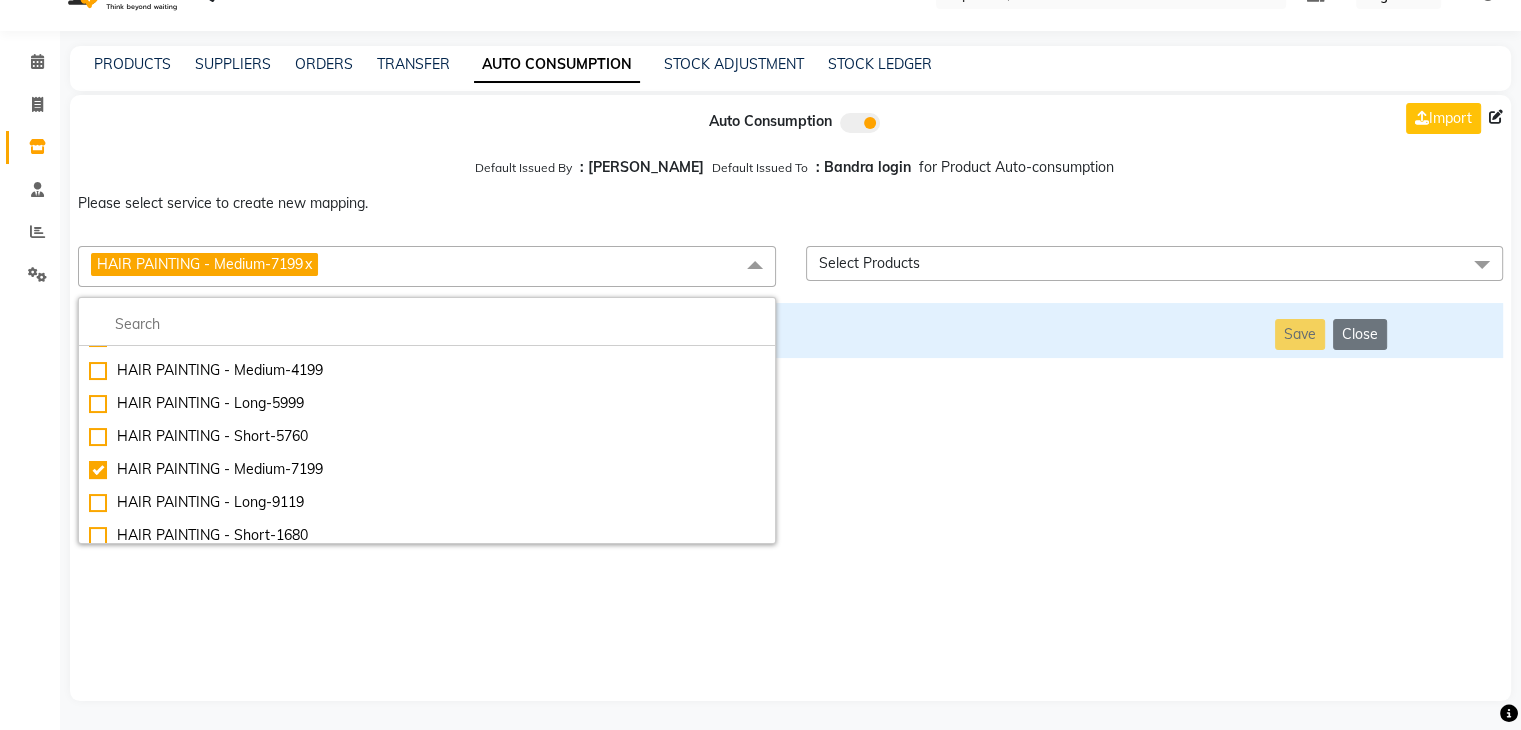 click on "Auto Consumption  Import Default Issued By  : [PERSON_NAME] Default Issued To  : Bandra login  for Product Auto-consumption  Please select service to create new mapping. HAIR PAINTING - Medium-7199  x Essential Manicure w Scrub Essential Pedicure w Scrub Manicure + OPI Nail Ext + Gel Polish-3570 Manicure + T&T Nail Ext + Gel Polish T&T Nail Ext + T&T Gel Polish OPI Nail Ext + OPI Gel Polish T&T Refills + Gel Polish OPI Refills + Gel Polish Travel Allowance Waiting Charge HAIR REPAIR - Haircut HAIR REPAIR - Haircut for Kids HAIR REPAIR - Hair Wash HAIR REPAIR - Hair Wash Premium HAIR REPAIR - Full Head Shave HAIR REPAIR - Hair Design HAIR REPAIR - Hairstyling HAIR REPAIR - Threading HAIR REPAIR - [PERSON_NAME] Edging HAIR REPAIR - [PERSON_NAME] Edging Premium HAIR REPAIR - Razor Shave HAIR REPAIR - Razor Shave Premium HAIR REPAIR - Luxury Steam Shaving HAIR REPAIR - Fade Hair Cut HAIR SPA RITUALS - Hairoticmen Argan Spa HAIR SPA RITUALS - Wella Deep Nourishing Spa HAIR SPA RITUALS - Nashi Argan Oil Spa SKIN REPAIR - Clean-Up" at bounding box center (790, 398) 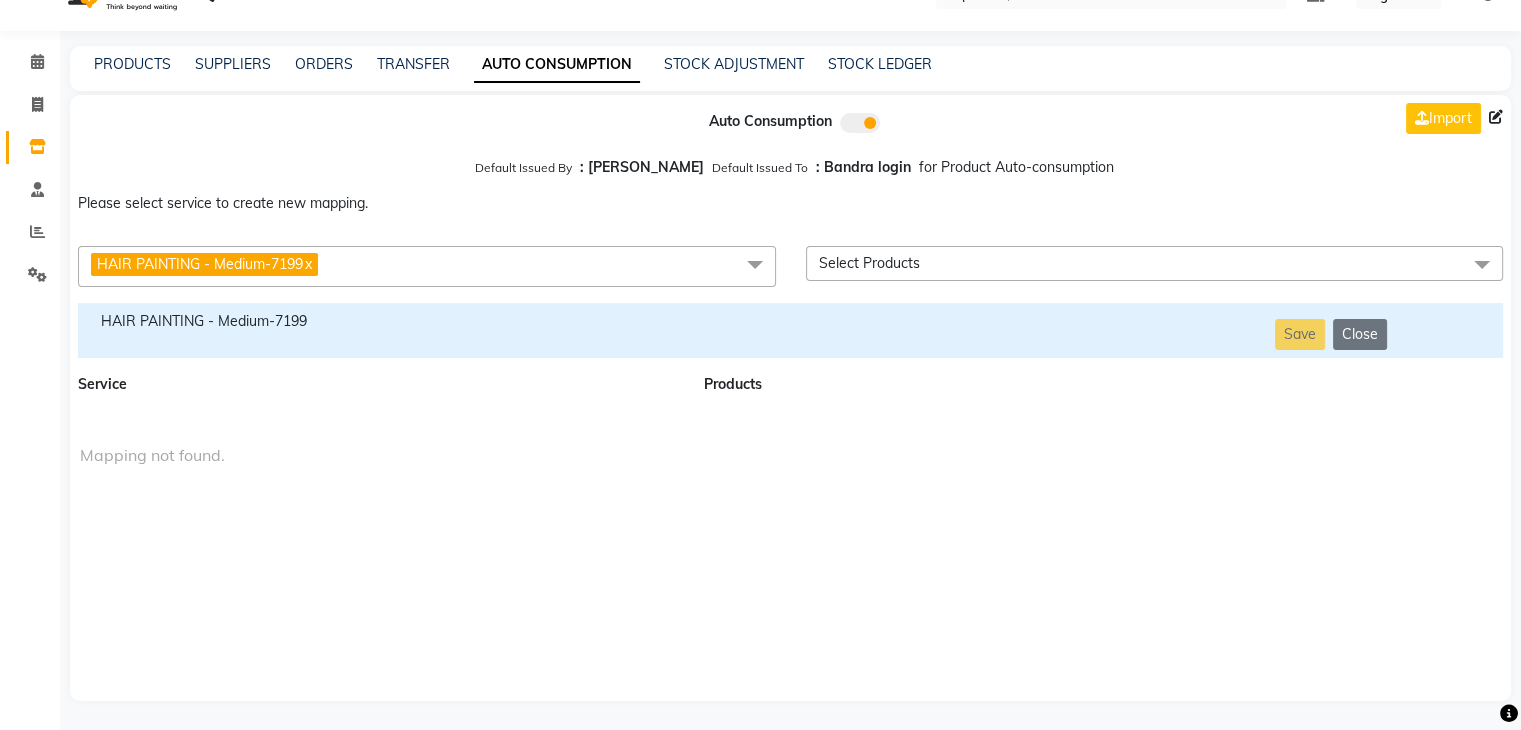 click on "HAIR PAINTING - Medium-7199" at bounding box center (379, 321) 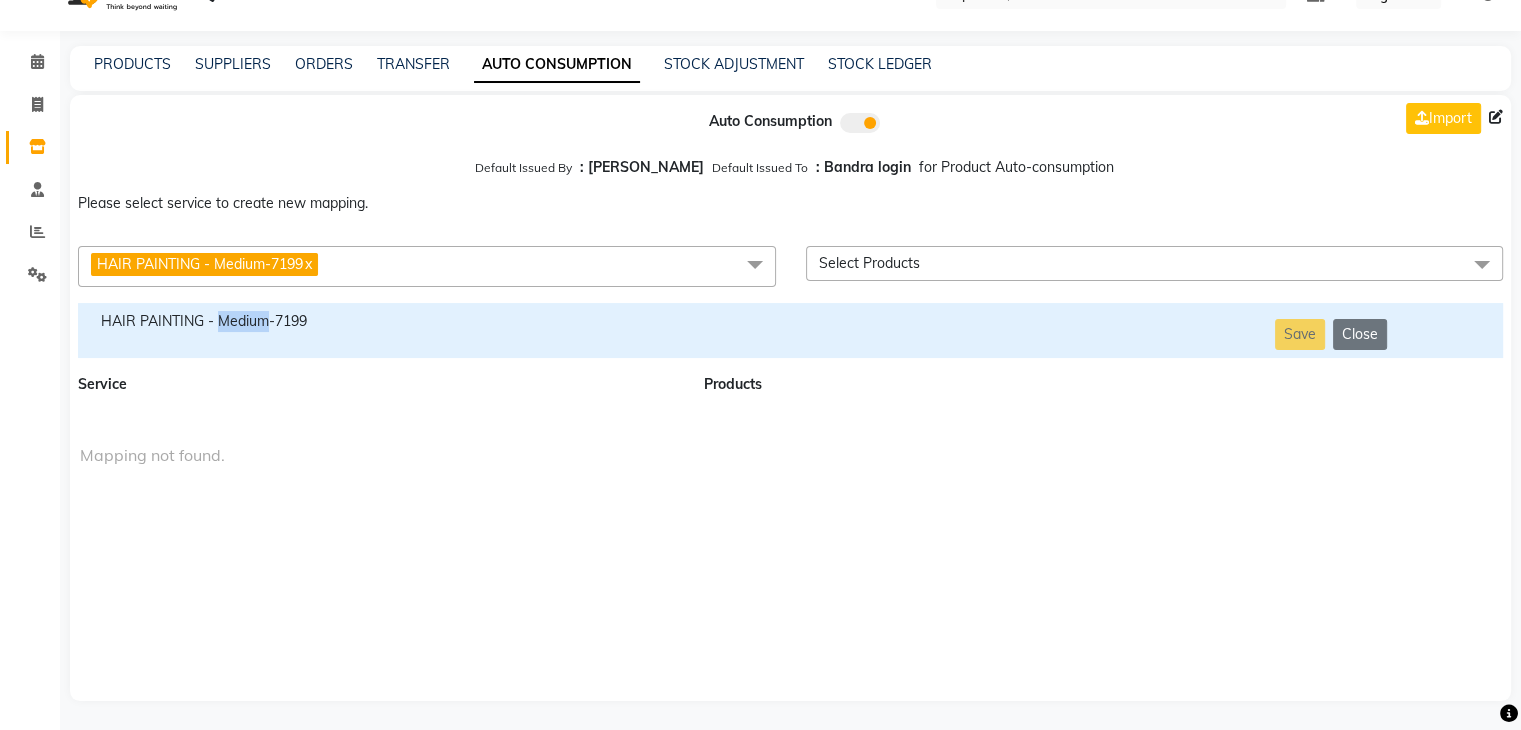 click on "HAIR PAINTING - Medium-7199" at bounding box center (379, 321) 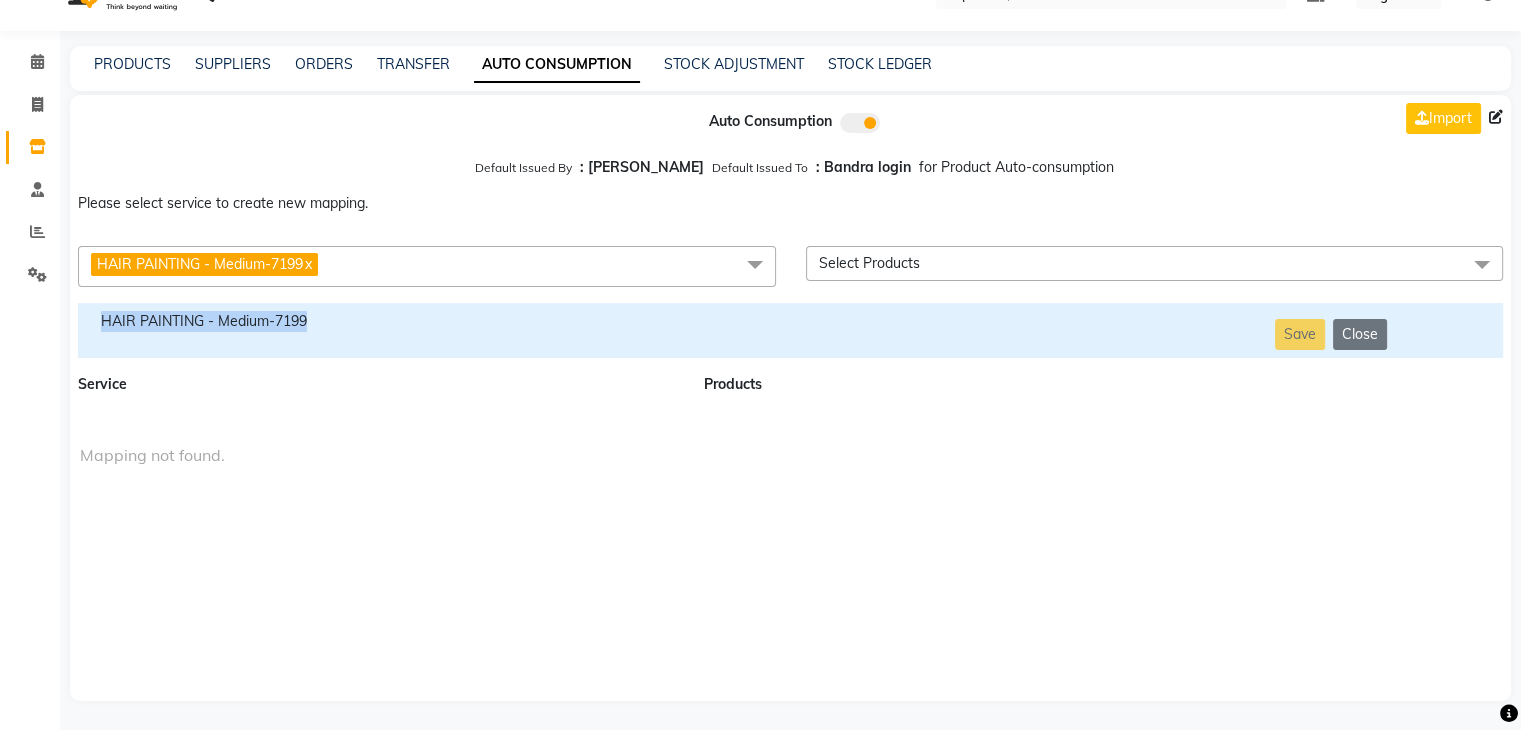 click on "HAIR PAINTING - Medium-7199" at bounding box center (379, 321) 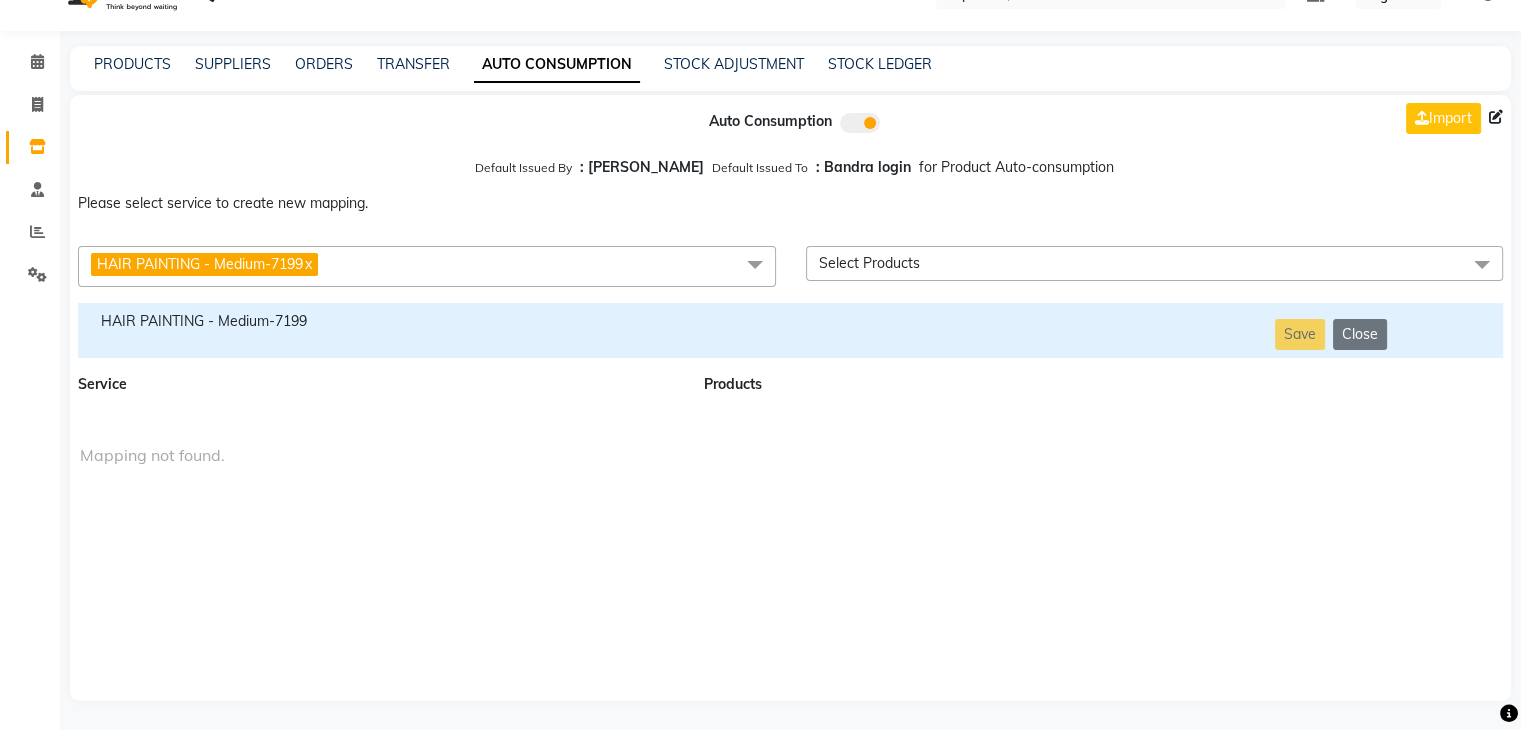 click on "HAIR PAINTING - Medium-7199  x" at bounding box center [427, 266] 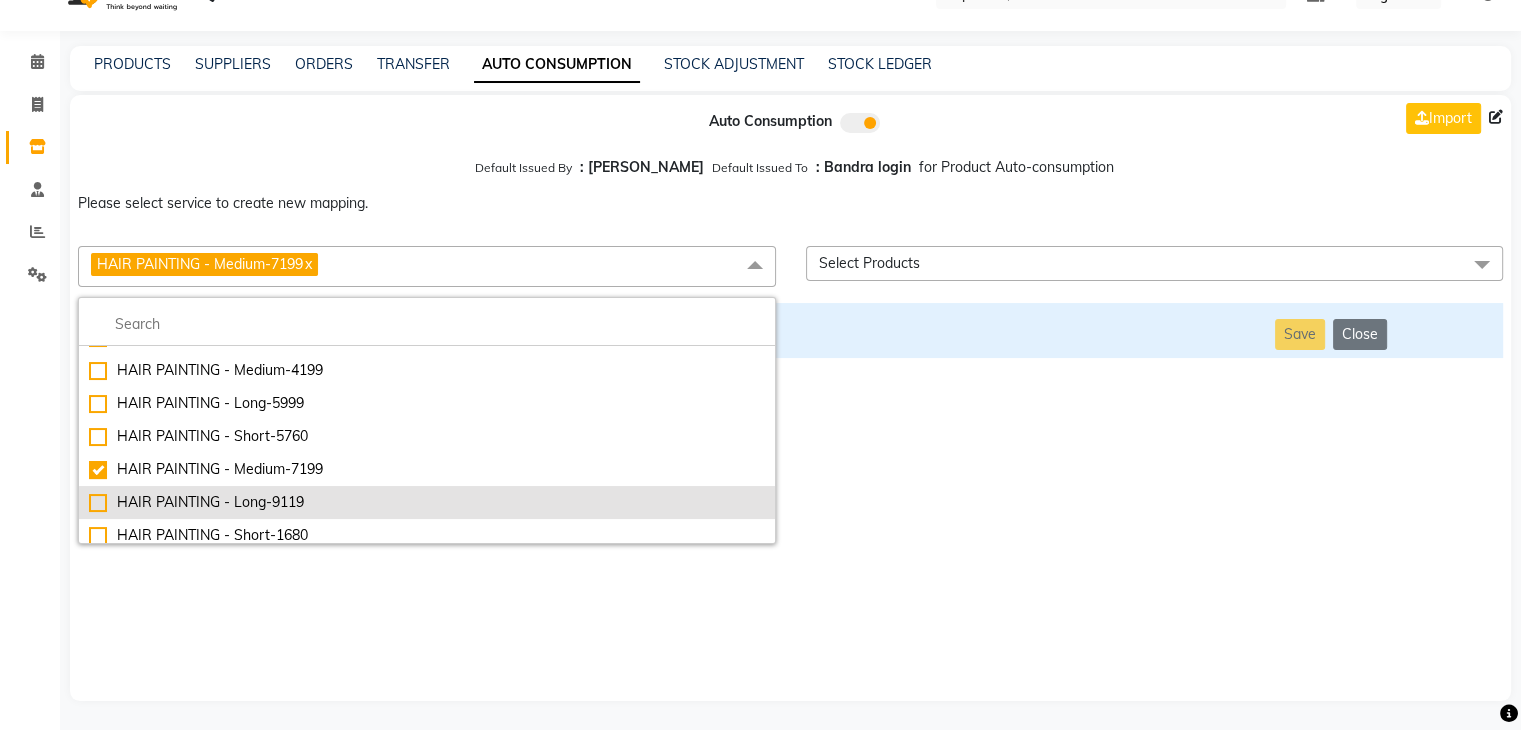 click on "HAIR PAINTING - Long-9119" at bounding box center [427, 502] 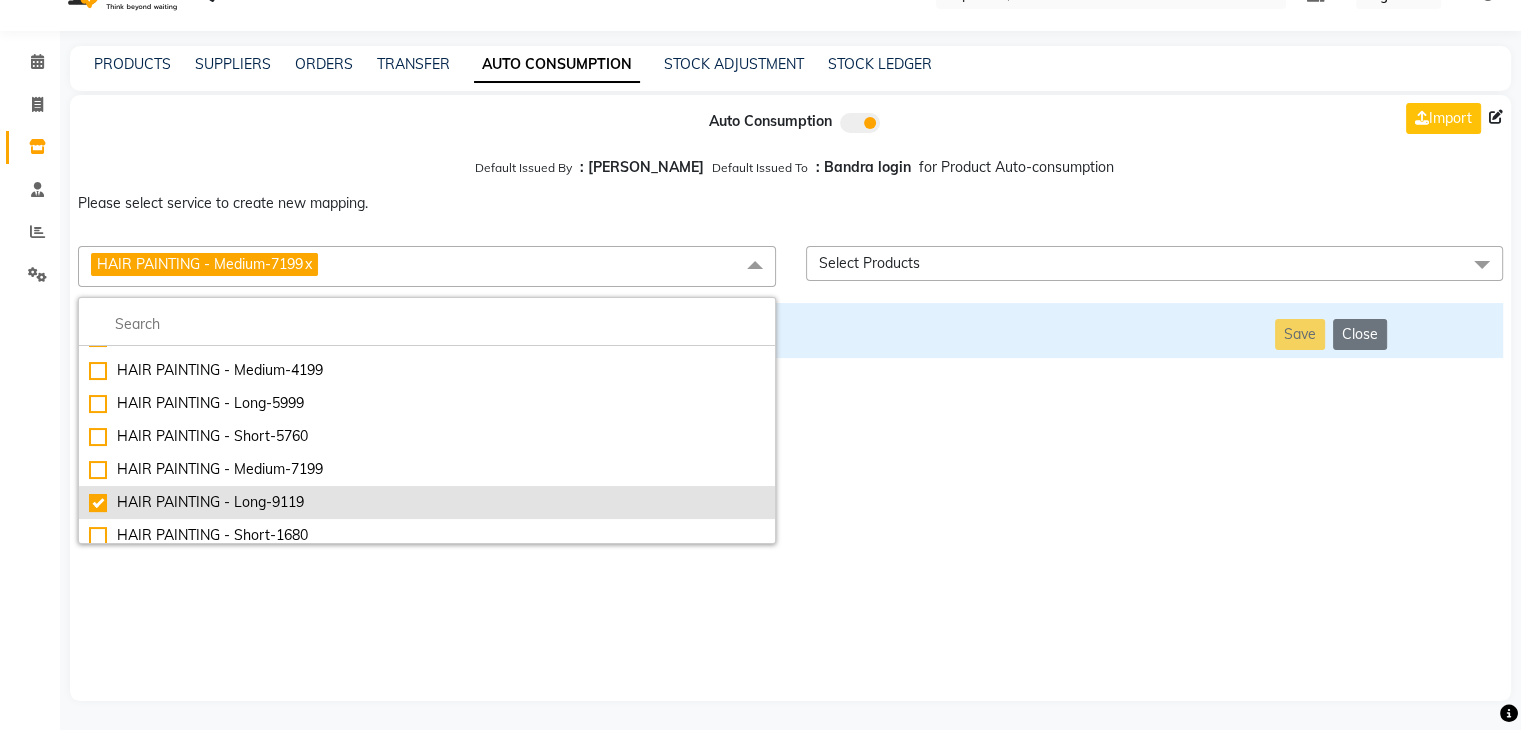 checkbox on "false" 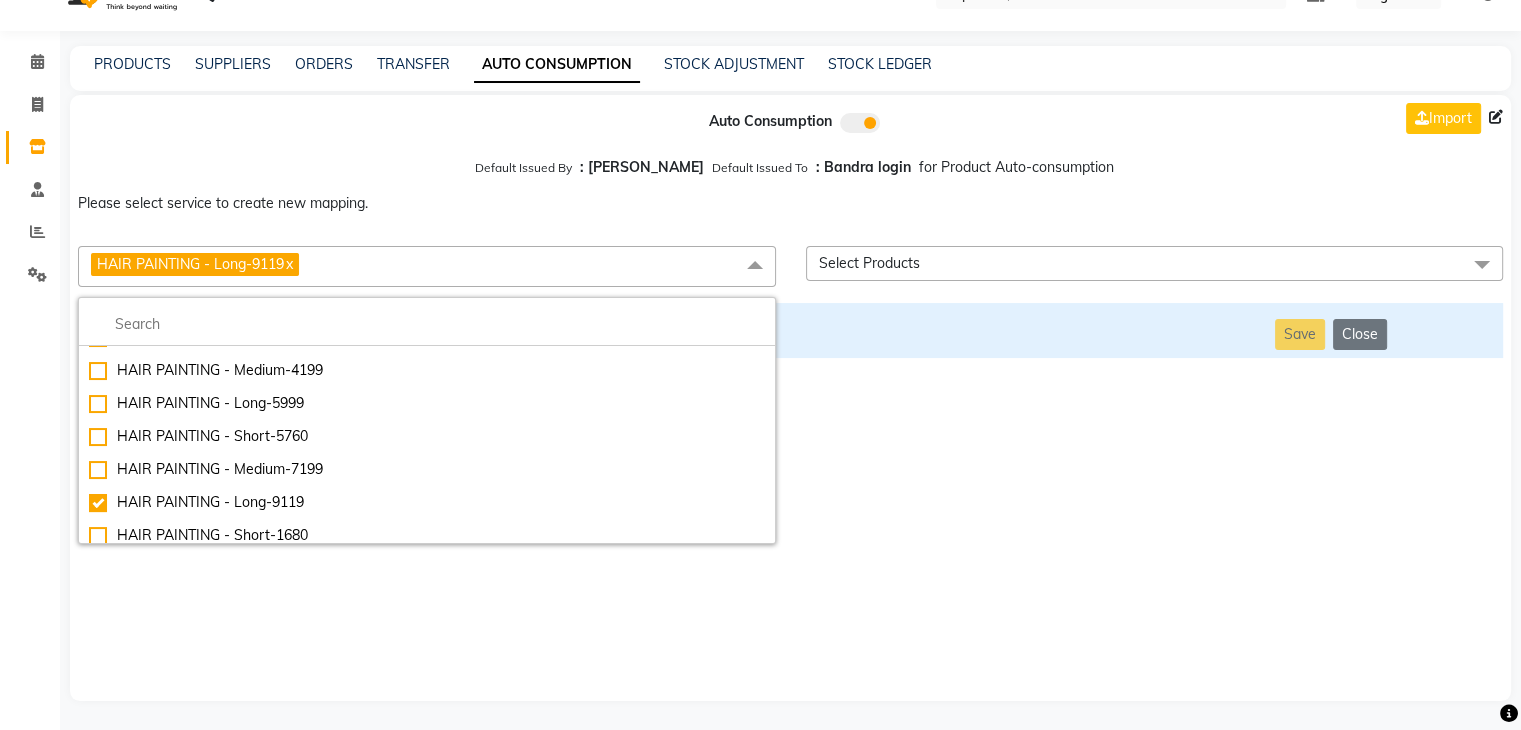 click on "Auto Consumption  Import Default Issued By  : [PERSON_NAME] Default Issued To  : Bandra login  for Product Auto-consumption  Please select service to create new mapping. HAIR PAINTING - Long-9119  x Essential Manicure w Scrub Essential Pedicure w Scrub Manicure + OPI Nail Ext + Gel Polish-3570 Manicure + T&T Nail Ext + Gel Polish T&T Nail Ext + T&T Gel Polish OPI Nail Ext + OPI Gel Polish T&T Refills + Gel Polish OPI Refills + Gel Polish Travel Allowance Waiting Charge HAIR REPAIR - Haircut HAIR REPAIR - Haircut for Kids HAIR REPAIR - Hair Wash HAIR REPAIR - Hair Wash Premium HAIR REPAIR - Full Head Shave HAIR REPAIR - Hair Design HAIR REPAIR - Hairstyling HAIR REPAIR - Threading HAIR REPAIR - [PERSON_NAME] Edging HAIR REPAIR - [PERSON_NAME] Edging Premium HAIR REPAIR - Razor Shave HAIR REPAIR - Razor Shave Premium HAIR REPAIR - Luxury Steam Shaving HAIR REPAIR - Fade Hair Cut HAIR SPA RITUALS - Hairoticmen Argan Spa HAIR SPA RITUALS - Wella Deep Nourishing Spa HAIR SPA RITUALS - Nashi Argan Oil Spa HAIR PAINTING - Highlights" at bounding box center (790, 398) 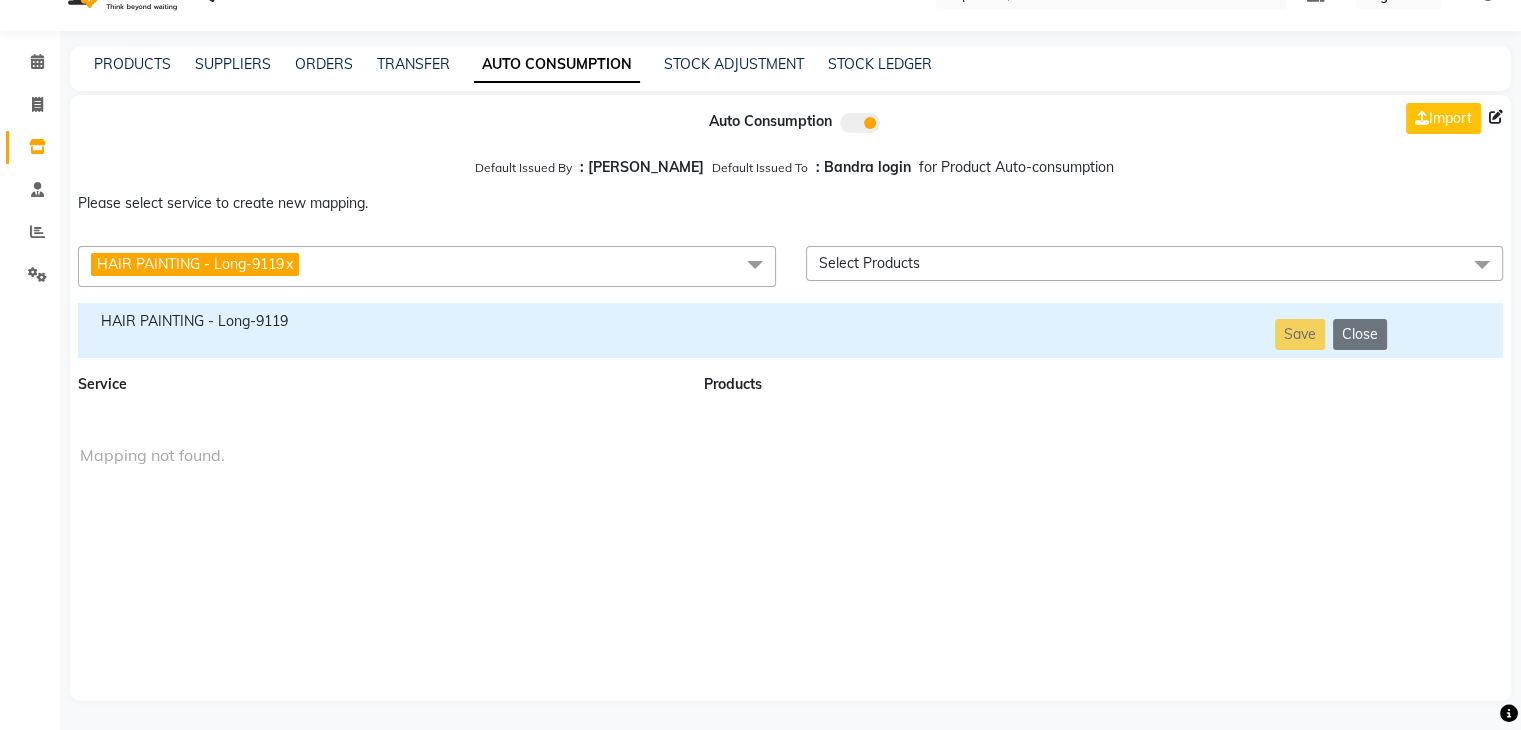 click on "HAIR PAINTING - Long-9119" at bounding box center [379, 330] 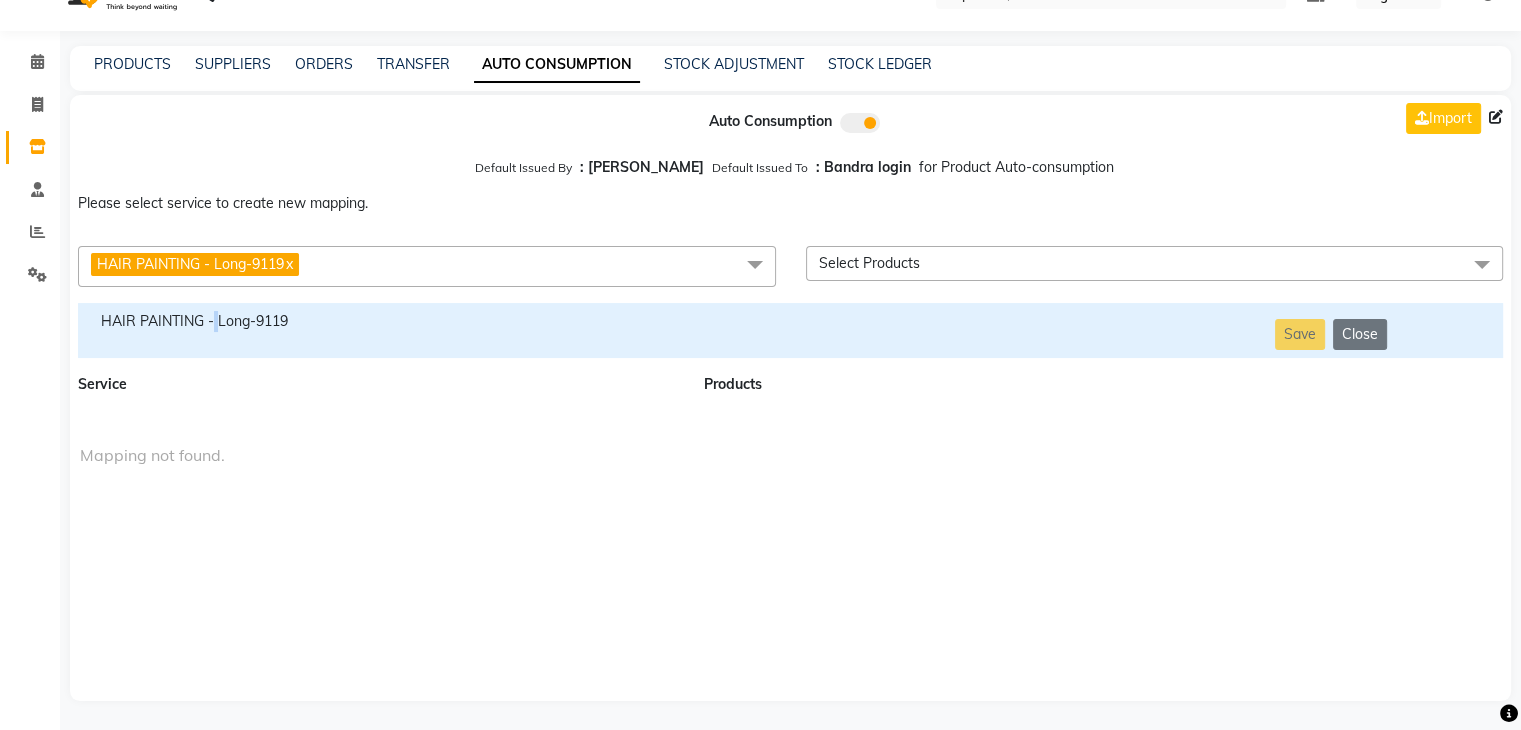 click on "HAIR PAINTING - Long-9119" at bounding box center [379, 330] 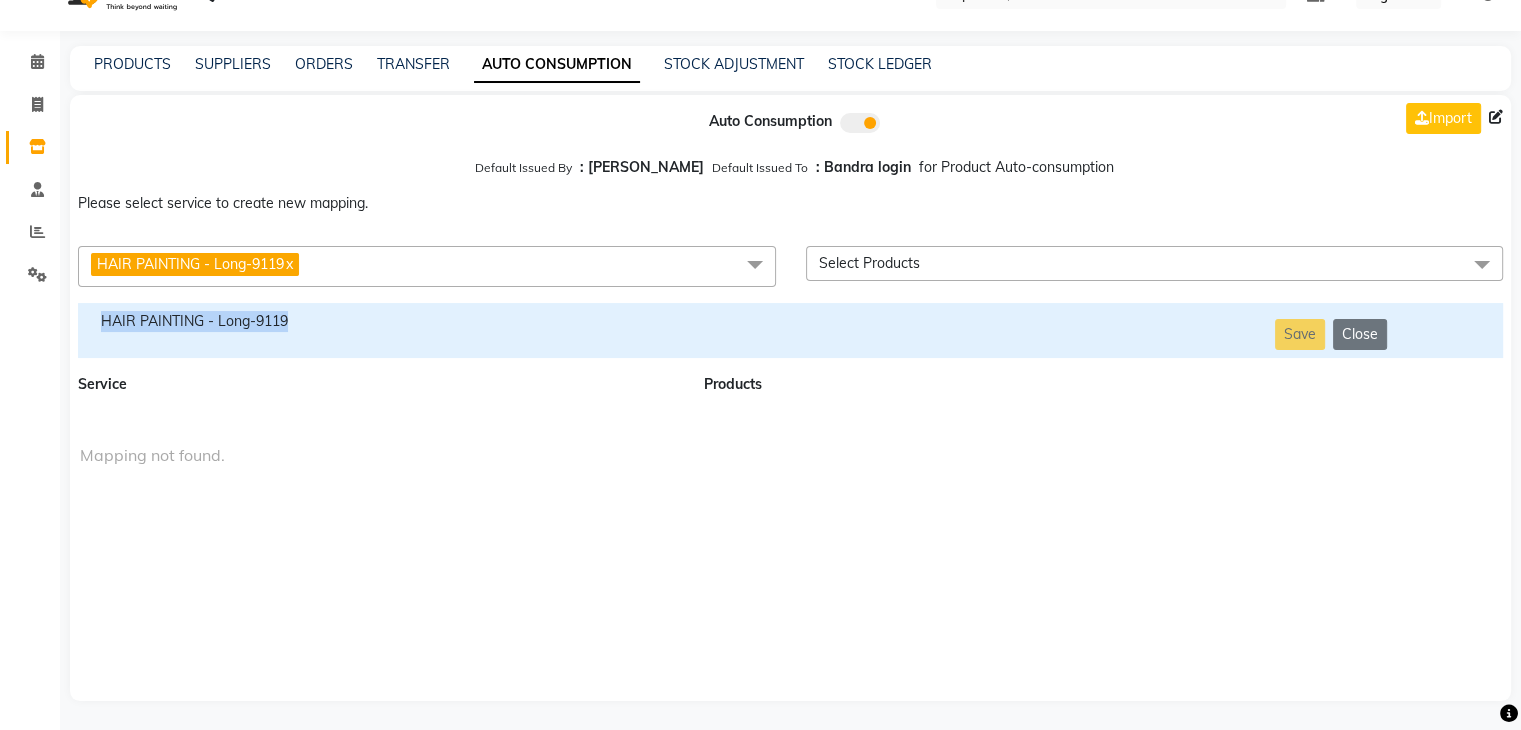 click on "HAIR PAINTING - Long-9119" at bounding box center (379, 330) 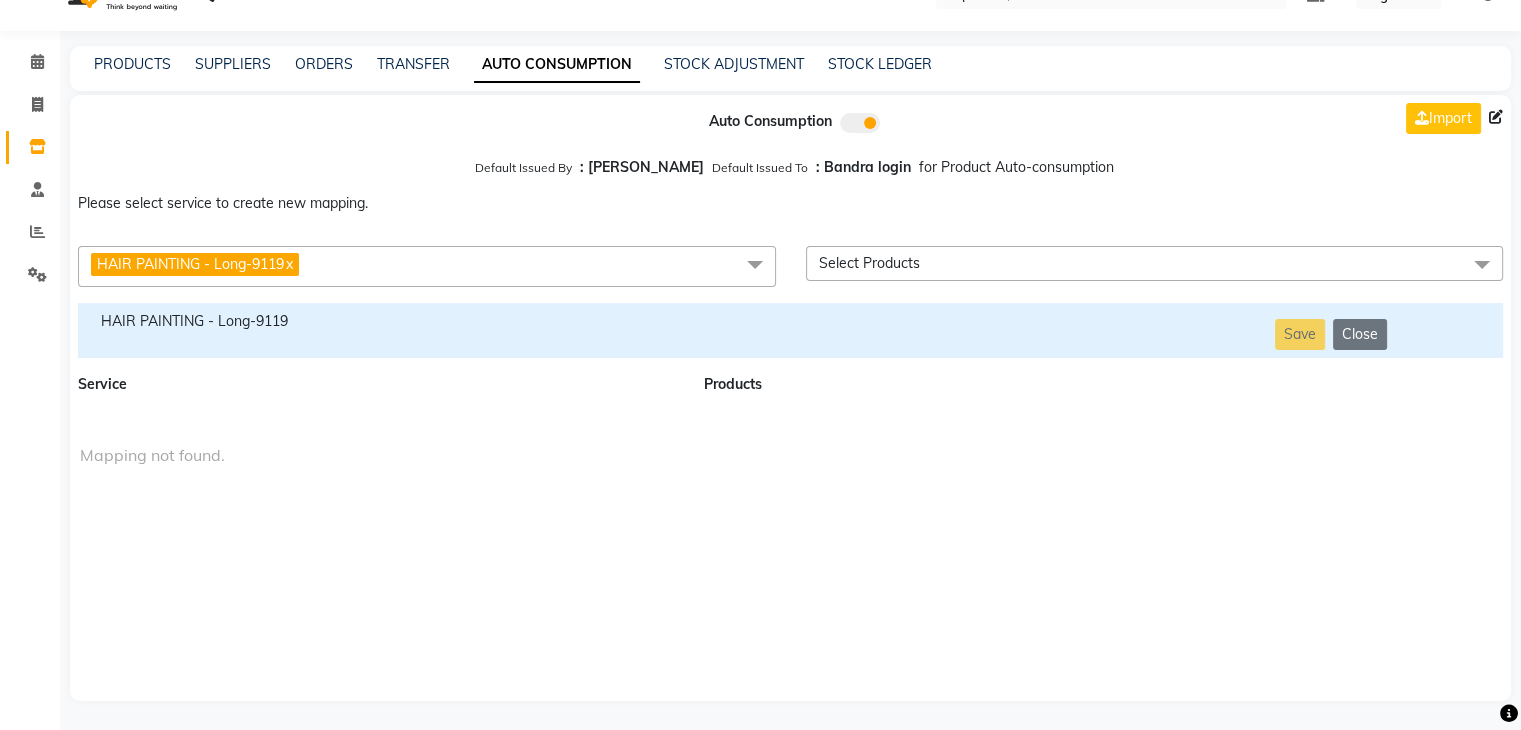 click on "HAIR PAINTING - Long-9119  x" at bounding box center (427, 266) 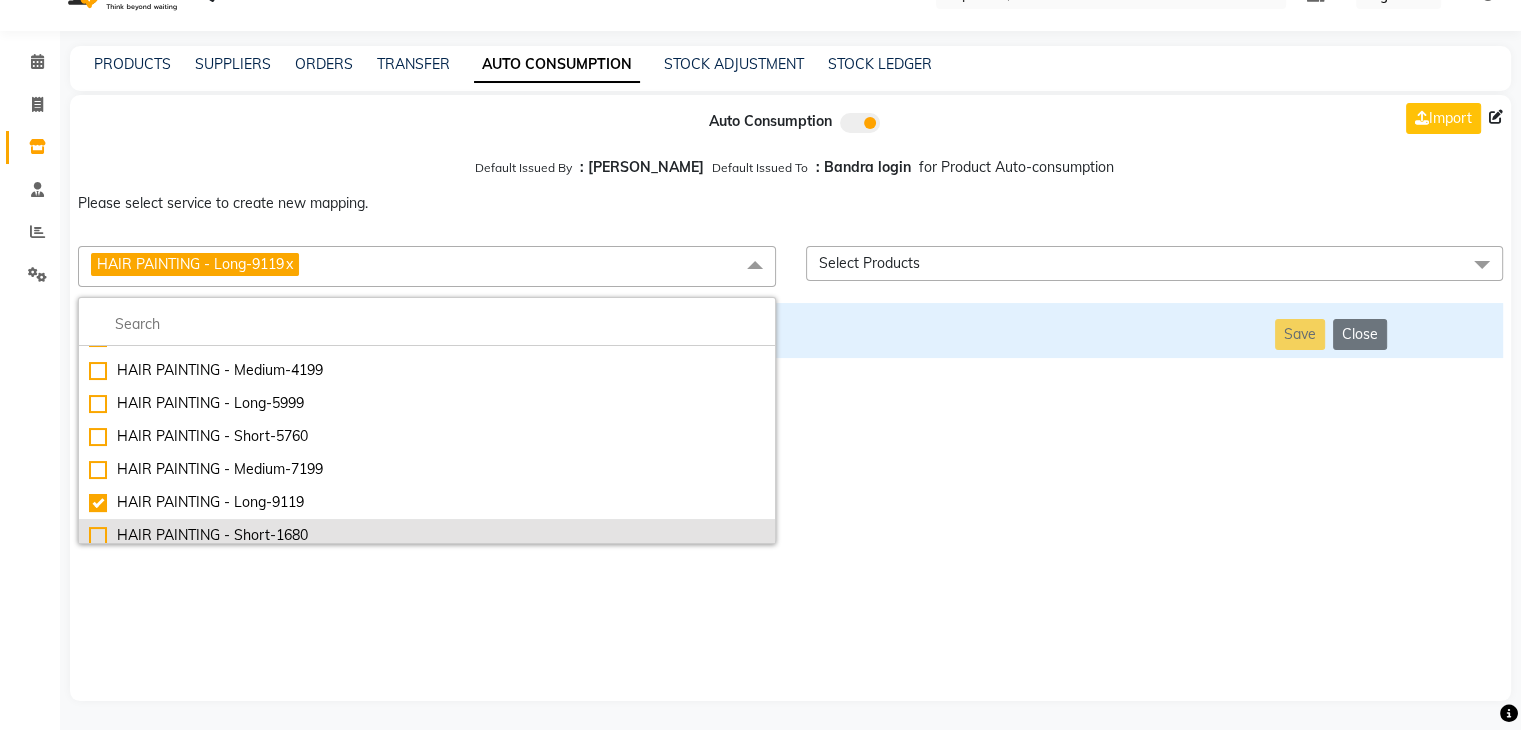 click on "HAIR PAINTING - Short-1680" at bounding box center [427, 535] 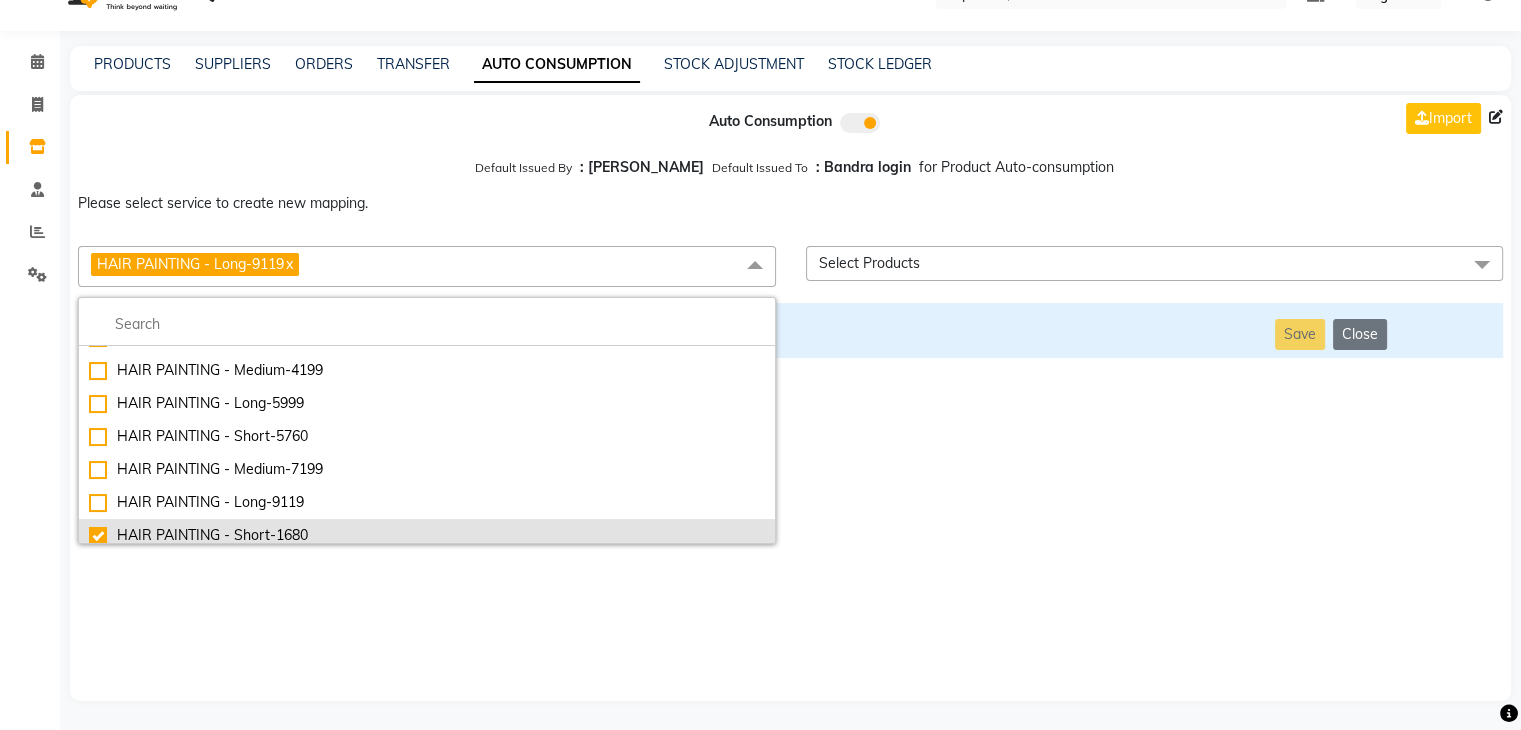 checkbox on "false" 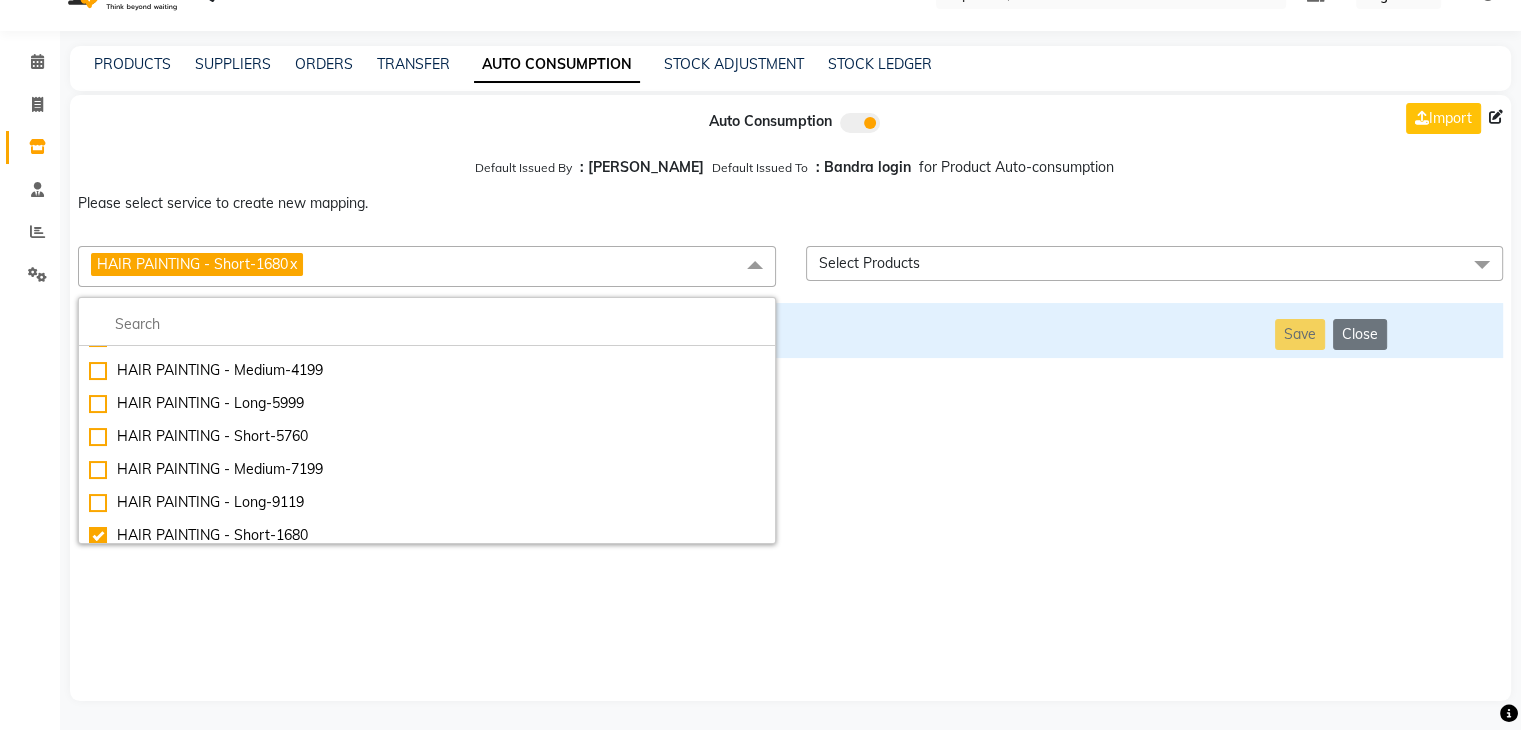 click on "Auto Consumption  Import Default Issued By  : [PERSON_NAME] Default Issued To  : Bandra login  for Product Auto-consumption  Please select service to create new mapping. HAIR PAINTING - Short-1680  x Essential Manicure w Scrub Essential Pedicure w Scrub Manicure + OPI Nail Ext + Gel Polish-3570 Manicure + T&T Nail Ext + Gel Polish T&T Nail Ext + T&T Gel Polish OPI Nail Ext + OPI Gel Polish T&T Refills + Gel Polish OPI Refills + Gel Polish Travel Allowance Waiting Charge HAIR REPAIR - Haircut HAIR REPAIR - Haircut for Kids HAIR REPAIR - Hair Wash HAIR REPAIR - Hair Wash Premium HAIR REPAIR - Full Head Shave HAIR REPAIR - Hair Design HAIR REPAIR - Hairstyling HAIR REPAIR - Threading HAIR REPAIR - [PERSON_NAME] Edging HAIR REPAIR - [PERSON_NAME] Edging Premium HAIR REPAIR - Razor Shave HAIR REPAIR - Razor Shave Premium HAIR REPAIR - Luxury Steam Shaving HAIR REPAIR - Fade Hair Cut HAIR SPA RITUALS - Hairoticmen Argan Spa HAIR SPA RITUALS - Wella Deep Nourishing Spa HAIR SPA RITUALS - Nashi Argan Oil Spa HAIR PAINTING - Long-5999" at bounding box center (790, 398) 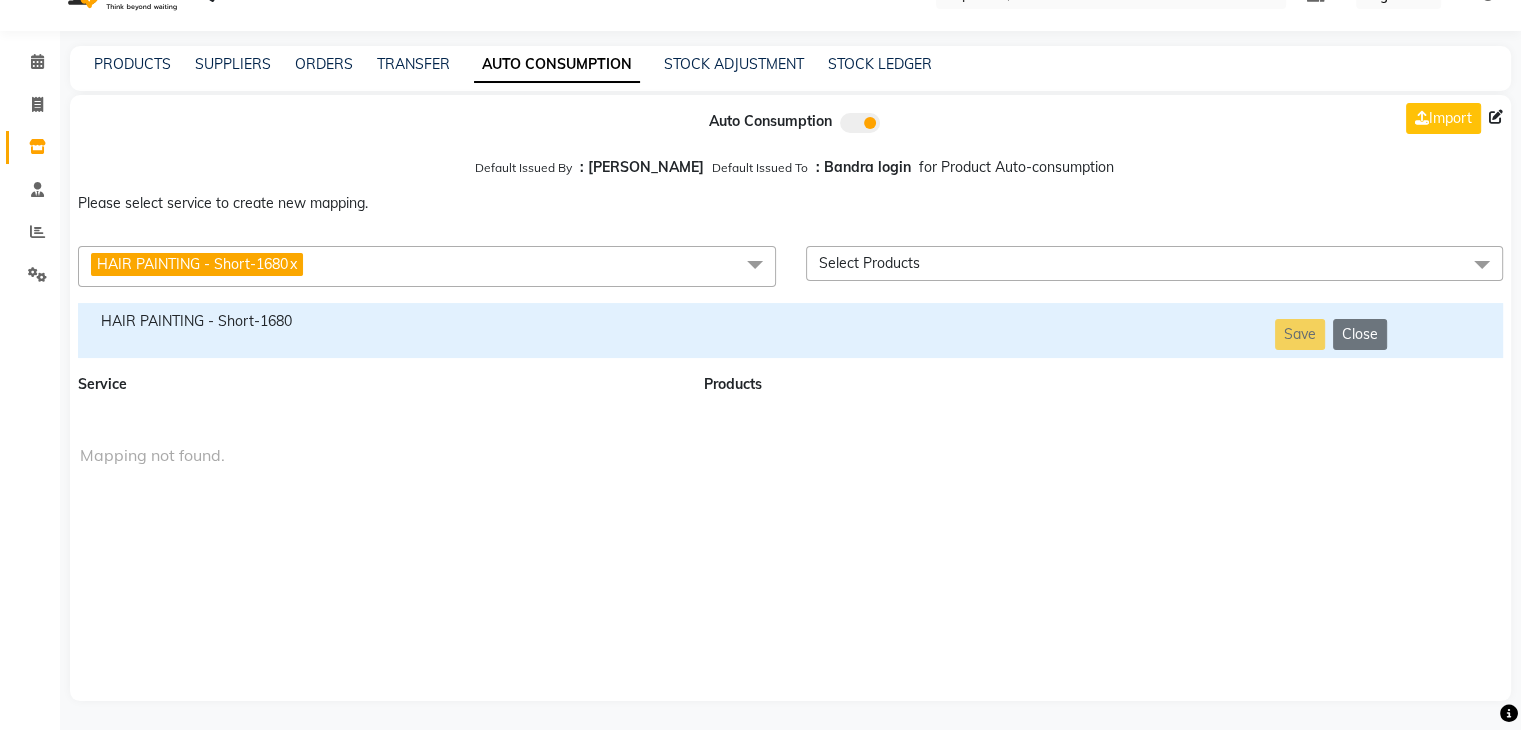 click on "HAIR PAINTING - Short-1680" at bounding box center [379, 330] 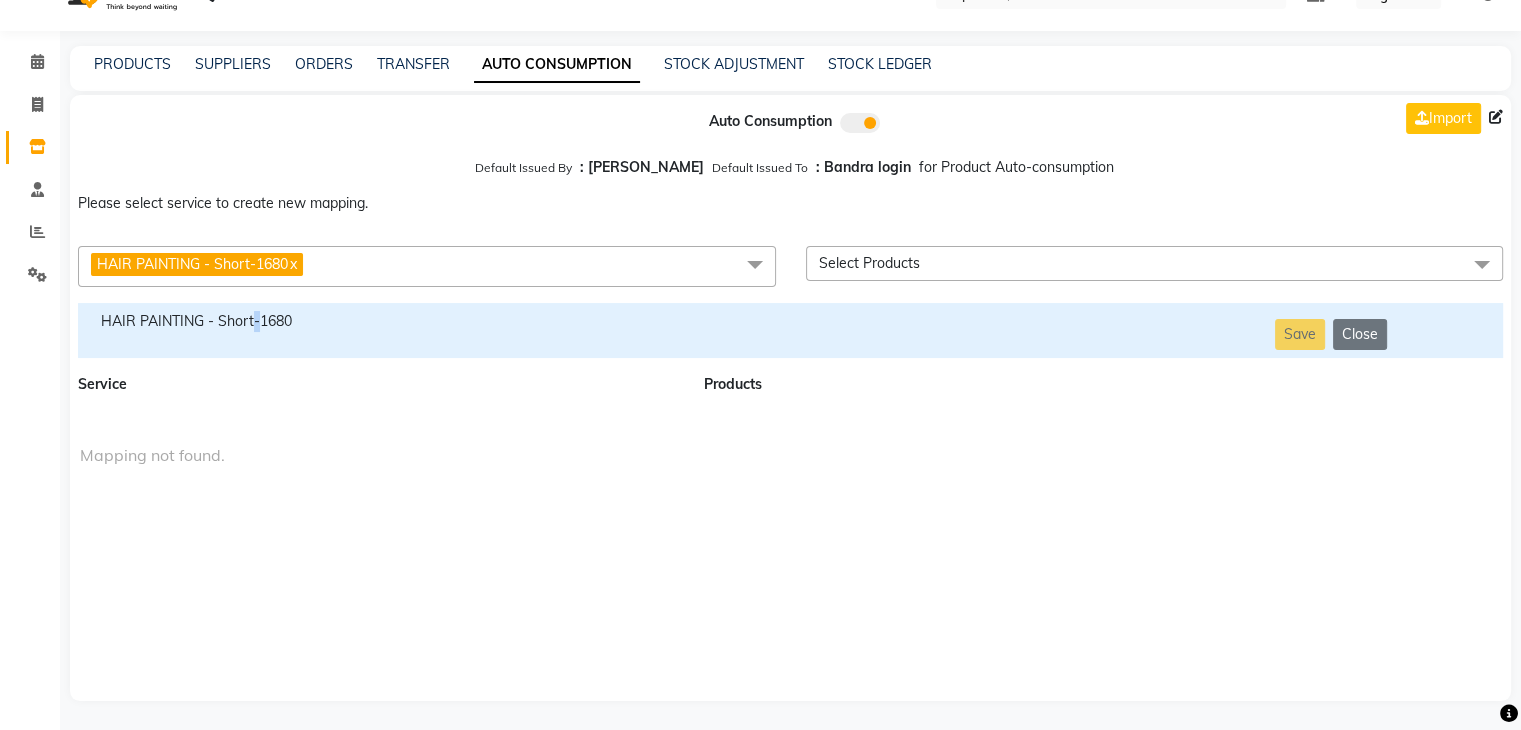 click on "HAIR PAINTING - Short-1680" at bounding box center [379, 330] 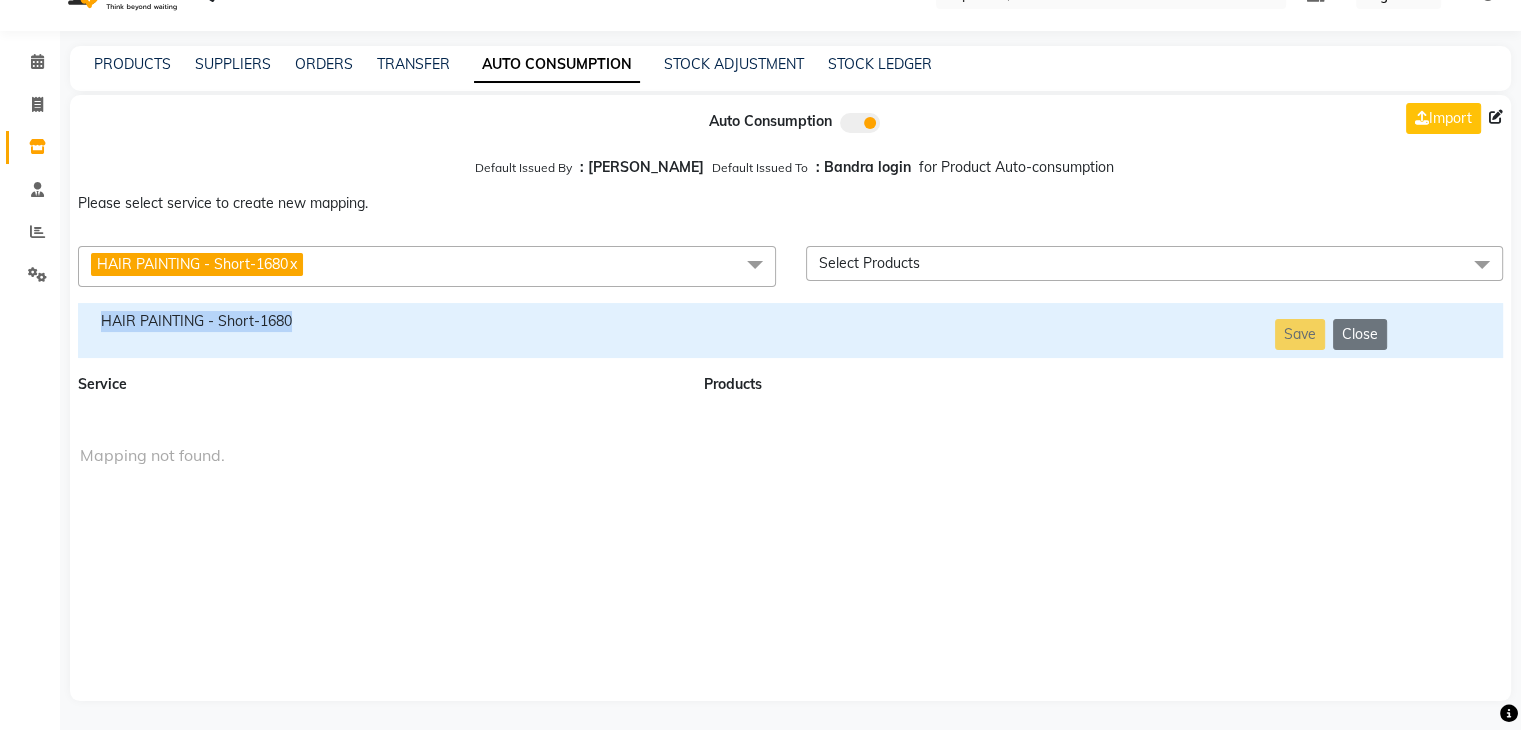 click on "HAIR PAINTING - Short-1680" at bounding box center (379, 330) 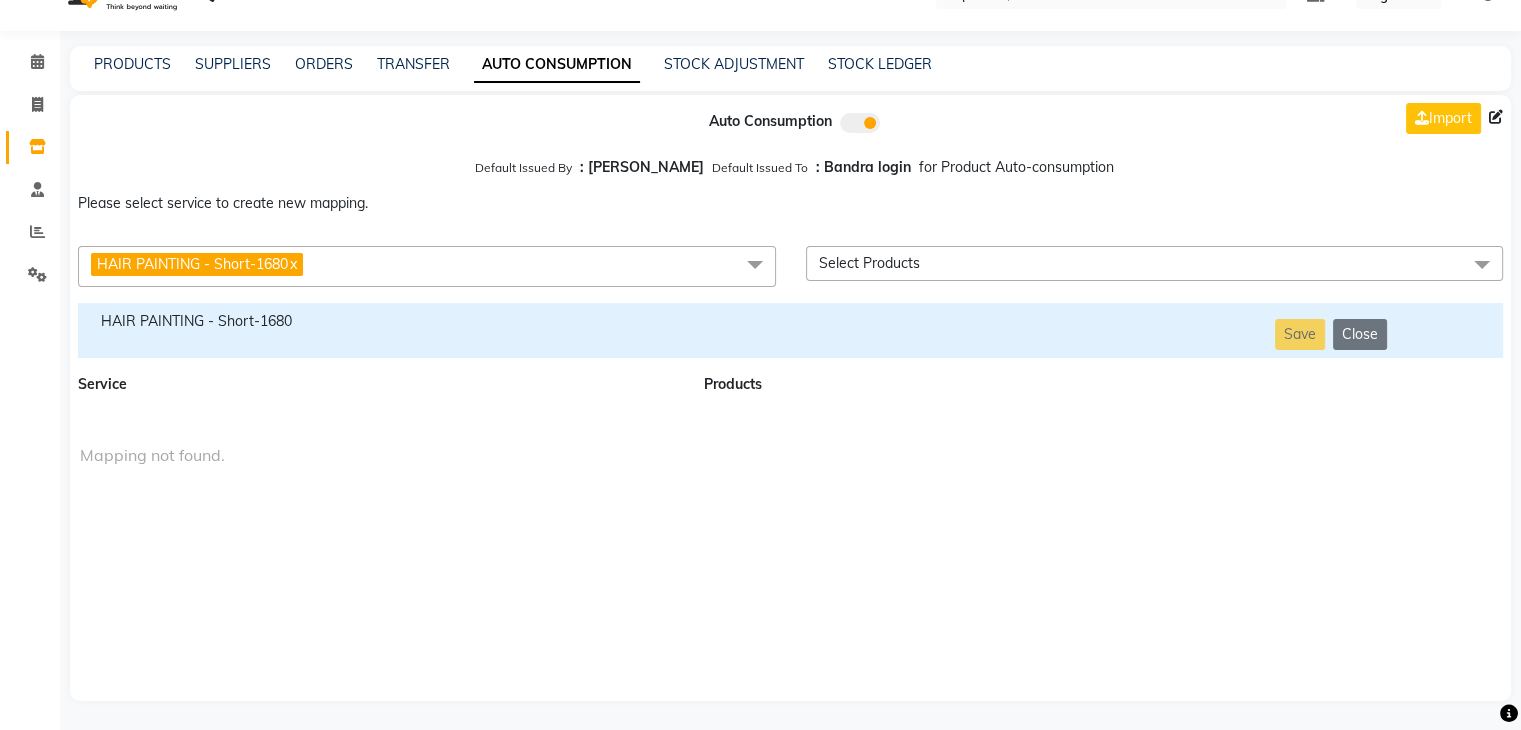 click on "HAIR PAINTING - Short-1680  x" at bounding box center [427, 266] 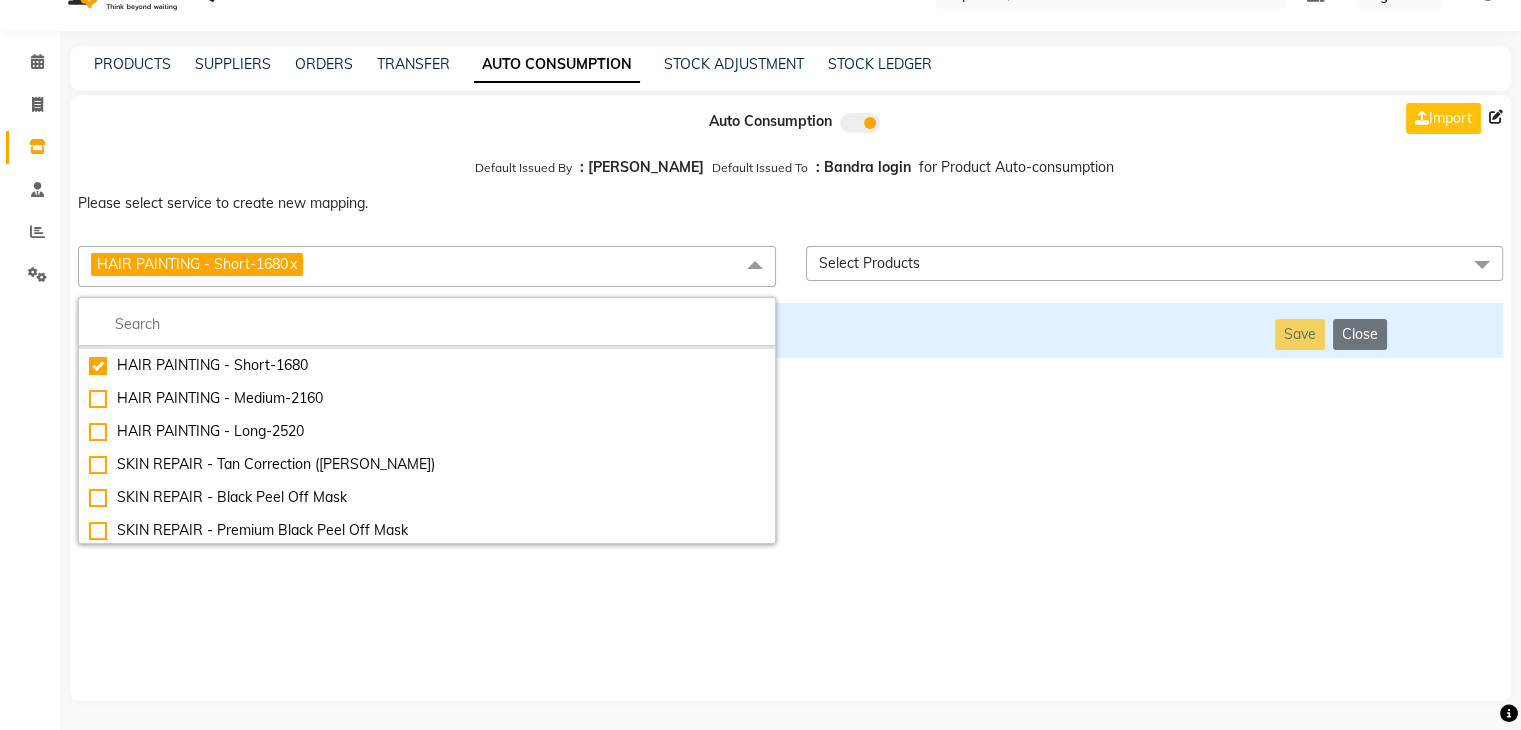 scroll, scrollTop: 3034, scrollLeft: 0, axis: vertical 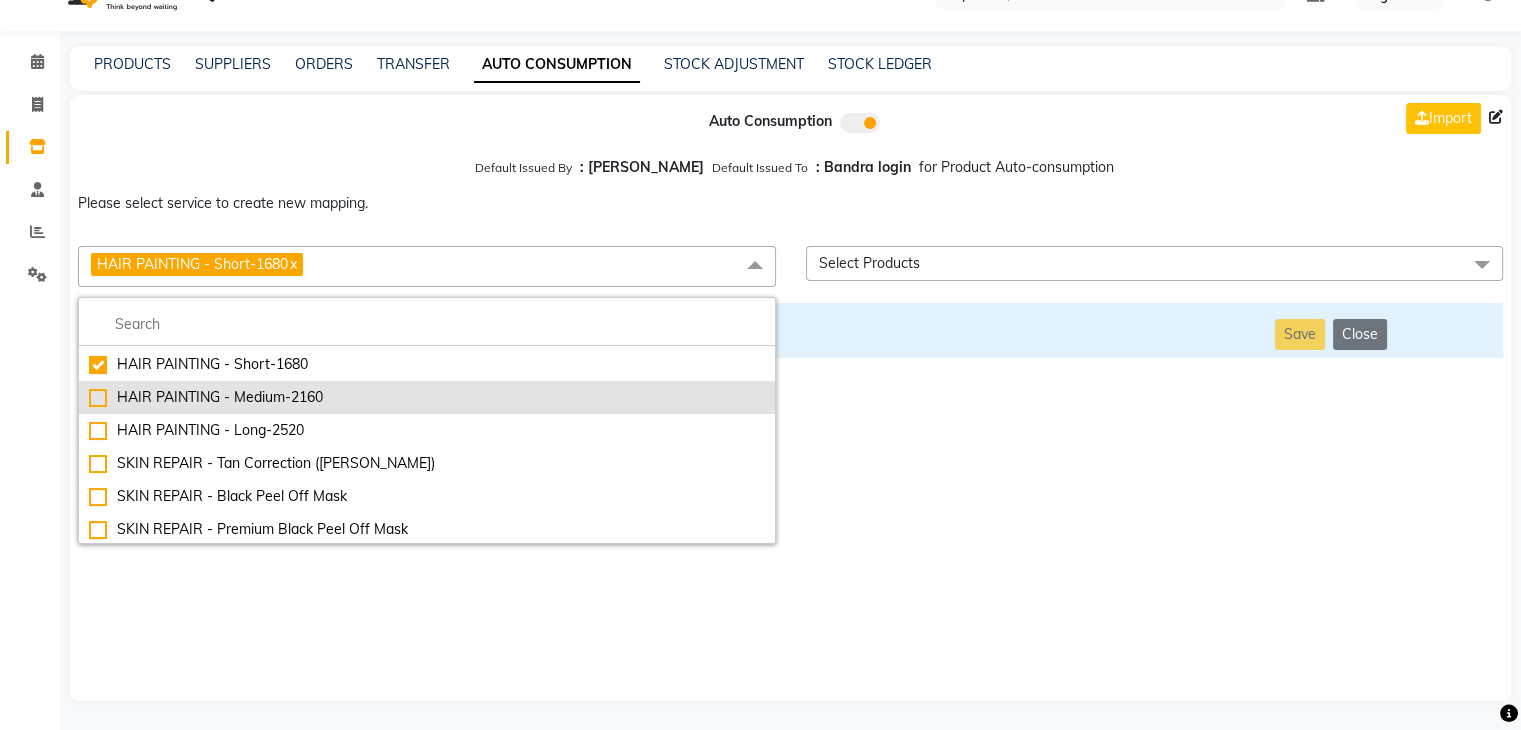 click on "HAIR PAINTING - Medium-2160" at bounding box center (427, 397) 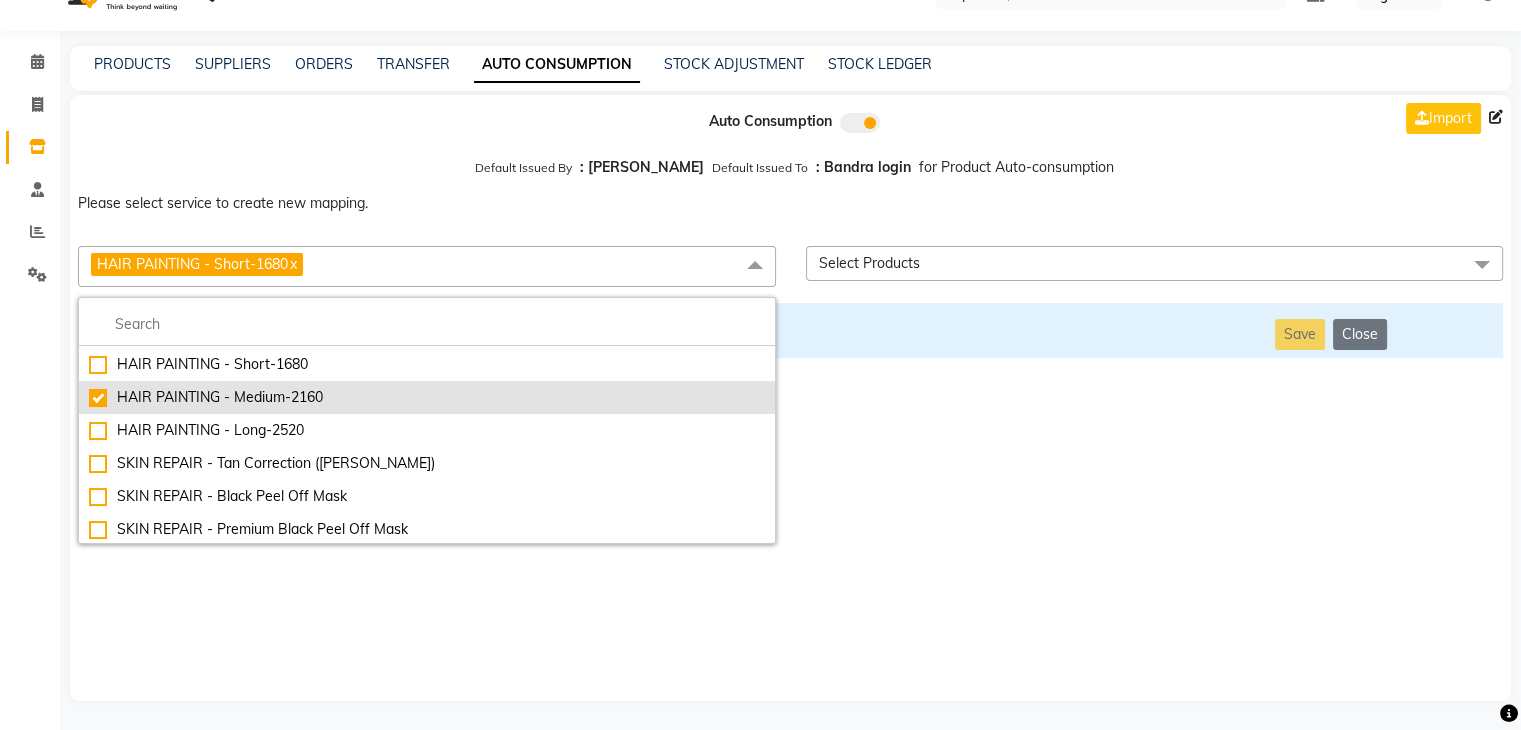 checkbox on "false" 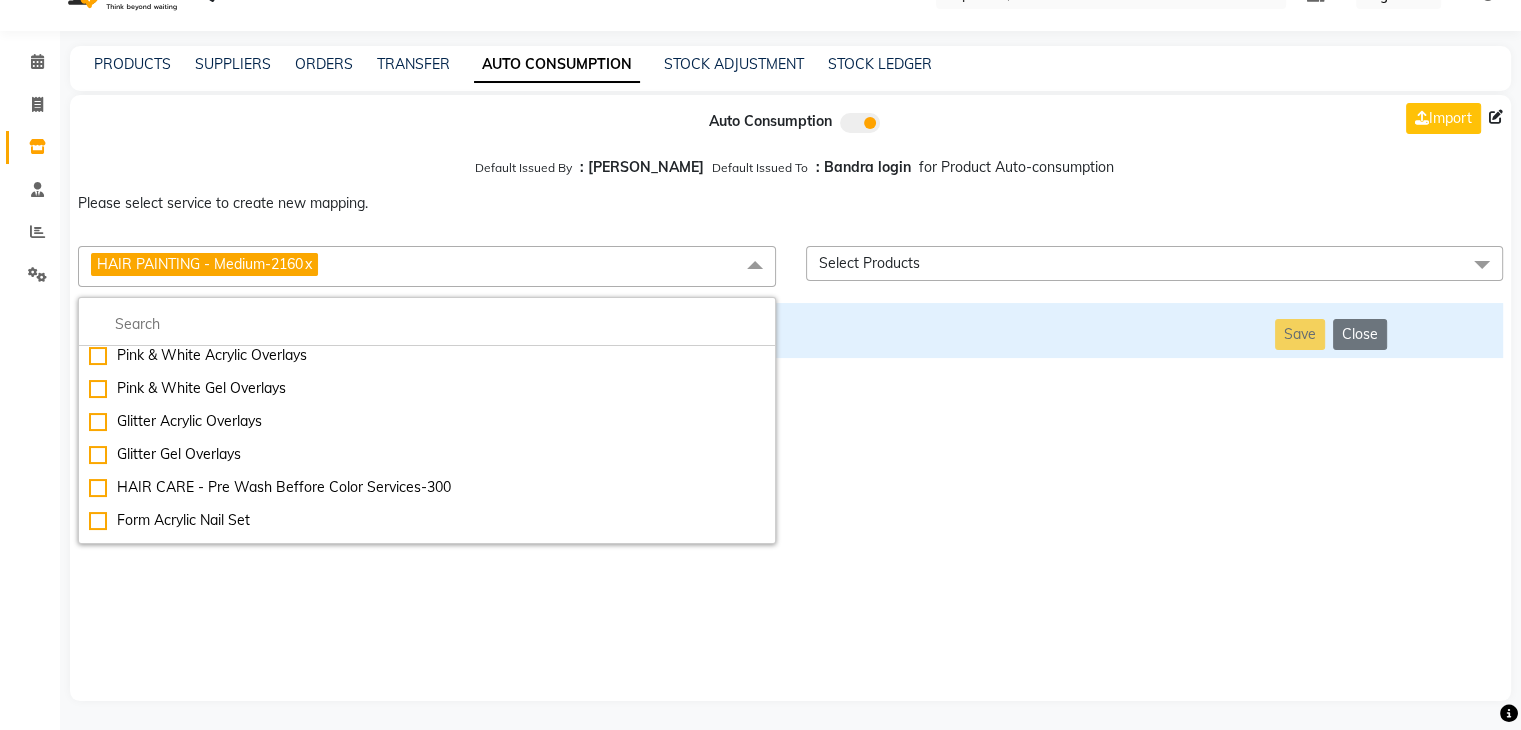 scroll, scrollTop: 4871, scrollLeft: 0, axis: vertical 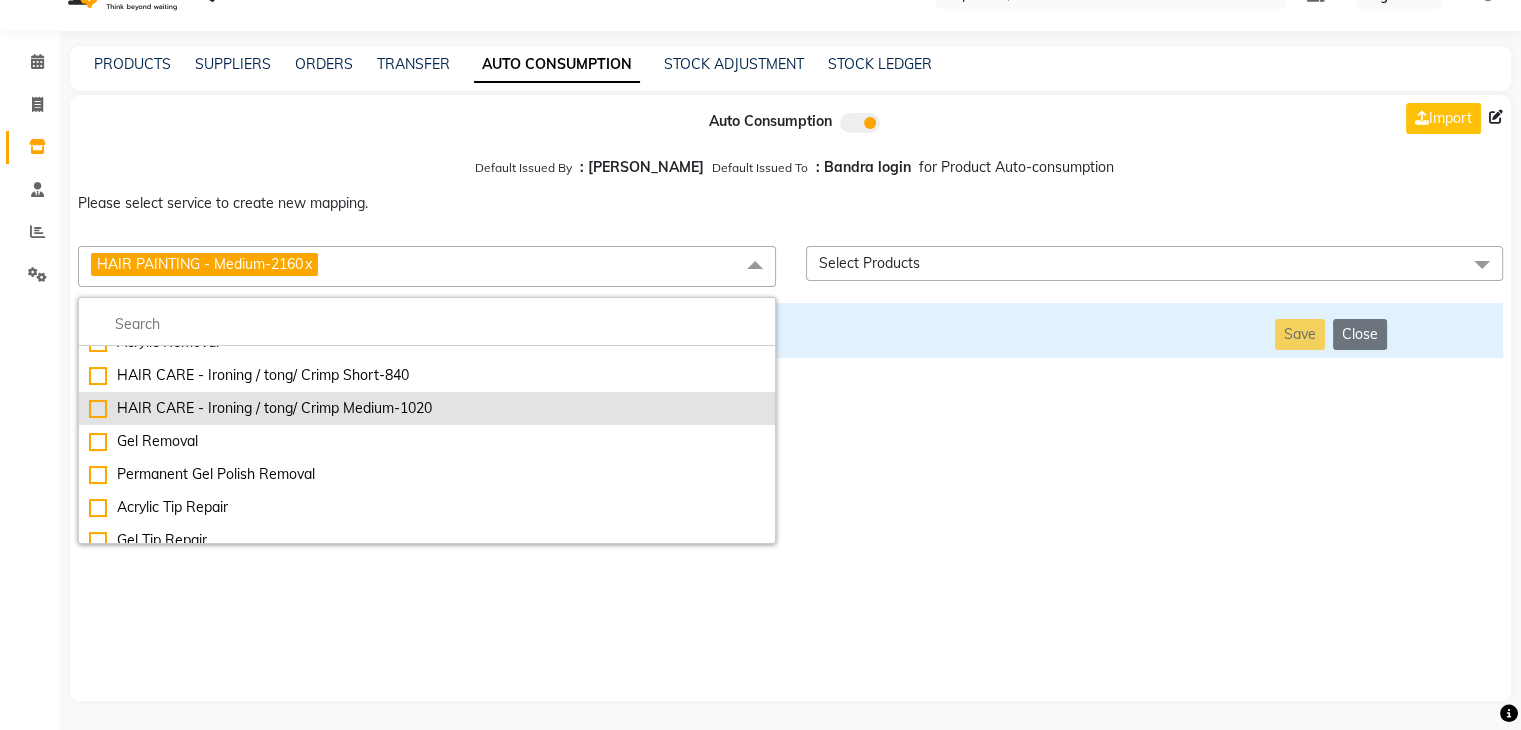 drag, startPoint x: 395, startPoint y: 622, endPoint x: 275, endPoint y: 394, distance: 257.65094 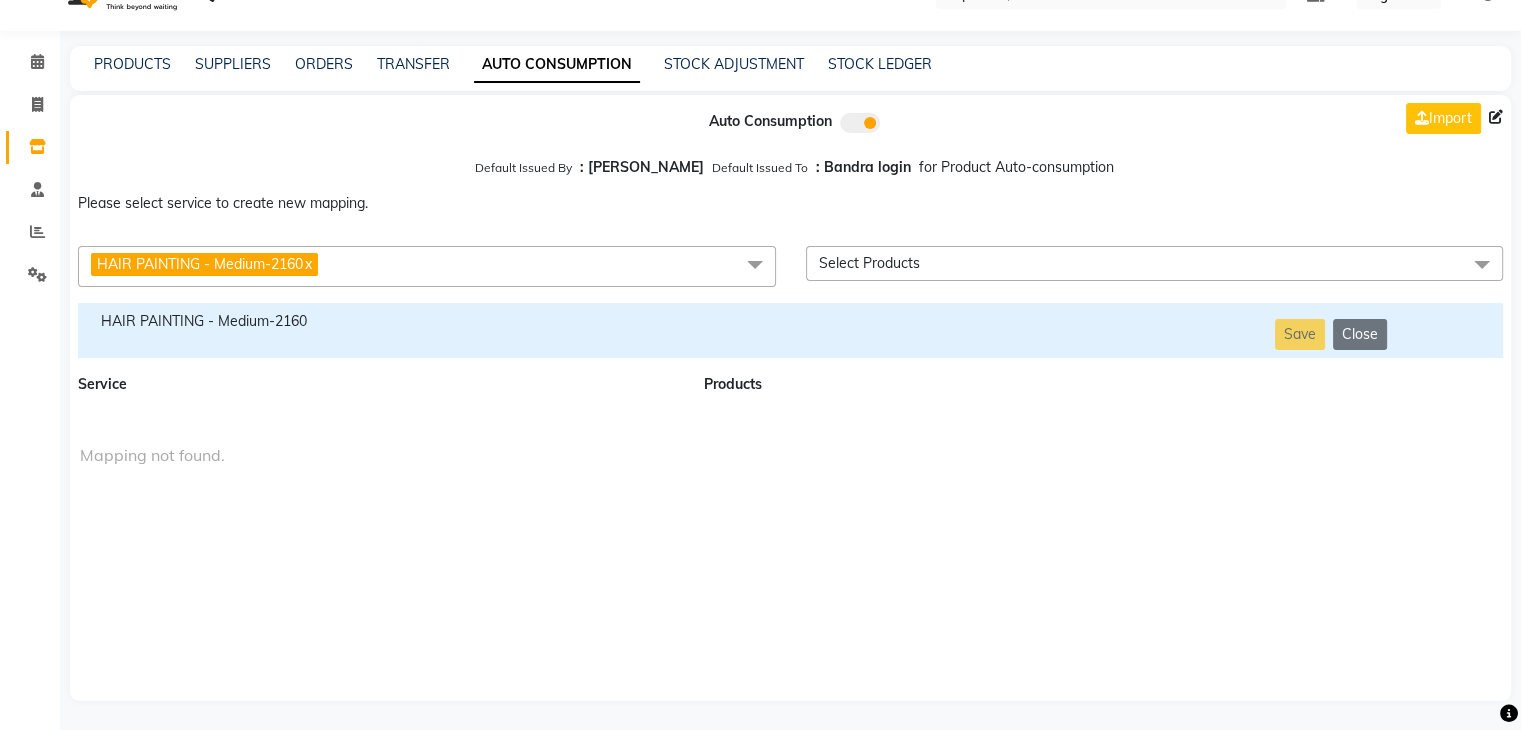 click on "HAIR PAINTING - Medium-2160  x" at bounding box center (427, 266) 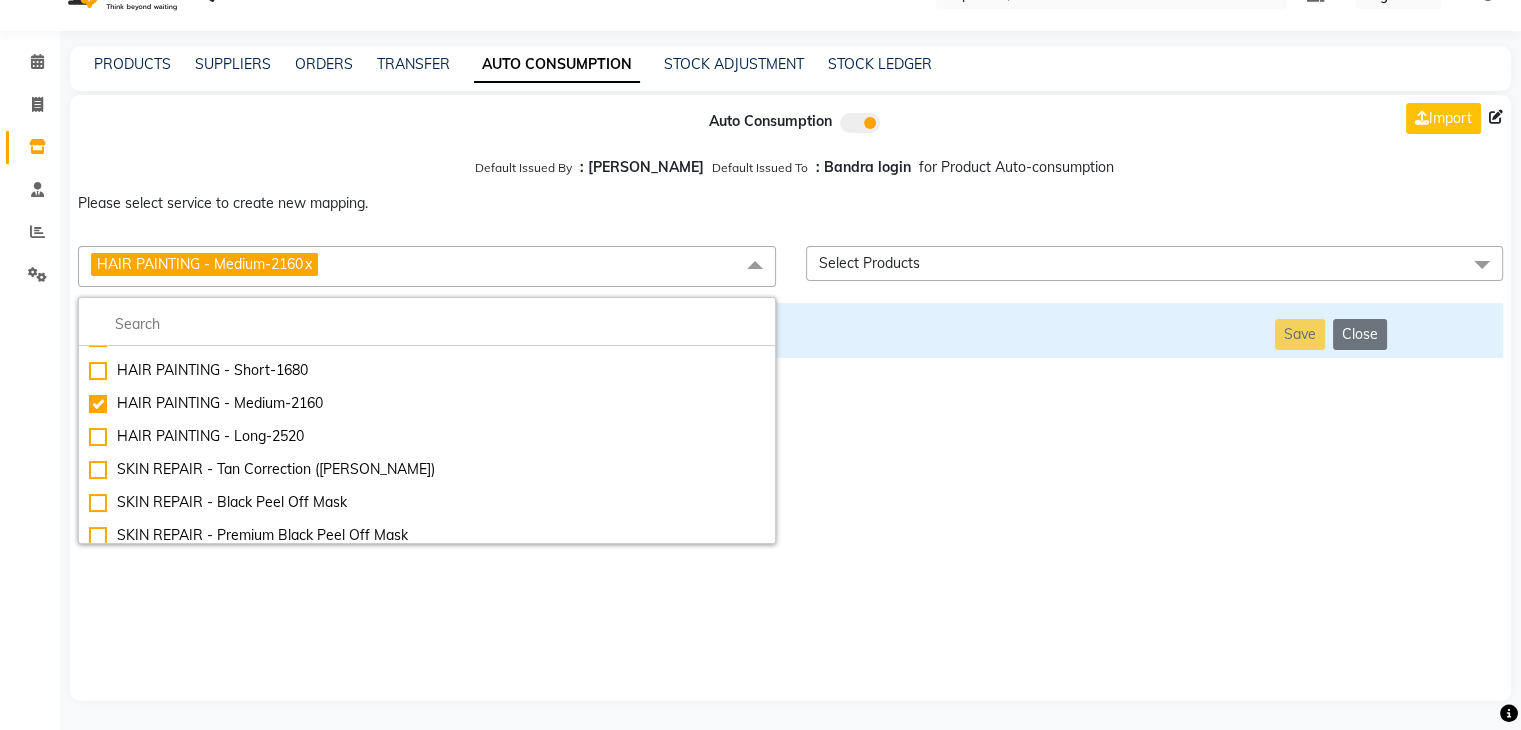 scroll, scrollTop: 3066, scrollLeft: 0, axis: vertical 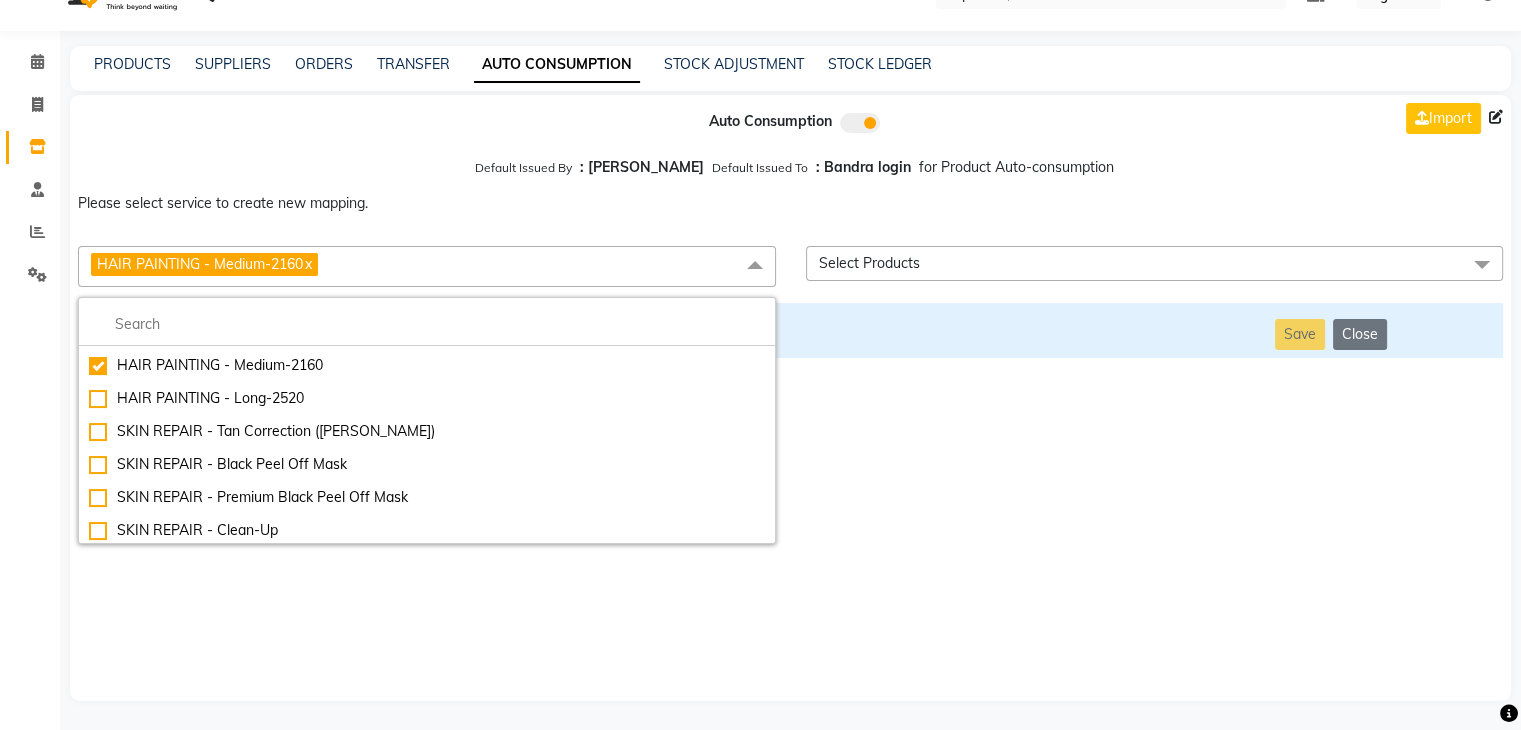 click on "Auto Consumption  Import Default Issued By  : [PERSON_NAME] Default Issued To  : Bandra login  for Product Auto-consumption  Please select service to create new mapping. HAIR PAINTING - Medium-2160  x Essential Manicure w Scrub Essential Pedicure w Scrub Manicure + OPI Nail Ext + Gel Polish-3570 Manicure + T&T Nail Ext + Gel Polish T&T Nail Ext + T&T Gel Polish OPI Nail Ext + OPI Gel Polish T&T Refills + Gel Polish OPI Refills + Gel Polish Travel Allowance Waiting Charge HAIR REPAIR - Haircut HAIR REPAIR - Haircut for Kids HAIR REPAIR - Hair Wash HAIR REPAIR - Hair Wash Premium HAIR REPAIR - Full Head Shave HAIR REPAIR - Hair Design HAIR REPAIR - Hairstyling HAIR REPAIR - Threading HAIR REPAIR - [PERSON_NAME] Edging HAIR REPAIR - [PERSON_NAME] Edging Premium HAIR REPAIR - Razor Shave HAIR REPAIR - Razor Shave Premium HAIR REPAIR - Luxury Steam Shaving HAIR REPAIR - Fade Hair Cut HAIR SPA RITUALS - Hairoticmen Argan Spa HAIR SPA RITUALS - Wella Deep Nourishing Spa HAIR SPA RITUALS - Nashi Argan Oil Spa SKIN REPAIR - Clean-Up" at bounding box center (790, 398) 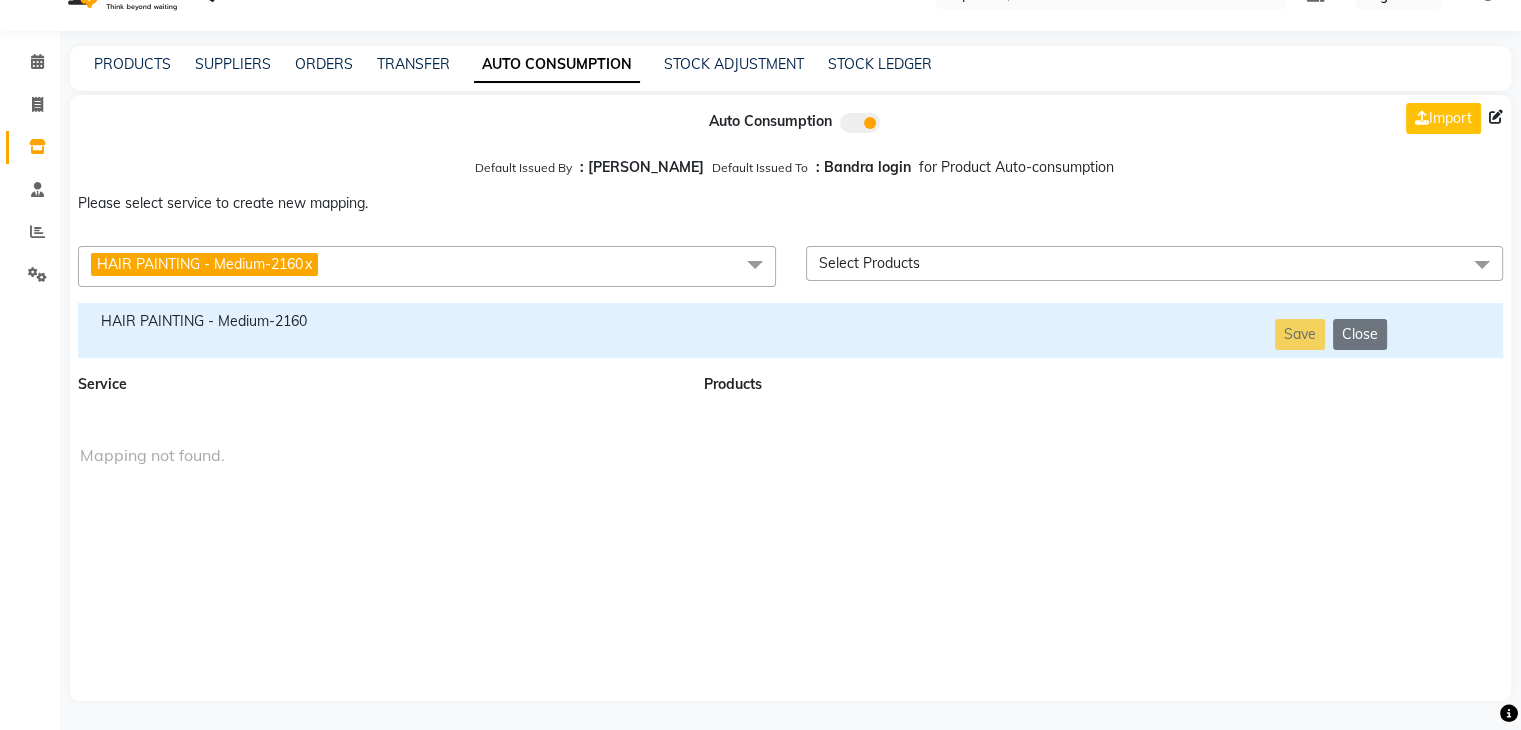 click on "HAIR PAINTING - Medium-2160" at bounding box center (379, 321) 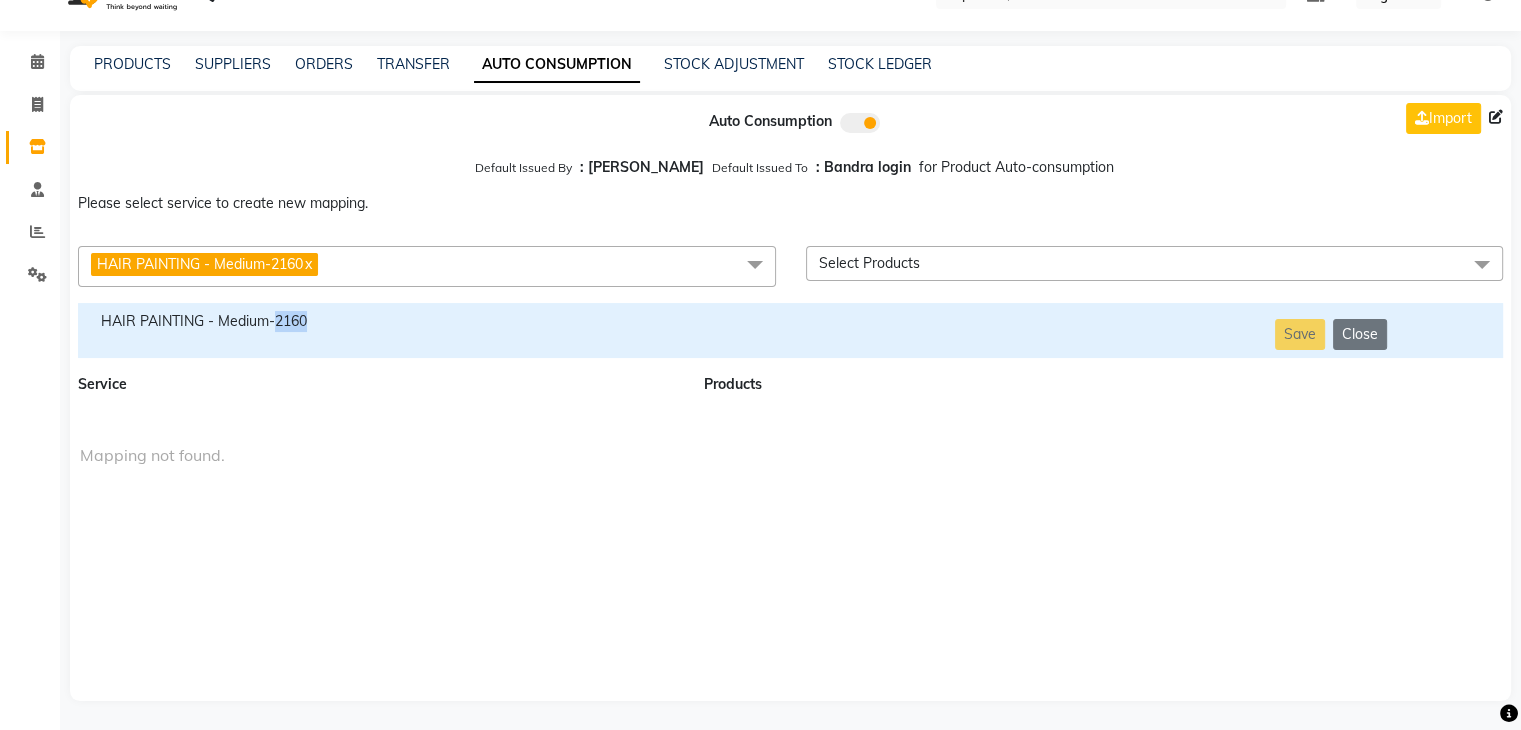 click on "HAIR PAINTING - Medium-2160" at bounding box center (379, 321) 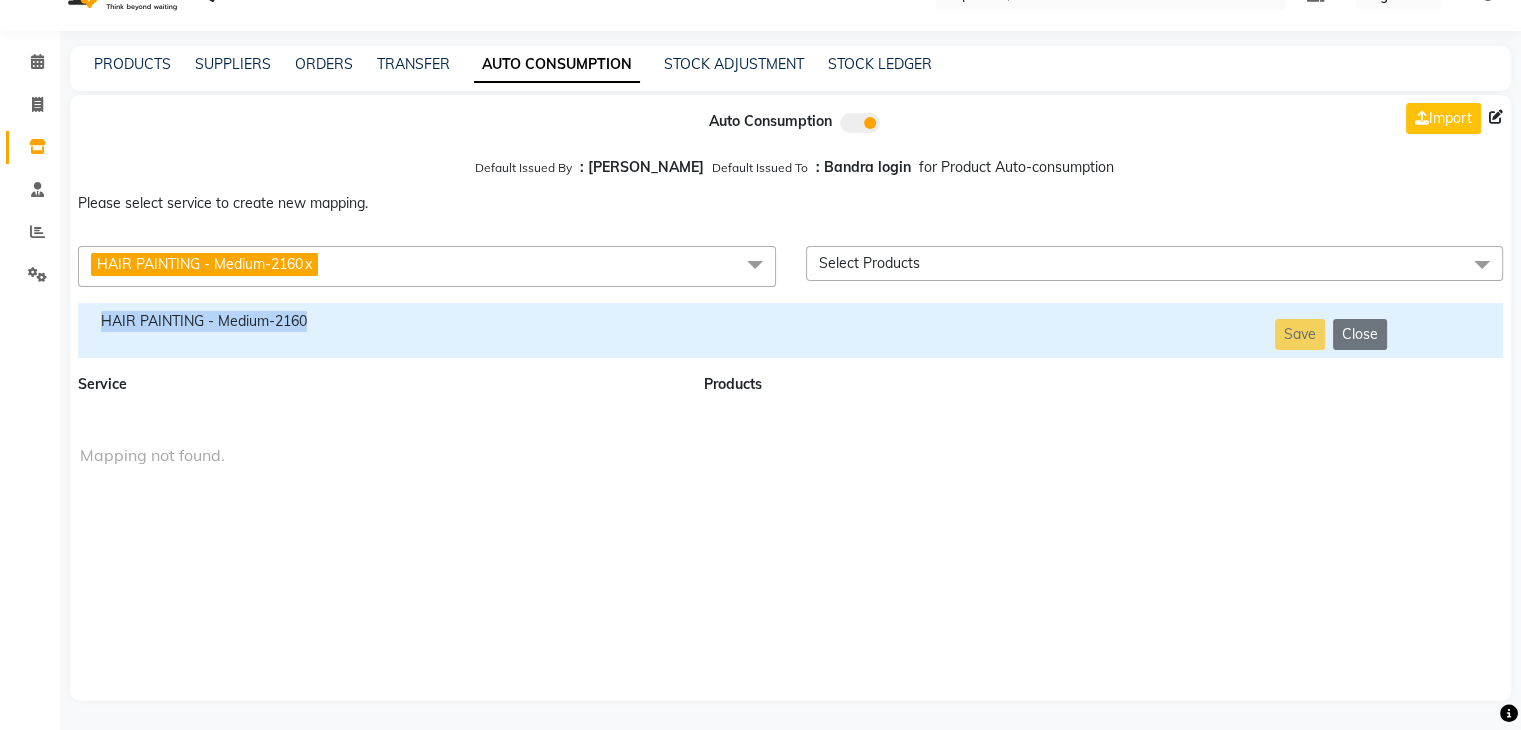 click on "HAIR PAINTING - Medium-2160" at bounding box center (379, 321) 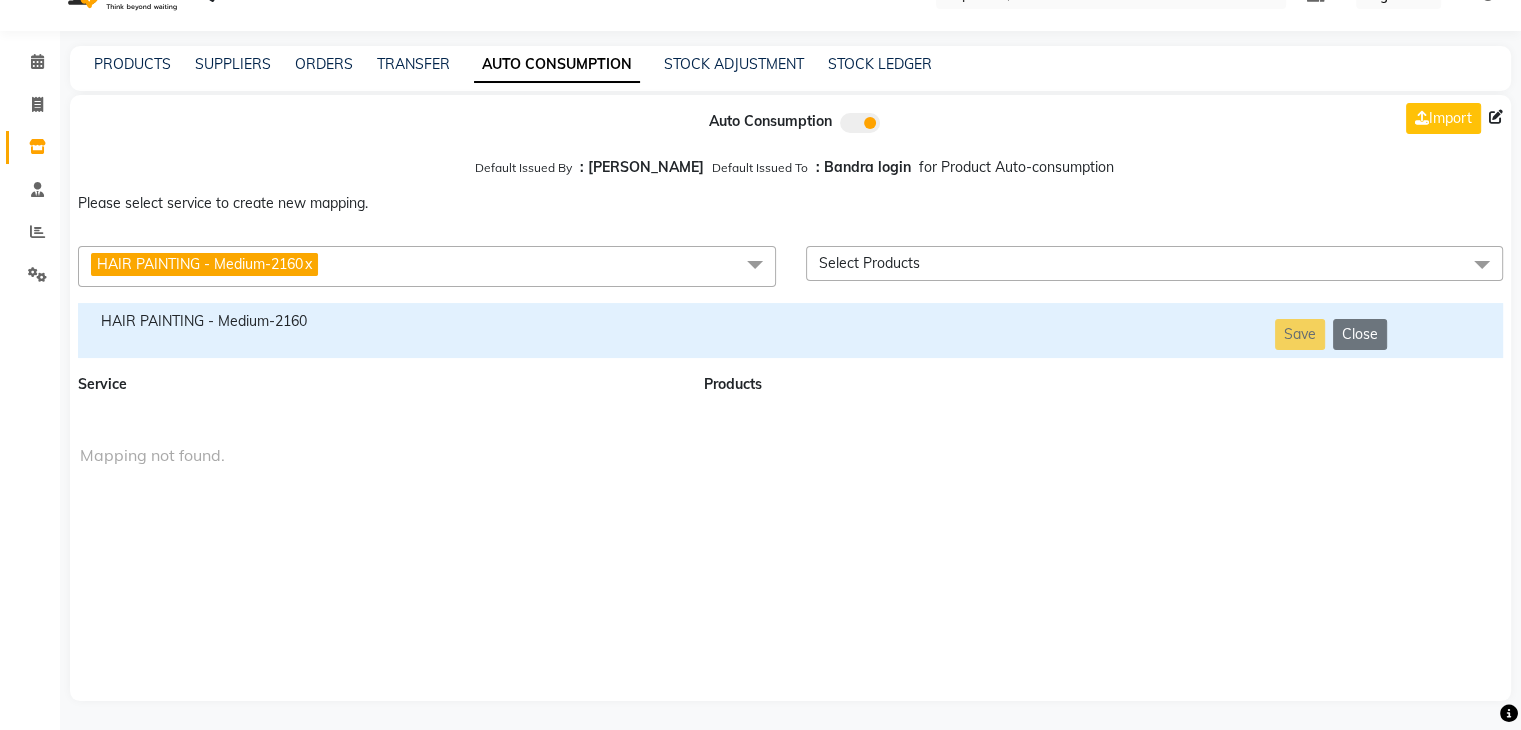 click on "HAIR PAINTING - Medium-2160  x" at bounding box center (427, 266) 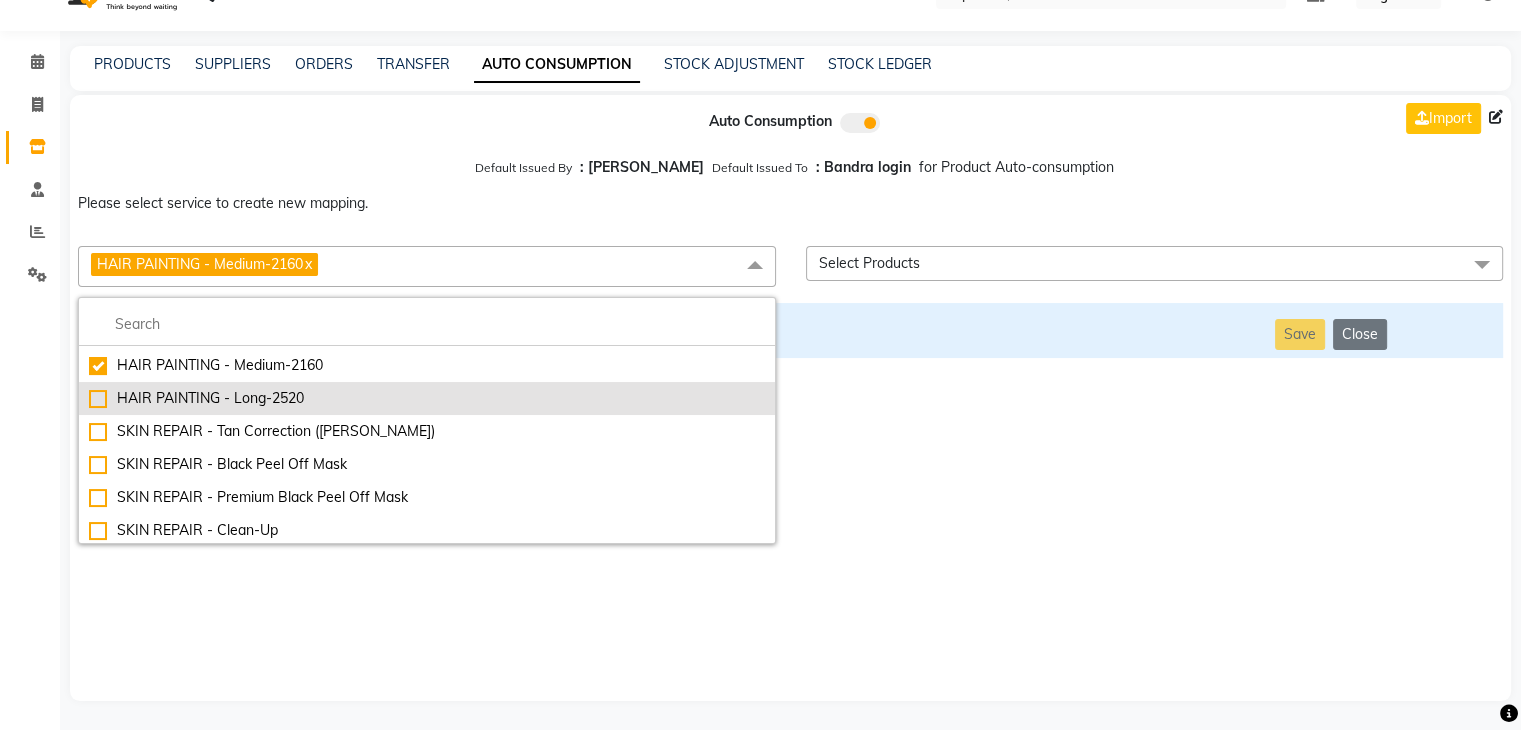 click on "HAIR PAINTING - Long-2520" at bounding box center [427, 398] 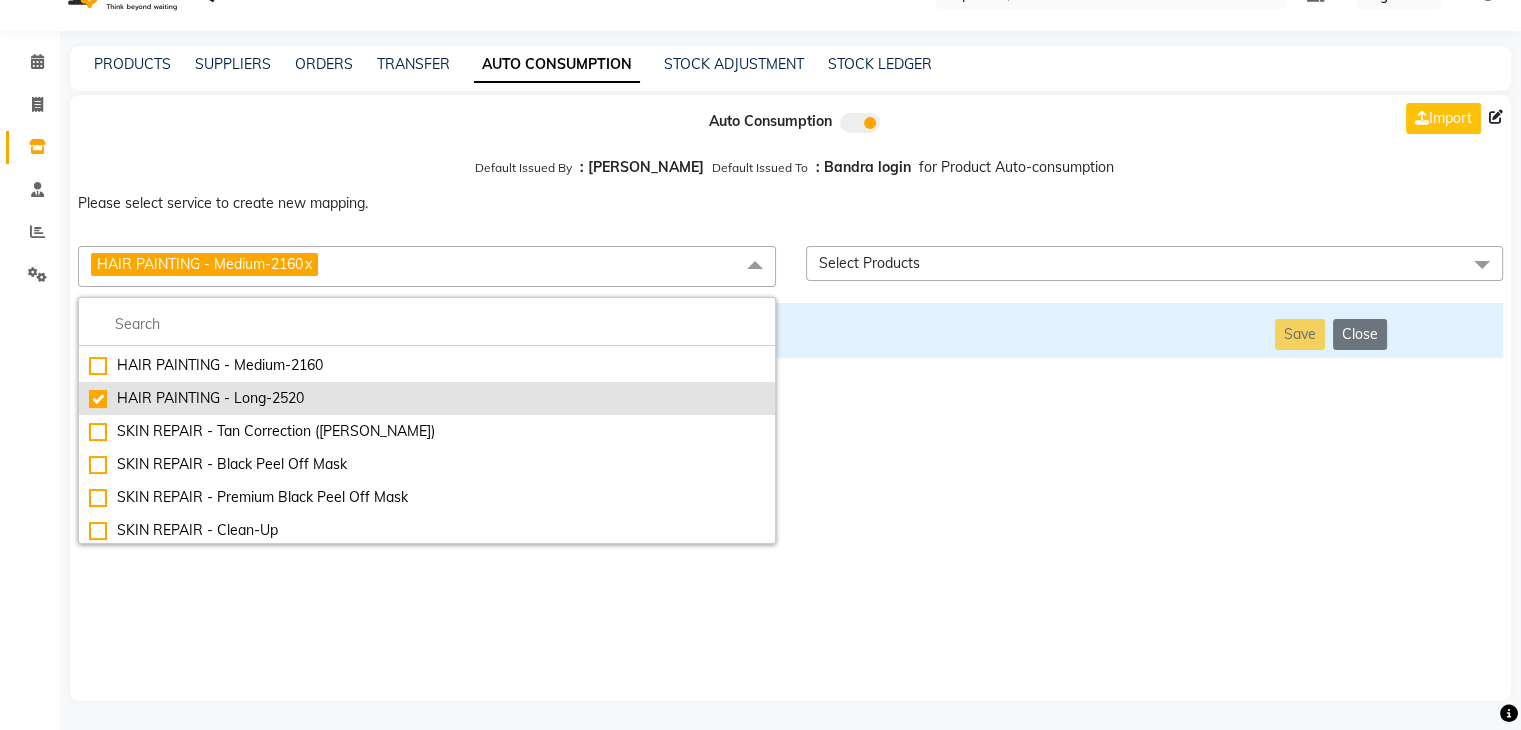 checkbox on "false" 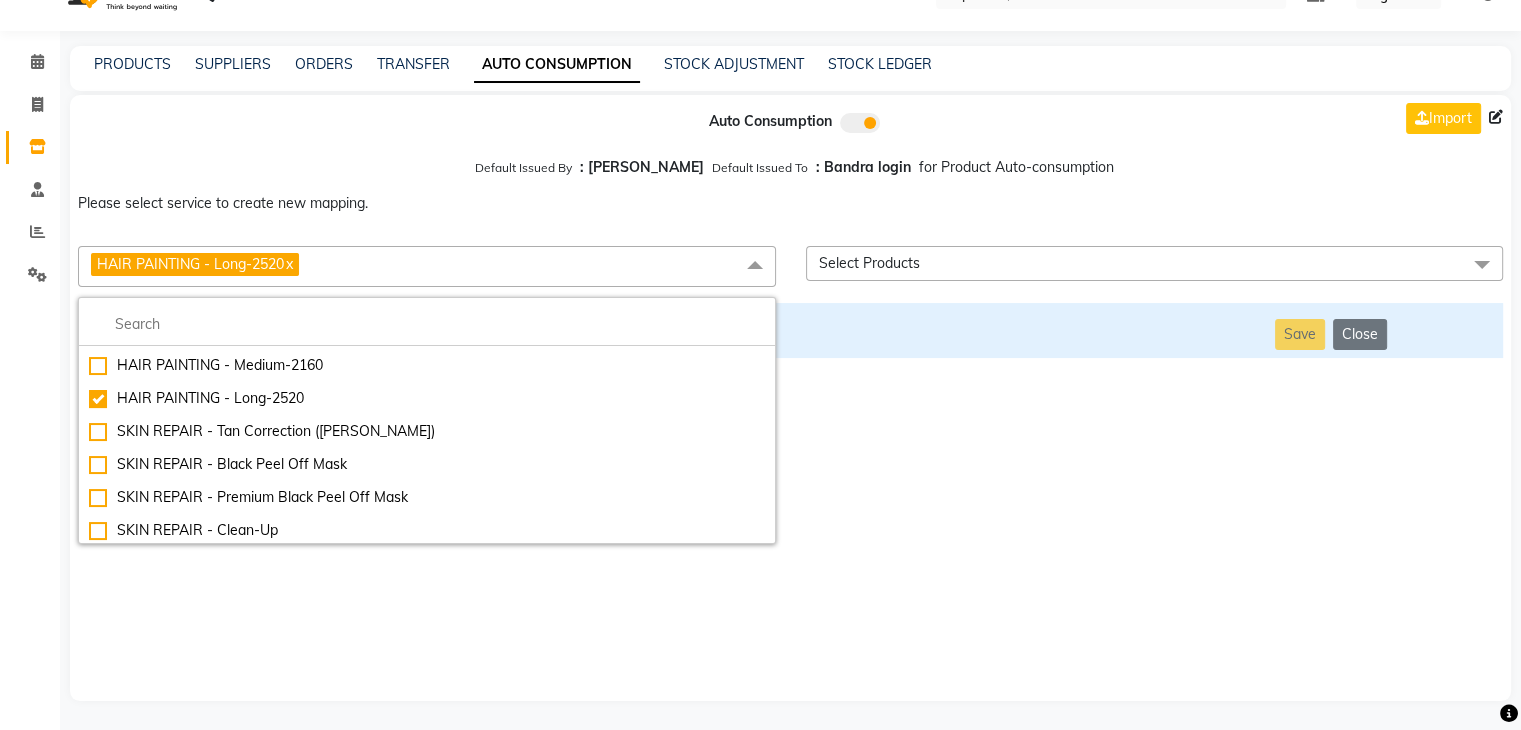 click on "Auto Consumption  Import Default Issued By  : [PERSON_NAME] Default Issued To  : Bandra login  for Product Auto-consumption  Please select service to create new mapping. HAIR PAINTING - Long-2520  x Essential Manicure w Scrub Essential Pedicure w Scrub Manicure + OPI Nail Ext + Gel Polish-3570 Manicure + T&T Nail Ext + Gel Polish T&T Nail Ext + T&T Gel Polish OPI Nail Ext + OPI Gel Polish T&T Refills + Gel Polish OPI Refills + Gel Polish Travel Allowance Waiting Charge HAIR REPAIR - Haircut HAIR REPAIR - Haircut for Kids HAIR REPAIR - Hair Wash HAIR REPAIR - Hair Wash Premium HAIR REPAIR - Full Head Shave HAIR REPAIR - Hair Design HAIR REPAIR - Hairstyling HAIR REPAIR - Threading HAIR REPAIR - [PERSON_NAME] Edging HAIR REPAIR - [PERSON_NAME] Edging Premium HAIR REPAIR - Razor Shave HAIR REPAIR - Razor Shave Premium HAIR REPAIR - Luxury Steam Shaving HAIR REPAIR - Fade Hair Cut HAIR SPA RITUALS - Hairoticmen Argan Spa HAIR SPA RITUALS - Wella Deep Nourishing Spa HAIR SPA RITUALS - Nashi Argan Oil Spa HAIR PAINTING - Highlights" at bounding box center (790, 398) 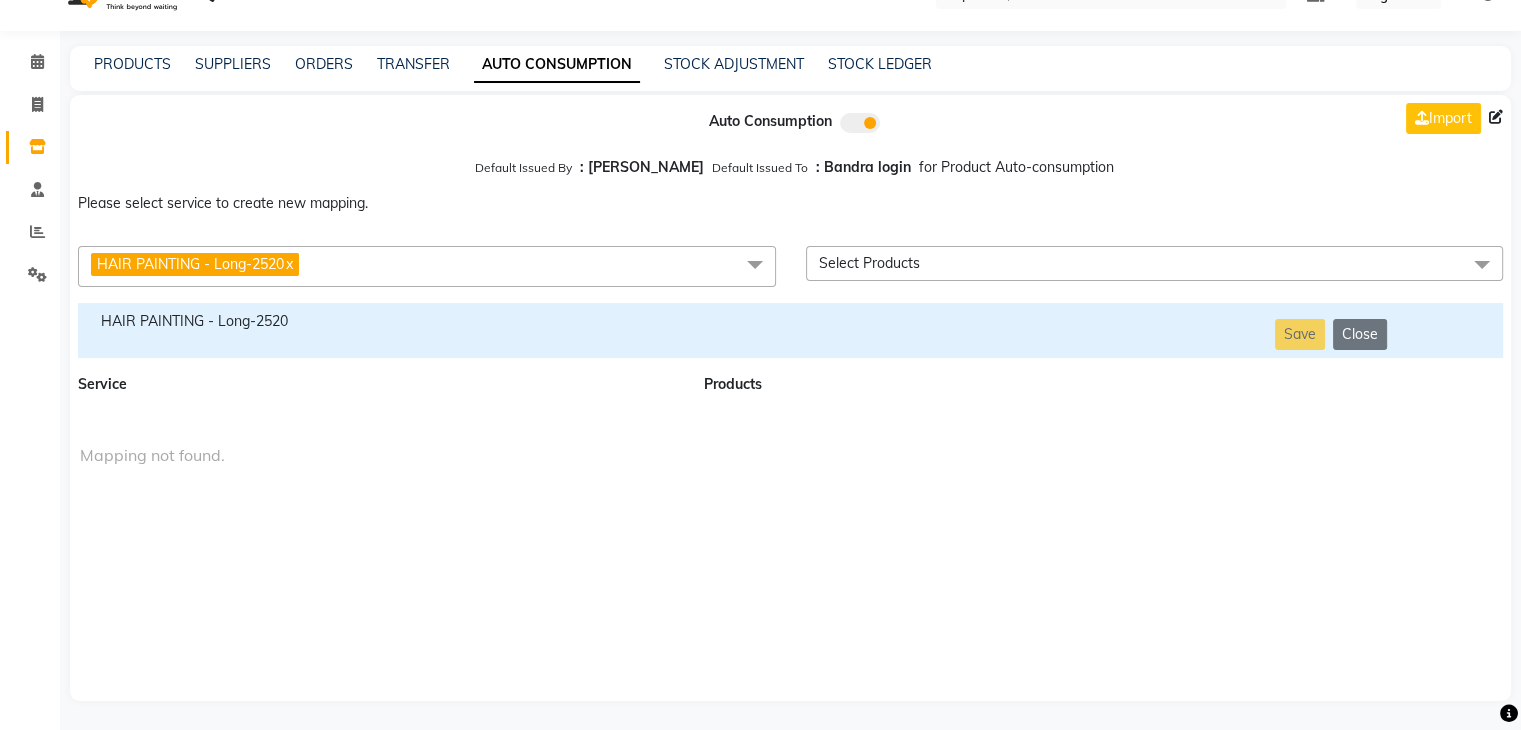 click on "HAIR PAINTING - Long-2520" at bounding box center (379, 321) 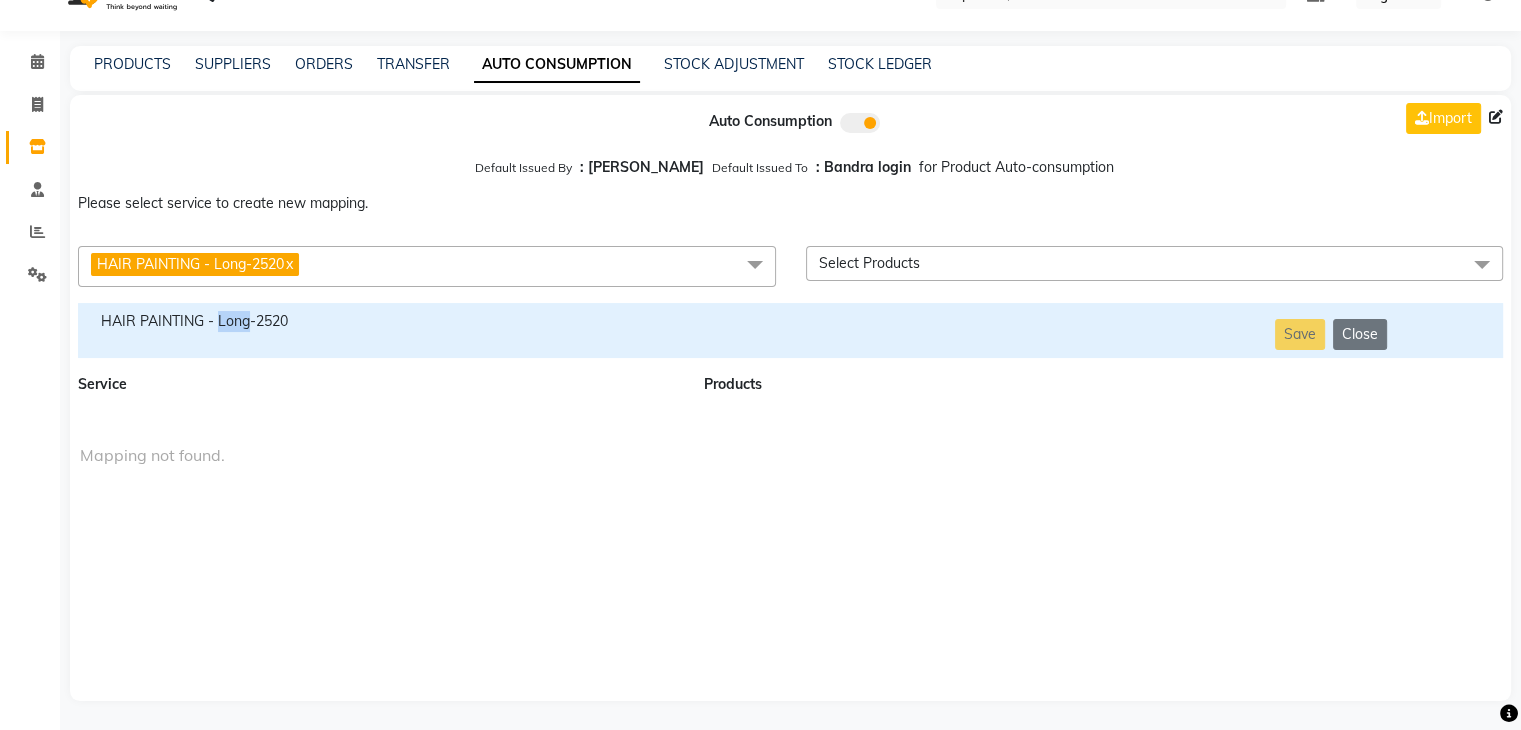 click on "HAIR PAINTING - Long-2520" at bounding box center [379, 321] 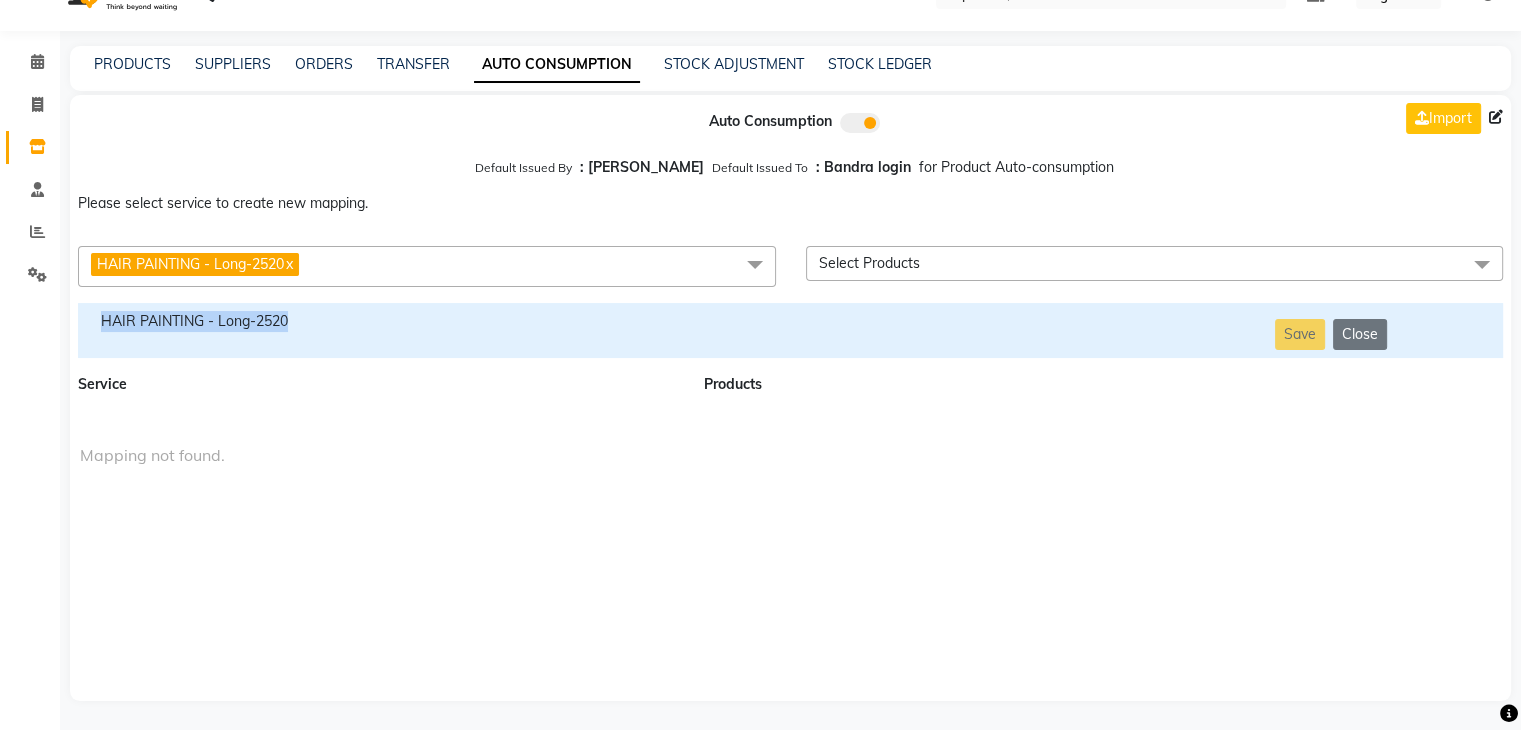 click on "HAIR PAINTING - Long-2520" at bounding box center (379, 321) 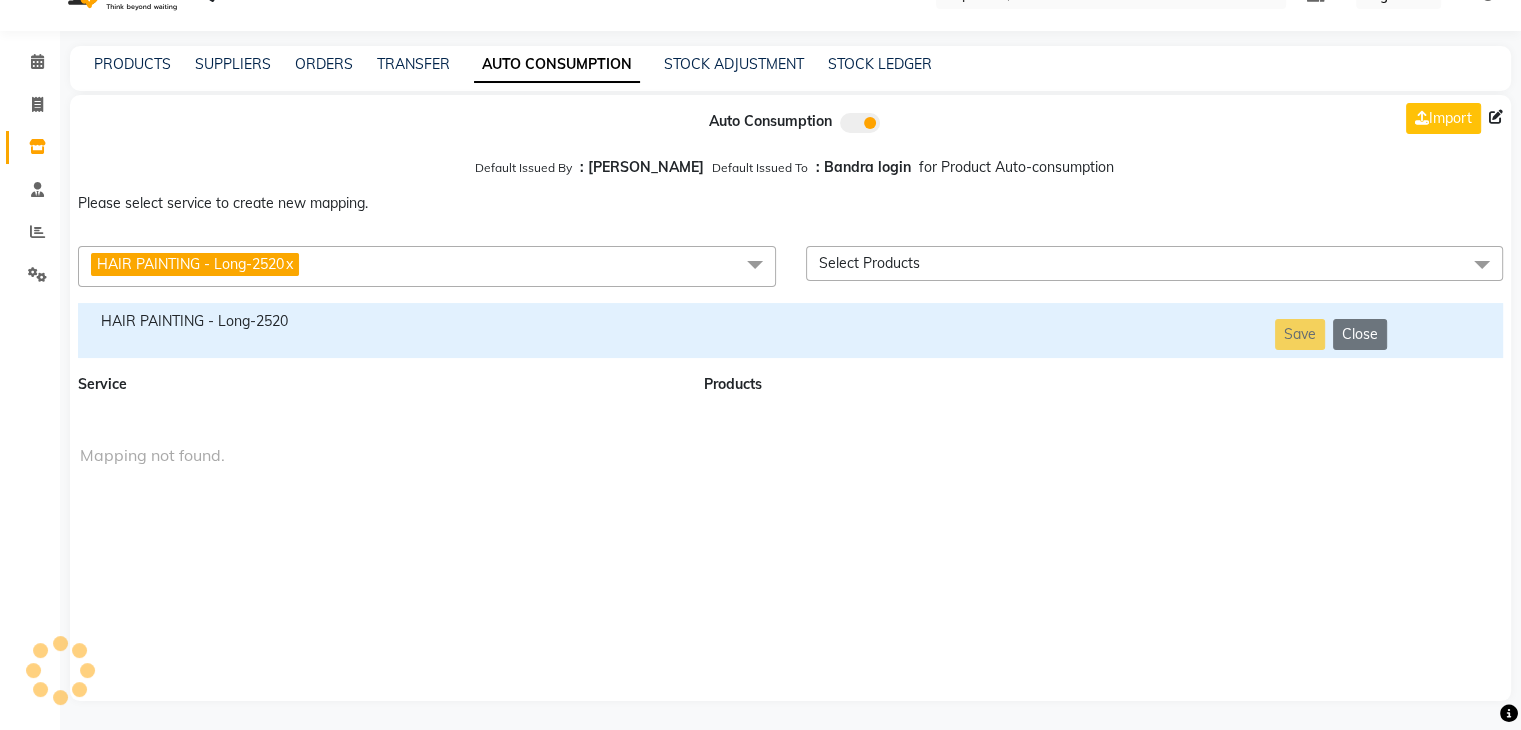 click on "HAIR PAINTING - Long-2520  x" at bounding box center (427, 266) 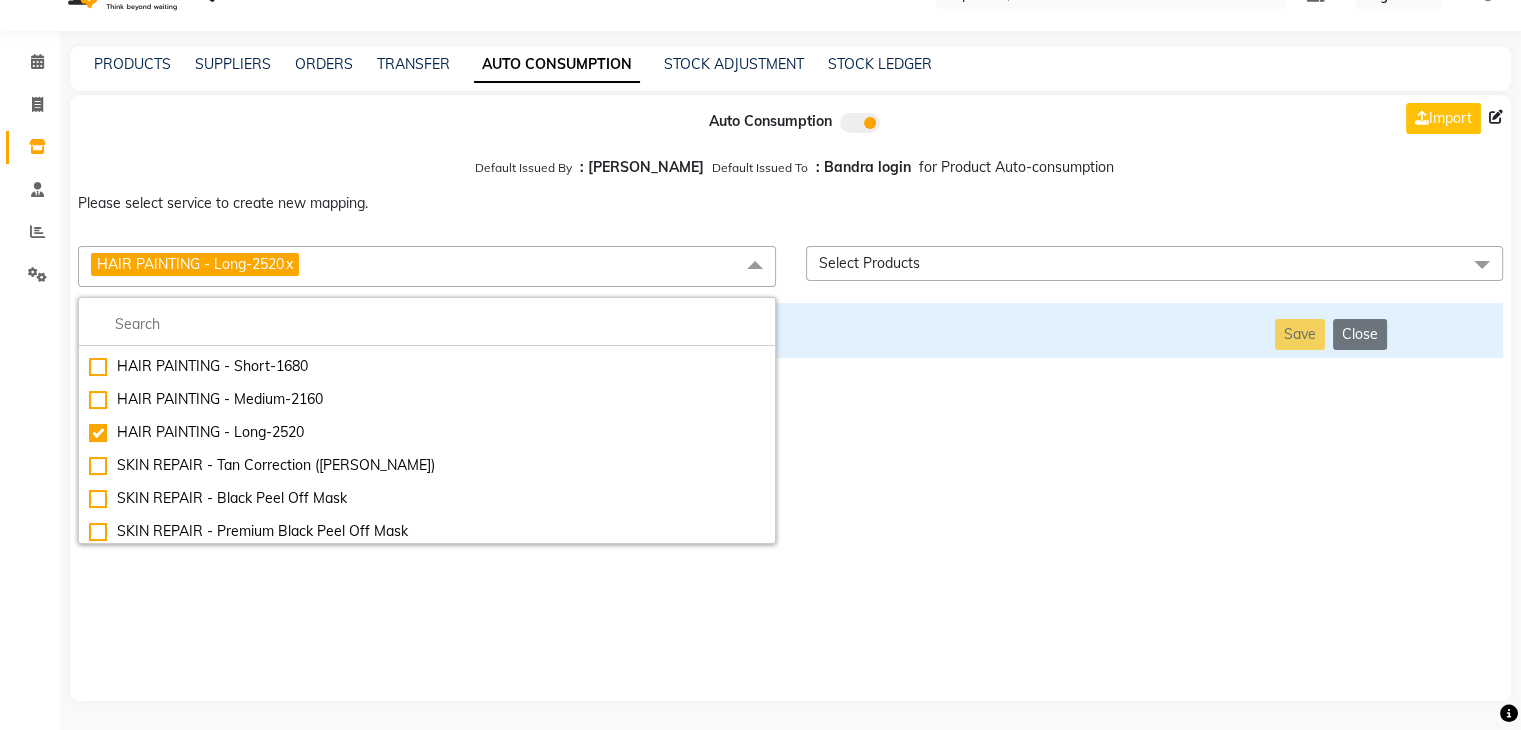 scroll, scrollTop: 3011, scrollLeft: 0, axis: vertical 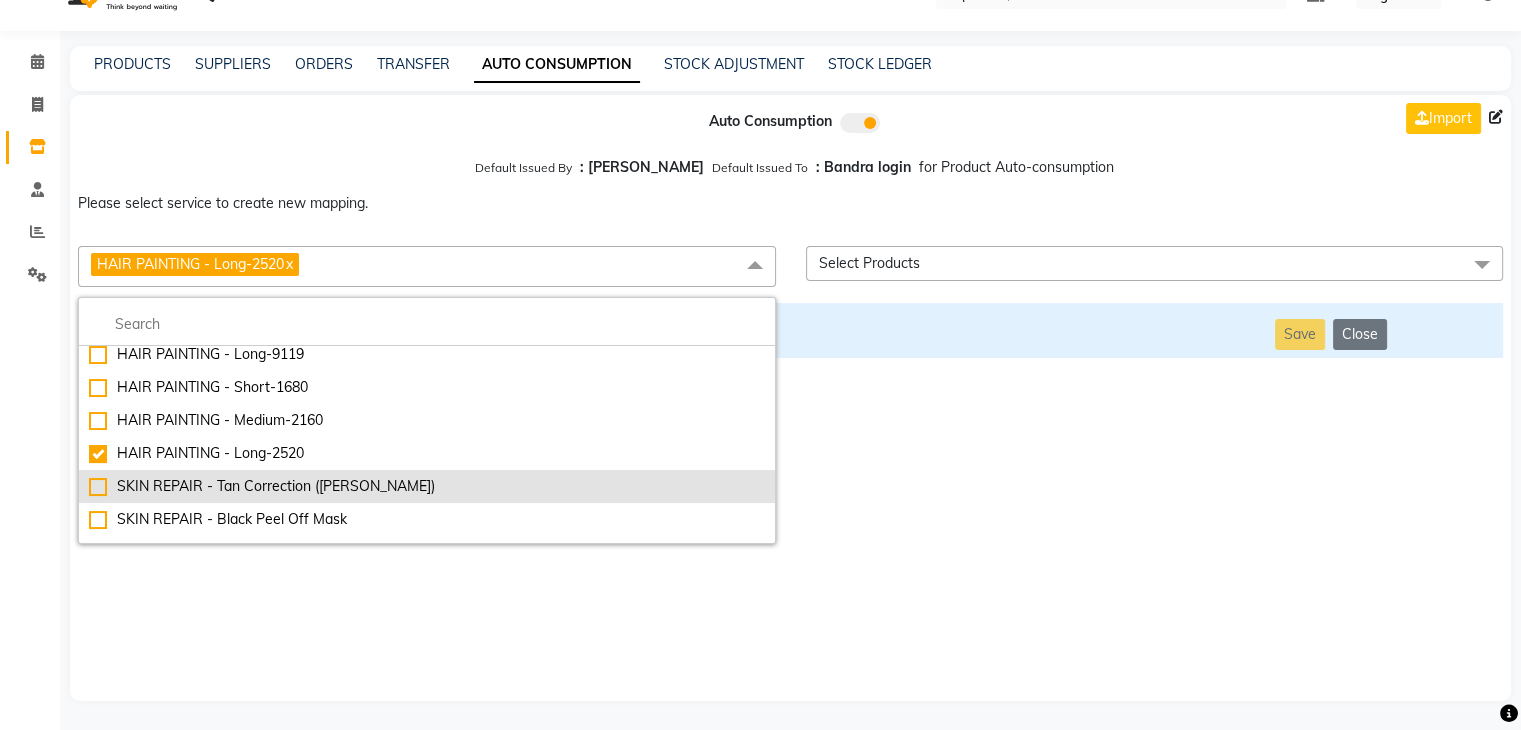 drag, startPoint x: 404, startPoint y: 464, endPoint x: 404, endPoint y: 492, distance: 28 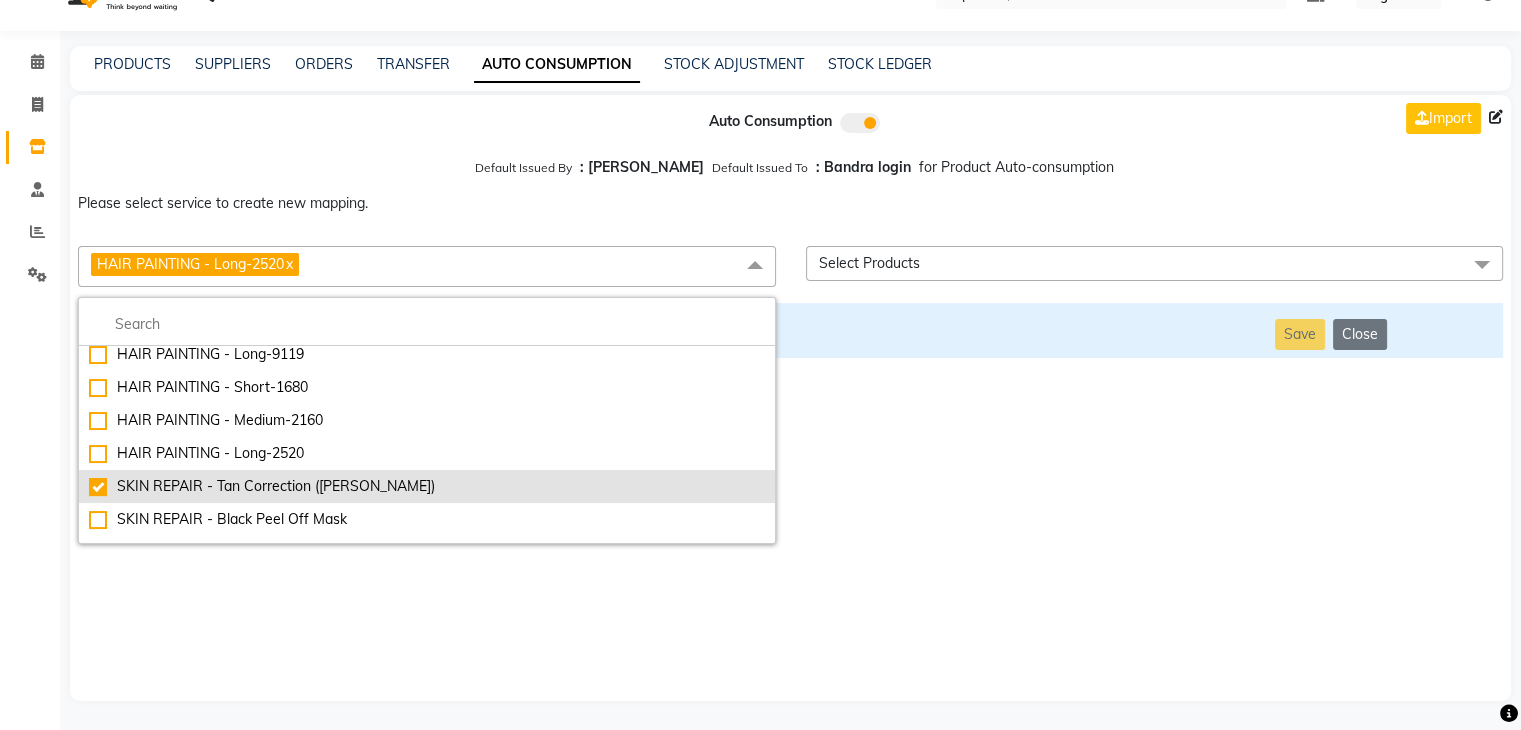checkbox on "false" 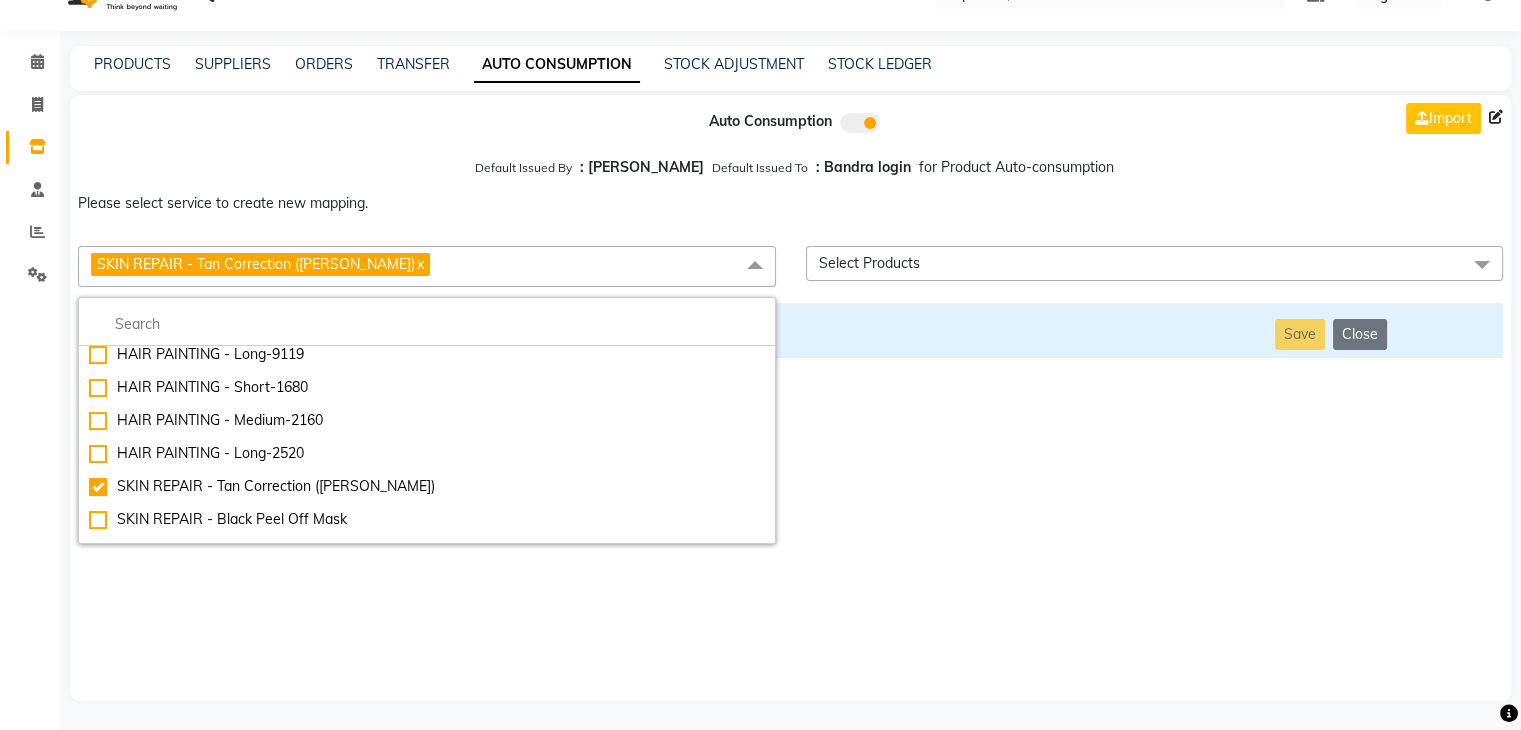 click on "Auto Consumption  Import Default Issued By  : [PERSON_NAME] Default Issued To  : Bandra login  for Product Auto-consumption  Please select service to create new mapping. SKIN REPAIR - Tan Correction ([PERSON_NAME])  x Essential Manicure w Scrub Essential Pedicure w Scrub Manicure + OPI Nail Ext + Gel Polish-3570 Manicure + T&T Nail Ext + Gel Polish T&T Nail Ext + T&T Gel Polish OPI Nail Ext + OPI Gel Polish T&T Refills + Gel Polish OPI Refills + Gel Polish Travel Allowance Waiting Charge HAIR REPAIR - Haircut HAIR REPAIR - Haircut for Kids HAIR REPAIR - Hair Wash HAIR REPAIR - Hair Wash Premium HAIR REPAIR - Full Head Shave HAIR REPAIR - Hair Design HAIR REPAIR - Hairstyling HAIR REPAIR - Threading HAIR REPAIR - [PERSON_NAME] Edging HAIR REPAIR - [PERSON_NAME] Edging Premium HAIR REPAIR - Razor Shave HAIR REPAIR - Razor Shave Premium HAIR REPAIR - Luxury Steam Shaving HAIR REPAIR - Fade Hair Cut HAIR SPA RITUALS - Hairoticmen Argan Spa HAIR SPA RITUALS - Wella Deep Nourishing Spa HAIR SPA RITUALS - Nashi Argan Oil Spa Gel Overlays" at bounding box center (790, 398) 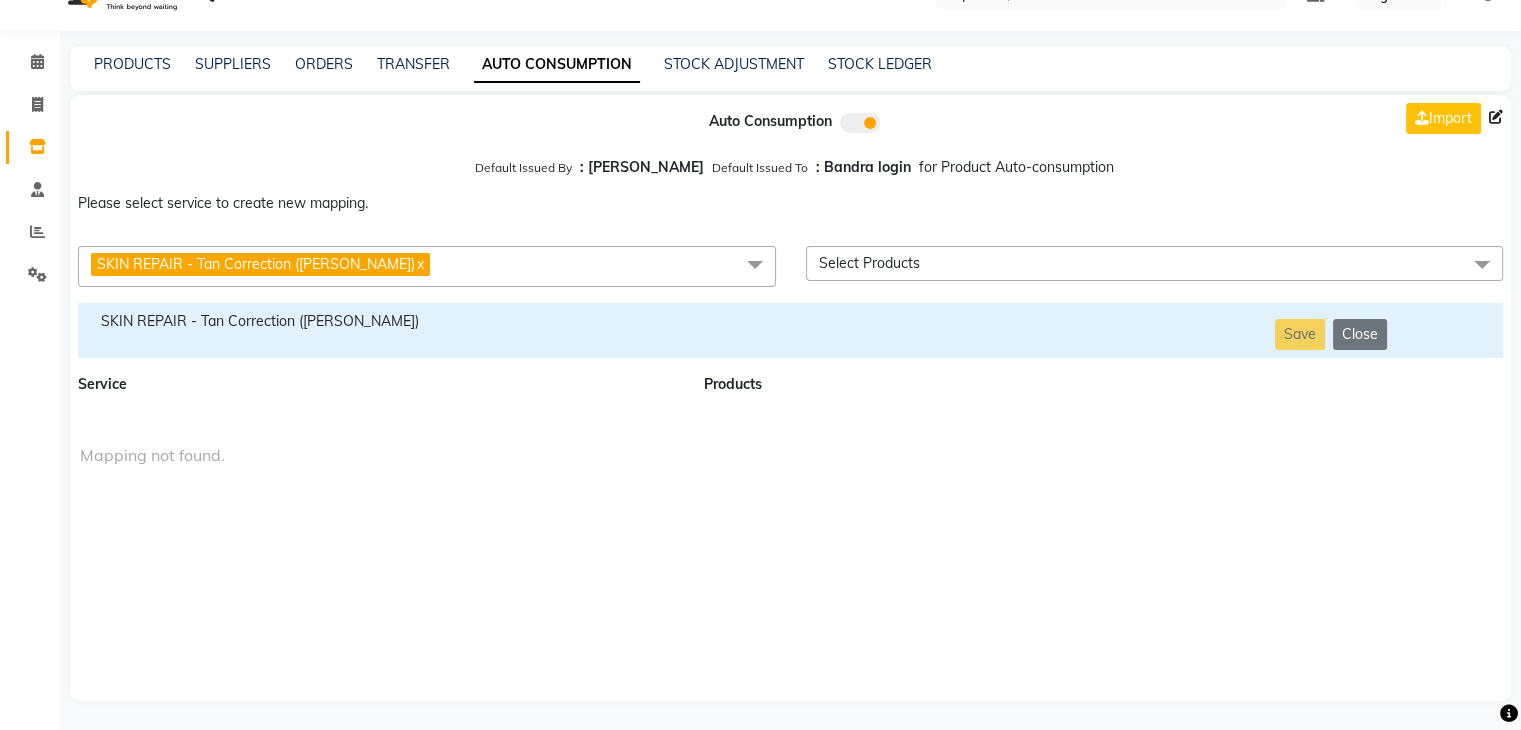 click on "SKIN REPAIR - Tan Correction ([PERSON_NAME])" at bounding box center [379, 321] 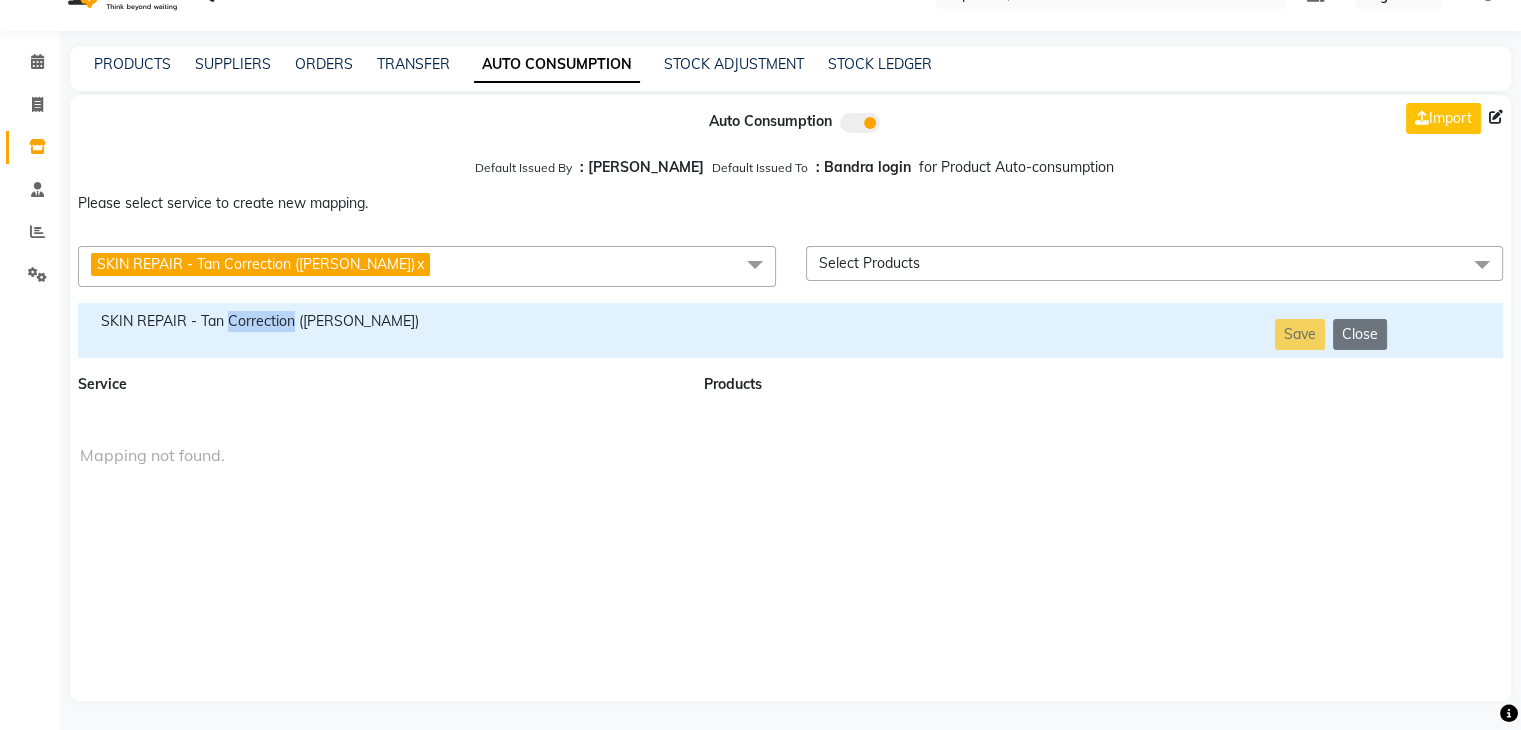 click on "SKIN REPAIR - Tan Correction ([PERSON_NAME])" at bounding box center [379, 321] 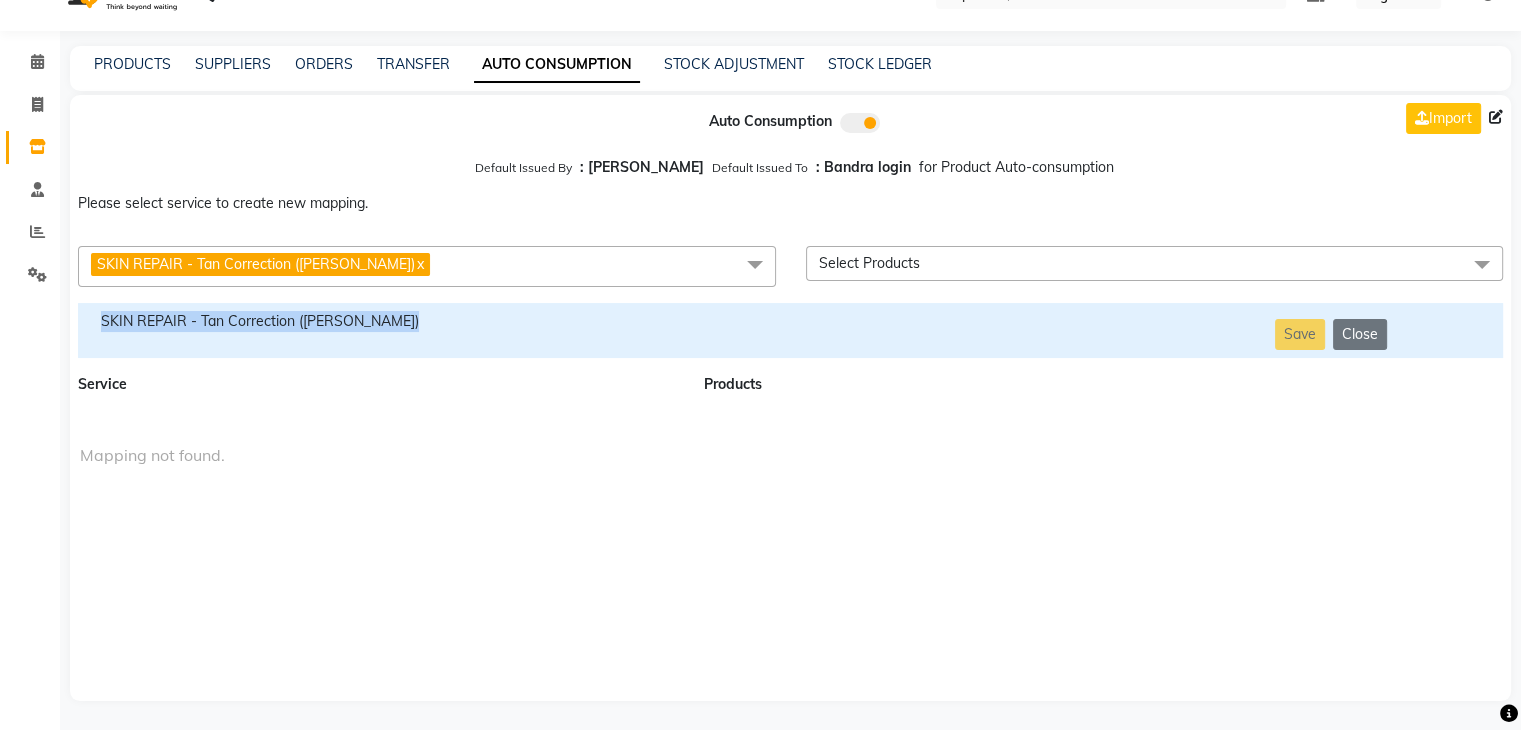 click on "SKIN REPAIR - Tan Correction ([PERSON_NAME])" at bounding box center (379, 321) 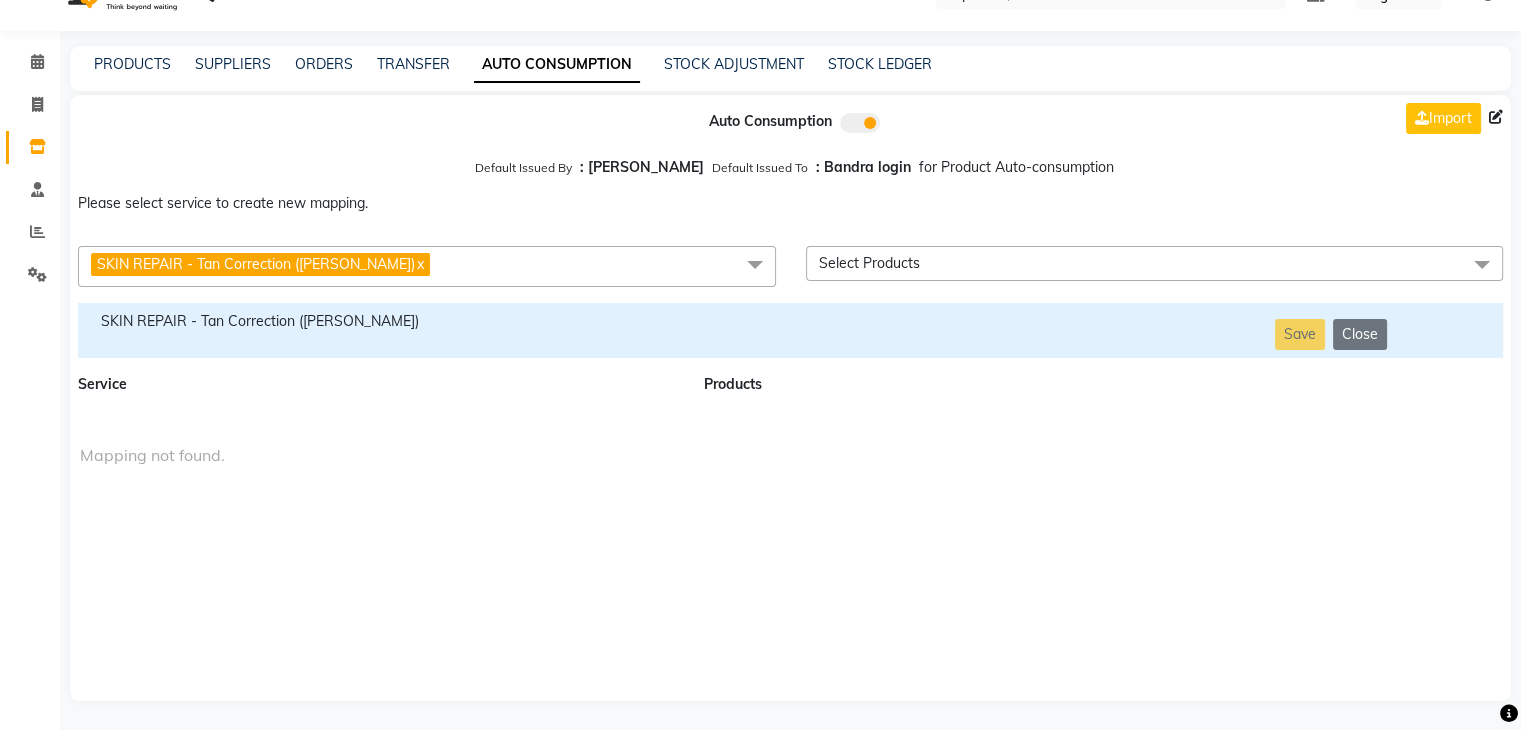 click on "SKIN REPAIR - Tan Correction ([PERSON_NAME])  x" at bounding box center [427, 266] 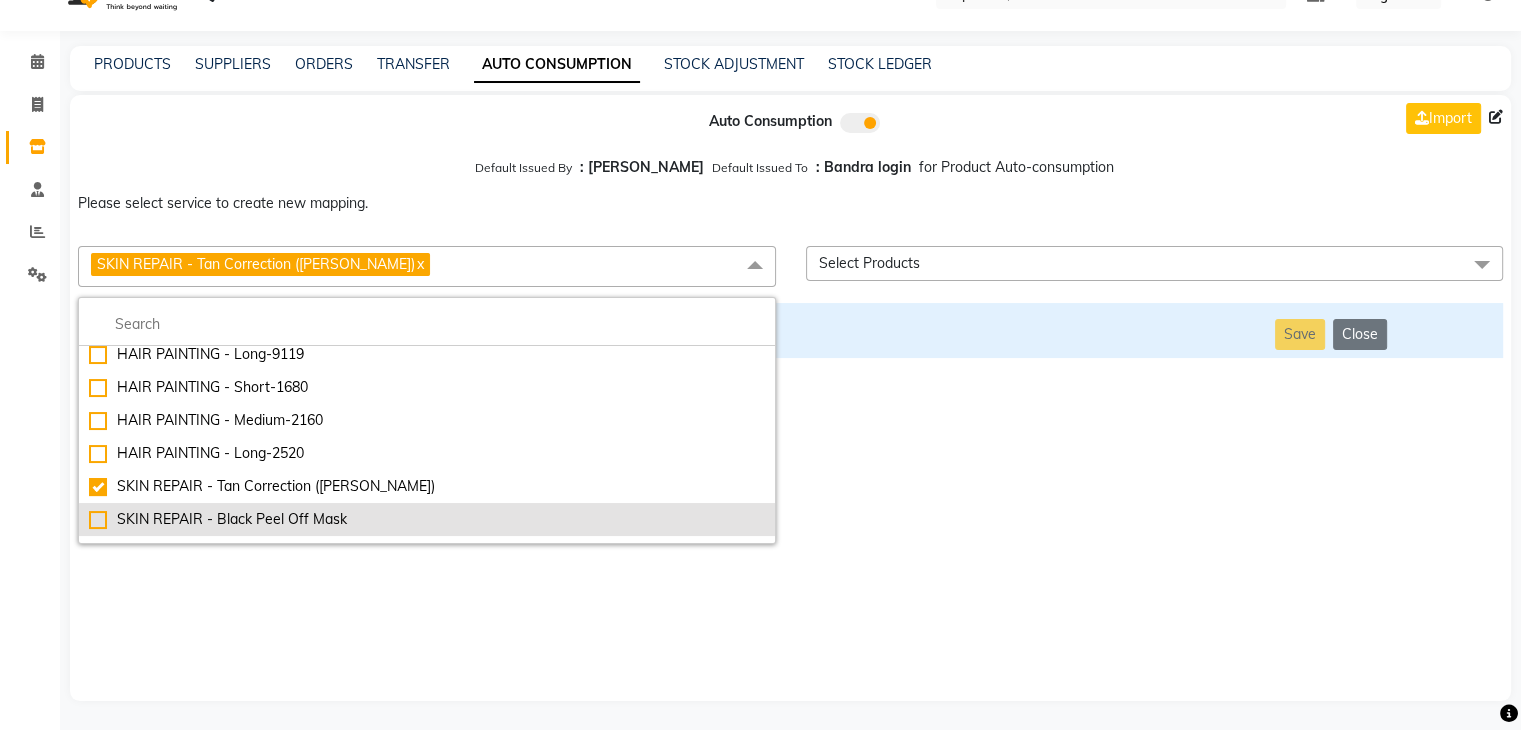 click on "SKIN REPAIR - Black Peel Off Mask" at bounding box center [427, 519] 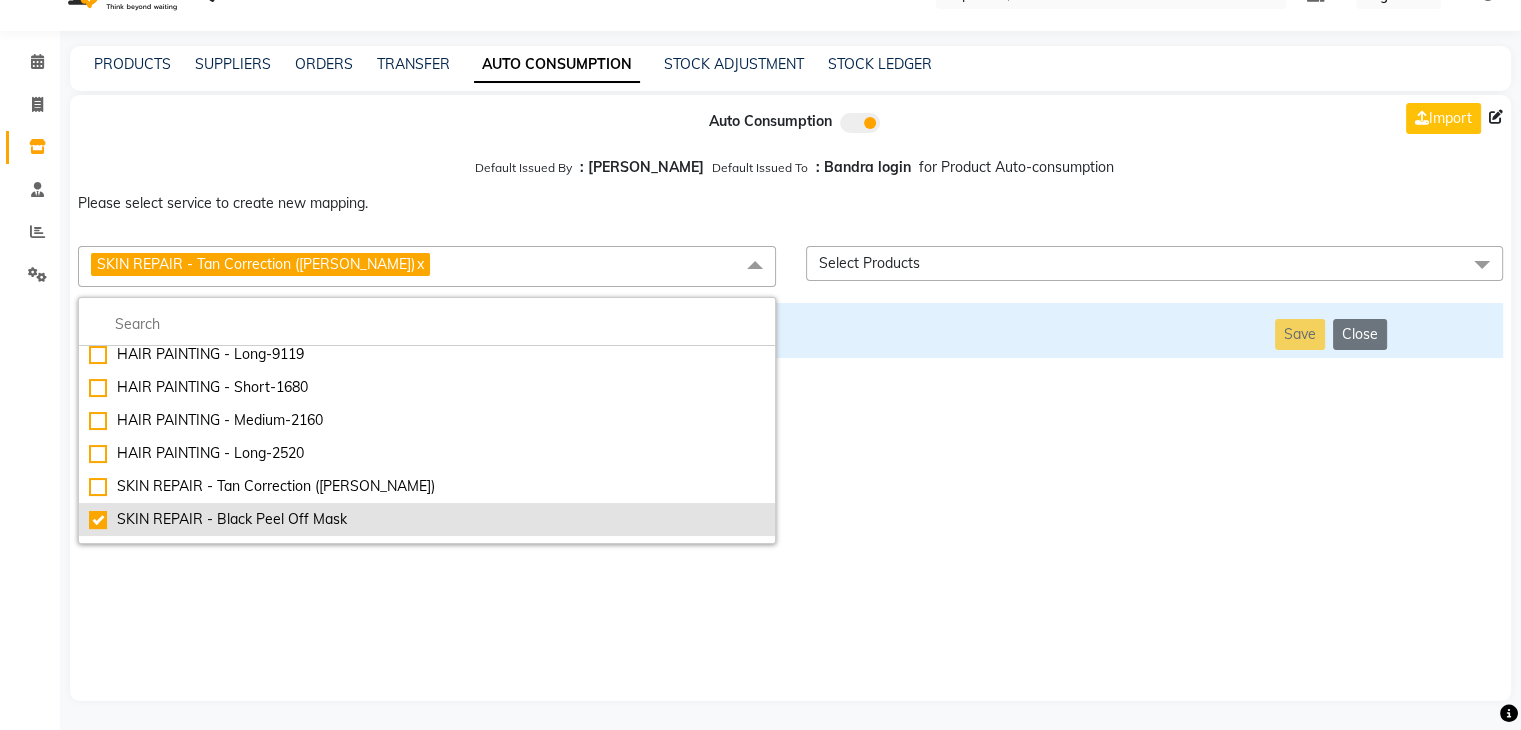 checkbox on "false" 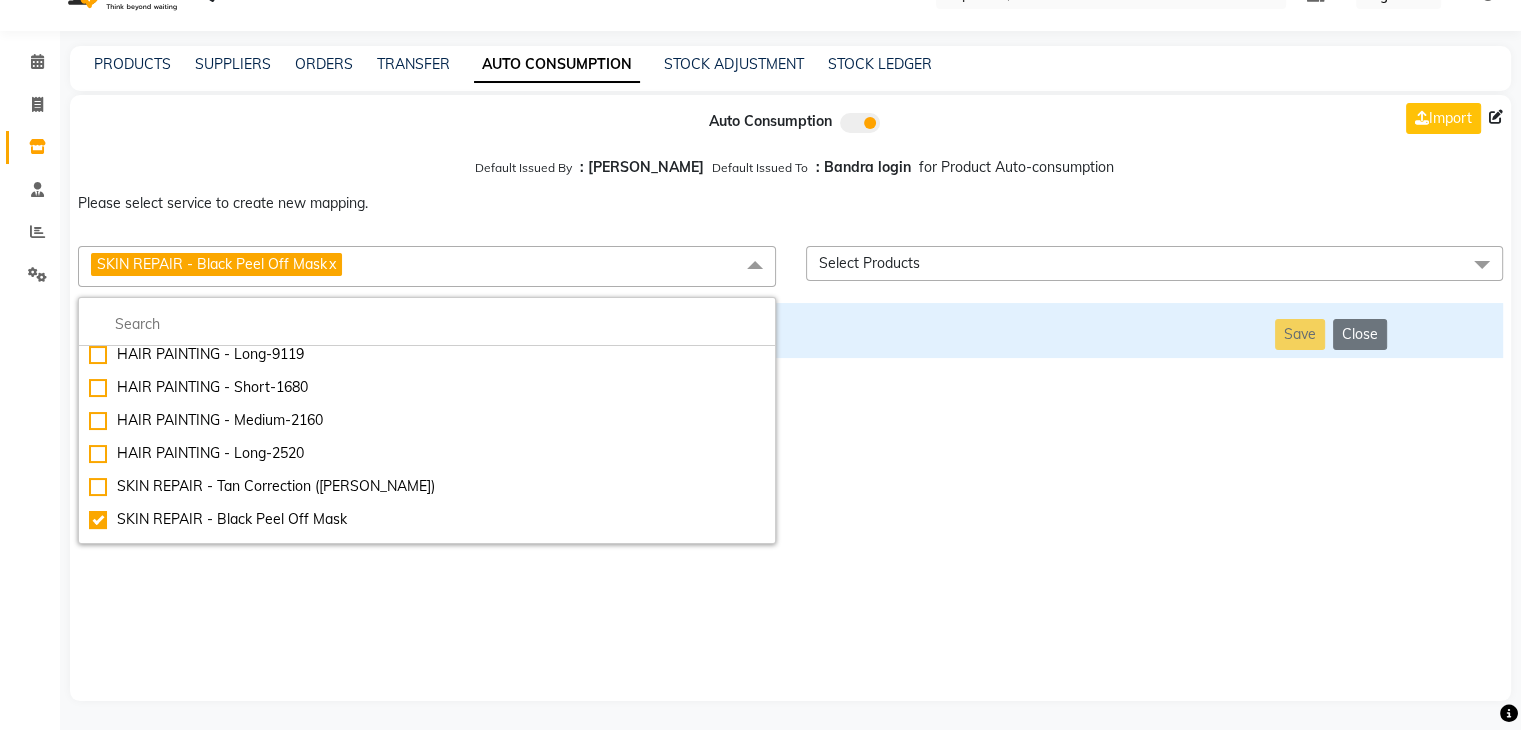 click on "Auto Consumption  Import Default Issued By  : [PERSON_NAME] Default Issued To  : Bandra login  for Product Auto-consumption  Please select service to create new mapping. SKIN REPAIR - Black Peel Off Mask  x Essential Manicure w Scrub Essential Pedicure w Scrub Manicure + OPI Nail Ext + Gel Polish-3570 Manicure + T&T Nail Ext + Gel Polish T&T Nail Ext + T&T Gel Polish OPI Nail Ext + OPI Gel Polish T&T Refills + Gel Polish OPI Refills + Gel Polish Travel Allowance Waiting Charge HAIR REPAIR - Haircut HAIR REPAIR - Haircut for Kids HAIR REPAIR - Hair Wash HAIR REPAIR - Hair Wash Premium HAIR REPAIR - Full Head Shave HAIR REPAIR - Hair Design HAIR REPAIR - Hairstyling HAIR REPAIR - Threading HAIR REPAIR - [PERSON_NAME] Edging HAIR REPAIR - [PERSON_NAME] Edging Premium HAIR REPAIR - Razor Shave HAIR REPAIR - Razor Shave Premium HAIR REPAIR - Luxury Steam Shaving HAIR REPAIR - Fade Hair Cut HAIR SPA RITUALS - Hairoticmen Argan Spa HAIR SPA RITUALS - Wella Deep Nourishing Spa HAIR SPA RITUALS - Nashi Argan Oil Spa Acrylic Overlays" at bounding box center [790, 398] 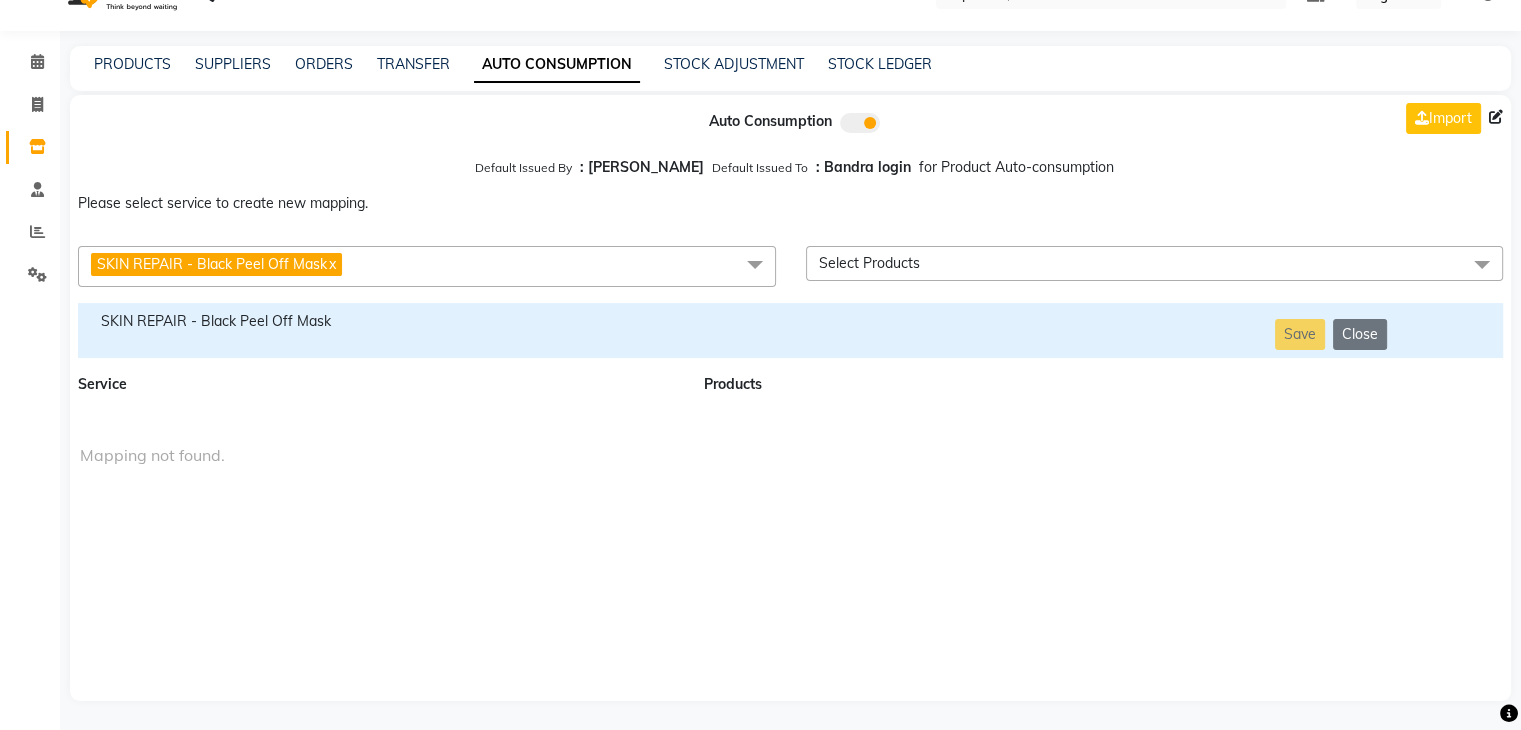 click on "SKIN REPAIR - Black Peel Off Mask" at bounding box center (379, 330) 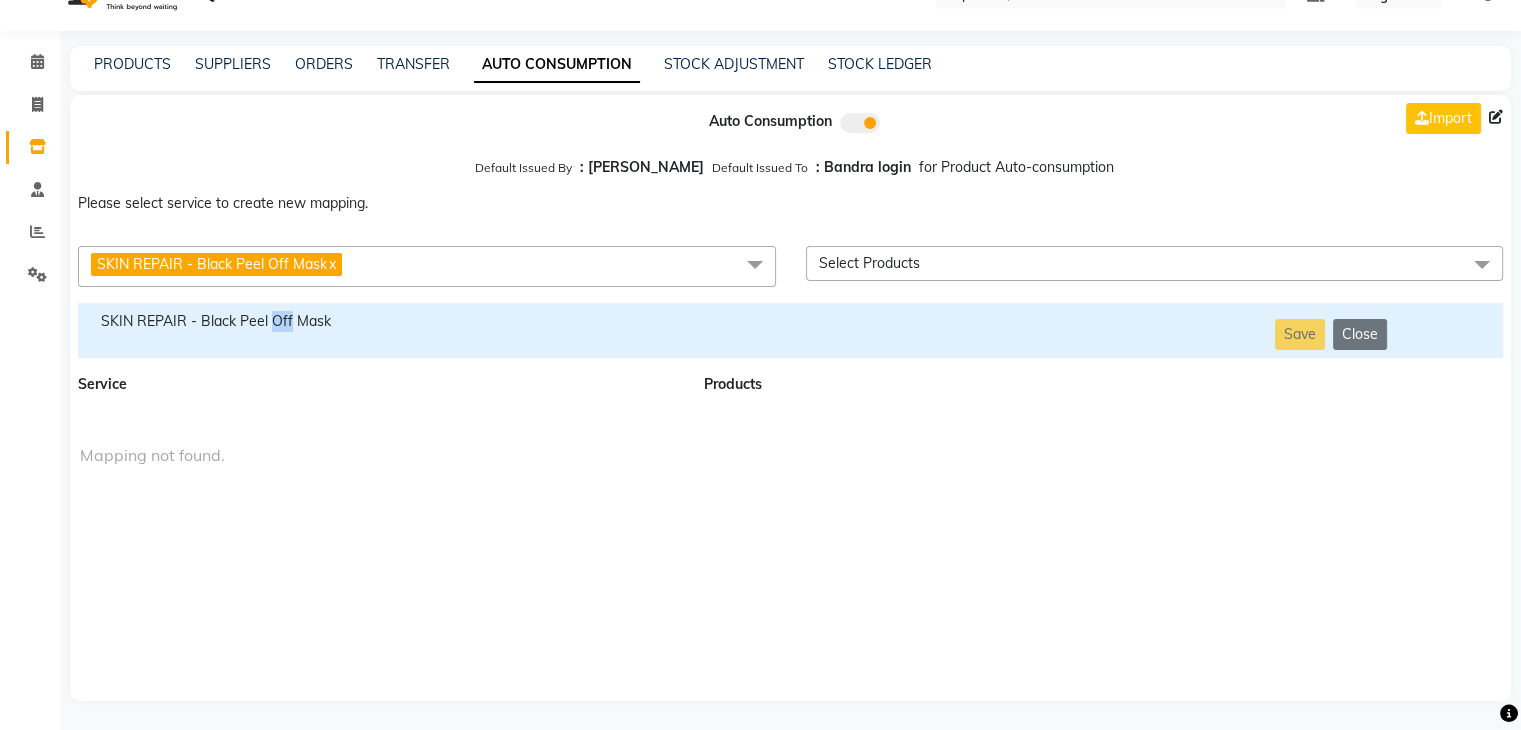 click on "SKIN REPAIR - Black Peel Off Mask" at bounding box center (379, 330) 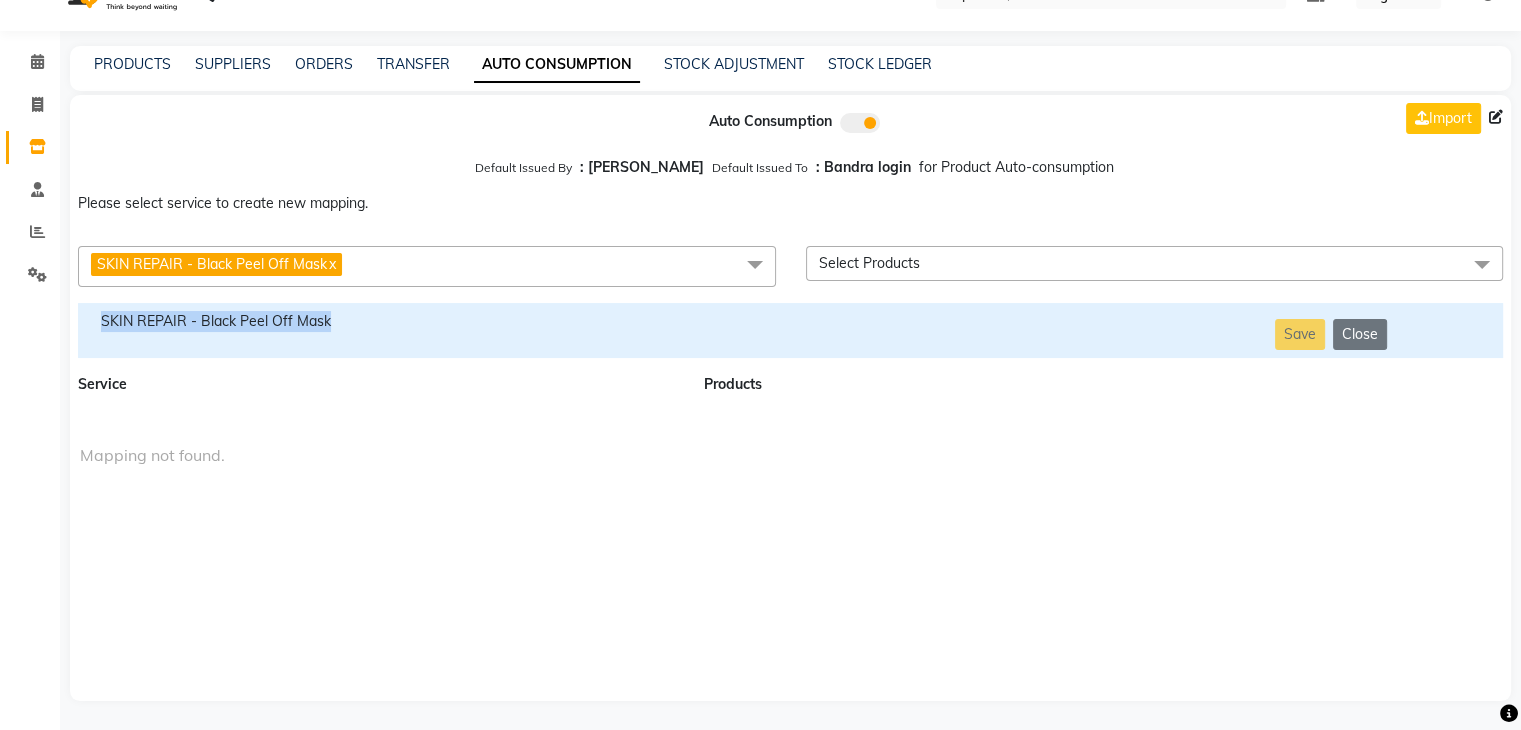 click on "SKIN REPAIR - Black Peel Off Mask" at bounding box center [379, 330] 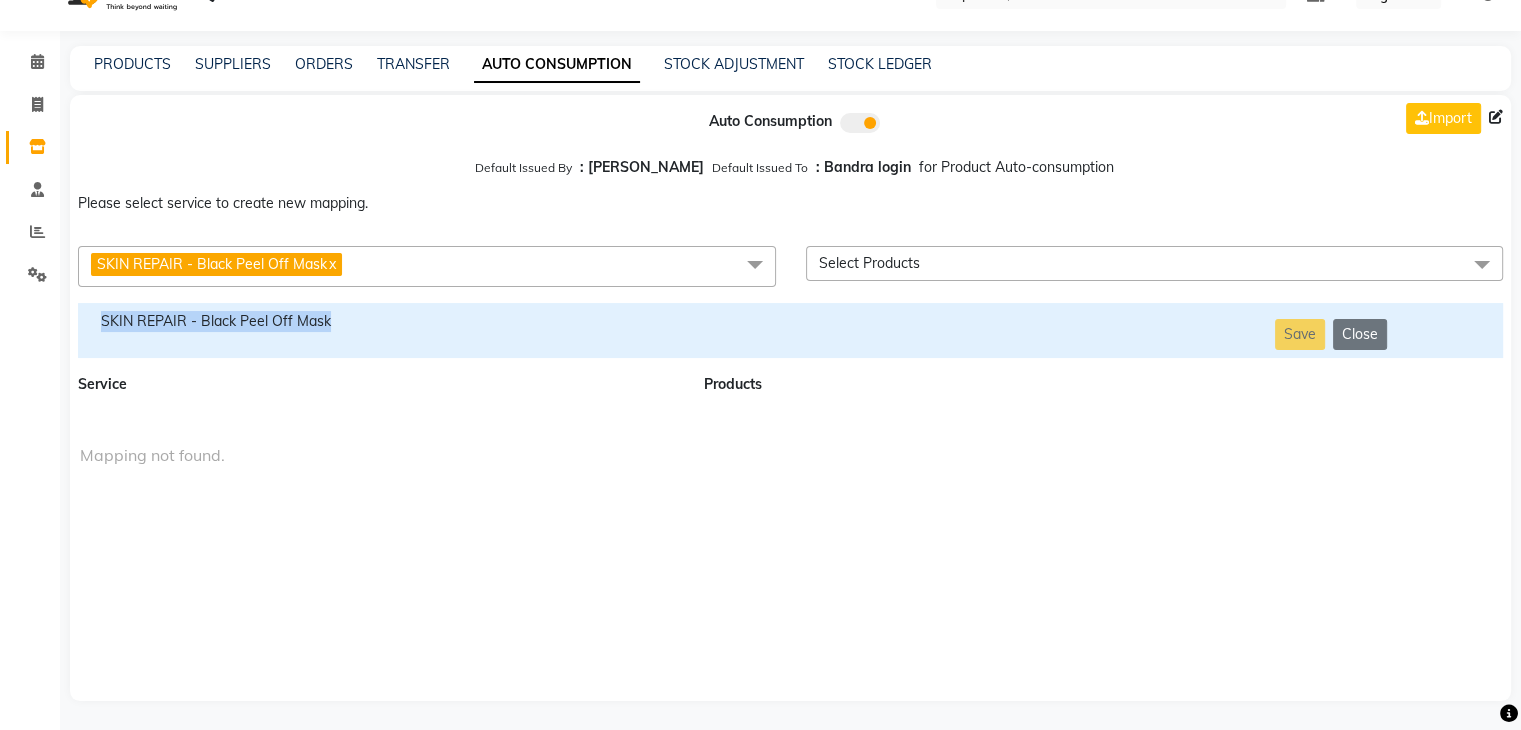 copy on "SKIN REPAIR - Black Peel Off Mask" 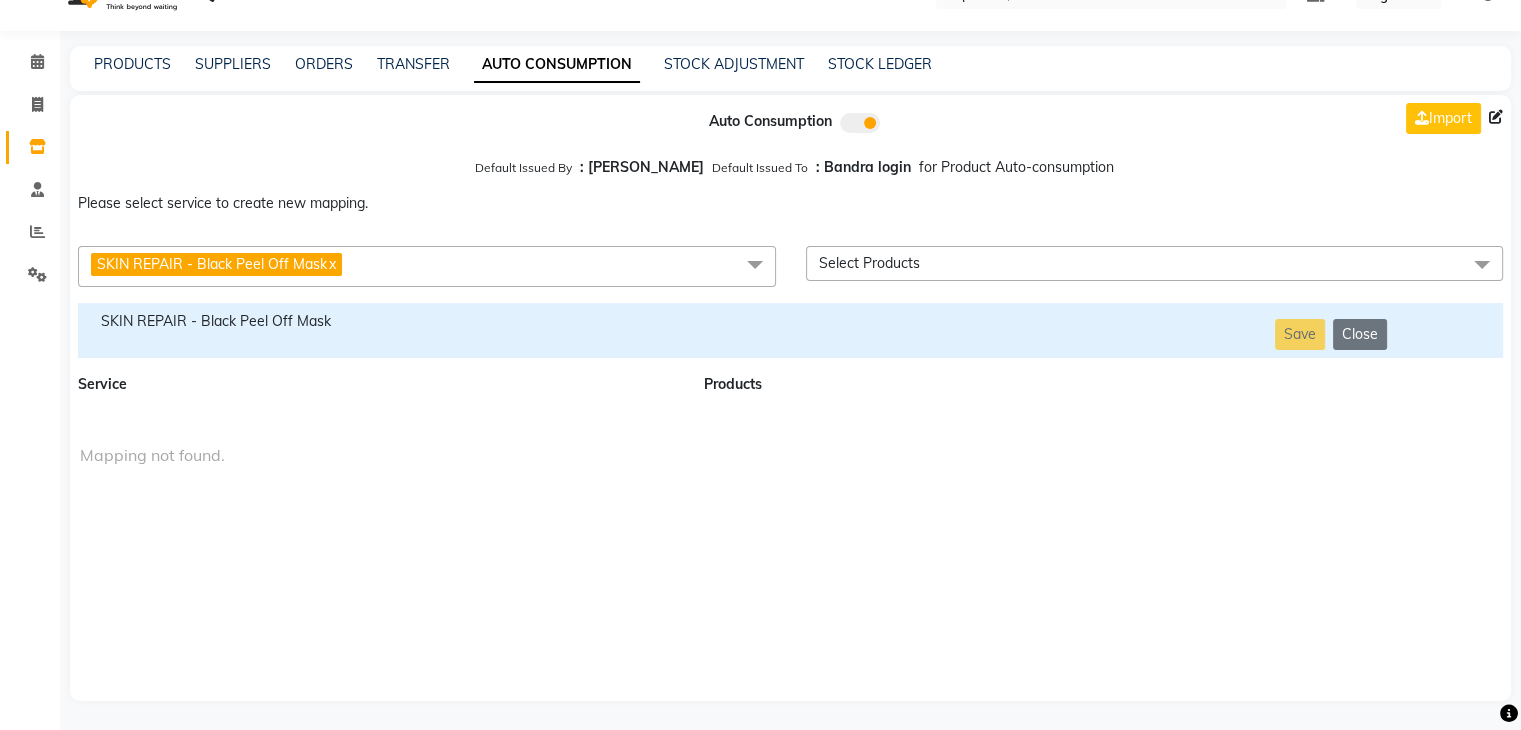 click on "SKIN REPAIR - Black Peel Off Mask  x" at bounding box center [427, 266] 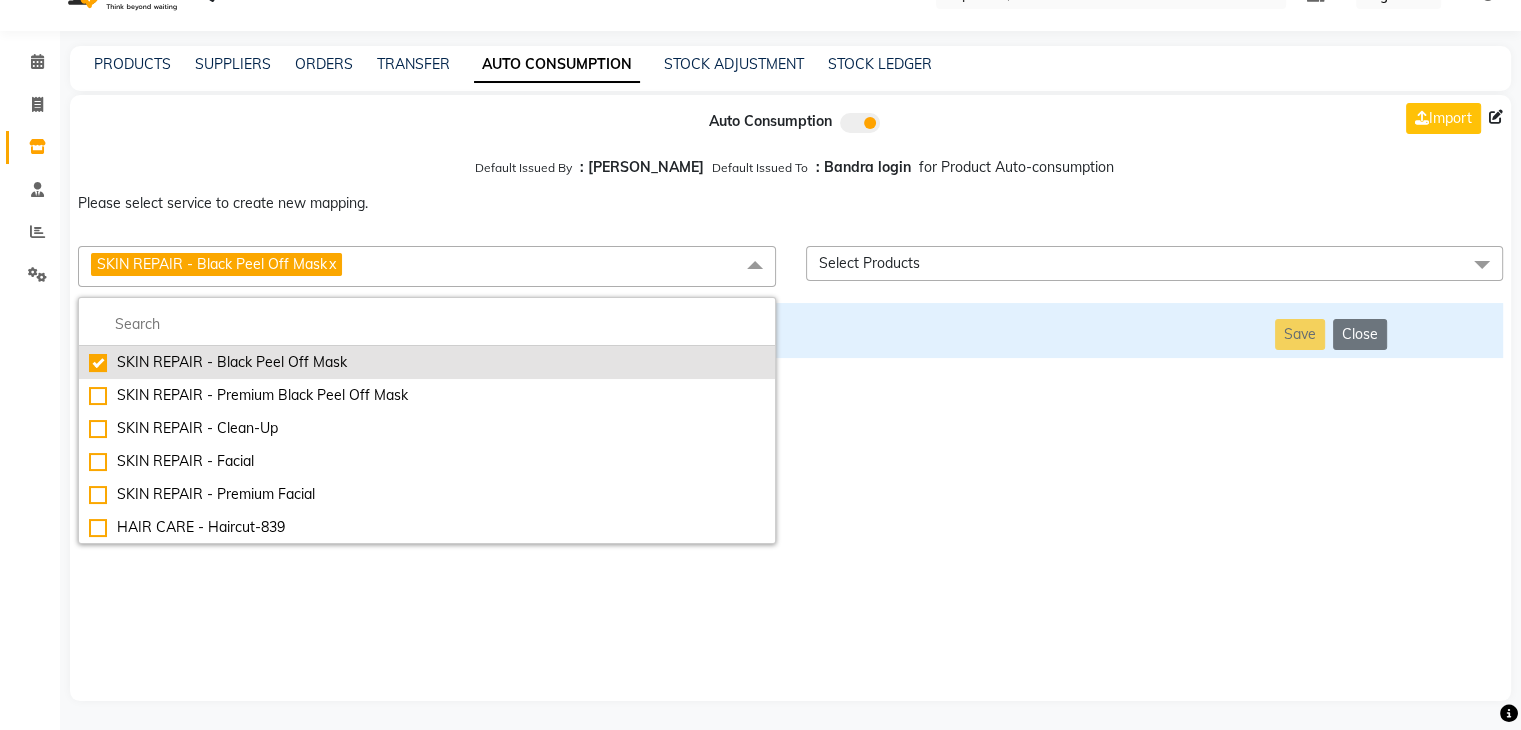 scroll, scrollTop: 3169, scrollLeft: 0, axis: vertical 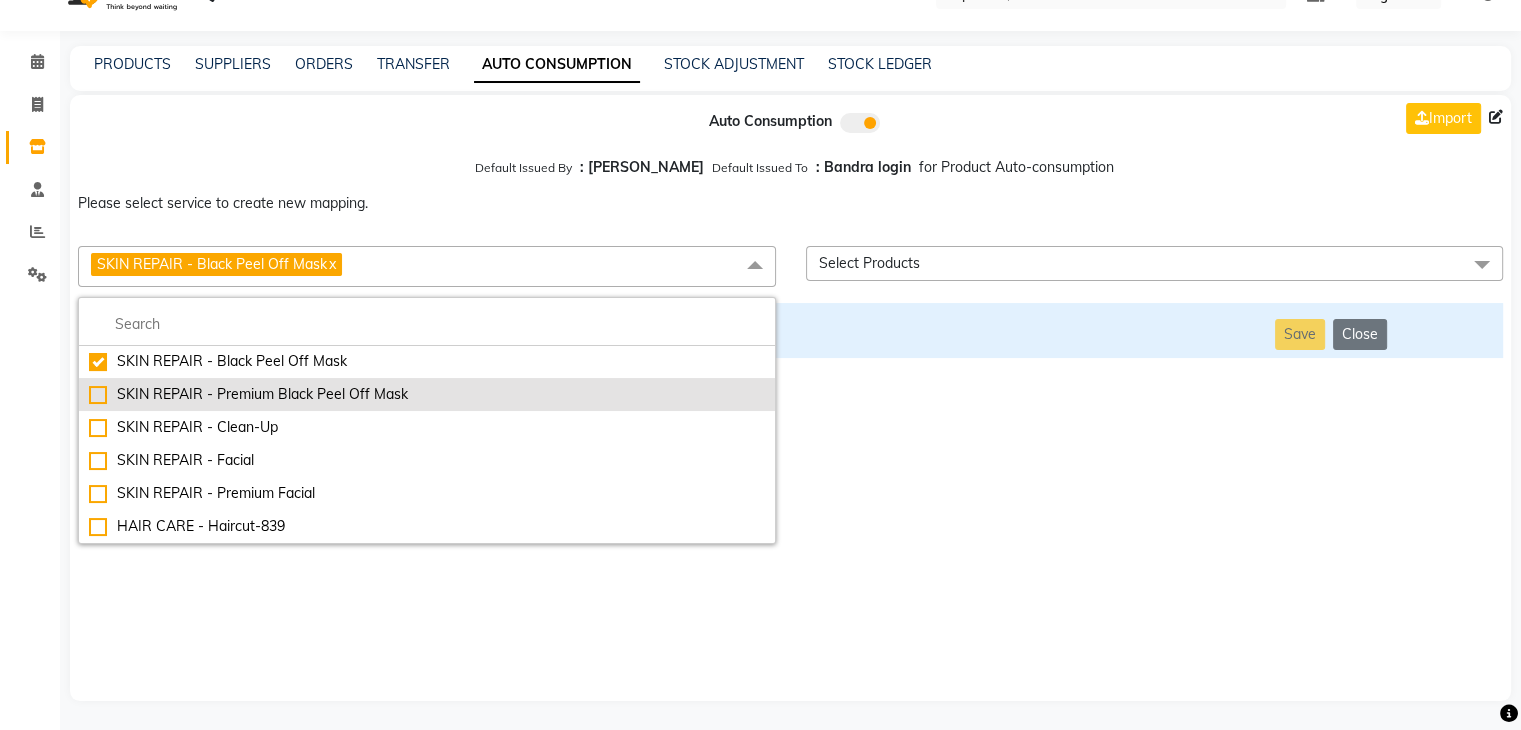click on "SKIN REPAIR - Premium Black Peel Off Mask" at bounding box center [427, 394] 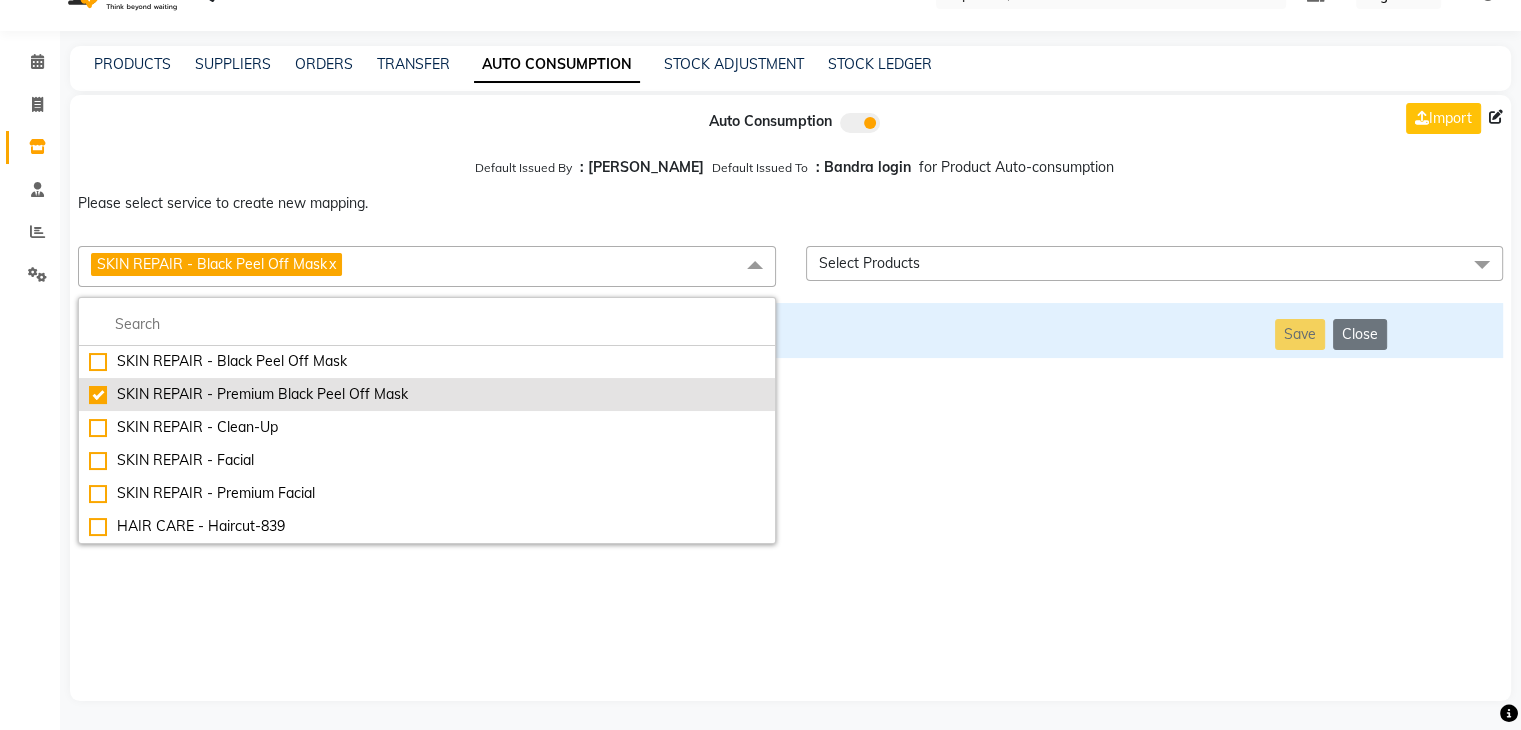 checkbox on "false" 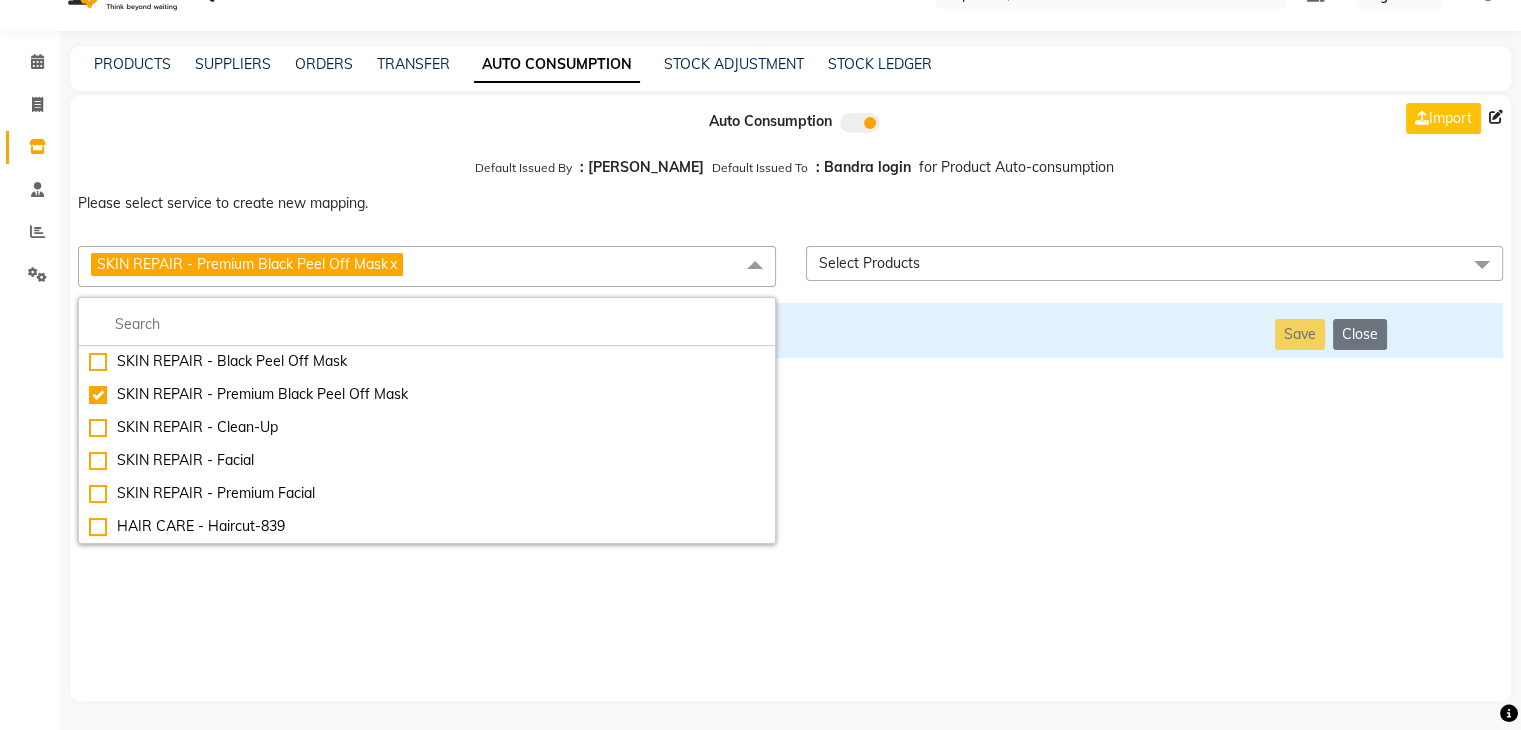 click on "Auto Consumption  Import Default Issued By  : [PERSON_NAME] Default Issued To  : Bandra login  for Product Auto-consumption  Please select service to create new mapping. SKIN REPAIR - Premium Black Peel Off Mask  x Essential Manicure w Scrub Essential Pedicure w Scrub Manicure + OPI Nail Ext + Gel Polish-3570 Manicure + T&T Nail Ext + Gel Polish T&T Nail Ext + T&T Gel Polish OPI Nail Ext + OPI Gel Polish T&T Refills + Gel Polish OPI Refills + Gel Polish Travel Allowance Waiting Charge HAIR REPAIR - Haircut HAIR REPAIR - Haircut for Kids HAIR REPAIR - Hair Wash HAIR REPAIR - Hair Wash Premium HAIR REPAIR - Full Head Shave HAIR REPAIR - Hair Design HAIR REPAIR - Hairstyling HAIR REPAIR - Threading HAIR REPAIR - [PERSON_NAME] Edging HAIR REPAIR - [PERSON_NAME] Edging Premium HAIR REPAIR - Razor Shave HAIR REPAIR - Razor Shave Premium HAIR REPAIR - Luxury Steam Shaving HAIR REPAIR - Fade Hair Cut HAIR SPA RITUALS - Hairoticmen Argan Spa HAIR SPA RITUALS - Wella Deep Nourishing Spa HAIR SPA RITUALS - Nashi Argan Oil Spa Big Toe" at bounding box center (790, 398) 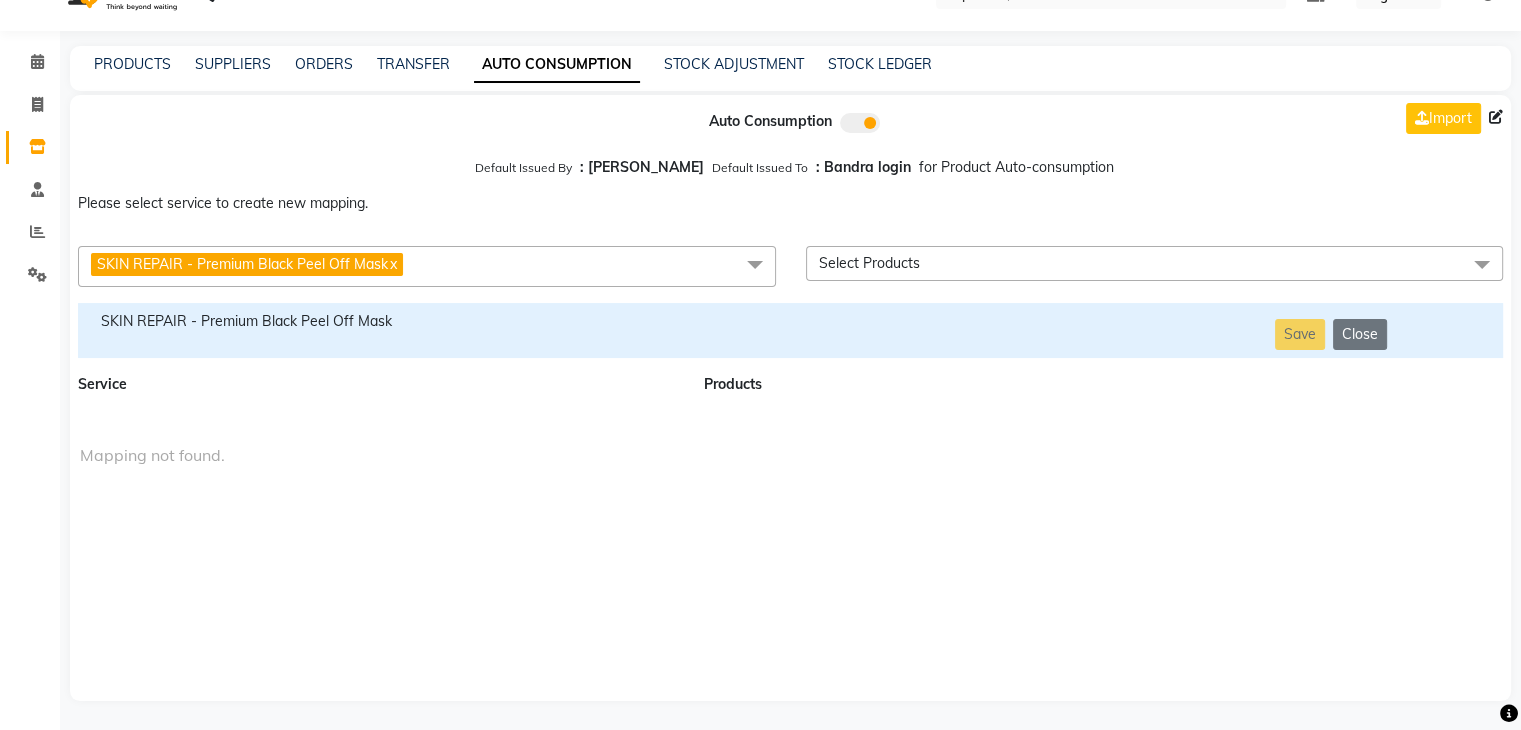 click on "SKIN REPAIR - Premium Black Peel Off Mask" at bounding box center (379, 330) 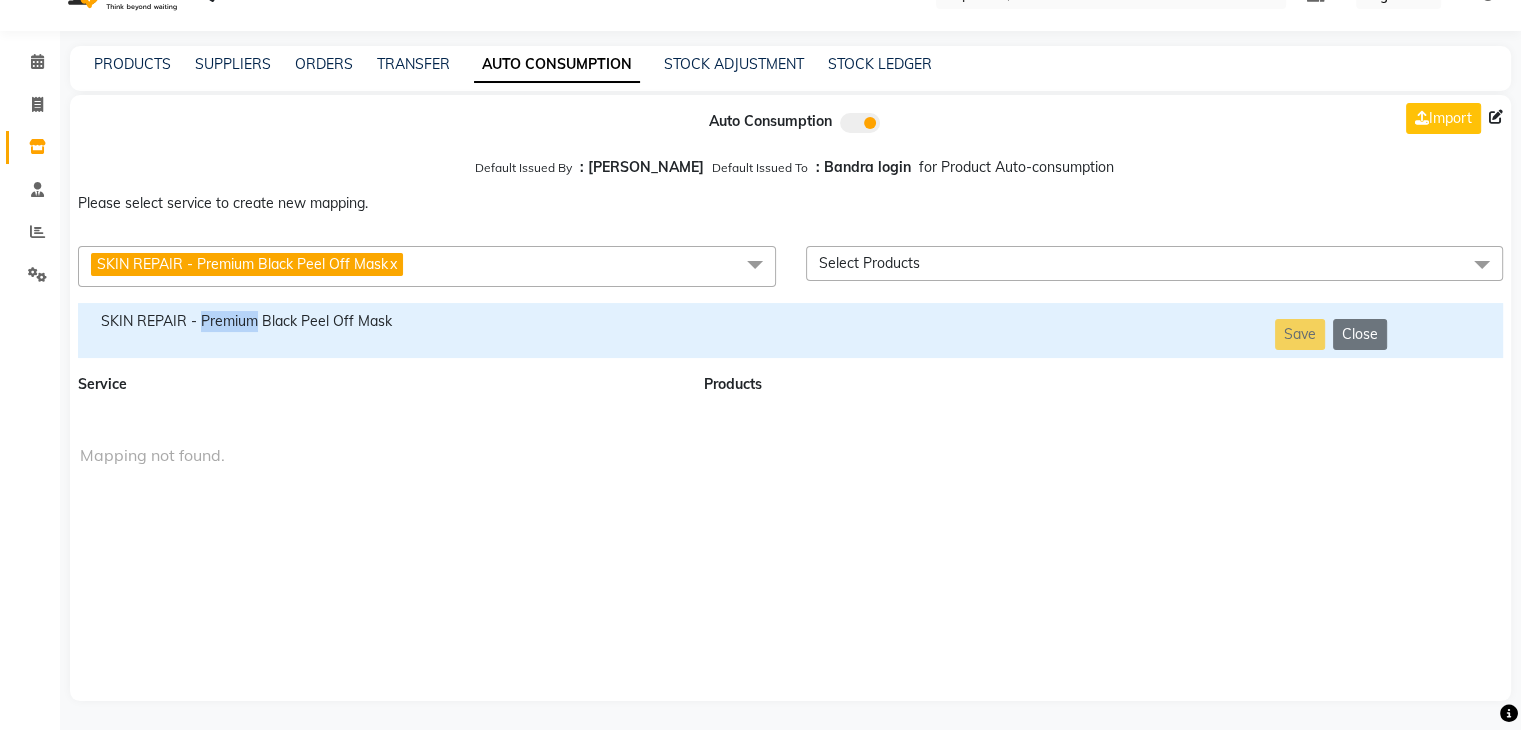 click on "SKIN REPAIR - Premium Black Peel Off Mask" at bounding box center [379, 330] 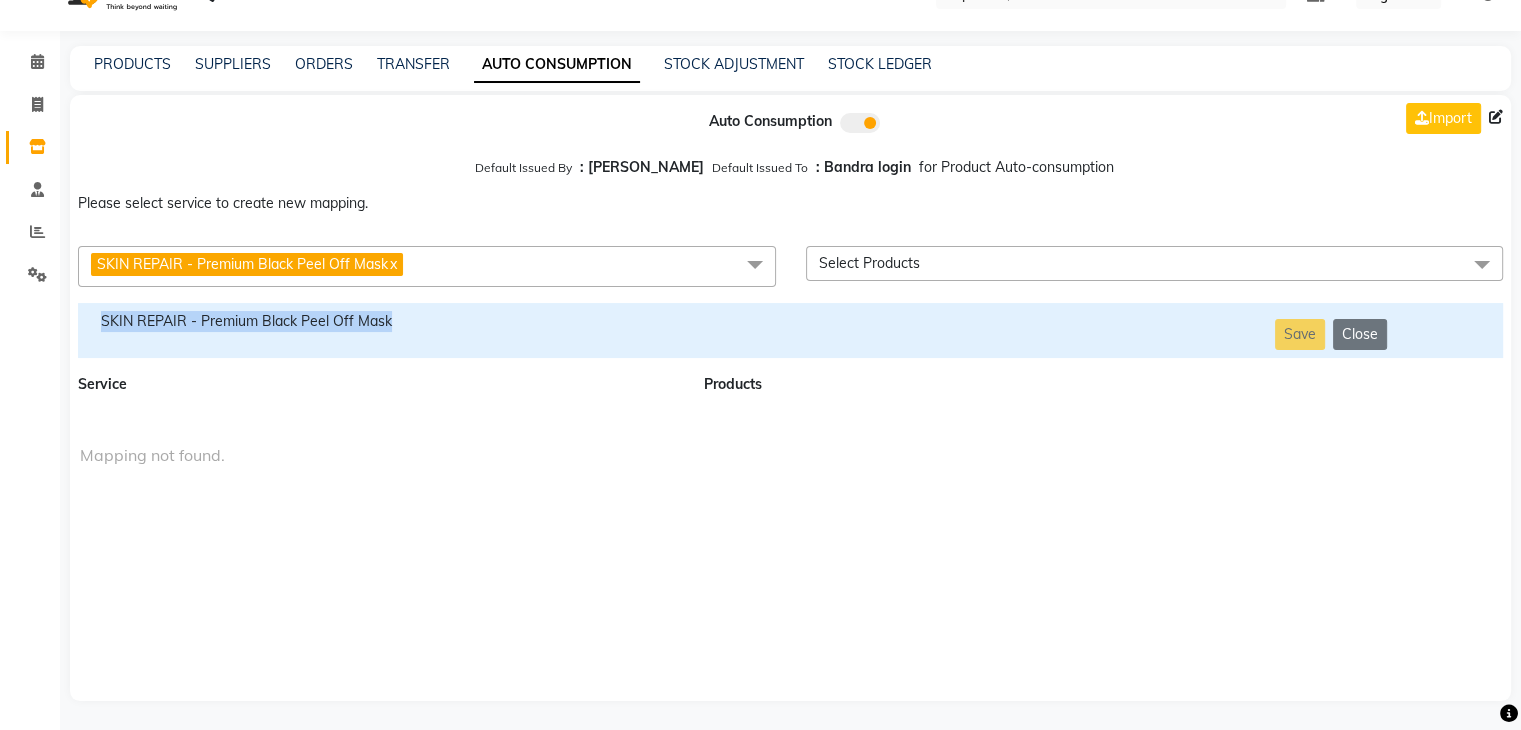 click on "SKIN REPAIR - Premium Black Peel Off Mask" at bounding box center (379, 330) 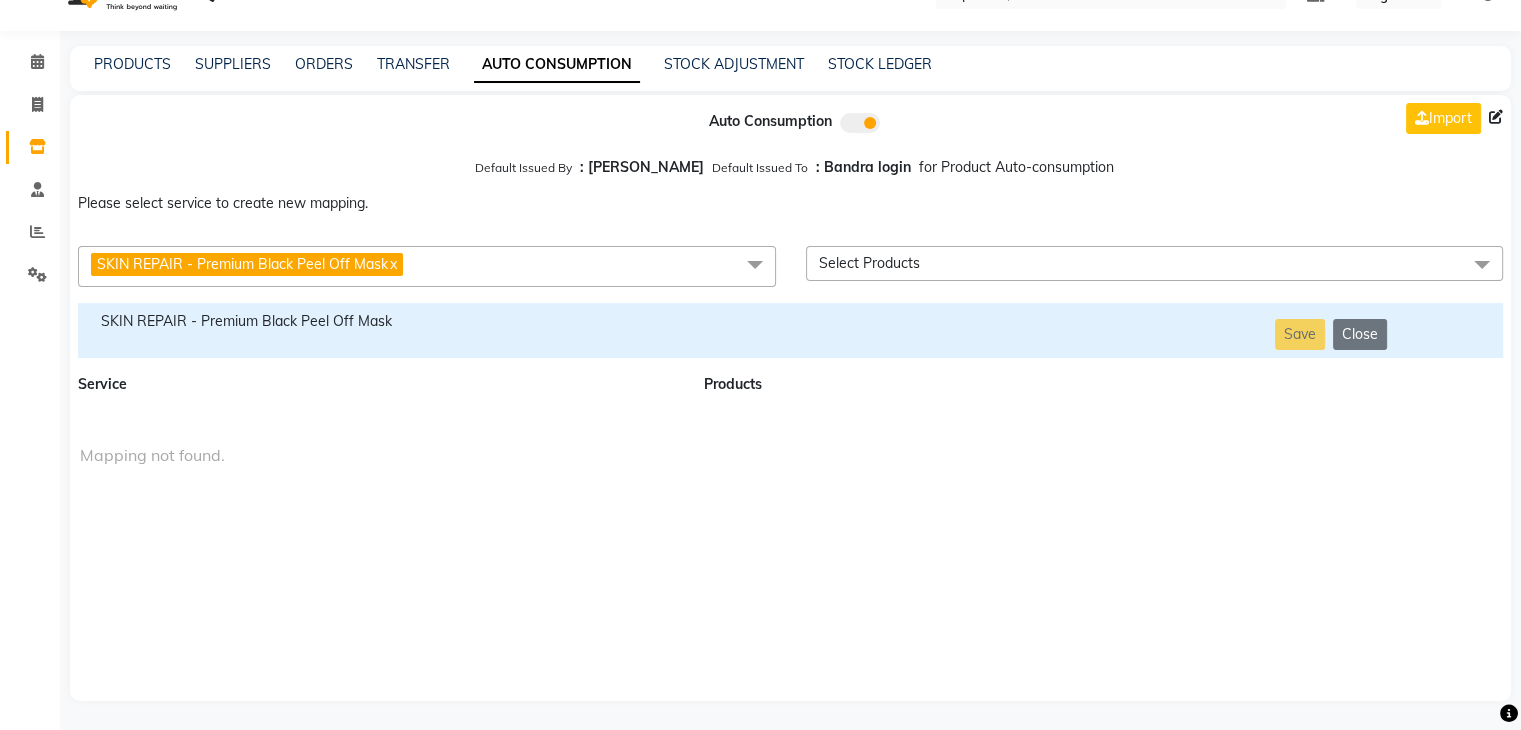 click on "SKIN REPAIR - Premium Black Peel Off Mask  x" at bounding box center [427, 266] 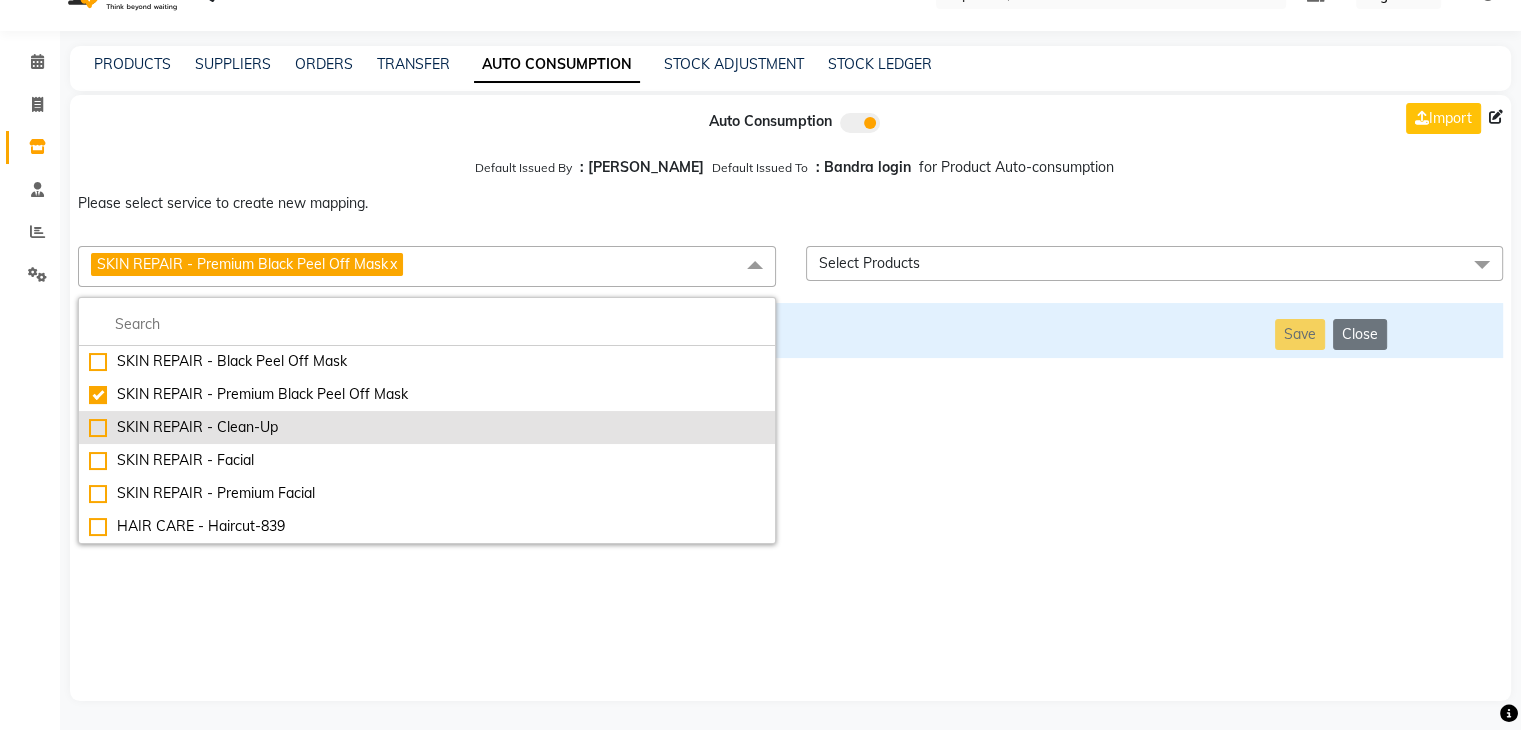 click on "SKIN REPAIR - Clean-Up" at bounding box center (427, 427) 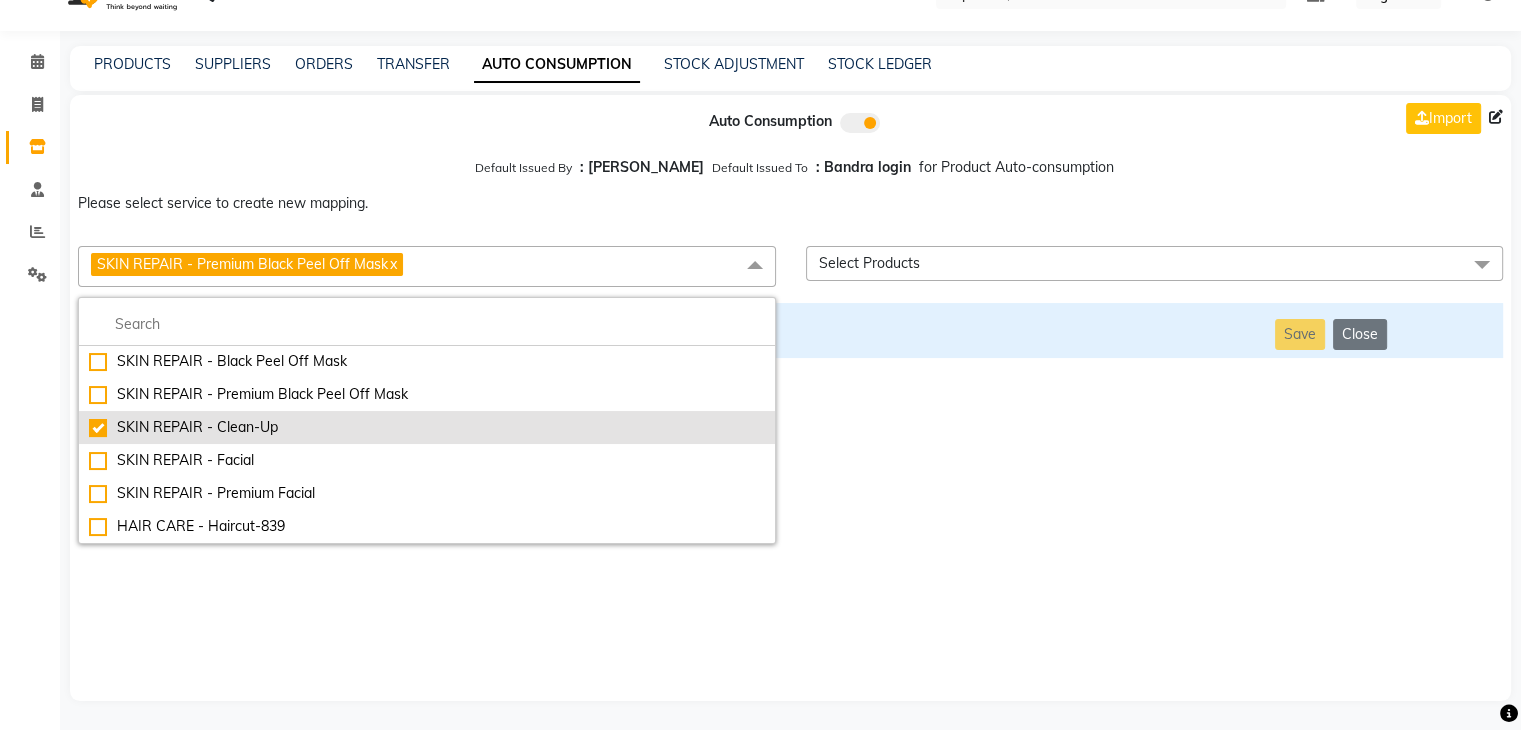 checkbox on "false" 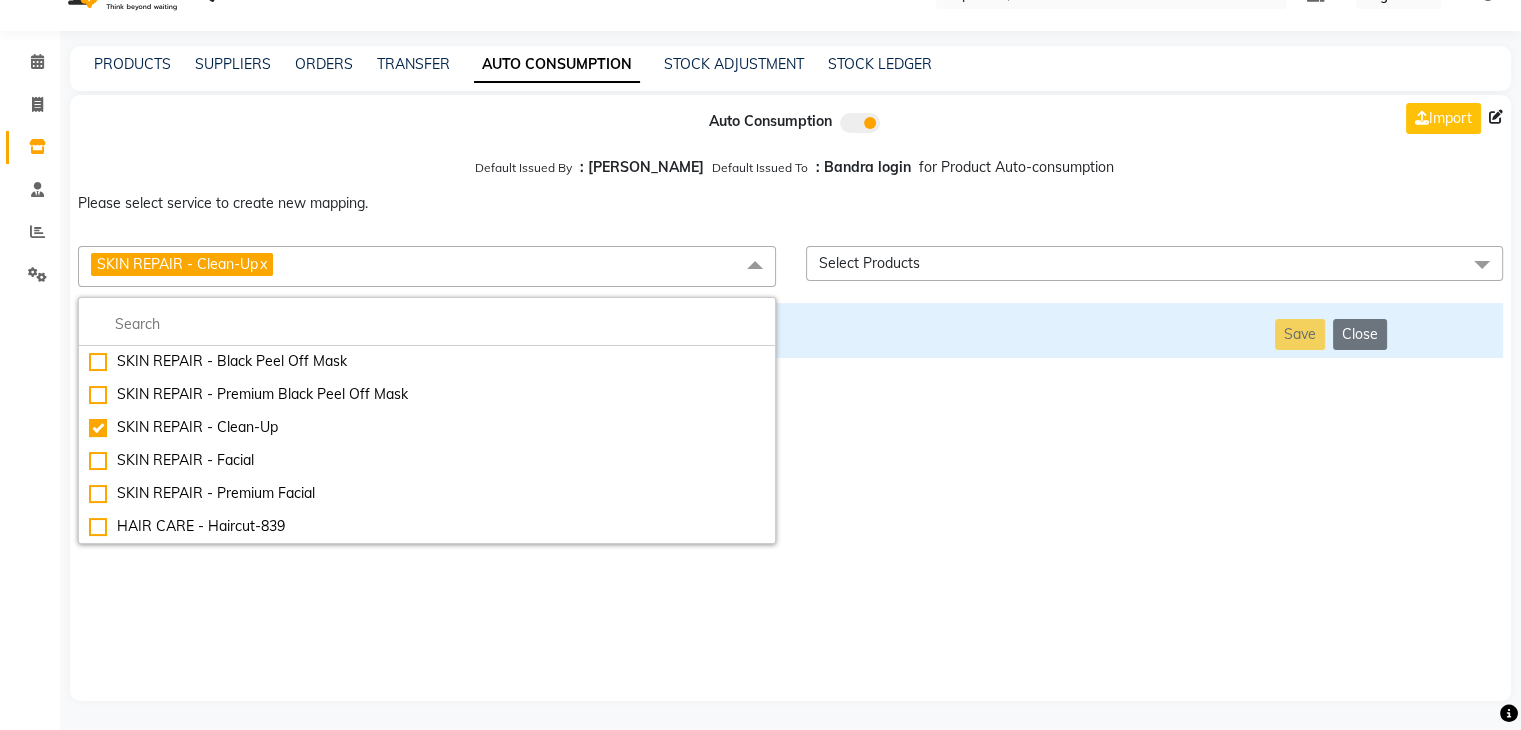 click on "Auto Consumption  Import Default Issued By  : [PERSON_NAME] Default Issued To  : Bandra login  for Product Auto-consumption  Please select service to create new mapping. SKIN REPAIR - Clean-Up  x Essential Manicure w Scrub Essential Pedicure w Scrub Manicure + OPI Nail Ext + Gel Polish-3570 Manicure + T&T Nail Ext + Gel Polish T&T Nail Ext + T&T Gel Polish OPI Nail Ext + OPI Gel Polish T&T Refills + Gel Polish OPI Refills + Gel Polish Travel Allowance Waiting Charge HAIR REPAIR - Haircut HAIR REPAIR - Haircut for Kids HAIR REPAIR - Hair Wash HAIR REPAIR - Hair Wash Premium HAIR REPAIR - Full Head Shave HAIR REPAIR - Hair Design HAIR REPAIR - Hairstyling HAIR REPAIR - Threading HAIR REPAIR - [PERSON_NAME] Edging HAIR REPAIR - [PERSON_NAME] Edging Premium HAIR REPAIR - Razor Shave HAIR REPAIR - Razor Shave Premium HAIR REPAIR - Luxury Steam Shaving HAIR REPAIR - Fade Hair Cut HAIR SPA RITUALS - Hairoticmen Argan Spa HAIR SPA RITUALS - Wella Deep Nourishing Spa HAIR SPA RITUALS - Nashi Argan Oil Spa HAIR SPA RITUALS - [PERSON_NAME] Spa" at bounding box center [790, 398] 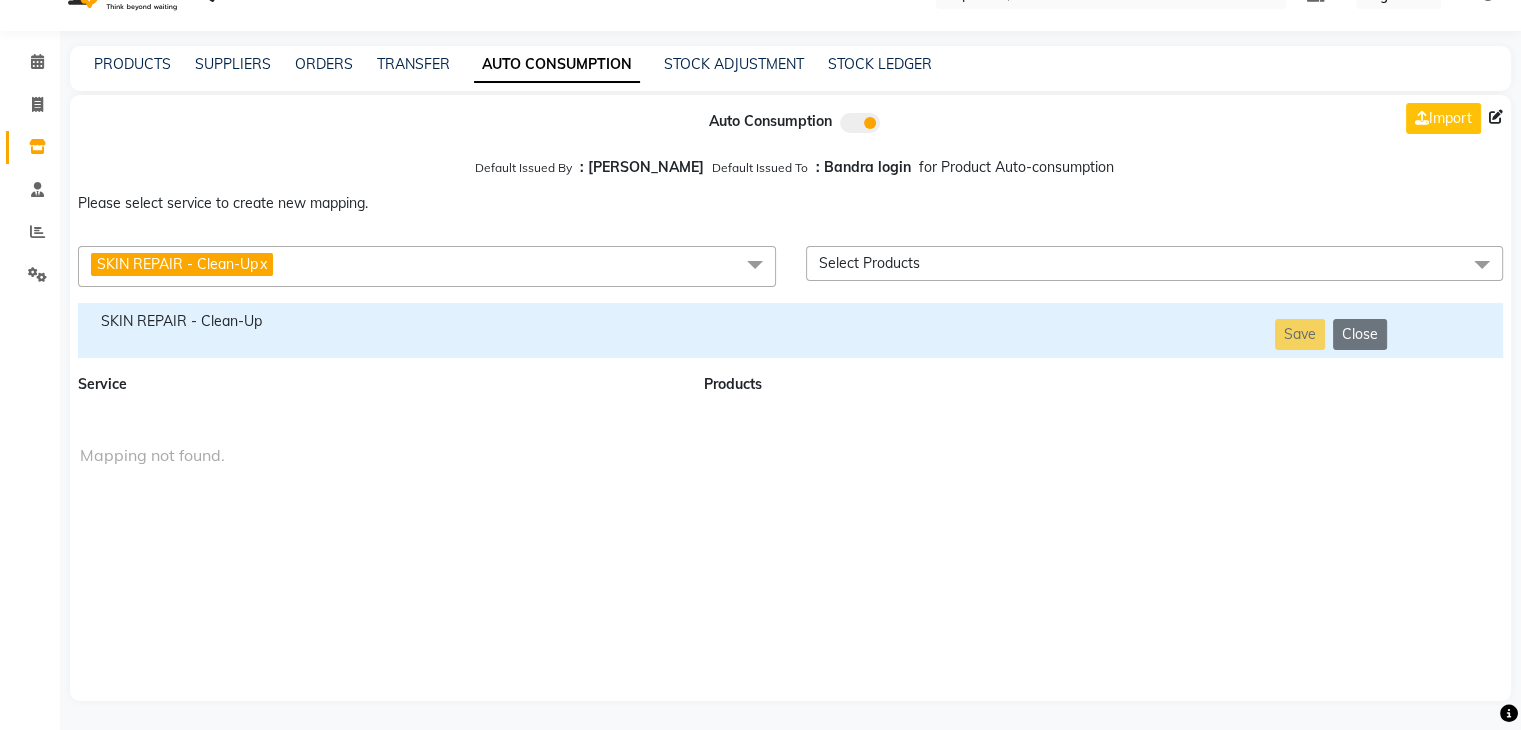 click on "SKIN REPAIR - Clean-Up" at bounding box center (379, 321) 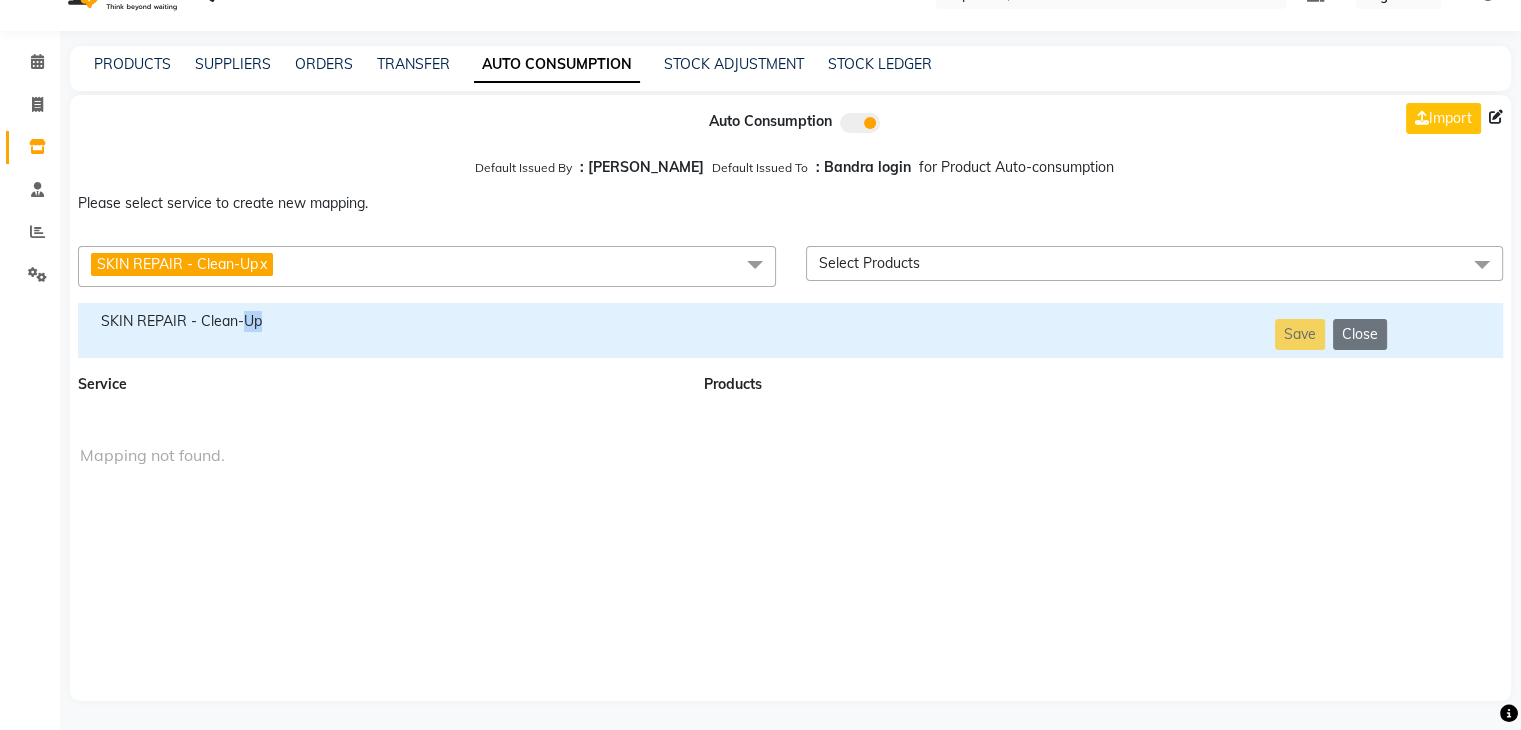 click on "SKIN REPAIR - Clean-Up" at bounding box center (379, 321) 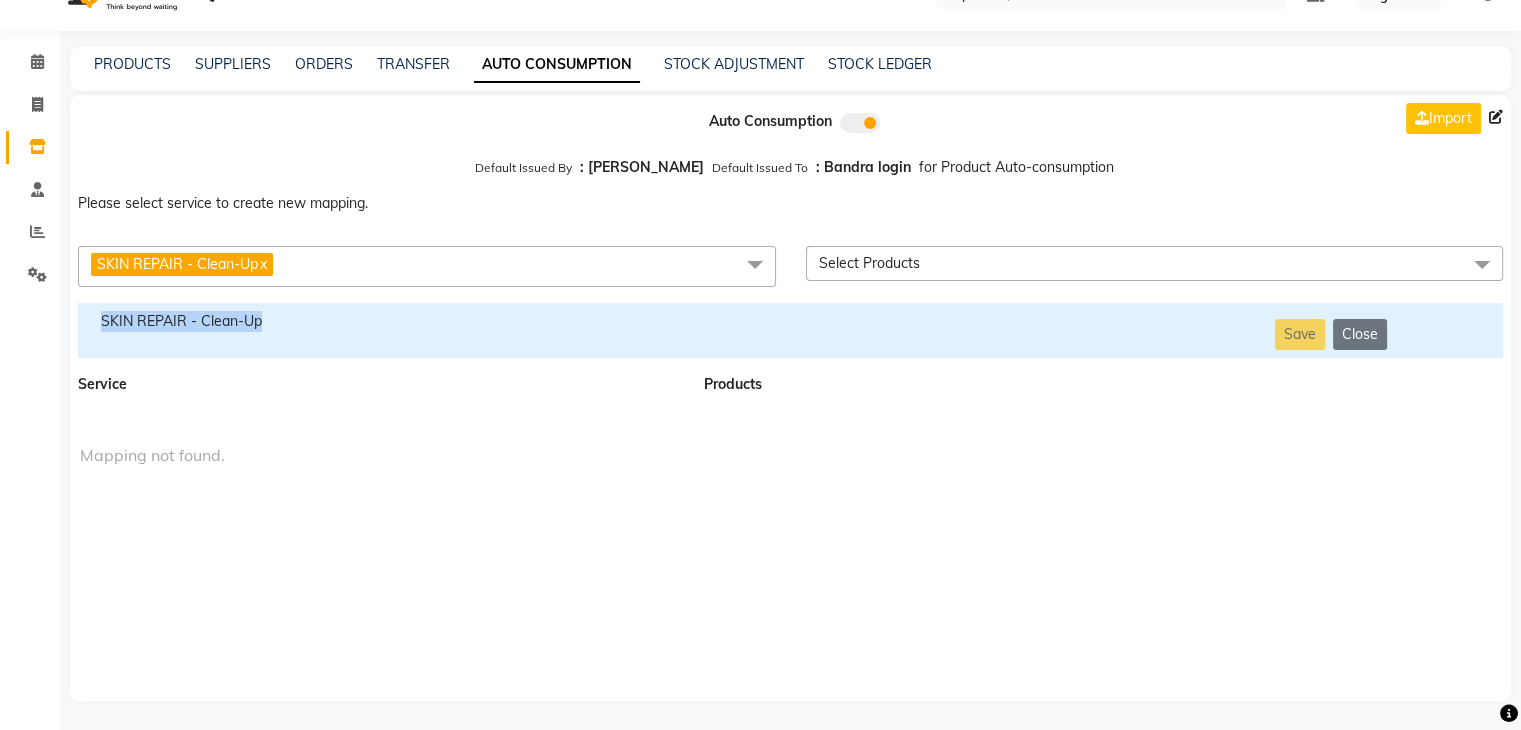 click on "SKIN REPAIR - Clean-Up" at bounding box center [379, 321] 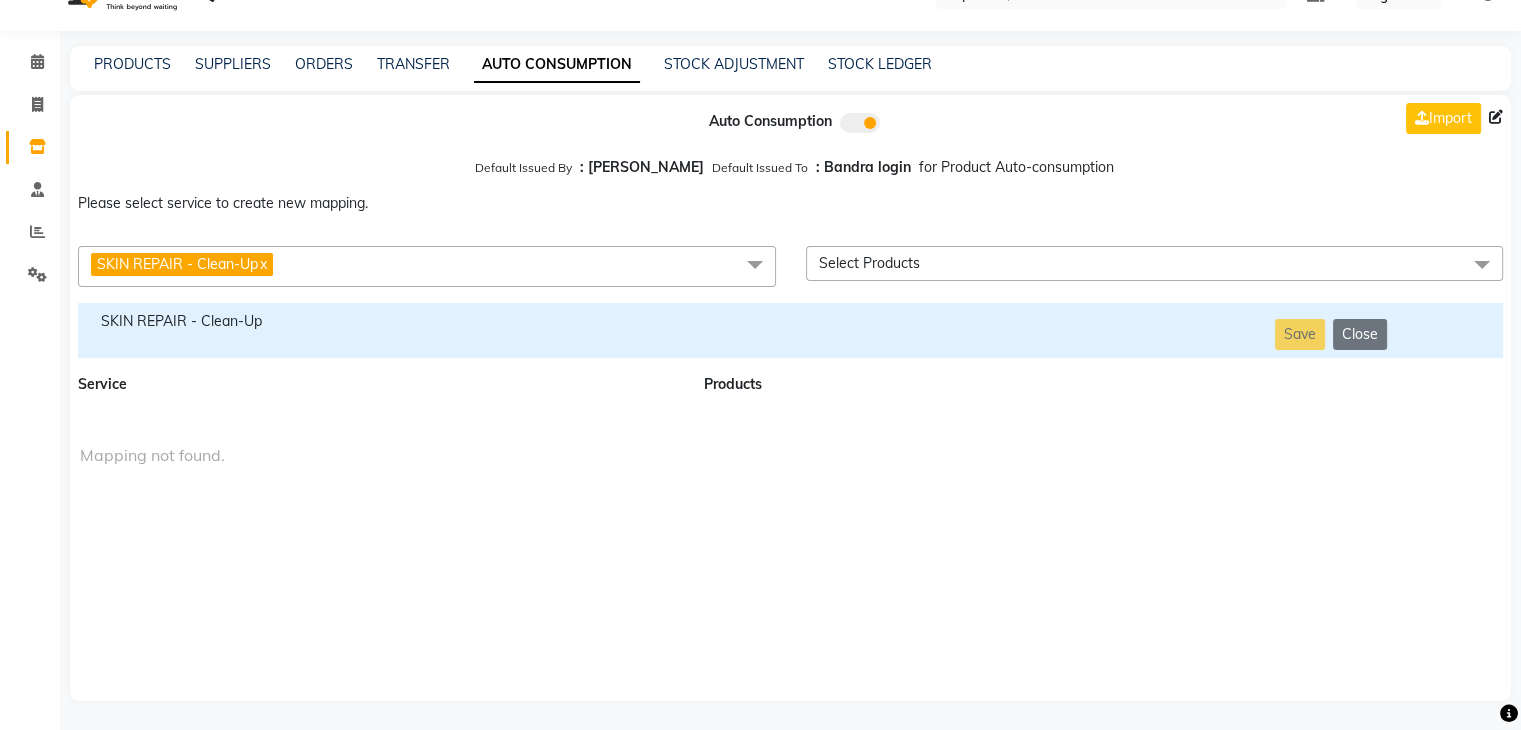 click on "SKIN REPAIR - Clean-Up  x" at bounding box center [427, 266] 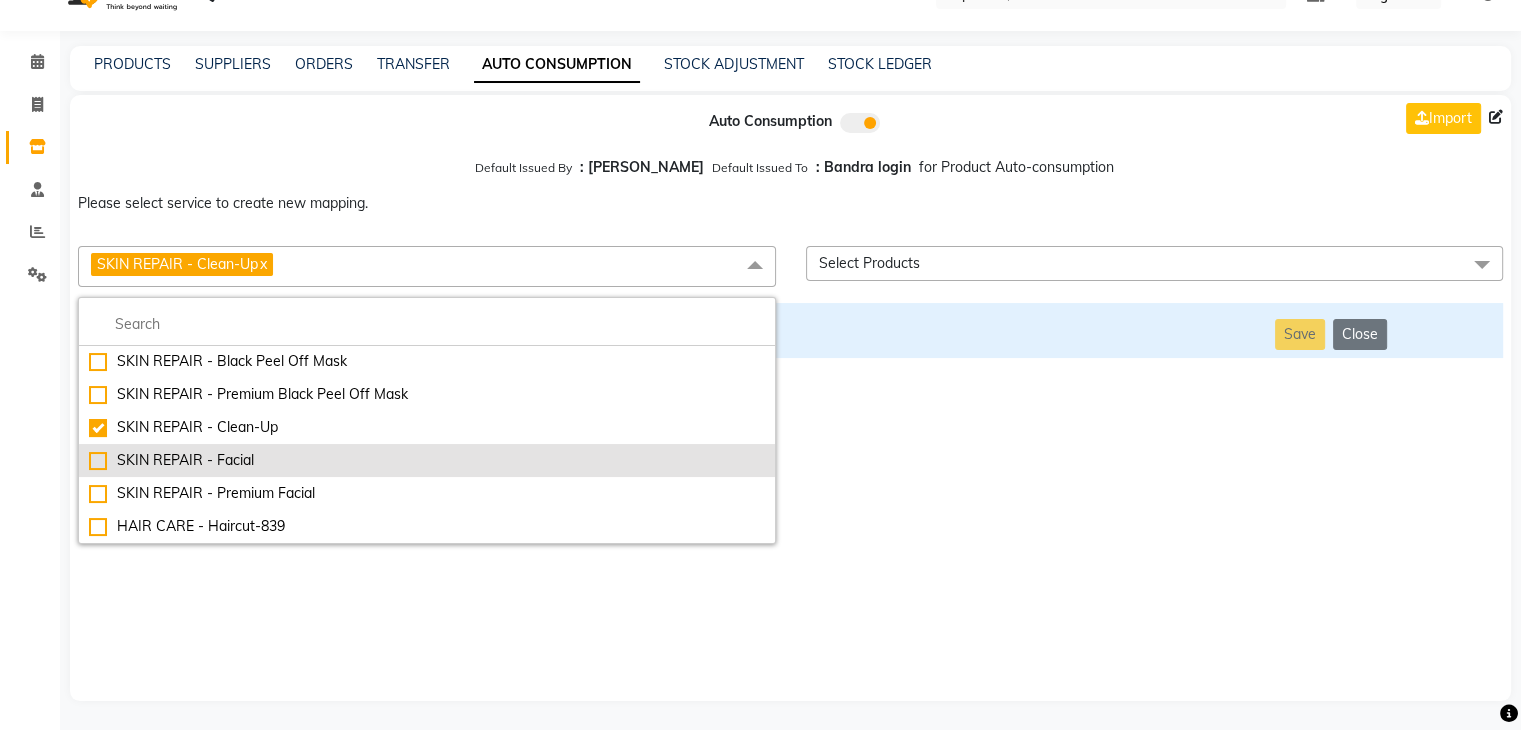 click on "SKIN REPAIR - Facial" at bounding box center (427, 460) 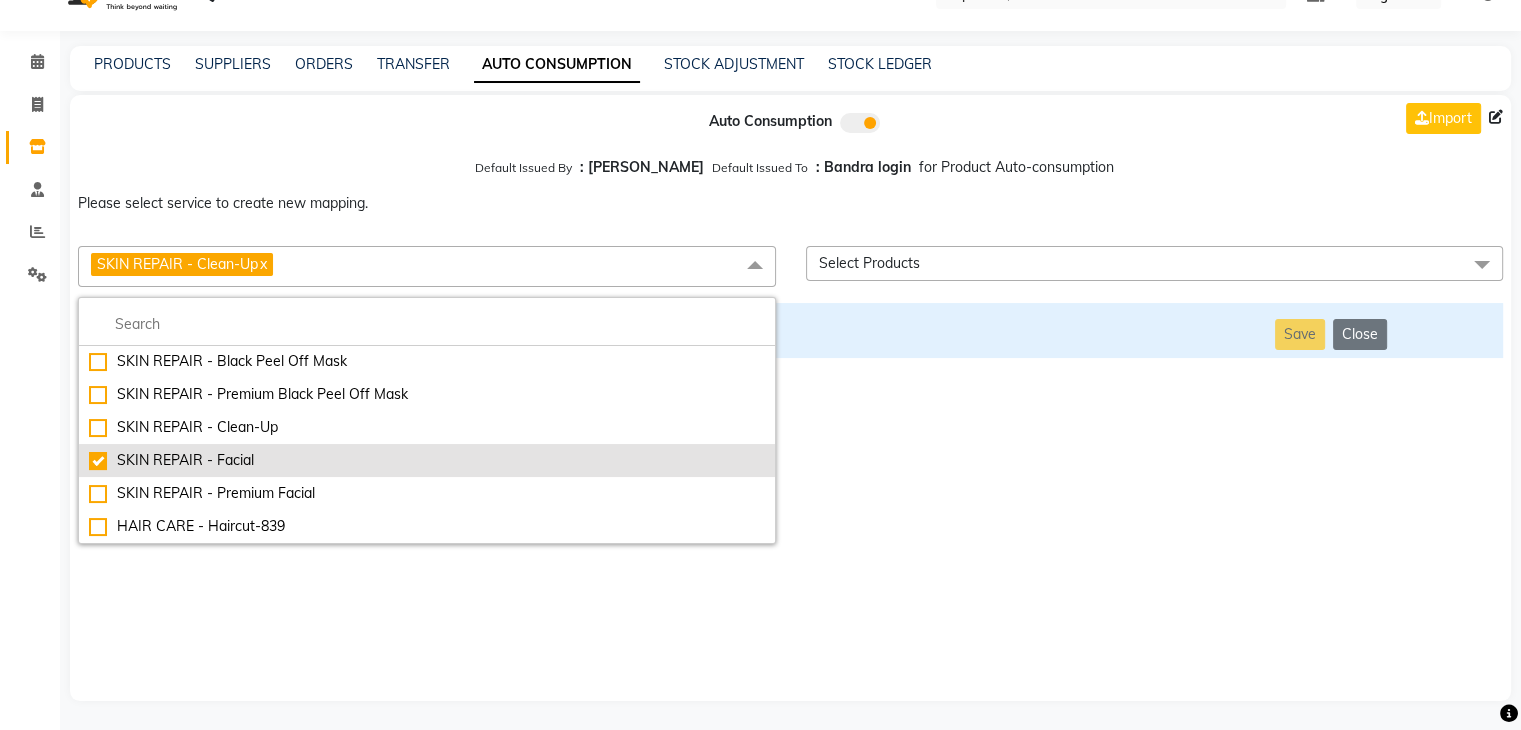 checkbox on "false" 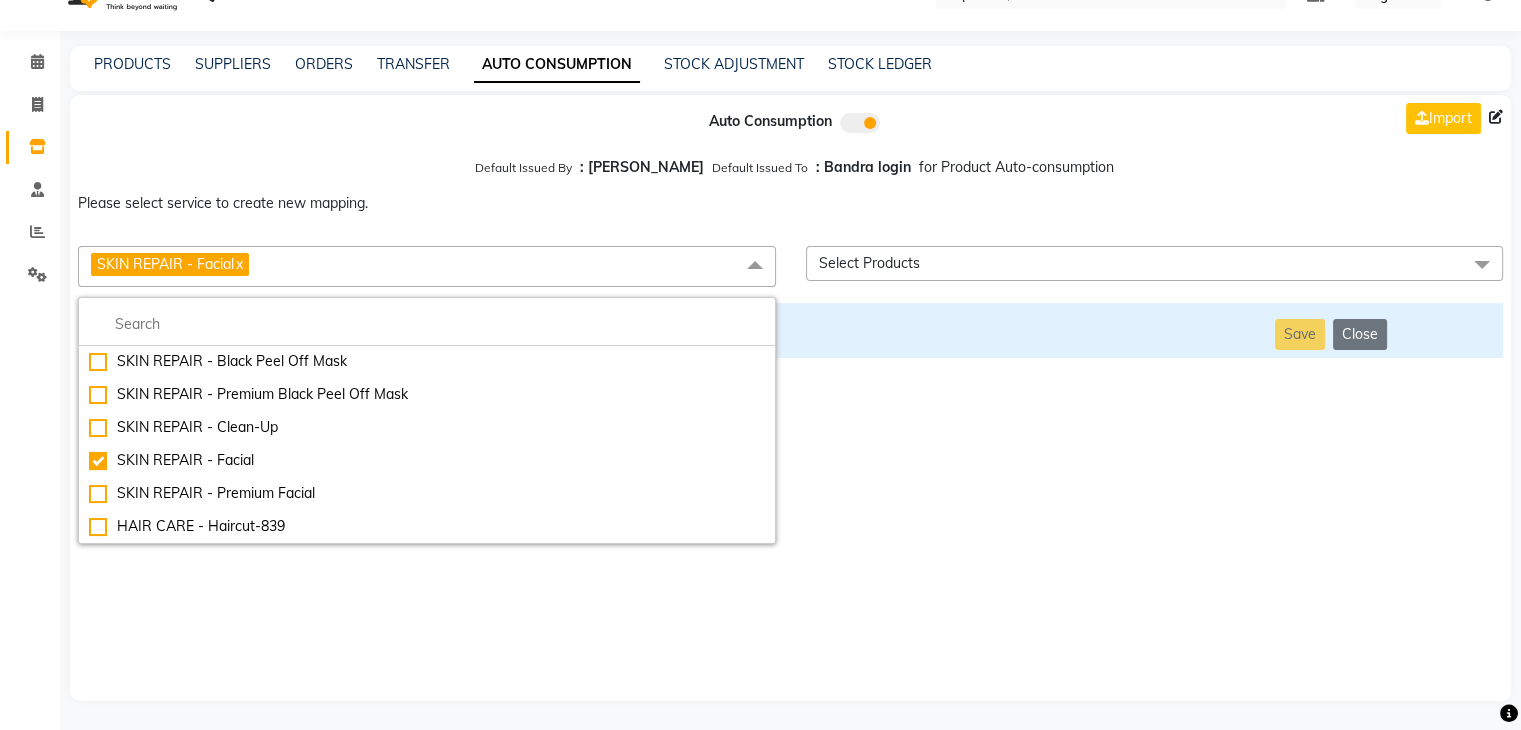 click on "Auto Consumption  Import Default Issued By  : [PERSON_NAME] Default Issued To  : Bandra login  for Product Auto-consumption  Please select service to create new mapping. SKIN REPAIR - Facial  x Essential Manicure w Scrub Essential Pedicure w Scrub Manicure + OPI Nail Ext + Gel Polish-3570 Manicure + T&T Nail Ext + Gel Polish T&T Nail Ext + T&T Gel Polish OPI Nail Ext + OPI Gel Polish T&T Refills + Gel Polish OPI Refills + Gel Polish Travel Allowance Waiting Charge HAIR REPAIR - Haircut HAIR REPAIR - Haircut for Kids HAIR REPAIR - Hair Wash HAIR REPAIR - Hair Wash Premium HAIR REPAIR - Full Head Shave HAIR REPAIR - Hair Design HAIR REPAIR - Hairstyling HAIR REPAIR - Threading HAIR REPAIR - [PERSON_NAME] Edging HAIR REPAIR - [PERSON_NAME] Edging Premium HAIR REPAIR - Razor Shave HAIR REPAIR - Razor Shave Premium HAIR REPAIR - Luxury Steam Shaving HAIR REPAIR - Fade Hair Cut HAIR SPA RITUALS - Hairoticmen Argan Spa HAIR SPA RITUALS - Wella Deep Nourishing Spa HAIR SPA RITUALS - Nashi Argan Oil Spa HAIR SPA RITUALS - [PERSON_NAME] Spa" at bounding box center (790, 398) 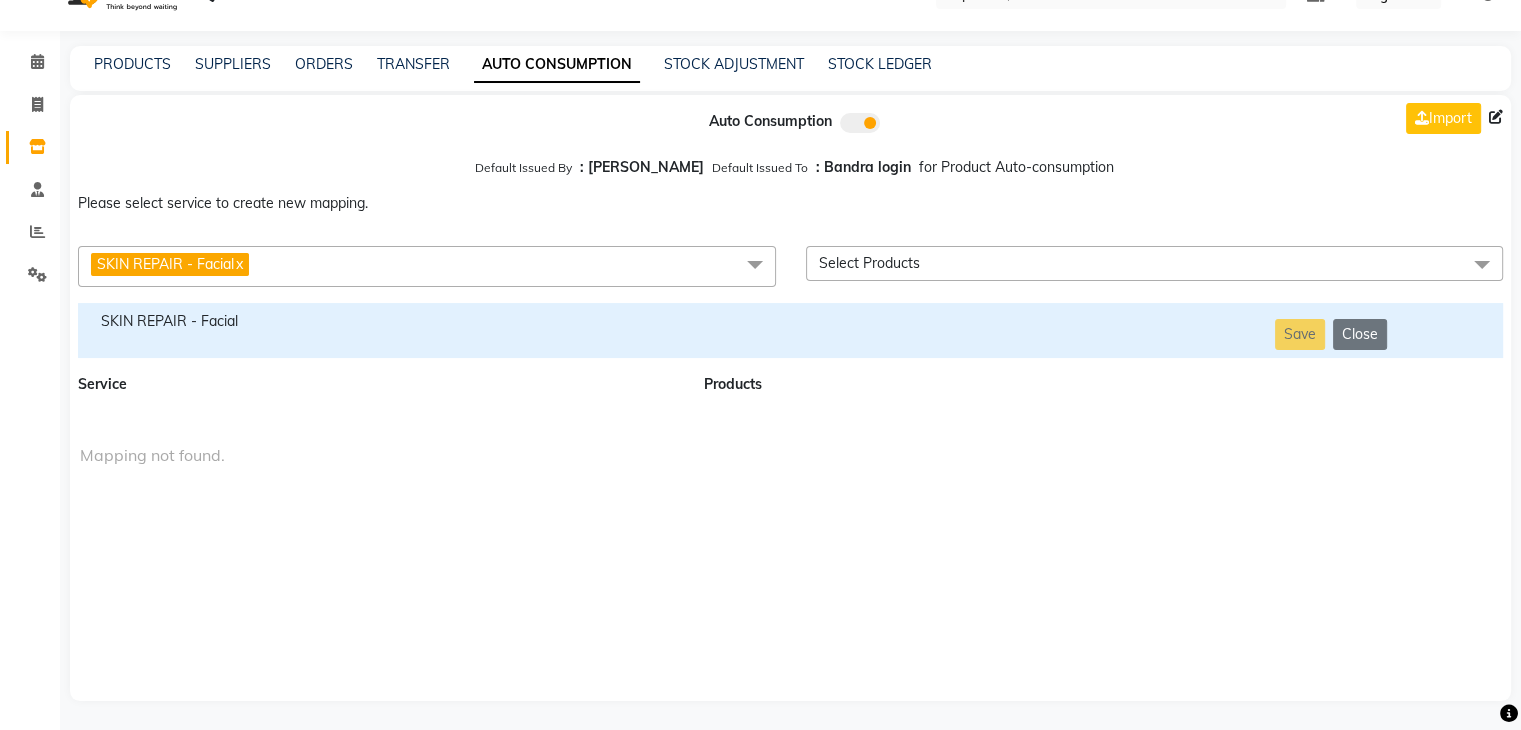 click on "SKIN REPAIR - Facial" at bounding box center (379, 321) 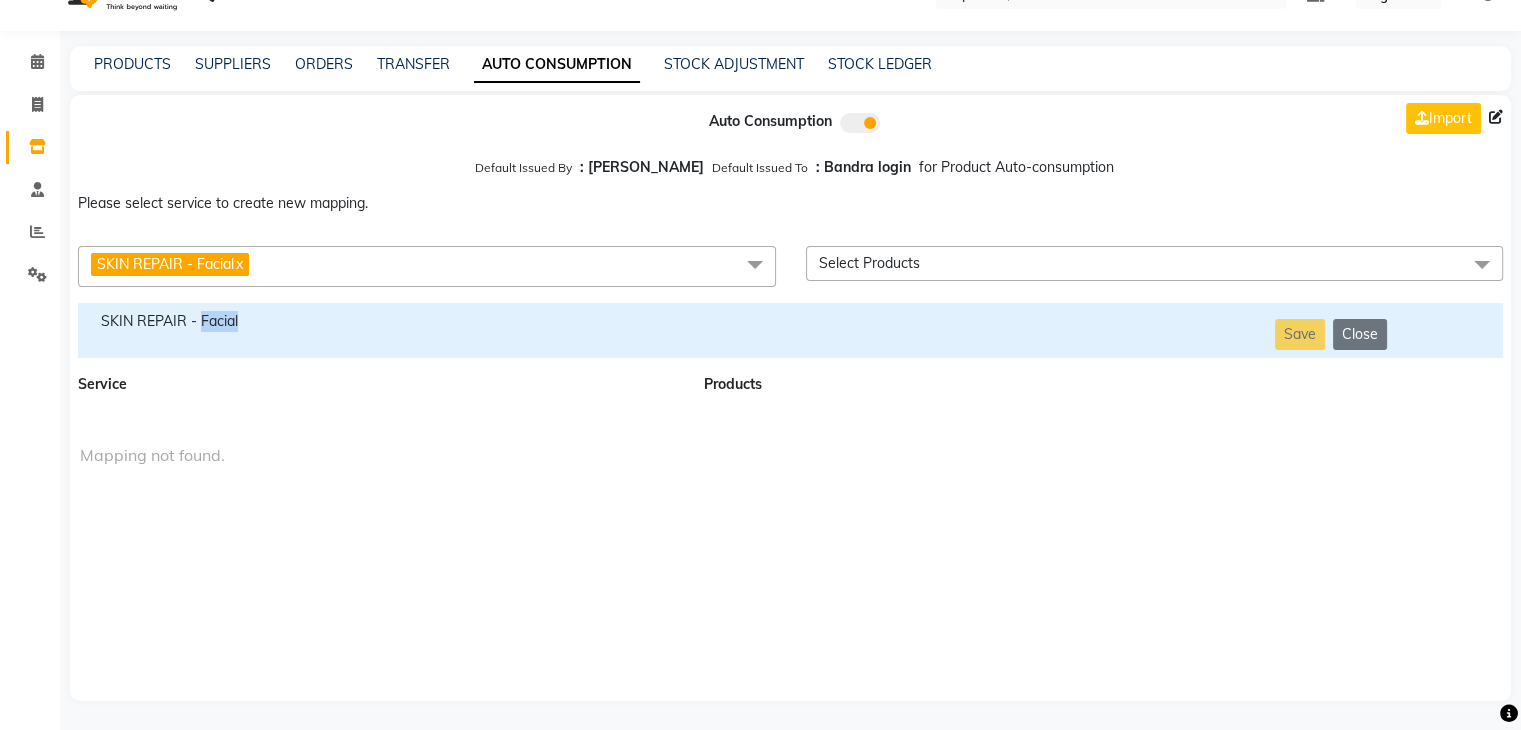 click on "SKIN REPAIR - Facial" at bounding box center (379, 321) 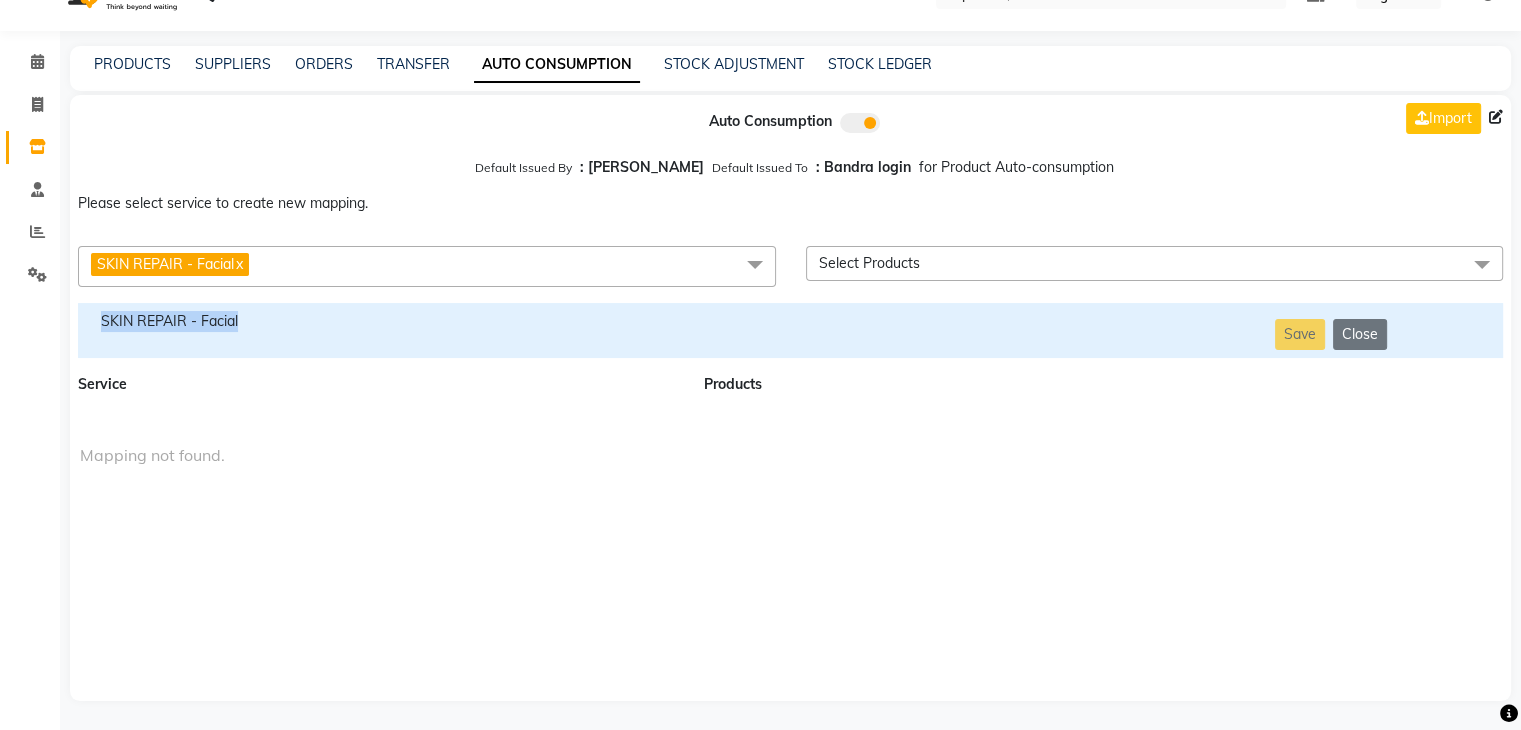 click on "SKIN REPAIR - Facial" at bounding box center [379, 321] 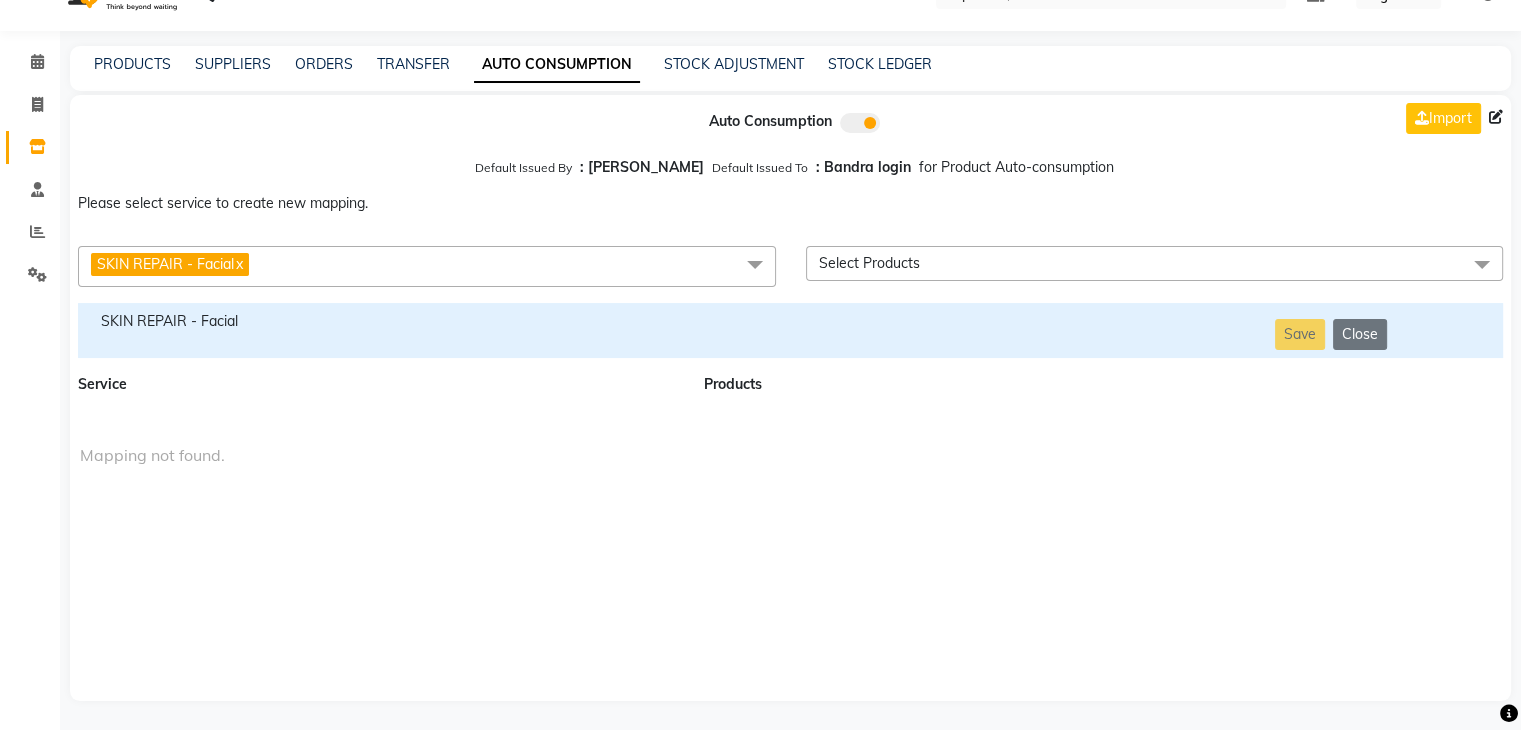 click on "SKIN REPAIR - Facial  x" at bounding box center (427, 266) 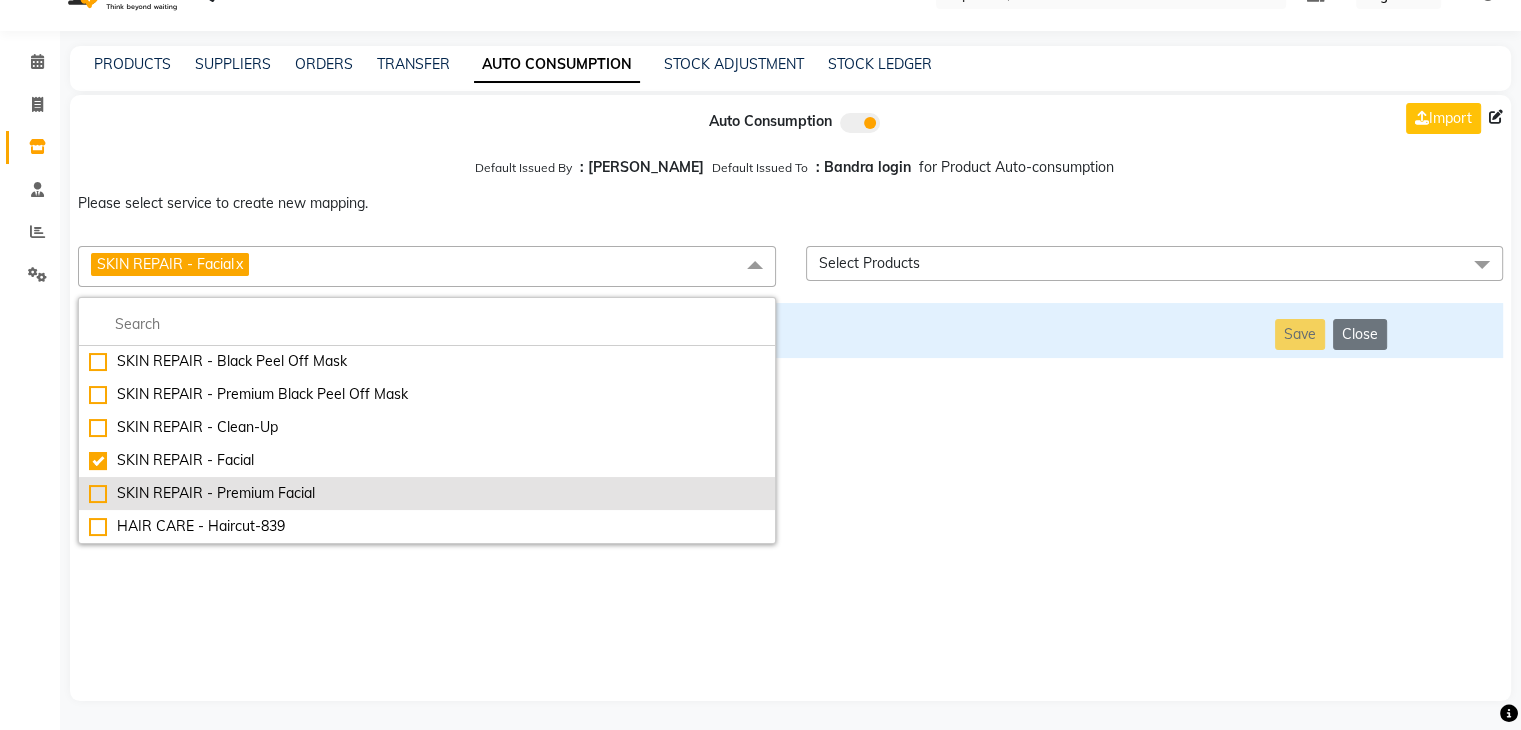 click on "SKIN REPAIR - Premium Facial" at bounding box center (427, 493) 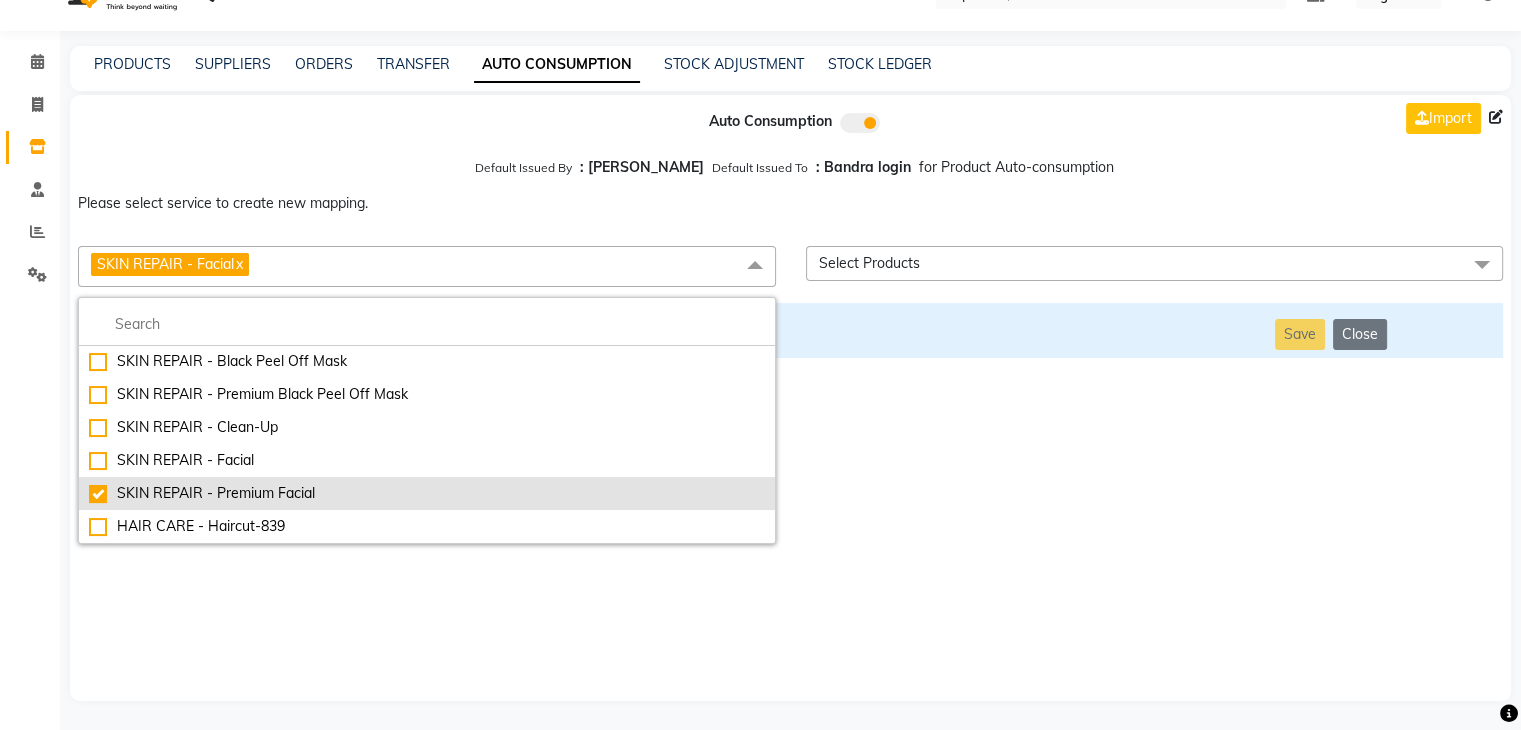 checkbox on "false" 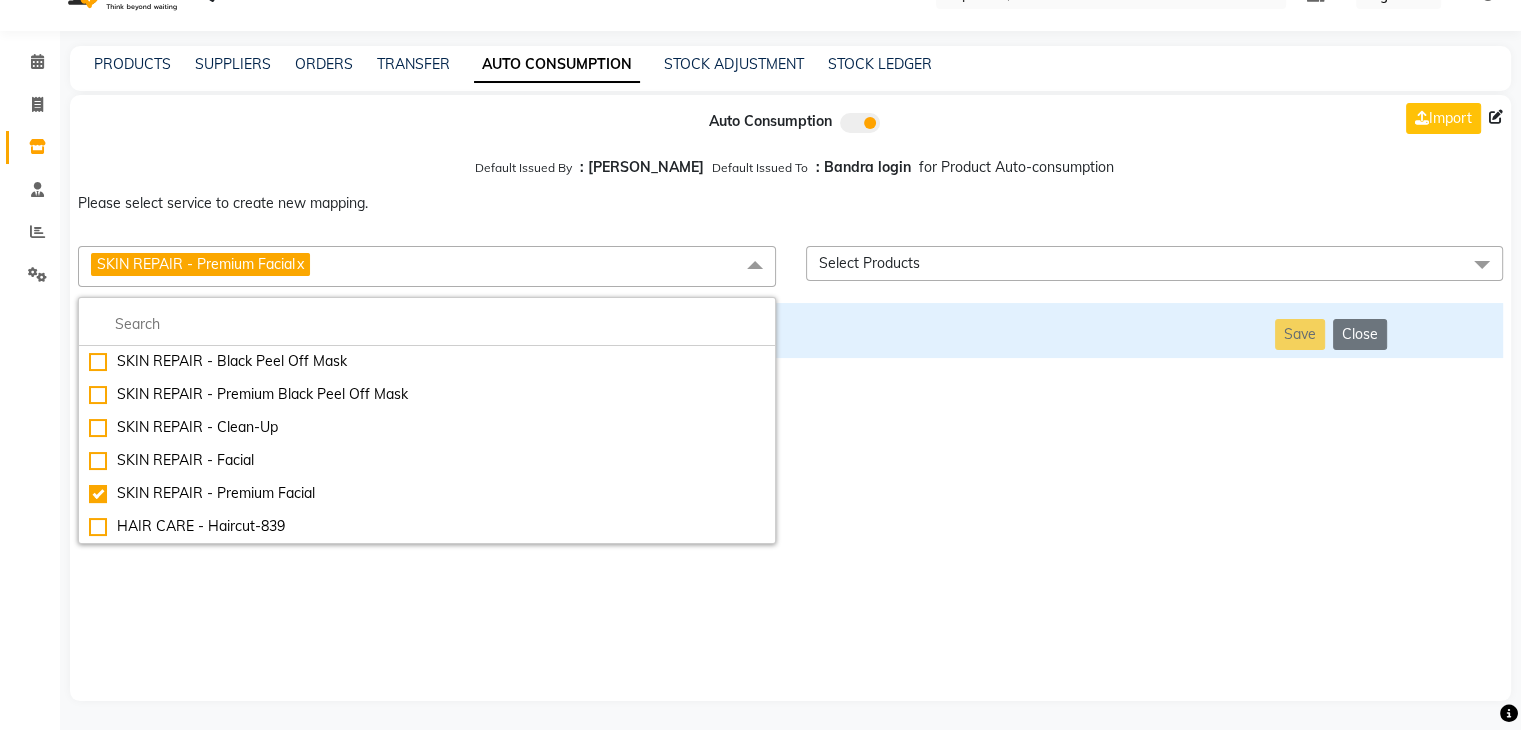 click on "Auto Consumption  Import Default Issued By  : [PERSON_NAME] Default Issued To  : Bandra login  for Product Auto-consumption  Please select service to create new mapping. SKIN REPAIR - Premium Facial  x Essential Manicure w Scrub Essential Pedicure w Scrub Manicure + OPI Nail Ext + Gel Polish-3570 Manicure + T&T Nail Ext + Gel Polish T&T Nail Ext + T&T Gel Polish OPI Nail Ext + OPI Gel Polish T&T Refills + Gel Polish OPI Refills + Gel Polish Travel Allowance Waiting Charge HAIR REPAIR - Haircut HAIR REPAIR - Haircut for Kids HAIR REPAIR - Hair Wash HAIR REPAIR - Hair Wash Premium HAIR REPAIR - Full Head Shave HAIR REPAIR - Hair Design HAIR REPAIR - Hairstyling HAIR REPAIR - Threading HAIR REPAIR - [PERSON_NAME] Edging HAIR REPAIR - [PERSON_NAME] Edging Premium HAIR REPAIR - Razor Shave HAIR REPAIR - Razor Shave Premium HAIR REPAIR - Luxury Steam Shaving HAIR REPAIR - Fade Hair Cut HAIR SPA RITUALS - Hairoticmen Argan Spa HAIR SPA RITUALS - Wella Deep Nourishing Spa HAIR SPA RITUALS - Nashi Argan Oil Spa SKIN REPAIR - Clean-Up" at bounding box center [790, 398] 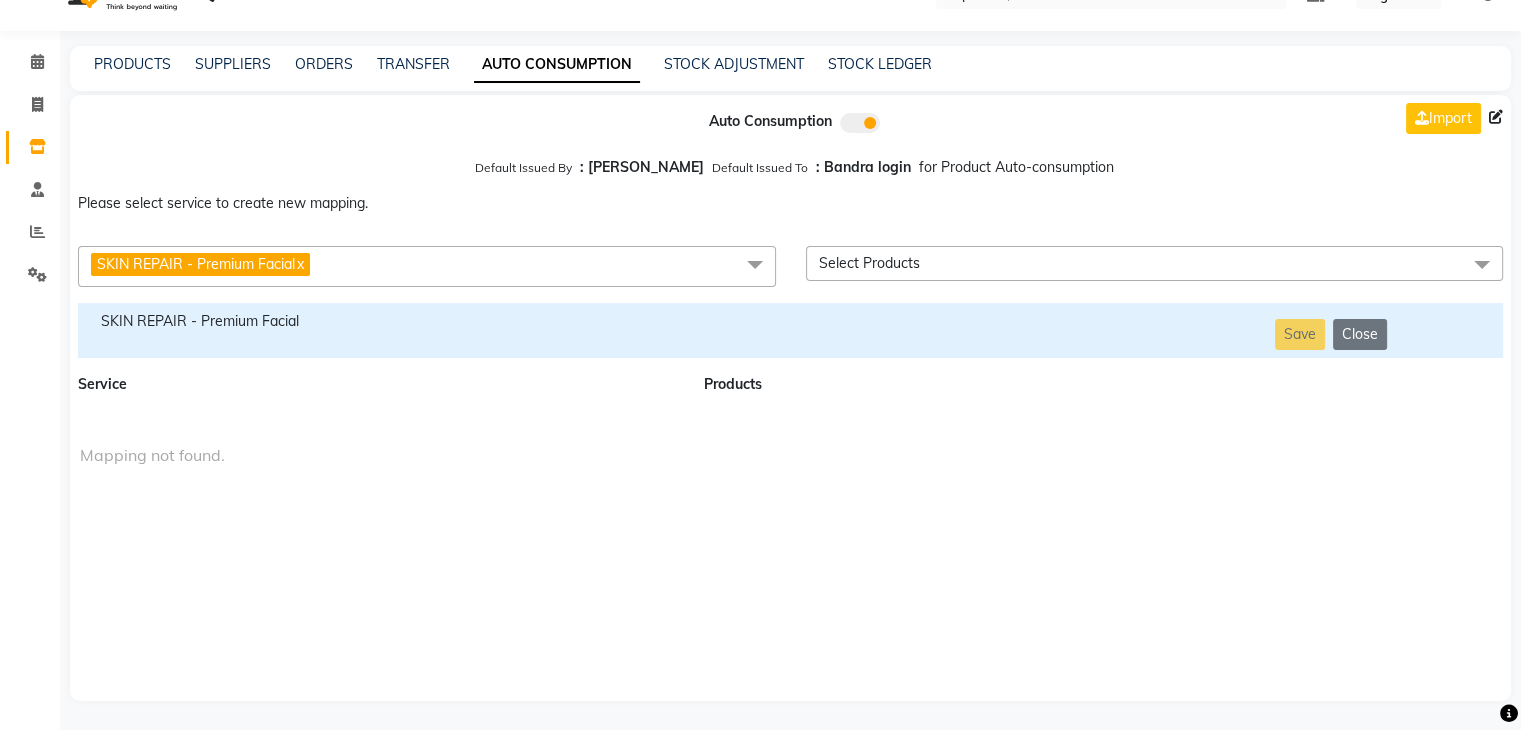 click on "SKIN REPAIR - Premium Facial" at bounding box center [379, 321] 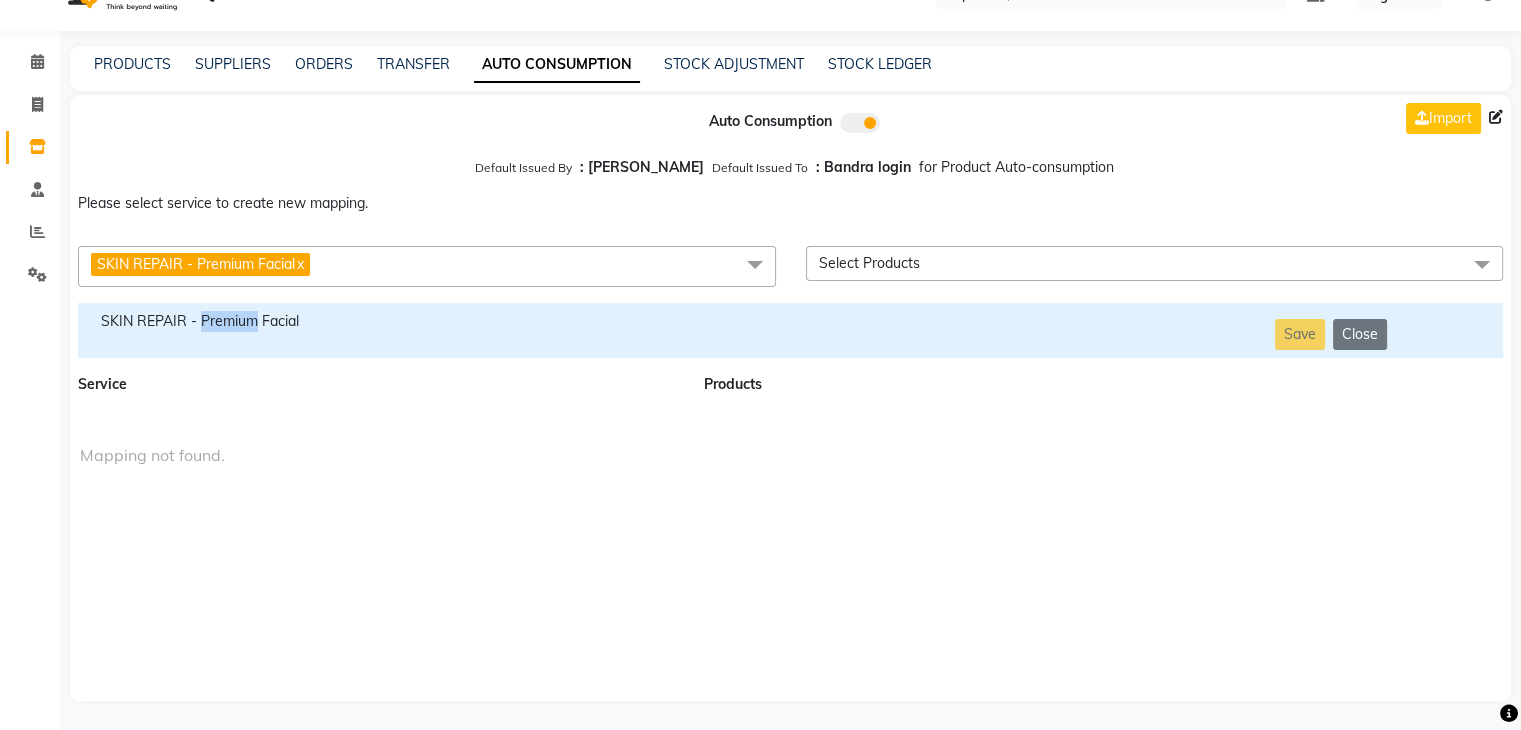 click on "SKIN REPAIR - Premium Facial" at bounding box center [379, 321] 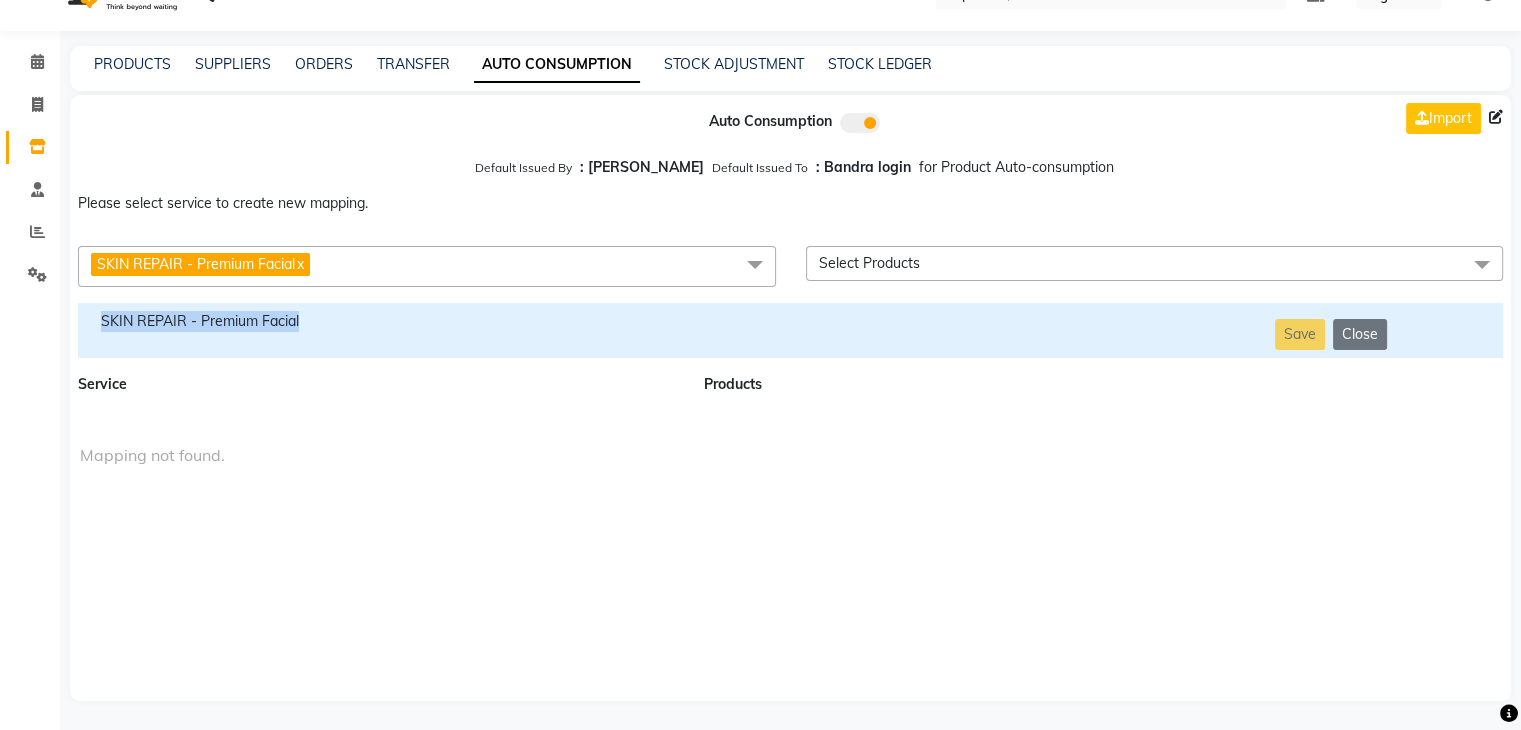 click on "SKIN REPAIR - Premium Facial" at bounding box center [379, 321] 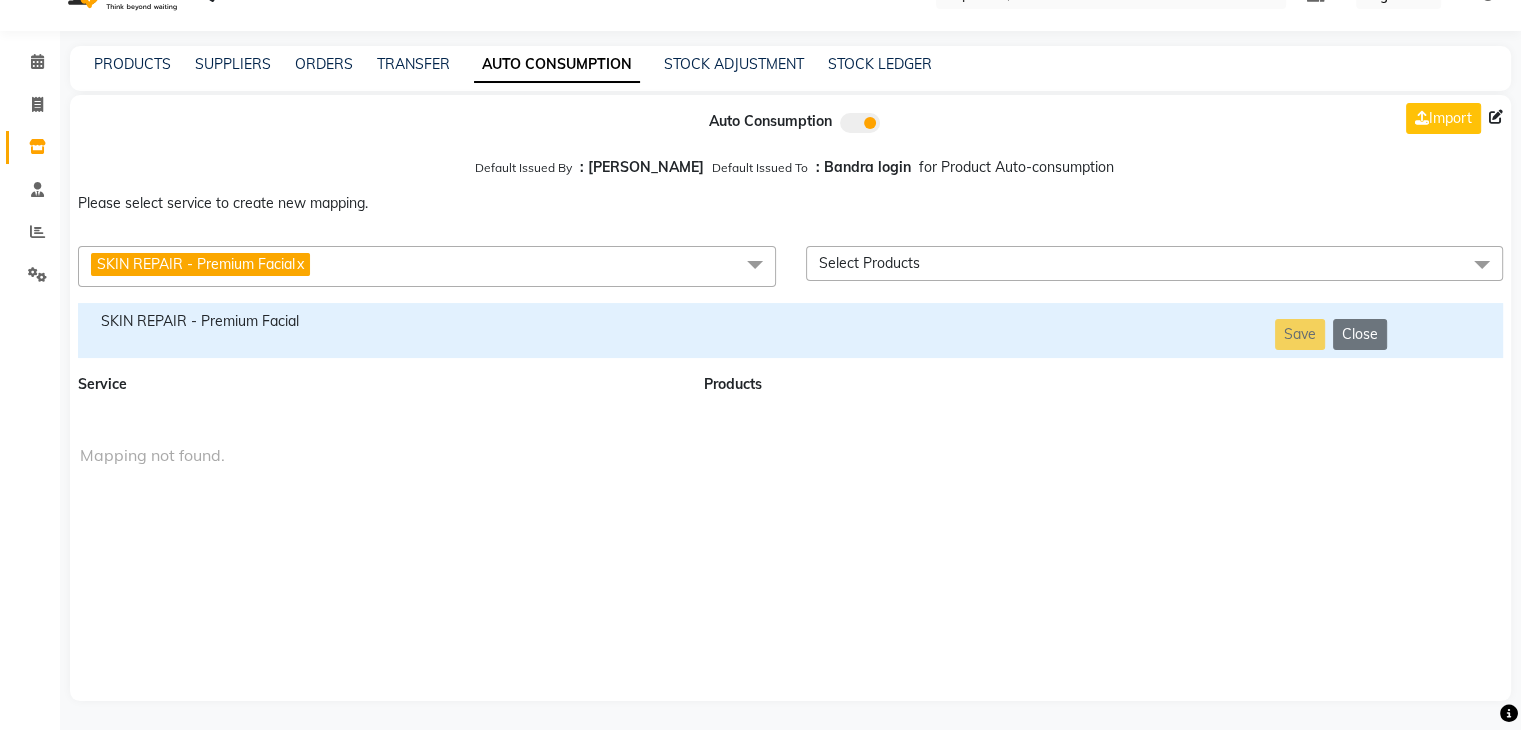 click on "SKIN REPAIR - Premium Facial  x" at bounding box center (427, 266) 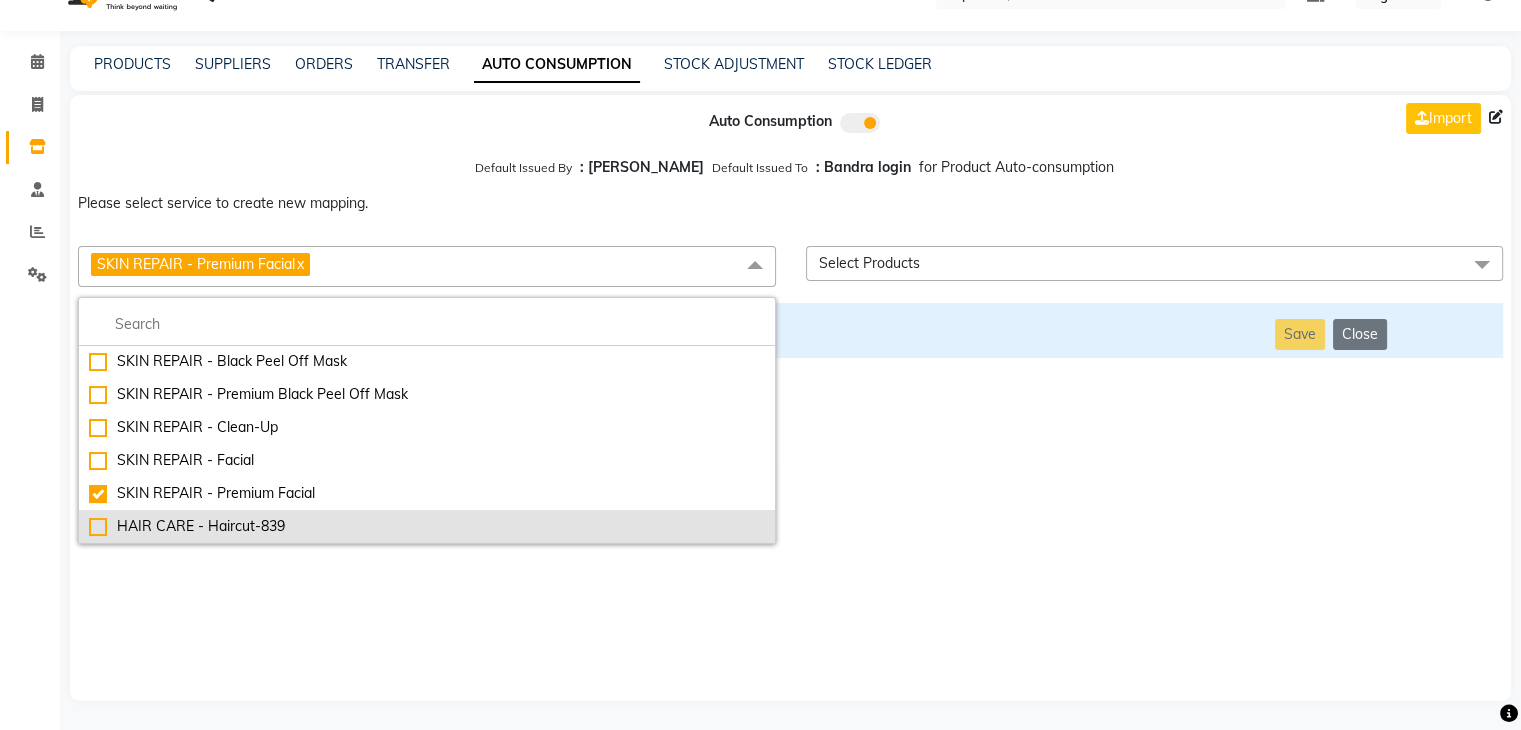 click on "HAIR CARE - Haircut-839" at bounding box center (427, 526) 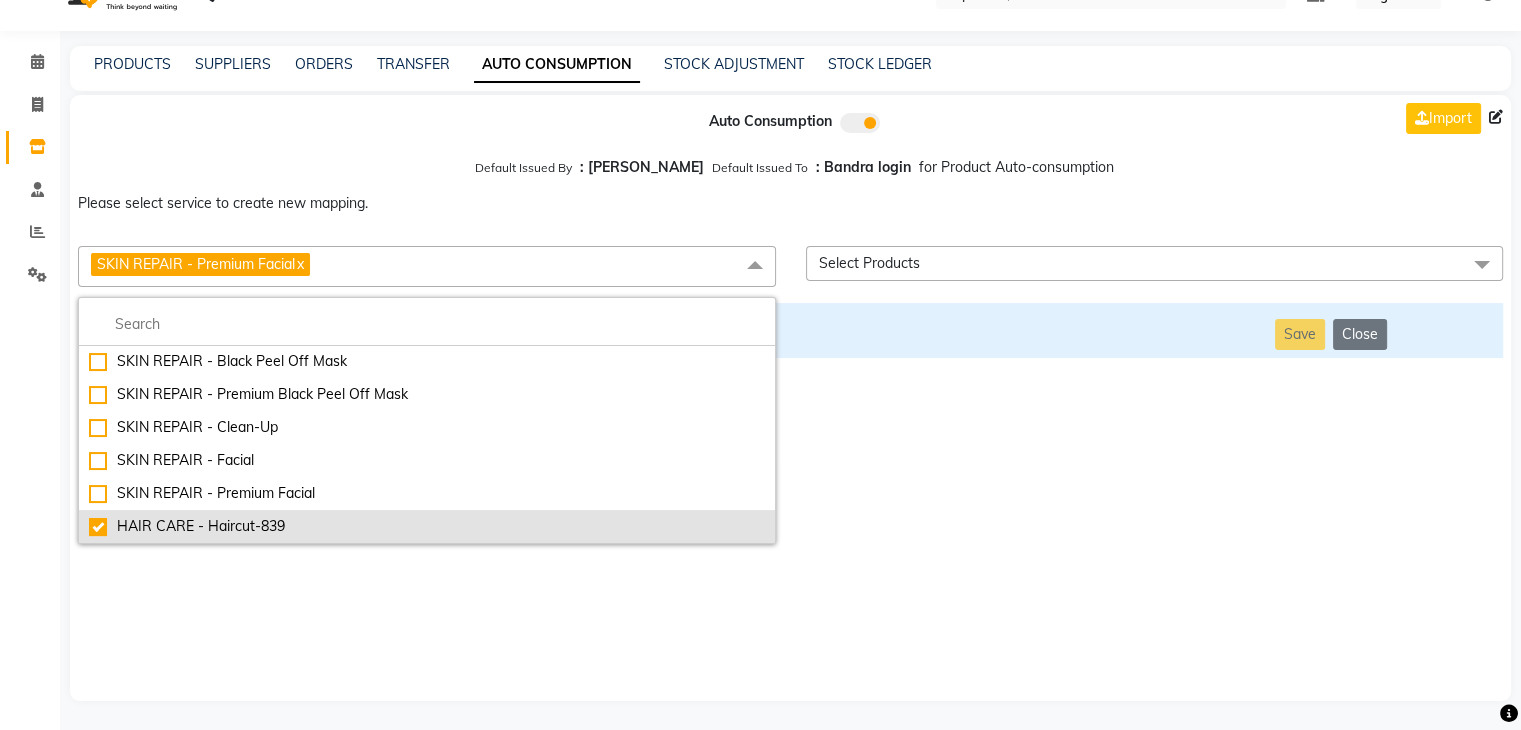 checkbox on "false" 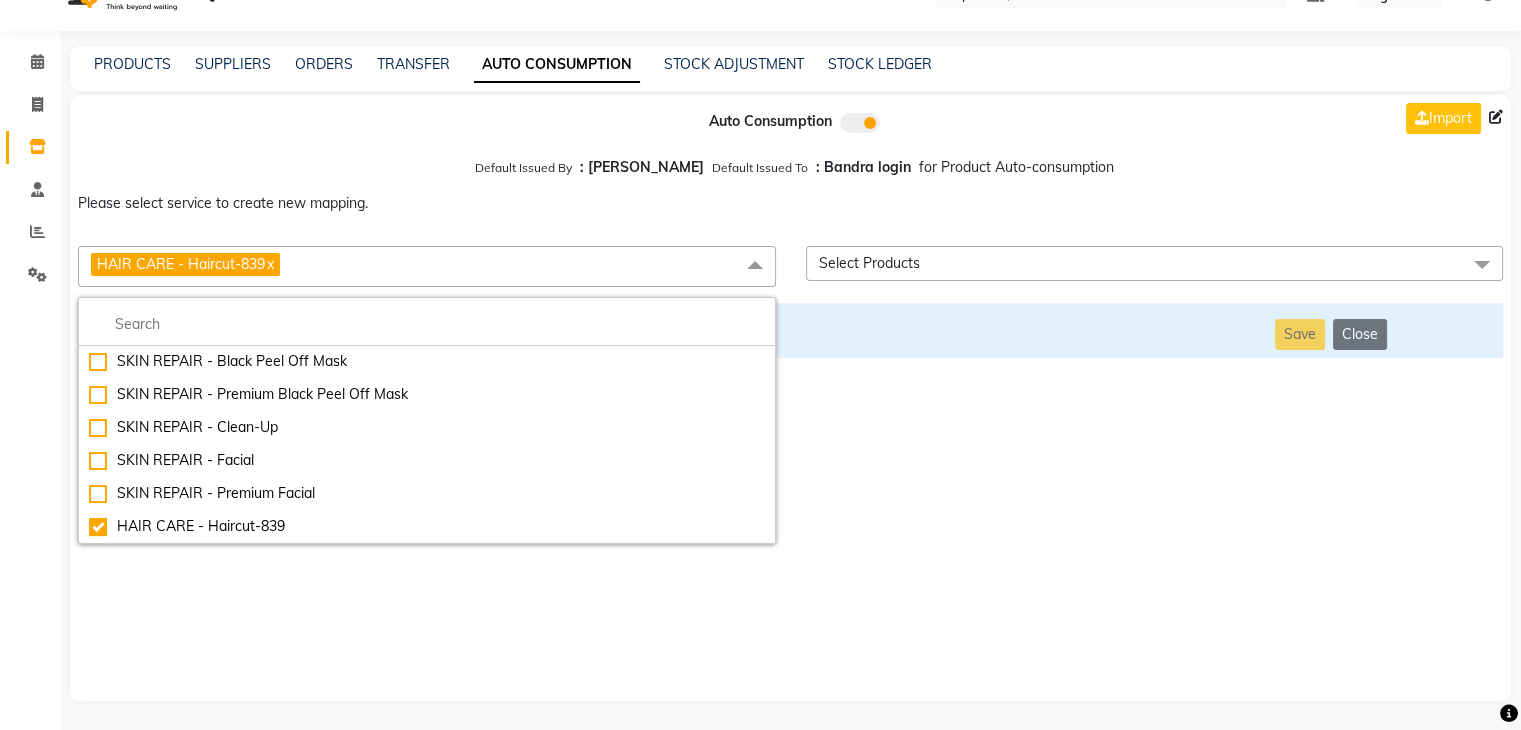 click on "Auto Consumption  Import Default Issued By  : [PERSON_NAME] Default Issued To  : Bandra login  for Product Auto-consumption  Please select service to create new mapping. HAIR CARE - Haircut-839  x Essential Manicure w Scrub Essential Pedicure w Scrub Manicure + OPI Nail Ext + Gel Polish-3570 Manicure + T&T Nail Ext + Gel Polish T&T Nail Ext + T&T Gel Polish OPI Nail Ext + OPI Gel Polish T&T Refills + Gel Polish OPI Refills + Gel Polish Travel Allowance Waiting Charge HAIR REPAIR - Haircut HAIR REPAIR - Haircut for Kids HAIR REPAIR - Hair Wash HAIR REPAIR - Hair Wash Premium HAIR REPAIR - Full Head Shave HAIR REPAIR - Hair Design HAIR REPAIR - Hairstyling HAIR REPAIR - Threading HAIR REPAIR - [PERSON_NAME] Edging HAIR REPAIR - [PERSON_NAME] Edging Premium HAIR REPAIR - Razor Shave HAIR REPAIR - Razor Shave Premium HAIR REPAIR - Luxury Steam Shaving HAIR REPAIR - Fade Hair Cut HAIR SPA RITUALS - Hairoticmen Argan Spa HAIR SPA RITUALS - Wella Deep Nourishing Spa HAIR SPA RITUALS - Nashi Argan Oil Spa HAIR SPA RITUALS - [PERSON_NAME] Spa" at bounding box center [790, 398] 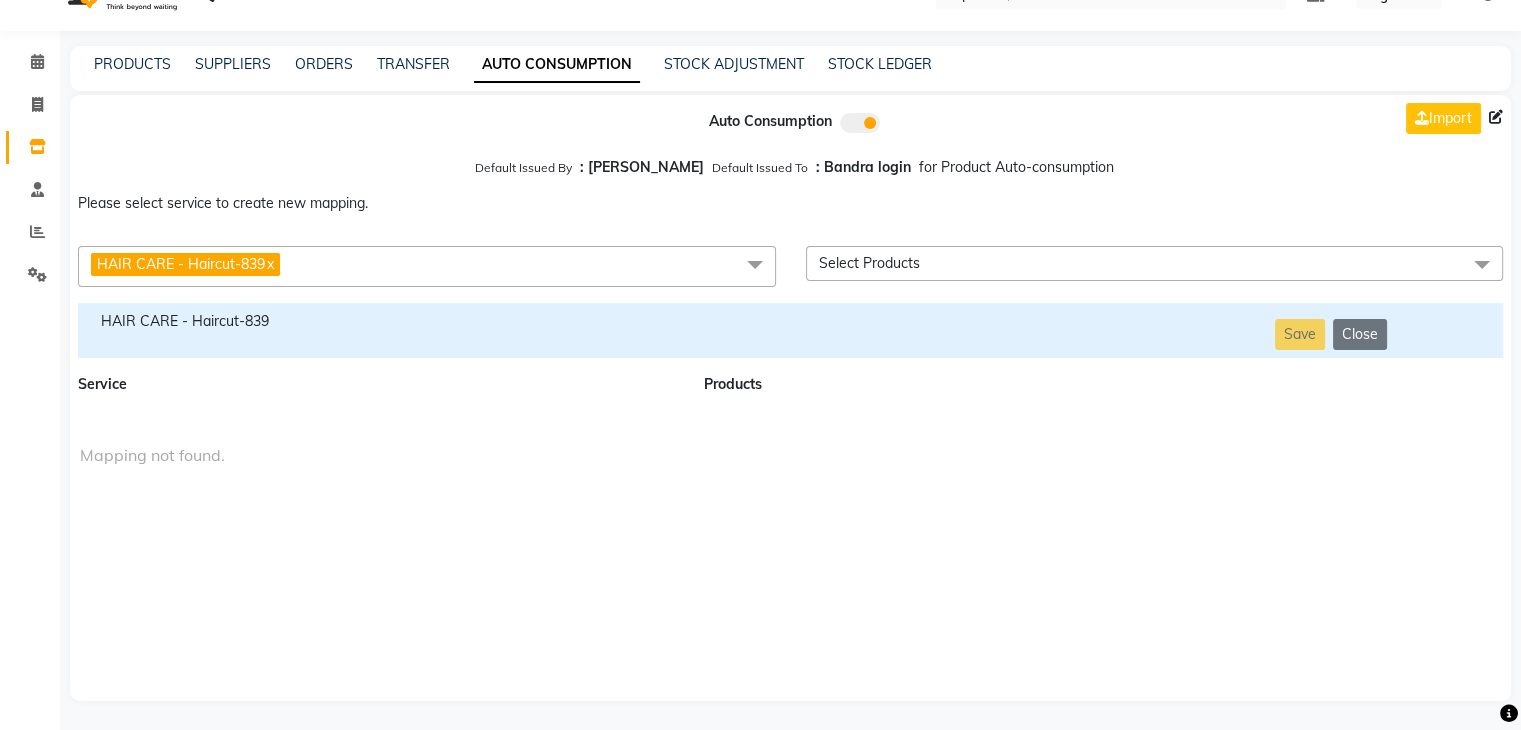 click on "HAIR CARE - Haircut-839" at bounding box center [379, 330] 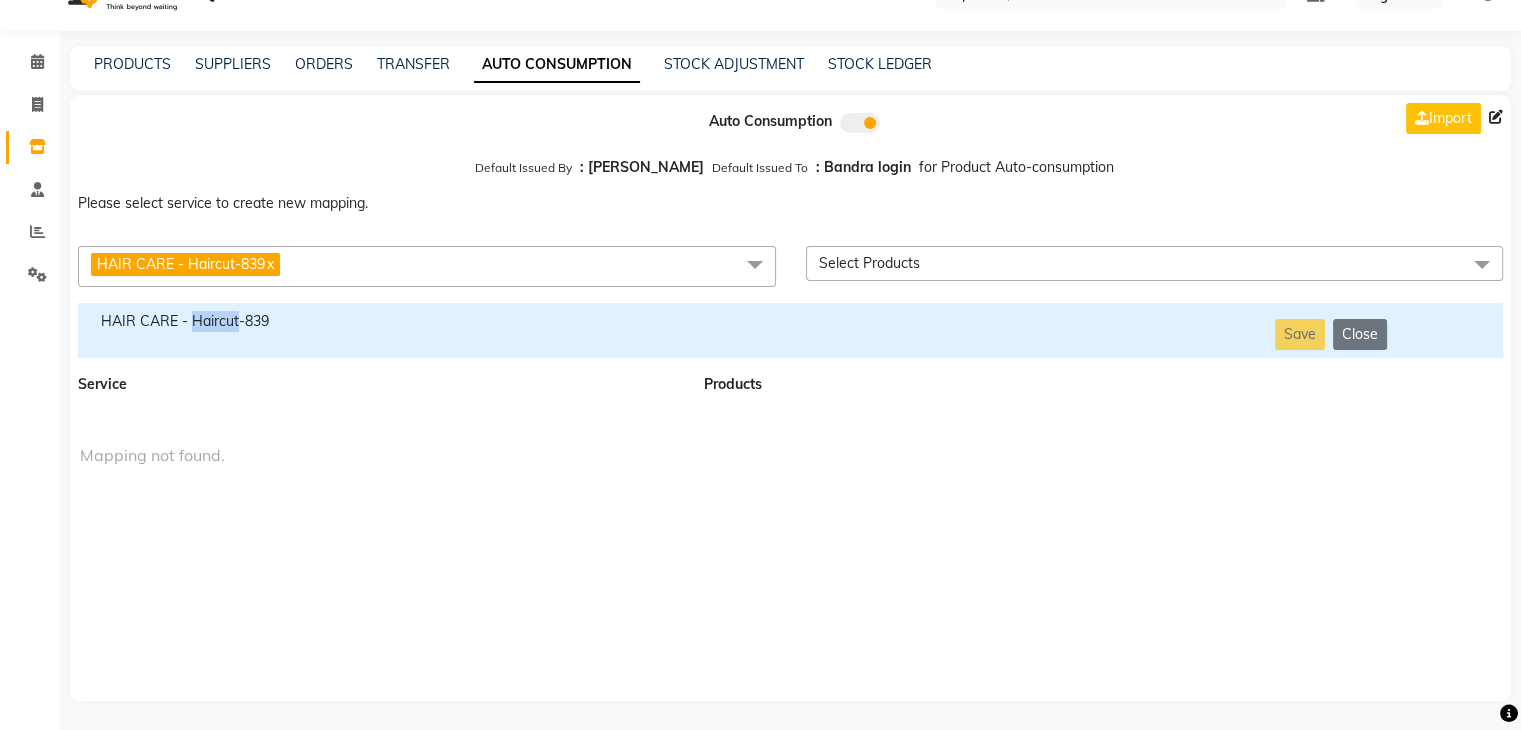 click on "HAIR CARE - Haircut-839" at bounding box center (379, 330) 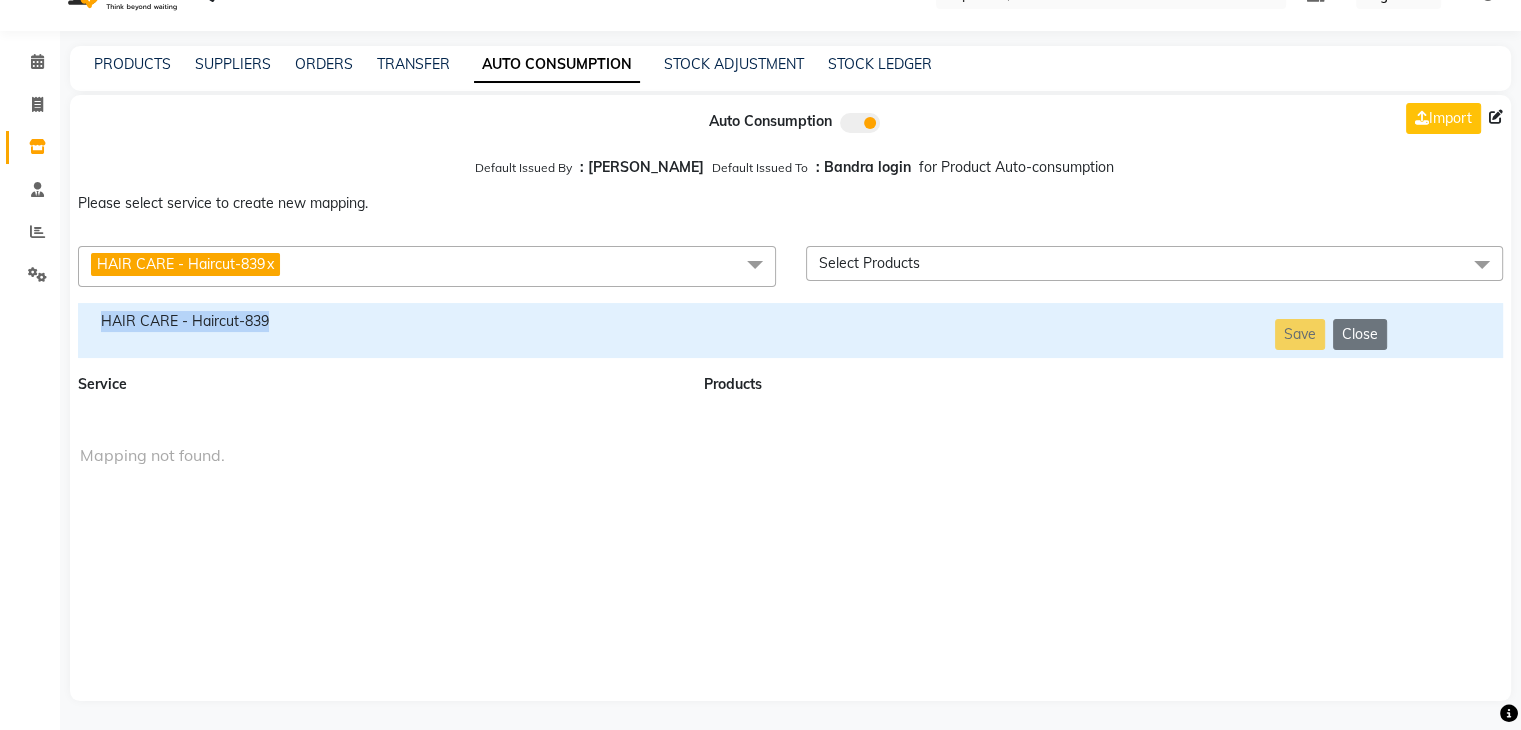 click on "HAIR CARE - Haircut-839" at bounding box center (379, 330) 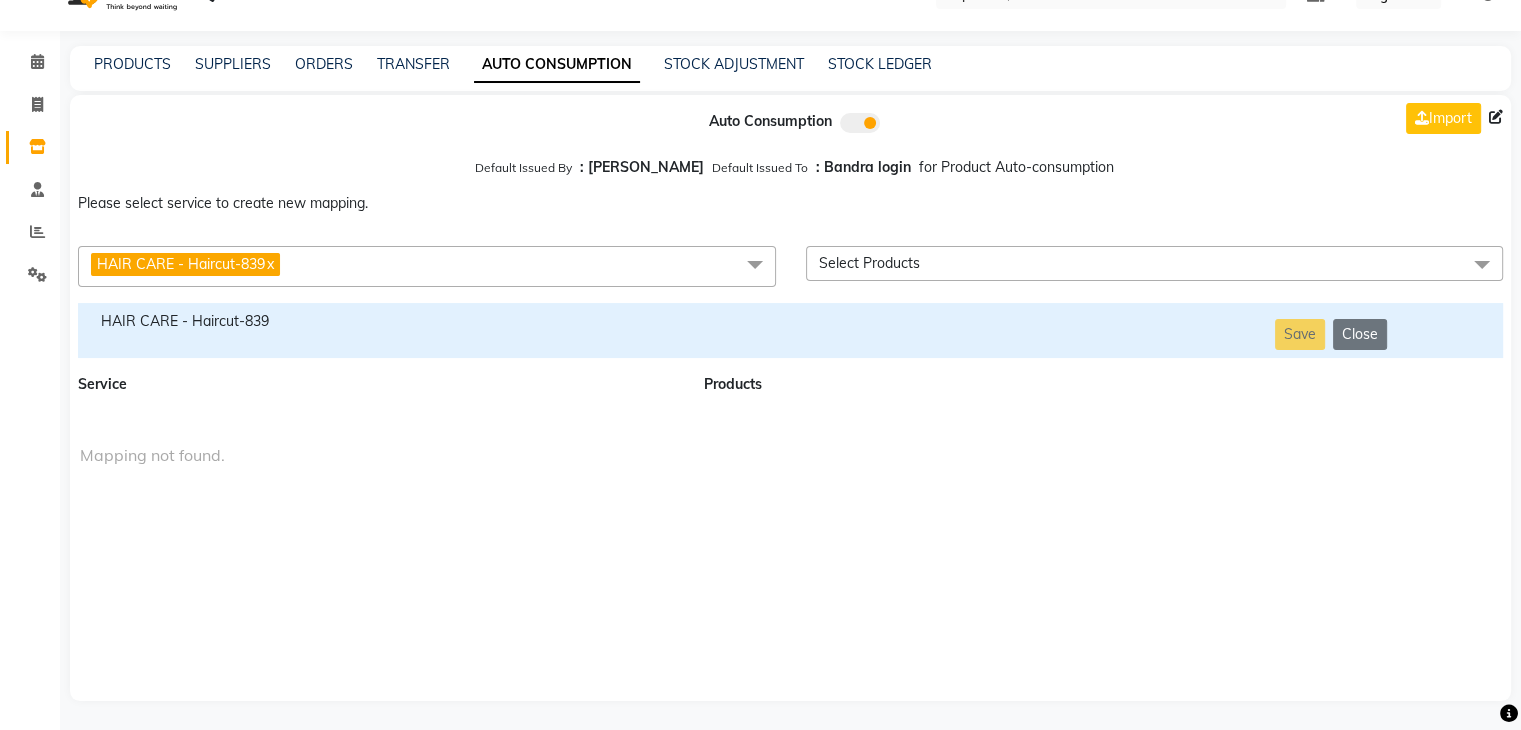 click on "HAIR CARE - Haircut-839  x" at bounding box center [427, 266] 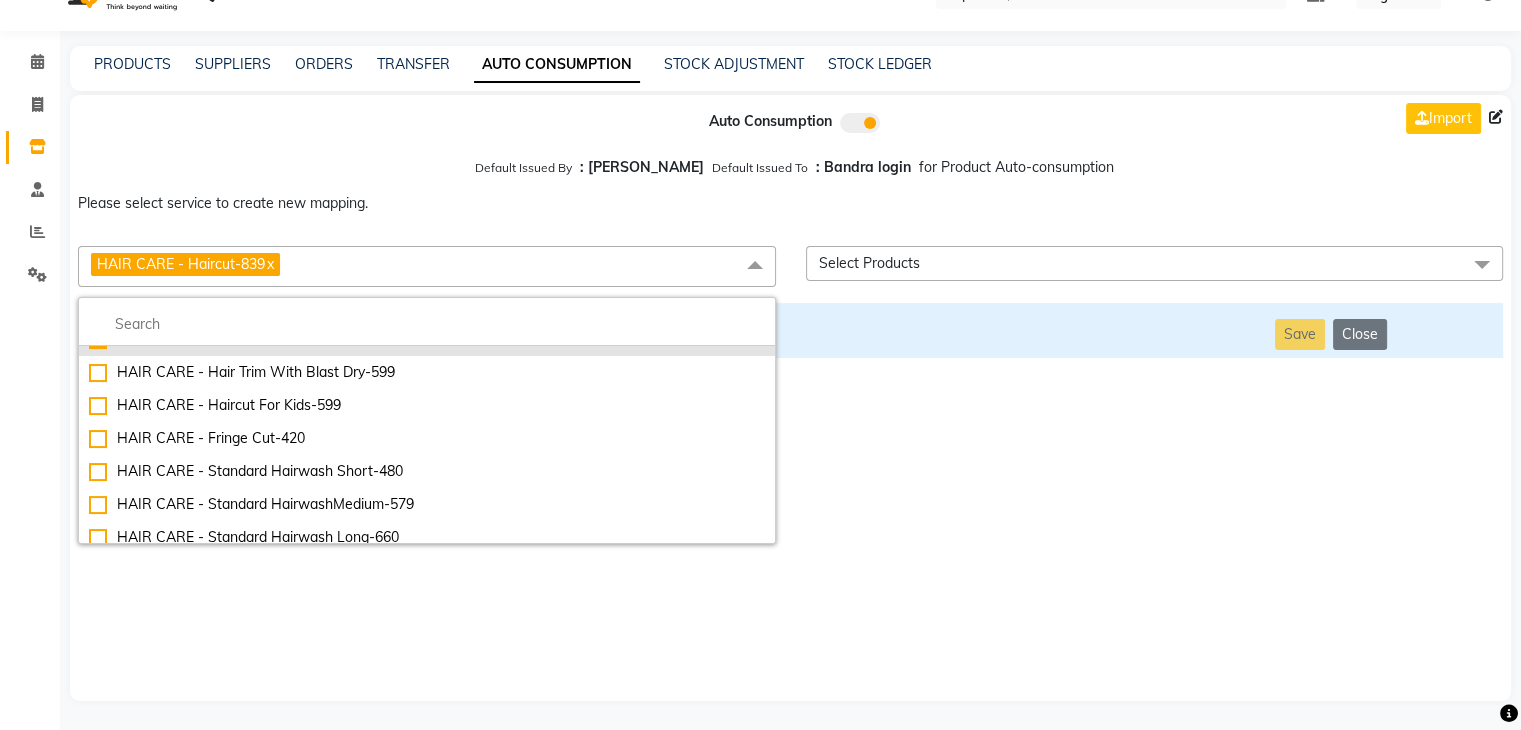 scroll, scrollTop: 3357, scrollLeft: 0, axis: vertical 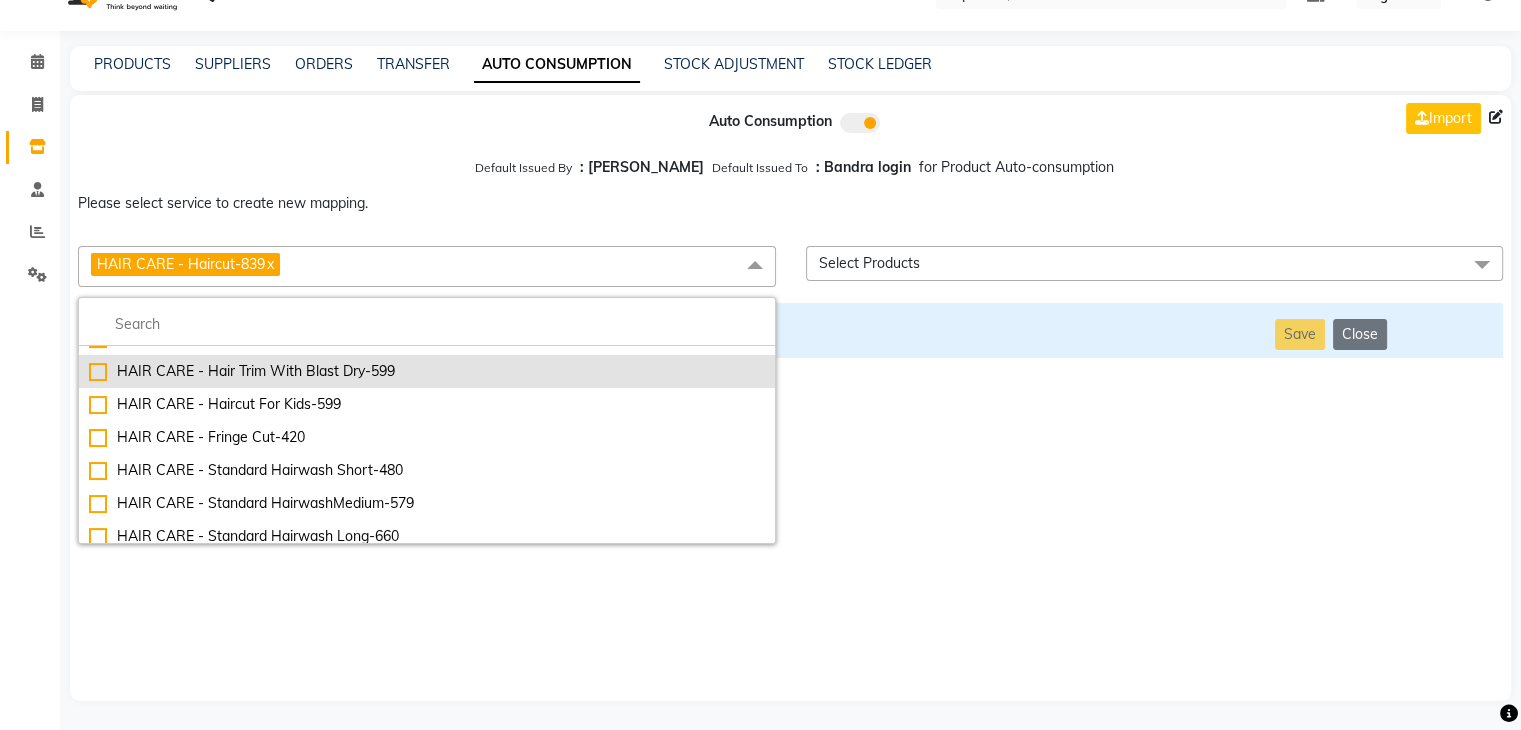 click on "HAIR CARE - Hair Trim With Blast Dry-599" at bounding box center (427, 371) 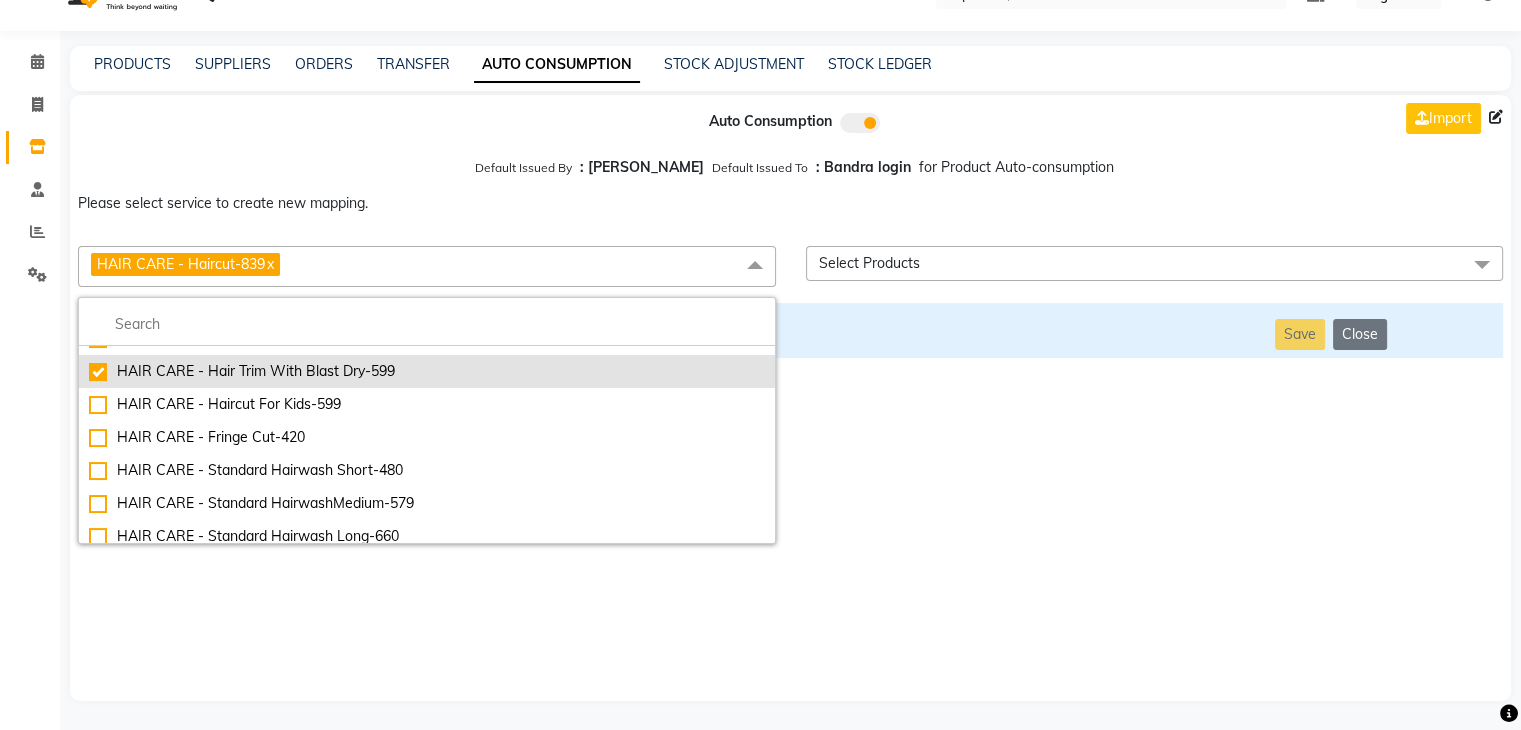 checkbox on "false" 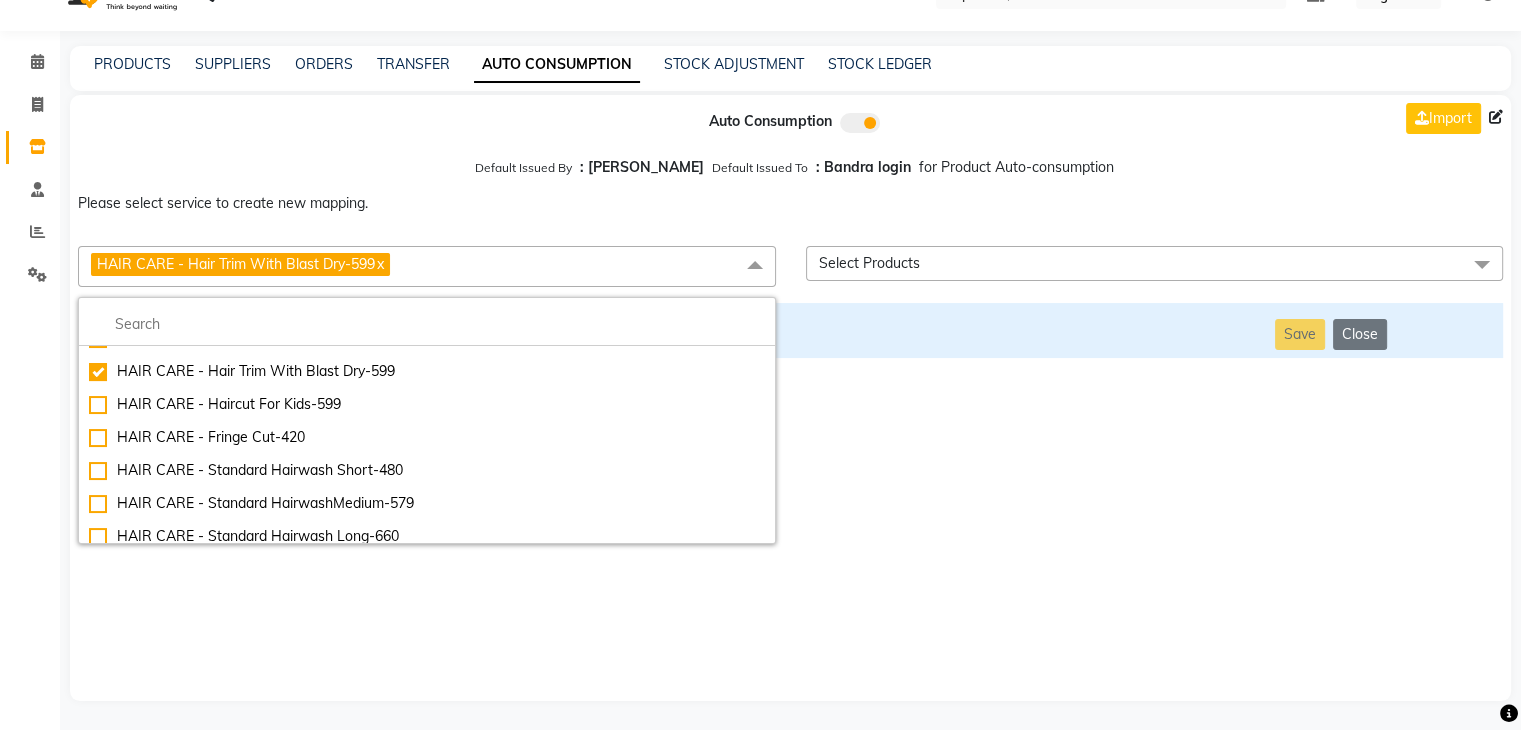click on "Auto Consumption  Import Default Issued By  : [PERSON_NAME] Default Issued To  : Bandra login  for Product Auto-consumption  Please select service to create new mapping. HAIR CARE - Hair Trim With Blast Dry-599  x Essential Manicure w Scrub Essential Pedicure w Scrub Manicure + OPI Nail Ext + Gel Polish-3570 Manicure + T&T Nail Ext + Gel Polish T&T Nail Ext + T&T Gel Polish OPI Nail Ext + OPI Gel Polish T&T Refills + Gel Polish OPI Refills + Gel Polish Travel Allowance Waiting Charge HAIR REPAIR - Haircut HAIR REPAIR - Haircut for Kids HAIR REPAIR - Hair Wash HAIR REPAIR - Hair Wash Premium HAIR REPAIR - Full Head Shave HAIR REPAIR - Hair Design HAIR REPAIR - Hairstyling HAIR REPAIR - Threading HAIR REPAIR - [PERSON_NAME] Edging HAIR REPAIR - [PERSON_NAME] Edging Premium HAIR REPAIR - Razor Shave HAIR REPAIR - Razor Shave Premium HAIR REPAIR - Luxury Steam Shaving HAIR REPAIR - Fade Hair Cut HAIR SPA RITUALS - Hairoticmen Argan Spa HAIR SPA RITUALS - Wella Deep Nourishing Spa HAIR SPA RITUALS - Nashi Argan Oil Spa Gel Removal" at bounding box center (790, 398) 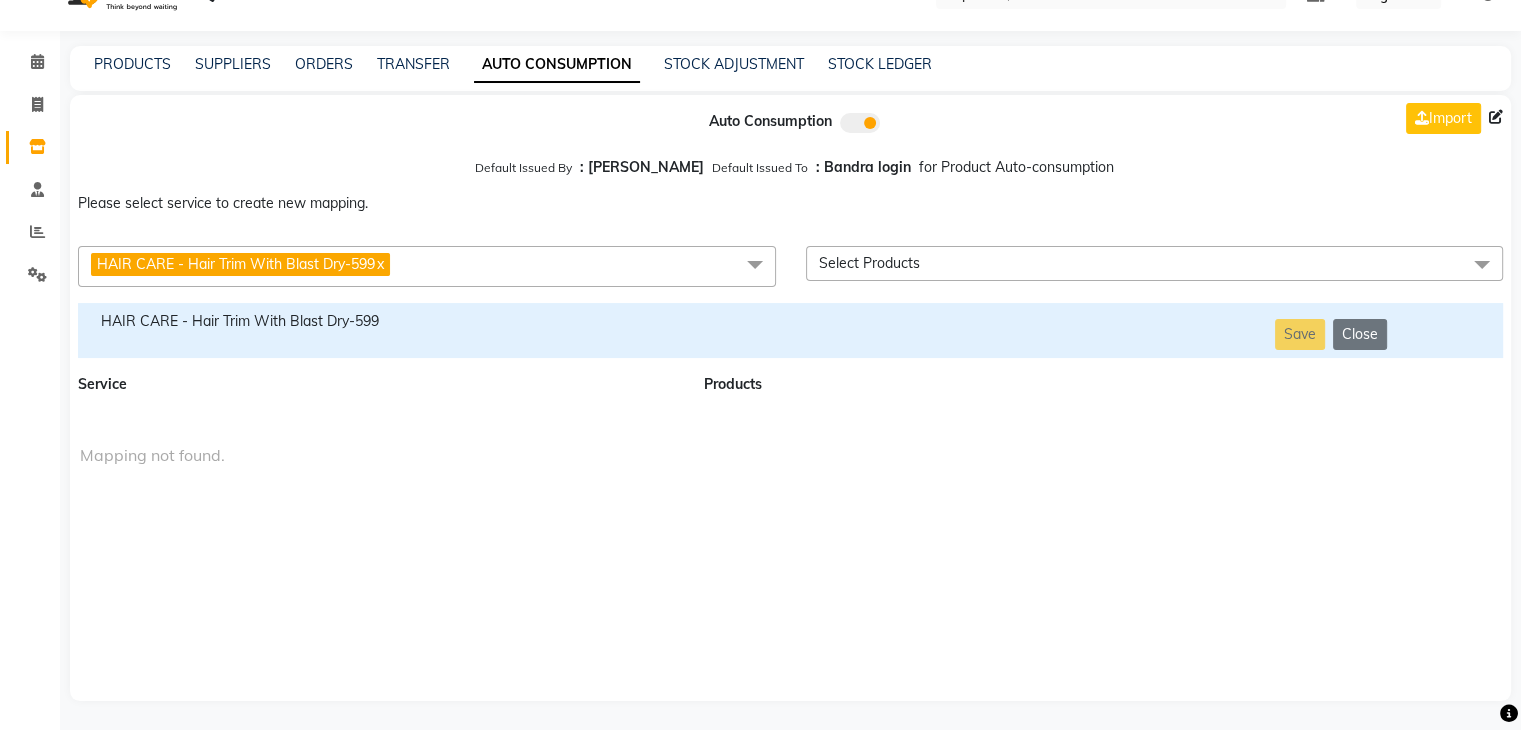 click on "HAIR CARE - Hair Trim With Blast Dry-599" at bounding box center [379, 330] 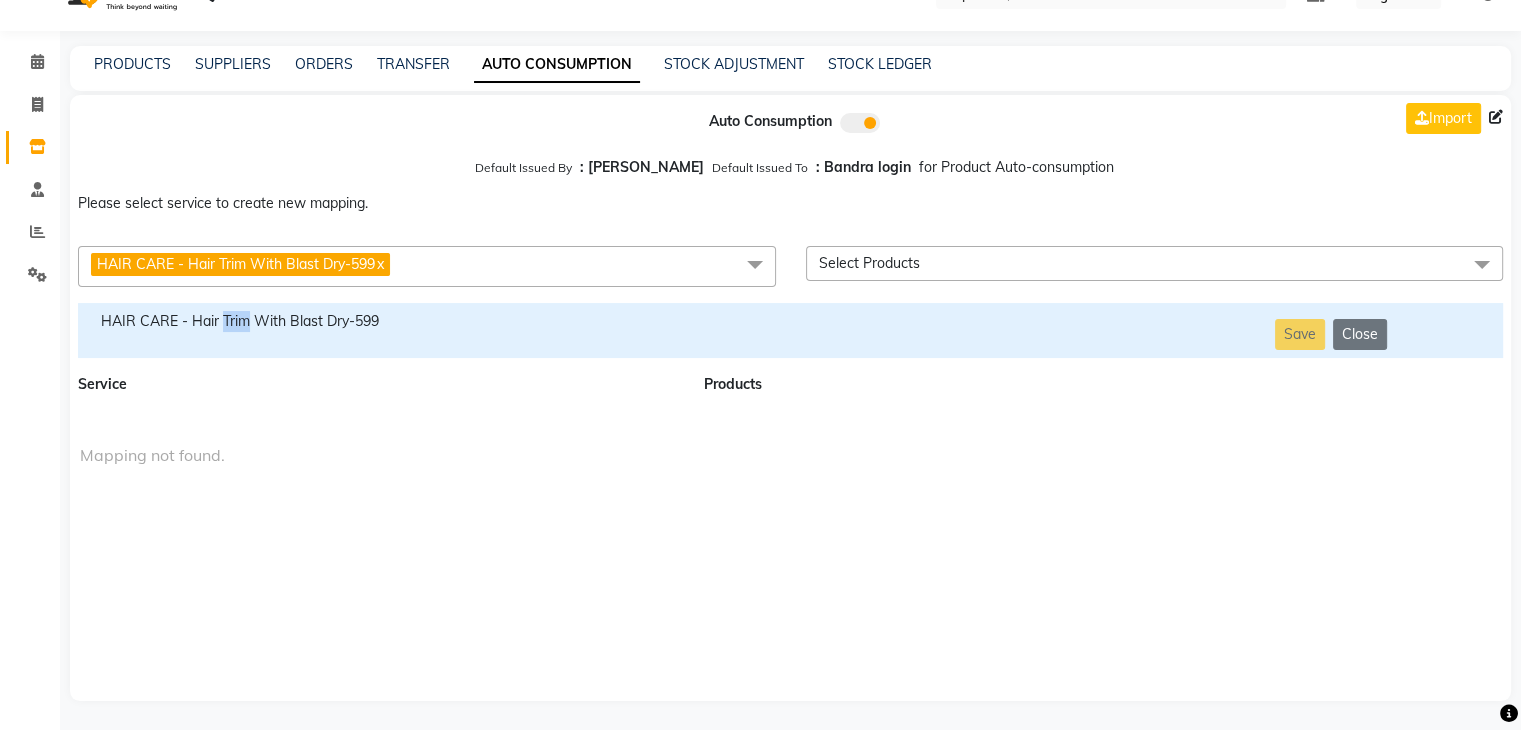 click on "HAIR CARE - Hair Trim With Blast Dry-599" at bounding box center [379, 330] 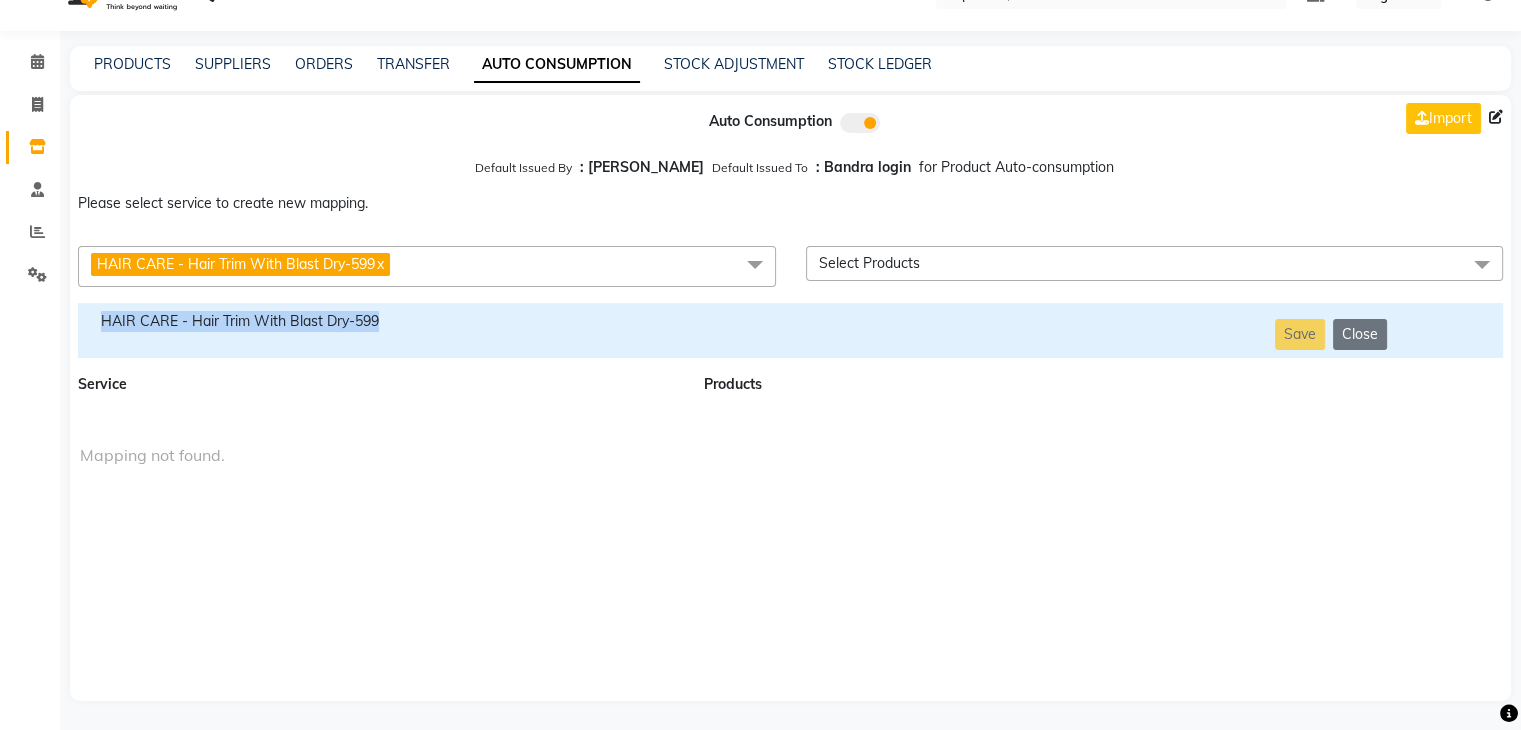 click on "HAIR CARE - Hair Trim With Blast Dry-599" at bounding box center [379, 330] 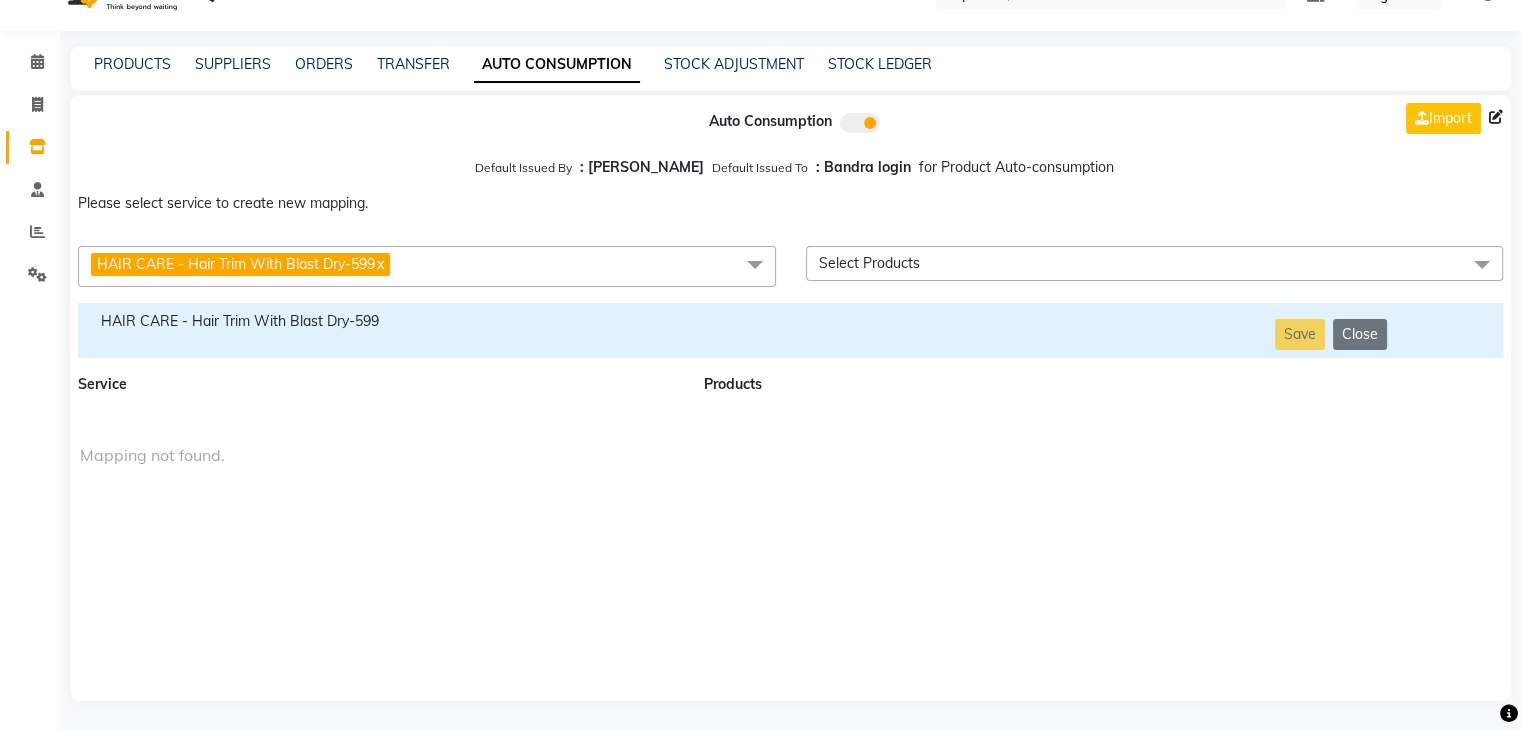 click on "HAIR CARE - Hair Trim With Blast Dry-599  x" at bounding box center [427, 266] 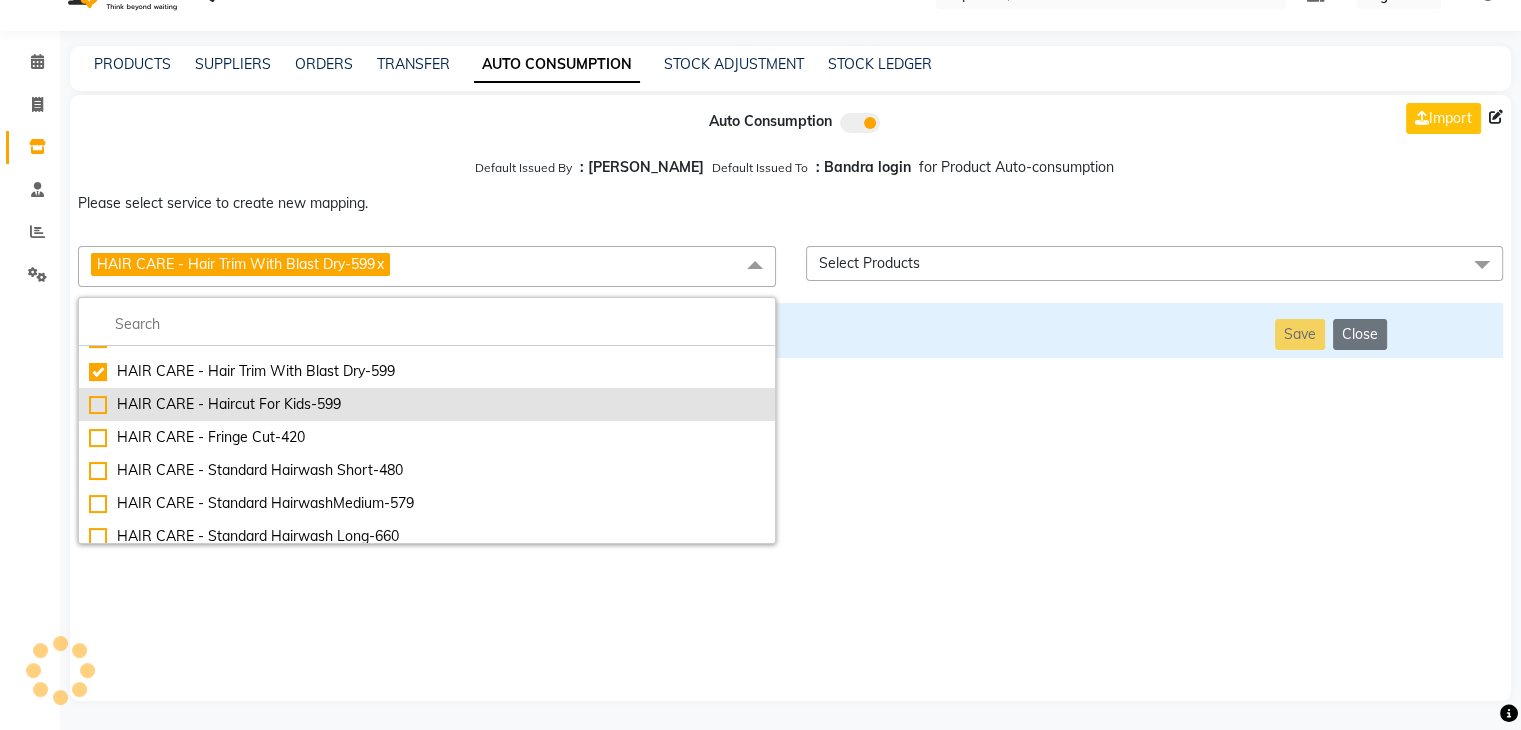 click on "HAIR CARE - Haircut For Kids-599" at bounding box center (427, 404) 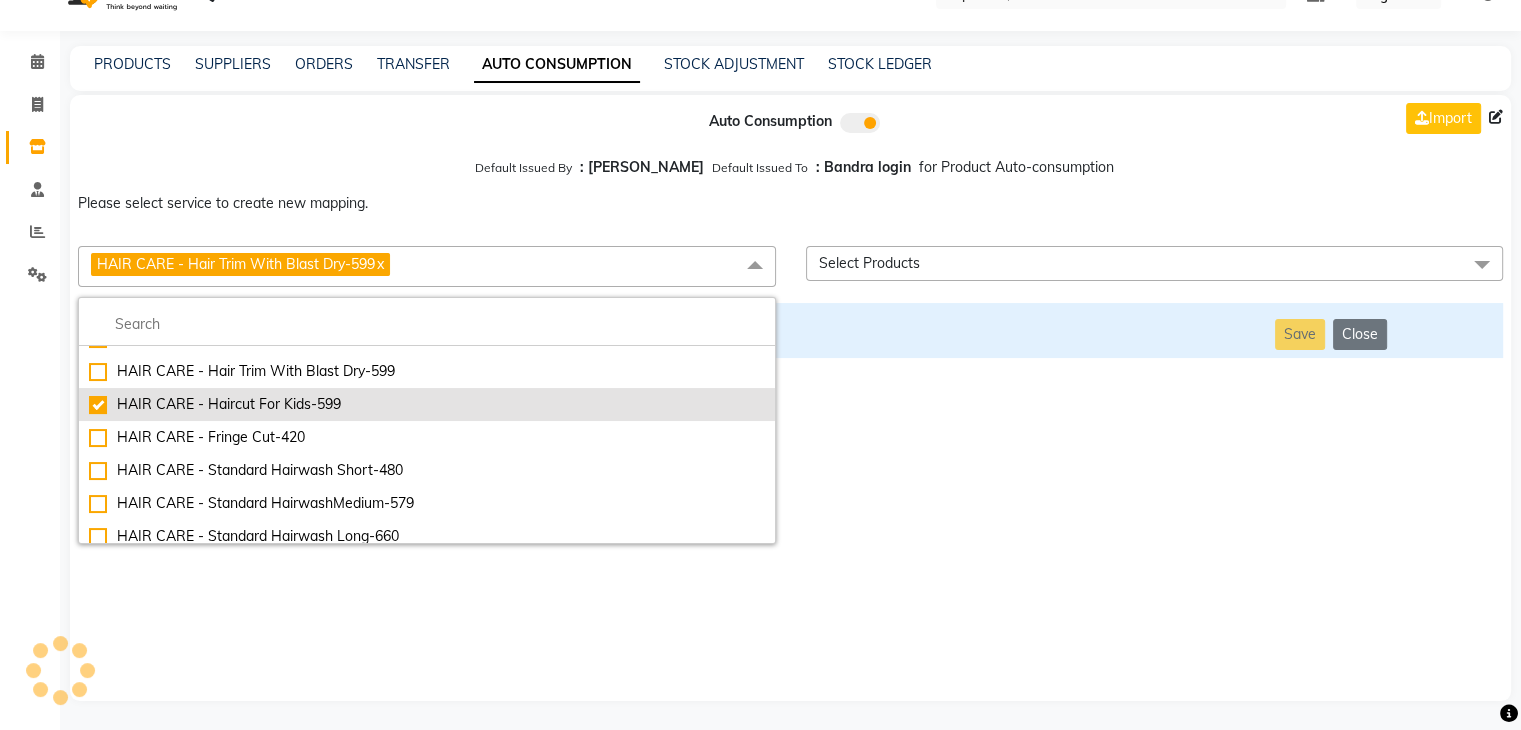 checkbox on "false" 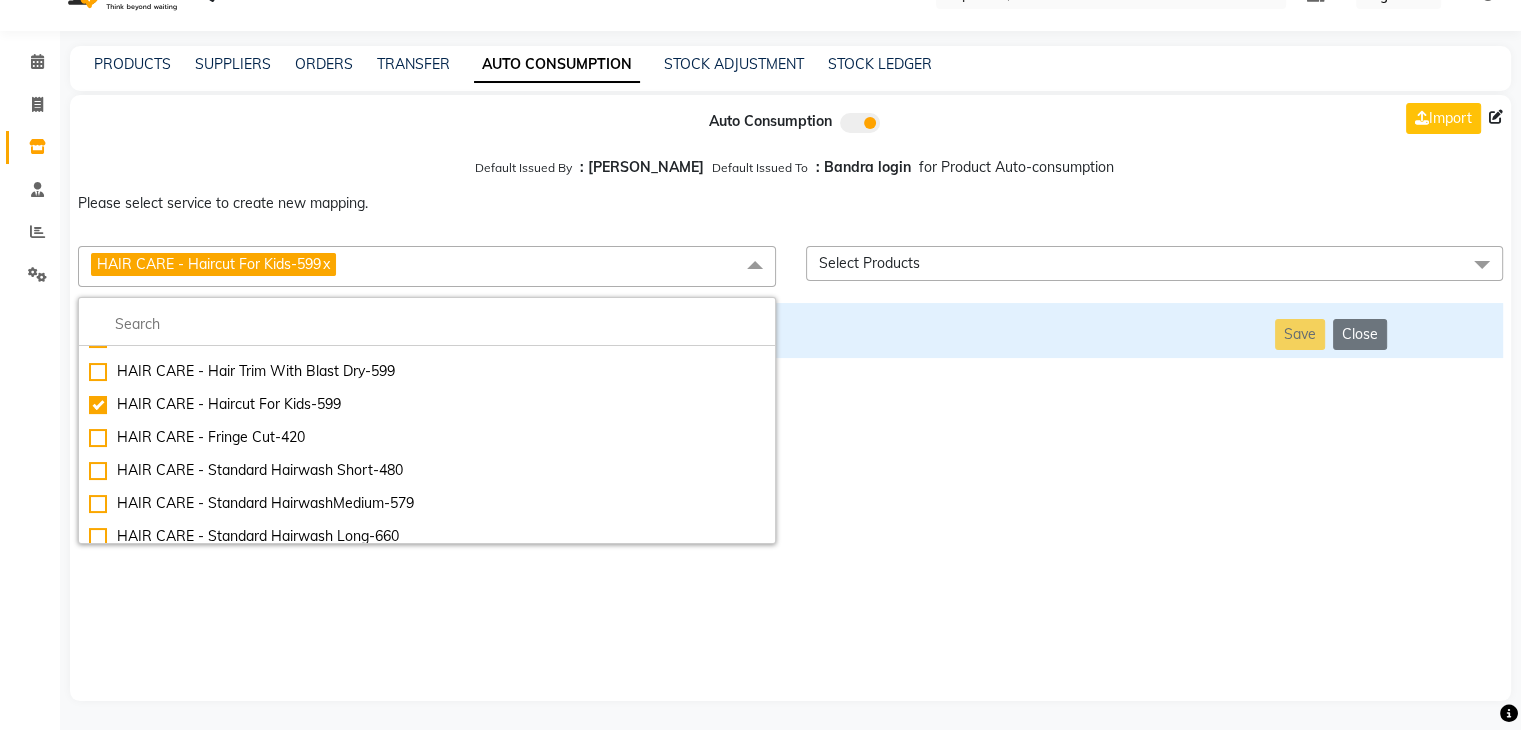 click on "Auto Consumption  Import Default Issued By  : [PERSON_NAME] Default Issued To  : Bandra login  for Product Auto-consumption  Please select service to create new mapping. HAIR CARE - Haircut For Kids-599  x Essential Manicure w Scrub Essential Pedicure w Scrub Manicure + OPI Nail Ext + Gel Polish-3570 Manicure + T&T Nail Ext + Gel Polish T&T Nail Ext + T&T Gel Polish OPI Nail Ext + OPI Gel Polish T&T Refills + Gel Polish OPI Refills + Gel Polish Travel Allowance Waiting Charge HAIR REPAIR - Haircut HAIR REPAIR - Haircut for Kids HAIR REPAIR - Hair Wash HAIR REPAIR - Hair Wash Premium HAIR REPAIR - Full Head Shave HAIR REPAIR - Hair Design HAIR REPAIR - Hairstyling HAIR REPAIR - Threading HAIR REPAIR - [PERSON_NAME] Edging HAIR REPAIR - [PERSON_NAME] Edging Premium HAIR REPAIR - Razor Shave HAIR REPAIR - Razor Shave Premium HAIR REPAIR - Luxury Steam Shaving HAIR REPAIR - Fade Hair Cut HAIR SPA RITUALS - Hairoticmen Argan Spa HAIR SPA RITUALS - Wella Deep Nourishing Spa HAIR SPA RITUALS - Nashi Argan Oil Spa French Gel Nail Set" at bounding box center (790, 398) 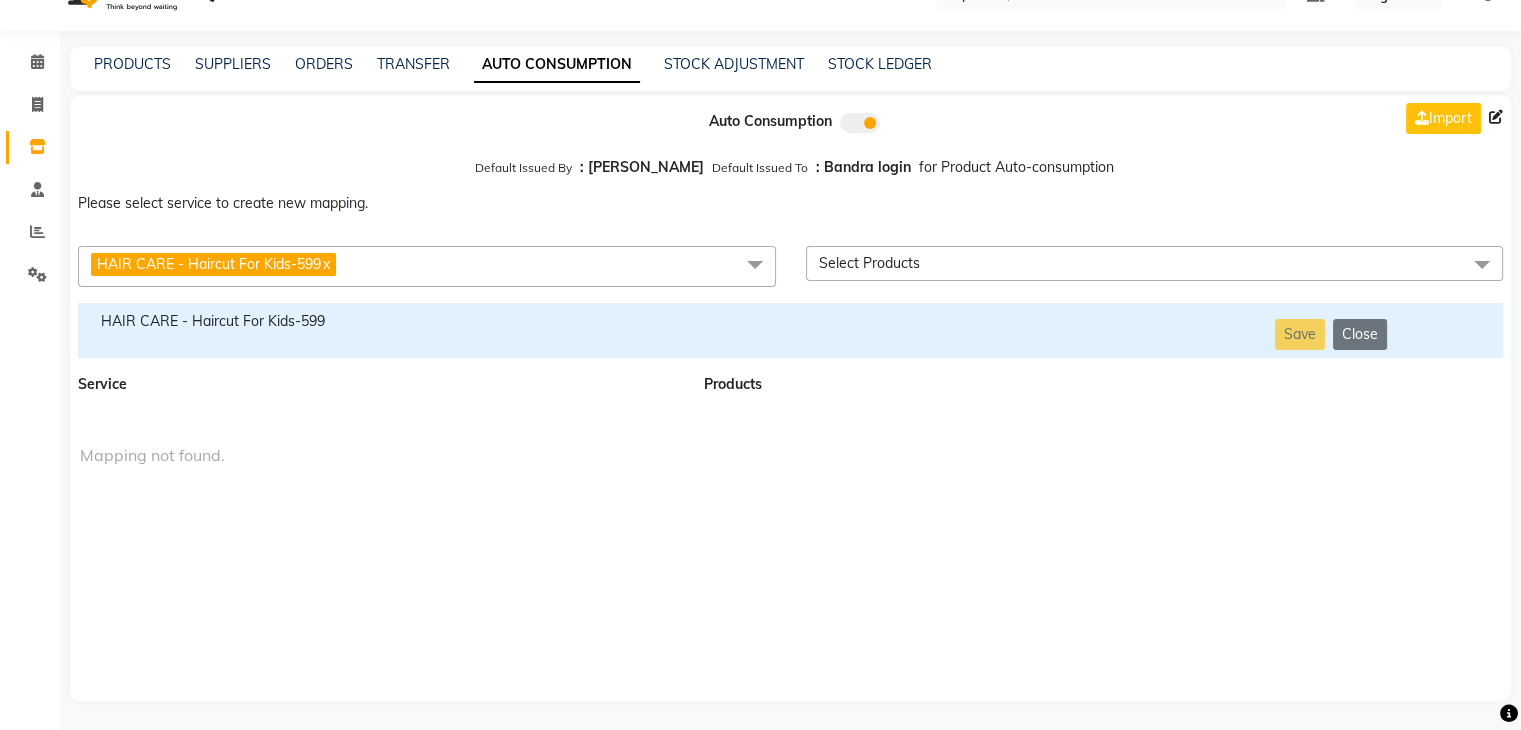 click on "HAIR CARE - Haircut For Kids-599" at bounding box center (379, 321) 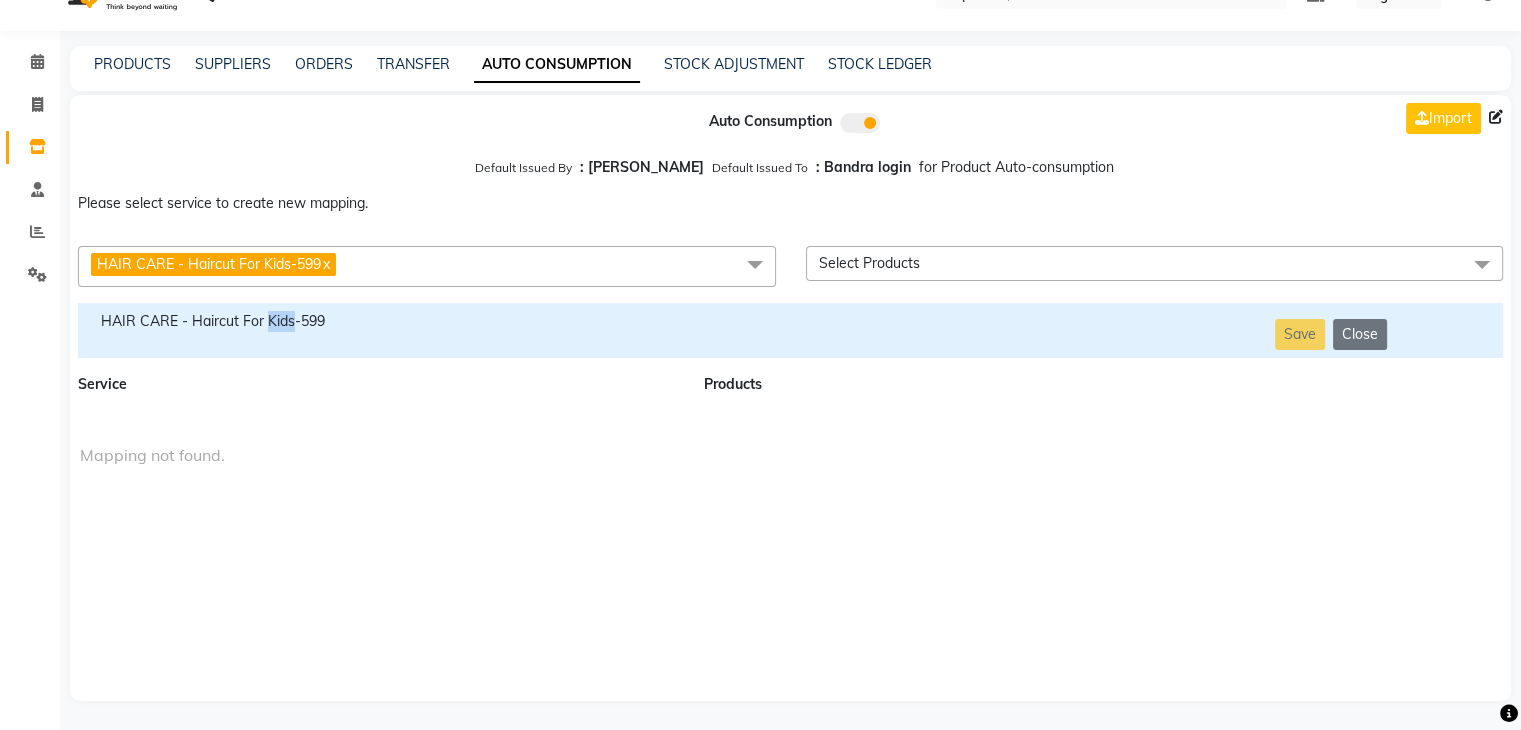 click on "HAIR CARE - Haircut For Kids-599" at bounding box center (379, 321) 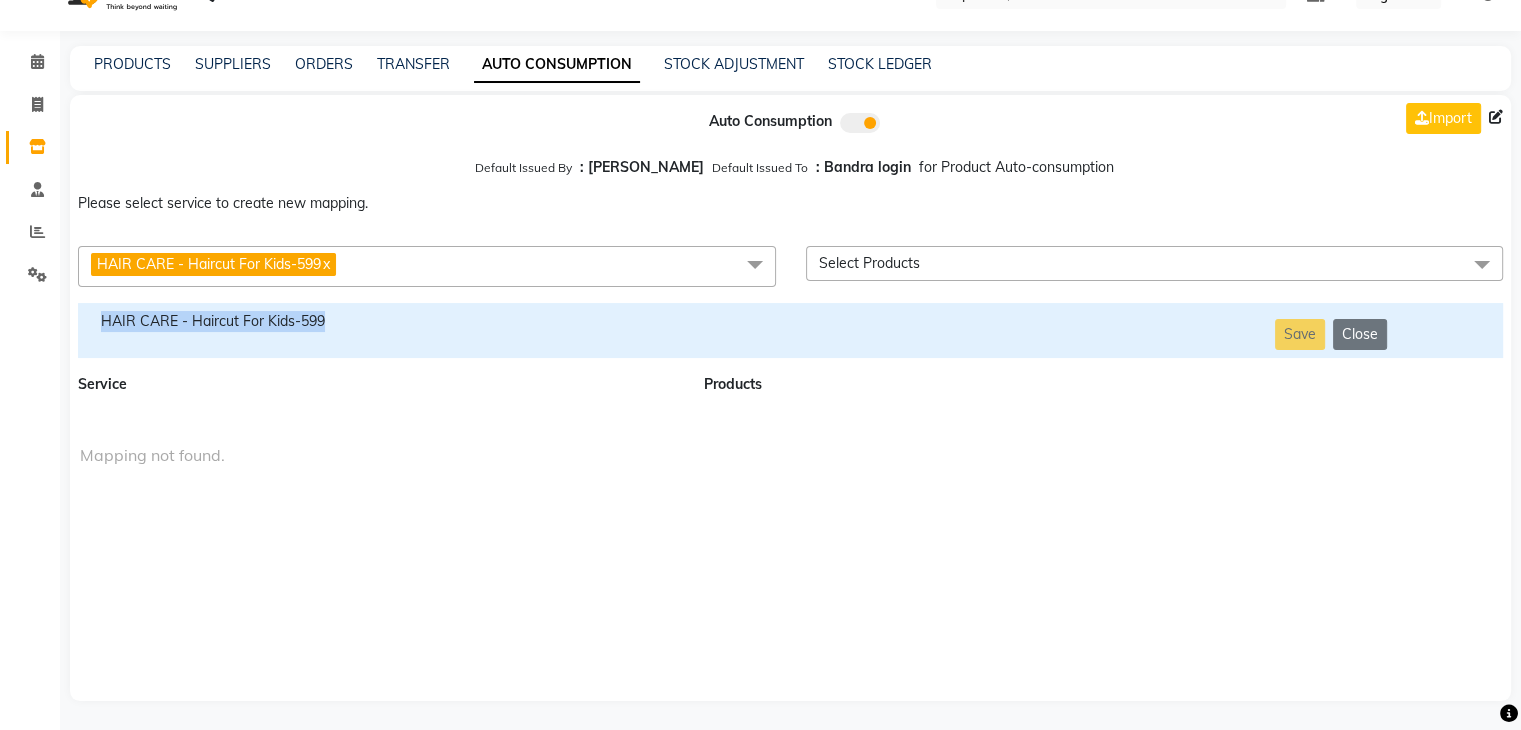 click on "HAIR CARE - Haircut For Kids-599" at bounding box center [379, 321] 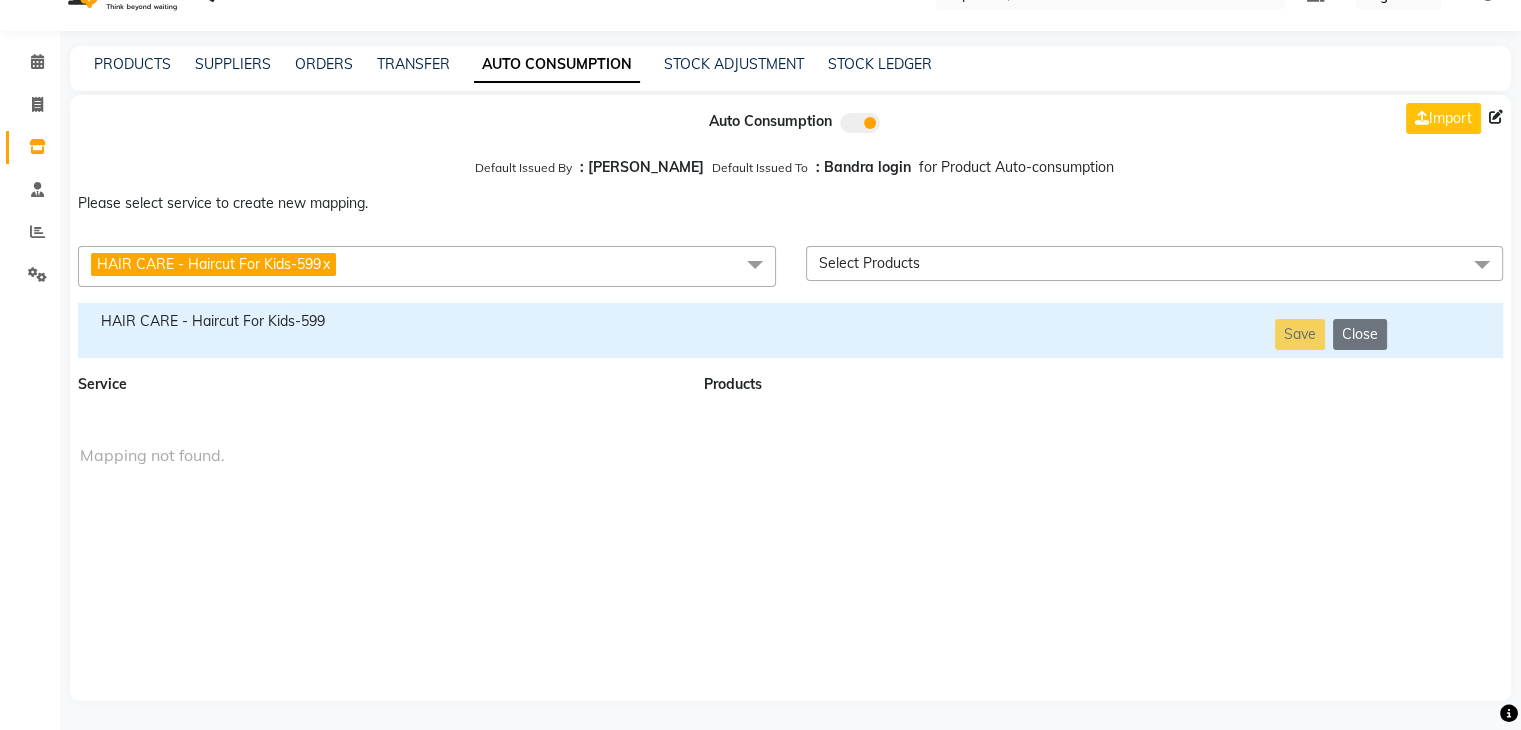 click on "HAIR CARE - Haircut For Kids-599  x" at bounding box center [427, 266] 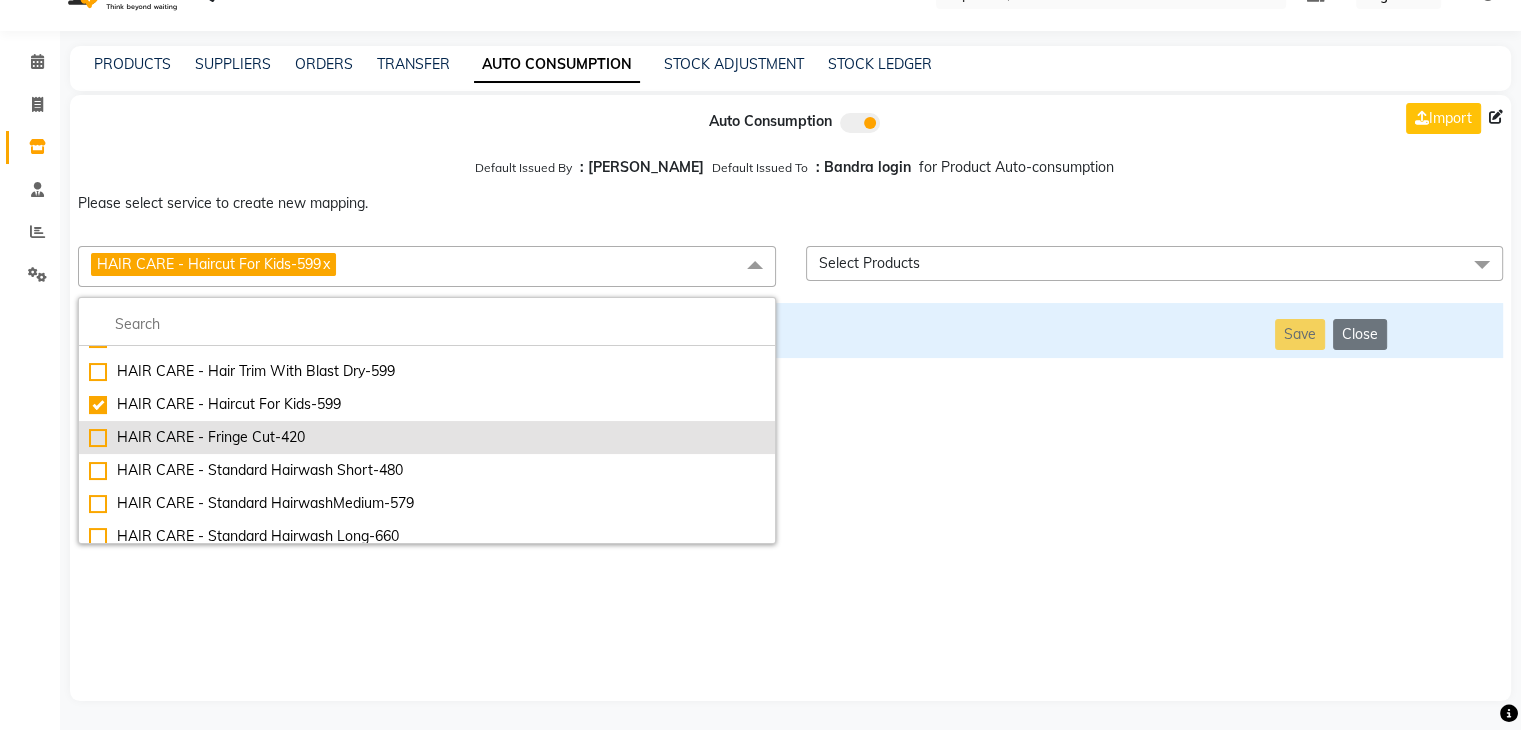 click on "HAIR CARE - Fringe Cut-420" at bounding box center [427, 437] 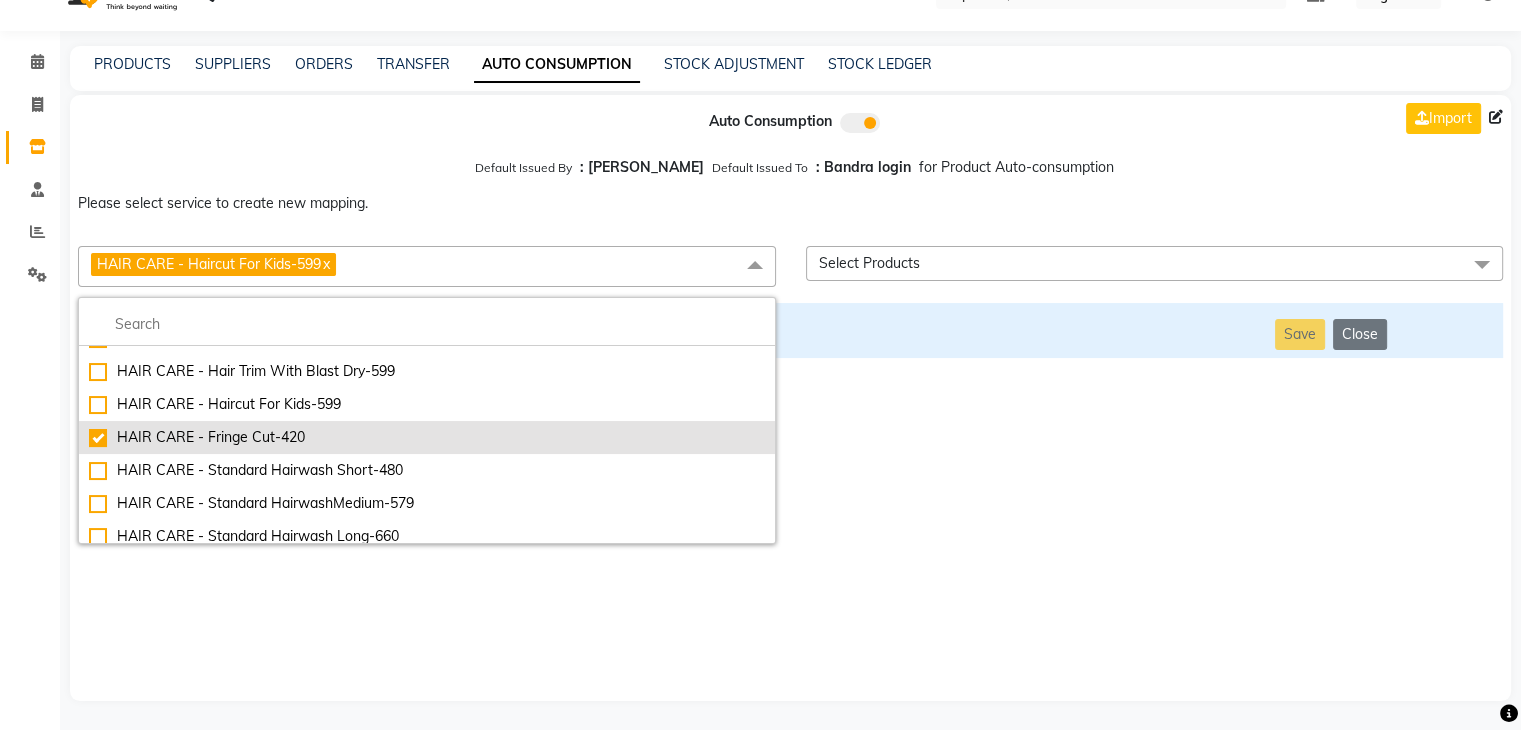 checkbox on "false" 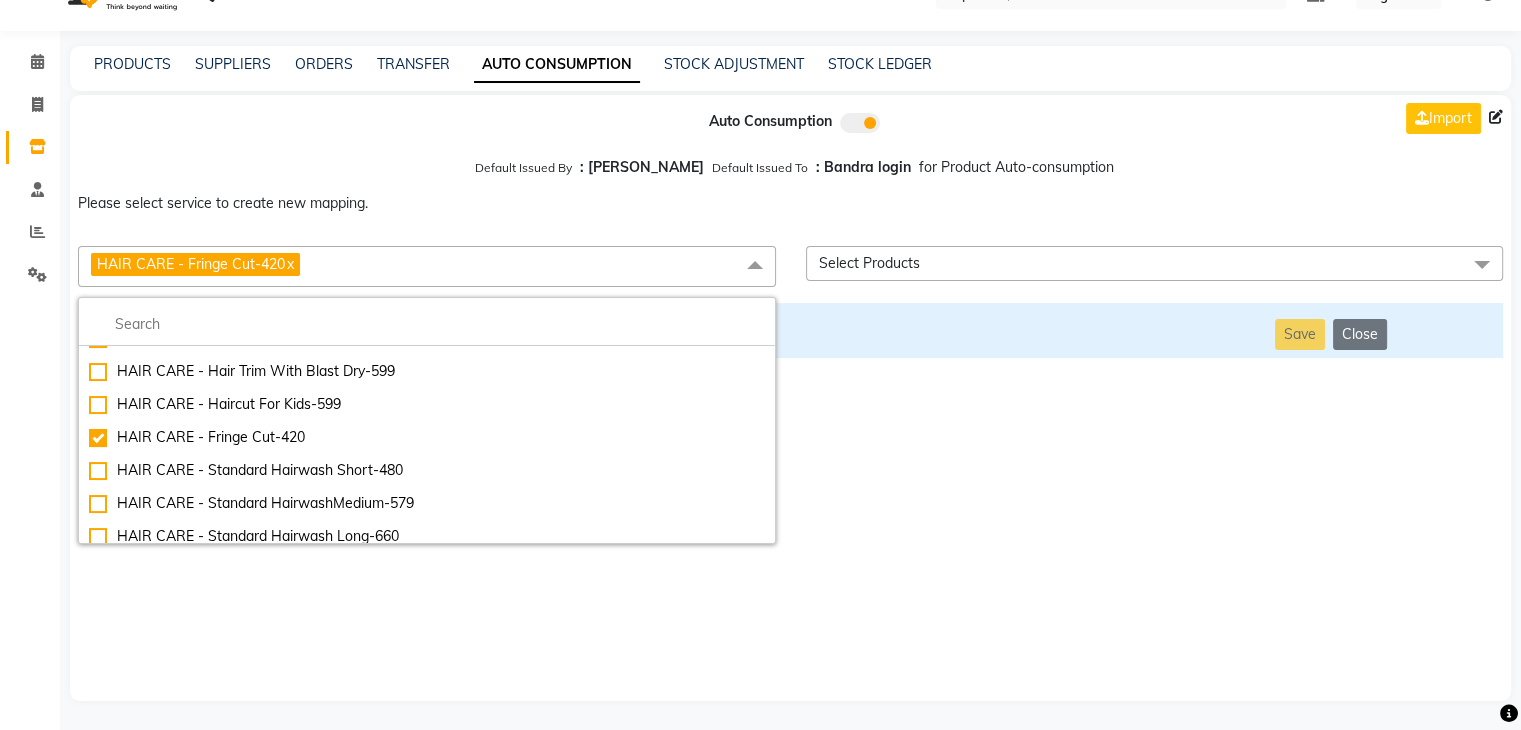 click on "Auto Consumption  Import Default Issued By  : [PERSON_NAME] Default Issued To  : Bandra login  for Product Auto-consumption  Please select service to create new mapping. HAIR CARE - Fringe Cut-420  x Essential Manicure w Scrub Essential Pedicure w Scrub Manicure + OPI Nail Ext + Gel Polish-3570 Manicure + T&T Nail Ext + Gel Polish T&T Nail Ext + T&T Gel Polish OPI Nail Ext + OPI Gel Polish T&T Refills + Gel Polish OPI Refills + Gel Polish Travel Allowance Waiting Charge HAIR REPAIR - Haircut HAIR REPAIR - Haircut for Kids HAIR REPAIR - Hair Wash HAIR REPAIR - Hair Wash Premium HAIR REPAIR - Full Head Shave HAIR REPAIR - Hair Design HAIR REPAIR - Hairstyling HAIR REPAIR - Threading HAIR REPAIR - [PERSON_NAME] Edging HAIR REPAIR - [PERSON_NAME] Edging Premium HAIR REPAIR - Razor Shave HAIR REPAIR - Razor Shave Premium HAIR REPAIR - Luxury Steam Shaving HAIR REPAIR - Fade Hair Cut HAIR SPA RITUALS - Hairoticmen Argan Spa HAIR SPA RITUALS - Wella Deep Nourishing Spa HAIR SPA RITUALS - Nashi Argan Oil Spa HAIR PAINTING - Long-5999" at bounding box center [790, 398] 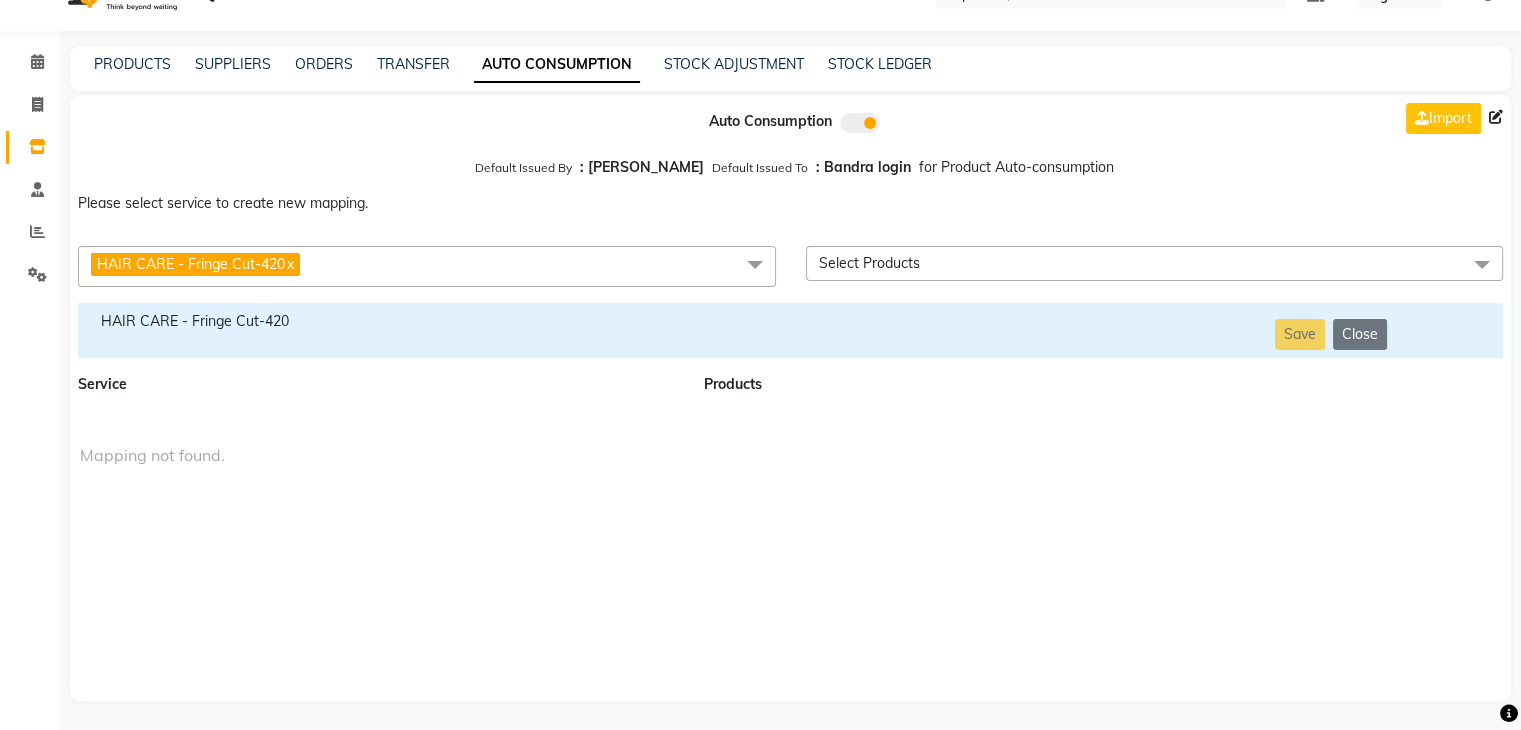 click on "HAIR CARE - Fringe Cut-420" at bounding box center [379, 321] 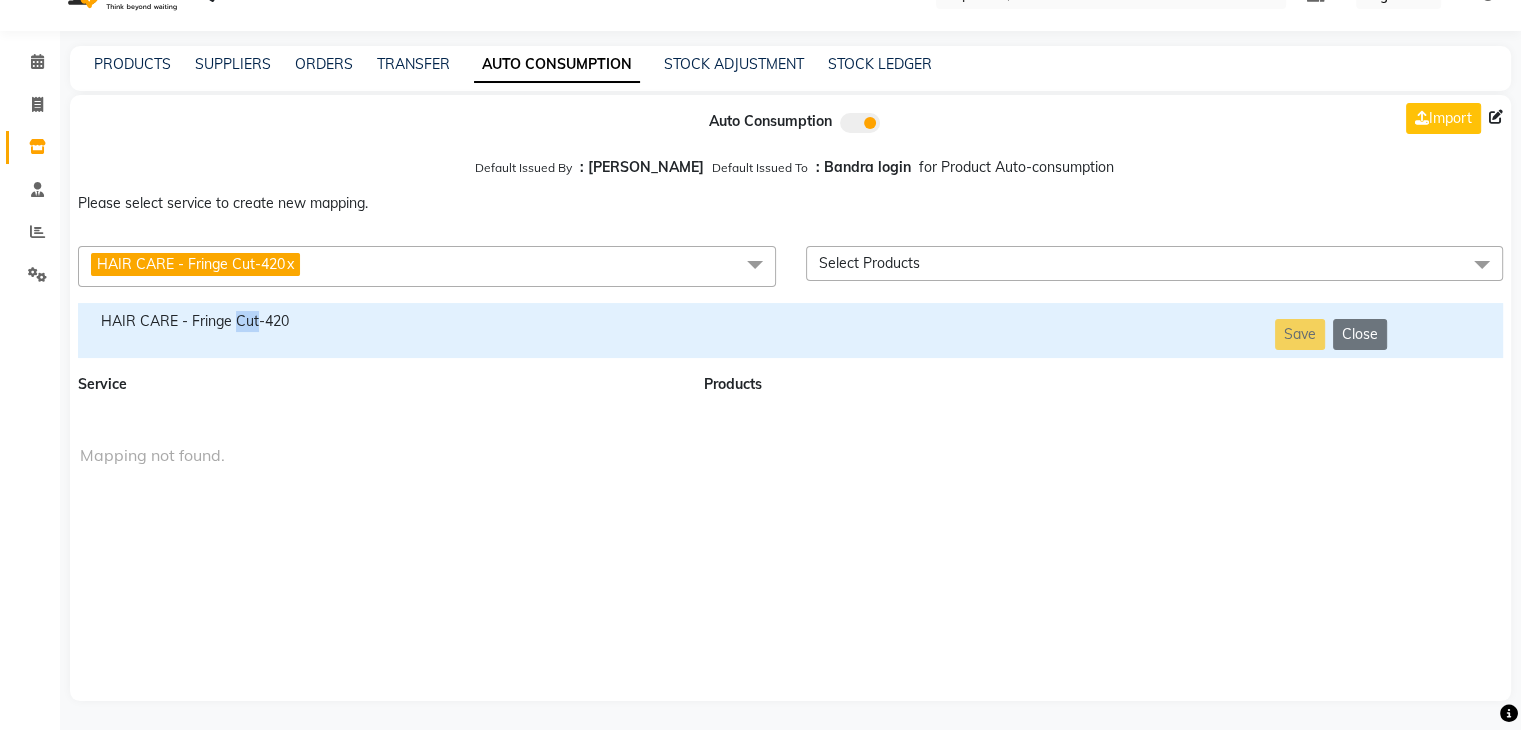 click on "HAIR CARE - Fringe Cut-420" at bounding box center (379, 321) 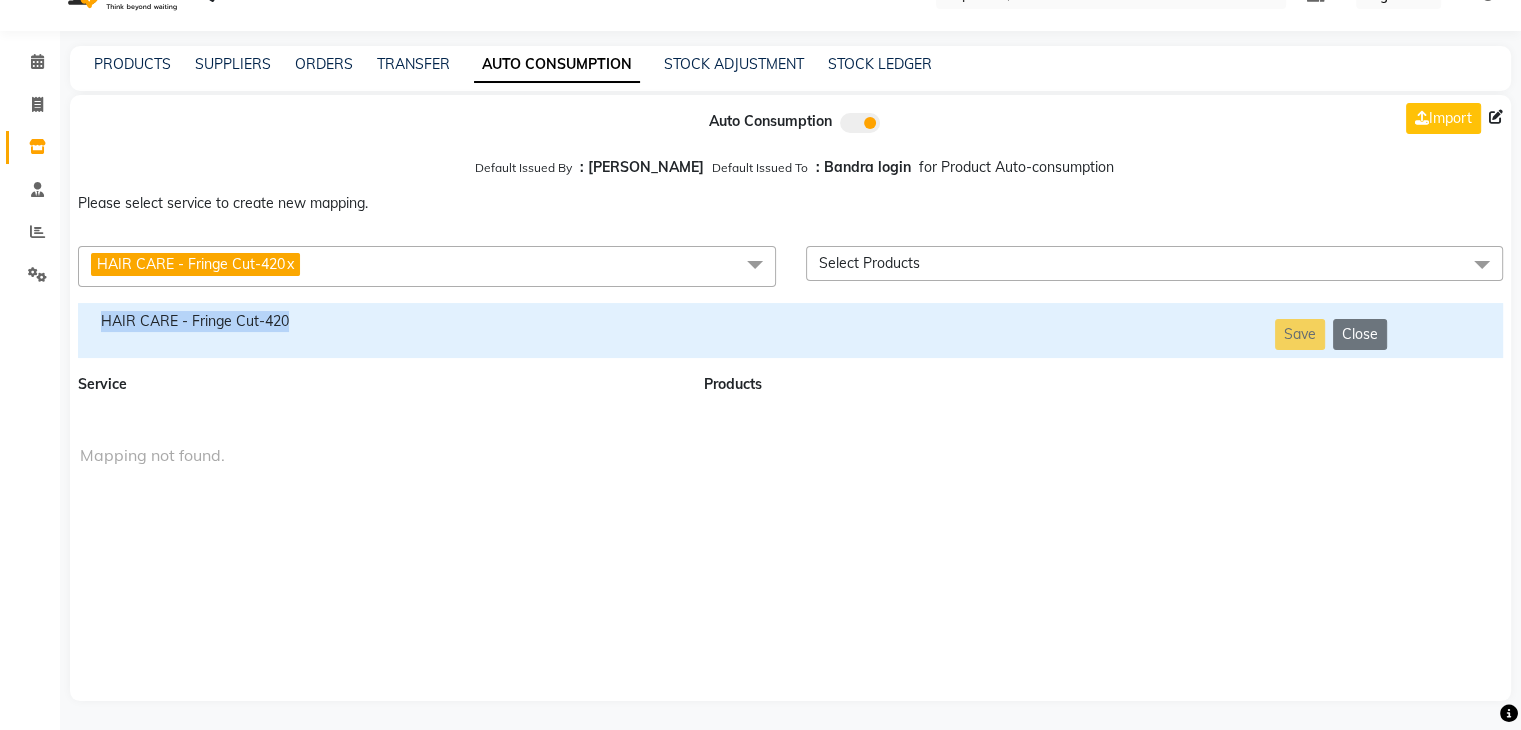 click on "HAIR CARE - Fringe Cut-420" at bounding box center [379, 321] 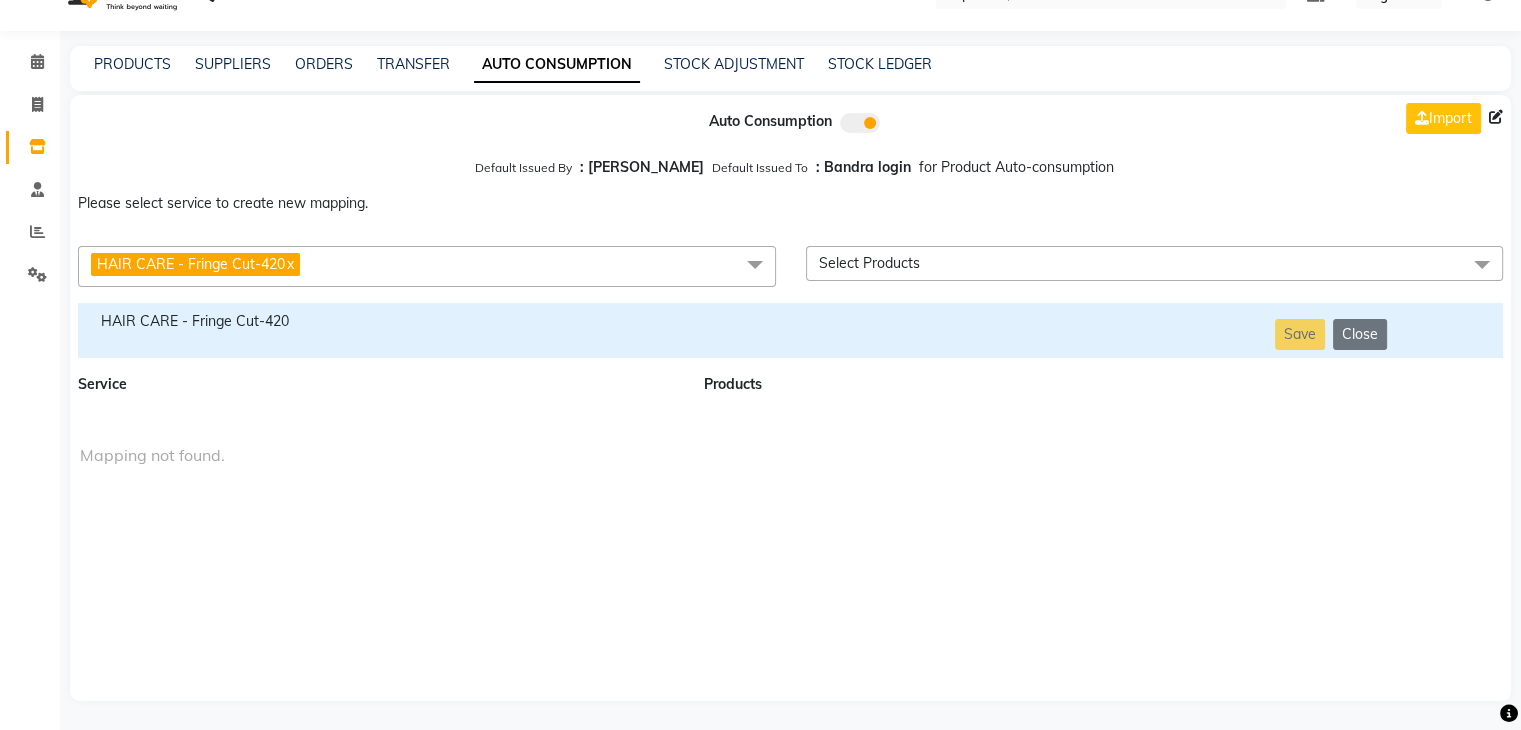click on "HAIR CARE - Fringe Cut-420  x" at bounding box center (427, 266) 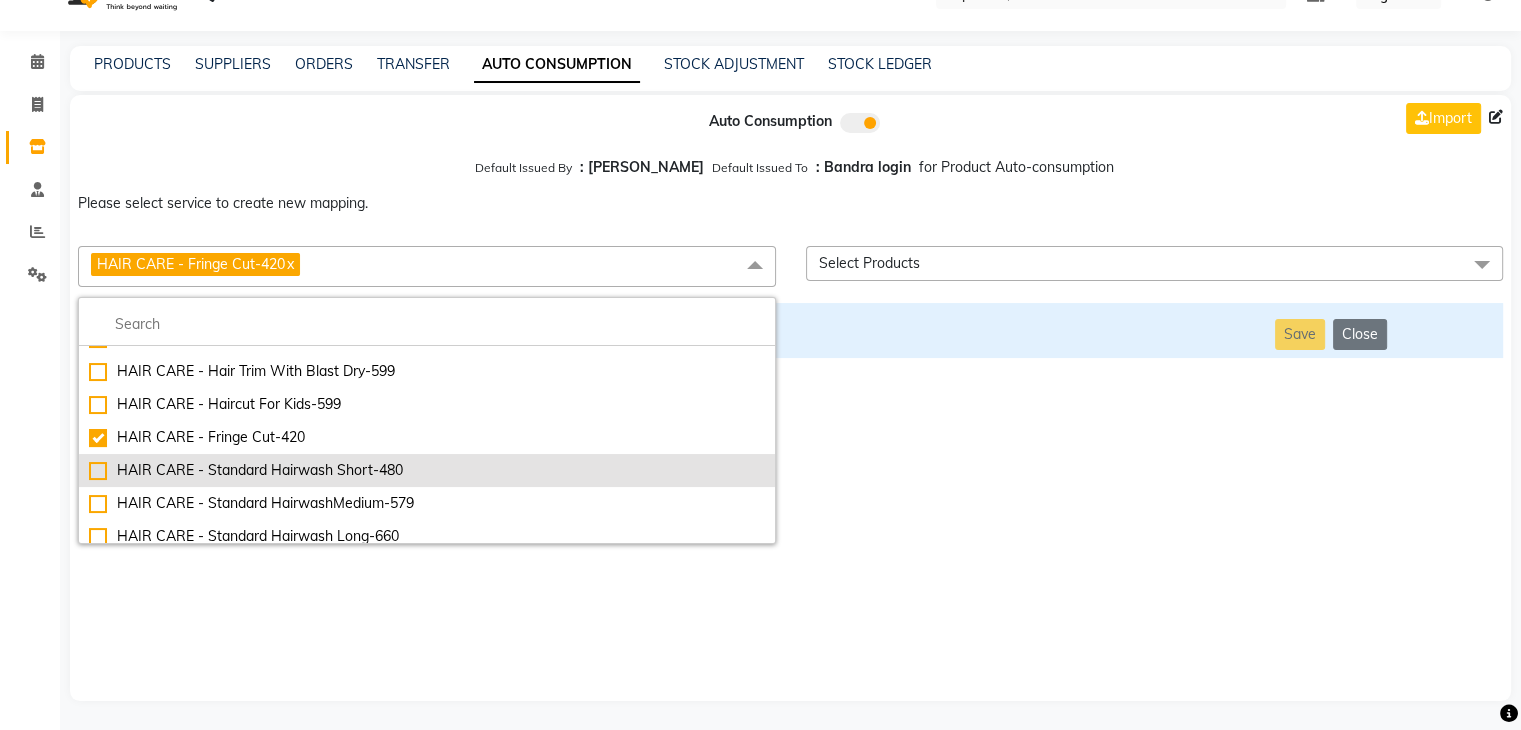 click on "HAIR CARE - Standard Hairwash Short-480" at bounding box center [427, 470] 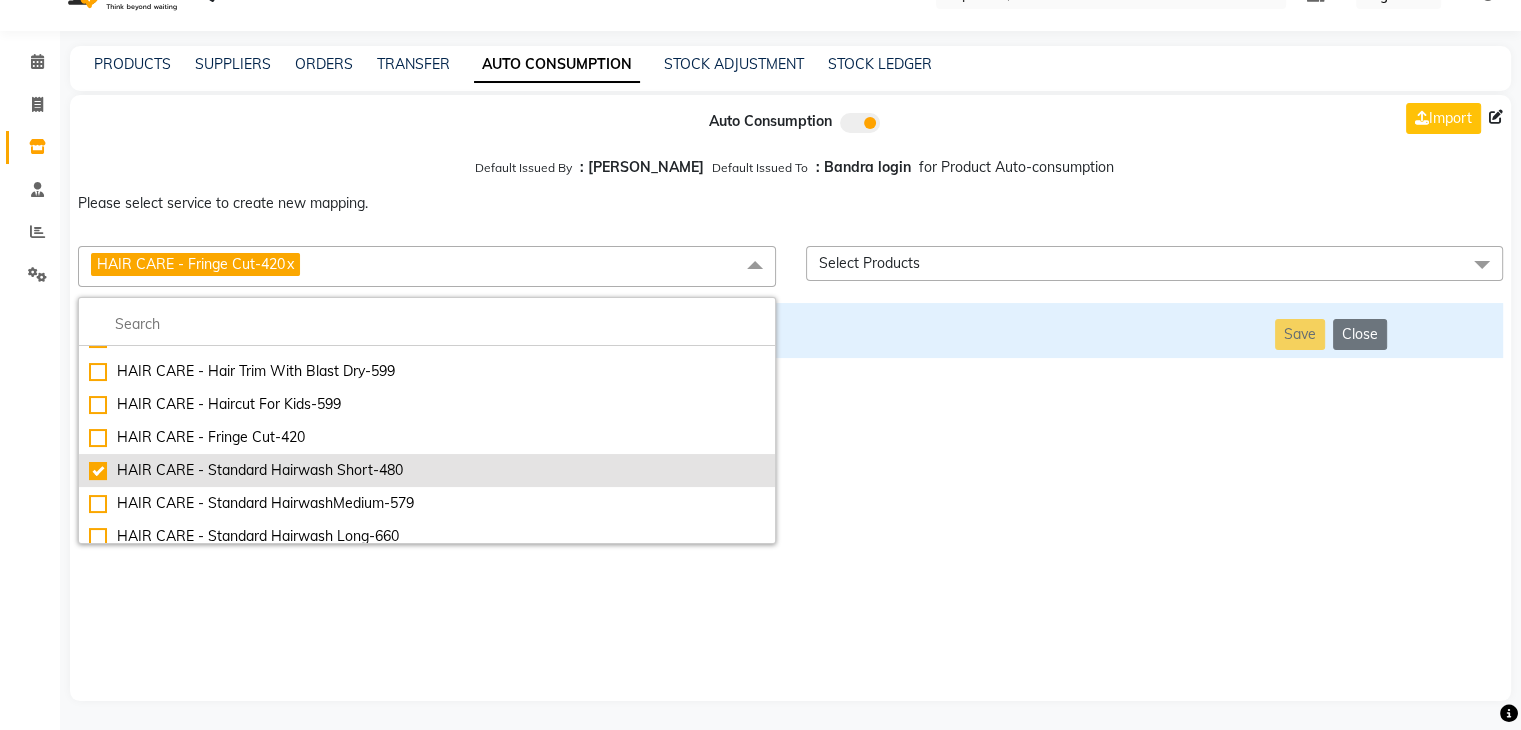 checkbox on "false" 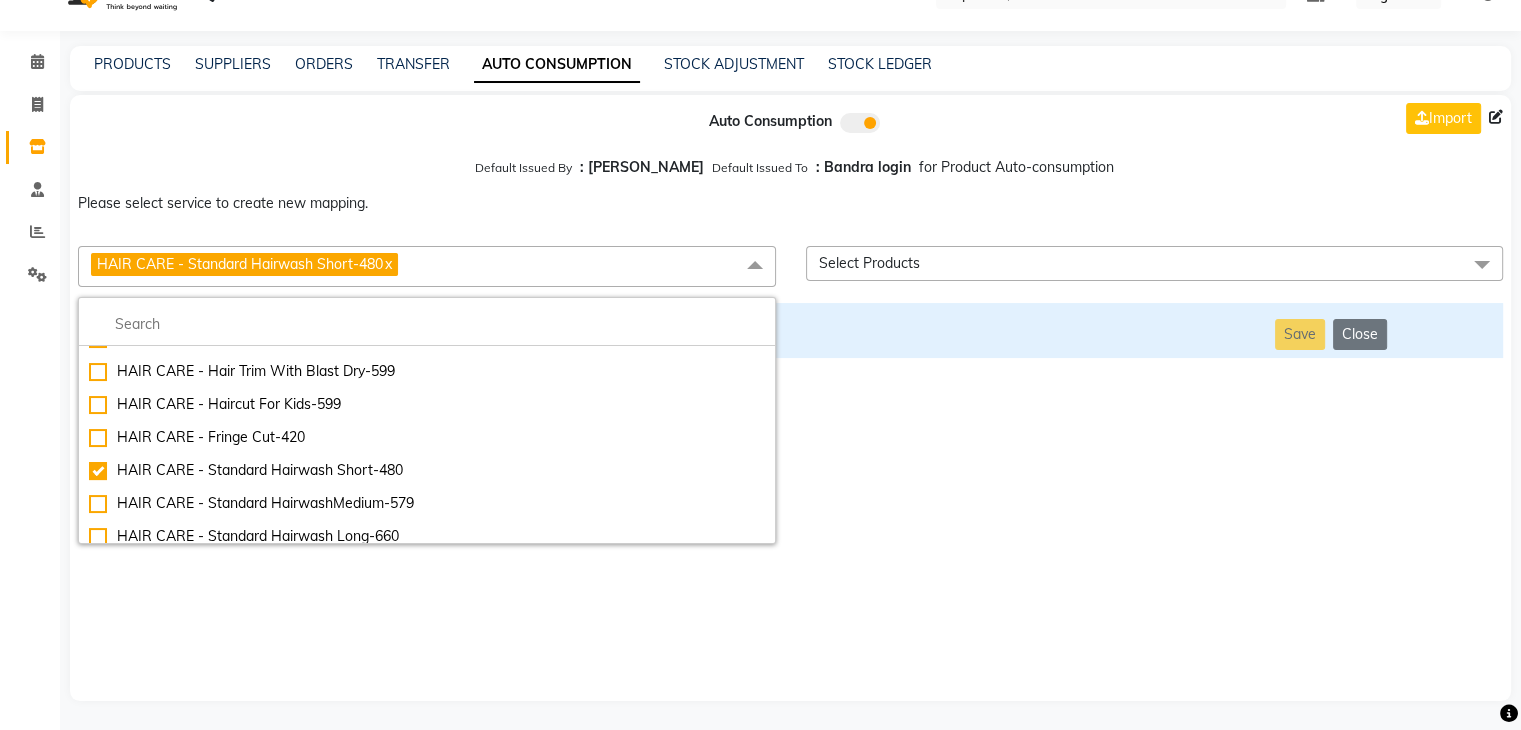 click on "Auto Consumption  Import Default Issued By  : [PERSON_NAME] Default Issued To  : Bandra login  for Product Auto-consumption  Please select service to create new mapping. HAIR CARE - Standard Hairwash Short-480  x Essential Manicure w Scrub Essential Pedicure w Scrub Manicure + OPI Nail Ext + Gel Polish-3570 Manicure + T&T Nail Ext + Gel Polish T&T Nail Ext + T&T Gel Polish OPI Nail Ext + OPI Gel Polish T&T Refills + Gel Polish OPI Refills + Gel Polish Travel Allowance Waiting Charge HAIR REPAIR - Haircut HAIR REPAIR - Haircut for Kids HAIR REPAIR - Hair Wash HAIR REPAIR - Hair Wash Premium HAIR REPAIR - Full Head Shave HAIR REPAIR - Hair Design HAIR REPAIR - Hairstyling HAIR REPAIR - Threading HAIR REPAIR - [PERSON_NAME] Edging HAIR REPAIR - [PERSON_NAME] Edging Premium HAIR REPAIR - Razor Shave HAIR REPAIR - Razor Shave Premium HAIR REPAIR - Luxury Steam Shaving HAIR REPAIR - Fade Hair Cut HAIR SPA RITUALS - Hairoticmen Argan Spa HAIR SPA RITUALS - Wella Deep Nourishing Spa HAIR SPA RITUALS - Nashi Argan Oil Spa Gel Overlays" at bounding box center [790, 398] 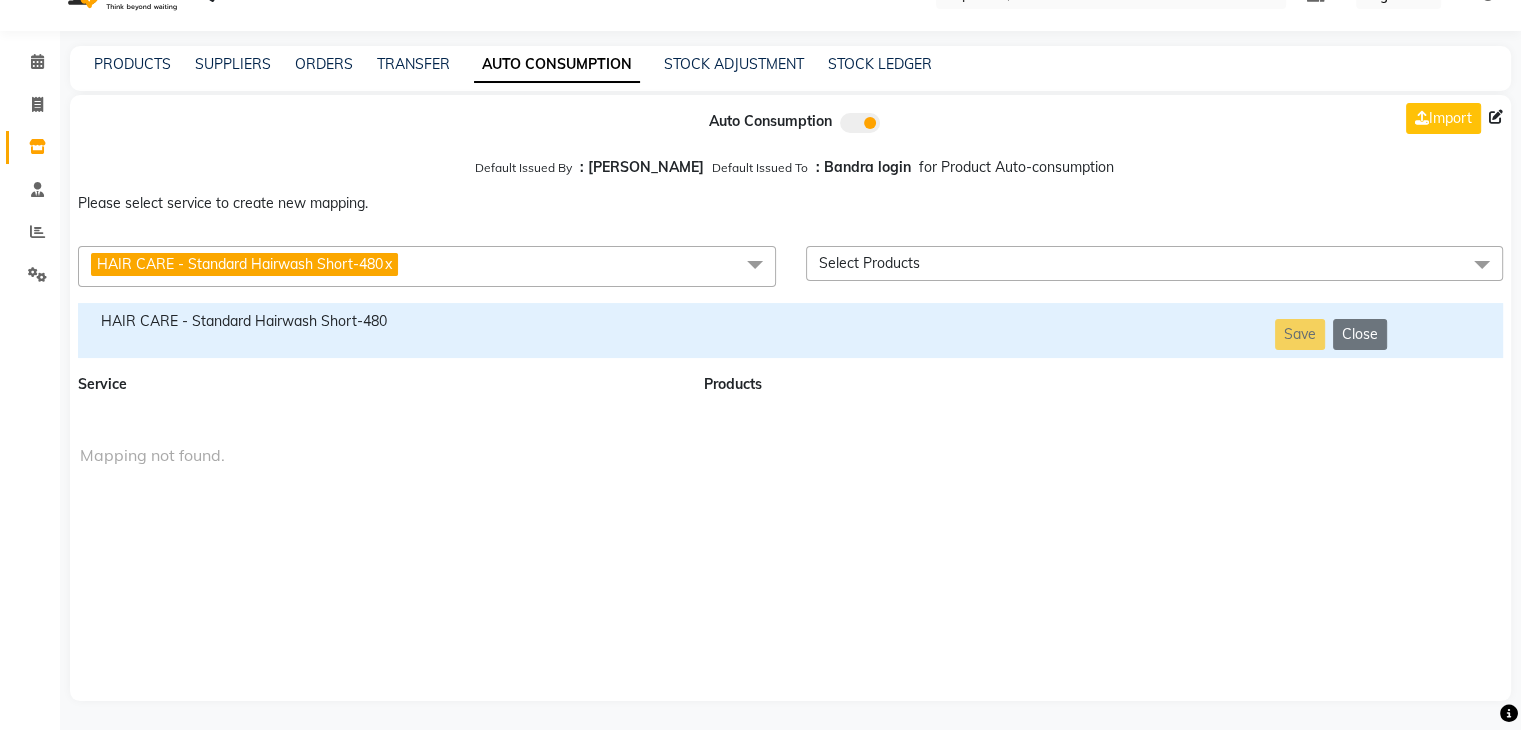 click on "HAIR CARE - Standard Hairwash Short-480" at bounding box center [379, 321] 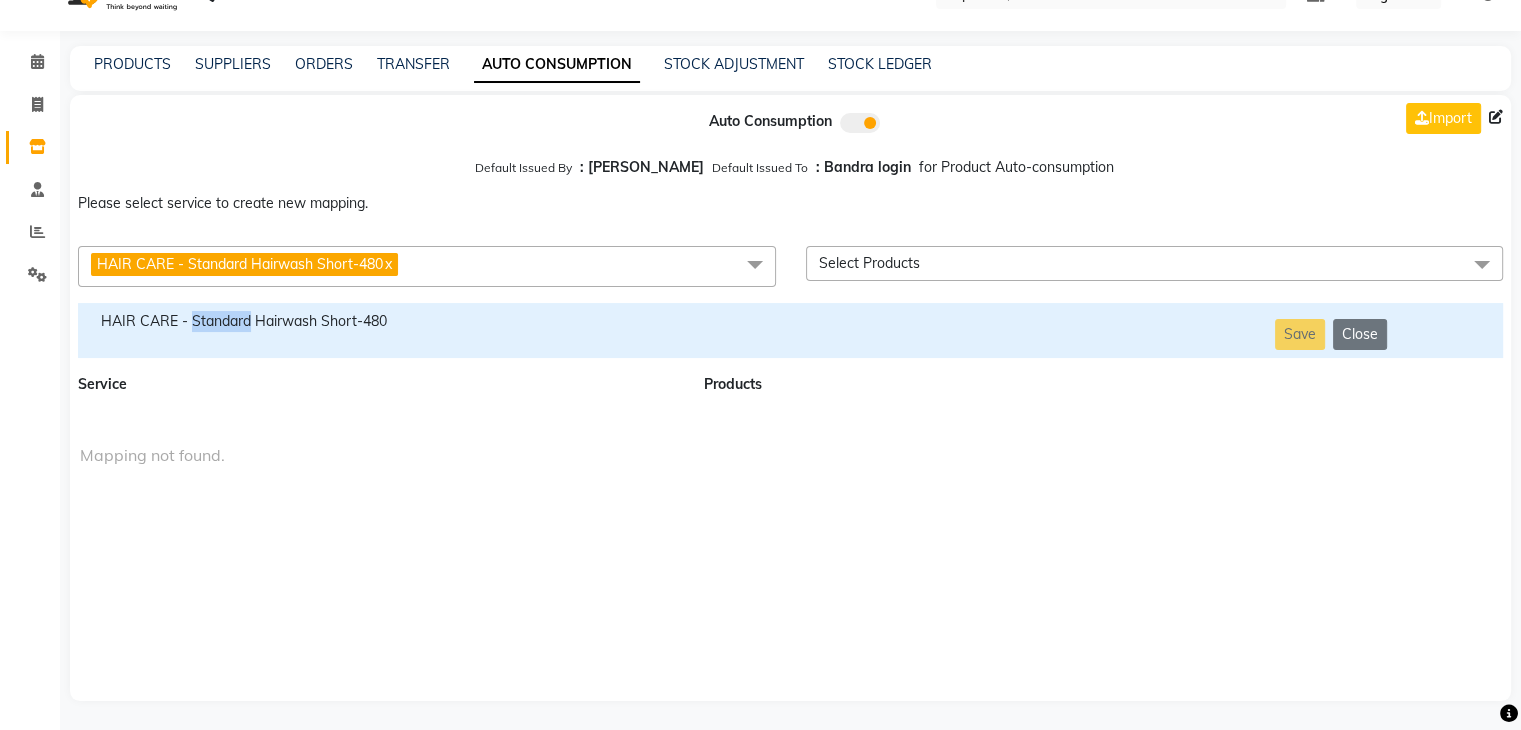 click on "HAIR CARE - Standard Hairwash Short-480" at bounding box center (379, 321) 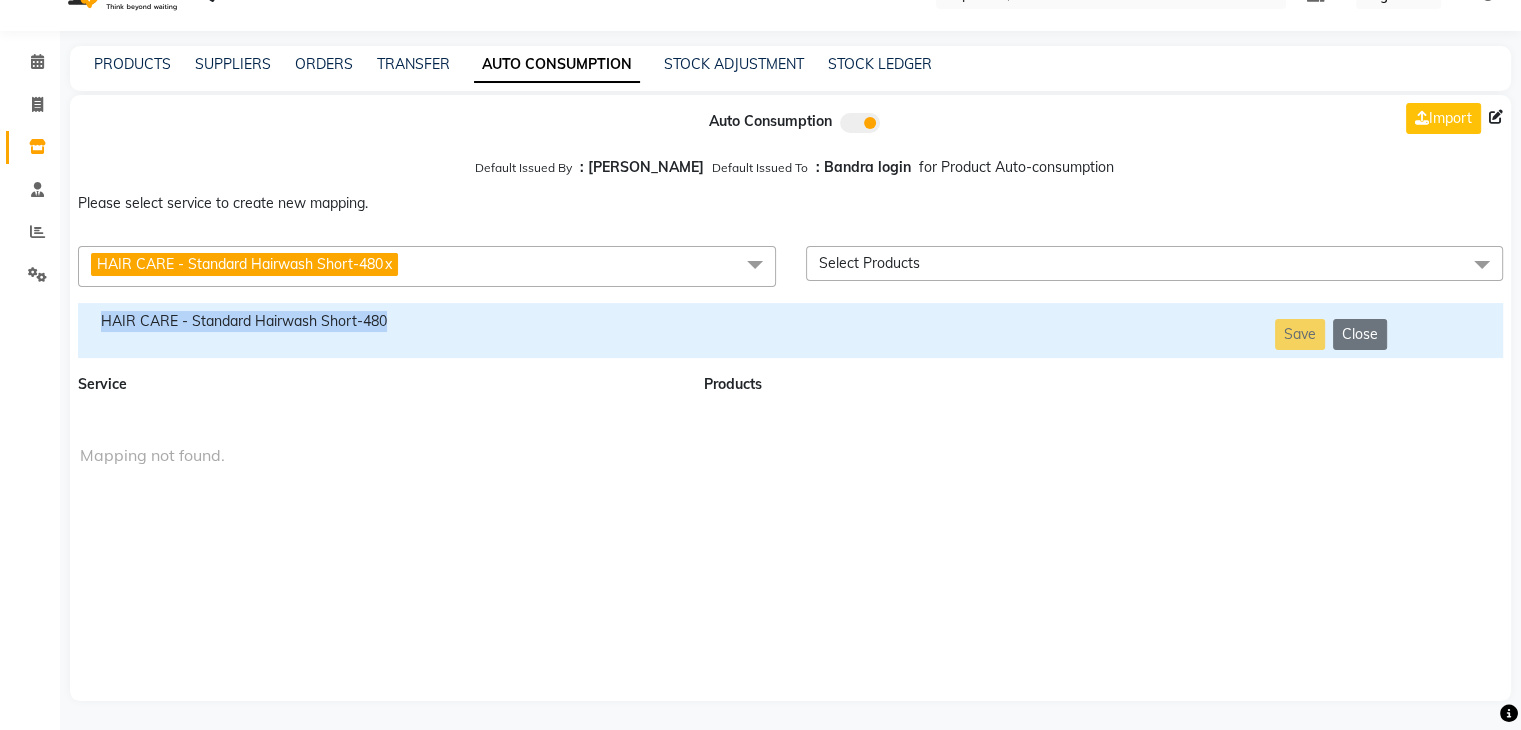 click on "HAIR CARE - Standard Hairwash Short-480" at bounding box center (379, 321) 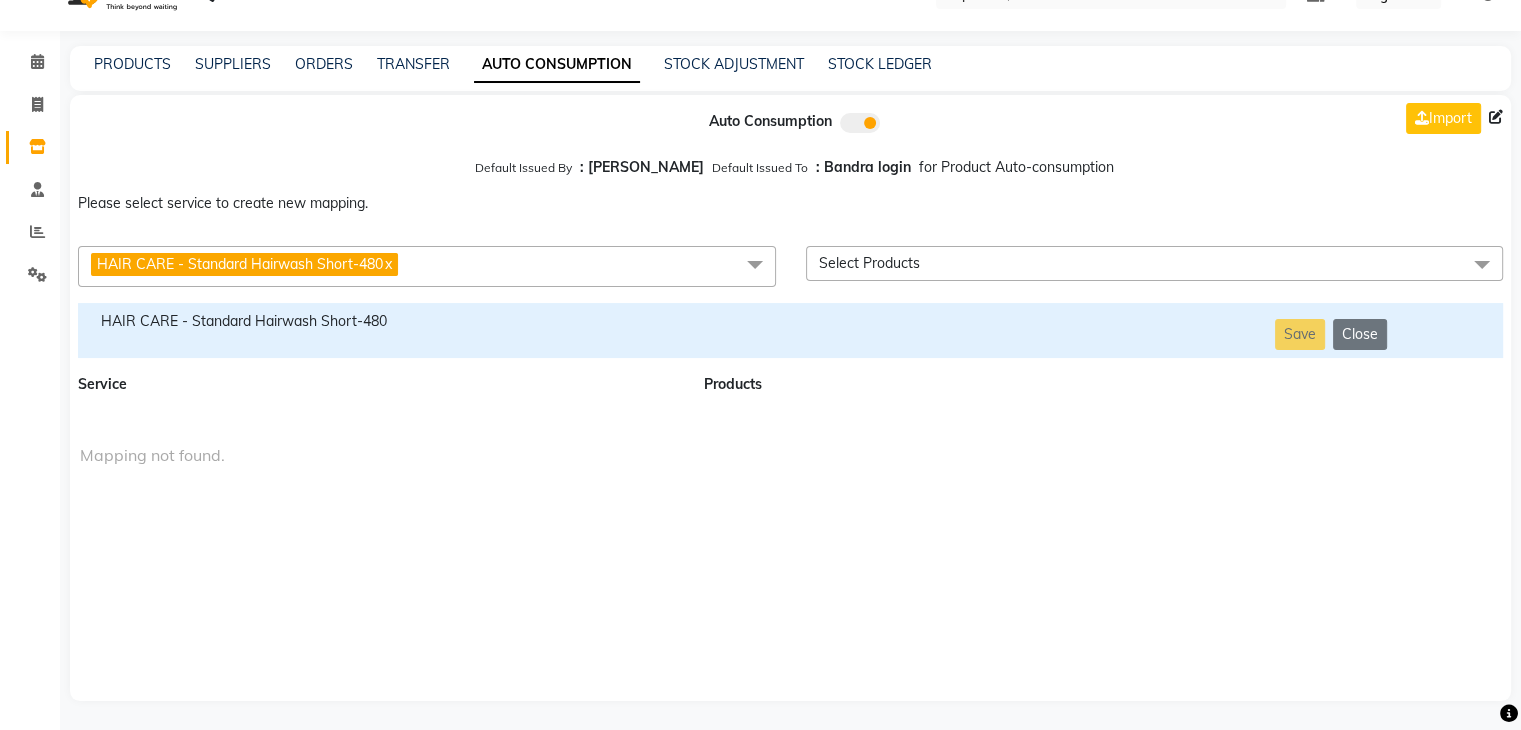 click on "HAIR CARE - Standard Hairwash Short-480  x" at bounding box center [427, 266] 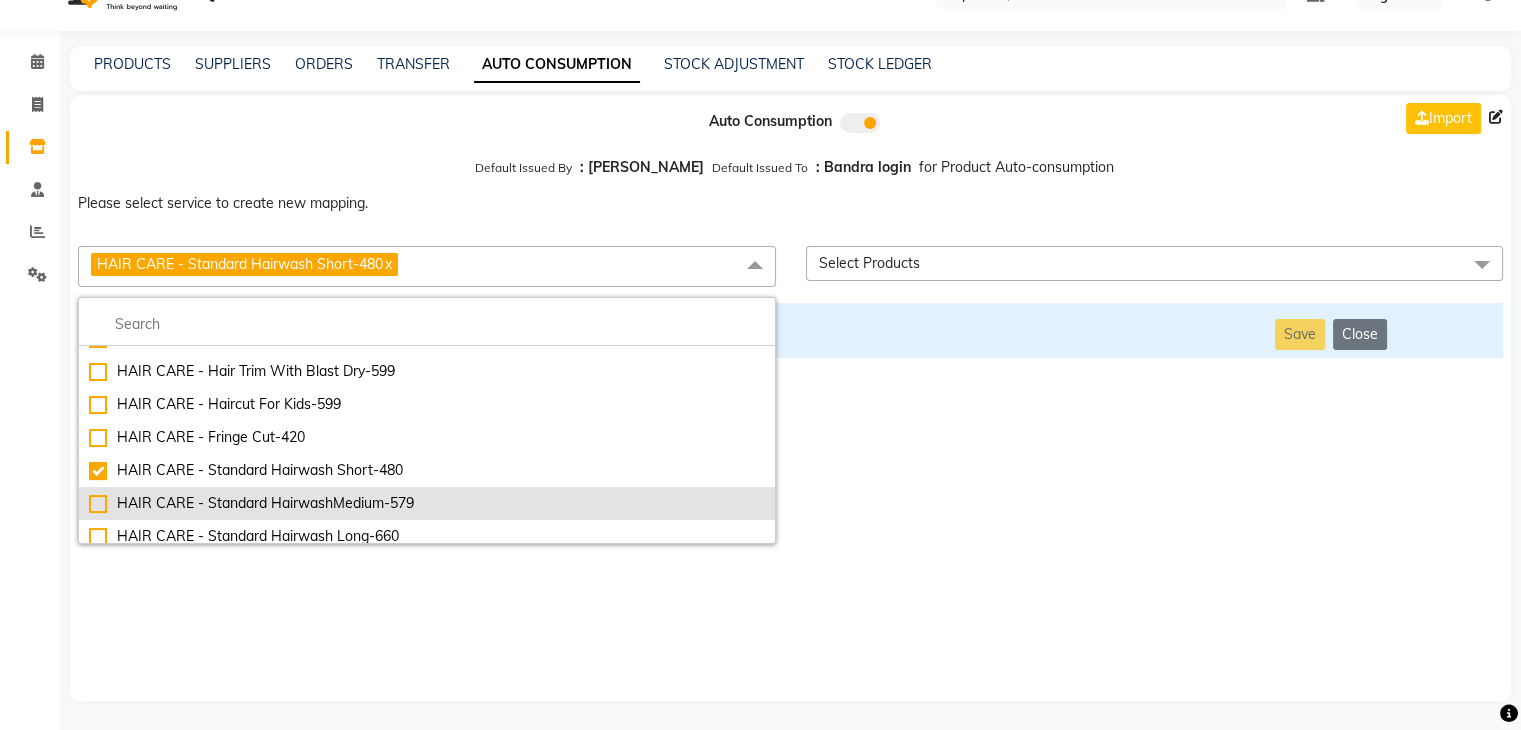 click on "HAIR CARE - Standard HairwashMedium-579" at bounding box center (427, 503) 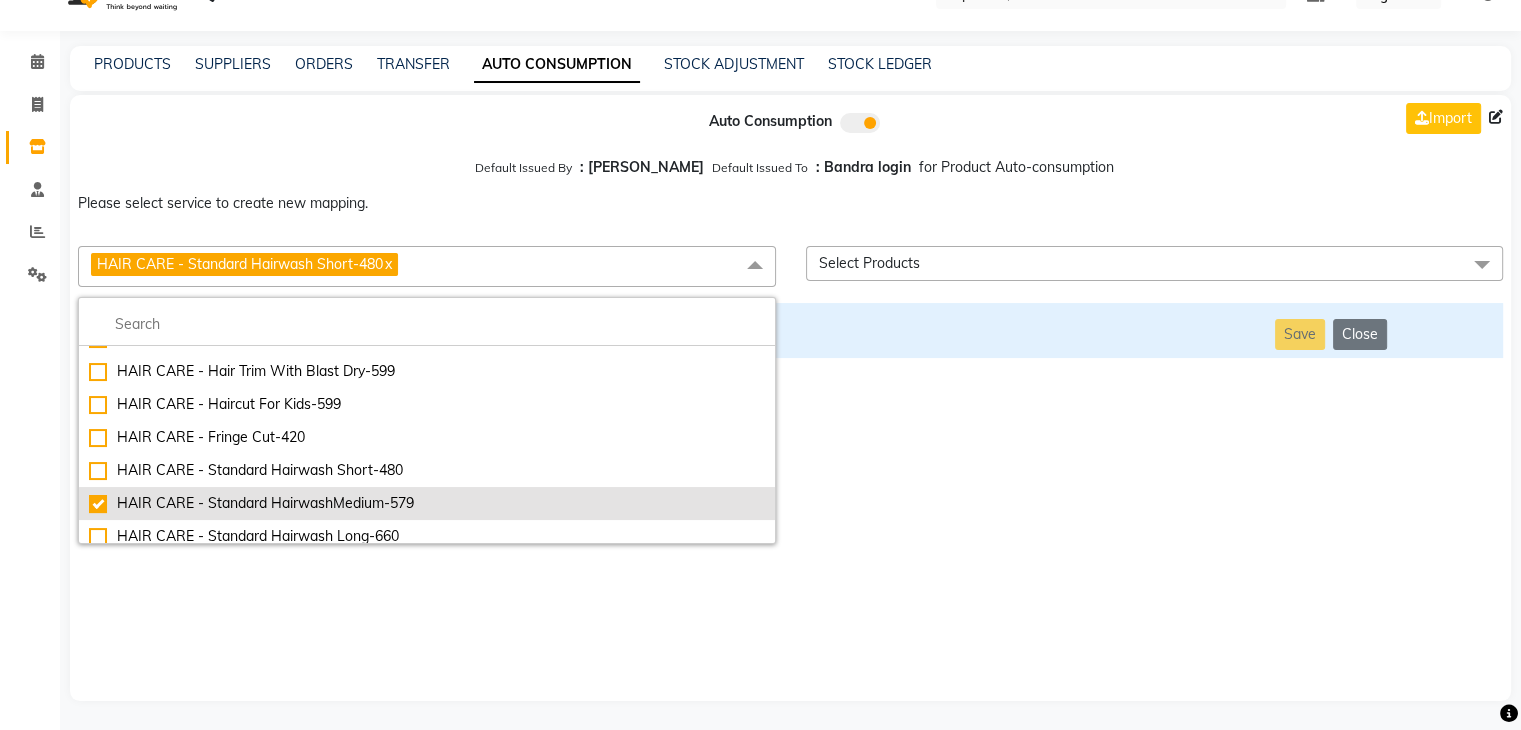 checkbox on "false" 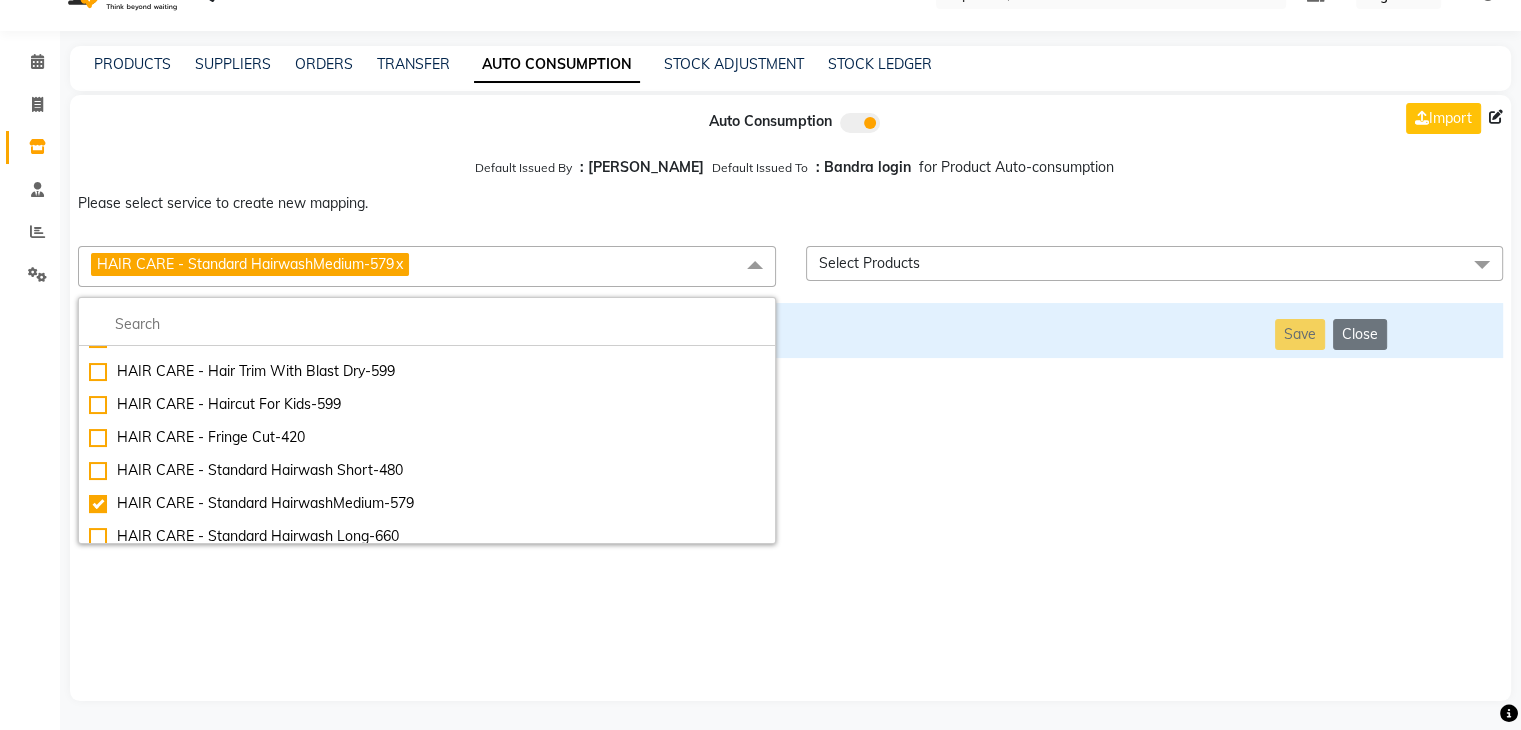 click on "Auto Consumption  Import Default Issued By  : [PERSON_NAME] Default Issued To  : Bandra login  for Product Auto-consumption  Please select service to create new mapping. HAIR CARE - Standard HairwashMedium-579  x Essential Manicure w Scrub Essential Pedicure w Scrub Manicure + OPI Nail Ext + Gel Polish-3570 Manicure + T&T Nail Ext + Gel Polish T&T Nail Ext + T&T Gel Polish OPI Nail Ext + OPI Gel Polish T&T Refills + Gel Polish OPI Refills + Gel Polish Travel Allowance Waiting Charge HAIR REPAIR - Haircut HAIR REPAIR - Haircut for Kids HAIR REPAIR - Hair Wash HAIR REPAIR - Hair Wash Premium HAIR REPAIR - Full Head Shave HAIR REPAIR - Hair Design HAIR REPAIR - Hairstyling HAIR REPAIR - Threading HAIR REPAIR - [PERSON_NAME] Edging HAIR REPAIR - [PERSON_NAME] Edging Premium HAIR REPAIR - Razor Shave HAIR REPAIR - Razor Shave Premium HAIR REPAIR - Luxury Steam Shaving HAIR REPAIR - Fade Hair Cut HAIR SPA RITUALS - Hairoticmen Argan Spa HAIR SPA RITUALS - Wella Deep Nourishing Spa HAIR SPA RITUALS - Nashi Argan Oil Spa Gel Overlays" at bounding box center [790, 398] 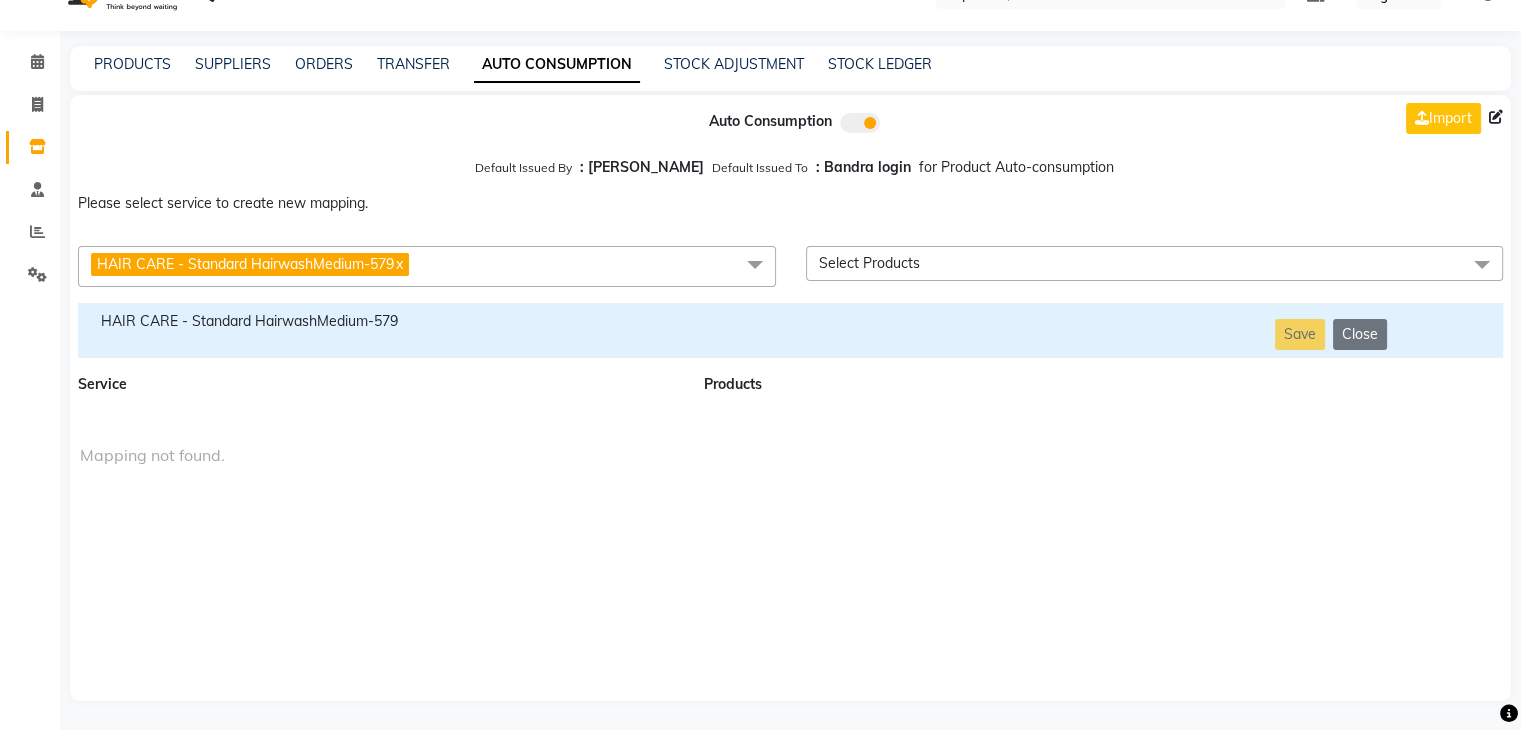 click on "HAIR CARE - Standard HairwashMedium-579" at bounding box center (379, 330) 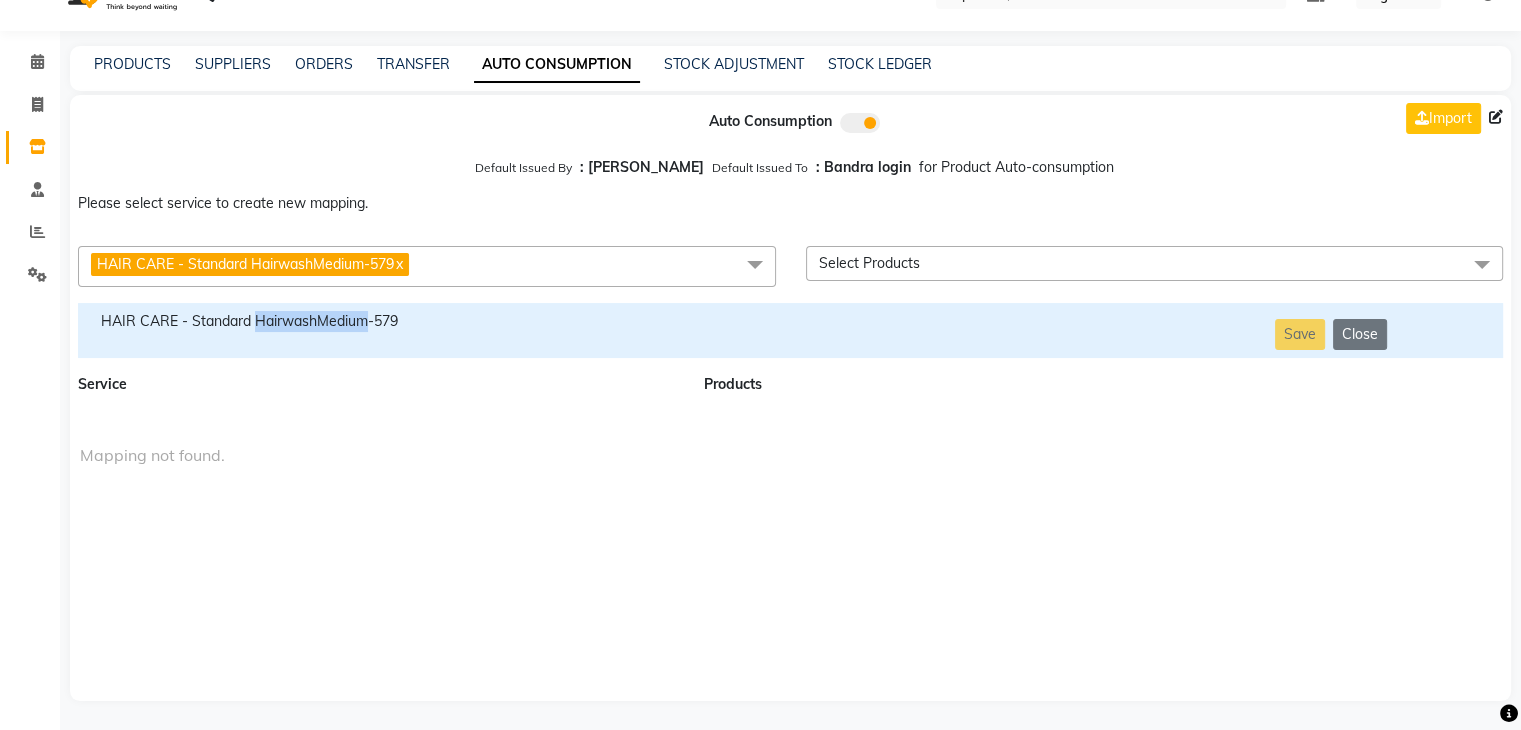 click on "HAIR CARE - Standard HairwashMedium-579" at bounding box center (379, 330) 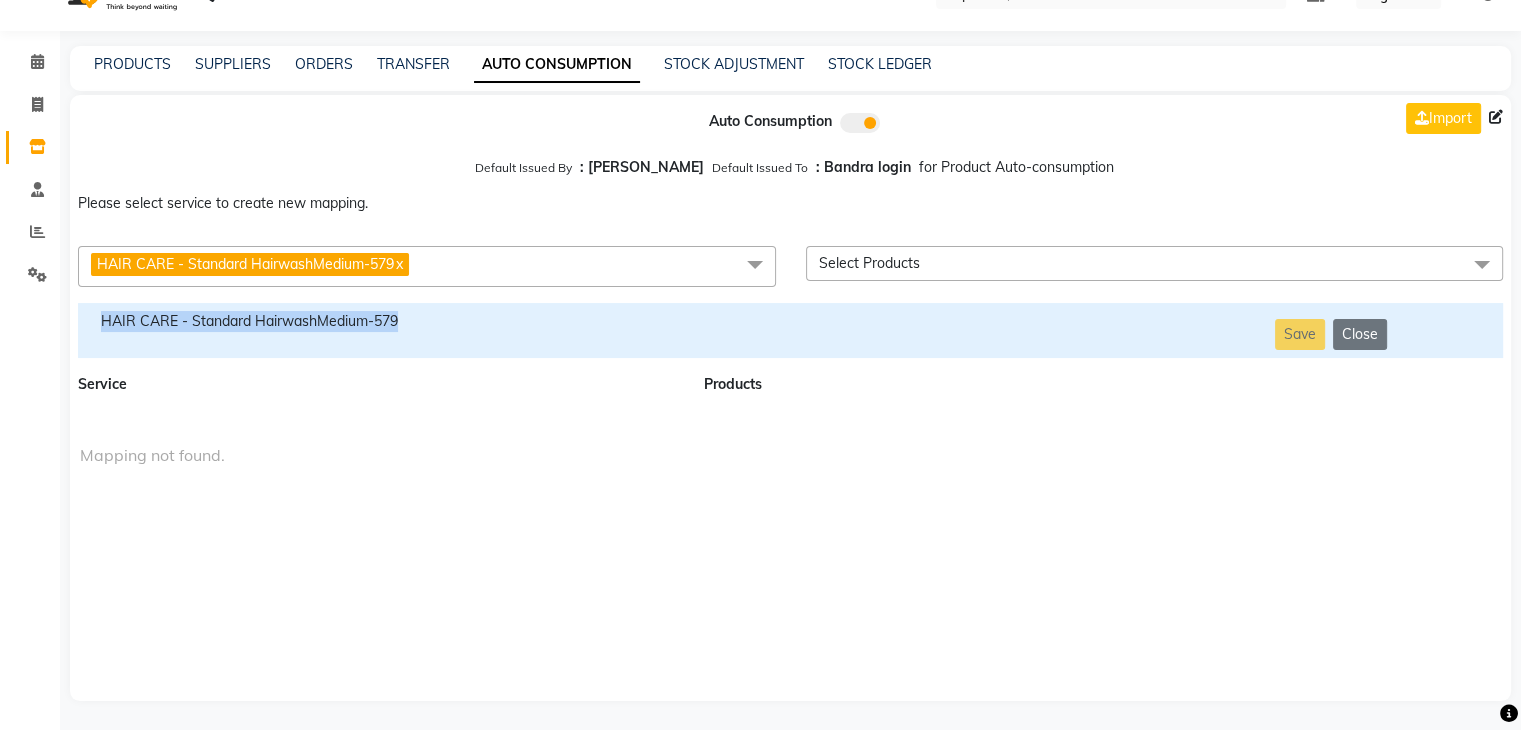 click on "HAIR CARE - Standard HairwashMedium-579" at bounding box center [379, 330] 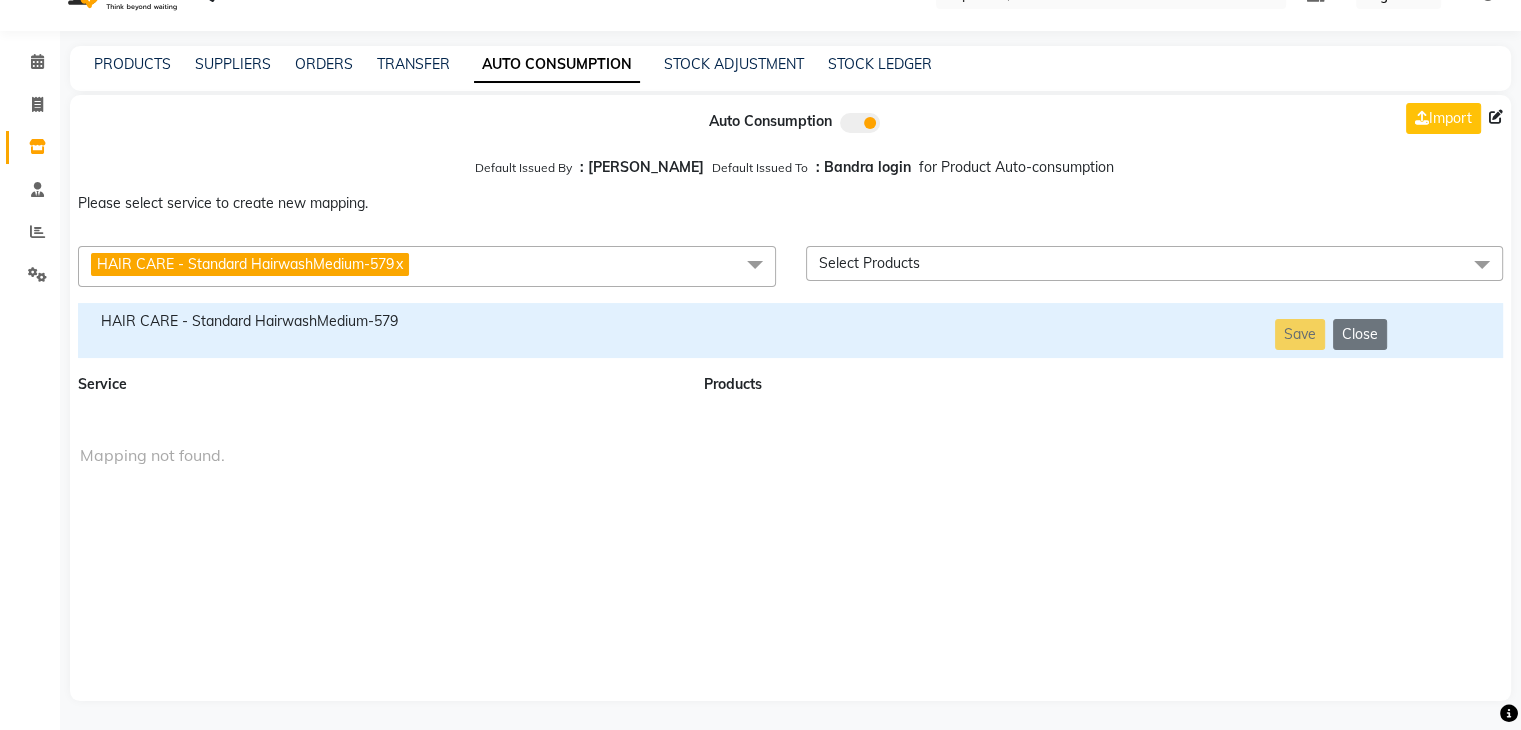 click on "HAIR CARE - Standard HairwashMedium-579  x" at bounding box center [427, 266] 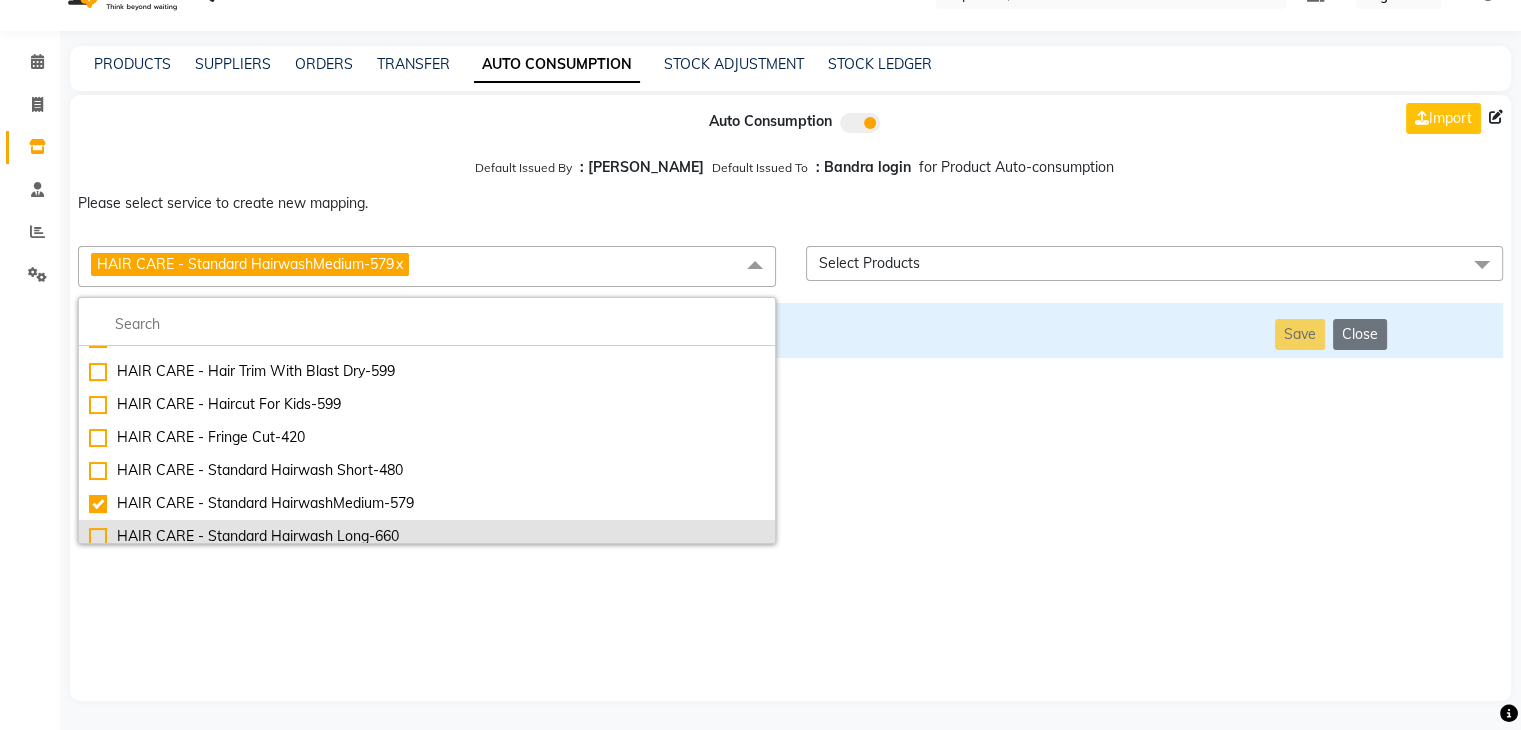 click on "HAIR CARE - Standard Hairwash Long-660" at bounding box center [427, 536] 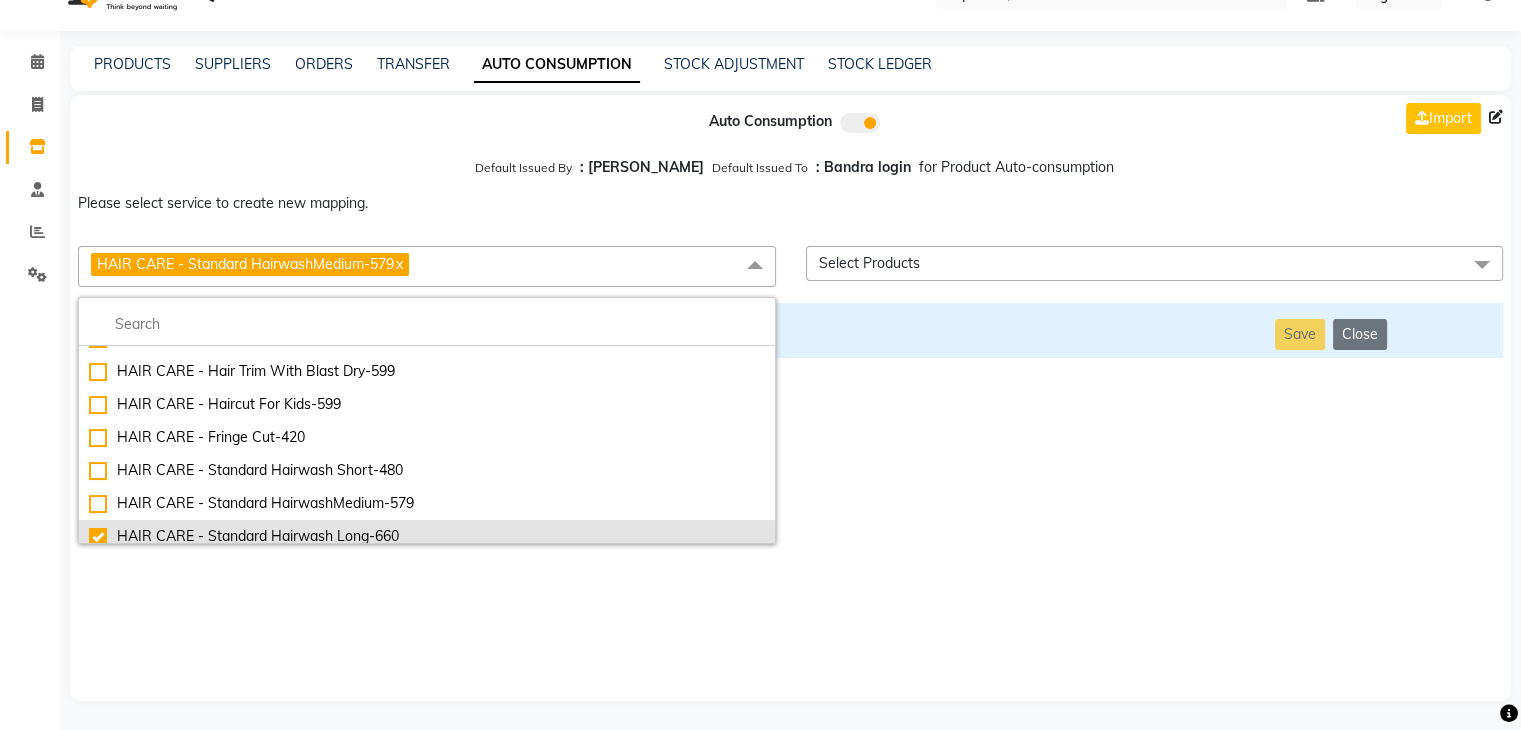 checkbox on "false" 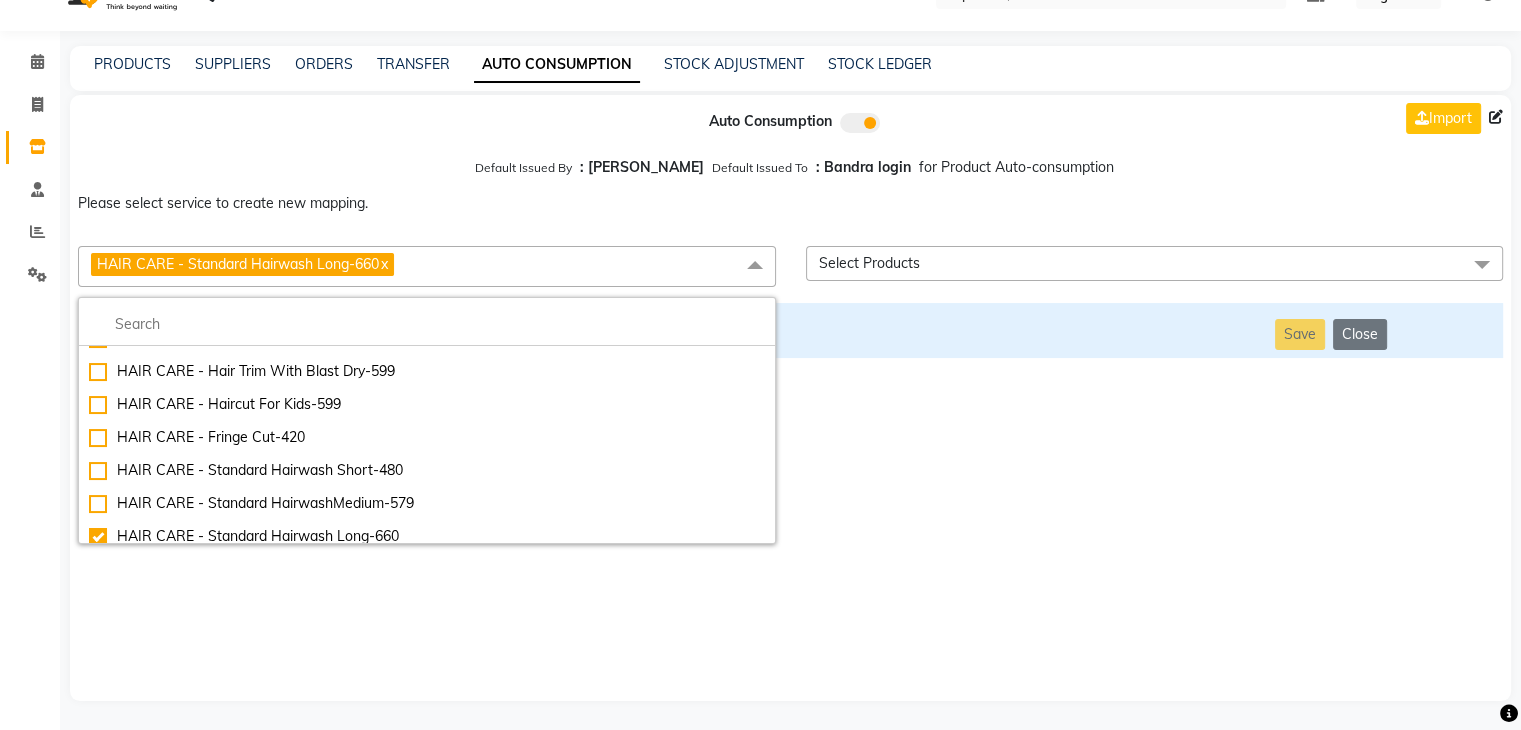 click on "Auto Consumption  Import Default Issued By  : [PERSON_NAME] Default Issued To  : Bandra login  for Product Auto-consumption  Please select service to create new mapping. HAIR CARE - Standard Hairwash Long-660  x Essential Manicure w Scrub Essential Pedicure w Scrub Manicure + OPI Nail Ext + Gel Polish-3570 Manicure + T&T Nail Ext + Gel Polish T&T Nail Ext + T&T Gel Polish OPI Nail Ext + OPI Gel Polish T&T Refills + Gel Polish OPI Refills + Gel Polish Travel Allowance Waiting Charge HAIR REPAIR - Haircut HAIR REPAIR - Haircut for Kids HAIR REPAIR - Hair Wash HAIR REPAIR - Hair Wash Premium HAIR REPAIR - Full Head Shave HAIR REPAIR - Hair Design HAIR REPAIR - Hairstyling HAIR REPAIR - Threading HAIR REPAIR - [PERSON_NAME] Edging HAIR REPAIR - [PERSON_NAME] Edging Premium HAIR REPAIR - Razor Shave HAIR REPAIR - Razor Shave Premium HAIR REPAIR - Luxury Steam Shaving HAIR REPAIR - Fade Hair Cut HAIR SPA RITUALS - Hairoticmen Argan Spa HAIR SPA RITUALS - Wella Deep Nourishing Spa HAIR SPA RITUALS - Nashi Argan Oil Spa Gel Overlays" at bounding box center [790, 398] 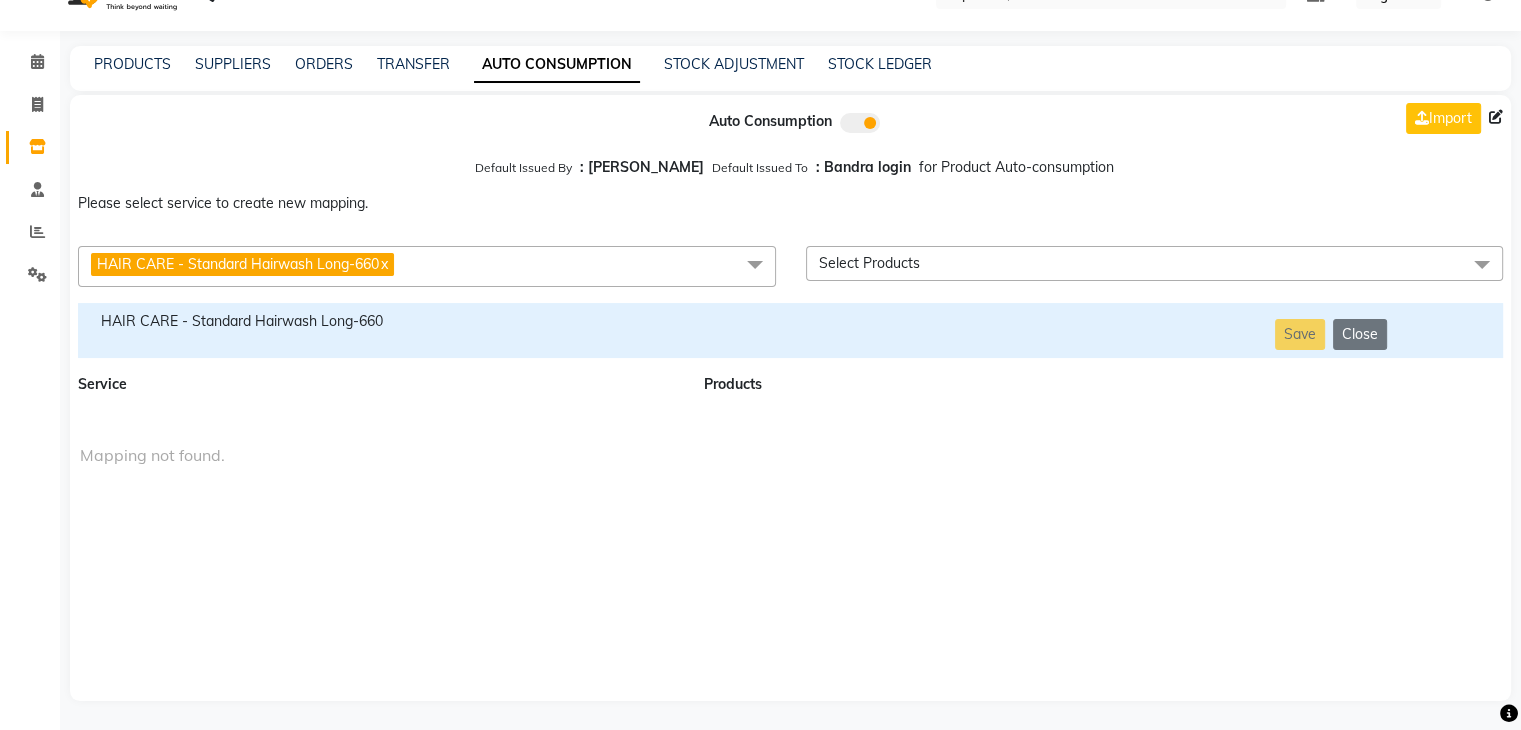 click on "HAIR CARE - Standard Hairwash Long-660" at bounding box center (379, 321) 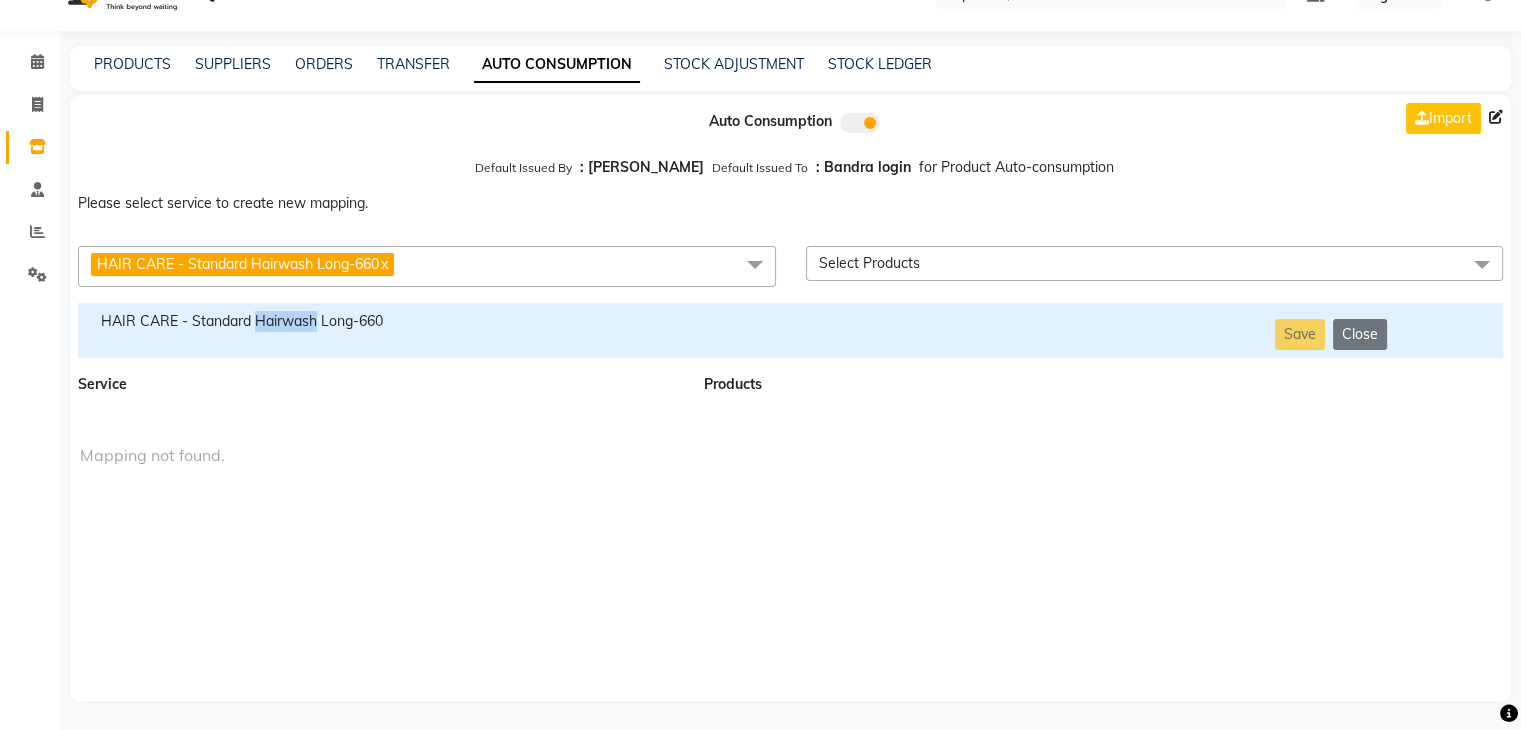 click on "HAIR CARE - Standard Hairwash Long-660" at bounding box center [379, 321] 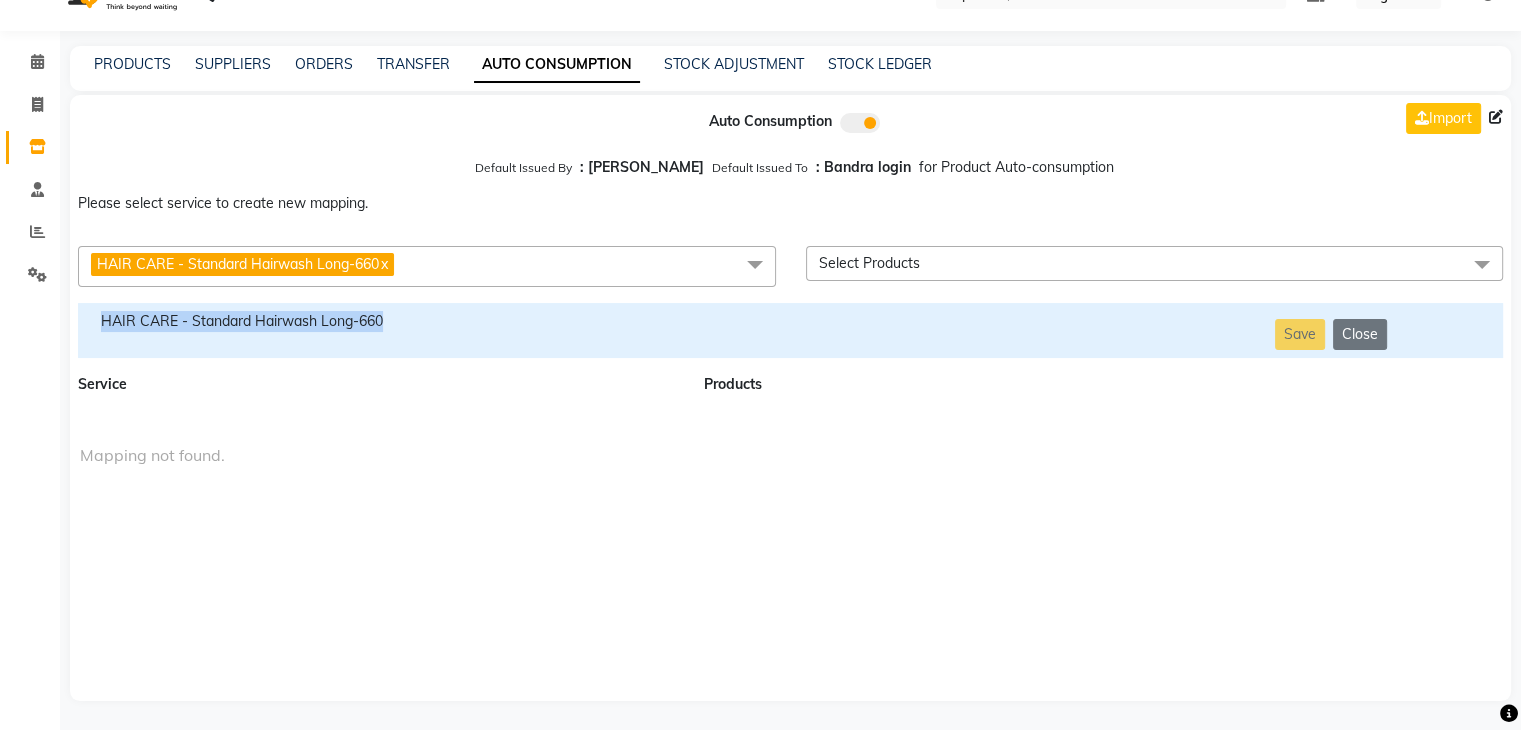 click on "HAIR CARE - Standard Hairwash Long-660" at bounding box center [379, 321] 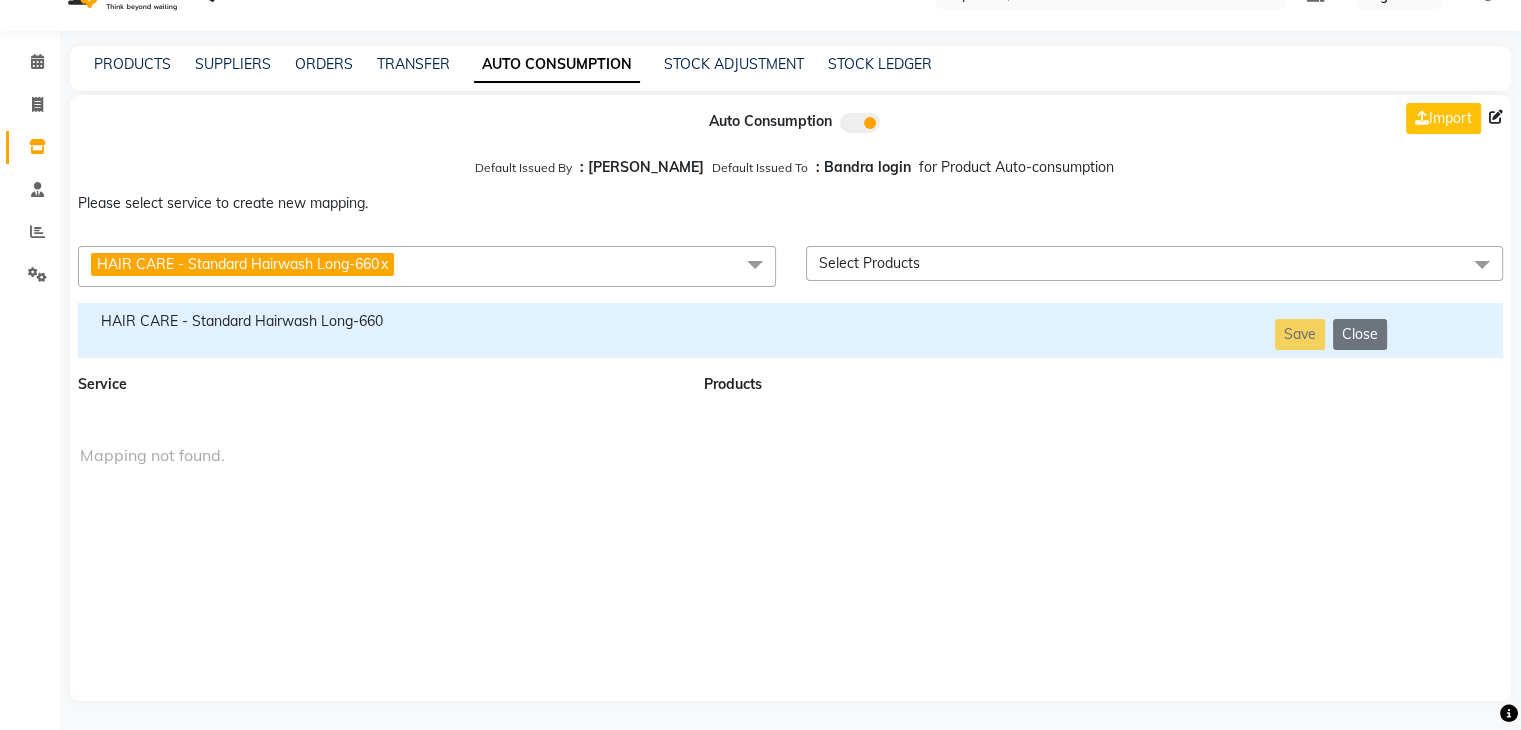 click on "HAIR CARE - Standard Hairwash Long-660  x" at bounding box center [427, 266] 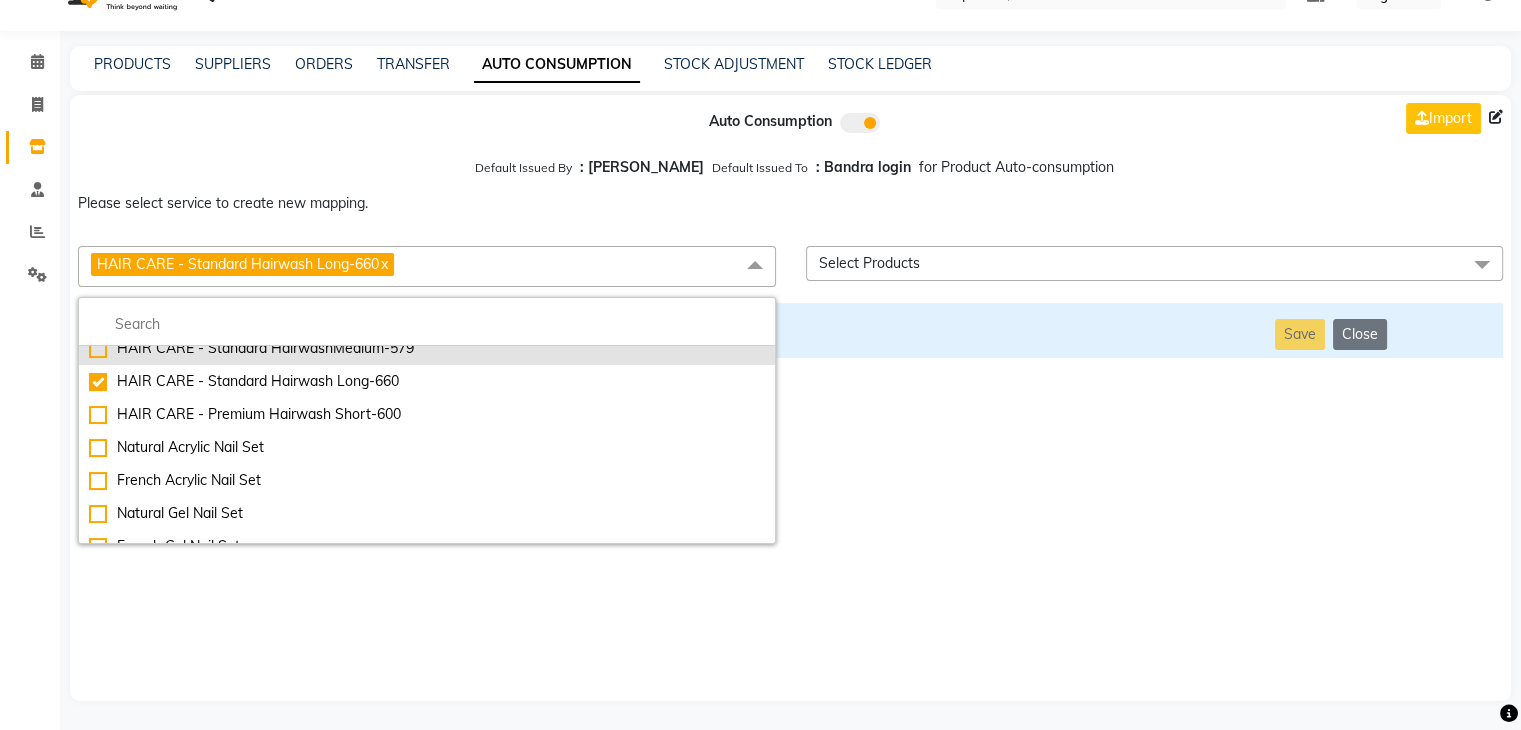 scroll, scrollTop: 3514, scrollLeft: 0, axis: vertical 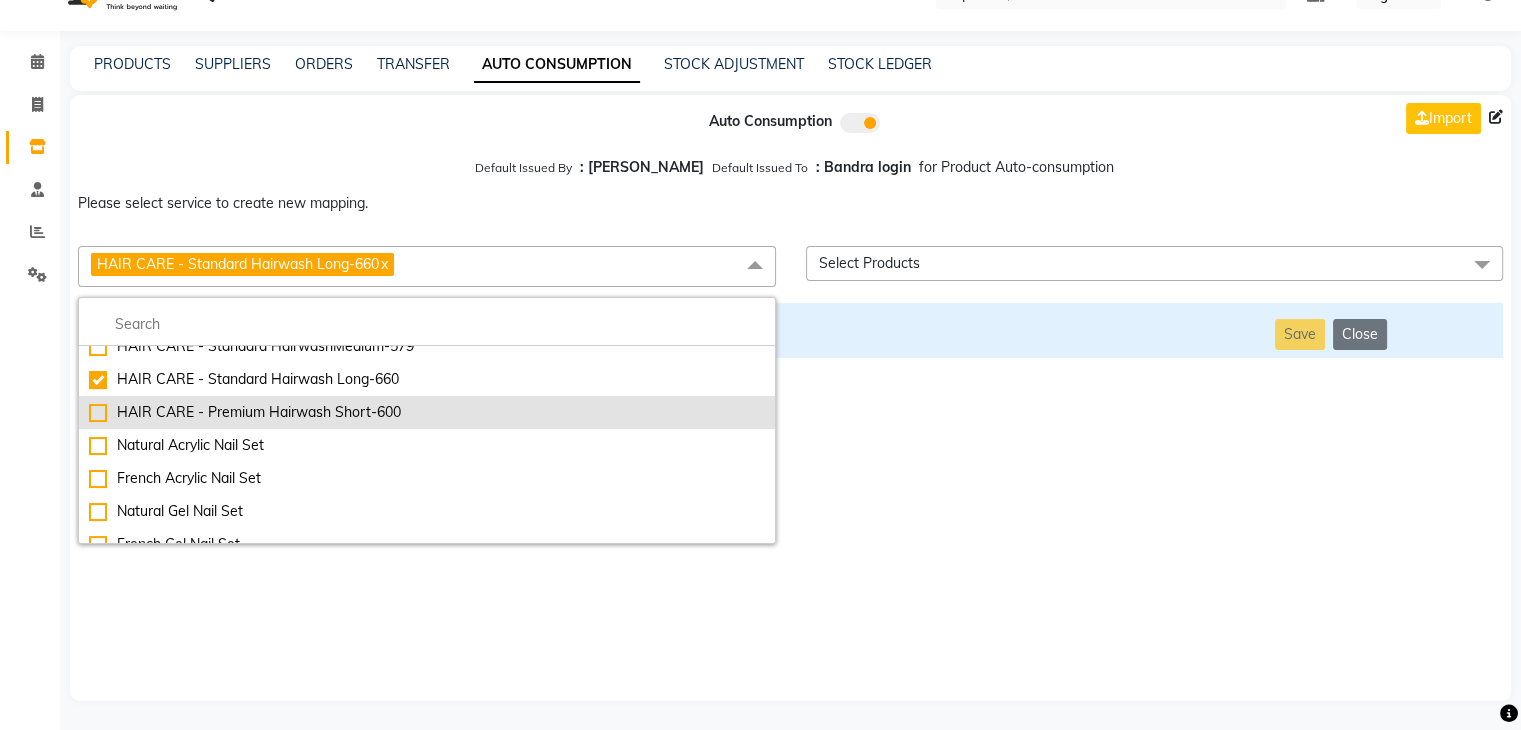 click on "HAIR CARE - Premium Hairwash Short-600" at bounding box center [427, 412] 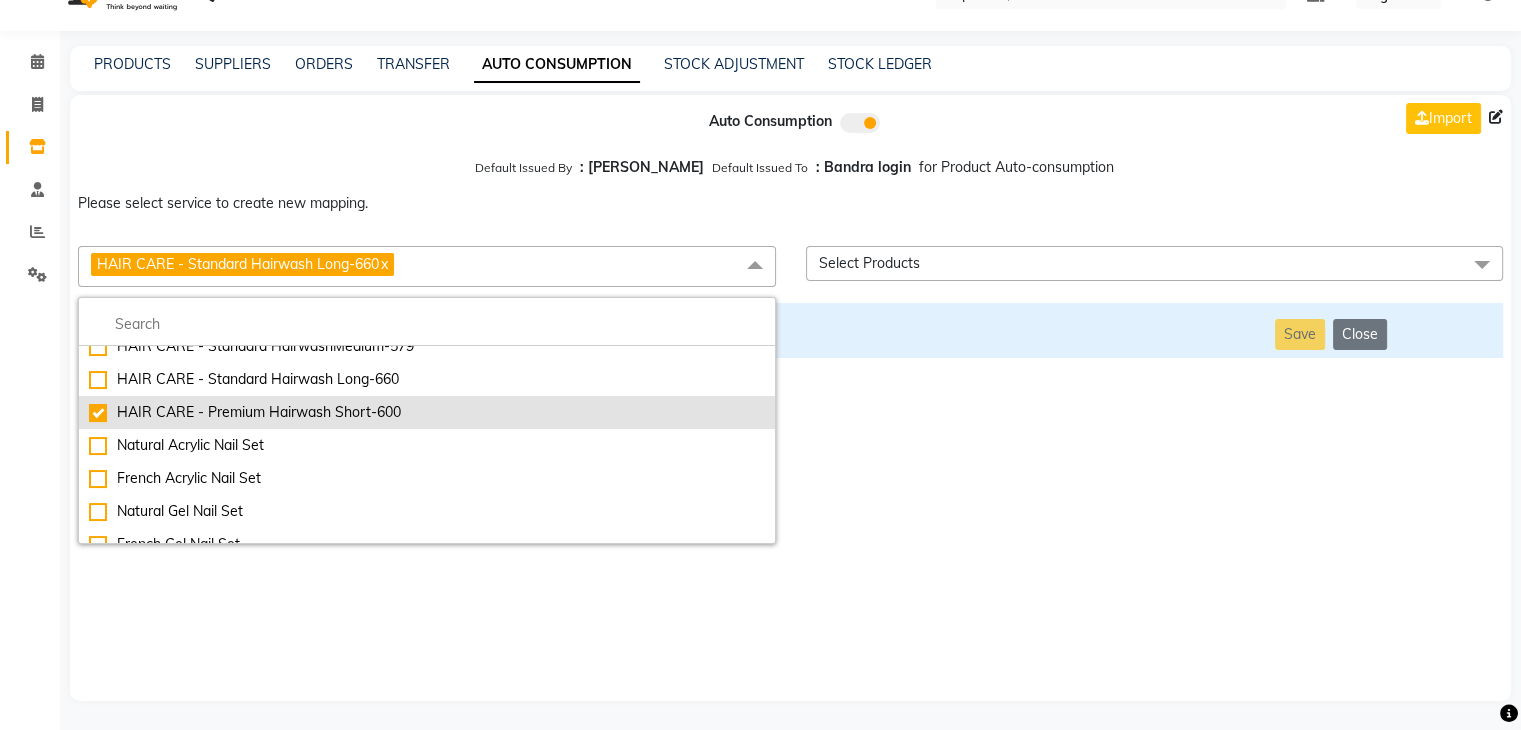 checkbox on "false" 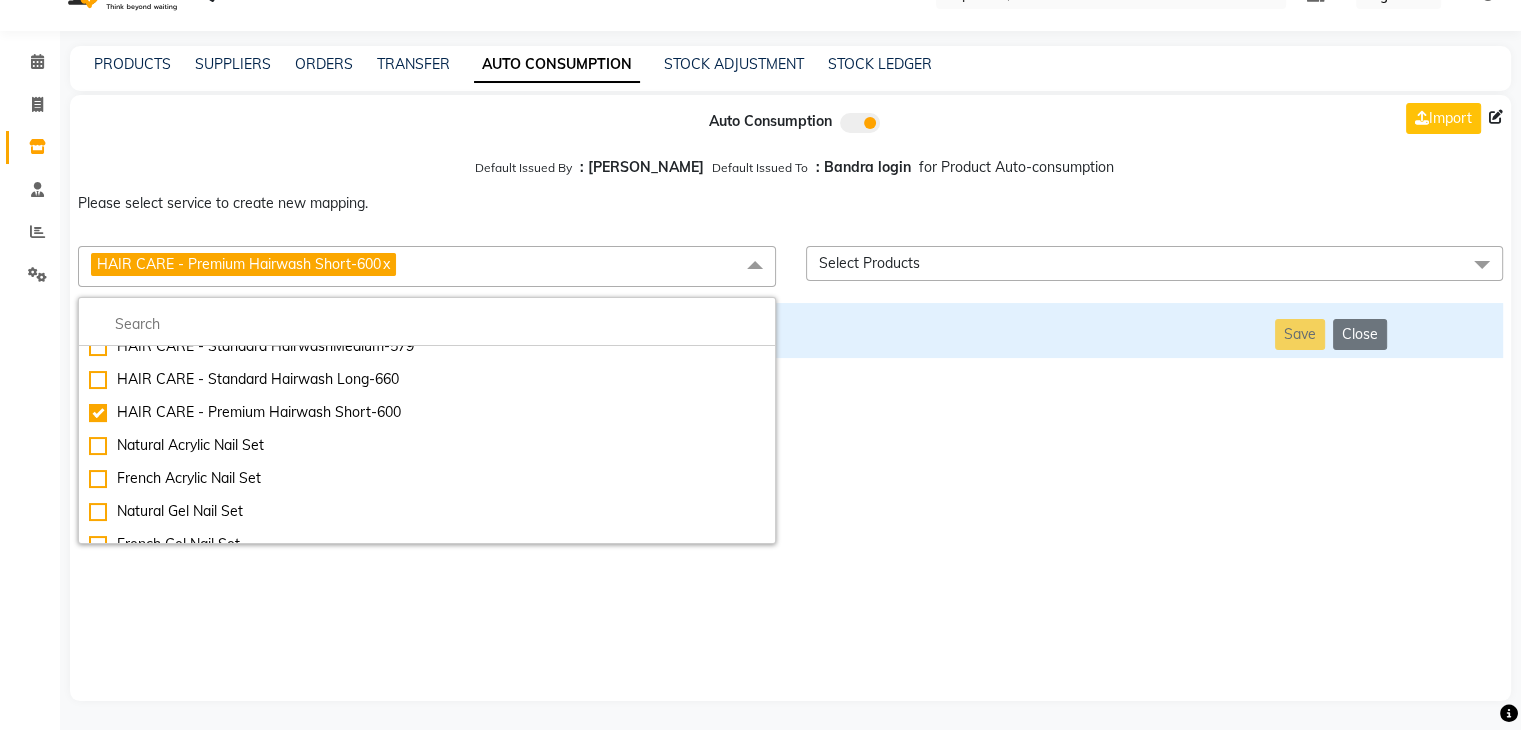 click on "Auto Consumption  Import Default Issued By  : [PERSON_NAME] Default Issued To  : Bandra login  for Product Auto-consumption  Please select service to create new mapping. HAIR CARE - Premium Hairwash Short-600  x Essential Manicure w Scrub Essential Pedicure w Scrub Manicure + OPI Nail Ext + Gel Polish-3570 Manicure + T&T Nail Ext + Gel Polish T&T Nail Ext + T&T Gel Polish OPI Nail Ext + OPI Gel Polish T&T Refills + Gel Polish OPI Refills + Gel Polish Travel Allowance Waiting Charge HAIR REPAIR - Haircut HAIR REPAIR - Haircut for Kids HAIR REPAIR - Hair Wash HAIR REPAIR - Hair Wash Premium HAIR REPAIR - Full Head Shave HAIR REPAIR - Hair Design HAIR REPAIR - Hairstyling HAIR REPAIR - Threading HAIR REPAIR - [PERSON_NAME] Edging HAIR REPAIR - [PERSON_NAME] Edging Premium HAIR REPAIR - Razor Shave HAIR REPAIR - Razor Shave Premium HAIR REPAIR - Luxury Steam Shaving HAIR REPAIR - Fade Hair Cut HAIR SPA RITUALS - Hairoticmen Argan Spa HAIR SPA RITUALS - Wella Deep Nourishing Spa HAIR SPA RITUALS - Nashi Argan Oil Spa Gel Overlays" at bounding box center [790, 398] 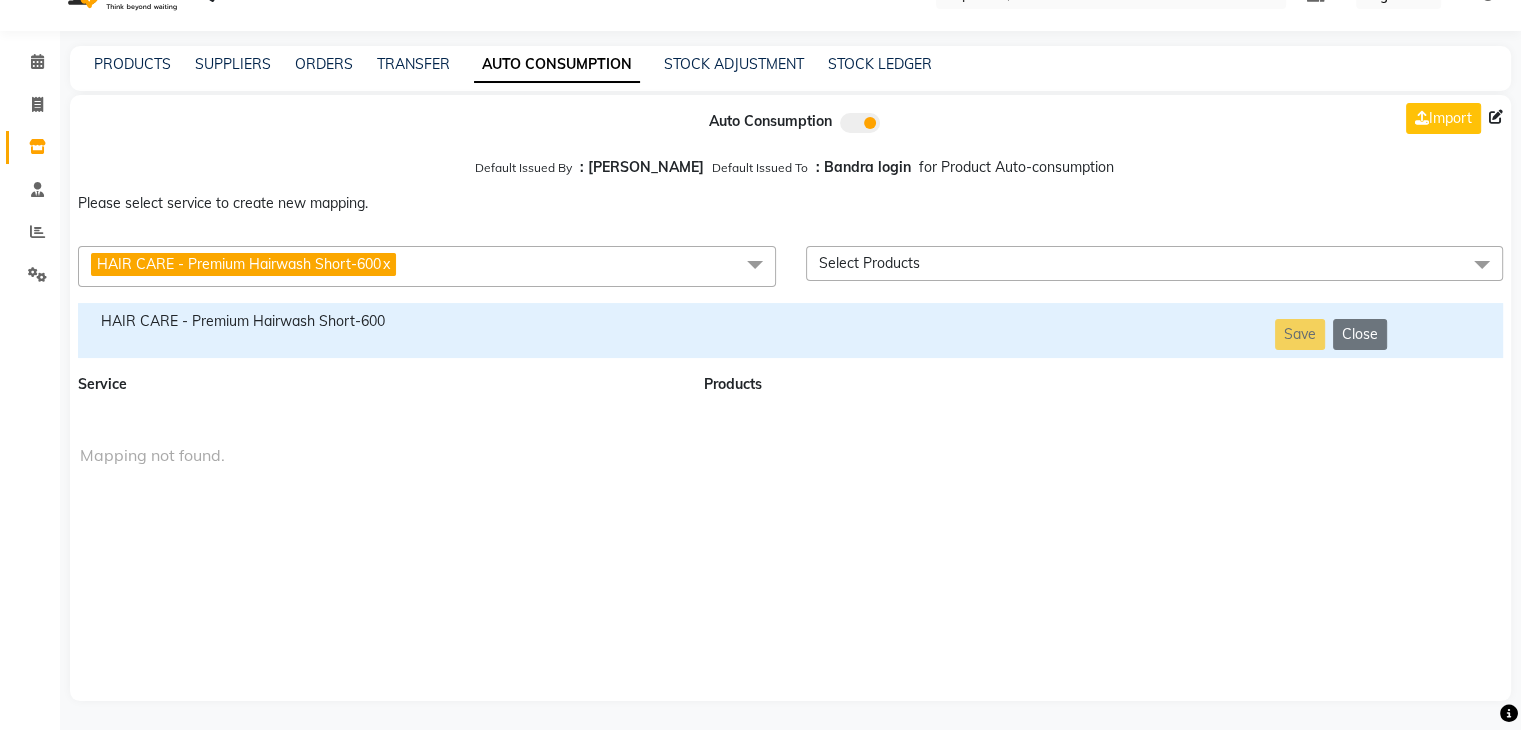 click on "HAIR CARE - Premium Hairwash Short-600" at bounding box center (379, 330) 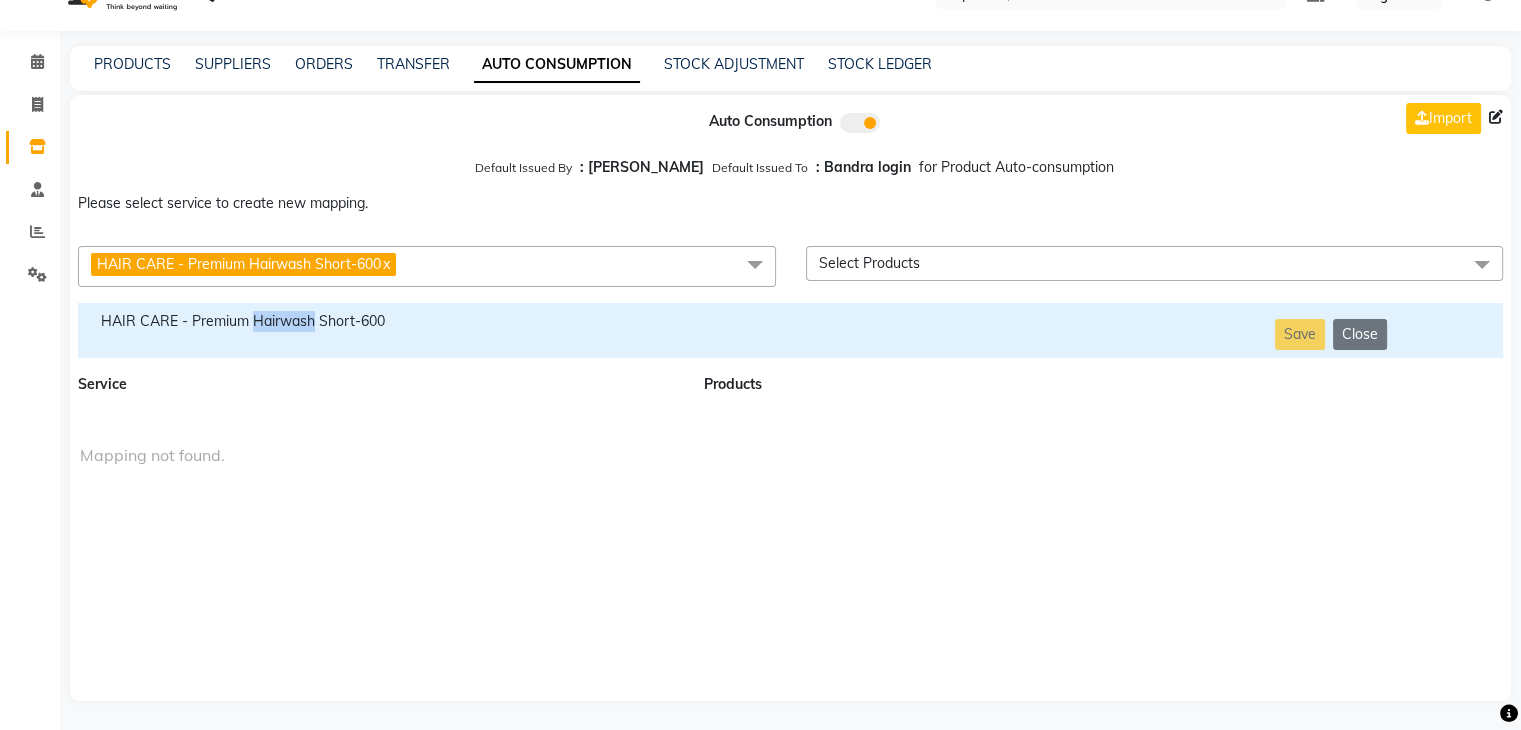 click on "HAIR CARE - Premium Hairwash Short-600" at bounding box center (379, 330) 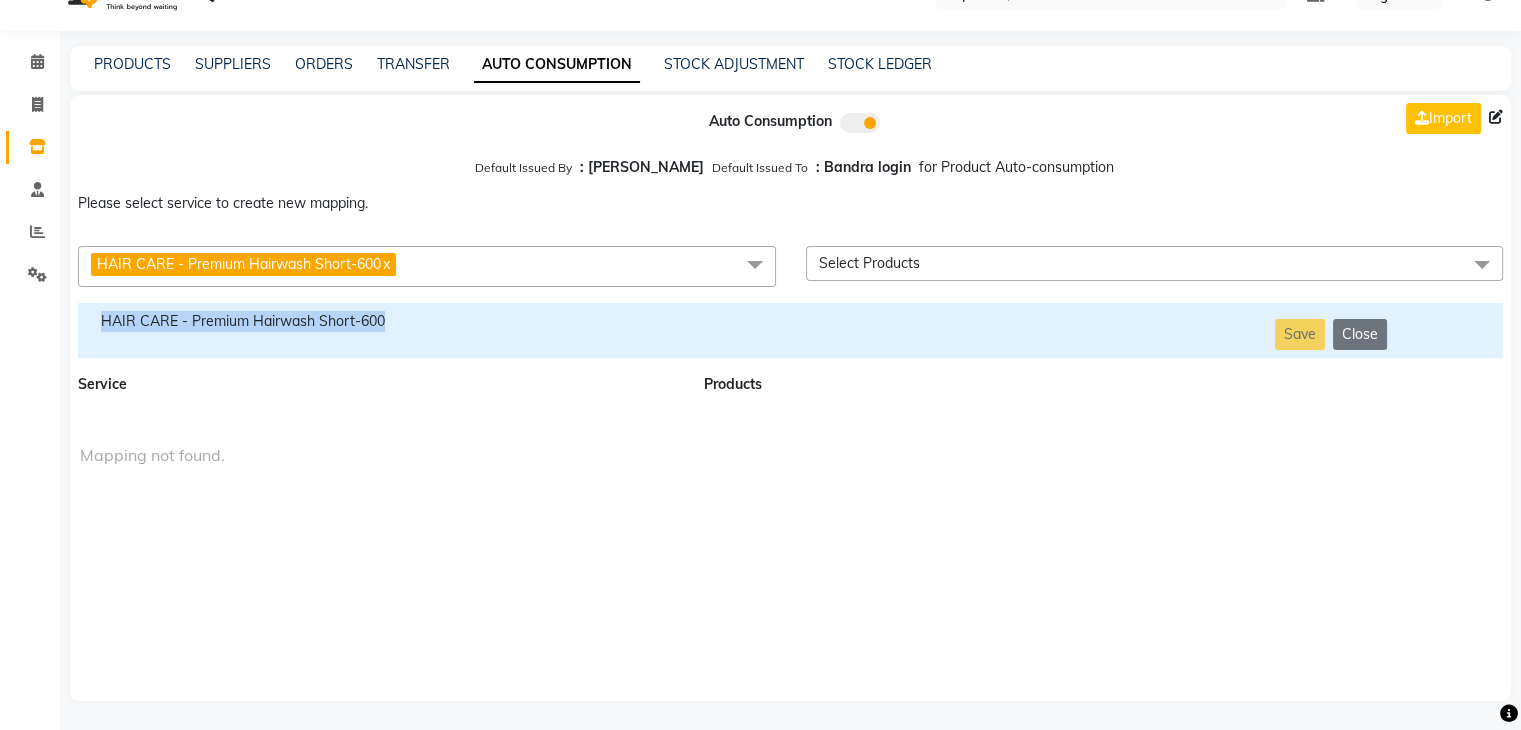 click on "HAIR CARE - Premium Hairwash Short-600" at bounding box center [379, 330] 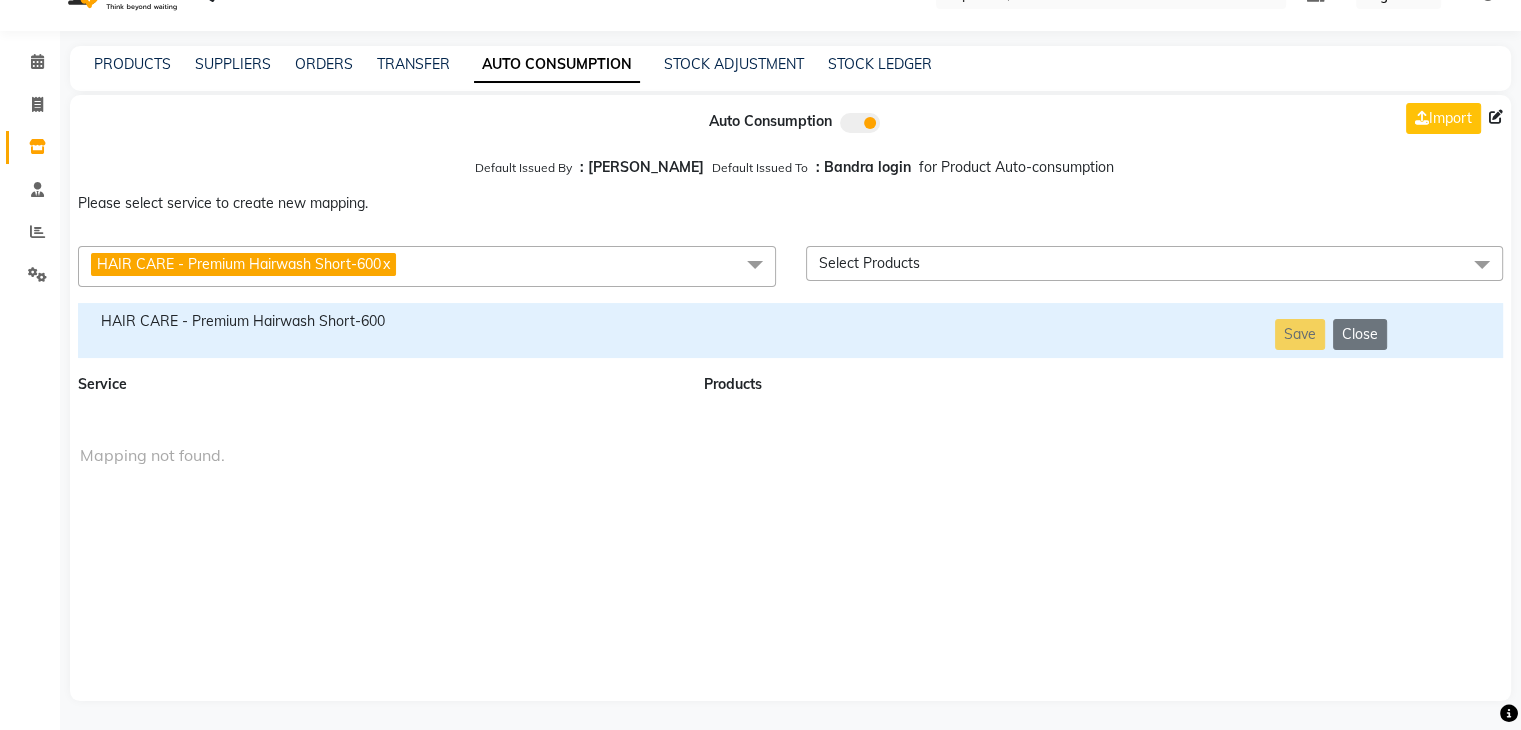 click on "HAIR CARE - Premium Hairwash Short-600  x" at bounding box center (427, 266) 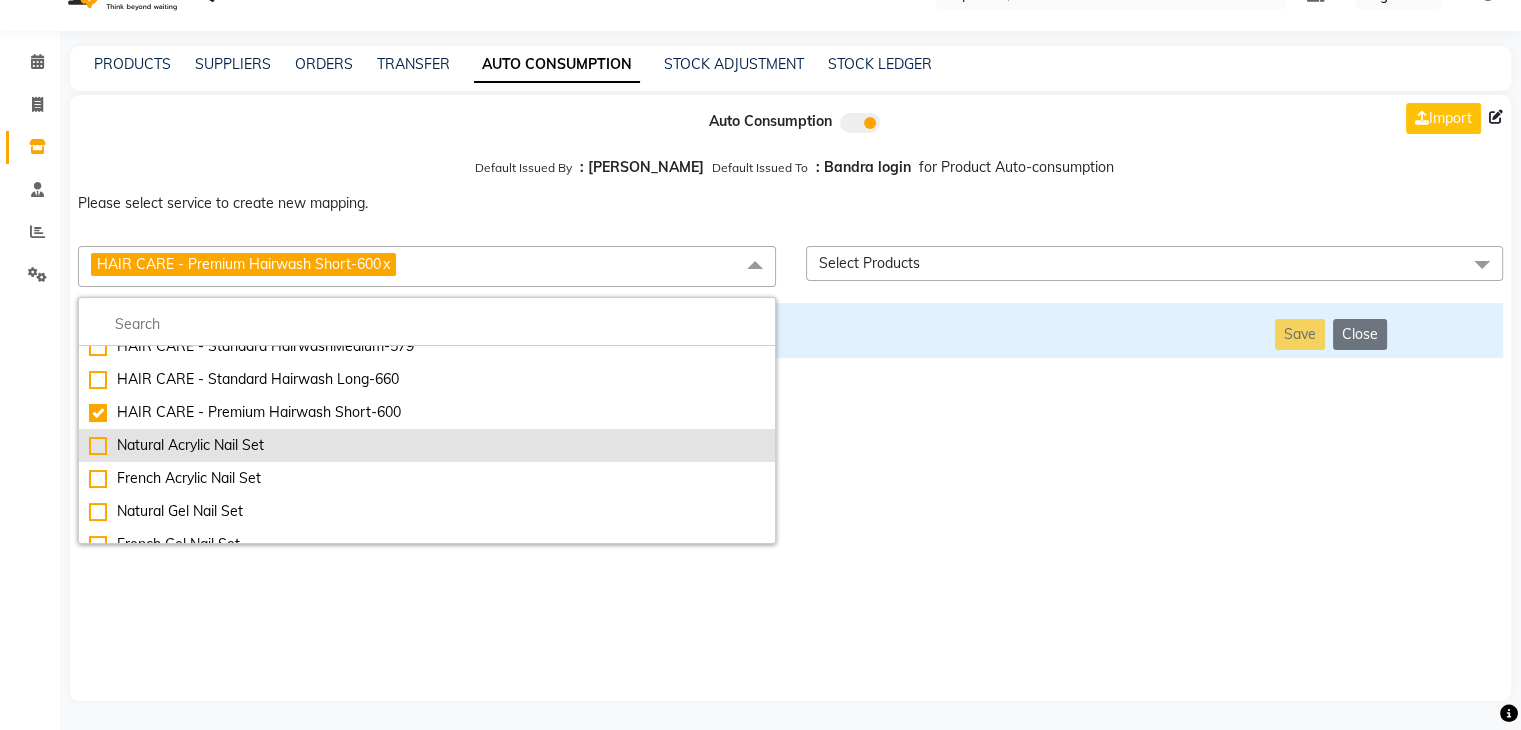click on "Natural Acrylic Nail Set" at bounding box center (427, 445) 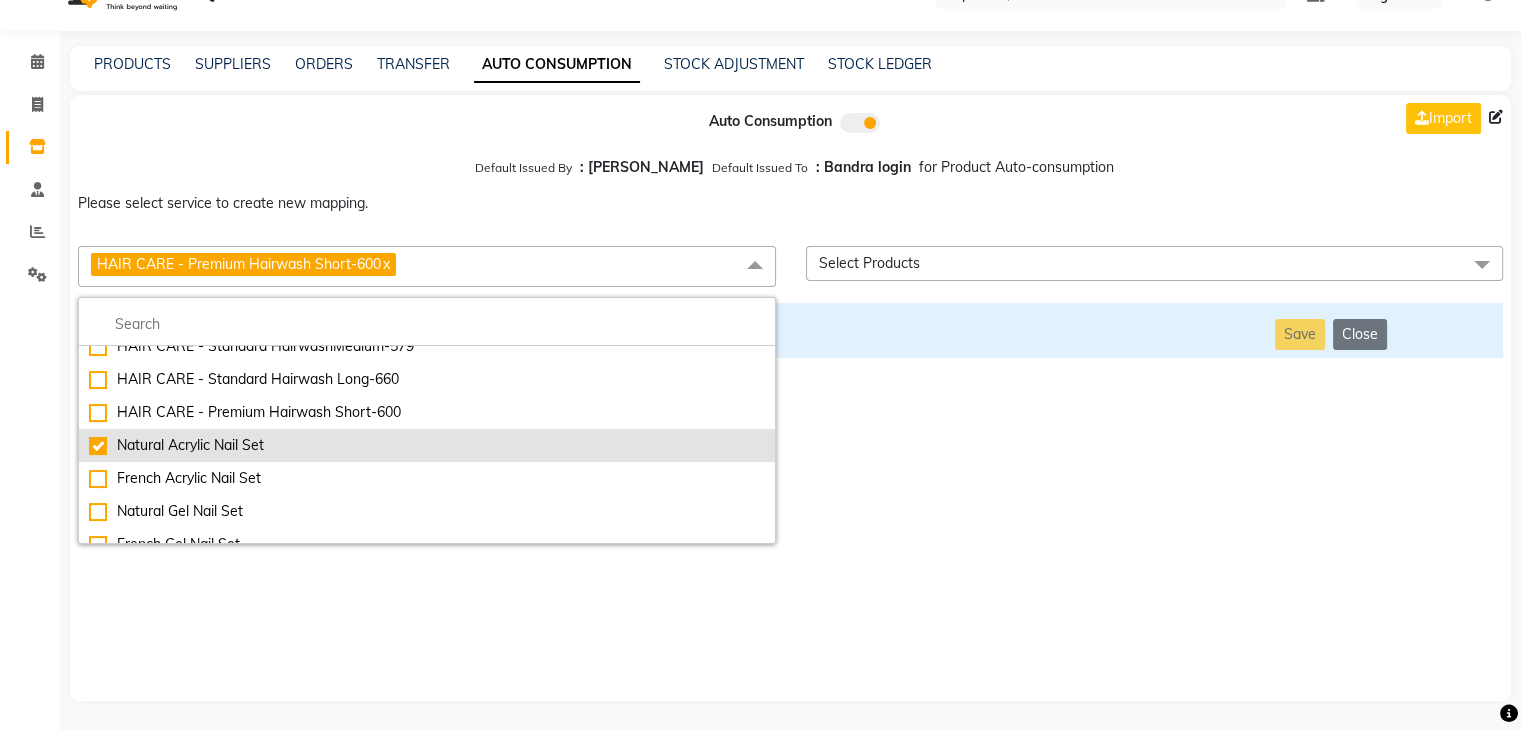checkbox on "false" 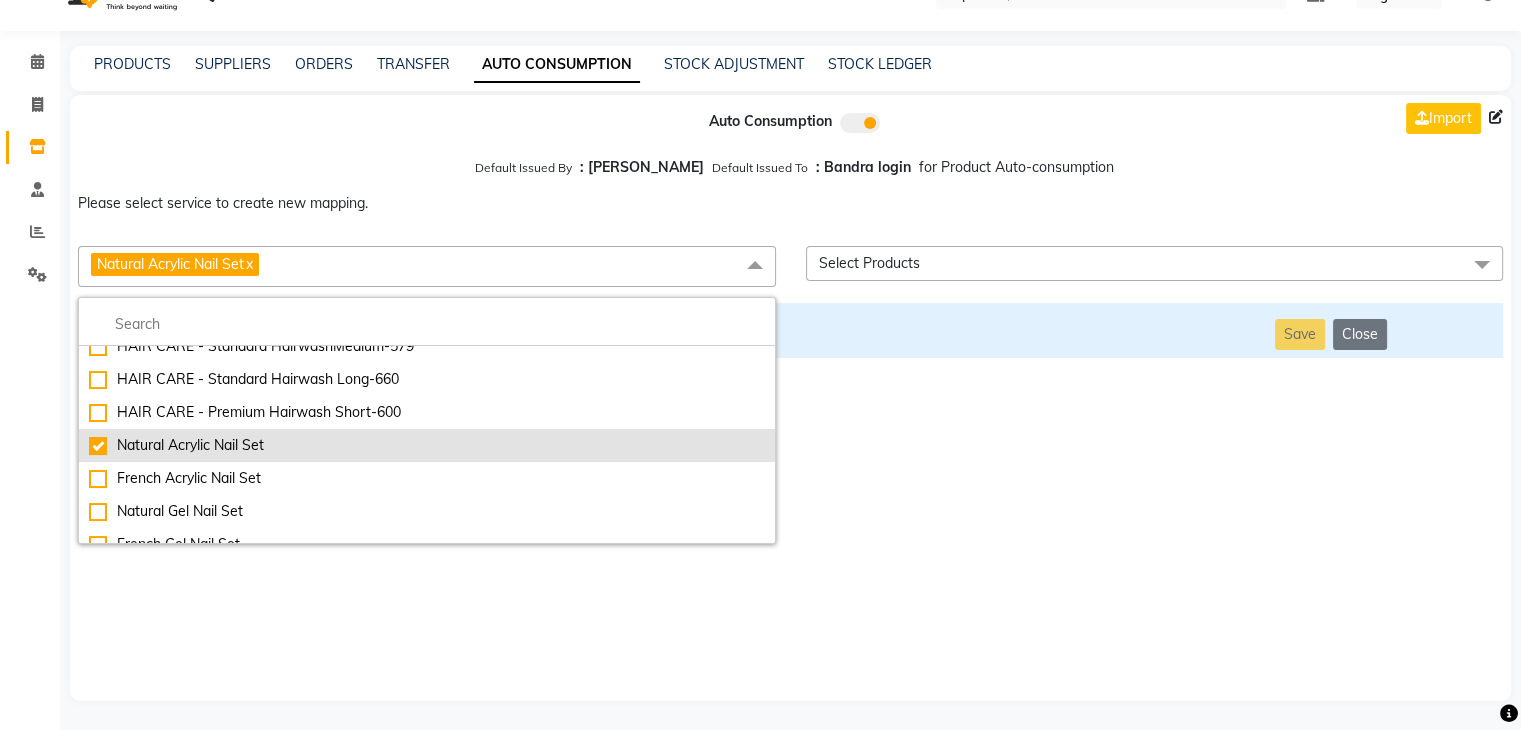 click on "Natural Acrylic Nail Set" at bounding box center [427, 445] 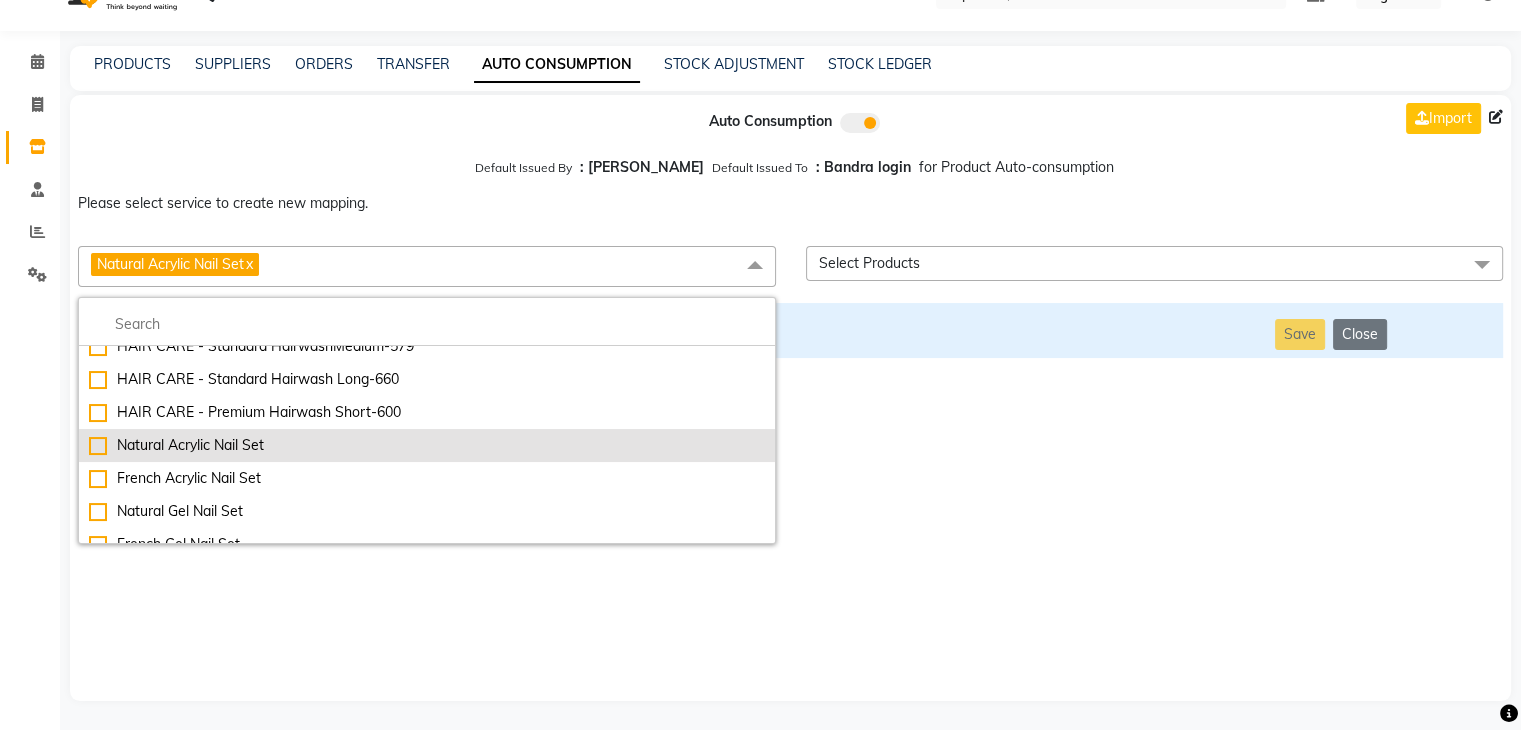 checkbox on "false" 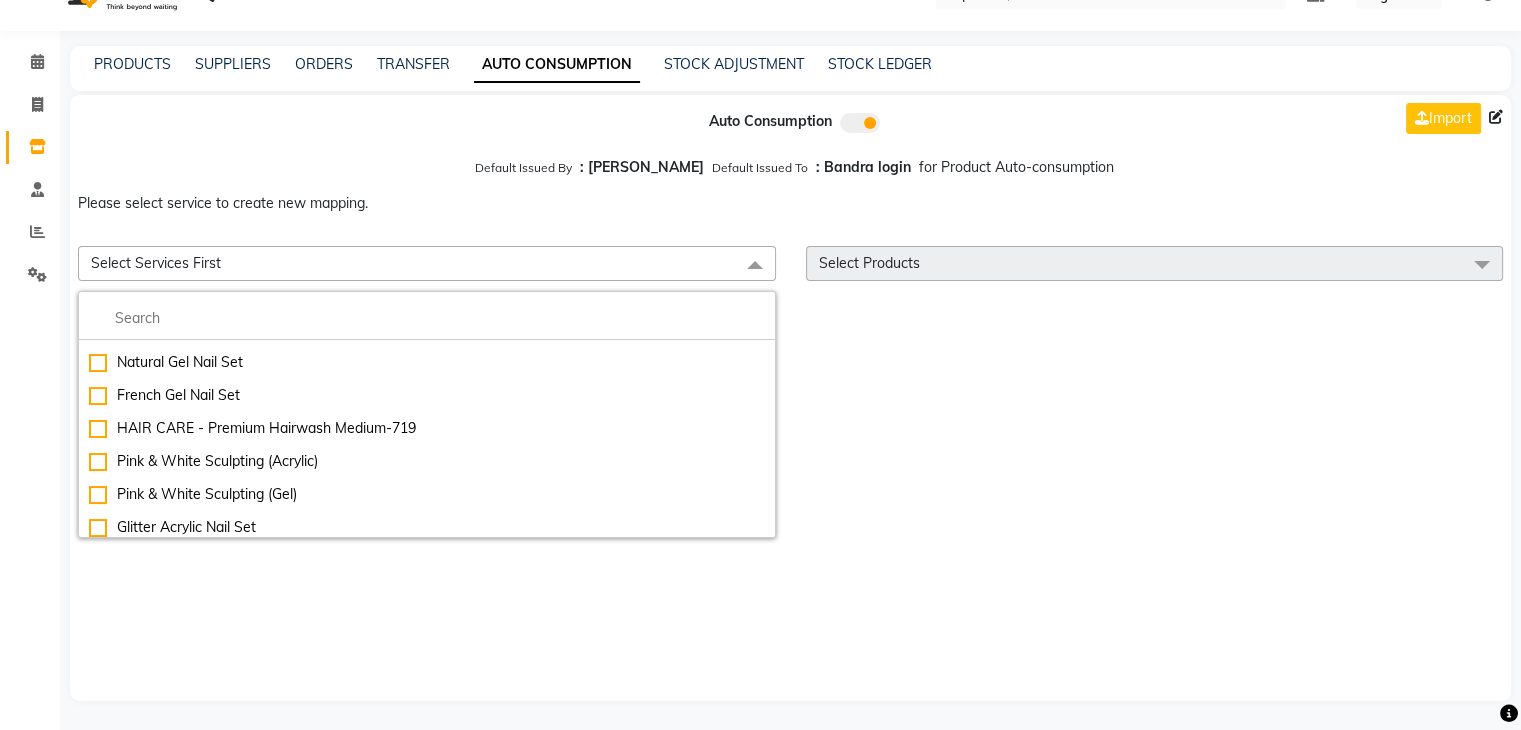 scroll, scrollTop: 3658, scrollLeft: 0, axis: vertical 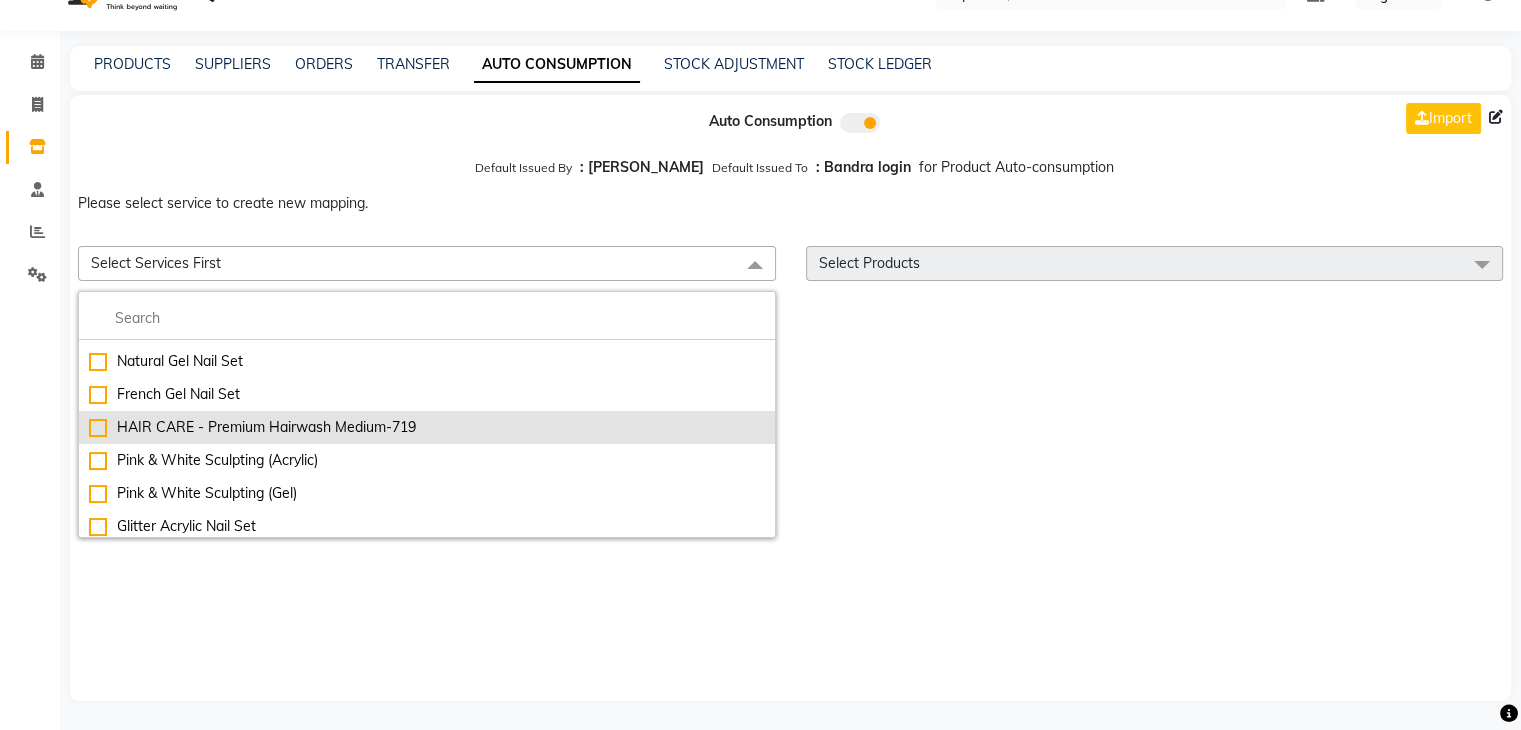 click on "HAIR CARE - Premium Hairwash Medium-719" at bounding box center [427, 427] 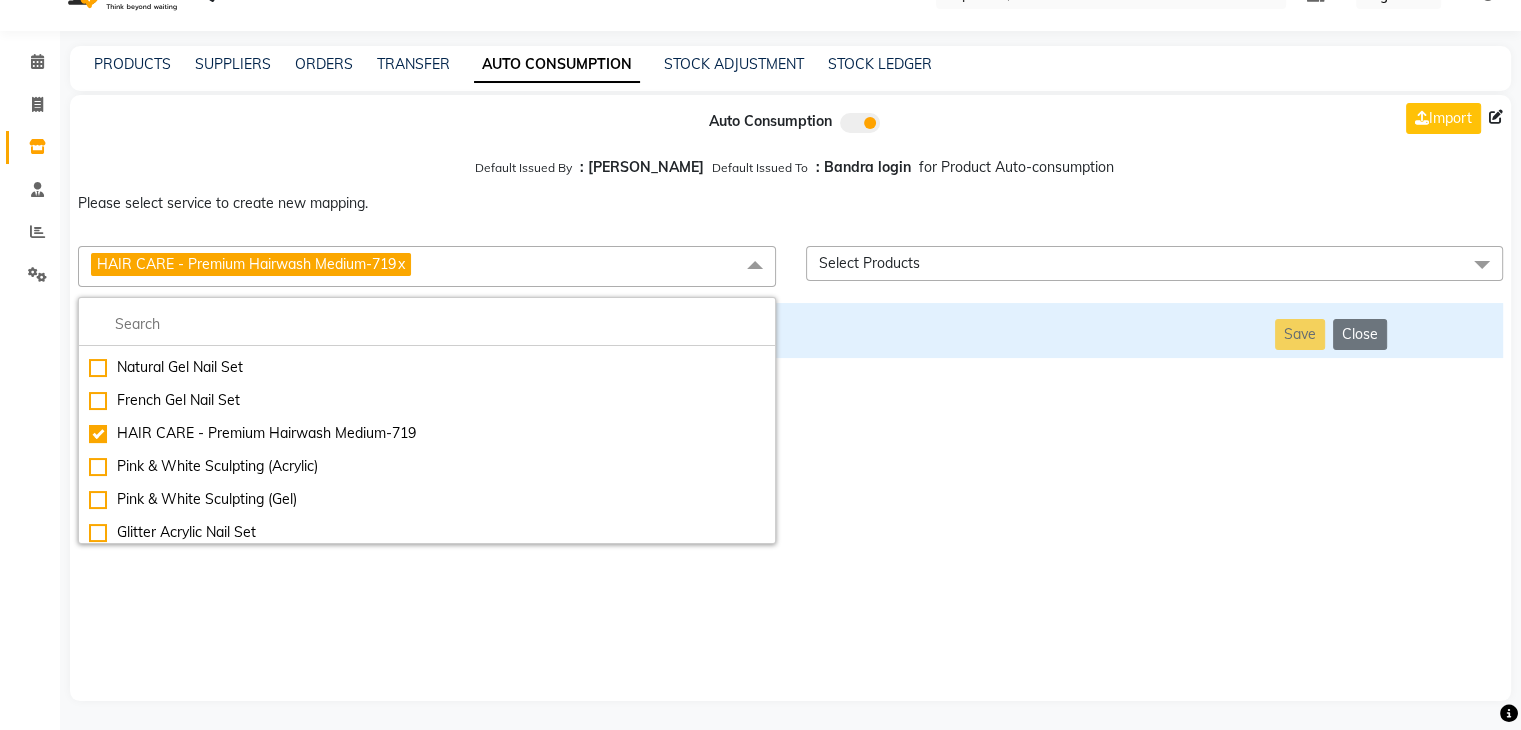 click on "Auto Consumption  Import Default Issued By  : [PERSON_NAME] Default Issued To  : Bandra login  for Product Auto-consumption  Please select service to create new mapping. HAIR CARE - Premium Hairwash Medium-719  x Essential Manicure w Scrub Essential Pedicure w Scrub Manicure + OPI Nail Ext + Gel Polish-3570 Manicure + T&T Nail Ext + Gel Polish T&T Nail Ext + T&T Gel Polish OPI Nail Ext + OPI Gel Polish T&T Refills + Gel Polish OPI Refills + Gel Polish Travel Allowance Waiting Charge HAIR REPAIR - Haircut HAIR REPAIR - Haircut for Kids HAIR REPAIR - Hair Wash HAIR REPAIR - Hair Wash Premium HAIR REPAIR - Full Head Shave HAIR REPAIR - Hair Design HAIR REPAIR - Hairstyling HAIR REPAIR - Threading HAIR REPAIR - [PERSON_NAME] Edging HAIR REPAIR - [PERSON_NAME] Edging Premium HAIR REPAIR - Razor Shave HAIR REPAIR - Razor Shave Premium HAIR REPAIR - Luxury Steam Shaving HAIR REPAIR - Fade Hair Cut HAIR SPA RITUALS - Hairoticmen Argan Spa HAIR SPA RITUALS - Wella Deep Nourishing Spa HAIR SPA RITUALS - Nashi Argan Oil Spa Gel Overlays" at bounding box center [790, 398] 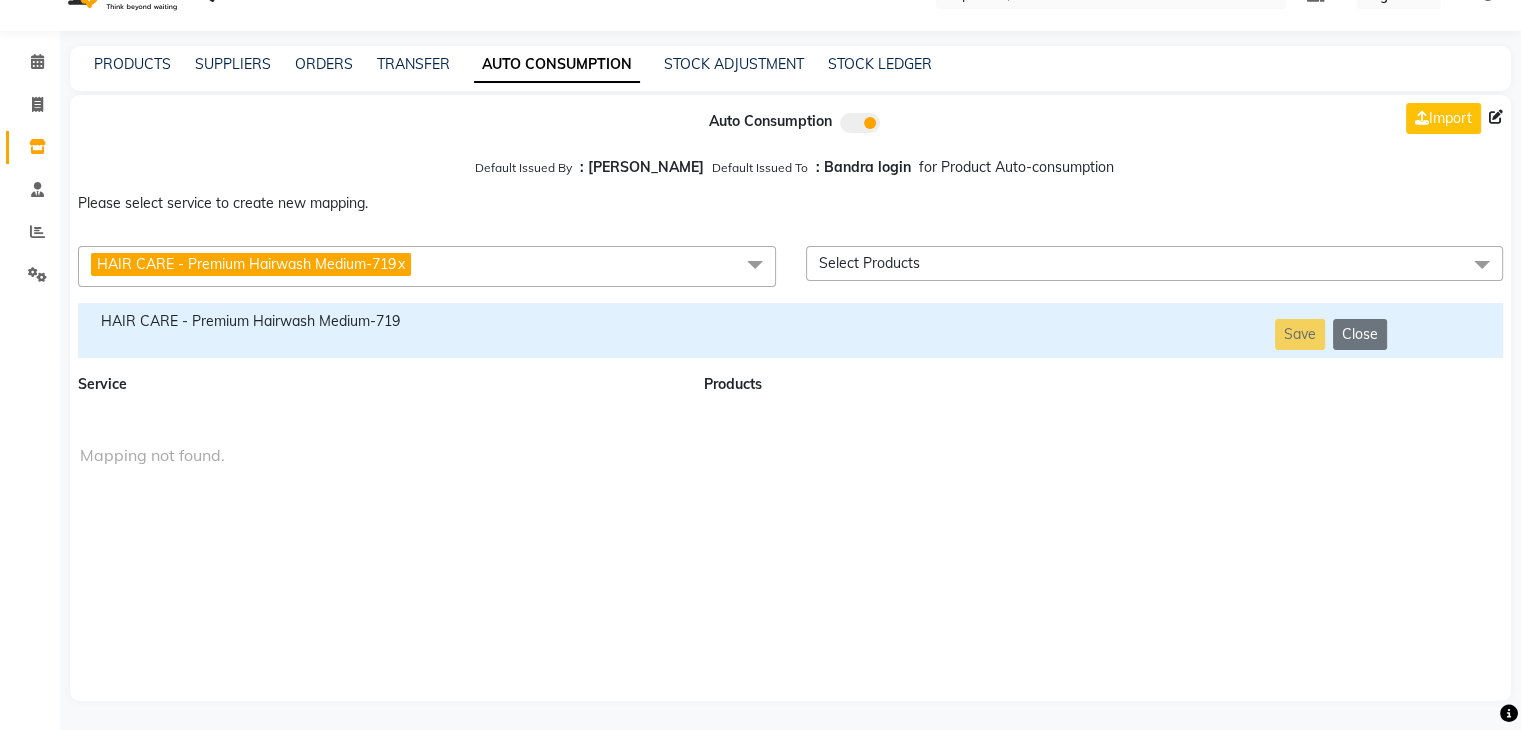 click on "HAIR CARE - Premium Hairwash Medium-719" at bounding box center (379, 321) 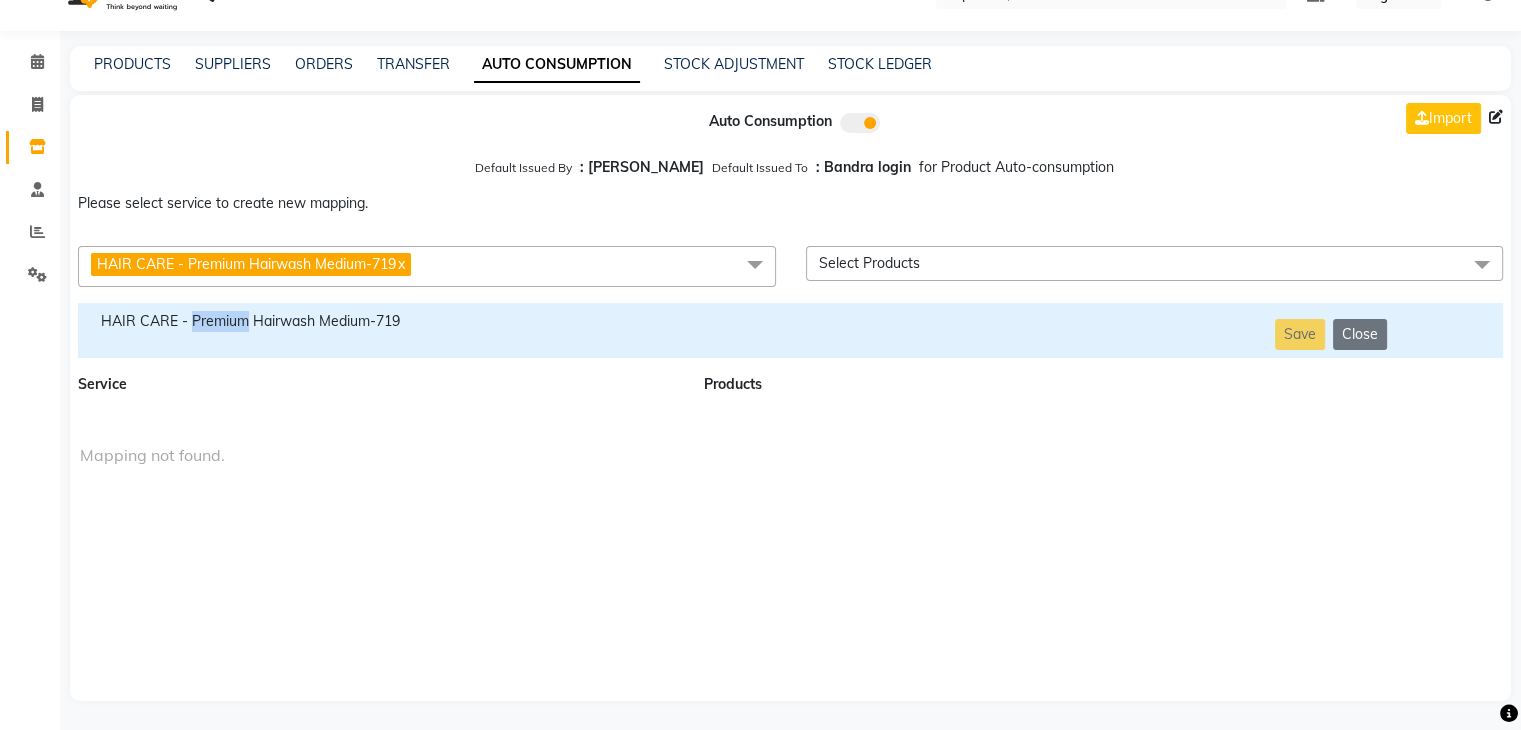 click on "HAIR CARE - Premium Hairwash Medium-719" at bounding box center (379, 321) 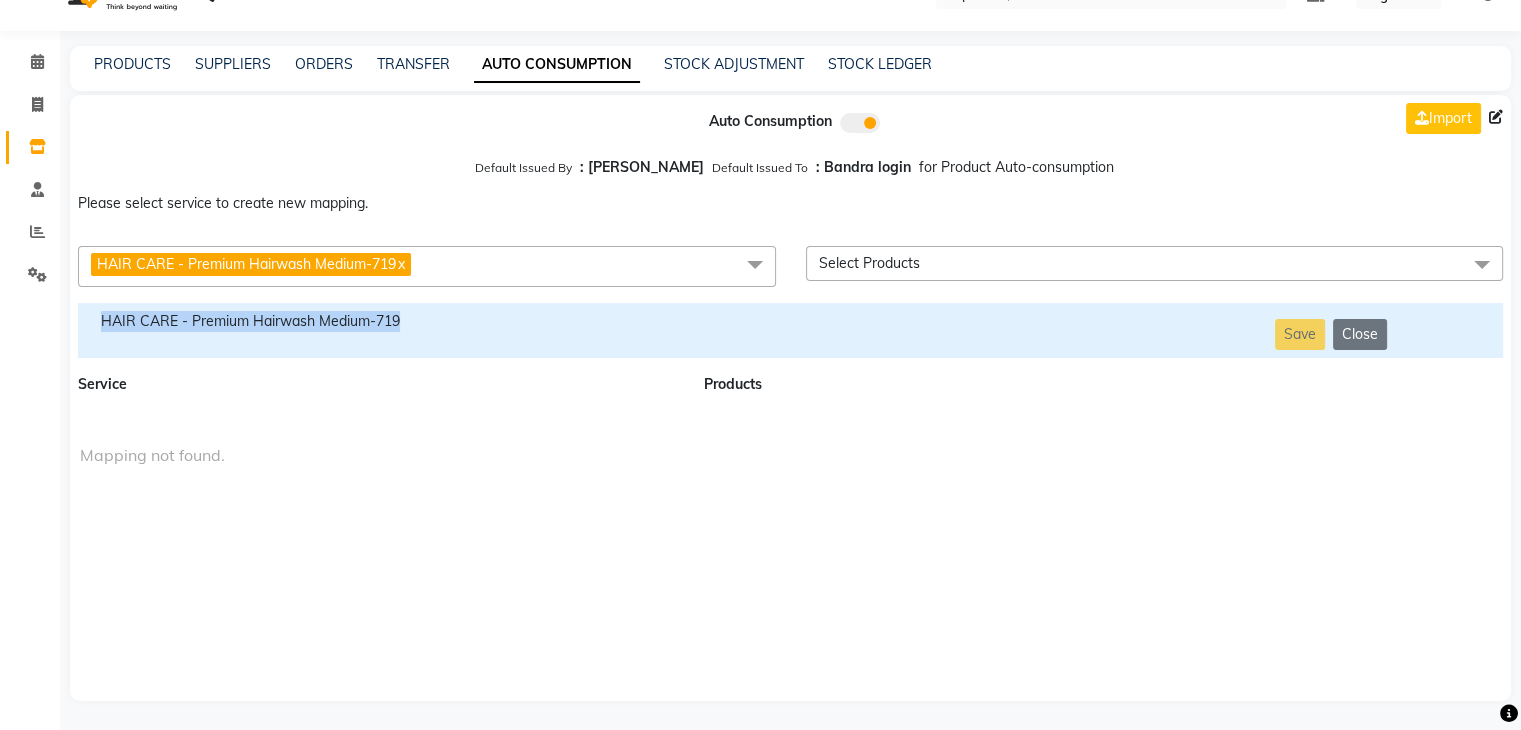 click on "HAIR CARE - Premium Hairwash Medium-719" at bounding box center (379, 321) 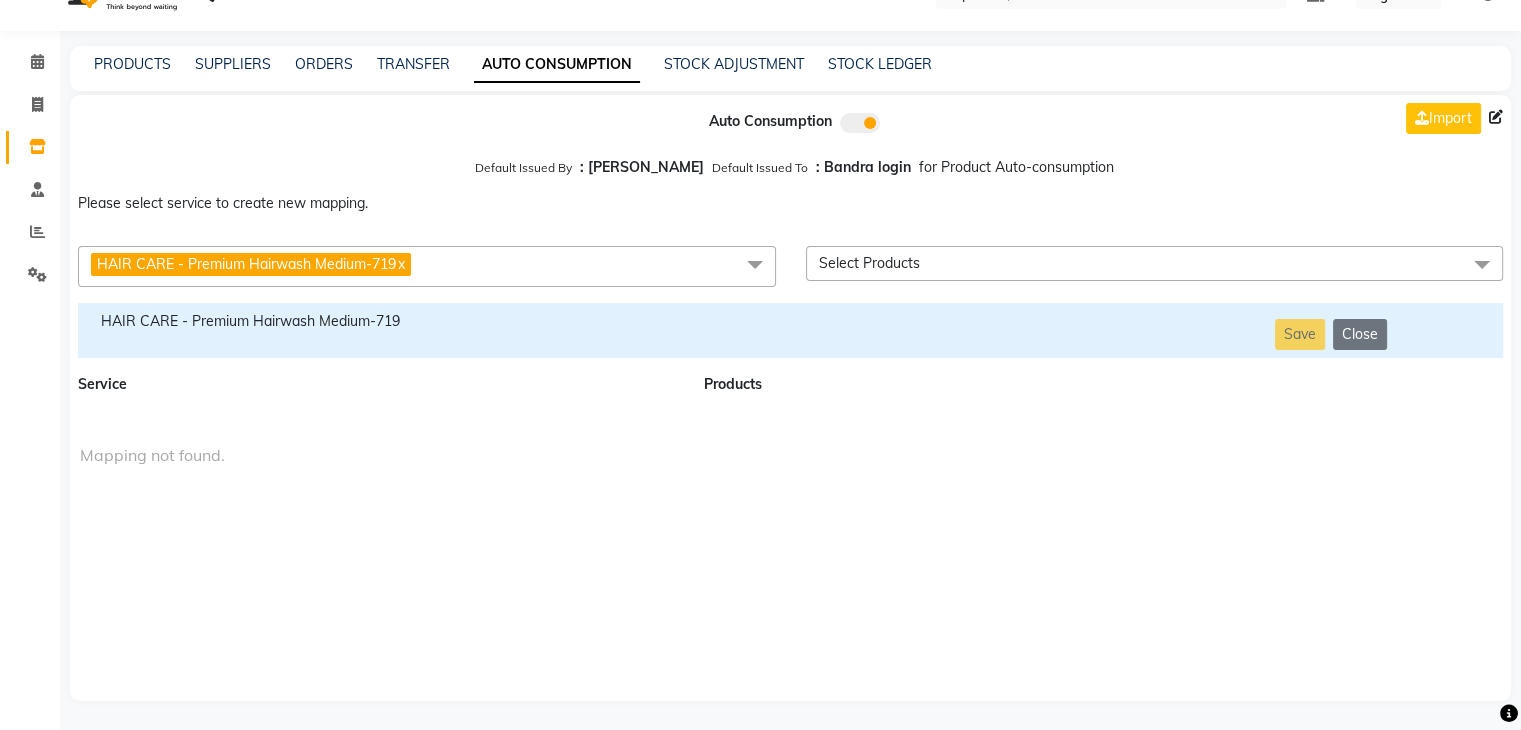 click on "HAIR CARE - Premium Hairwash Medium-719  x" at bounding box center [427, 266] 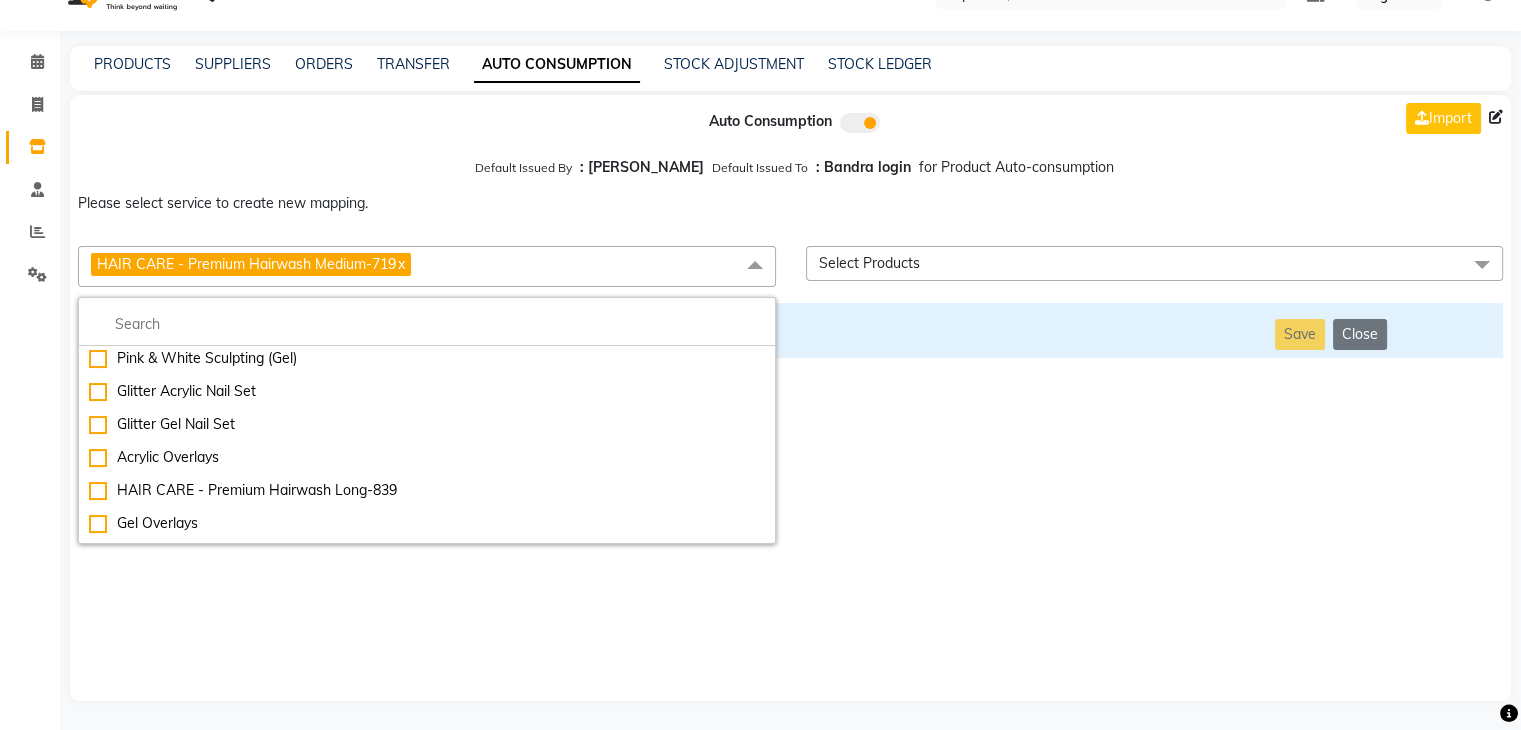 scroll, scrollTop: 3800, scrollLeft: 0, axis: vertical 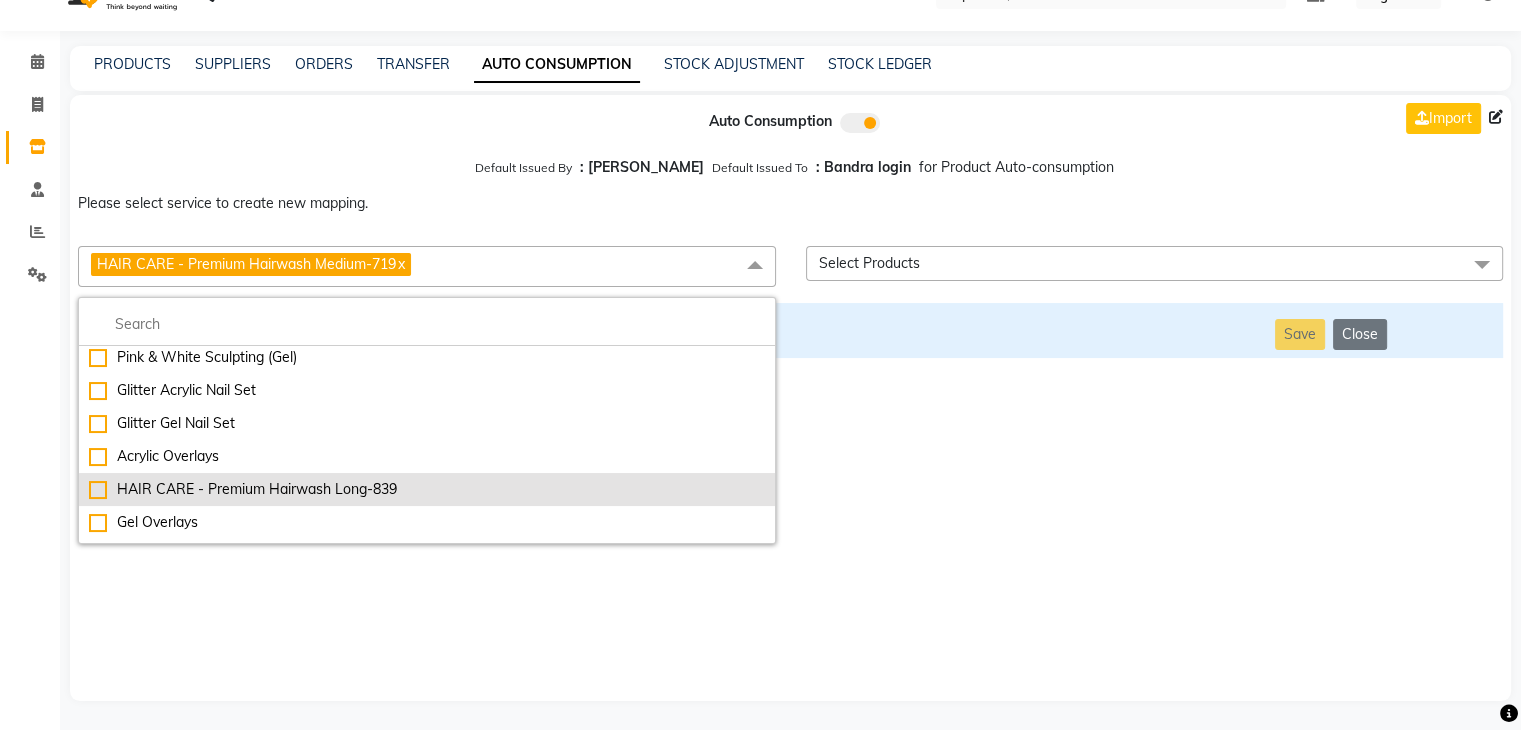 click on "HAIR CARE - Premium Hairwash Long-839" at bounding box center (427, 489) 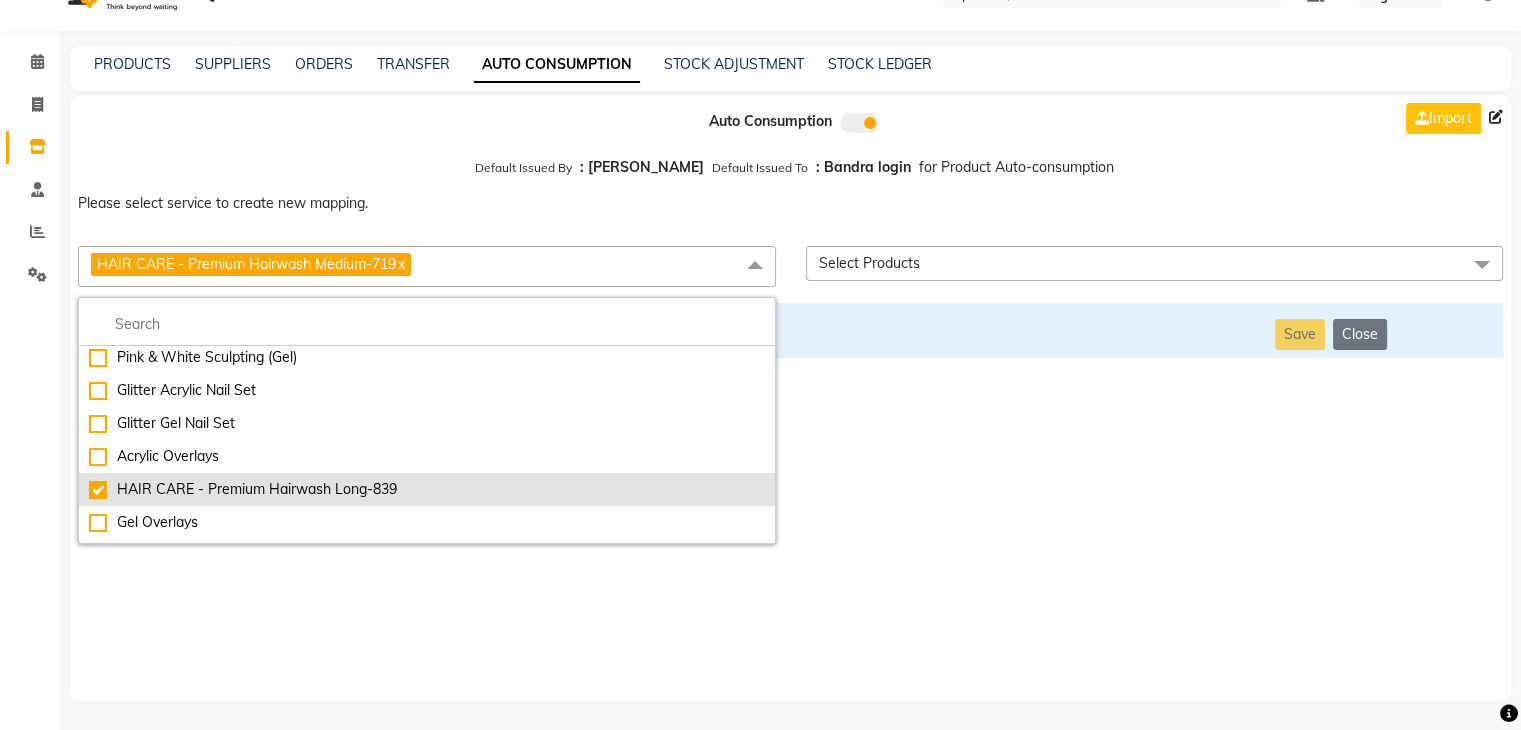 checkbox on "false" 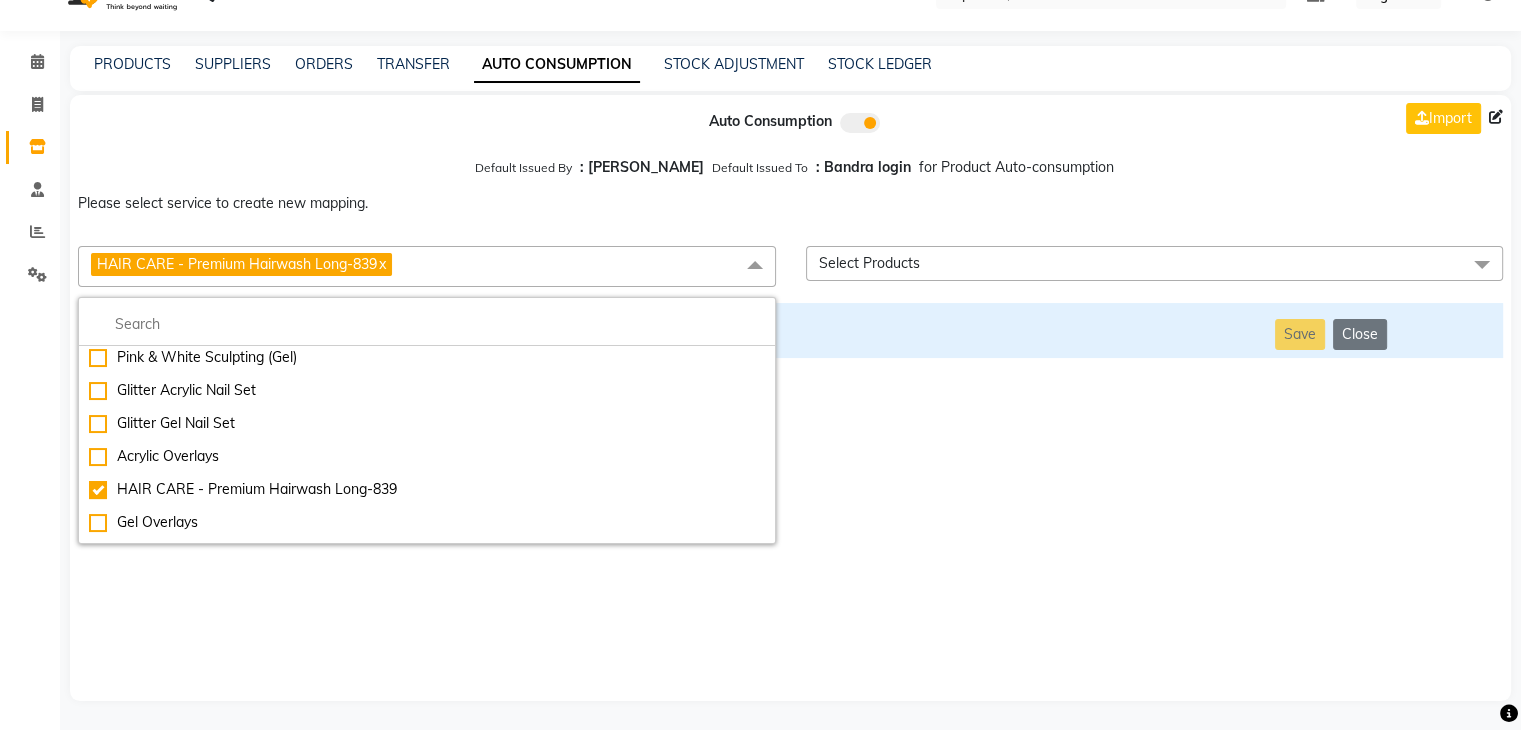 click on "Auto Consumption  Import Default Issued By  : [PERSON_NAME] Default Issued To  : Bandra login  for Product Auto-consumption  Please select service to create new mapping. HAIR CARE - Premium Hairwash Long-839  x Essential Manicure w Scrub Essential Pedicure w Scrub Manicure + OPI Nail Ext + Gel Polish-3570 Manicure + T&T Nail Ext + Gel Polish T&T Nail Ext + T&T Gel Polish OPI Nail Ext + OPI Gel Polish T&T Refills + Gel Polish OPI Refills + Gel Polish Travel Allowance Waiting Charge HAIR REPAIR - Haircut HAIR REPAIR - Haircut for Kids HAIR REPAIR - Hair Wash HAIR REPAIR - Hair Wash Premium HAIR REPAIR - Full Head Shave HAIR REPAIR - Hair Design HAIR REPAIR - Hairstyling HAIR REPAIR - Threading HAIR REPAIR - [PERSON_NAME] Edging HAIR REPAIR - [PERSON_NAME] Edging Premium HAIR REPAIR - Razor Shave HAIR REPAIR - Razor Shave Premium HAIR REPAIR - Luxury Steam Shaving HAIR REPAIR - Fade Hair Cut HAIR SPA RITUALS - Hairoticmen Argan Spa HAIR SPA RITUALS - Wella Deep Nourishing Spa HAIR SPA RITUALS - Nashi Argan Oil Spa Gel Overlays" at bounding box center (790, 398) 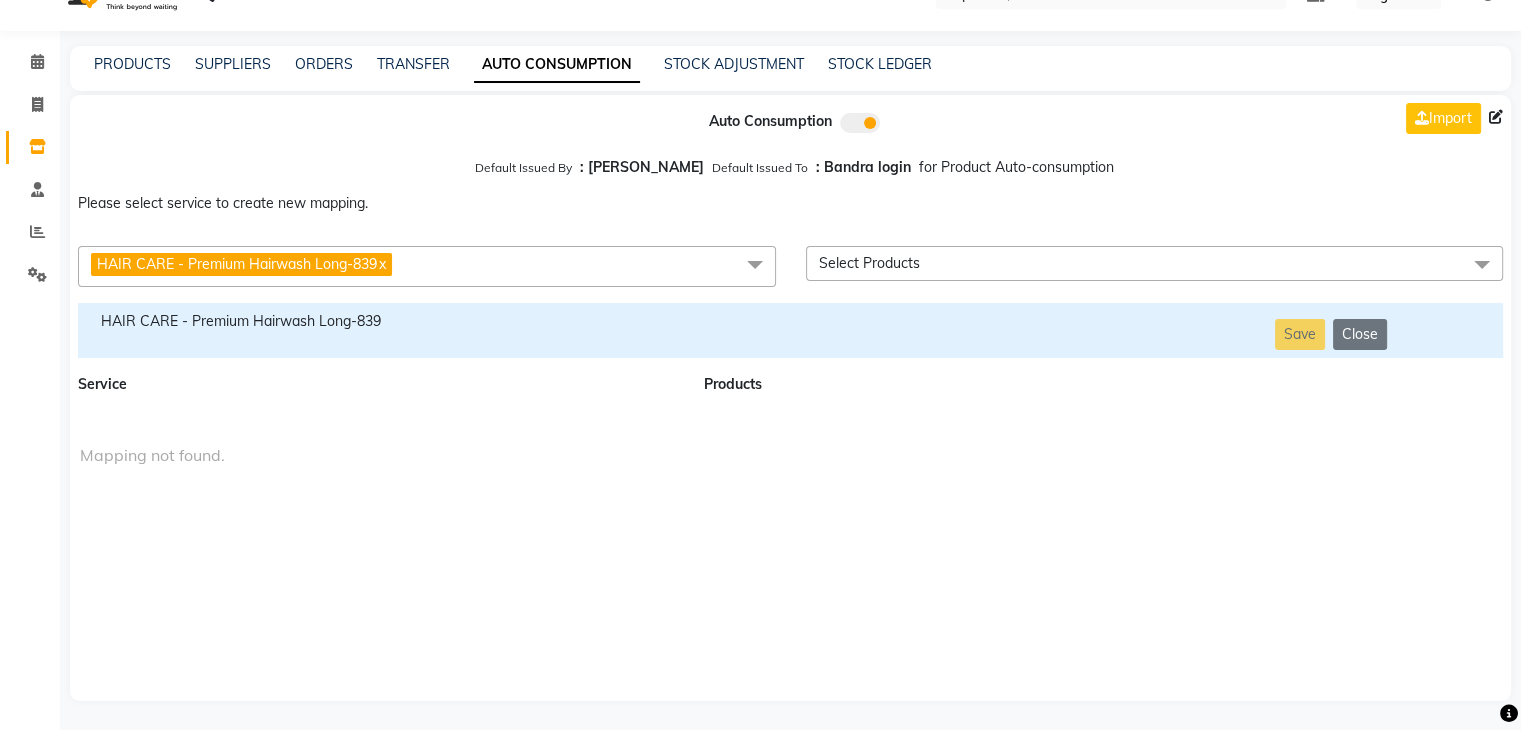 click on "HAIR CARE - Premium Hairwash Long-839" at bounding box center (379, 321) 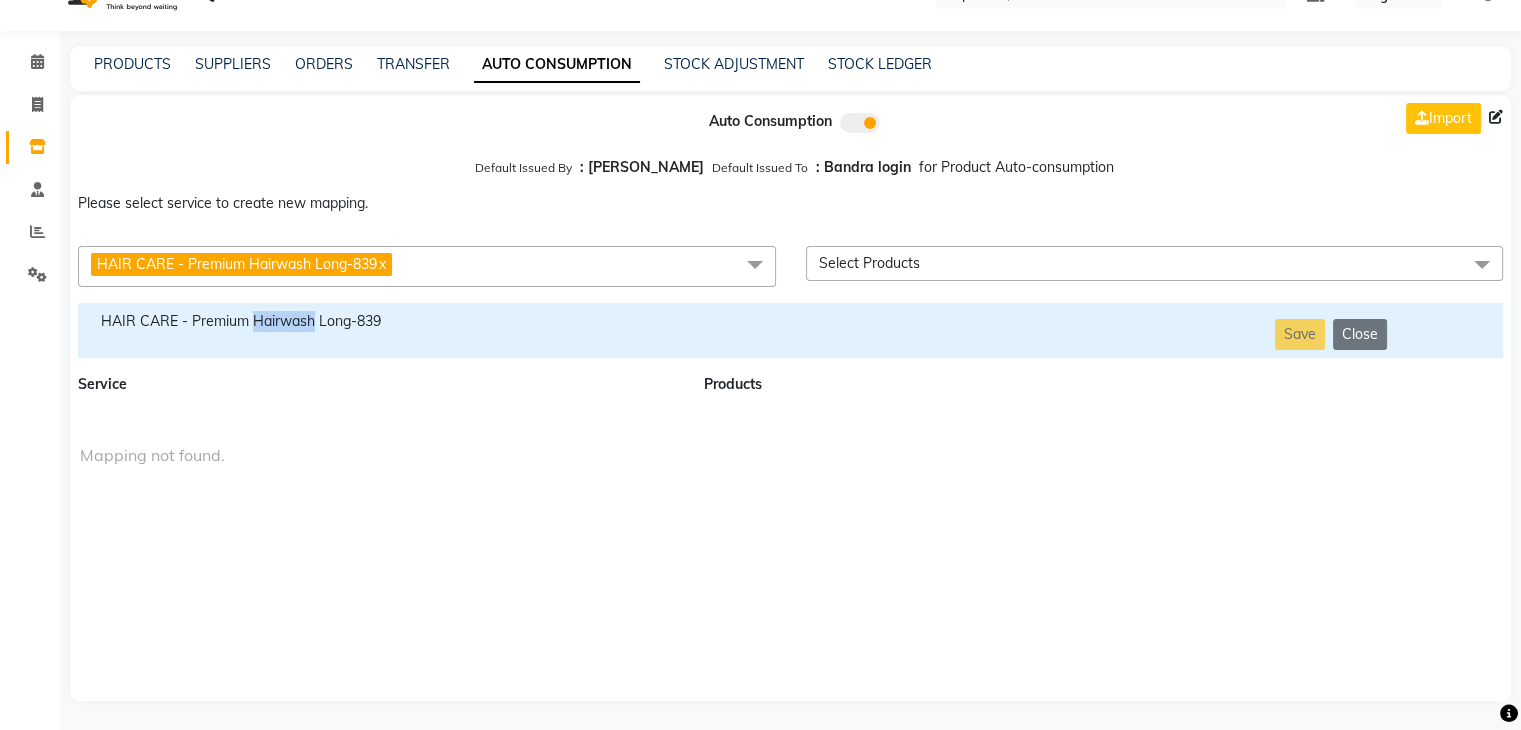 click on "HAIR CARE - Premium Hairwash Long-839" at bounding box center (379, 321) 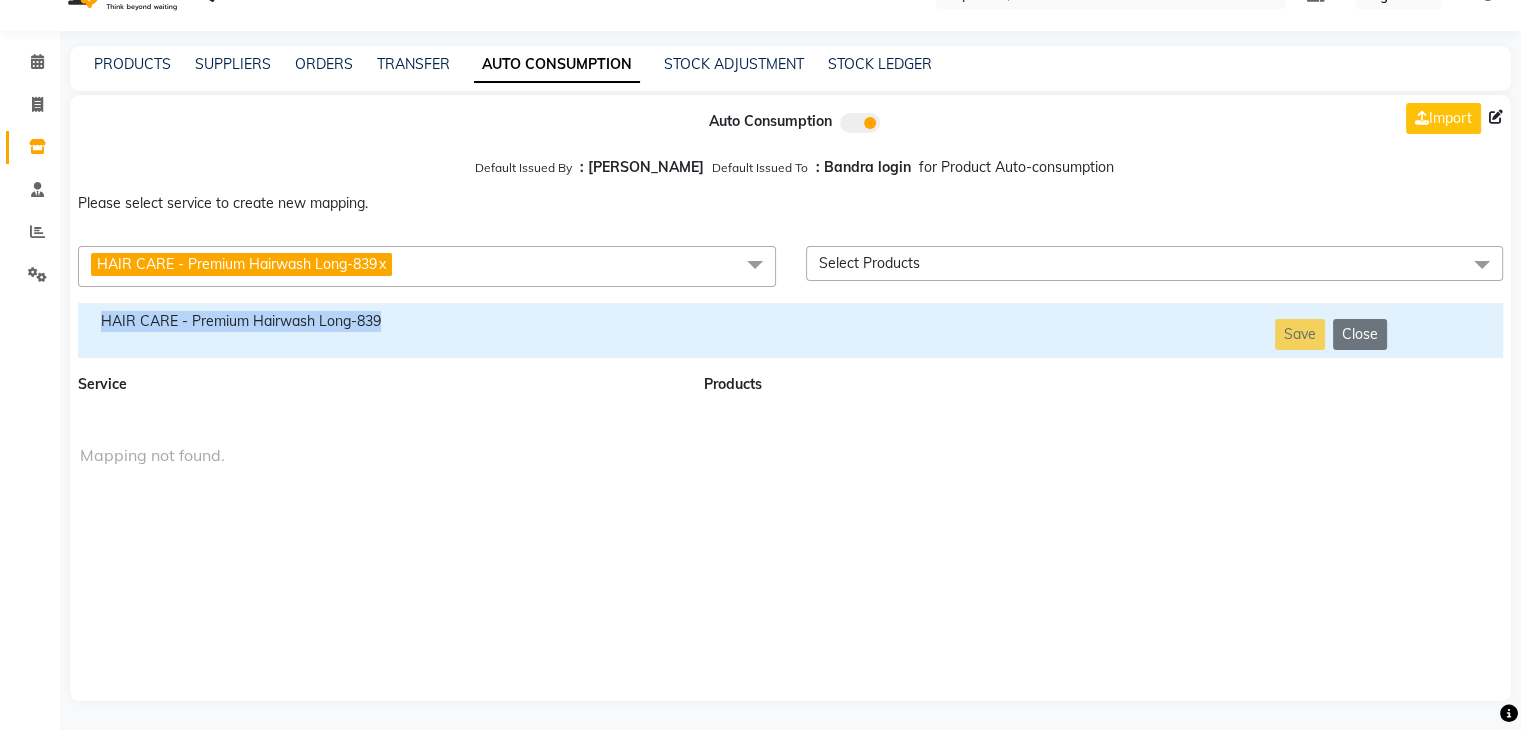 click on "HAIR CARE - Premium Hairwash Long-839" at bounding box center [379, 321] 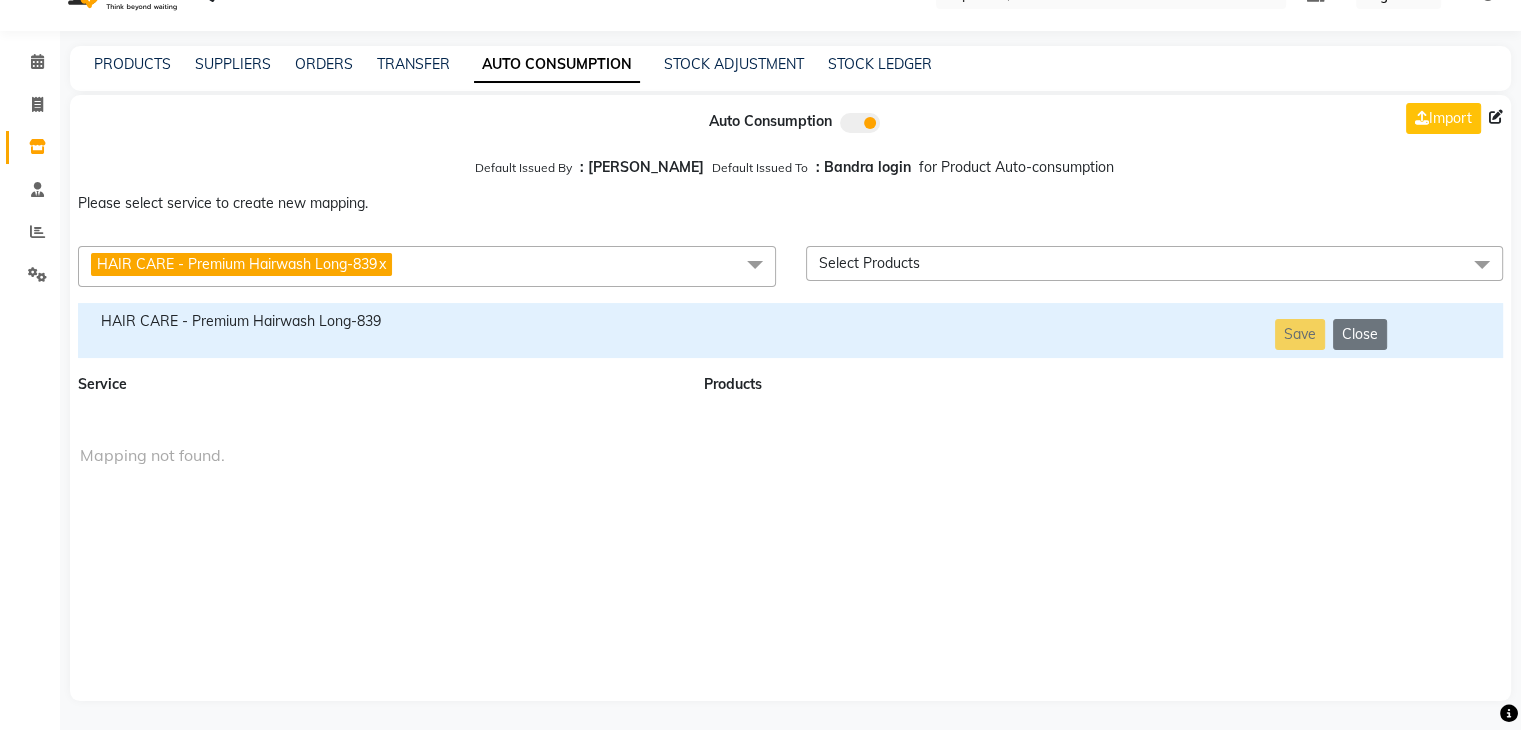 click on "HAIR CARE - Premium Hairwash Long-839  x" at bounding box center [427, 266] 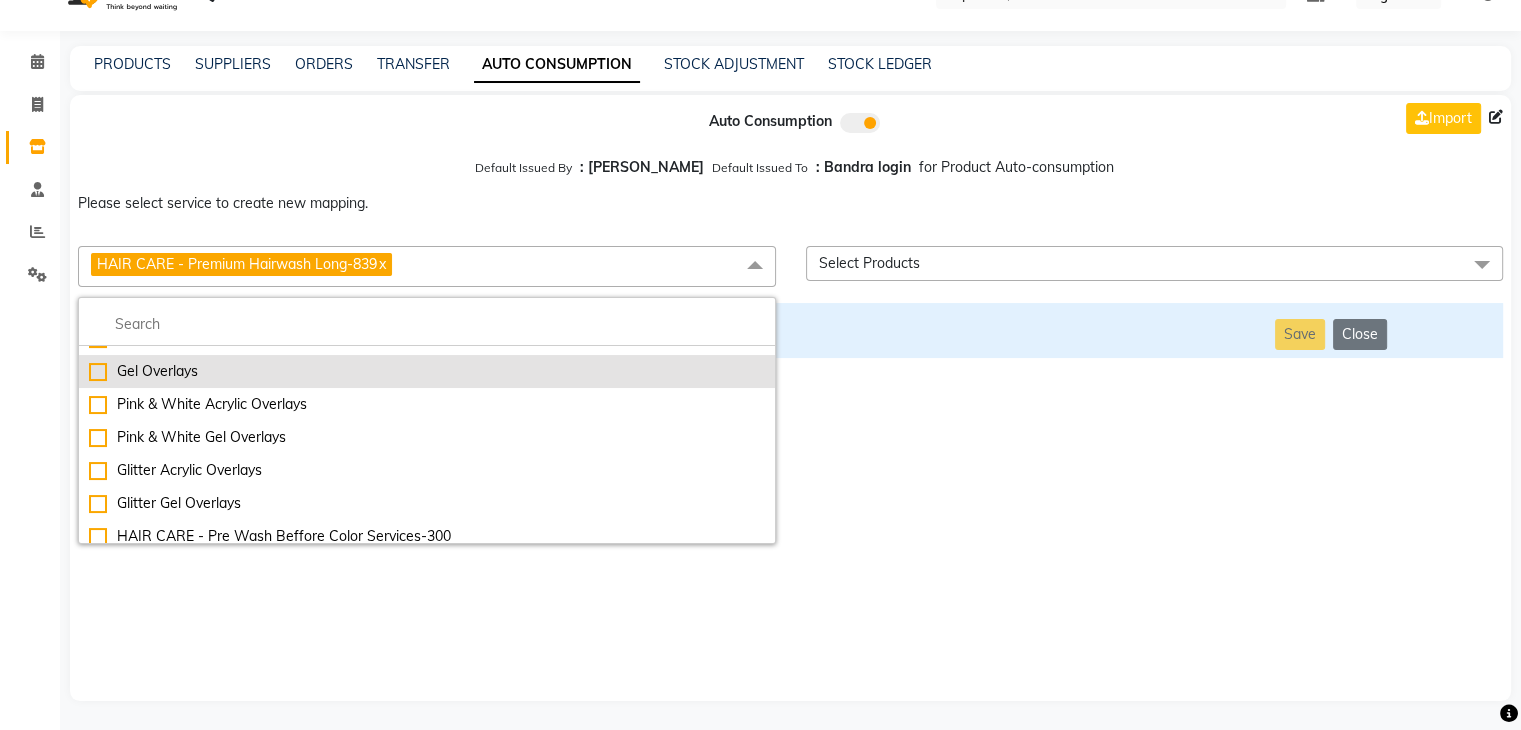 scroll, scrollTop: 3964, scrollLeft: 0, axis: vertical 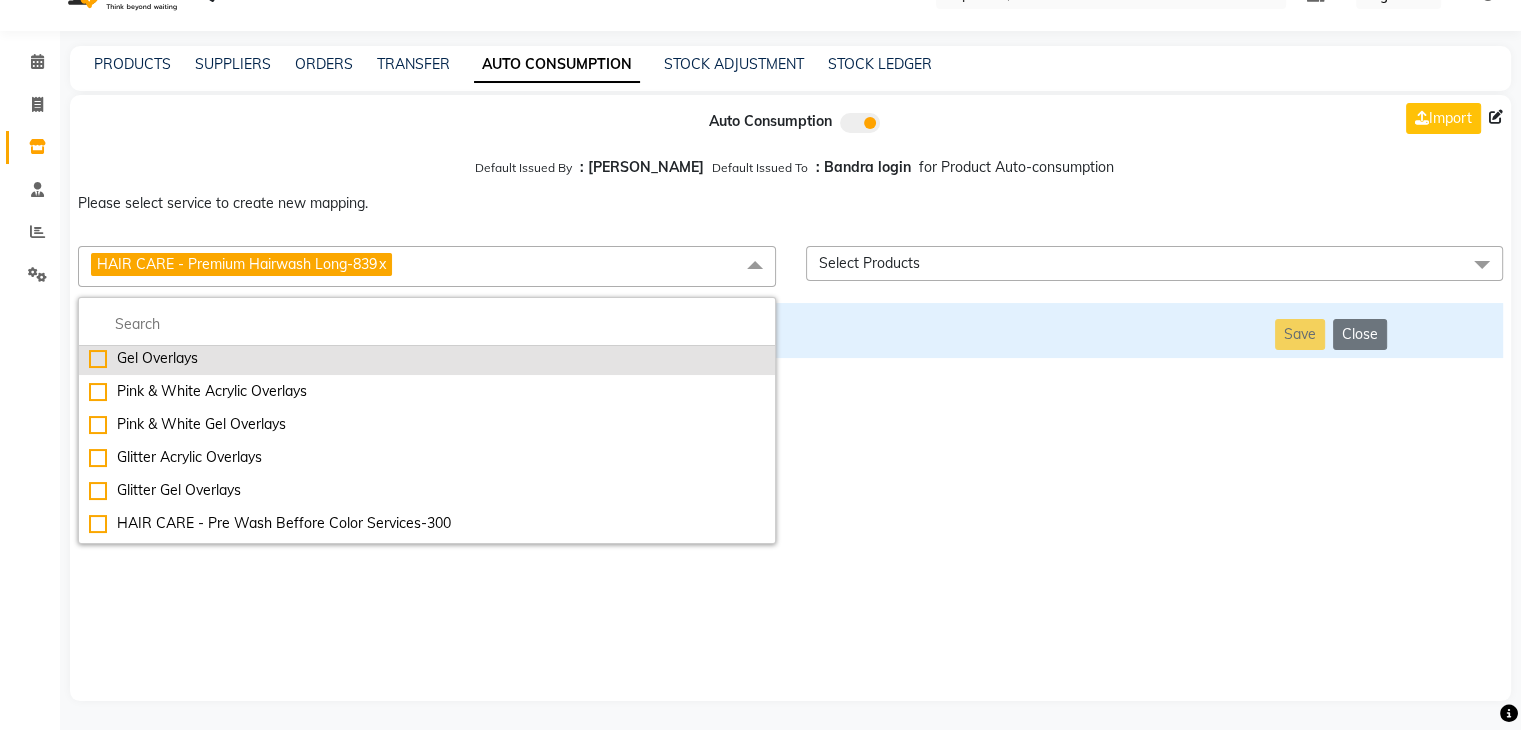 click on "HAIR CARE - Pre Wash Beffore Color Services-300" at bounding box center (427, 523) 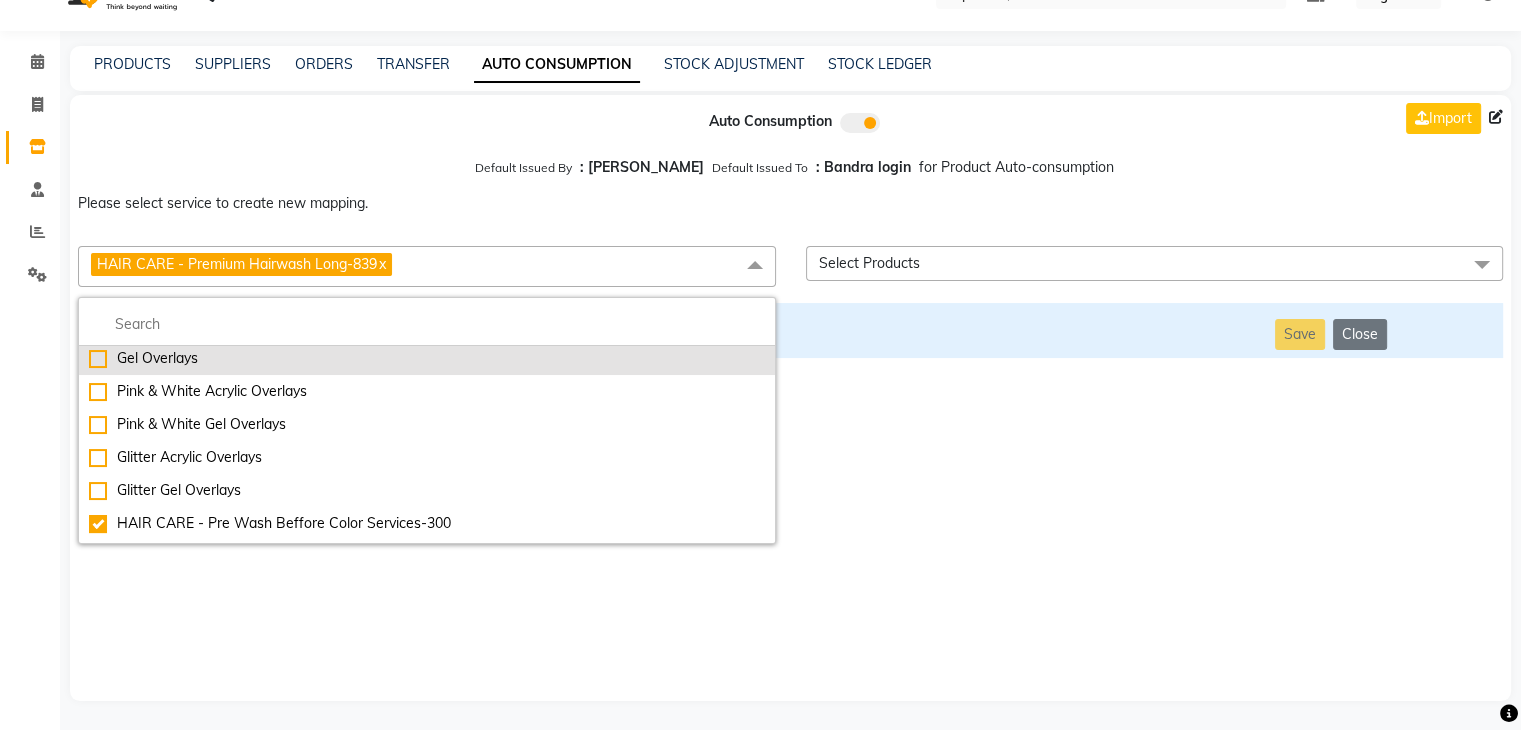 checkbox on "false" 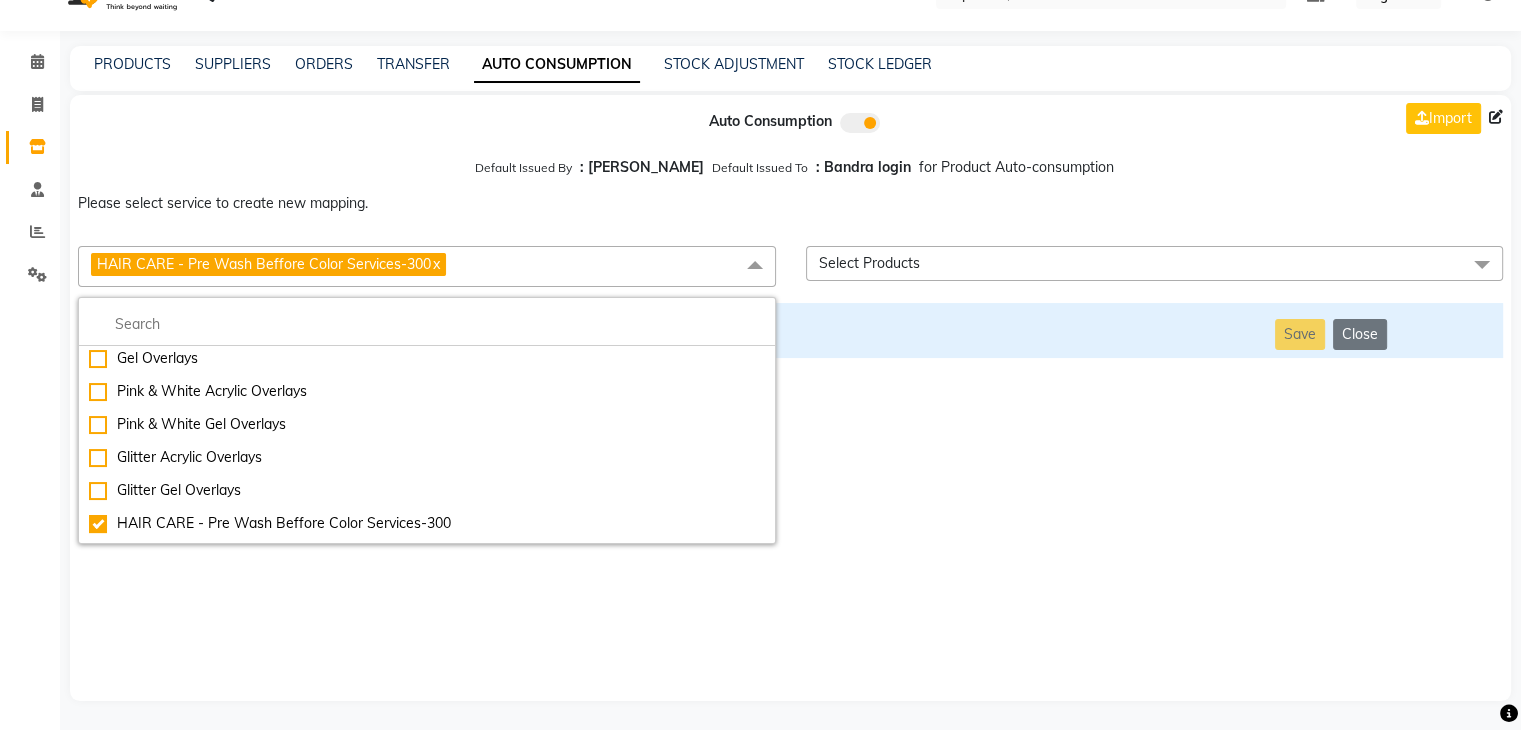 click on "Auto Consumption  Import Default Issued By  : [PERSON_NAME] Default Issued To  : Bandra login  for Product Auto-consumption  Please select service to create new mapping. HAIR CARE - Pre Wash Beffore Color Services-300  x Essential Manicure w Scrub Essential Pedicure w Scrub Manicure + OPI Nail Ext + Gel Polish-3570 Manicure + T&T Nail Ext + Gel Polish T&T Nail Ext + T&T Gel Polish OPI Nail Ext + OPI Gel Polish T&T Refills + Gel Polish OPI Refills + Gel Polish Travel Allowance Waiting Charge HAIR REPAIR - Haircut HAIR REPAIR - Haircut for Kids HAIR REPAIR - Hair Wash HAIR REPAIR - Hair Wash Premium HAIR REPAIR - Full Head Shave HAIR REPAIR - Hair Design HAIR REPAIR - Hairstyling HAIR REPAIR - Threading HAIR REPAIR - [PERSON_NAME] Edging HAIR REPAIR - [PERSON_NAME] Edging Premium HAIR REPAIR - Razor Shave HAIR REPAIR - Razor Shave Premium HAIR REPAIR - Luxury Steam Shaving HAIR REPAIR - Fade Hair Cut HAIR SPA RITUALS - Hairoticmen Argan Spa HAIR SPA RITUALS - Wella Deep Nourishing Spa HAIR SPA RITUALS - Nashi Argan Oil Spa Alga" at bounding box center [790, 398] 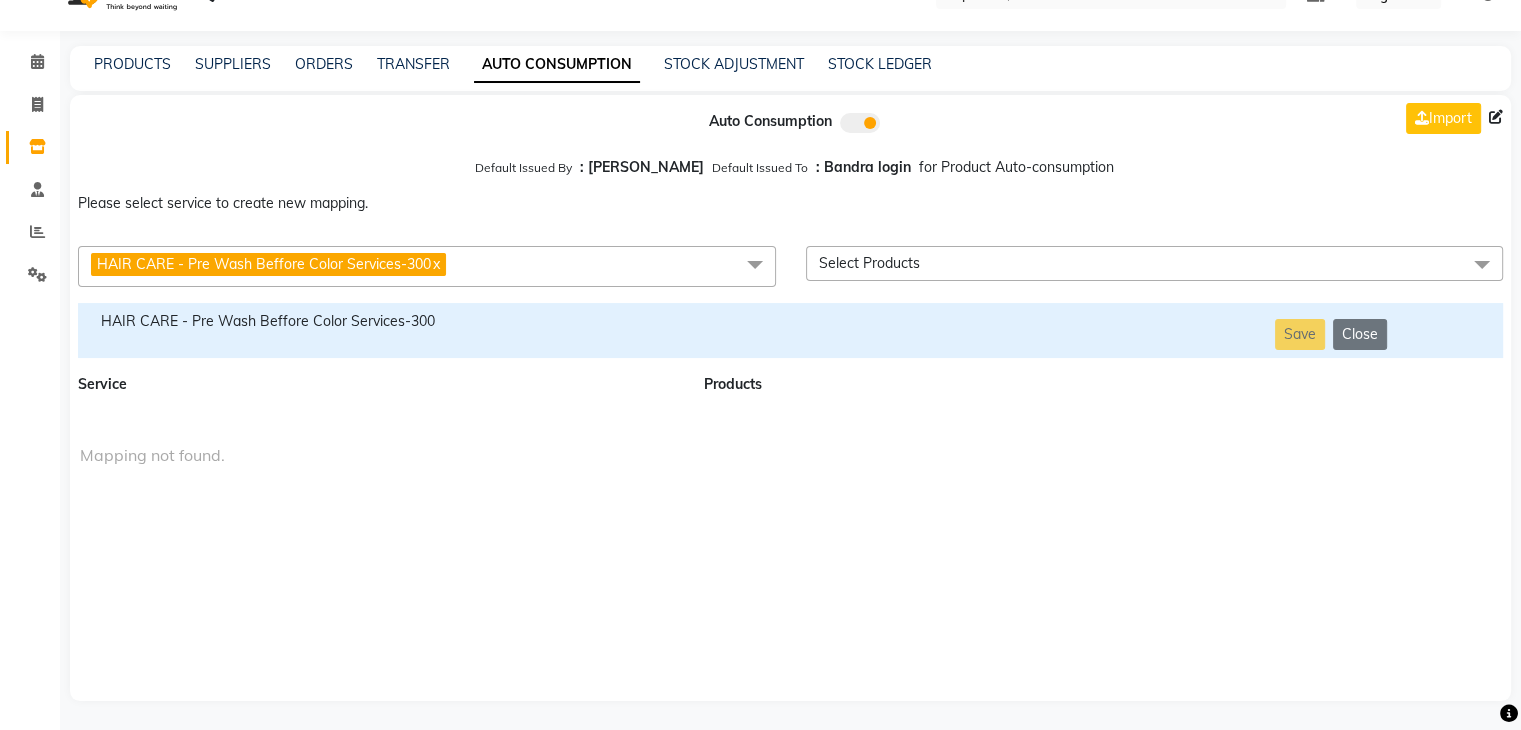 click on "HAIR CARE - Pre Wash Beffore Color Services-300" at bounding box center (379, 321) 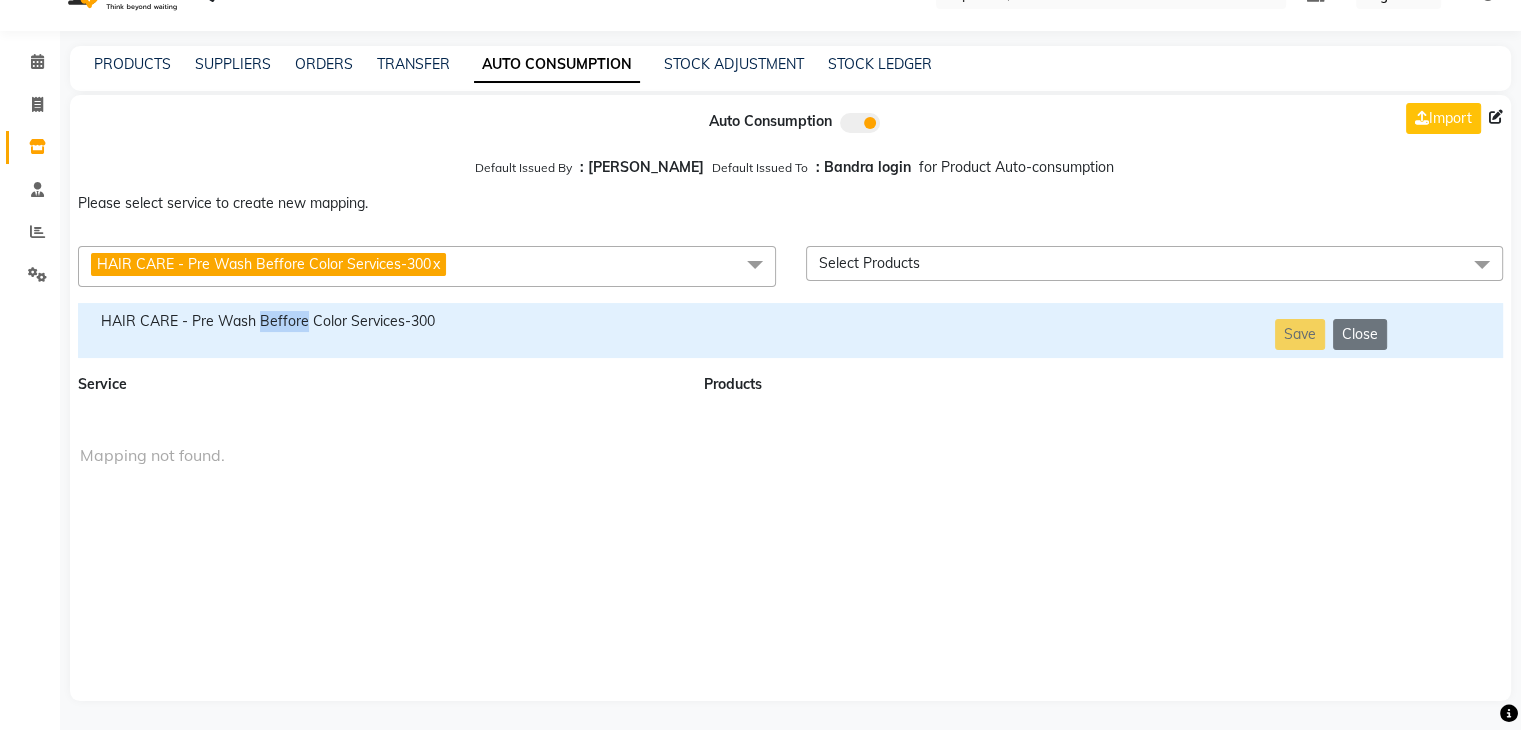 click on "HAIR CARE - Pre Wash Beffore Color Services-300" at bounding box center (379, 321) 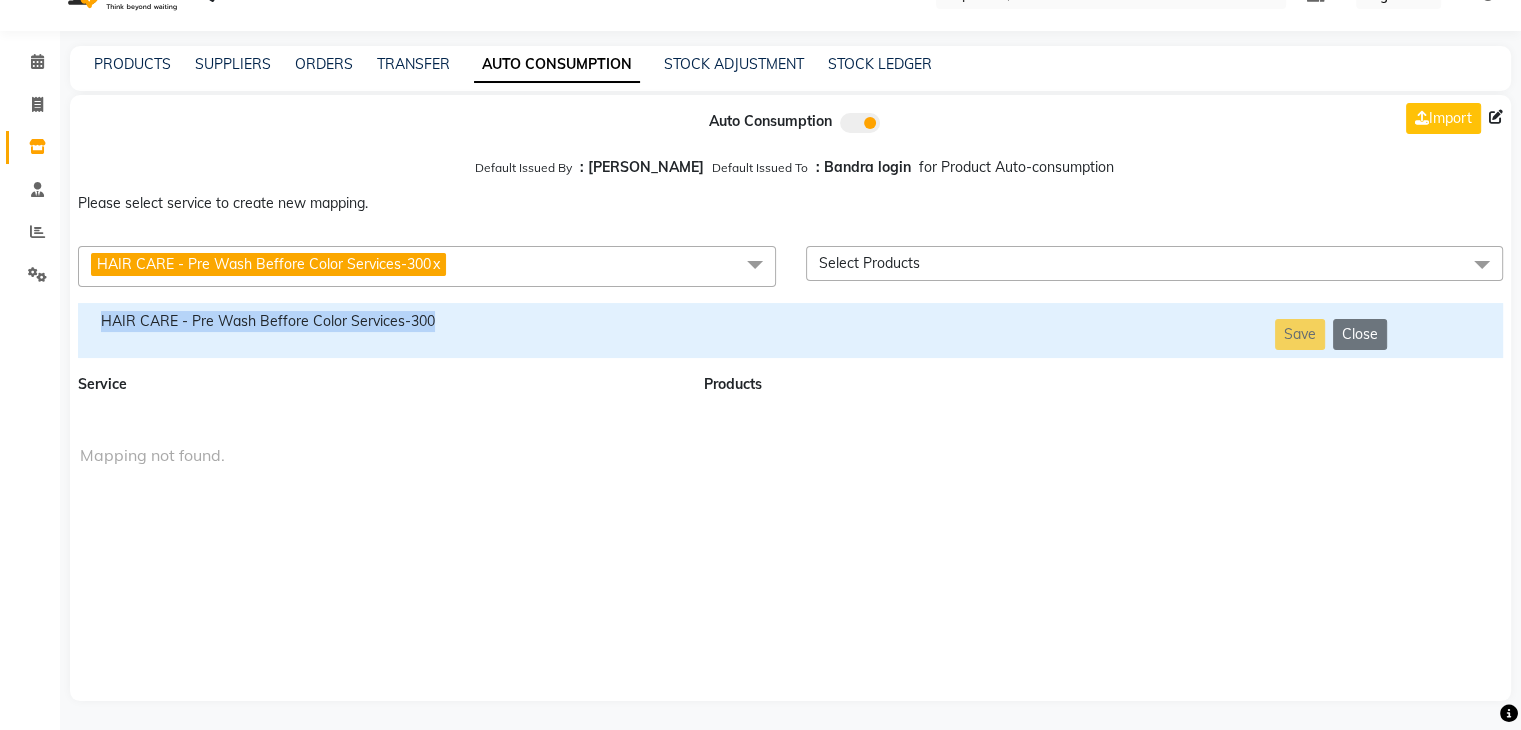 click on "HAIR CARE - Pre Wash Beffore Color Services-300" at bounding box center [379, 321] 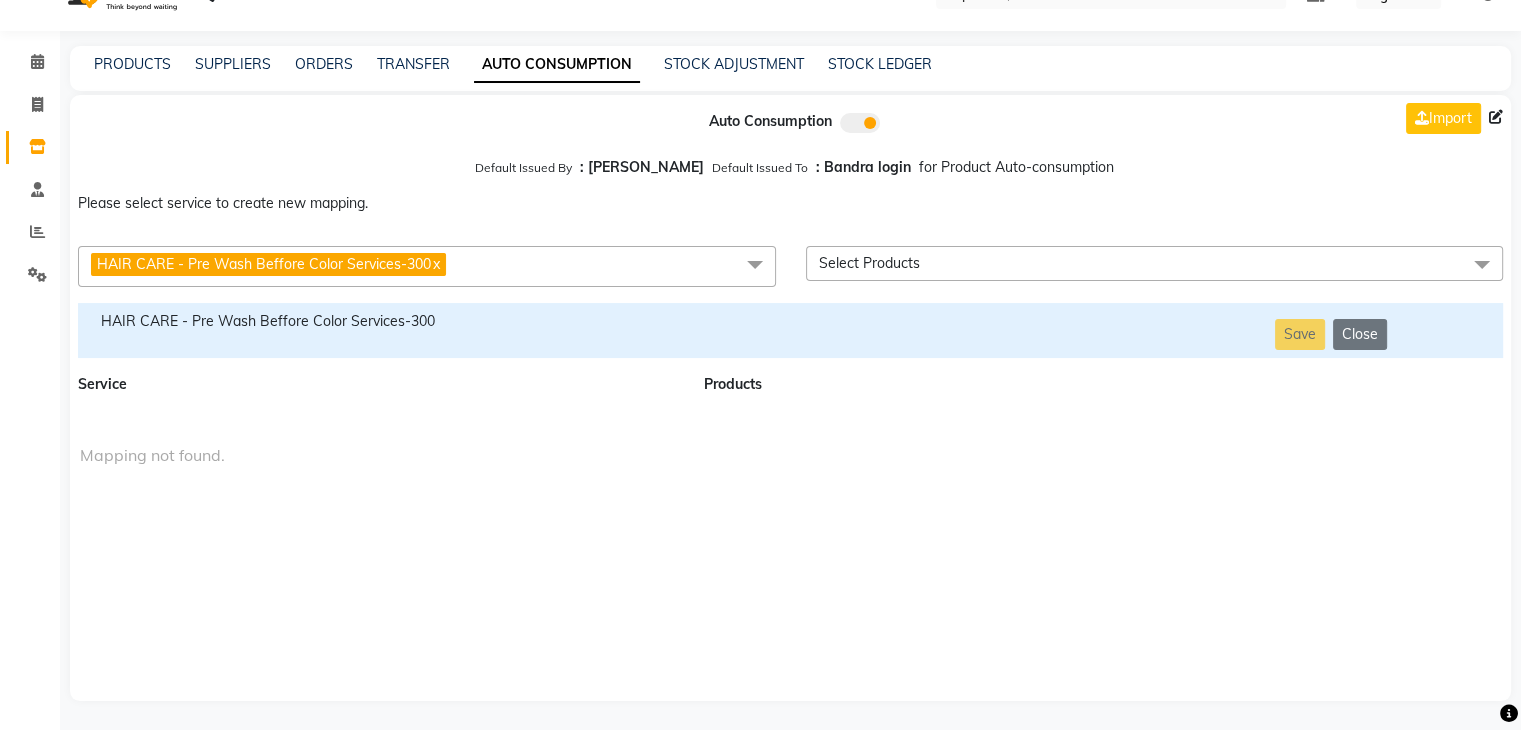 click on "HAIR CARE - Pre Wash Beffore Color Services-300  x" at bounding box center [427, 266] 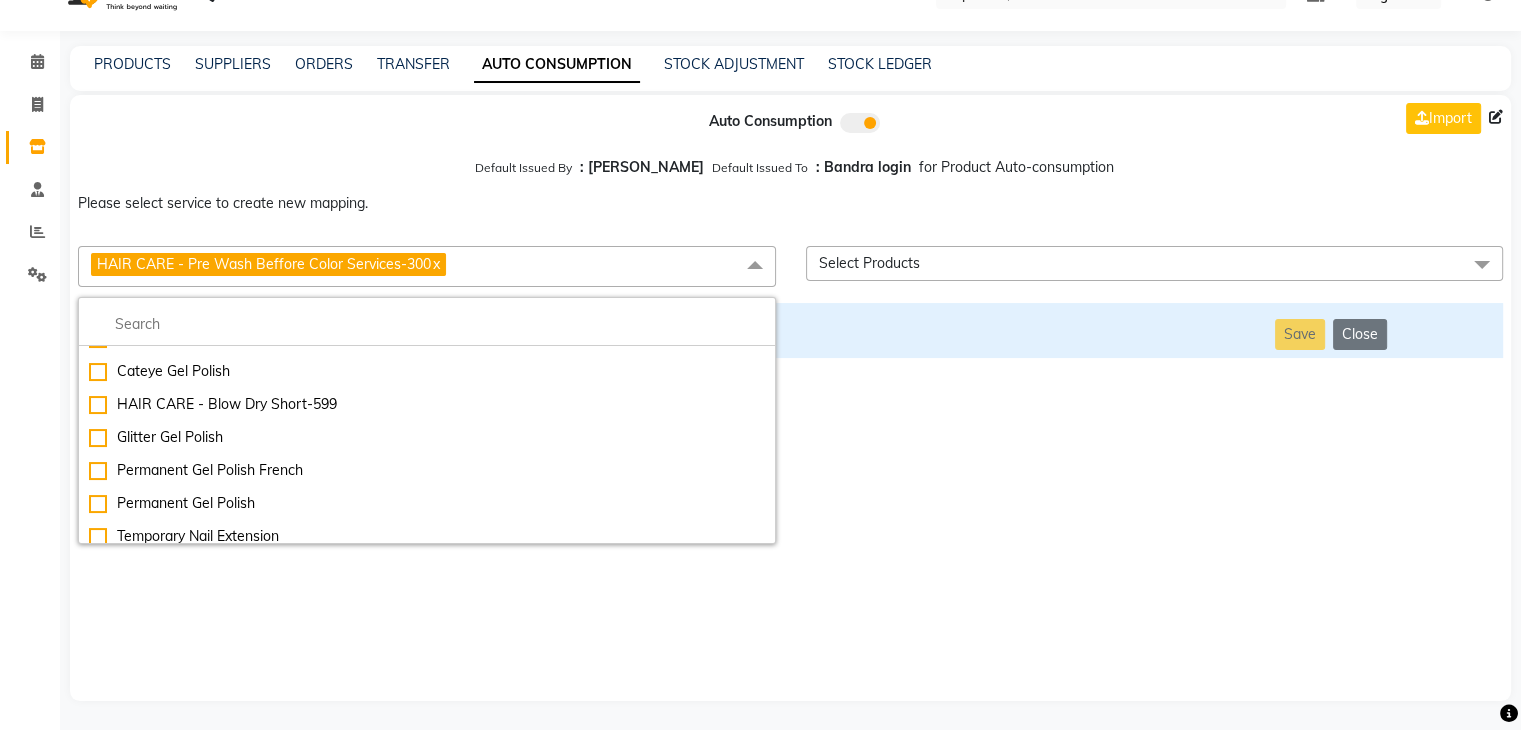 scroll, scrollTop: 4384, scrollLeft: 0, axis: vertical 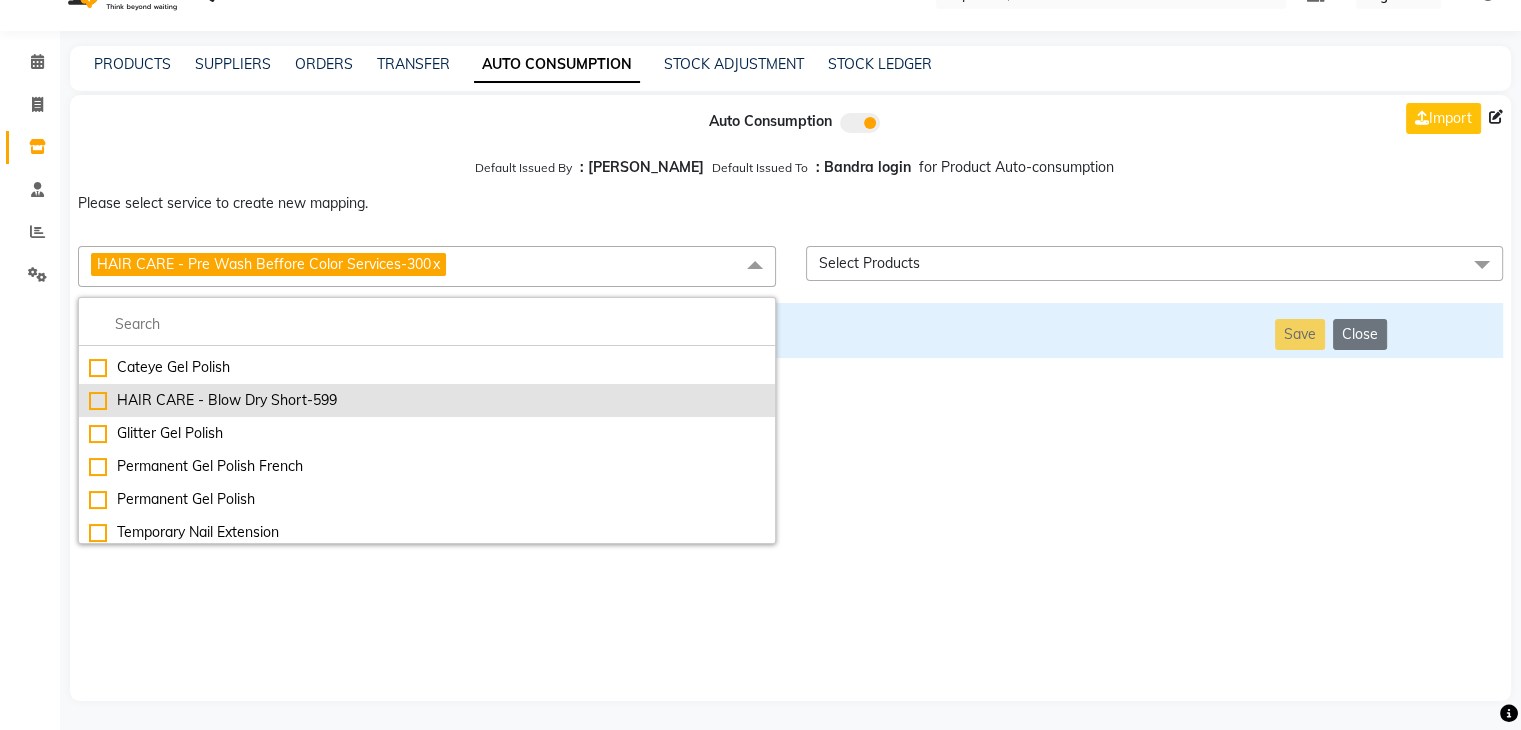 click on "HAIR CARE - Blow Dry Short-599" at bounding box center (427, 400) 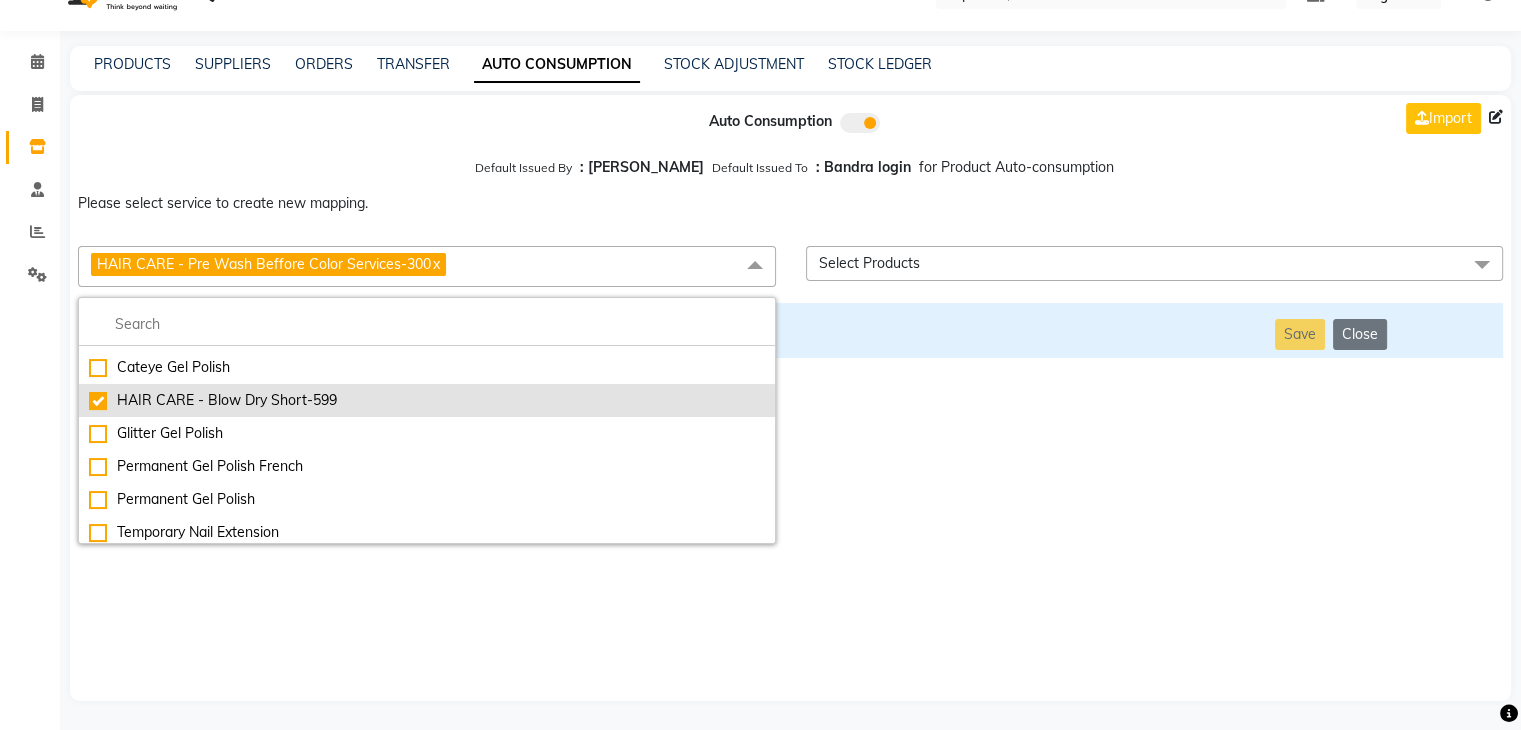 checkbox on "false" 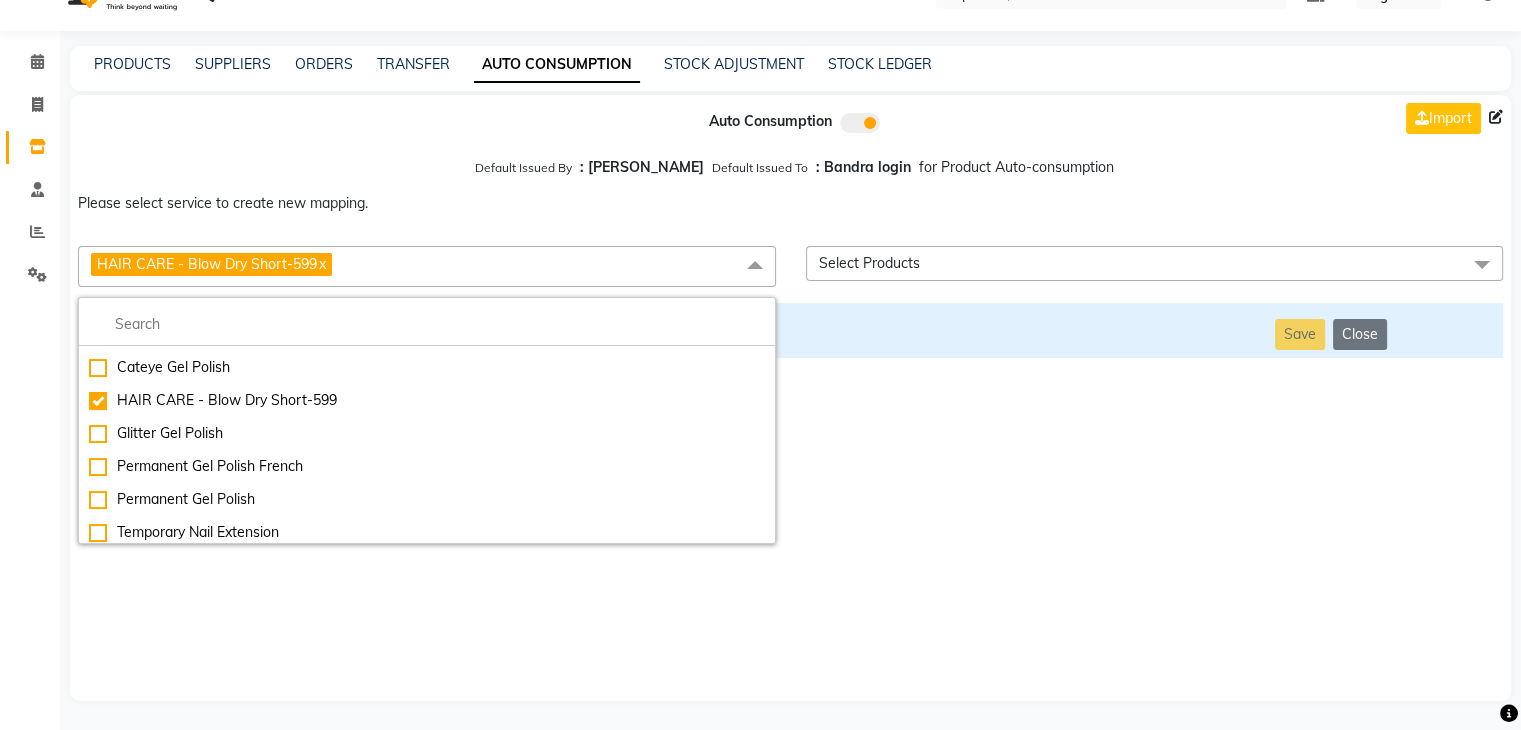 click on "Auto Consumption  Import Default Issued By  : [PERSON_NAME] Default Issued To  : Bandra login  for Product Auto-consumption  Please select service to create new mapping. HAIR CARE - Blow Dry Short-599  x Essential Manicure w Scrub Essential Pedicure w Scrub Manicure + OPI Nail Ext + Gel Polish-3570 Manicure + T&T Nail Ext + Gel Polish T&T Nail Ext + T&T Gel Polish OPI Nail Ext + OPI Gel Polish T&T Refills + Gel Polish OPI Refills + Gel Polish Travel Allowance Waiting Charge HAIR REPAIR - Haircut HAIR REPAIR - Haircut for Kids HAIR REPAIR - Hair Wash HAIR REPAIR - Hair Wash Premium HAIR REPAIR - Full Head Shave HAIR REPAIR - Hair Design HAIR REPAIR - Hairstyling HAIR REPAIR - Threading HAIR REPAIR - [PERSON_NAME] Edging HAIR REPAIR - [PERSON_NAME] Edging Premium HAIR REPAIR - Razor Shave HAIR REPAIR - Razor Shave Premium HAIR REPAIR - Luxury Steam Shaving HAIR REPAIR - Fade Hair Cut HAIR SPA RITUALS - Hairoticmen Argan Spa HAIR SPA RITUALS - Wella Deep Nourishing Spa HAIR SPA RITUALS - Nashi Argan Oil Spa SKIN REPAIR - Facial" at bounding box center (790, 398) 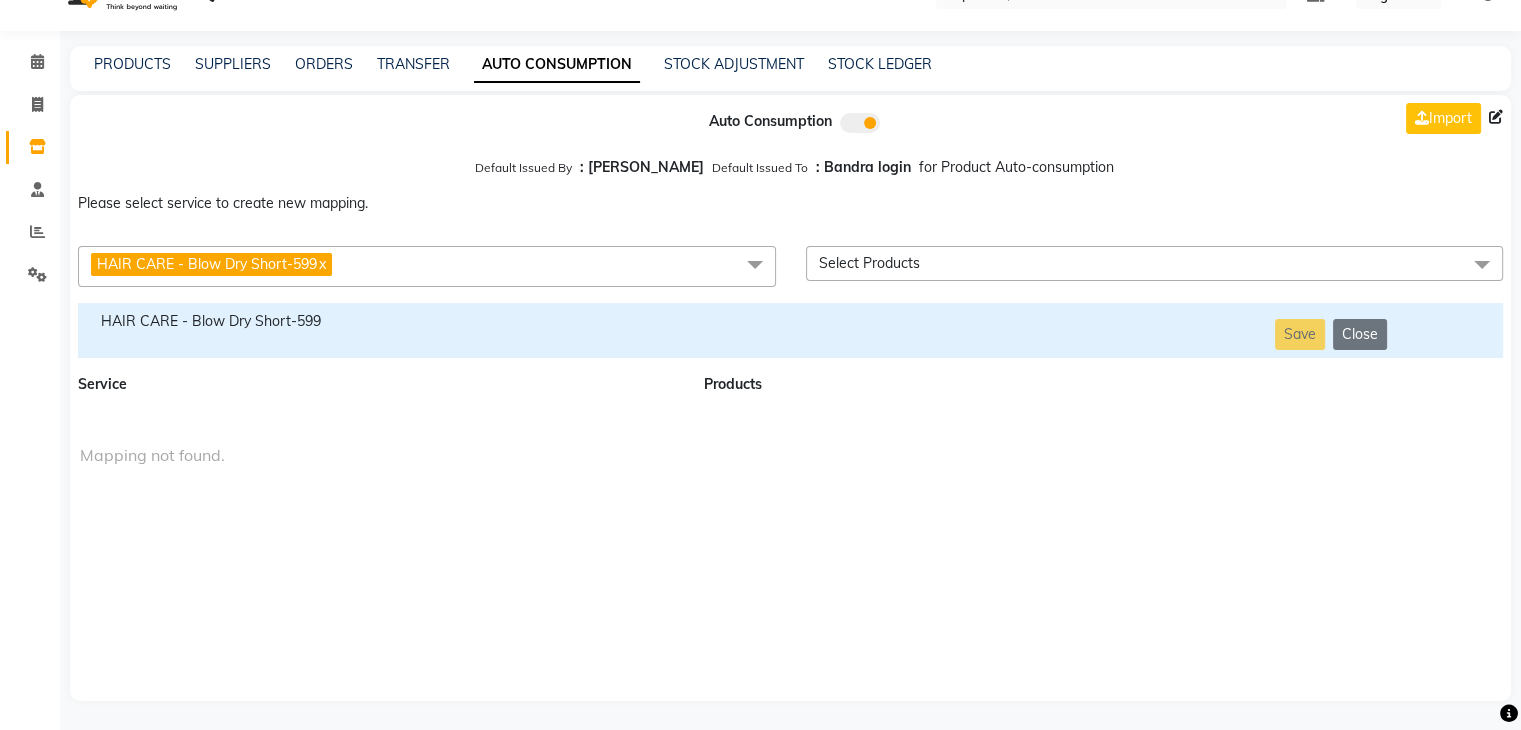 click on "HAIR CARE - Blow Dry Short-599" at bounding box center [379, 321] 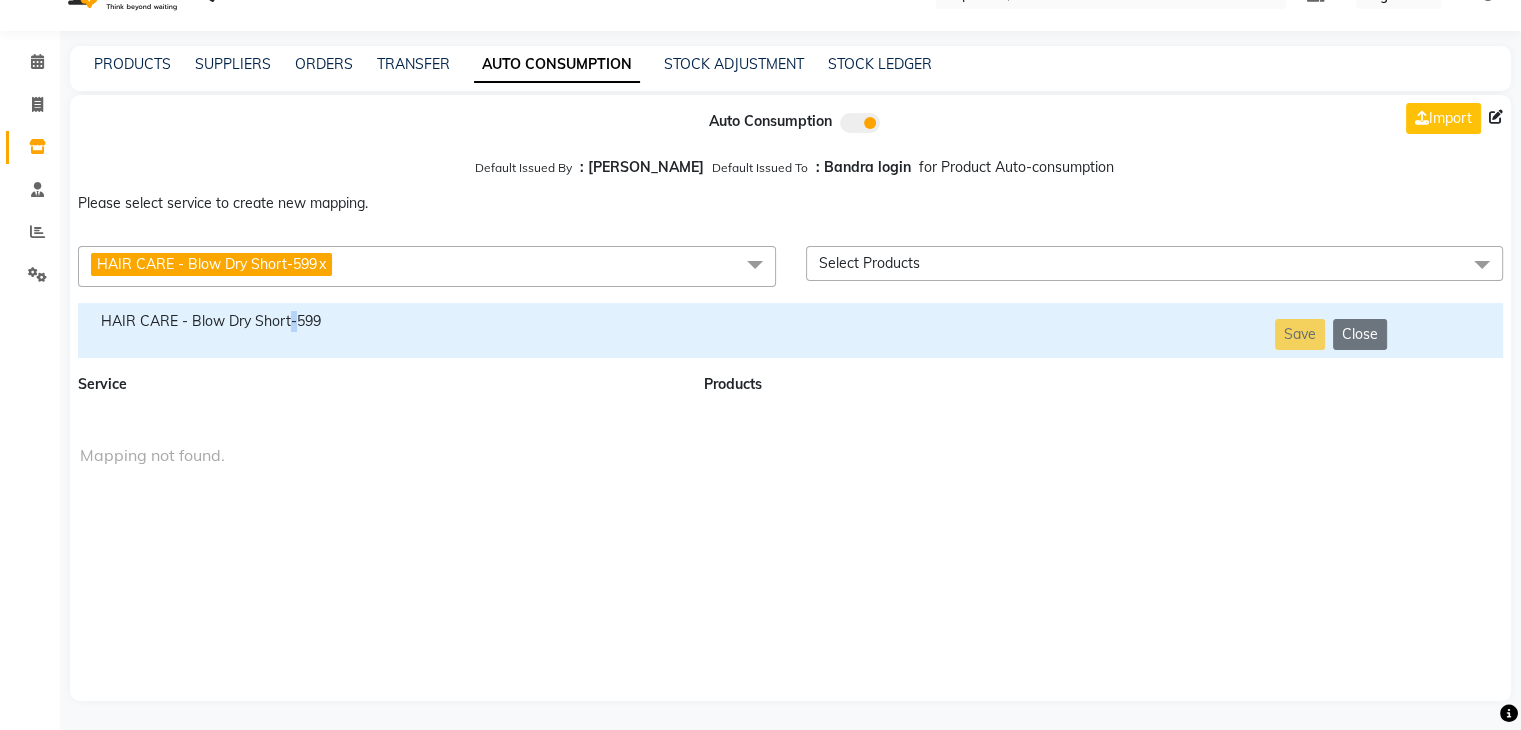 click on "HAIR CARE - Blow Dry Short-599" at bounding box center [379, 321] 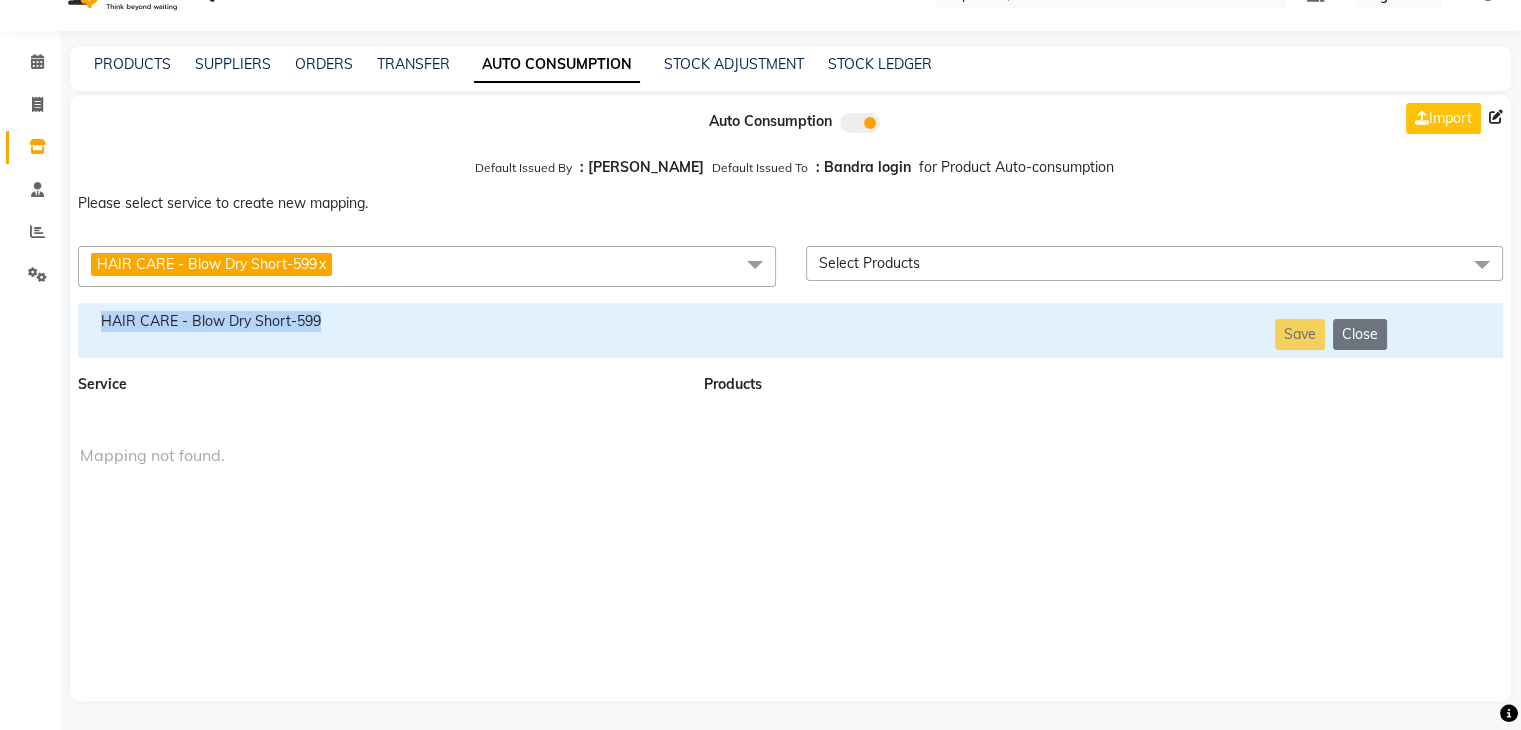 click on "HAIR CARE - Blow Dry Short-599" at bounding box center (379, 321) 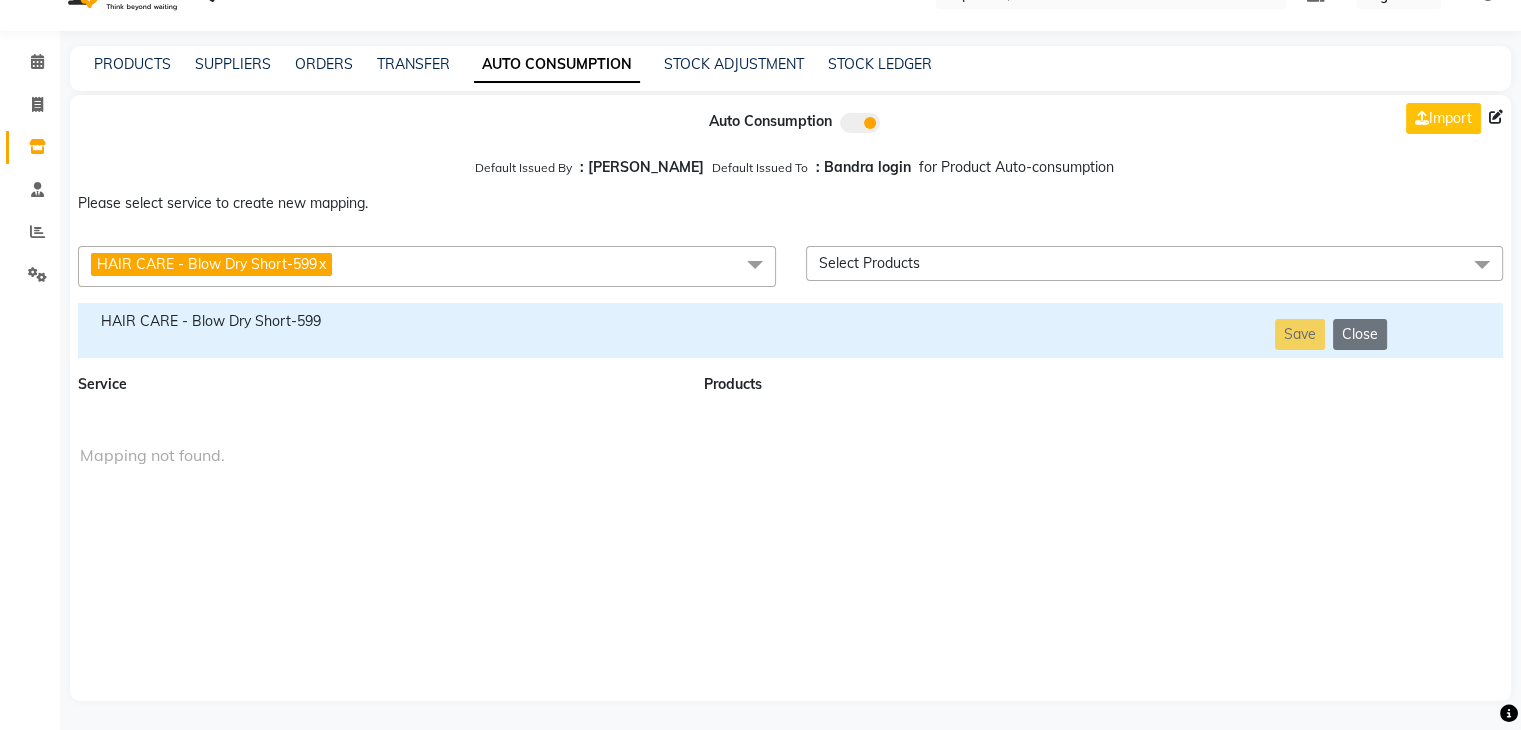 click on "HAIR CARE - Blow Dry Short-599  x Essential Manicure w Scrub Essential Pedicure w Scrub Manicure + OPI Nail Ext + Gel Polish-3570 Manicure + T&T Nail Ext + Gel Polish T&T Nail Ext + T&T Gel Polish OPI Nail Ext + OPI Gel Polish T&T Refills + Gel Polish OPI Refills + Gel Polish Travel Allowance Waiting Charge HAIR REPAIR - Haircut HAIR REPAIR - Haircut for Kids HAIR REPAIR - Hair Wash HAIR REPAIR - Hair Wash Premium HAIR REPAIR - Full Head Shave HAIR REPAIR - Hair Design HAIR REPAIR - Hairstyling HAIR REPAIR - Threading HAIR REPAIR - [PERSON_NAME] Edging HAIR REPAIR - [PERSON_NAME] Edging Premium HAIR REPAIR - Razor Shave HAIR REPAIR - Razor Shave Premium HAIR REPAIR - Luxury Steam Shaving HAIR REPAIR - Fade Hair Cut HAIR SPA RITUALS - Hairoticmen Argan Spa HAIR SPA RITUALS - Wella Deep Nourishing Spa HAIR SPA RITUALS - Nashi Argan Oil Spa HAIR SPA RITUALS - Copacabana Hair Spa HAIR SPA RITUALS - Botoliss Hair Spa HAIR SPA RITUALS - [MEDICAL_DATA] Hair Spa HAIR SPA RITUALS - Olaplex Ritual HAIR SPA RITUALS - High Frequency Big Toe" at bounding box center (790, 266) 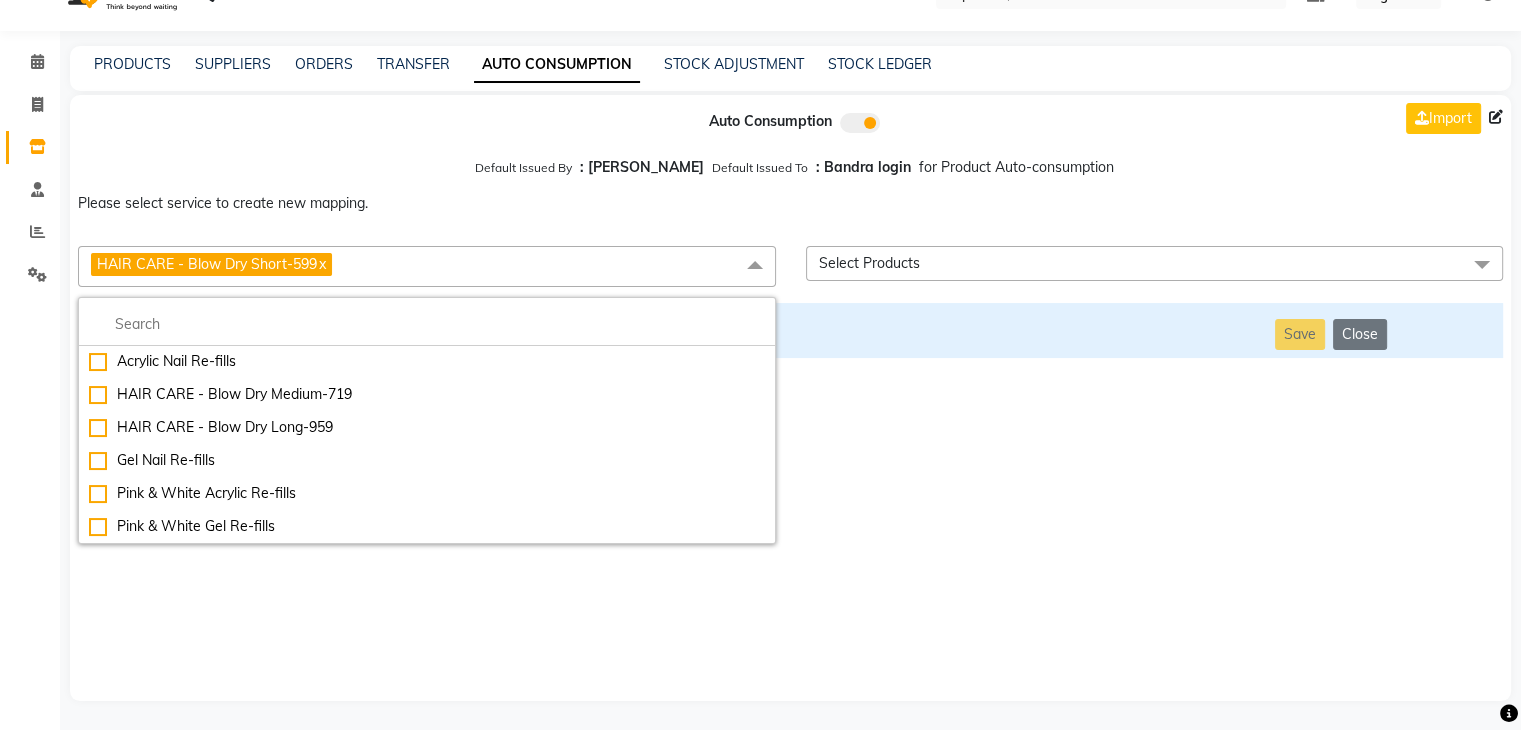 scroll, scrollTop: 4592, scrollLeft: 0, axis: vertical 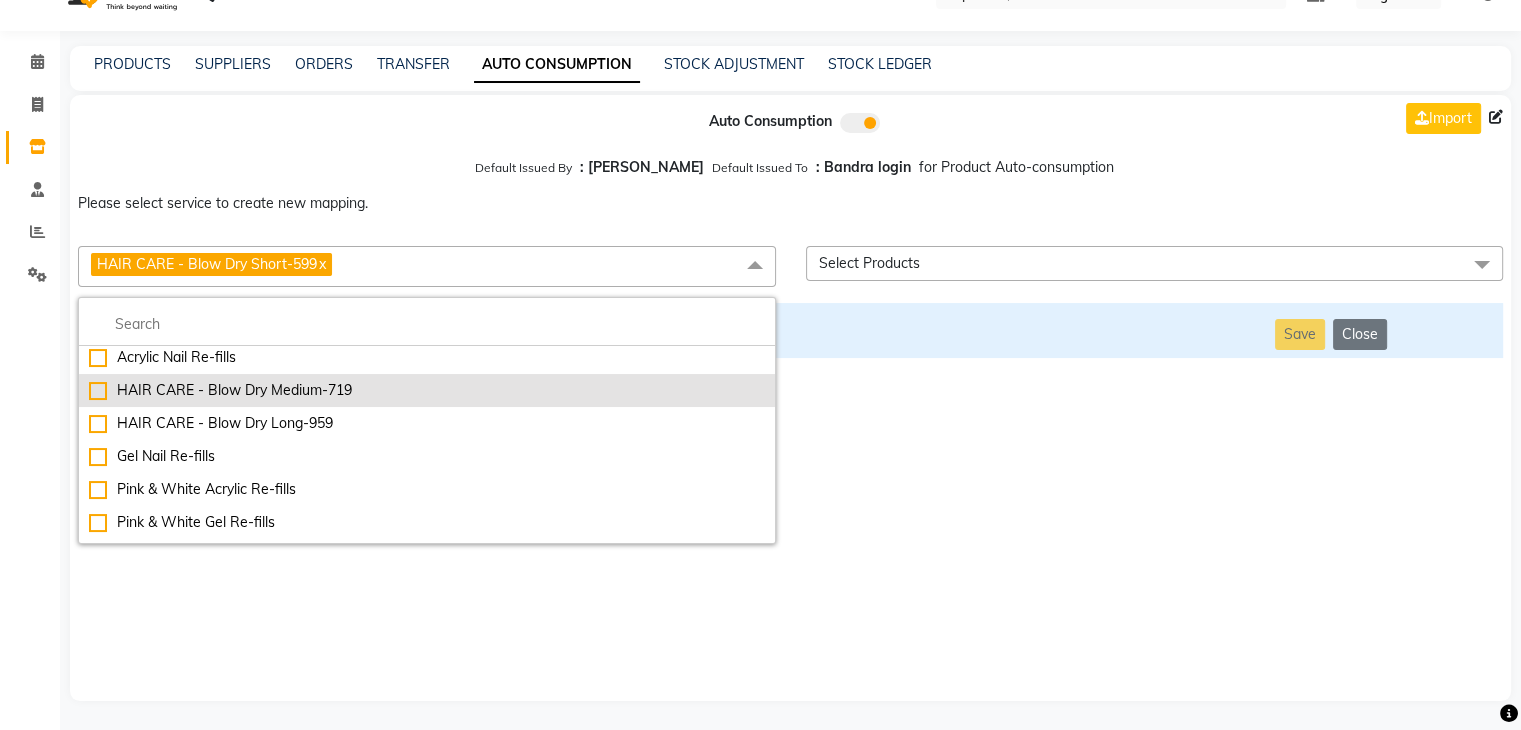 click on "HAIR CARE - Blow Dry Medium-719" at bounding box center [427, 390] 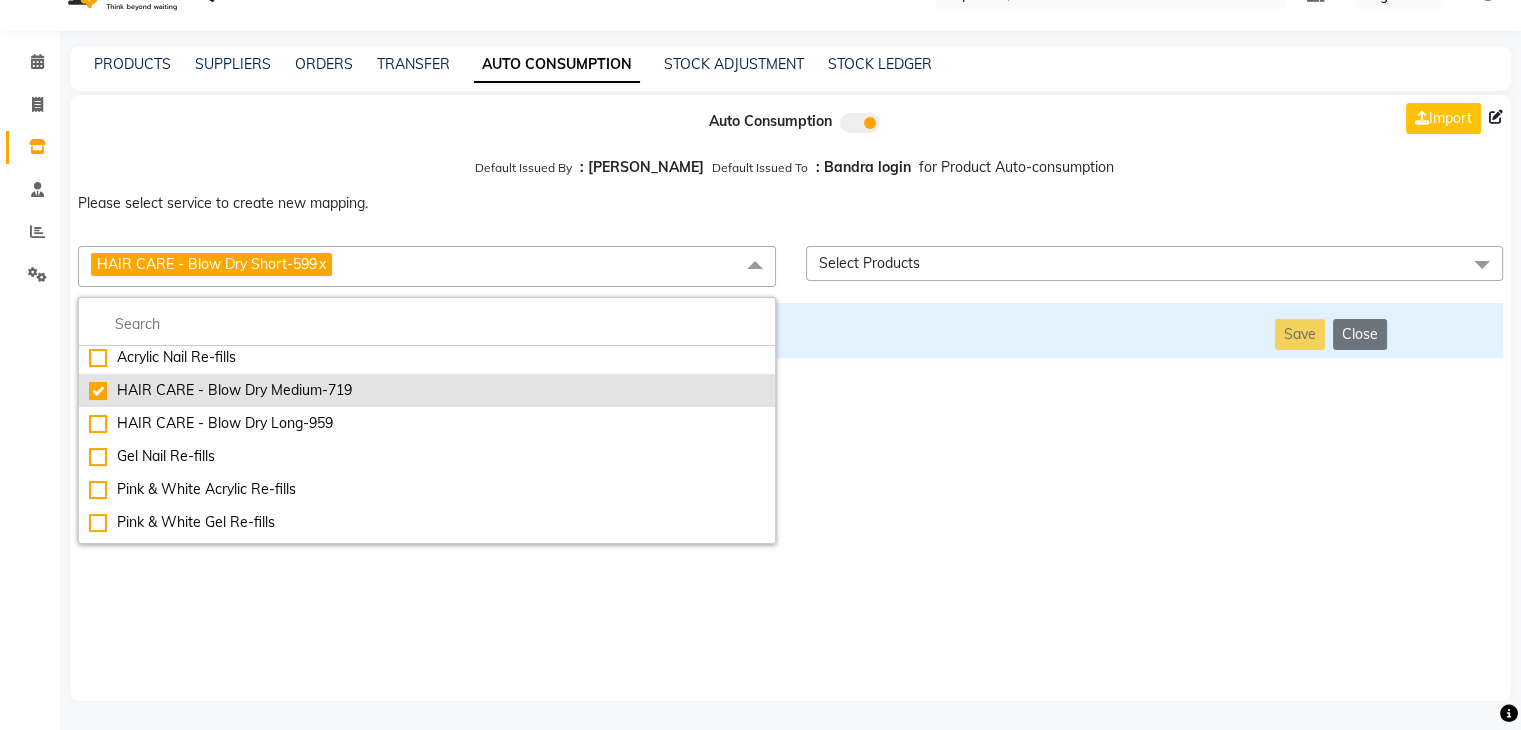 checkbox on "false" 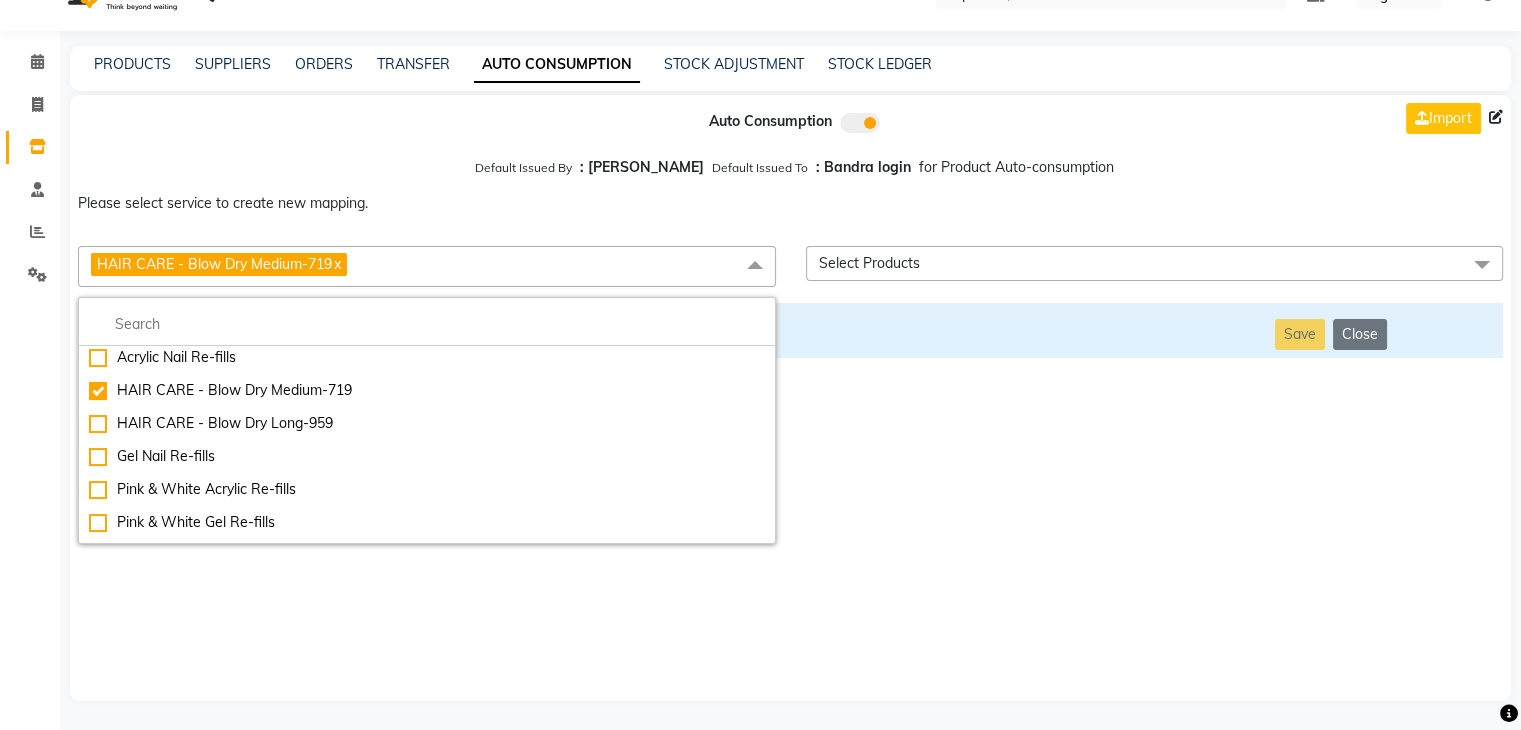 click on "Auto Consumption  Import Default Issued By  : [PERSON_NAME] Default Issued To  : Bandra login  for Product Auto-consumption  Please select service to create new mapping. HAIR CARE - Blow Dry Medium-719  x Essential Manicure w Scrub Essential Pedicure w Scrub Manicure + OPI Nail Ext + Gel Polish-3570 Manicure + T&T Nail Ext + Gel Polish T&T Nail Ext + T&T Gel Polish OPI Nail Ext + OPI Gel Polish T&T Refills + Gel Polish OPI Refills + Gel Polish Travel Allowance Waiting Charge HAIR REPAIR - Haircut HAIR REPAIR - Haircut for Kids HAIR REPAIR - Hair Wash HAIR REPAIR - Hair Wash Premium HAIR REPAIR - Full Head Shave HAIR REPAIR - Hair Design HAIR REPAIR - Hairstyling HAIR REPAIR - Threading HAIR REPAIR - [PERSON_NAME] Edging HAIR REPAIR - [PERSON_NAME] Edging Premium HAIR REPAIR - Razor Shave HAIR REPAIR - Razor Shave Premium HAIR REPAIR - Luxury Steam Shaving HAIR REPAIR - Fade Hair Cut HAIR SPA RITUALS - Hairoticmen Argan Spa HAIR SPA RITUALS - Wella Deep Nourishing Spa HAIR SPA RITUALS - Nashi Argan Oil Spa SKIN REPAIR - Facial" at bounding box center [790, 398] 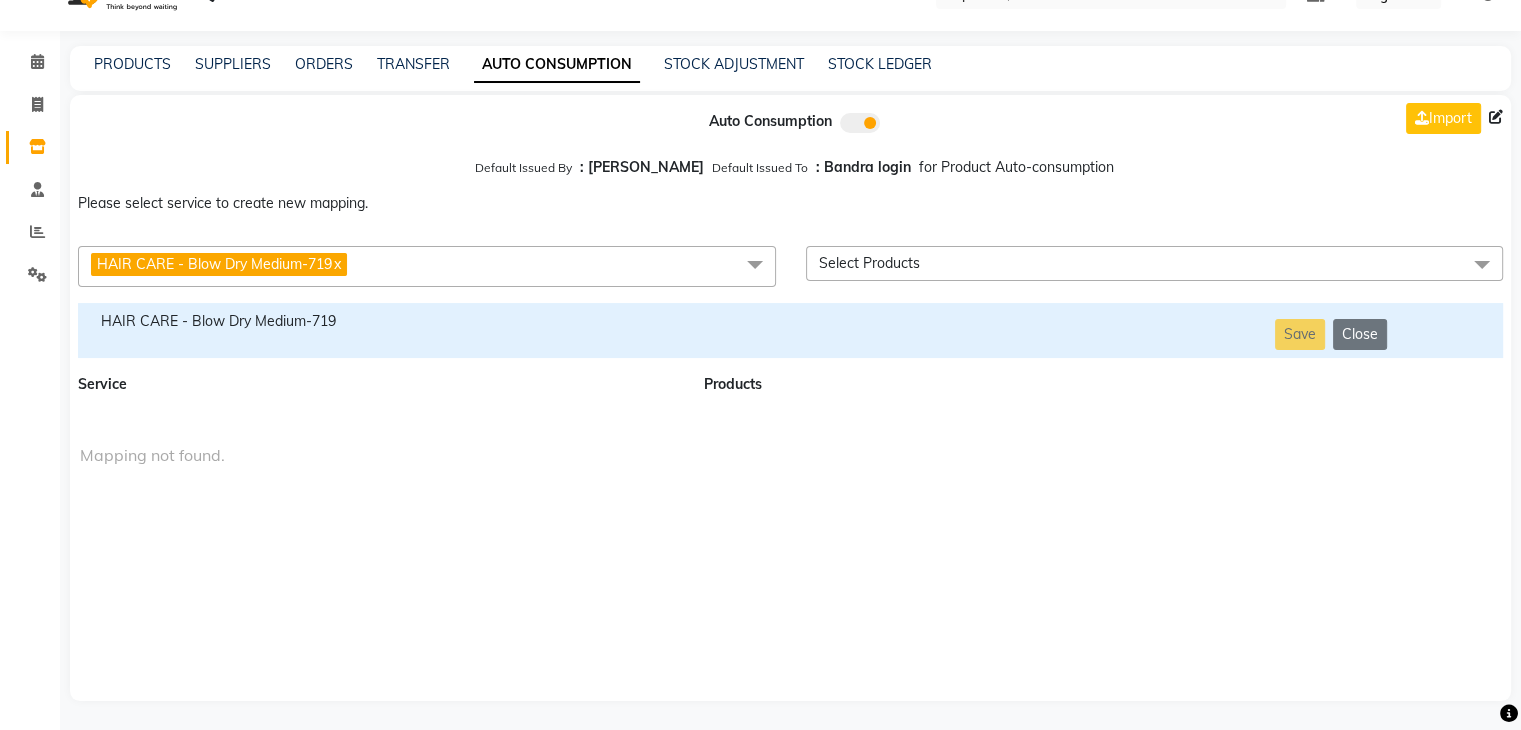 click on "HAIR CARE - Blow Dry Medium-719" at bounding box center (379, 321) 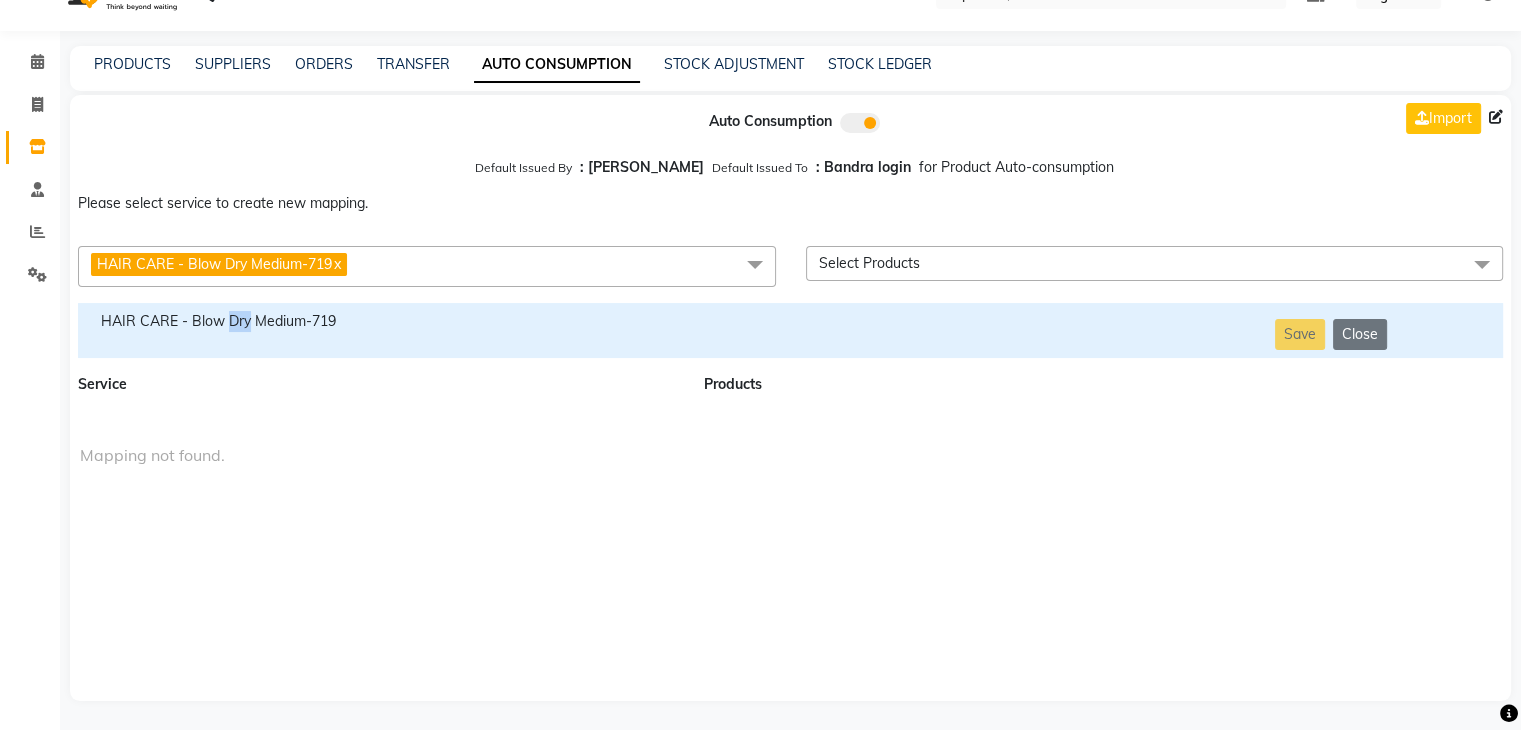 click on "HAIR CARE - Blow Dry Medium-719" at bounding box center [379, 321] 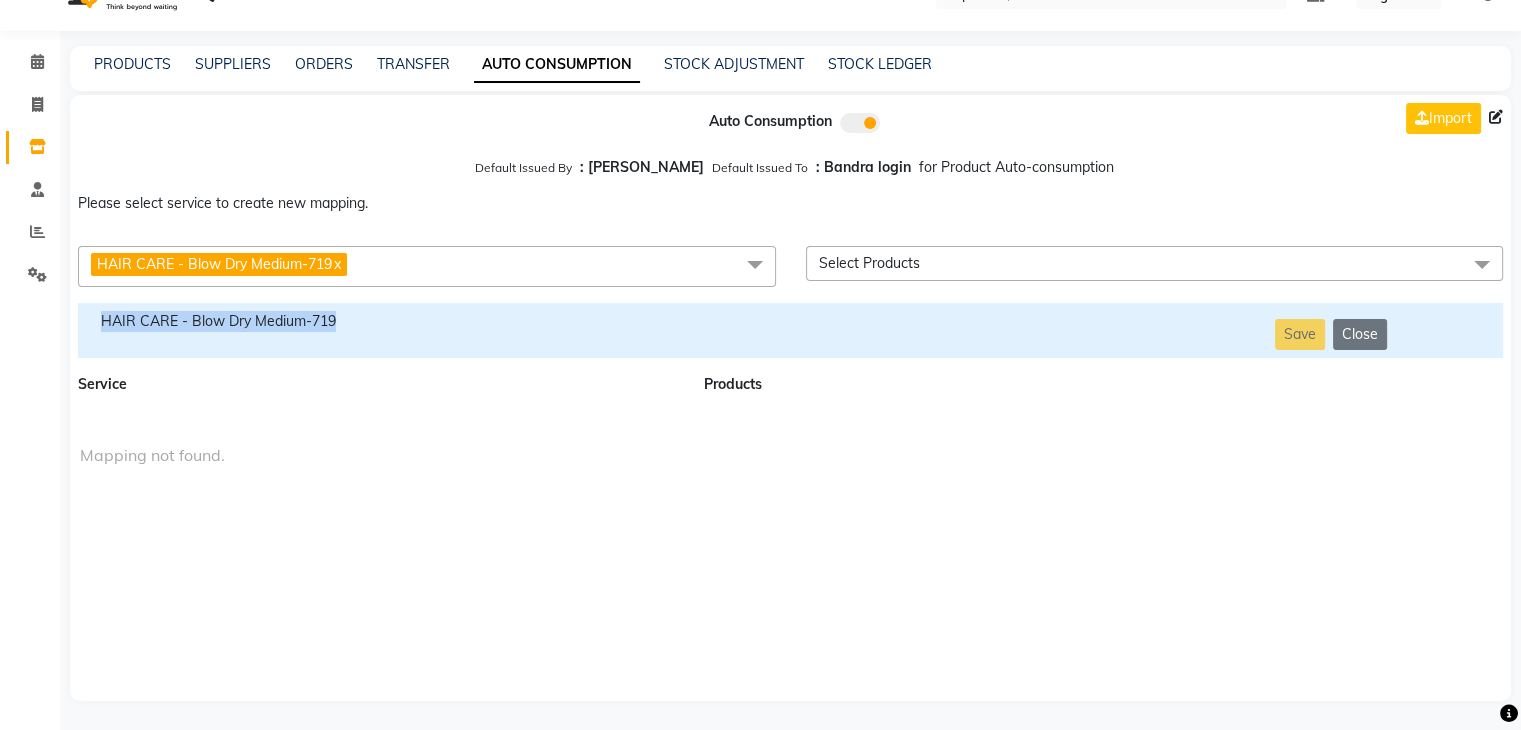 click on "HAIR CARE - Blow Dry Medium-719" at bounding box center (379, 321) 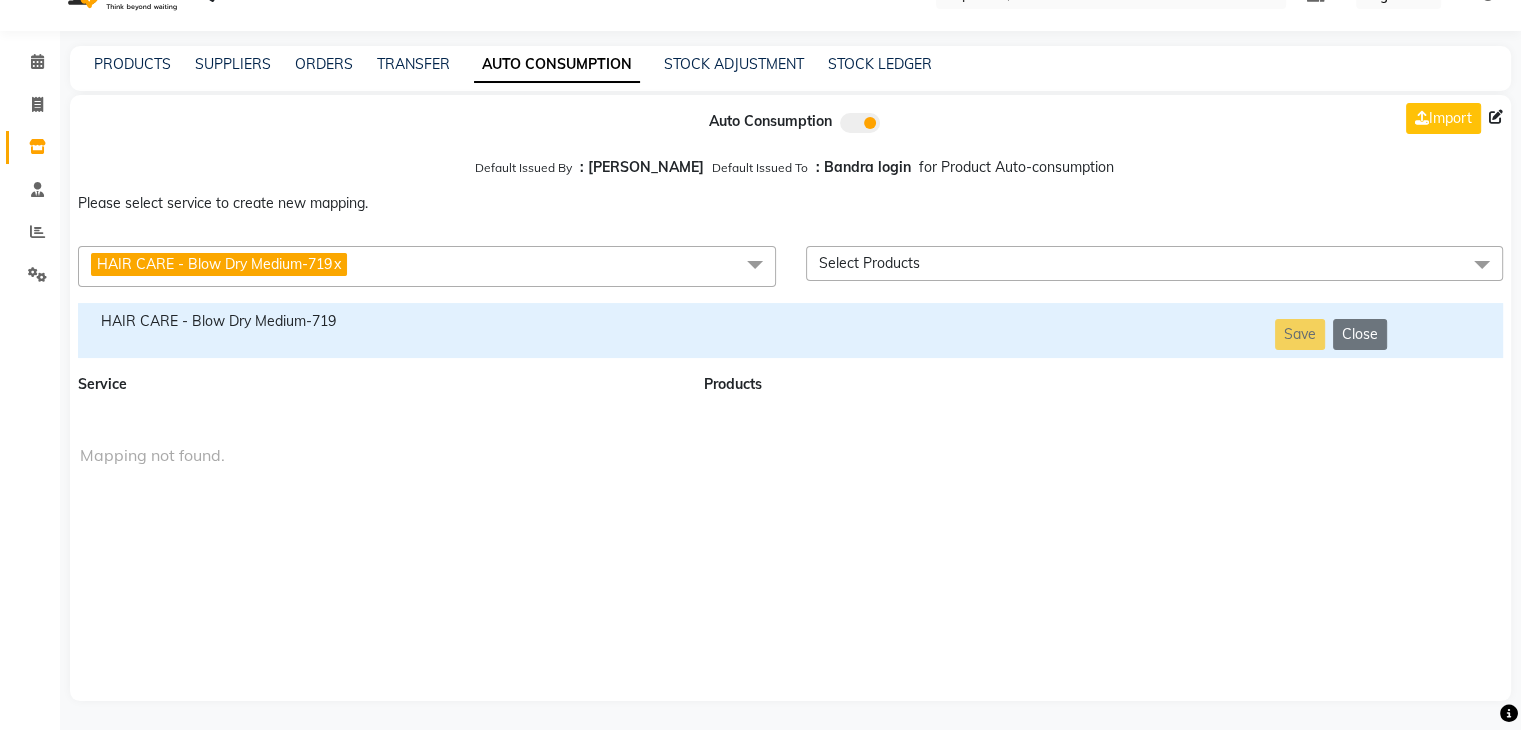 click on "HAIR CARE - Blow Dry Medium-719  x" at bounding box center (427, 266) 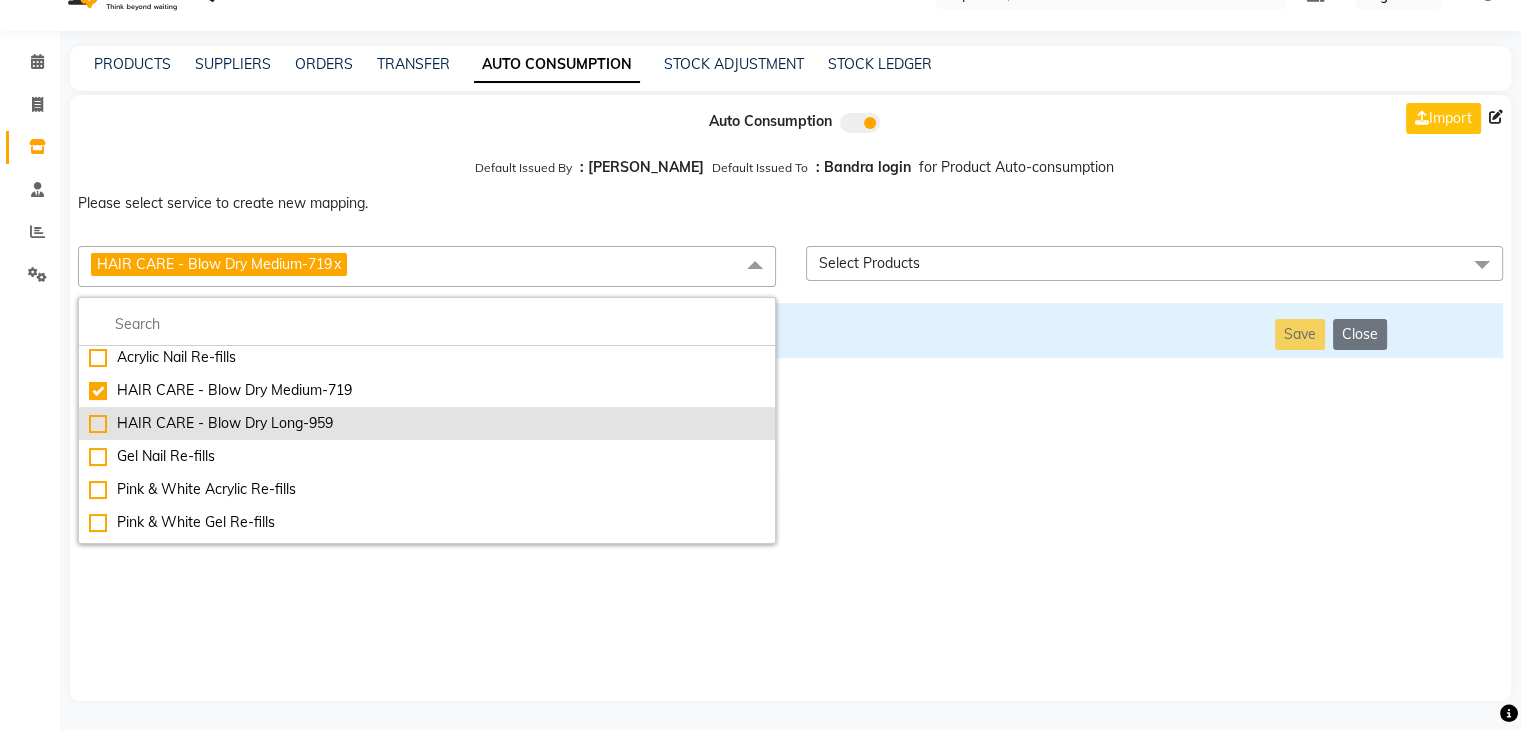 drag, startPoint x: 382, startPoint y: 444, endPoint x: 378, endPoint y: 429, distance: 15.524175 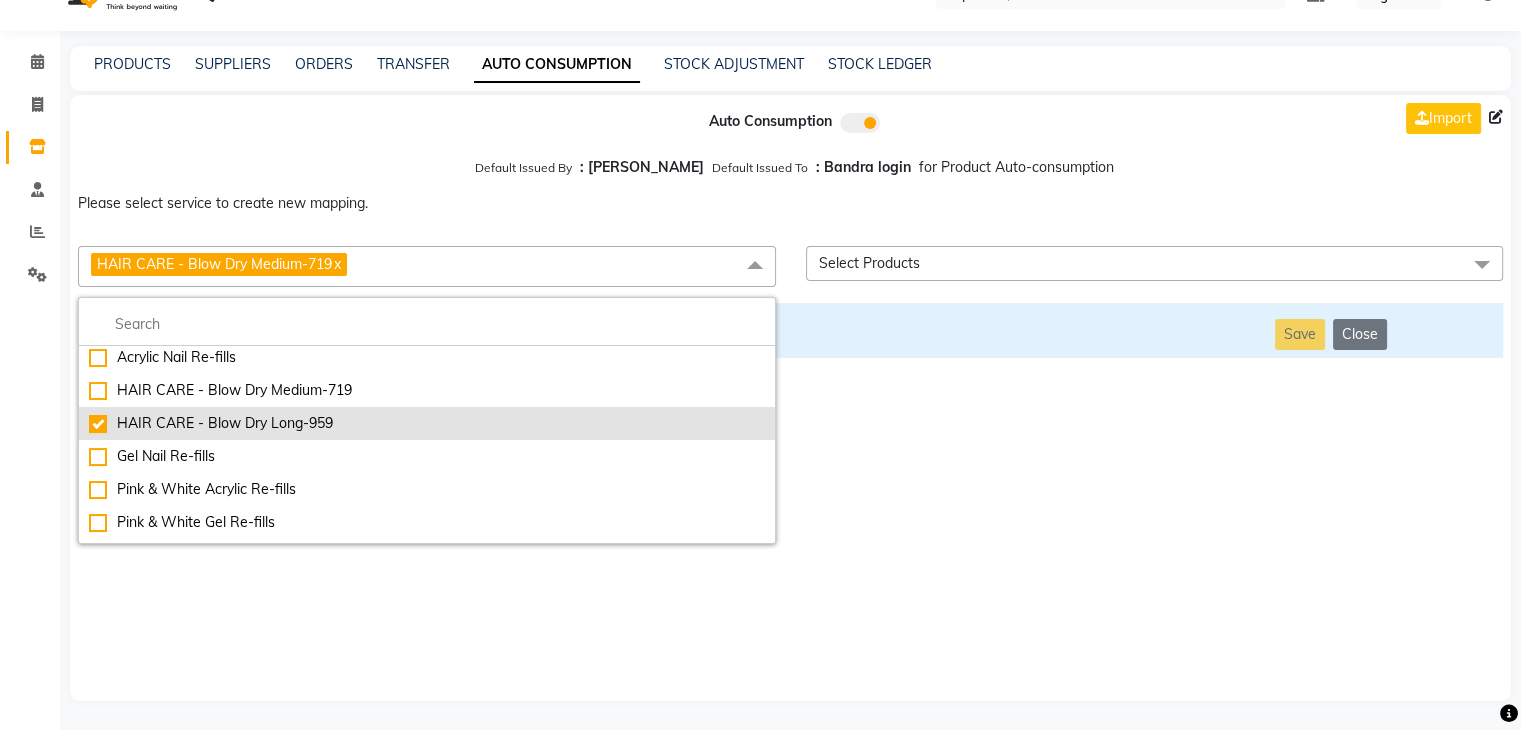 checkbox on "false" 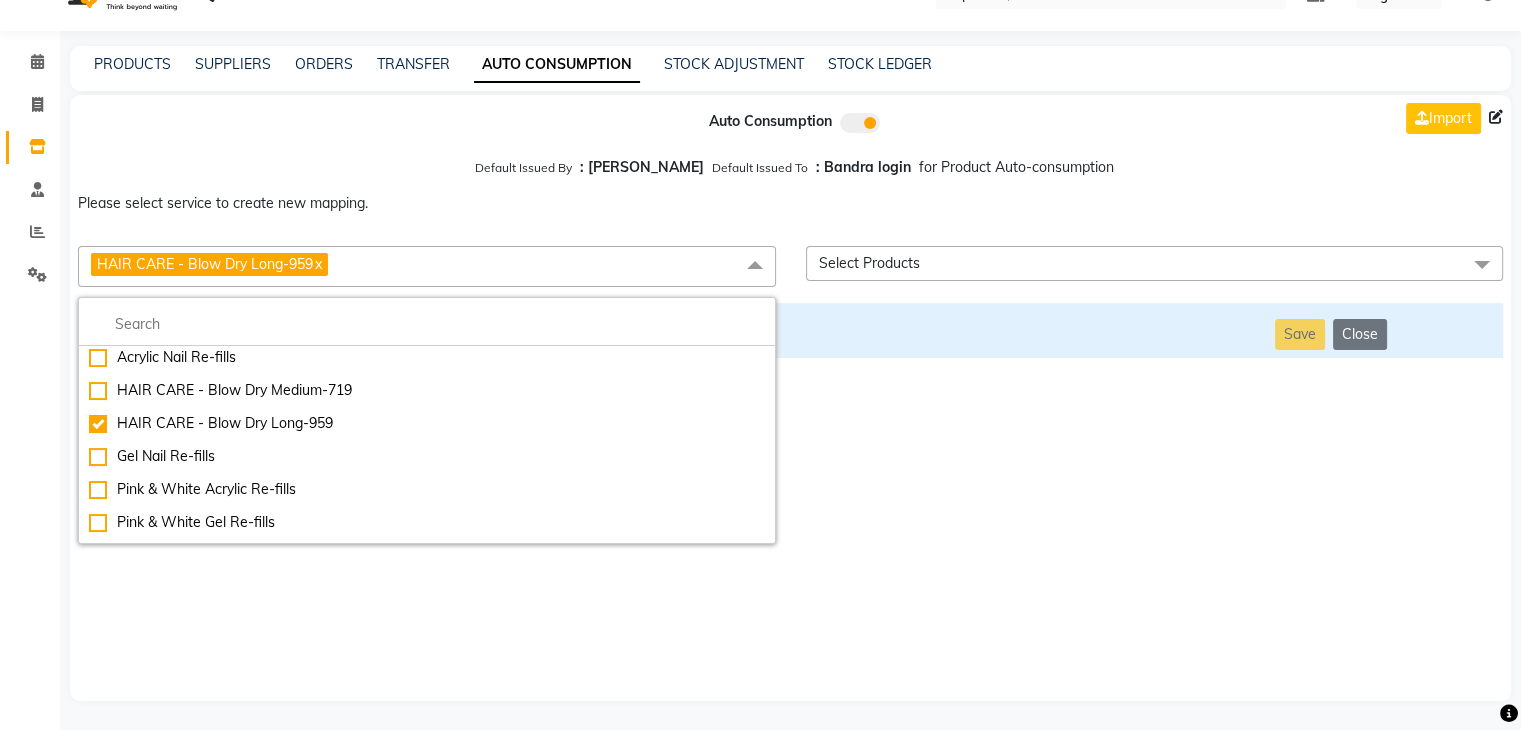 click on "Auto Consumption  Import Default Issued By  : [PERSON_NAME] Default Issued To  : Bandra login  for Product Auto-consumption  Please select service to create new mapping. HAIR CARE - Blow Dry  Long-959  x Essential Manicure w Scrub Essential Pedicure w Scrub Manicure + OPI Nail Ext + Gel Polish-3570 Manicure + T&T Nail Ext + Gel Polish T&T Nail Ext + T&T Gel Polish OPI Nail Ext + OPI Gel Polish T&T Refills + Gel Polish OPI Refills + Gel Polish Travel Allowance Waiting Charge HAIR REPAIR - Haircut HAIR REPAIR - Haircut for Kids HAIR REPAIR - Hair Wash HAIR REPAIR - Hair Wash Premium HAIR REPAIR - Full Head Shave HAIR REPAIR - Hair Design HAIR REPAIR - Hairstyling HAIR REPAIR - Threading HAIR REPAIR - [PERSON_NAME] Edging HAIR REPAIR - [PERSON_NAME] Edging Premium HAIR REPAIR - Razor Shave HAIR REPAIR - Razor Shave Premium HAIR REPAIR - Luxury Steam Shaving HAIR REPAIR - Fade Hair Cut HAIR SPA RITUALS - Hairoticmen Argan Spa HAIR SPA RITUALS - Wella Deep Nourishing Spa HAIR SPA RITUALS - Nashi Argan Oil Spa SKIN REPAIR - Facial" at bounding box center [790, 398] 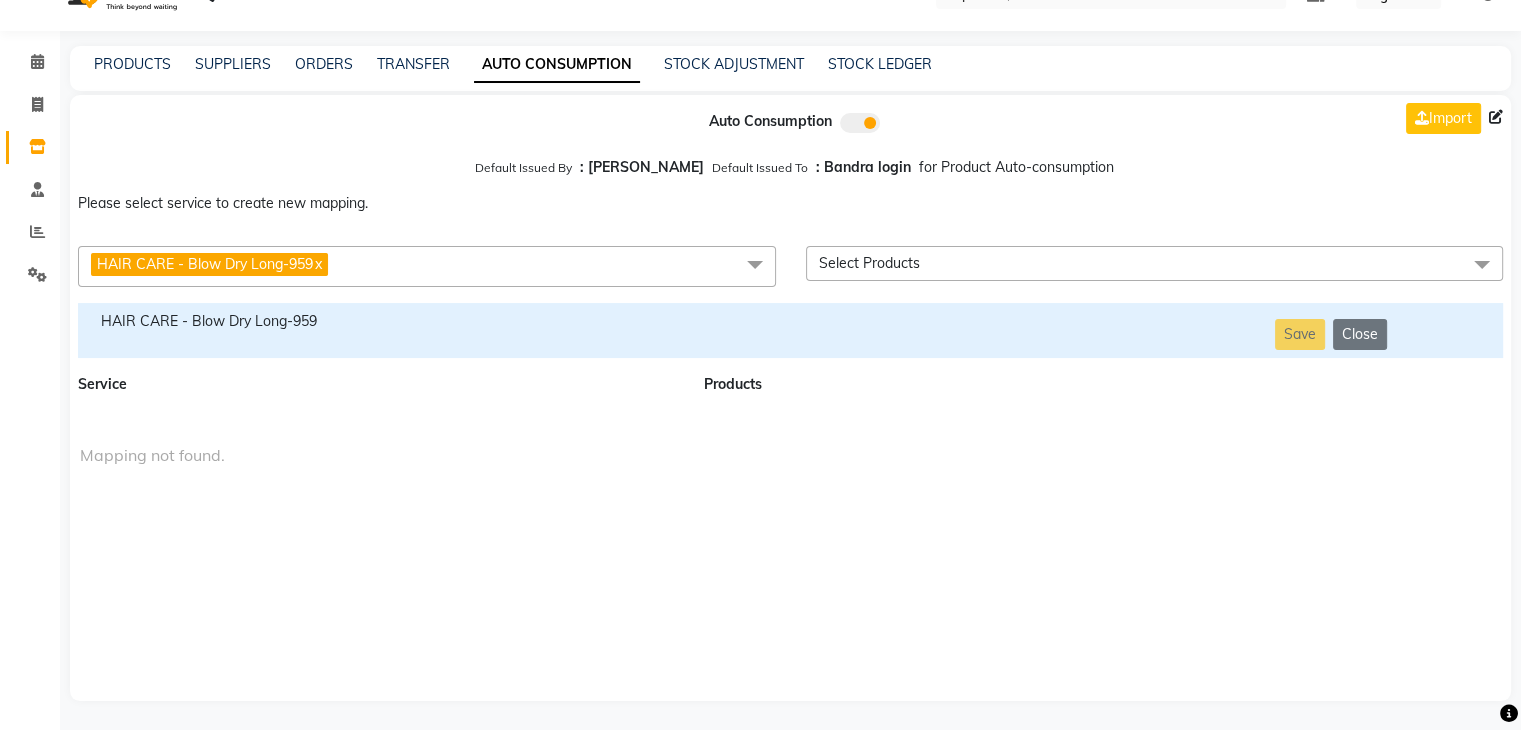 click on "HAIR CARE - Blow Dry  Long-959" at bounding box center [379, 321] 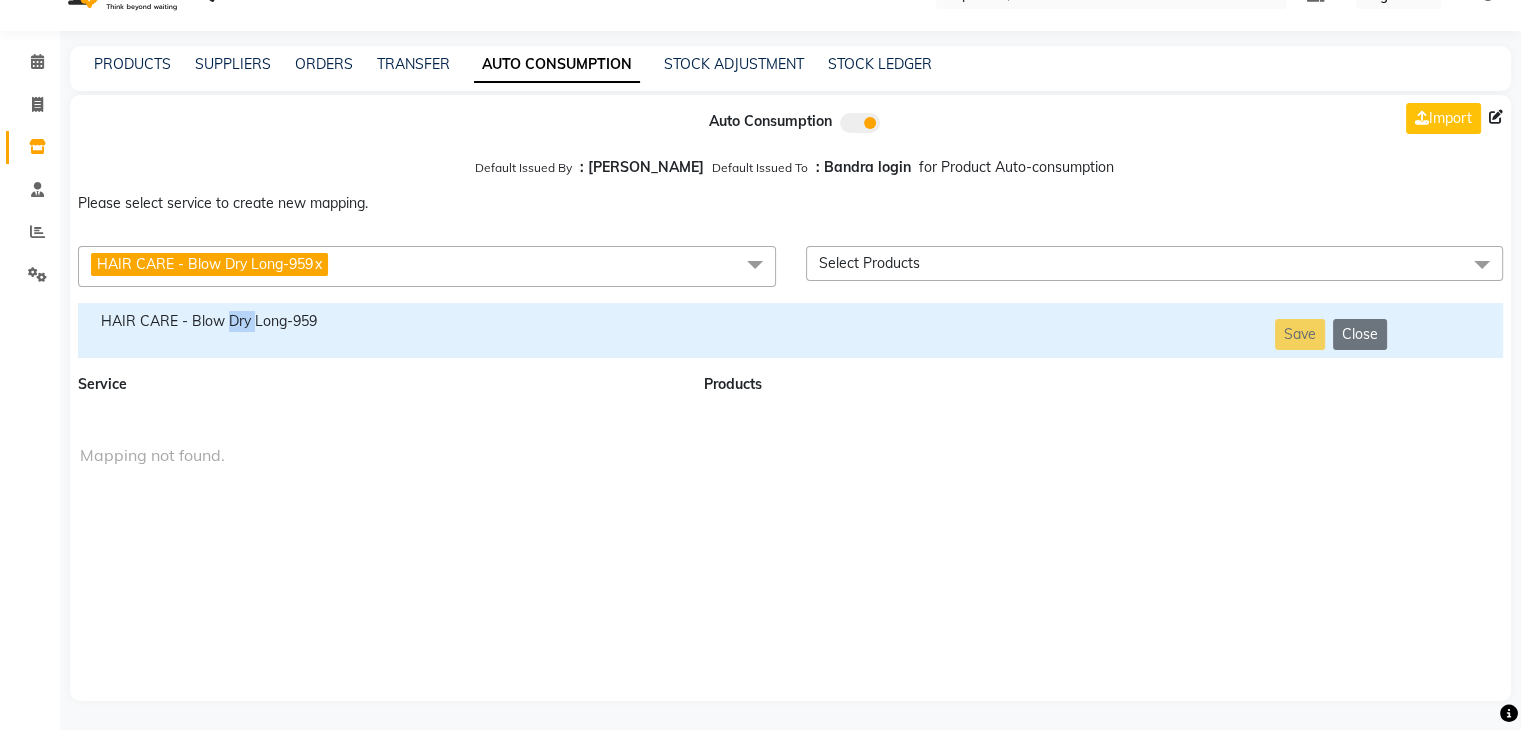 click on "HAIR CARE - Blow Dry  Long-959" at bounding box center [379, 321] 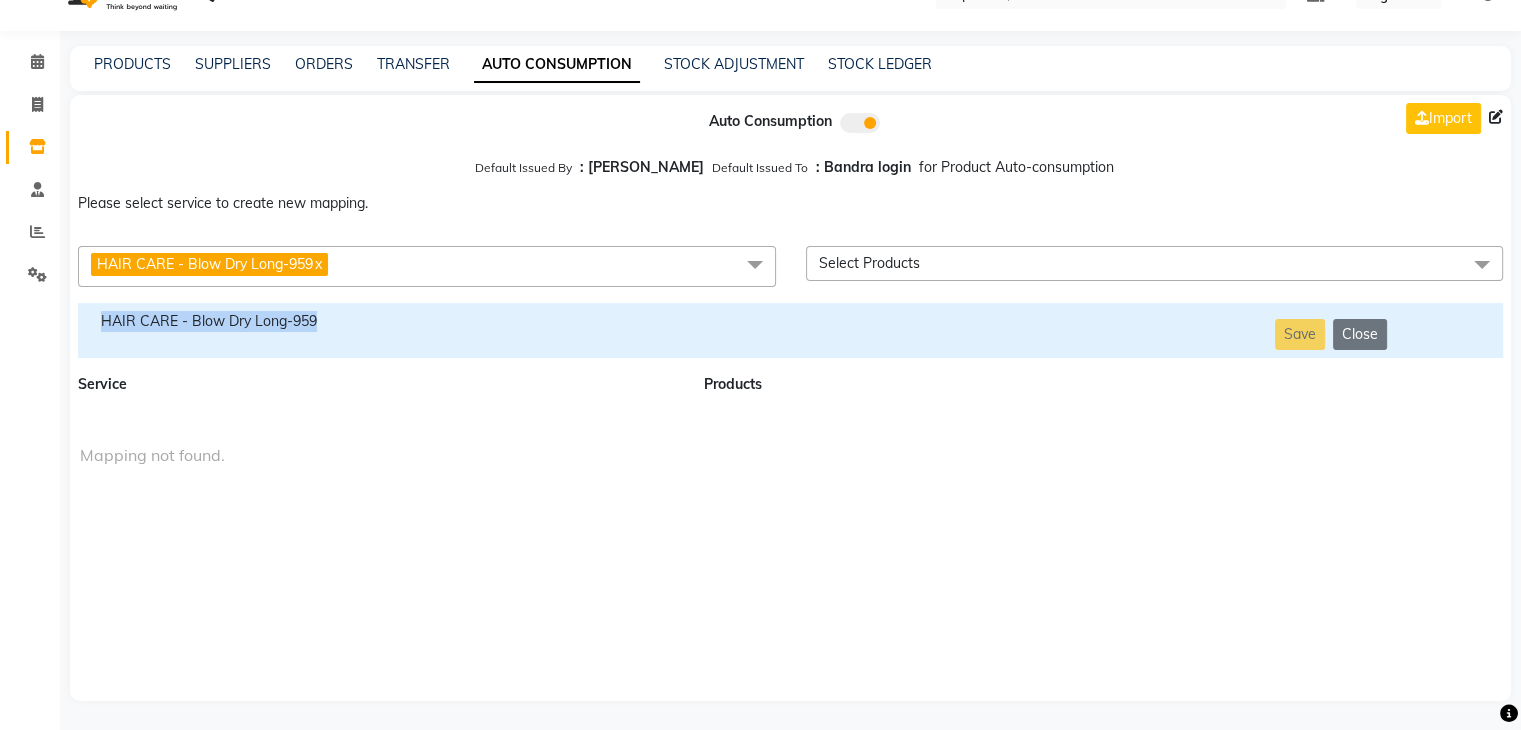 click on "HAIR CARE - Blow Dry  Long-959" at bounding box center (379, 321) 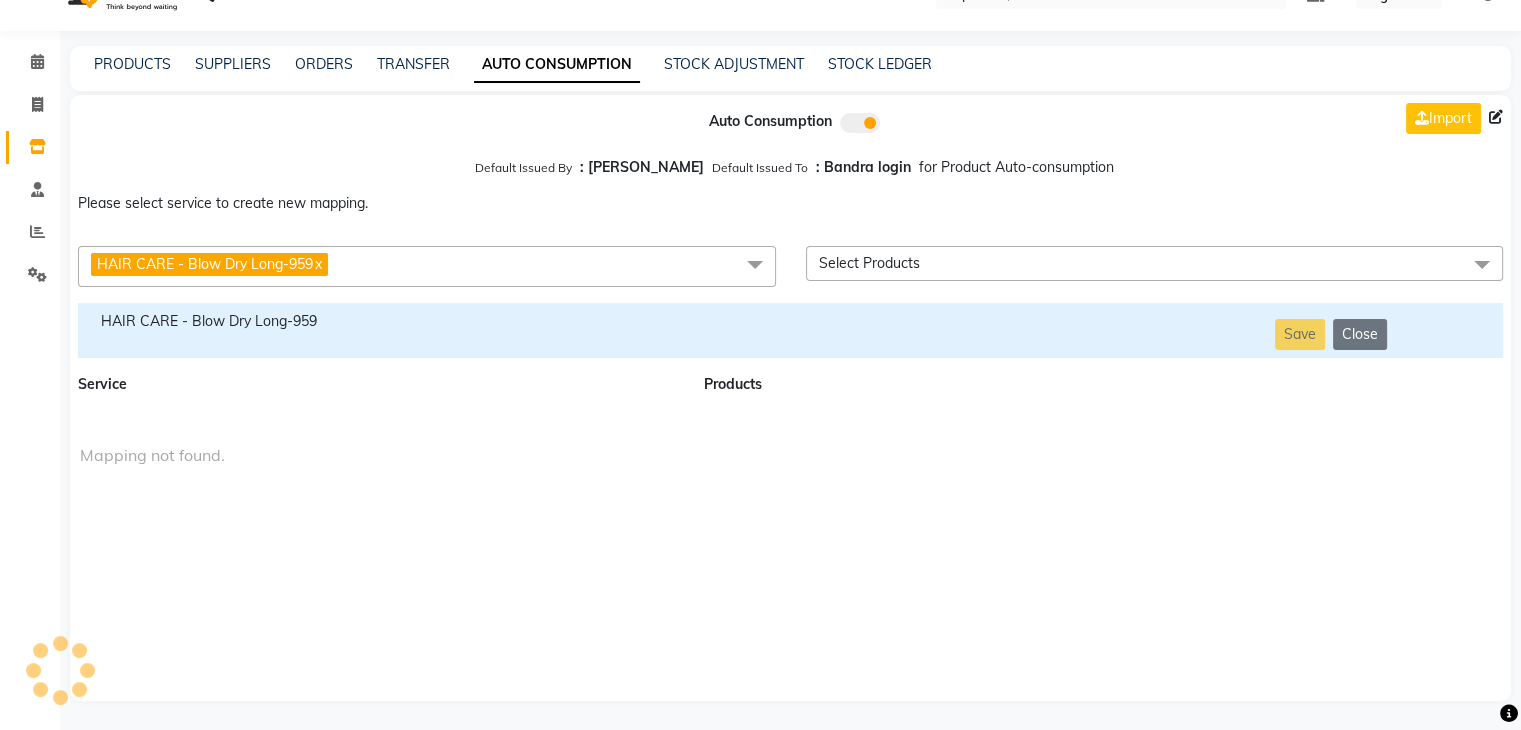 click on "HAIR CARE - Blow Dry  Long-959  x" at bounding box center [427, 266] 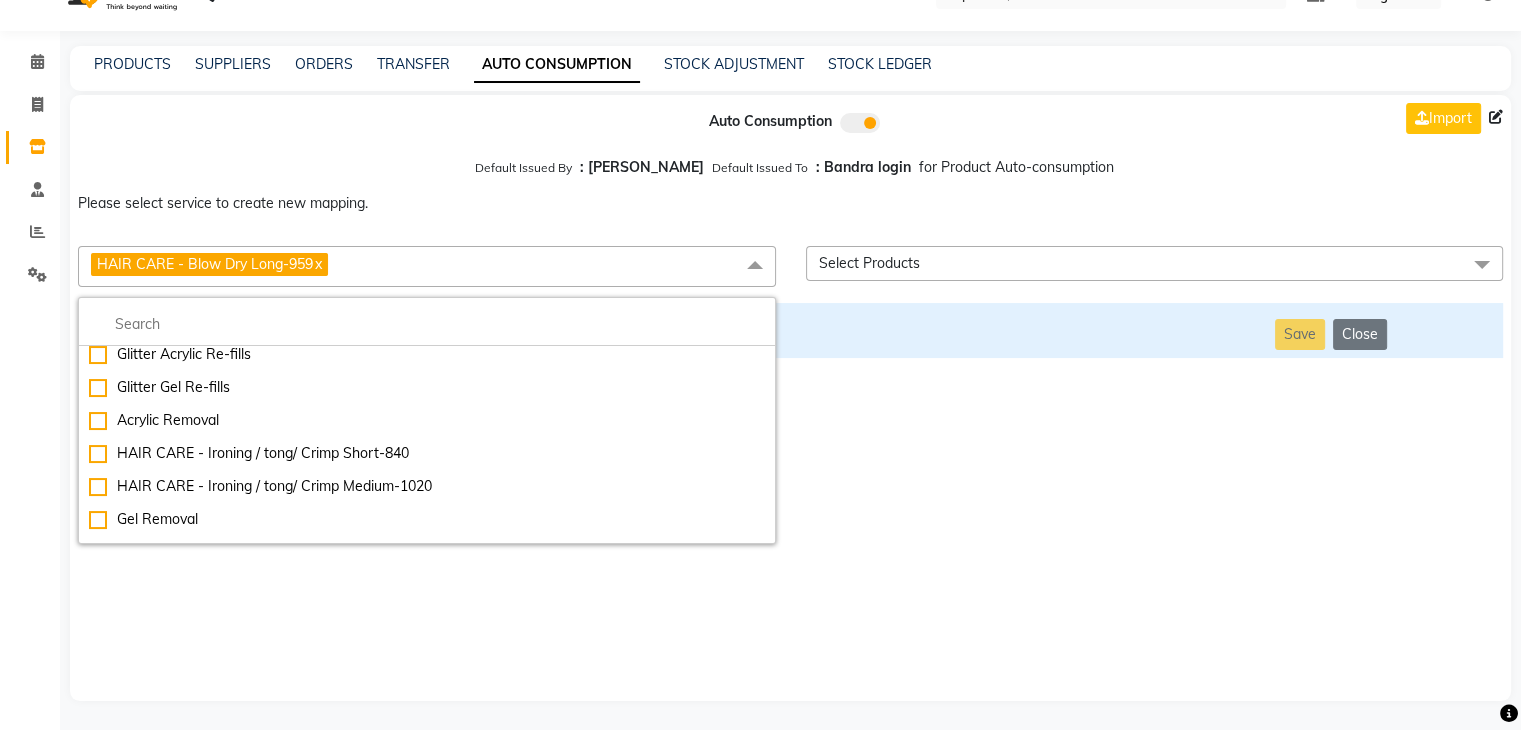 scroll, scrollTop: 4792, scrollLeft: 0, axis: vertical 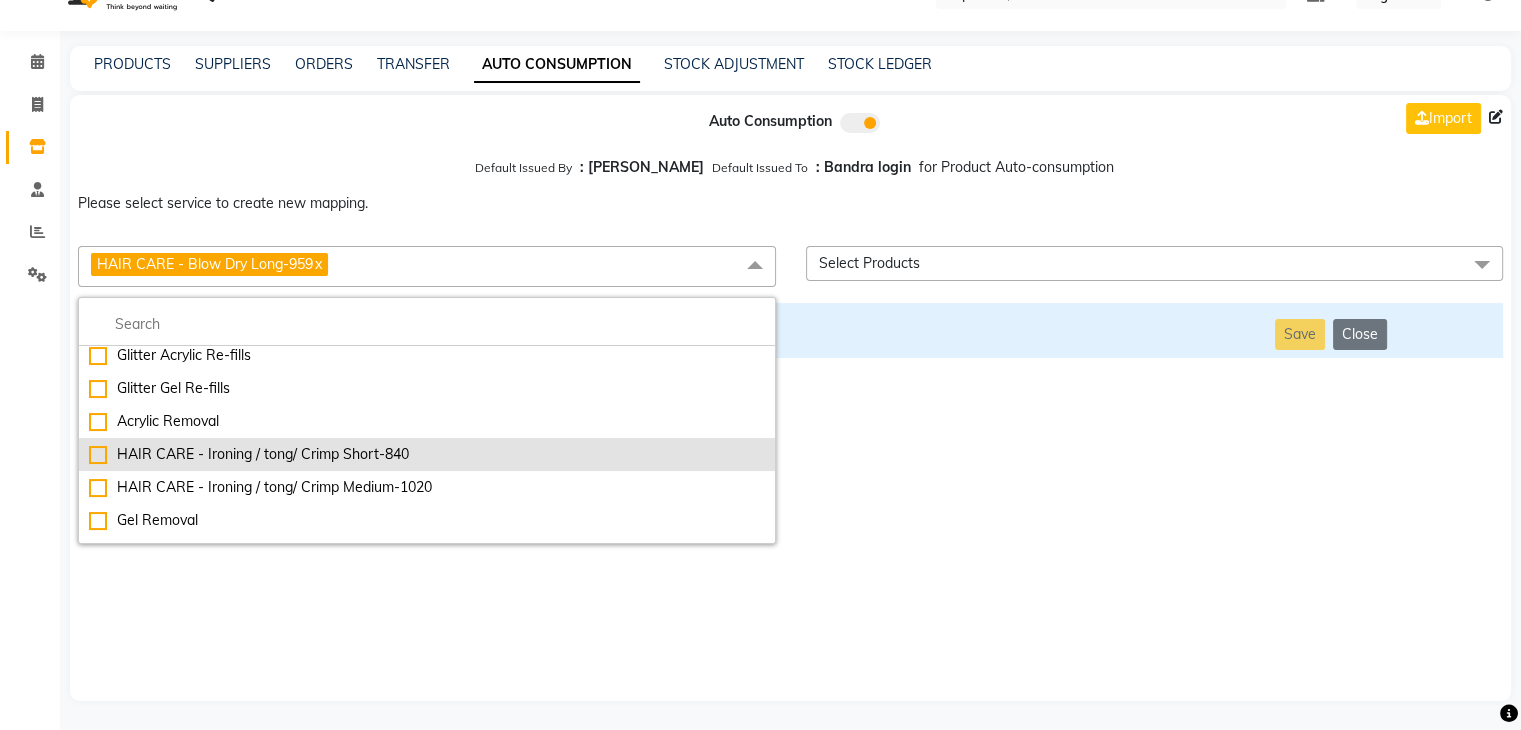 click on "HAIR CARE - Ironing / tong/ Crimp Short-840" at bounding box center (427, 454) 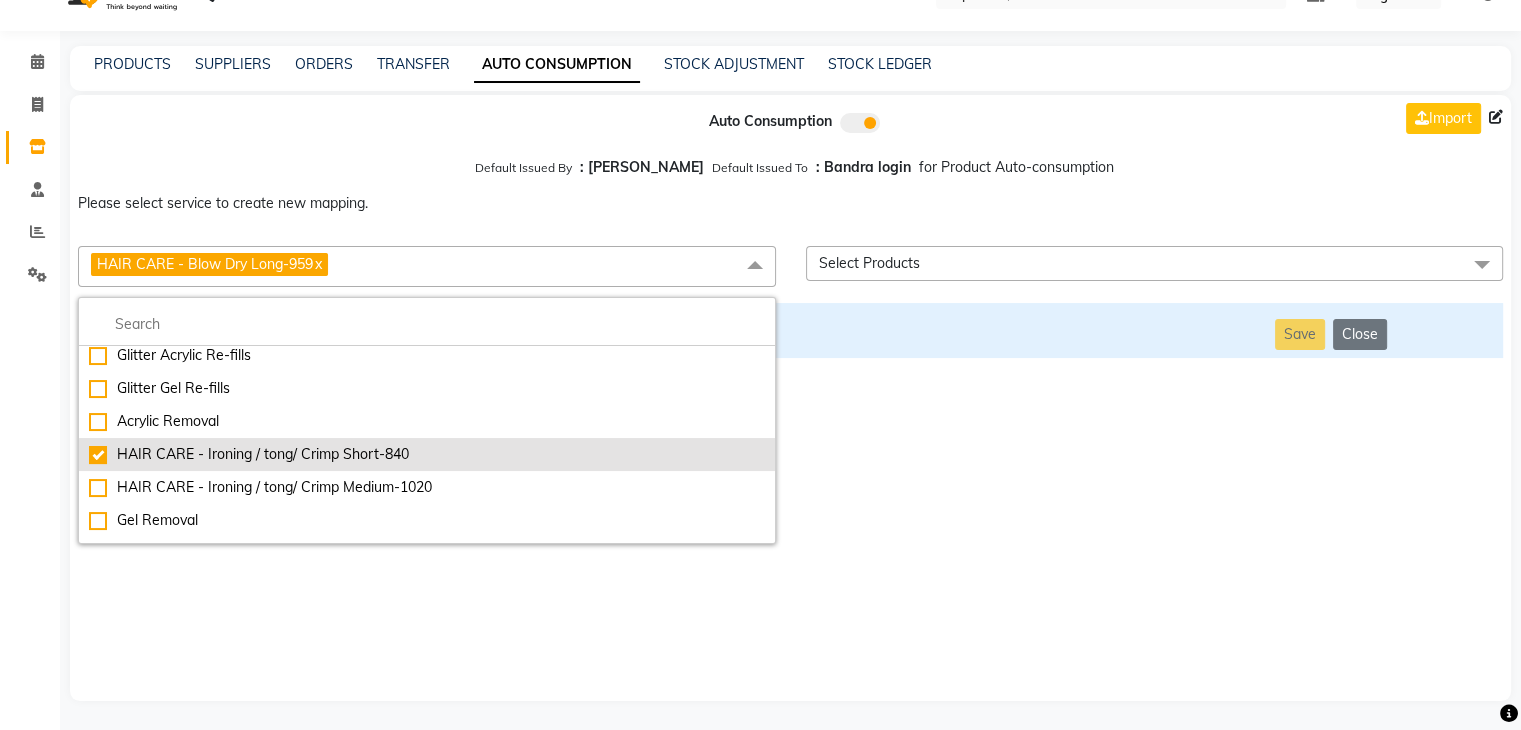 checkbox on "false" 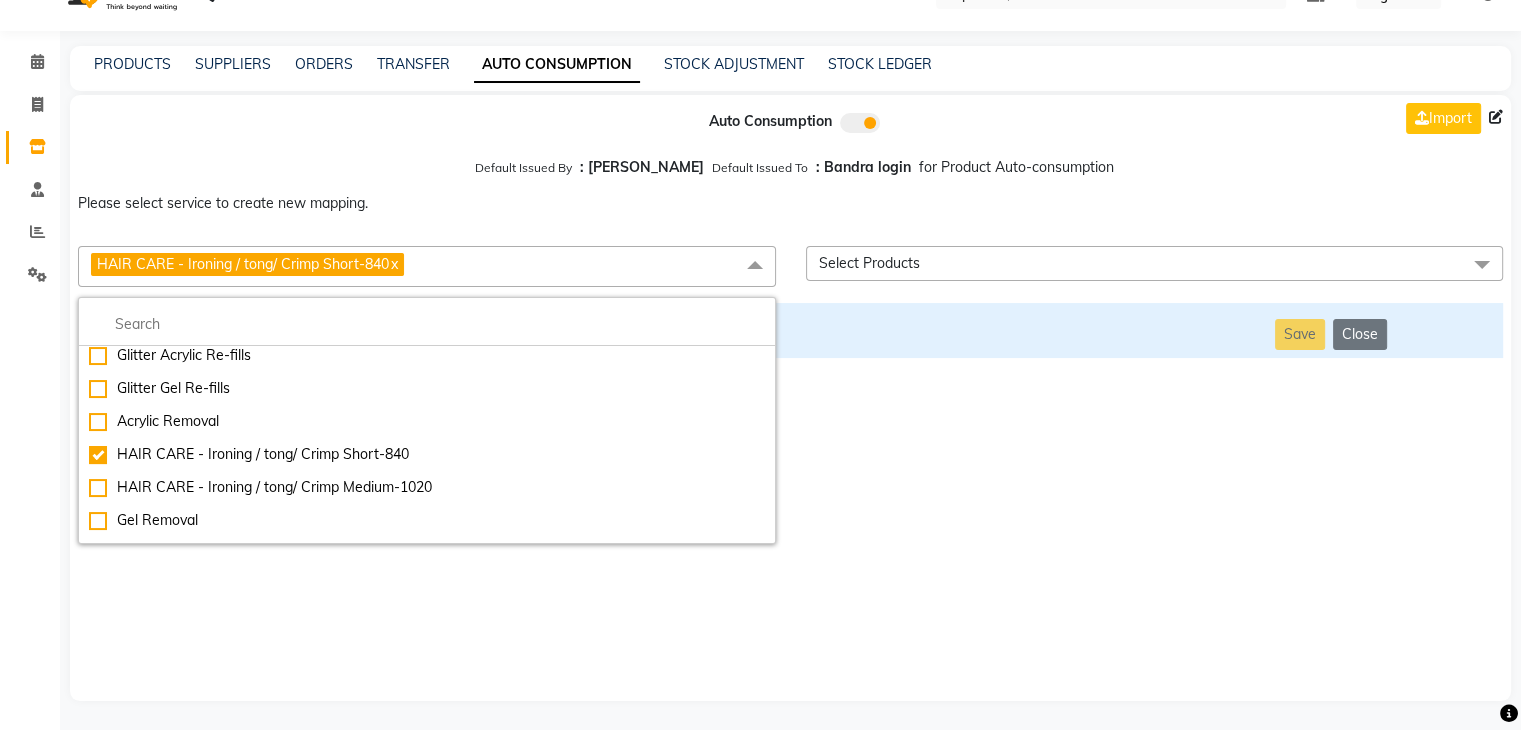 click on "Auto Consumption  Import Default Issued By  : [PERSON_NAME] Default Issued To  : Bandra login  for Product Auto-consumption  Please select service to create new mapping. HAIR CARE - Ironing / tong/ Crimp Short-840  x Essential Manicure w Scrub Essential Pedicure w Scrub Manicure + OPI Nail Ext + Gel Polish-3570 Manicure + T&T Nail Ext + Gel Polish T&T Nail Ext + T&T Gel Polish OPI Nail Ext + OPI Gel Polish T&T Refills + Gel Polish OPI Refills + Gel Polish Travel Allowance Waiting Charge HAIR REPAIR - Haircut HAIR REPAIR - Haircut for Kids HAIR REPAIR - Hair Wash HAIR REPAIR - Hair Wash Premium HAIR REPAIR - Full Head Shave HAIR REPAIR - Hair Design HAIR REPAIR - Hairstyling HAIR REPAIR - Threading HAIR REPAIR - [PERSON_NAME] Edging HAIR REPAIR - [PERSON_NAME] Edging Premium HAIR REPAIR - Razor Shave HAIR REPAIR - Razor Shave Premium HAIR REPAIR - Luxury Steam Shaving HAIR REPAIR - Fade Hair Cut HAIR SPA RITUALS - Hairoticmen Argan Spa HAIR SPA RITUALS - Wella Deep Nourishing Spa HAIR SPA RITUALS - Nashi Argan Oil Spa Big Toe" at bounding box center (790, 398) 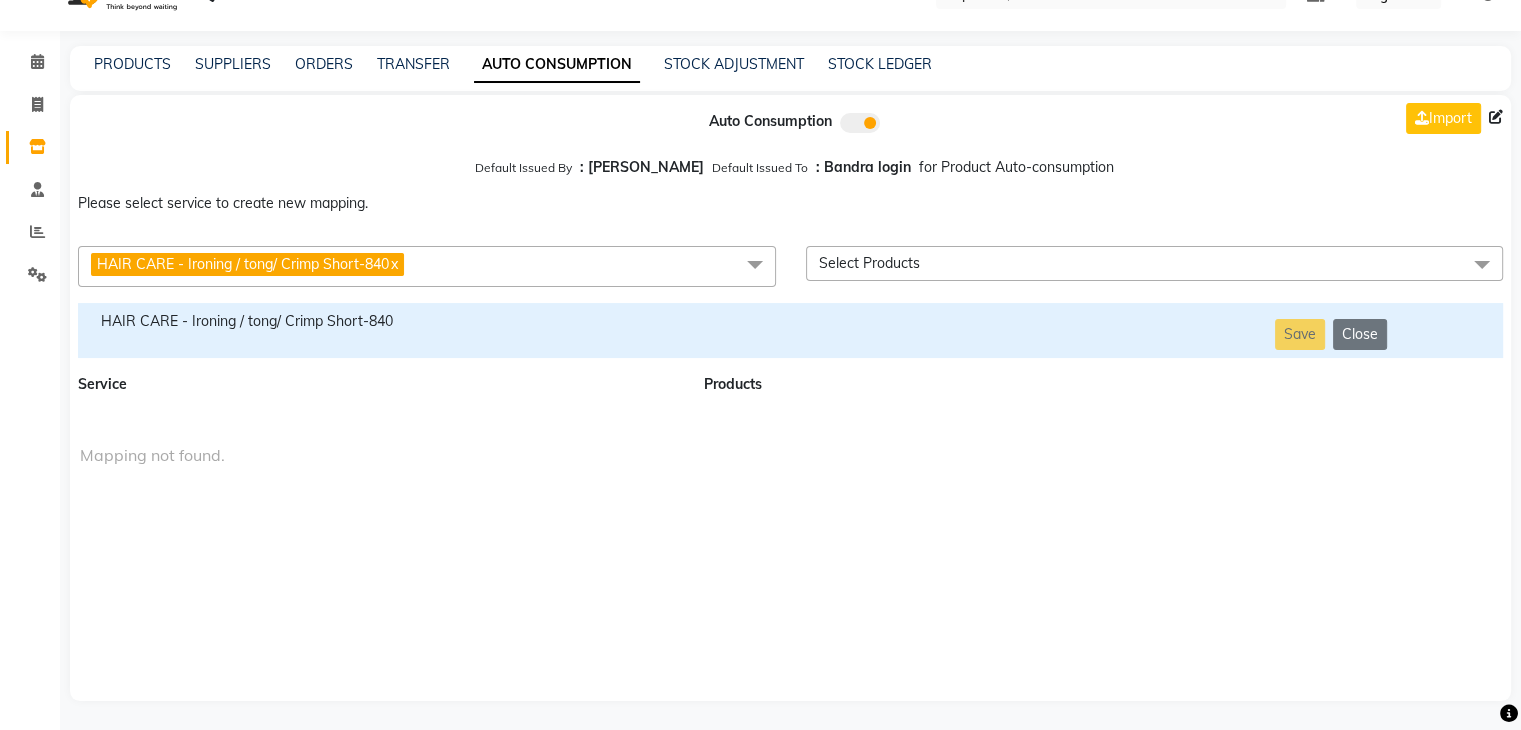 click on "HAIR CARE - Ironing / tong/ Crimp Short-840" at bounding box center [379, 321] 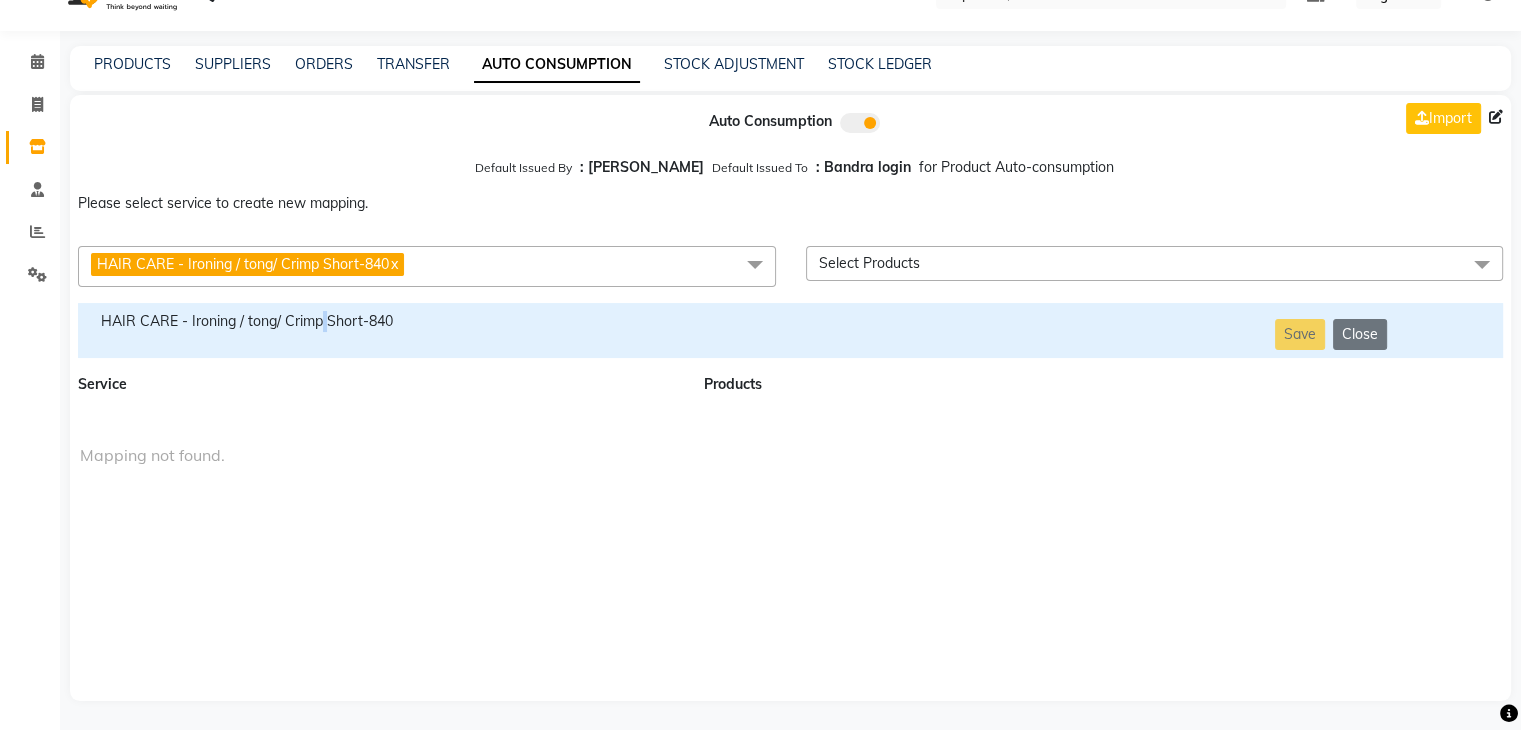 click on "HAIR CARE - Ironing / tong/ Crimp Short-840" at bounding box center (379, 321) 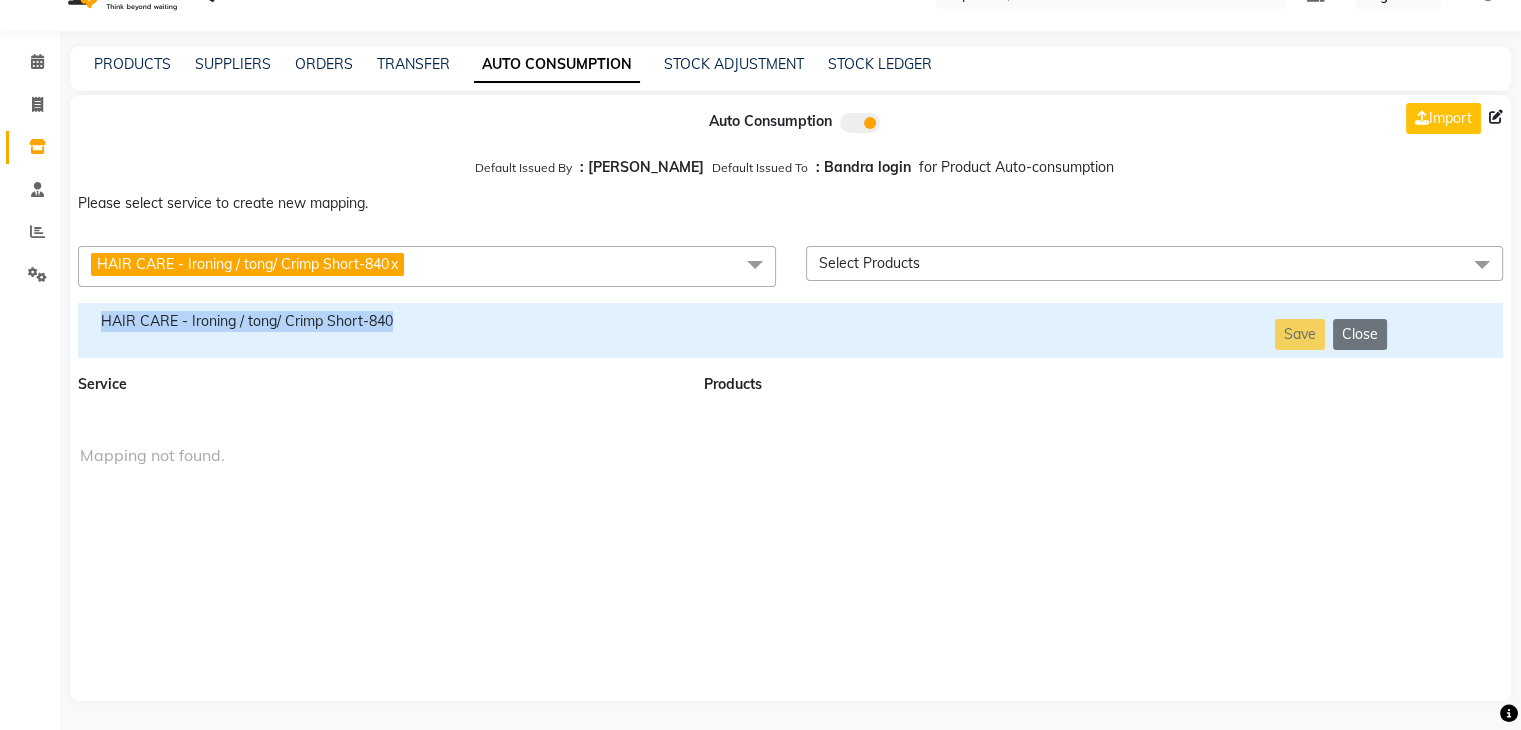 click on "HAIR CARE - Ironing / tong/ Crimp Short-840" at bounding box center [379, 321] 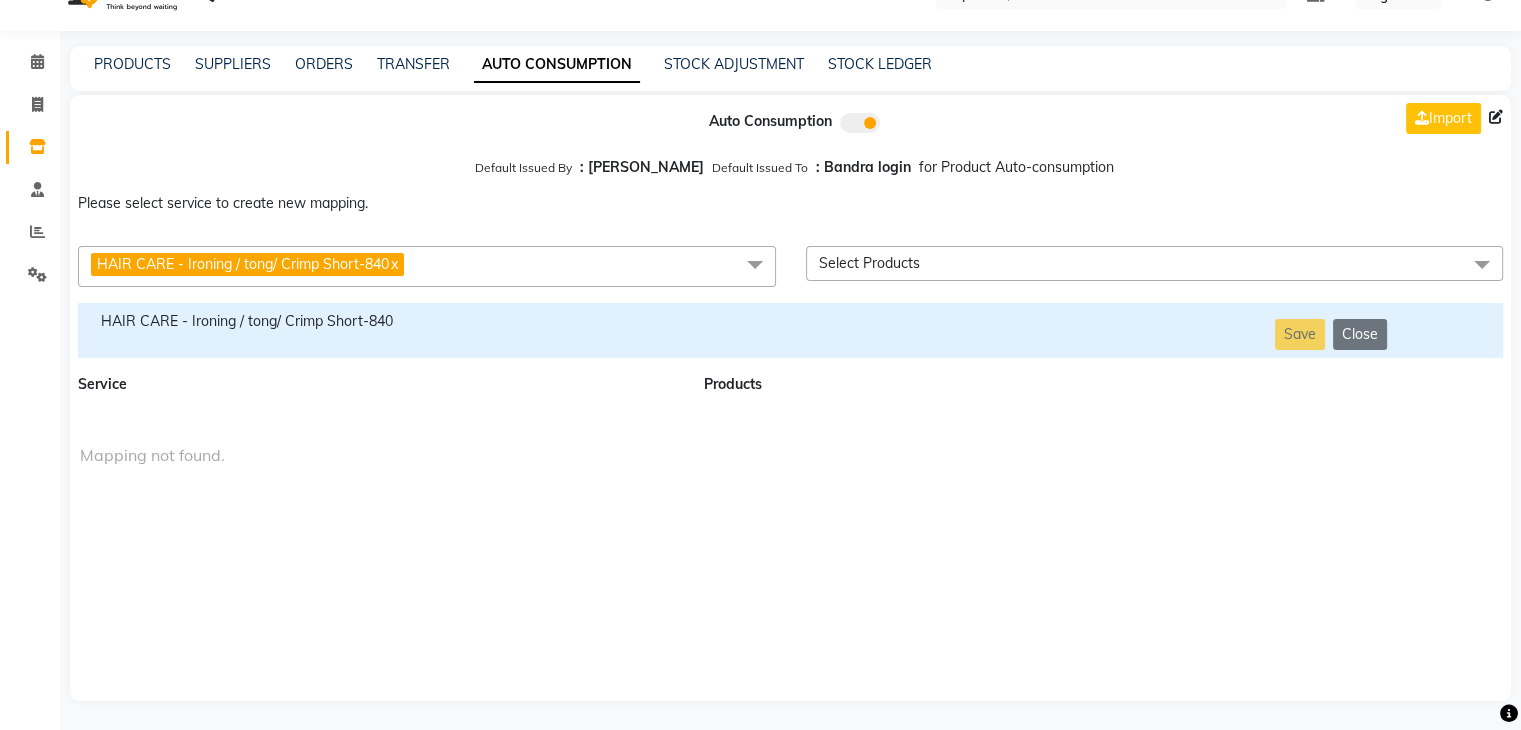 click on "HAIR CARE - Ironing / tong/ Crimp Short-840  x" at bounding box center (427, 266) 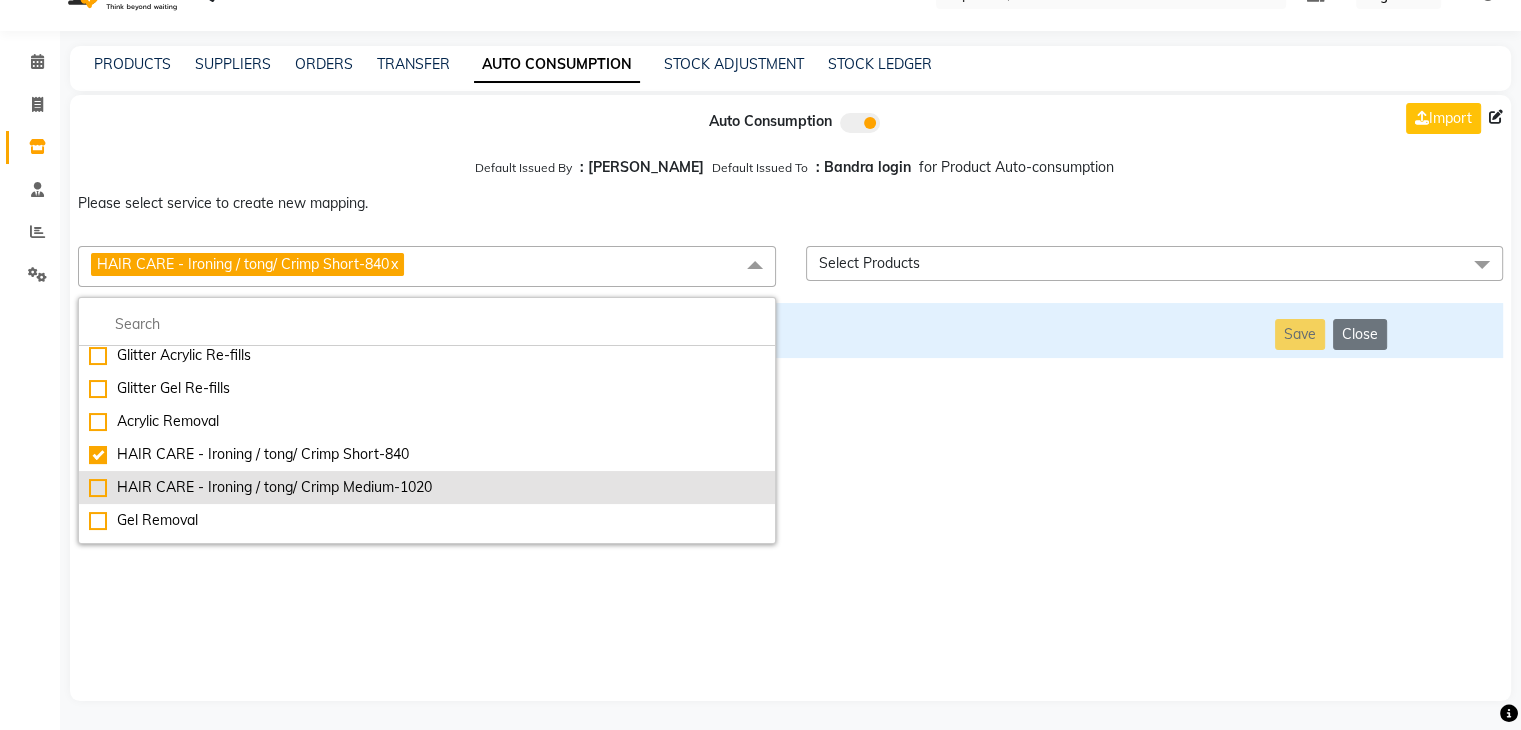 click on "HAIR CARE - Ironing / tong/ Crimp Medium-1020" at bounding box center (427, 487) 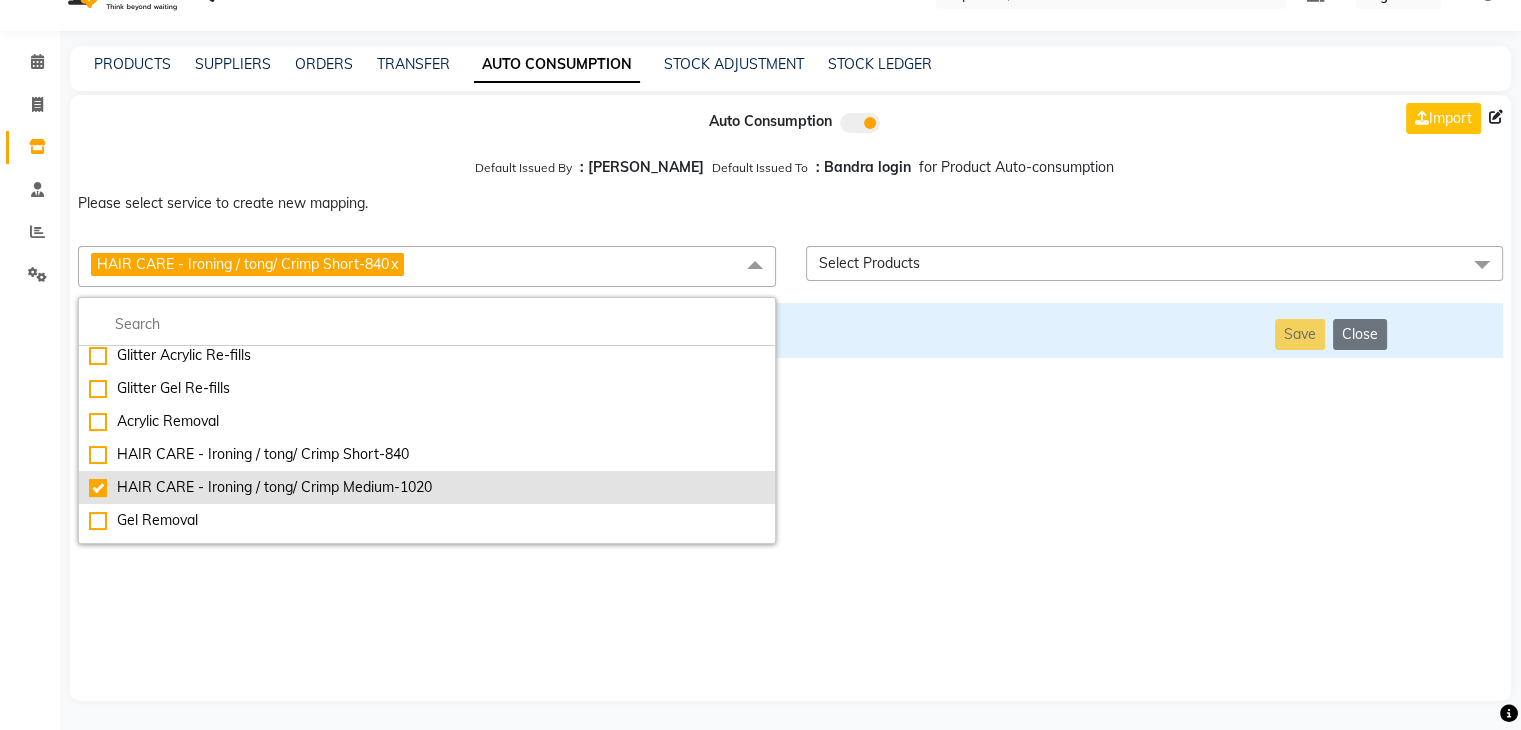 checkbox on "false" 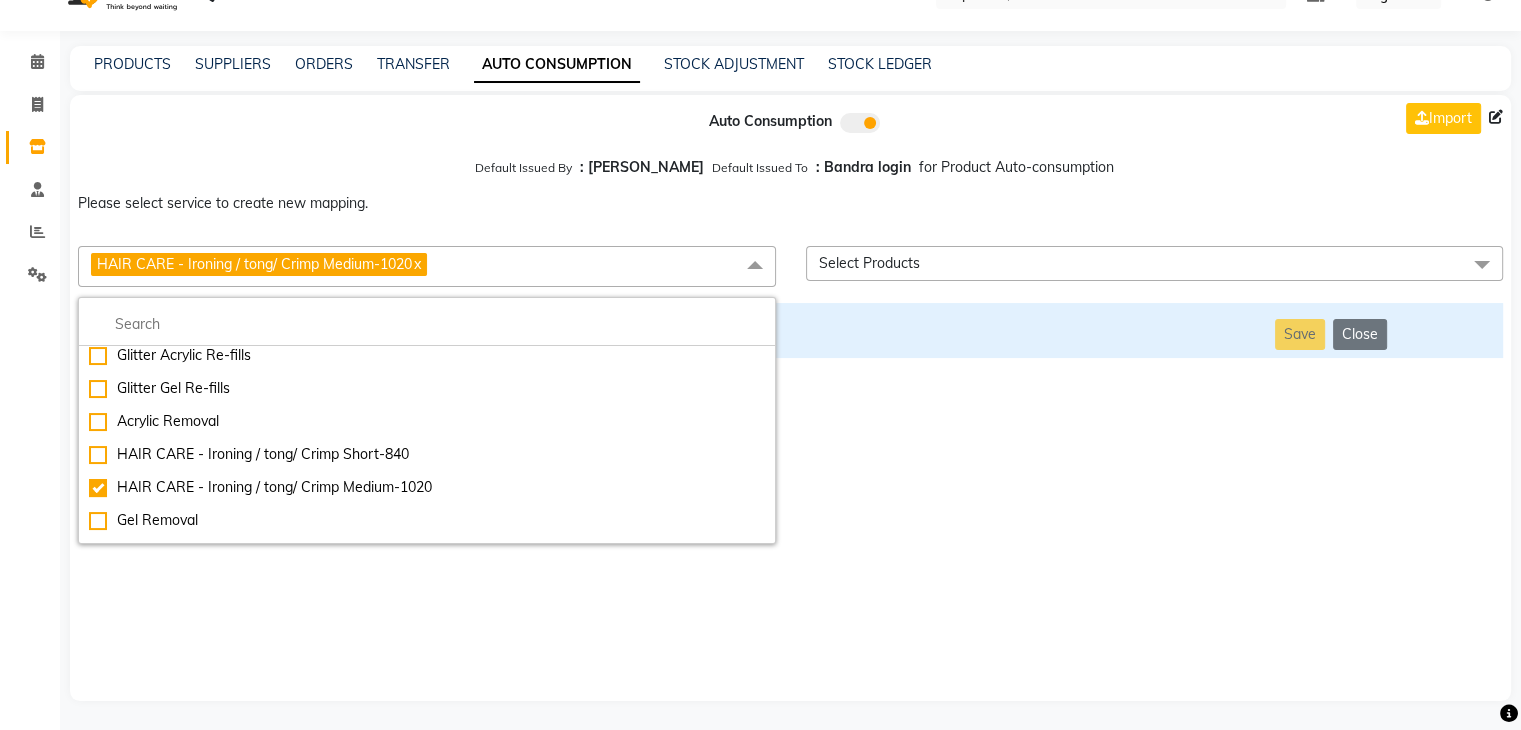 click on "Auto Consumption  Import Default Issued By  : [PERSON_NAME] Default Issued To  : Bandra login  for Product Auto-consumption  Please select service to create new mapping. HAIR CARE - Ironing / tong/ Crimp Medium-1020  x Essential Manicure w Scrub Essential Pedicure w Scrub Manicure + OPI Nail Ext + Gel Polish-3570 Manicure + T&T Nail Ext + Gel Polish T&T Nail Ext + T&T Gel Polish OPI Nail Ext + OPI Gel Polish T&T Refills + Gel Polish OPI Refills + Gel Polish Travel Allowance Waiting Charge HAIR REPAIR - Haircut HAIR REPAIR - Haircut for Kids HAIR REPAIR - Hair Wash HAIR REPAIR - Hair Wash Premium HAIR REPAIR - Full Head Shave HAIR REPAIR - Hair Design HAIR REPAIR - Hairstyling HAIR REPAIR - Threading HAIR REPAIR - [PERSON_NAME] Edging HAIR REPAIR - [PERSON_NAME] Edging Premium HAIR REPAIR - Razor Shave HAIR REPAIR - Razor Shave Premium HAIR REPAIR - Luxury Steam Shaving HAIR REPAIR - Fade Hair Cut HAIR SPA RITUALS - Hairoticmen Argan Spa HAIR SPA RITUALS - Wella Deep Nourishing Spa HAIR SPA RITUALS - Nashi Argan Oil Spa Alga" at bounding box center [790, 398] 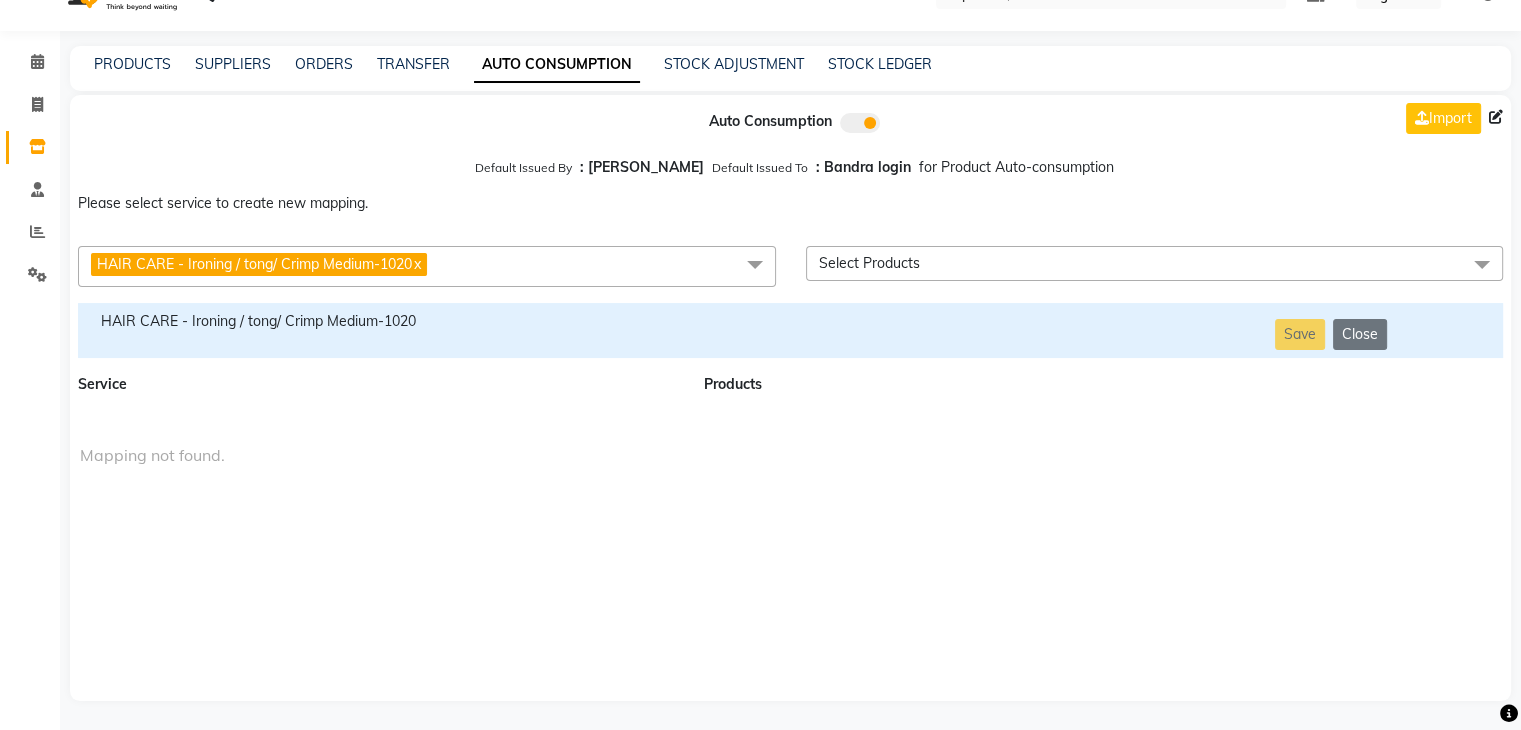 click on "HAIR CARE - Ironing / tong/ Crimp Medium-1020" at bounding box center (379, 321) 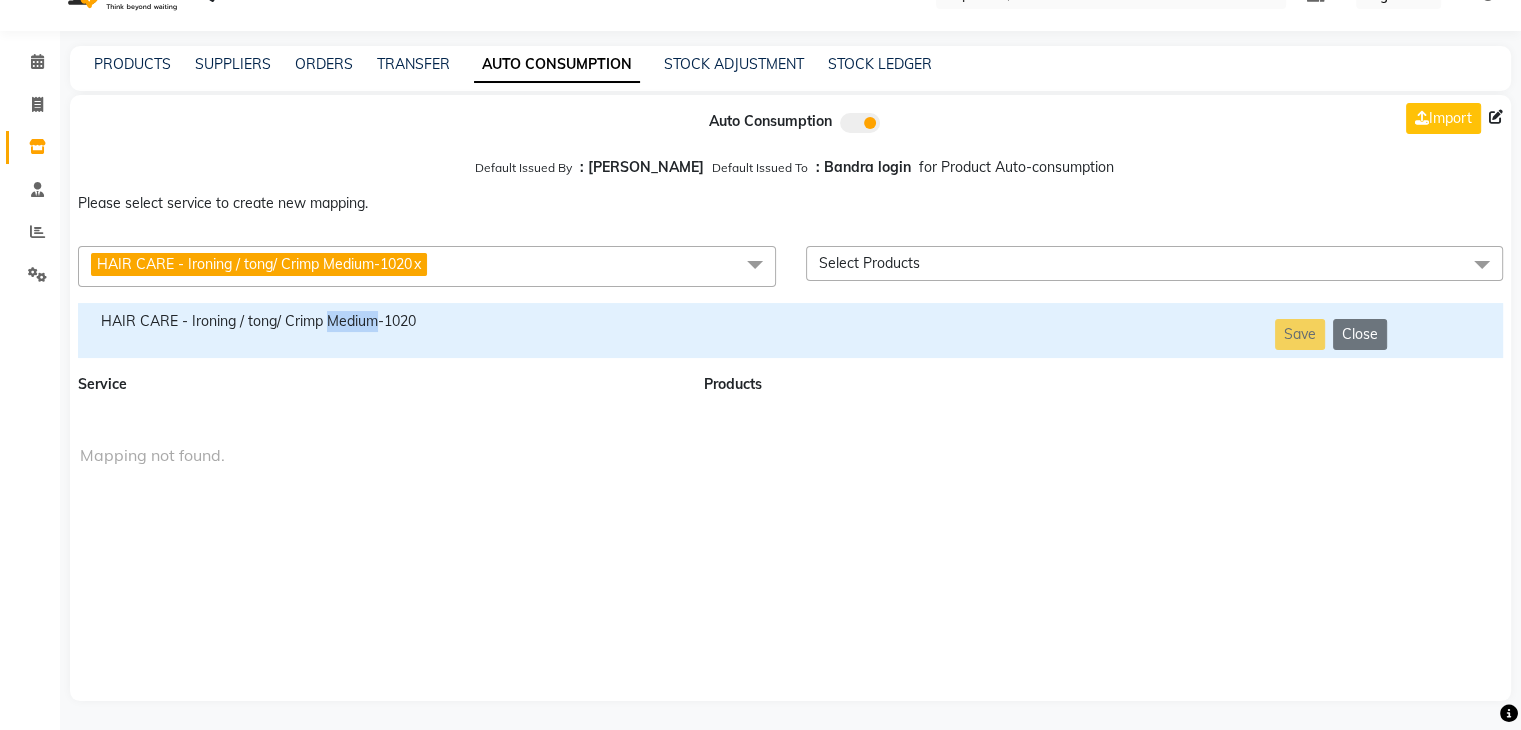click on "HAIR CARE - Ironing / tong/ Crimp Medium-1020" at bounding box center (379, 321) 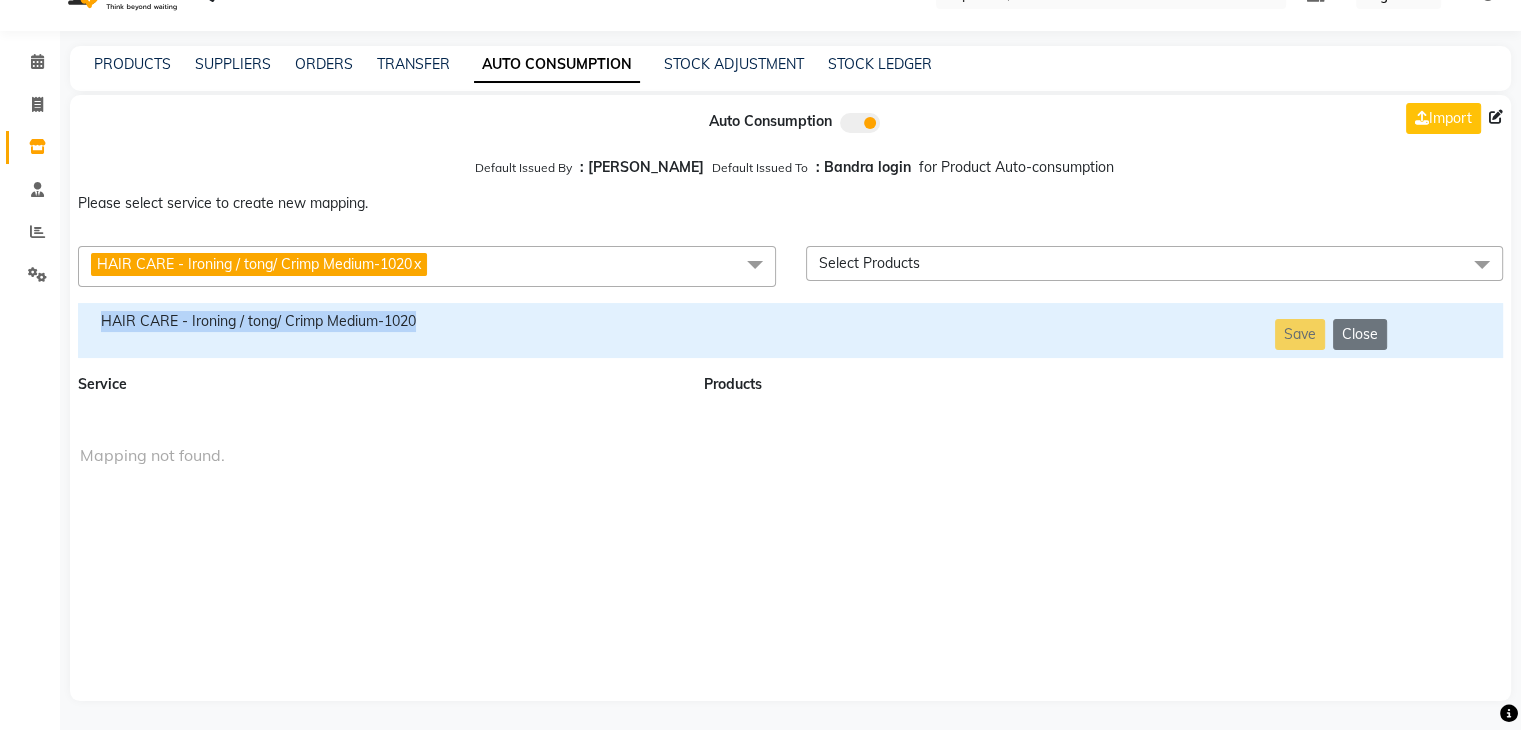 click on "HAIR CARE - Ironing / tong/ Crimp Medium-1020" at bounding box center [379, 321] 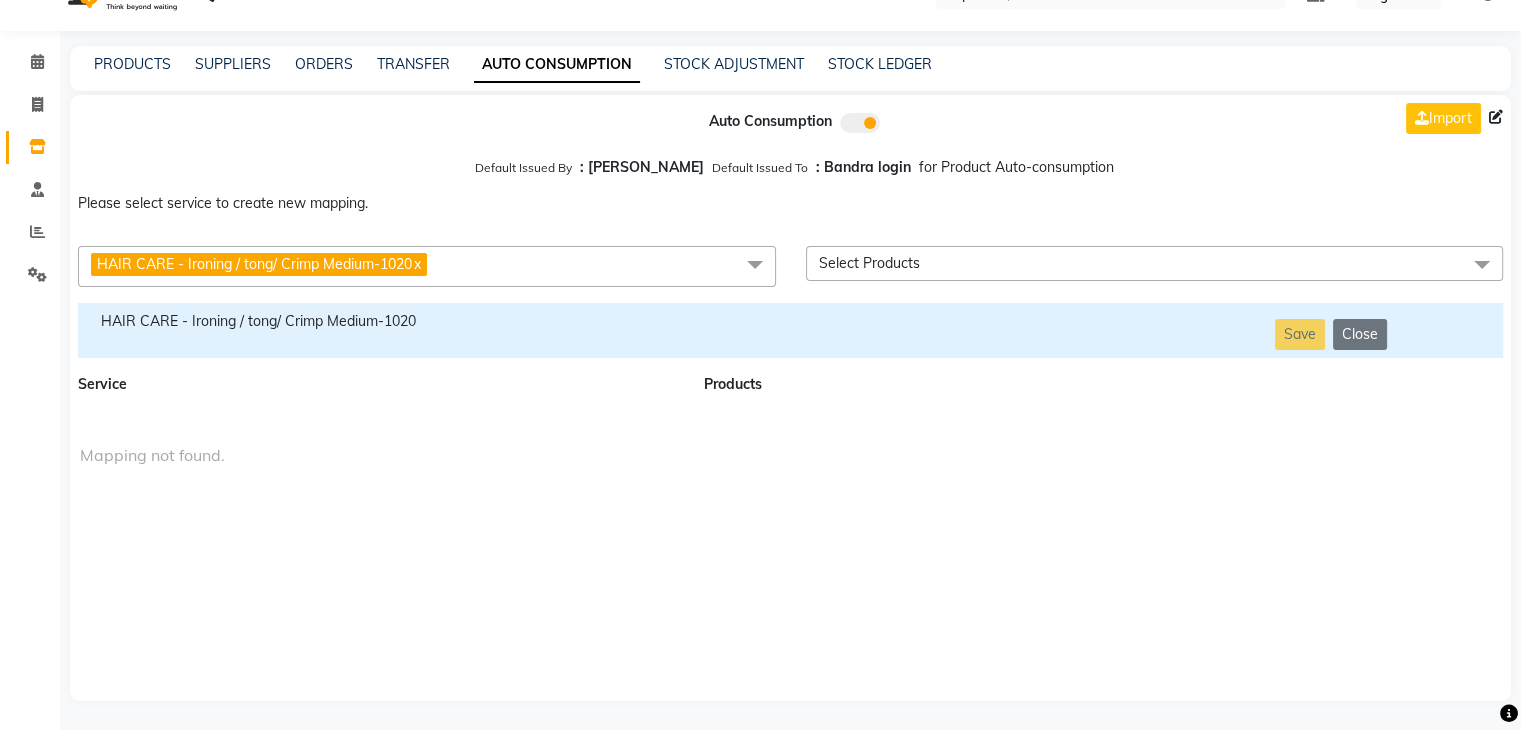 click on "HAIR CARE - Ironing / tong/ Crimp Medium-1020  x" at bounding box center (427, 266) 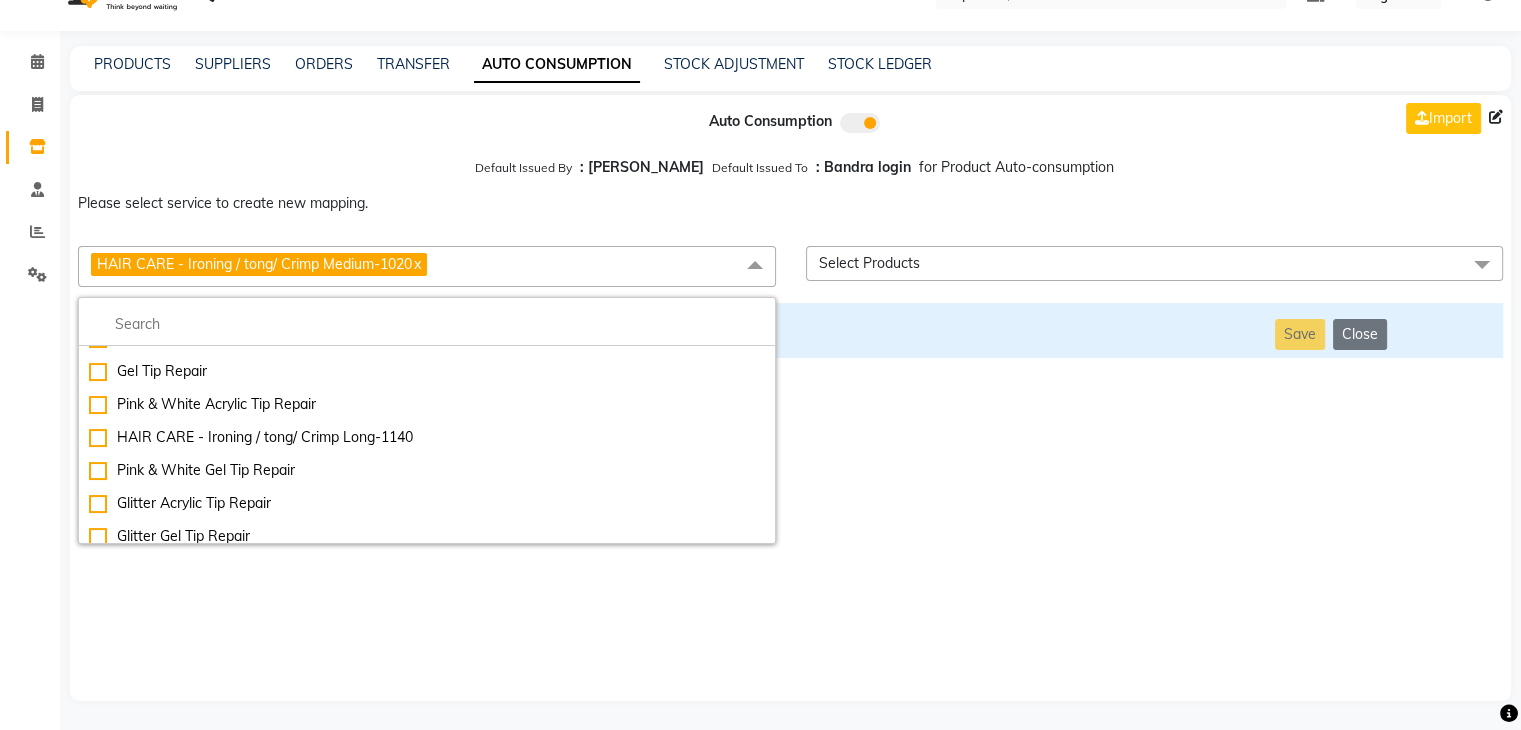 scroll, scrollTop: 5044, scrollLeft: 0, axis: vertical 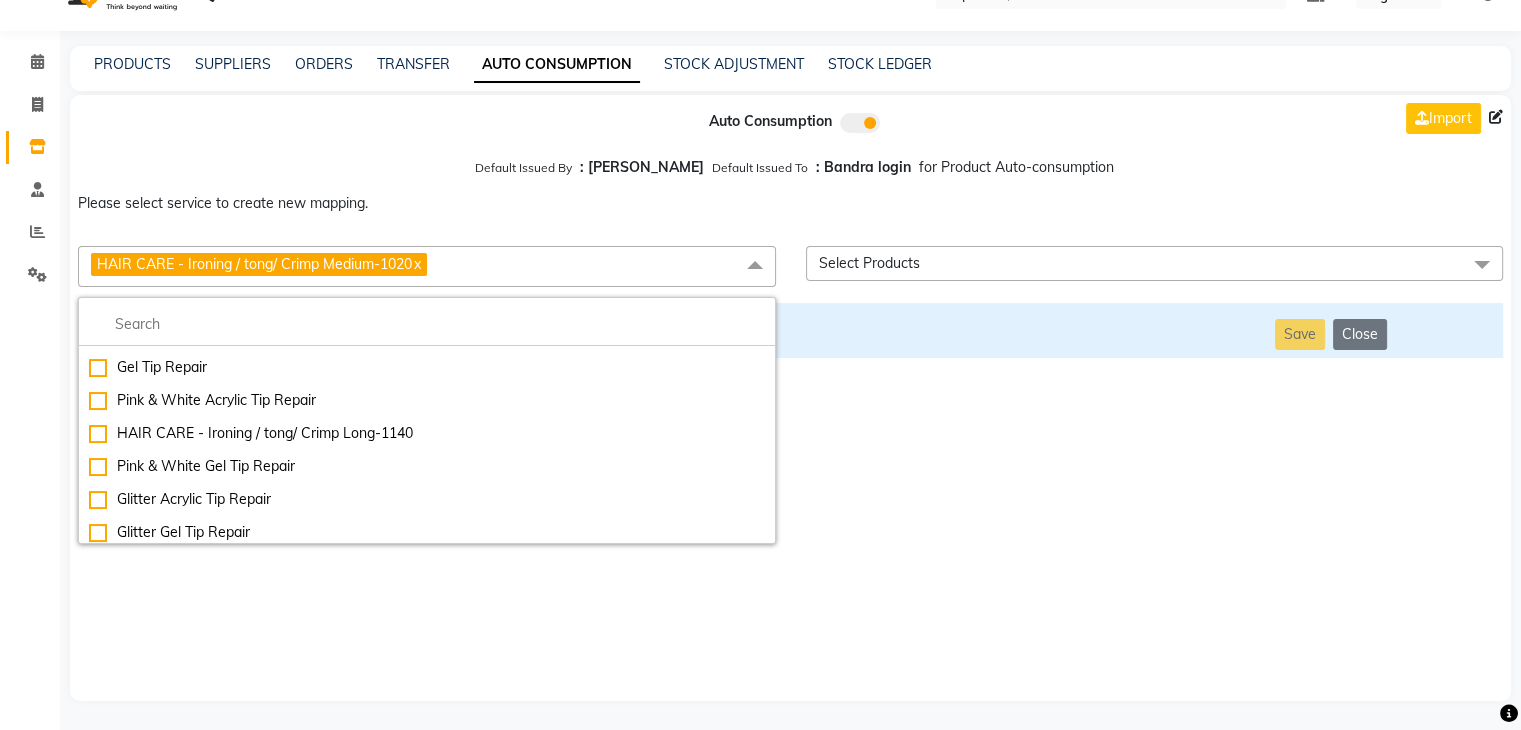click on "HAIR CARE - Ironing / tong/ Crimp Long-1140" at bounding box center (427, 433) 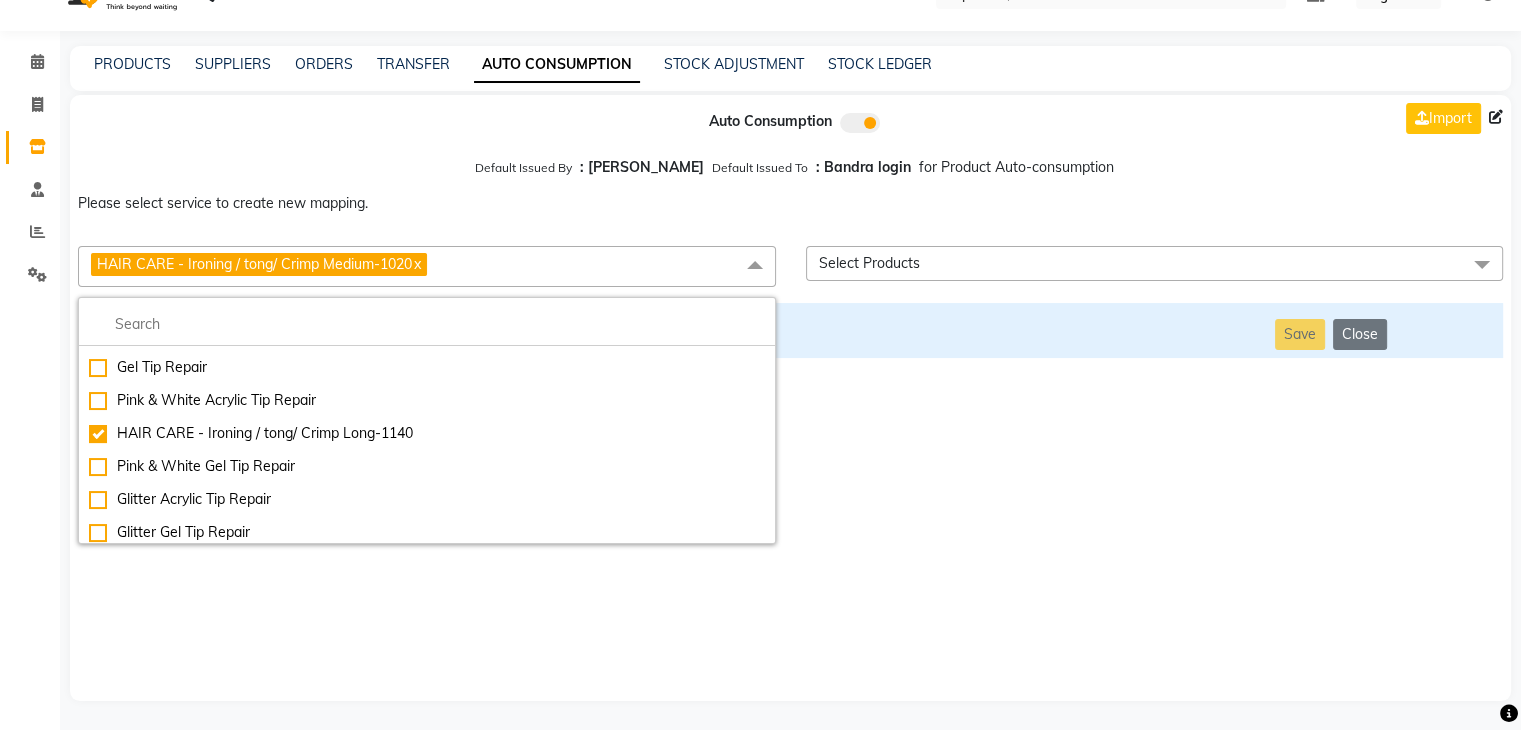 checkbox on "false" 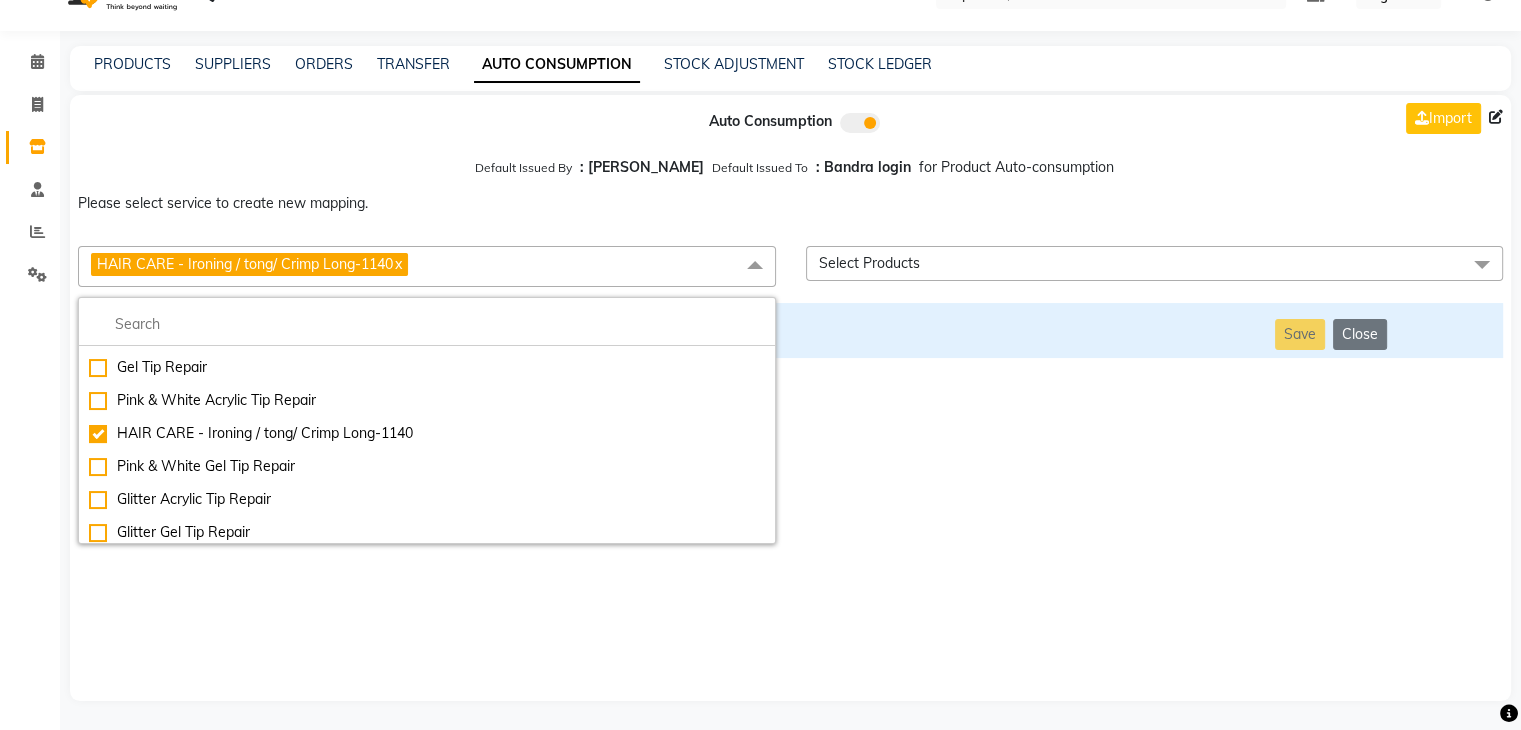 click on "Auto Consumption  Import Default Issued By  : [PERSON_NAME] Default Issued To  : Bandra login  for Product Auto-consumption  Please select service to create new mapping. HAIR CARE - Ironing / tong/ Crimp Long-1140  x Essential Manicure w Scrub Essential Pedicure w Scrub Manicure + OPI Nail Ext + Gel Polish-3570 Manicure + T&T Nail Ext + Gel Polish T&T Nail Ext + T&T Gel Polish OPI Nail Ext + OPI Gel Polish T&T Refills + Gel Polish OPI Refills + Gel Polish Travel Allowance Waiting Charge HAIR REPAIR - Haircut HAIR REPAIR - Haircut for Kids HAIR REPAIR - Hair Wash HAIR REPAIR - Hair Wash Premium HAIR REPAIR - Full Head Shave HAIR REPAIR - Hair Design HAIR REPAIR - Hairstyling HAIR REPAIR - Threading HAIR REPAIR - [PERSON_NAME] Edging HAIR REPAIR - [PERSON_NAME] Edging Premium HAIR REPAIR - Razor Shave HAIR REPAIR - Razor Shave Premium HAIR REPAIR - Luxury Steam Shaving HAIR REPAIR - Fade Hair Cut HAIR SPA RITUALS - Hairoticmen Argan Spa HAIR SPA RITUALS - Wella Deep Nourishing Spa HAIR SPA RITUALS - Nashi Argan Oil Spa Big Toe" at bounding box center (790, 398) 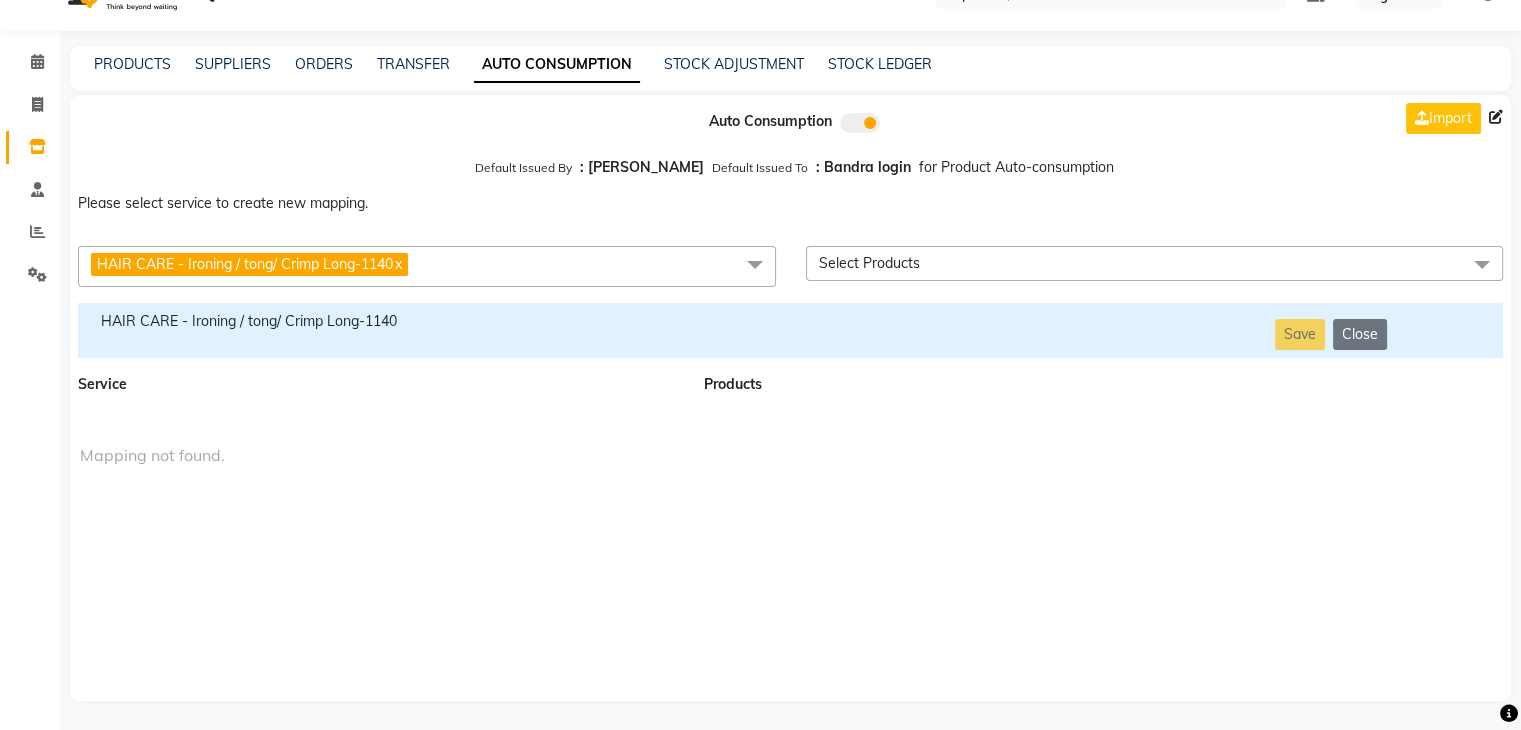 click on "HAIR CARE - Ironing / tong/ Crimp Long-1140  x" at bounding box center [427, 266] 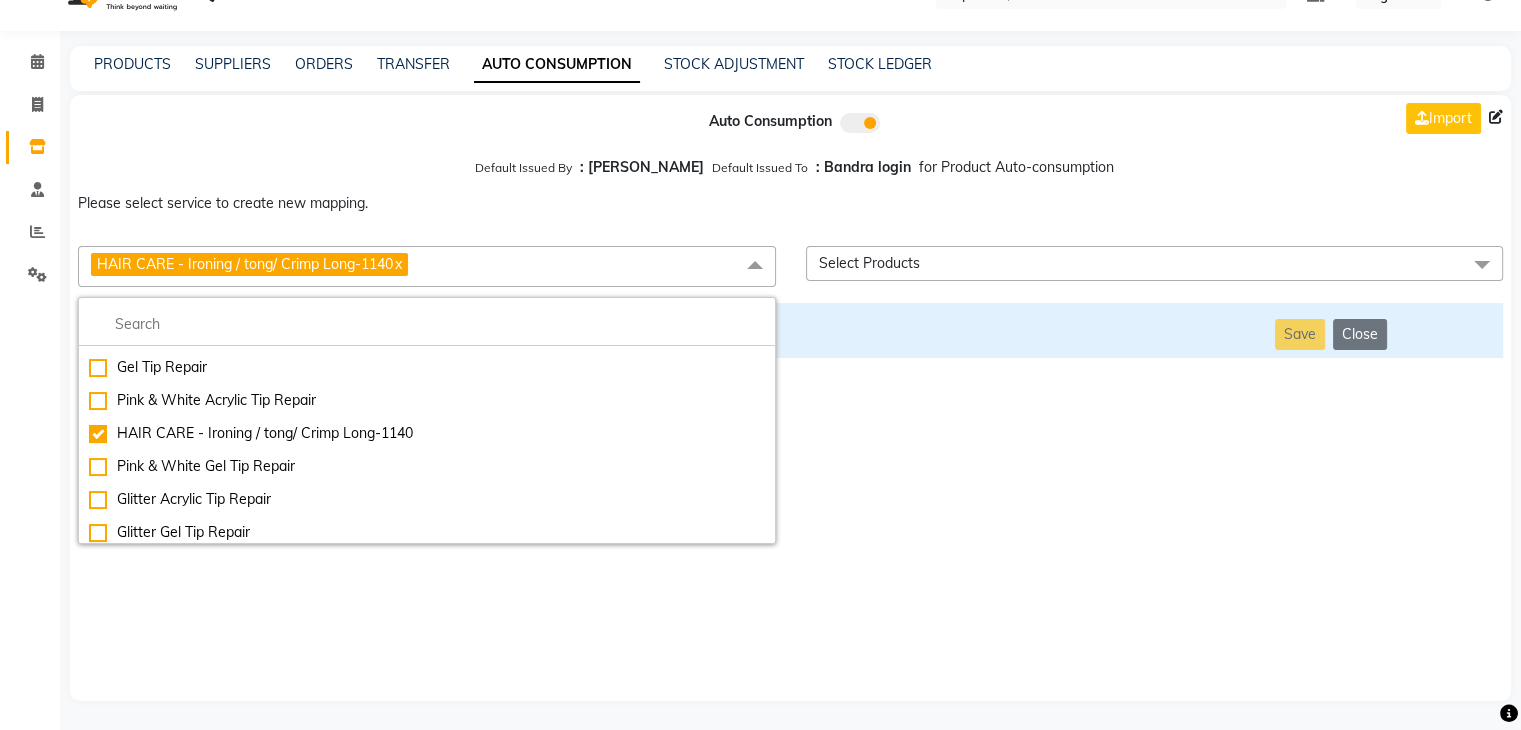 click on "Auto Consumption  Import Default Issued By  : [PERSON_NAME] Default Issued To  : Bandra login  for Product Auto-consumption  Please select service to create new mapping. HAIR CARE - Ironing / tong/ Crimp Long-1140  x Essential Manicure w Scrub Essential Pedicure w Scrub Manicure + OPI Nail Ext + Gel Polish-3570 Manicure + T&T Nail Ext + Gel Polish T&T Nail Ext + T&T Gel Polish OPI Nail Ext + OPI Gel Polish T&T Refills + Gel Polish OPI Refills + Gel Polish Travel Allowance Waiting Charge HAIR REPAIR - Haircut HAIR REPAIR - Haircut for Kids HAIR REPAIR - Hair Wash HAIR REPAIR - Hair Wash Premium HAIR REPAIR - Full Head Shave HAIR REPAIR - Hair Design HAIR REPAIR - Hairstyling HAIR REPAIR - Threading HAIR REPAIR - [PERSON_NAME] Edging HAIR REPAIR - [PERSON_NAME] Edging Premium HAIR REPAIR - Razor Shave HAIR REPAIR - Razor Shave Premium HAIR REPAIR - Luxury Steam Shaving HAIR REPAIR - Fade Hair Cut HAIR SPA RITUALS - Hairoticmen Argan Spa HAIR SPA RITUALS - Wella Deep Nourishing Spa HAIR SPA RITUALS - Nashi Argan Oil Spa Big Toe" at bounding box center [790, 398] 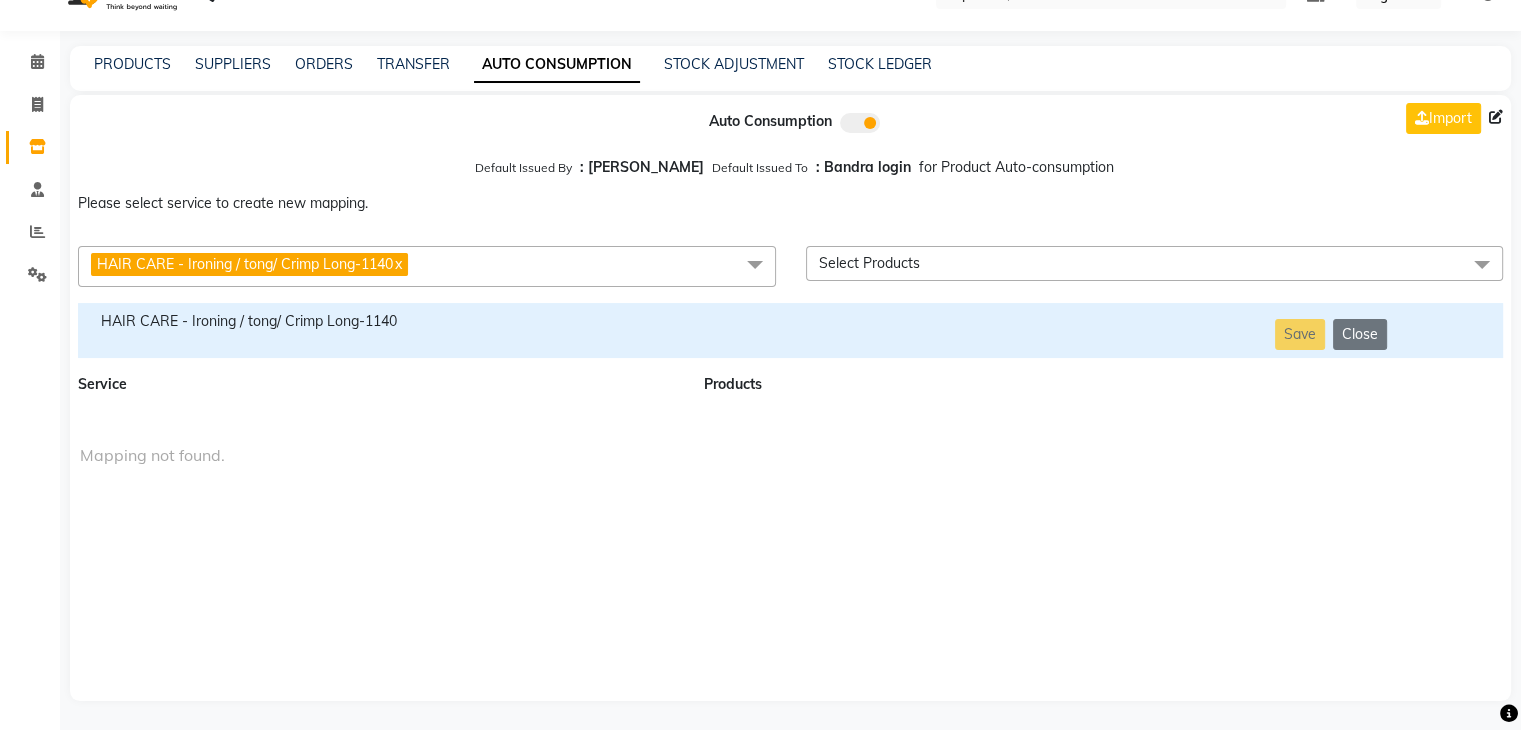 click on "HAIR CARE - Ironing / tong/ Crimp Long-1140" at bounding box center [379, 321] 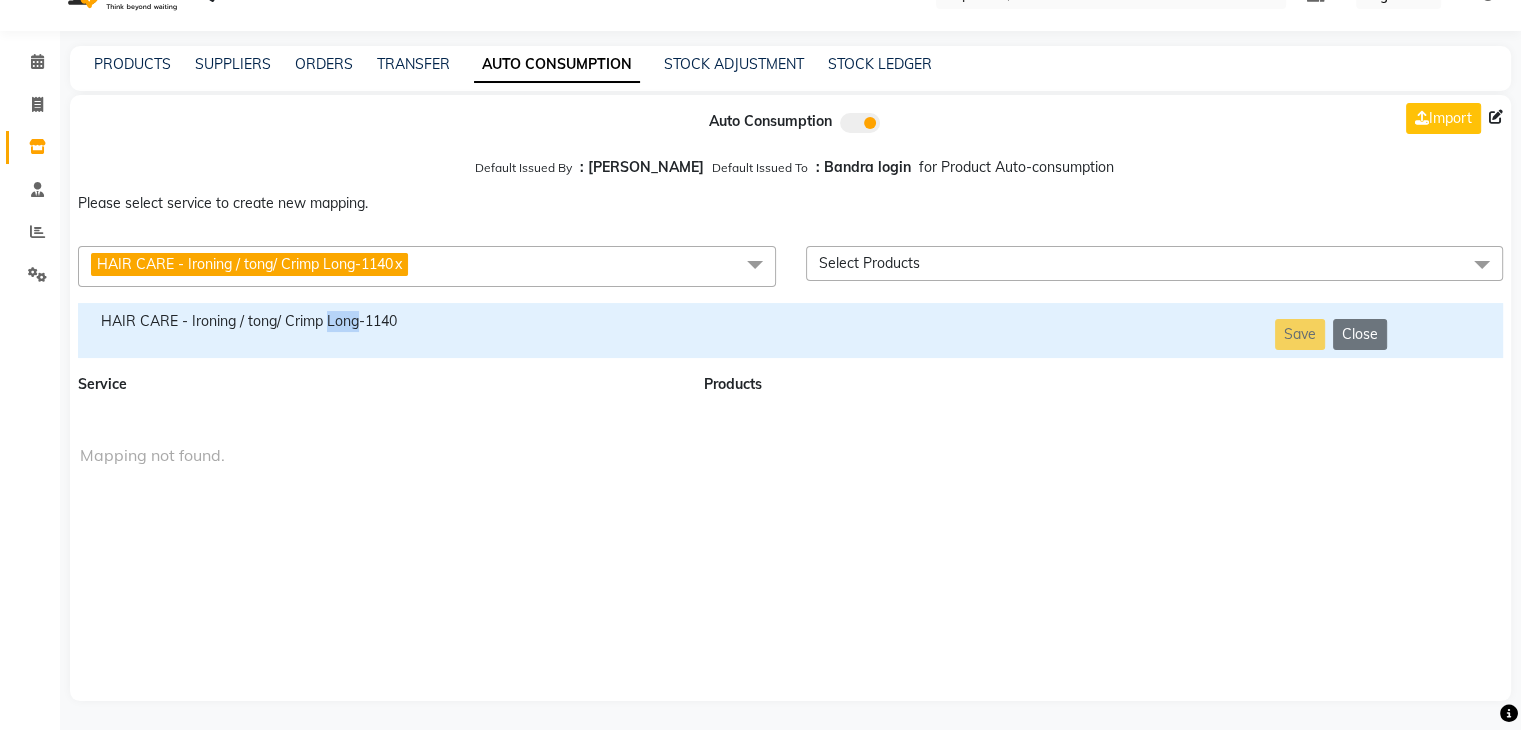 click on "HAIR CARE - Ironing / tong/ Crimp Long-1140" at bounding box center [379, 321] 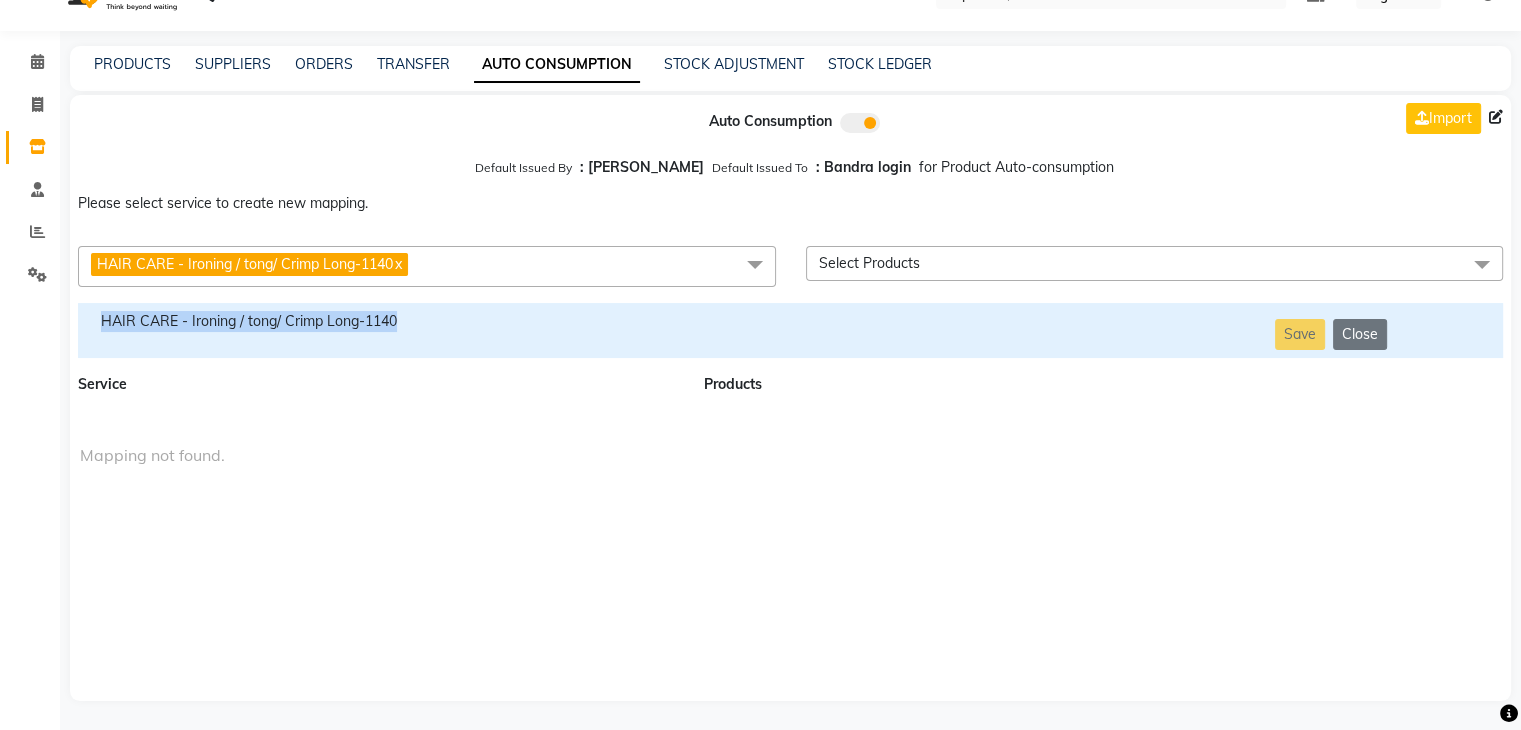 click on "HAIR CARE - Ironing / tong/ Crimp Long-1140" at bounding box center [379, 321] 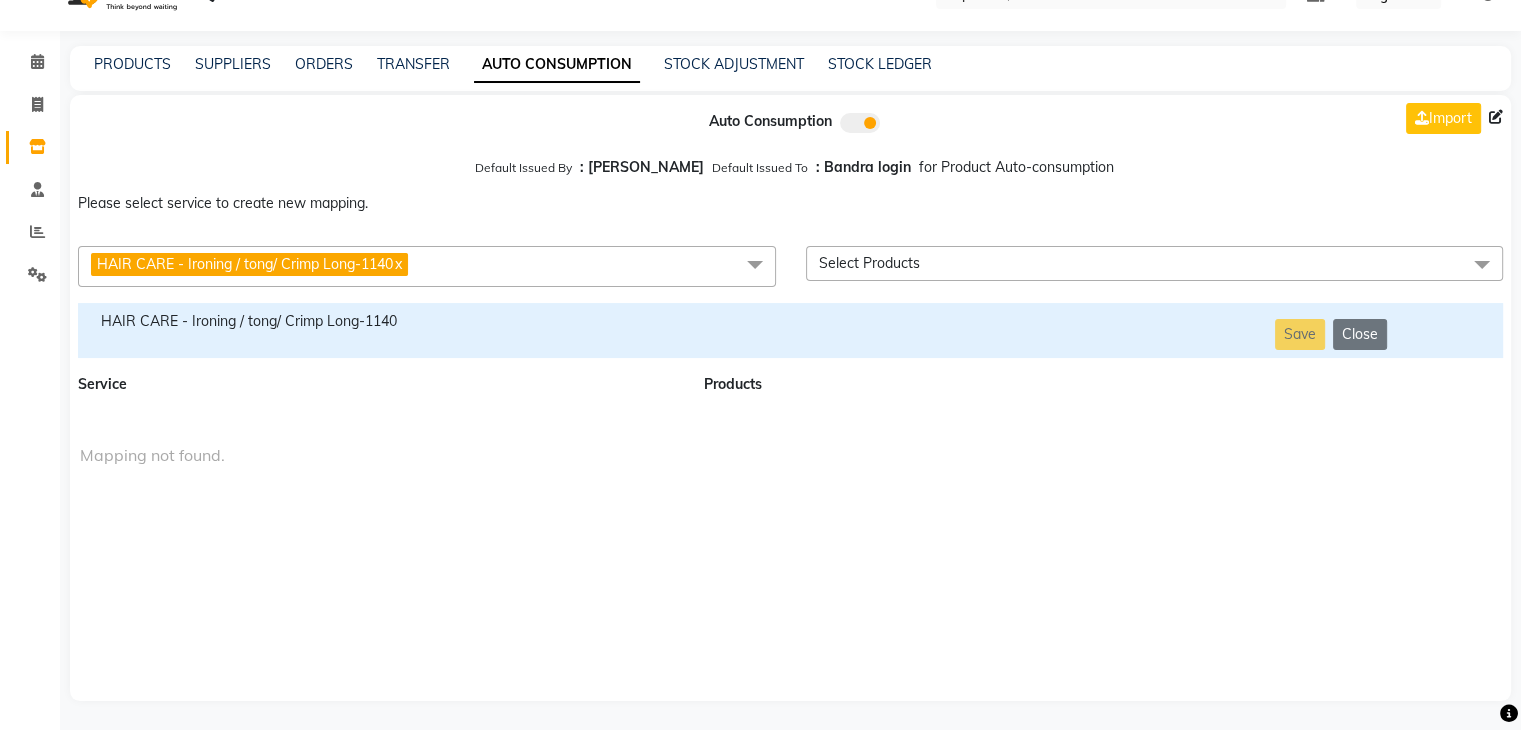 click on "HAIR CARE - Ironing / tong/ Crimp Long-1140  x" at bounding box center (427, 266) 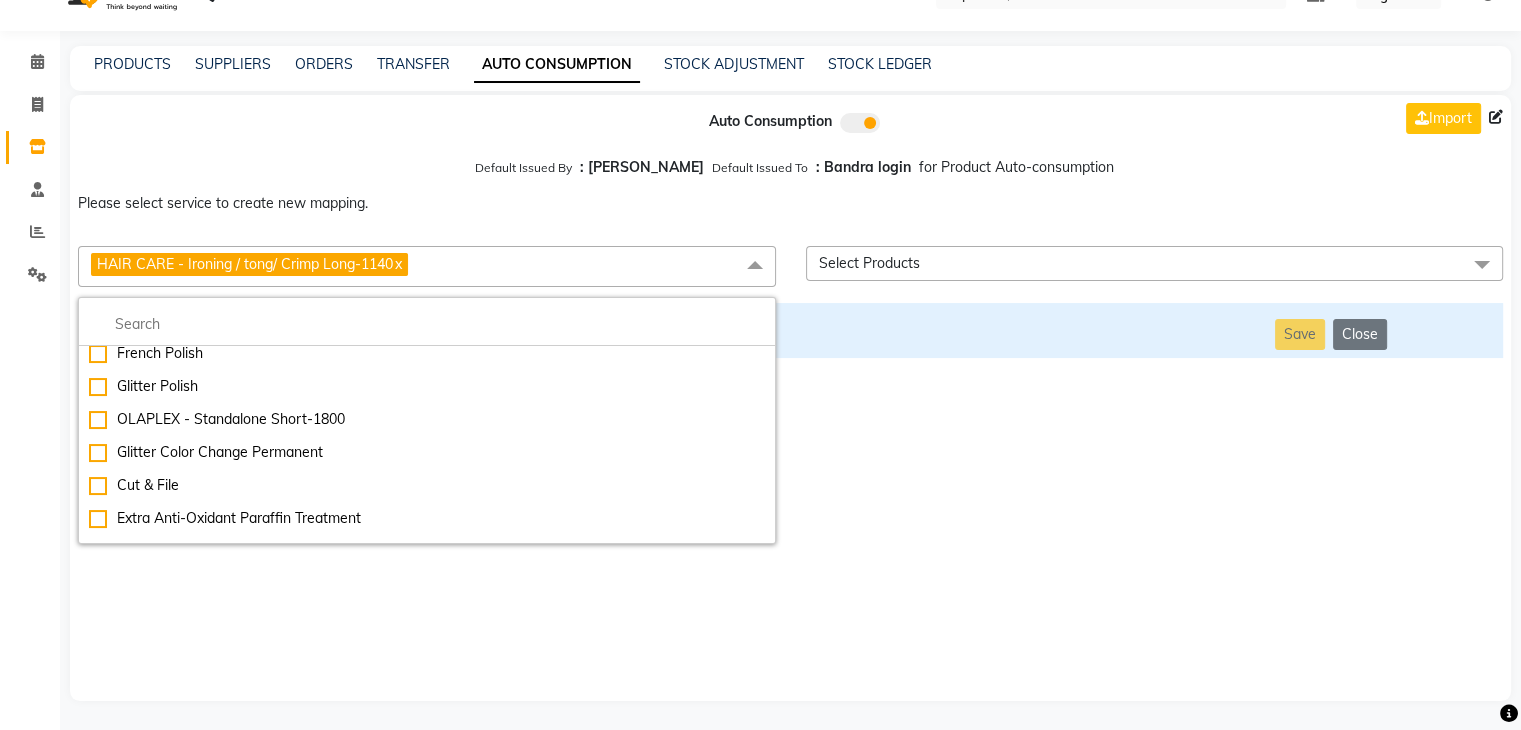 scroll, scrollTop: 5653, scrollLeft: 0, axis: vertical 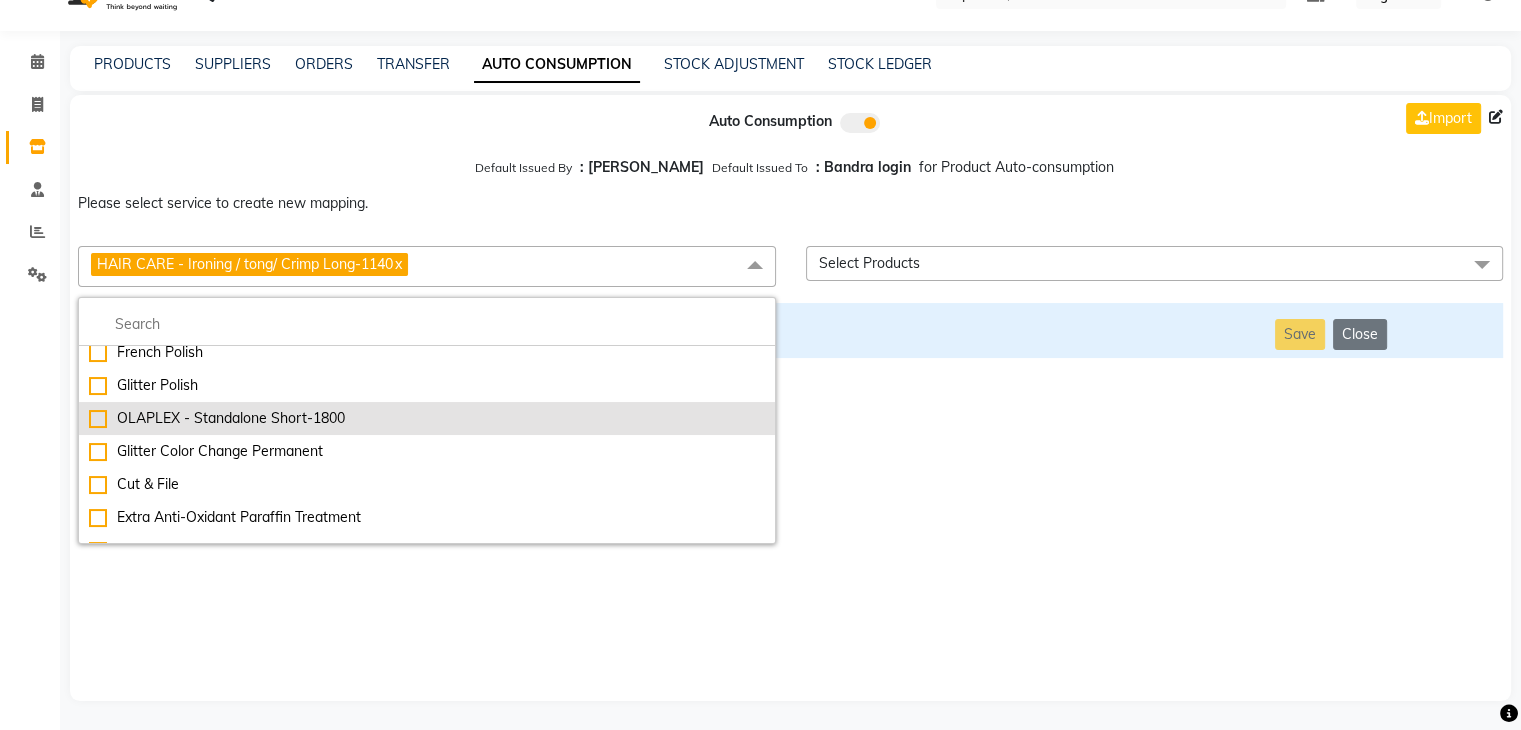 click on "OLAPLEX - Standalone Short-1800" at bounding box center [427, 418] 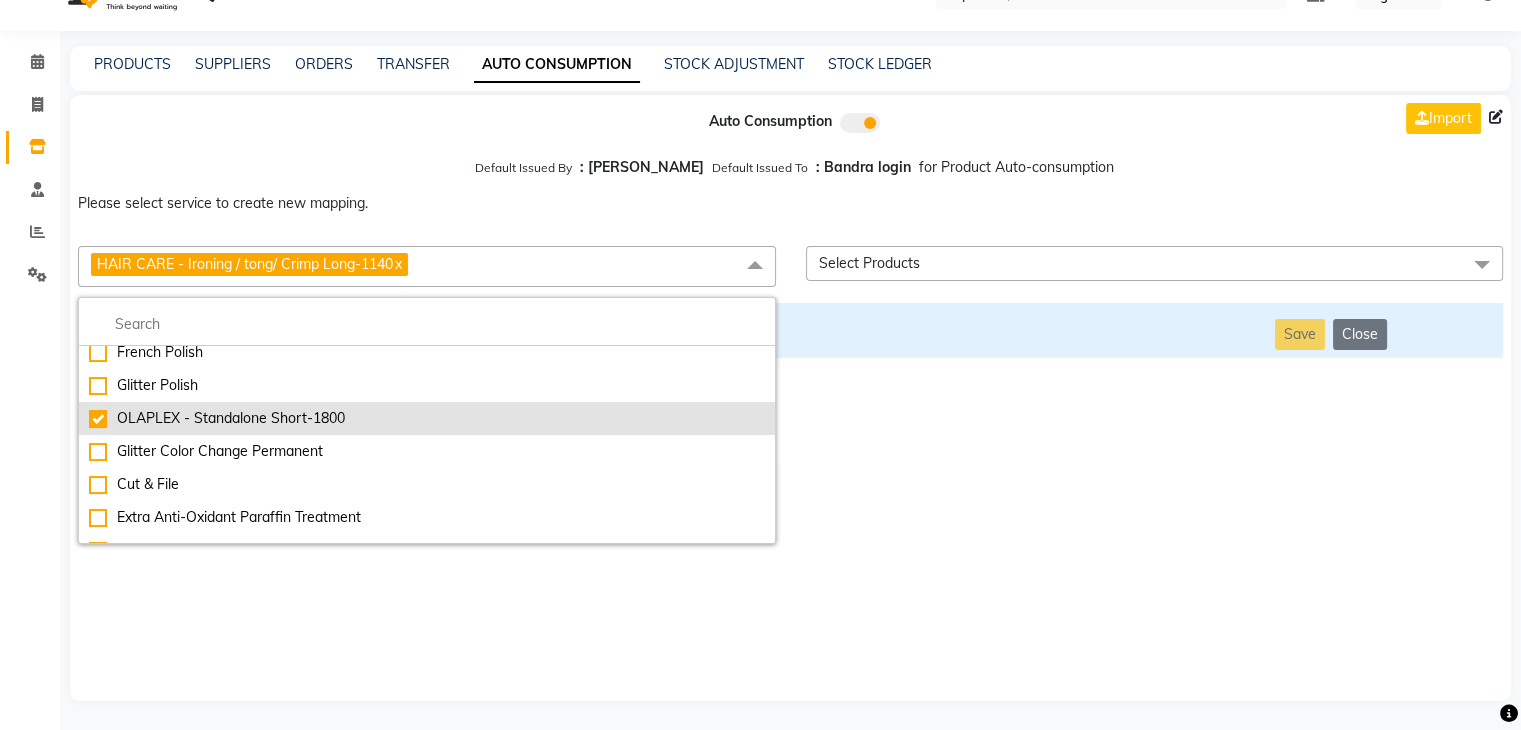 checkbox on "false" 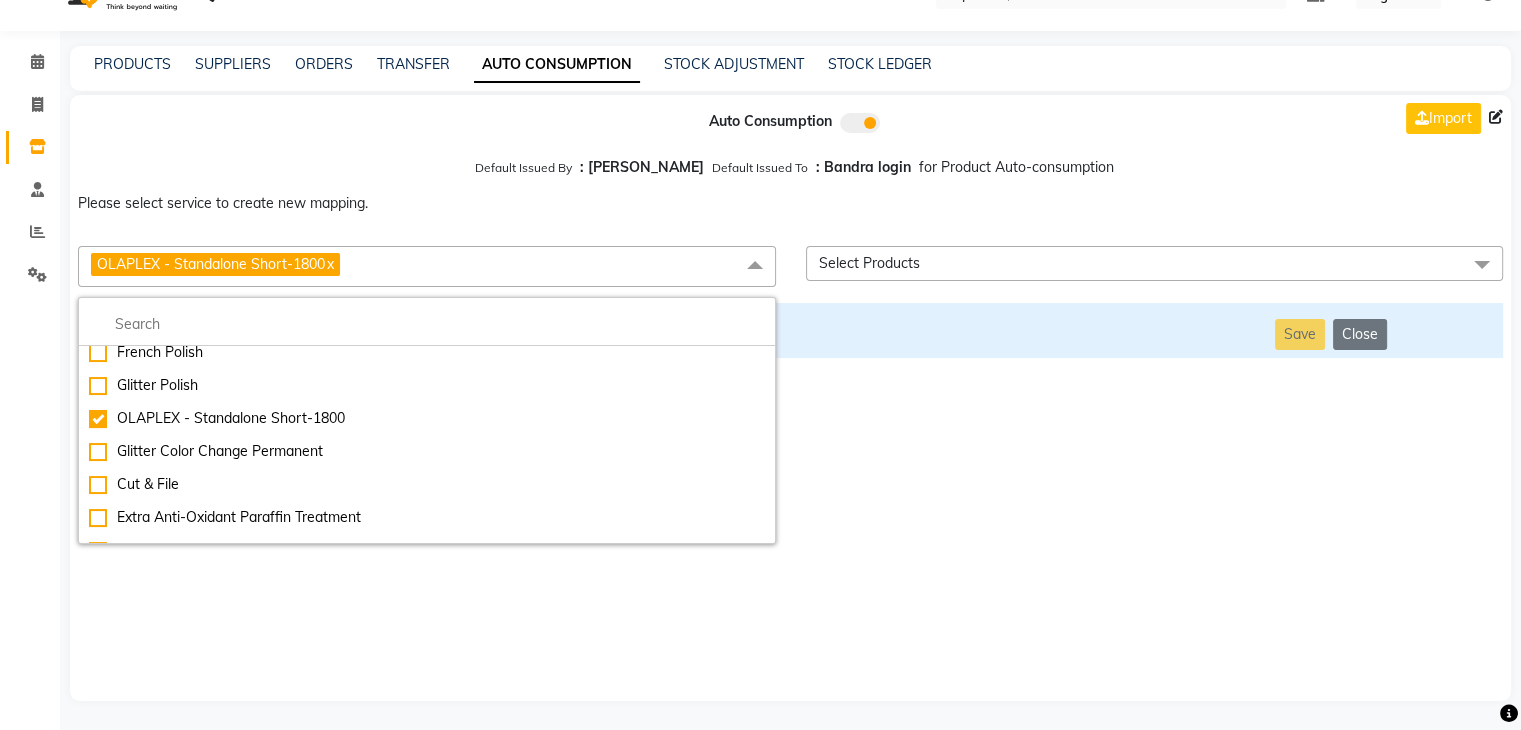 click on "Auto Consumption  Import Default Issued By  : [PERSON_NAME] Default Issued To  : Bandra login  for Product Auto-consumption  Please select service to create new mapping. OLAPLEX - Standalone Short-1800  x Essential Manicure w Scrub Essential Pedicure w Scrub Manicure + OPI Nail Ext + Gel Polish-3570 Manicure + T&T Nail Ext + Gel Polish T&T Nail Ext + T&T Gel Polish OPI Nail Ext + OPI Gel Polish T&T Refills + Gel Polish OPI Refills + Gel Polish Travel Allowance Waiting Charge HAIR REPAIR - Haircut HAIR REPAIR - Haircut for Kids HAIR REPAIR - Hair Wash HAIR REPAIR - Hair Wash Premium HAIR REPAIR - Full Head Shave HAIR REPAIR - Hair Design HAIR REPAIR - Hairstyling HAIR REPAIR - Threading HAIR REPAIR - [PERSON_NAME] Edging HAIR REPAIR - [PERSON_NAME] Edging Premium HAIR REPAIR - Razor Shave HAIR REPAIR - Razor Shave Premium HAIR REPAIR - Luxury Steam Shaving HAIR REPAIR - Fade Hair Cut HAIR SPA RITUALS - Hairoticmen Argan Spa HAIR SPA RITUALS - Wella Deep Nourishing Spa HAIR SPA RITUALS - Nashi Argan Oil Spa SKIN REPAIR - Facial" at bounding box center (790, 398) 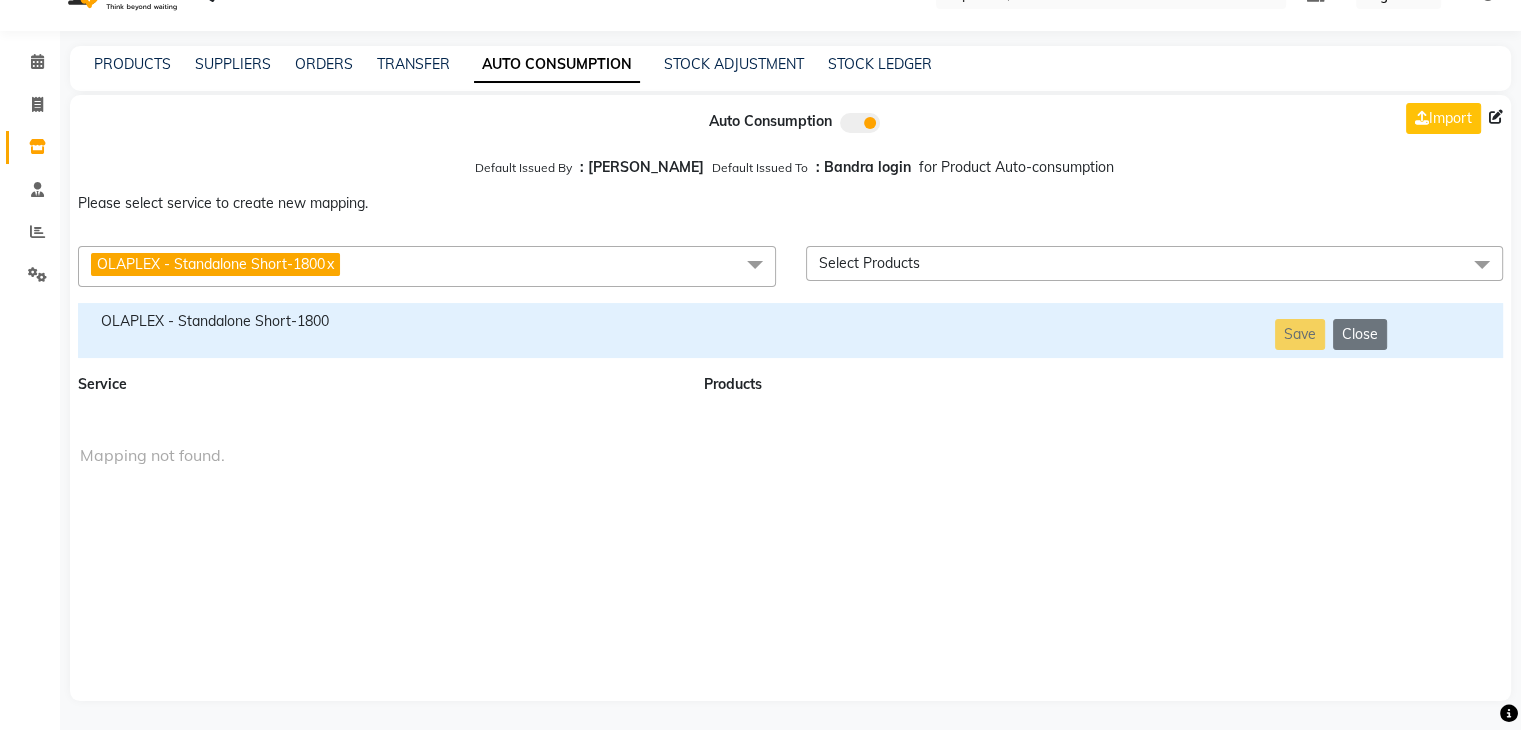 click on "OLAPLEX - Standalone Short-1800" at bounding box center [379, 321] 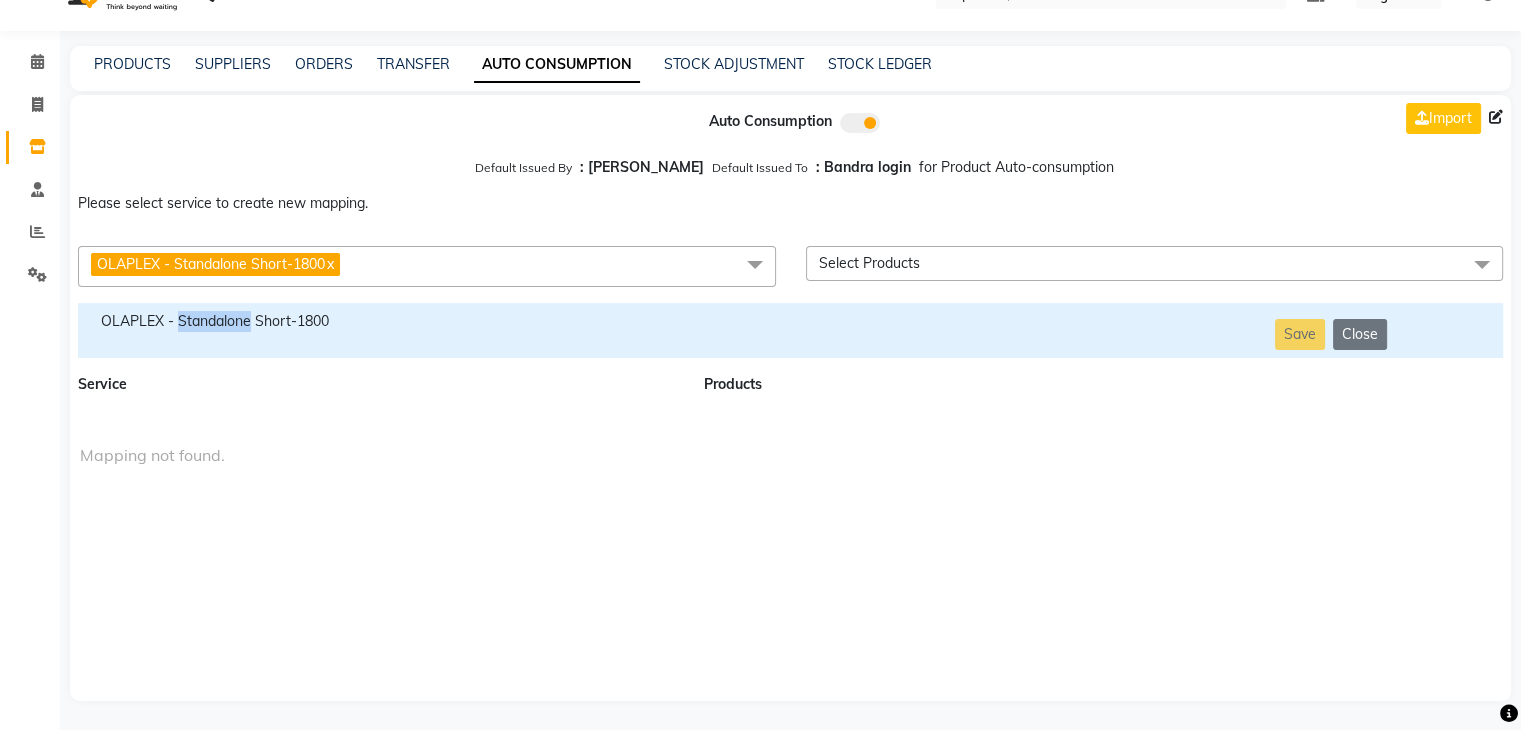 click on "OLAPLEX - Standalone Short-1800" at bounding box center [379, 321] 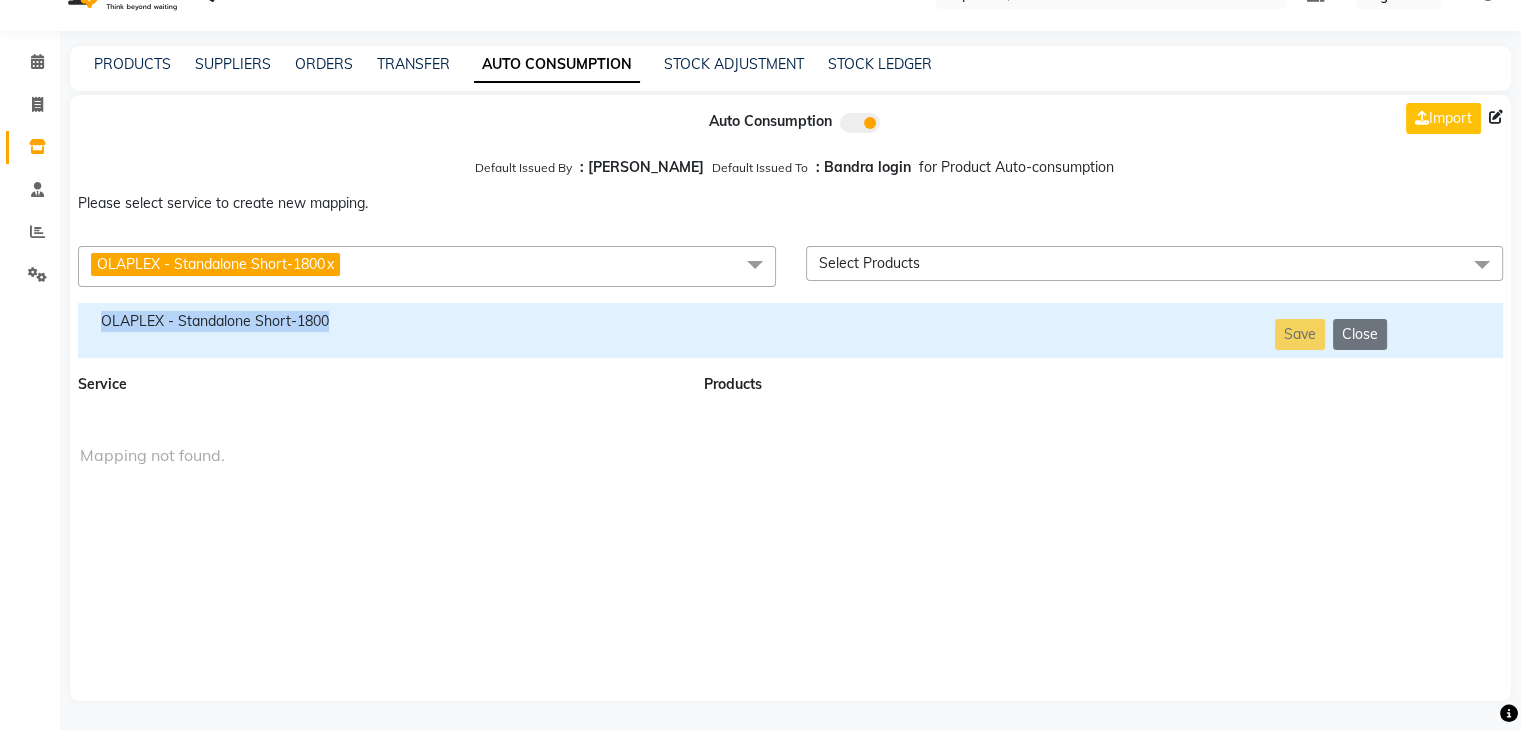 click on "OLAPLEX - Standalone Short-1800" at bounding box center [379, 321] 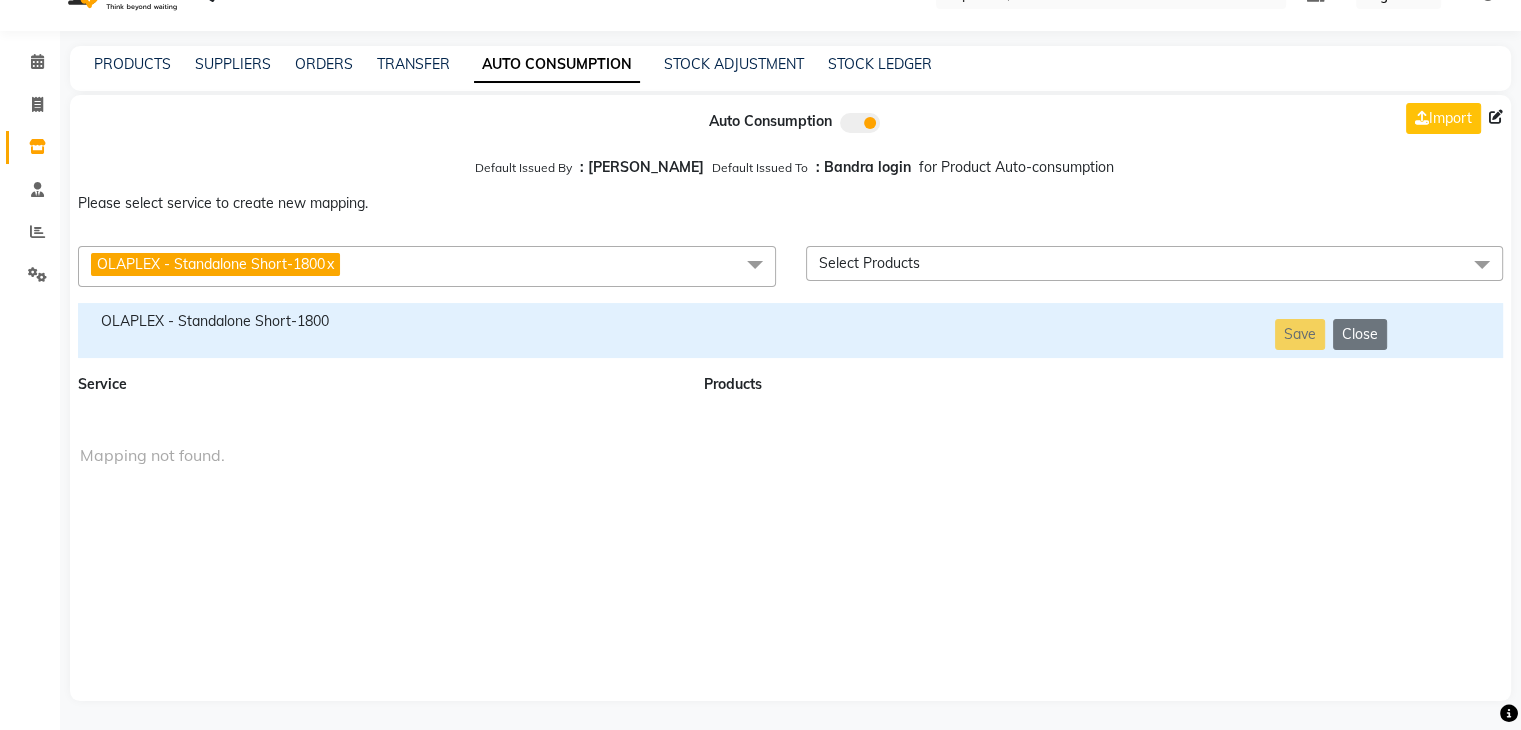 click on "OLAPLEX - Standalone Short-1800  x" at bounding box center (427, 266) 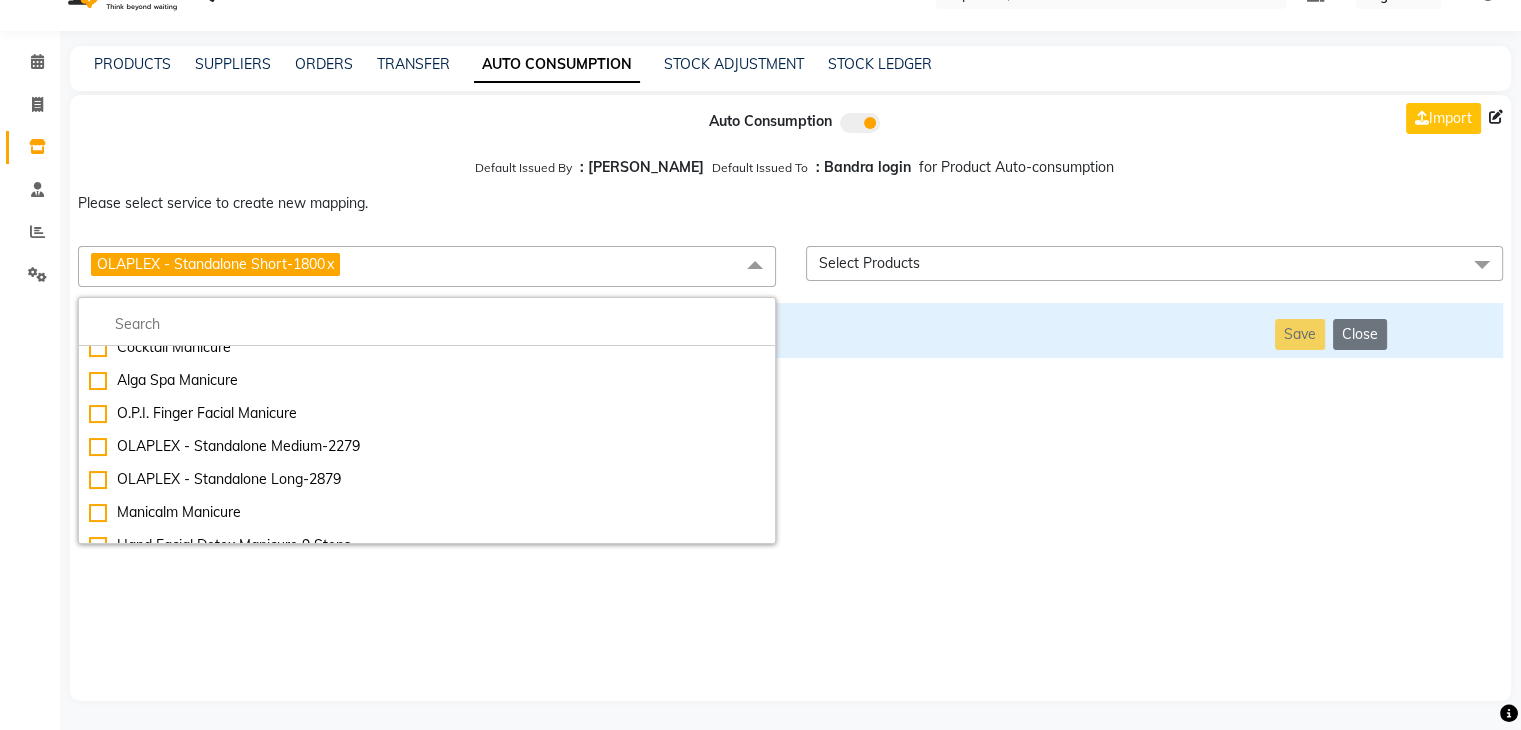 scroll, scrollTop: 5992, scrollLeft: 0, axis: vertical 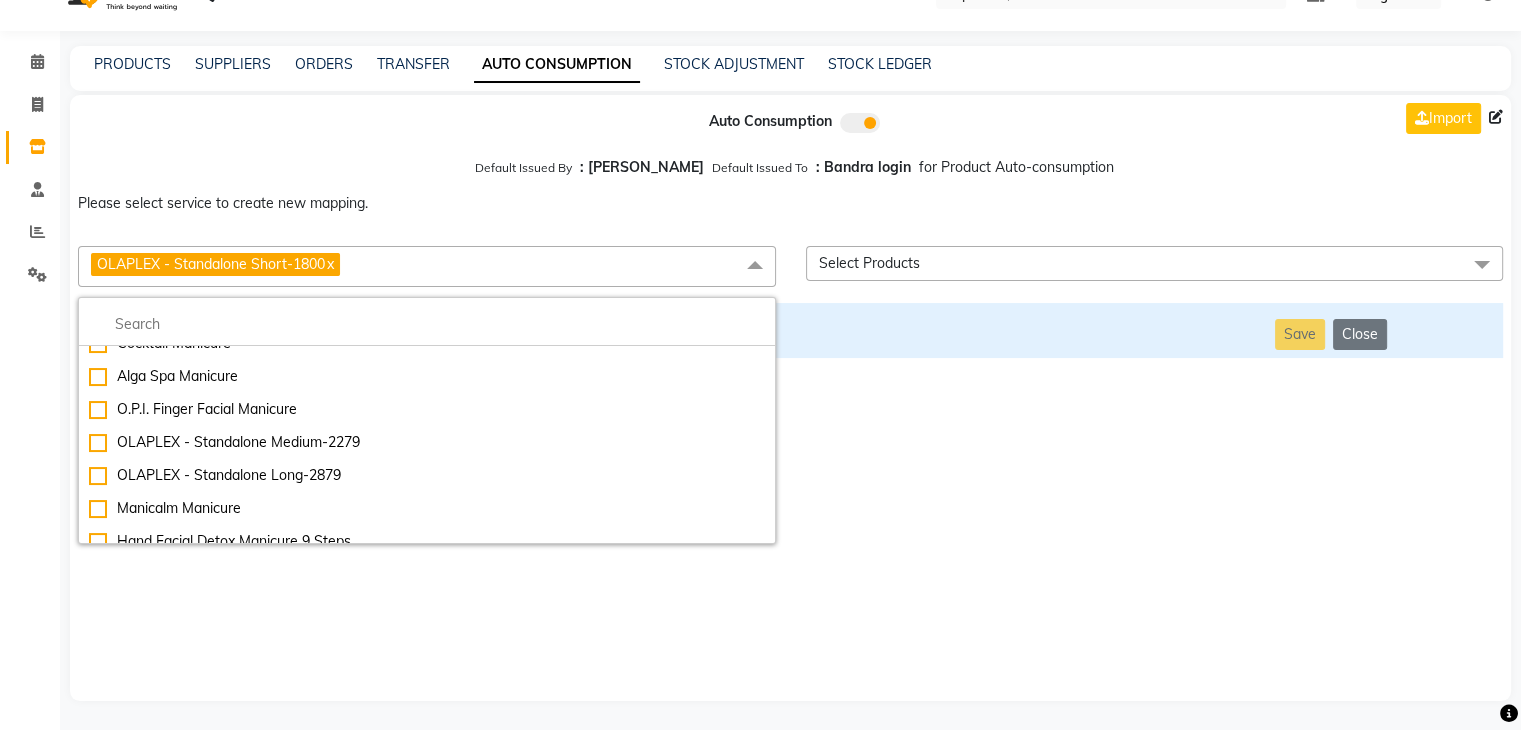 click on "OLAPLEX - Standalone Medium-2279" at bounding box center (427, 442) 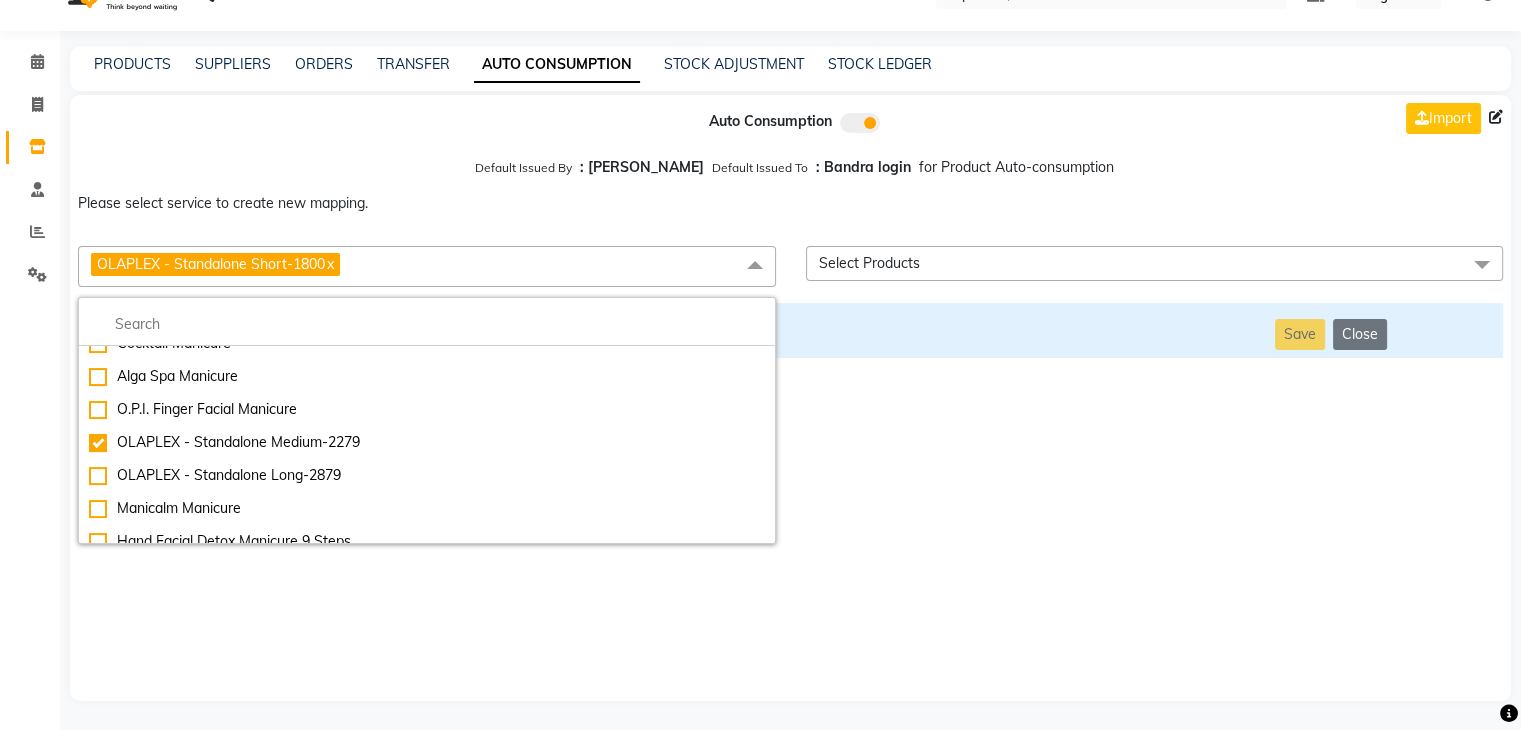 checkbox on "false" 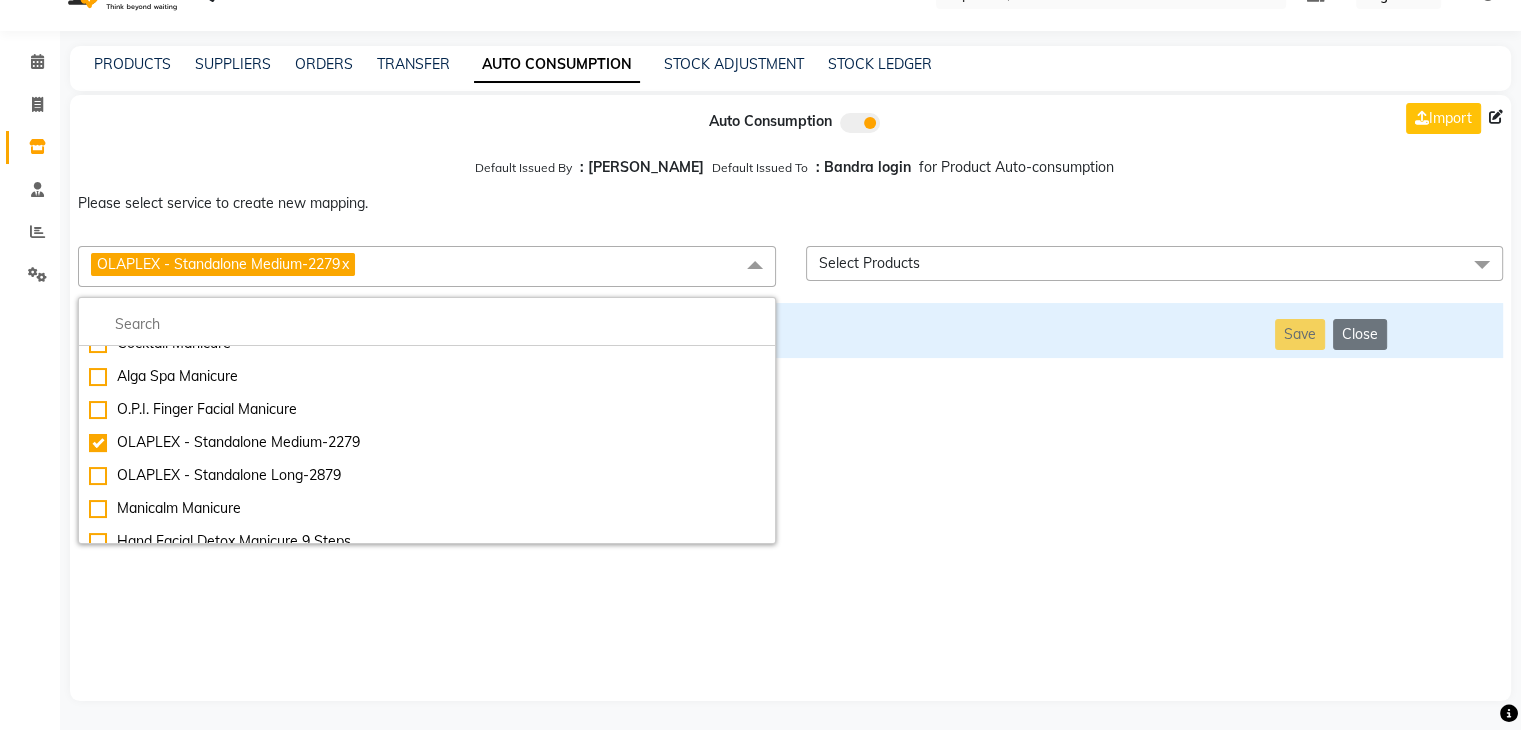 click on "Auto Consumption  Import Default Issued By  : [PERSON_NAME] Default Issued To  : Bandra login  for Product Auto-consumption  Please select service to create new mapping. OLAPLEX - Standalone Medium-2279  x Essential Manicure w Scrub Essential Pedicure w Scrub Manicure + OPI Nail Ext + Gel Polish-3570 Manicure + T&T Nail Ext + Gel Polish T&T Nail Ext + T&T Gel Polish OPI Nail Ext + OPI Gel Polish T&T Refills + Gel Polish OPI Refills + Gel Polish Travel Allowance Waiting Charge HAIR REPAIR - Haircut HAIR REPAIR - Haircut for Kids HAIR REPAIR - Hair Wash HAIR REPAIR - Hair Wash Premium HAIR REPAIR - Full Head Shave HAIR REPAIR - Hair Design HAIR REPAIR - Hairstyling HAIR REPAIR - Threading HAIR REPAIR - [PERSON_NAME] Edging HAIR REPAIR - [PERSON_NAME] Edging Premium HAIR REPAIR - Razor Shave HAIR REPAIR - Razor Shave Premium HAIR REPAIR - Luxury Steam Shaving HAIR REPAIR - Fade Hair Cut HAIR SPA RITUALS - Hairoticmen Argan Spa HAIR SPA RITUALS - Wella Deep Nourishing Spa HAIR SPA RITUALS - Nashi Argan Oil Spa French Gel Nail Set" at bounding box center (790, 398) 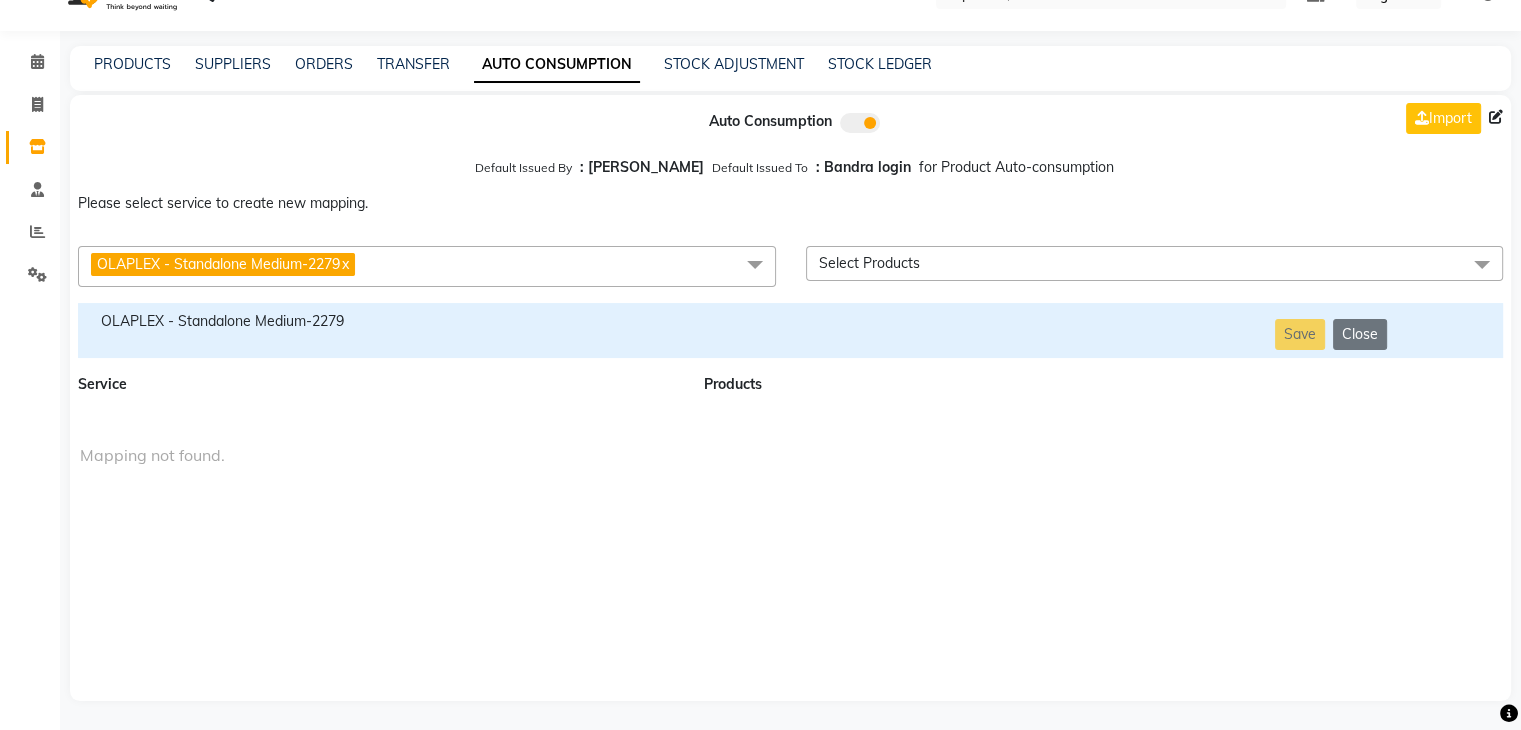 click on "OLAPLEX - Standalone Medium-2279" at bounding box center [379, 321] 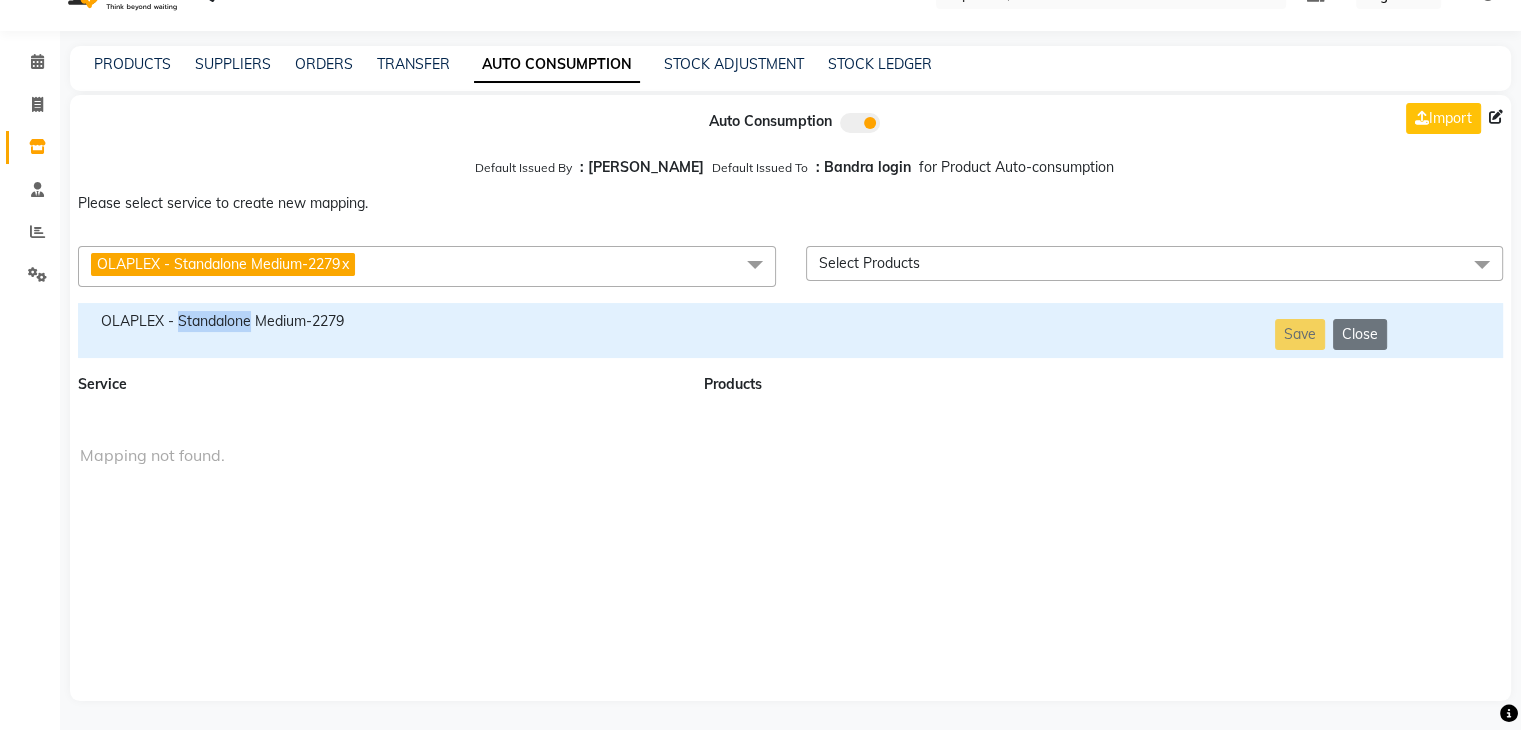 click on "OLAPLEX - Standalone Medium-2279" at bounding box center (379, 321) 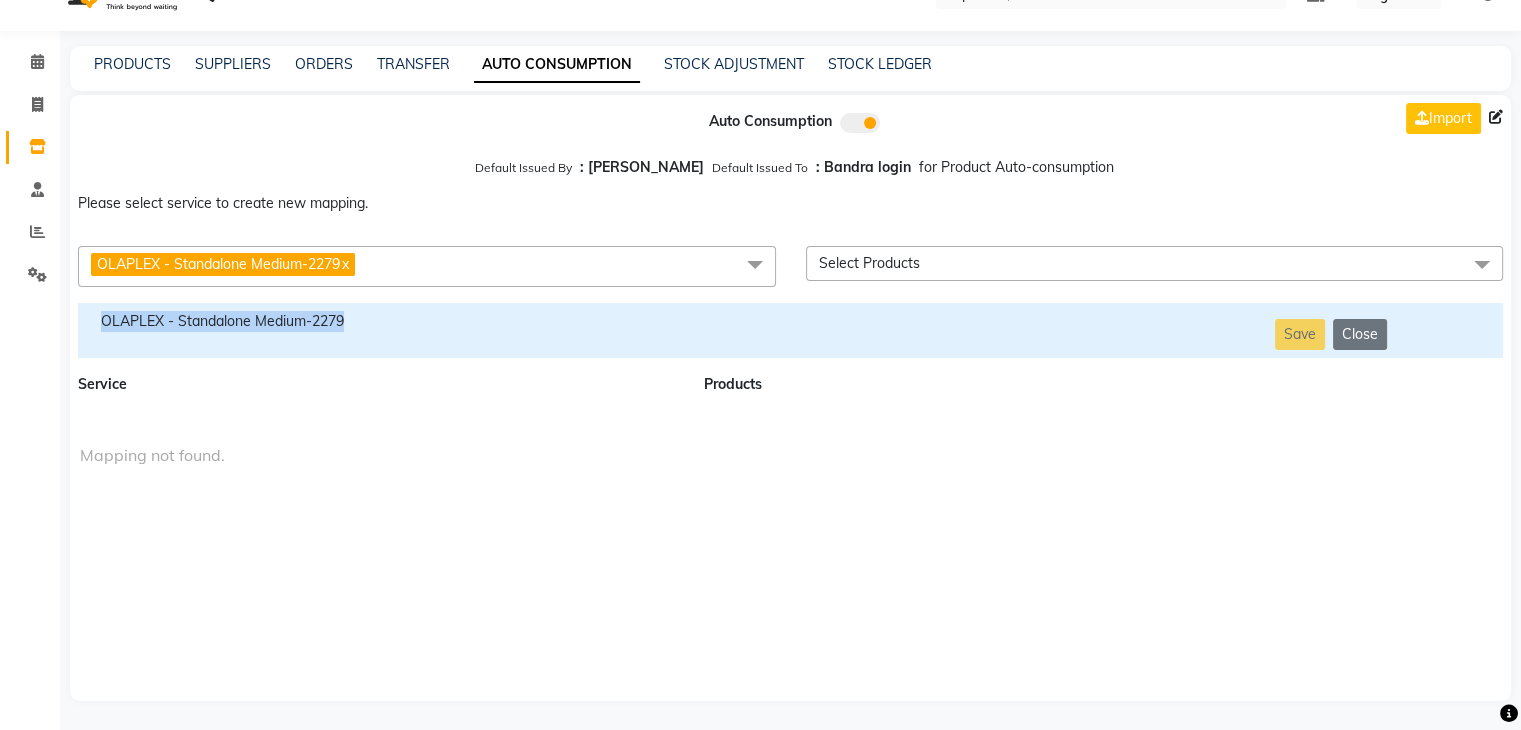 click on "OLAPLEX - Standalone Medium-2279" at bounding box center [379, 321] 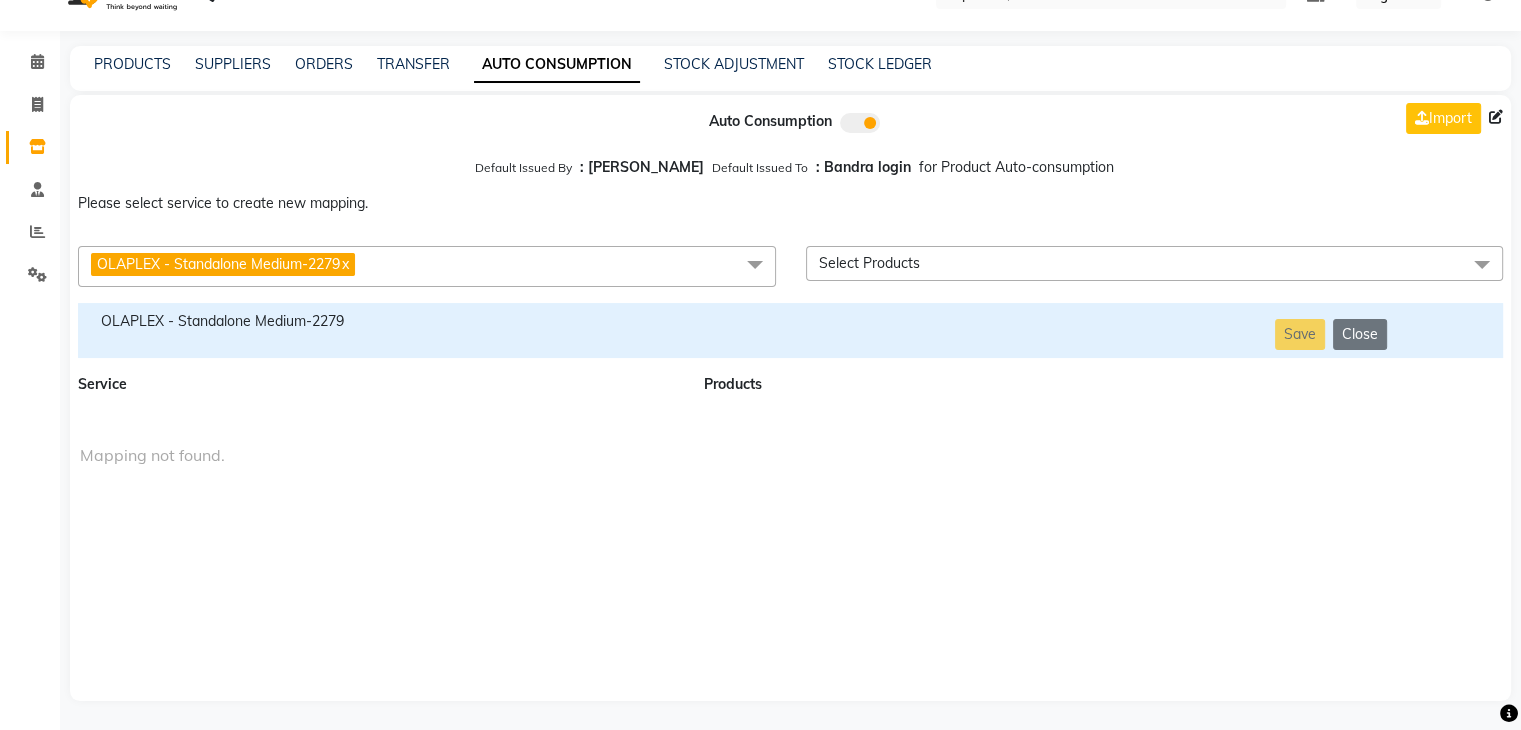 click on "OLAPLEX - Standalone Medium-2279  x" at bounding box center (427, 266) 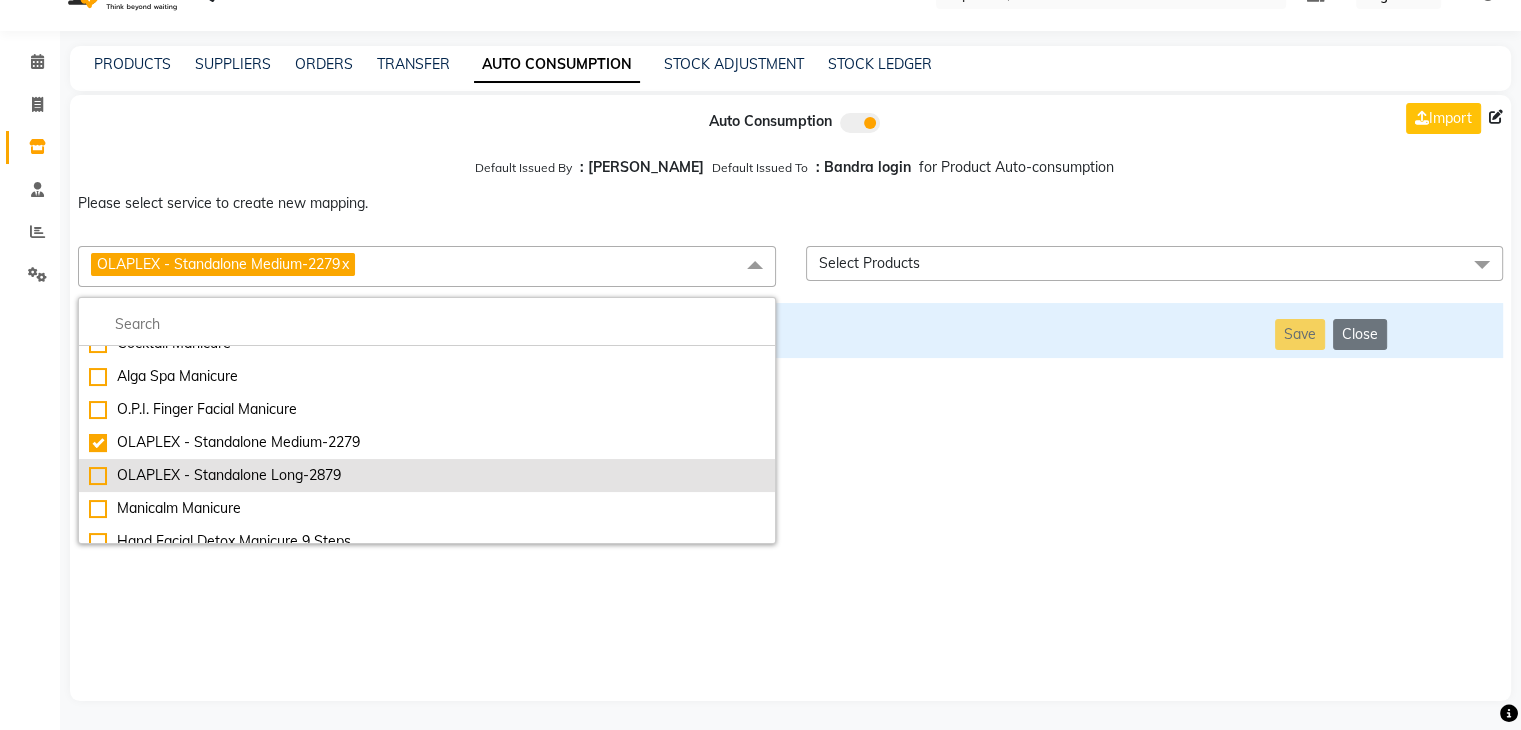 click on "OLAPLEX - Standalone Long-2879" at bounding box center (427, 475) 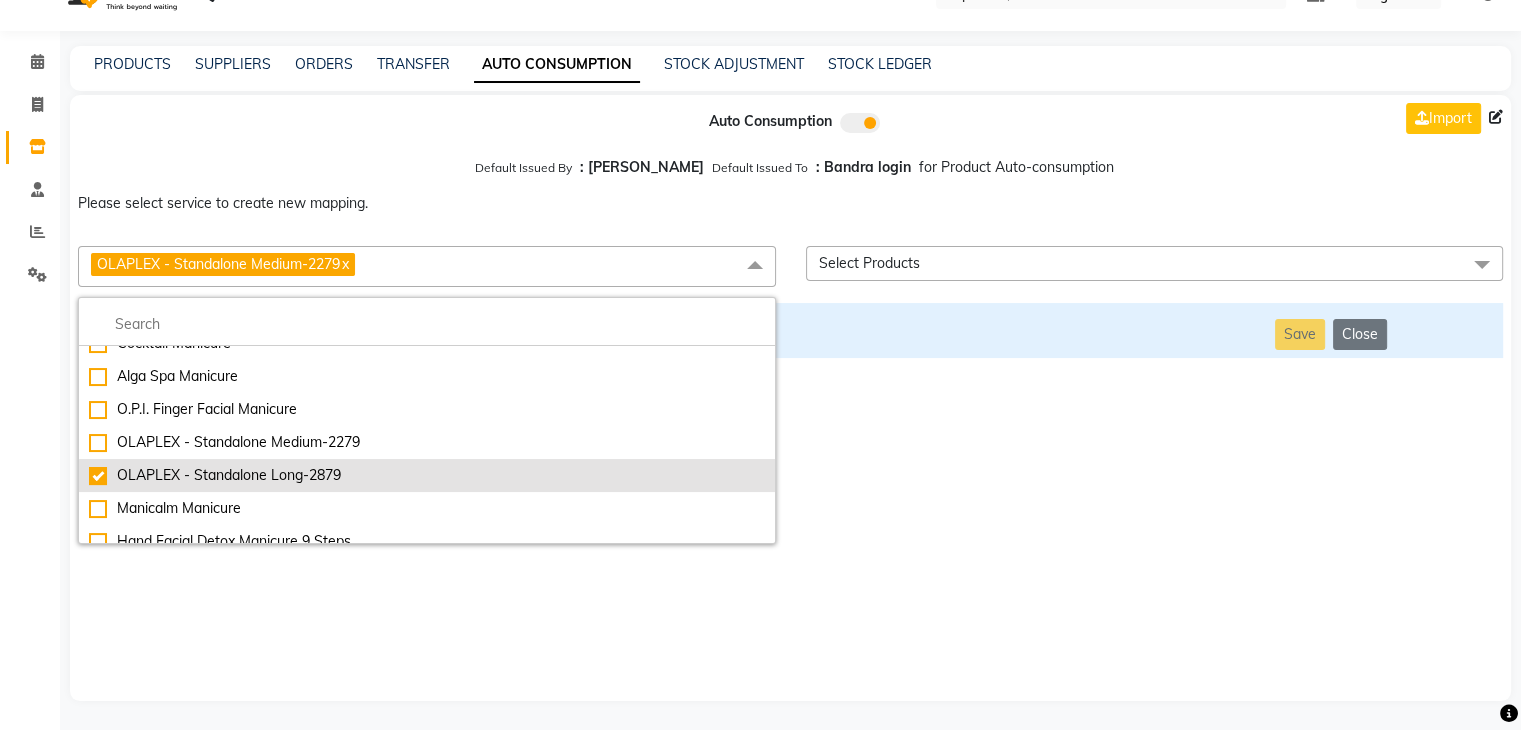checkbox on "false" 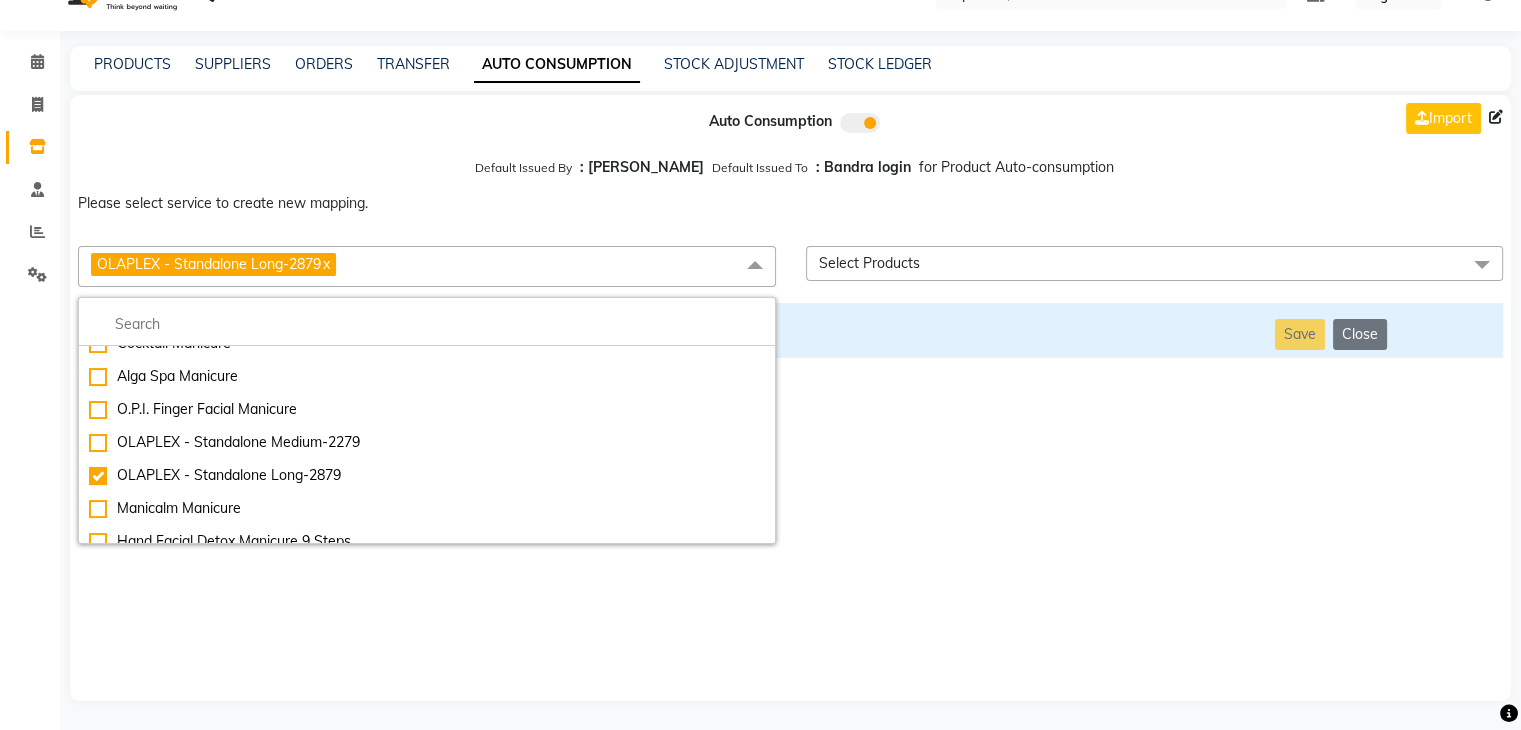 click on "Auto Consumption  Import Default Issued By  : [PERSON_NAME] Default Issued To  : Bandra login  for Product Auto-consumption  Please select service to create new mapping. OLAPLEX - Standalone Long-2879  x Essential Manicure w Scrub Essential Pedicure w Scrub Manicure + OPI Nail Ext + Gel Polish-3570 Manicure + T&T Nail Ext + Gel Polish T&T Nail Ext + T&T Gel Polish OPI Nail Ext + OPI Gel Polish T&T Refills + Gel Polish OPI Refills + Gel Polish Travel Allowance Waiting Charge HAIR REPAIR - Haircut HAIR REPAIR - Haircut for Kids HAIR REPAIR - Hair Wash HAIR REPAIR - Hair Wash Premium HAIR REPAIR - Full Head Shave HAIR REPAIR - Hair Design HAIR REPAIR - Hairstyling HAIR REPAIR - Threading HAIR REPAIR - [PERSON_NAME] Edging HAIR REPAIR - [PERSON_NAME] Edging Premium HAIR REPAIR - Razor Shave HAIR REPAIR - Razor Shave Premium HAIR REPAIR - Luxury Steam Shaving HAIR REPAIR - Fade Hair Cut HAIR SPA RITUALS - Hairoticmen Argan Spa HAIR SPA RITUALS - Wella Deep Nourishing Spa HAIR SPA RITUALS - Nashi Argan Oil Spa SKIN REPAIR - Facial" at bounding box center (790, 398) 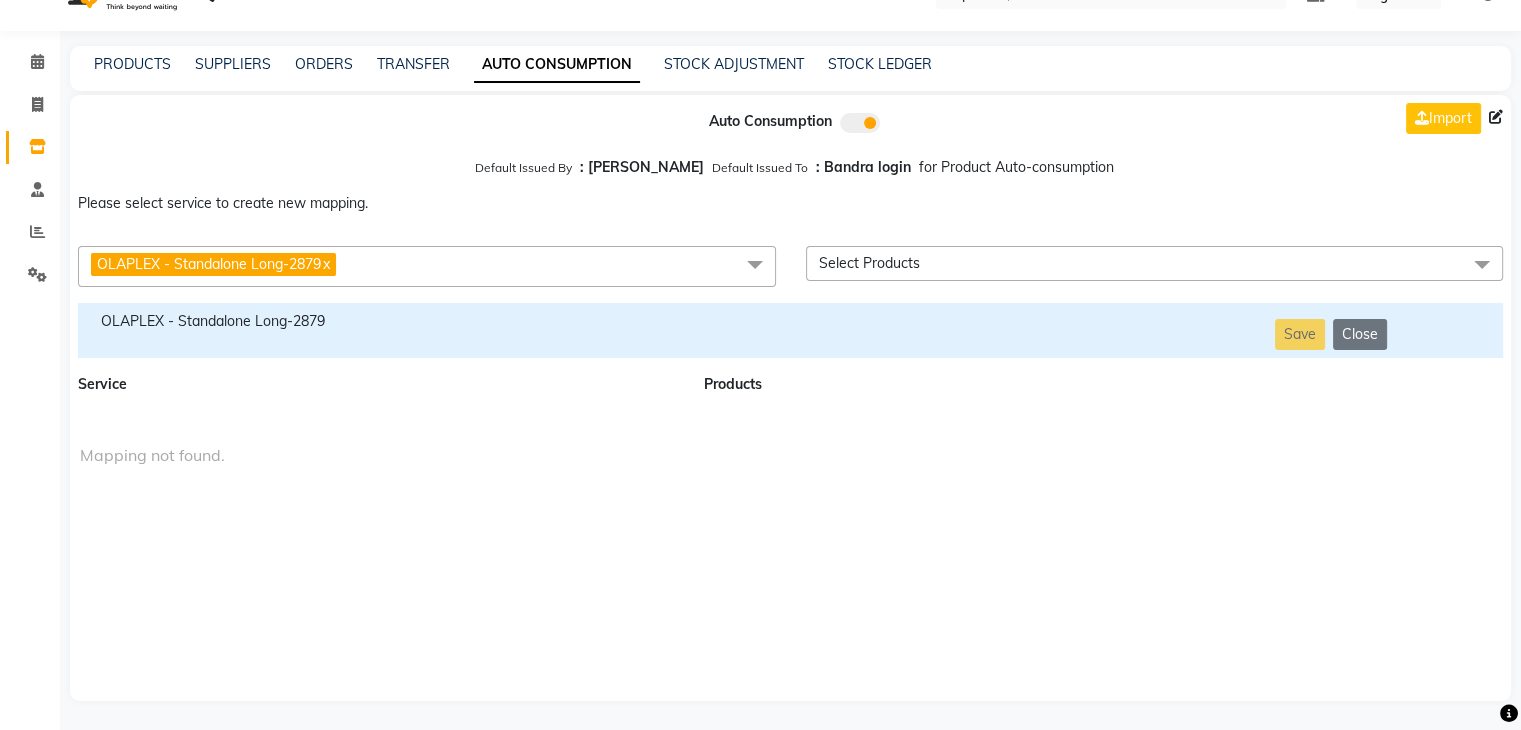 click on "OLAPLEX - Standalone Long-2879" at bounding box center (379, 330) 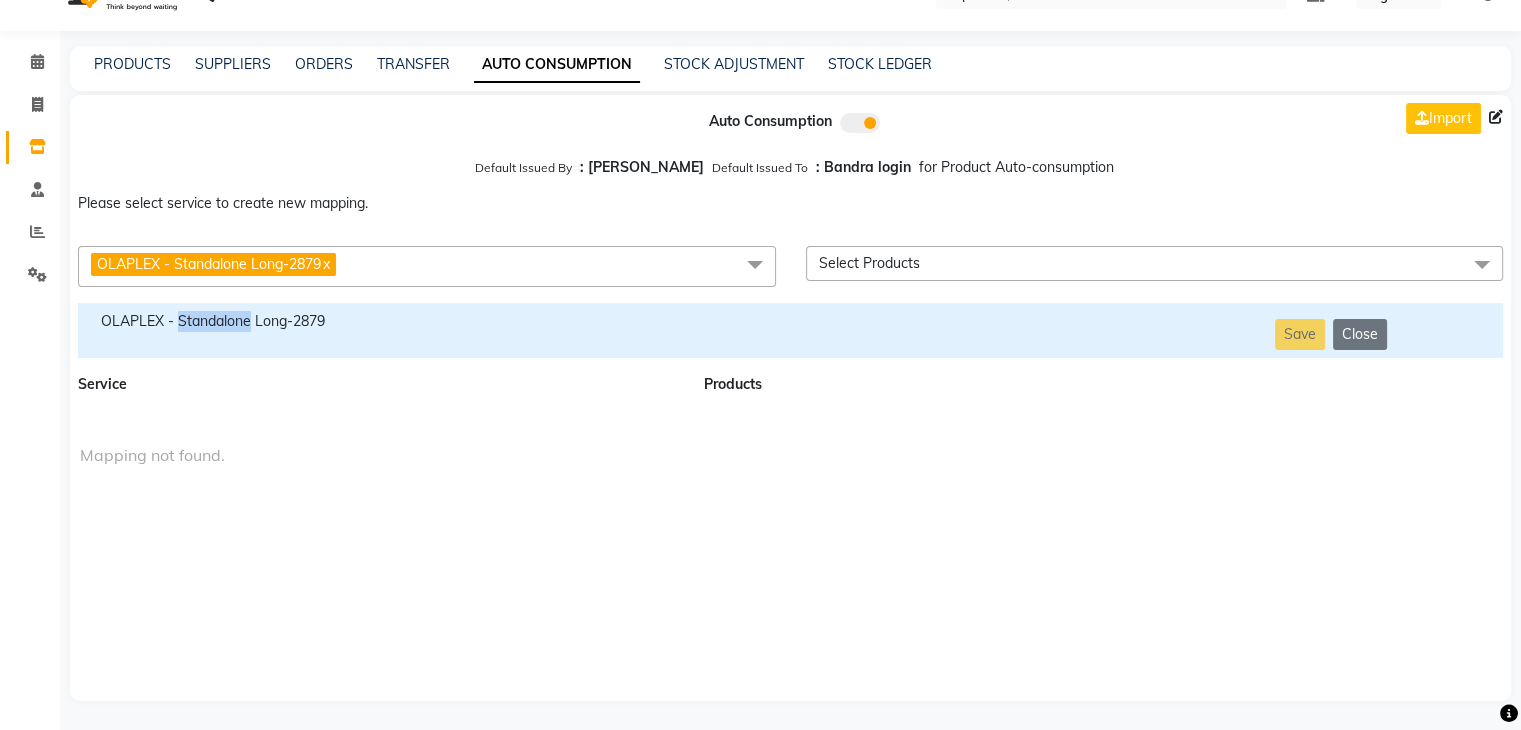 click on "OLAPLEX - Standalone Long-2879" at bounding box center (379, 330) 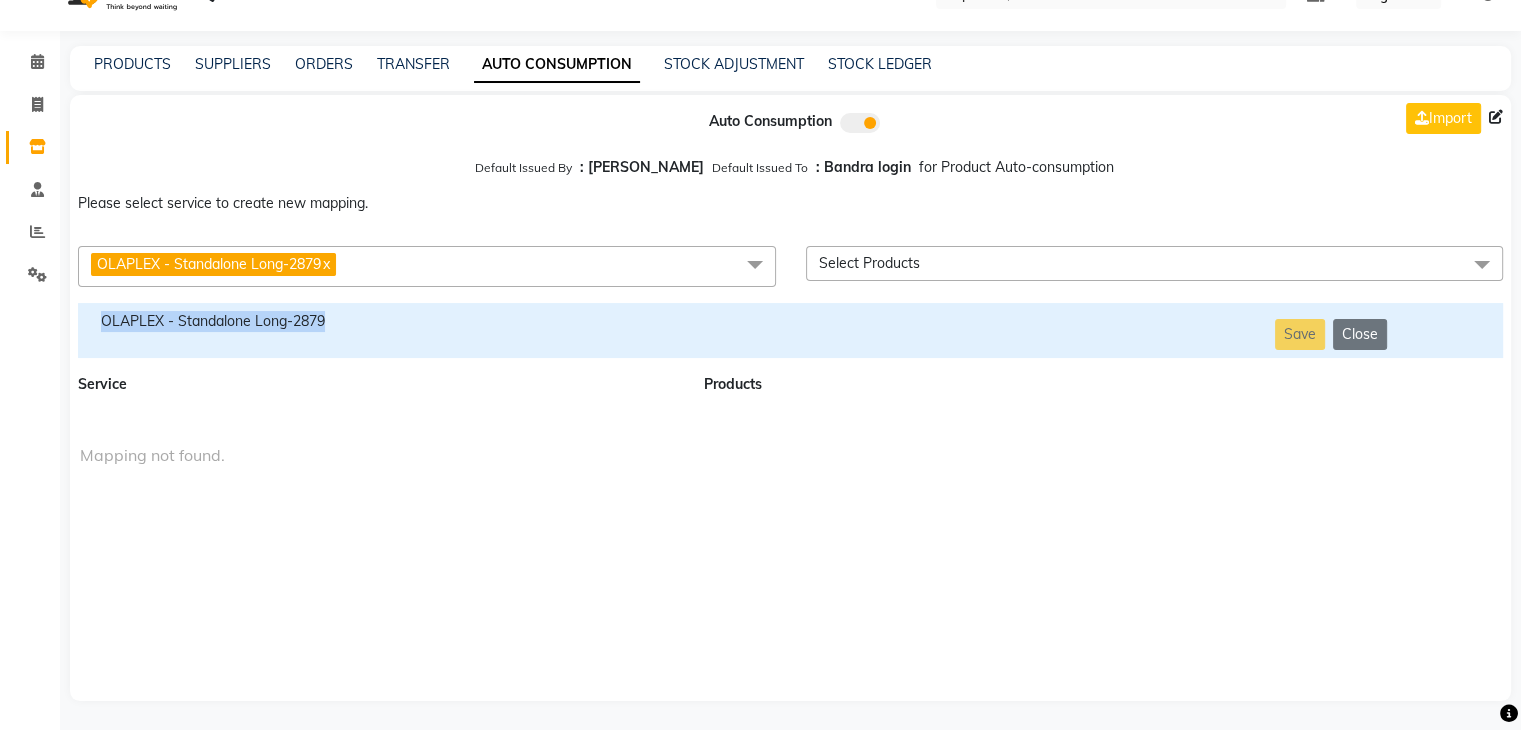 click on "OLAPLEX - Standalone Long-2879" at bounding box center [379, 330] 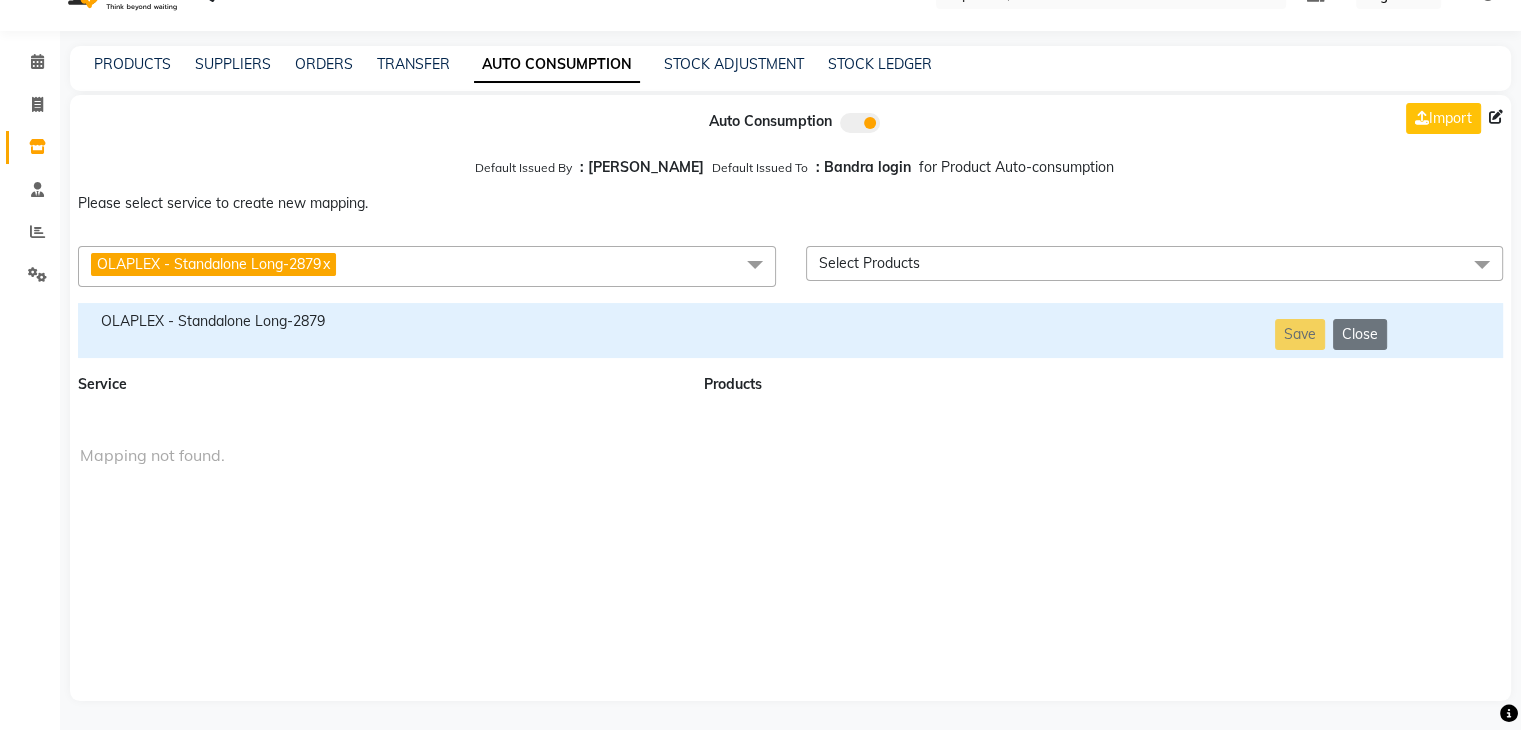 click on "OLAPLEX - Standalone Long-2879  x" at bounding box center [427, 266] 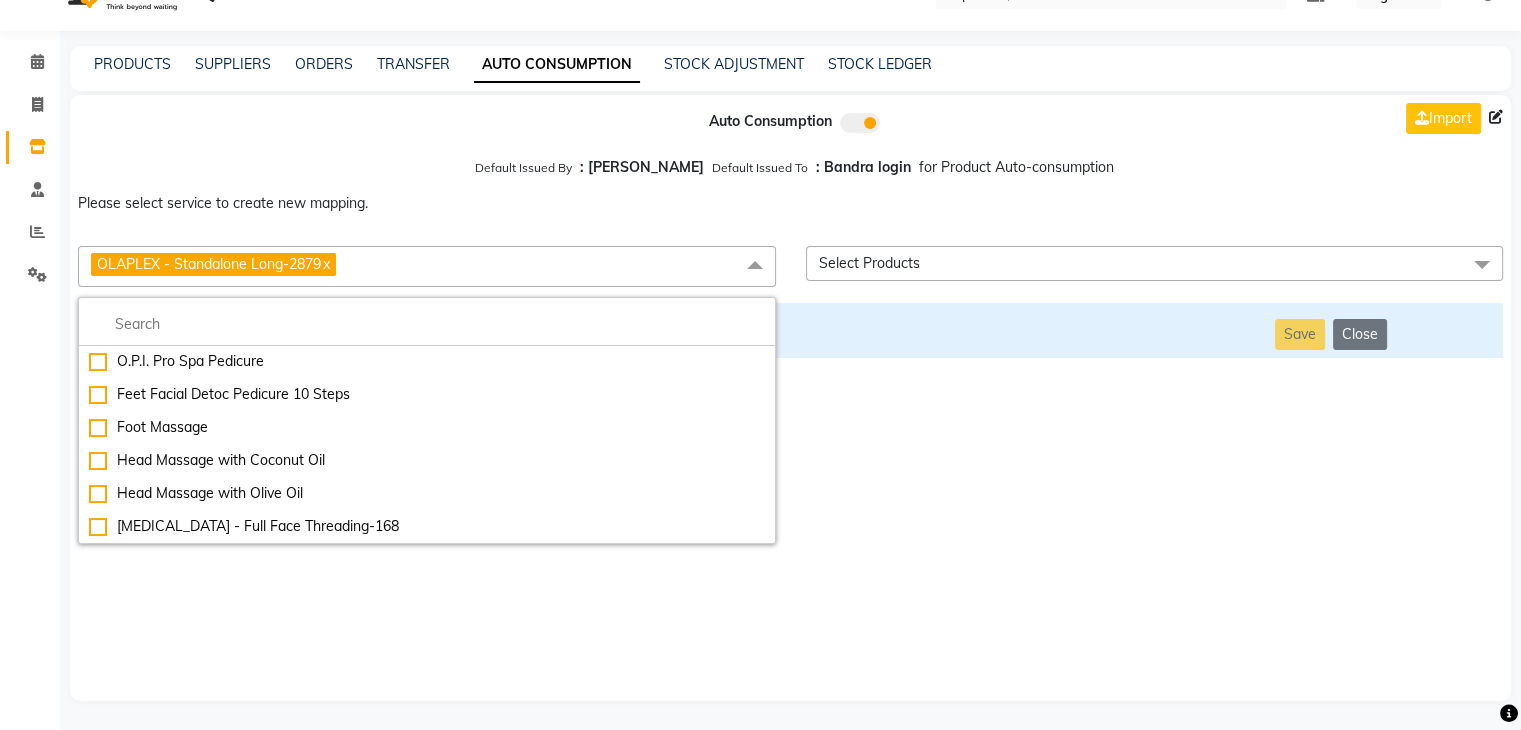 scroll, scrollTop: 6534, scrollLeft: 0, axis: vertical 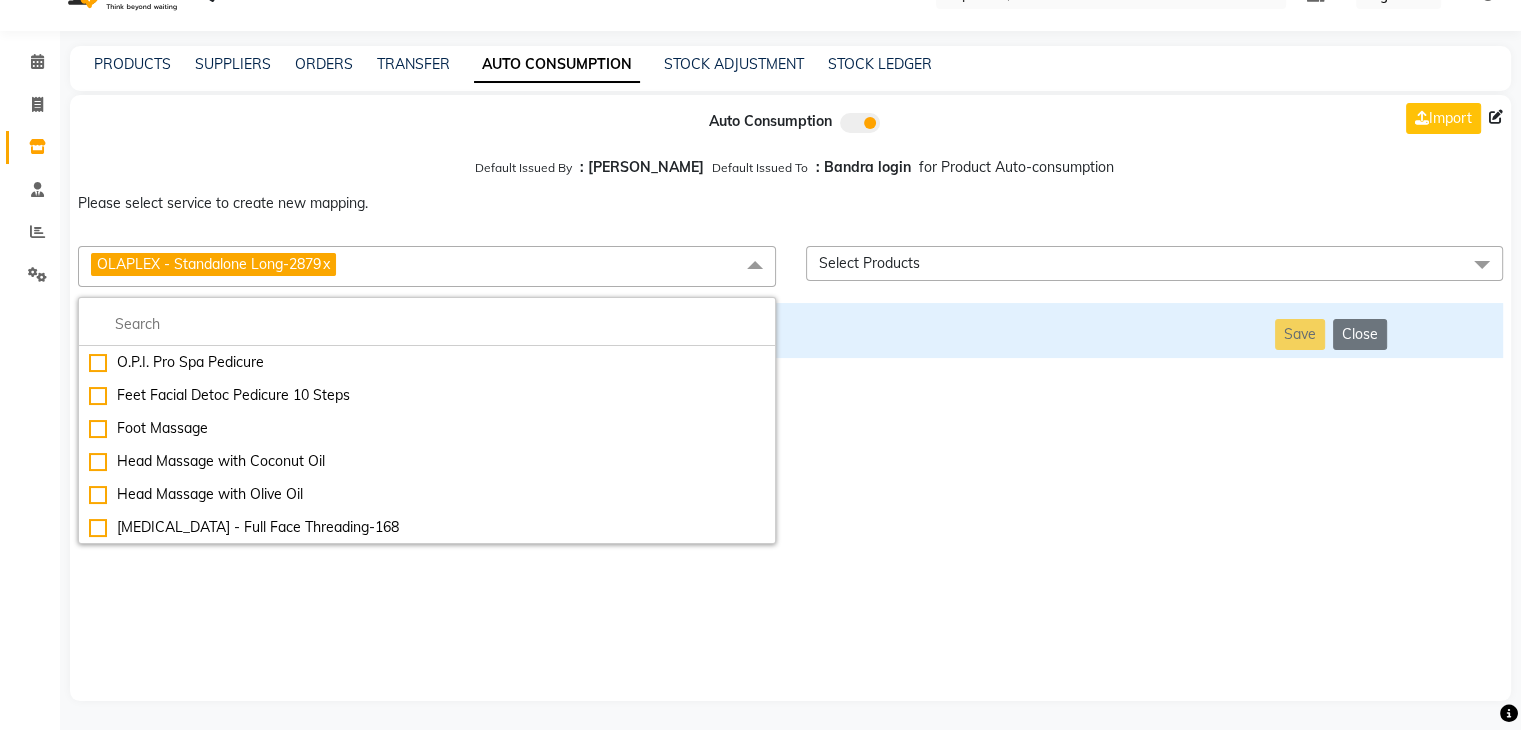click on "Head Massage with Coconut Oil" at bounding box center (427, 461) 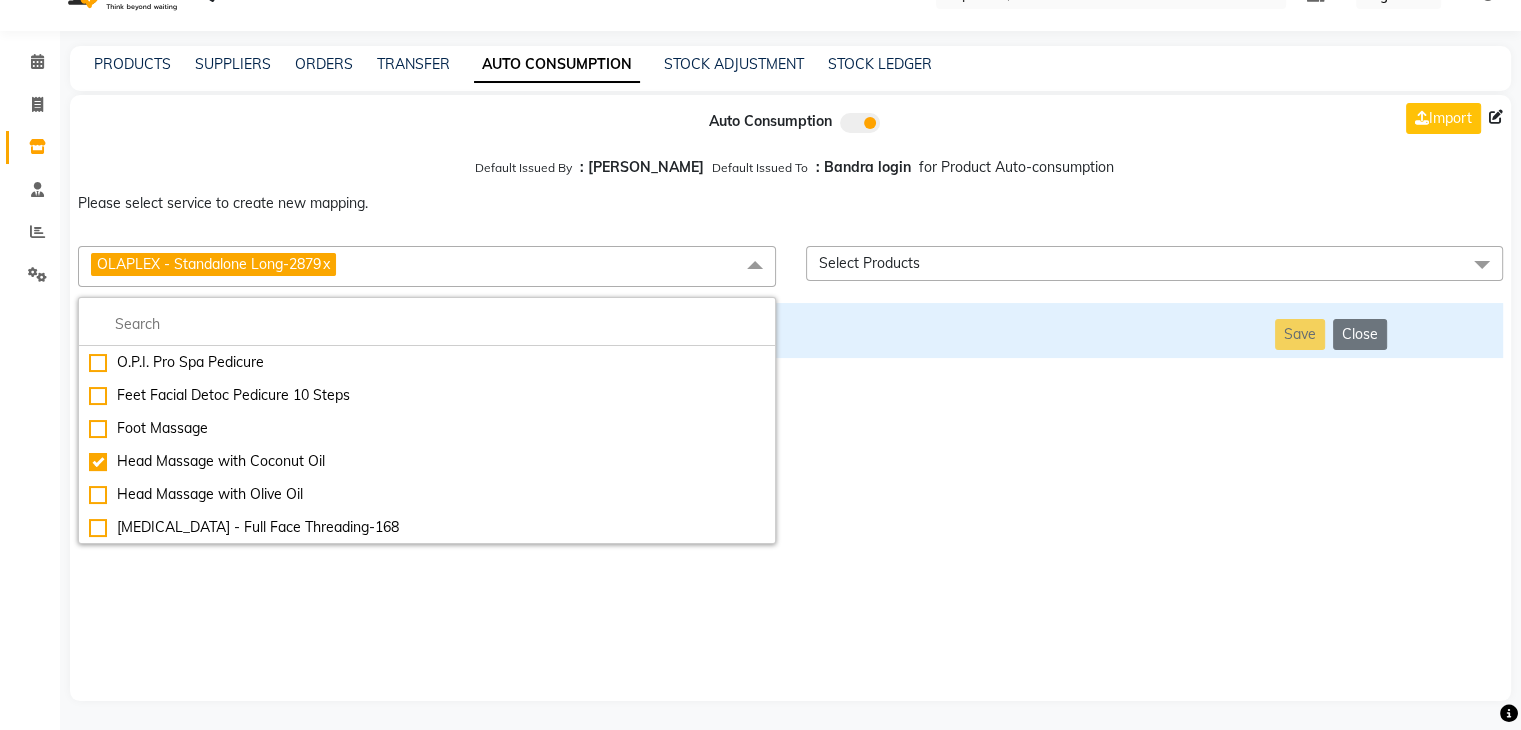 checkbox on "false" 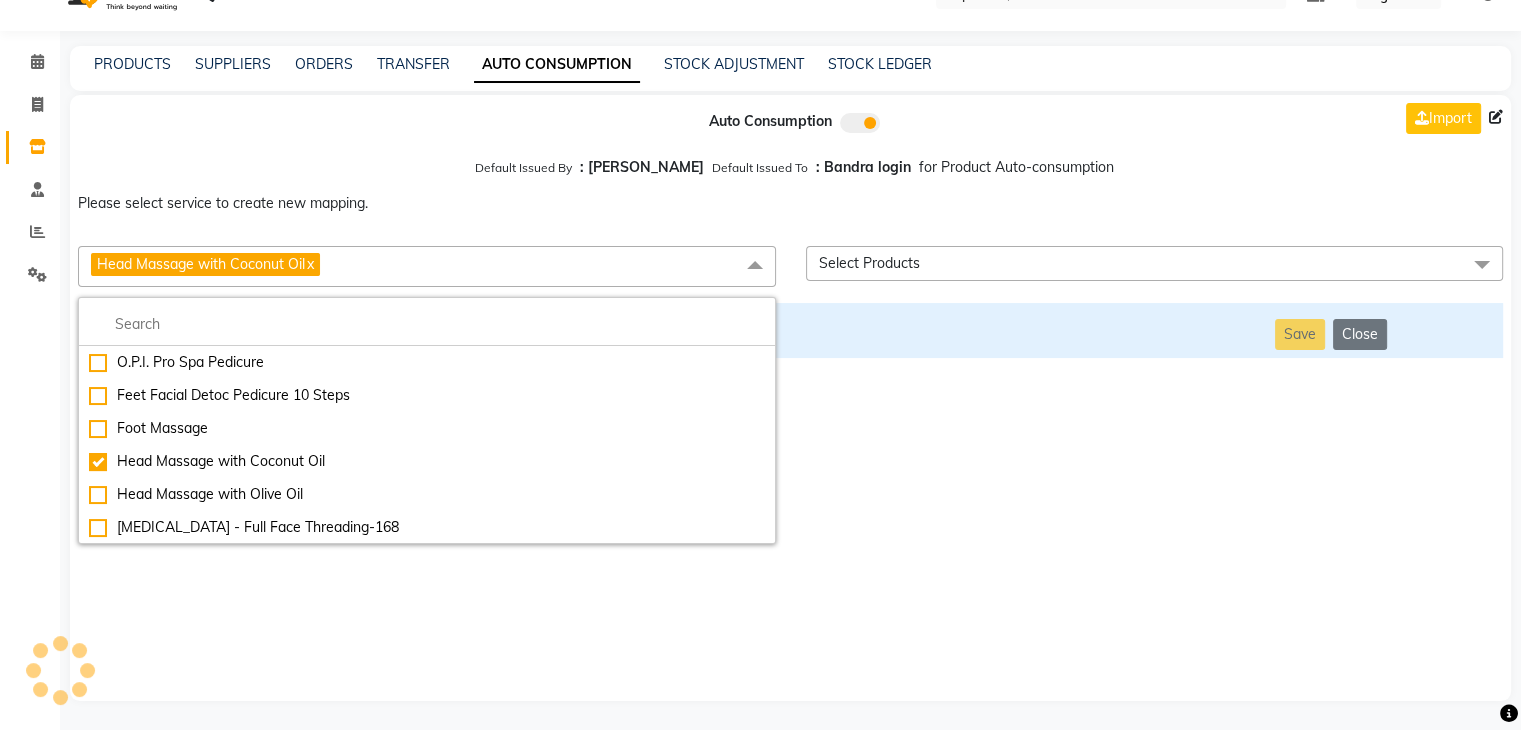 click on "Auto Consumption  Import Default Issued By  : [PERSON_NAME] Default Issued To  : Bandra login  for Product Auto-consumption  Please select service to create new mapping. Head Massage with Coconut Oil  x Essential Manicure w Scrub Essential Pedicure w Scrub Manicure + OPI Nail Ext + Gel Polish-3570 Manicure + T&T Nail Ext + Gel Polish T&T Nail Ext + T&T Gel Polish OPI Nail Ext + OPI Gel Polish T&T Refills + Gel Polish OPI Refills + Gel Polish Travel Allowance Waiting Charge HAIR REPAIR - Haircut HAIR REPAIR - Haircut for Kids HAIR REPAIR - Hair Wash HAIR REPAIR - Hair Wash Premium HAIR REPAIR - Full Head Shave HAIR REPAIR - Hair Design HAIR REPAIR - Hairstyling HAIR REPAIR - Threading HAIR REPAIR - [PERSON_NAME] Edging HAIR REPAIR - [PERSON_NAME] Edging Premium HAIR REPAIR - Razor Shave HAIR REPAIR - Razor Shave Premium HAIR REPAIR - Luxury Steam Shaving HAIR REPAIR - Fade Hair Cut HAIR SPA RITUALS - Hairoticmen Argan Spa HAIR SPA RITUALS - Wella Deep Nourishing Spa HAIR SPA RITUALS - Nashi Argan Oil Spa SKIN REPAIR - Clean-Up" at bounding box center [790, 398] 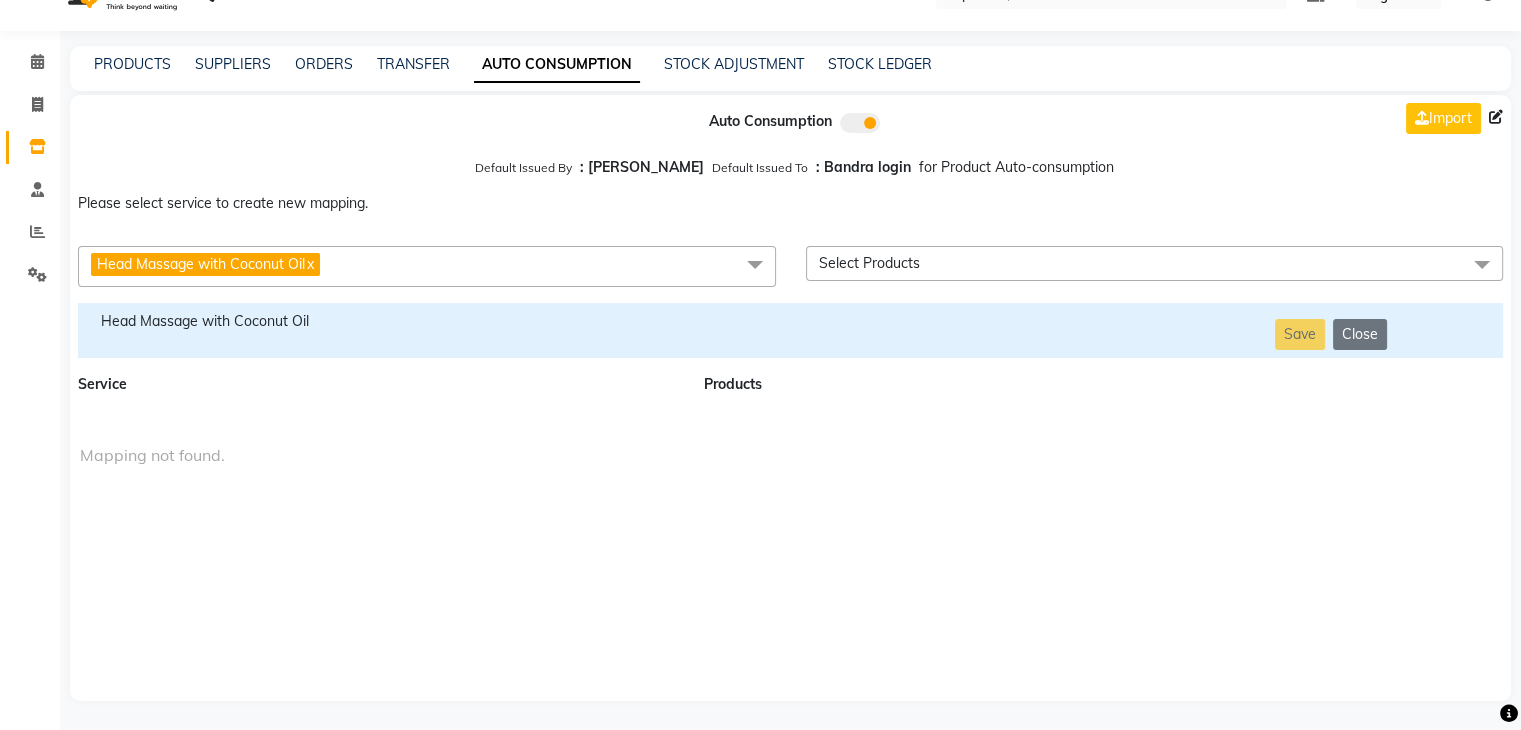 click on "Head Massage with Coconut Oil" at bounding box center [379, 321] 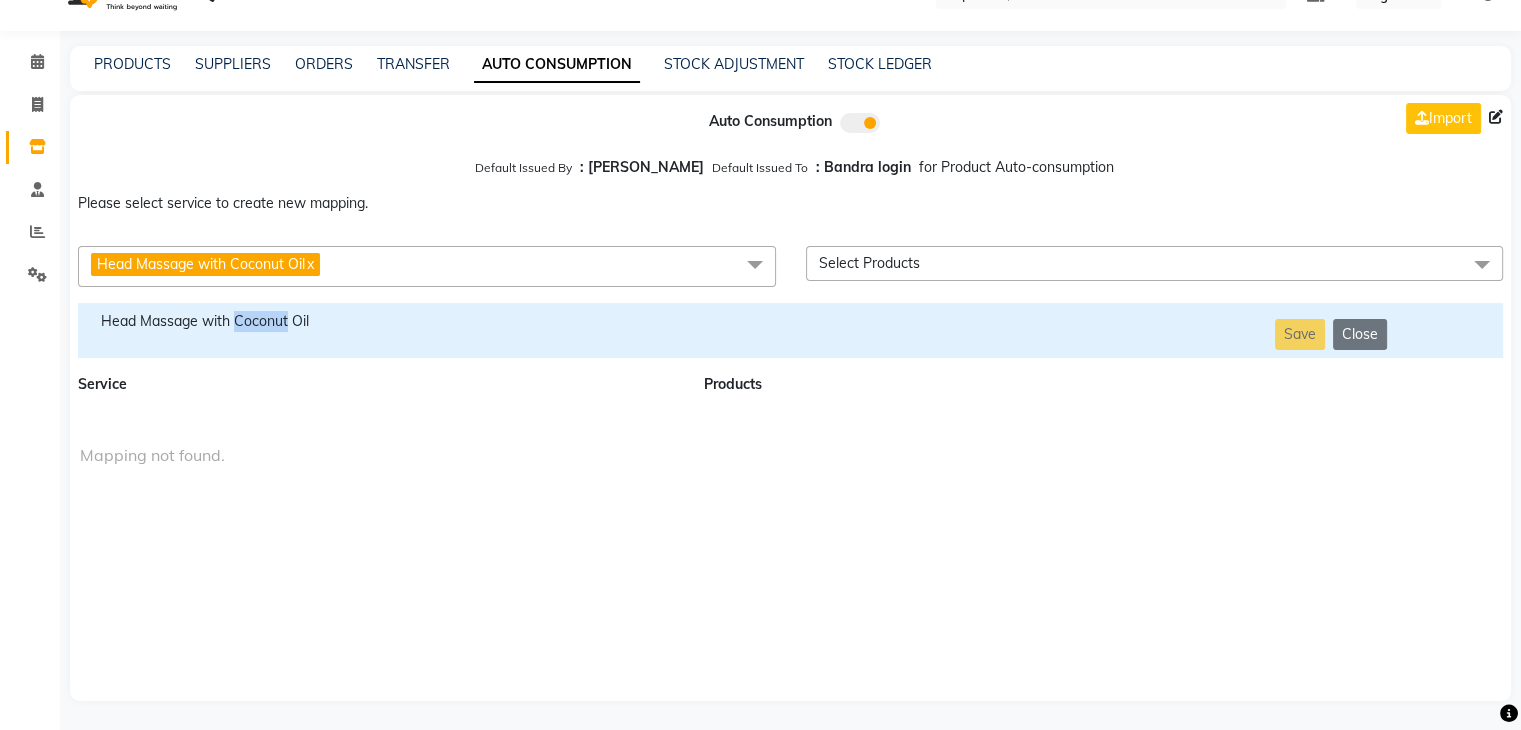click on "Head Massage with Coconut Oil" at bounding box center [379, 321] 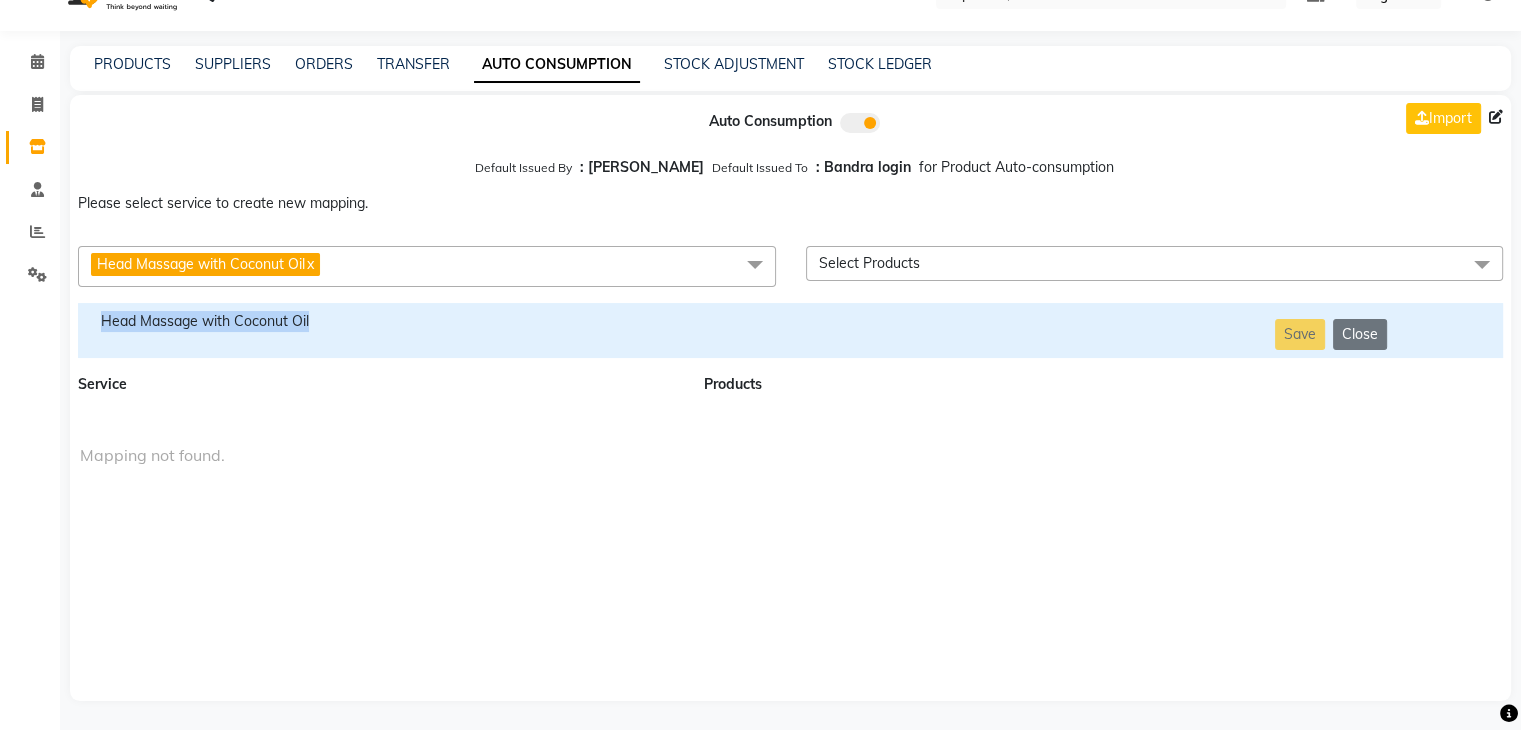 click on "Head Massage with Coconut Oil" at bounding box center (379, 321) 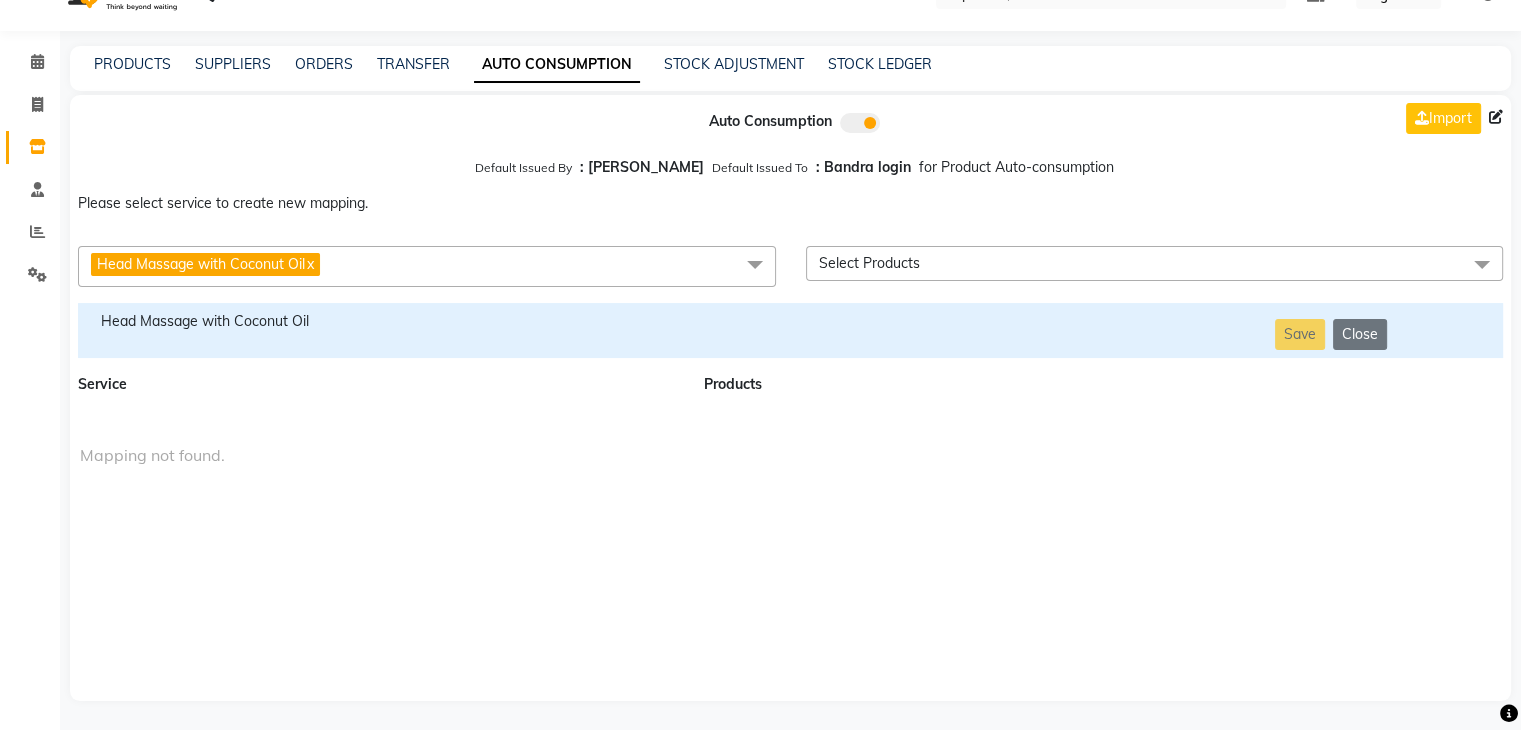click on "Head Massage with Coconut Oil  x" at bounding box center (427, 266) 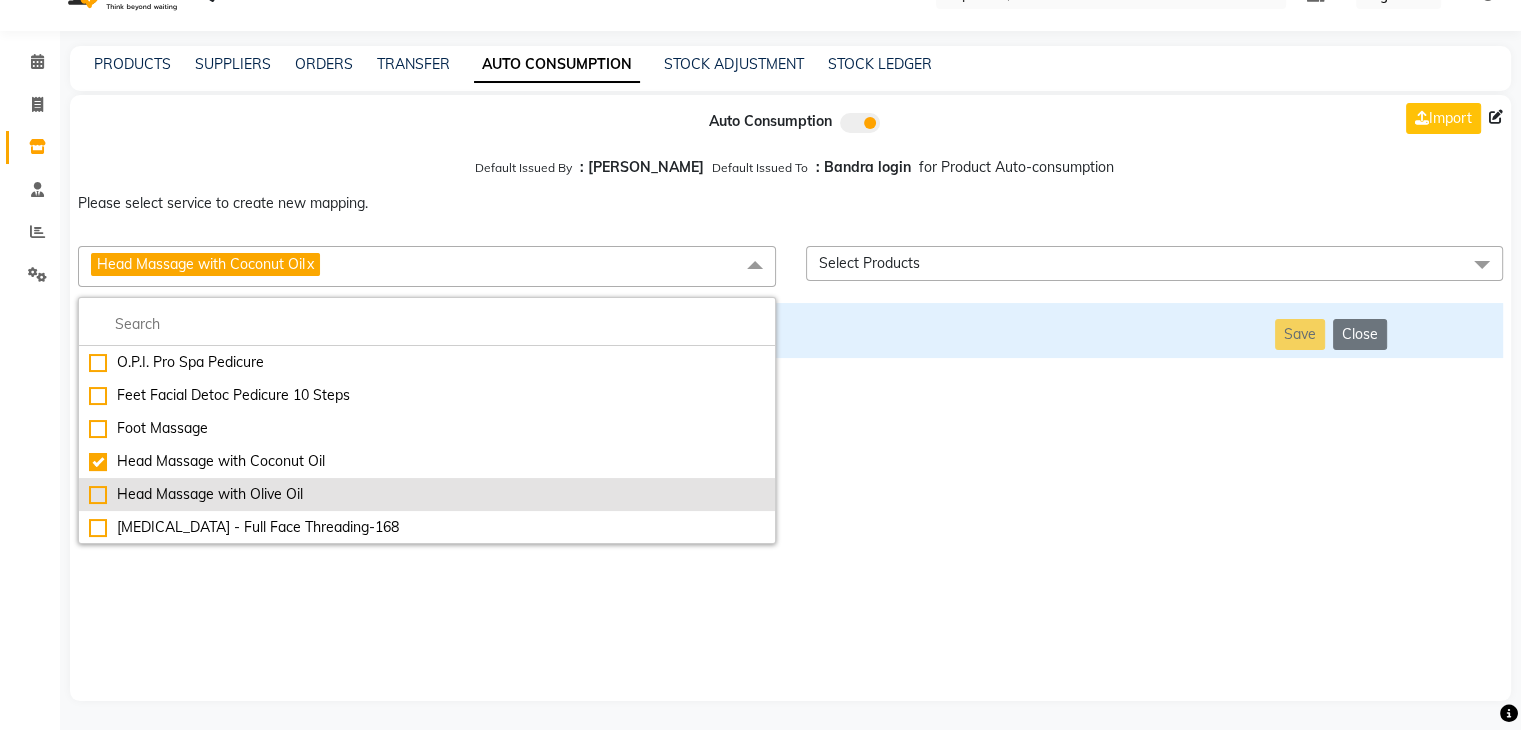 click on "Head Massage with Olive Oil" at bounding box center [427, 494] 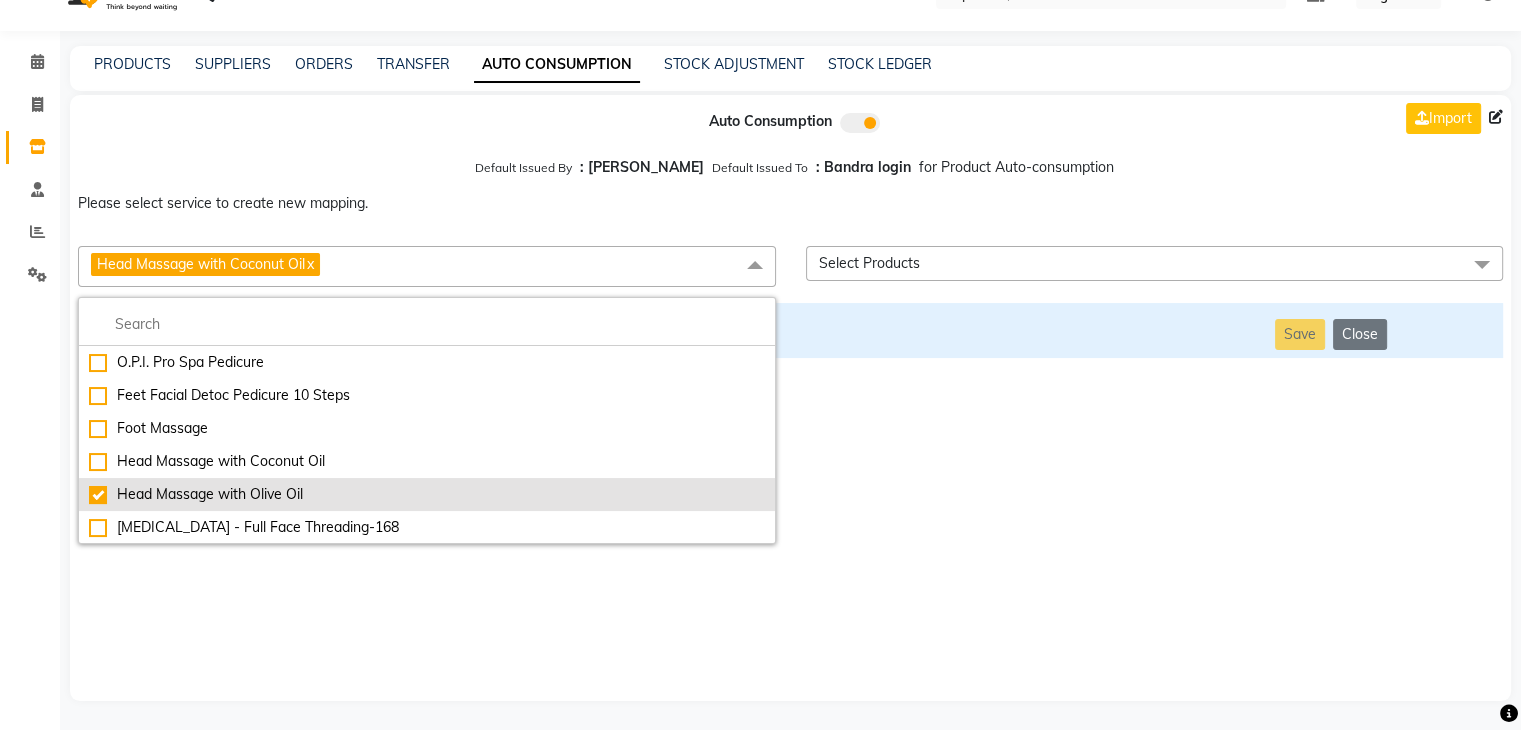 checkbox on "false" 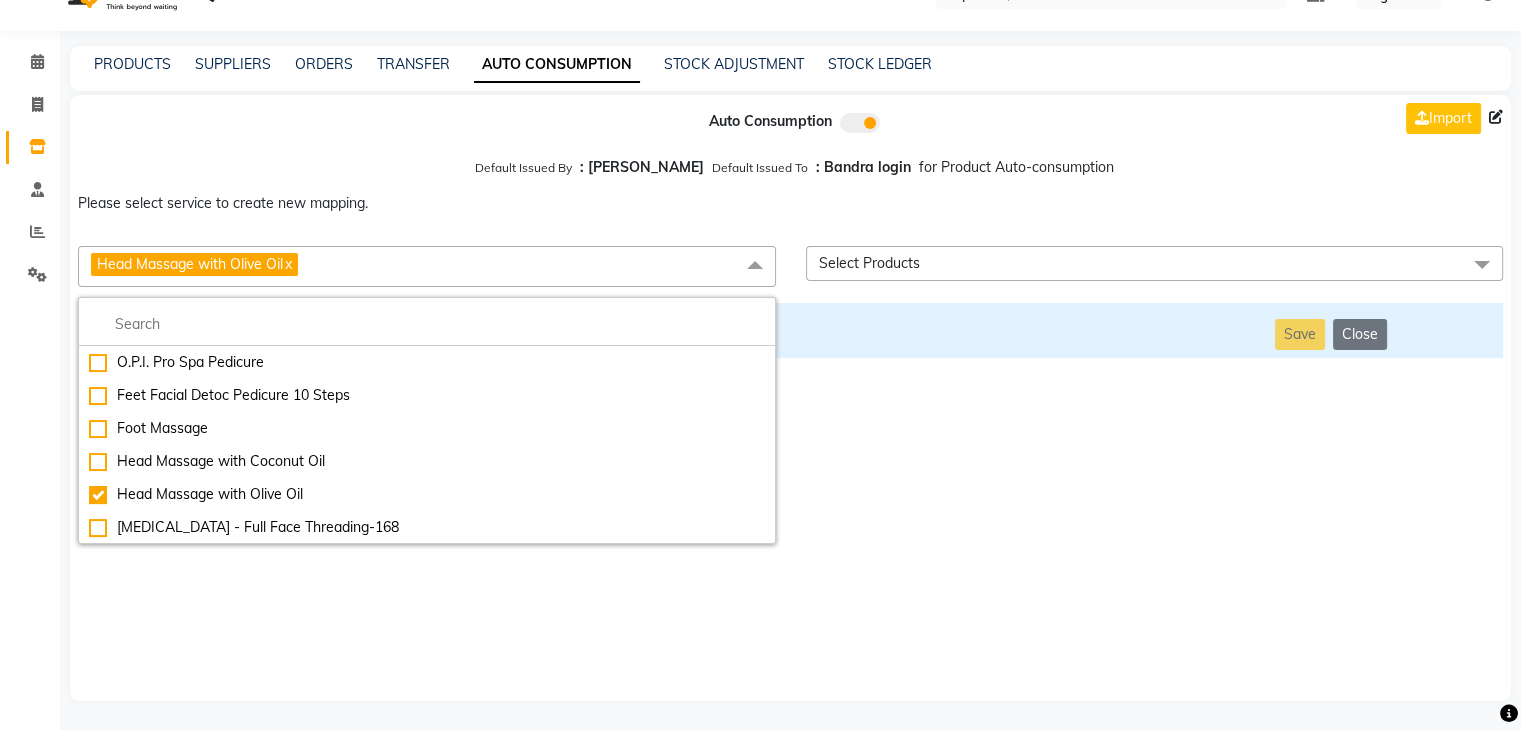 click on "Auto Consumption  Import Default Issued By  : [PERSON_NAME] Default Issued To  : Bandra login  for Product Auto-consumption  Please select service to create new mapping. Head Massage with Olive Oil  x Essential Manicure w Scrub Essential Pedicure w Scrub Manicure + OPI Nail Ext + Gel Polish-3570 Manicure + T&T Nail Ext + Gel Polish T&T Nail Ext + T&T Gel Polish OPI Nail Ext + OPI Gel Polish T&T Refills + Gel Polish OPI Refills + Gel Polish Travel Allowance Waiting Charge HAIR REPAIR - Haircut HAIR REPAIR - Haircut for Kids HAIR REPAIR - Hair Wash HAIR REPAIR - Hair Wash Premium HAIR REPAIR - Full Head Shave HAIR REPAIR - Hair Design HAIR REPAIR - Hairstyling HAIR REPAIR - Threading HAIR REPAIR - [PERSON_NAME] Edging HAIR REPAIR - [PERSON_NAME] Edging Premium HAIR REPAIR - Razor Shave HAIR REPAIR - Razor Shave Premium HAIR REPAIR - Luxury Steam Shaving HAIR REPAIR - Fade Hair Cut HAIR SPA RITUALS - Hairoticmen Argan Spa HAIR SPA RITUALS - Wella Deep Nourishing Spa HAIR SPA RITUALS - Nashi Argan Oil Spa SKIN REPAIR - Clean-Up" at bounding box center (790, 398) 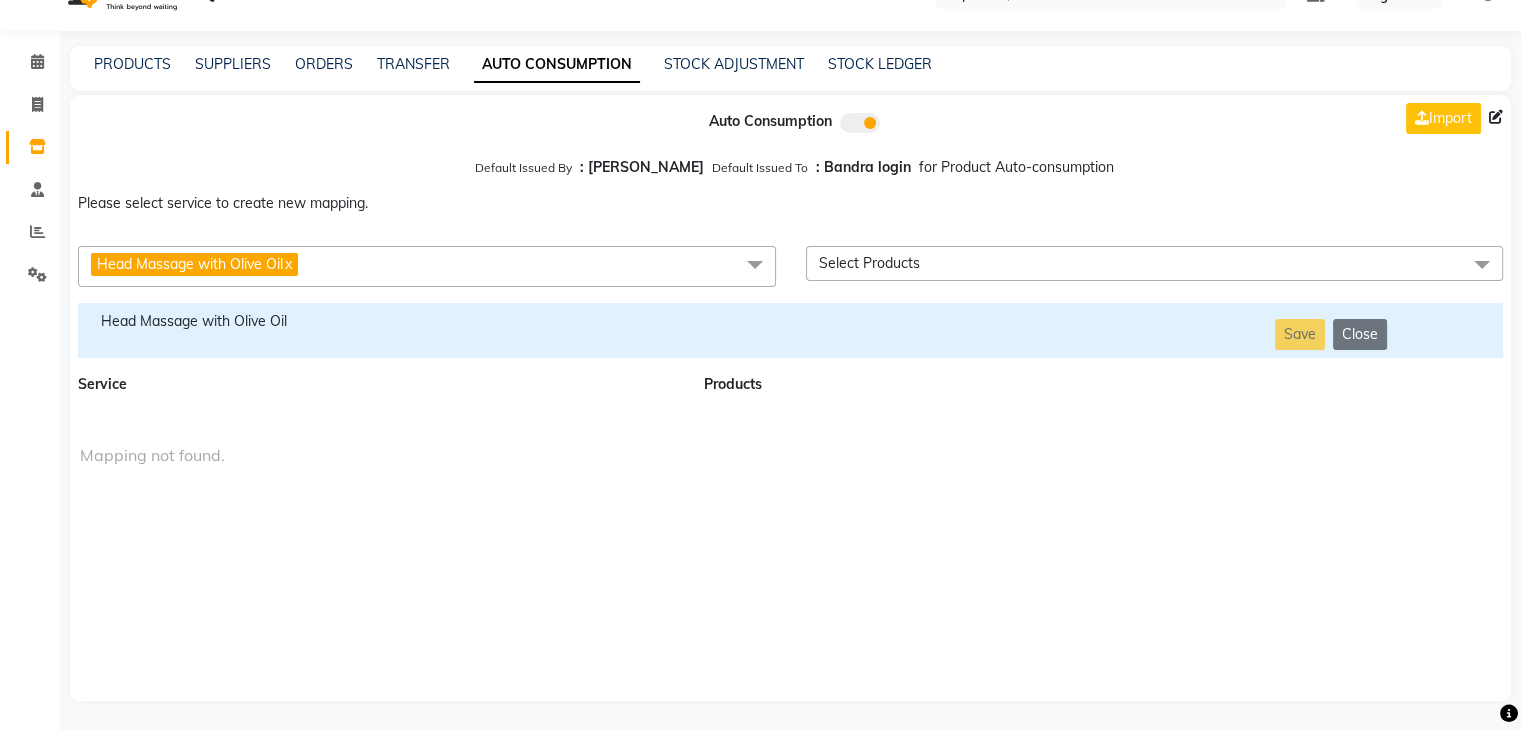 click on "Head Massage with Olive Oil" at bounding box center [379, 330] 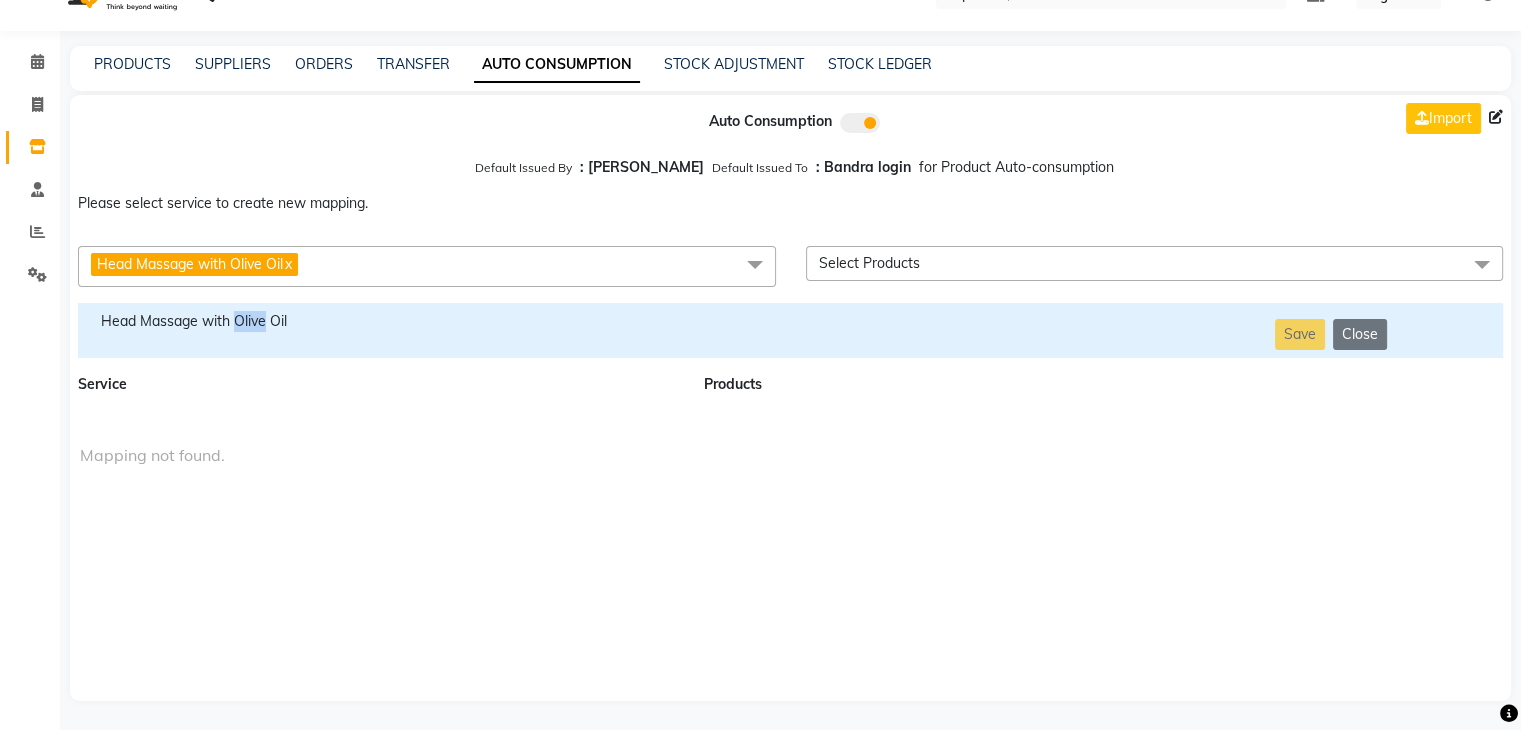 click on "Head Massage with Olive Oil" at bounding box center [379, 330] 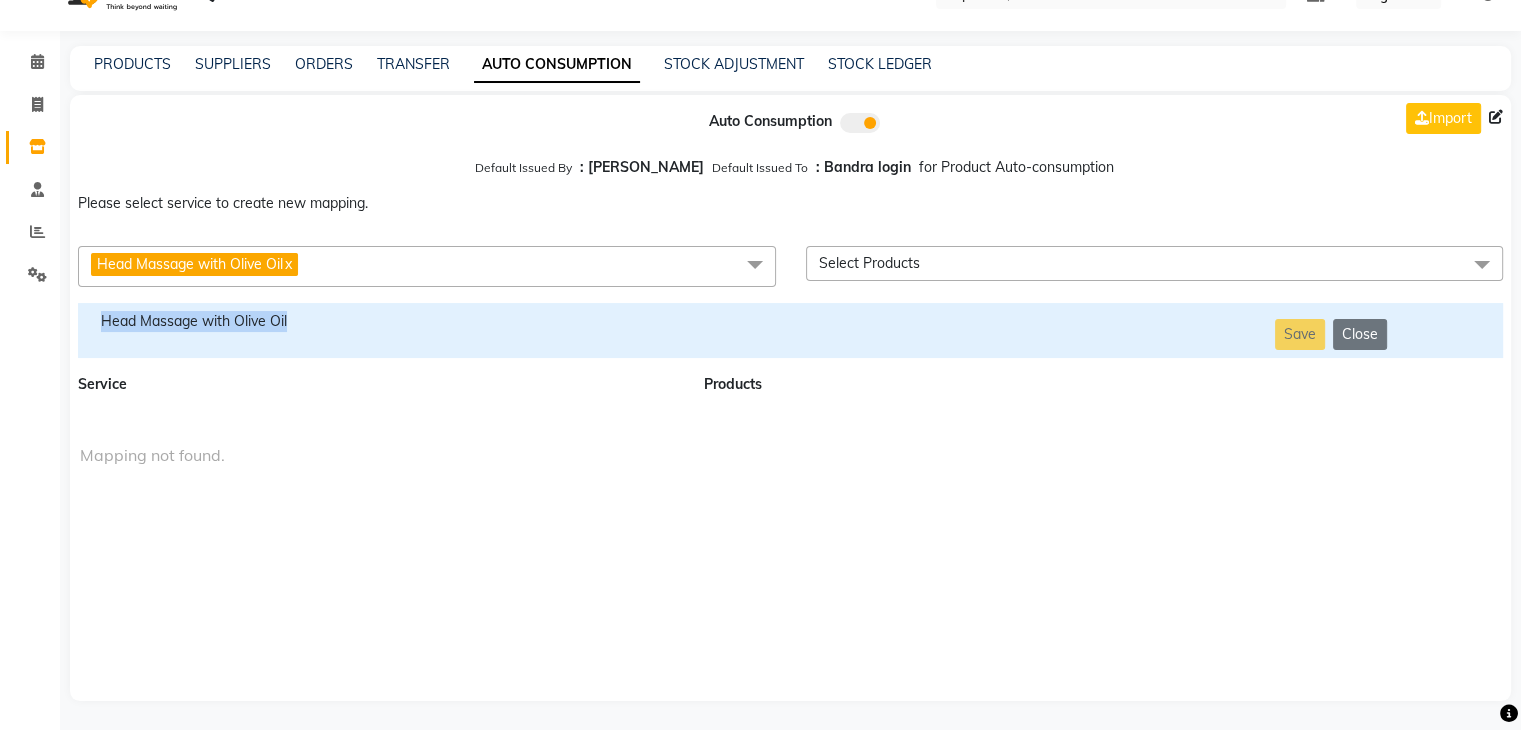 click on "Head Massage with Olive Oil" at bounding box center (379, 330) 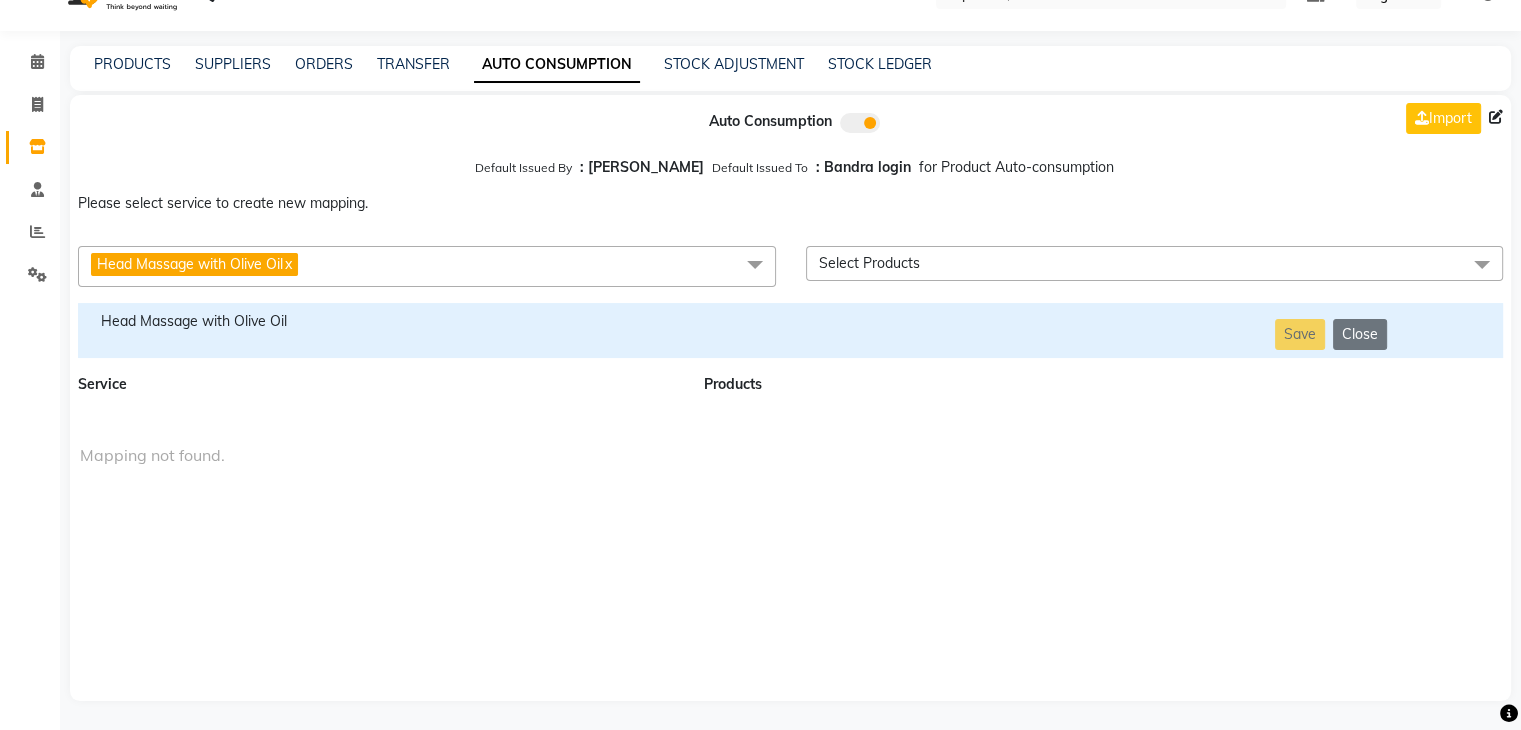 click on "Head Massage with Olive Oil  x" at bounding box center [427, 266] 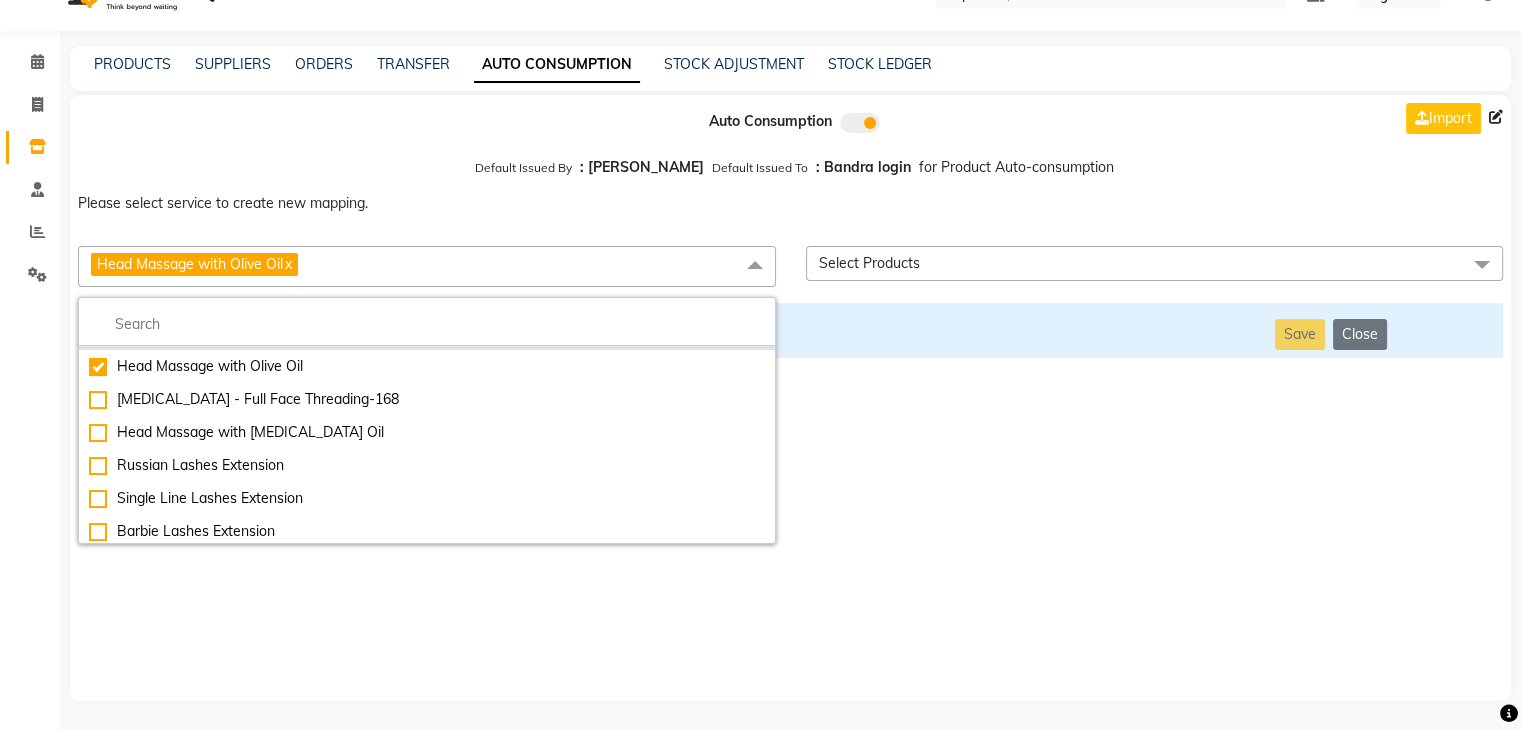 scroll, scrollTop: 6666, scrollLeft: 0, axis: vertical 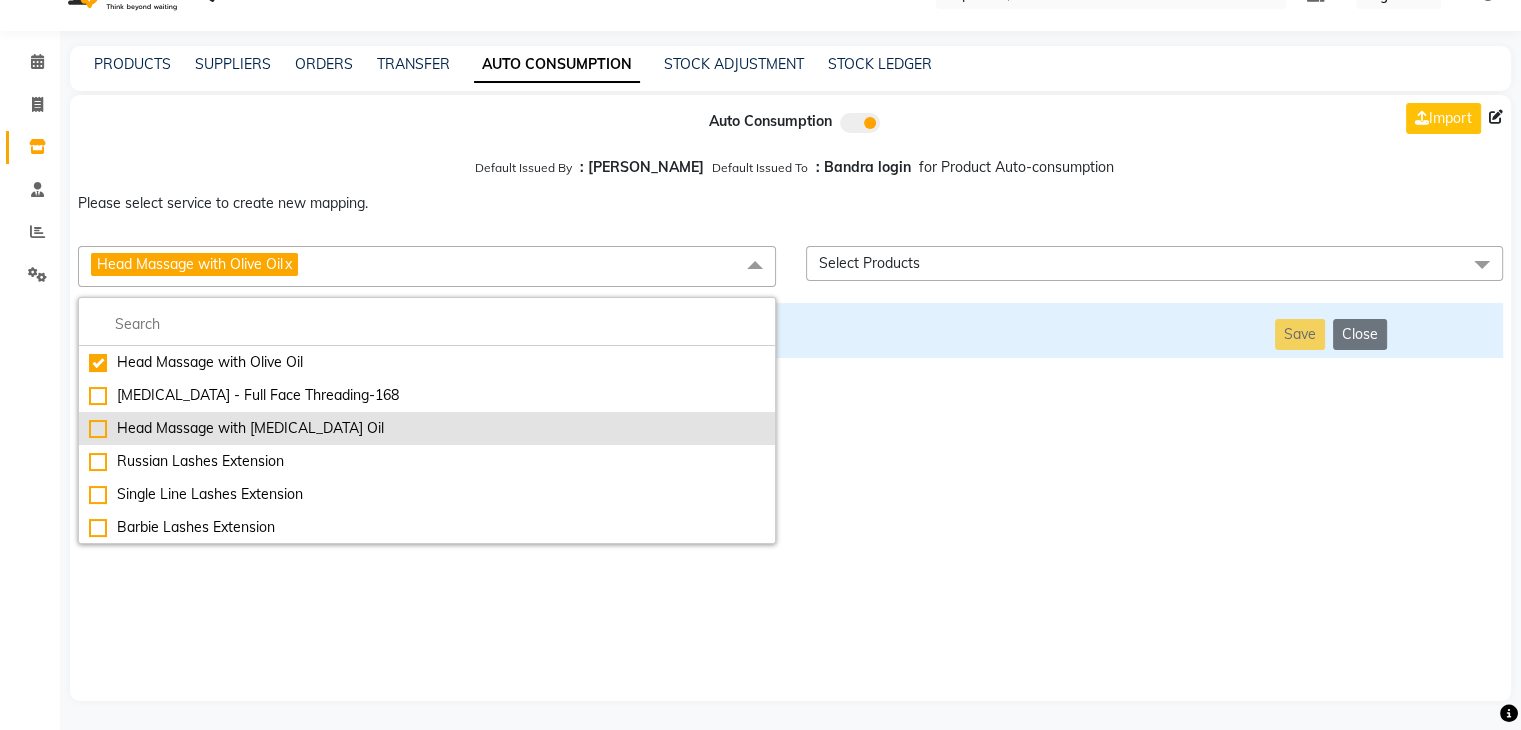 click on "Head Massage with [MEDICAL_DATA] Oil" at bounding box center (427, 428) 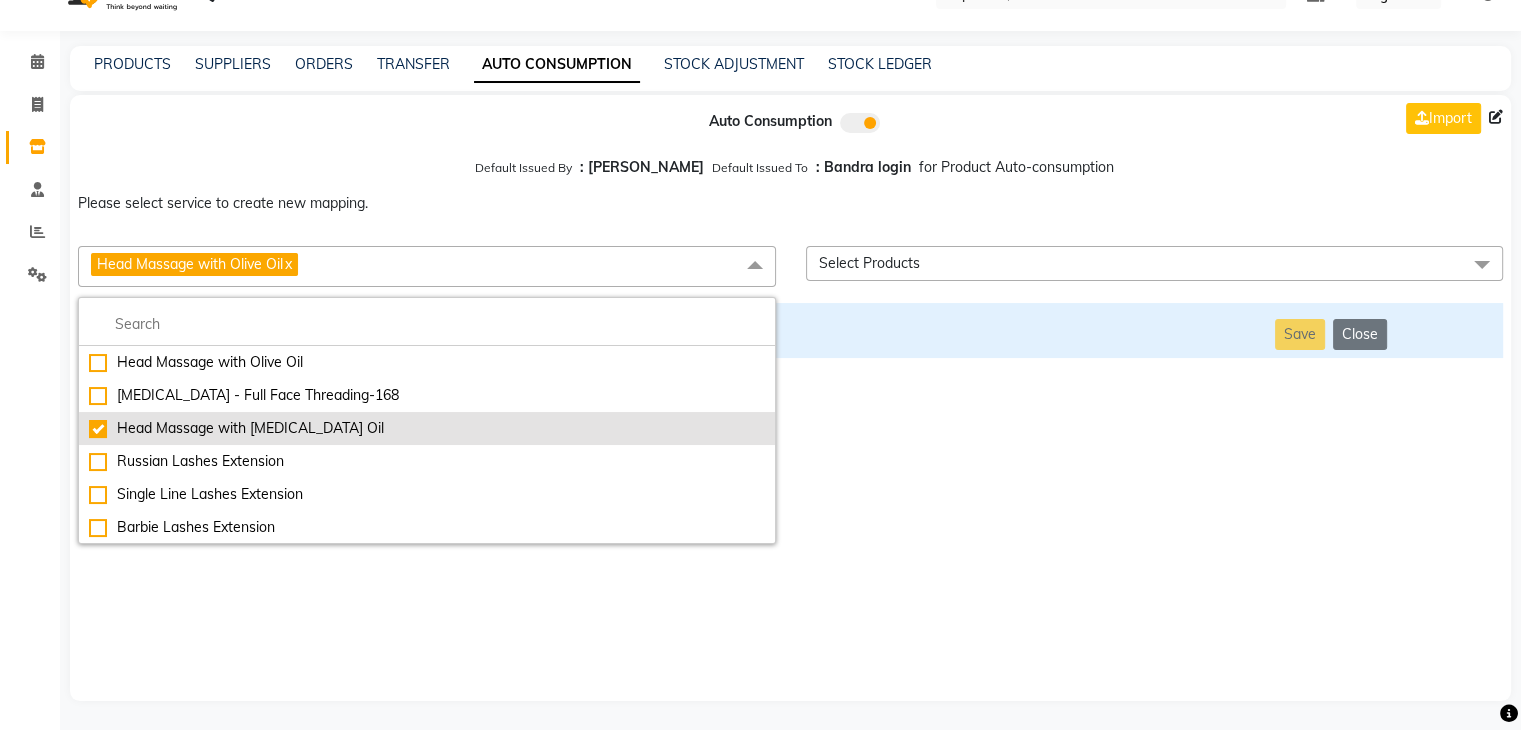 checkbox on "false" 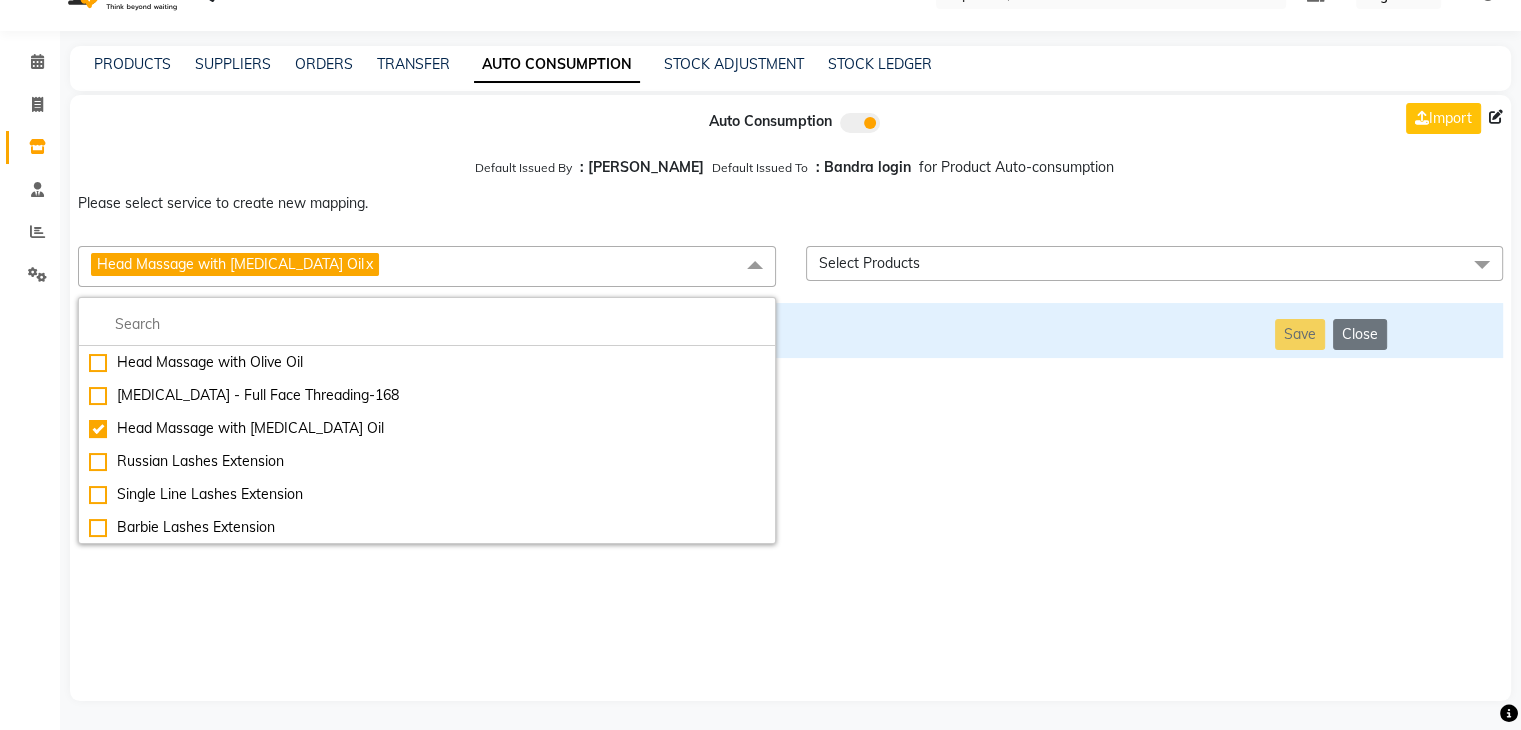 click on "Auto Consumption  Import Default Issued By  : [PERSON_NAME] Default Issued To  : Bandra login  for Product Auto-consumption  Please select service to create new mapping. Head Massage with [MEDICAL_DATA] Oil  x Essential Manicure w Scrub Essential Pedicure w Scrub Manicure + OPI Nail Ext + Gel Polish-3570 Manicure + T&T Nail Ext + Gel Polish T&T Nail Ext + T&T Gel Polish OPI Nail Ext + OPI Gel Polish T&T Refills + Gel Polish OPI Refills + Gel Polish Travel Allowance Waiting Charge HAIR REPAIR - Haircut HAIR REPAIR - Haircut for Kids HAIR REPAIR - Hair Wash HAIR REPAIR - Hair Wash Premium HAIR REPAIR - Full Head Shave HAIR REPAIR - Hair Design HAIR REPAIR - Hairstyling HAIR REPAIR - Threading HAIR REPAIR - [PERSON_NAME] Edging HAIR REPAIR - [PERSON_NAME] Edging Premium HAIR REPAIR - Razor Shave HAIR REPAIR - Razor Shave Premium HAIR REPAIR - Luxury Steam Shaving HAIR REPAIR - Fade Hair Cut HAIR SPA RITUALS - Hairoticmen Argan Spa HAIR SPA RITUALS - Wella Deep Nourishing Spa HAIR SPA RITUALS - Nashi Argan Oil Spa Acrylic Overlays" at bounding box center [790, 398] 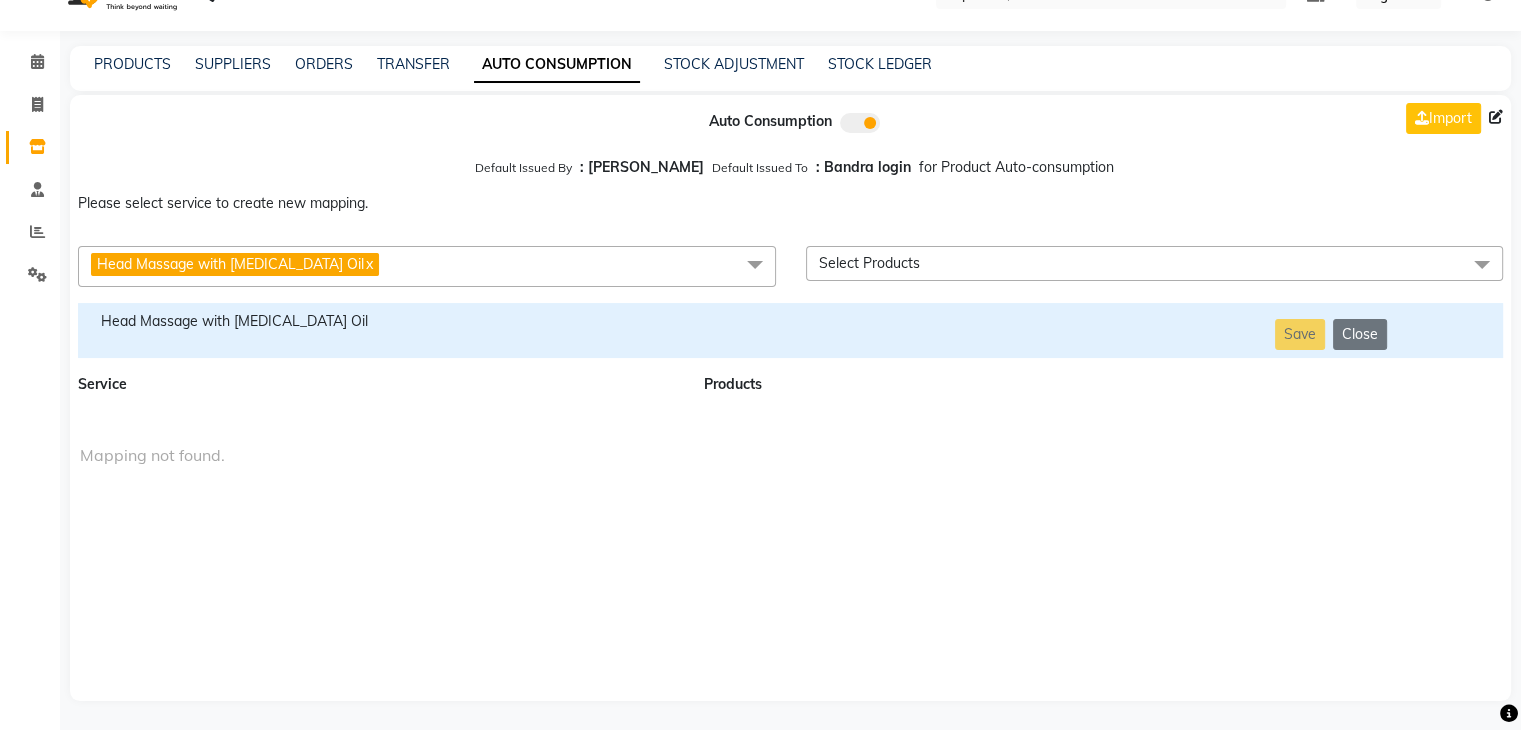click on "Head Massage with [MEDICAL_DATA] Oil" at bounding box center [379, 330] 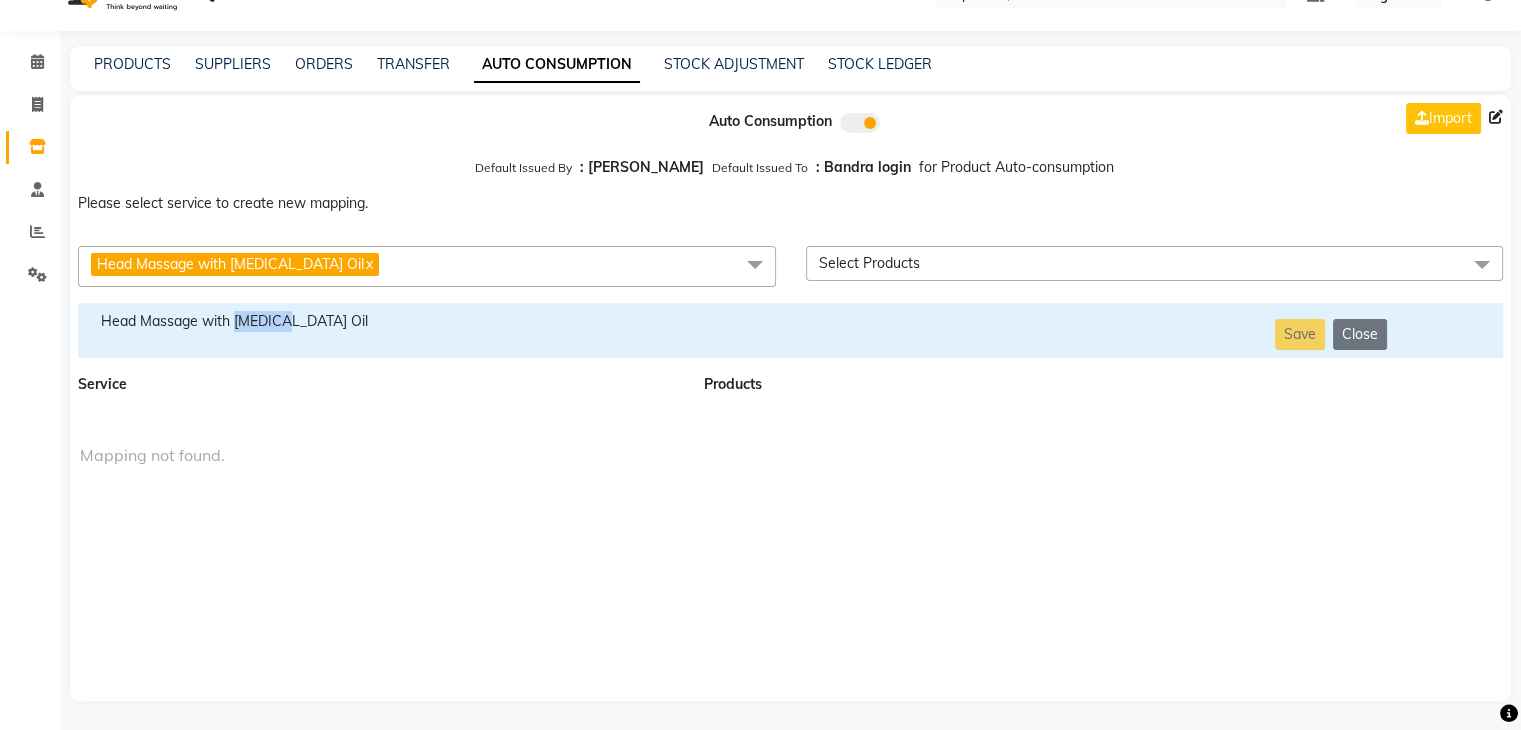 click on "Head Massage with [MEDICAL_DATA] Oil" at bounding box center [379, 330] 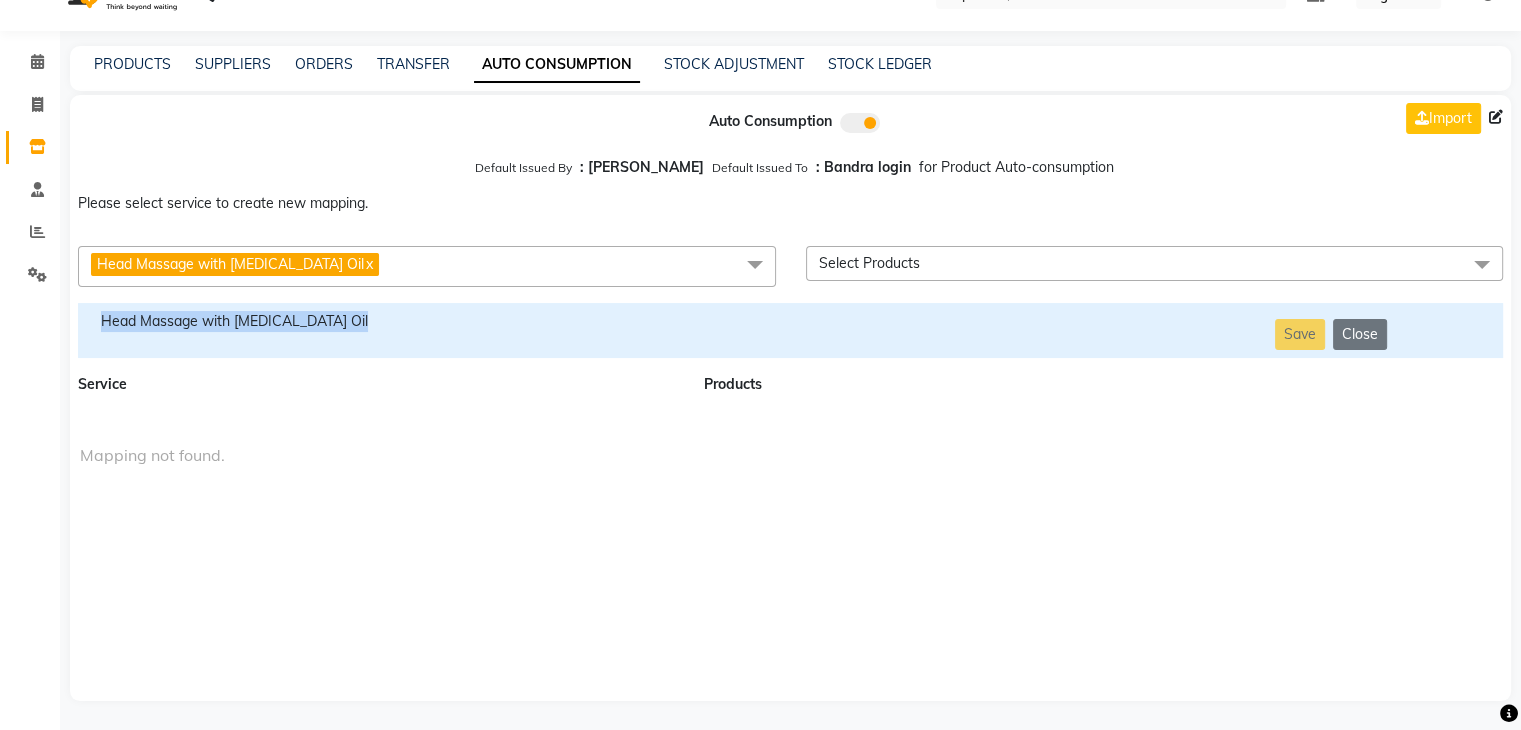 click on "Head Massage with [MEDICAL_DATA] Oil" at bounding box center [379, 330] 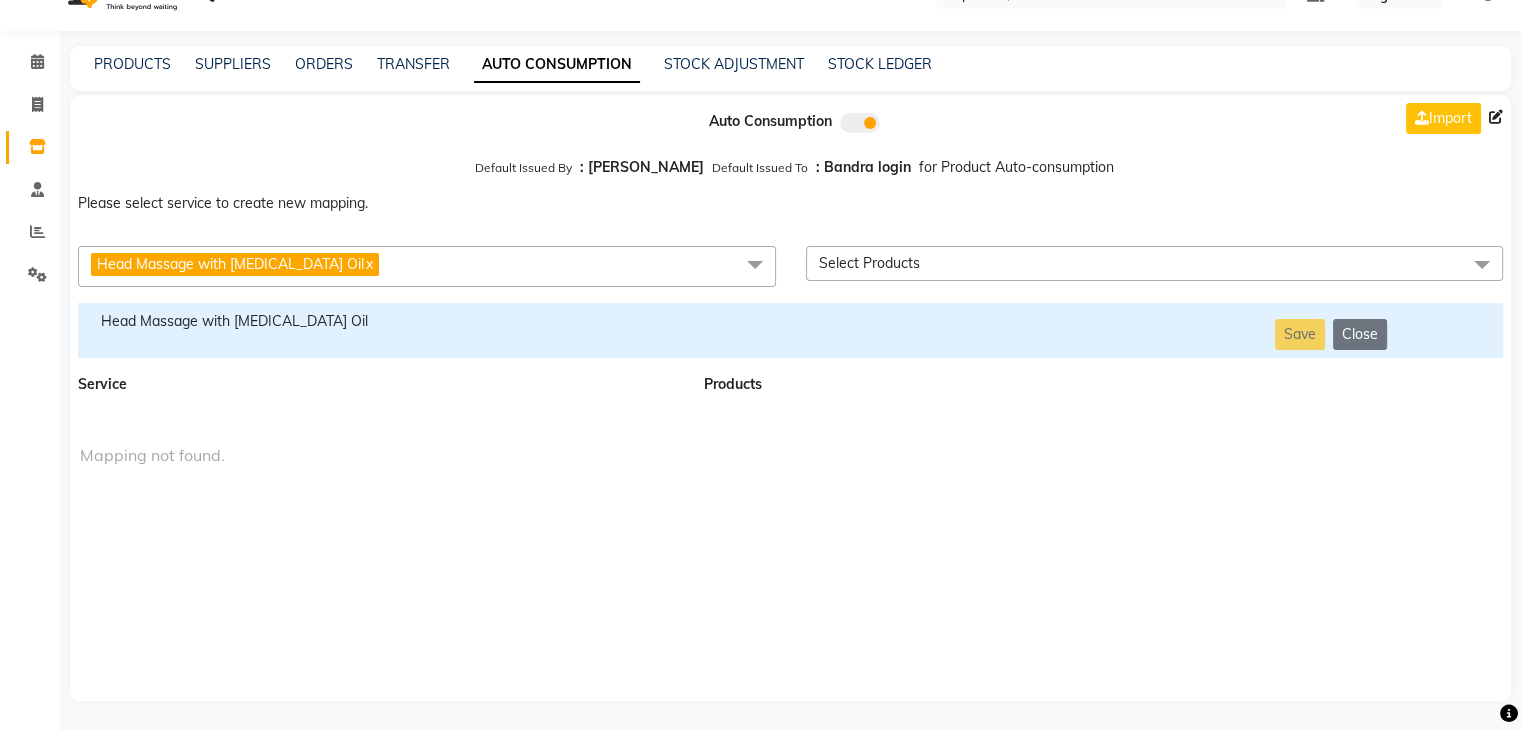 click on "Head Massage with [MEDICAL_DATA] Oil  x" at bounding box center [427, 266] 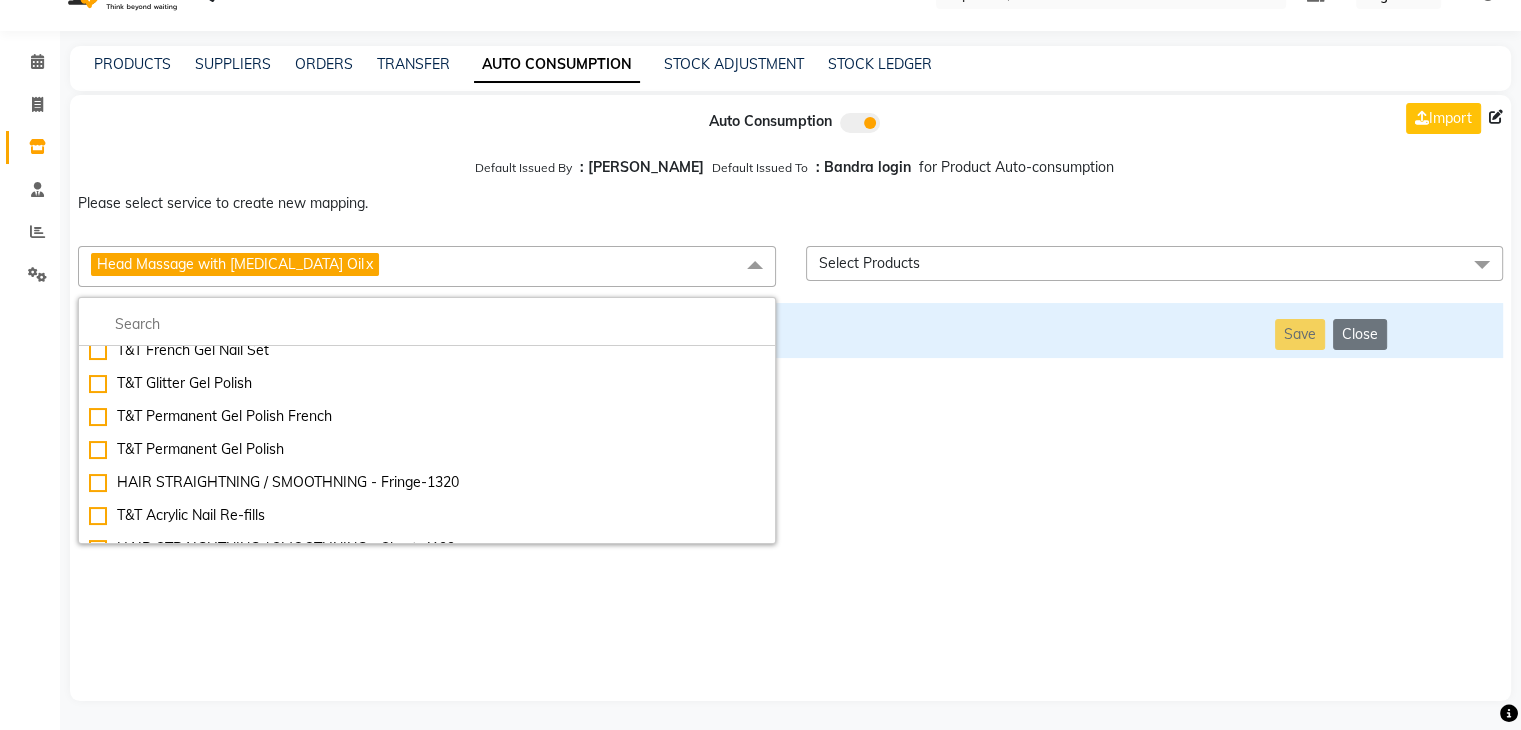 scroll, scrollTop: 7888, scrollLeft: 0, axis: vertical 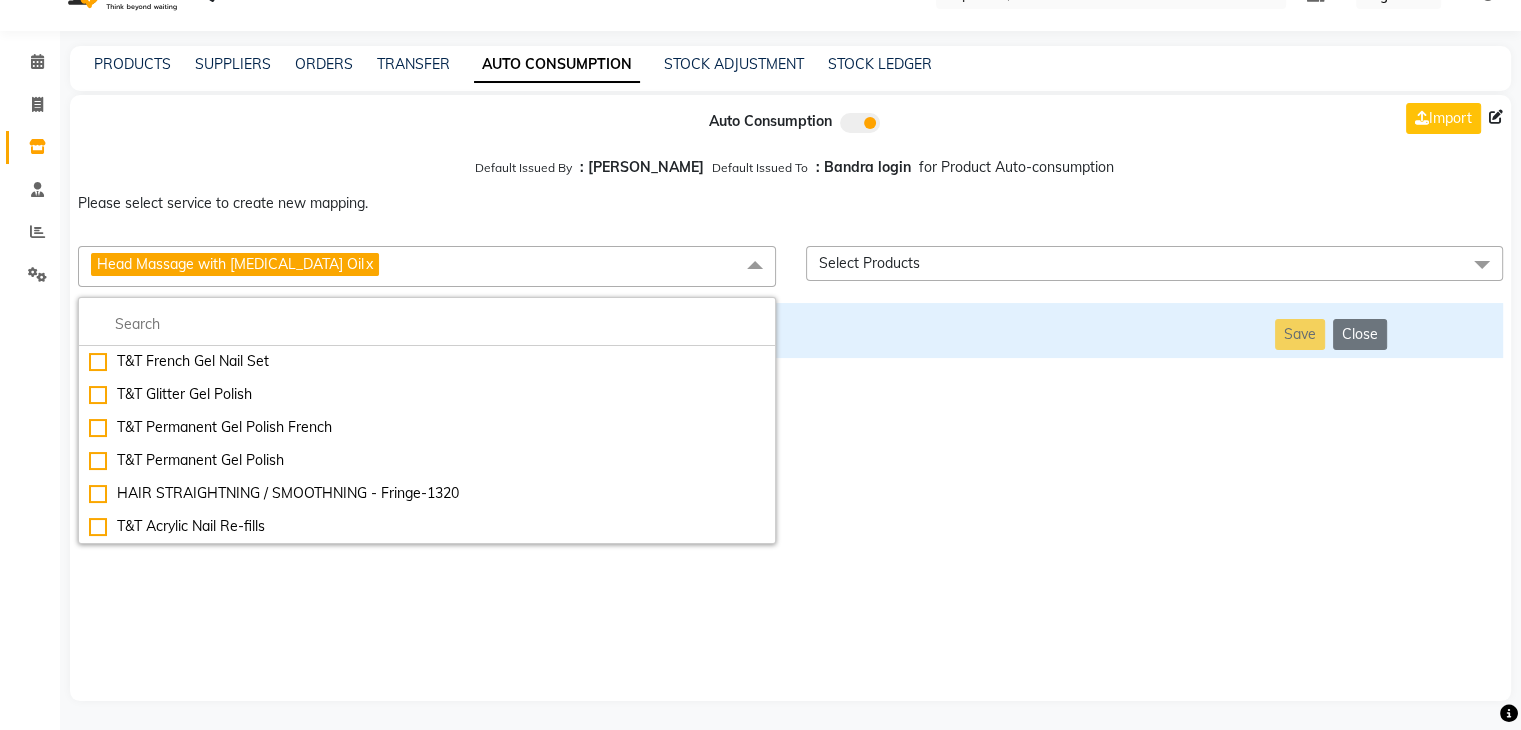 click on "HAIR STRAIGHTNING / SMOOTHNING - Fringe-1320" at bounding box center [427, 493] 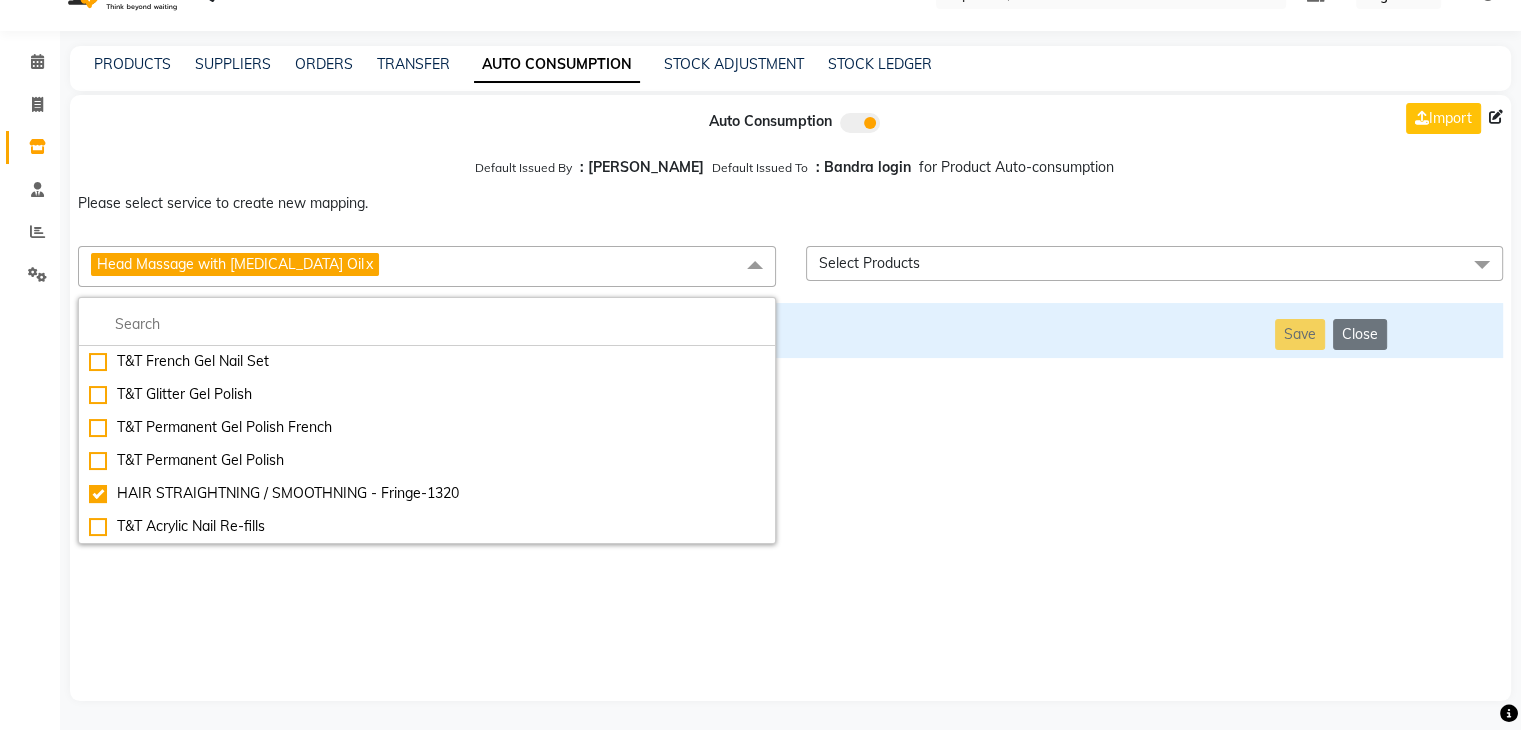 checkbox on "false" 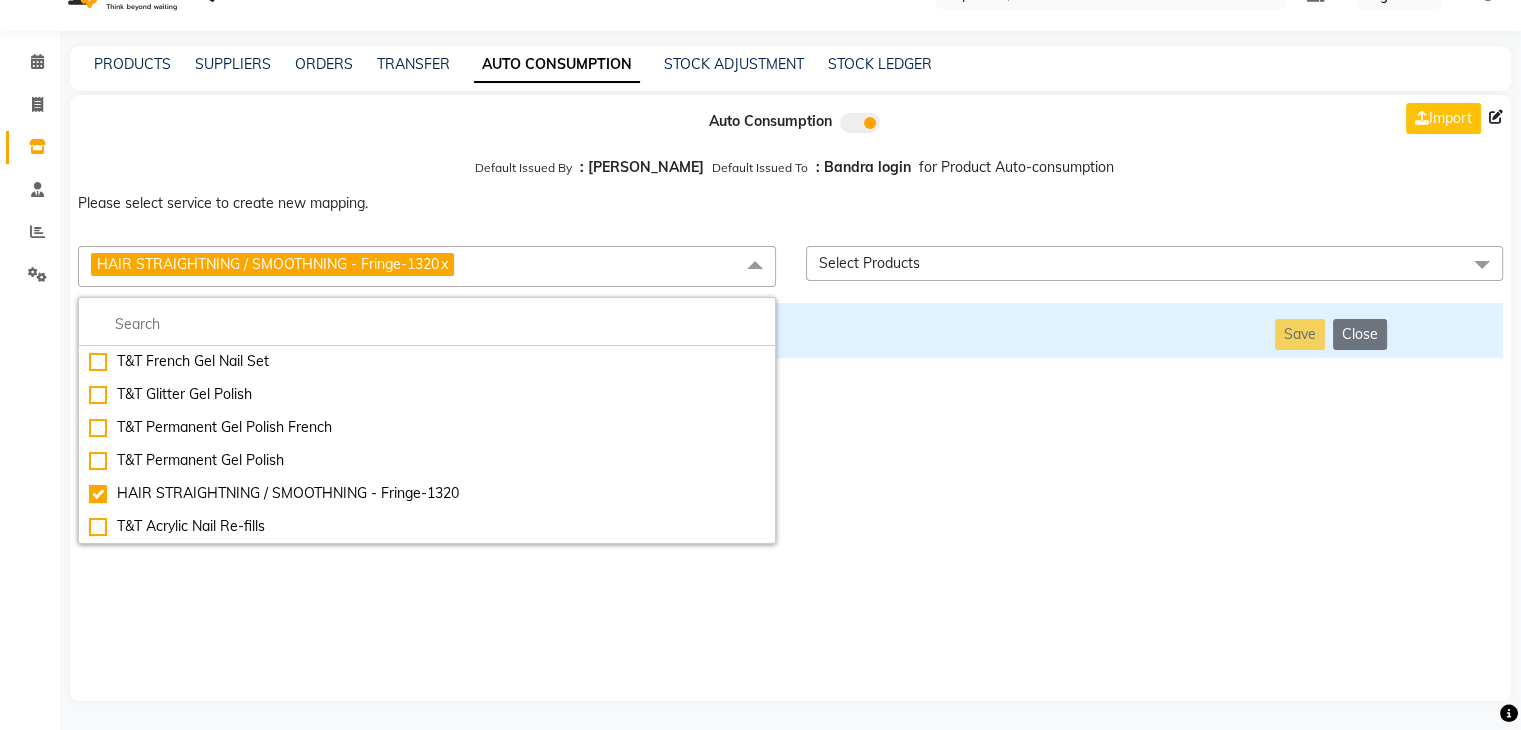 click on "Auto Consumption  Import Default Issued By  : [PERSON_NAME] Default Issued To  : Bandra login  for Product Auto-consumption  Please select service to create new mapping. HAIR STRAIGHTNING / SMOOTHNING - Fringe-1320  x Essential Manicure w Scrub Essential Pedicure w Scrub Manicure + OPI Nail Ext + Gel Polish-3570 Manicure + T&T Nail Ext + Gel Polish T&T Nail Ext + T&T Gel Polish OPI Nail Ext + OPI Gel Polish T&T Refills + Gel Polish OPI Refills + Gel Polish Travel Allowance Waiting Charge HAIR REPAIR - Haircut HAIR REPAIR - Haircut for Kids HAIR REPAIR - Hair Wash HAIR REPAIR - Hair Wash Premium HAIR REPAIR - Full Head Shave HAIR REPAIR - Hair Design HAIR REPAIR - Hairstyling HAIR REPAIR - Threading HAIR REPAIR - [PERSON_NAME] Edging HAIR REPAIR - [PERSON_NAME] Edging Premium HAIR REPAIR - Razor Shave HAIR REPAIR - Razor Shave Premium HAIR REPAIR - Luxury Steam Shaving HAIR REPAIR - Fade Hair Cut HAIR SPA RITUALS - Hairoticmen Argan Spa HAIR SPA RITUALS - Wella Deep Nourishing Spa HAIR SPA RITUALS - Nashi Argan Oil Spa Big Toe" at bounding box center (790, 398) 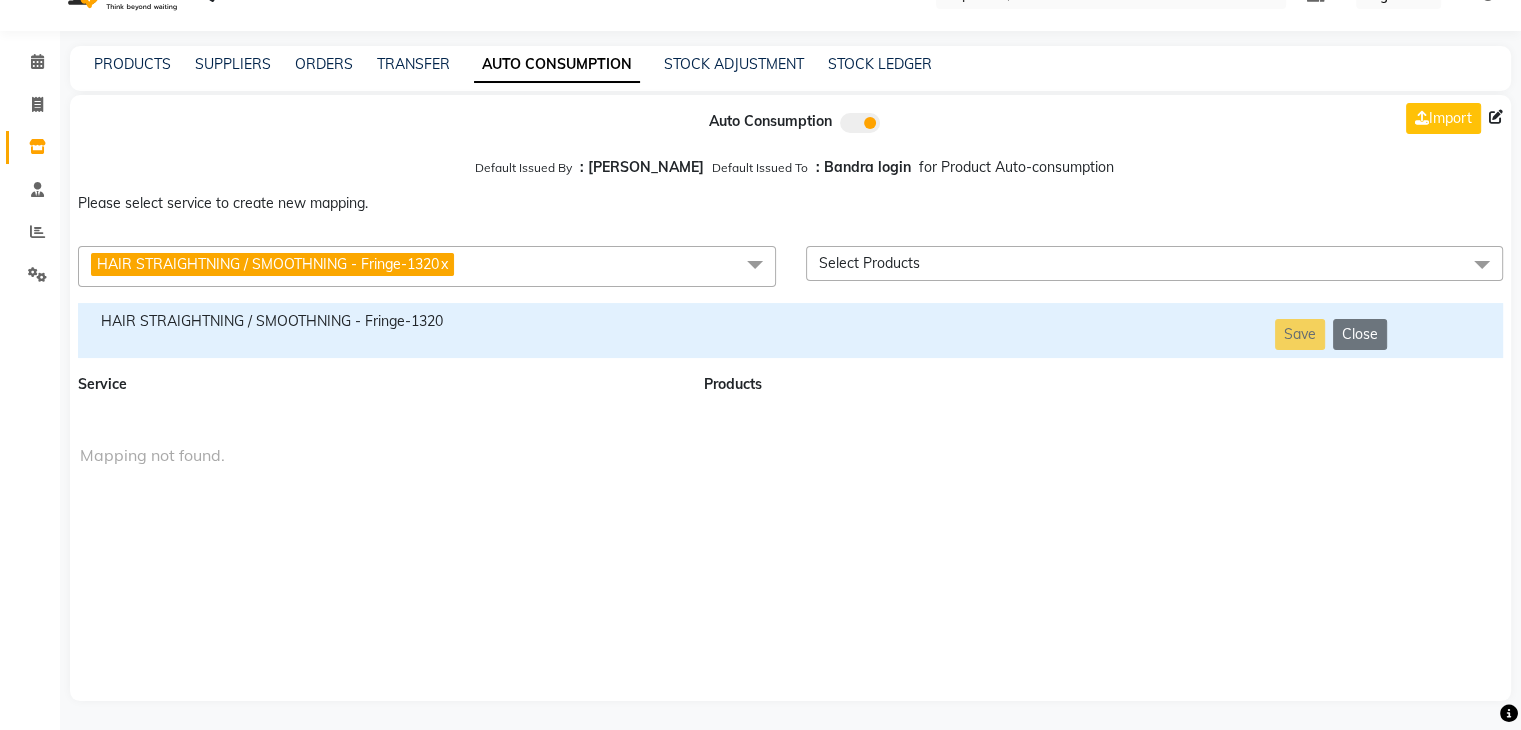 click on "HAIR STRAIGHTNING / SMOOTHNING - Fringe-1320" at bounding box center (379, 321) 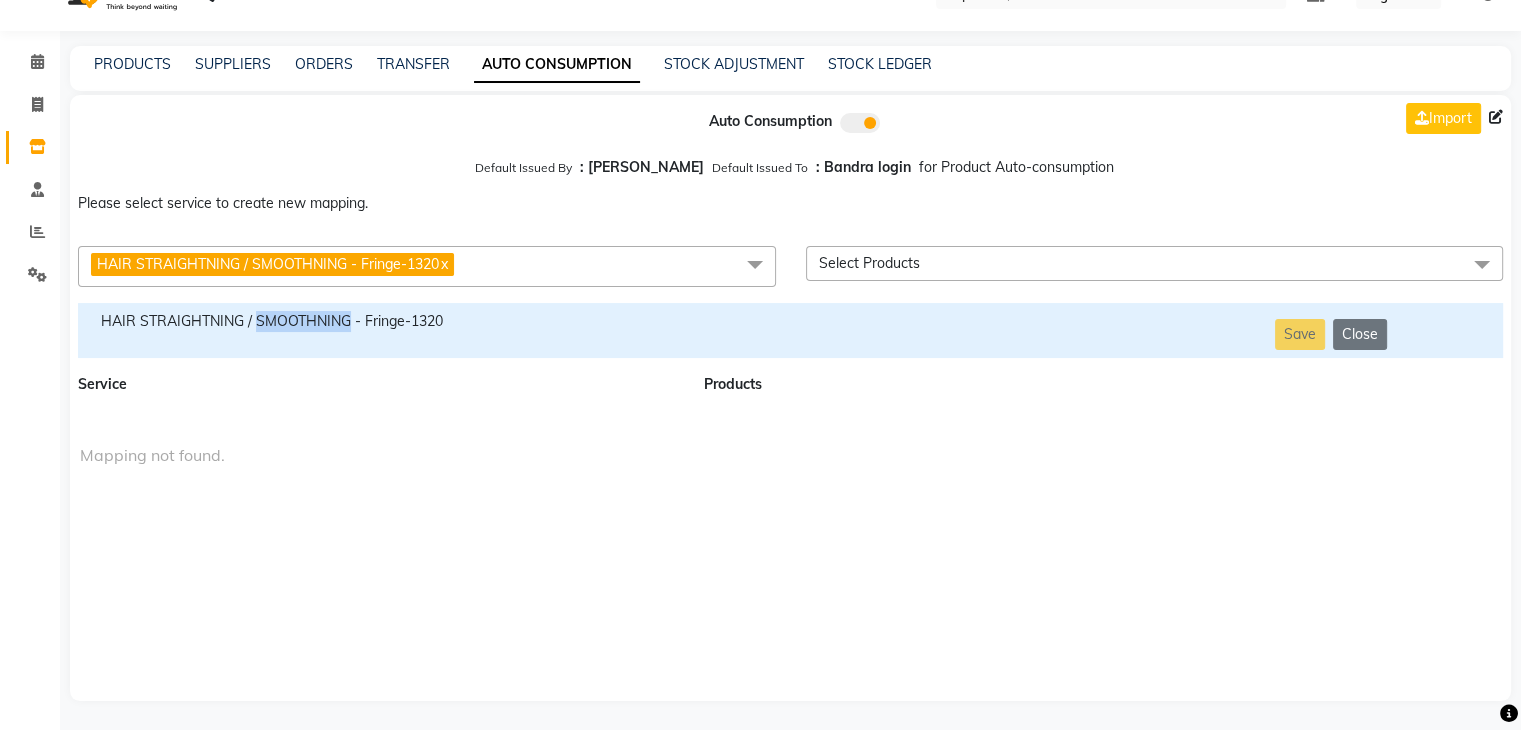 click on "HAIR STRAIGHTNING / SMOOTHNING - Fringe-1320" at bounding box center [379, 321] 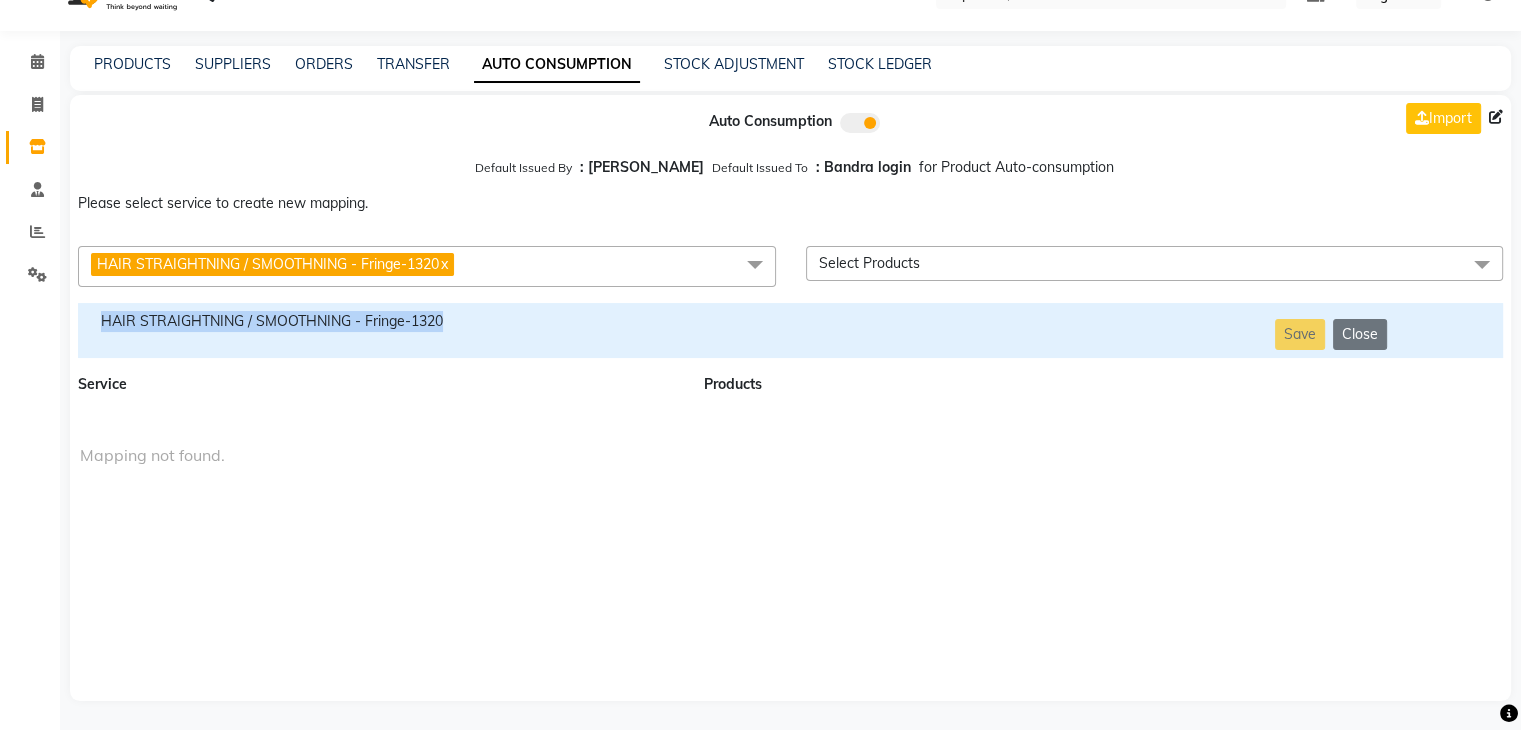 click on "HAIR STRAIGHTNING / SMOOTHNING - Fringe-1320" at bounding box center (379, 321) 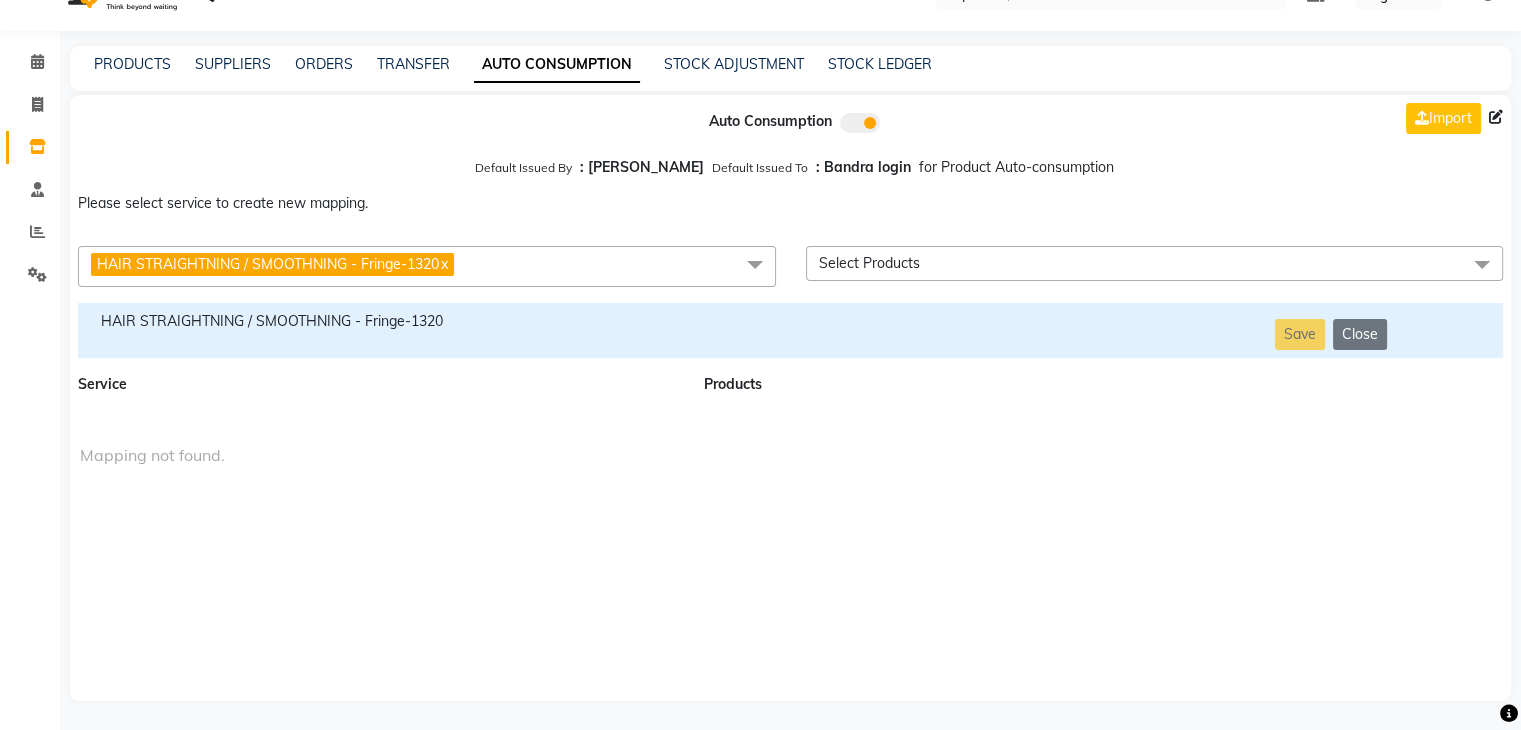 click on "HAIR STRAIGHTNING / SMOOTHNING - Fringe-1320  x" at bounding box center (427, 266) 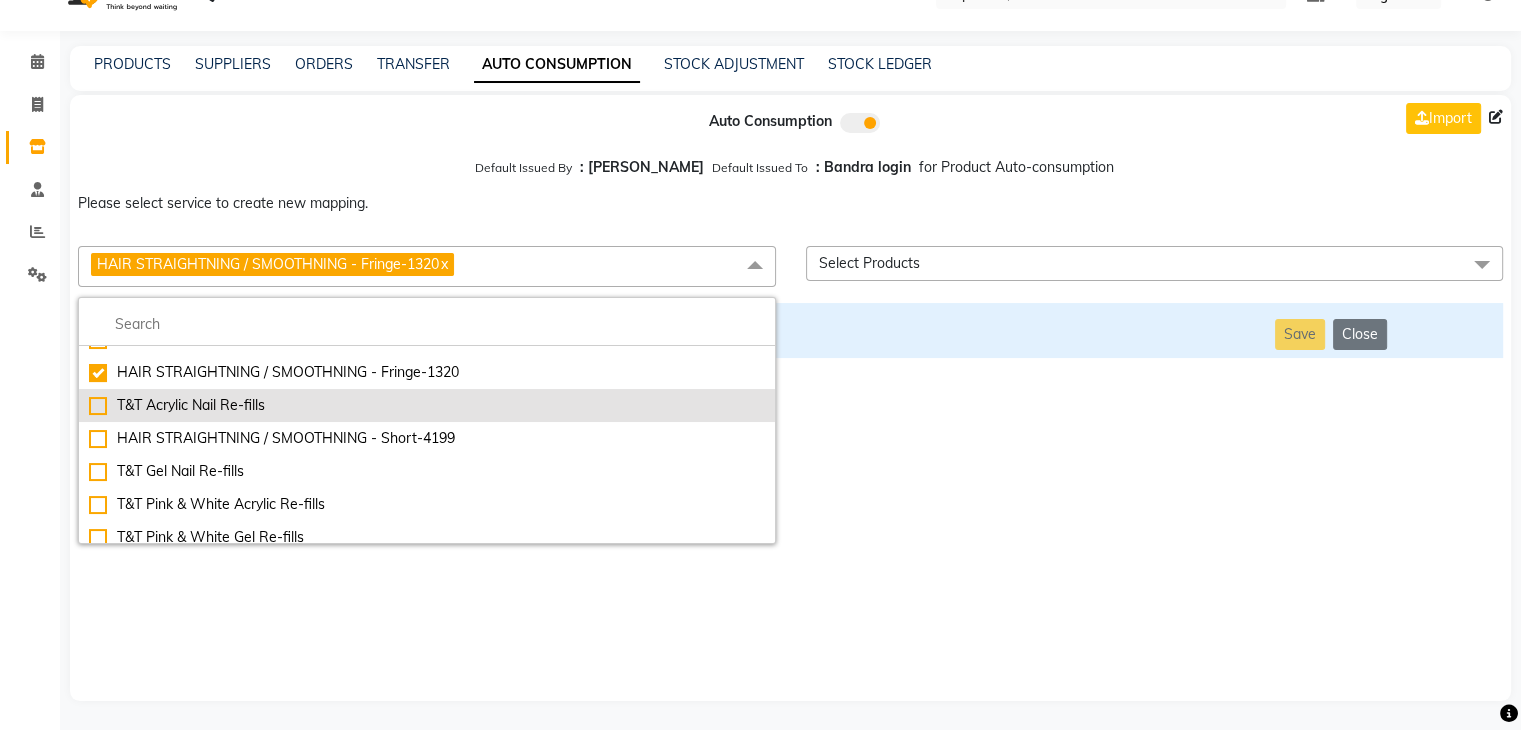 scroll, scrollTop: 8012, scrollLeft: 0, axis: vertical 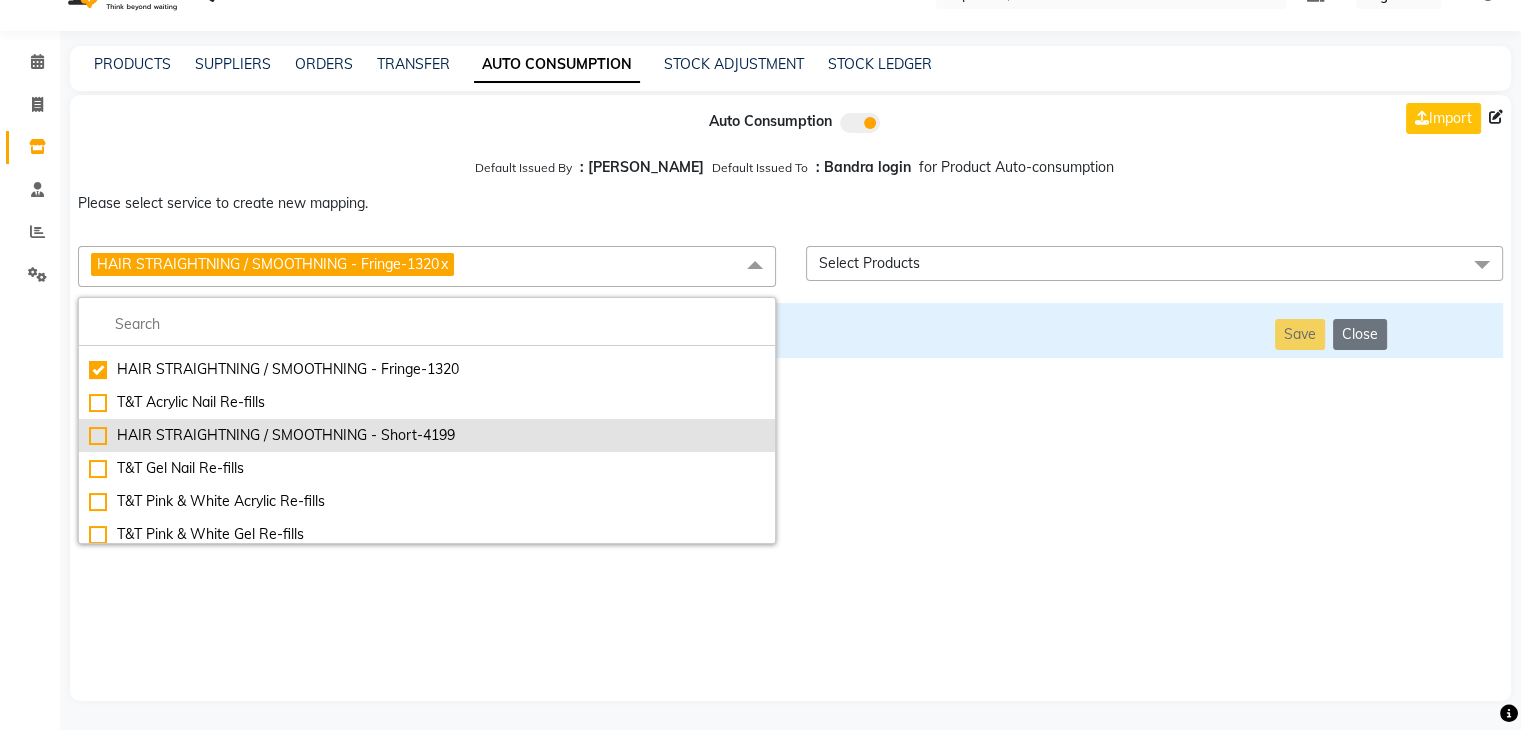 click on "HAIR STRAIGHTNING / SMOOTHNING - Short-4199" at bounding box center [427, 435] 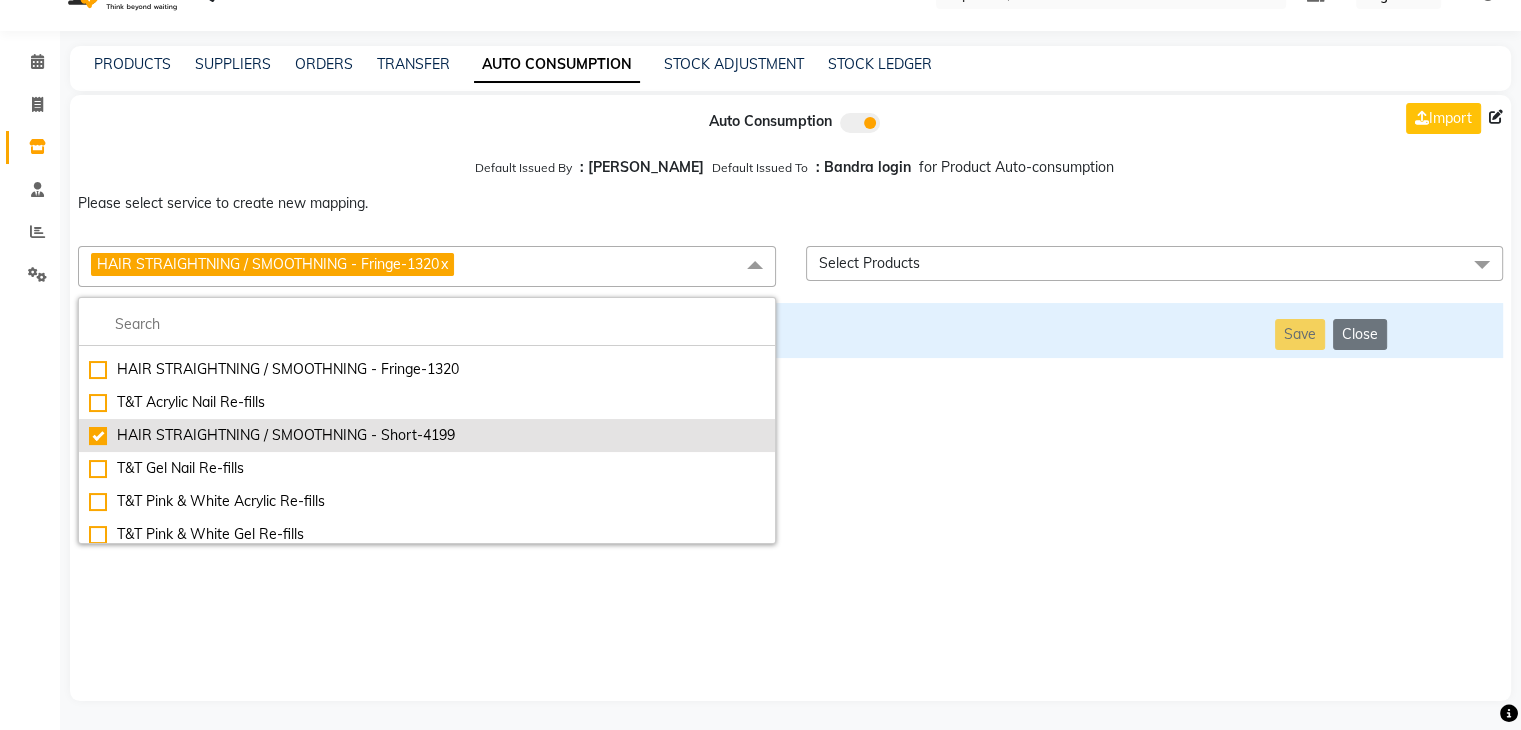 checkbox on "false" 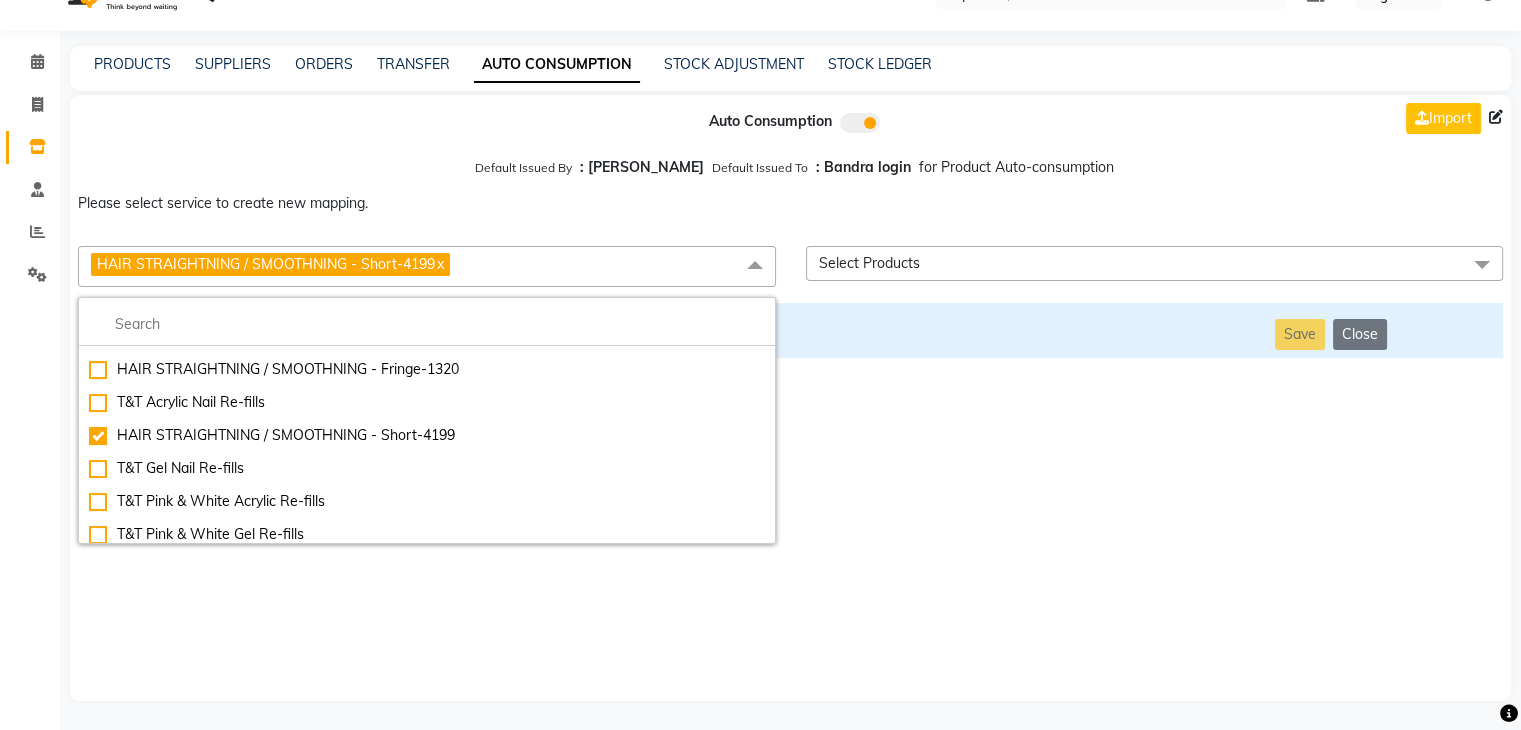 click on "Auto Consumption  Import Default Issued By  : [PERSON_NAME] Default Issued To  : Bandra login  for Product Auto-consumption  Please select service to create new mapping. HAIR STRAIGHTNING / SMOOTHNING - Short-4199  x Essential Manicure w Scrub Essential Pedicure w Scrub Manicure + OPI Nail Ext + Gel Polish-3570 Manicure + T&T Nail Ext + Gel Polish T&T Nail Ext + T&T Gel Polish OPI Nail Ext + OPI Gel Polish T&T Refills + Gel Polish OPI Refills + Gel Polish Travel Allowance Waiting Charge HAIR REPAIR - Haircut HAIR REPAIR - Haircut for Kids HAIR REPAIR - Hair Wash HAIR REPAIR - Hair Wash Premium HAIR REPAIR - Full Head Shave HAIR REPAIR - Hair Design HAIR REPAIR - Hairstyling HAIR REPAIR - Threading HAIR REPAIR - [PERSON_NAME] Edging HAIR REPAIR - [PERSON_NAME] Edging Premium HAIR REPAIR - Razor Shave HAIR REPAIR - Razor Shave Premium HAIR REPAIR - Luxury Steam Shaving HAIR REPAIR - Fade Hair Cut HAIR SPA RITUALS - Hairoticmen Argan Spa HAIR SPA RITUALS - Wella Deep Nourishing Spa HAIR SPA RITUALS - Nashi Argan Oil Spa Big Toe" at bounding box center (790, 398) 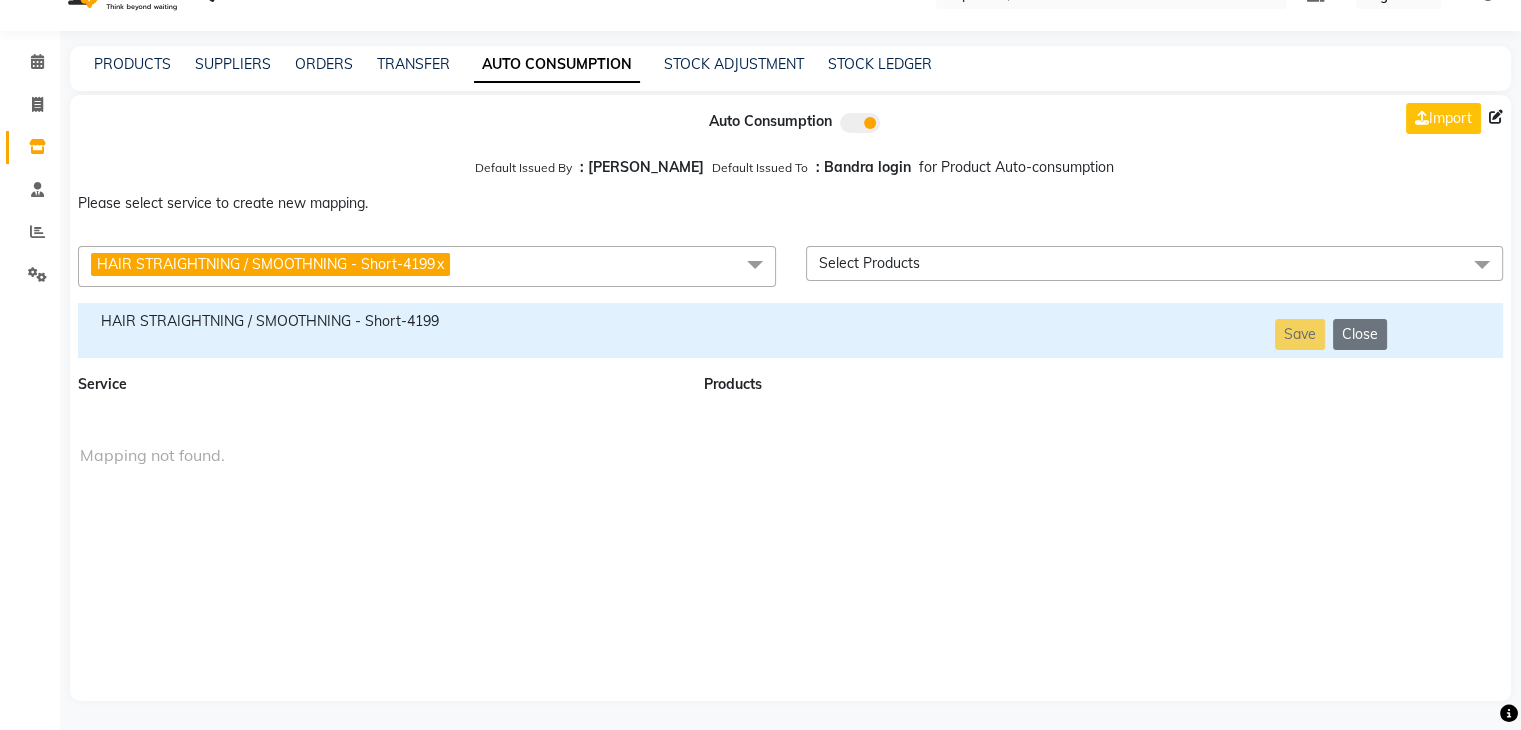 click on "HAIR STRAIGHTNING / SMOOTHNING - Short-4199" at bounding box center (379, 330) 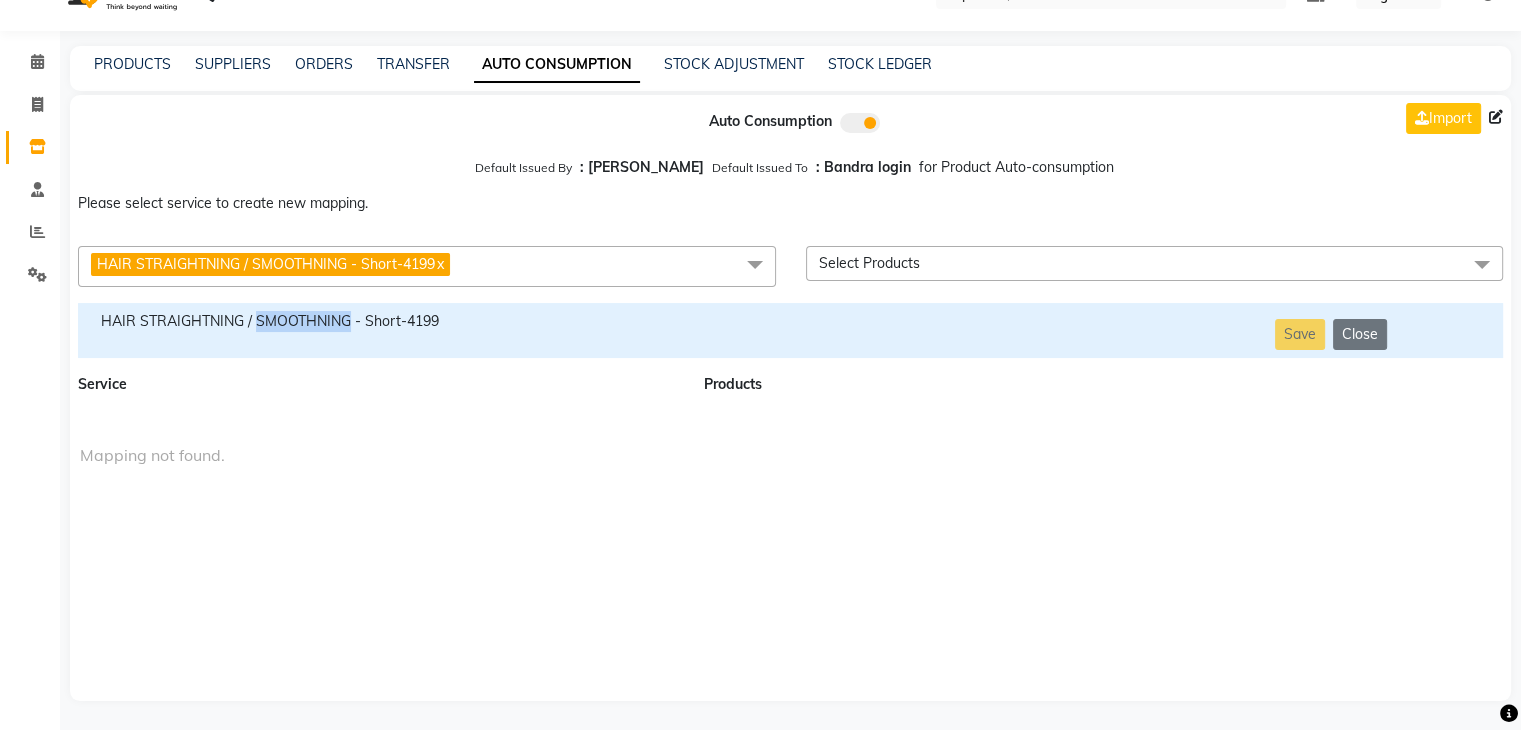 click on "HAIR STRAIGHTNING / SMOOTHNING - Short-4199" at bounding box center [379, 330] 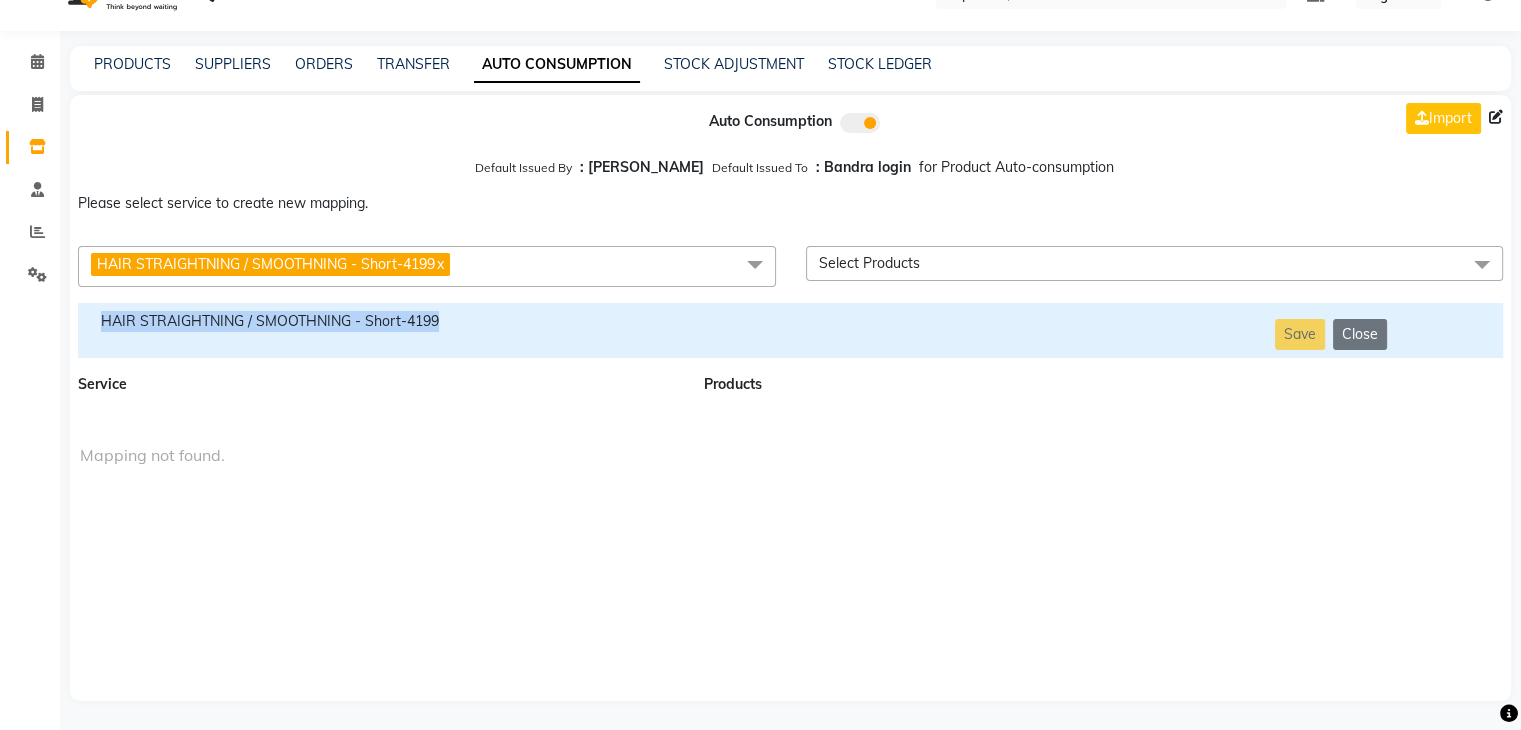 click on "HAIR STRAIGHTNING / SMOOTHNING - Short-4199" at bounding box center [379, 330] 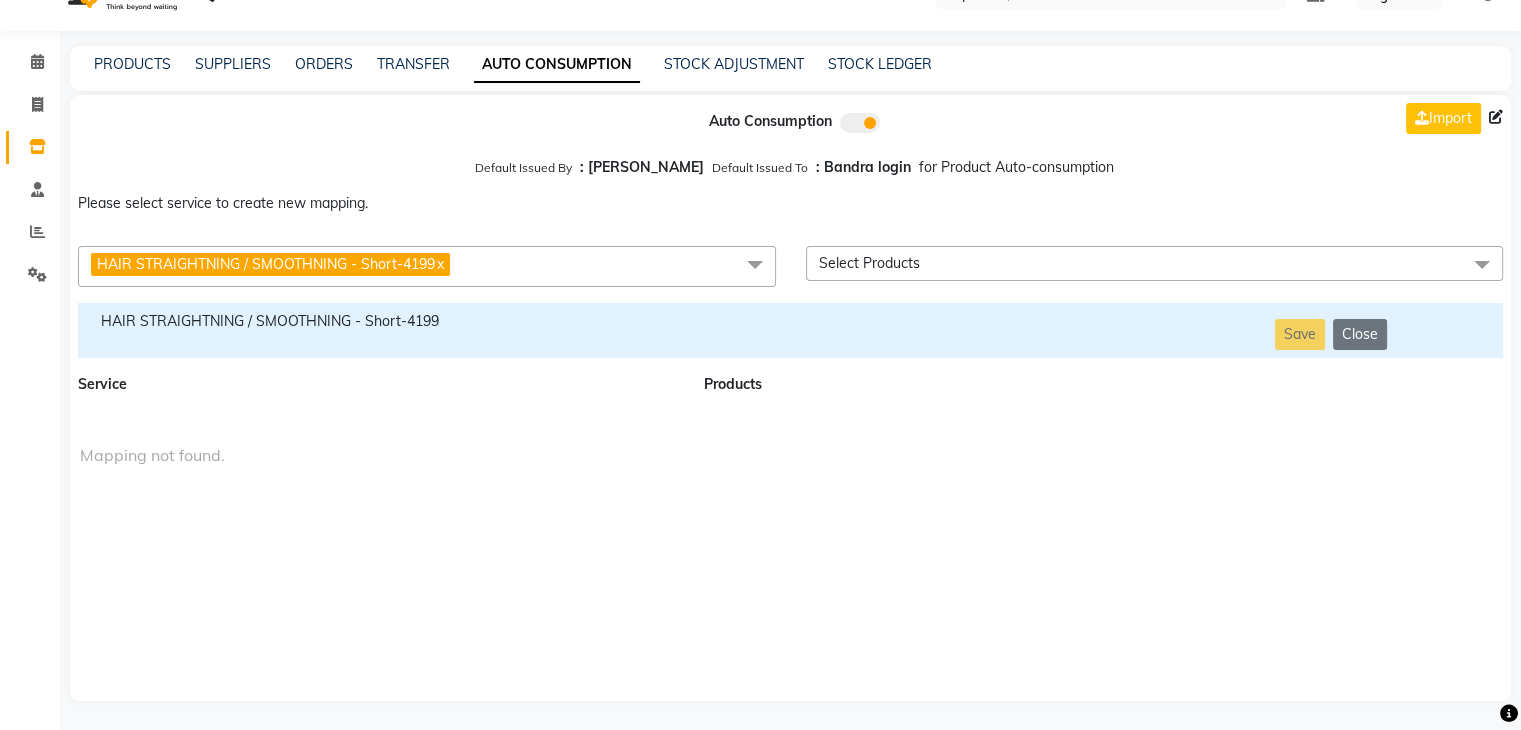 click on "HAIR STRAIGHTNING / SMOOTHNING - Short-4199  x" at bounding box center [427, 266] 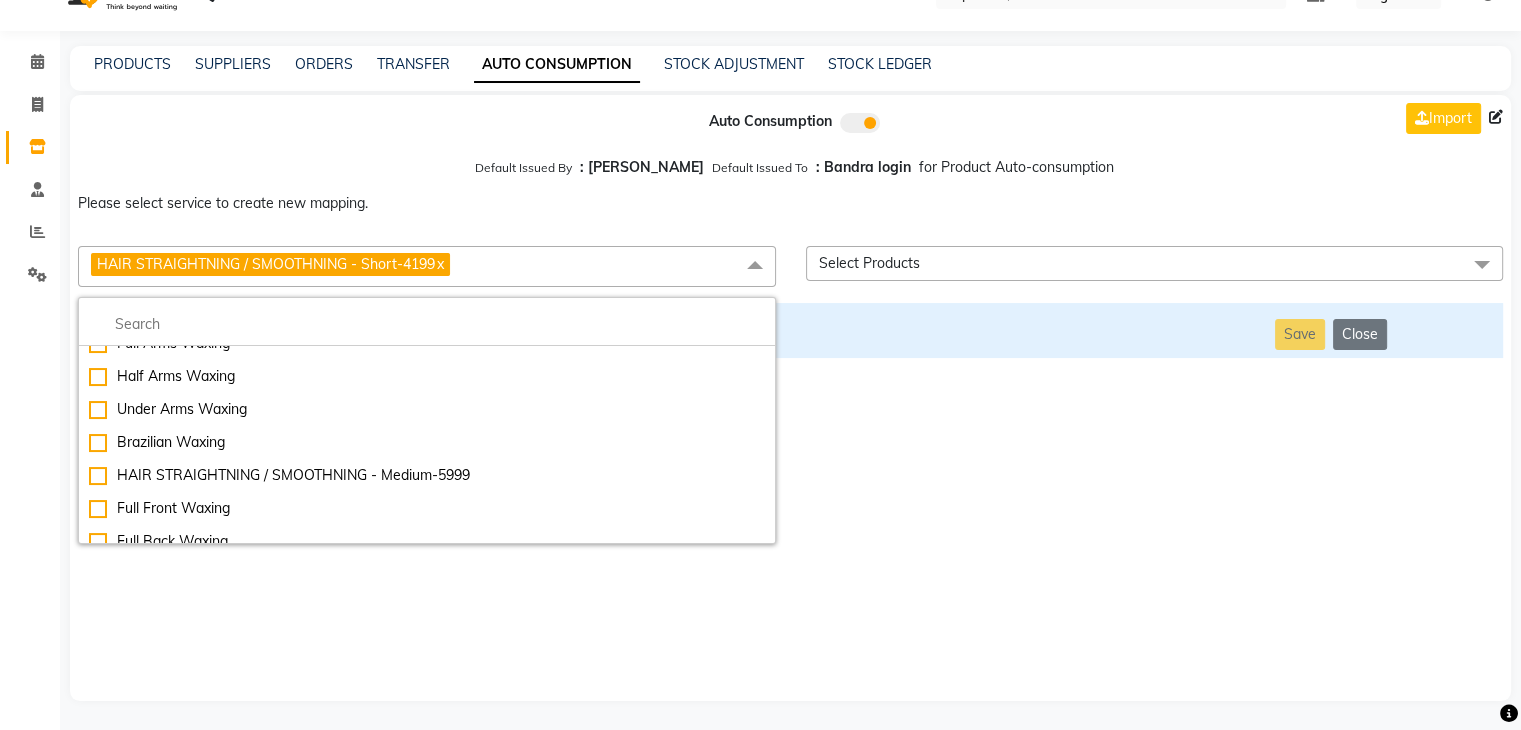 scroll, scrollTop: 8303, scrollLeft: 0, axis: vertical 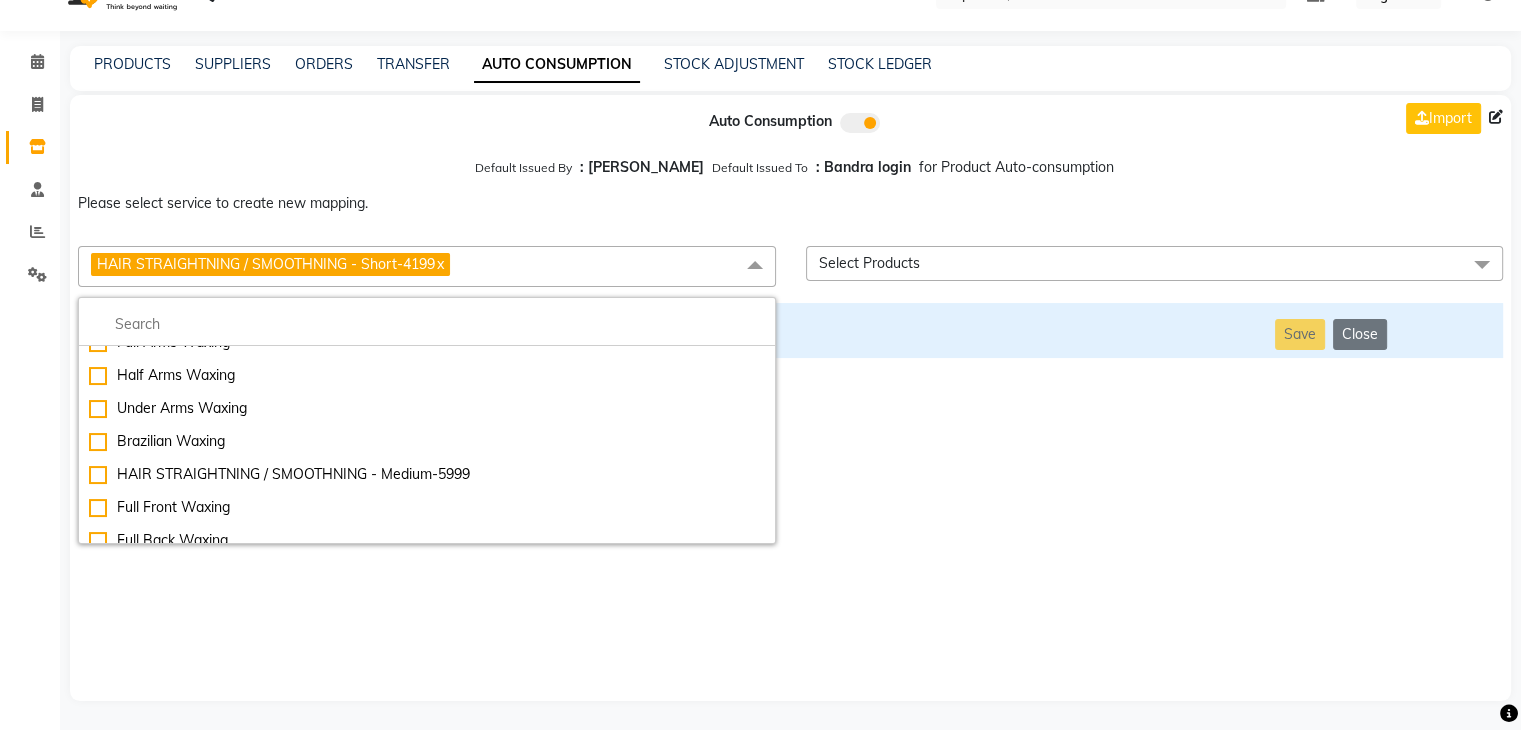 click on "HAIR STRAIGHTNING / SMOOTHNING - Medium-5999" at bounding box center (427, 474) 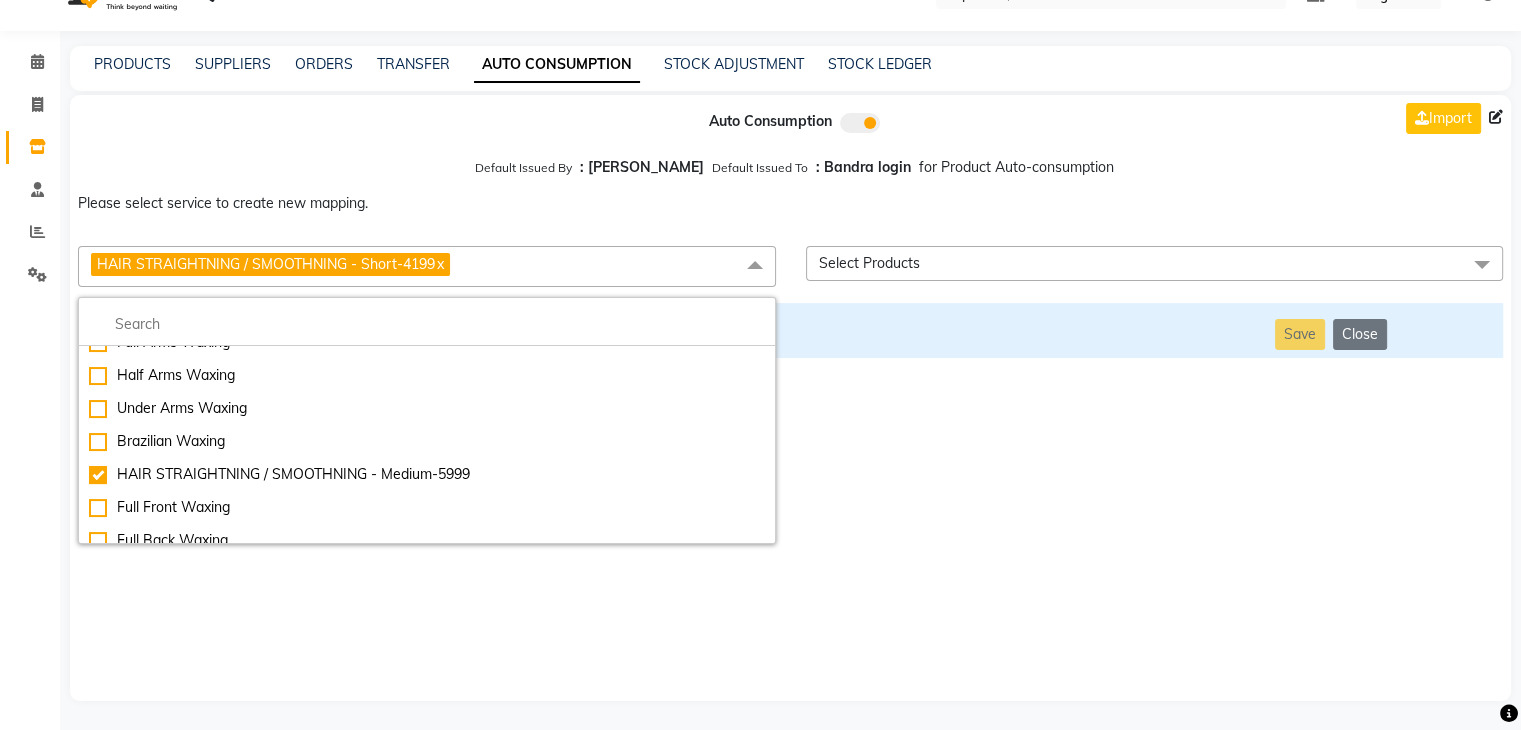 checkbox on "false" 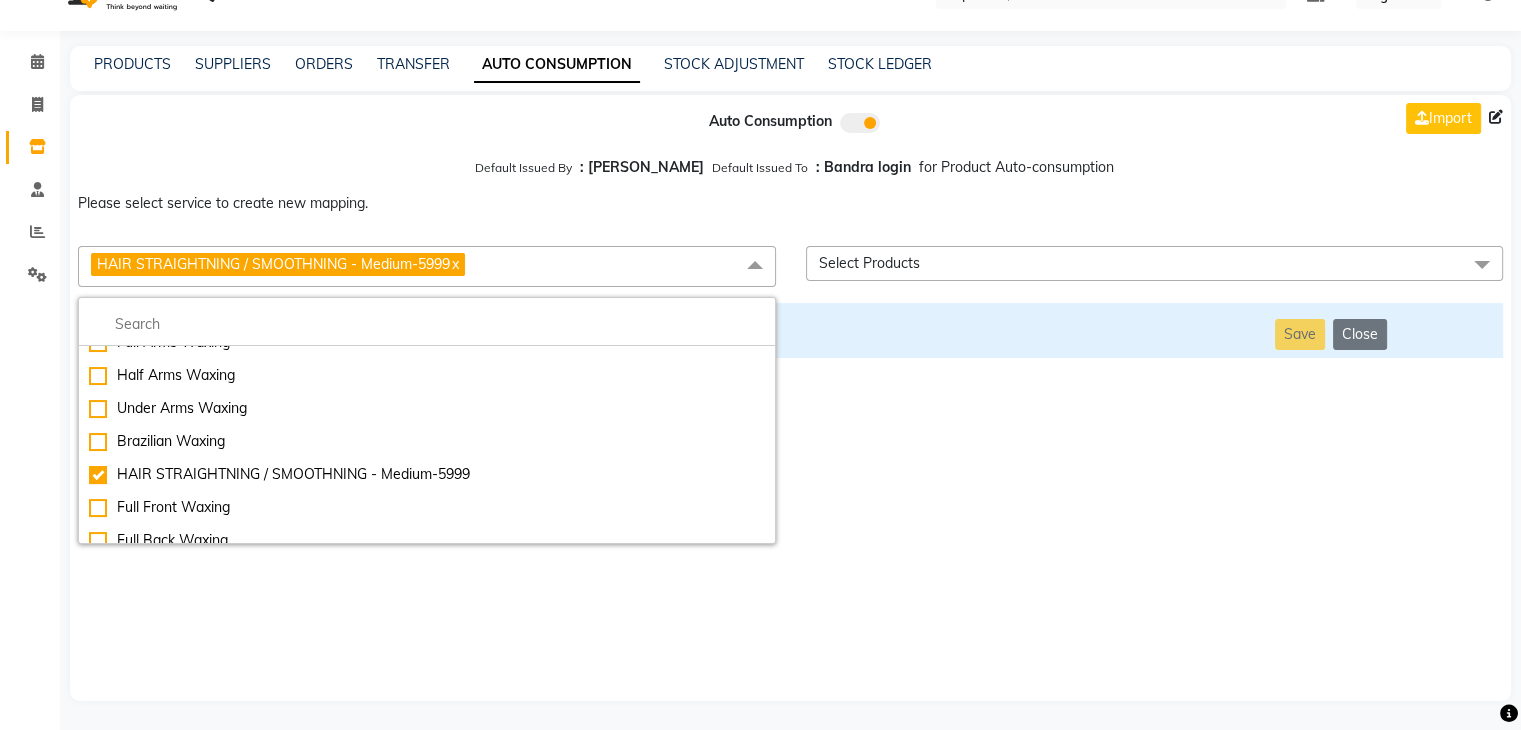 click on "Auto Consumption  Import Default Issued By  : [PERSON_NAME] Default Issued To  : Bandra login  for Product Auto-consumption  Please select service to create new mapping. HAIR STRAIGHTNING / SMOOTHNING - Medium-5999  x Essential Manicure w Scrub Essential Pedicure w Scrub Manicure + OPI Nail Ext + Gel Polish-3570 Manicure + T&T Nail Ext + Gel Polish T&T Nail Ext + T&T Gel Polish OPI Nail Ext + OPI Gel Polish T&T Refills + Gel Polish OPI Refills + Gel Polish Travel Allowance Waiting Charge HAIR REPAIR - Haircut HAIR REPAIR - Haircut for Kids HAIR REPAIR - Hair Wash HAIR REPAIR - Hair Wash Premium HAIR REPAIR - Full Head Shave HAIR REPAIR - Hair Design HAIR REPAIR - Hairstyling HAIR REPAIR - Threading HAIR REPAIR - [PERSON_NAME] Edging HAIR REPAIR - [PERSON_NAME] Edging Premium HAIR REPAIR - Razor Shave HAIR REPAIR - Razor Shave Premium HAIR REPAIR - Luxury Steam Shaving HAIR REPAIR - Fade Hair Cut HAIR SPA RITUALS - Hairoticmen Argan Spa HAIR SPA RITUALS - Wella Deep Nourishing Spa HAIR SPA RITUALS - Nashi Argan Oil Spa Big Toe" at bounding box center (790, 398) 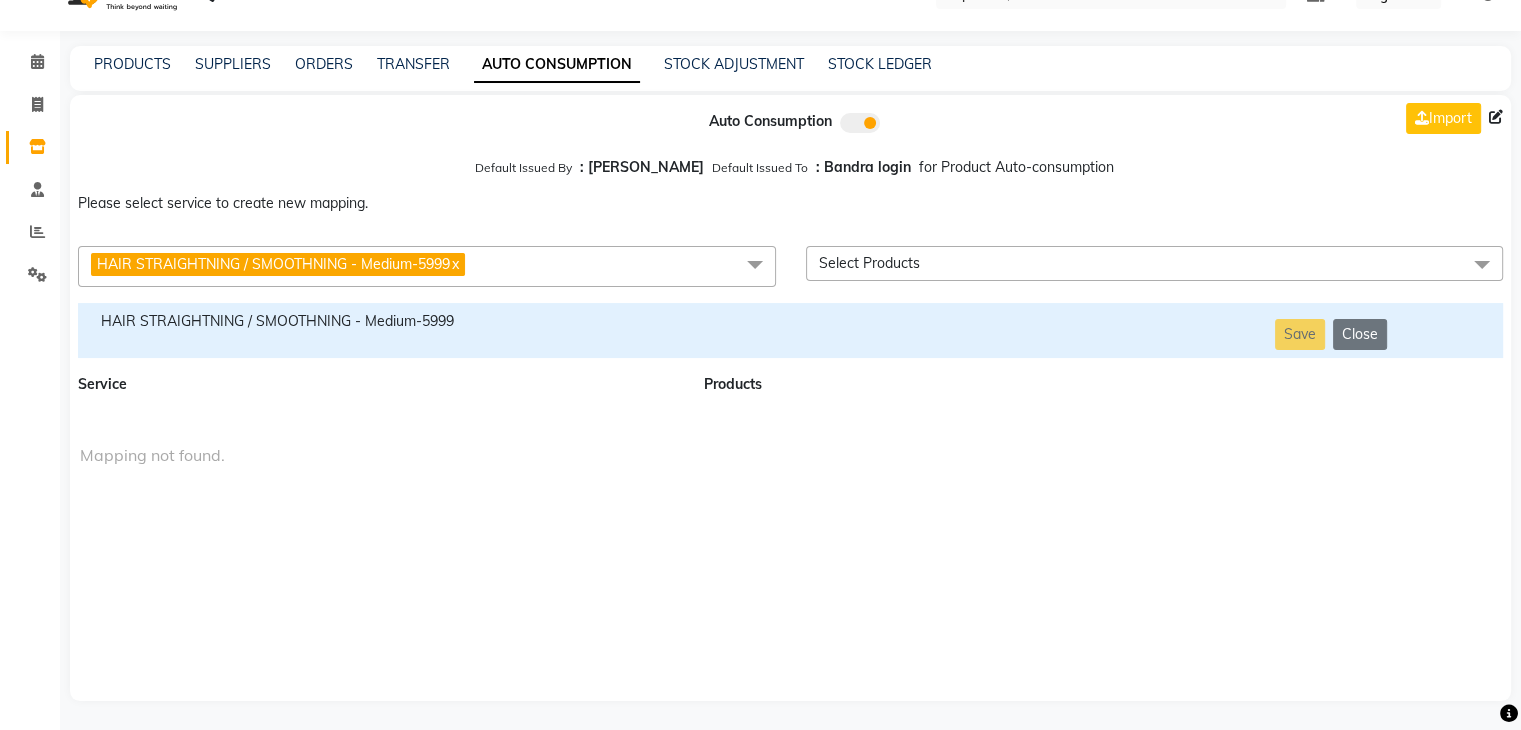 click on "HAIR STRAIGHTNING / SMOOTHNING - Medium-5999" at bounding box center (379, 321) 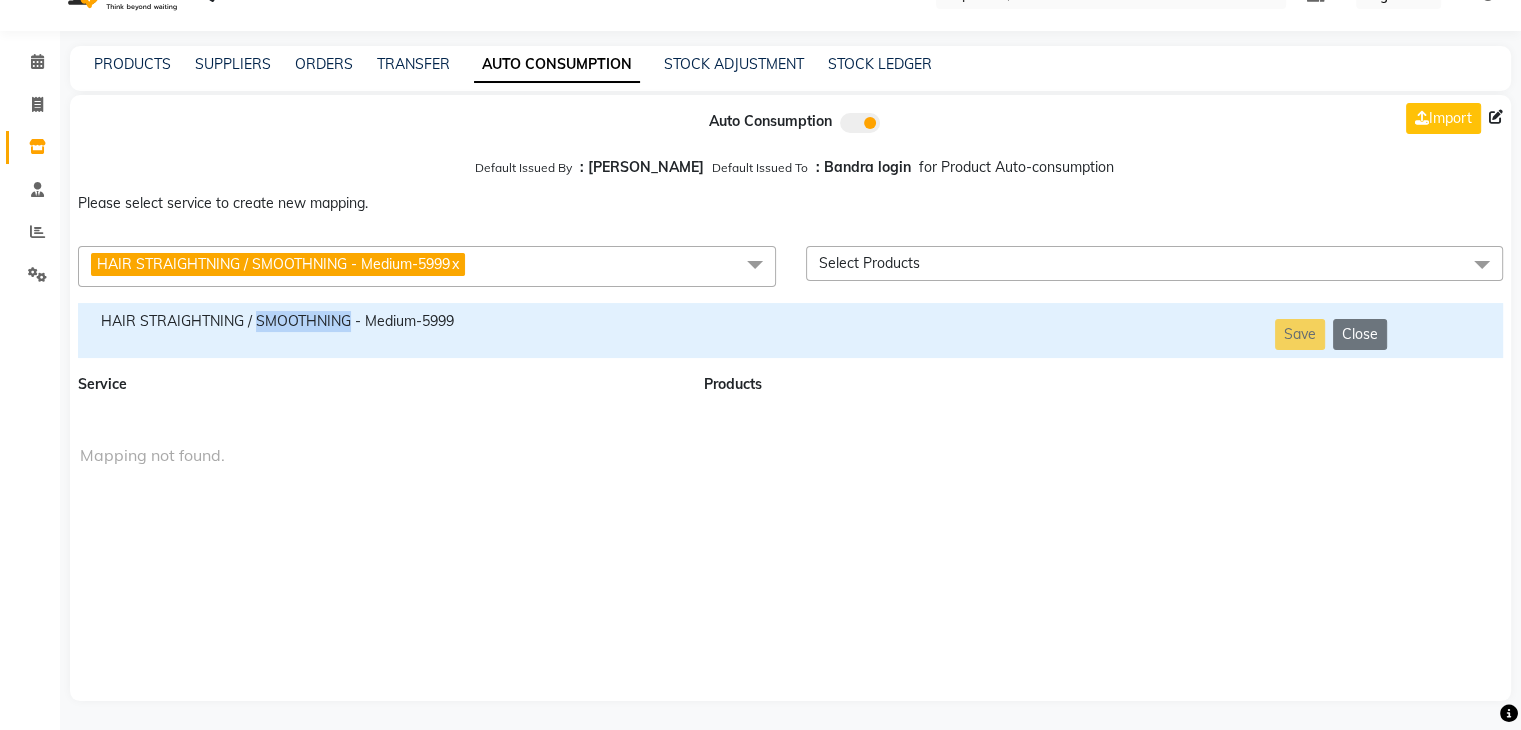 click on "HAIR STRAIGHTNING / SMOOTHNING - Medium-5999" at bounding box center [379, 321] 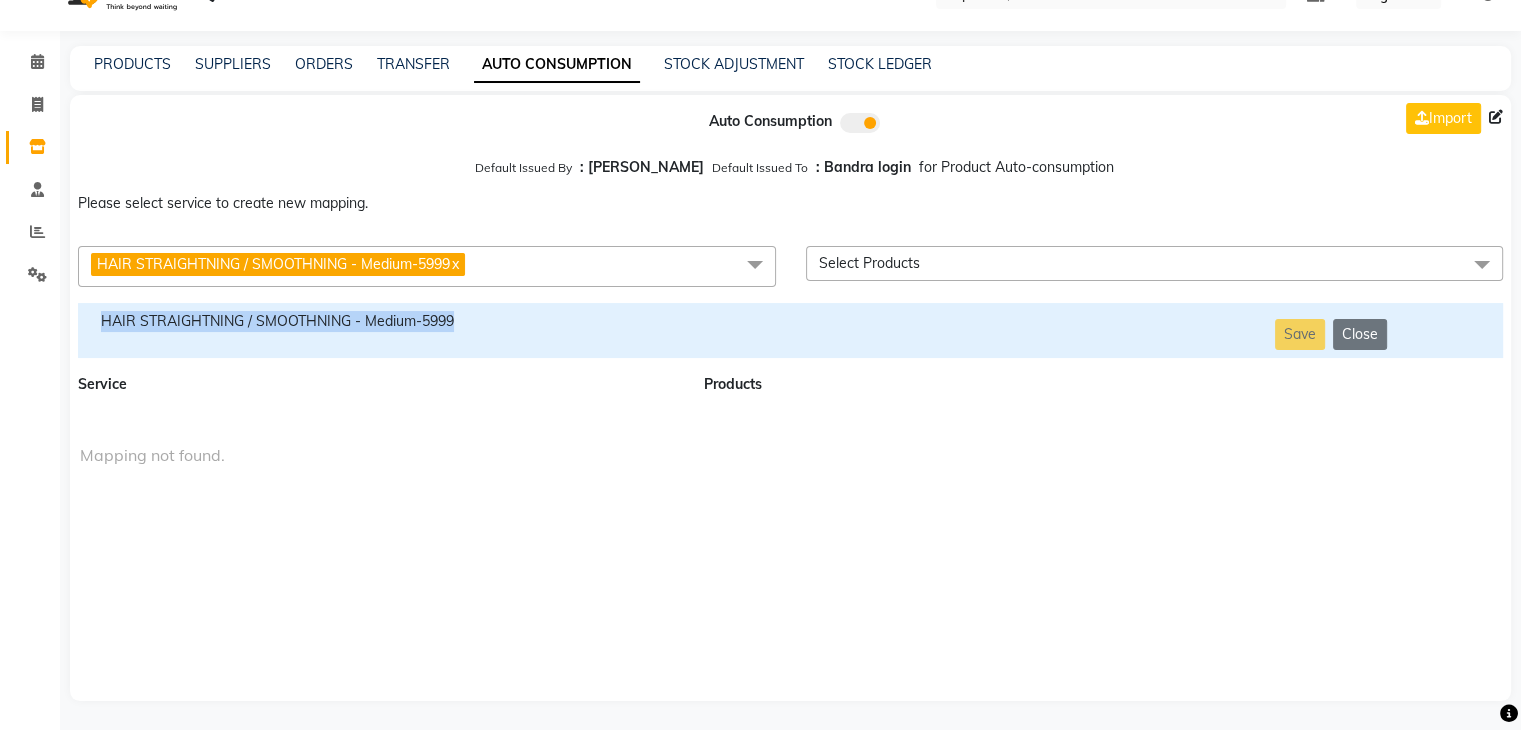 click on "HAIR STRAIGHTNING / SMOOTHNING - Medium-5999" at bounding box center (379, 321) 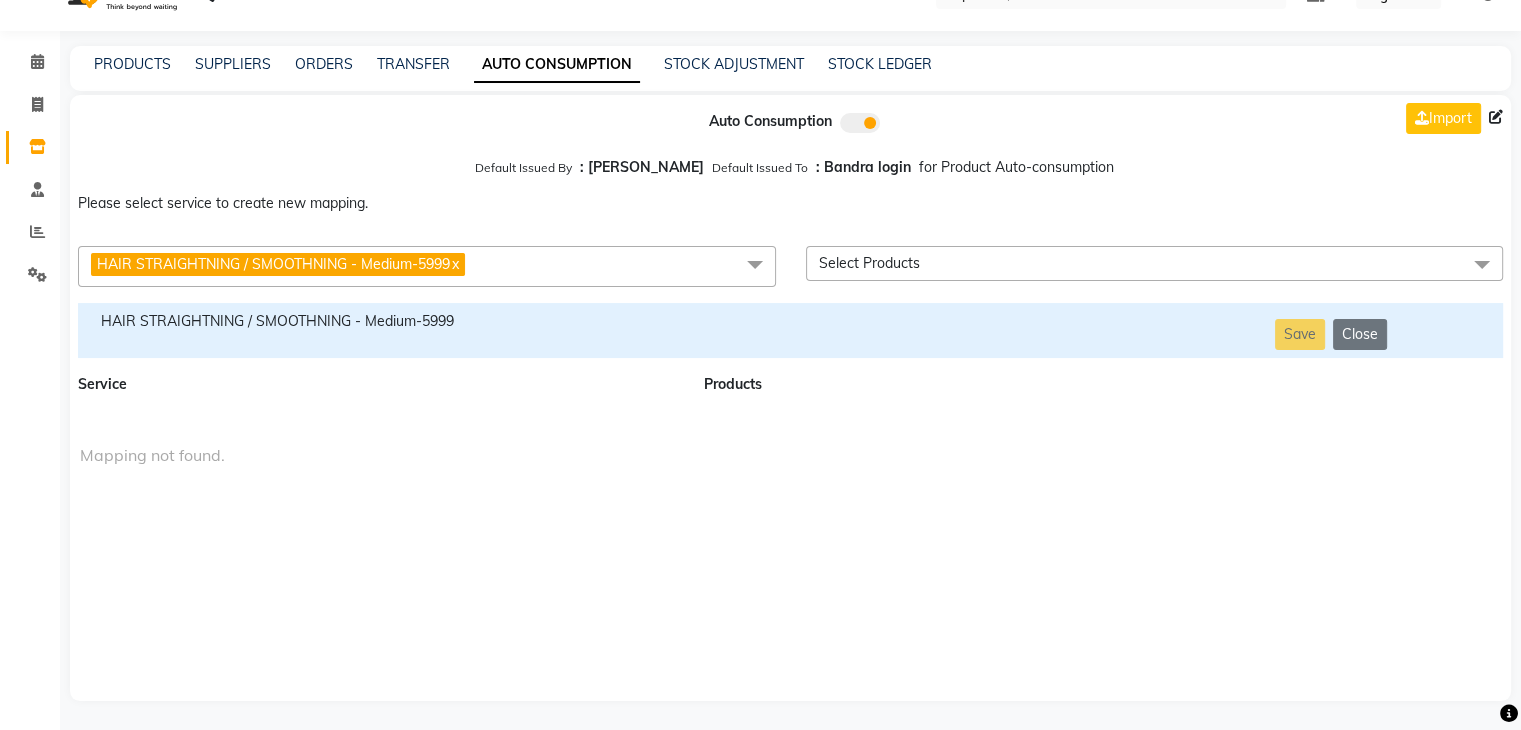 click on "HAIR STRAIGHTNING / SMOOTHNING - Medium-5999  x" at bounding box center (427, 266) 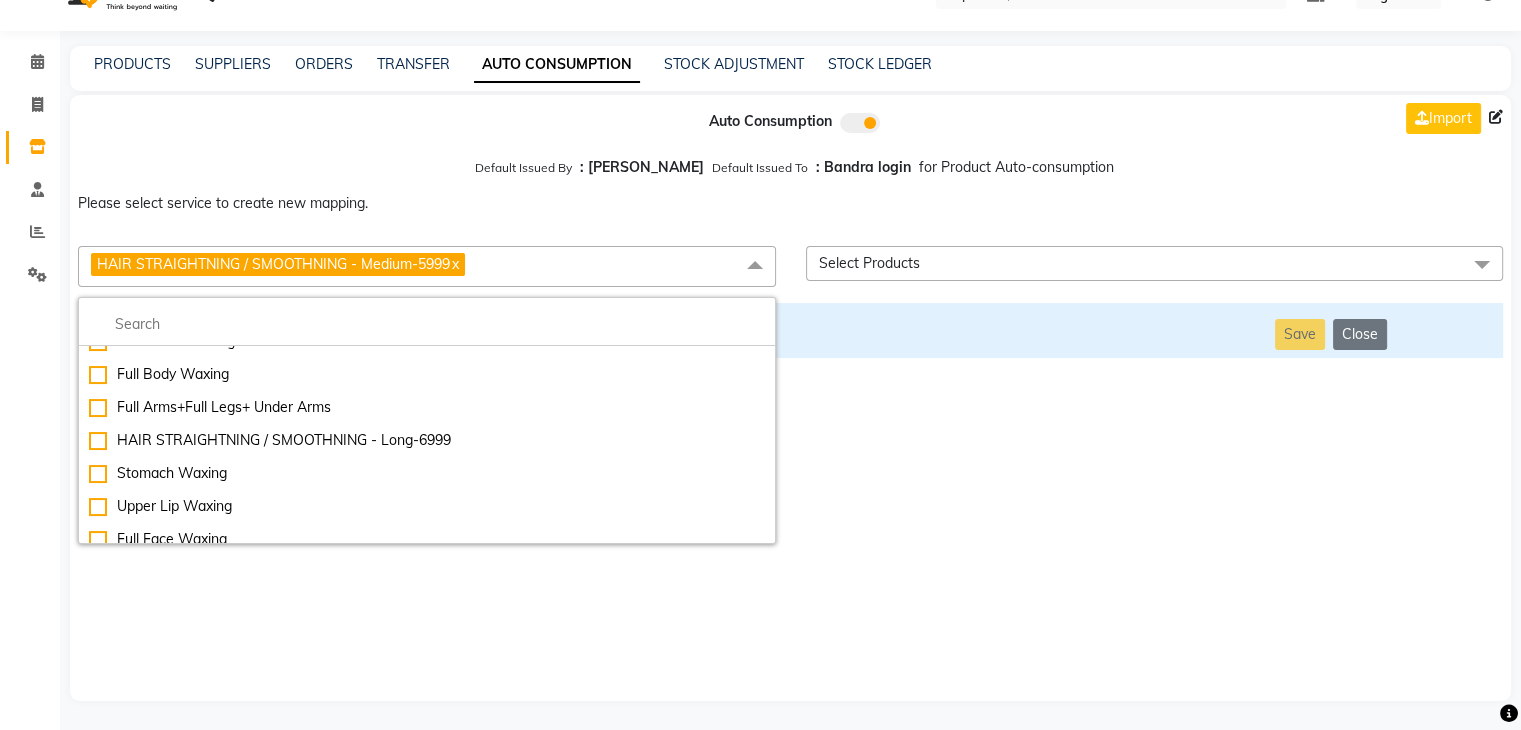 scroll, scrollTop: 8575, scrollLeft: 0, axis: vertical 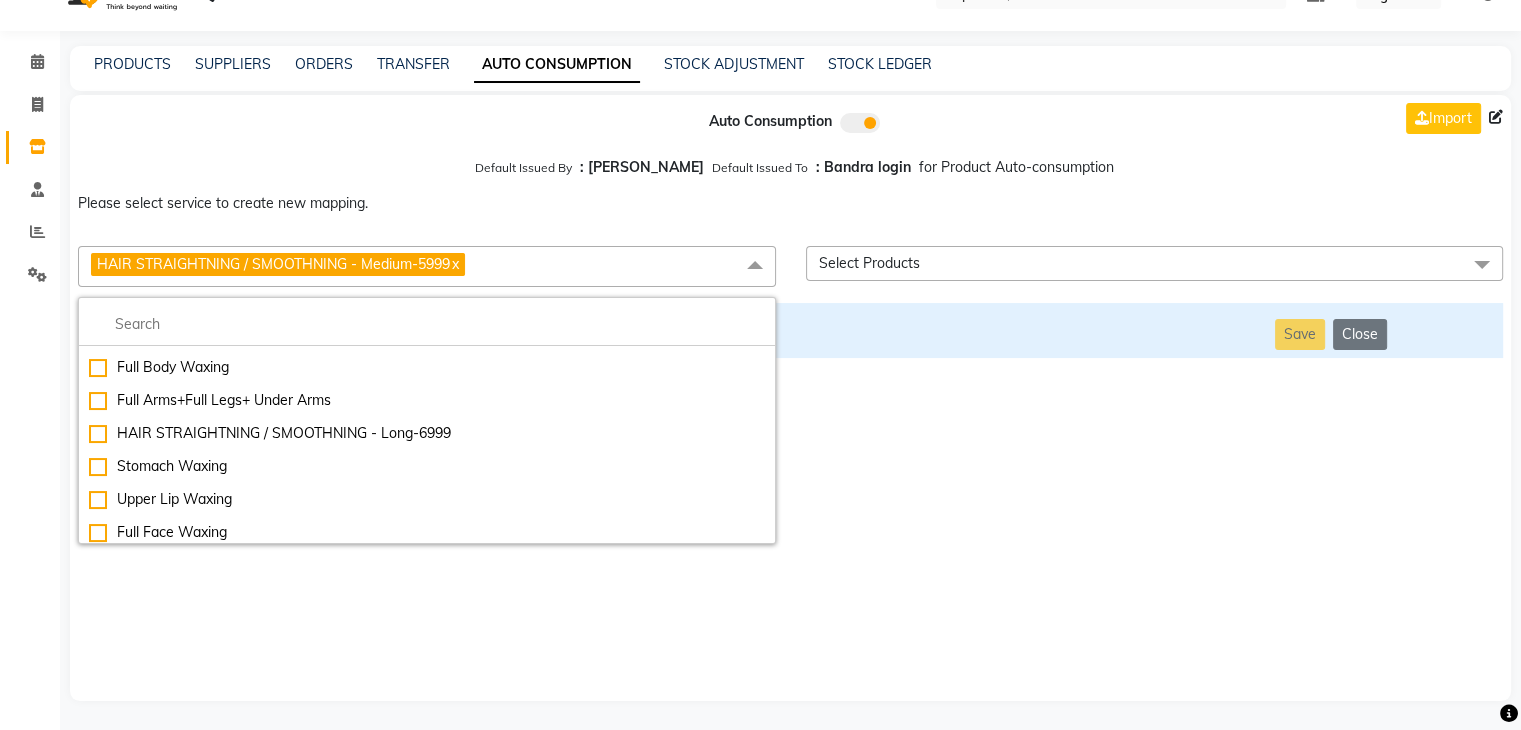 click on "HAIR STRAIGHTNING / SMOOTHNING - Long-6999" at bounding box center [427, 433] 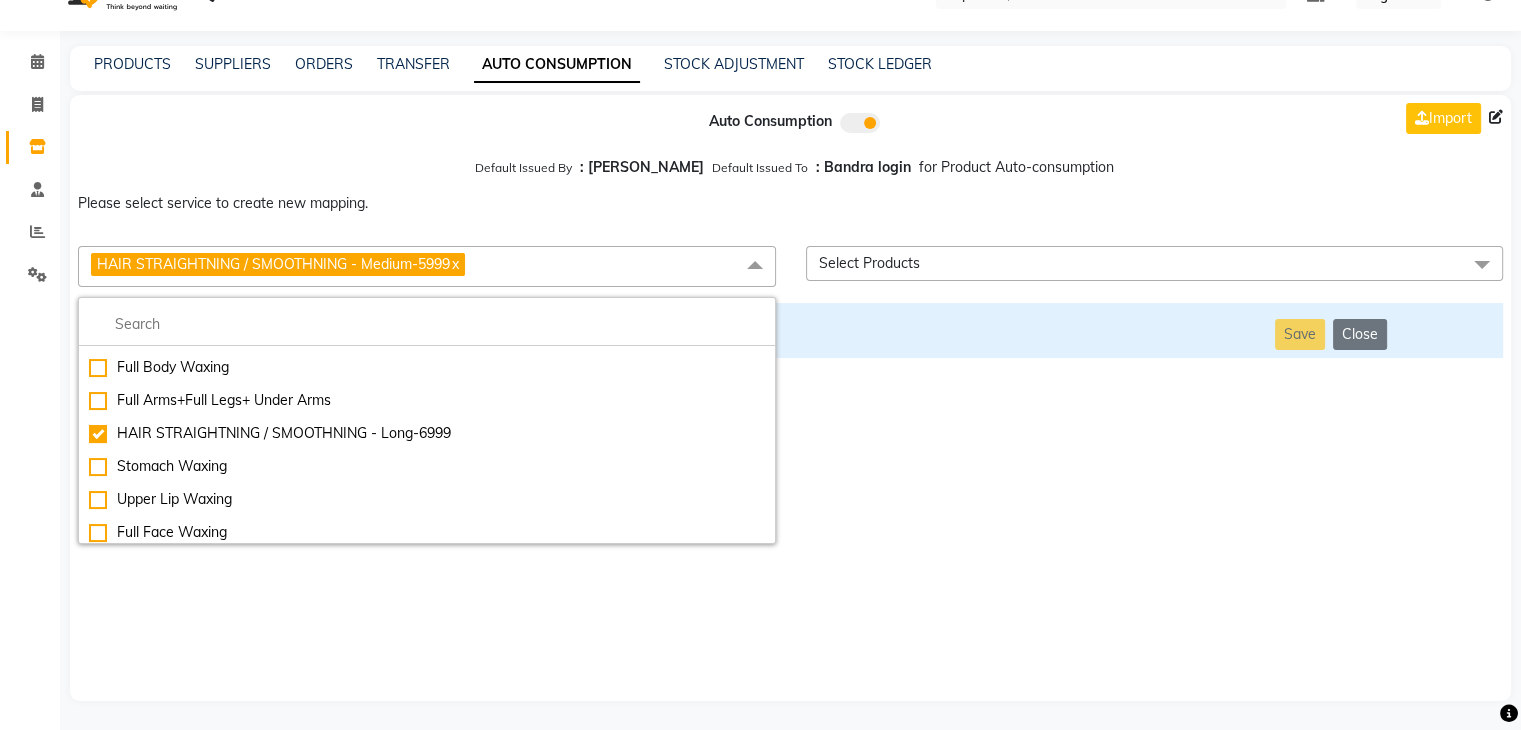 checkbox on "false" 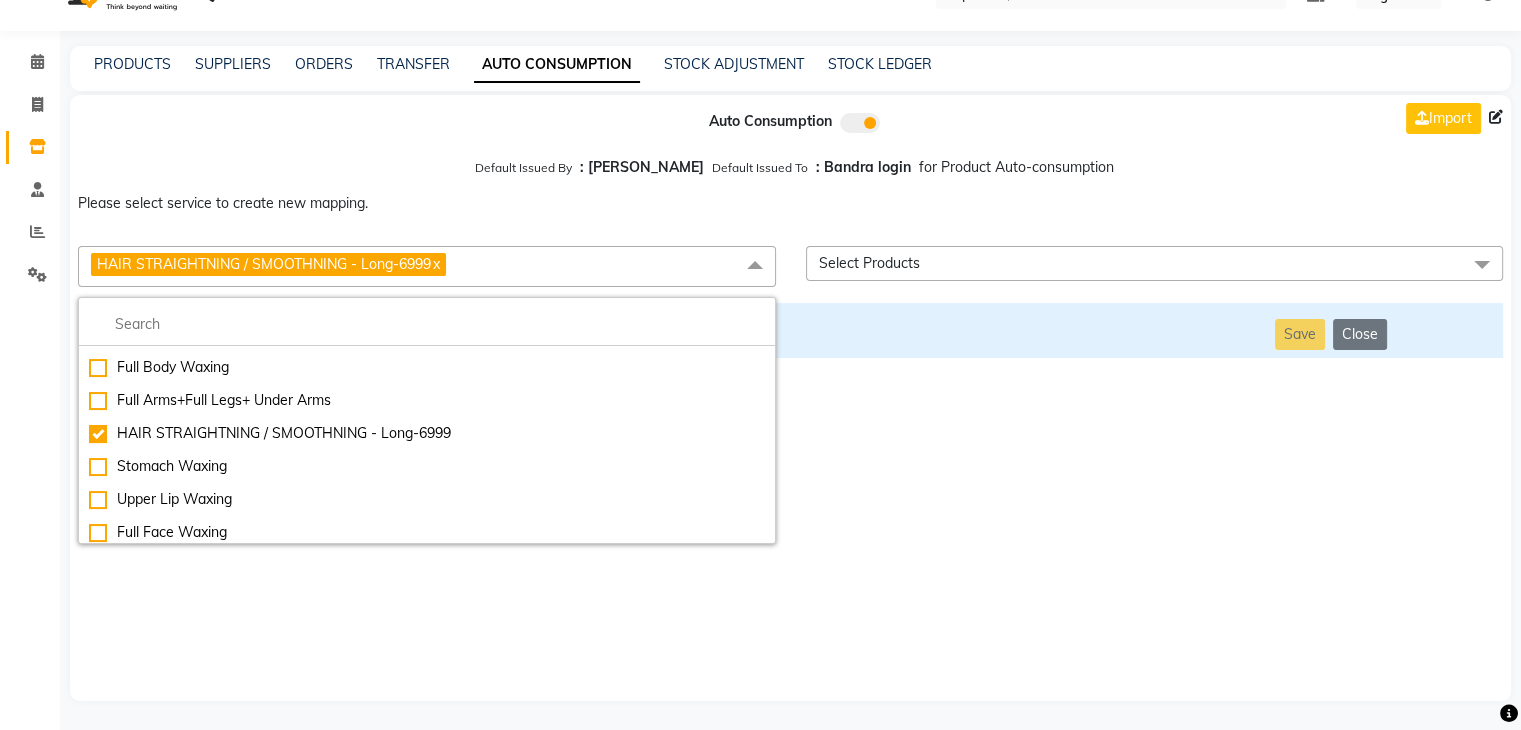 click on "Auto Consumption  Import Default Issued By  : [PERSON_NAME] Default Issued To  : Bandra login  for Product Auto-consumption  Please select service to create new mapping. HAIR STRAIGHTNING / SMOOTHNING - Long-6999  x Essential Manicure w Scrub Essential Pedicure w Scrub Manicure + OPI Nail Ext + Gel Polish-3570 Manicure + T&T Nail Ext + Gel Polish T&T Nail Ext + T&T Gel Polish OPI Nail Ext + OPI Gel Polish T&T Refills + Gel Polish OPI Refills + Gel Polish Travel Allowance Waiting Charge HAIR REPAIR - Haircut HAIR REPAIR - Haircut for Kids HAIR REPAIR - Hair Wash HAIR REPAIR - Hair Wash Premium HAIR REPAIR - Full Head Shave HAIR REPAIR - Hair Design HAIR REPAIR - Hairstyling HAIR REPAIR - Threading HAIR REPAIR - [PERSON_NAME] Edging HAIR REPAIR - [PERSON_NAME] Edging Premium HAIR REPAIR - Razor Shave HAIR REPAIR - Razor Shave Premium HAIR REPAIR - Luxury Steam Shaving HAIR REPAIR - Fade Hair Cut HAIR SPA RITUALS - Hairoticmen Argan Spa HAIR SPA RITUALS - Wella Deep Nourishing Spa HAIR SPA RITUALS - Nashi Argan Oil Spa Big Toe" at bounding box center (790, 398) 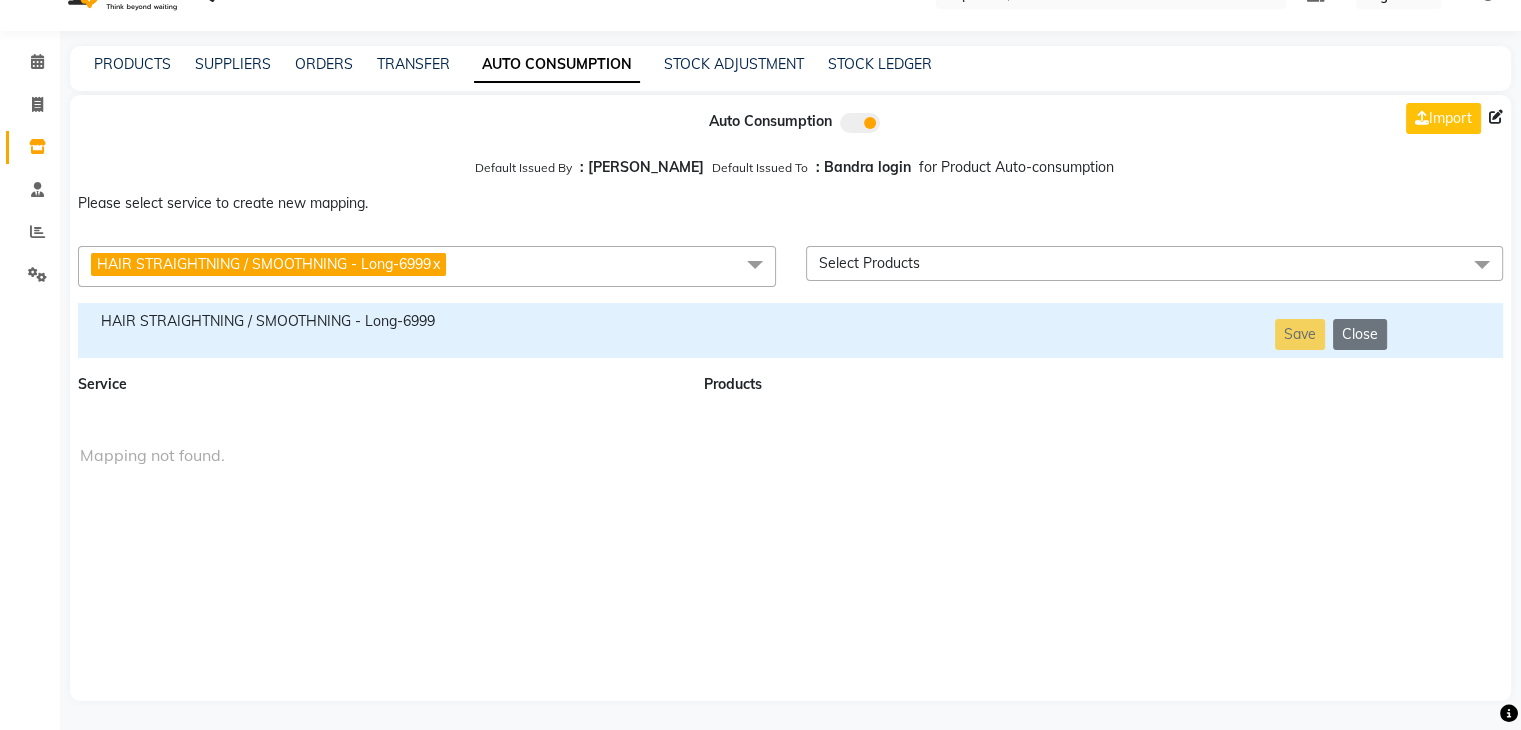 click on "HAIR STRAIGHTNING / SMOOTHNING - Long-6999" at bounding box center (379, 321) 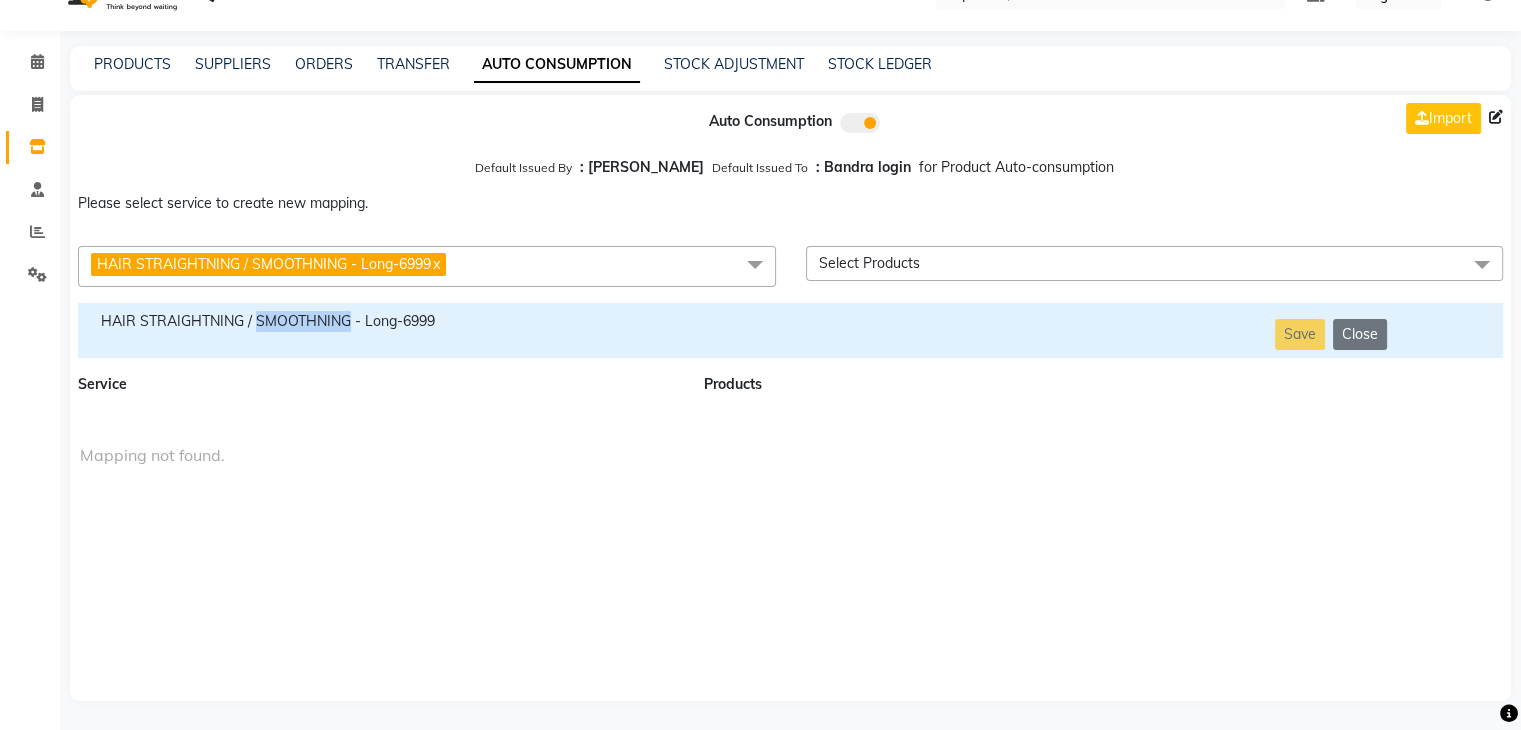 click on "HAIR STRAIGHTNING / SMOOTHNING - Long-6999" at bounding box center [379, 321] 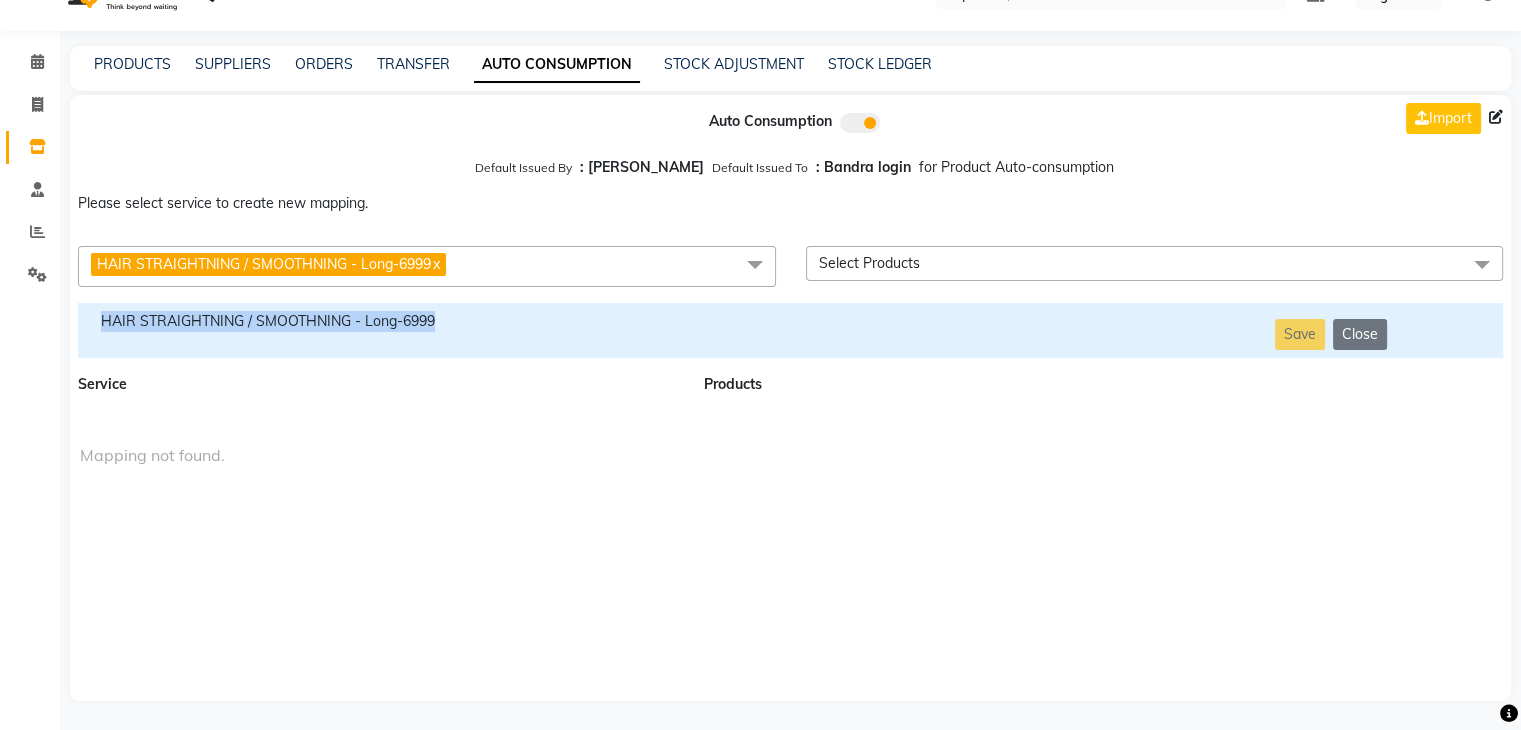 click on "HAIR STRAIGHTNING / SMOOTHNING - Long-6999" at bounding box center (379, 321) 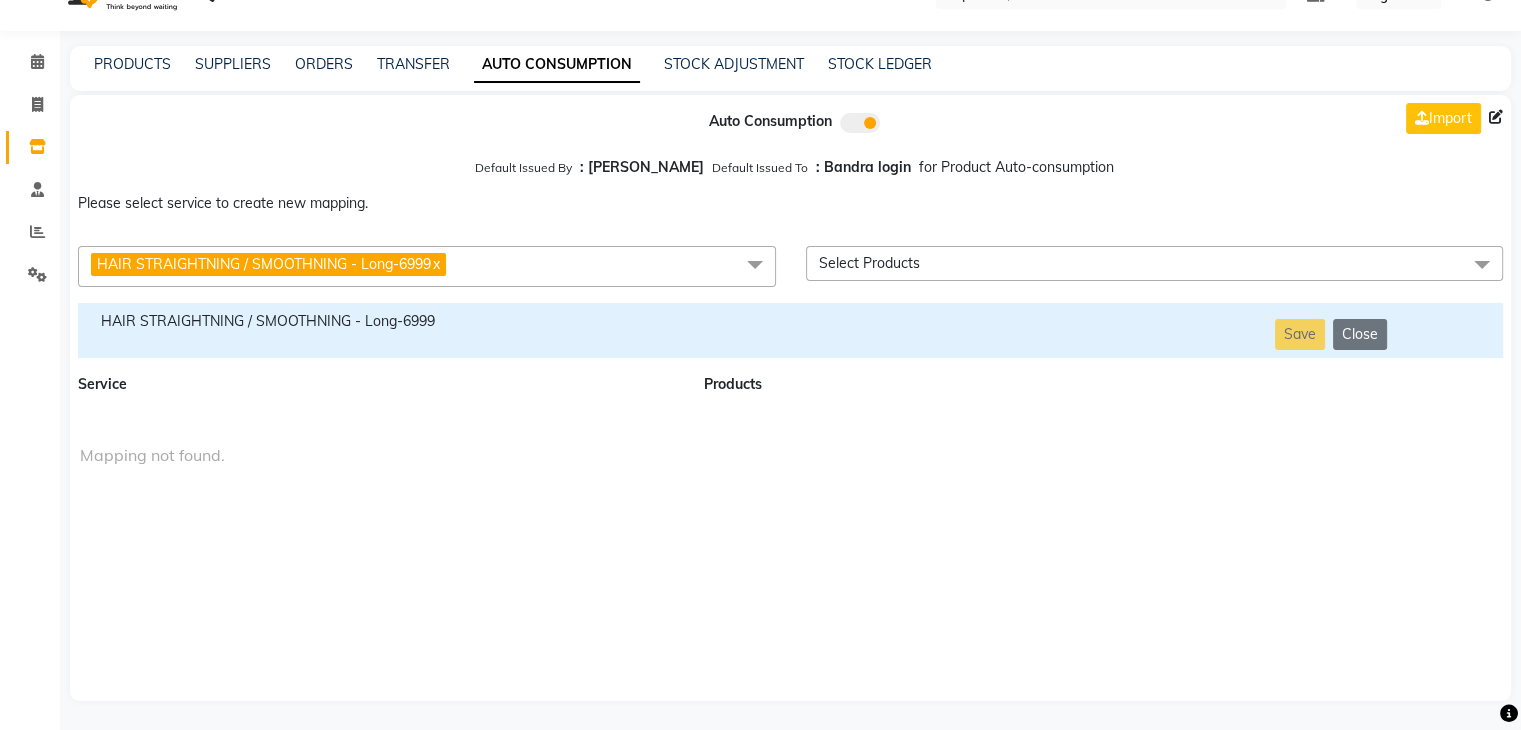 click on "HAIR STRAIGHTNING / SMOOTHNING - Long-6999  x" at bounding box center (427, 266) 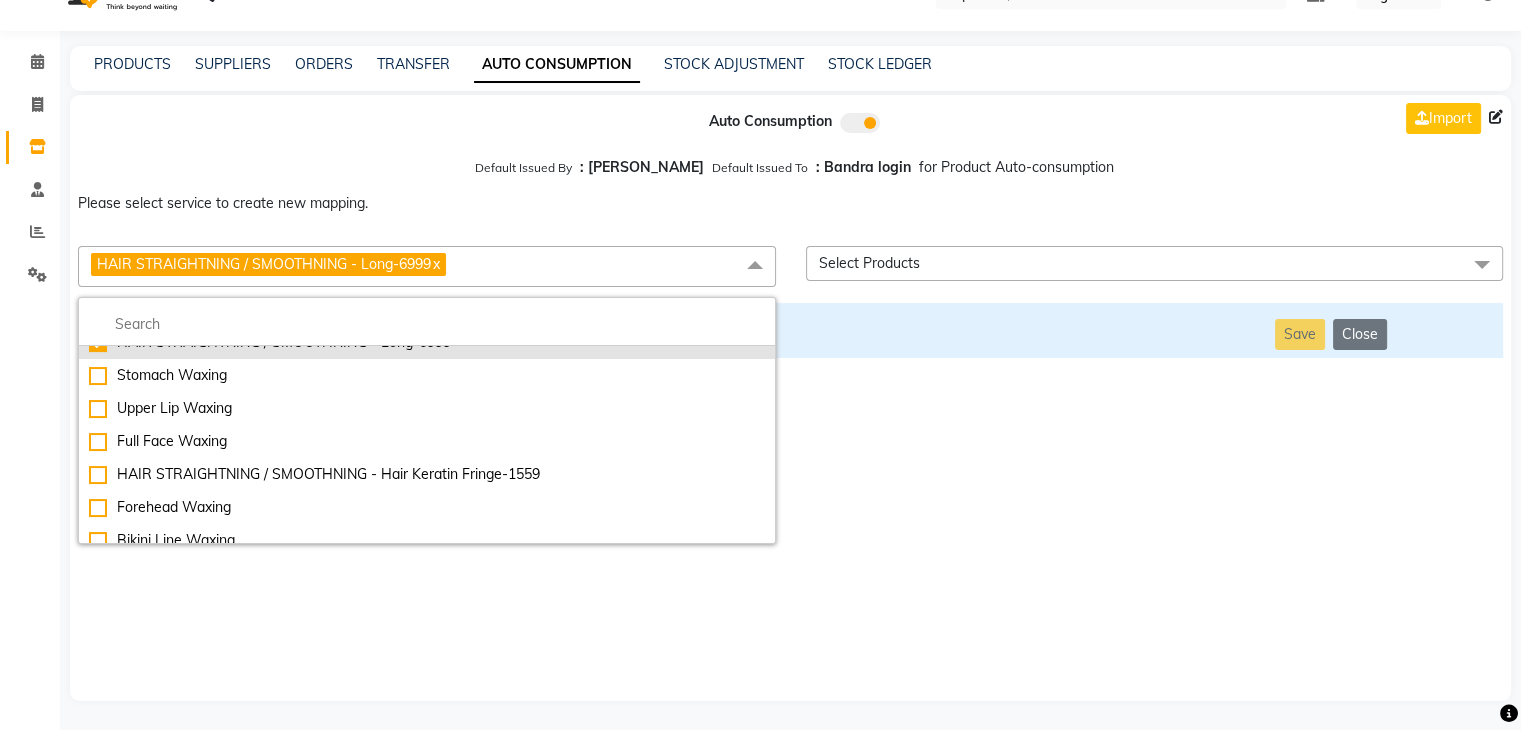 scroll, scrollTop: 8668, scrollLeft: 0, axis: vertical 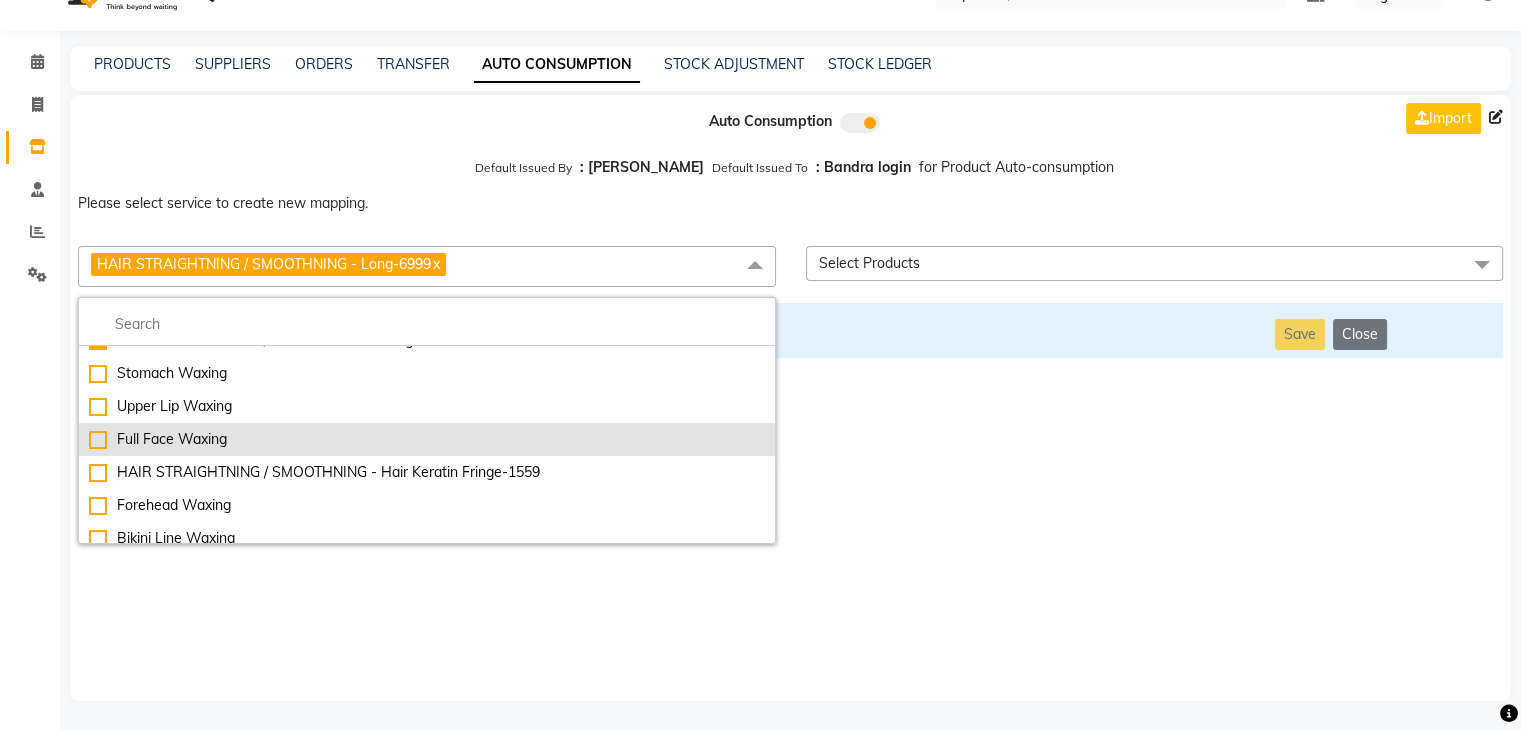 click on "Full Face Waxing" at bounding box center [427, 439] 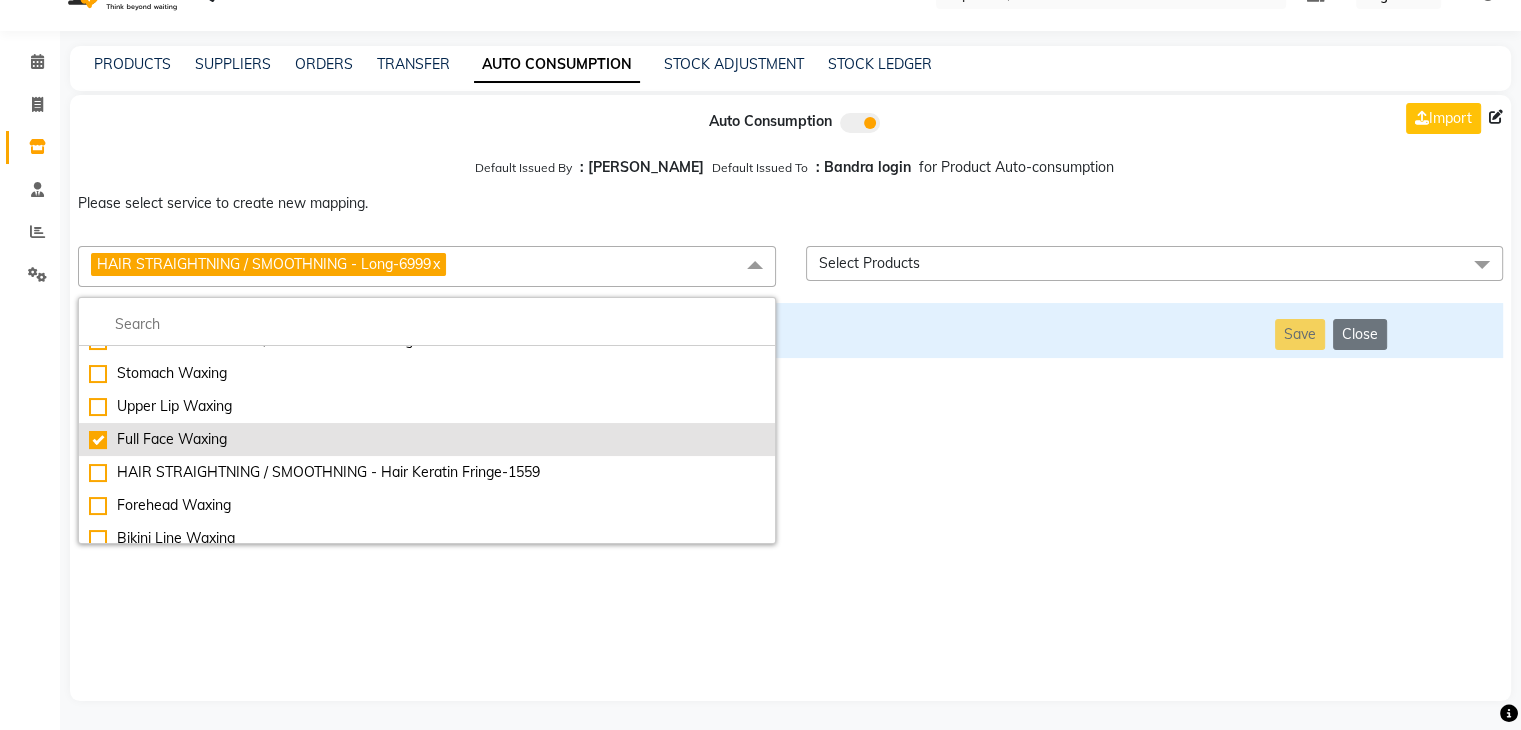 checkbox on "false" 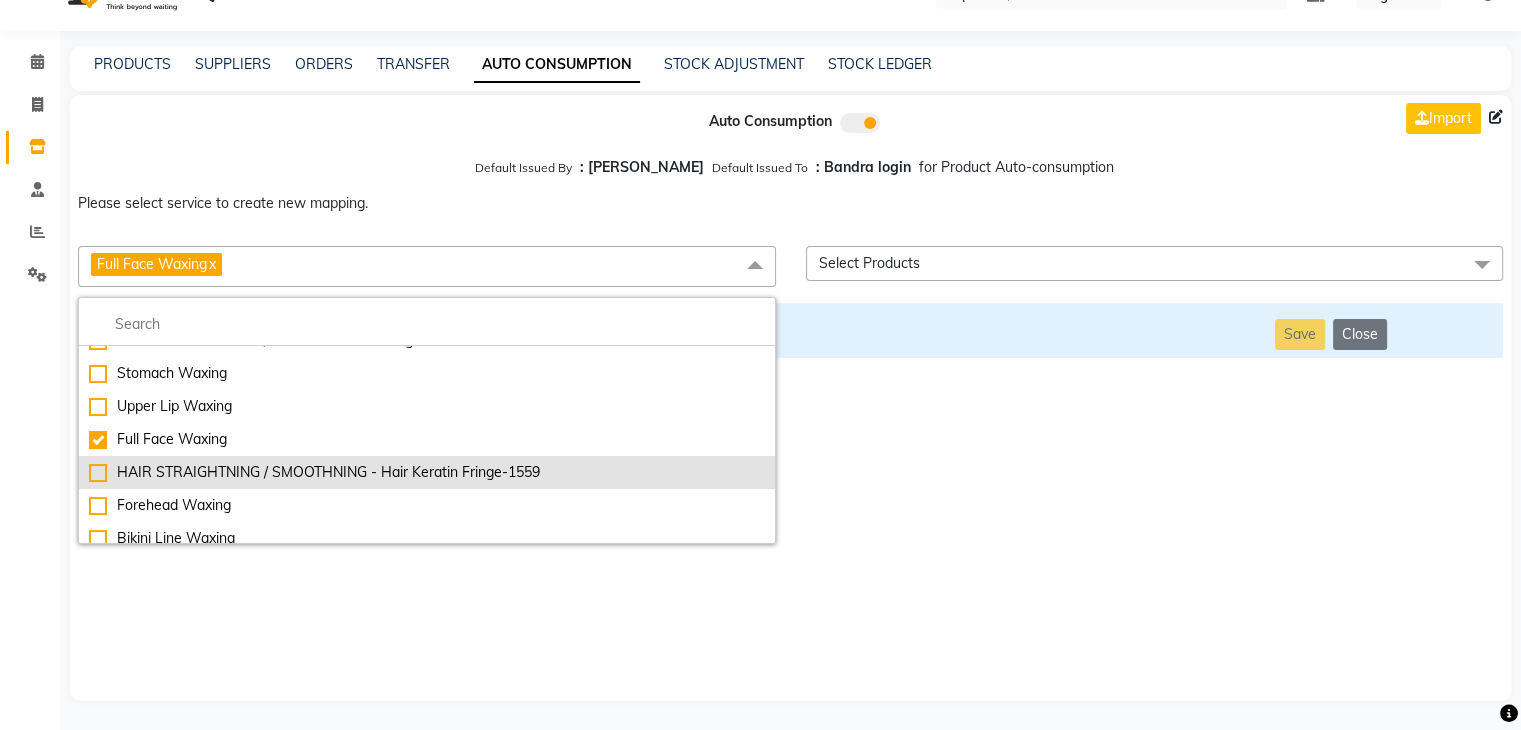 click on "HAIR STRAIGHTNING / SMOOTHNING - Hair Keratin Fringe-1559" at bounding box center [427, 472] 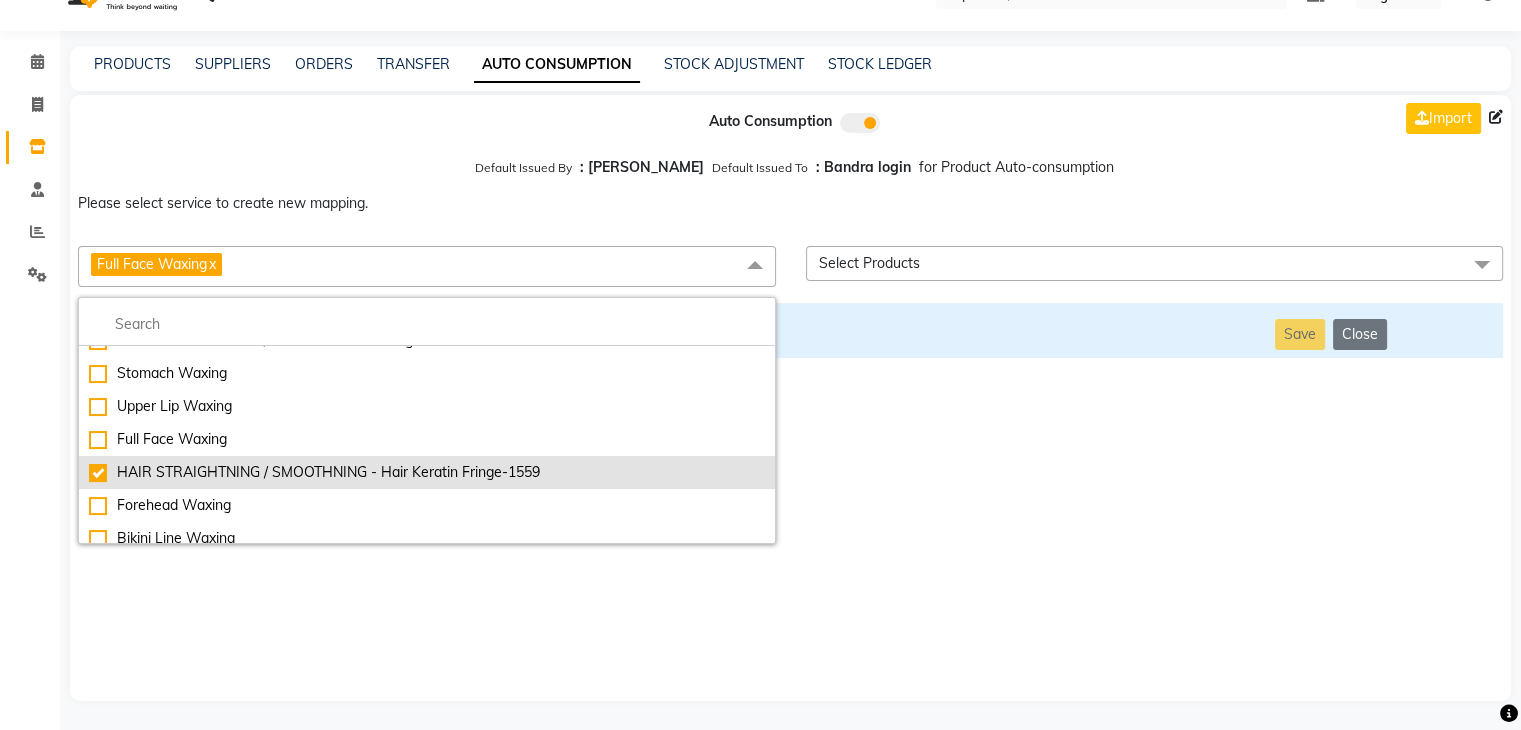 checkbox on "false" 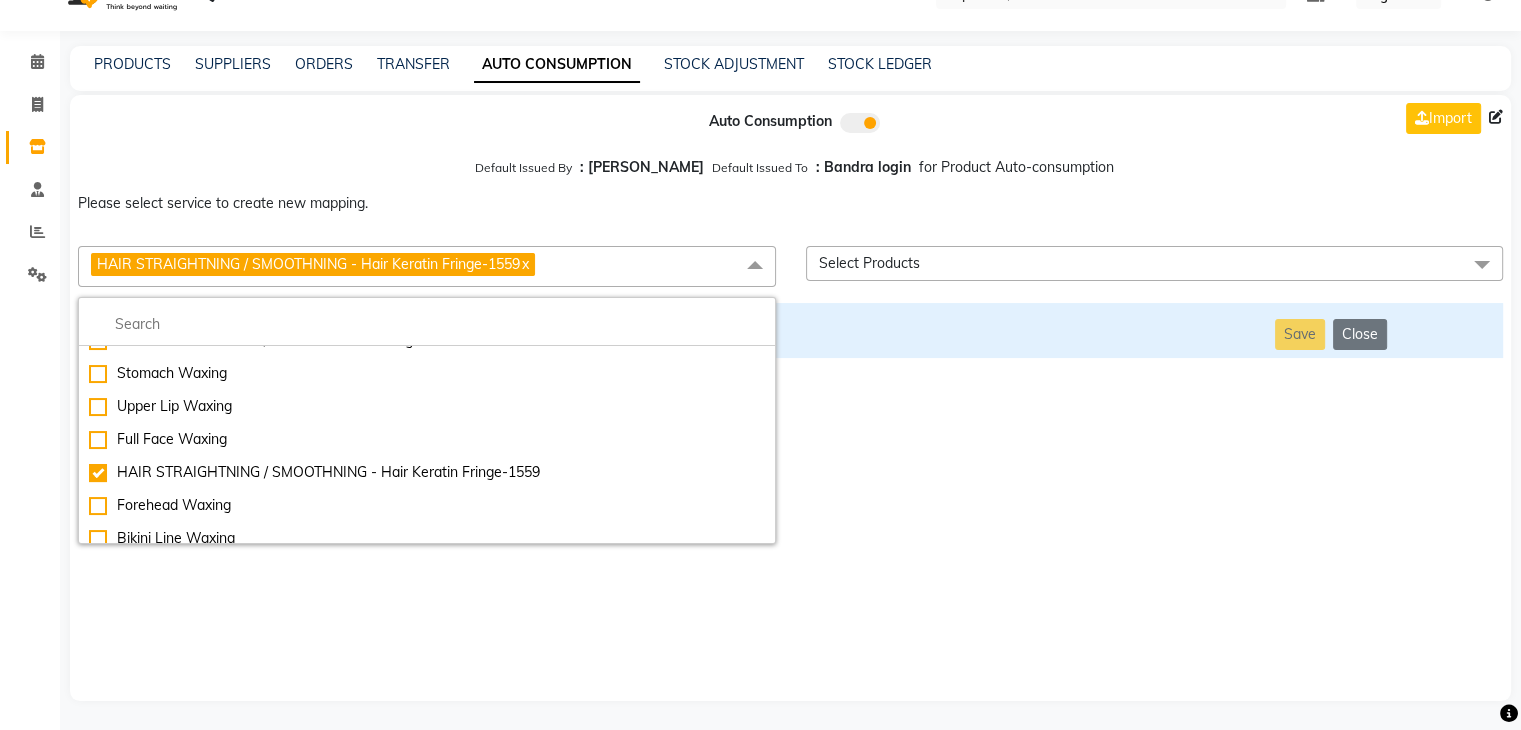 click on "Auto Consumption  Import Default Issued By  : [PERSON_NAME] Default Issued To  : Bandra login  for Product Auto-consumption  Please select service to create new mapping. HAIR STRAIGHTNING / SMOOTHNING - Hair Keratin Fringe-1559  x Essential Manicure w Scrub Essential Pedicure w Scrub Manicure + OPI Nail Ext + Gel Polish-3570 Manicure + T&T Nail Ext + Gel Polish T&T Nail Ext + T&T Gel Polish OPI Nail Ext + OPI Gel Polish T&T Refills + Gel Polish OPI Refills + Gel Polish Travel Allowance Waiting Charge HAIR REPAIR - Haircut HAIR REPAIR - Haircut for Kids HAIR REPAIR - Hair Wash HAIR REPAIR - Hair Wash Premium HAIR REPAIR - Full Head Shave HAIR REPAIR - Hair Design HAIR REPAIR - Hairstyling HAIR REPAIR - Threading HAIR REPAIR - [PERSON_NAME] Edging HAIR REPAIR - [PERSON_NAME] Edging Premium HAIR REPAIR - Razor Shave HAIR REPAIR - Razor Shave Premium HAIR REPAIR - Luxury Steam Shaving HAIR REPAIR - Fade Hair Cut HAIR SPA RITUALS - Hairoticmen Argan Spa HAIR SPA RITUALS - Wella Deep Nourishing Spa HAIR SPA RITUALS - Olaplex Ritual" at bounding box center [790, 398] 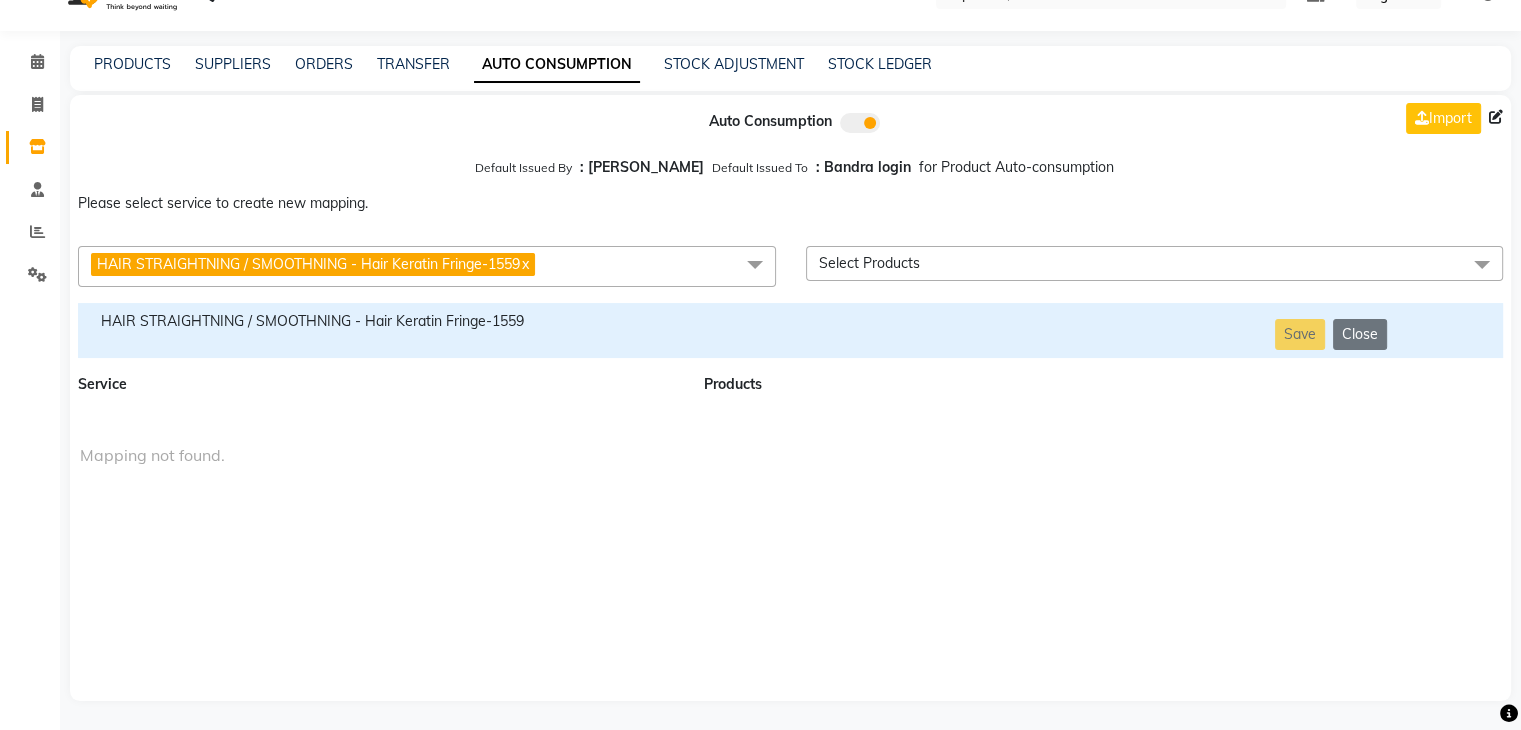 click on "HAIR STRAIGHTNING / SMOOTHNING - Hair Keratin Fringe-1559" at bounding box center (379, 321) 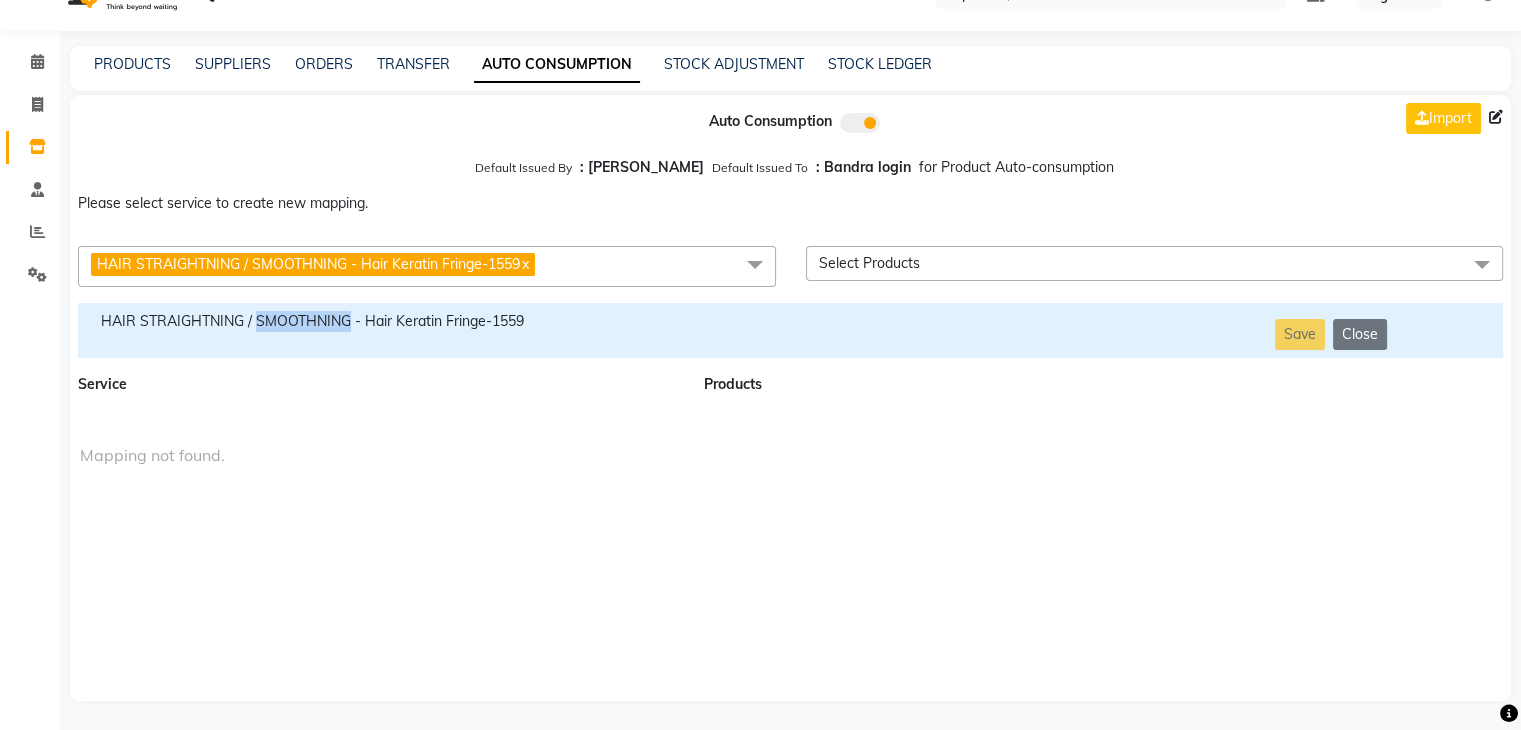 click on "HAIR STRAIGHTNING / SMOOTHNING - Hair Keratin Fringe-1559" at bounding box center (379, 321) 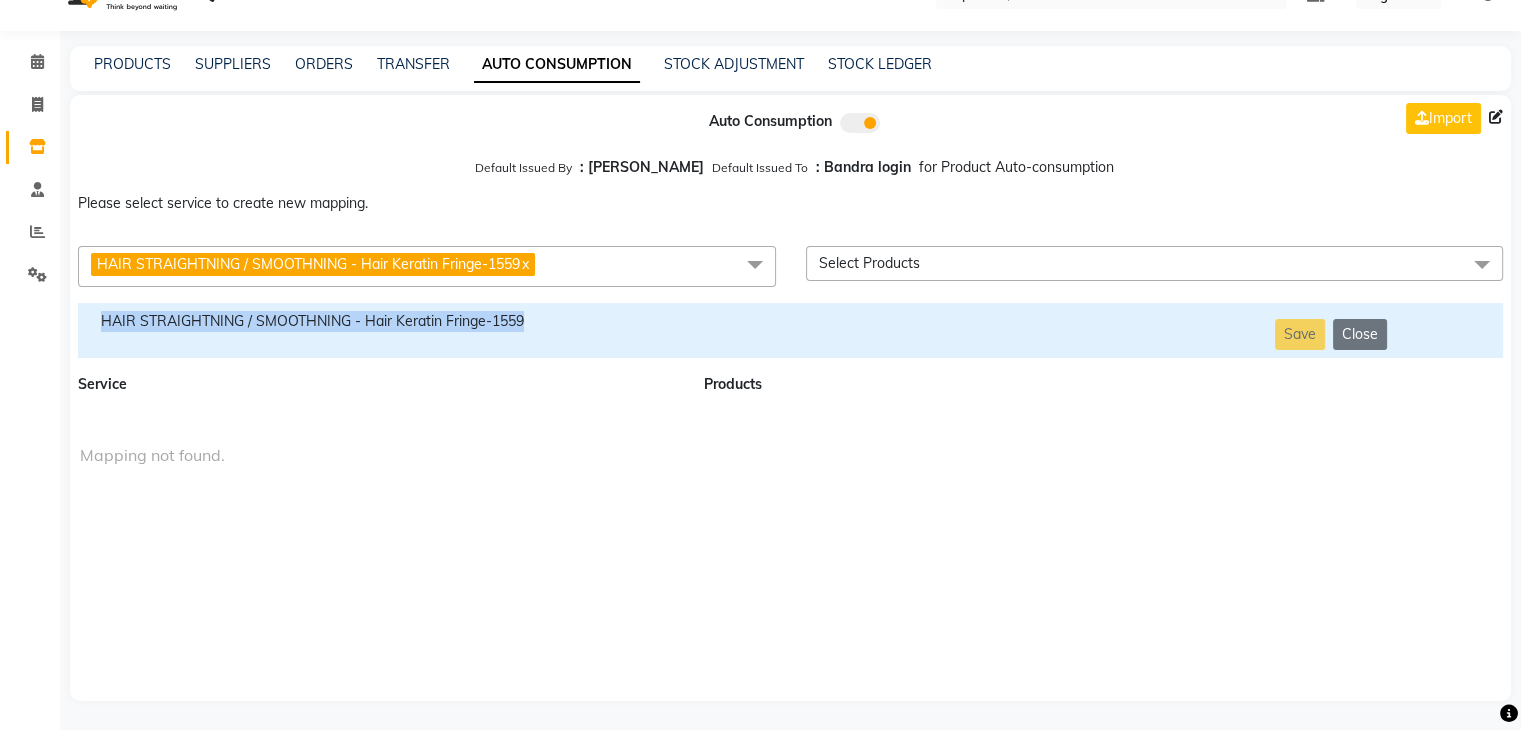 click on "HAIR STRAIGHTNING / SMOOTHNING - Hair Keratin Fringe-1559" at bounding box center (379, 321) 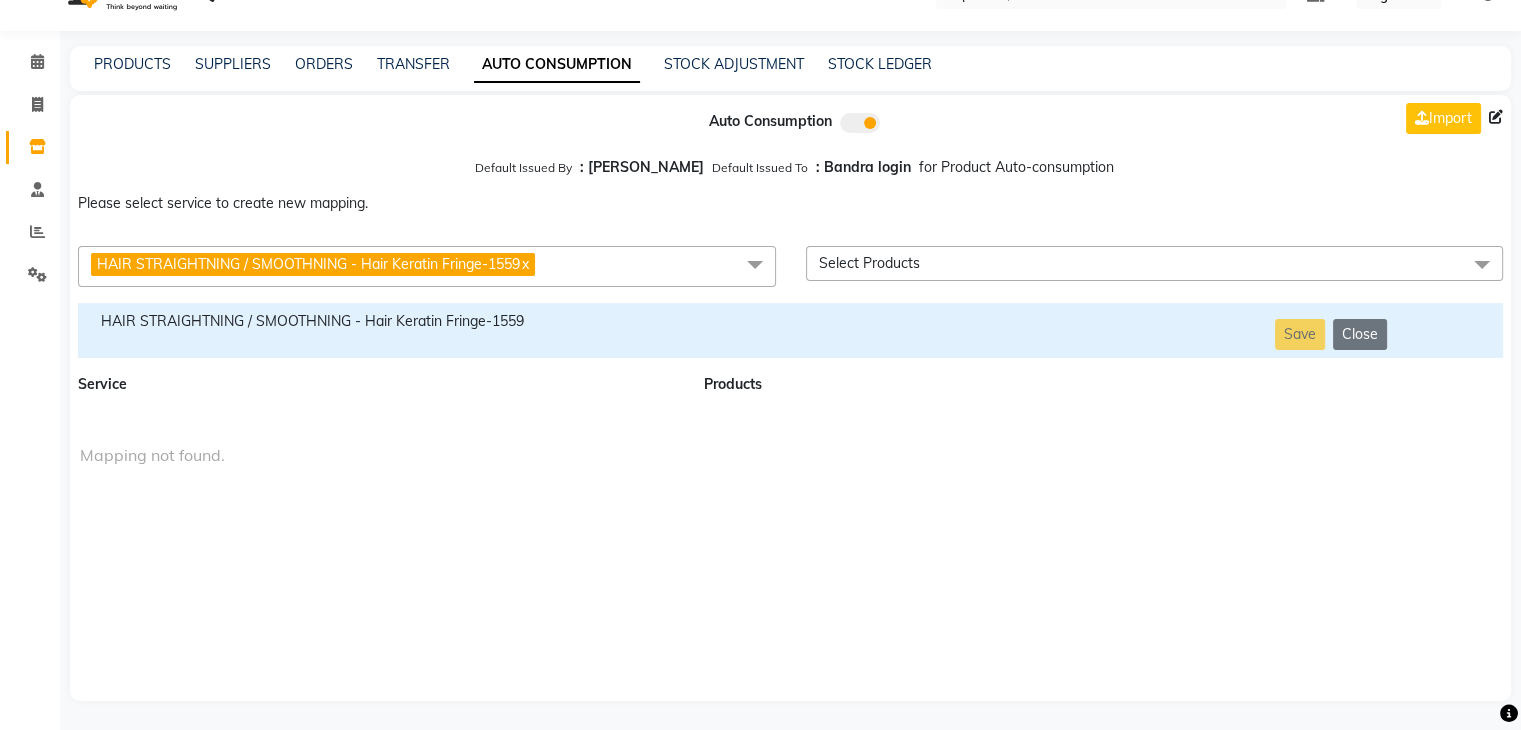 click on "HAIR STRAIGHTNING / SMOOTHNING - Hair Keratin Fringe-1559  x" at bounding box center (427, 266) 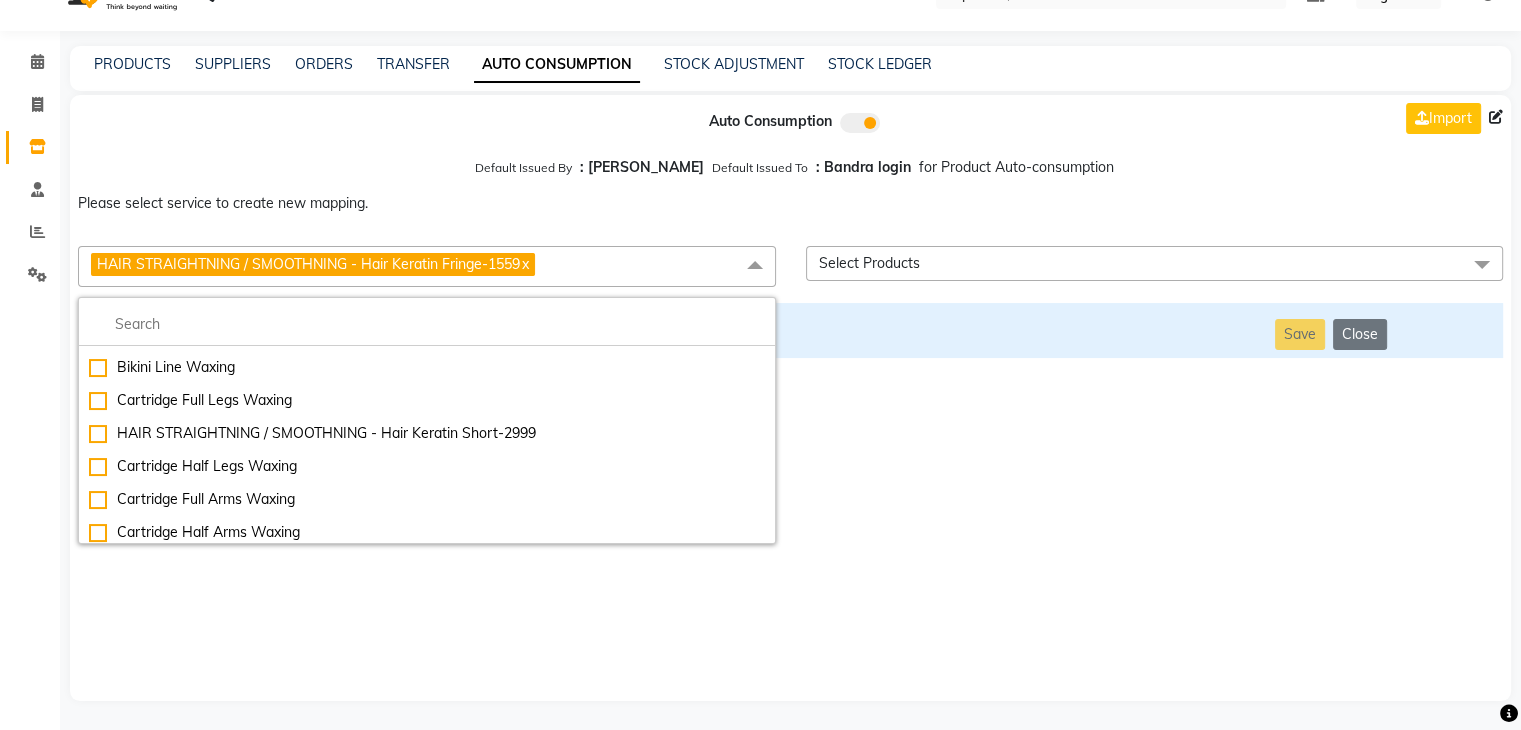 scroll, scrollTop: 8840, scrollLeft: 0, axis: vertical 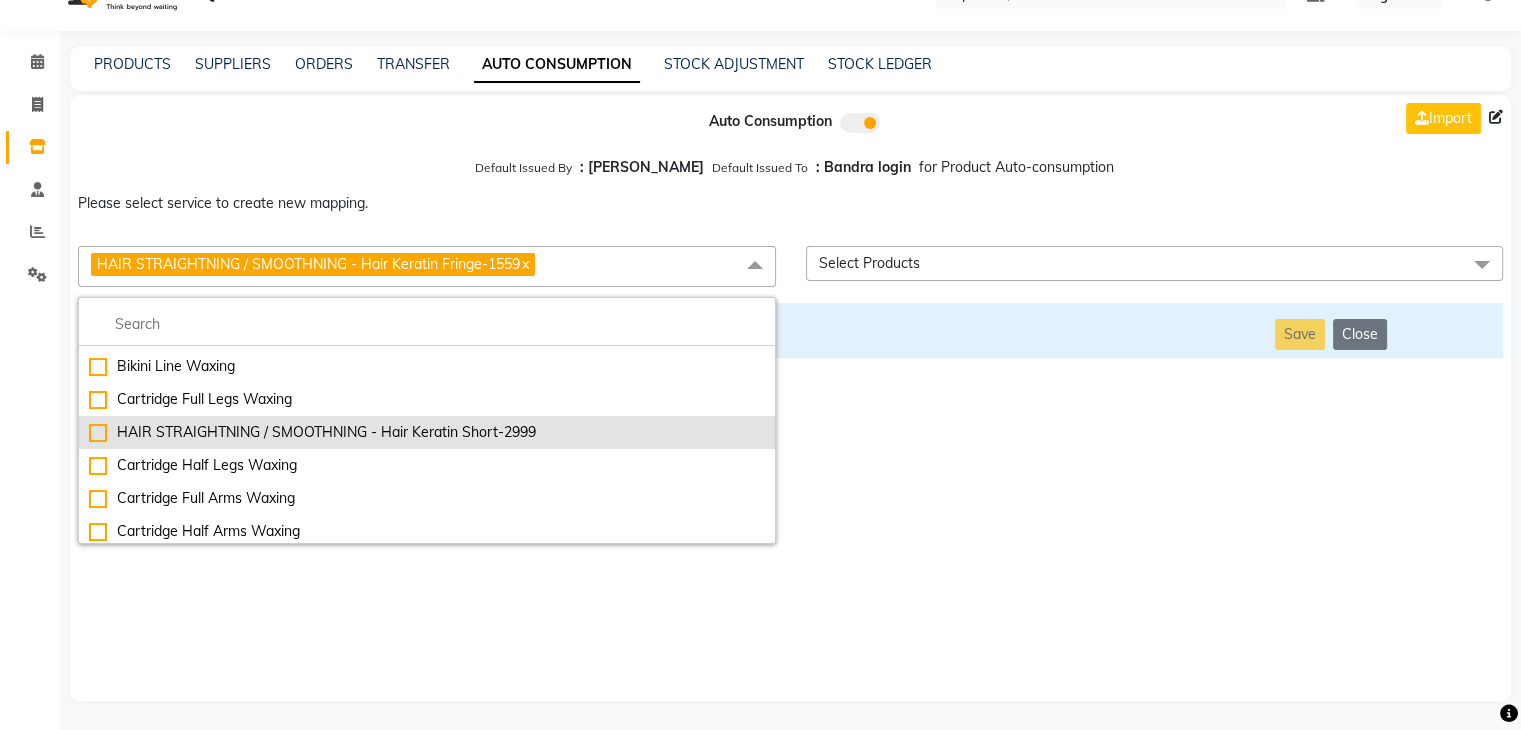 click on "HAIR STRAIGHTNING / SMOOTHNING - Hair Keratin Short-2999" at bounding box center [427, 432] 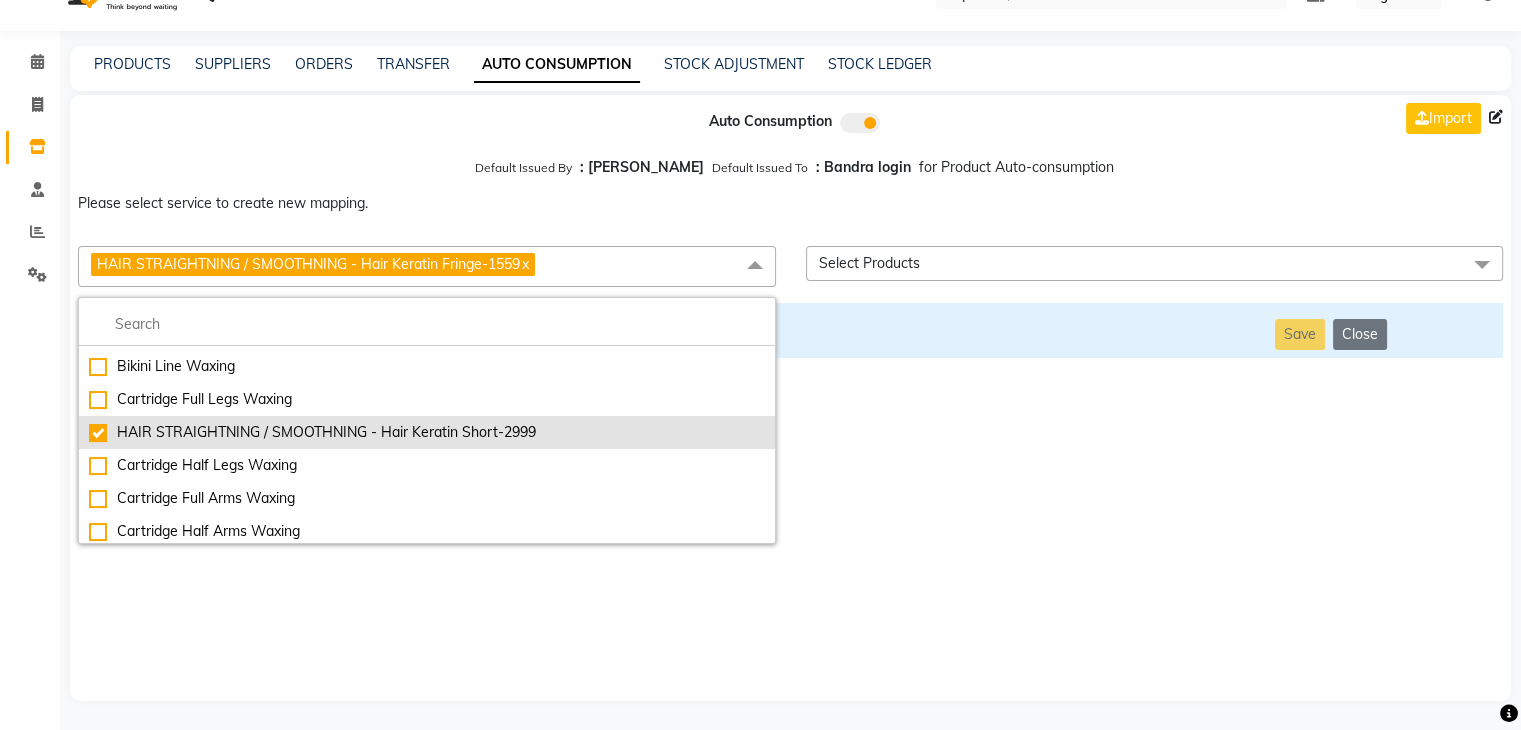 checkbox on "false" 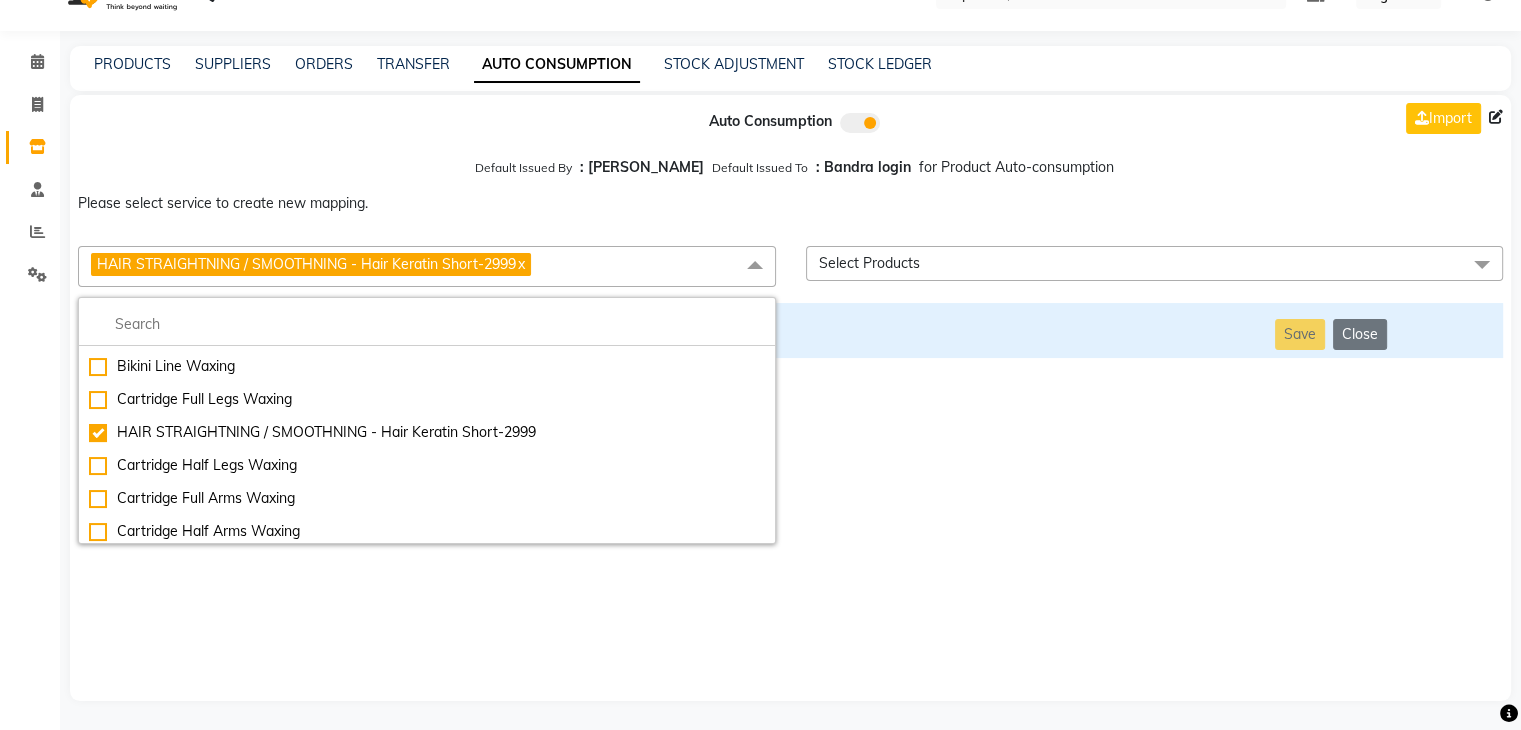click on "Auto Consumption  Import Default Issued By  : [PERSON_NAME] Default Issued To  : Bandra login  for Product Auto-consumption  Please select service to create new mapping. HAIR STRAIGHTNING / SMOOTHNING - Hair Keratin Short-2999  x Essential Manicure w Scrub Essential Pedicure w Scrub Manicure + OPI Nail Ext + Gel Polish-3570 Manicure + T&T Nail Ext + Gel Polish T&T Nail Ext + T&T Gel Polish OPI Nail Ext + OPI Gel Polish T&T Refills + Gel Polish OPI Refills + Gel Polish Travel Allowance Waiting Charge HAIR REPAIR - Haircut HAIR REPAIR - Haircut for Kids HAIR REPAIR - Hair Wash HAIR REPAIR - Hair Wash Premium HAIR REPAIR - Full Head Shave HAIR REPAIR - Hair Design HAIR REPAIR - Hairstyling HAIR REPAIR - Threading HAIR REPAIR - [PERSON_NAME] Edging HAIR REPAIR - [PERSON_NAME] Edging Premium HAIR REPAIR - Razor Shave HAIR REPAIR - Razor Shave Premium HAIR REPAIR - Luxury Steam Shaving HAIR REPAIR - Fade Hair Cut HAIR SPA RITUALS - Hairoticmen Argan Spa HAIR SPA RITUALS - Wella Deep Nourishing Spa HAIR SPA RITUALS - Olaplex Ritual" at bounding box center [790, 398] 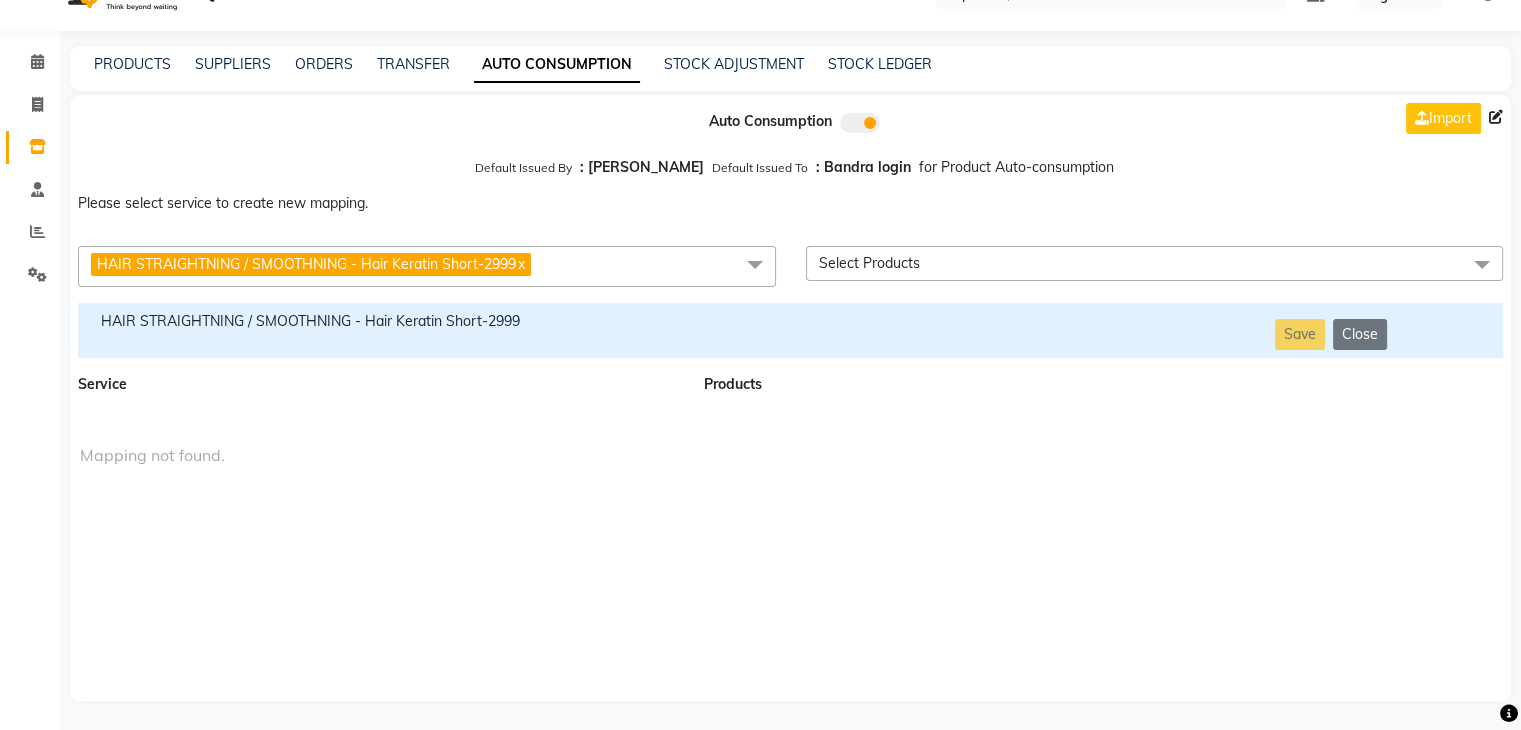 click on "HAIR STRAIGHTNING / SMOOTHNING - Hair Keratin Short-2999" at bounding box center (379, 330) 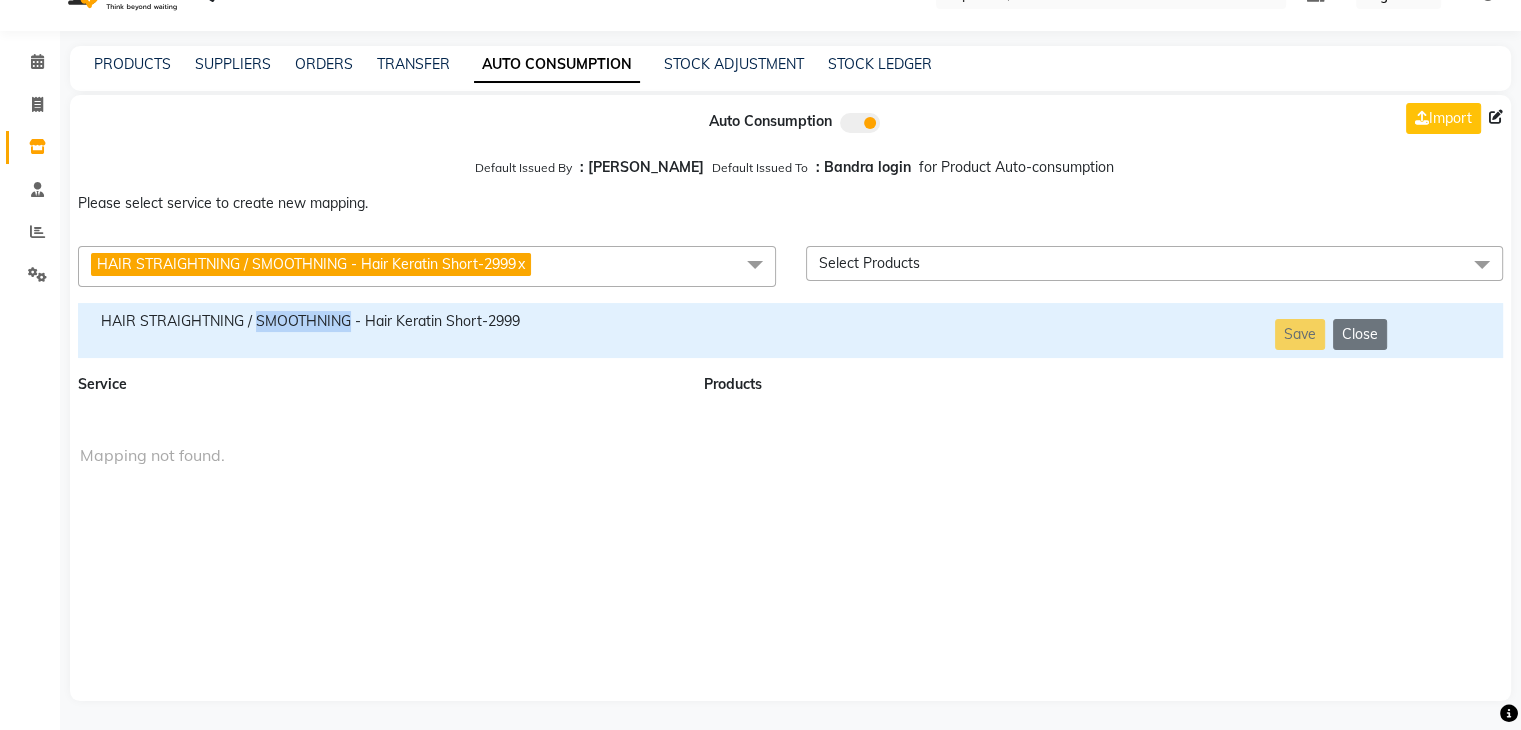 click on "HAIR STRAIGHTNING / SMOOTHNING - Hair Keratin Short-2999" at bounding box center (379, 330) 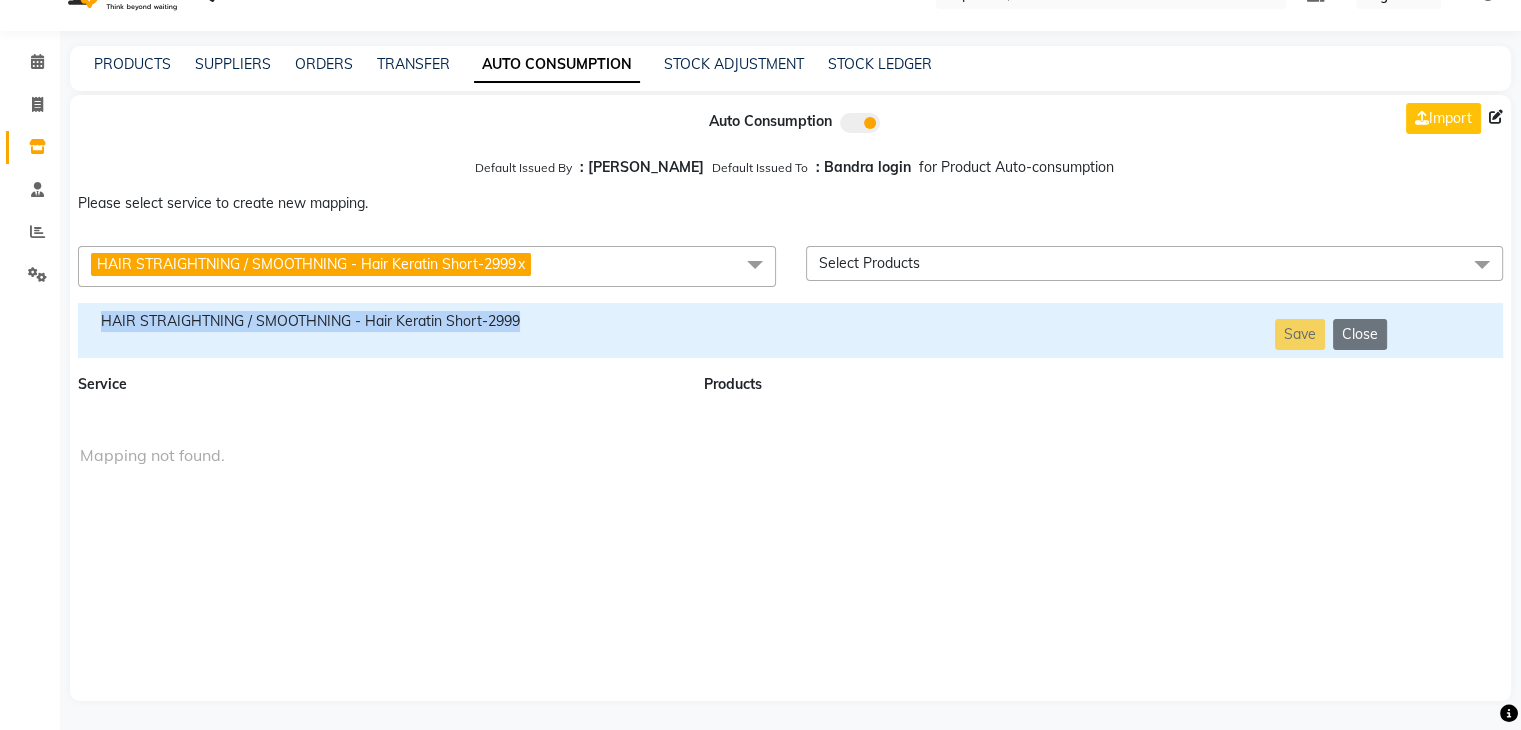 click on "HAIR STRAIGHTNING / SMOOTHNING - Hair Keratin Short-2999" at bounding box center [379, 330] 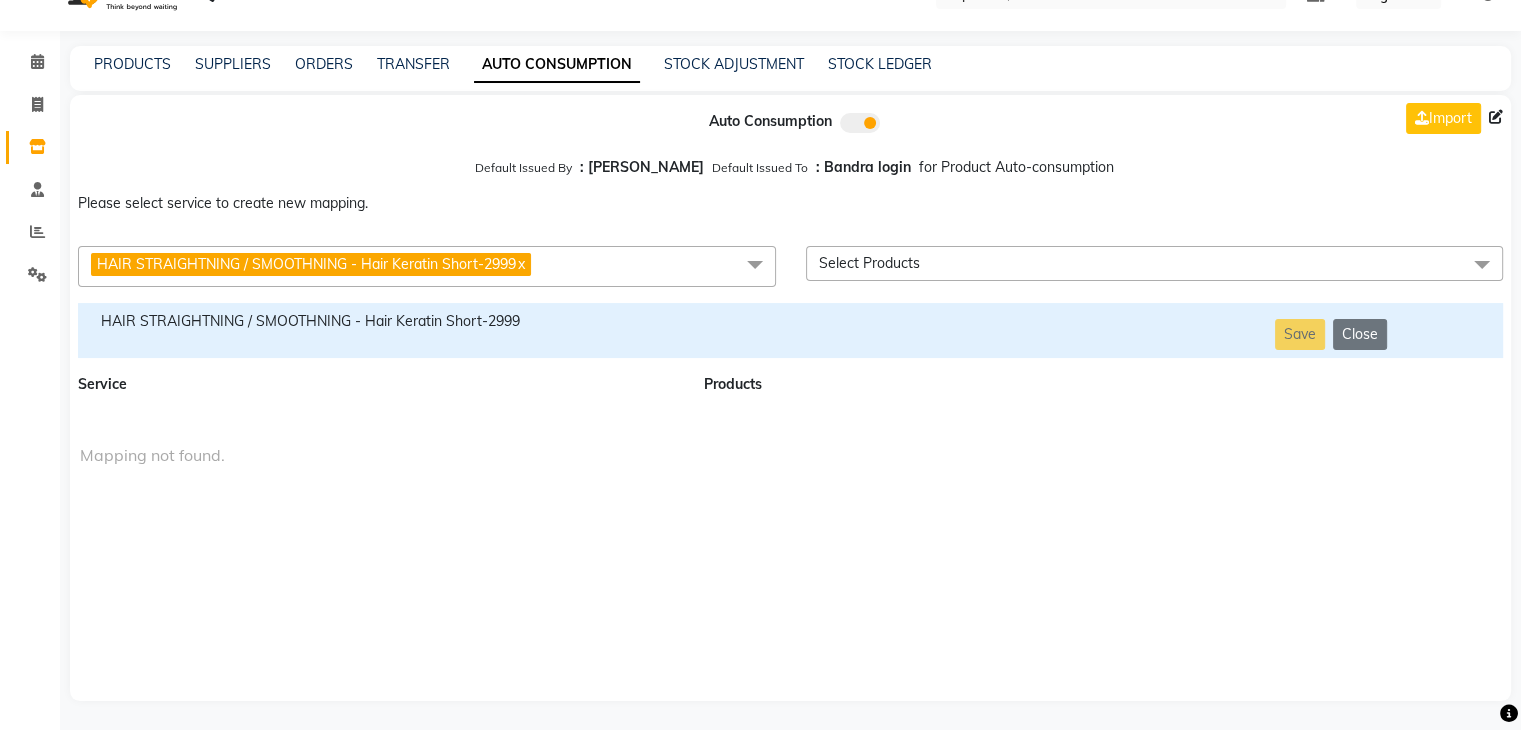 click on "HAIR STRAIGHTNING / SMOOTHNING - Hair Keratin Short-2999  x" at bounding box center (427, 266) 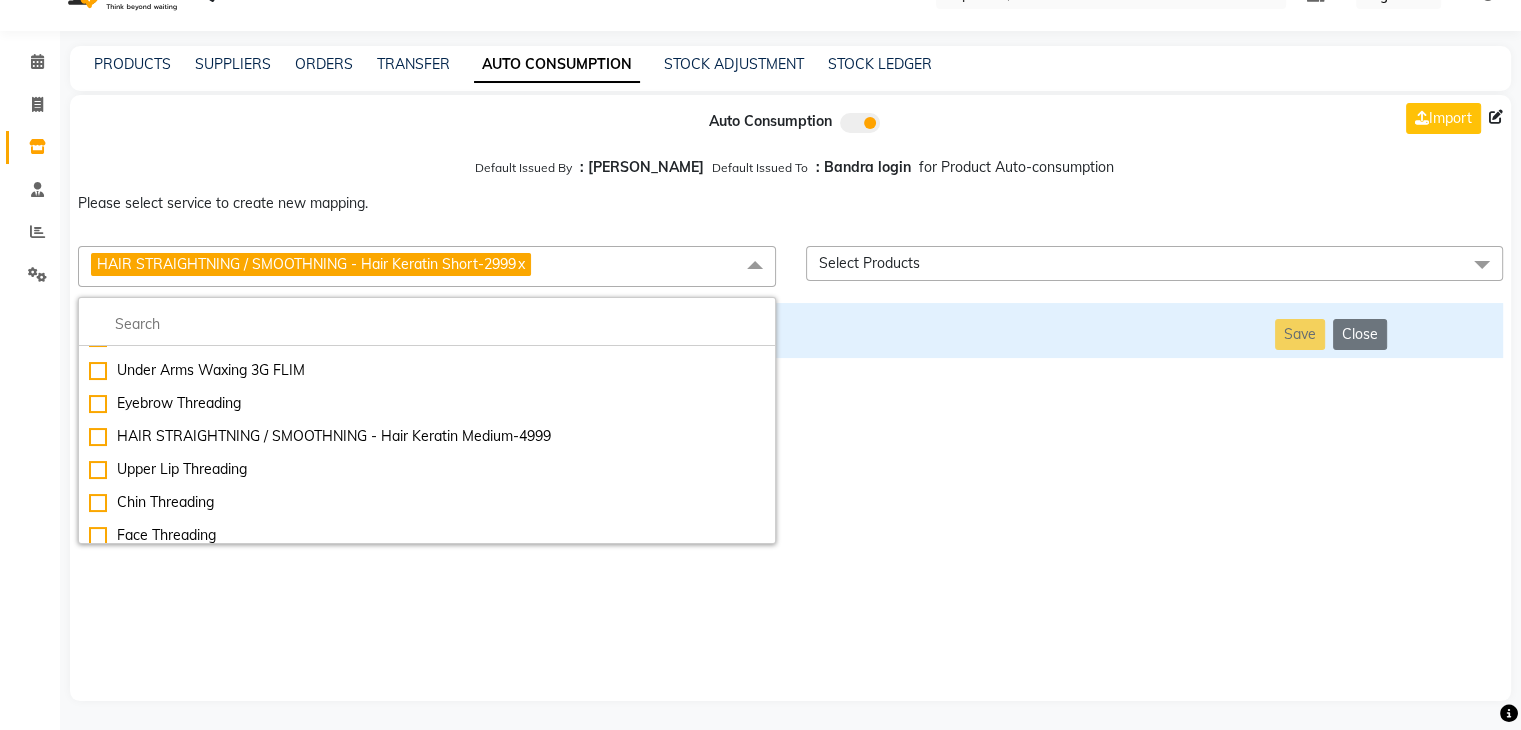 scroll, scrollTop: 9100, scrollLeft: 0, axis: vertical 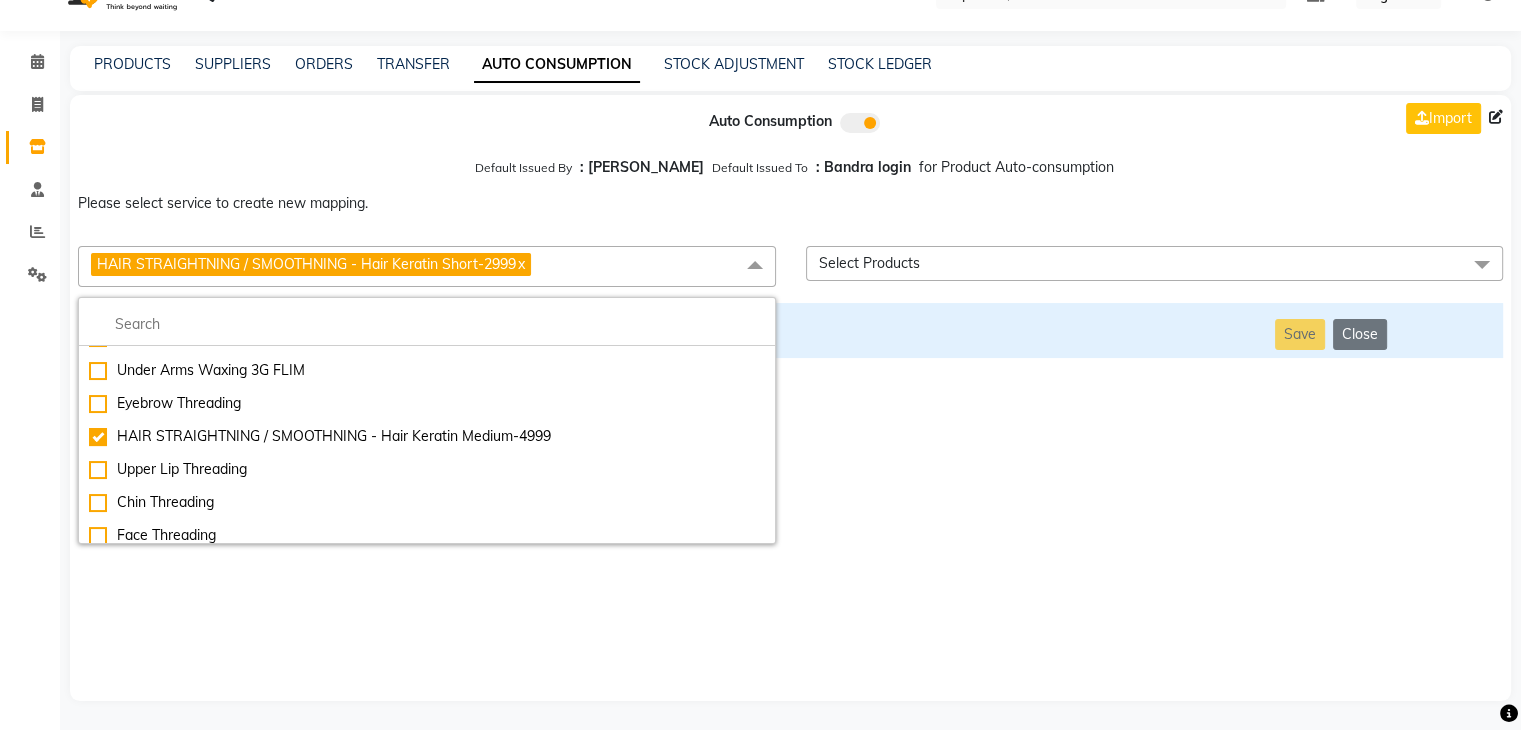 checkbox on "false" 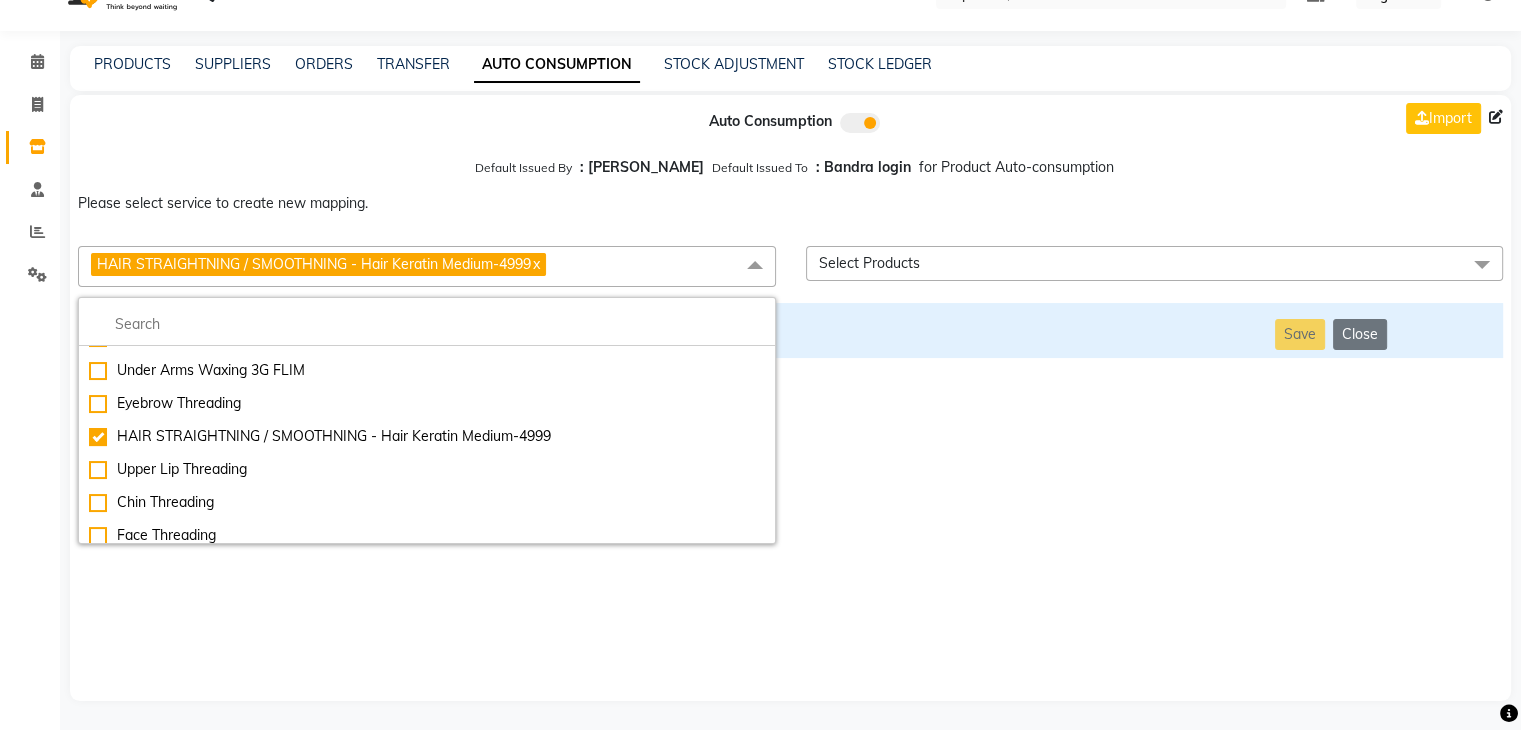 click on "Auto Consumption  Import Default Issued By  : [PERSON_NAME] Default Issued To  : Bandra login  for Product Auto-consumption  Please select service to create new mapping. HAIR STRAIGHTNING / SMOOTHNING - Hair Keratin Medium-4999  x Essential Manicure w Scrub Essential Pedicure w Scrub Manicure + OPI Nail Ext + Gel Polish-3570 Manicure + T&T Nail Ext + Gel Polish T&T Nail Ext + T&T Gel Polish OPI Nail Ext + OPI Gel Polish T&T Refills + Gel Polish OPI Refills + Gel Polish Travel Allowance Waiting Charge HAIR REPAIR - Haircut HAIR REPAIR - Haircut for Kids HAIR REPAIR - Hair Wash HAIR REPAIR - Hair Wash Premium HAIR REPAIR - Full Head Shave HAIR REPAIR - Hair Design HAIR REPAIR - Hairstyling HAIR REPAIR - Threading HAIR REPAIR - [PERSON_NAME] Edging HAIR REPAIR - [PERSON_NAME] Edging Premium HAIR REPAIR - Razor Shave HAIR REPAIR - Razor Shave Premium HAIR REPAIR - Luxury Steam Shaving HAIR REPAIR - Fade Hair Cut HAIR SPA RITUALS - Hairoticmen Argan Spa HAIR SPA RITUALS - Wella Deep Nourishing Spa HAIR SPA RITUALS - Olaplex Ritual" at bounding box center [790, 398] 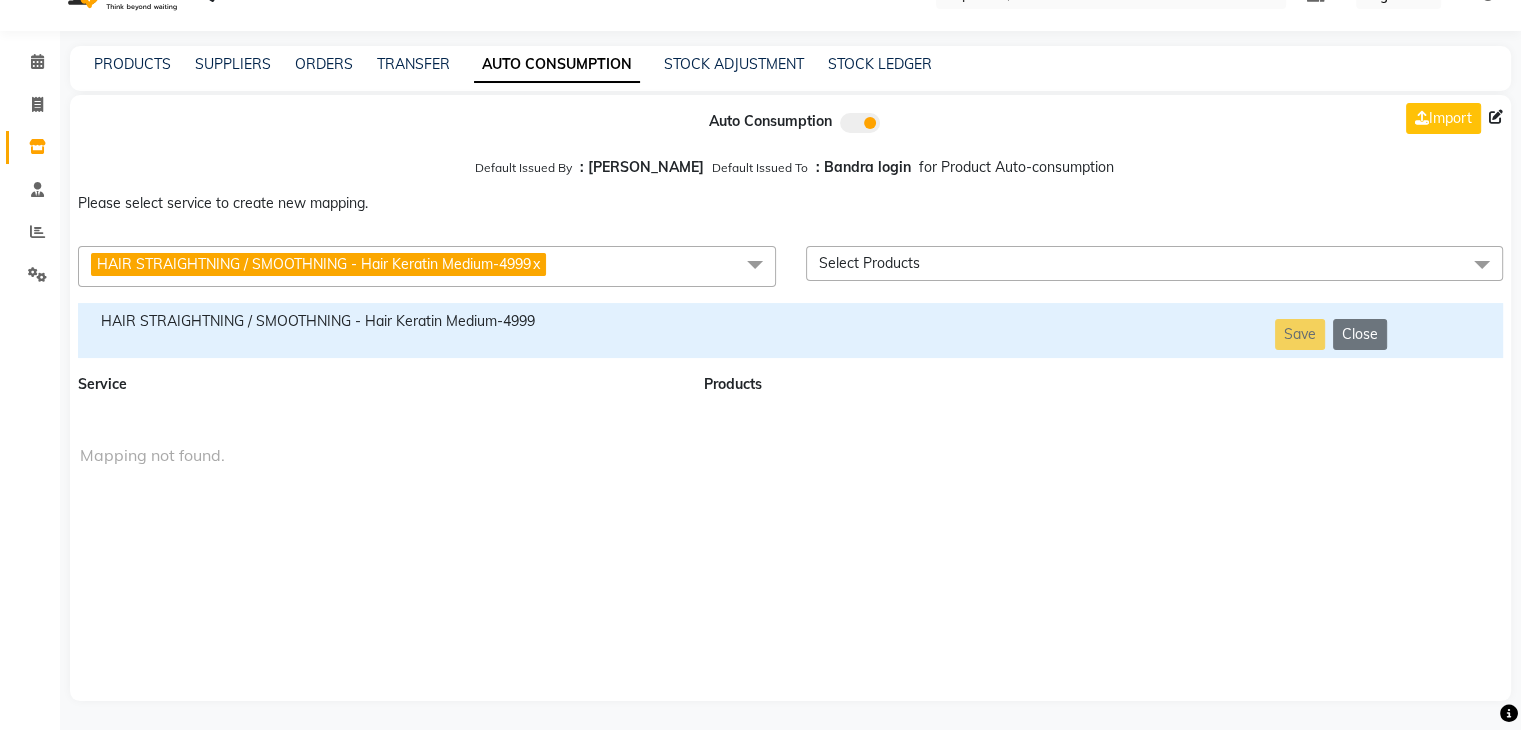 click on "HAIR STRAIGHTNING / SMOOTHNING - Hair Keratin Medium-4999" at bounding box center [379, 321] 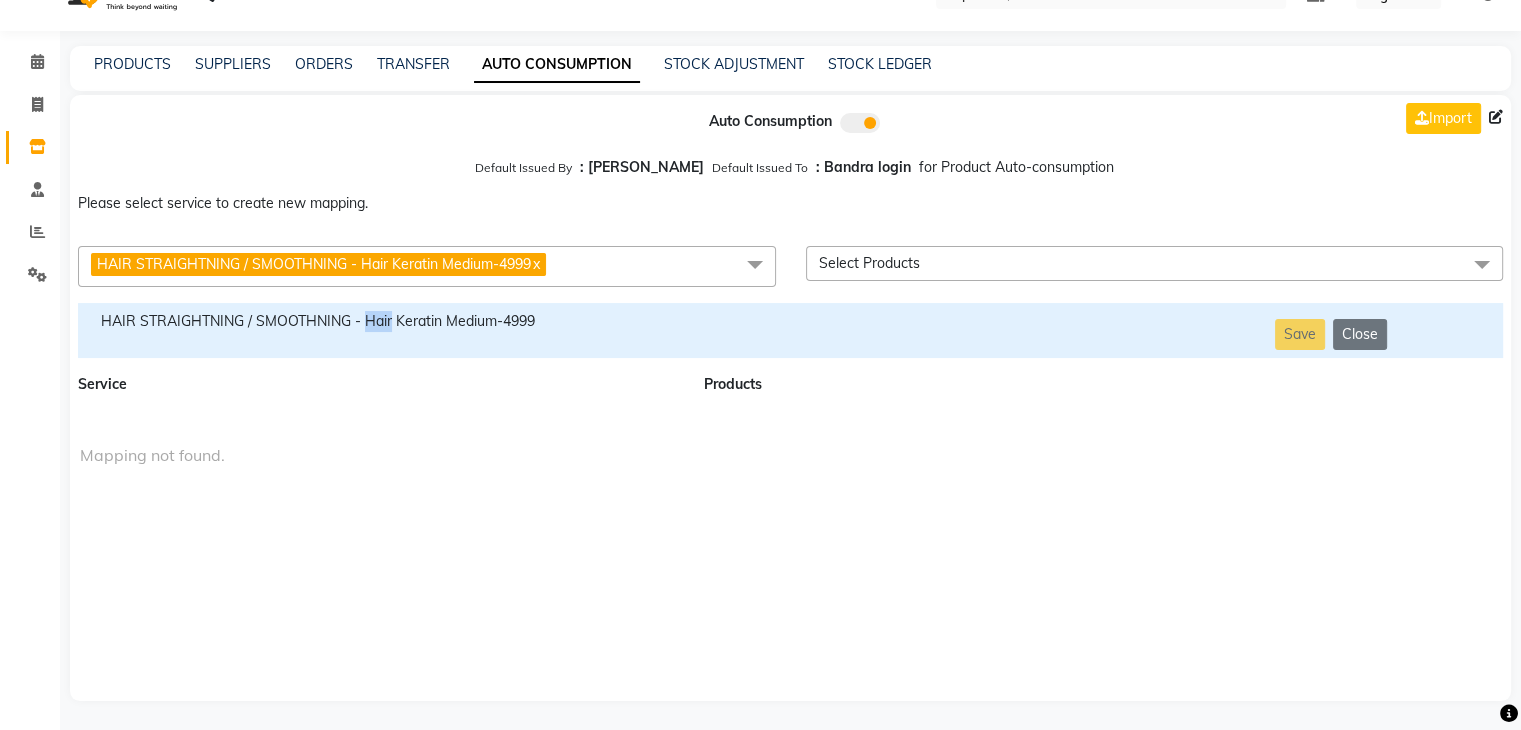 click on "HAIR STRAIGHTNING / SMOOTHNING - Hair Keratin Medium-4999" at bounding box center (379, 321) 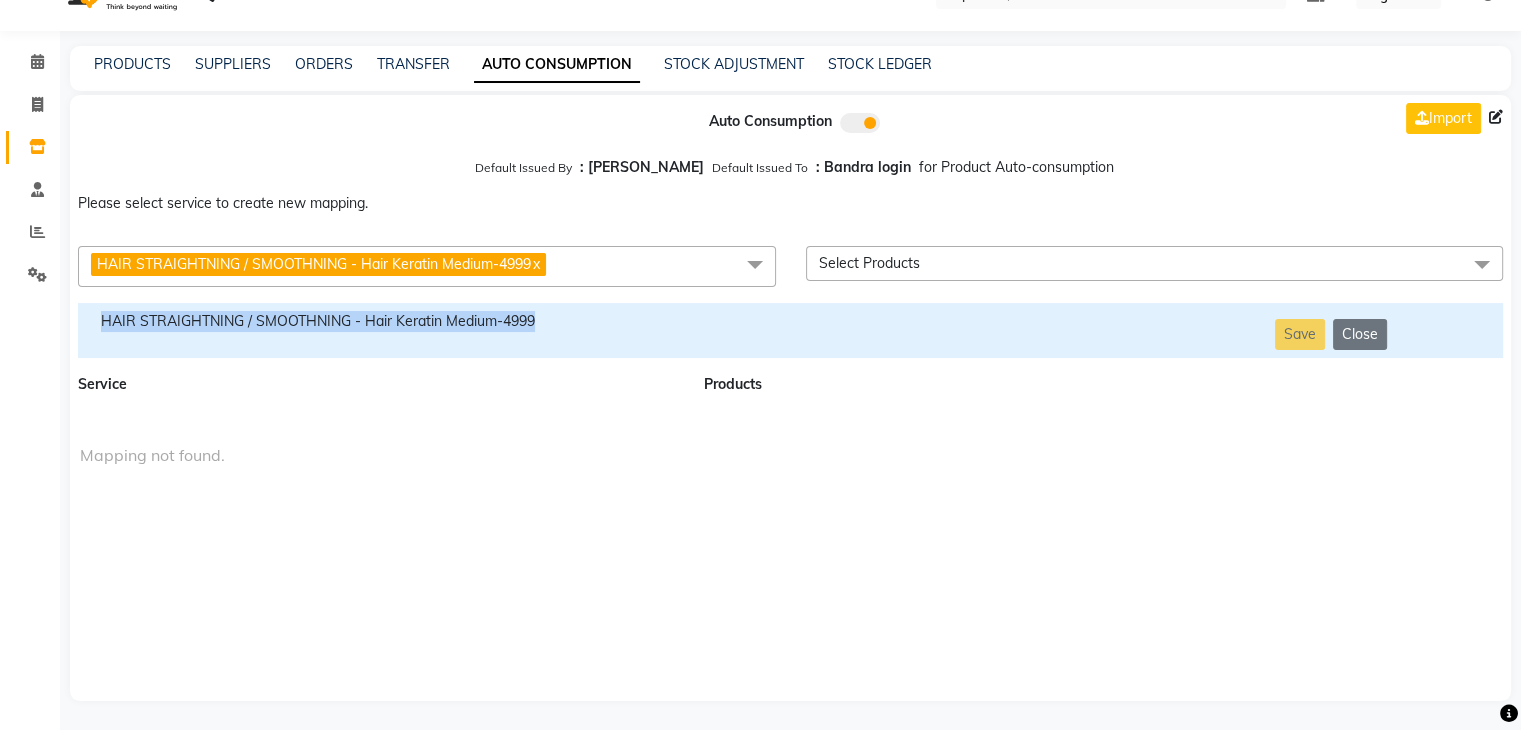 click on "HAIR STRAIGHTNING / SMOOTHNING - Hair Keratin Medium-4999" at bounding box center [379, 321] 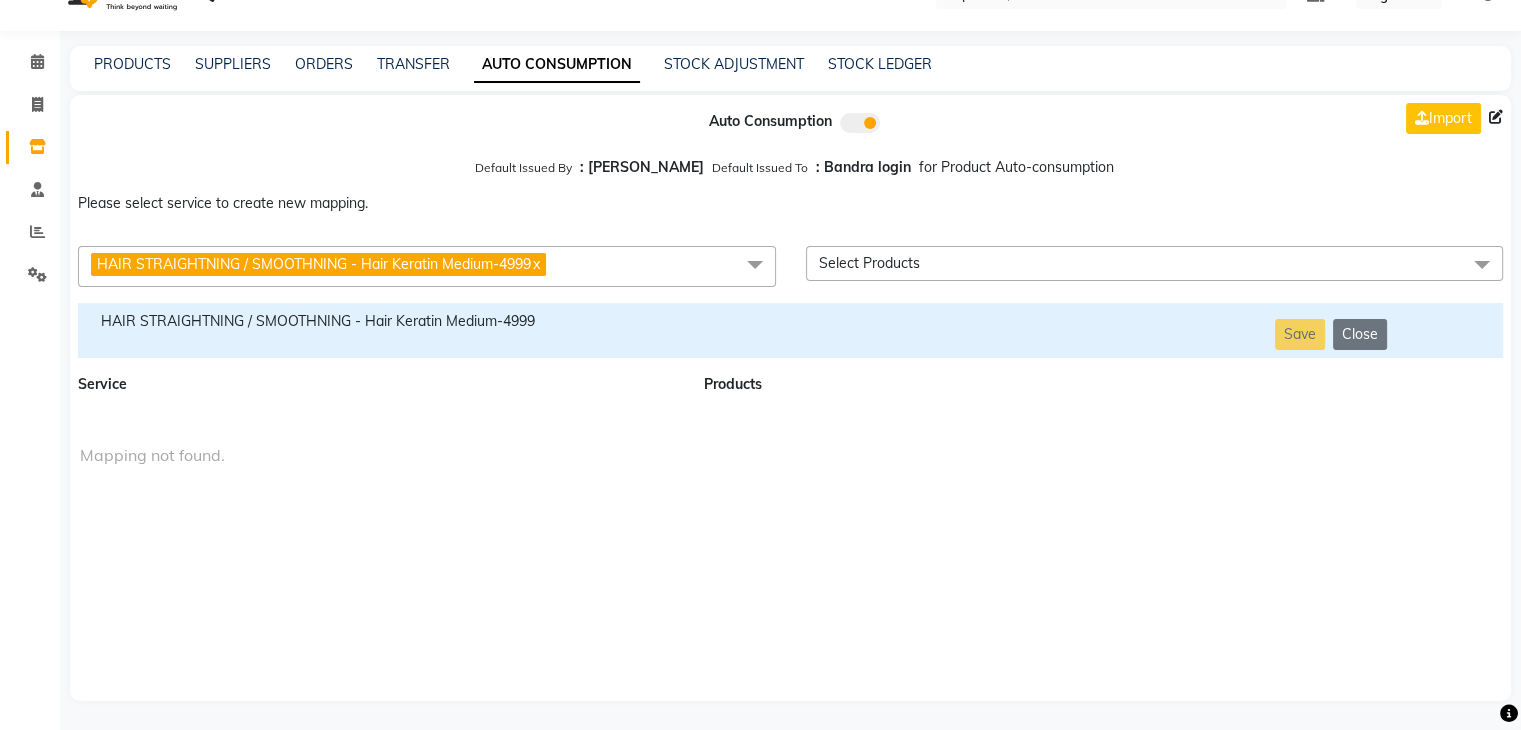 click on "HAIR STRAIGHTNING / SMOOTHNING - Hair Keratin Medium-4999  x" at bounding box center [427, 266] 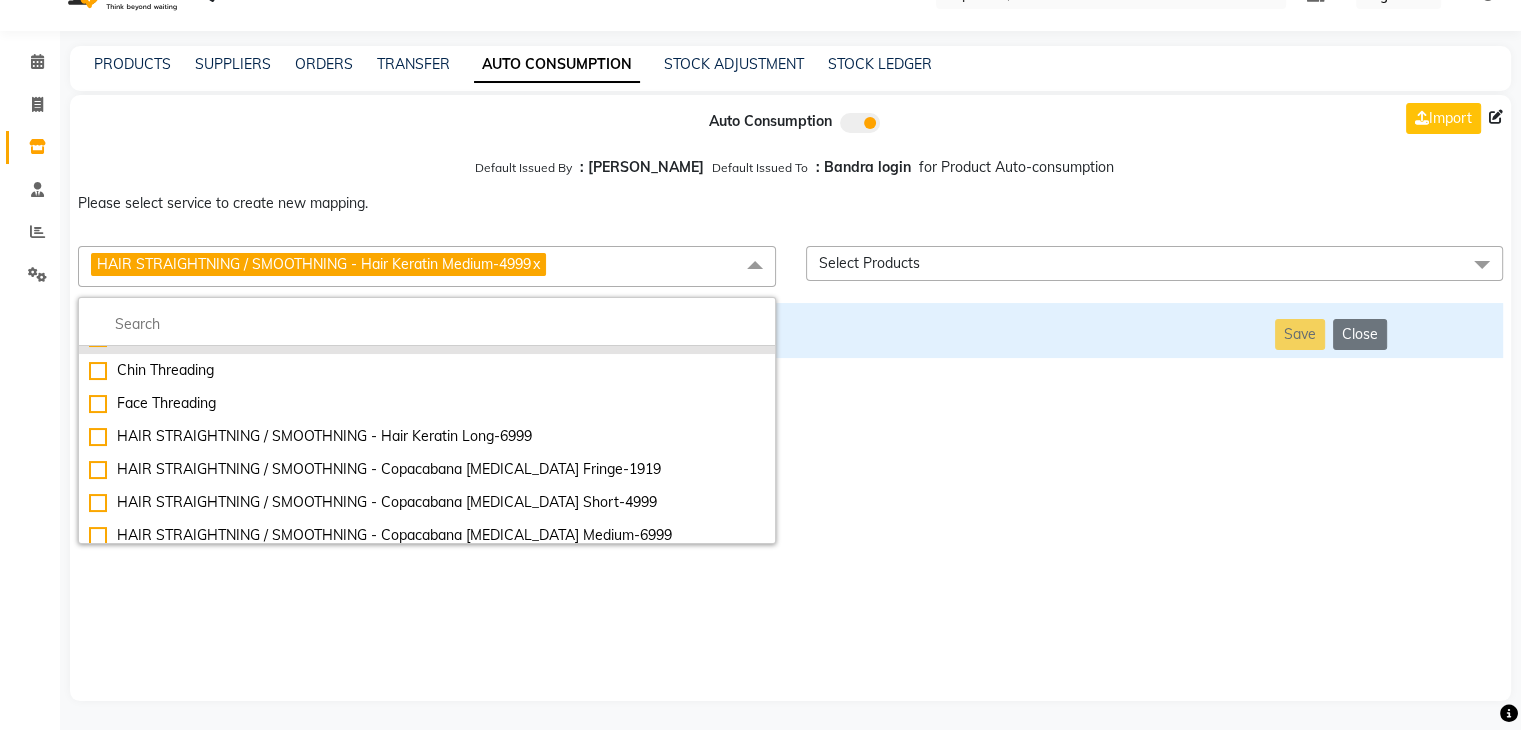 scroll, scrollTop: 9231, scrollLeft: 0, axis: vertical 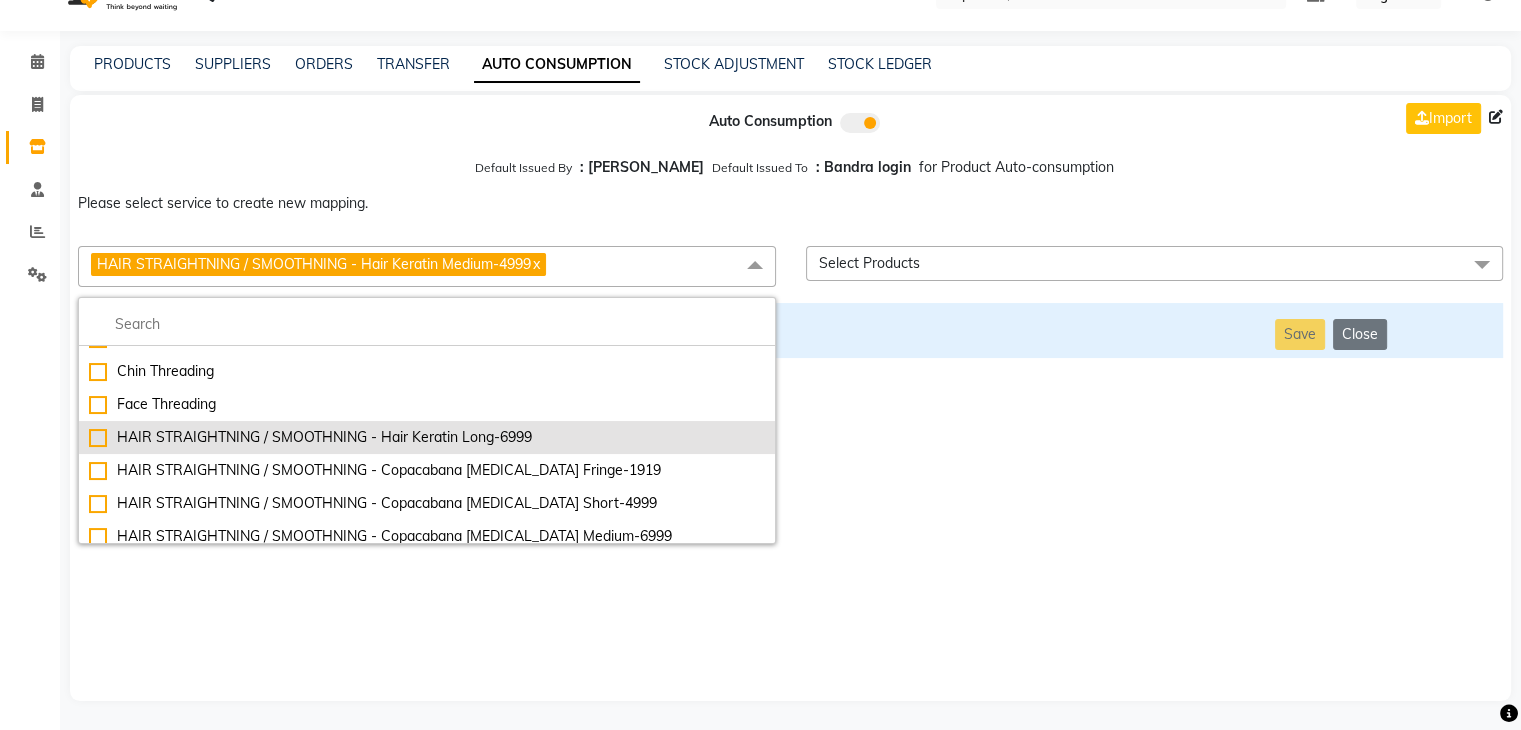click on "HAIR STRAIGHTNING / SMOOTHNING - Hair Keratin Long-6999" at bounding box center [427, 437] 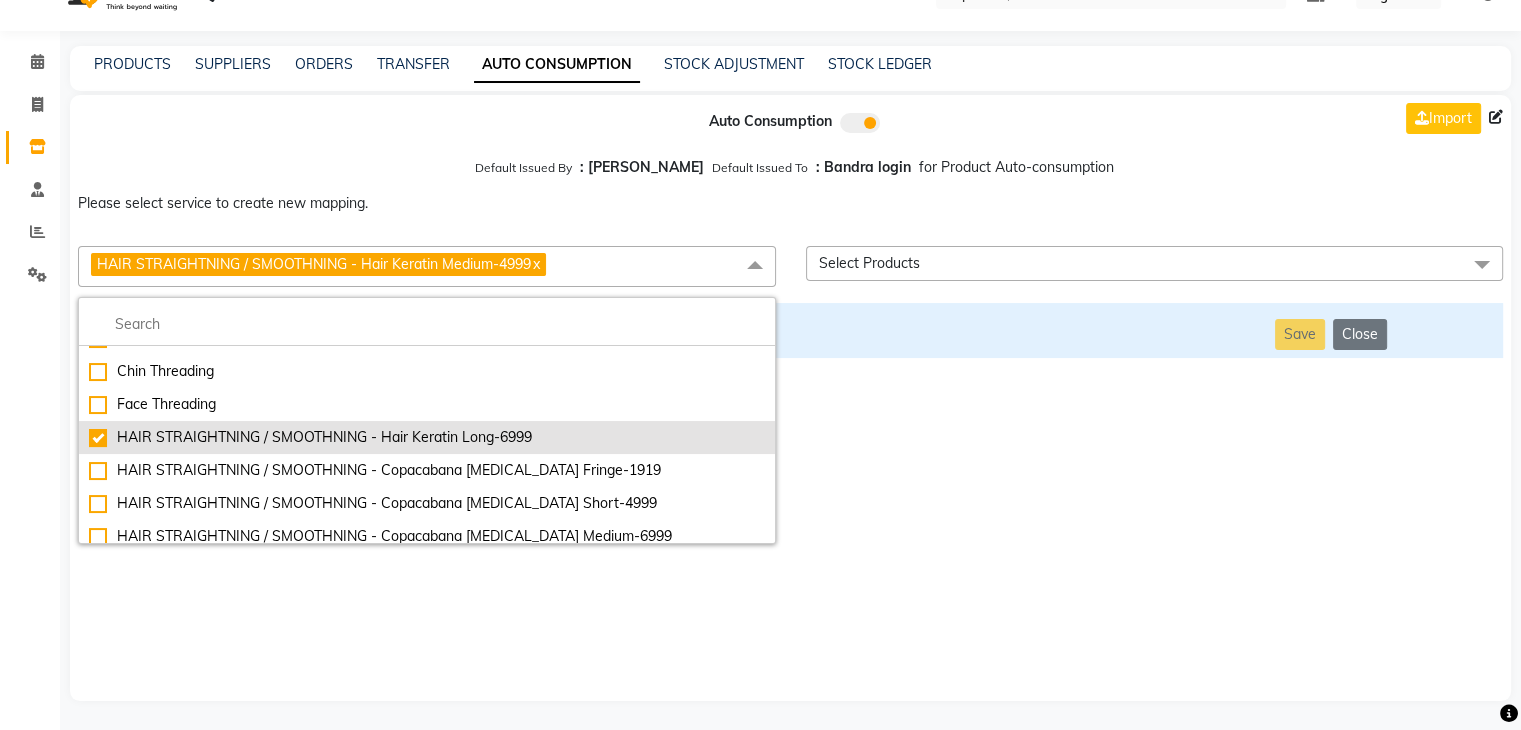 checkbox on "false" 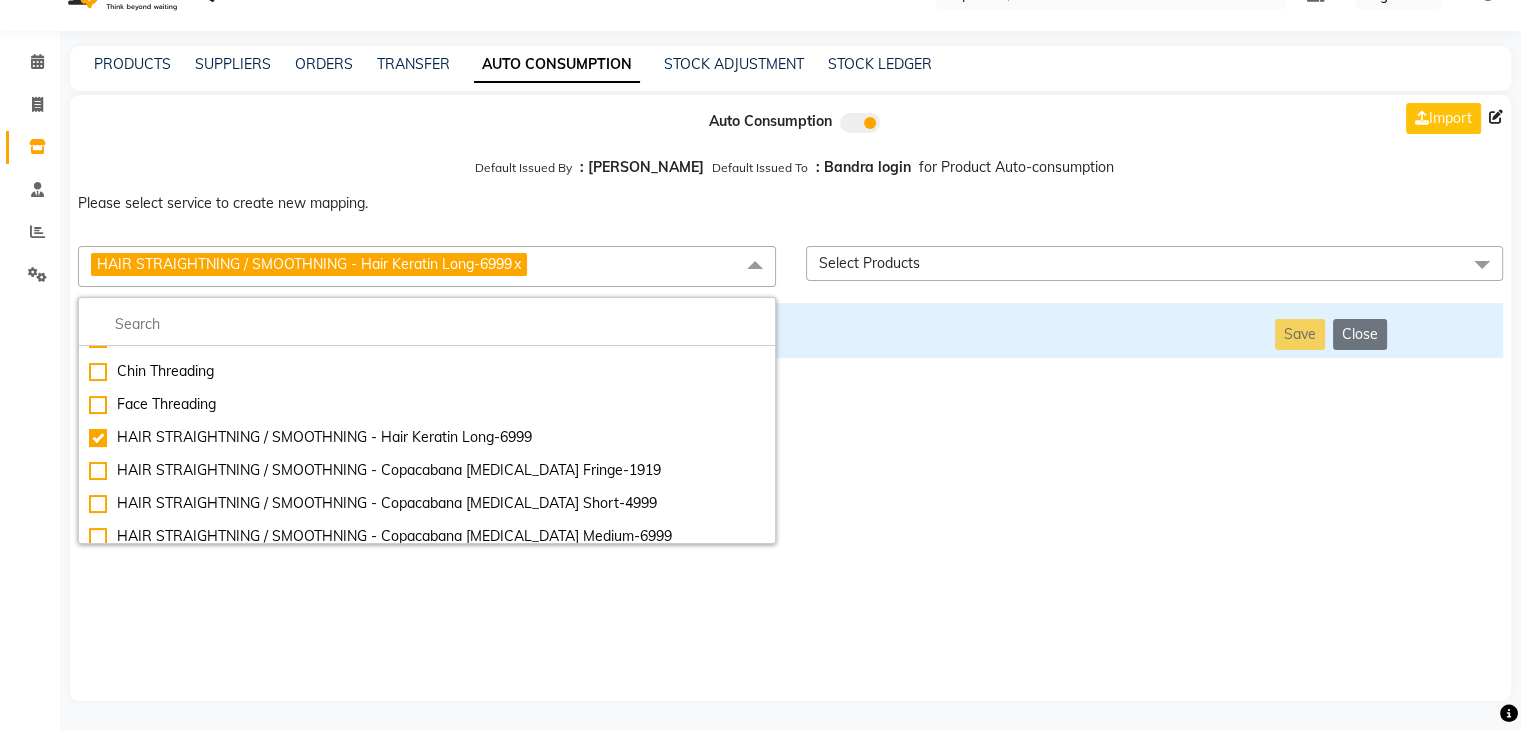 click on "Auto Consumption  Import Default Issued By  : [PERSON_NAME] Default Issued To  : Bandra login  for Product Auto-consumption  Please select service to create new mapping. HAIR STRAIGHTNING / SMOOTHNING - Hair Keratin Long-6999  x Essential Manicure w Scrub Essential Pedicure w Scrub Manicure + OPI Nail Ext + Gel Polish-3570 Manicure + T&T Nail Ext + Gel Polish T&T Nail Ext + T&T Gel Polish OPI Nail Ext + OPI Gel Polish T&T Refills + Gel Polish OPI Refills + Gel Polish Travel Allowance Waiting Charge HAIR REPAIR - Haircut HAIR REPAIR - Haircut for Kids HAIR REPAIR - Hair Wash HAIR REPAIR - Hair Wash Premium HAIR REPAIR - Full Head Shave HAIR REPAIR - Hair Design HAIR REPAIR - Hairstyling HAIR REPAIR - Threading HAIR REPAIR - [PERSON_NAME] Edging HAIR REPAIR - [PERSON_NAME] Edging Premium HAIR REPAIR - Razor Shave HAIR REPAIR - Razor Shave Premium HAIR REPAIR - Luxury Steam Shaving HAIR REPAIR - Fade Hair Cut HAIR SPA RITUALS - Hairoticmen Argan Spa HAIR SPA RITUALS - Wella Deep Nourishing Spa HAIR SPA RITUALS - Olaplex Ritual" at bounding box center (790, 398) 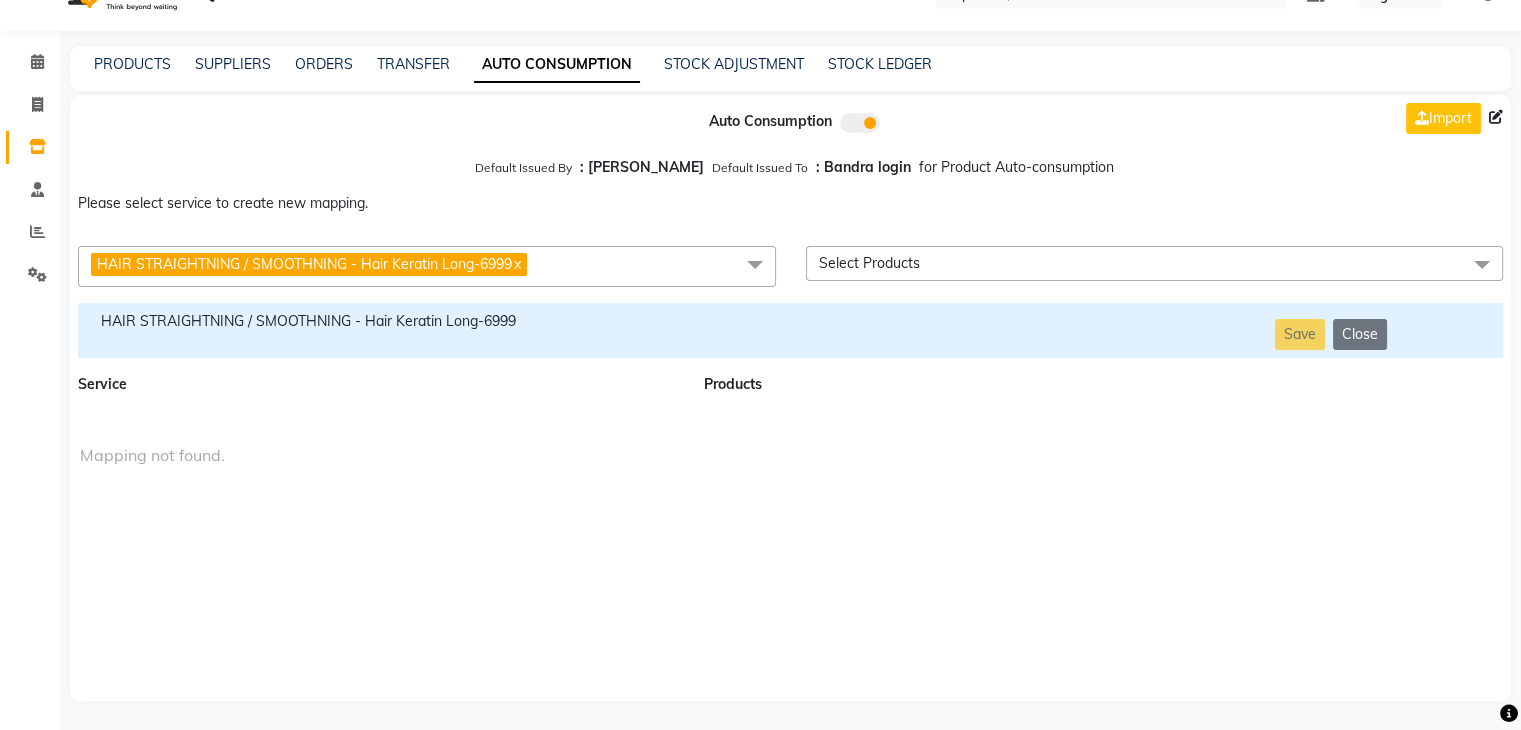 click on "HAIR STRAIGHTNING / SMOOTHNING - Hair Keratin Long-6999" at bounding box center (379, 330) 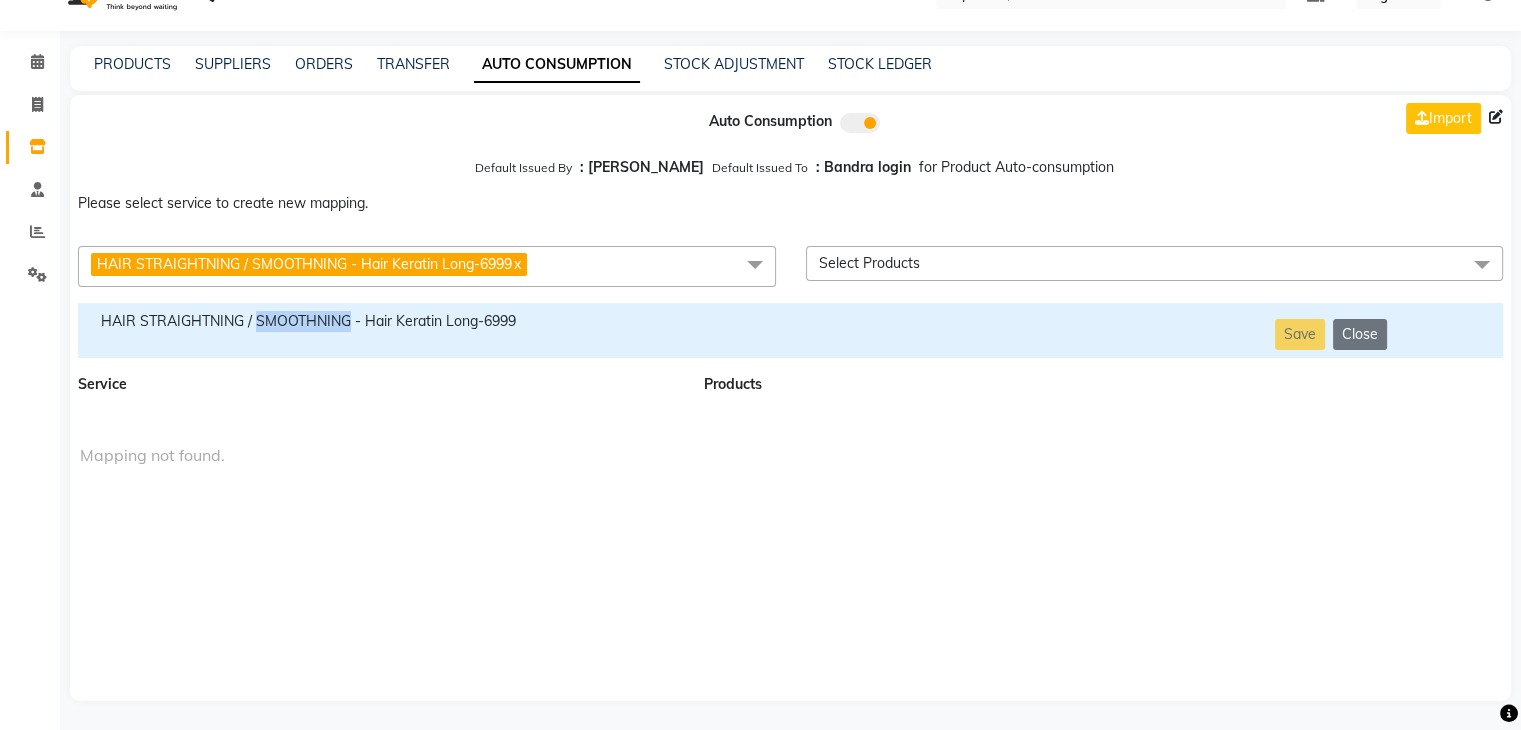 click on "HAIR STRAIGHTNING / SMOOTHNING - Hair Keratin Long-6999" at bounding box center (379, 330) 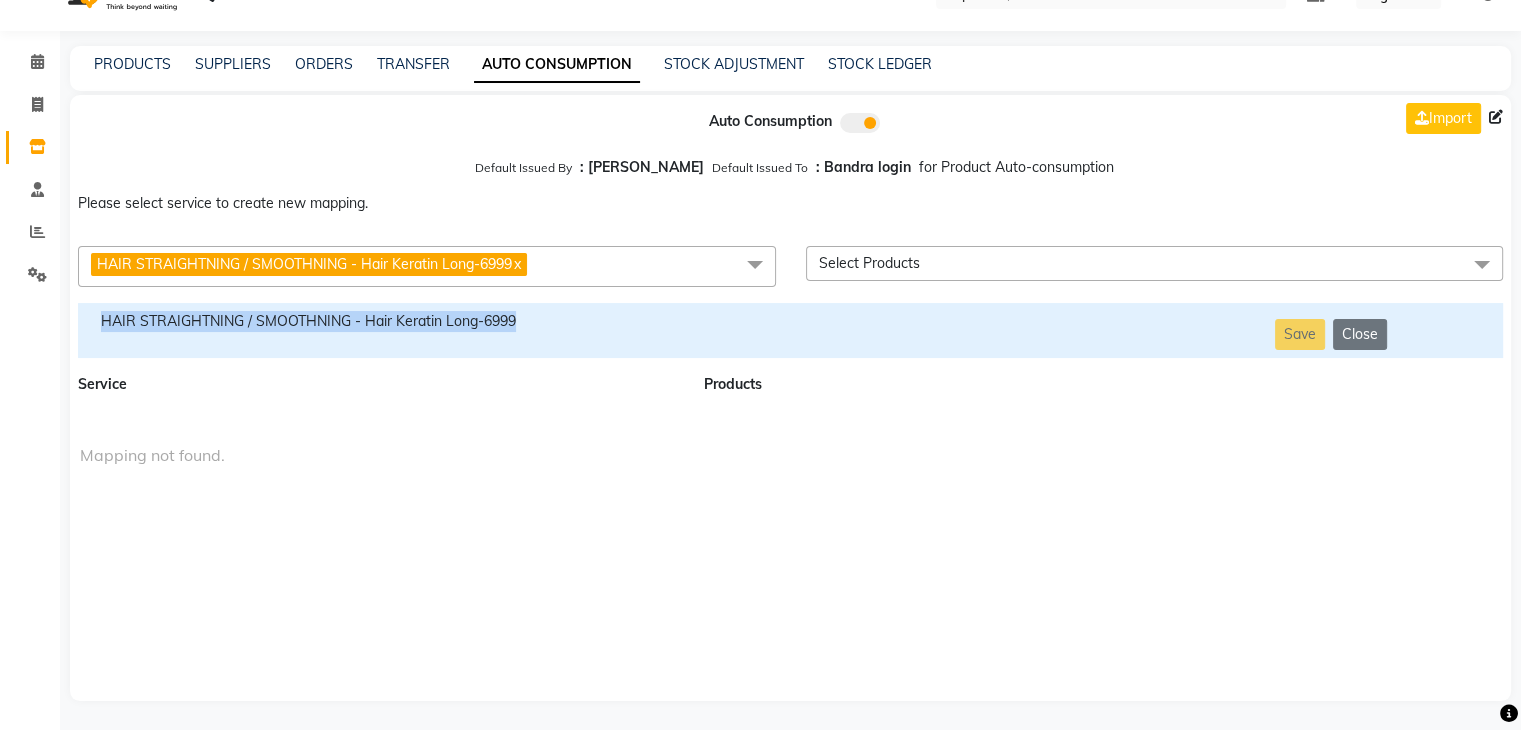 click on "HAIR STRAIGHTNING / SMOOTHNING - Hair Keratin Long-6999" at bounding box center (379, 330) 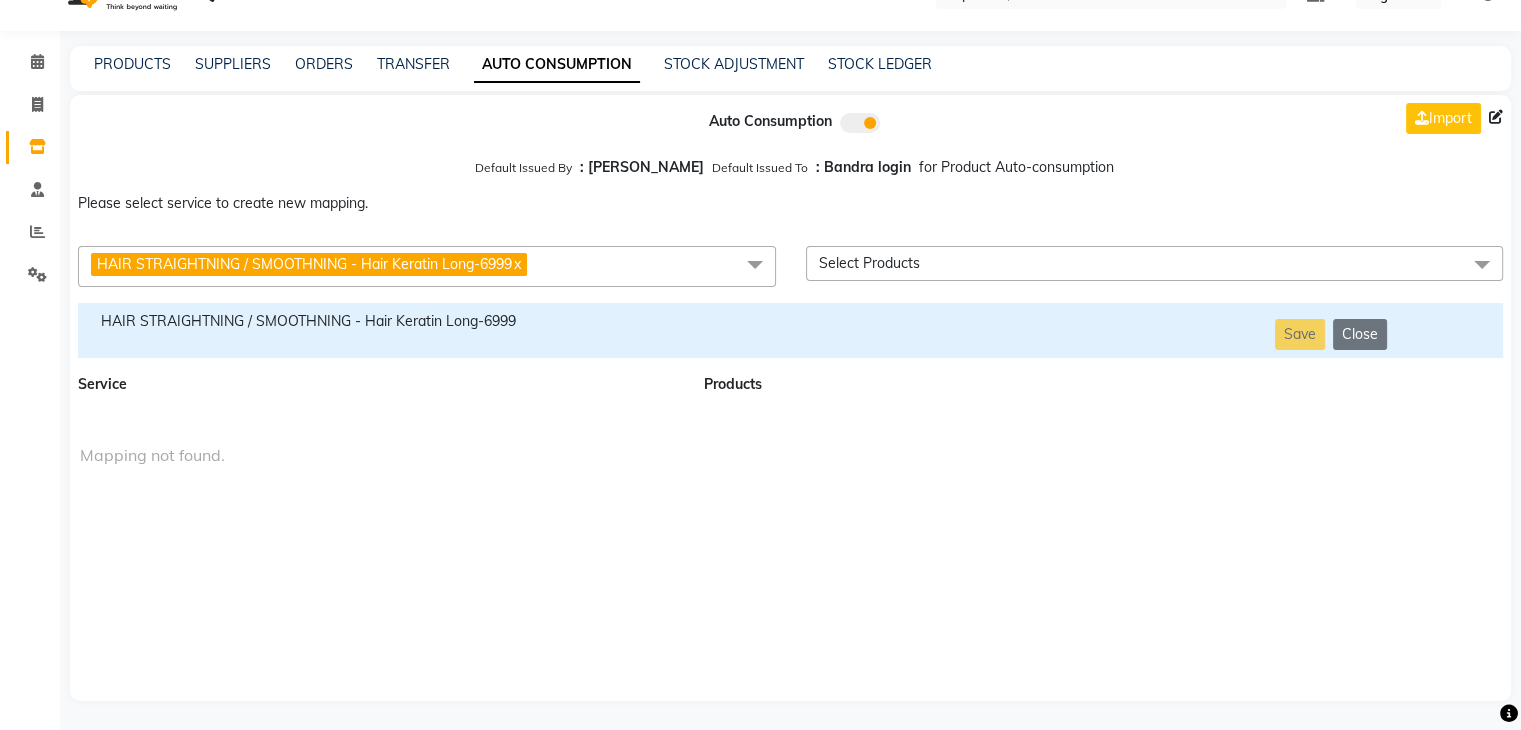 click on "HAIR STRAIGHTNING / SMOOTHNING - Hair Keratin Long-6999  x" at bounding box center (427, 266) 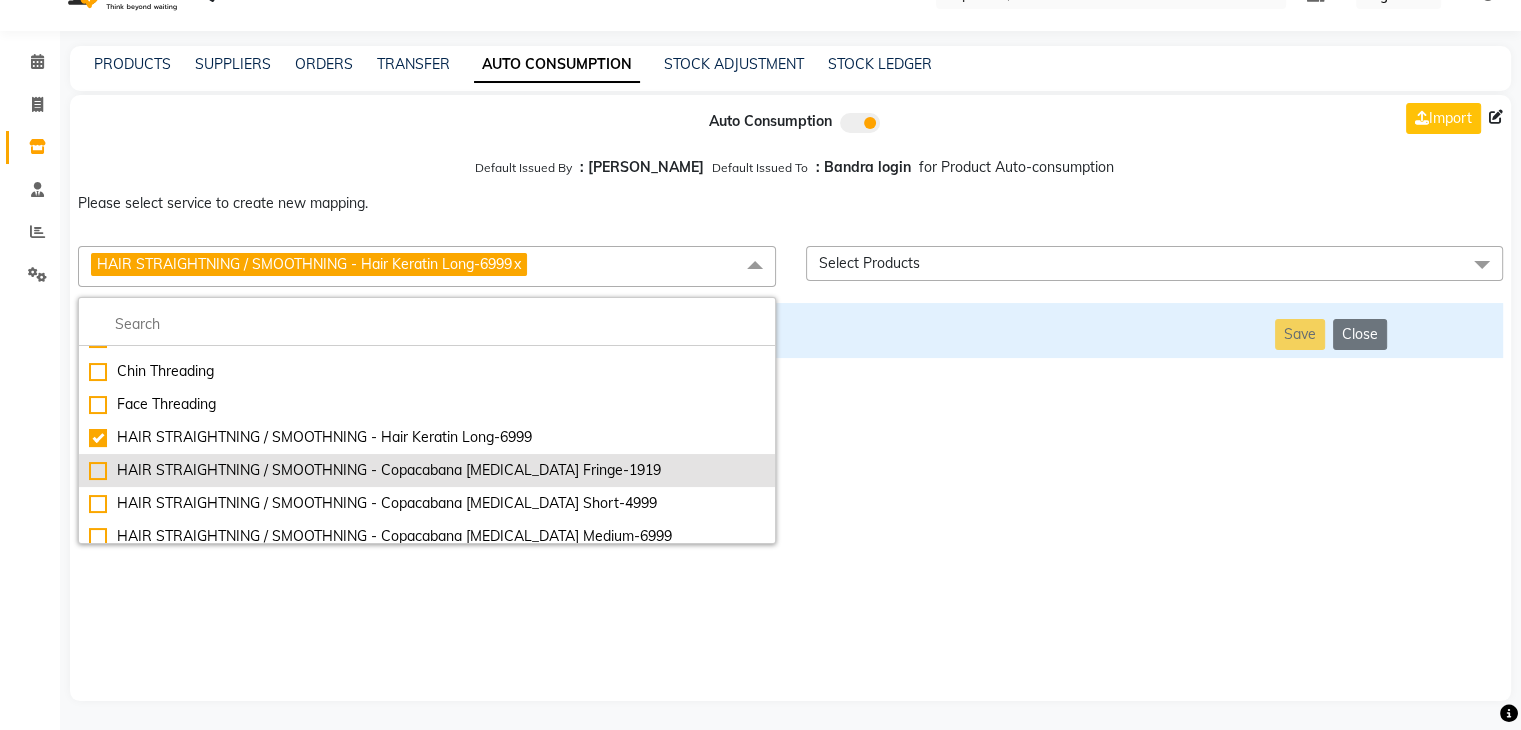 click on "HAIR STRAIGHTNING / SMOOTHNING - Copacabana [MEDICAL_DATA] Fringe-1919" at bounding box center (427, 470) 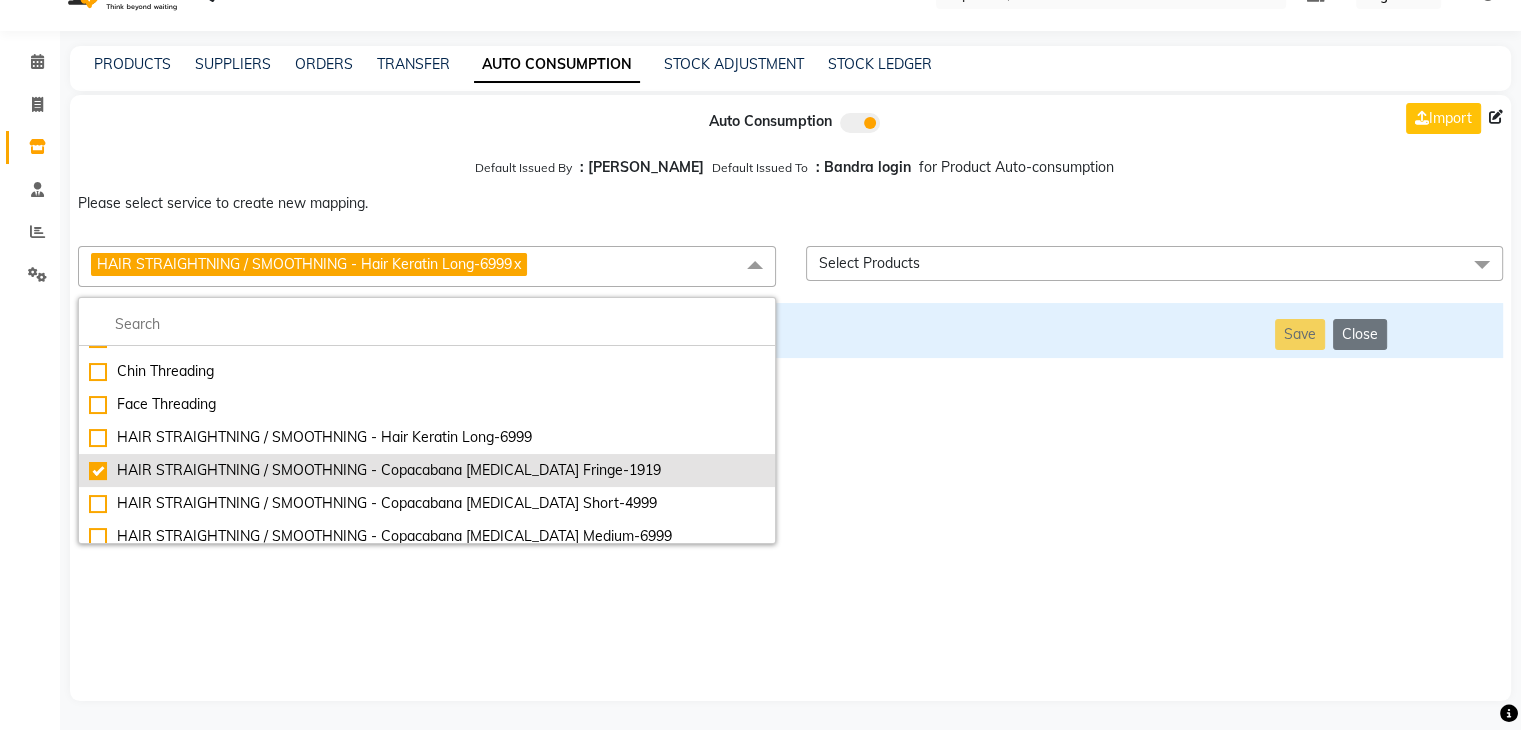 checkbox on "false" 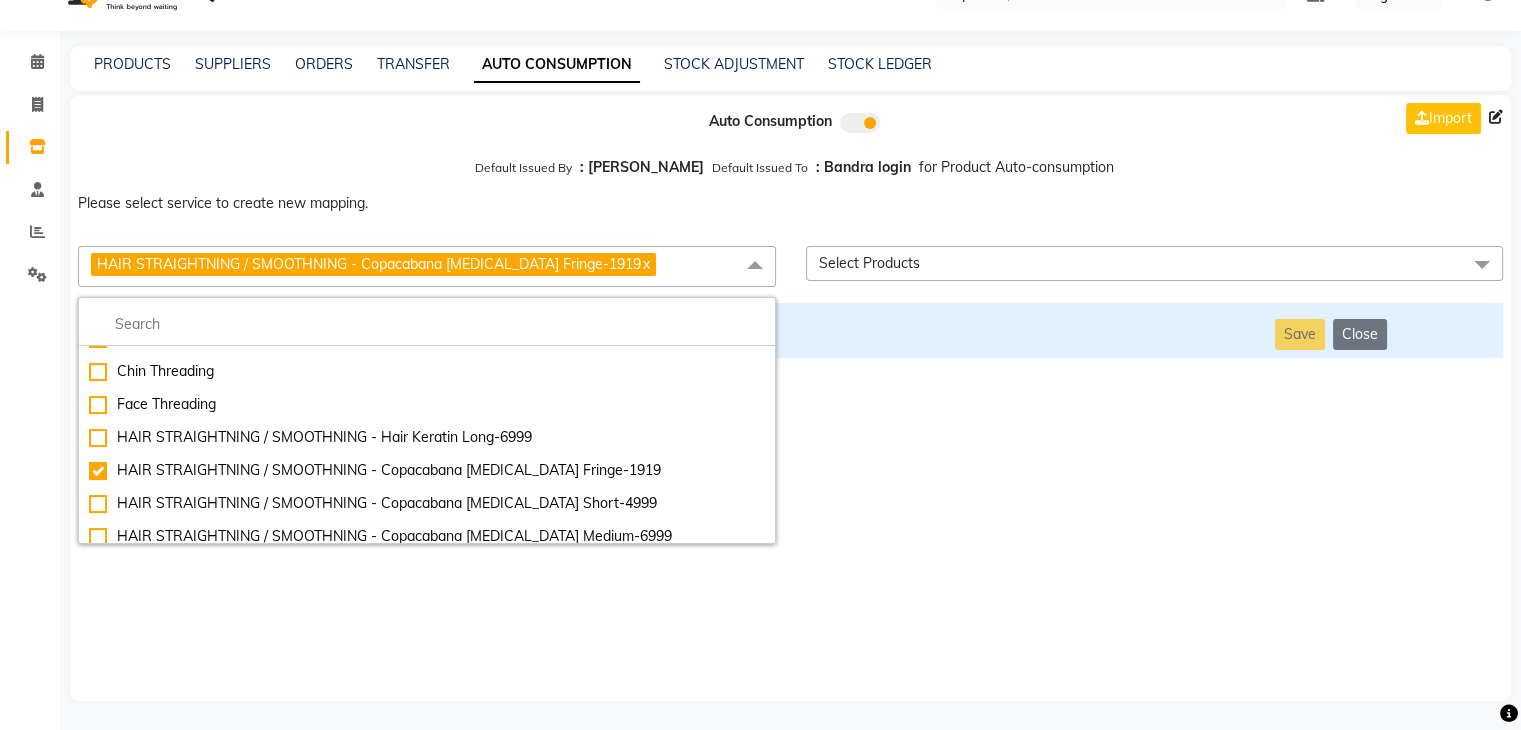 click on "Auto Consumption  Import Default Issued By  : [PERSON_NAME] Default Issued To  : Bandra login  for Product Auto-consumption  Please select service to create new mapping. HAIR STRAIGHTNING / SMOOTHNING - Copacabana [MEDICAL_DATA] Fringe-1919  x Essential Manicure w Scrub Essential Pedicure w Scrub Manicure + OPI Nail Ext + Gel Polish-3570 Manicure + T&T Nail Ext + Gel Polish T&T Nail Ext + T&T Gel Polish OPI Nail Ext + OPI Gel Polish T&T Refills + Gel Polish OPI Refills + Gel Polish Travel Allowance Waiting Charge HAIR REPAIR - Haircut HAIR REPAIR - Haircut for Kids HAIR REPAIR - Hair Wash HAIR REPAIR - Hair Wash Premium HAIR REPAIR - Full Head Shave HAIR REPAIR - Hair Design HAIR REPAIR - Hairstyling HAIR REPAIR - Threading HAIR REPAIR - [PERSON_NAME] Edging HAIR REPAIR - [PERSON_NAME] Edging Premium HAIR REPAIR - Razor Shave HAIR REPAIR - Razor Shave Premium HAIR REPAIR - Luxury Steam Shaving HAIR REPAIR - Fade Hair Cut HAIR SPA RITUALS - Hairoticmen Argan Spa HAIR SPA RITUALS - Wella Deep Nourishing Spa HAIR SPA RITUALS - [PERSON_NAME] Spa" at bounding box center [790, 398] 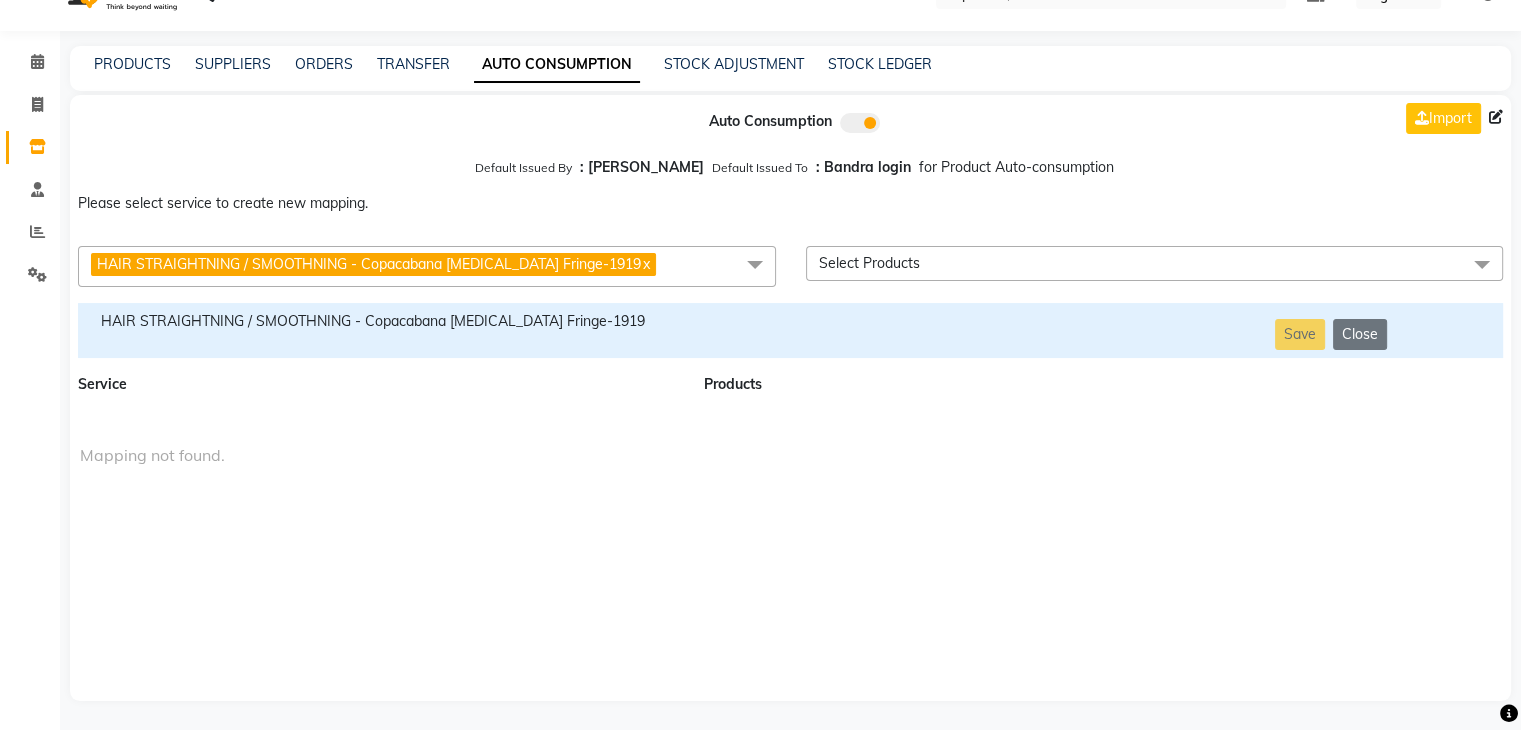 click on "HAIR STRAIGHTNING / SMOOTHNING - Copacabana [MEDICAL_DATA] Fringe-1919" at bounding box center [379, 321] 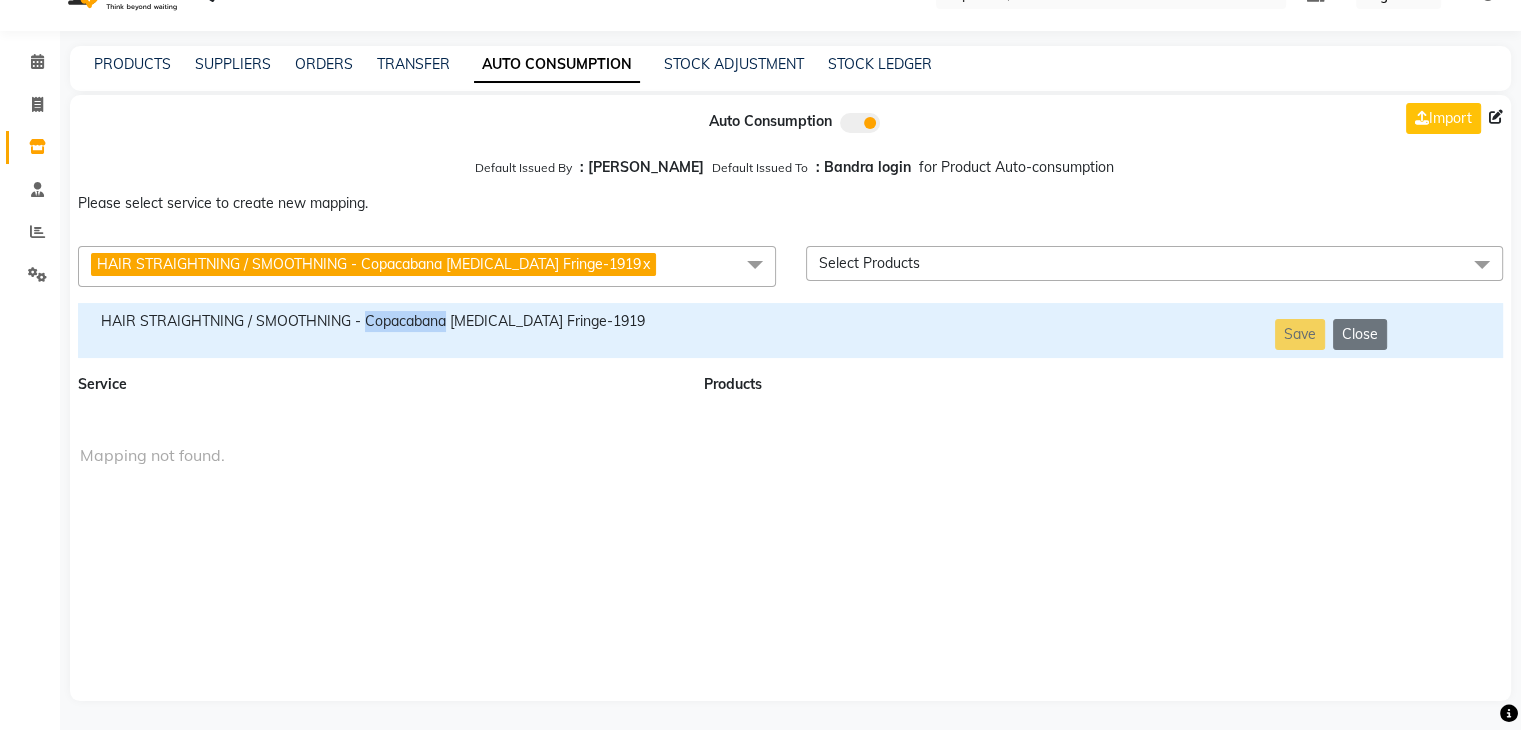 click on "HAIR STRAIGHTNING / SMOOTHNING - Copacabana [MEDICAL_DATA] Fringe-1919" at bounding box center (379, 321) 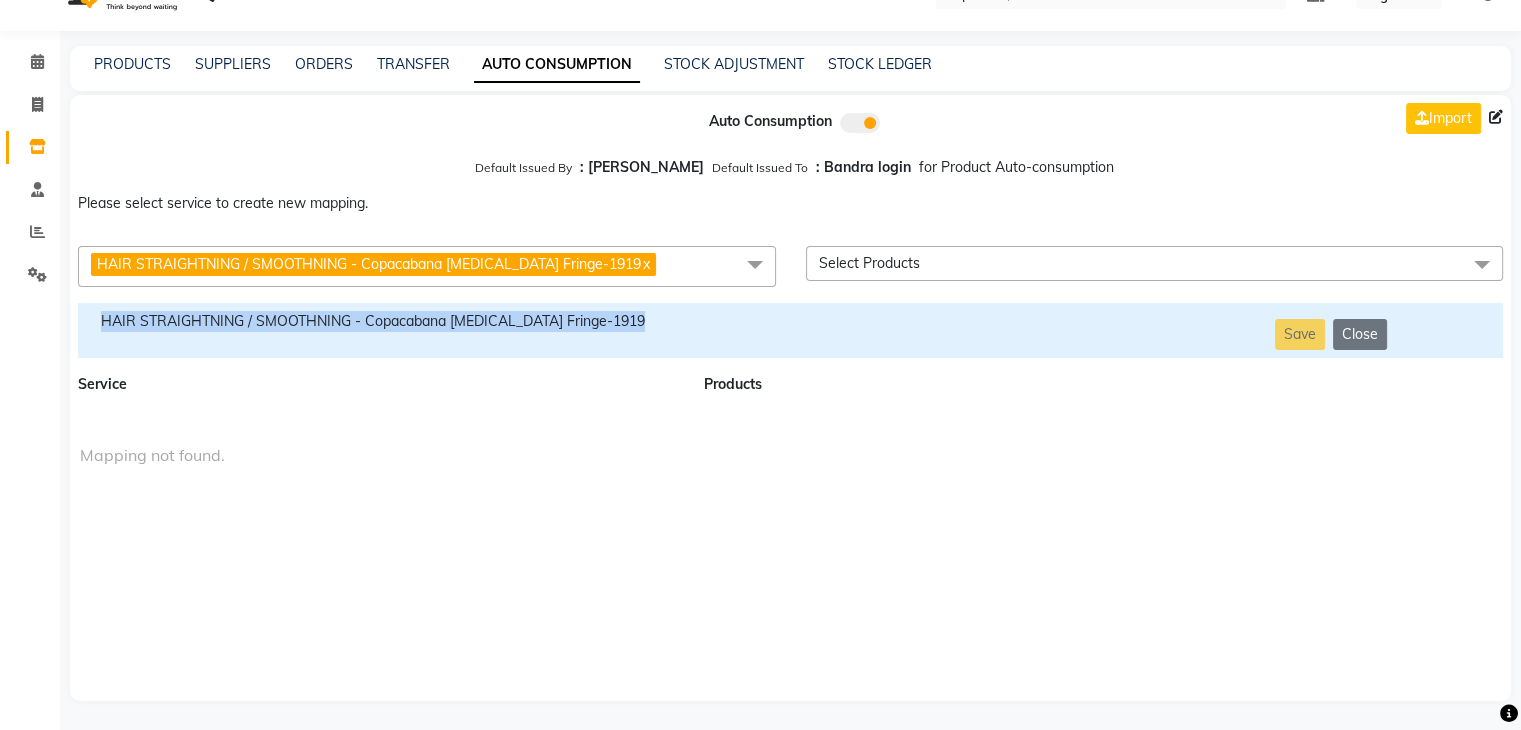 click on "HAIR STRAIGHTNING / SMOOTHNING - Copacabana [MEDICAL_DATA] Fringe-1919" at bounding box center (379, 321) 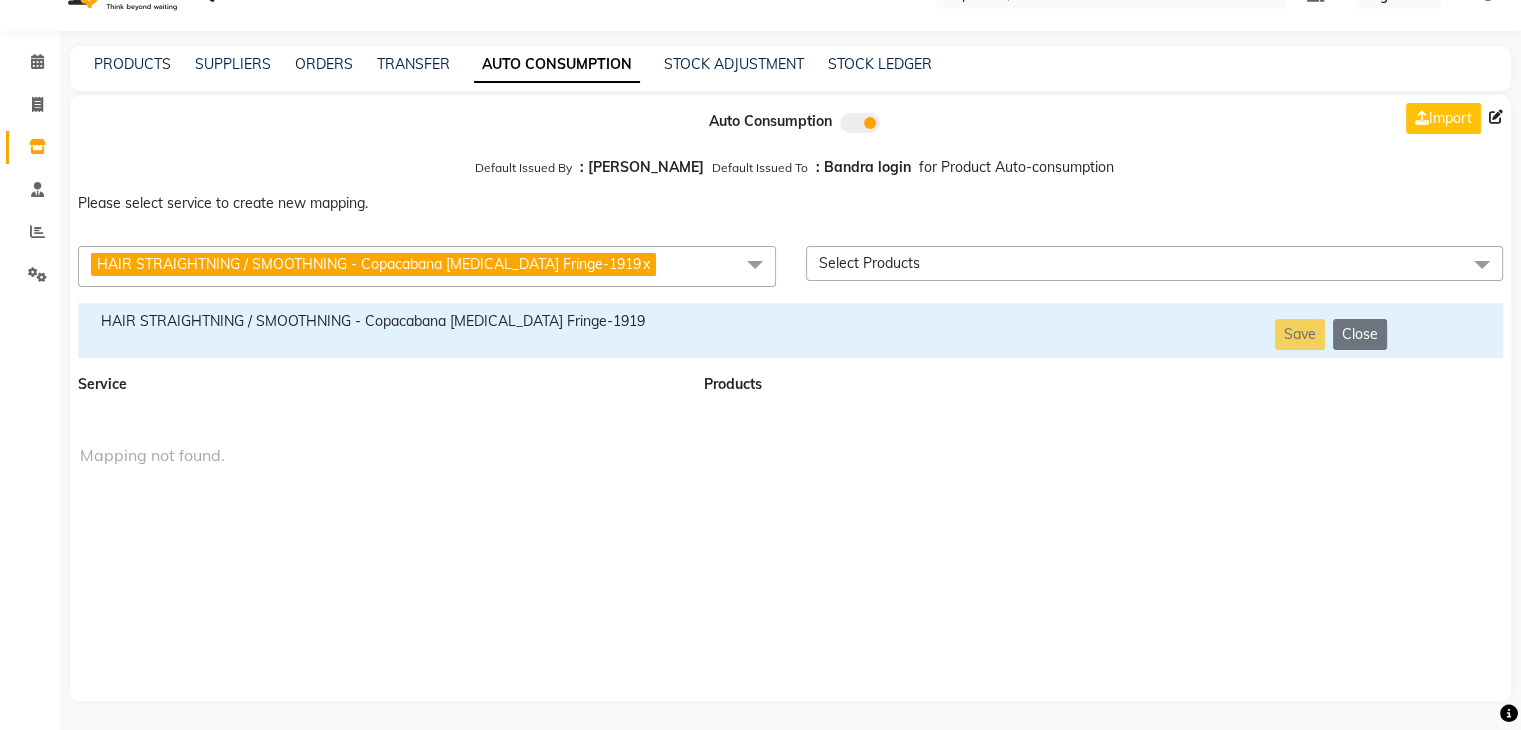 click on "HAIR STRAIGHTNING / SMOOTHNING - Copacabana [MEDICAL_DATA] Fringe-1919  x" at bounding box center (427, 266) 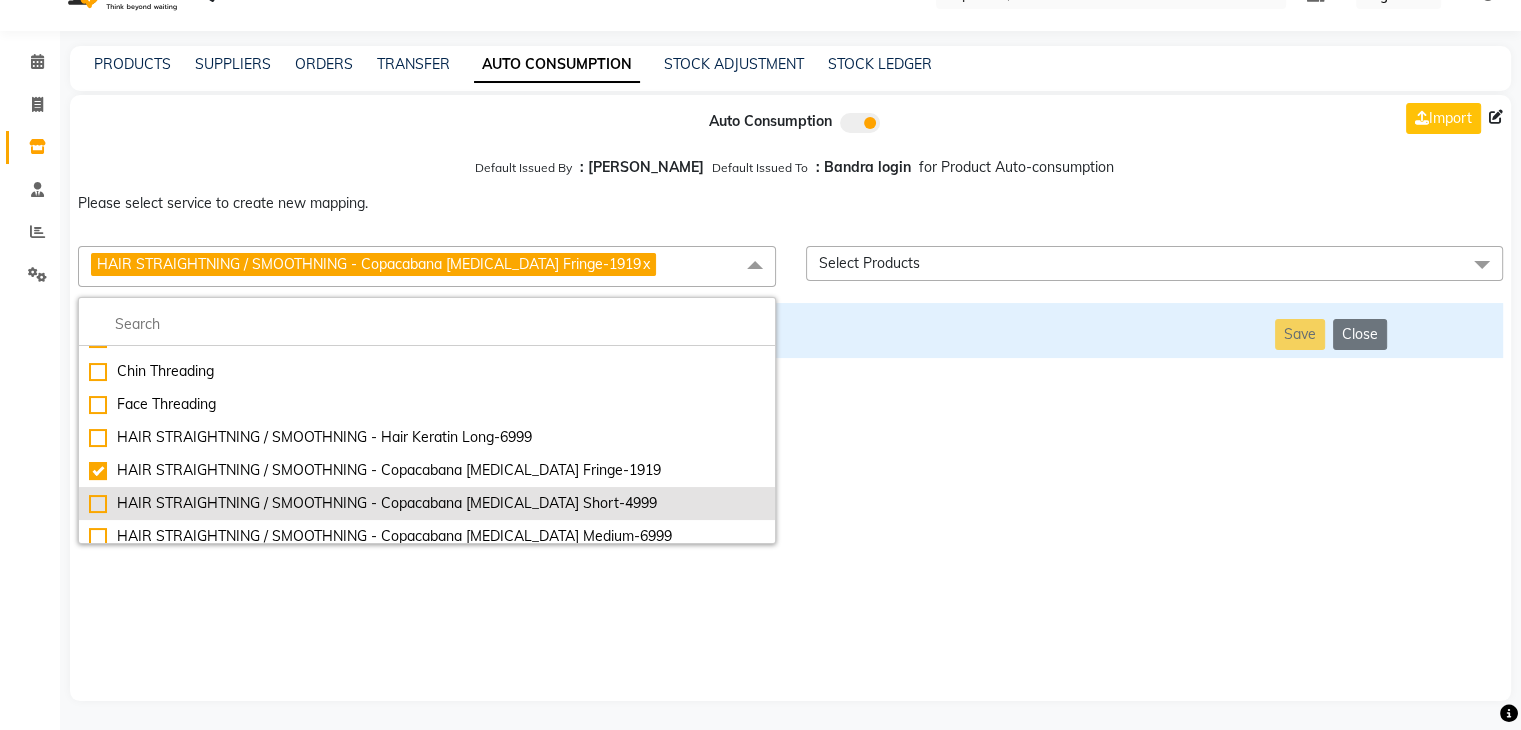 click on "HAIR STRAIGHTNING / SMOOTHNING - Copacabana [MEDICAL_DATA] Short-4999" at bounding box center [427, 503] 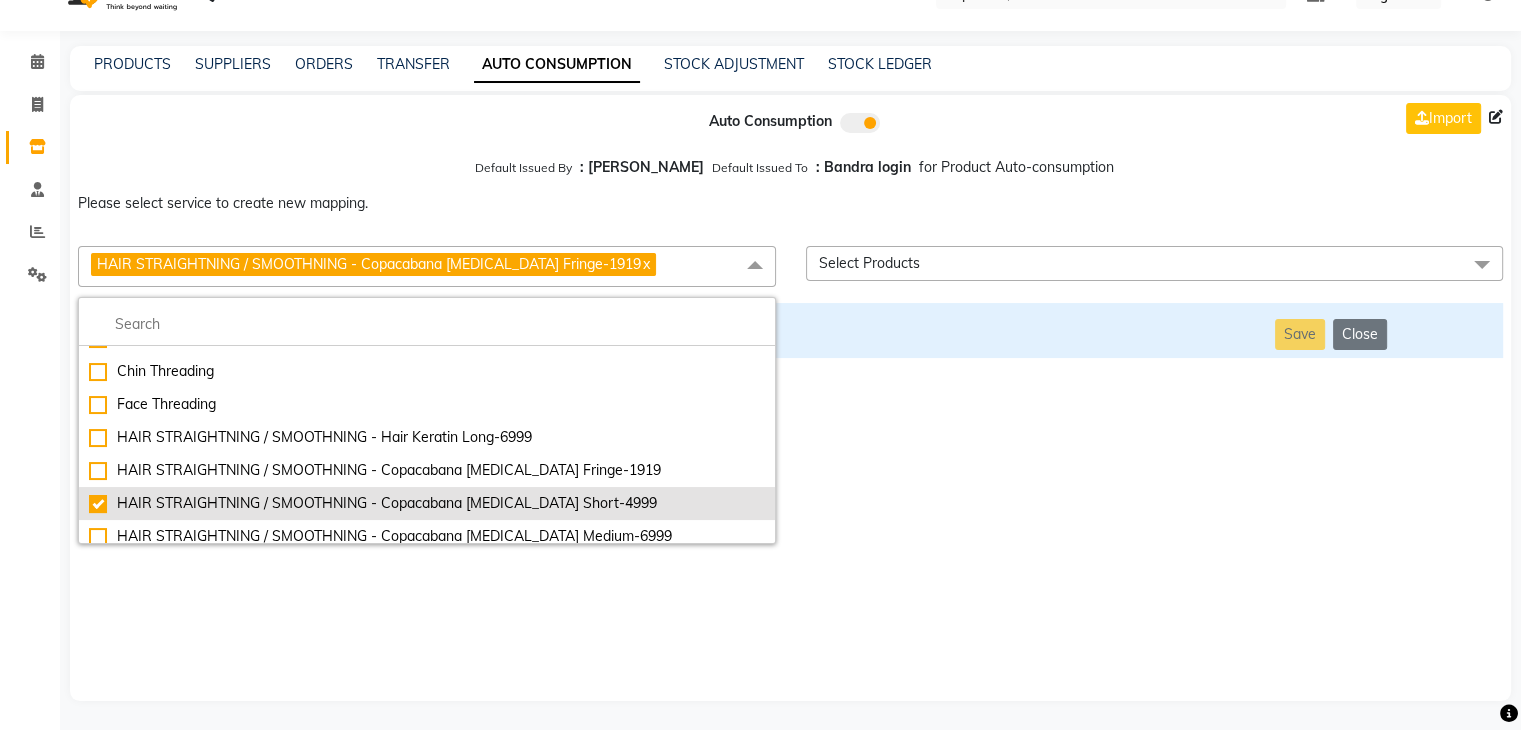 checkbox on "false" 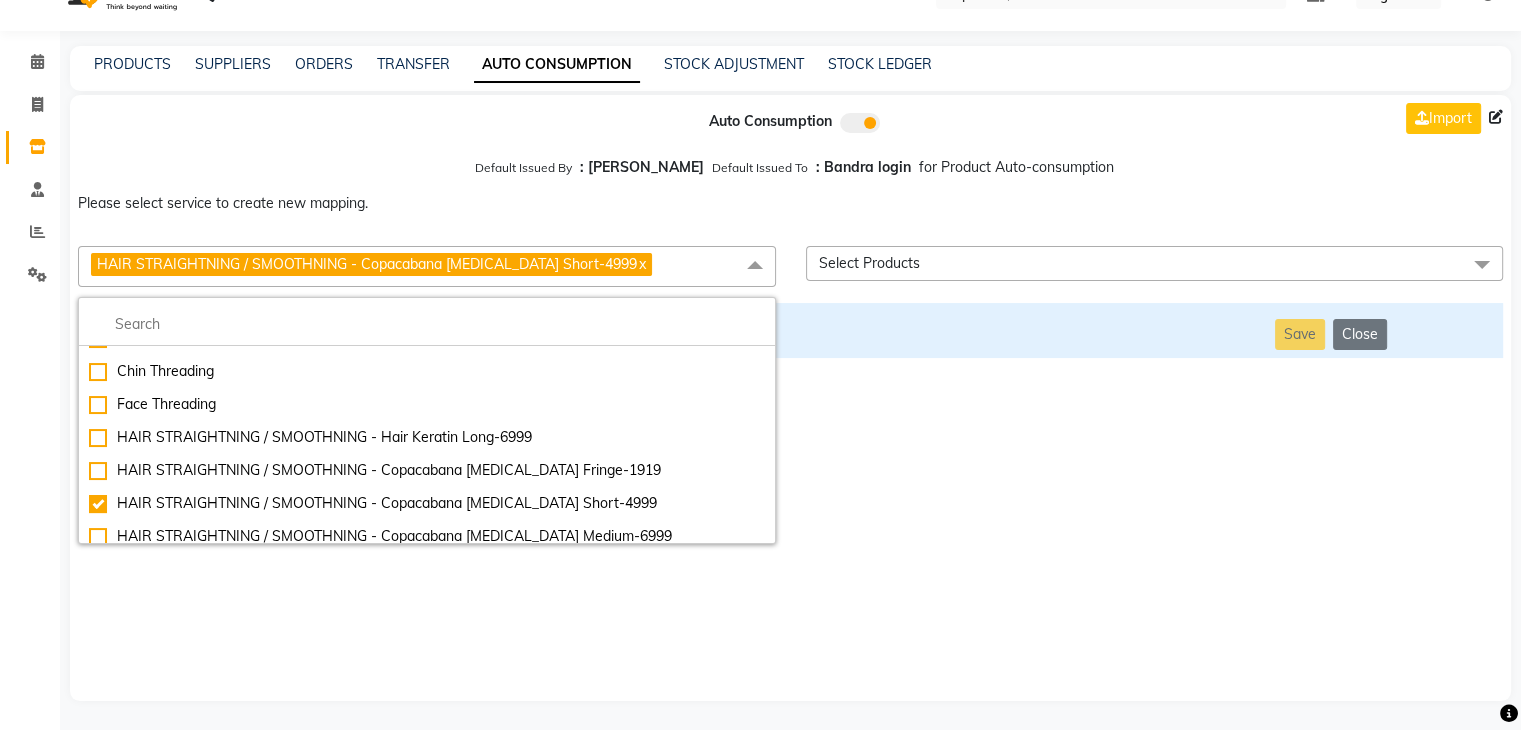 click on "Auto Consumption  Import Default Issued By  : [PERSON_NAME] Default Issued To  : Bandra login  for Product Auto-consumption  Please select service to create new mapping. HAIR STRAIGHTNING / SMOOTHNING - Copacabana [MEDICAL_DATA] Short-4999  x Essential Manicure w Scrub Essential Pedicure w Scrub Manicure + OPI Nail Ext + Gel Polish-3570 Manicure + T&T Nail Ext + Gel Polish T&T Nail Ext + T&T Gel Polish OPI Nail Ext + OPI Gel Polish T&T Refills + Gel Polish OPI Refills + Gel Polish Travel Allowance Waiting Charge HAIR REPAIR - Haircut HAIR REPAIR - Haircut for Kids HAIR REPAIR - Hair Wash HAIR REPAIR - Hair Wash Premium HAIR REPAIR - Full Head Shave HAIR REPAIR - Hair Design HAIR REPAIR - Hairstyling HAIR REPAIR - Threading HAIR REPAIR - [PERSON_NAME] Edging HAIR REPAIR - [PERSON_NAME] Edging Premium HAIR REPAIR - Razor Shave HAIR REPAIR - Razor Shave Premium HAIR REPAIR - Luxury Steam Shaving HAIR REPAIR - Fade Hair Cut HAIR SPA RITUALS - Hairoticmen Argan Spa HAIR SPA RITUALS - Wella Deep Nourishing Spa HAIR SPA RITUALS - [PERSON_NAME] Spa" at bounding box center (790, 398) 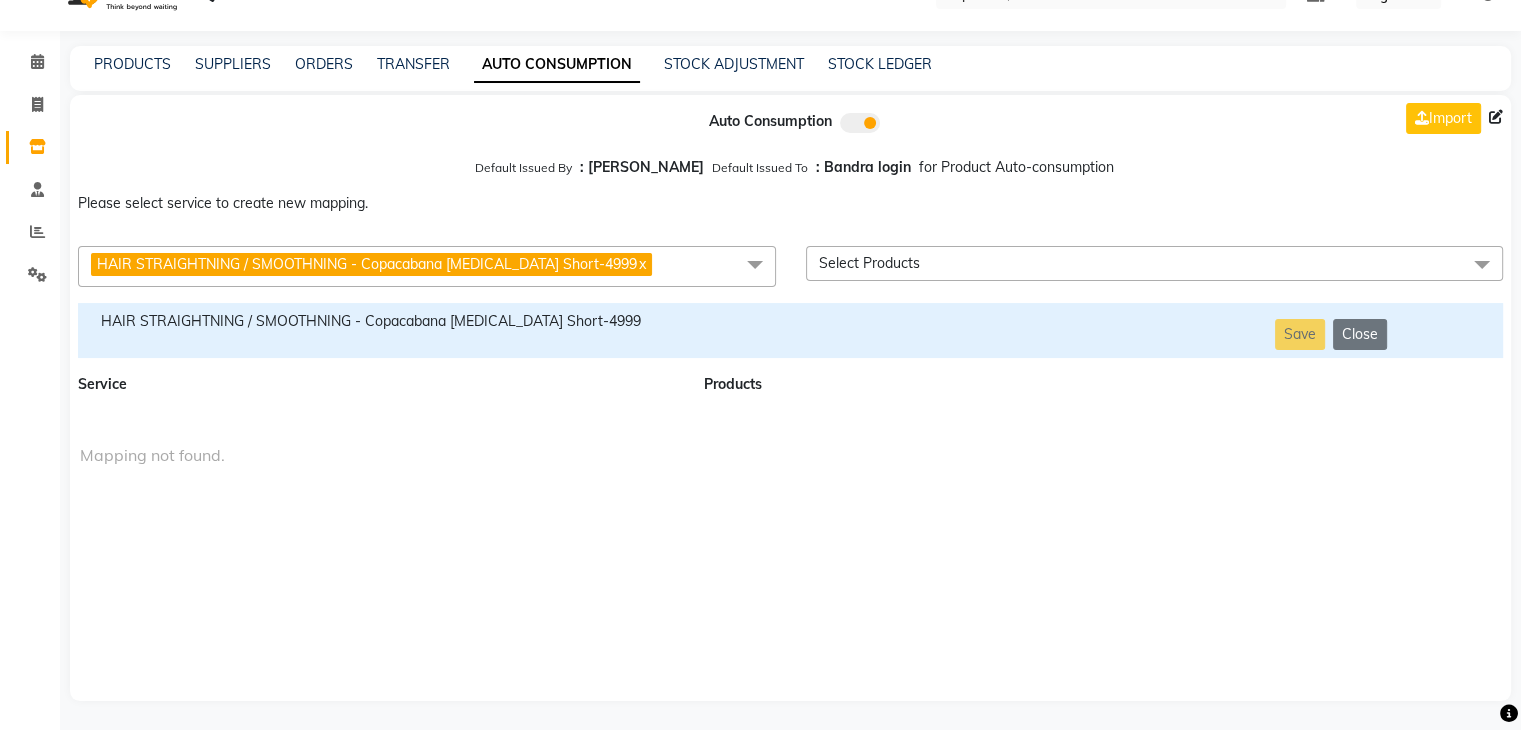 click on "HAIR STRAIGHTNING / SMOOTHNING - Copacabana [MEDICAL_DATA] Short-4999" at bounding box center (379, 321) 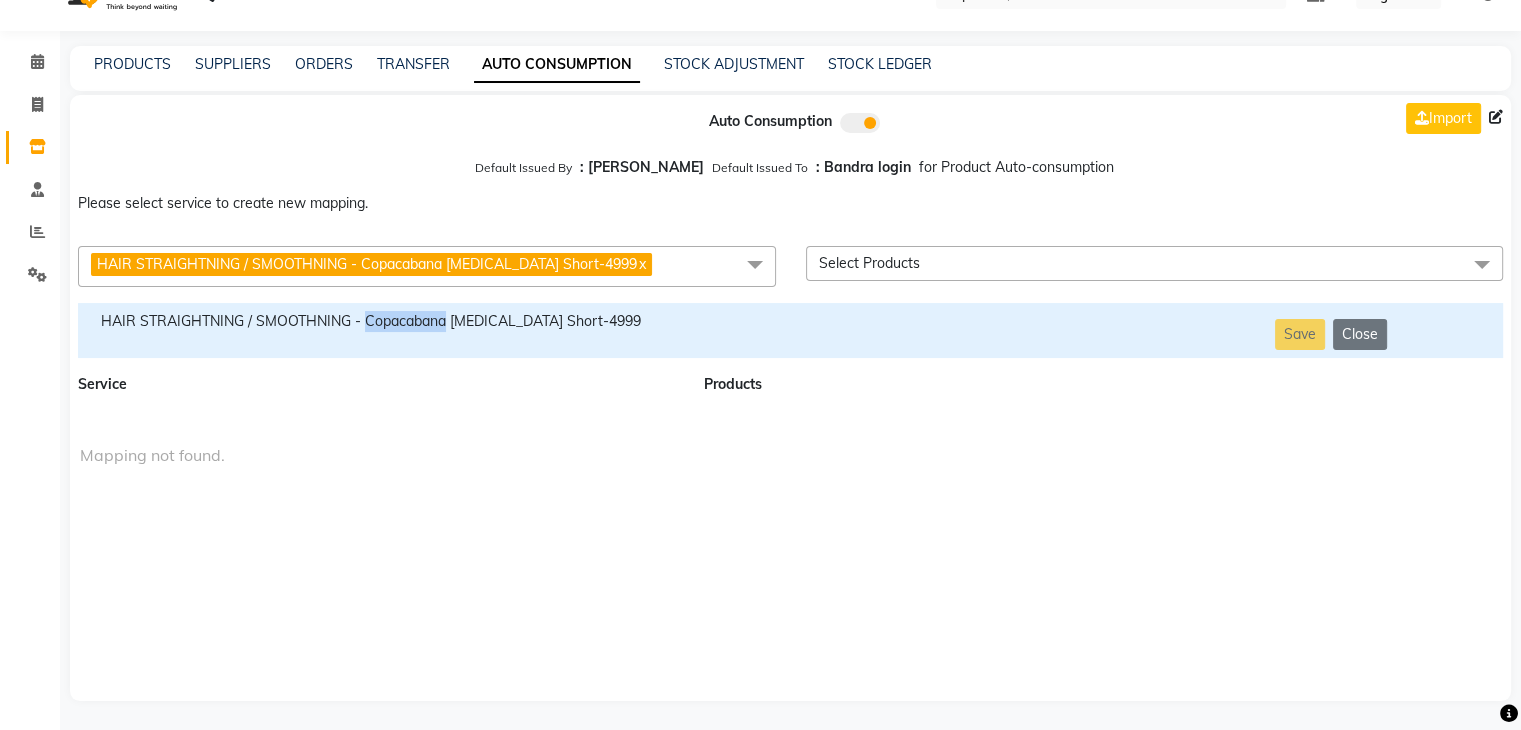 click on "HAIR STRAIGHTNING / SMOOTHNING - Copacabana [MEDICAL_DATA] Short-4999" at bounding box center [379, 321] 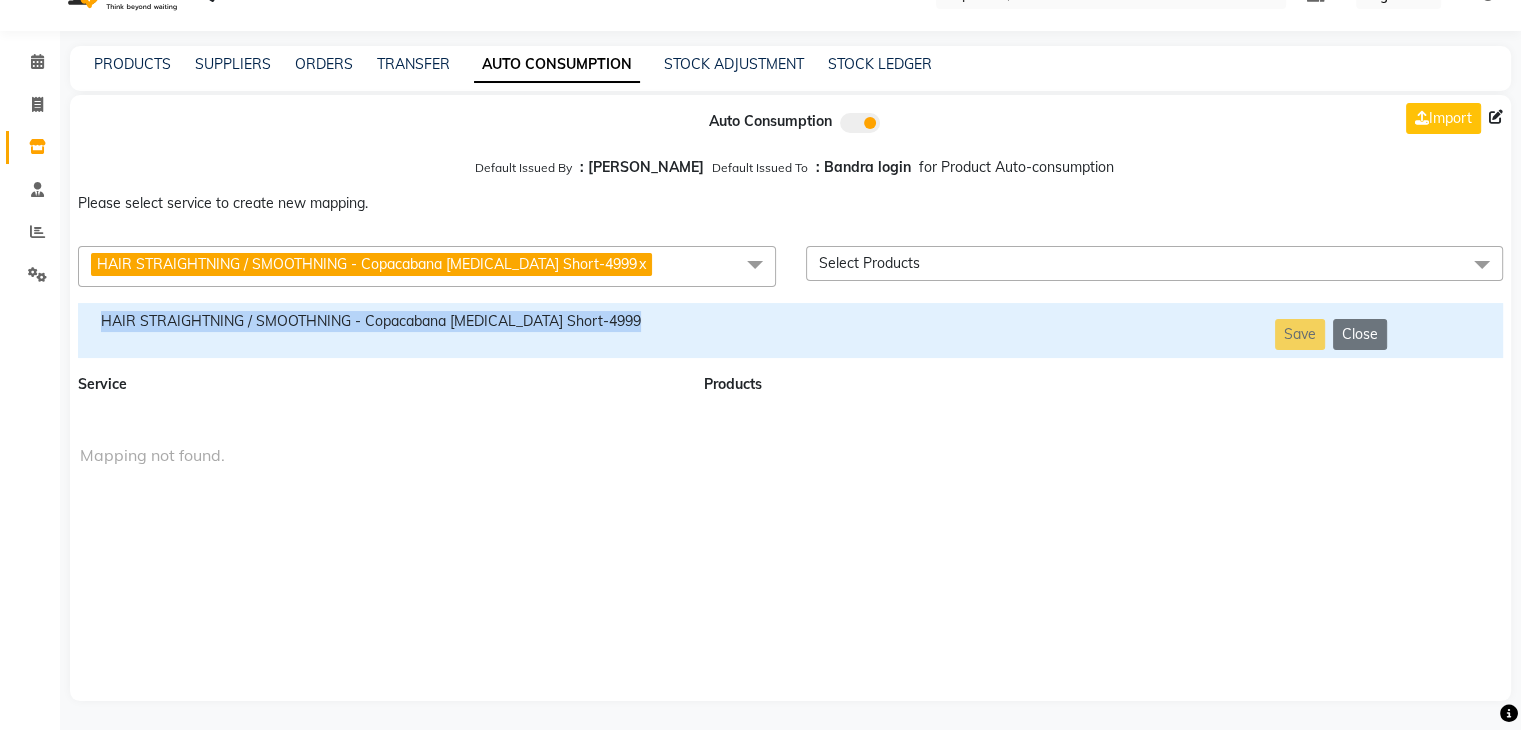 click on "HAIR STRAIGHTNING / SMOOTHNING - Copacabana [MEDICAL_DATA] Short-4999" at bounding box center (379, 321) 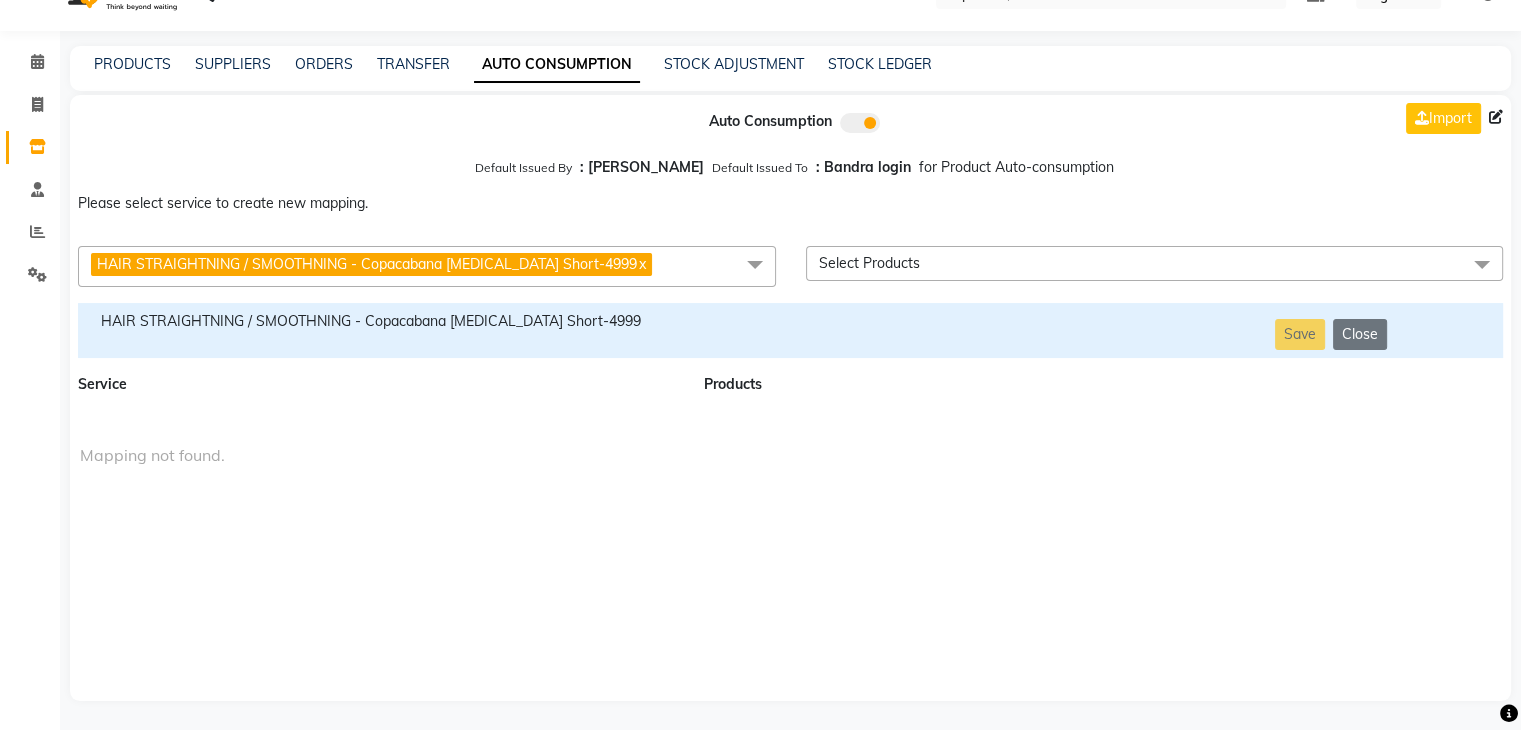 click on "HAIR STRAIGHTNING / SMOOTHNING - Copacabana [MEDICAL_DATA] Short-4999  x" at bounding box center (427, 266) 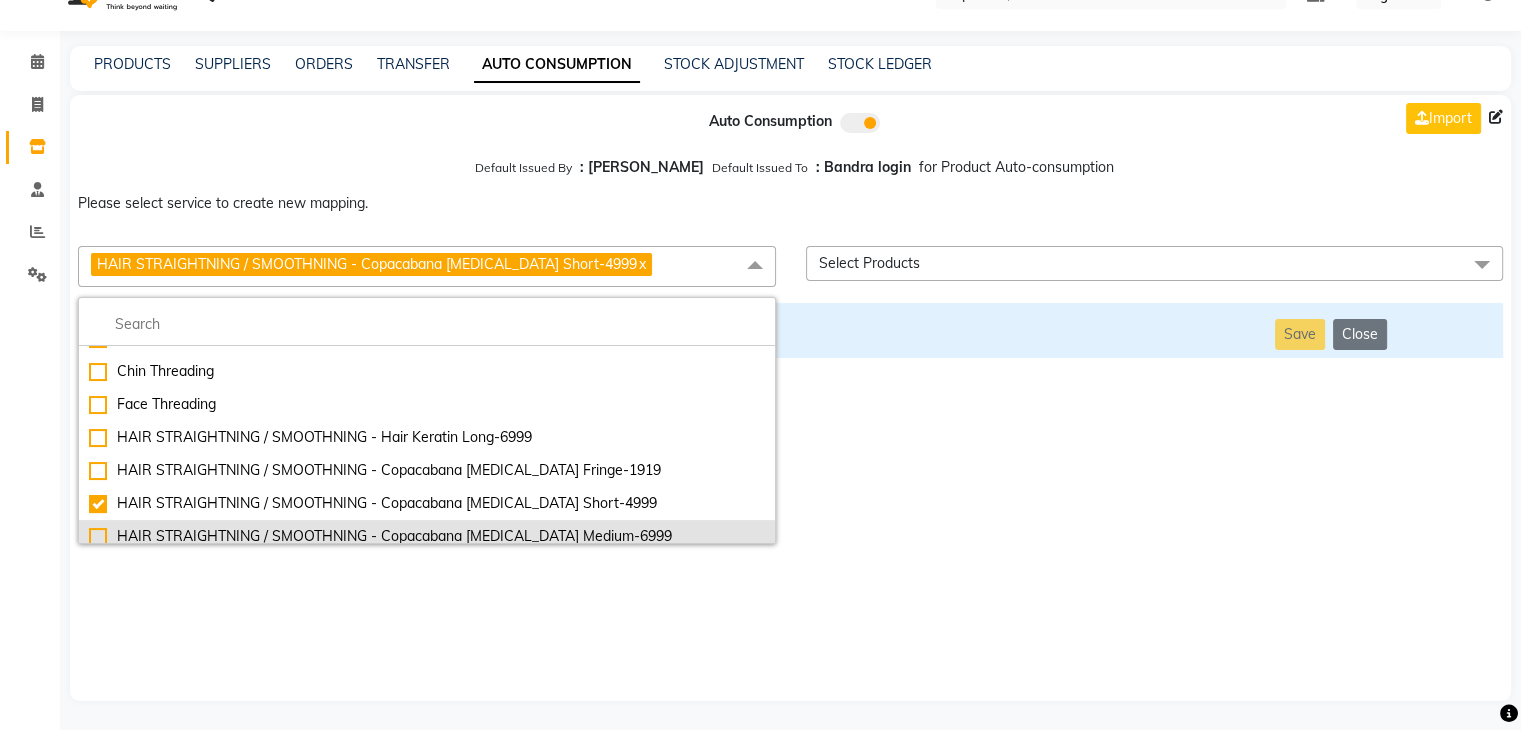 click on "HAIR STRAIGHTNING / SMOOTHNING - Copacabana [MEDICAL_DATA] Medium-6999" at bounding box center (427, 536) 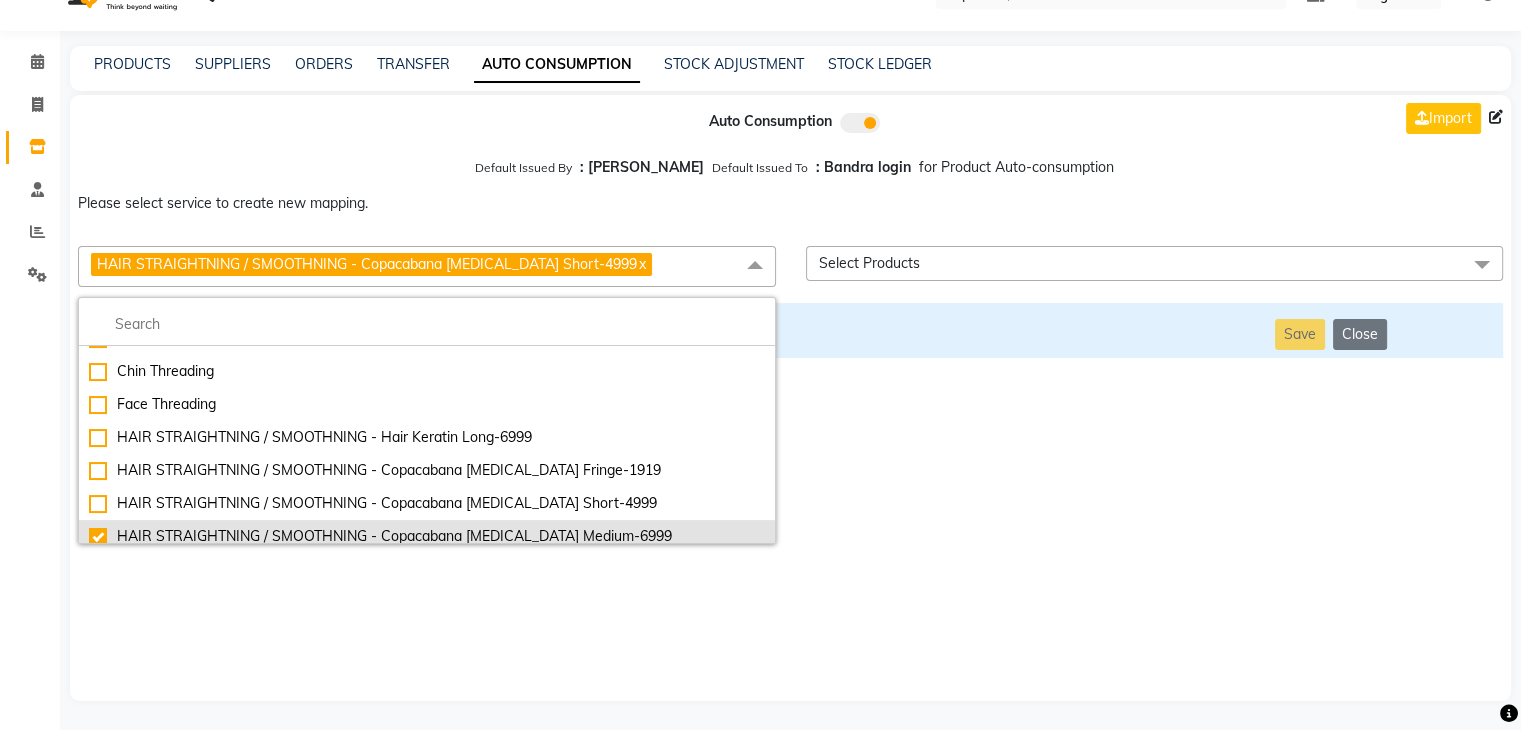 checkbox on "false" 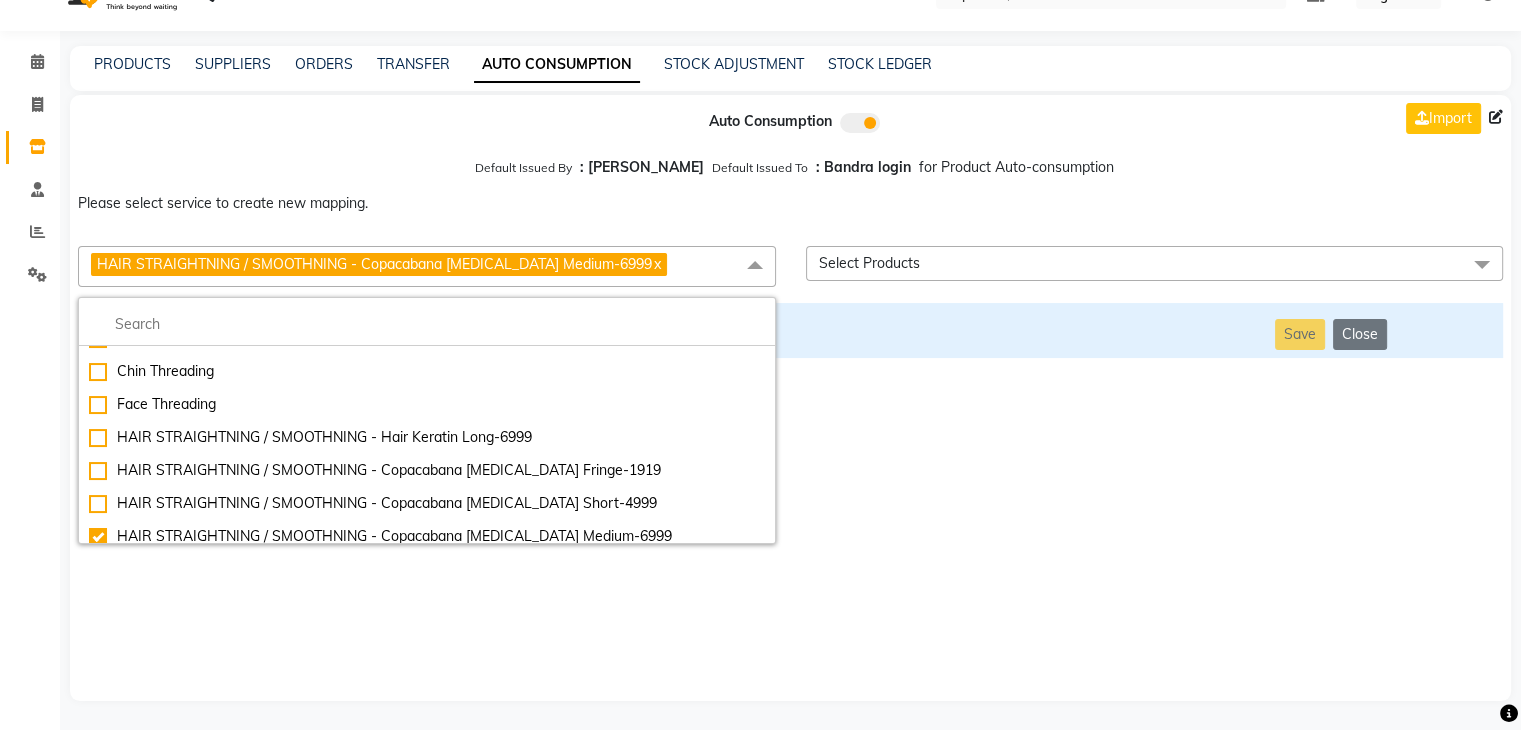 click on "Auto Consumption  Import Default Issued By  : [PERSON_NAME] Default Issued To  : Bandra login  for Product Auto-consumption  Please select service to create new mapping. HAIR STRAIGHTNING / SMOOTHNING - Copacabana [MEDICAL_DATA] Medium-6999  x Essential Manicure w Scrub Essential Pedicure w Scrub Manicure + OPI Nail Ext + Gel Polish-3570 Manicure + T&T Nail Ext + Gel Polish T&T Nail Ext + T&T Gel Polish OPI Nail Ext + OPI Gel Polish T&T Refills + Gel Polish OPI Refills + Gel Polish Travel Allowance Waiting Charge HAIR REPAIR - Haircut HAIR REPAIR - Haircut for Kids HAIR REPAIR - Hair Wash HAIR REPAIR - Hair Wash Premium HAIR REPAIR - Full Head Shave HAIR REPAIR - Hair Design HAIR REPAIR - Hairstyling HAIR REPAIR - Threading HAIR REPAIR - [PERSON_NAME] Edging HAIR REPAIR - [PERSON_NAME] Edging Premium HAIR REPAIR - Razor Shave HAIR REPAIR - Razor Shave Premium HAIR REPAIR - Luxury Steam Shaving HAIR REPAIR - Fade Hair Cut HAIR SPA RITUALS - Hairoticmen Argan Spa HAIR SPA RITUALS - Wella Deep Nourishing Spa HAIR SPA RITUALS - [PERSON_NAME] Spa" at bounding box center [790, 398] 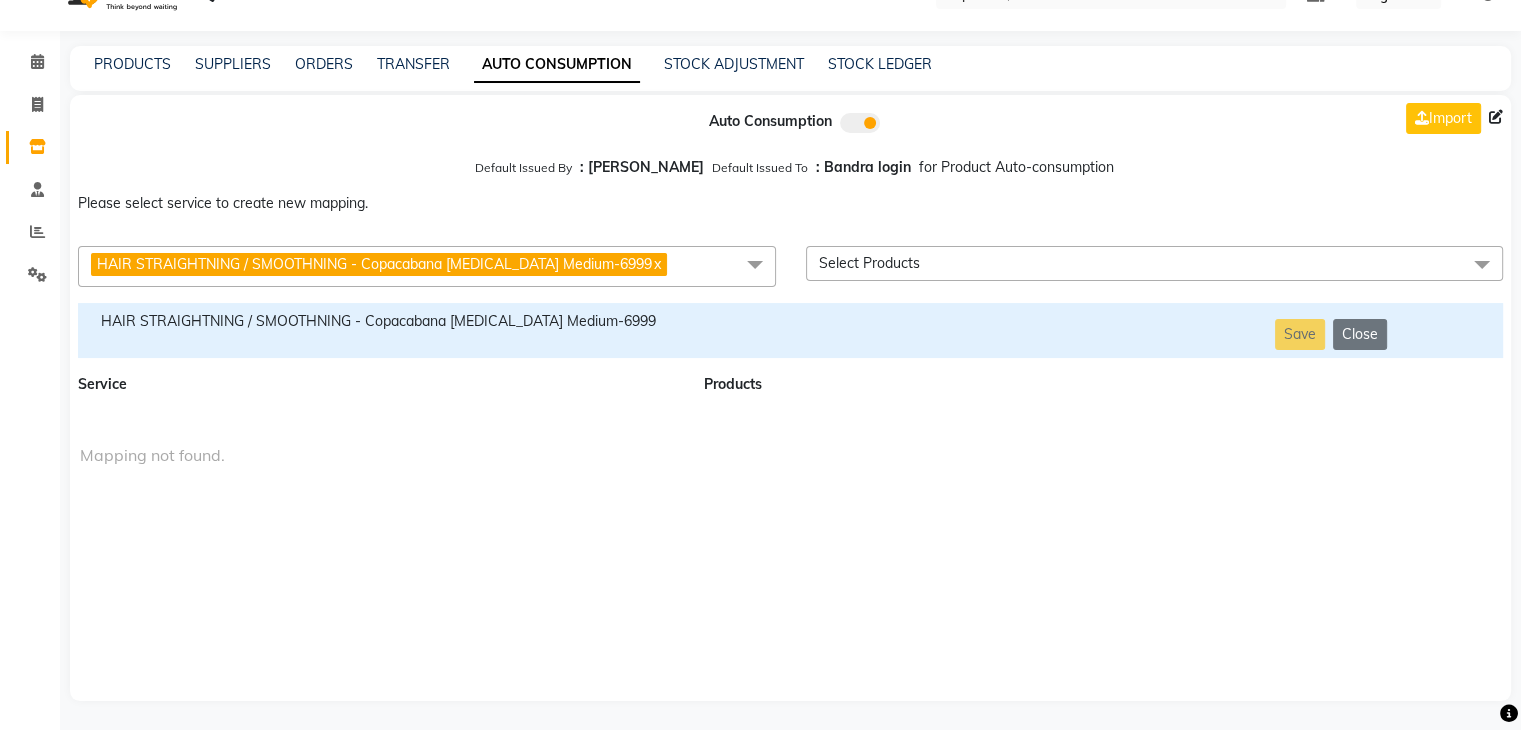 click on "HAIR STRAIGHTNING / SMOOTHNING - Copacabana [MEDICAL_DATA] Medium-6999" at bounding box center (379, 321) 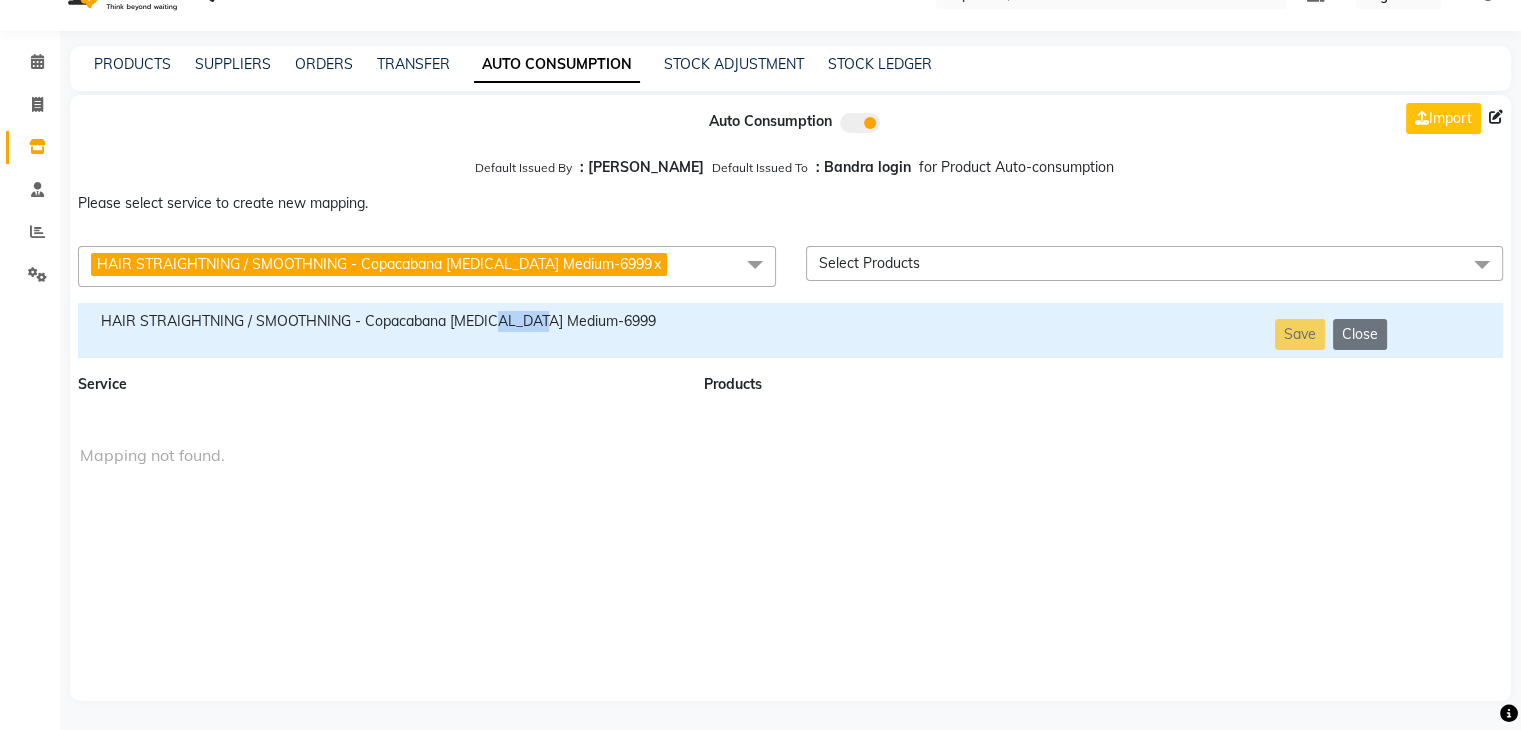 click on "HAIR STRAIGHTNING / SMOOTHNING - Copacabana [MEDICAL_DATA] Medium-6999" at bounding box center [379, 321] 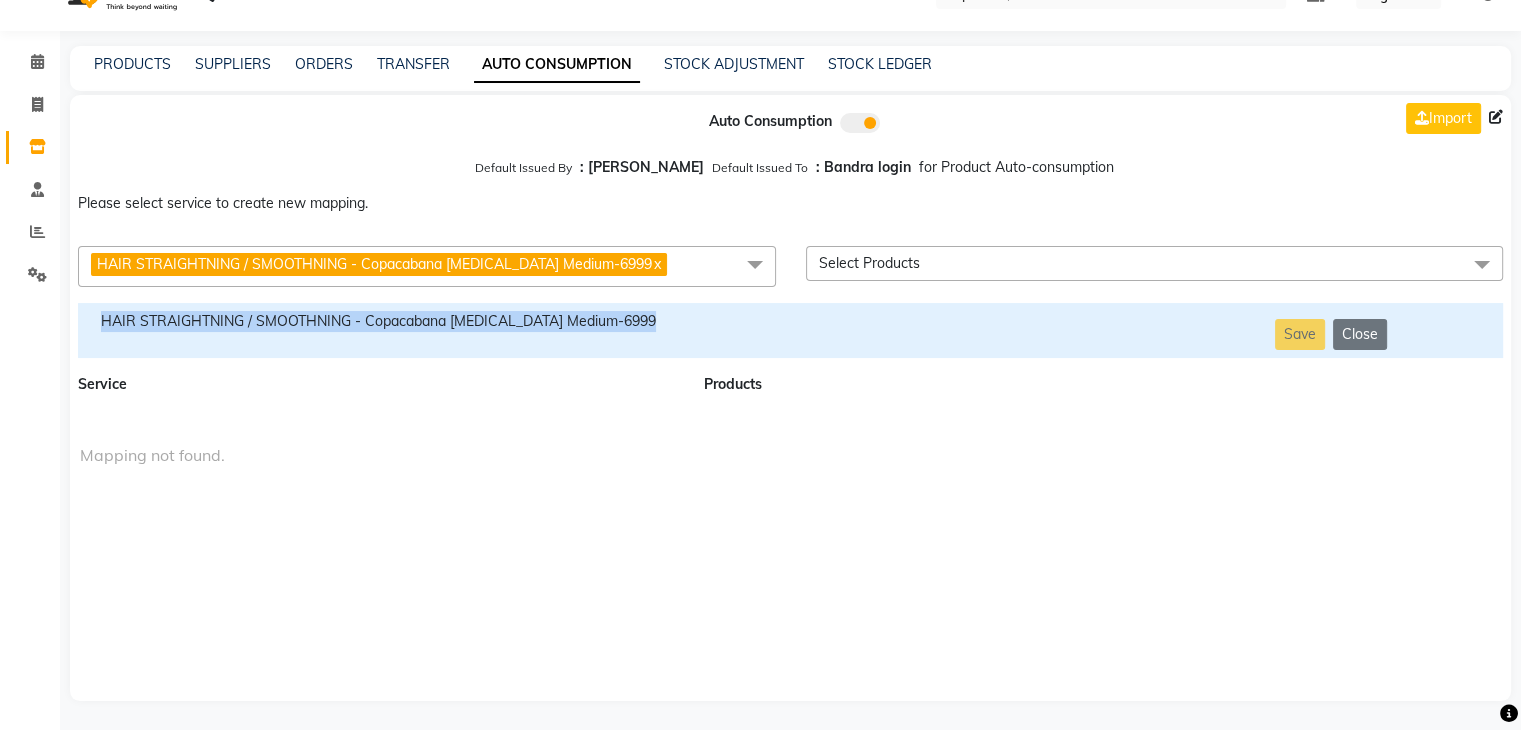 click on "HAIR STRAIGHTNING / SMOOTHNING - Copacabana [MEDICAL_DATA] Medium-6999" at bounding box center [379, 321] 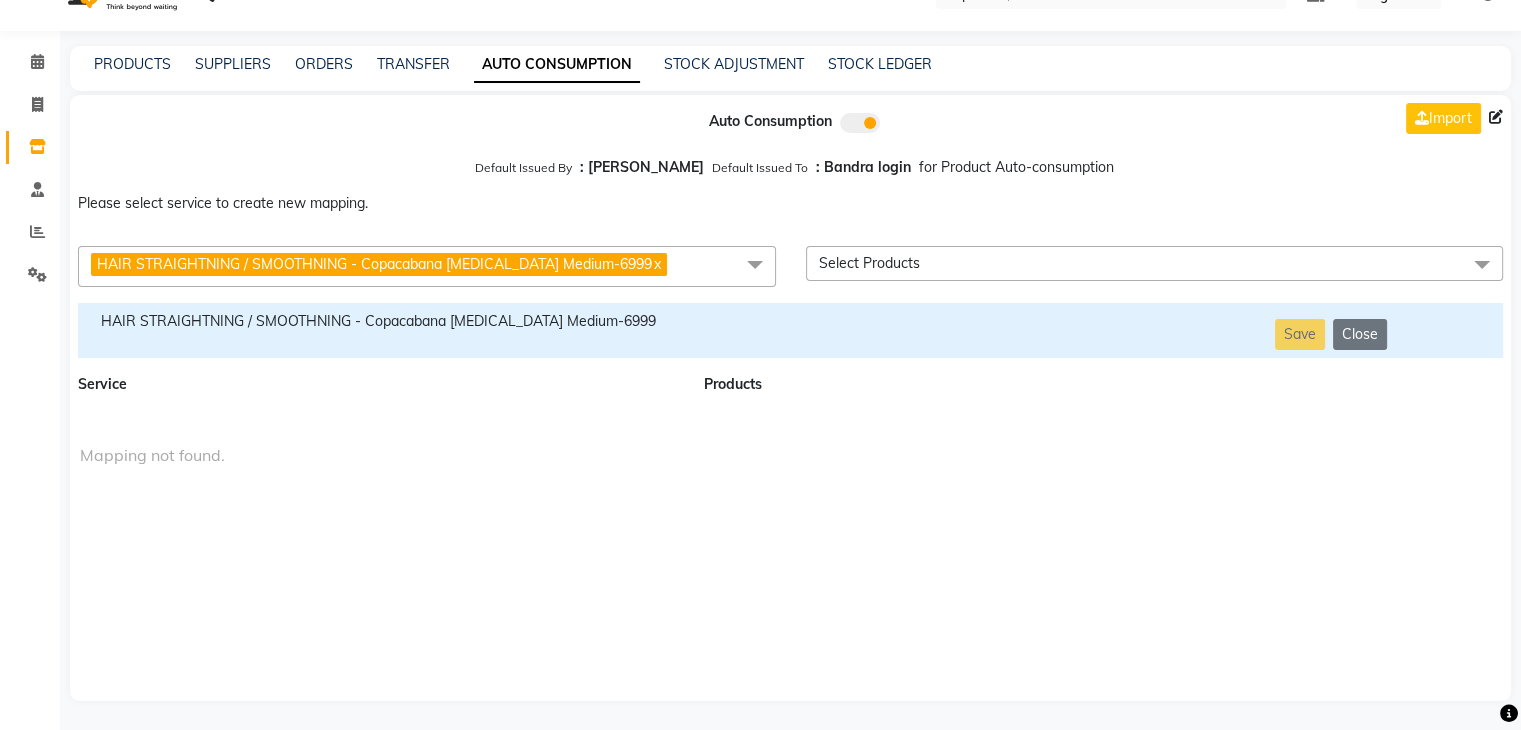 click on "HAIR STRAIGHTNING / SMOOTHNING - Copacabana [MEDICAL_DATA] Medium-6999  x" at bounding box center [427, 266] 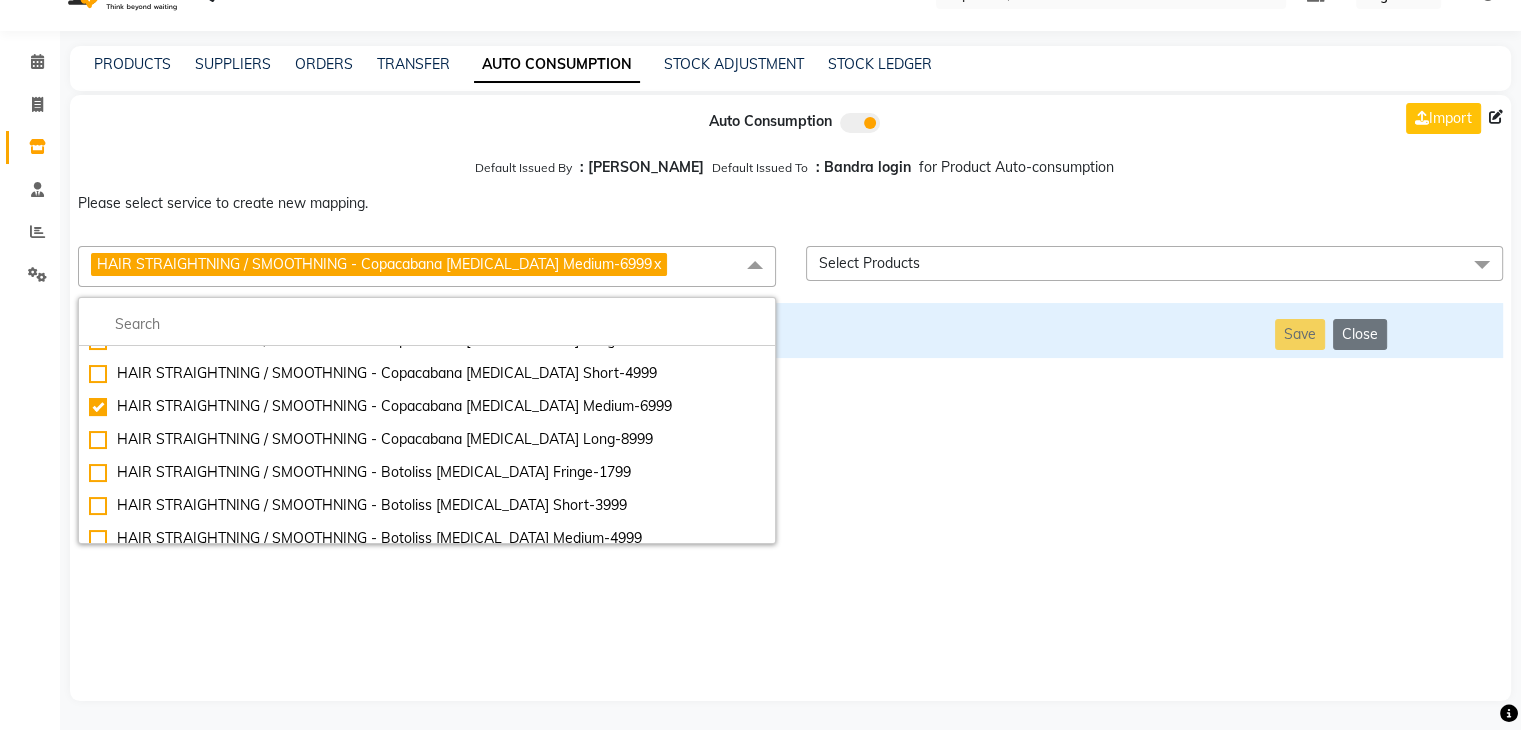 scroll, scrollTop: 9364, scrollLeft: 0, axis: vertical 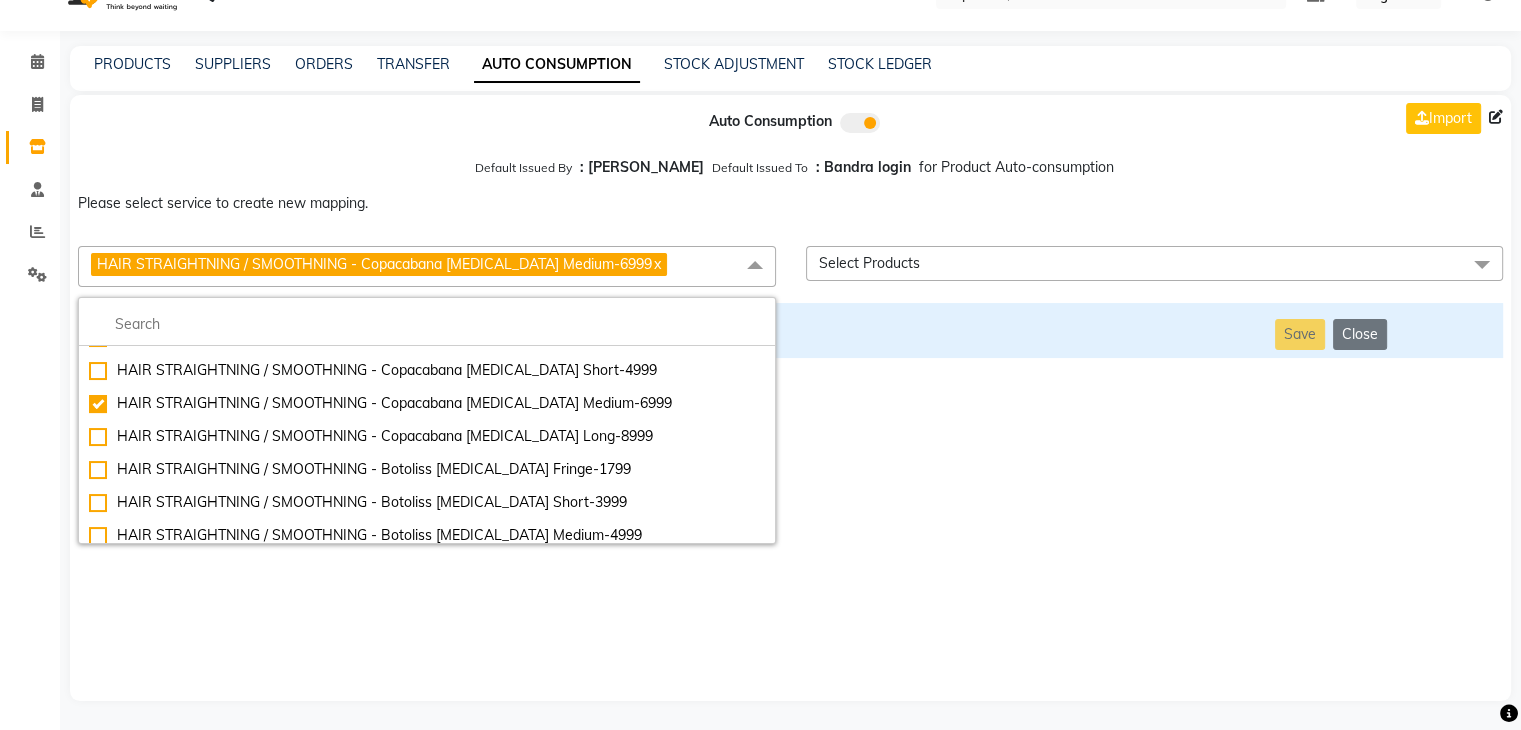 click on "HAIR STRAIGHTNING / SMOOTHNING - Copacabana [MEDICAL_DATA] Long-8999" at bounding box center (427, 436) 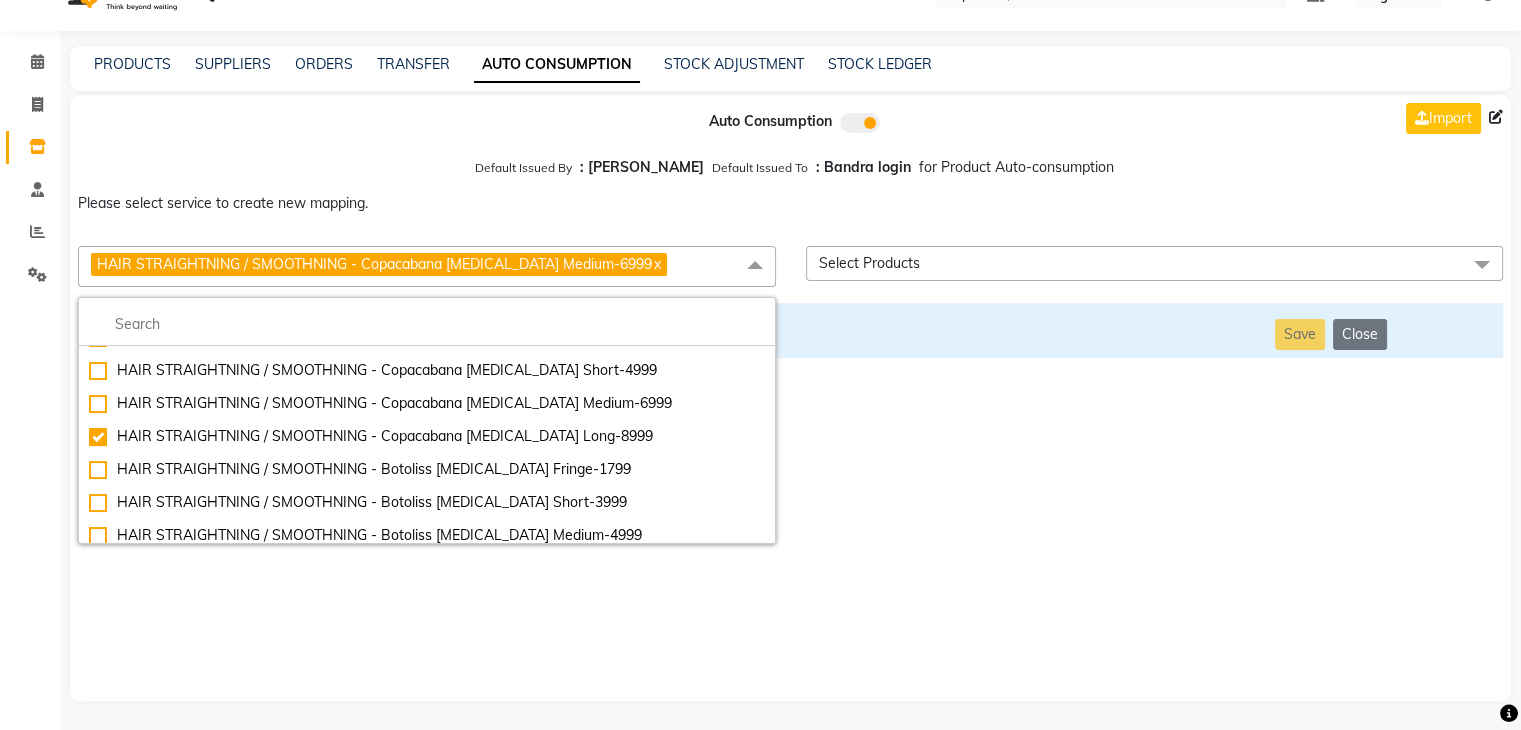 checkbox on "false" 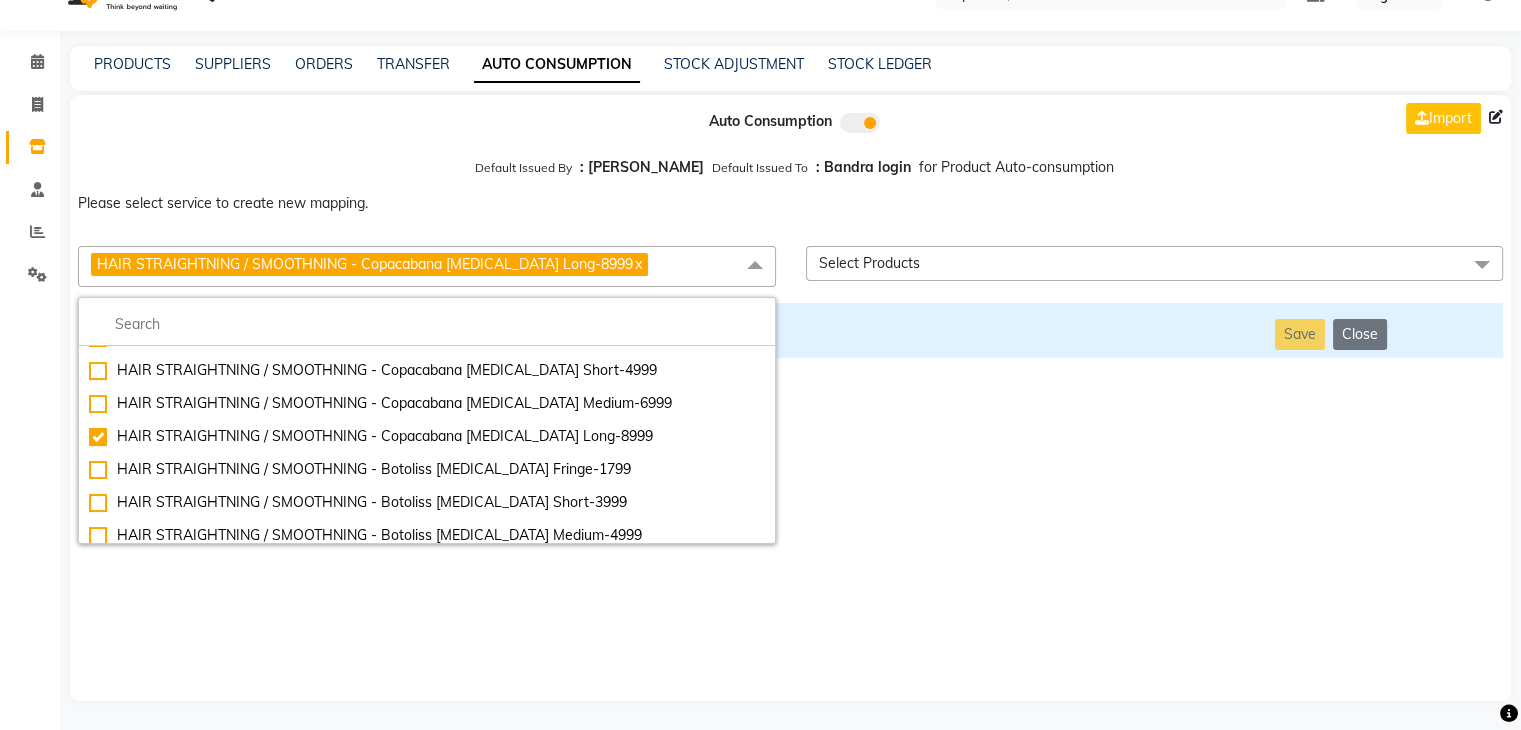 click on "Auto Consumption  Import Default Issued By  : [PERSON_NAME] Default Issued To  : Bandra login  for Product Auto-consumption  Please select service to create new mapping. HAIR STRAIGHTNING / SMOOTHNING - Copacabana [MEDICAL_DATA] Long-8999  x Essential Manicure w Scrub Essential Pedicure w Scrub Manicure + OPI Nail Ext + Gel Polish-3570 Manicure + T&T Nail Ext + Gel Polish T&T Nail Ext + T&T Gel Polish OPI Nail Ext + OPI Gel Polish T&T Refills + Gel Polish OPI Refills + Gel Polish Travel Allowance Waiting Charge HAIR REPAIR - Haircut HAIR REPAIR - Haircut for Kids HAIR REPAIR - Hair Wash HAIR REPAIR - Hair Wash Premium HAIR REPAIR - Full Head Shave HAIR REPAIR - Hair Design HAIR REPAIR - Hairstyling HAIR REPAIR - Threading HAIR REPAIR - [PERSON_NAME] Edging HAIR REPAIR - [PERSON_NAME] Edging Premium HAIR REPAIR - Razor Shave HAIR REPAIR - Razor Shave Premium HAIR REPAIR - Luxury Steam Shaving HAIR REPAIR - Fade Hair Cut HAIR SPA RITUALS - Hairoticmen Argan Spa HAIR SPA RITUALS - Wella Deep Nourishing Spa HAIR SPA RITUALS - [PERSON_NAME] Spa" at bounding box center (790, 398) 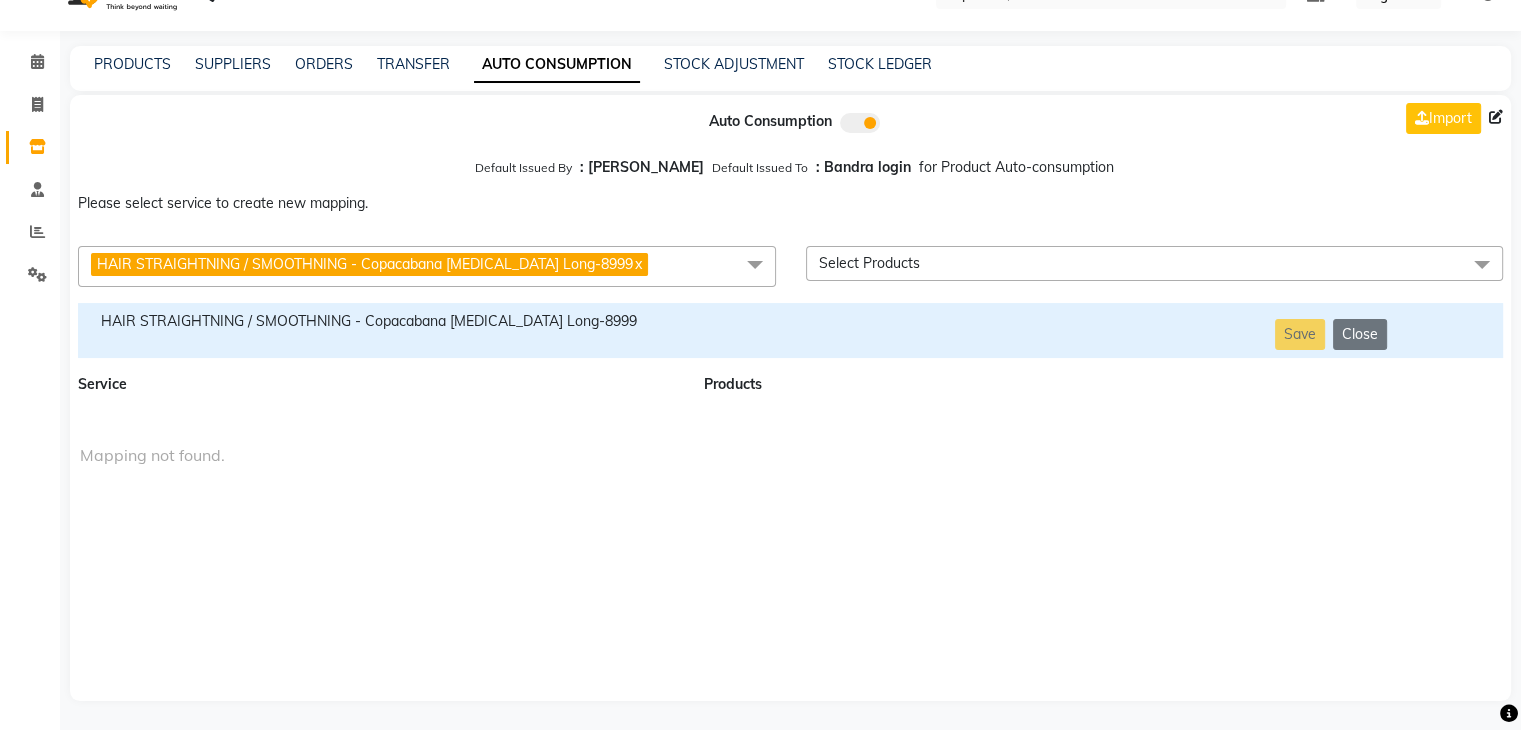 click on "HAIR STRAIGHTNING / SMOOTHNING - Copacabana [MEDICAL_DATA] Long-8999" at bounding box center (379, 321) 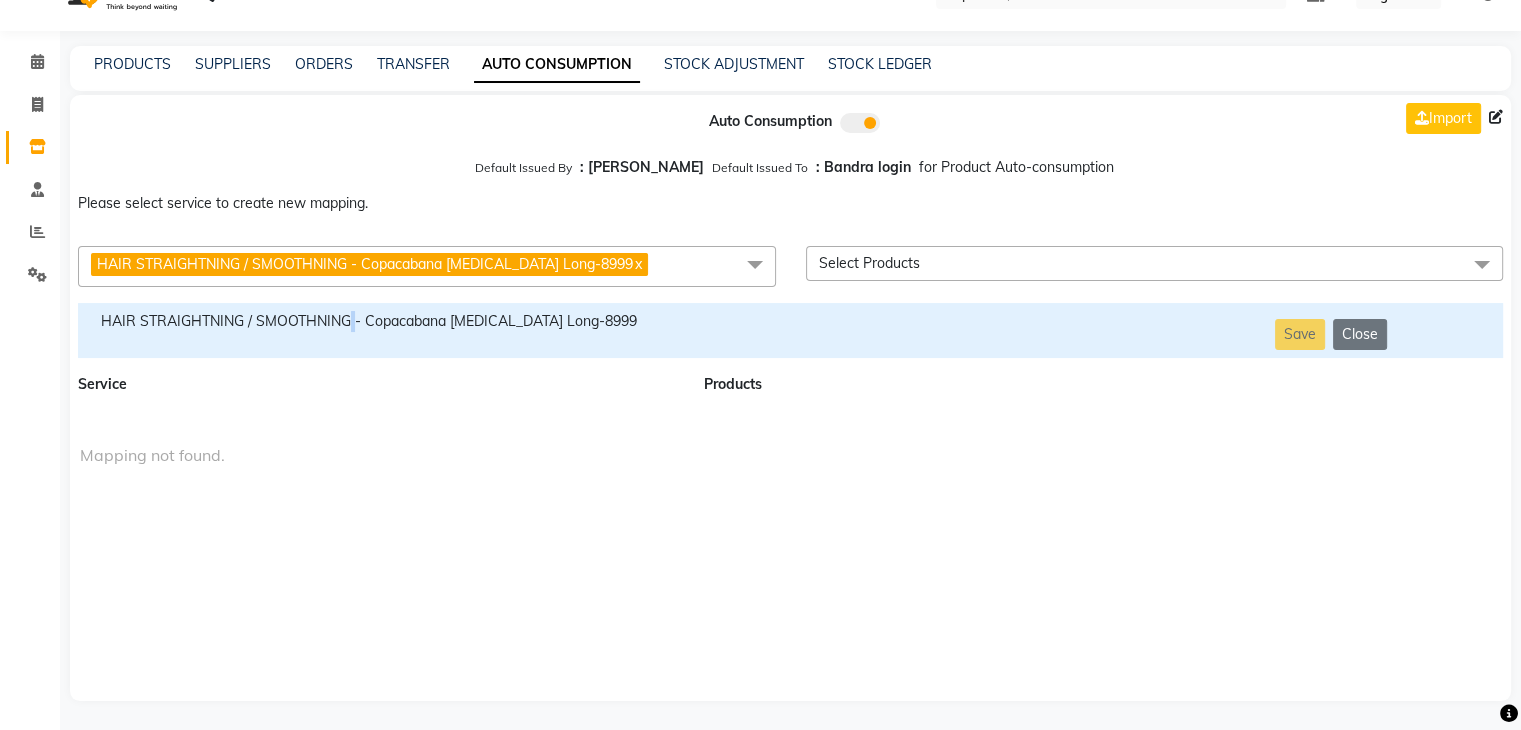 click on "HAIR STRAIGHTNING / SMOOTHNING - Copacabana [MEDICAL_DATA] Long-8999" at bounding box center [379, 321] 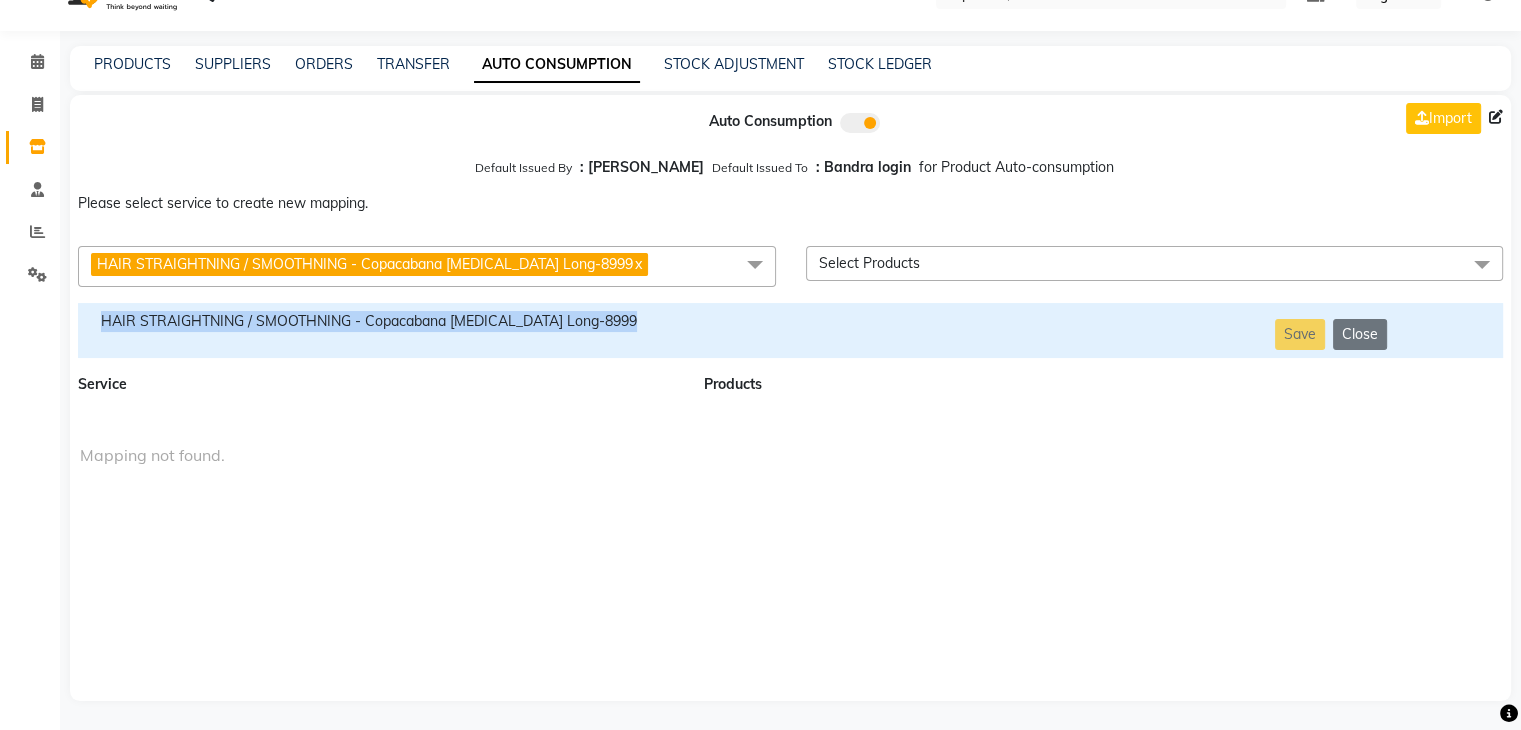 click on "HAIR STRAIGHTNING / SMOOTHNING - Copacabana [MEDICAL_DATA] Long-8999" at bounding box center [379, 321] 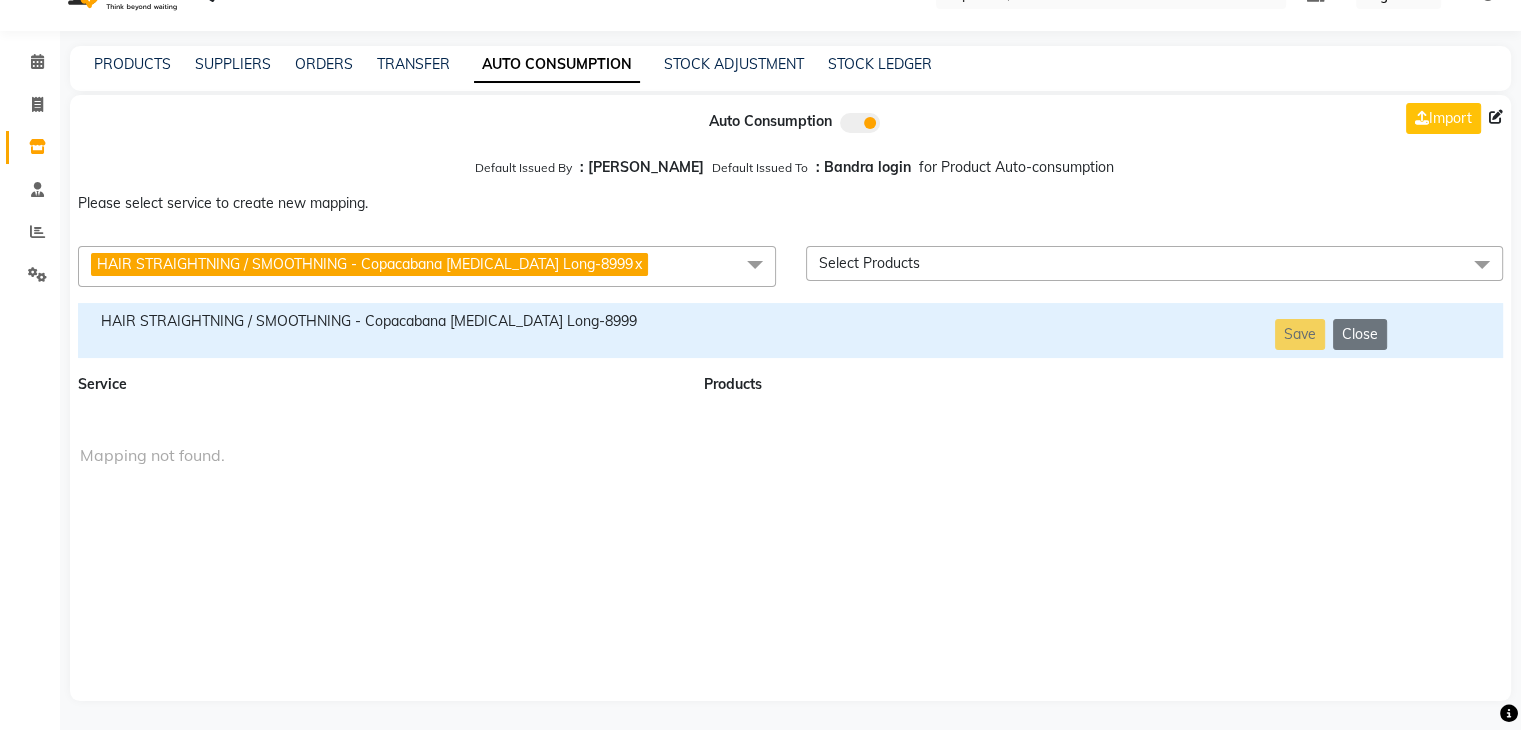 click on "HAIR STRAIGHTNING / SMOOTHNING - Copacabana [MEDICAL_DATA] Long-8999  x" at bounding box center [427, 266] 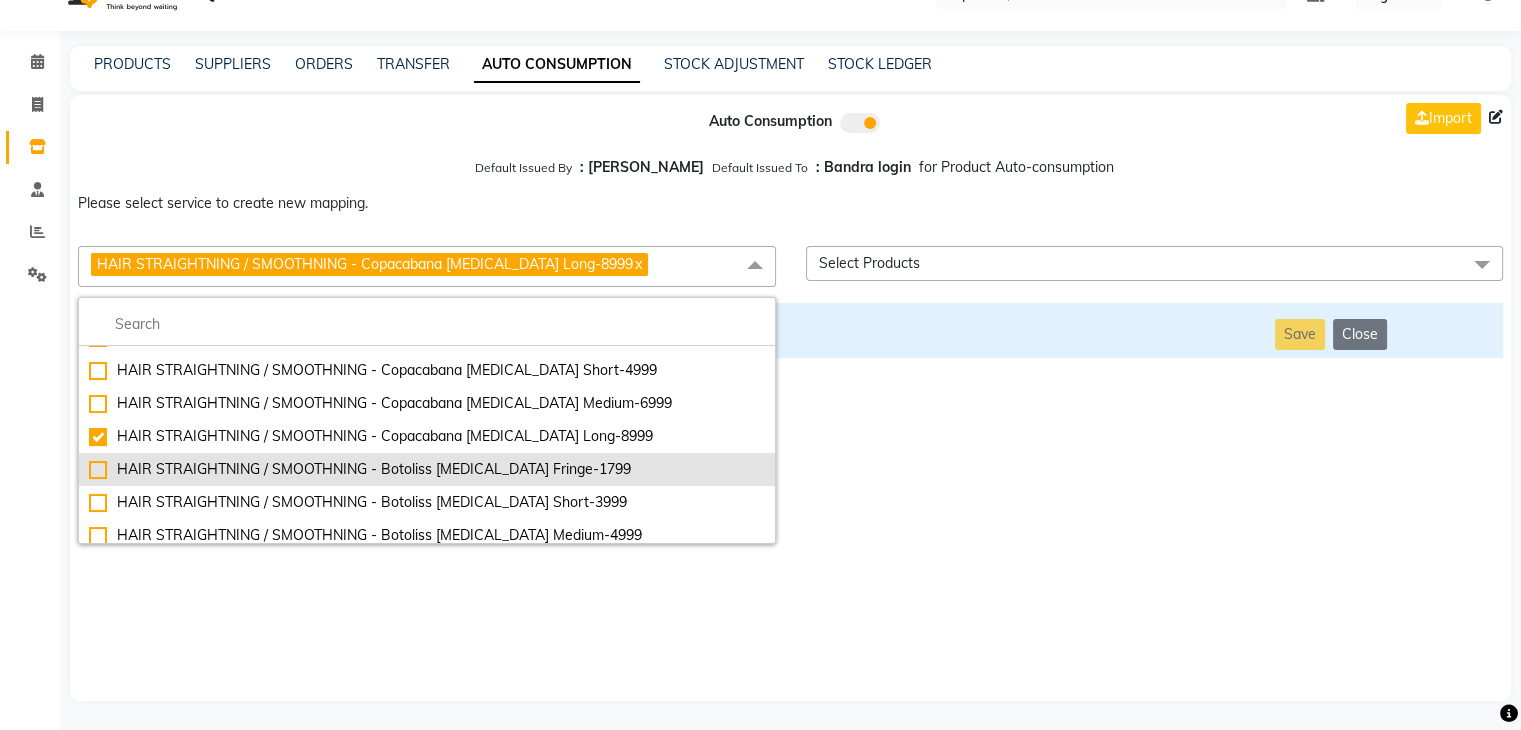 click on "HAIR STRAIGHTNING / SMOOTHNING - Botoliss [MEDICAL_DATA] Fringe-1799" at bounding box center [427, 469] 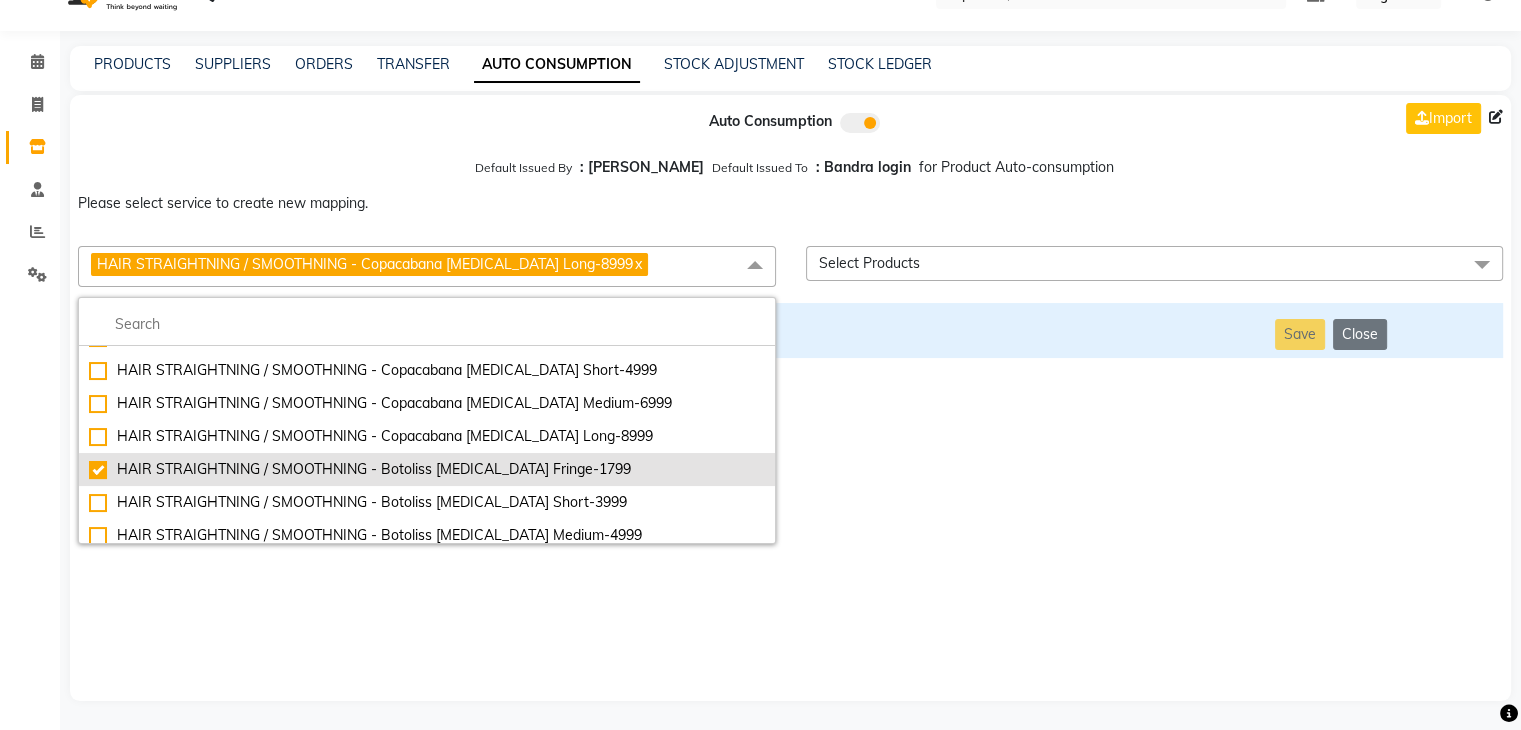 checkbox on "false" 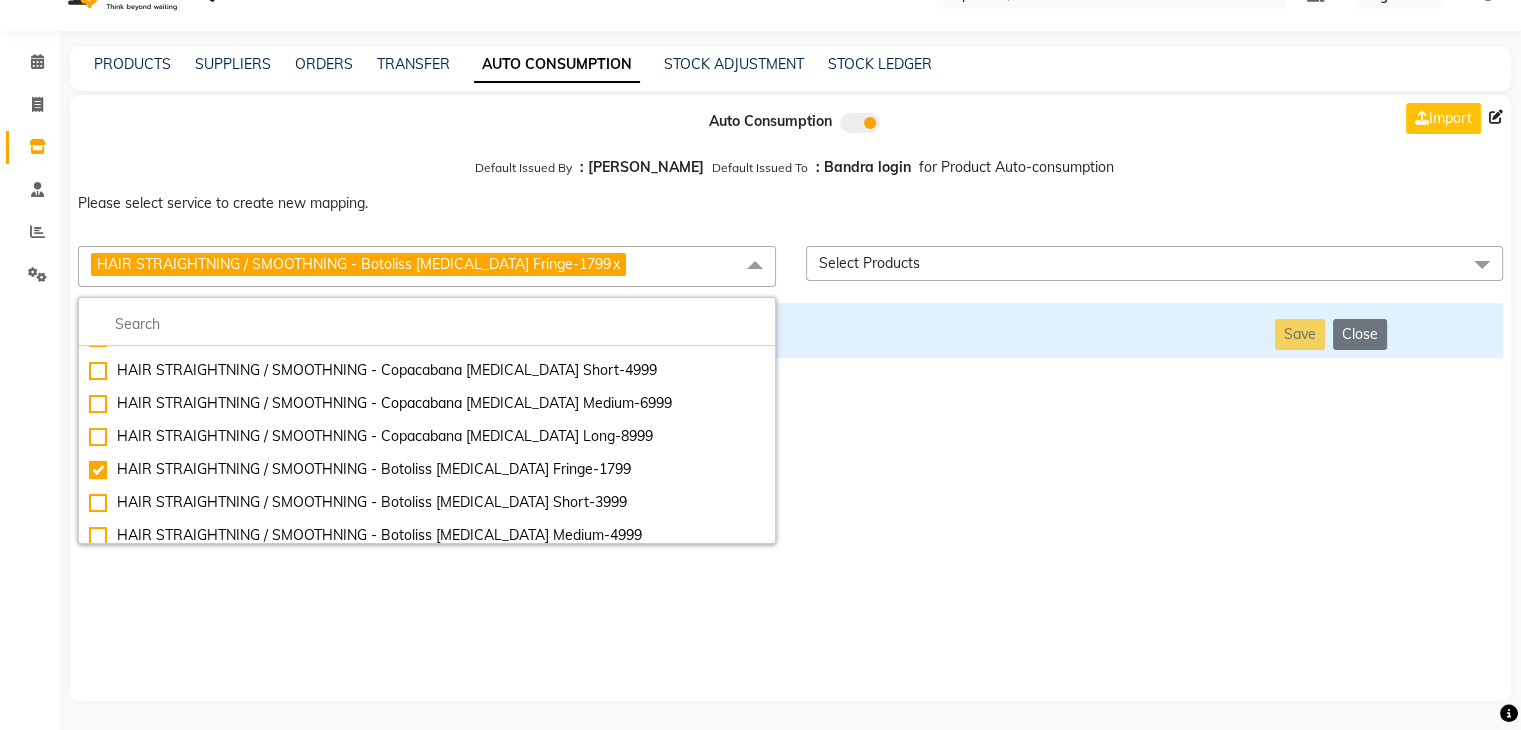 click on "Auto Consumption  Import Default Issued By  : [PERSON_NAME] Default Issued To  : Bandra login  for Product Auto-consumption  Please select service to create new mapping. HAIR STRAIGHTNING / SMOOTHNING - Botoliss [MEDICAL_DATA] Fringe-1799  x Essential Manicure w Scrub Essential Pedicure w Scrub Manicure + OPI Nail Ext + Gel Polish-3570 Manicure + T&T Nail Ext + Gel Polish T&T Nail Ext + T&T Gel Polish OPI Nail Ext + OPI Gel Polish T&T Refills + Gel Polish OPI Refills + Gel Polish Travel Allowance Waiting Charge HAIR REPAIR - Haircut HAIR REPAIR - Haircut for Kids HAIR REPAIR - Hair Wash HAIR REPAIR - Hair Wash Premium HAIR REPAIR - Full Head Shave HAIR REPAIR - Hair Design HAIR REPAIR - Hairstyling HAIR REPAIR - Threading HAIR REPAIR - [PERSON_NAME] Edging HAIR REPAIR - [PERSON_NAME] Edging Premium HAIR REPAIR - Razor Shave HAIR REPAIR - Razor Shave Premium HAIR REPAIR - Luxury Steam Shaving HAIR REPAIR - Fade Hair Cut HAIR SPA RITUALS - Hairoticmen Argan Spa HAIR SPA RITUALS - Wella Deep Nourishing Spa HAIR SPA RITUALS - [PERSON_NAME] Spa" at bounding box center [790, 398] 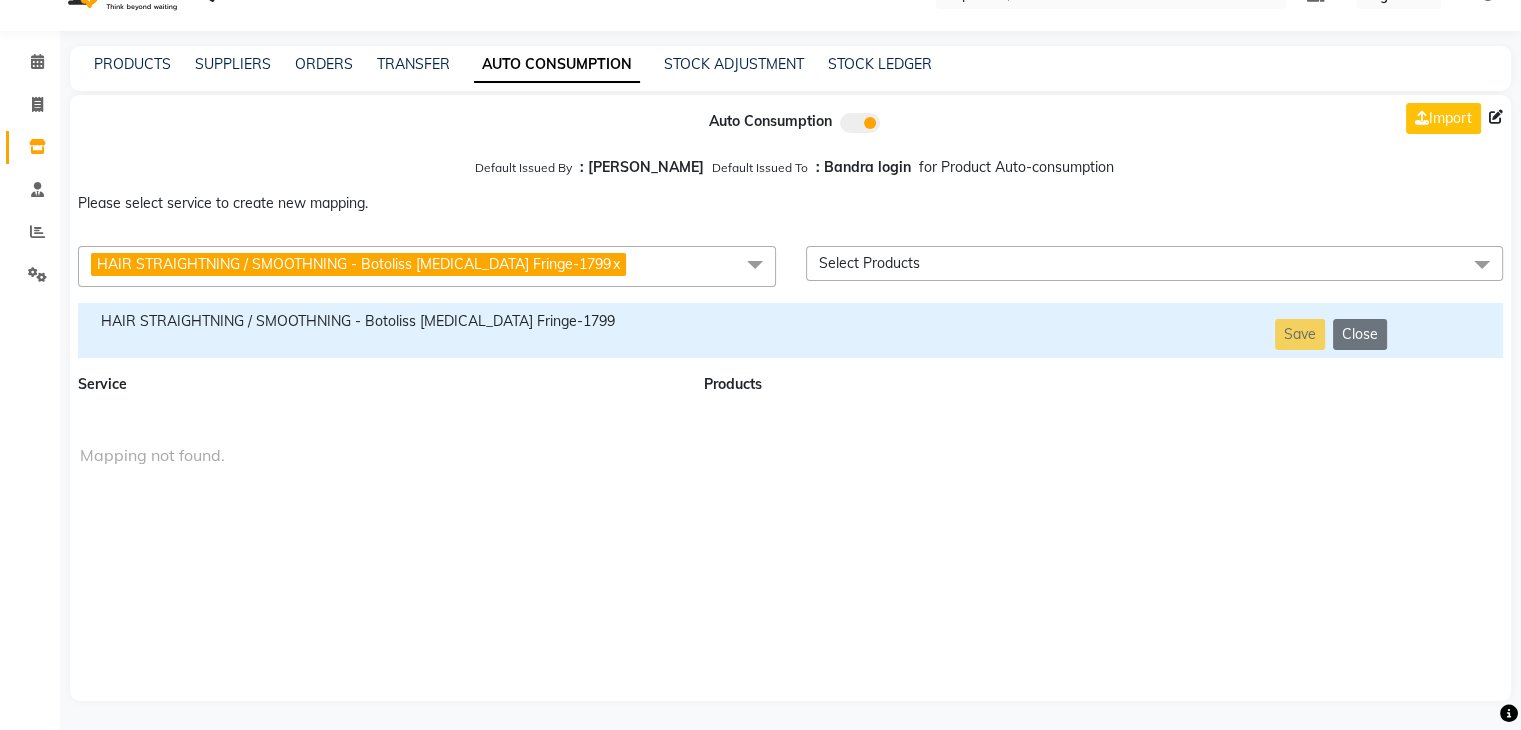 click on "HAIR STRAIGHTNING / SMOOTHNING - Botoliss [MEDICAL_DATA] Fringe-1799" at bounding box center [379, 321] 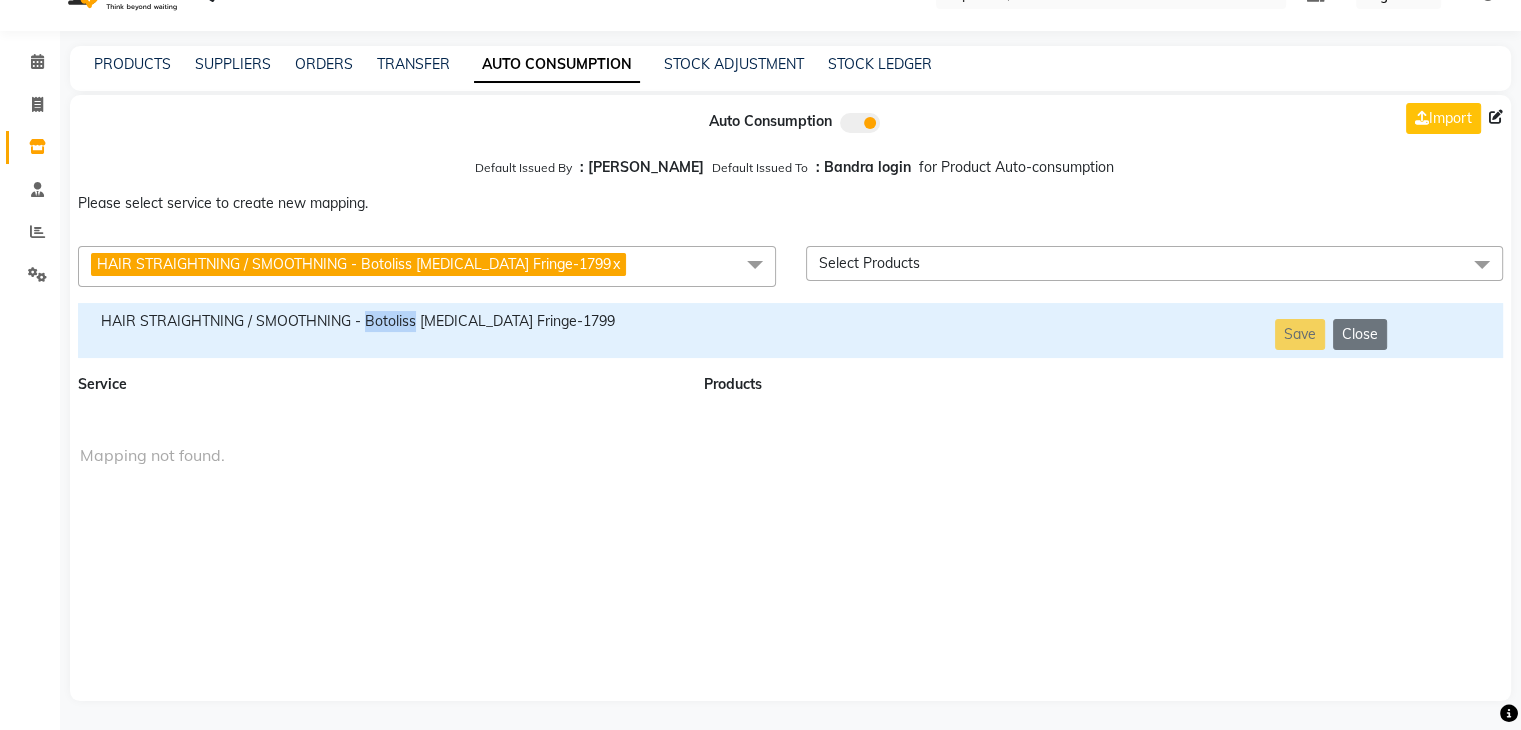 click on "HAIR STRAIGHTNING / SMOOTHNING - Botoliss [MEDICAL_DATA] Fringe-1799" at bounding box center [379, 321] 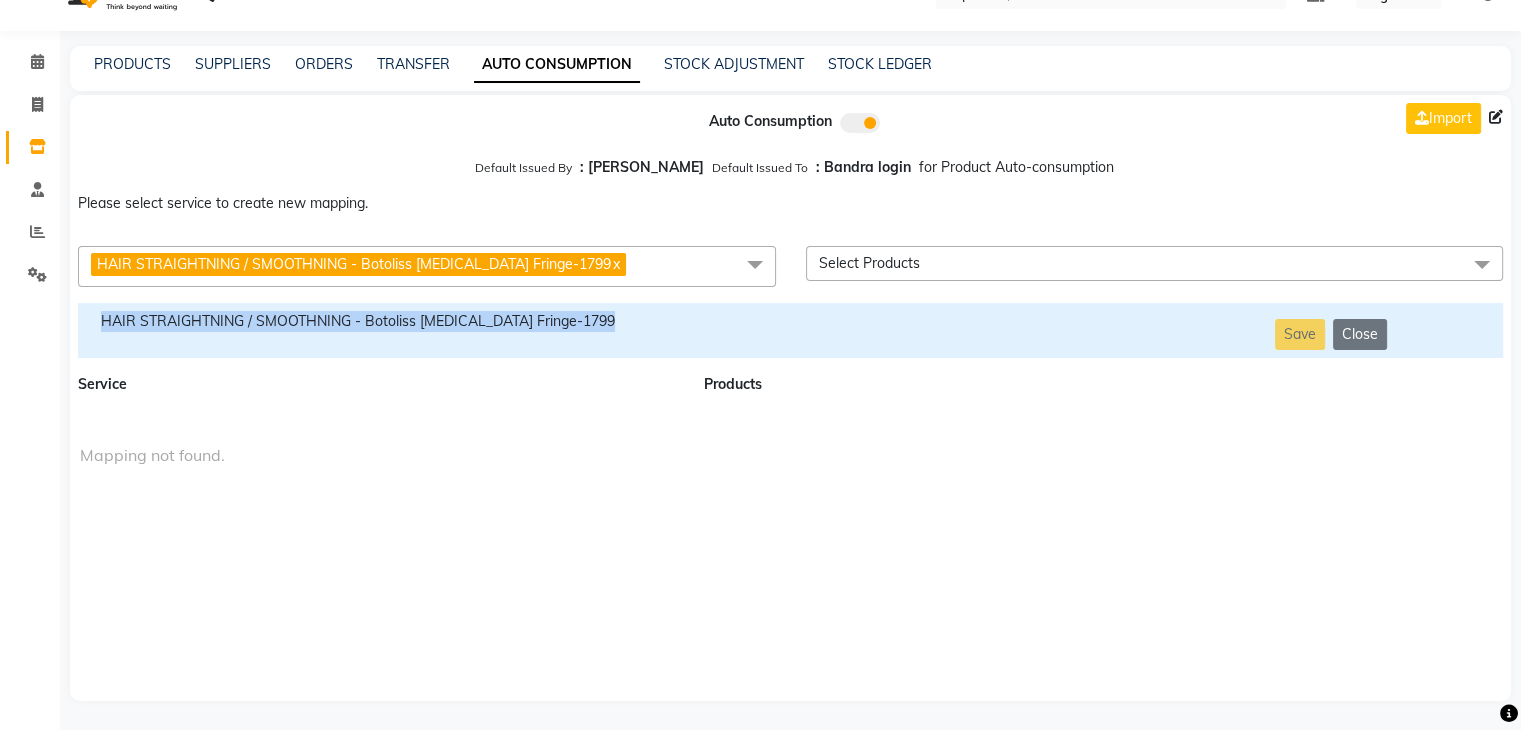 click on "HAIR STRAIGHTNING / SMOOTHNING - Botoliss [MEDICAL_DATA] Fringe-1799" at bounding box center [379, 321] 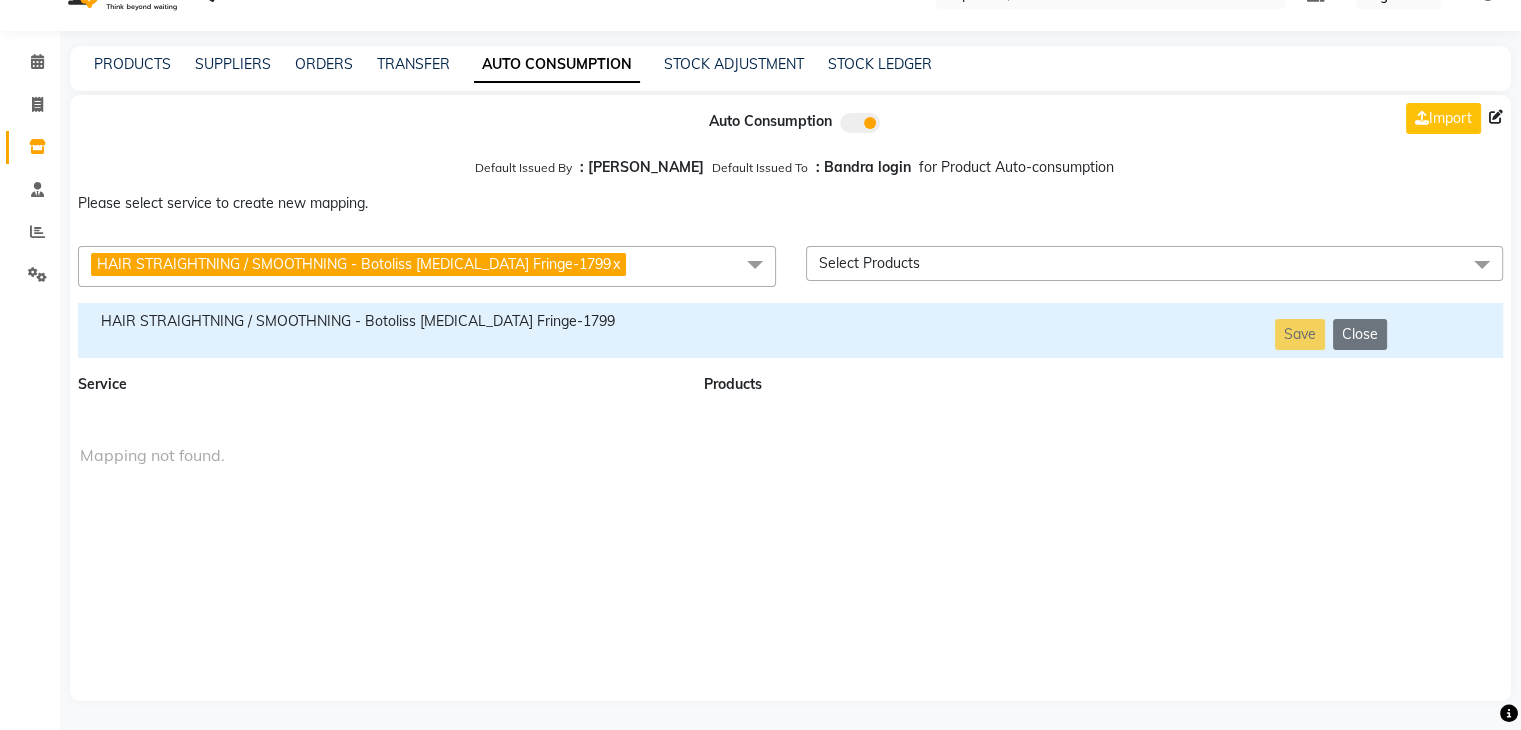 click on "HAIR STRAIGHTNING / SMOOTHNING - Botoliss [MEDICAL_DATA] Fringe-1799  x" at bounding box center [358, 264] 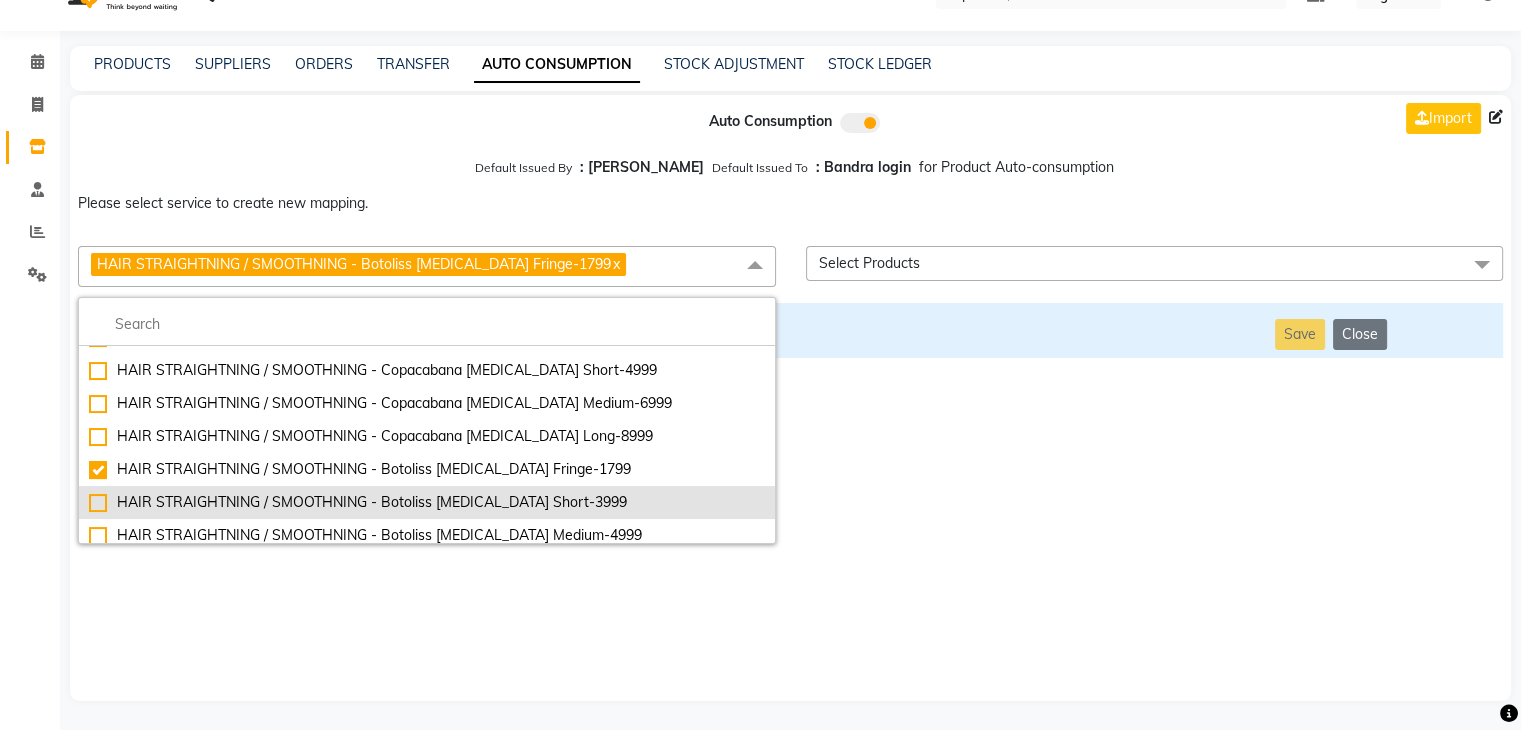 click on "HAIR STRAIGHTNING / SMOOTHNING - Botoliss [MEDICAL_DATA] Short-3999" at bounding box center [427, 502] 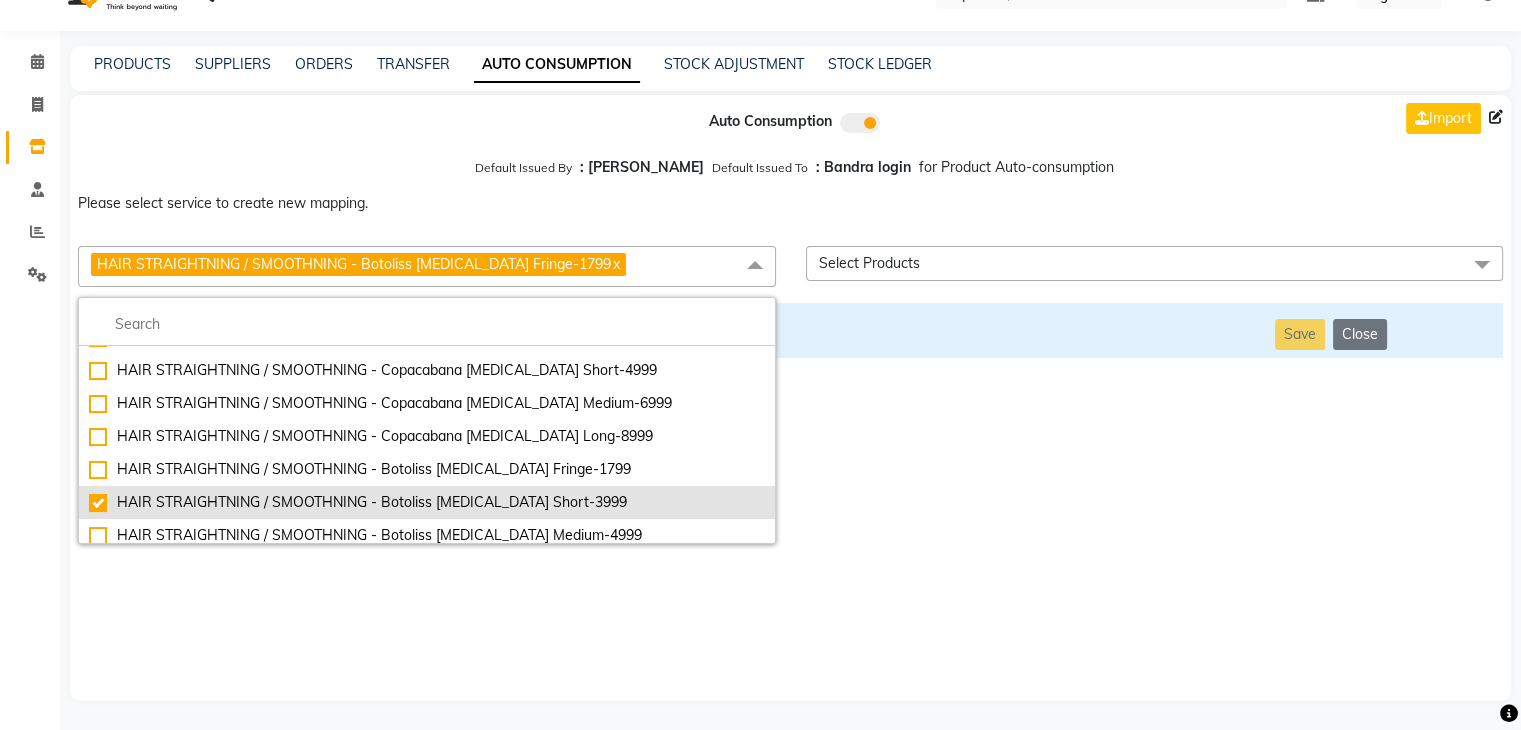 checkbox on "false" 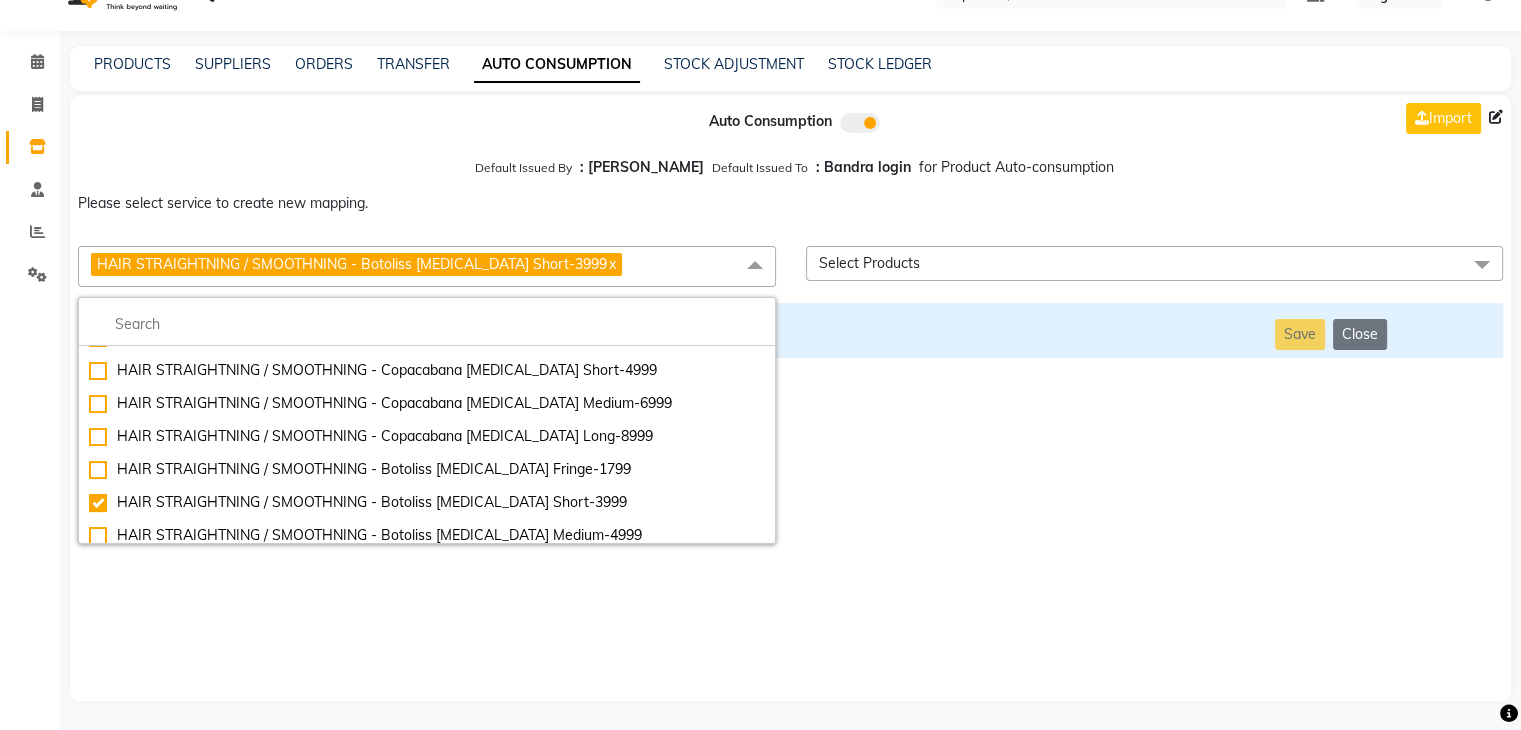 click on "Auto Consumption  Import Default Issued By  : [PERSON_NAME] Default Issued To  : Bandra login  for Product Auto-consumption  Please select service to create new mapping. HAIR STRAIGHTNING / SMOOTHNING - Botoliss [MEDICAL_DATA] Short-3999  x Essential Manicure w Scrub Essential Pedicure w Scrub Manicure + OPI Nail Ext + Gel Polish-3570 Manicure + T&T Nail Ext + Gel Polish T&T Nail Ext + T&T Gel Polish OPI Nail Ext + OPI Gel Polish T&T Refills + Gel Polish OPI Refills + Gel Polish Travel Allowance Waiting Charge HAIR REPAIR - Haircut HAIR REPAIR - Haircut for Kids HAIR REPAIR - Hair Wash HAIR REPAIR - Hair Wash Premium HAIR REPAIR - Full Head Shave HAIR REPAIR - Hair Design HAIR REPAIR - Hairstyling HAIR REPAIR - Threading HAIR REPAIR - [PERSON_NAME] Edging HAIR REPAIR - [PERSON_NAME] Edging Premium HAIR REPAIR - Razor Shave HAIR REPAIR - Razor Shave Premium HAIR REPAIR - Luxury Steam Shaving HAIR REPAIR - Fade Hair Cut HAIR SPA RITUALS - Hairoticmen Argan Spa HAIR SPA RITUALS - Wella Deep Nourishing Spa HAIR SPA RITUALS - [PERSON_NAME] Spa" at bounding box center (790, 398) 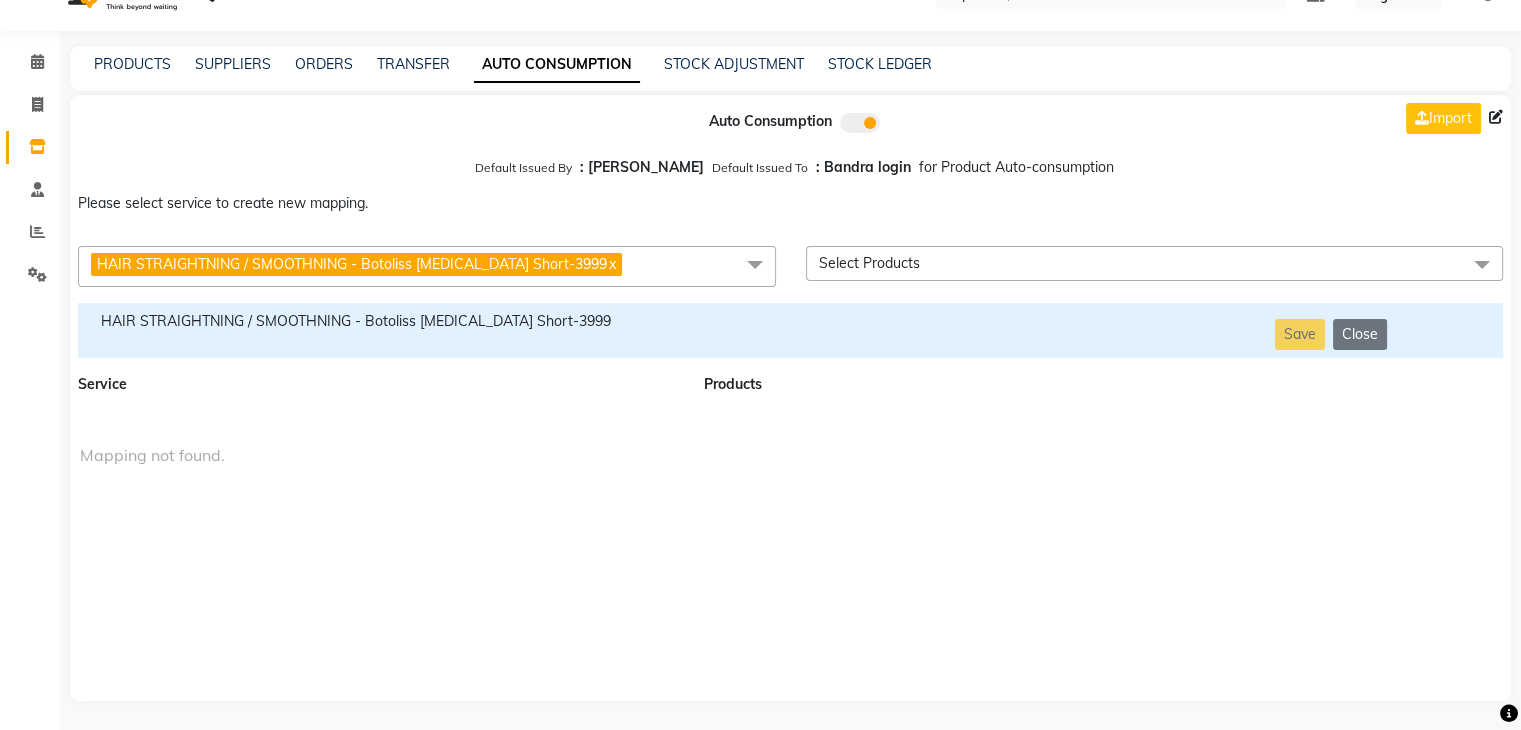 click on "HAIR STRAIGHTNING / SMOOTHNING - Botoliss [MEDICAL_DATA] Short-3999" at bounding box center [379, 321] 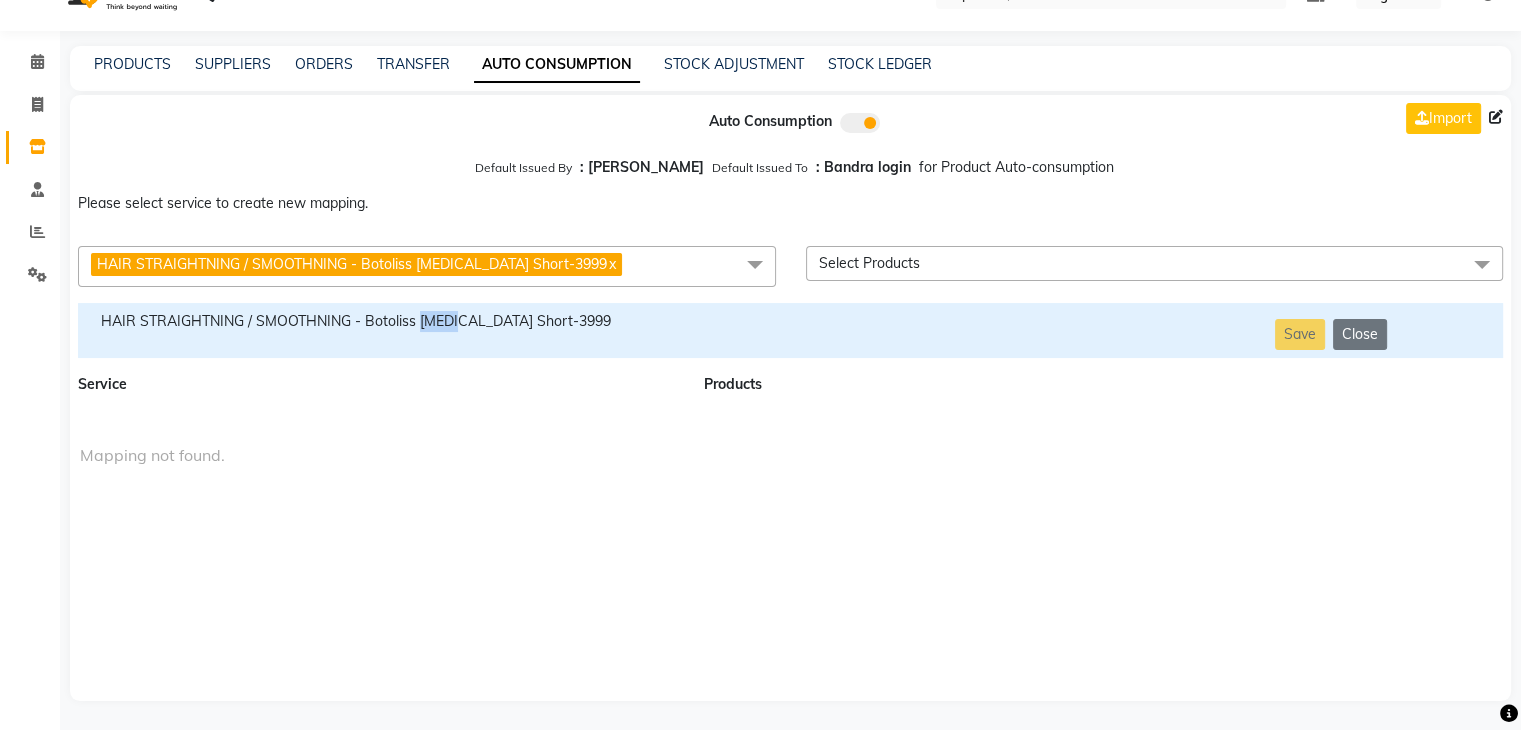click on "HAIR STRAIGHTNING / SMOOTHNING - Botoliss [MEDICAL_DATA] Short-3999" at bounding box center [379, 321] 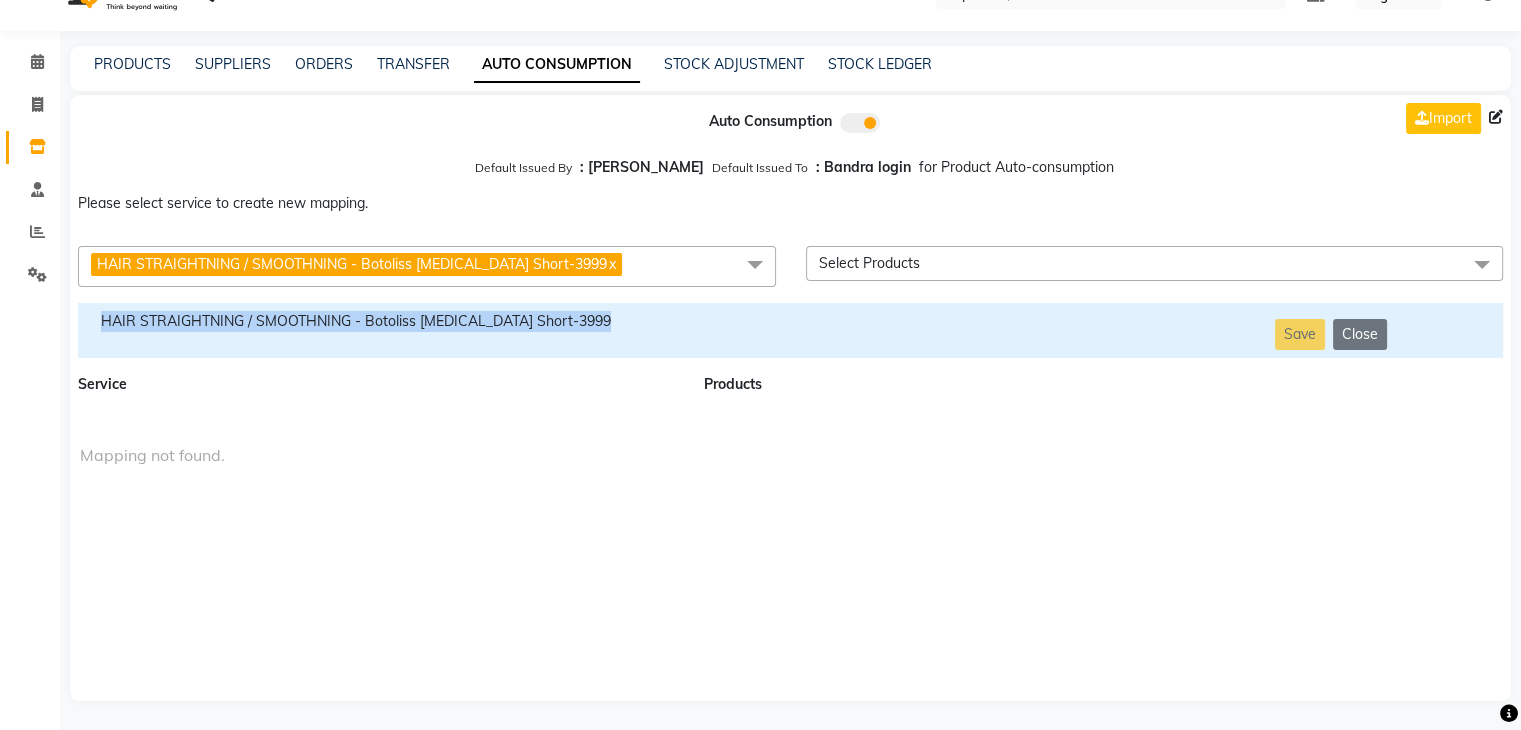 click on "HAIR STRAIGHTNING / SMOOTHNING - Botoliss [MEDICAL_DATA] Short-3999" at bounding box center [379, 321] 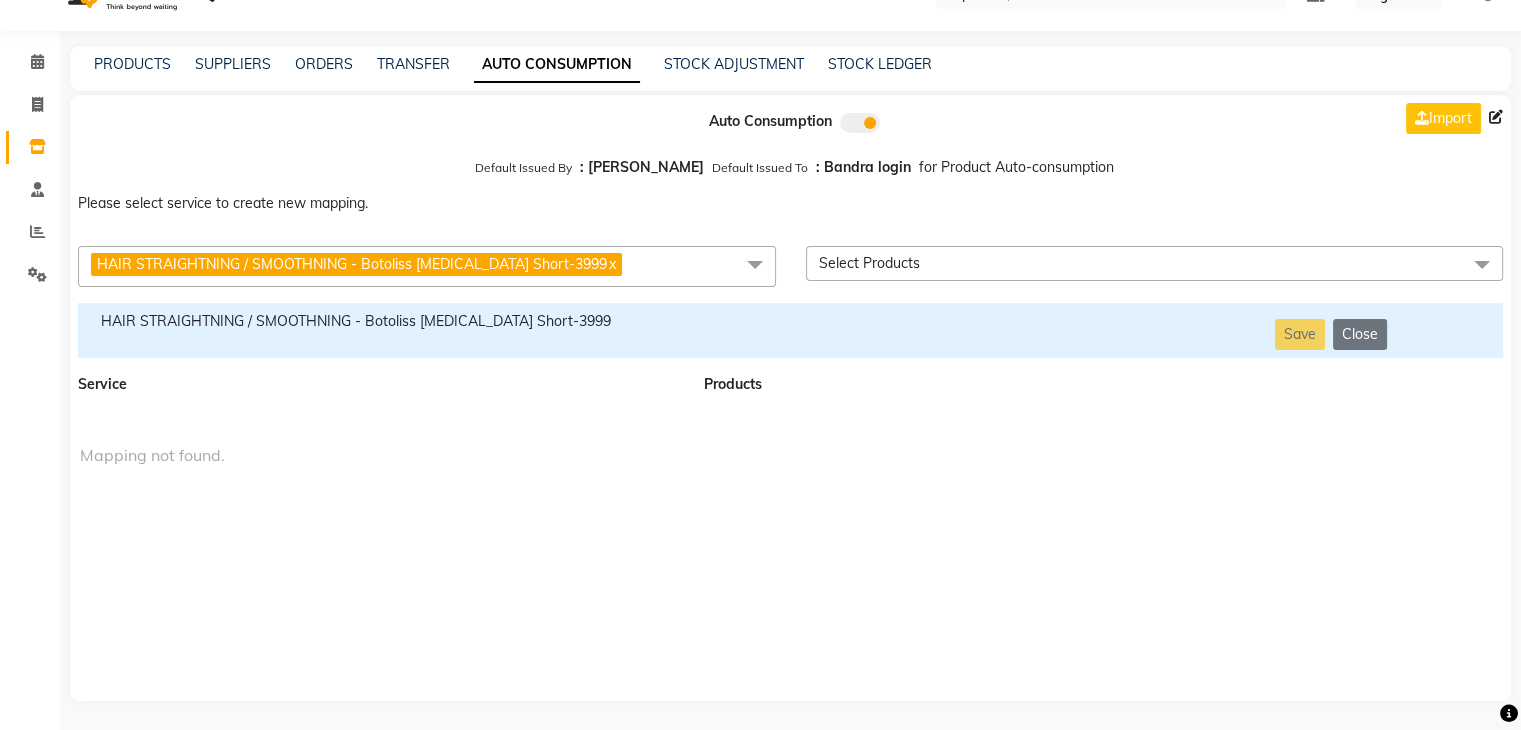 click on "HAIR STRAIGHTNING / SMOOTHNING - Botoliss [MEDICAL_DATA] Short-3999  x" at bounding box center (427, 266) 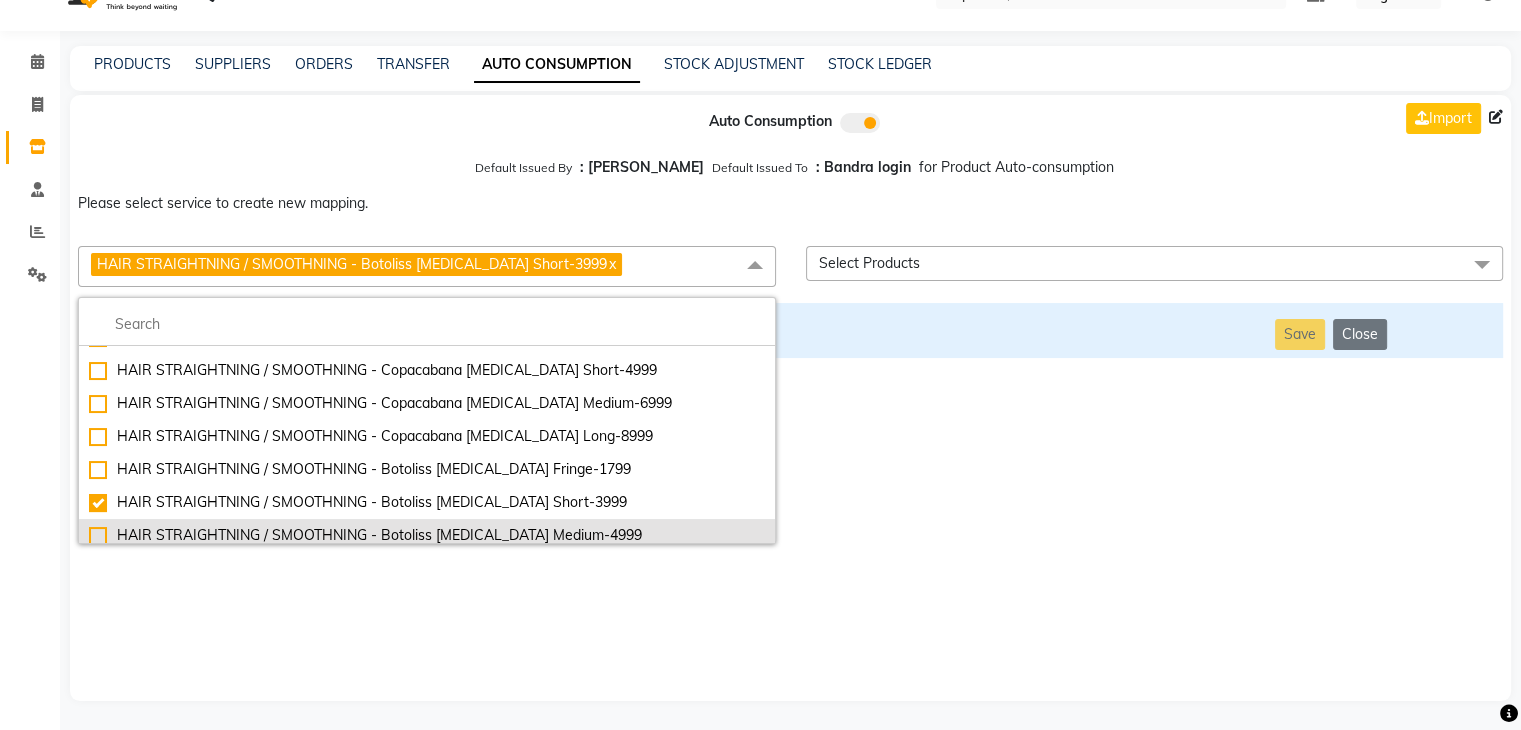 click on "HAIR STRAIGHTNING / SMOOTHNING - Botoliss [MEDICAL_DATA] Medium-4999" at bounding box center (427, 535) 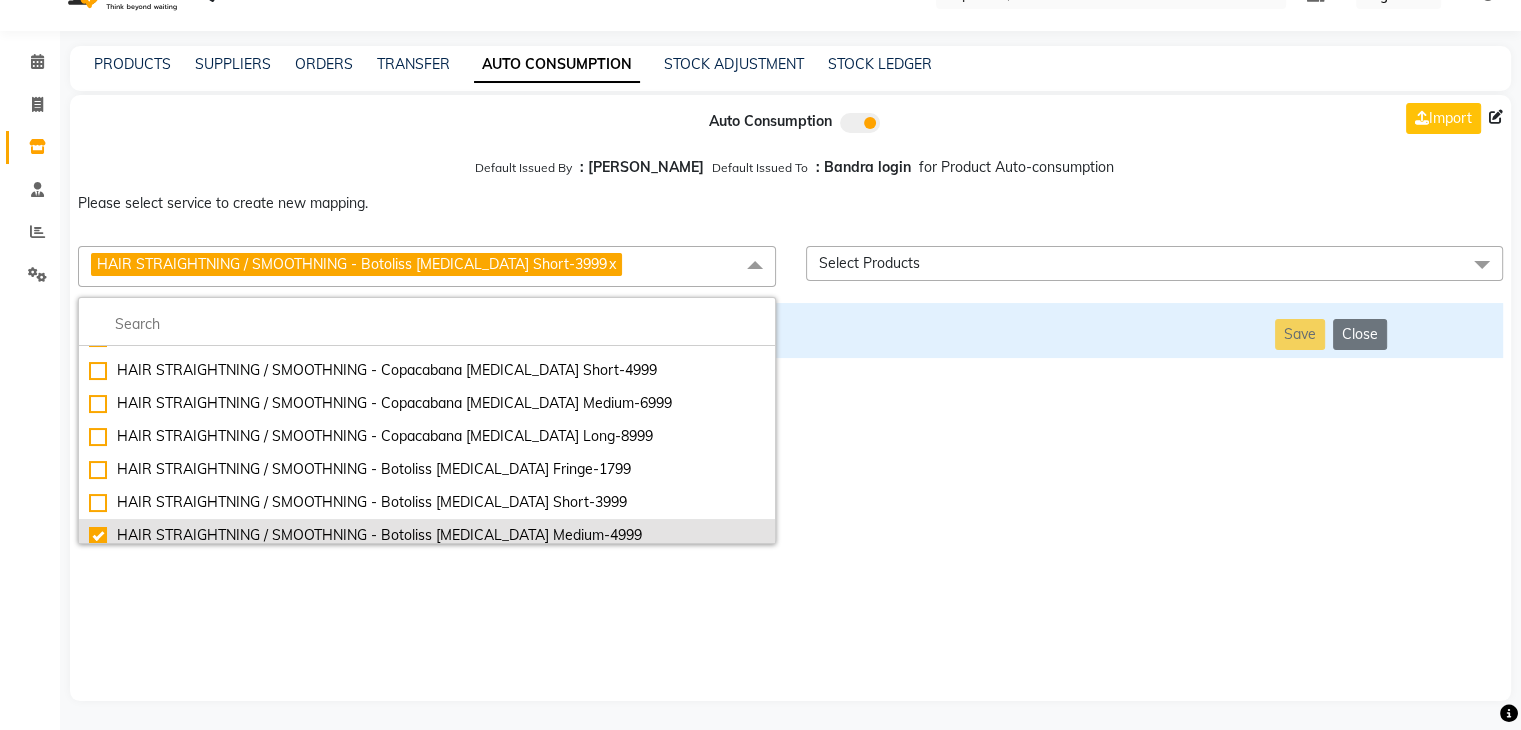 checkbox on "false" 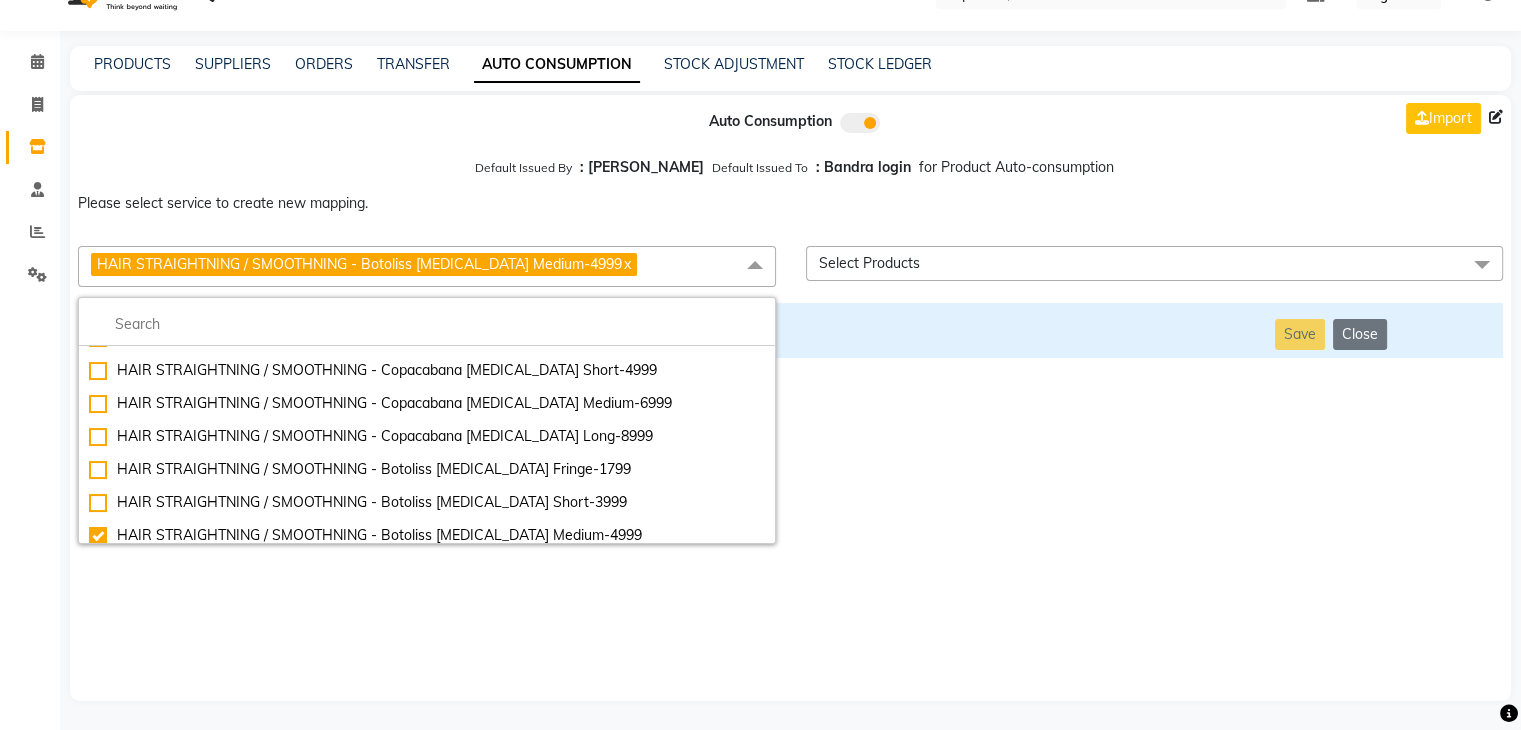 click on "Auto Consumption  Import Default Issued By  : [PERSON_NAME] Default Issued To  : Bandra login  for Product Auto-consumption  Please select service to create new mapping. HAIR STRAIGHTNING / SMOOTHNING - Botoliss [MEDICAL_DATA] Medium-4999  x Essential Manicure w Scrub Essential Pedicure w Scrub Manicure + OPI Nail Ext + Gel Polish-3570 Manicure + T&T Nail Ext + Gel Polish T&T Nail Ext + T&T Gel Polish OPI Nail Ext + OPI Gel Polish T&T Refills + Gel Polish OPI Refills + Gel Polish Travel Allowance Waiting Charge HAIR REPAIR - Haircut HAIR REPAIR - Haircut for Kids HAIR REPAIR - Hair Wash HAIR REPAIR - Hair Wash Premium HAIR REPAIR - Full Head Shave HAIR REPAIR - Hair Design HAIR REPAIR - Hairstyling HAIR REPAIR - Threading HAIR REPAIR - [PERSON_NAME] Edging HAIR REPAIR - [PERSON_NAME] Edging Premium HAIR REPAIR - Razor Shave HAIR REPAIR - Razor Shave Premium HAIR REPAIR - Luxury Steam Shaving HAIR REPAIR - Fade Hair Cut HAIR SPA RITUALS - Hairoticmen Argan Spa HAIR SPA RITUALS - Wella Deep Nourishing Spa HAIR SPA RITUALS - [PERSON_NAME] Spa" at bounding box center [790, 398] 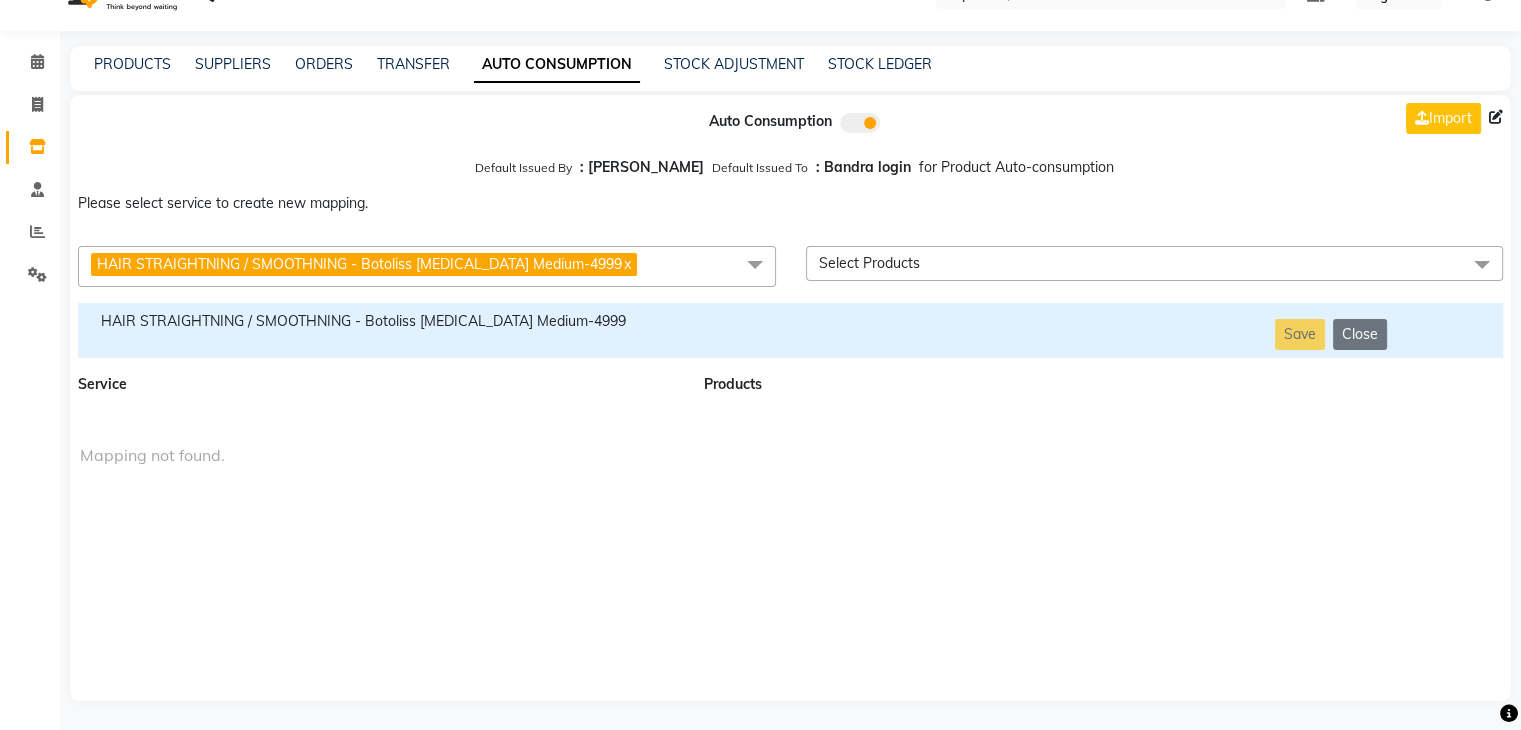 click on "HAIR STRAIGHTNING / SMOOTHNING - Botoliss [MEDICAL_DATA] Medium-4999" at bounding box center (379, 321) 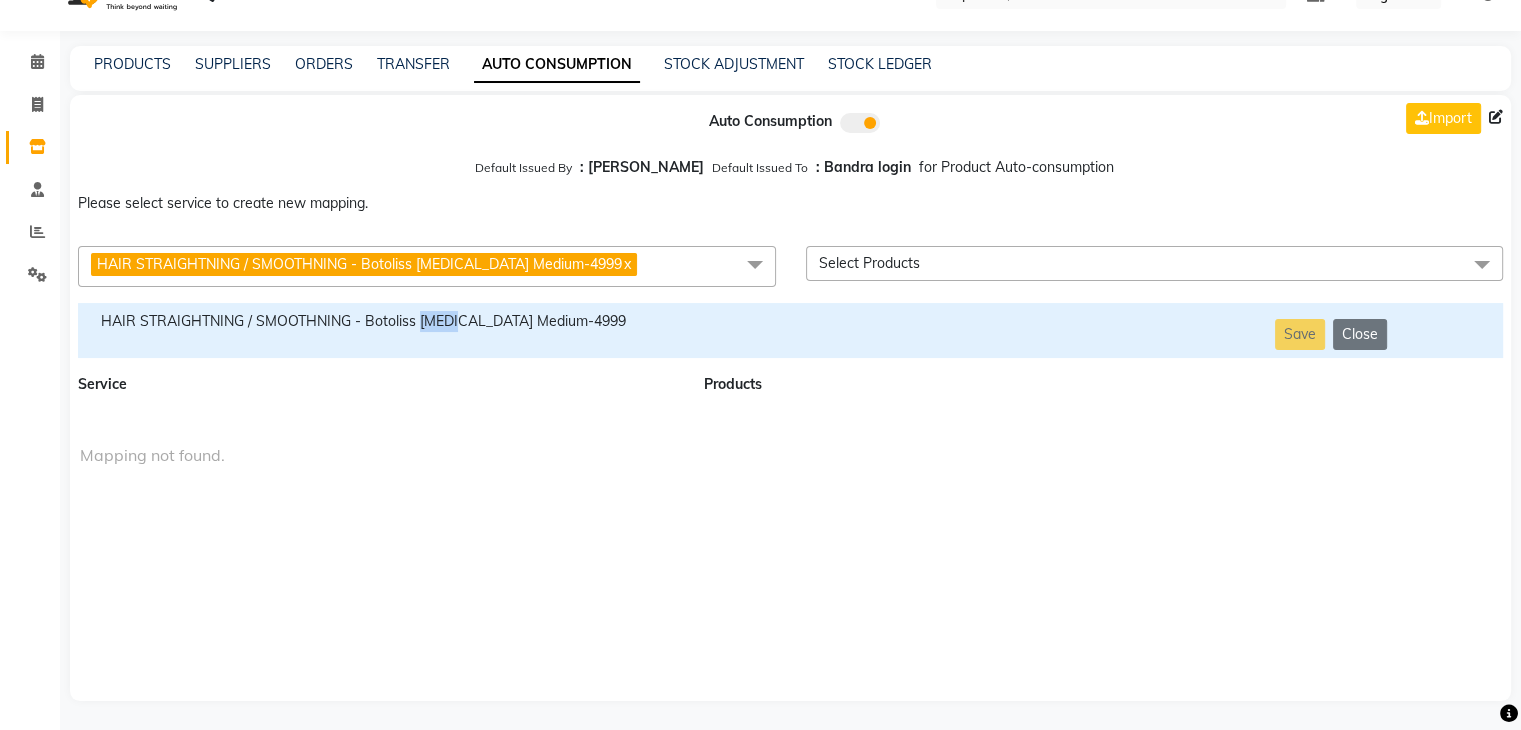 click on "HAIR STRAIGHTNING / SMOOTHNING - Botoliss [MEDICAL_DATA] Medium-4999" at bounding box center [379, 321] 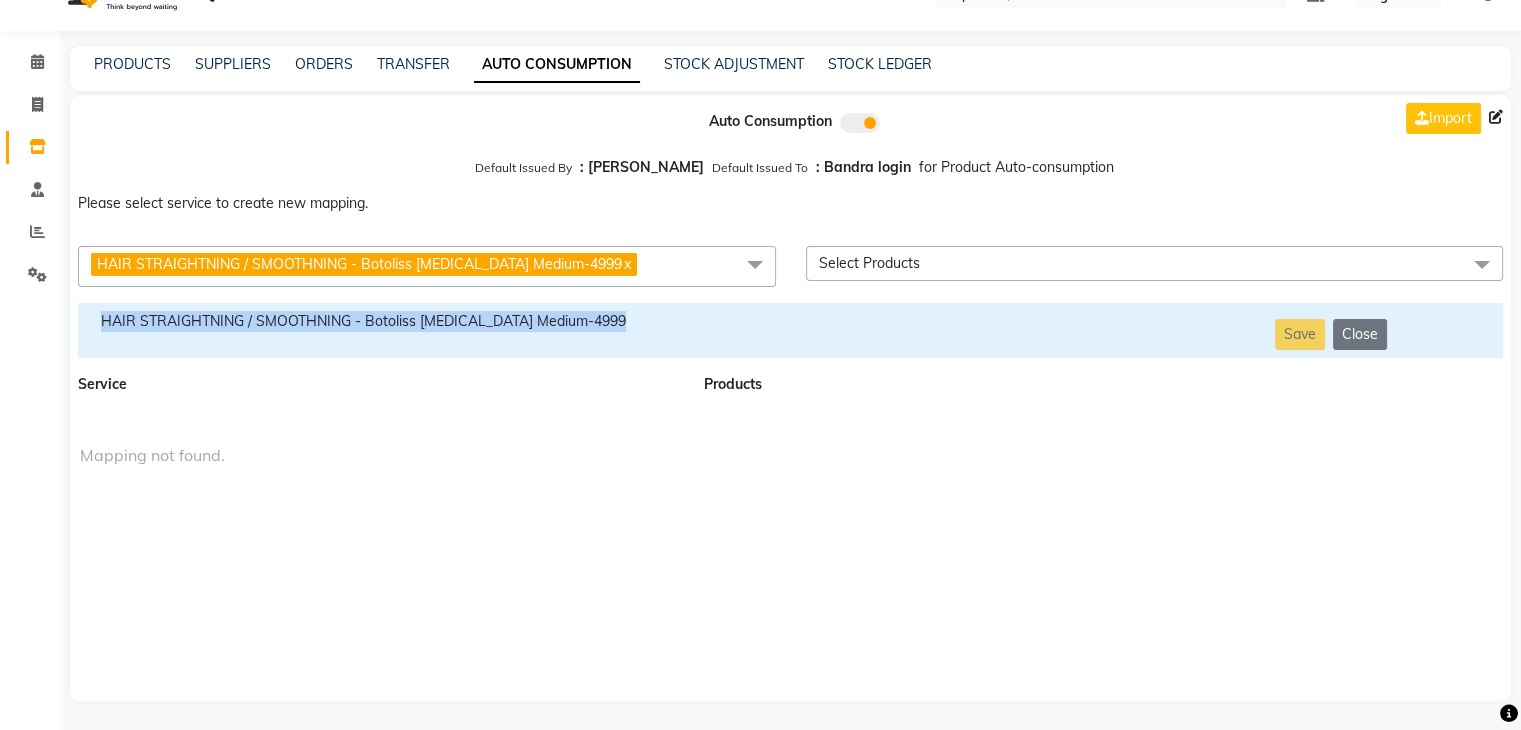 click on "HAIR STRAIGHTNING / SMOOTHNING - Botoliss [MEDICAL_DATA] Medium-4999" at bounding box center [379, 321] 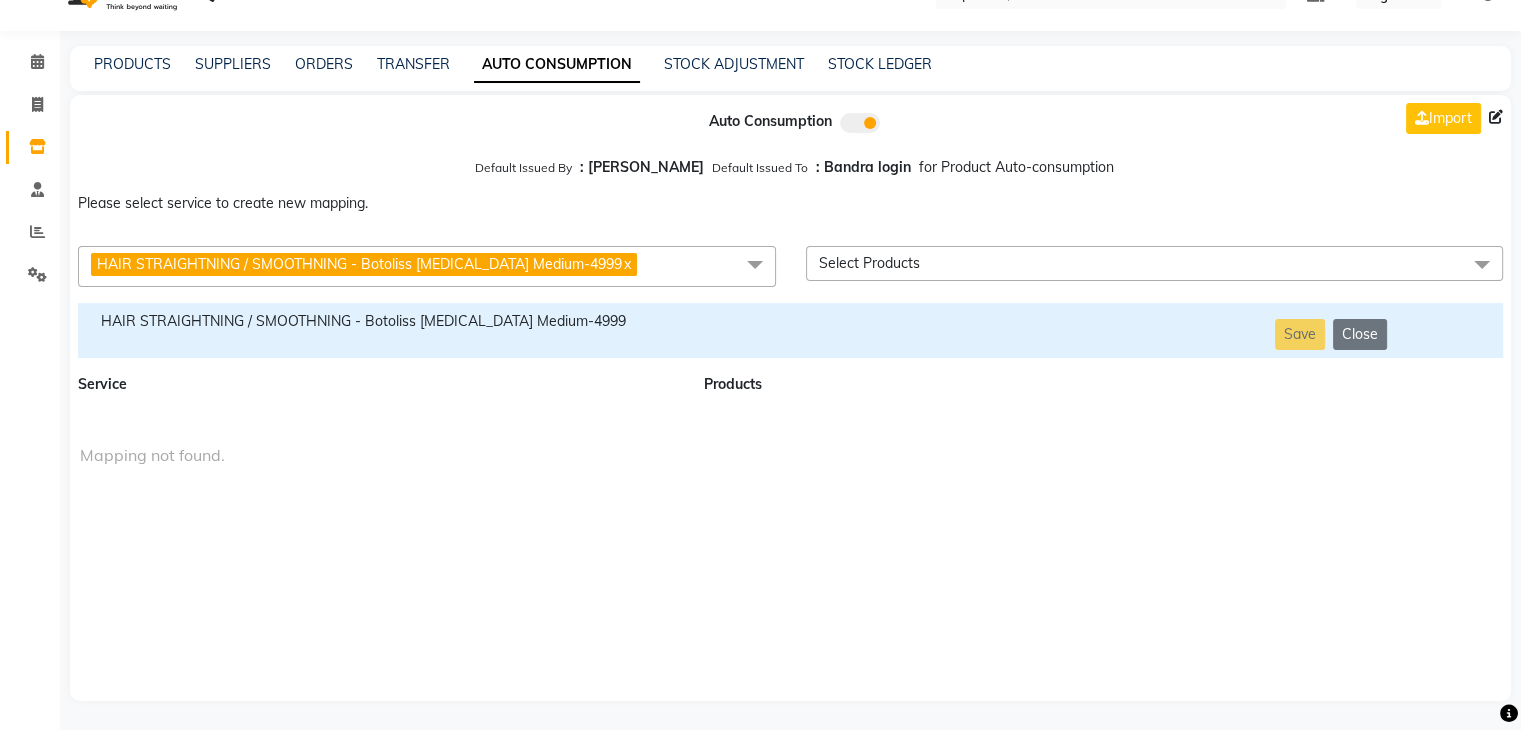 click on "HAIR STRAIGHTNING / SMOOTHNING - Botoliss [MEDICAL_DATA] Medium-4999  x" at bounding box center [427, 266] 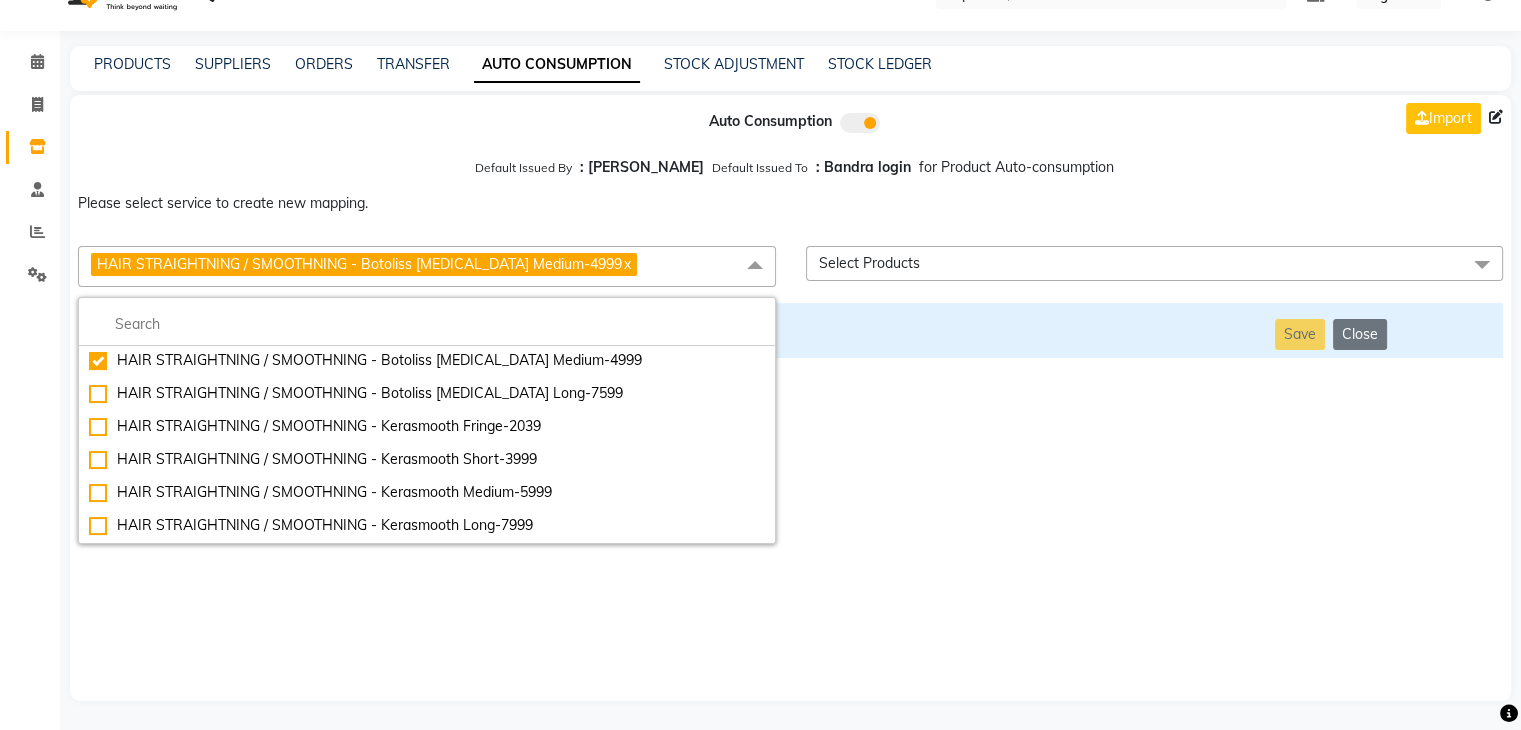 scroll, scrollTop: 9540, scrollLeft: 0, axis: vertical 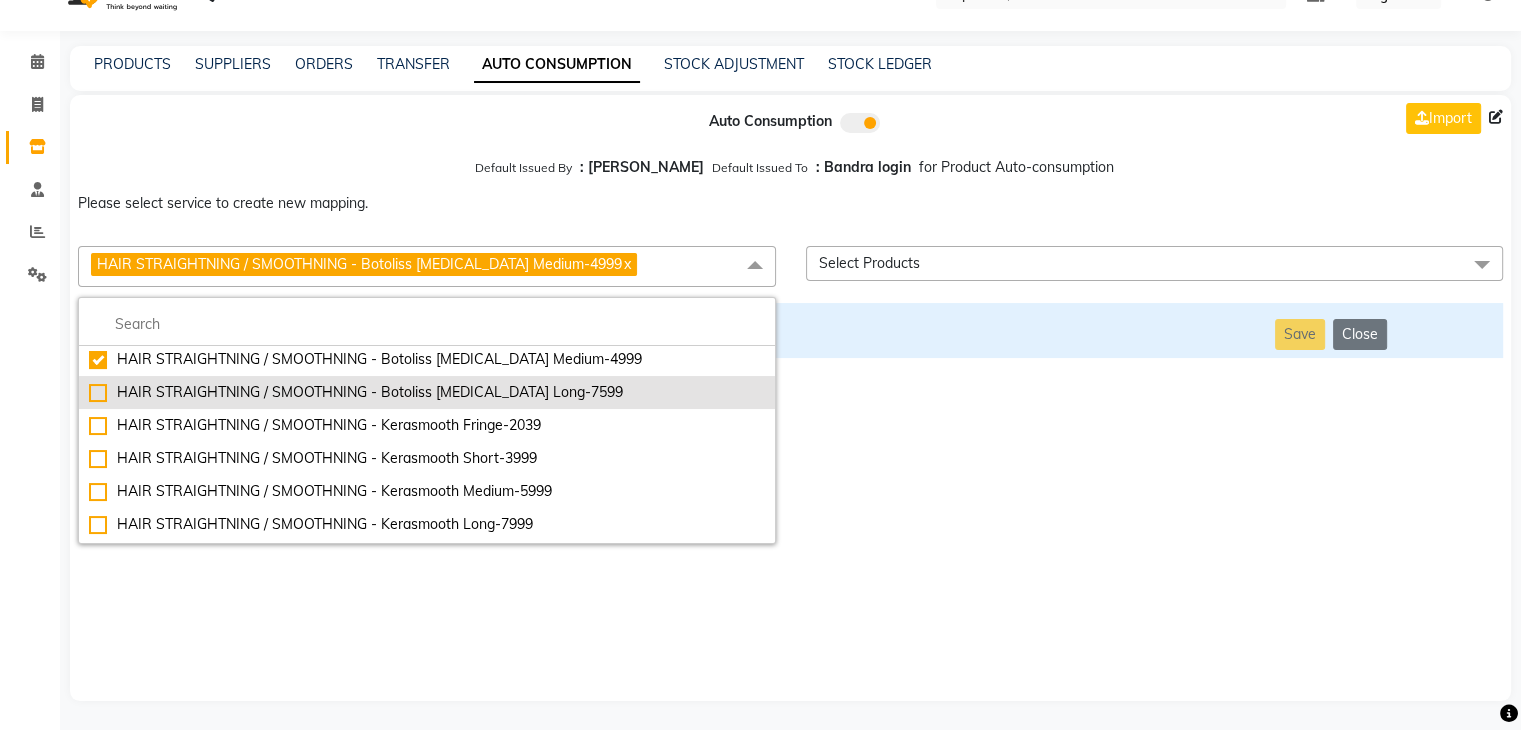 click on "HAIR STRAIGHTNING / SMOOTHNING - Botoliss [MEDICAL_DATA] Long-7599" at bounding box center [427, 392] 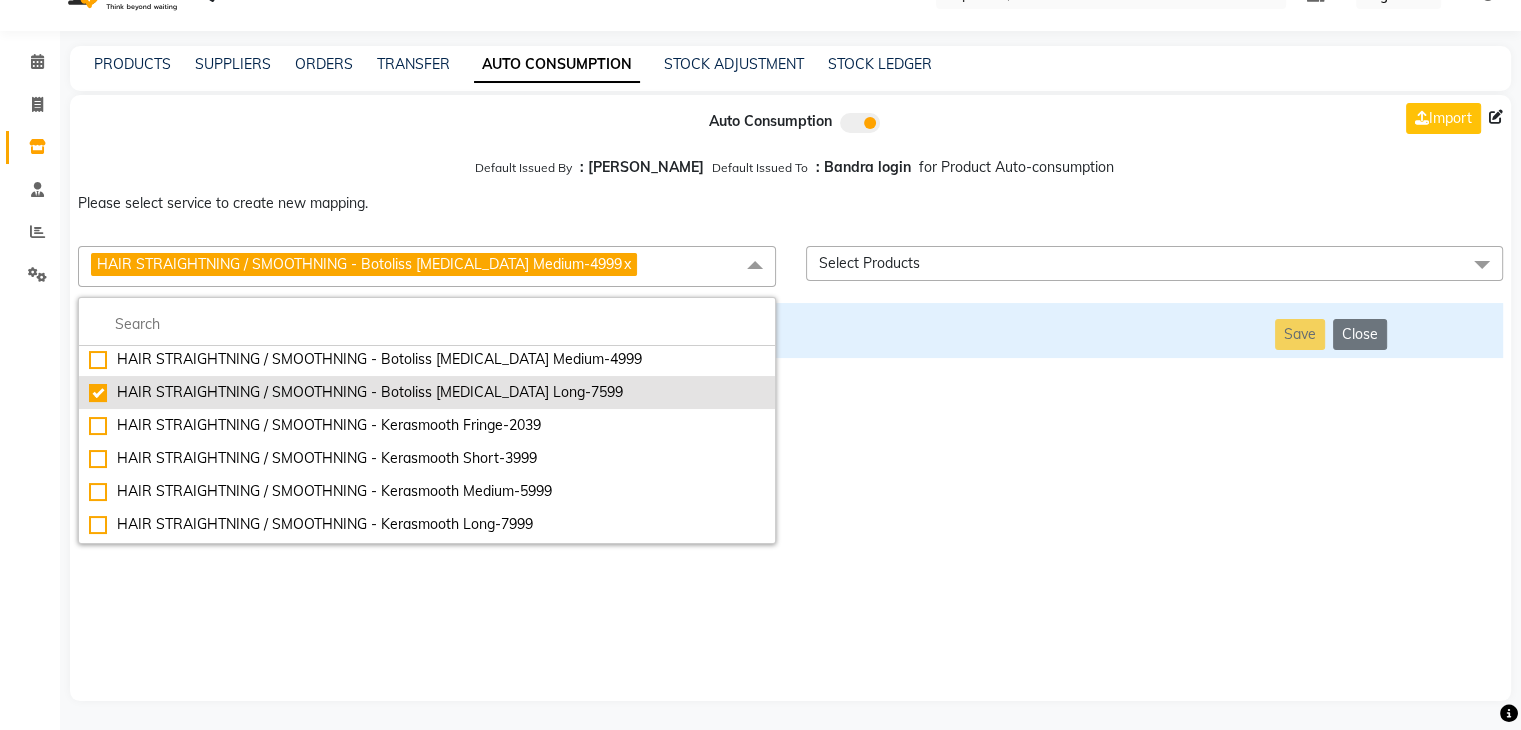 checkbox on "false" 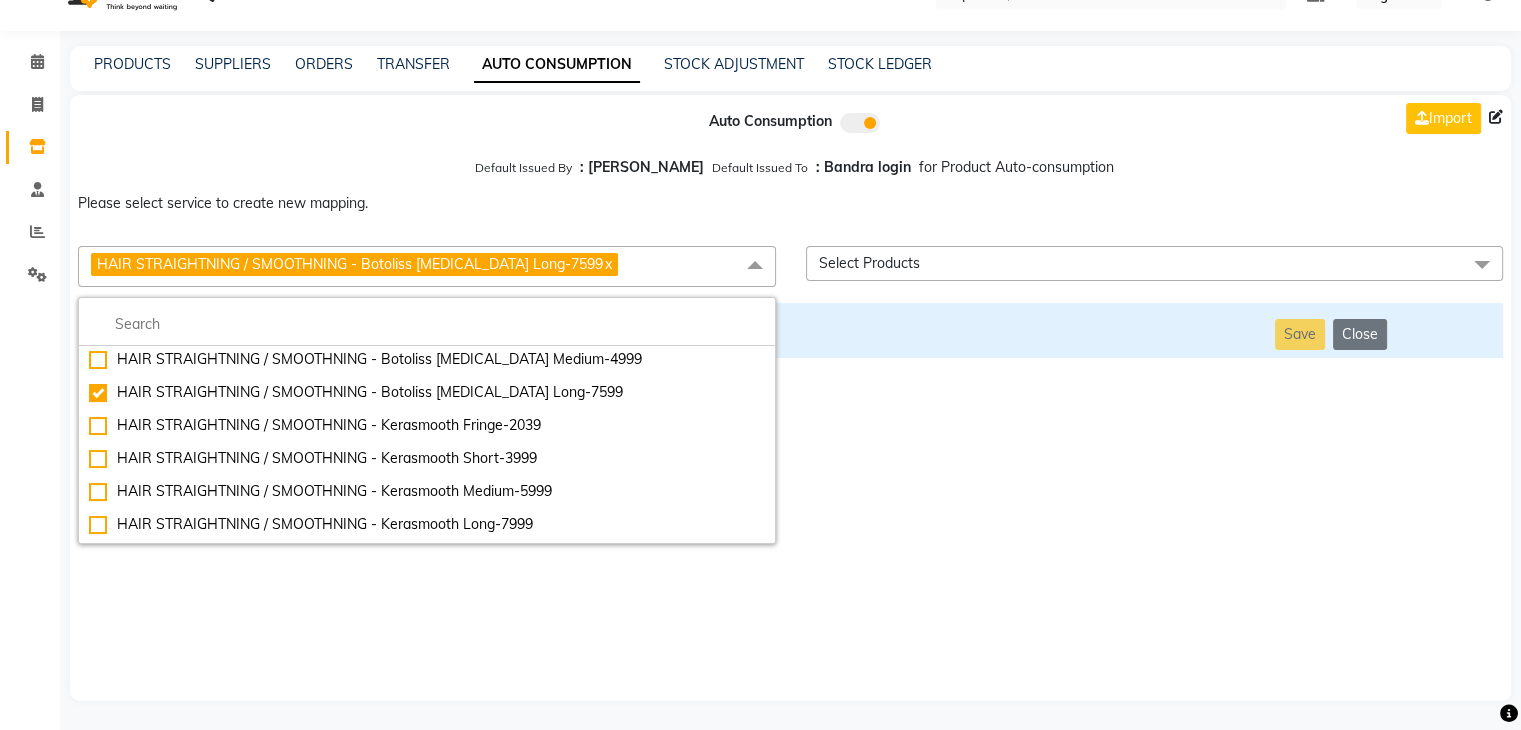click on "Auto Consumption  Import Default Issued By  : [PERSON_NAME] Default Issued To  : Bandra login  for Product Auto-consumption  Please select service to create new mapping. HAIR STRAIGHTNING / SMOOTHNING - Botoliss [MEDICAL_DATA] Long-7599  x Essential Manicure w Scrub Essential Pedicure w Scrub Manicure + OPI Nail Ext + Gel Polish-3570 Manicure + T&T Nail Ext + Gel Polish T&T Nail Ext + T&T Gel Polish OPI Nail Ext + OPI Gel Polish T&T Refills + Gel Polish OPI Refills + Gel Polish Travel Allowance Waiting Charge HAIR REPAIR - Haircut HAIR REPAIR - Haircut for Kids HAIR REPAIR - Hair Wash HAIR REPAIR - Hair Wash Premium HAIR REPAIR - Full Head Shave HAIR REPAIR - Hair Design HAIR REPAIR - Hairstyling HAIR REPAIR - Threading HAIR REPAIR - [PERSON_NAME] Edging HAIR REPAIR - [PERSON_NAME] Edging Premium HAIR REPAIR - Razor Shave HAIR REPAIR - Razor Shave Premium HAIR REPAIR - Luxury Steam Shaving HAIR REPAIR - Fade Hair Cut HAIR SPA RITUALS - Hairoticmen Argan Spa HAIR SPA RITUALS - Wella Deep Nourishing Spa HAIR SPA RITUALS - Olaplex Ritual" at bounding box center [790, 398] 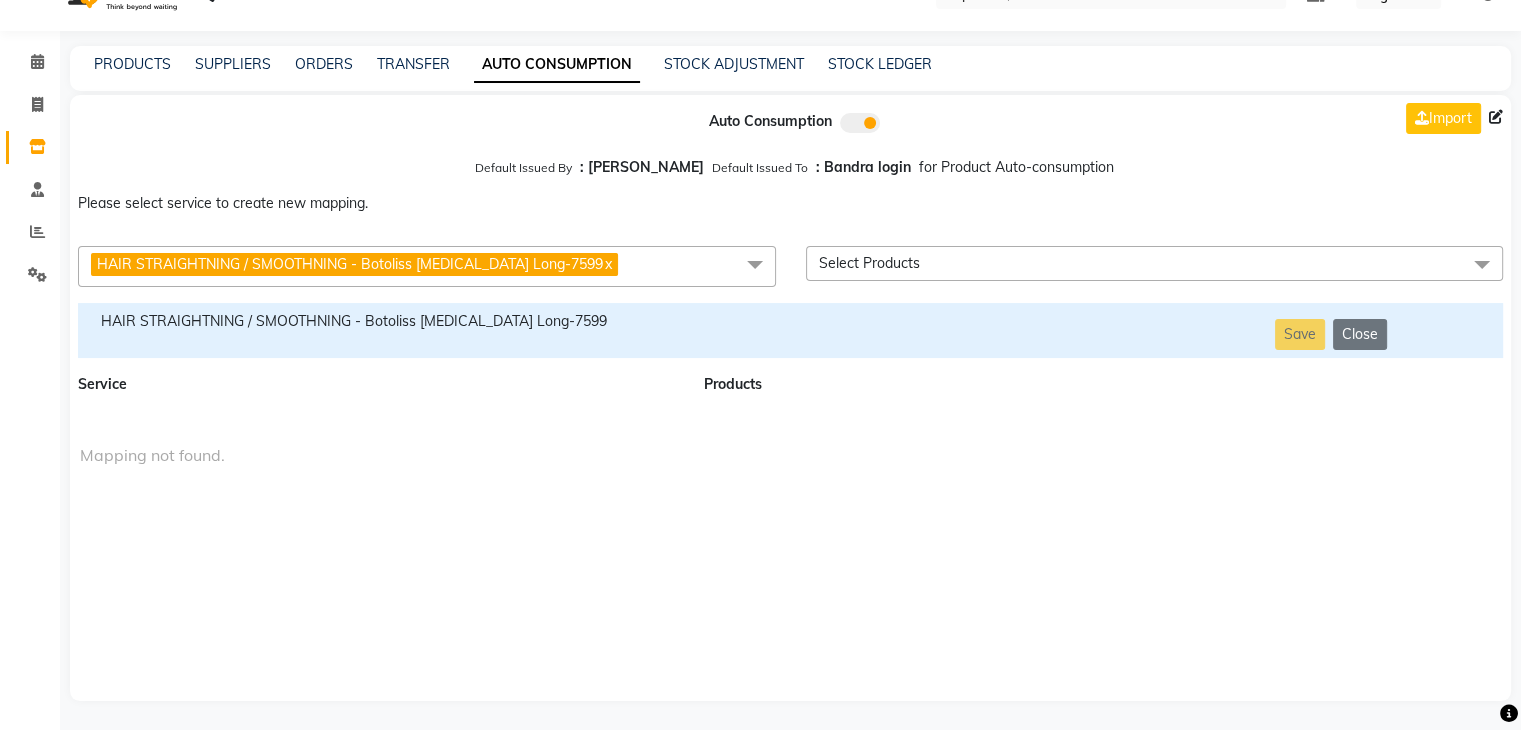 click on "HAIR STRAIGHTNING / SMOOTHNING - Botoliss [MEDICAL_DATA] Long-7599" at bounding box center [379, 321] 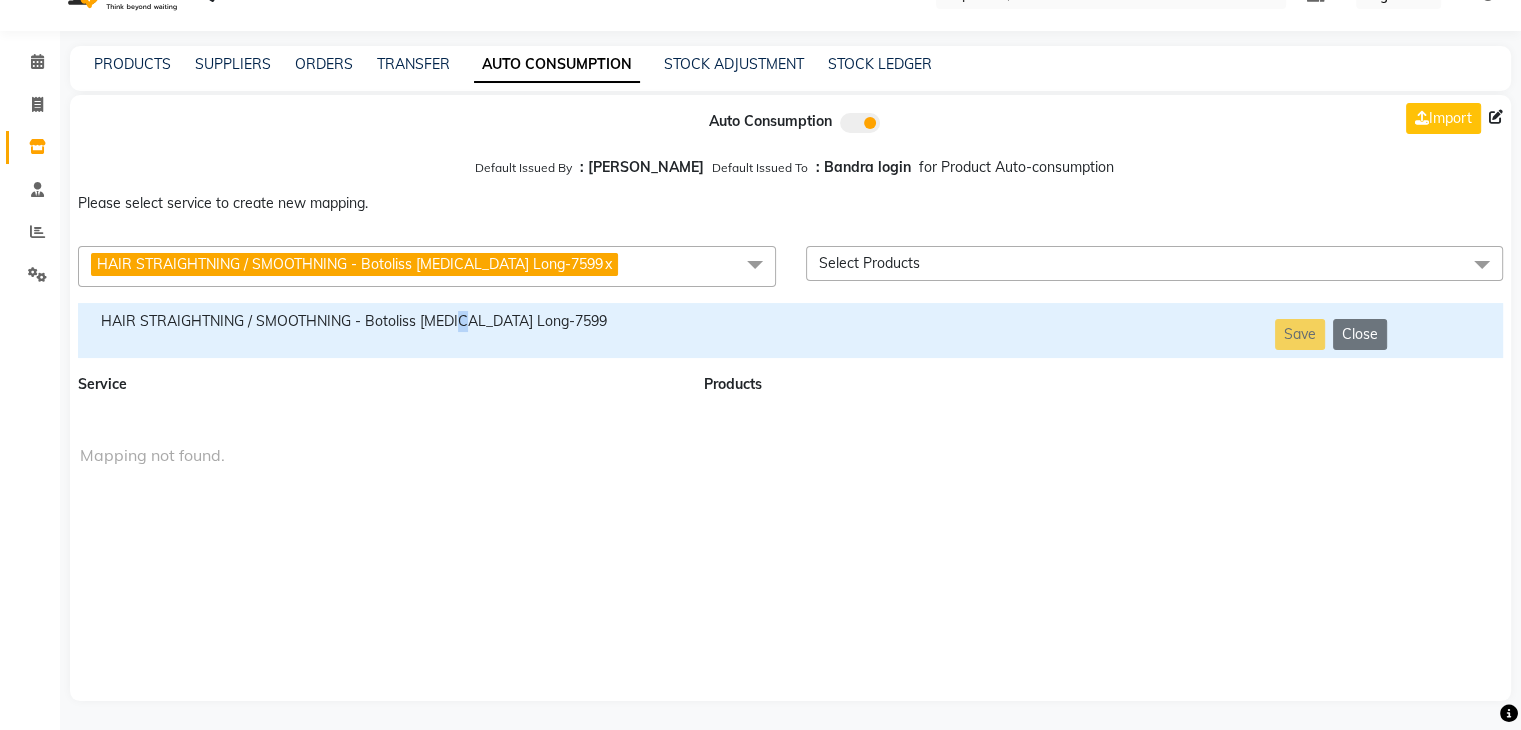 click on "HAIR STRAIGHTNING / SMOOTHNING - Botoliss [MEDICAL_DATA] Long-7599" at bounding box center (379, 321) 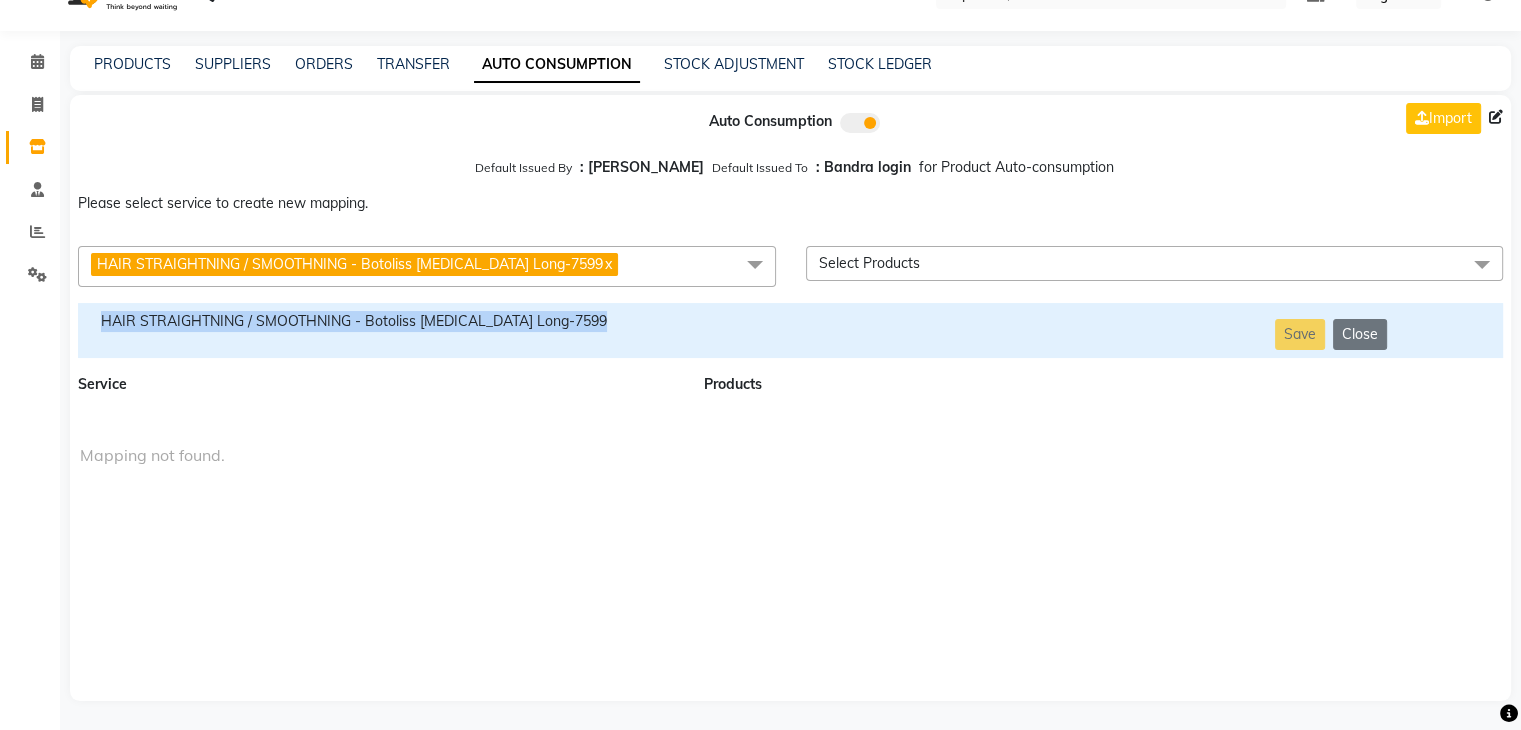 click on "HAIR STRAIGHTNING / SMOOTHNING - Botoliss [MEDICAL_DATA] Long-7599" at bounding box center [379, 321] 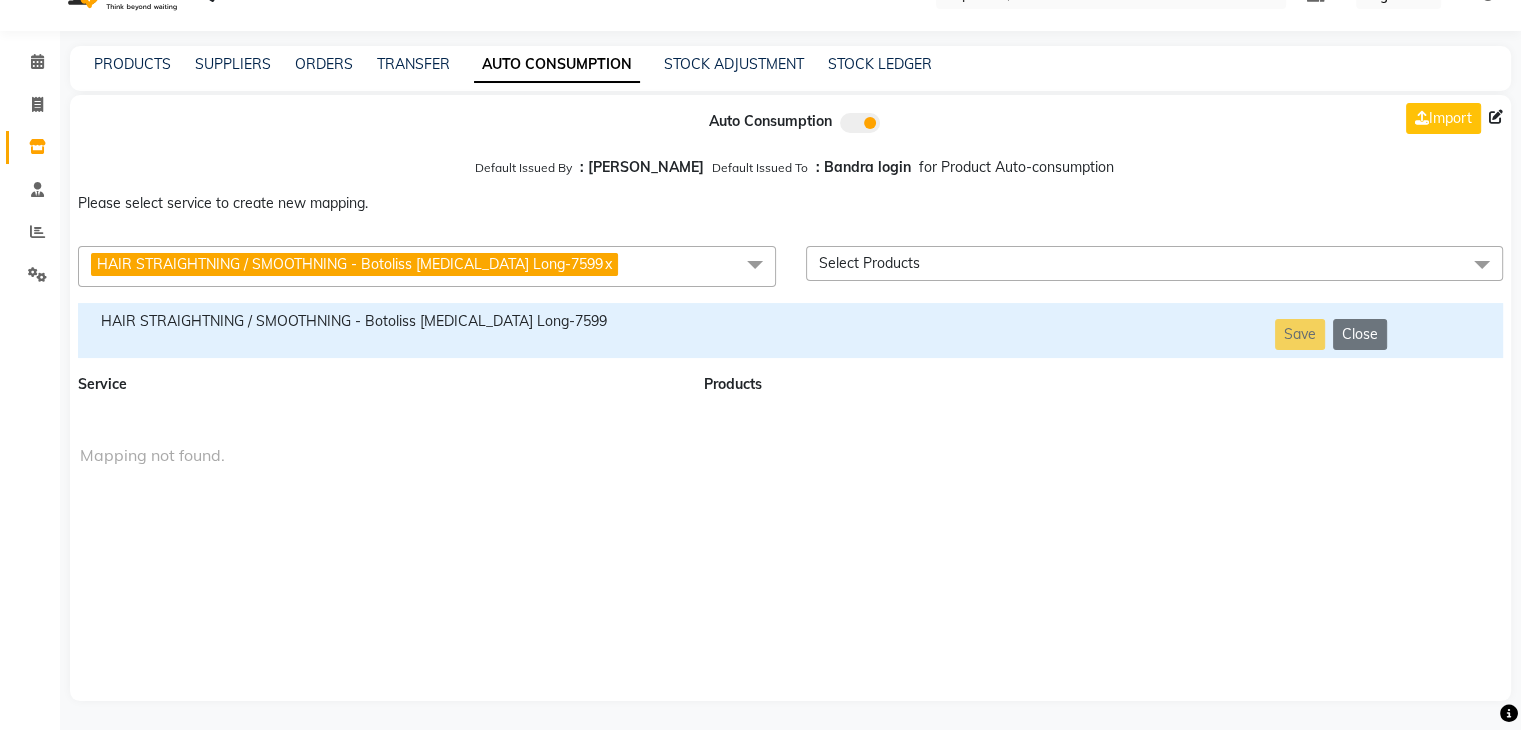 click on "HAIR STRAIGHTNING / SMOOTHNING - Botoliss [MEDICAL_DATA] Long-7599  x" at bounding box center (427, 266) 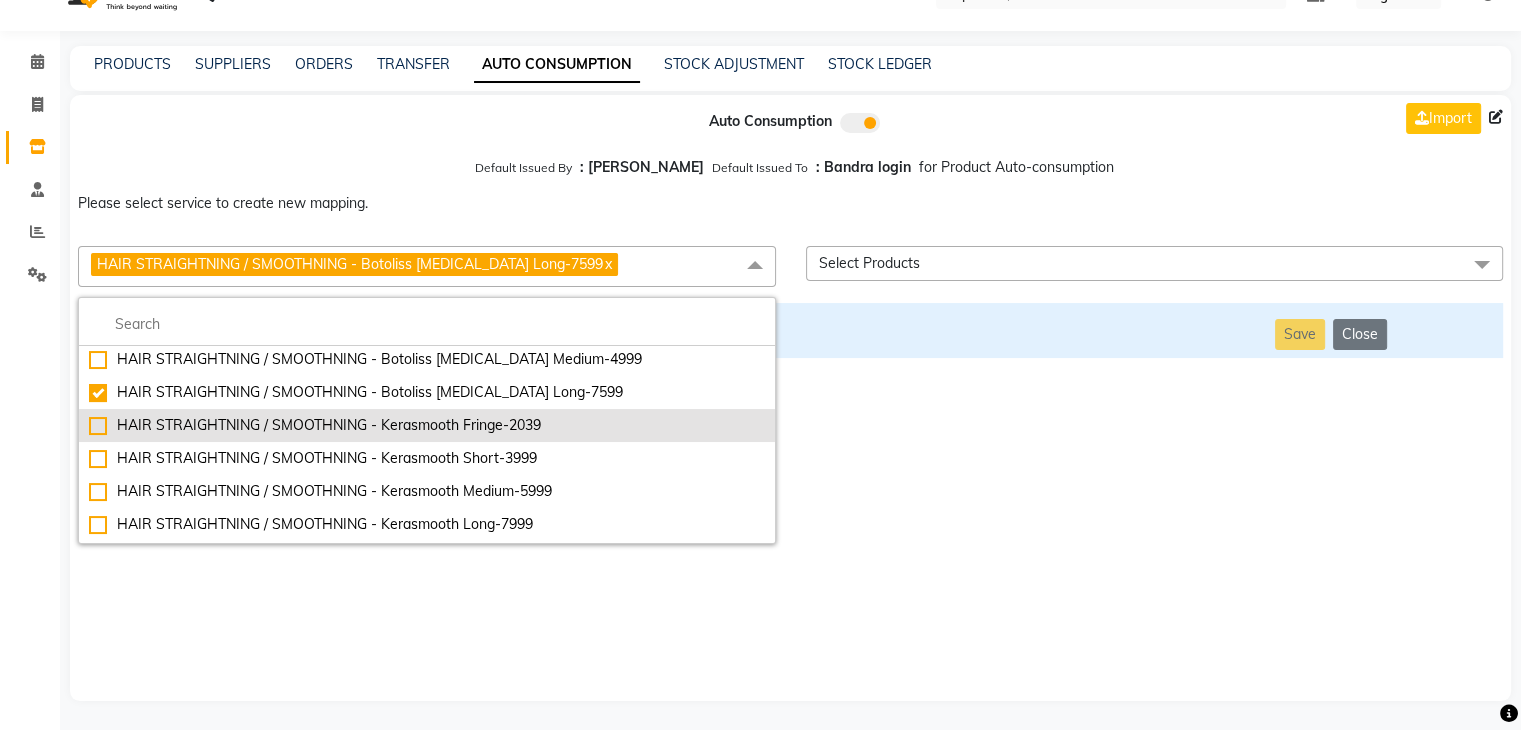 click on "HAIR STRAIGHTNING / SMOOTHNING - Kerasmooth Fringe-2039" at bounding box center (427, 425) 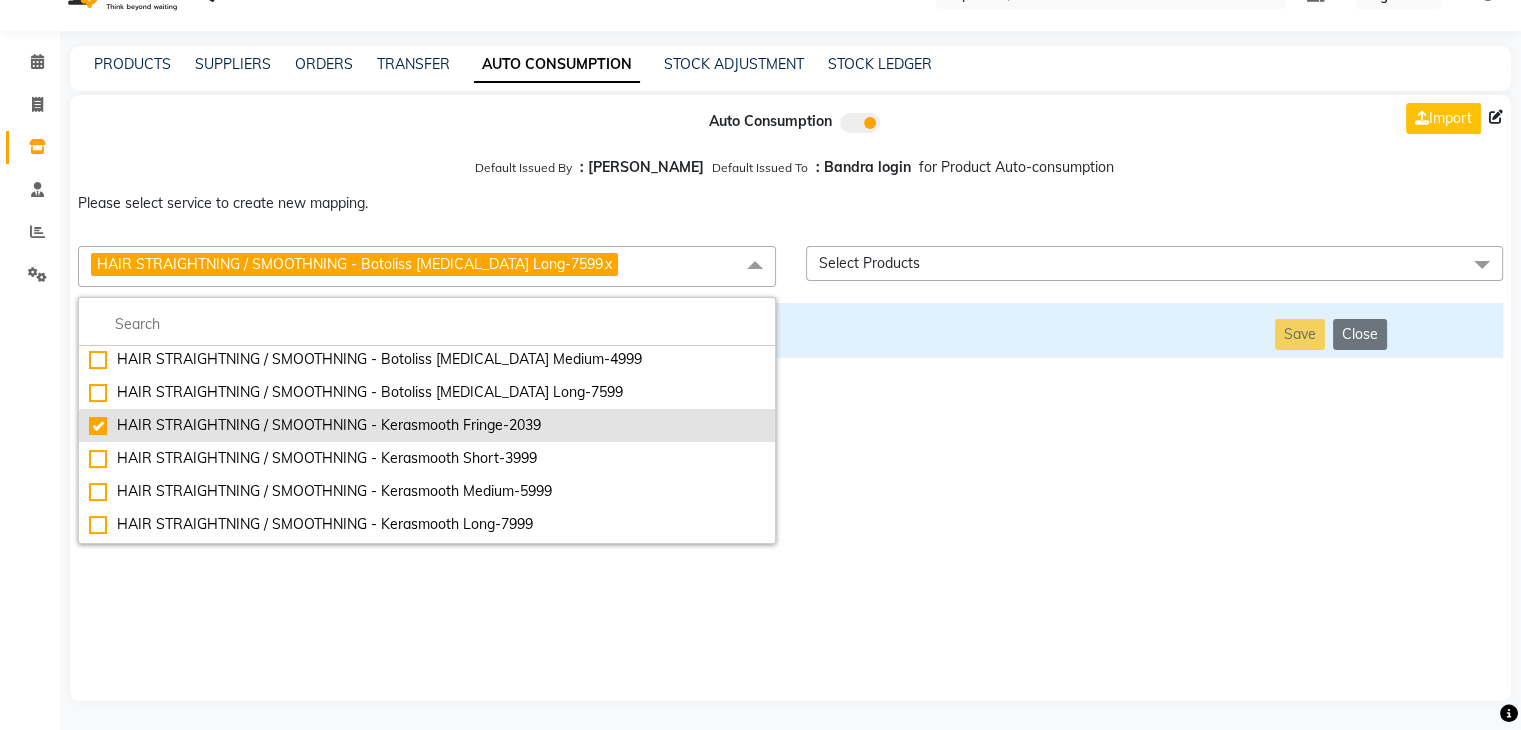 checkbox on "false" 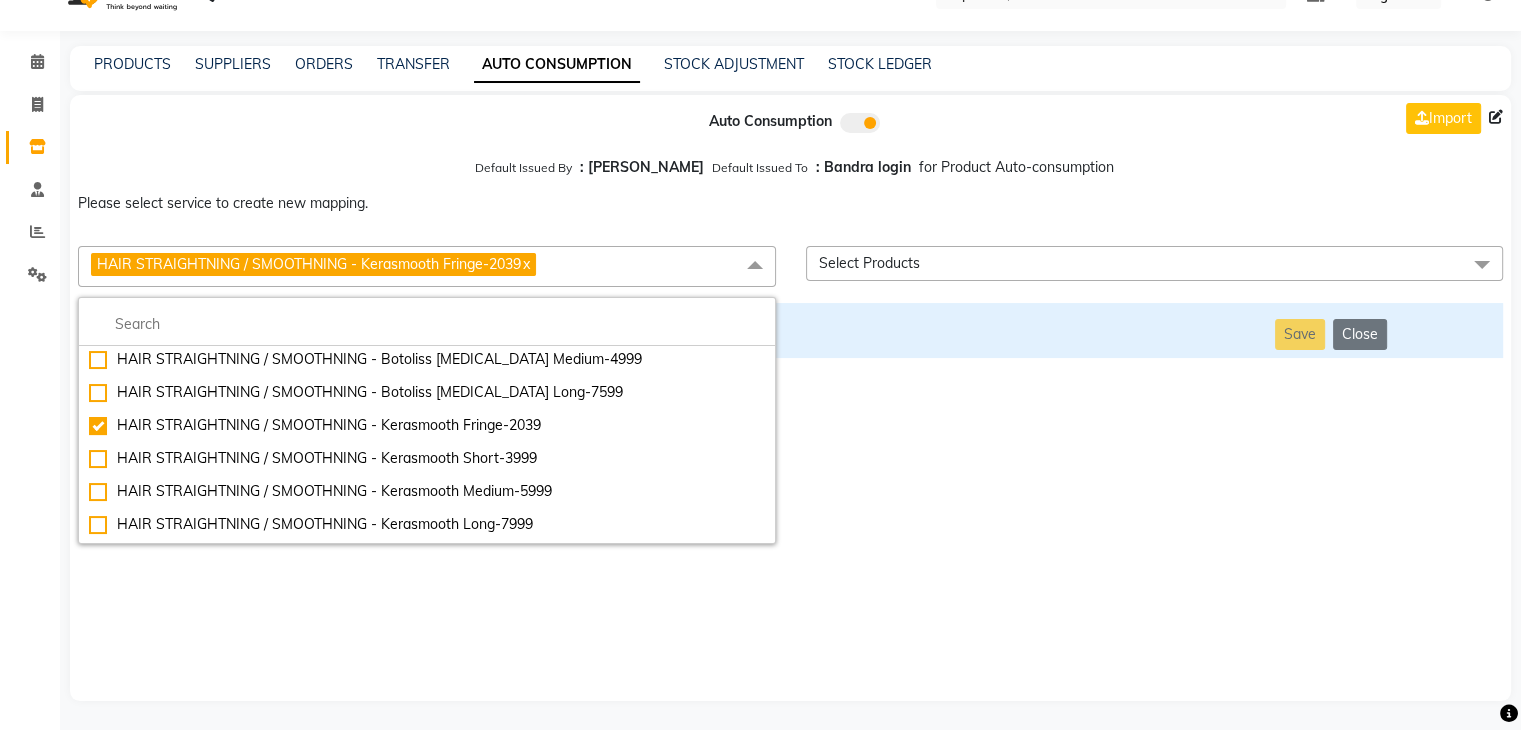 click on "Auto Consumption  Import Default Issued By  : [PERSON_NAME] Default Issued To  : Bandra login  for Product Auto-consumption  Please select service to create new mapping. HAIR STRAIGHTNING / SMOOTHNING - Kerasmooth Fringe-2039  x Essential Manicure w Scrub Essential Pedicure w Scrub Manicure + OPI Nail Ext + Gel Polish-3570 Manicure + T&T Nail Ext + Gel Polish T&T Nail Ext + T&T Gel Polish OPI Nail Ext + OPI Gel Polish T&T Refills + Gel Polish OPI Refills + Gel Polish Travel Allowance Waiting Charge HAIR REPAIR - Haircut HAIR REPAIR - Haircut for Kids HAIR REPAIR - Hair Wash HAIR REPAIR - Hair Wash Premium HAIR REPAIR - Full Head Shave HAIR REPAIR - Hair Design HAIR REPAIR - Hairstyling HAIR REPAIR - Threading HAIR REPAIR - [PERSON_NAME] Edging HAIR REPAIR - [PERSON_NAME] Edging Premium HAIR REPAIR - Razor Shave HAIR REPAIR - Razor Shave Premium HAIR REPAIR - Luxury Steam Shaving HAIR REPAIR - Fade Hair Cut HAIR SPA RITUALS - Hairoticmen Argan Spa HAIR SPA RITUALS - Wella Deep Nourishing Spa HAIR SPA RITUALS - Olaplex Ritual" at bounding box center [790, 398] 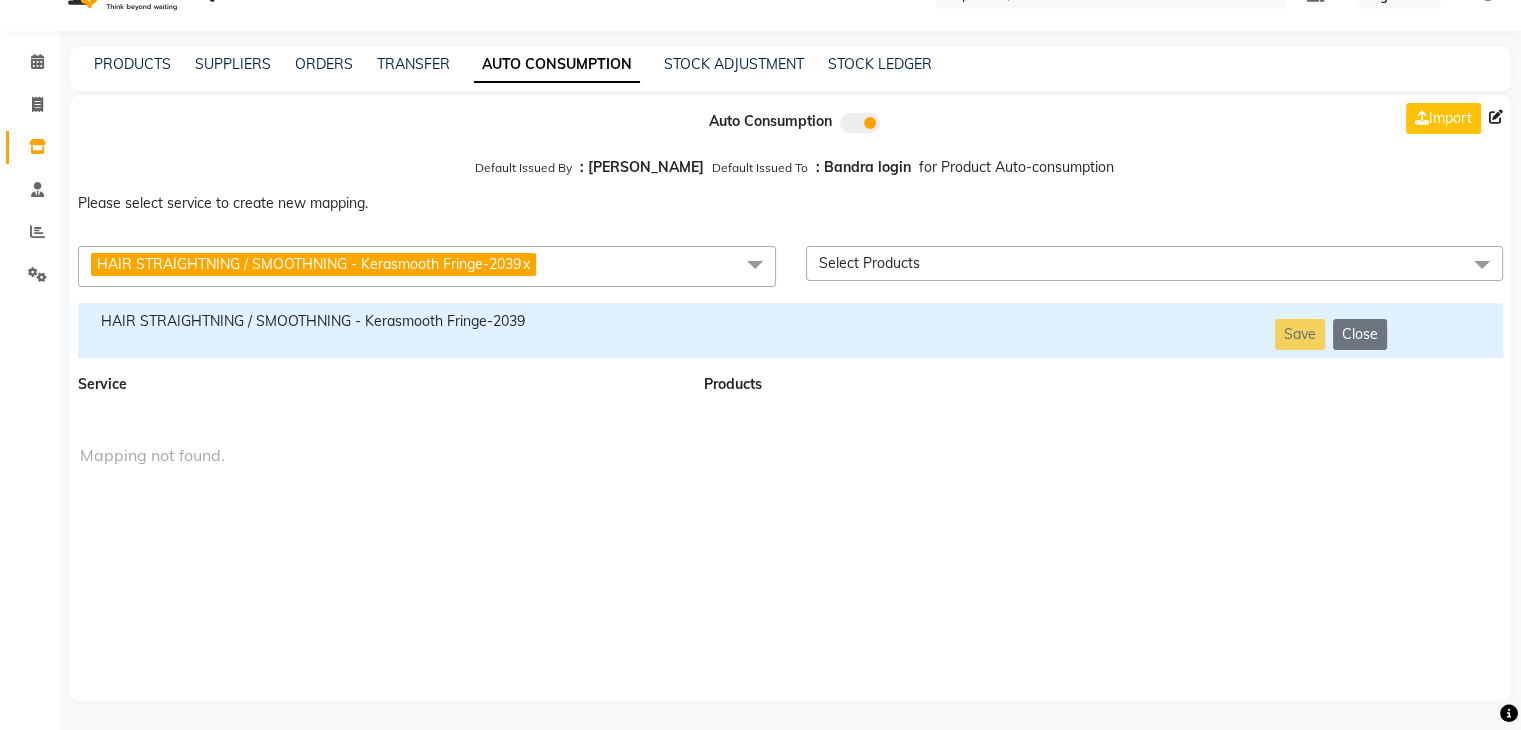 click on "HAIR STRAIGHTNING / SMOOTHNING - Kerasmooth Fringe-2039" at bounding box center [379, 321] 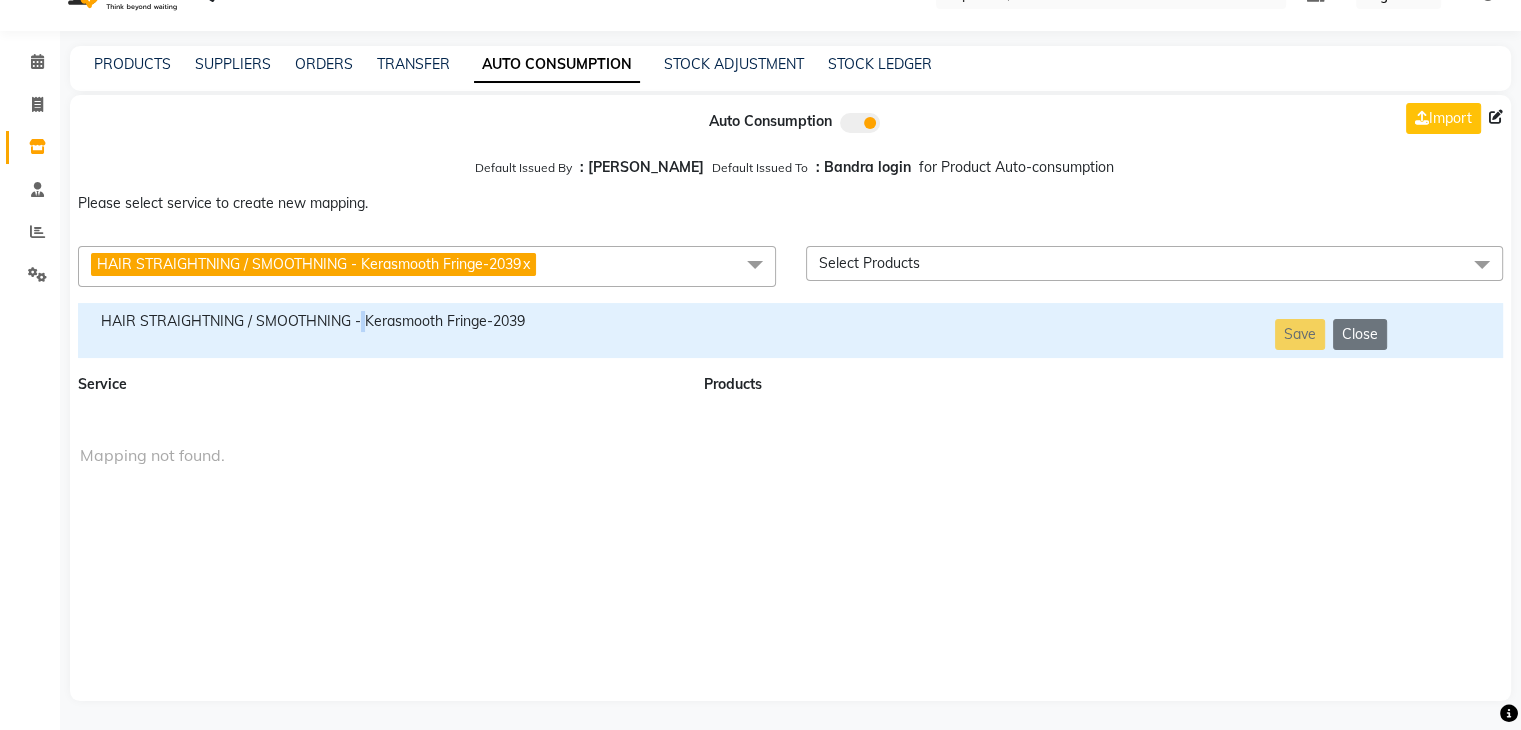 click on "HAIR STRAIGHTNING / SMOOTHNING - Kerasmooth Fringe-2039" at bounding box center (379, 321) 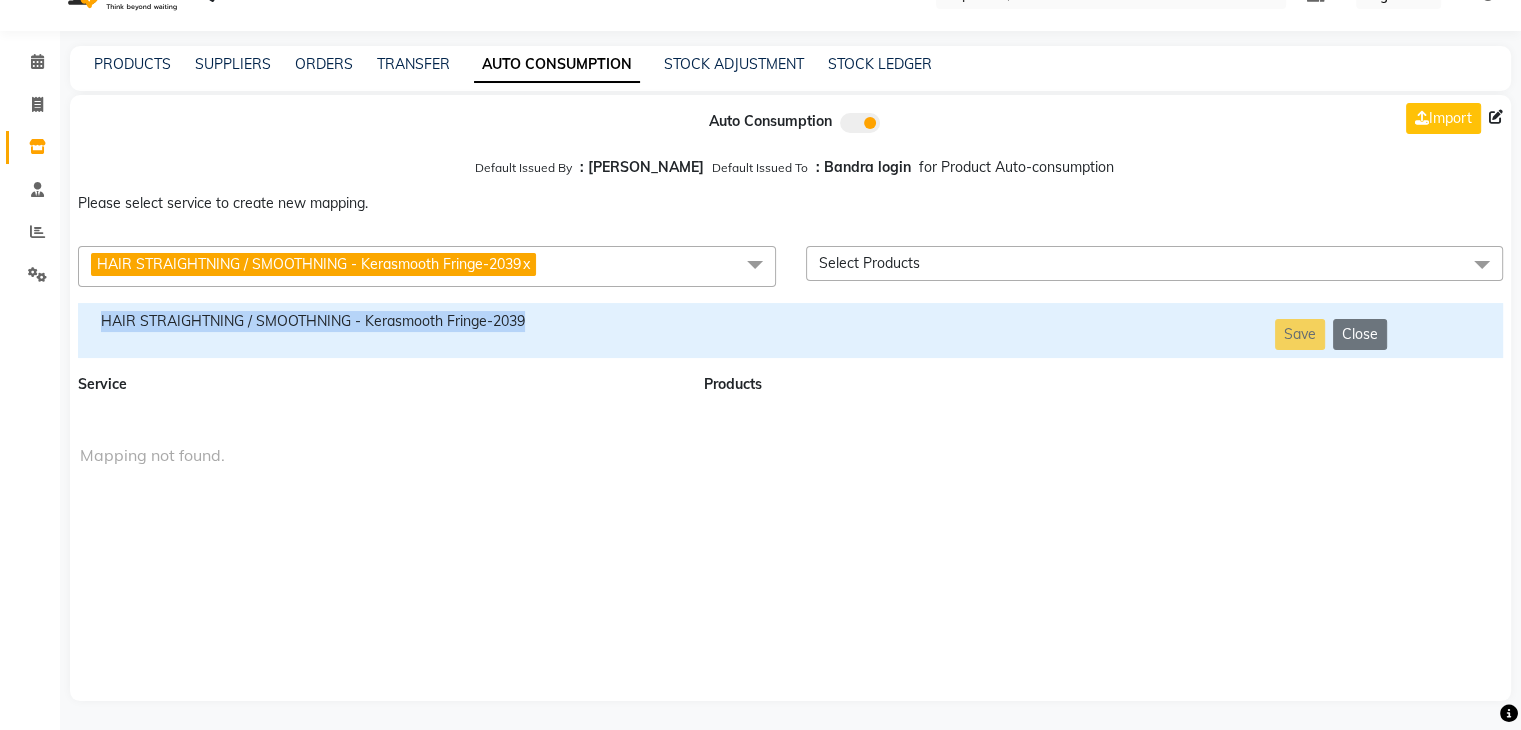 click on "HAIR STRAIGHTNING / SMOOTHNING - Kerasmooth Fringe-2039" at bounding box center (379, 321) 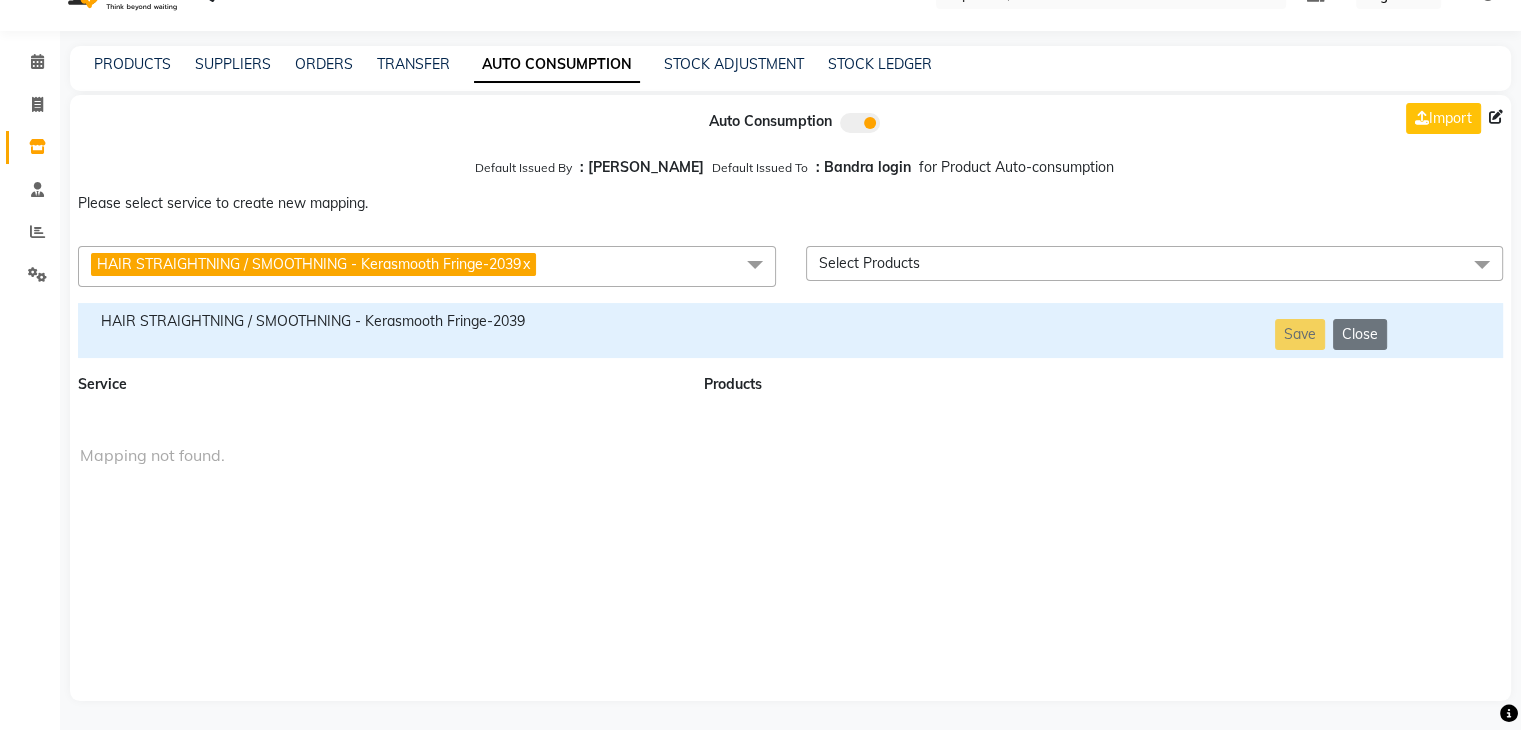 click on "HAIR STRAIGHTNING / SMOOTHNING - Kerasmooth Fringe-2039  x" at bounding box center [427, 266] 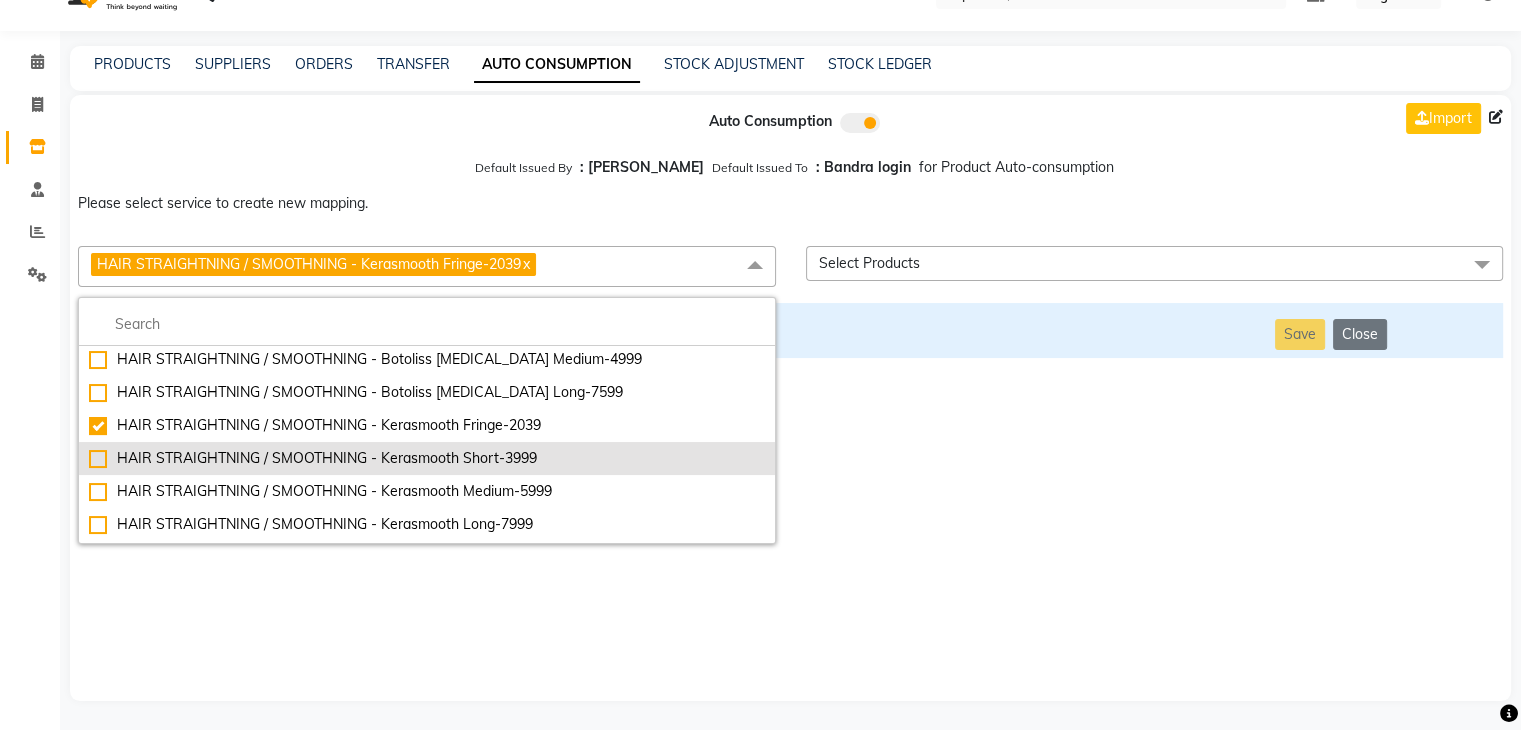 click on "HAIR STRAIGHTNING / SMOOTHNING - Kerasmooth Short-3999" at bounding box center (427, 458) 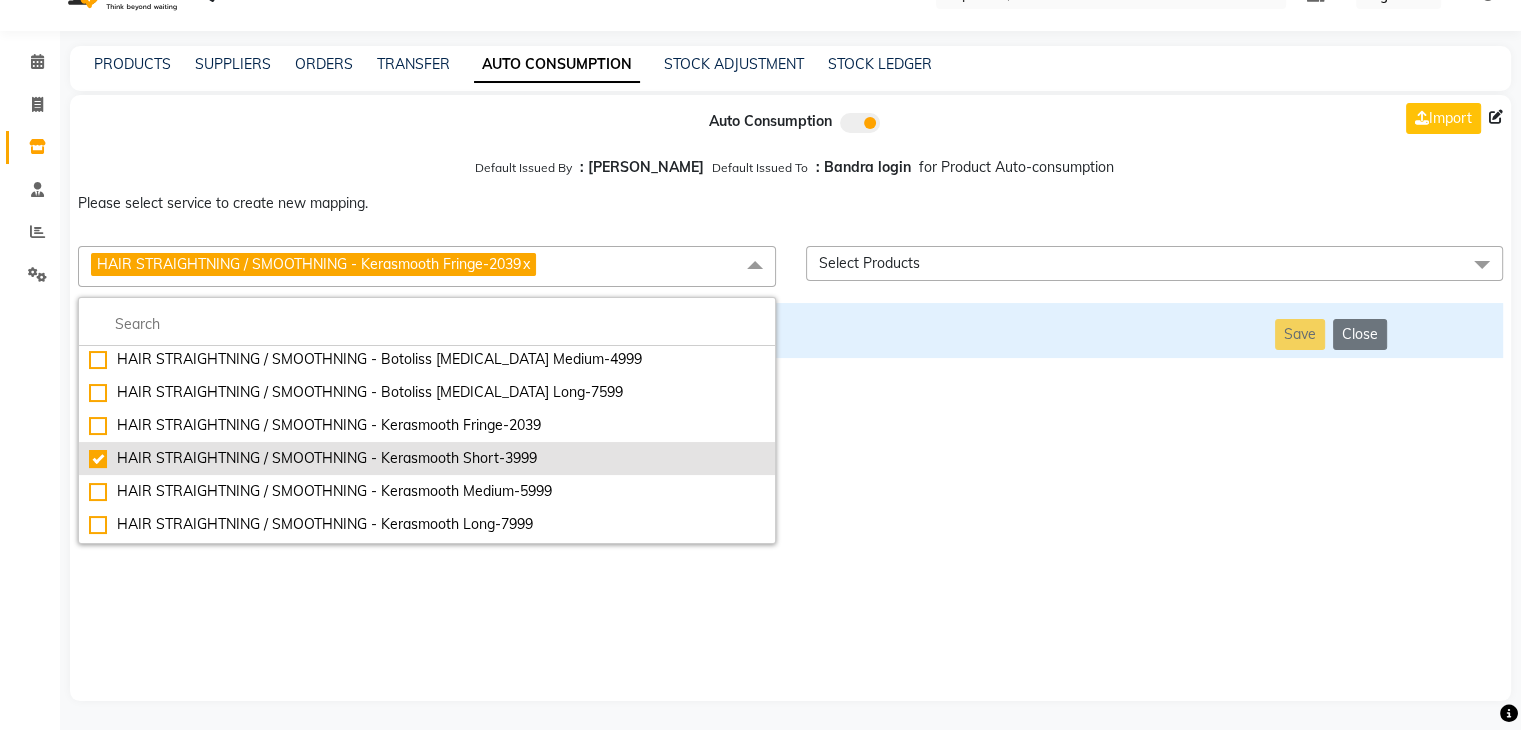checkbox on "false" 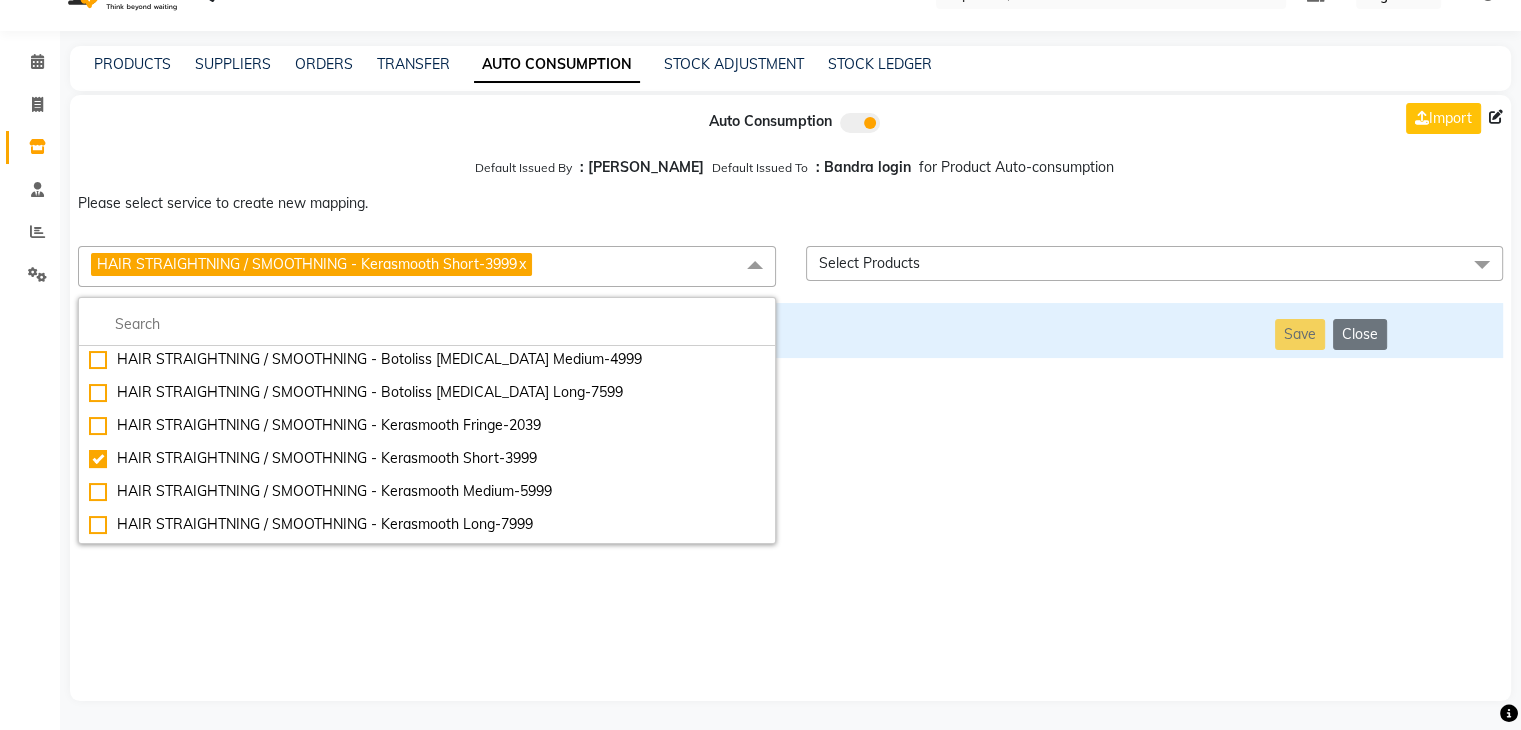 click on "Auto Consumption  Import Default Issued By  : [PERSON_NAME] Default Issued To  : Bandra login  for Product Auto-consumption  Please select service to create new mapping. HAIR STRAIGHTNING / SMOOTHNING - Kerasmooth Short-3999  x Essential Manicure w Scrub Essential Pedicure w Scrub Manicure + OPI Nail Ext + Gel Polish-3570 Manicure + T&T Nail Ext + Gel Polish T&T Nail Ext + T&T Gel Polish OPI Nail Ext + OPI Gel Polish T&T Refills + Gel Polish OPI Refills + Gel Polish Travel Allowance Waiting Charge HAIR REPAIR - Haircut HAIR REPAIR - Haircut for Kids HAIR REPAIR - Hair Wash HAIR REPAIR - Hair Wash Premium HAIR REPAIR - Full Head Shave HAIR REPAIR - Hair Design HAIR REPAIR - Hairstyling HAIR REPAIR - Threading HAIR REPAIR - [PERSON_NAME] Edging HAIR REPAIR - [PERSON_NAME] Edging Premium HAIR REPAIR - Razor Shave HAIR REPAIR - Razor Shave Premium HAIR REPAIR - Luxury Steam Shaving HAIR REPAIR - Fade Hair Cut HAIR SPA RITUALS - Hairoticmen Argan Spa HAIR SPA RITUALS - Wella Deep Nourishing Spa HAIR SPA RITUALS - Botoliss Hair Spa" at bounding box center [790, 398] 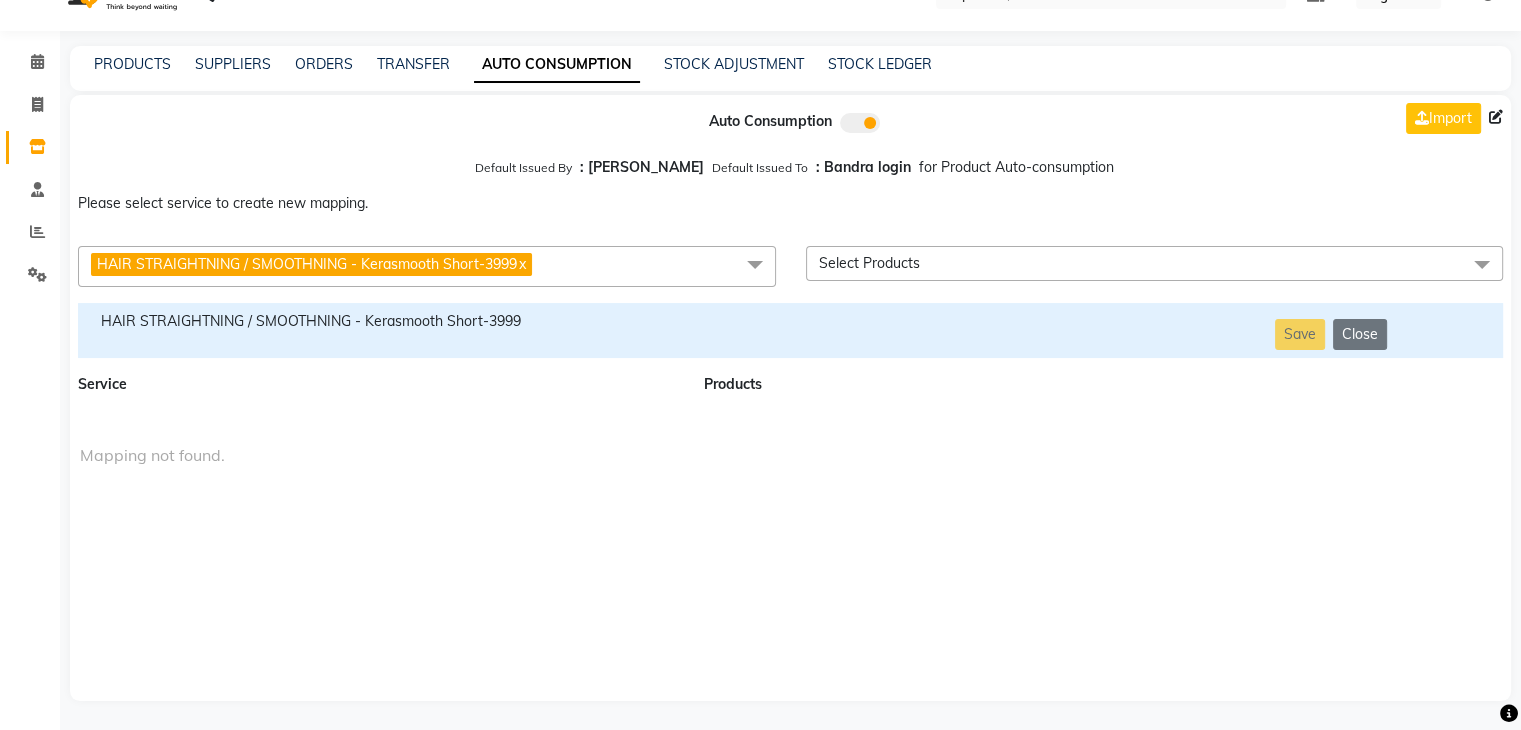 click on "HAIR STRAIGHTNING / SMOOTHNING - Kerasmooth Short-3999" at bounding box center (379, 321) 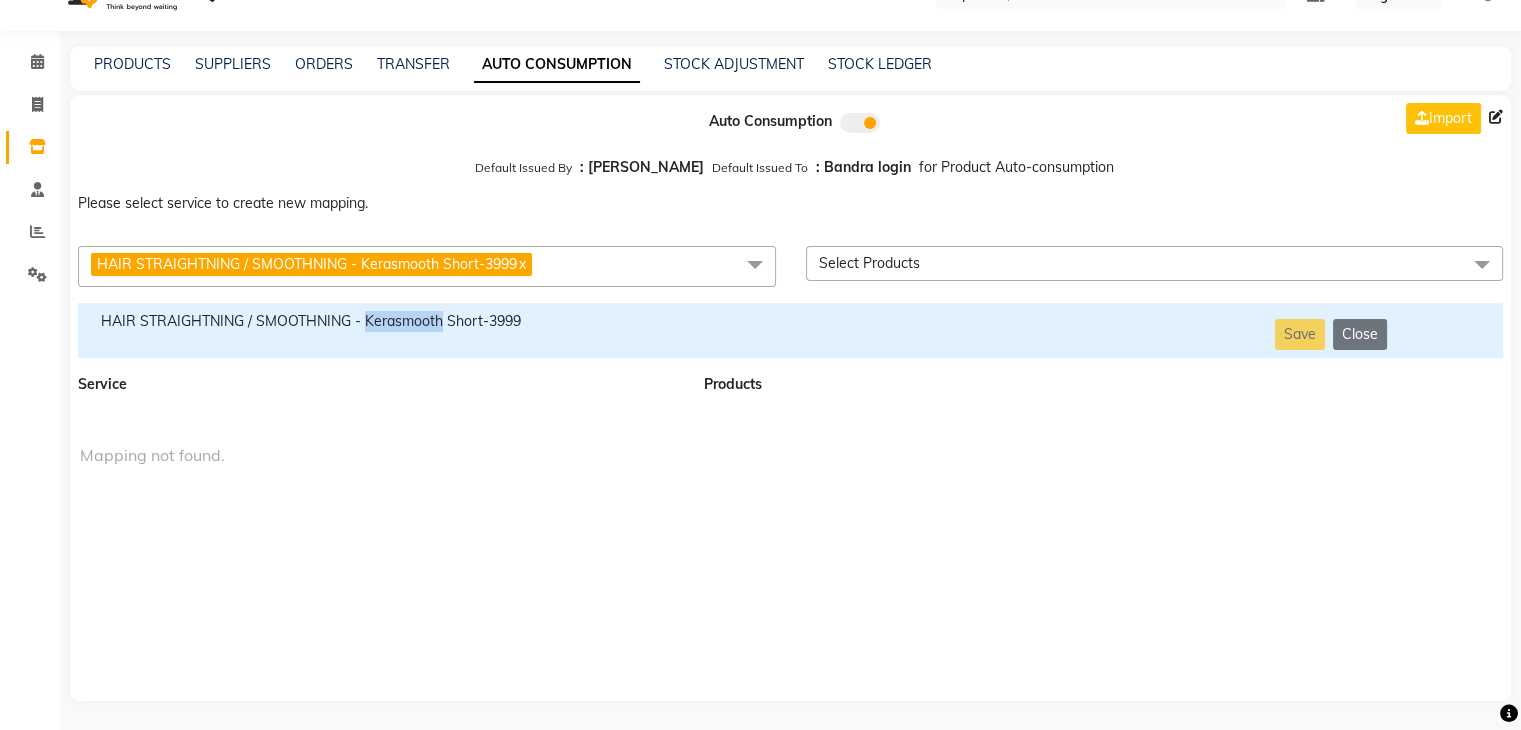 click on "HAIR STRAIGHTNING / SMOOTHNING - Kerasmooth Short-3999" at bounding box center (379, 321) 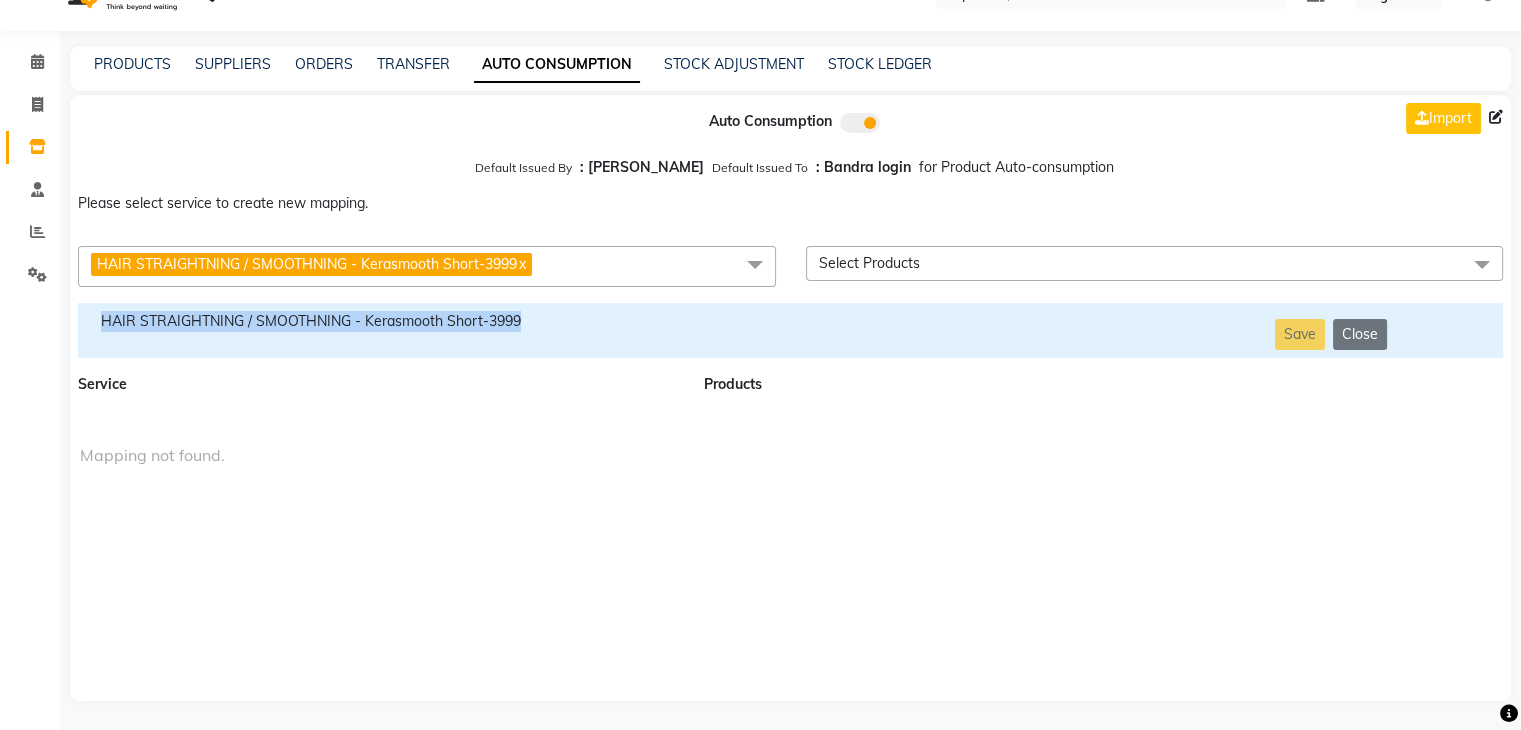 click on "HAIR STRAIGHTNING / SMOOTHNING - Kerasmooth Short-3999" at bounding box center (379, 321) 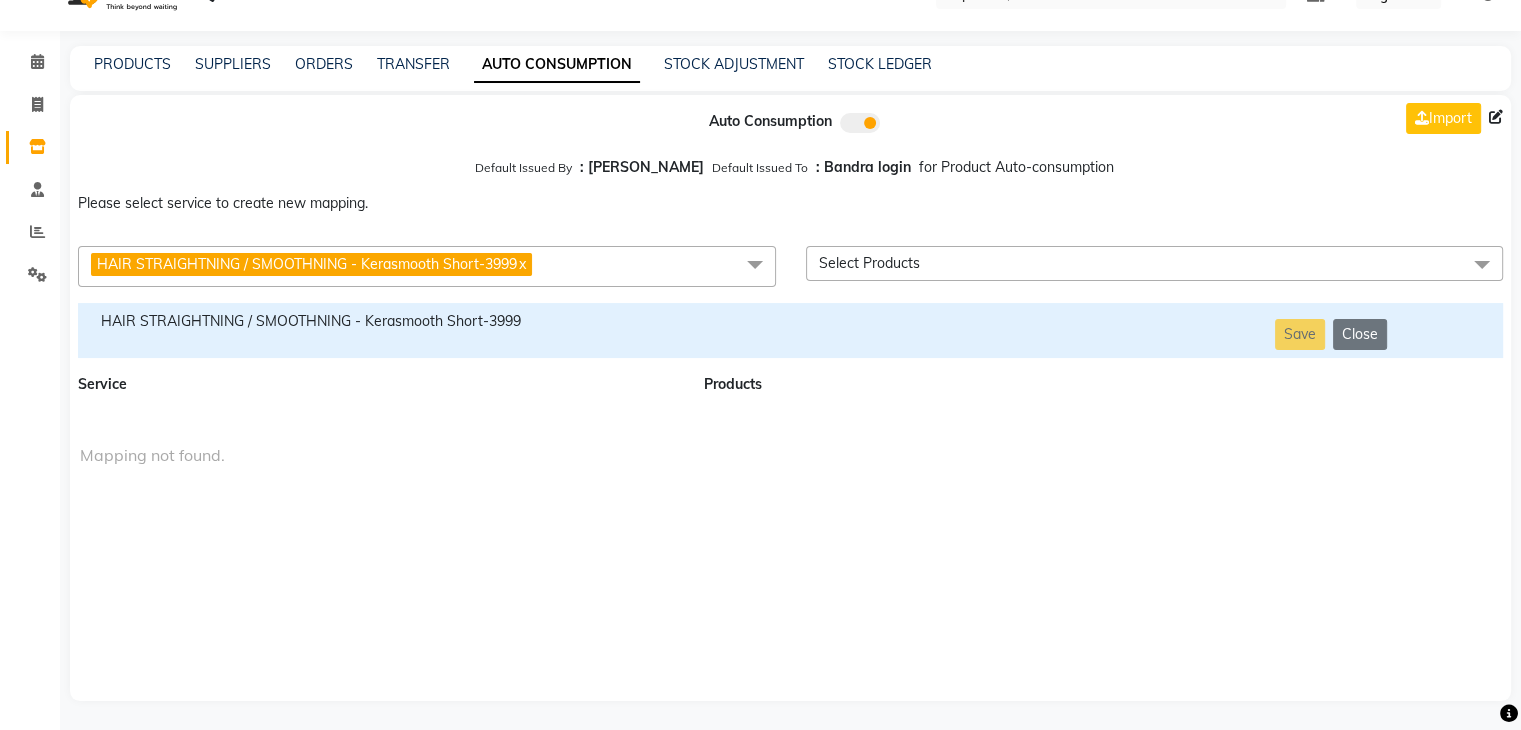 click on "HAIR STRAIGHTNING / SMOOTHNING - Kerasmooth Short-3999  x" at bounding box center [427, 266] 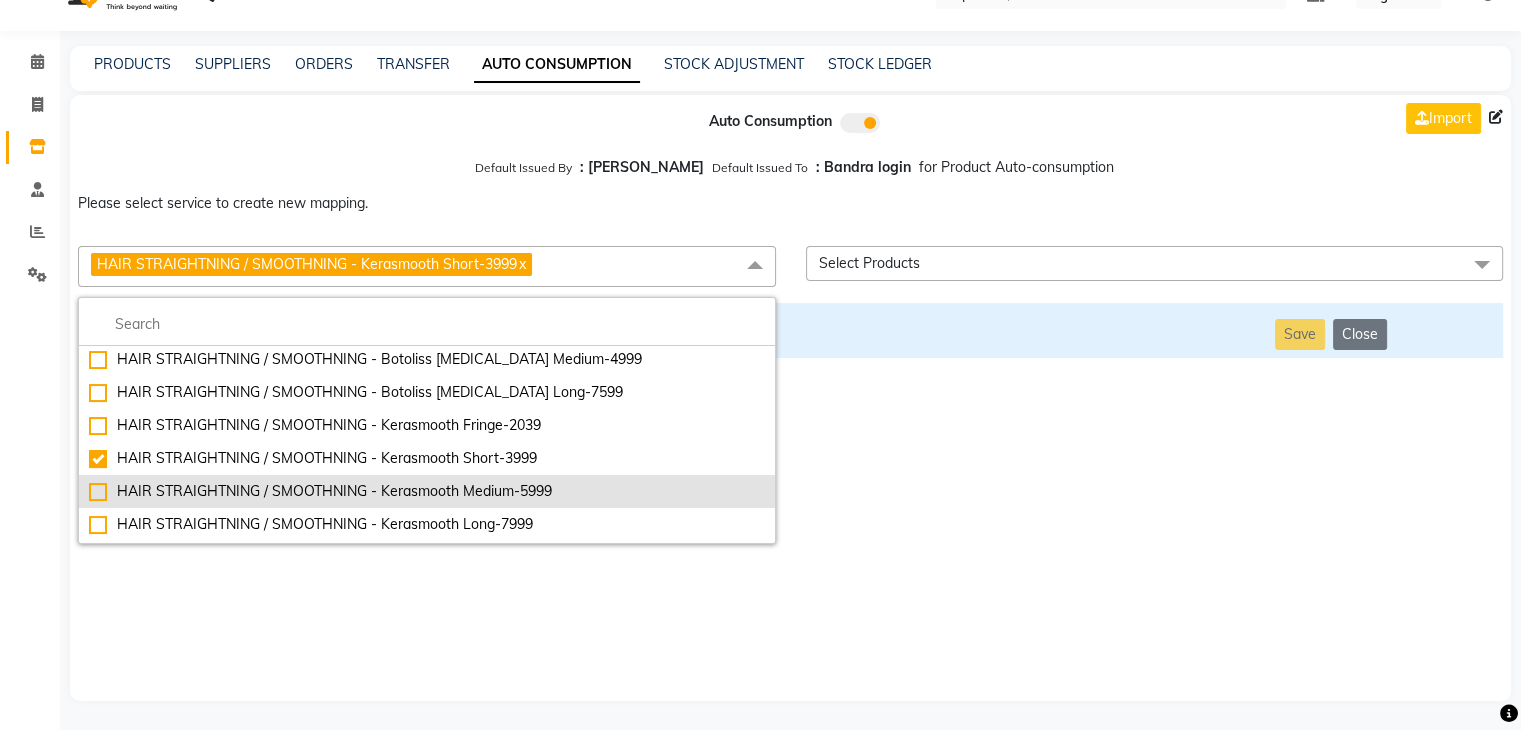 click on "HAIR STRAIGHTNING / SMOOTHNING - Kerasmooth Medium-5999" at bounding box center (427, 491) 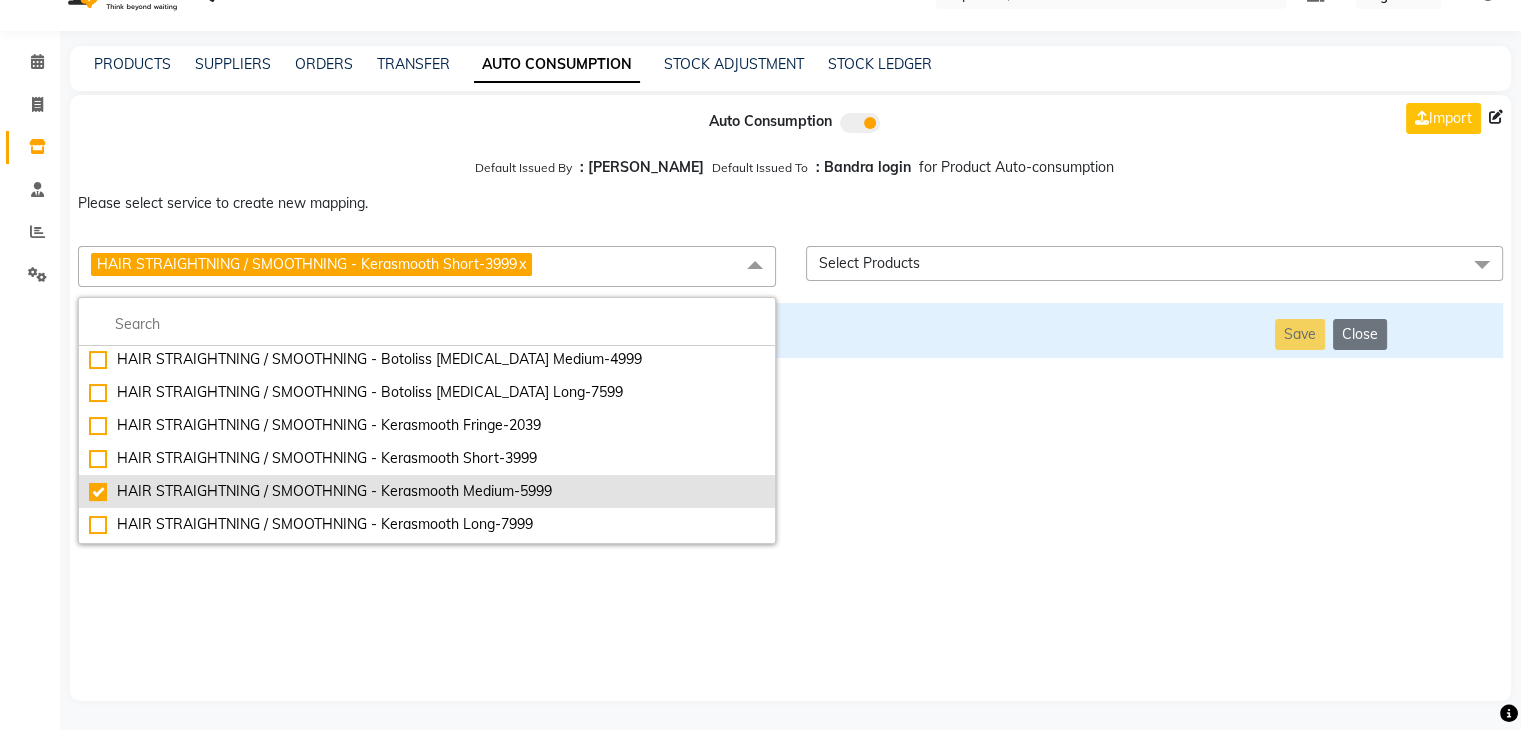 checkbox on "false" 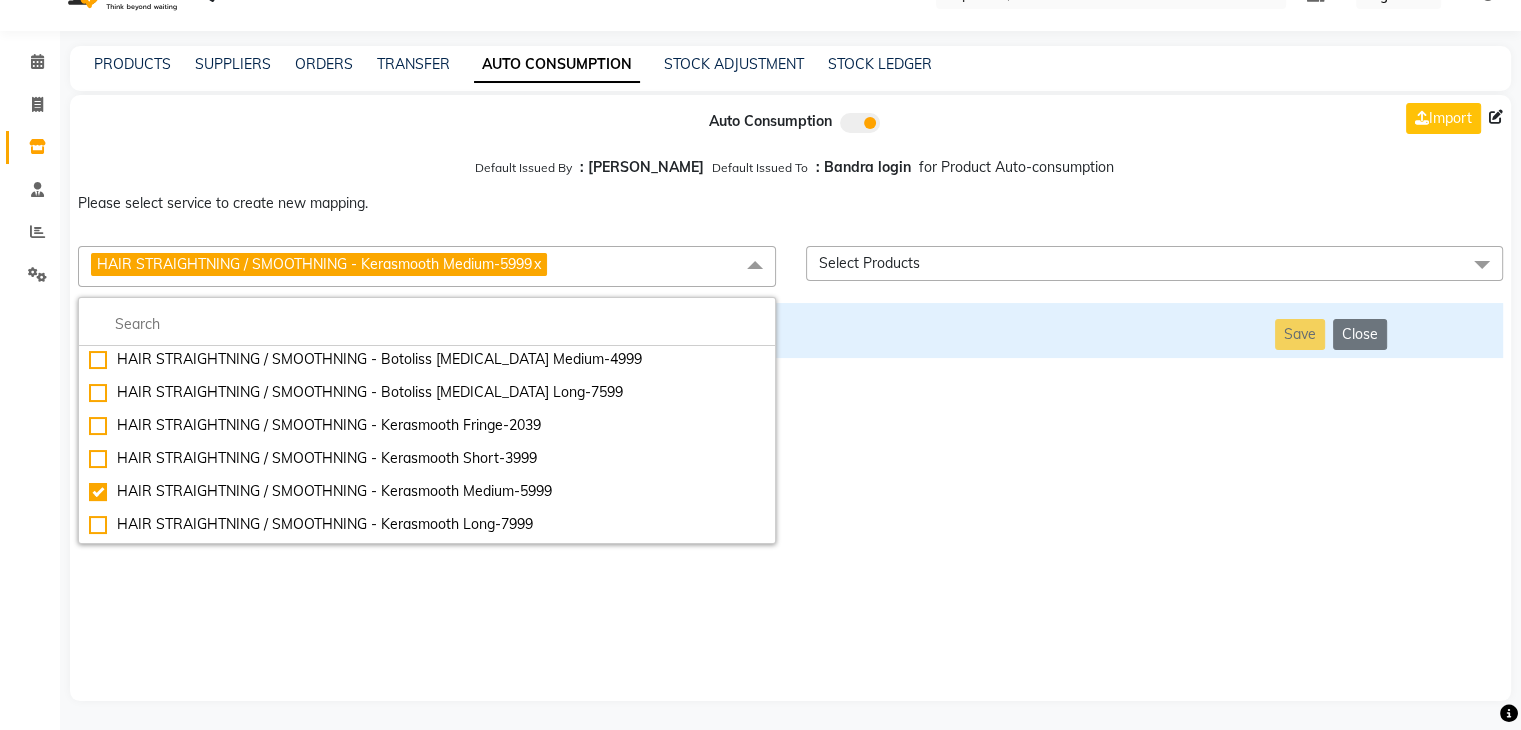 click on "Auto Consumption  Import Default Issued By  : [PERSON_NAME] Default Issued To  : Bandra login  for Product Auto-consumption  Please select service to create new mapping. HAIR STRAIGHTNING / SMOOTHNING - Kerasmooth Medium-5999  x Essential Manicure w Scrub Essential Pedicure w Scrub Manicure + OPI Nail Ext + Gel Polish-3570 Manicure + T&T Nail Ext + Gel Polish T&T Nail Ext + T&T Gel Polish OPI Nail Ext + OPI Gel Polish T&T Refills + Gel Polish OPI Refills + Gel Polish Travel Allowance Waiting Charge HAIR REPAIR - Haircut HAIR REPAIR - Haircut for Kids HAIR REPAIR - Hair Wash HAIR REPAIR - Hair Wash Premium HAIR REPAIR - Full Head Shave HAIR REPAIR - Hair Design HAIR REPAIR - Hairstyling HAIR REPAIR - Threading HAIR REPAIR - [PERSON_NAME] Edging HAIR REPAIR - [PERSON_NAME] Edging Premium HAIR REPAIR - Razor Shave HAIR REPAIR - Razor Shave Premium HAIR REPAIR - Luxury Steam Shaving HAIR REPAIR - Fade Hair Cut HAIR SPA RITUALS - Hairoticmen Argan Spa HAIR SPA RITUALS - Wella Deep Nourishing Spa HAIR SPA RITUALS - Olaplex Ritual" at bounding box center (790, 398) 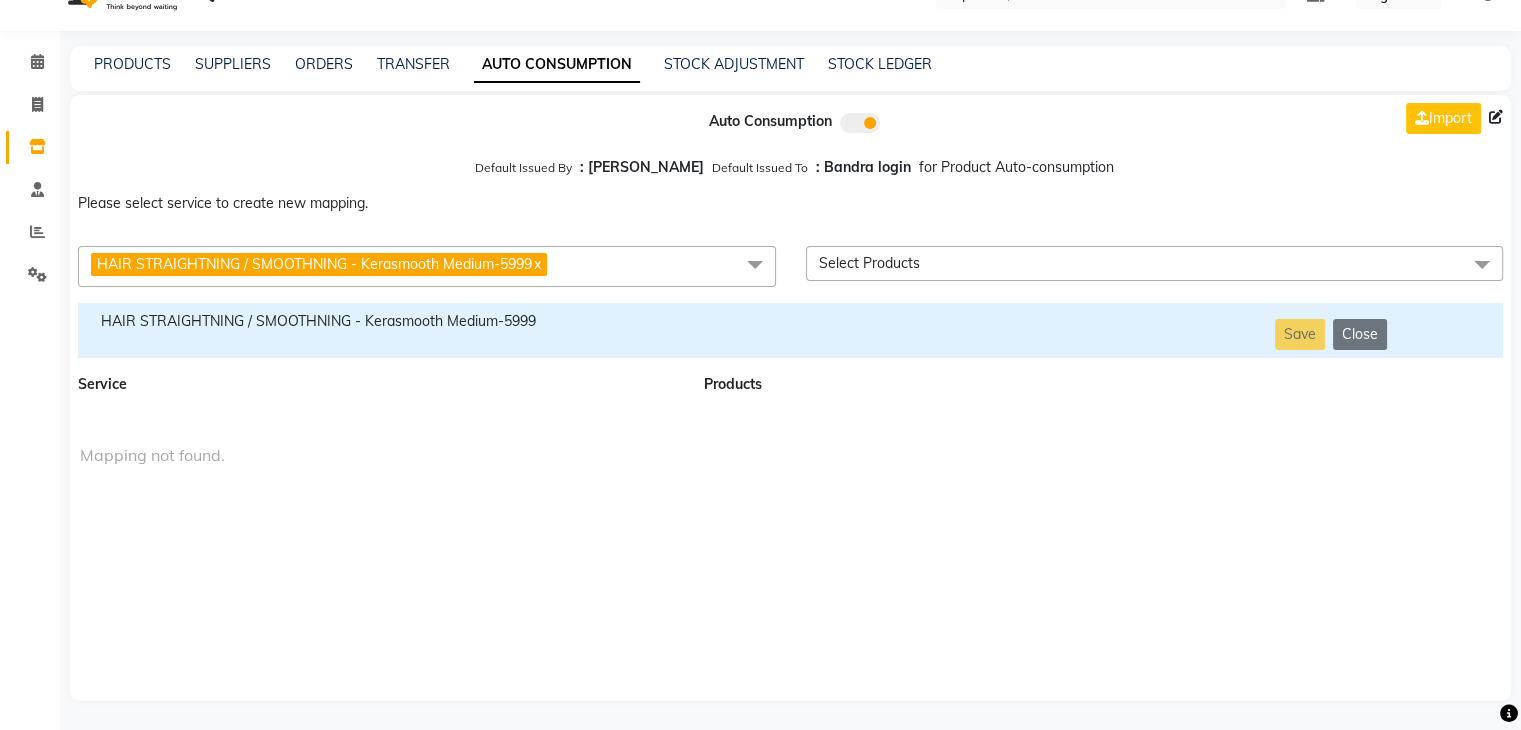 click on "HAIR STRAIGHTNING / SMOOTHNING - Kerasmooth Medium-5999" at bounding box center [379, 321] 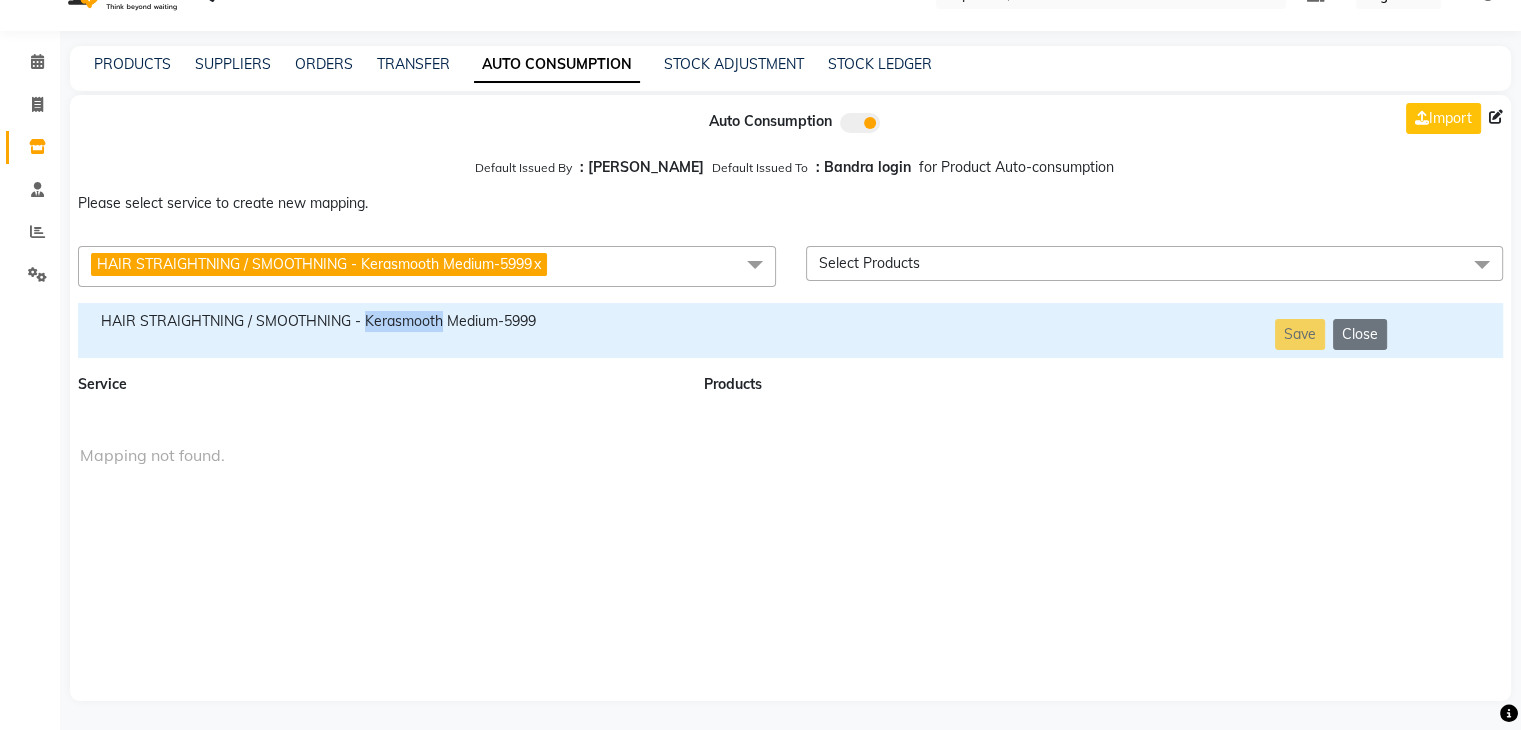 click on "HAIR STRAIGHTNING / SMOOTHNING - Kerasmooth Medium-5999" at bounding box center (379, 321) 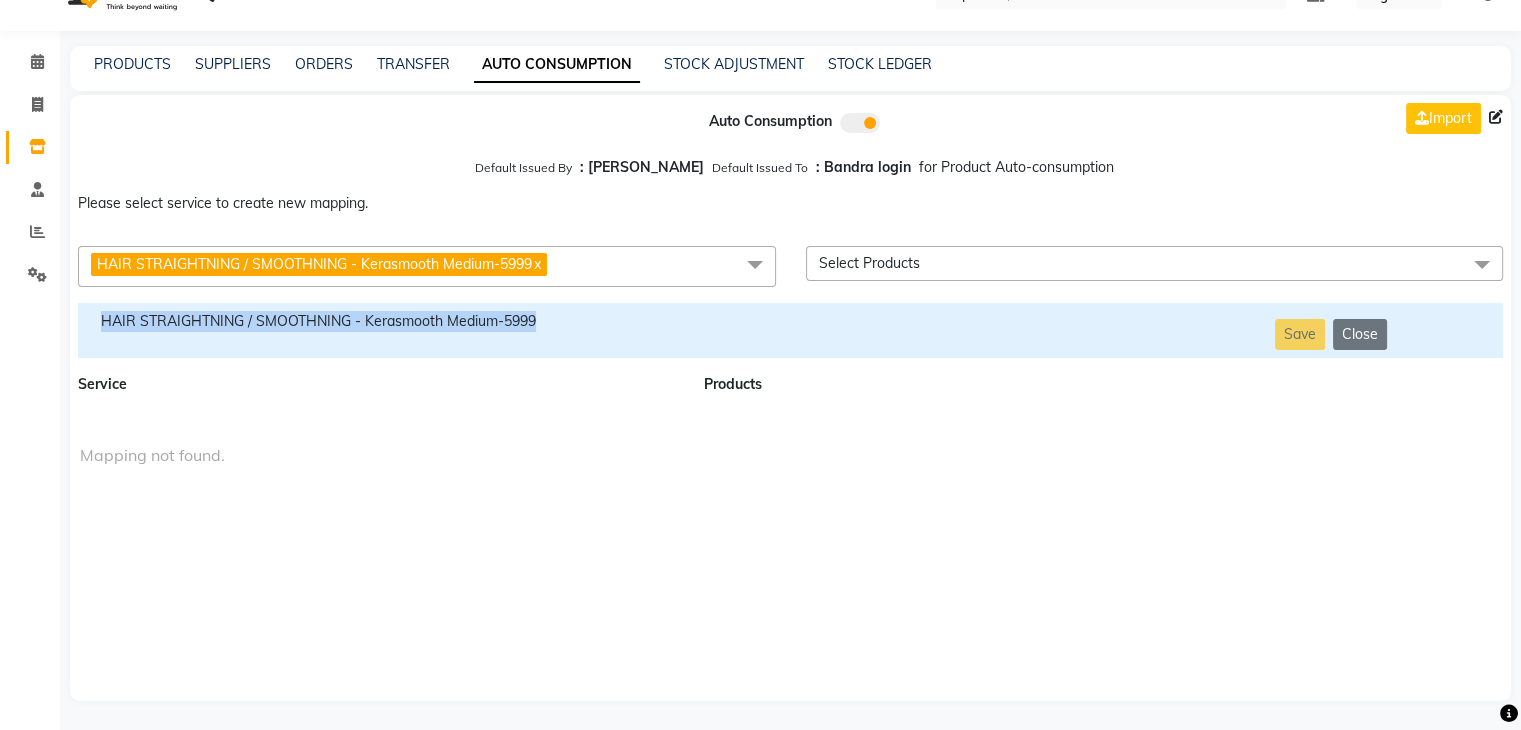 click on "HAIR STRAIGHTNING / SMOOTHNING - Kerasmooth Medium-5999" at bounding box center (379, 321) 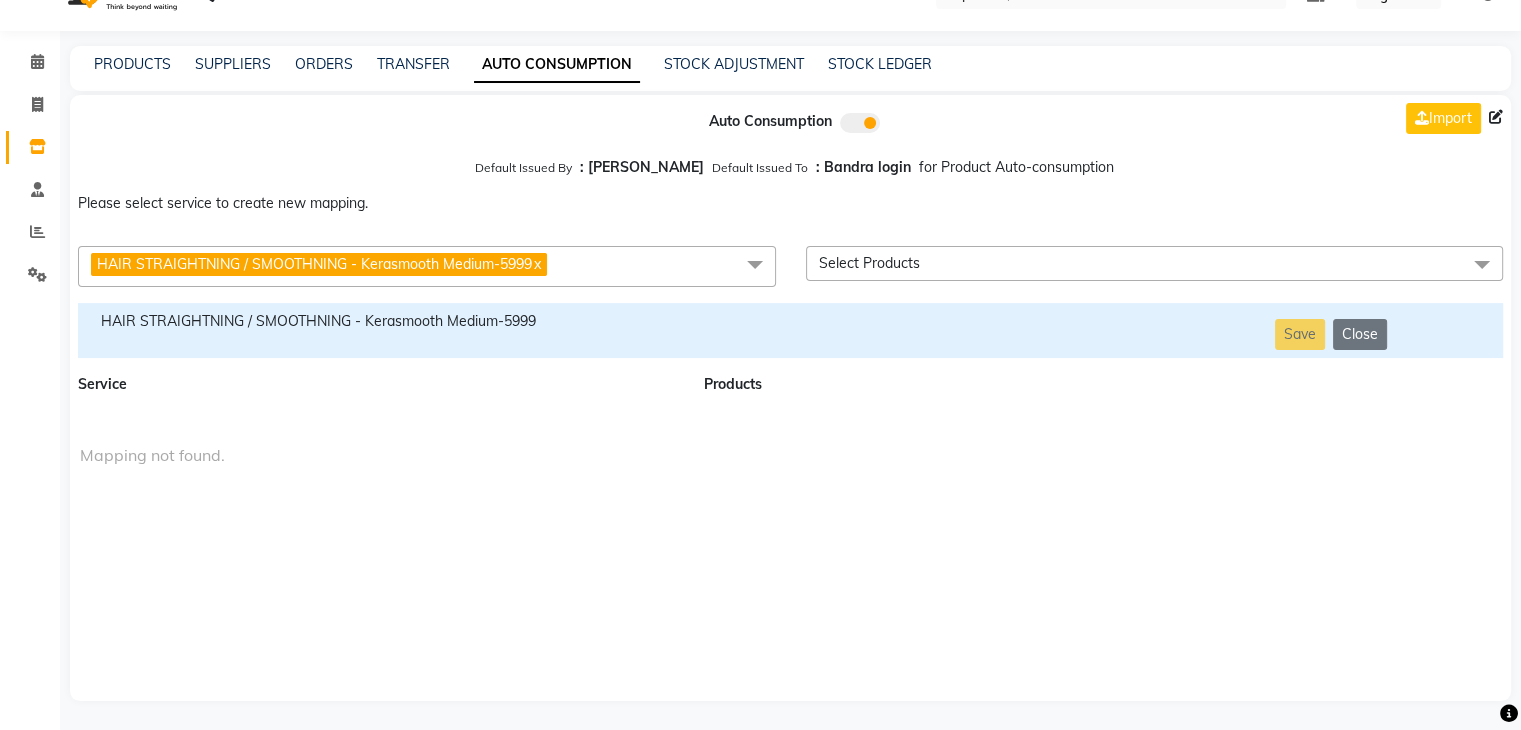 click on "HAIR STRAIGHTNING / SMOOTHNING - Kerasmooth Medium-5999  x" at bounding box center [427, 266] 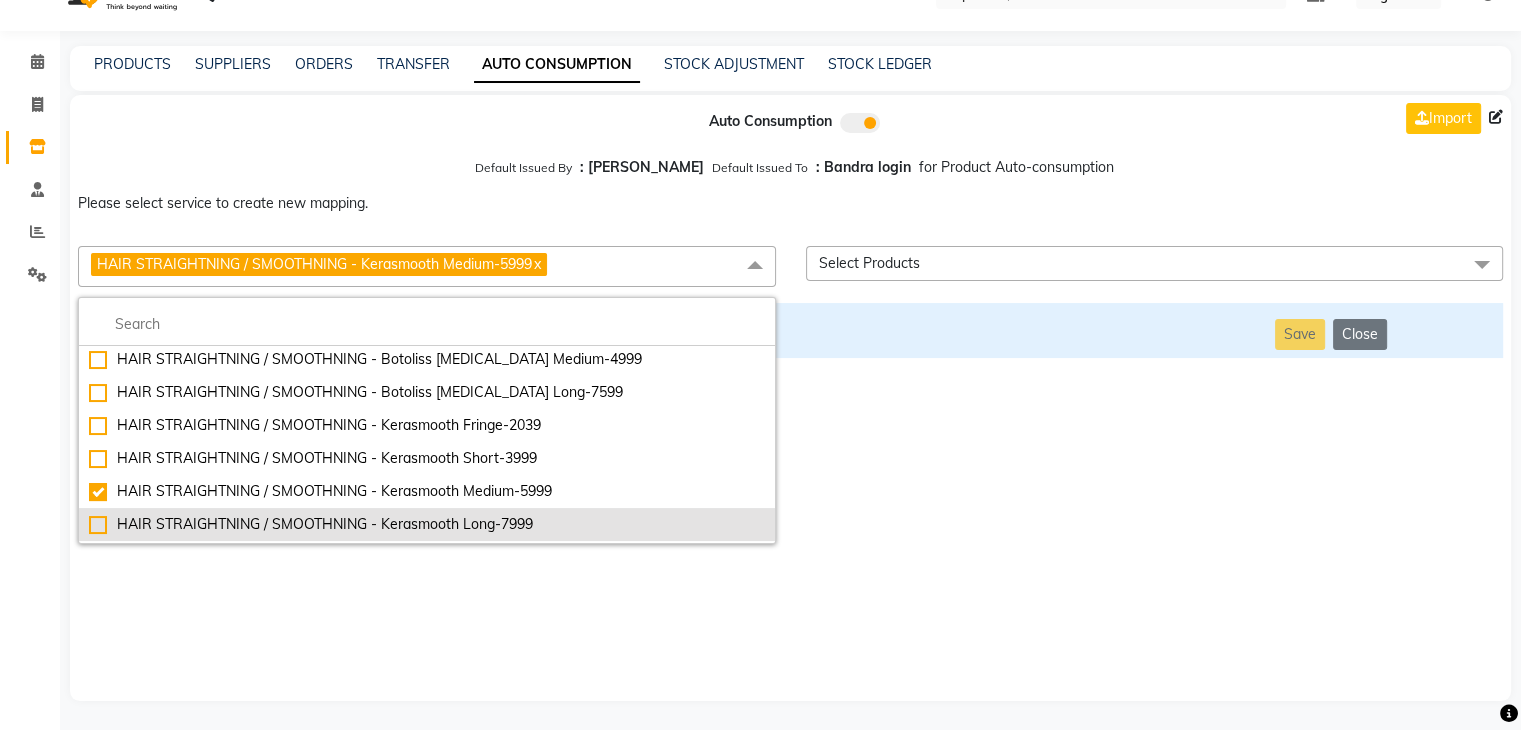 click on "HAIR STRAIGHTNING / SMOOTHNING - Kerasmooth Long-7999" at bounding box center [427, 524] 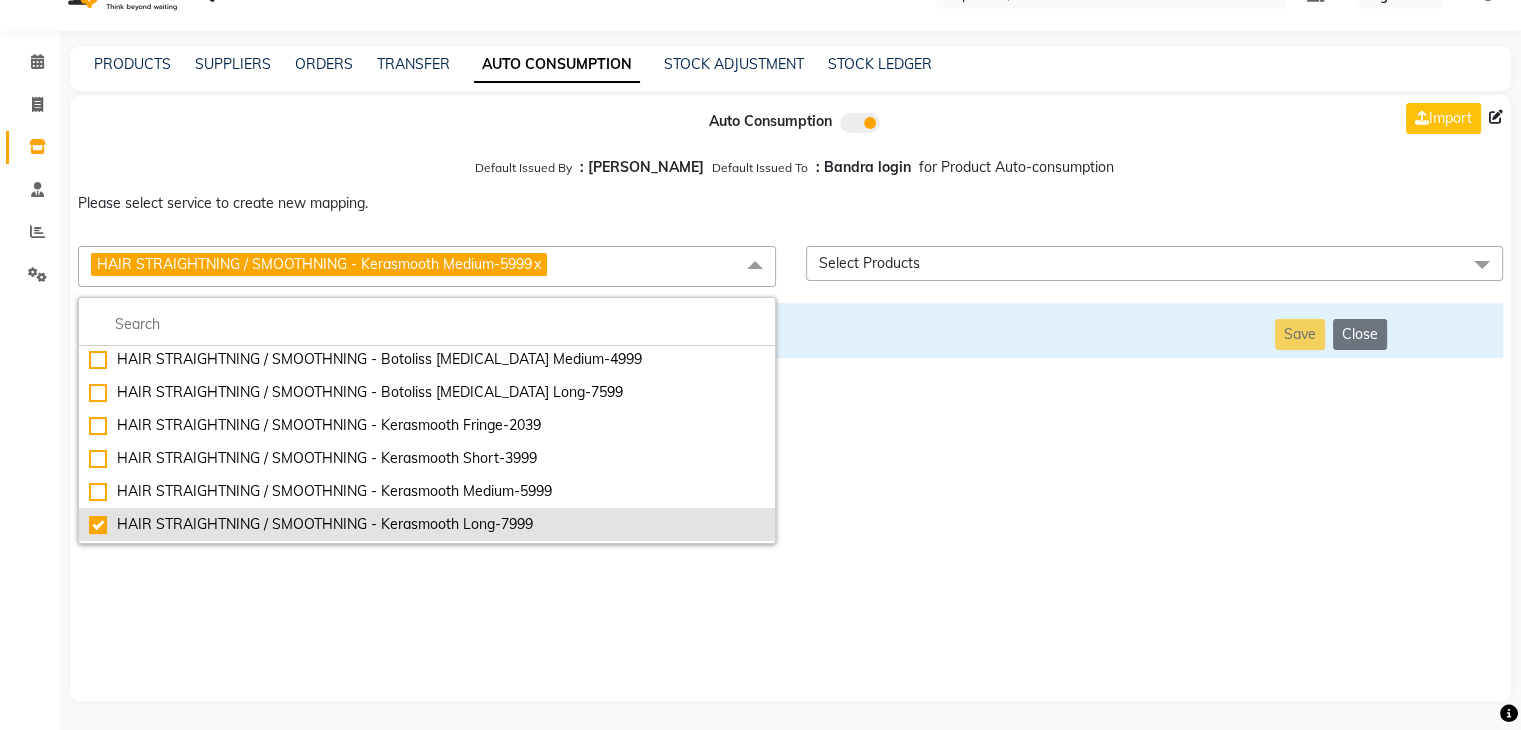 checkbox on "false" 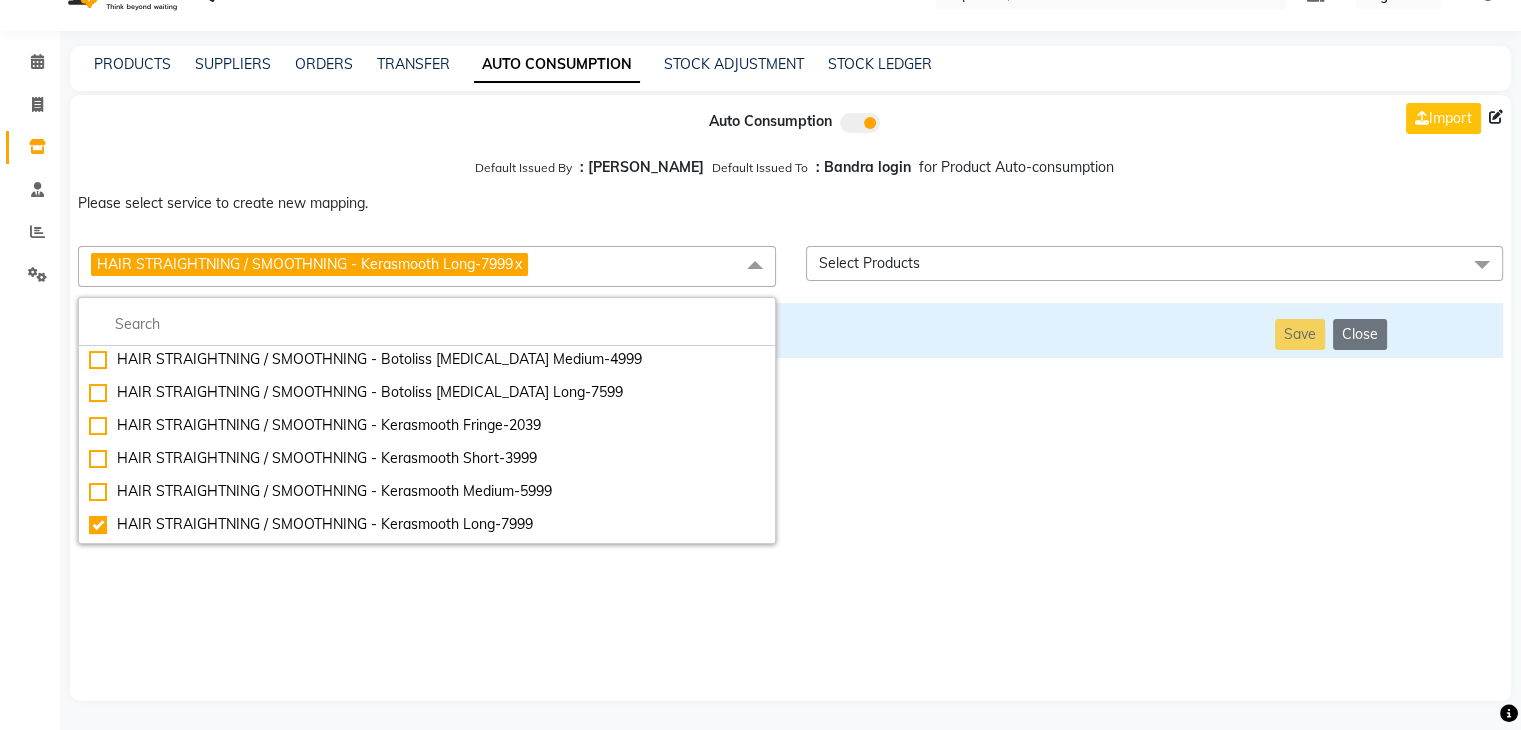 click on "Auto Consumption  Import Default Issued By  : [PERSON_NAME] Default Issued To  : Bandra login  for Product Auto-consumption  Please select service to create new mapping. HAIR STRAIGHTNING / SMOOTHNING - Kerasmooth Long-7999  x Essential Manicure w Scrub Essential Pedicure w Scrub Manicure + OPI Nail Ext + Gel Polish-3570 Manicure + T&T Nail Ext + Gel Polish T&T Nail Ext + T&T Gel Polish OPI Nail Ext + OPI Gel Polish T&T Refills + Gel Polish OPI Refills + Gel Polish Travel Allowance Waiting Charge HAIR REPAIR - Haircut HAIR REPAIR - Haircut for Kids HAIR REPAIR - Hair Wash HAIR REPAIR - Hair Wash Premium HAIR REPAIR - Full Head Shave HAIR REPAIR - Hair Design HAIR REPAIR - Hairstyling HAIR REPAIR - Threading HAIR REPAIR - [PERSON_NAME] Edging HAIR REPAIR - [PERSON_NAME] Edging Premium HAIR REPAIR - Razor Shave HAIR REPAIR - Razor Shave Premium HAIR REPAIR - Luxury Steam Shaving HAIR REPAIR - Fade Hair Cut HAIR SPA RITUALS - Hairoticmen Argan Spa HAIR SPA RITUALS - Wella Deep Nourishing Spa HAIR SPA RITUALS - Botoliss Hair Spa" at bounding box center [790, 398] 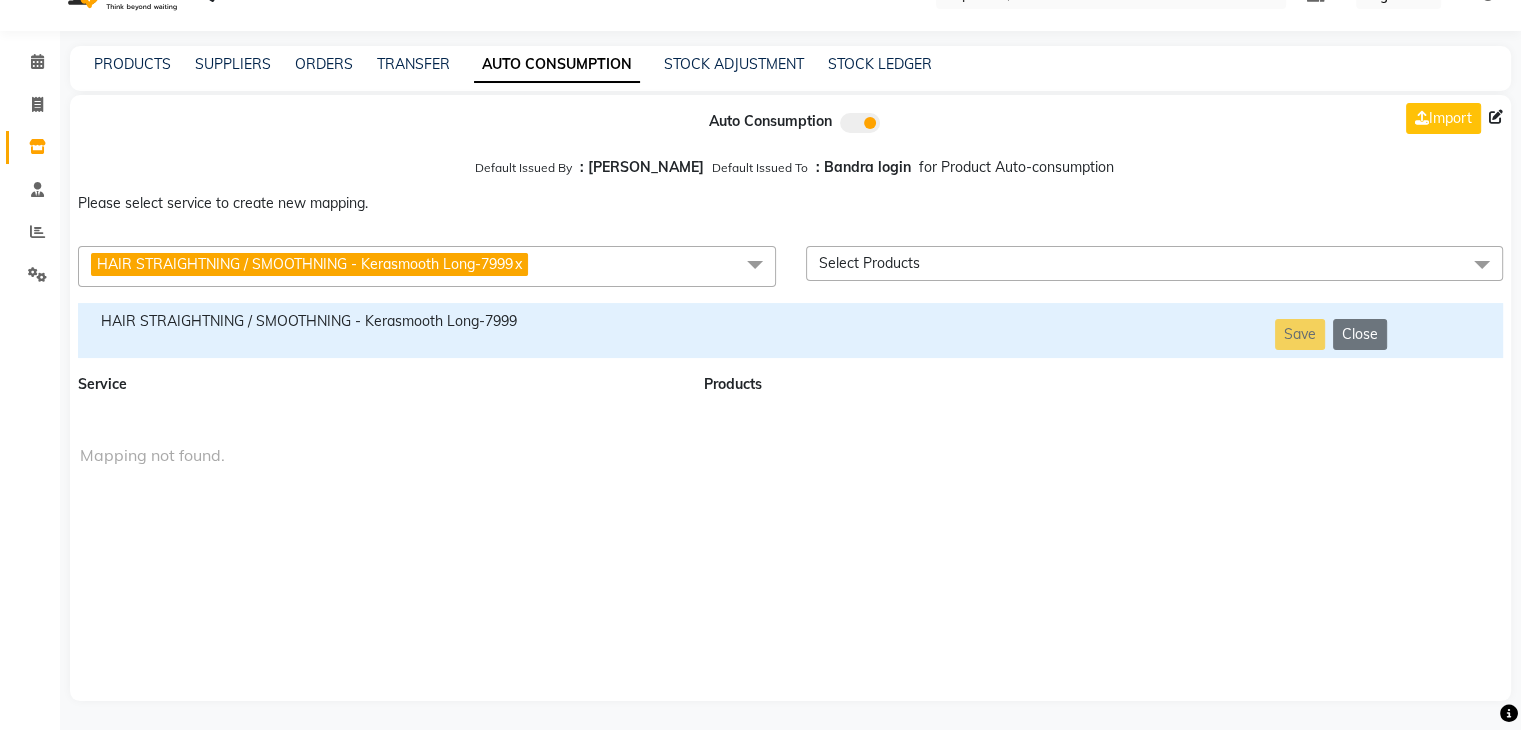 click on "HAIR STRAIGHTNING / SMOOTHNING - Kerasmooth Long-7999" at bounding box center (379, 321) 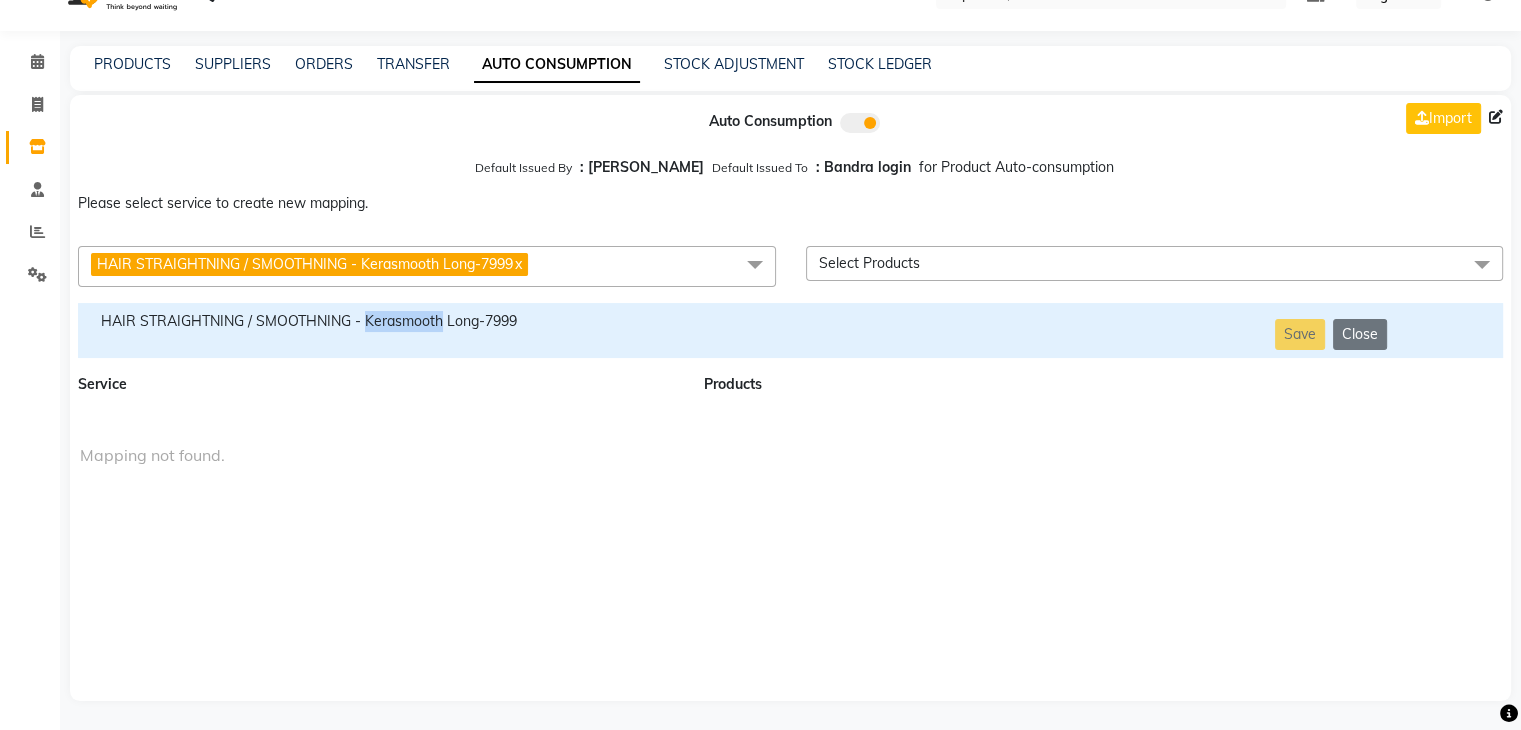click on "HAIR STRAIGHTNING / SMOOTHNING - Kerasmooth Long-7999" at bounding box center [379, 321] 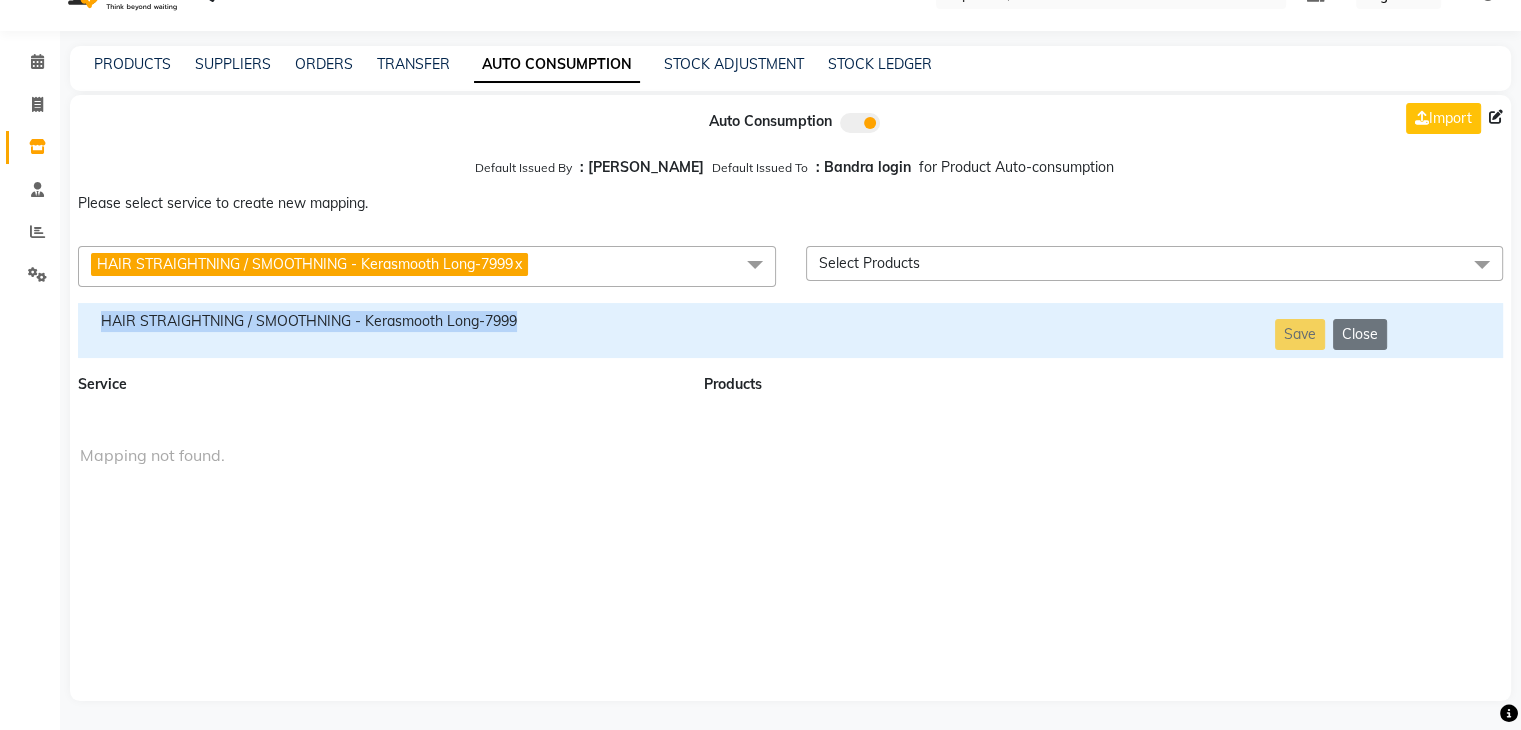 click on "HAIR STRAIGHTNING / SMOOTHNING - Kerasmooth Long-7999" at bounding box center [379, 321] 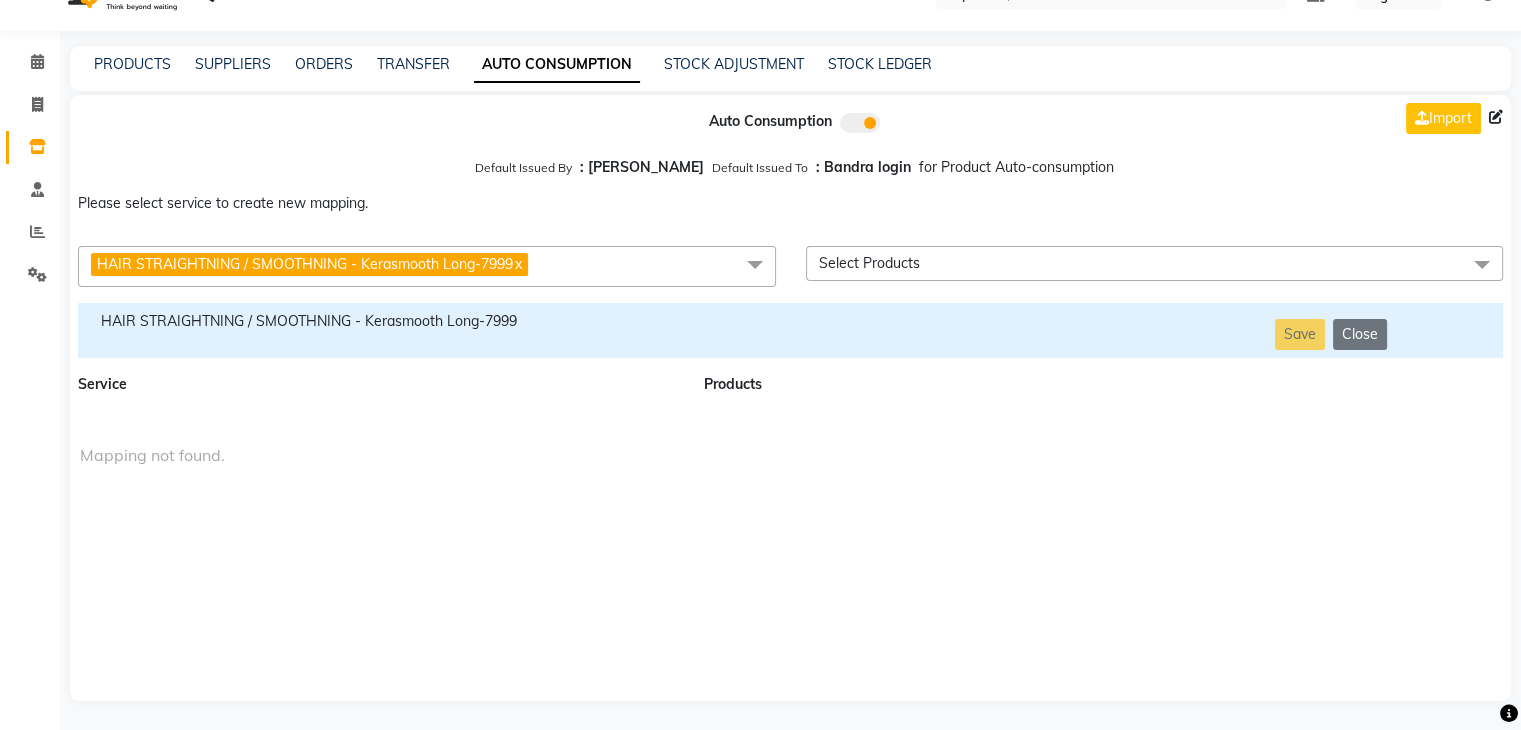 click on "HAIR STRAIGHTNING / SMOOTHNING - Kerasmooth Long-7999  x" at bounding box center [427, 266] 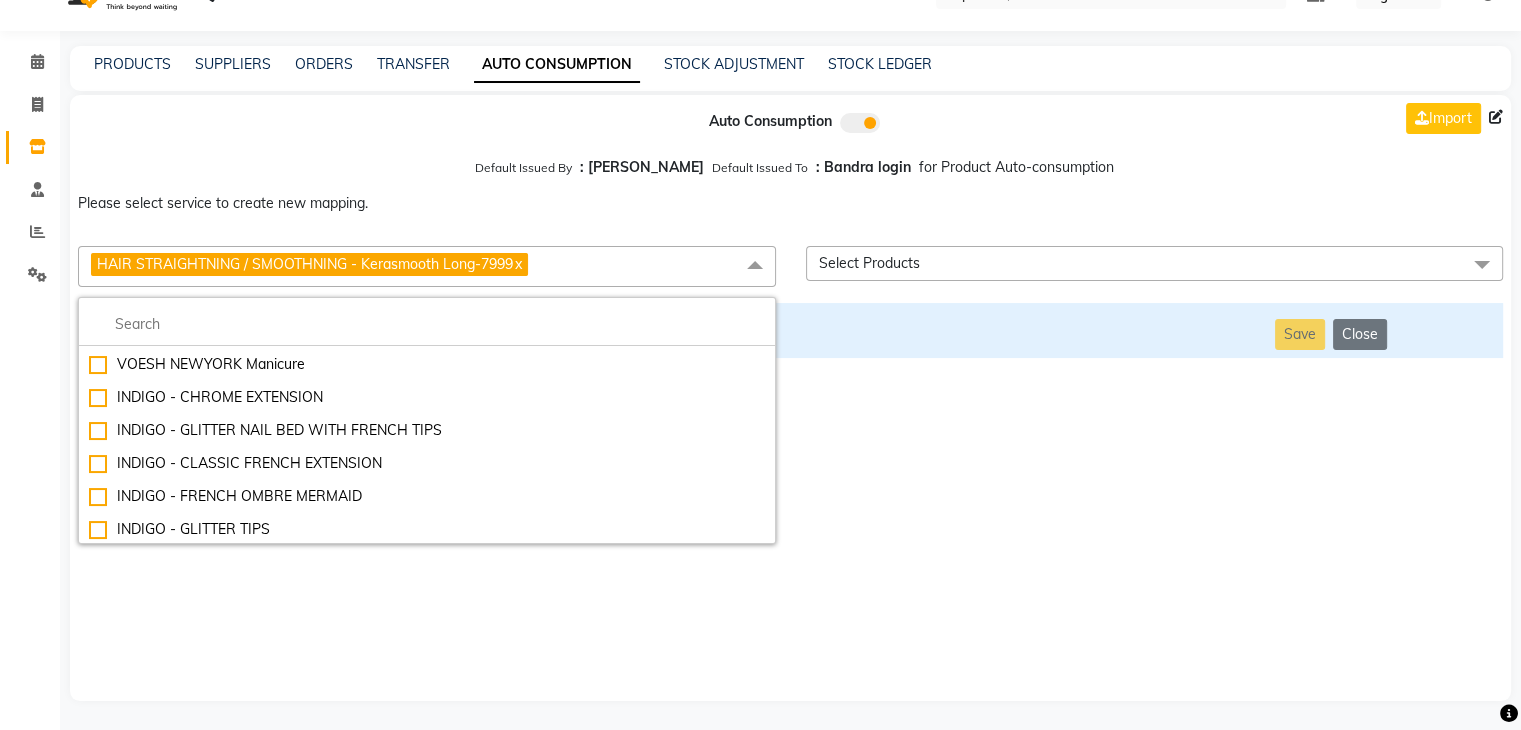 scroll, scrollTop: 10095, scrollLeft: 0, axis: vertical 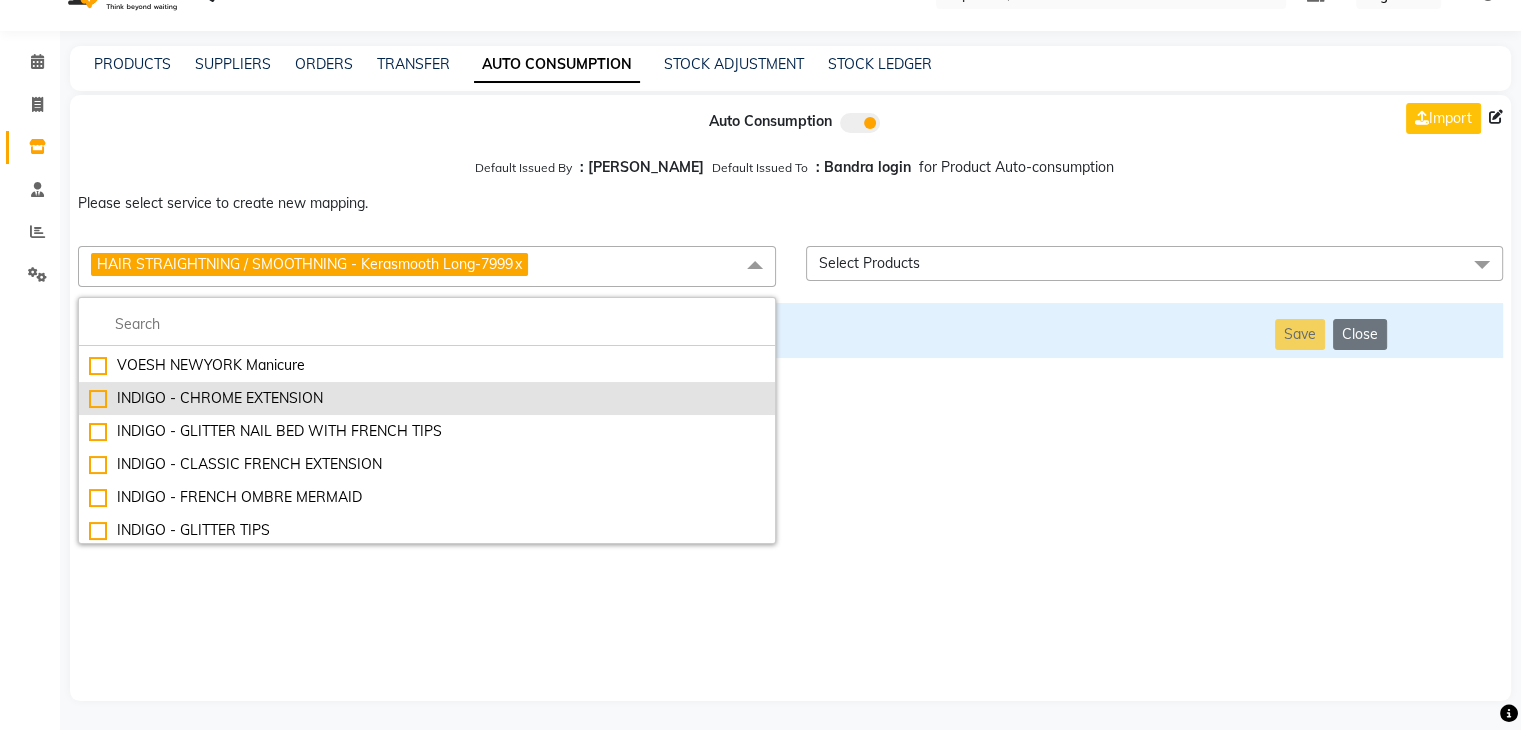 click on "INDIGO - CHROME EXTENSION" at bounding box center (427, 398) 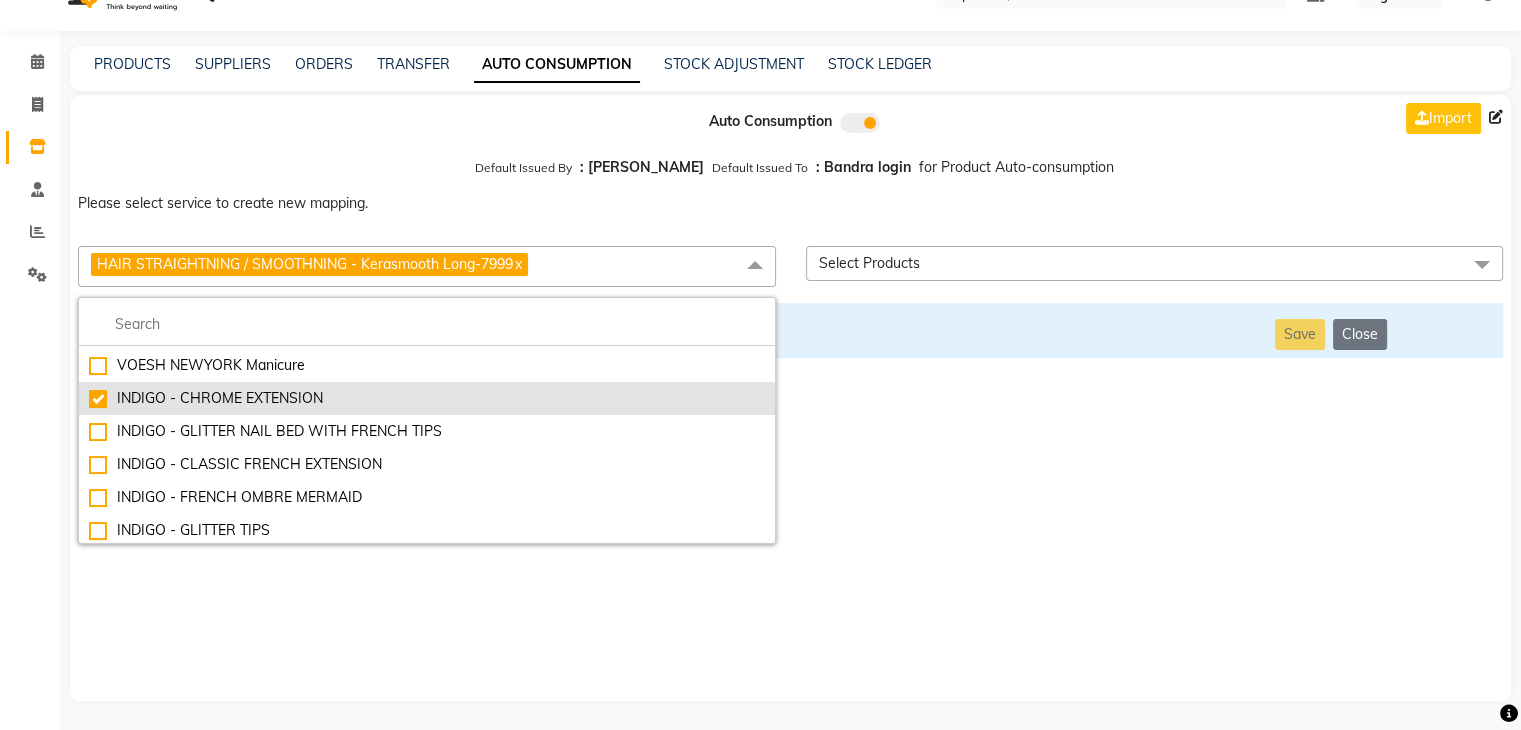 checkbox on "false" 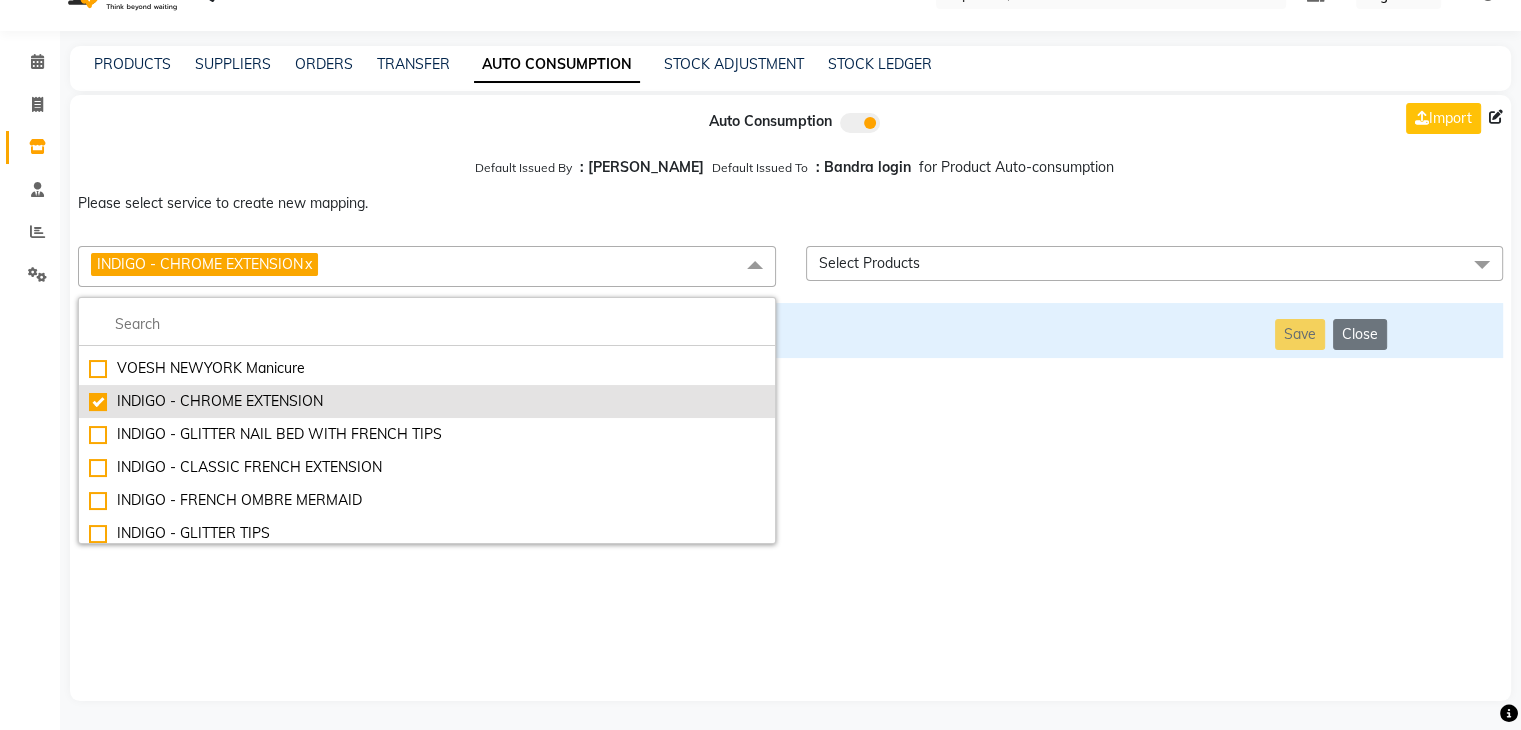 scroll, scrollTop: 10091, scrollLeft: 0, axis: vertical 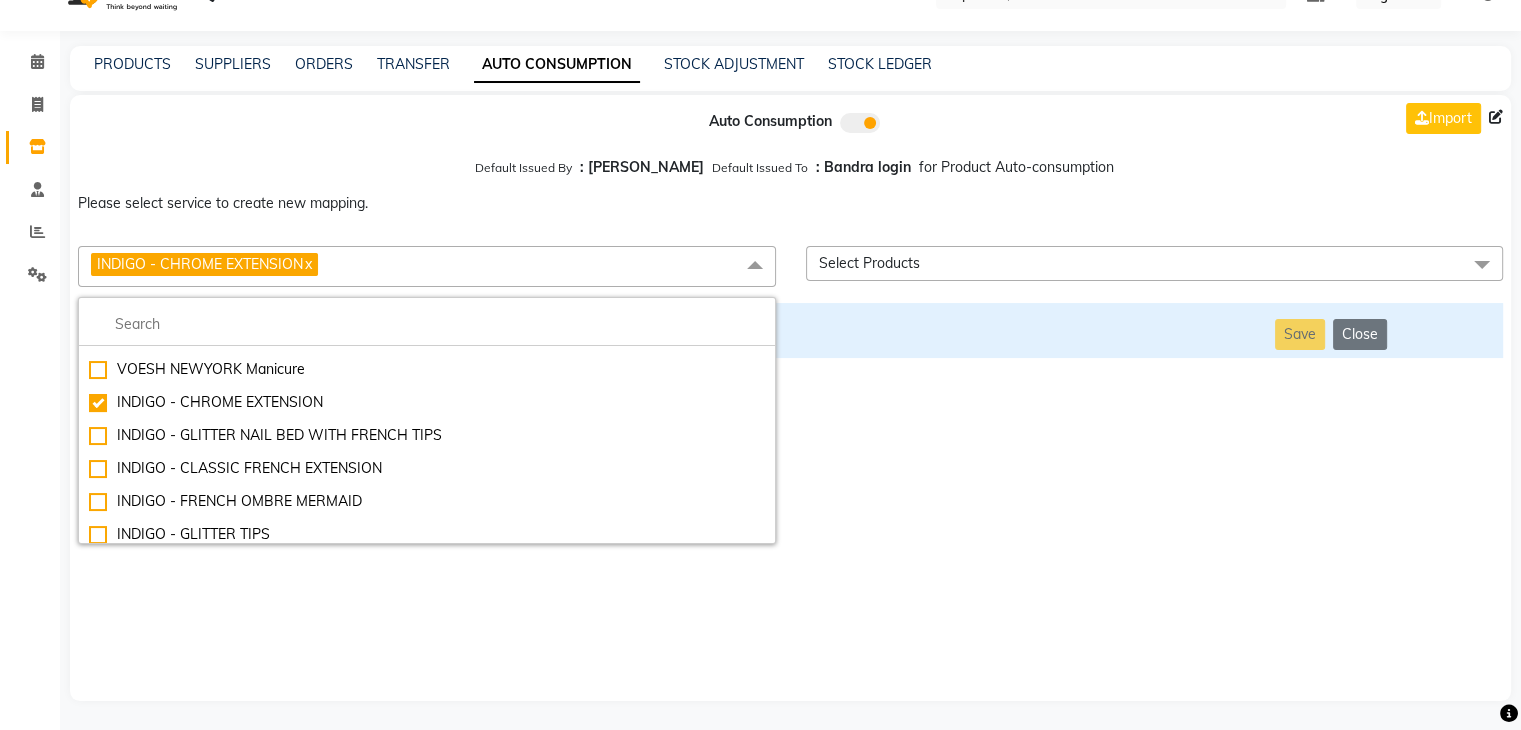 click on "Auto Consumption  Import Default Issued By  : [PERSON_NAME] Default Issued To  : Bandra login  for Product Auto-consumption  Please select service to create new mapping. INDIGO - CHROME EXTENSION  x Essential Manicure w Scrub Essential Pedicure w Scrub Manicure + OPI Nail Ext + Gel Polish-3570 Manicure + T&T Nail Ext + Gel Polish T&T Nail Ext + T&T Gel Polish OPI Nail Ext + OPI Gel Polish T&T Refills + Gel Polish OPI Refills + Gel Polish Travel Allowance Waiting Charge HAIR REPAIR - Haircut HAIR REPAIR - Haircut for Kids HAIR REPAIR - Hair Wash HAIR REPAIR - Hair Wash Premium HAIR REPAIR - Full Head Shave HAIR REPAIR - Hair Design HAIR REPAIR - Hairstyling HAIR REPAIR - Threading HAIR REPAIR - [PERSON_NAME] Edging HAIR REPAIR - [PERSON_NAME] Edging Premium HAIR REPAIR - Razor Shave HAIR REPAIR - Razor Shave Premium HAIR REPAIR - Luxury Steam Shaving HAIR REPAIR - Fade Hair Cut HAIR SPA RITUALS - Hairoticmen Argan Spa HAIR SPA RITUALS - Wella Deep Nourishing Spa HAIR SPA RITUALS - Nashi Argan Oil Spa HAIR PAINTING - Highlights" at bounding box center (790, 398) 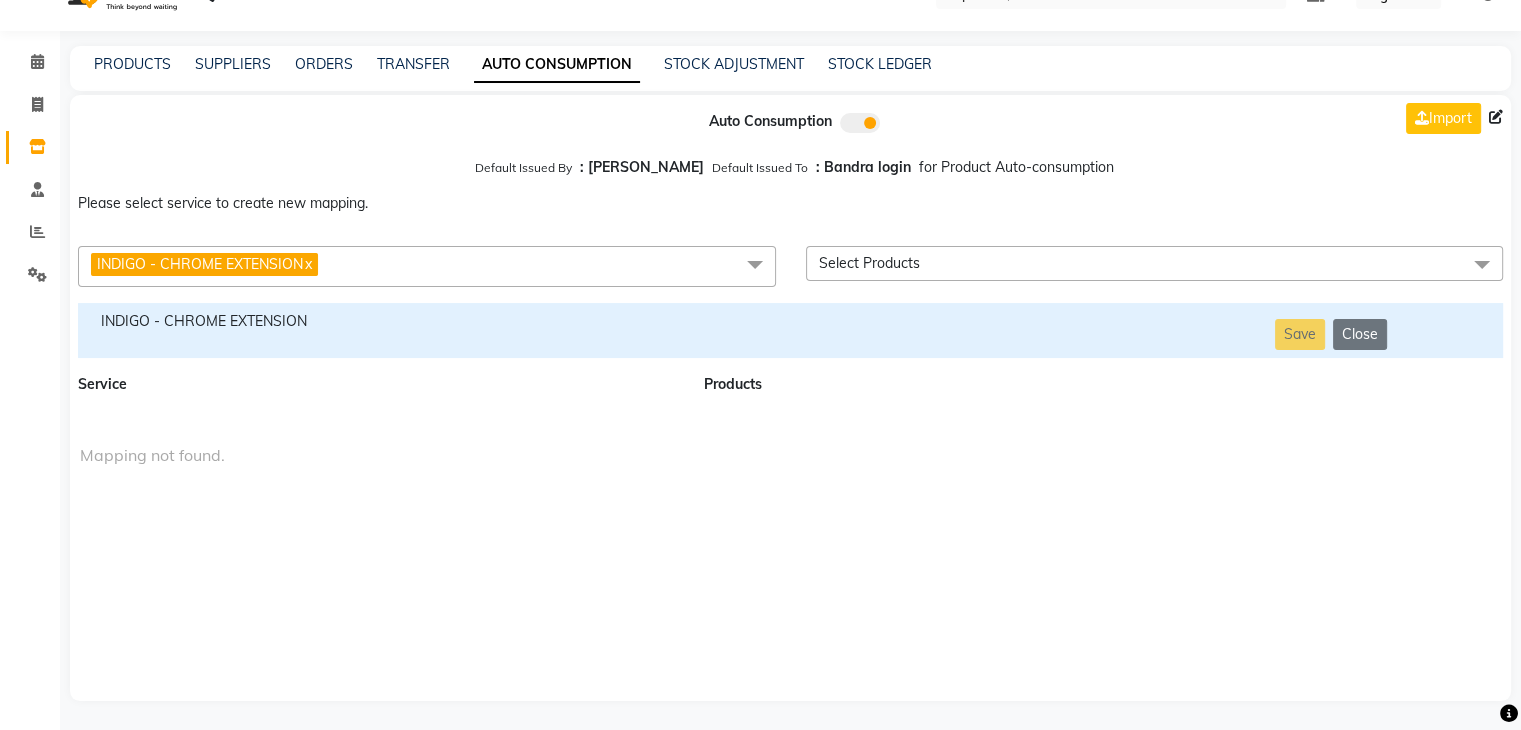 click on "INDIGO - CHROME EXTENSION  x" at bounding box center (427, 266) 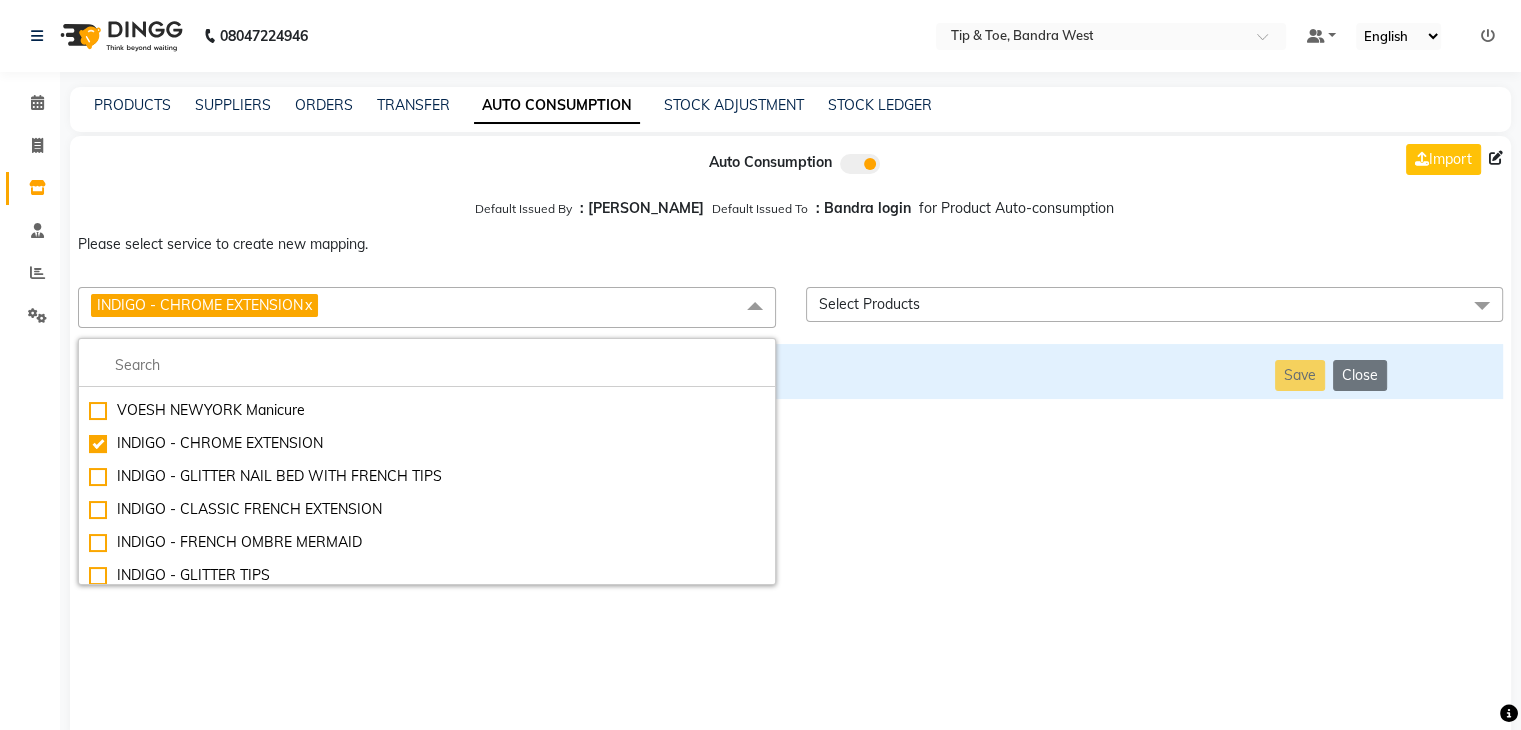 scroll, scrollTop: 41, scrollLeft: 0, axis: vertical 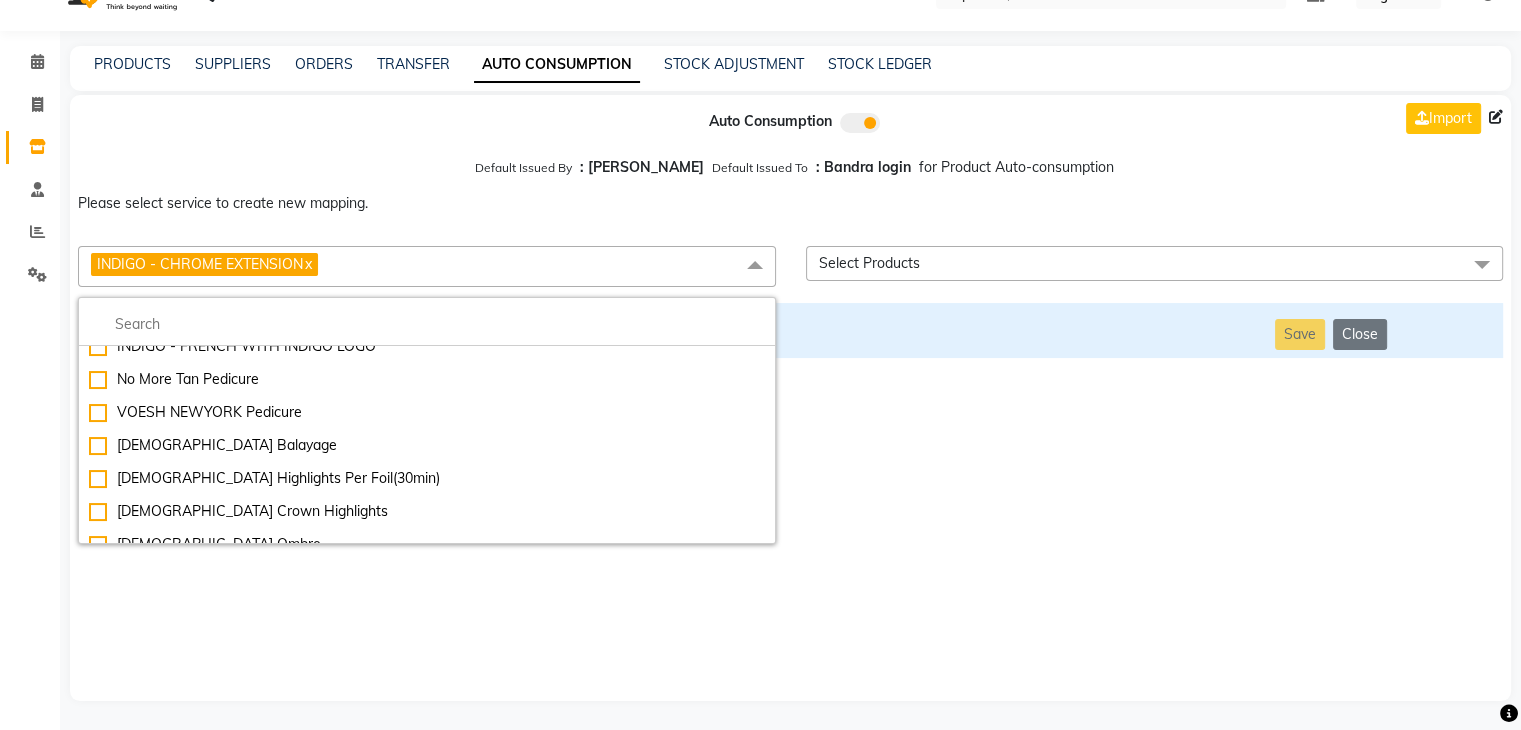 click on "[DEMOGRAPHIC_DATA] Balayage" at bounding box center (427, 445) 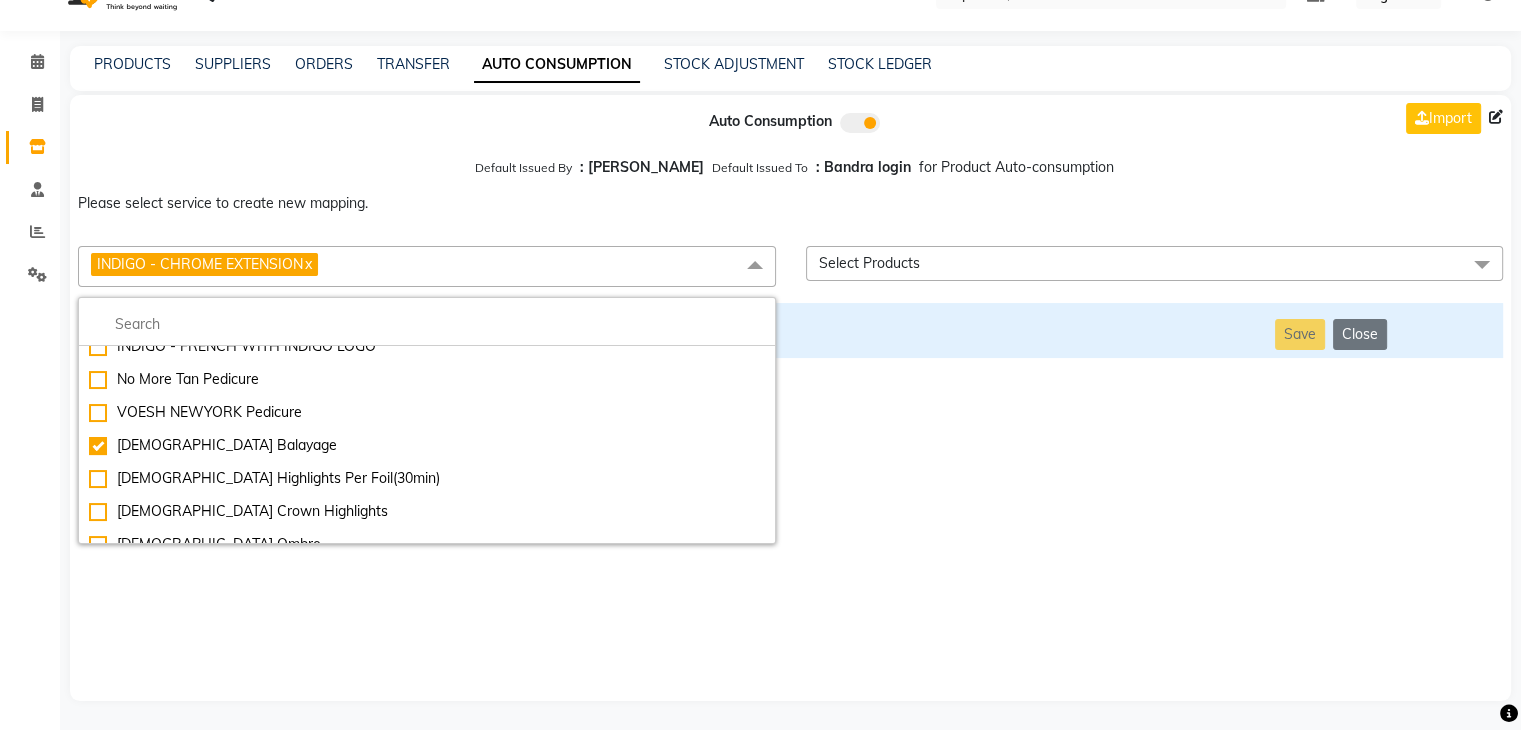 checkbox on "false" 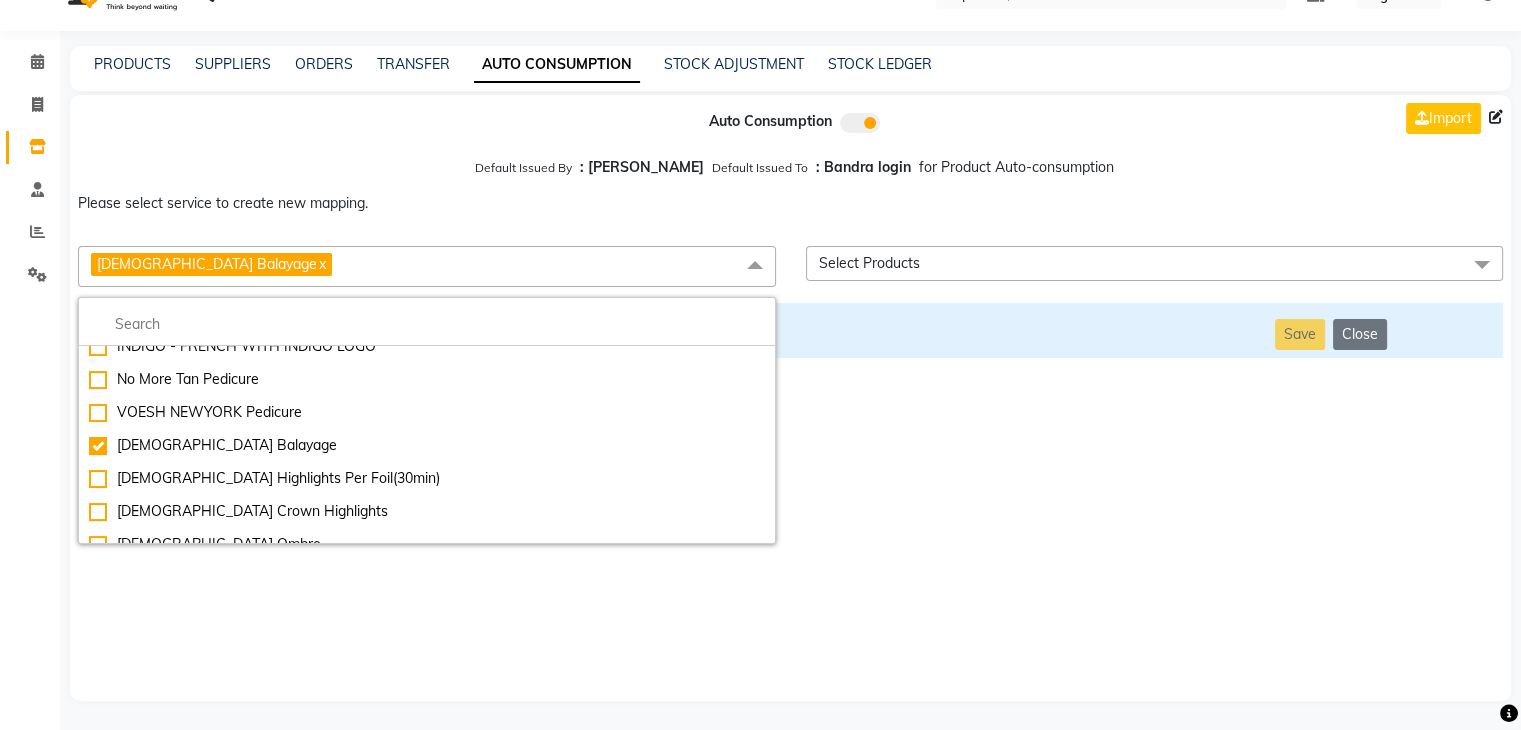 click on "Auto Consumption  Import Default Issued By  : Jai Chavan Default Issued To  : Bandra login  for Product Auto-consumption  Please select service to create new mapping. [DEMOGRAPHIC_DATA] Balayage  x Essential Manicure w Scrub Essential Pedicure w Scrub Manicure + OPI Nail Ext + Gel Polish-3570 Manicure + T&T Nail Ext + Gel Polish T&T Nail Ext + T&T Gel Polish OPI Nail Ext + OPI Gel Polish T&T Refills + Gel Polish OPI Refills + Gel Polish Travel Allowance Waiting Charge HAIR REPAIR - Haircut HAIR REPAIR - Haircut for Kids HAIR REPAIR - Hair Wash HAIR REPAIR - Hair Wash Premium HAIR REPAIR - Full Head Shave HAIR REPAIR - Hair Design HAIR REPAIR - Hairstyling HAIR REPAIR - Threading HAIR REPAIR - [PERSON_NAME] Edging HAIR REPAIR - [PERSON_NAME] Edging Premium HAIR REPAIR - Razor Shave HAIR REPAIR - Razor Shave Premium HAIR REPAIR - Luxury Steam Shaving HAIR REPAIR - Fade Hair Cut HAIR SPA RITUALS - Hairoticmen Argan Spa HAIR SPA RITUALS - Wella Deep Nourishing Spa HAIR SPA RITUALS - Nashi Argan Oil Spa HAIR SPA RITUALS - Botoliss Hair Spa" at bounding box center [790, 398] 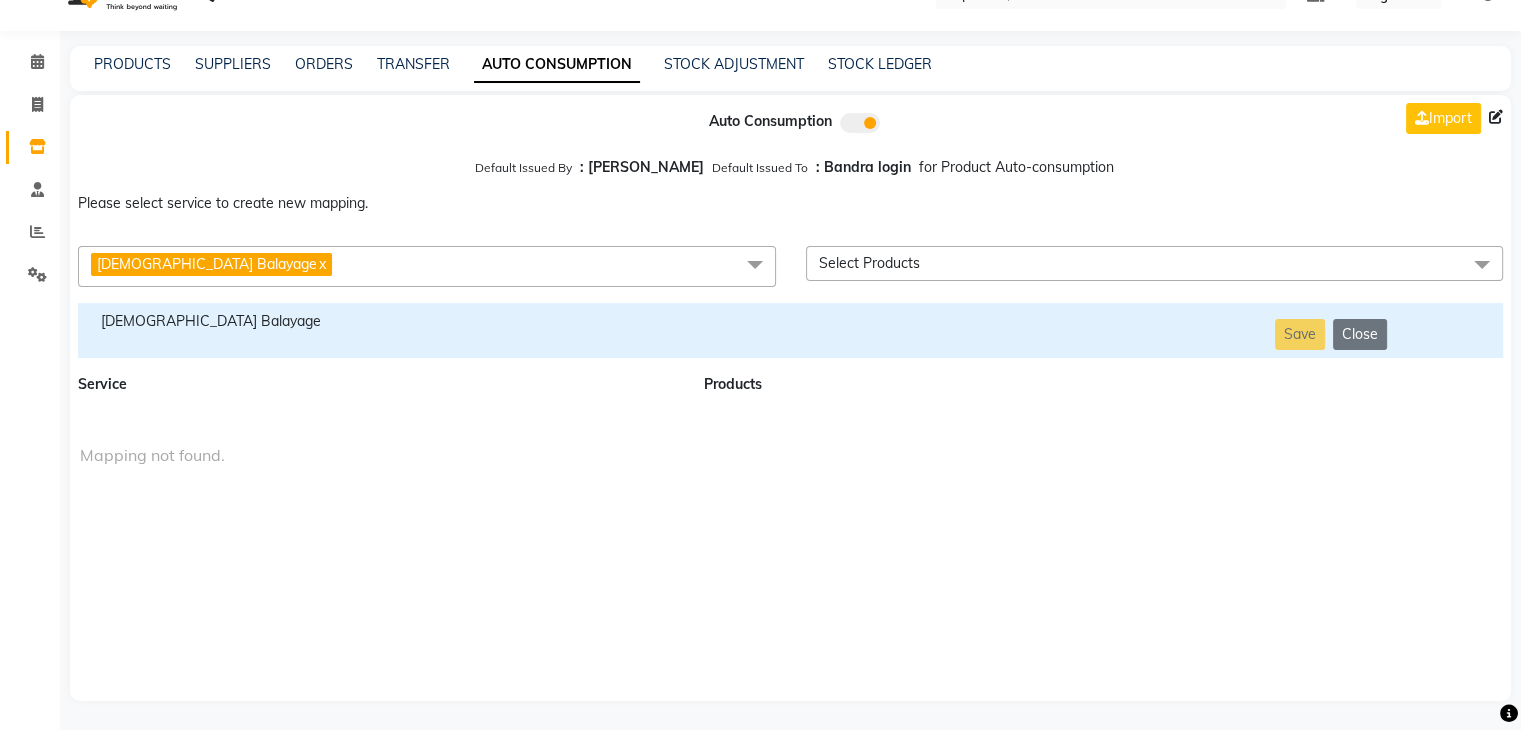 click on "[DEMOGRAPHIC_DATA] Balayage" at bounding box center [379, 321] 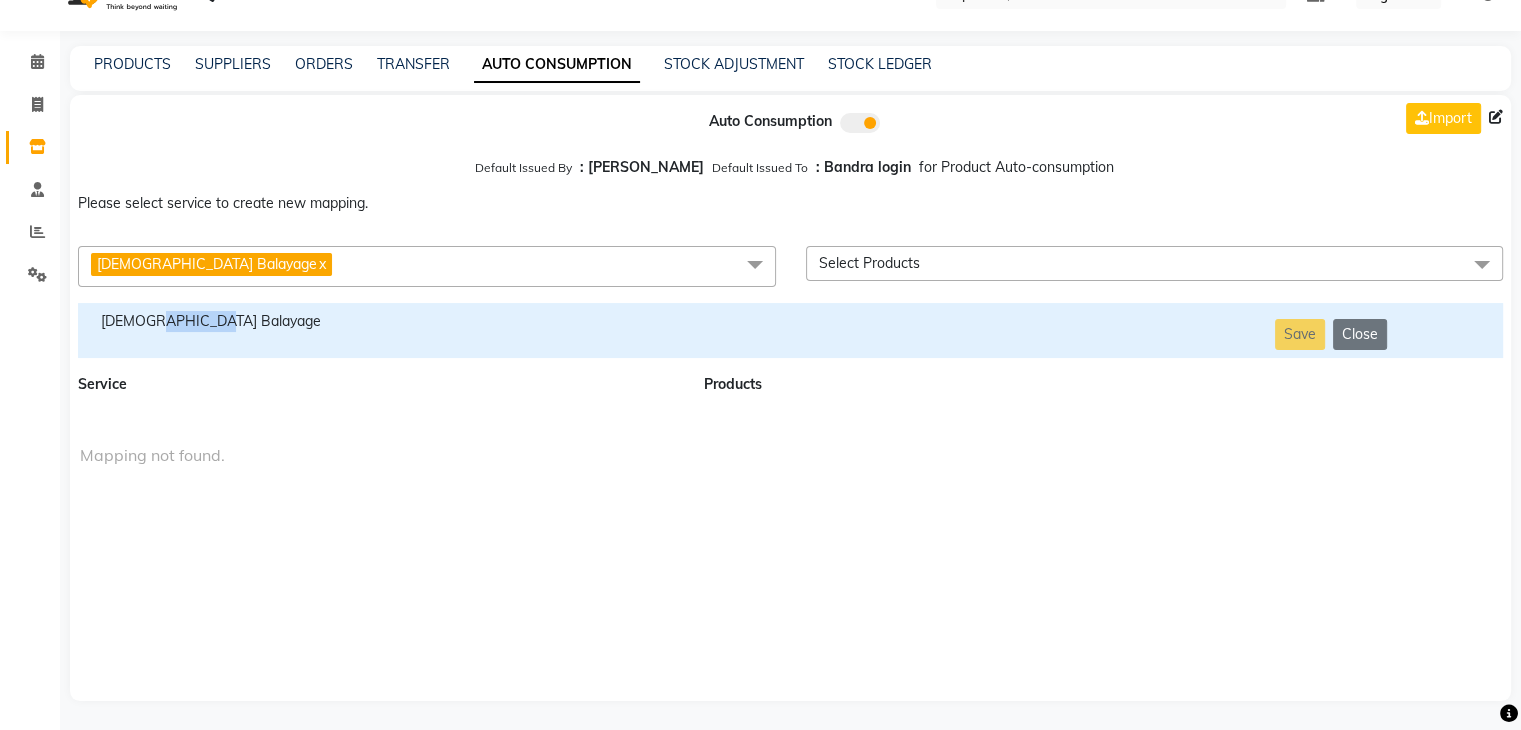 click on "[DEMOGRAPHIC_DATA] Balayage" at bounding box center [379, 321] 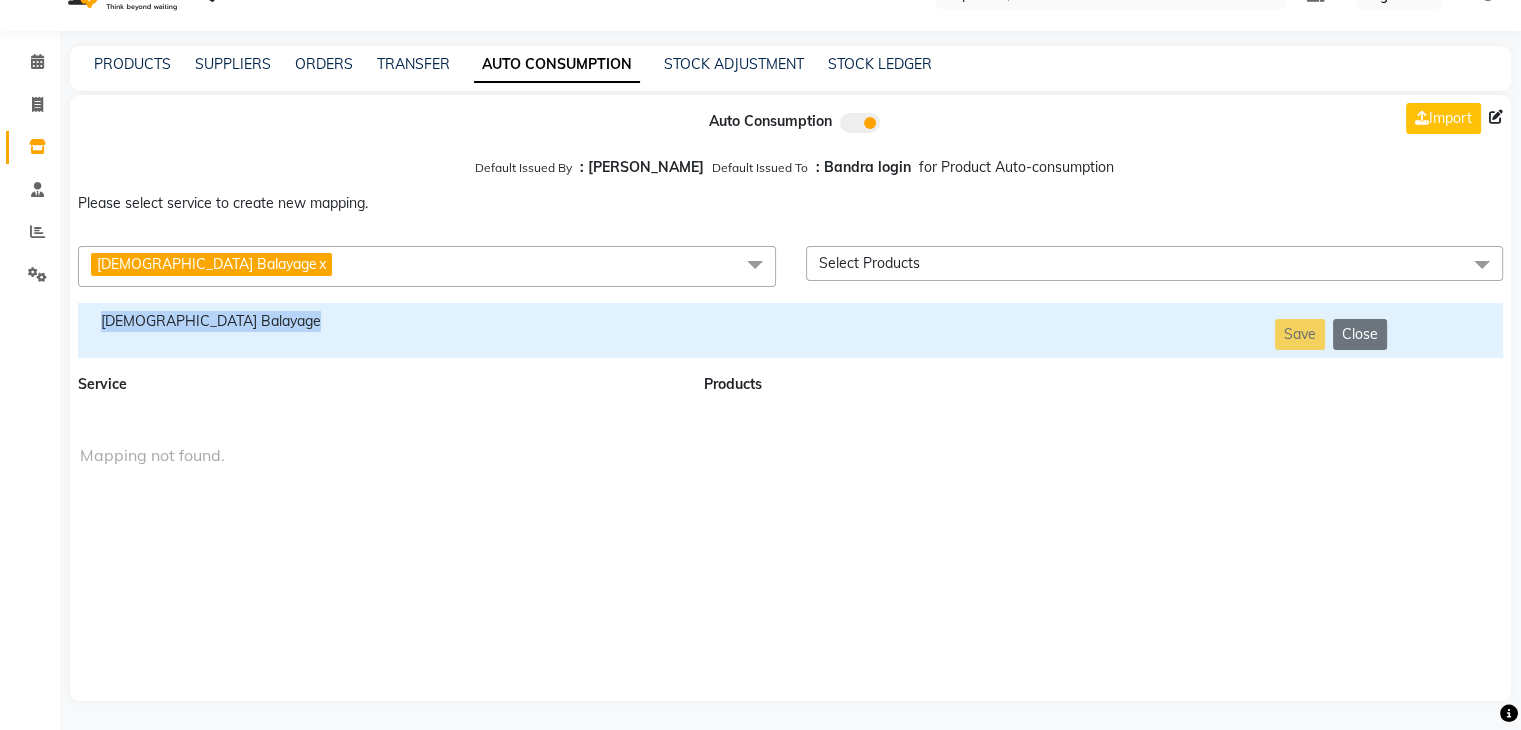 click on "[DEMOGRAPHIC_DATA] Balayage" at bounding box center (379, 321) 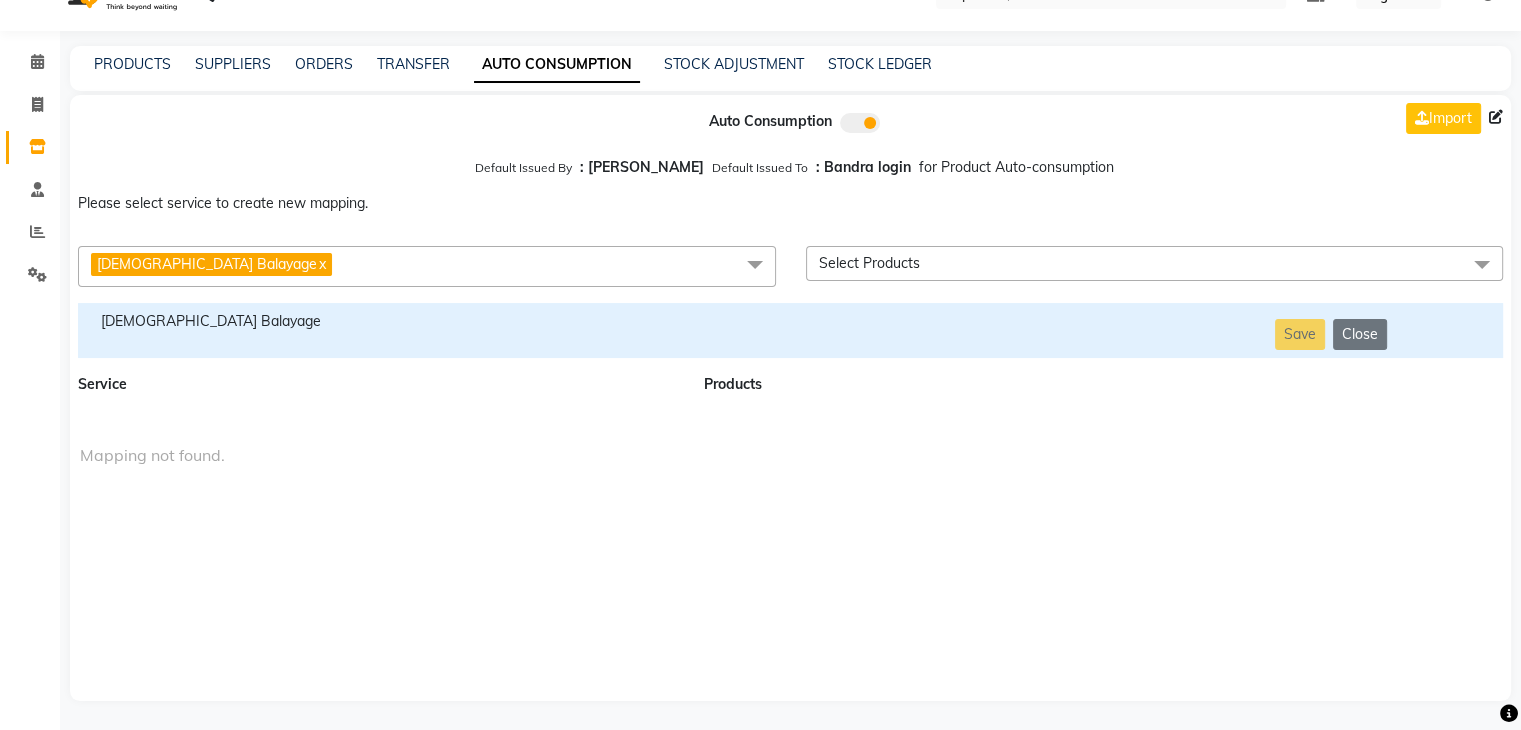 click on "[DEMOGRAPHIC_DATA] Balayage  x" at bounding box center [427, 266] 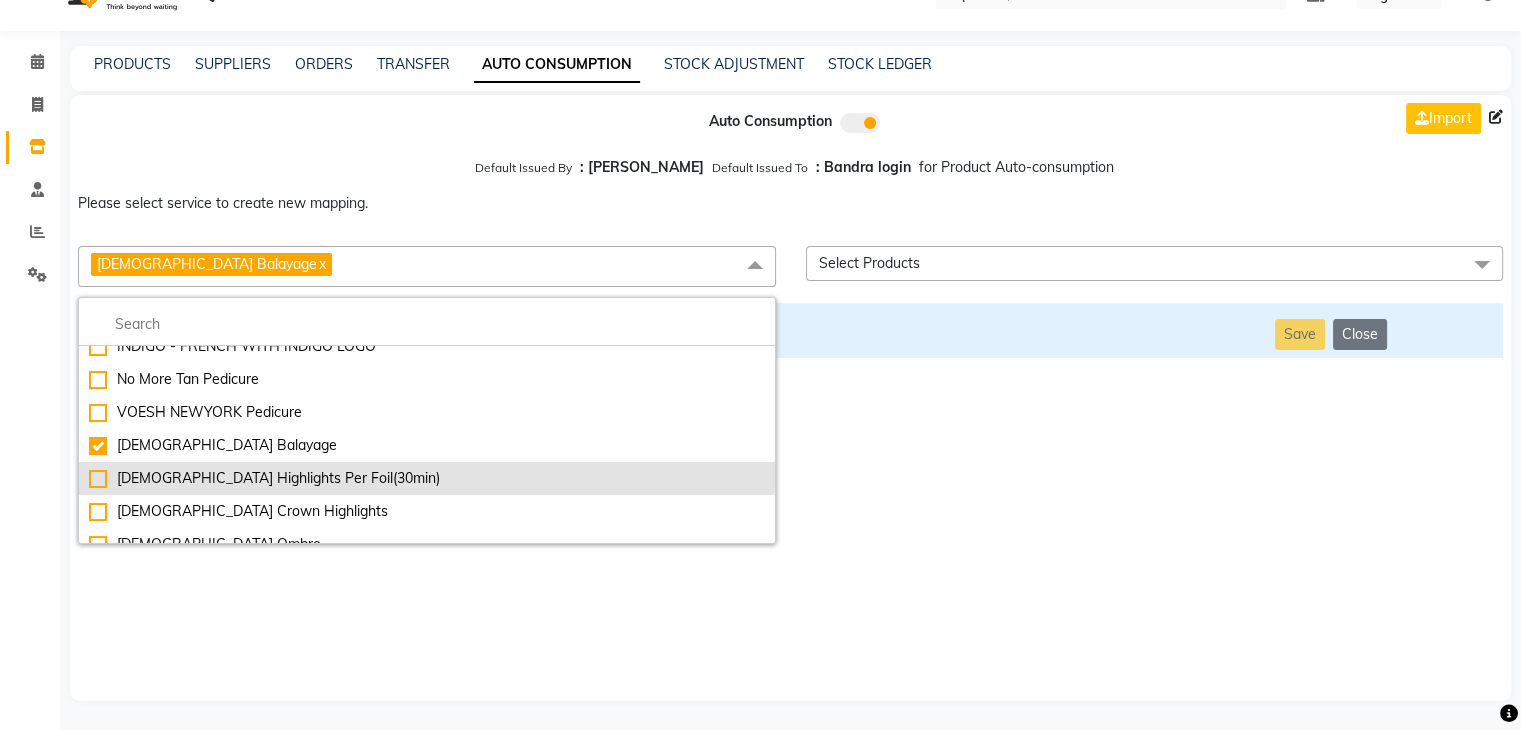 click on "[DEMOGRAPHIC_DATA] Highlights Per Foil(30min)" at bounding box center (427, 478) 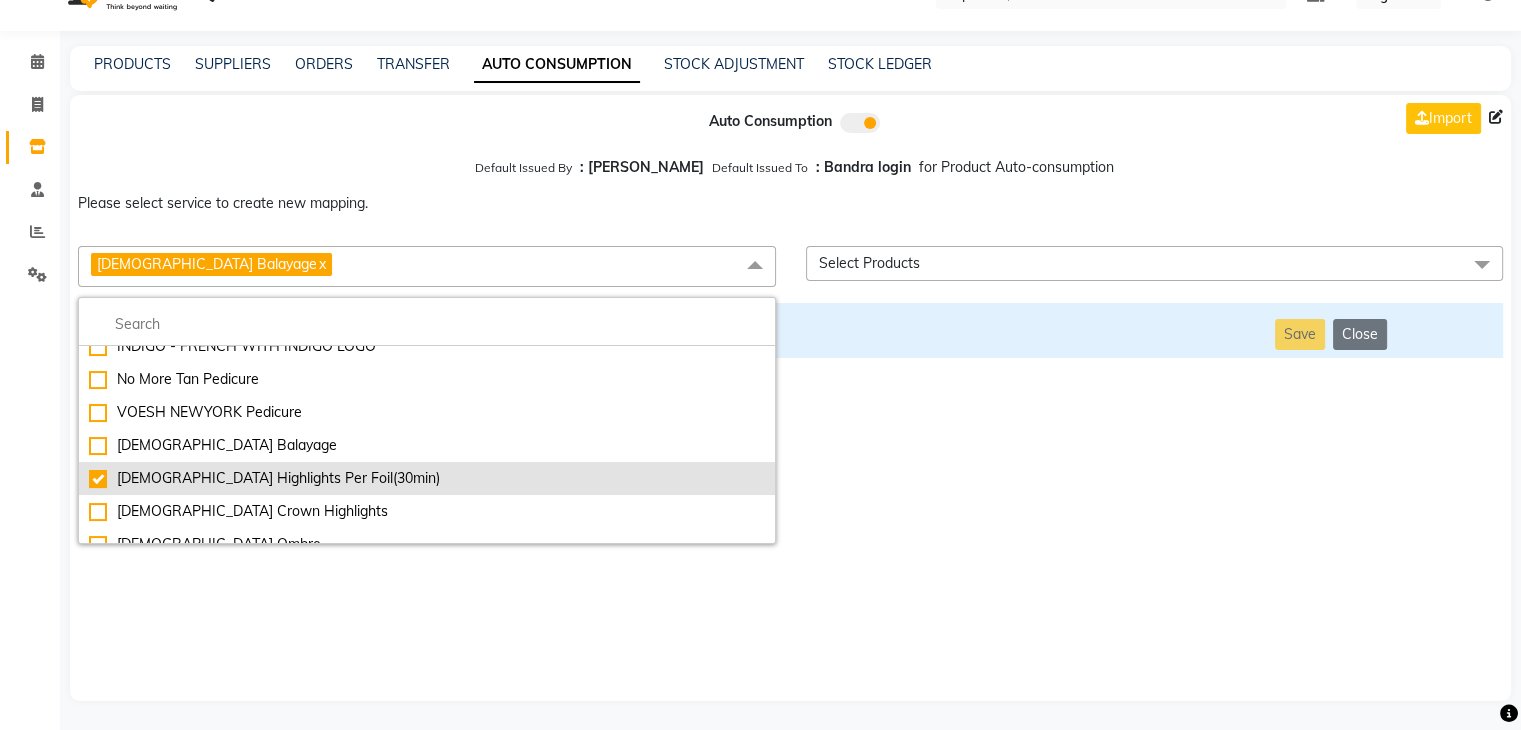 checkbox on "false" 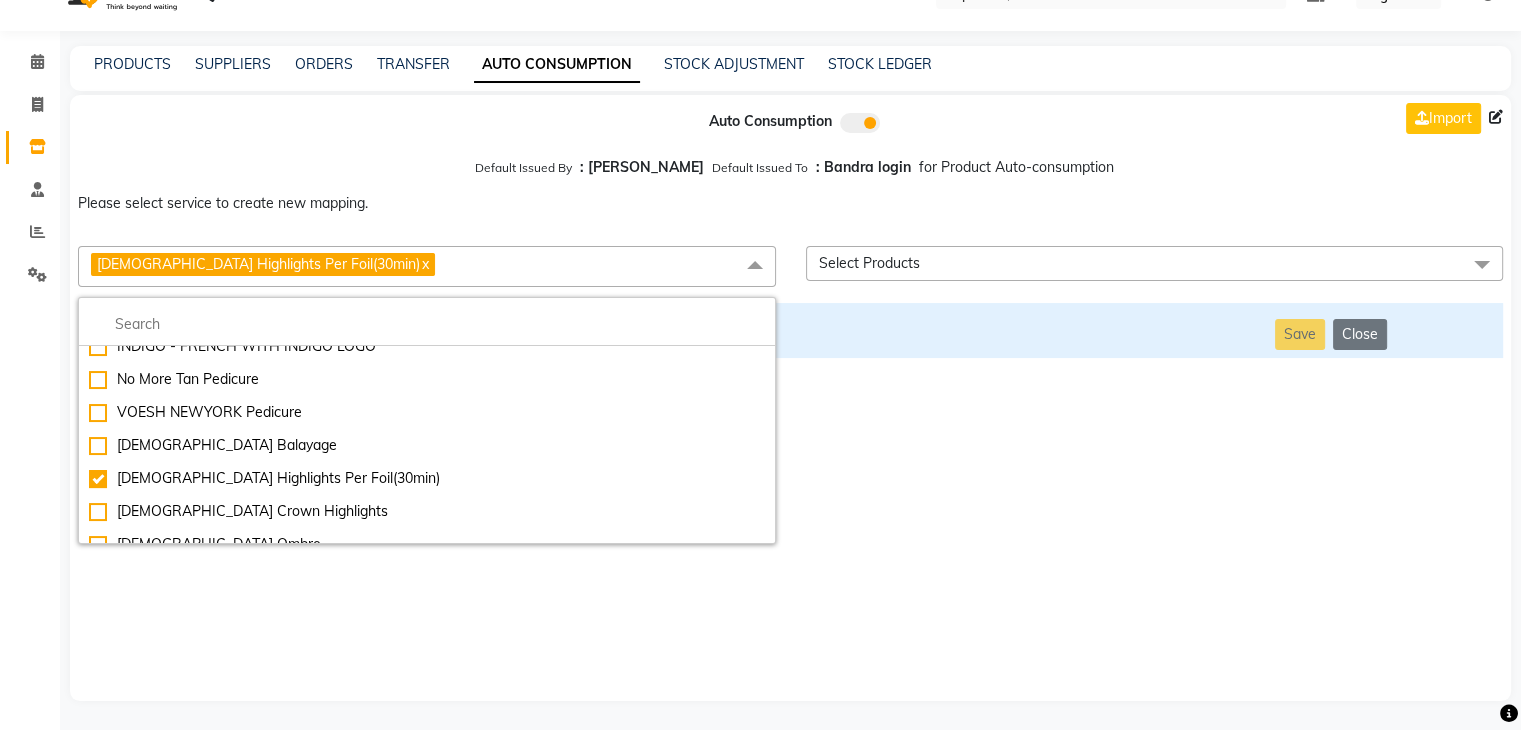 click on "Auto Consumption  Import Default Issued By  : Jai Chavan Default Issued To  : Bandra login  for Product Auto-consumption  Please select service to create new mapping. [DEMOGRAPHIC_DATA] Highlights Per Foil(30min)  x Essential Manicure w Scrub Essential Pedicure w Scrub Manicure + OPI Nail Ext + Gel Polish-3570 Manicure + T&T Nail Ext + Gel Polish T&T Nail Ext + T&T Gel Polish OPI Nail Ext + OPI Gel Polish T&T Refills + Gel Polish OPI Refills + Gel Polish Travel Allowance Waiting Charge HAIR REPAIR - Haircut HAIR REPAIR - Haircut for Kids HAIR REPAIR - Hair Wash HAIR REPAIR - Hair Wash Premium HAIR REPAIR - Full Head Shave HAIR REPAIR - Hair Design HAIR REPAIR - Hairstyling HAIR REPAIR - Threading HAIR REPAIR - [PERSON_NAME] Edging HAIR REPAIR - [PERSON_NAME] Edging Premium HAIR REPAIR - Razor Shave HAIR REPAIR - Razor Shave Premium HAIR REPAIR - Luxury Steam Shaving HAIR REPAIR - Fade Hair Cut HAIR SPA RITUALS - Hairoticmen Argan Spa HAIR SPA RITUALS - Wella Deep Nourishing Spa HAIR SPA RITUALS - Nashi Argan Oil Spa Acrylic Overlays" at bounding box center (790, 398) 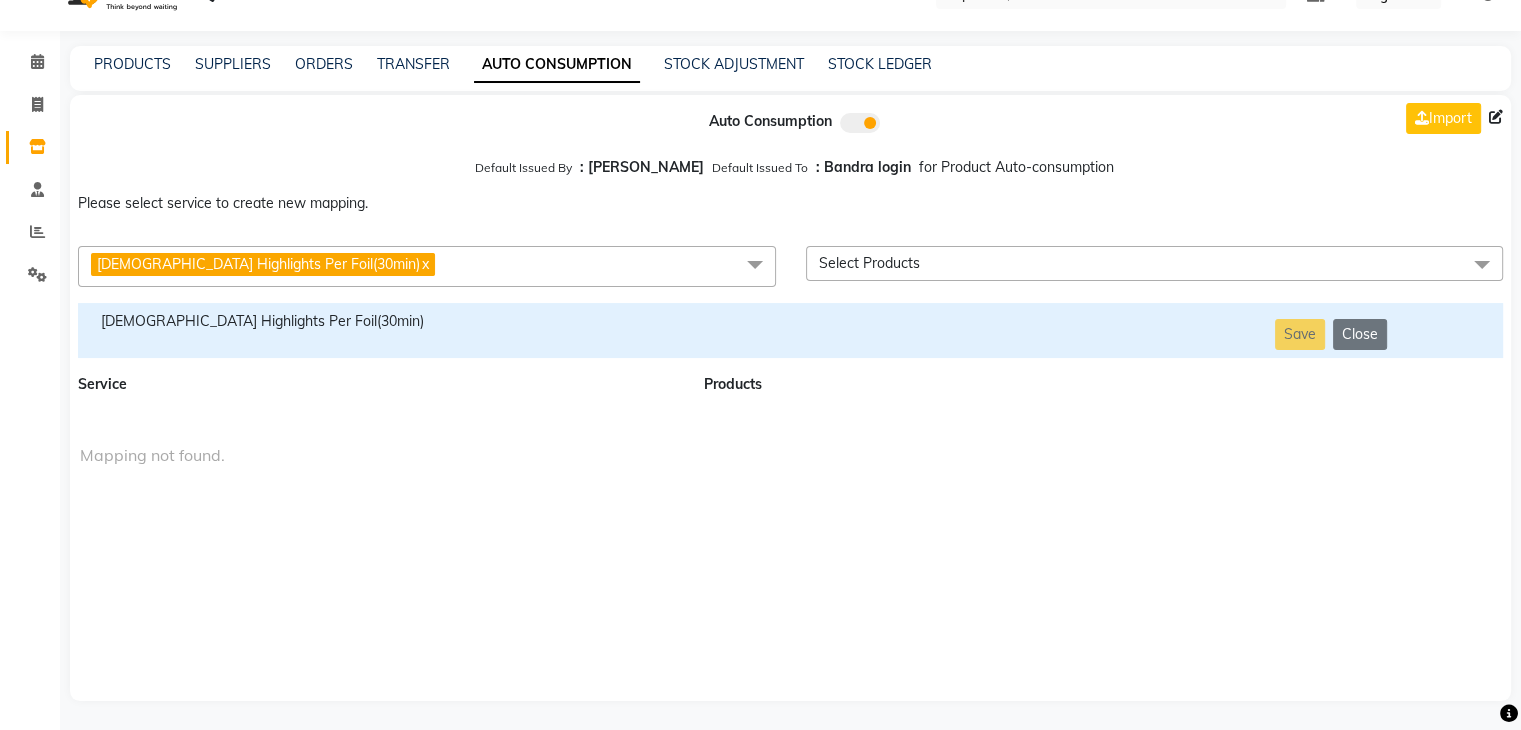 click on "[DEMOGRAPHIC_DATA] Highlights Per Foil(30min)" at bounding box center [379, 321] 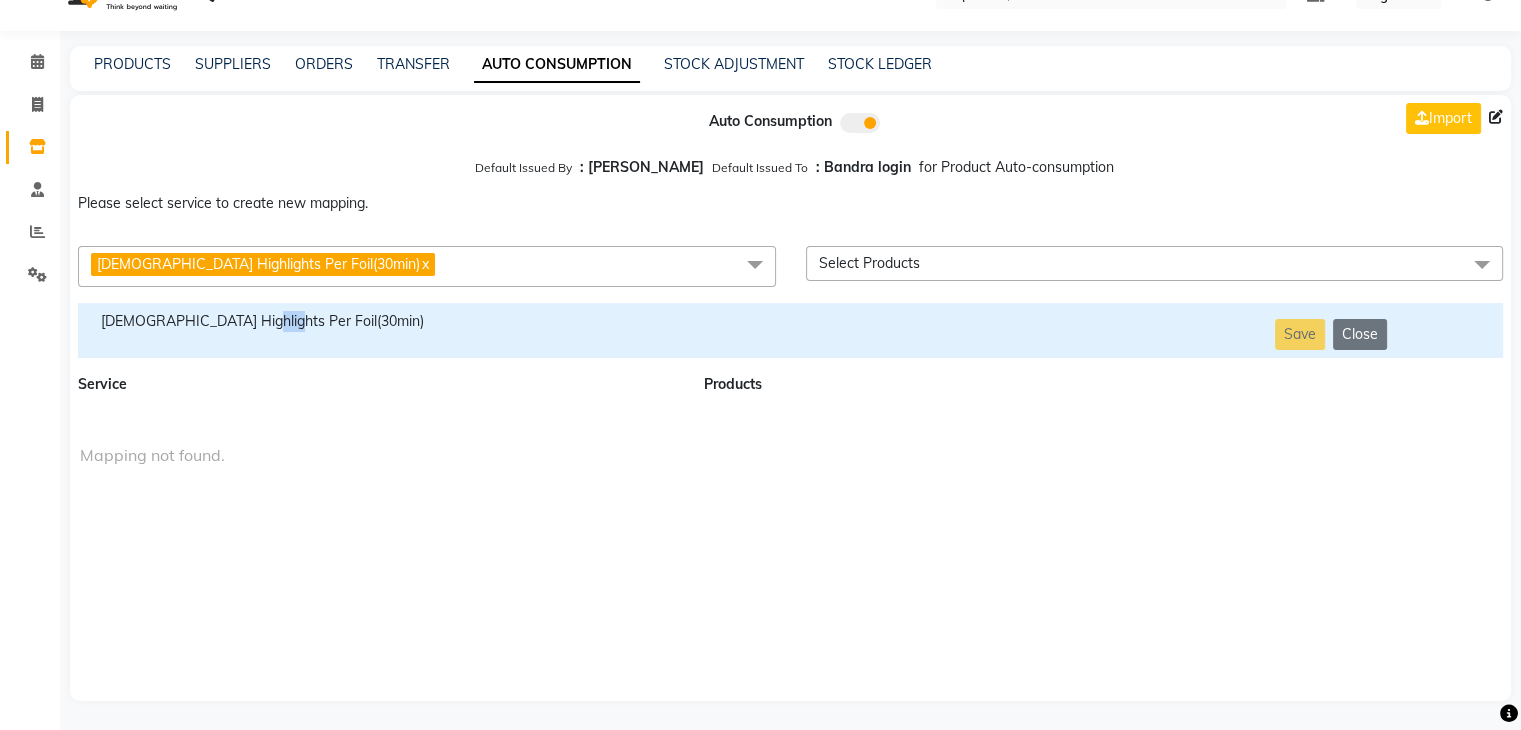 click on "[DEMOGRAPHIC_DATA] Highlights Per Foil(30min)" at bounding box center (379, 321) 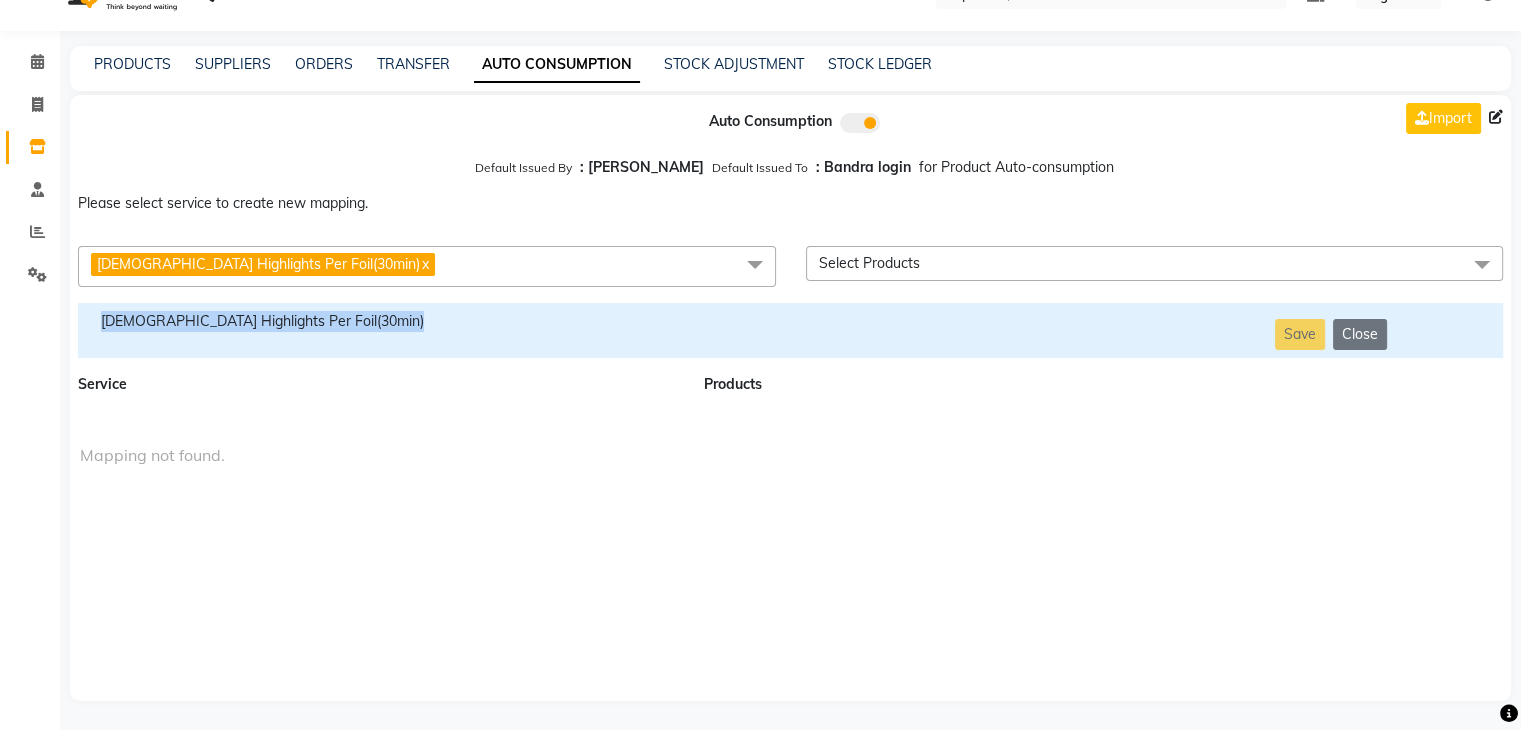 click on "[DEMOGRAPHIC_DATA] Highlights Per Foil(30min)" at bounding box center (379, 321) 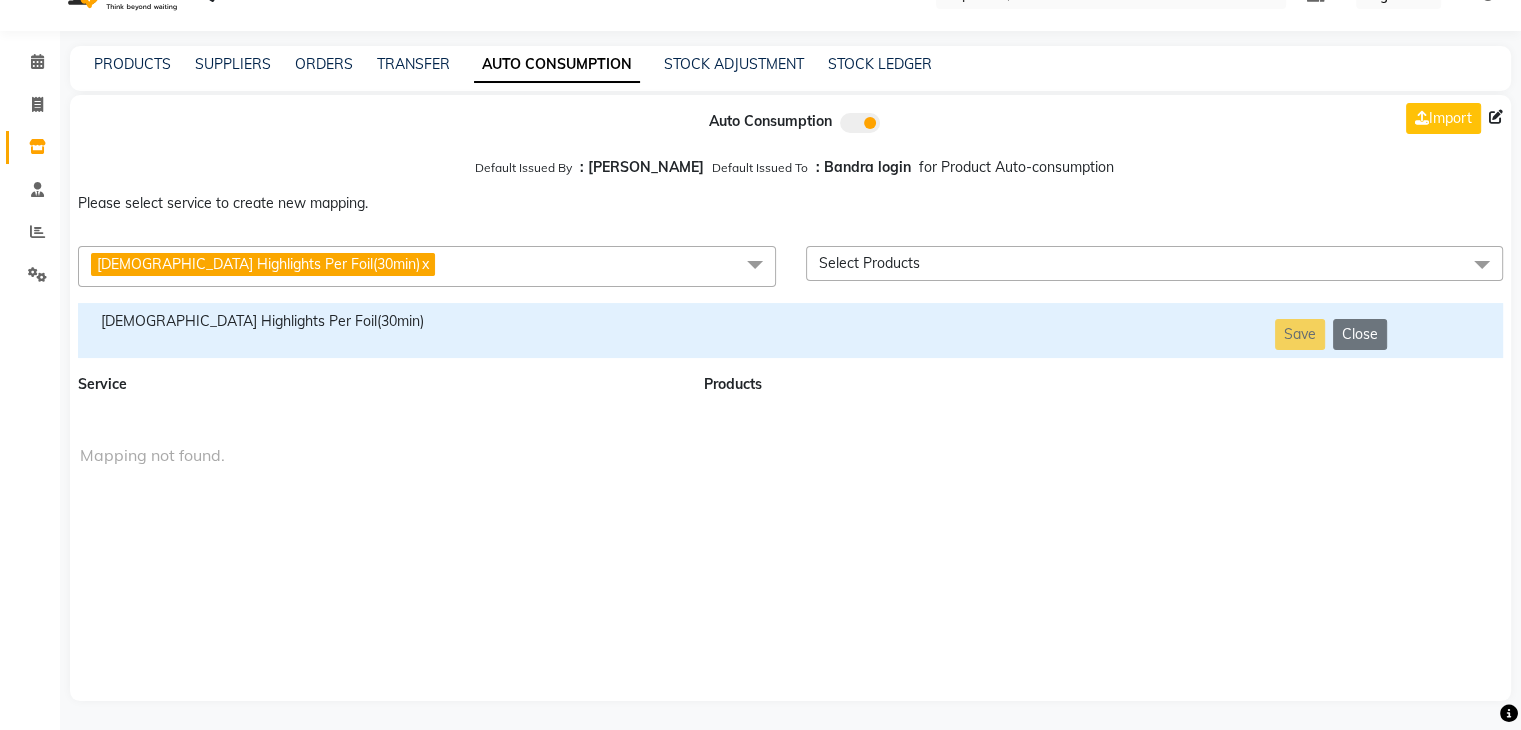 click on "[DEMOGRAPHIC_DATA] Highlights Per Foil(30min)  x" at bounding box center (427, 266) 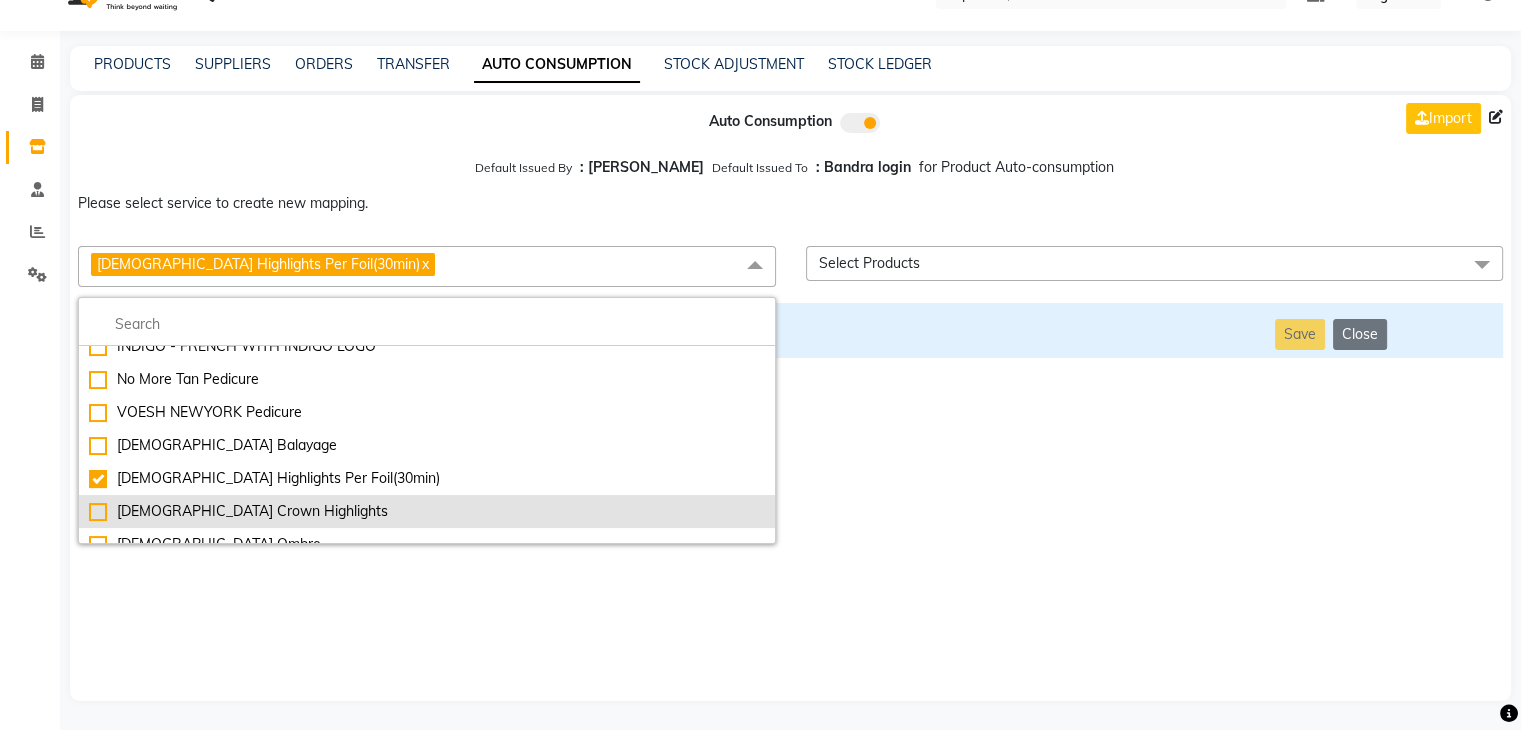 click on "[DEMOGRAPHIC_DATA] Crown Highlights" at bounding box center [427, 511] 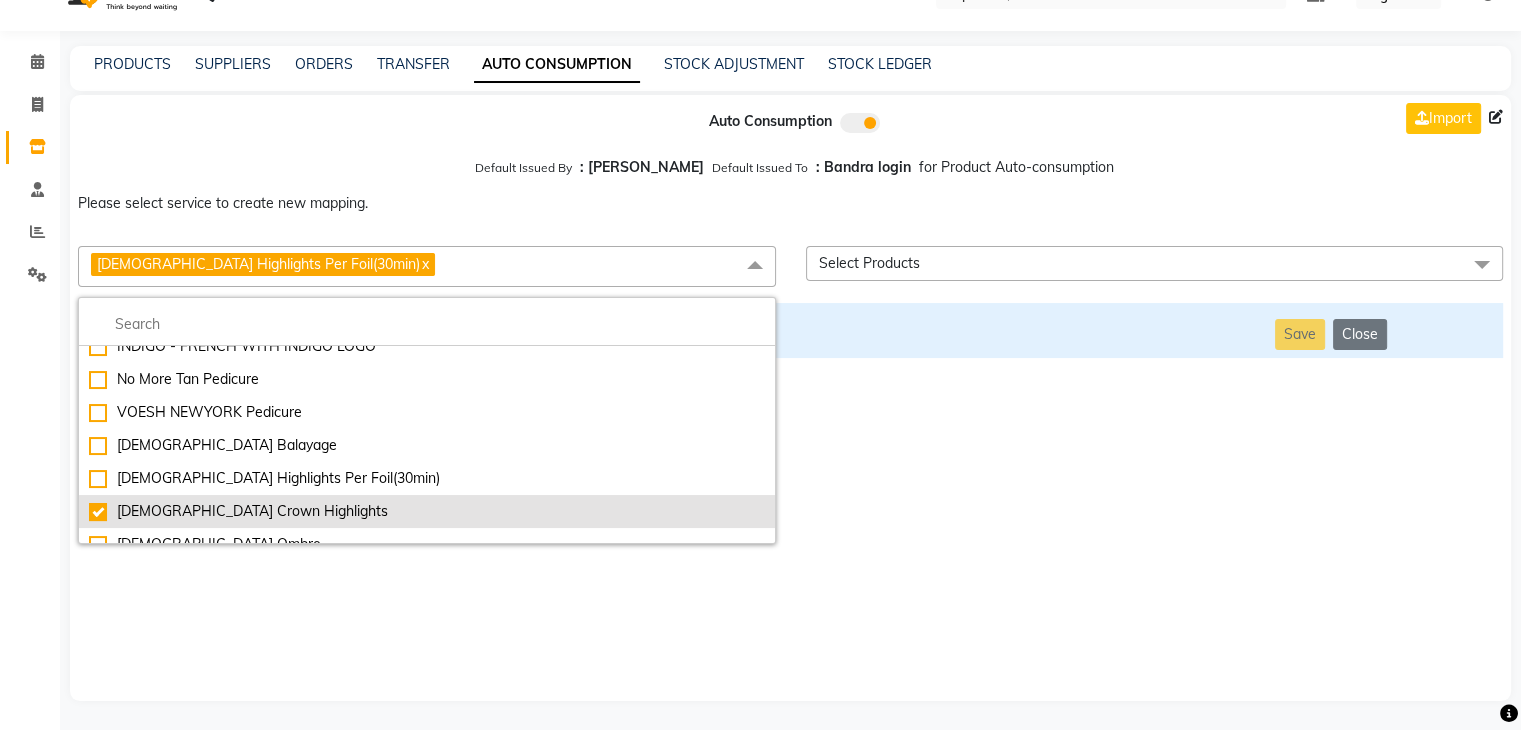 checkbox on "false" 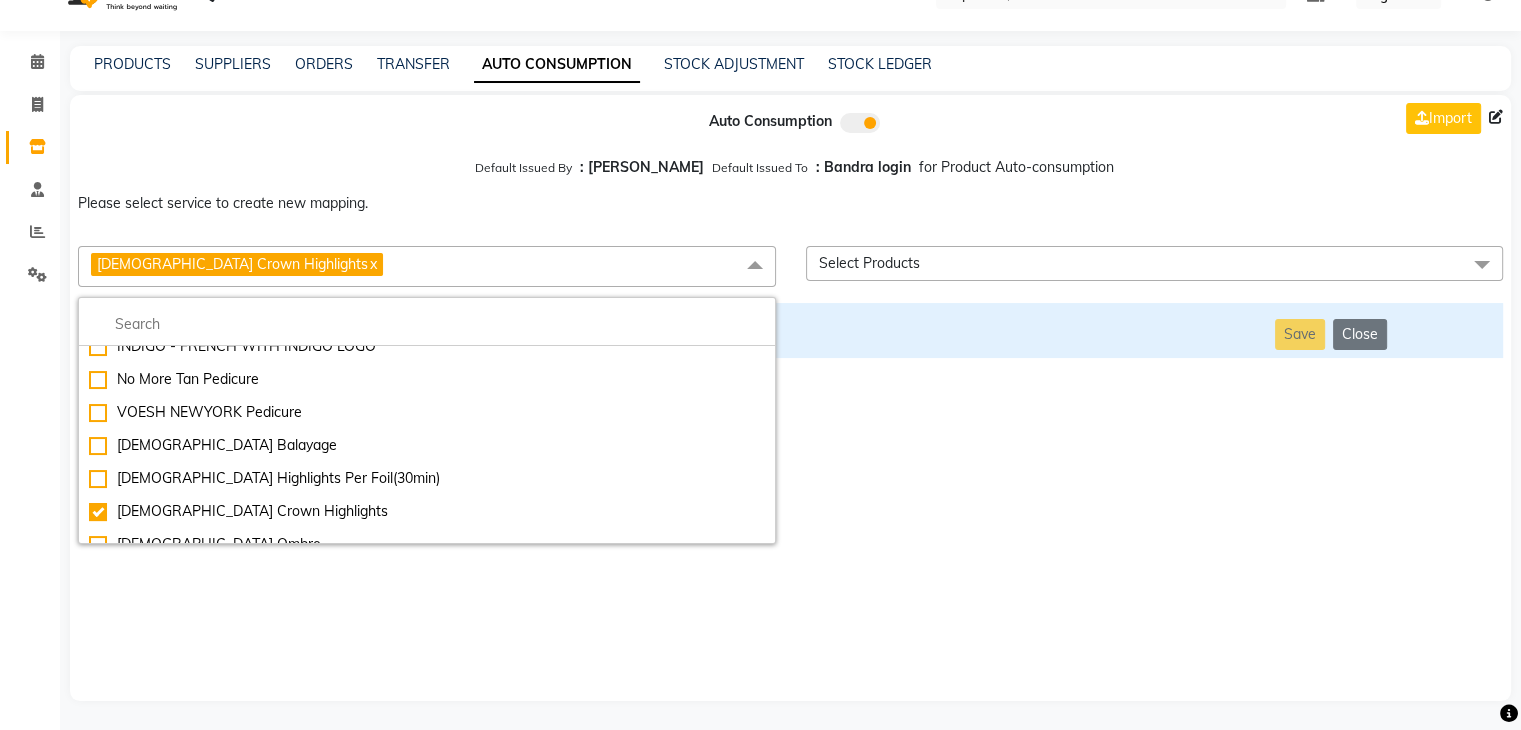 click on "Auto Consumption  Import Default Issued By  : Jai Chavan Default Issued To  : Bandra login  for Product Auto-consumption  Please select service to create new mapping. [DEMOGRAPHIC_DATA] Crown Highlights  x Essential Manicure w Scrub Essential Pedicure w Scrub Manicure + OPI Nail Ext + Gel Polish-3570 Manicure + T&T Nail Ext + Gel Polish T&T Nail Ext + T&T Gel Polish OPI Nail Ext + OPI Gel Polish T&T Refills + Gel Polish OPI Refills + Gel Polish Travel Allowance Waiting Charge HAIR REPAIR - Haircut HAIR REPAIR - Haircut for Kids HAIR REPAIR - Hair Wash HAIR REPAIR - Hair Wash Premium HAIR REPAIR - Full Head Shave HAIR REPAIR - Hair Design HAIR REPAIR - Hairstyling HAIR REPAIR - Threading HAIR REPAIR - [PERSON_NAME] Edging HAIR REPAIR - [PERSON_NAME] Edging Premium HAIR REPAIR - Razor Shave HAIR REPAIR - Razor Shave Premium HAIR REPAIR - Luxury Steam Shaving HAIR REPAIR - Fade Hair Cut HAIR SPA RITUALS - Hairoticmen Argan Spa HAIR SPA RITUALS - Wella Deep Nourishing Spa HAIR SPA RITUALS - Nashi Argan Oil Spa HAIR SPA RITUALS - [PERSON_NAME] Spa" at bounding box center [790, 398] 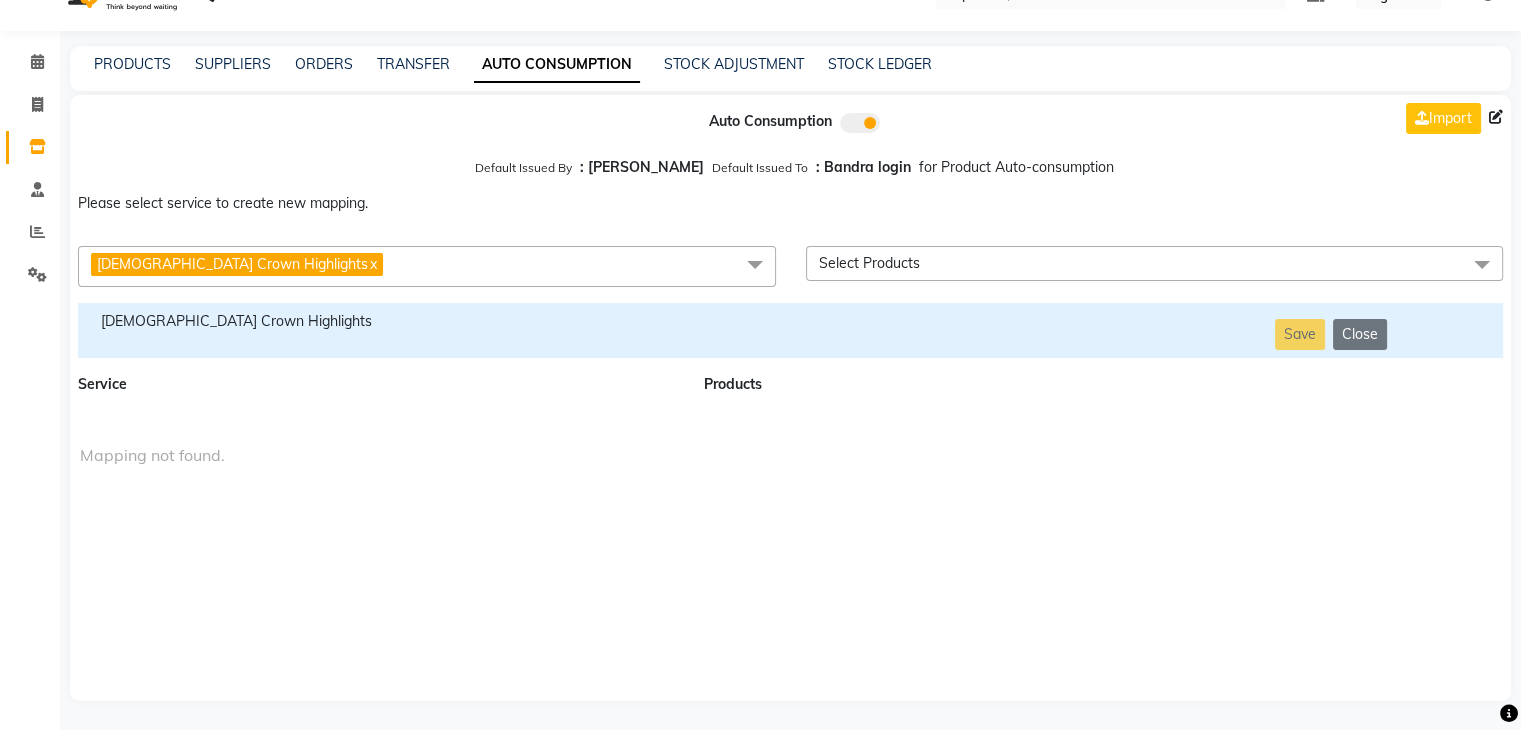 click on "[DEMOGRAPHIC_DATA] Crown Highlights" at bounding box center (379, 321) 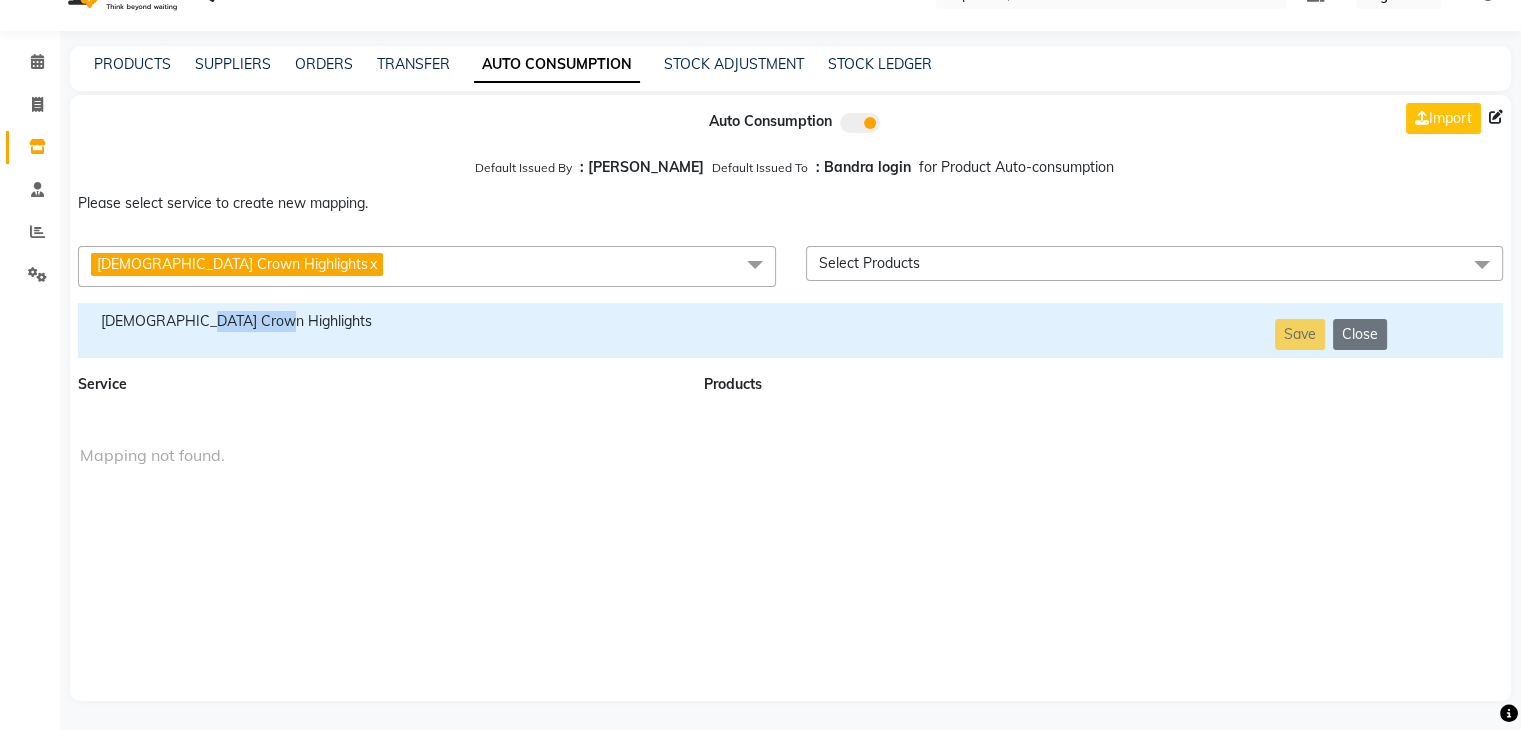 click on "[DEMOGRAPHIC_DATA] Crown Highlights" at bounding box center [379, 321] 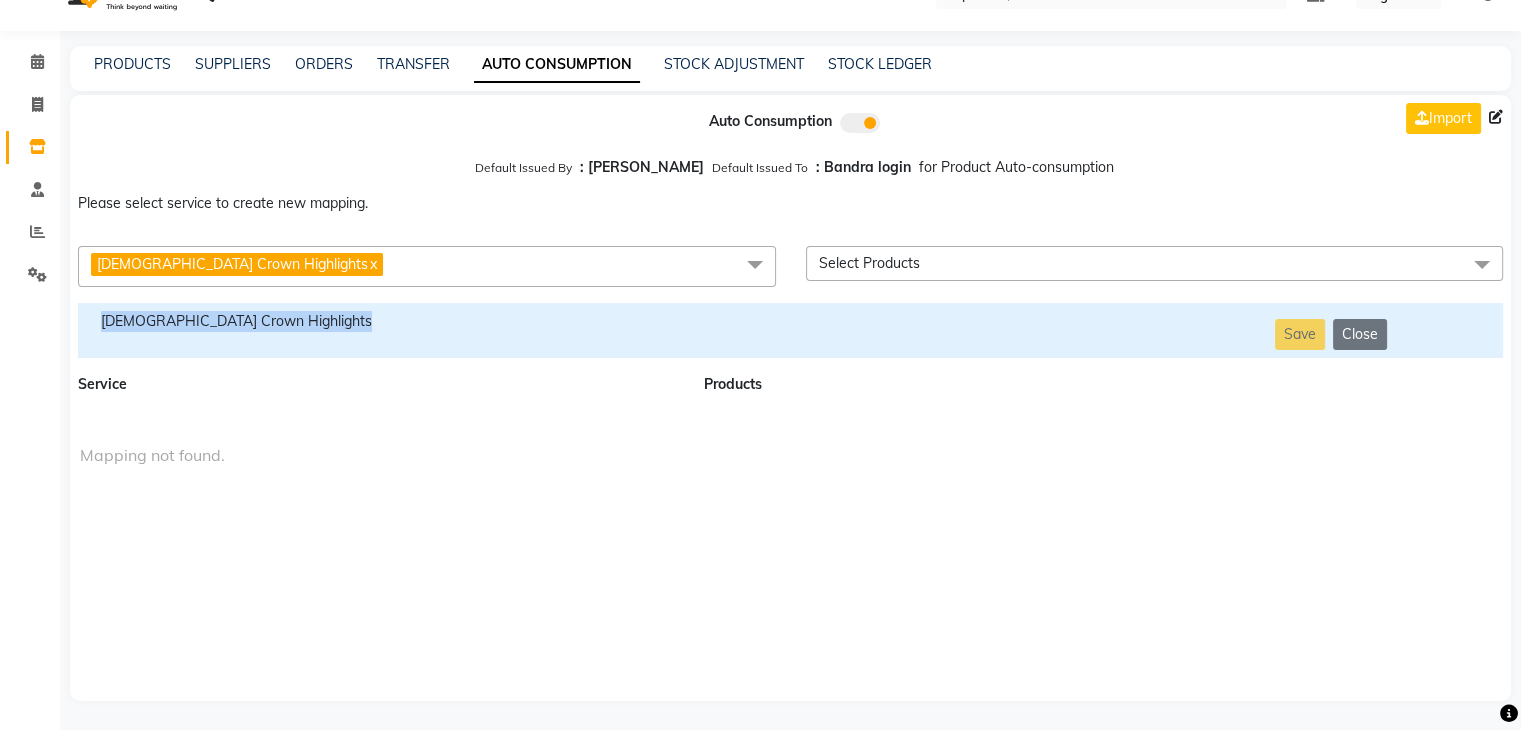 click on "[DEMOGRAPHIC_DATA] Crown Highlights" at bounding box center [379, 321] 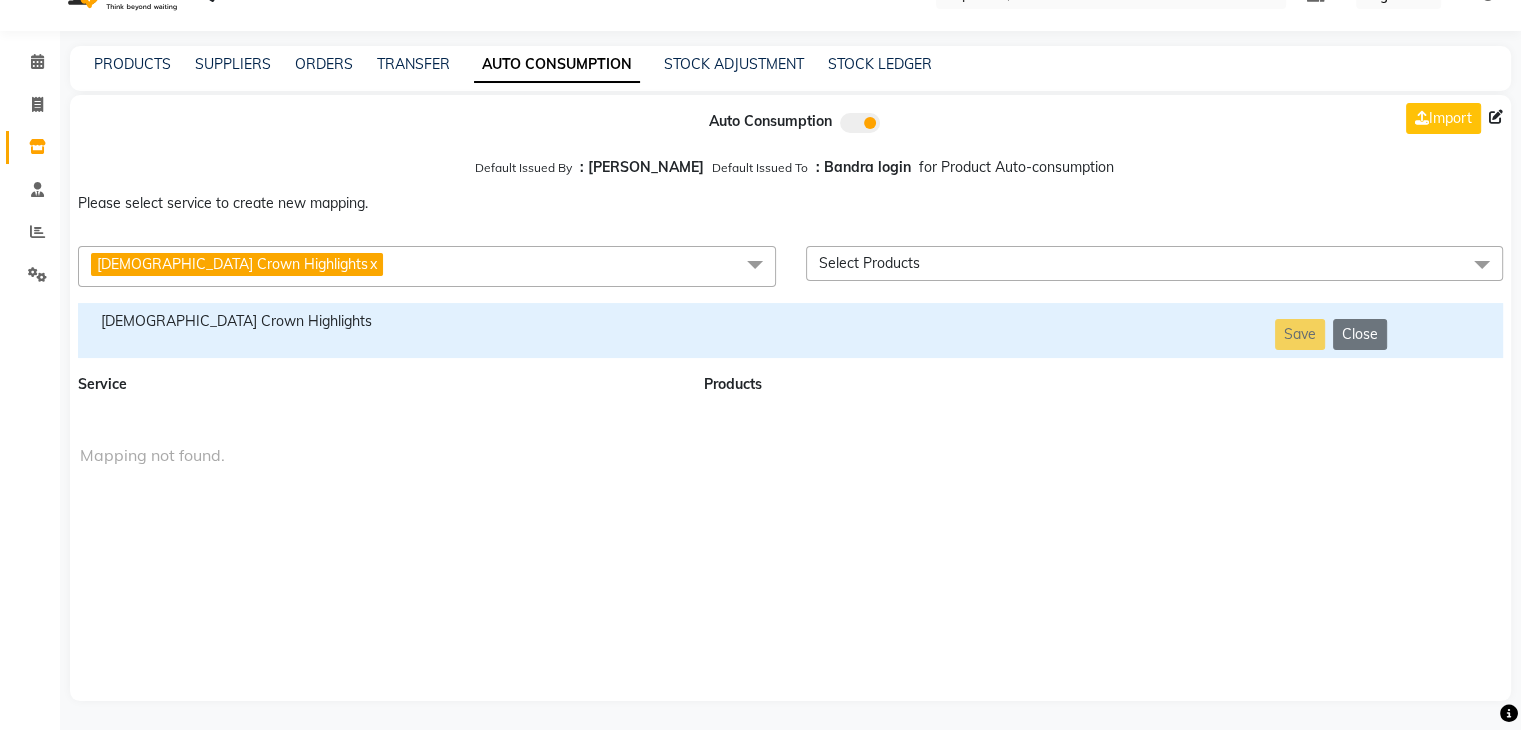 click on "[DEMOGRAPHIC_DATA] Crown Highlights  x" at bounding box center (427, 266) 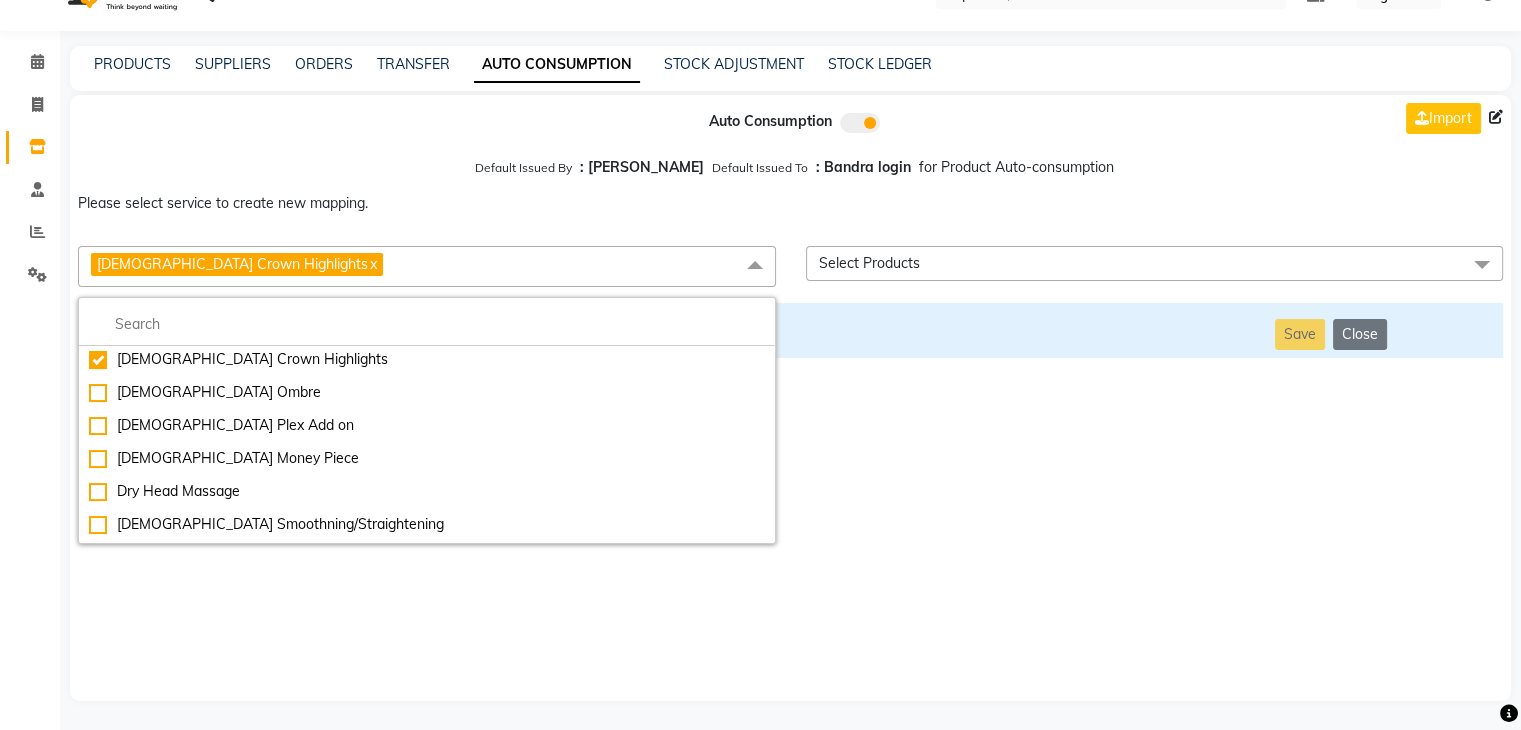 scroll, scrollTop: 10505, scrollLeft: 0, axis: vertical 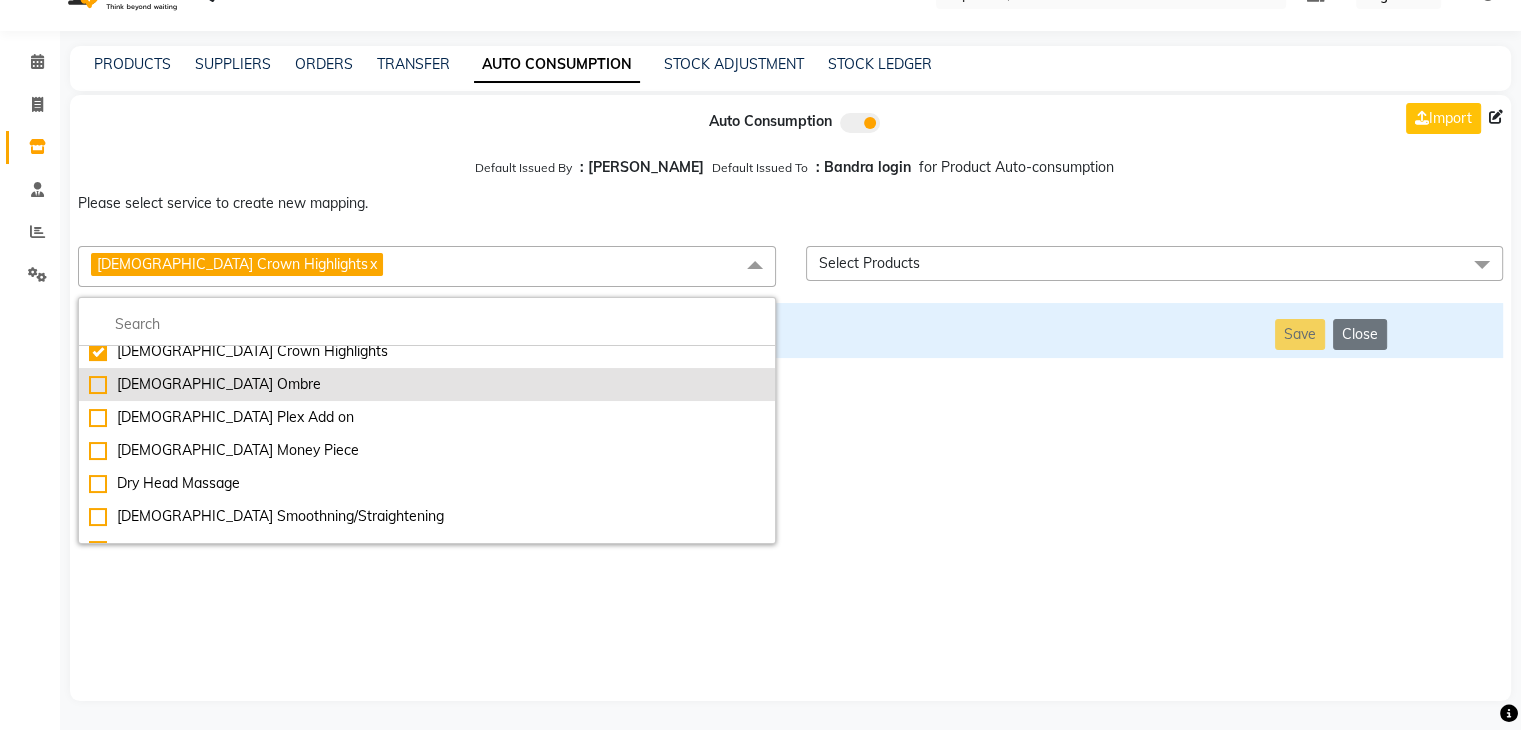 click on "[DEMOGRAPHIC_DATA] Ombre" at bounding box center (427, 384) 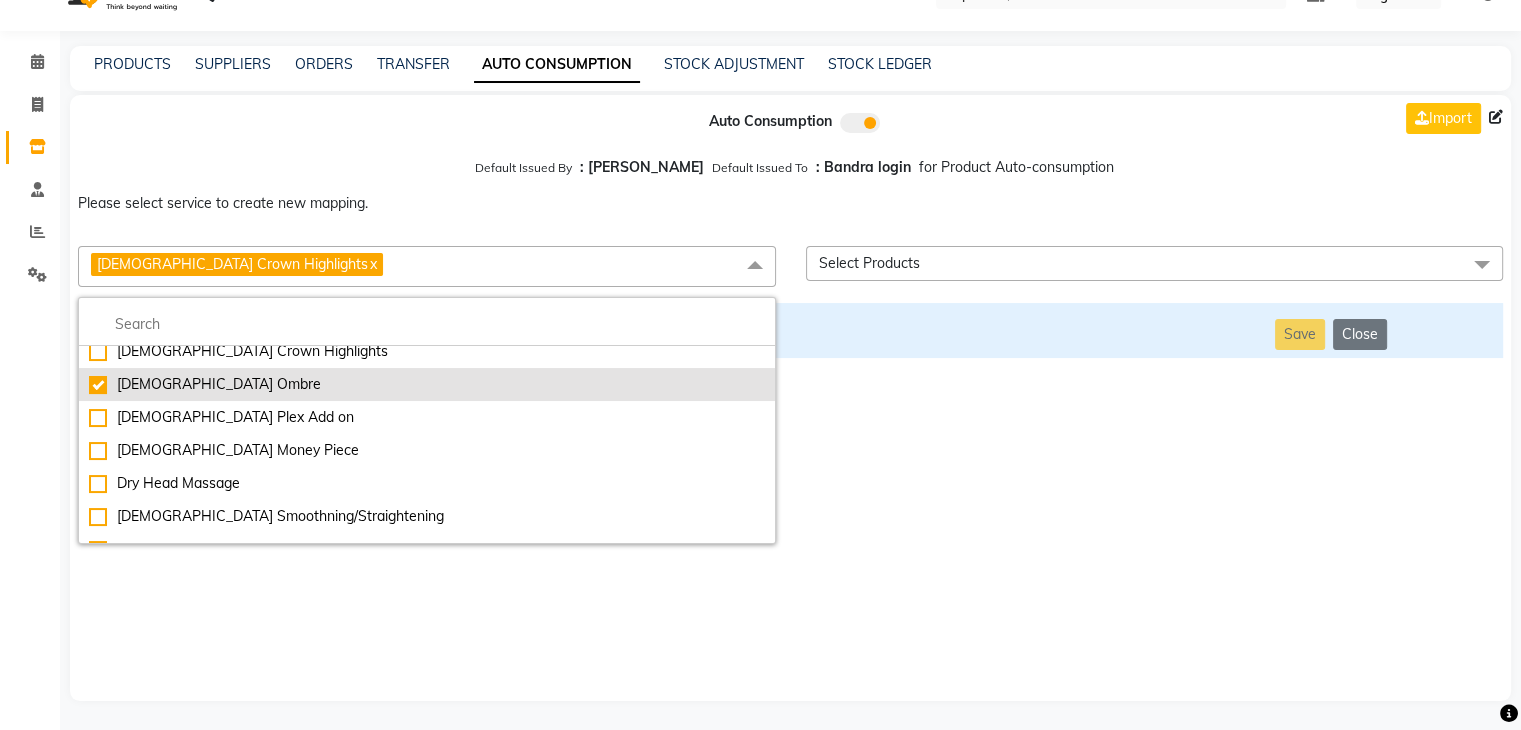 checkbox on "false" 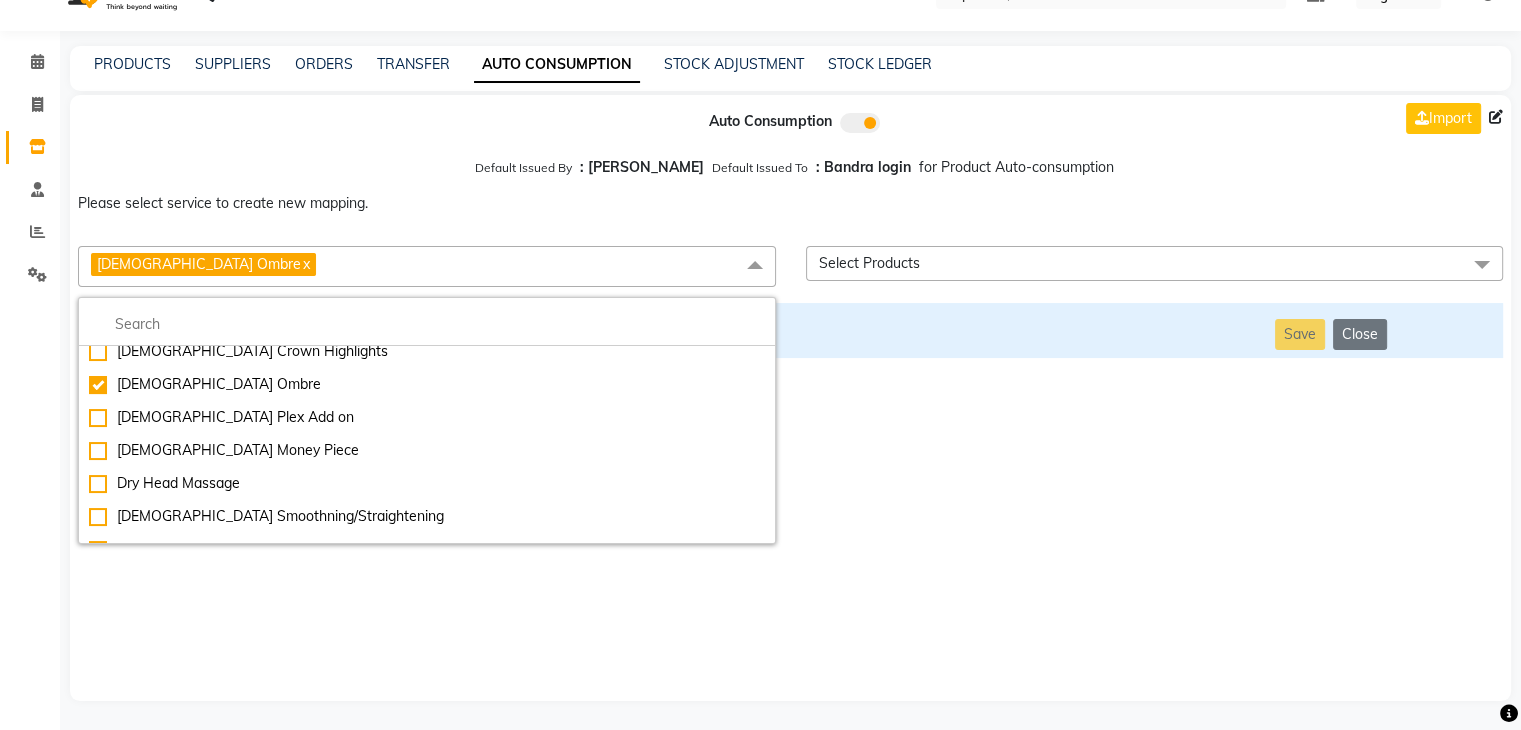 click on "Auto Consumption  Import Default Issued By  : Jai Chavan Default Issued To  : Bandra login  for Product Auto-consumption  Please select service to create new mapping. [DEMOGRAPHIC_DATA] Ombre  x Essential Manicure w Scrub Essential Pedicure w Scrub Manicure + OPI Nail Ext + Gel Polish-3570 Manicure + T&T Nail Ext + Gel Polish T&T Nail Ext + T&T Gel Polish OPI Nail Ext + OPI Gel Polish T&T Refills + Gel Polish OPI Refills + Gel Polish Travel Allowance Waiting Charge HAIR REPAIR - Haircut HAIR REPAIR - Haircut for Kids HAIR REPAIR - Hair Wash HAIR REPAIR - Hair Wash Premium HAIR REPAIR - Full Head Shave HAIR REPAIR - Hair Design HAIR REPAIR - Hairstyling HAIR REPAIR - Threading HAIR REPAIR - [PERSON_NAME] Edging HAIR REPAIR - [PERSON_NAME] Edging Premium HAIR REPAIR - Razor Shave HAIR REPAIR - Razor Shave Premium HAIR REPAIR - Luxury Steam Shaving HAIR REPAIR - Fade Hair Cut HAIR SPA RITUALS - Hairoticmen Argan Spa HAIR SPA RITUALS - Wella Deep Nourishing Spa HAIR SPA RITUALS - Nashi Argan Oil Spa HAIR SPA RITUALS - Copacabana Hair Spa" at bounding box center [790, 398] 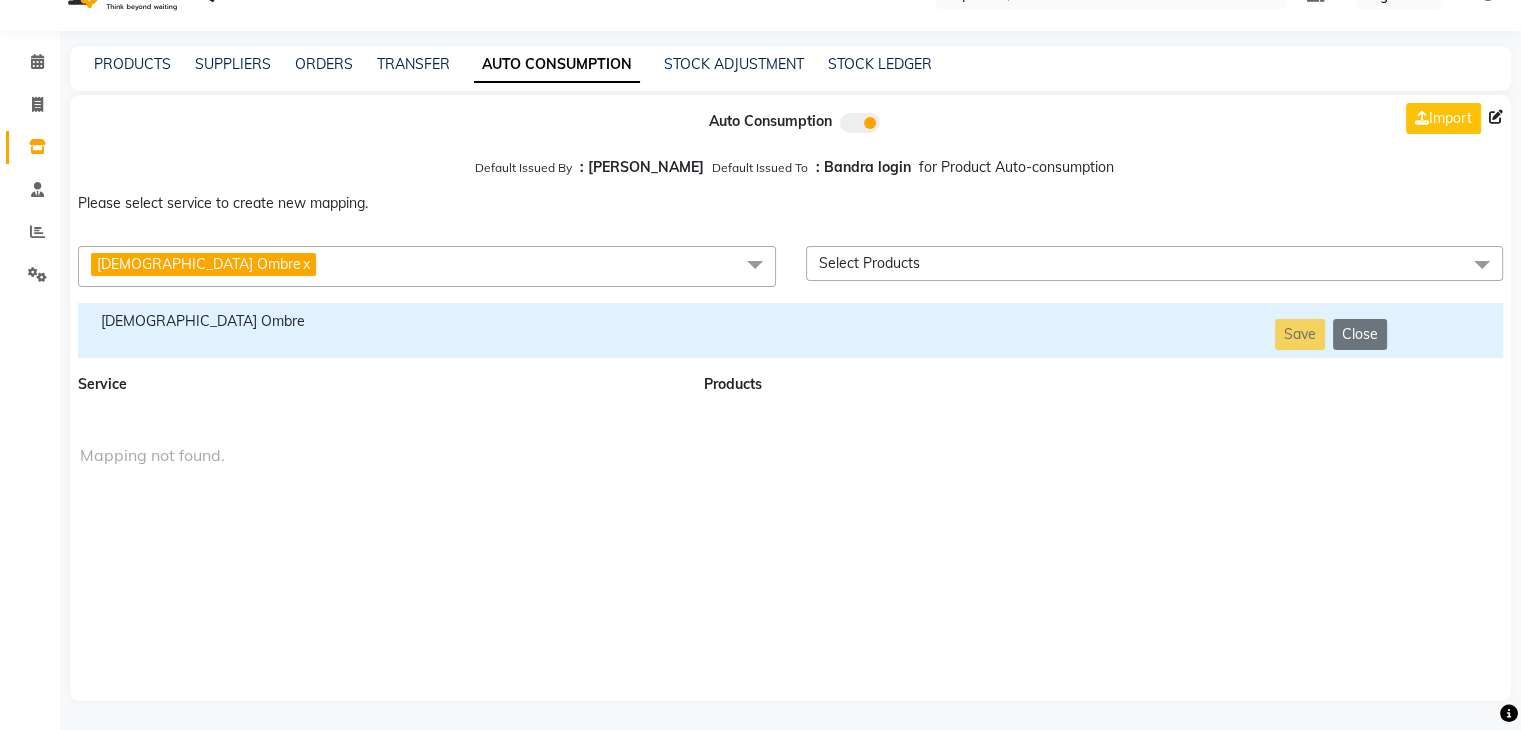 click on "[DEMOGRAPHIC_DATA] Ombre" at bounding box center (379, 321) 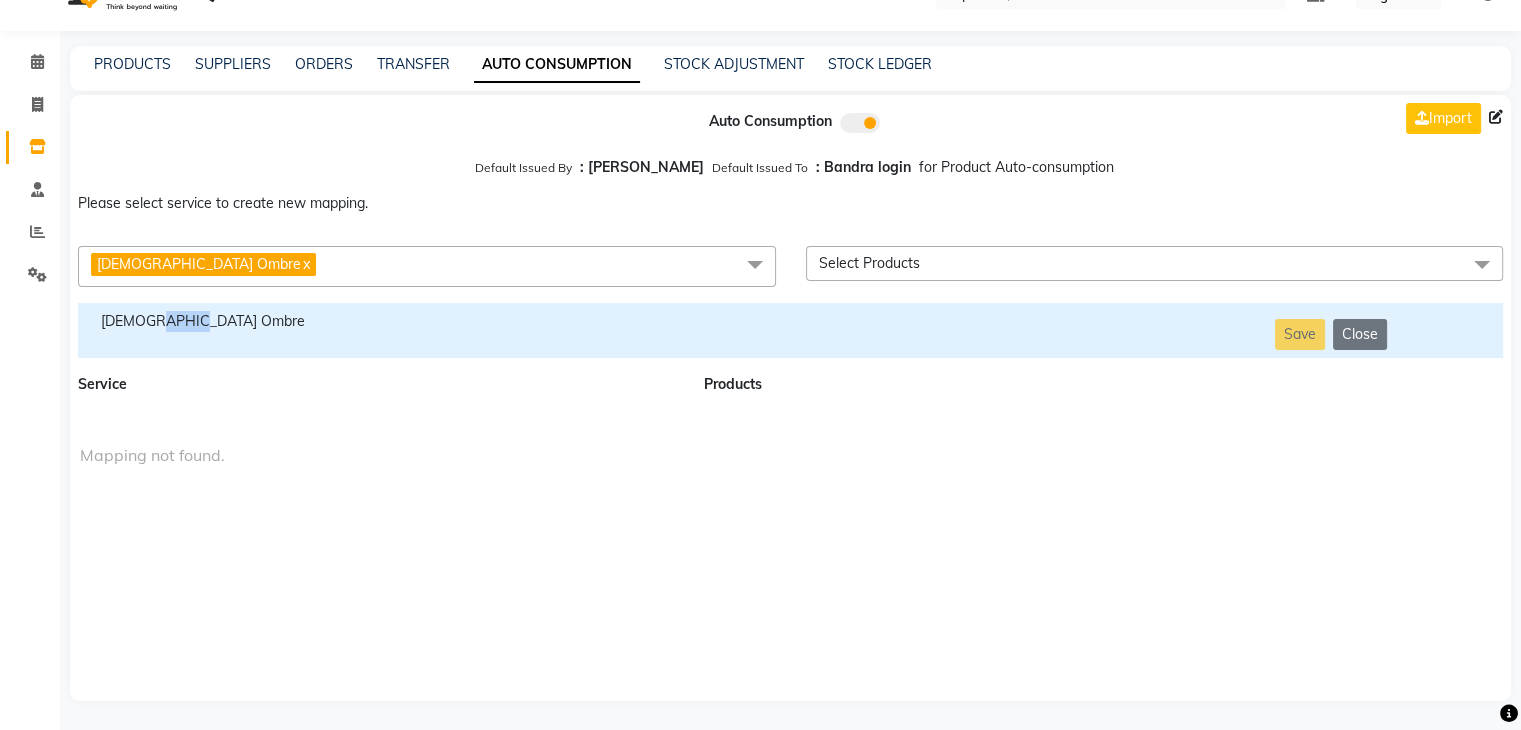 click on "[DEMOGRAPHIC_DATA] Ombre" at bounding box center (379, 321) 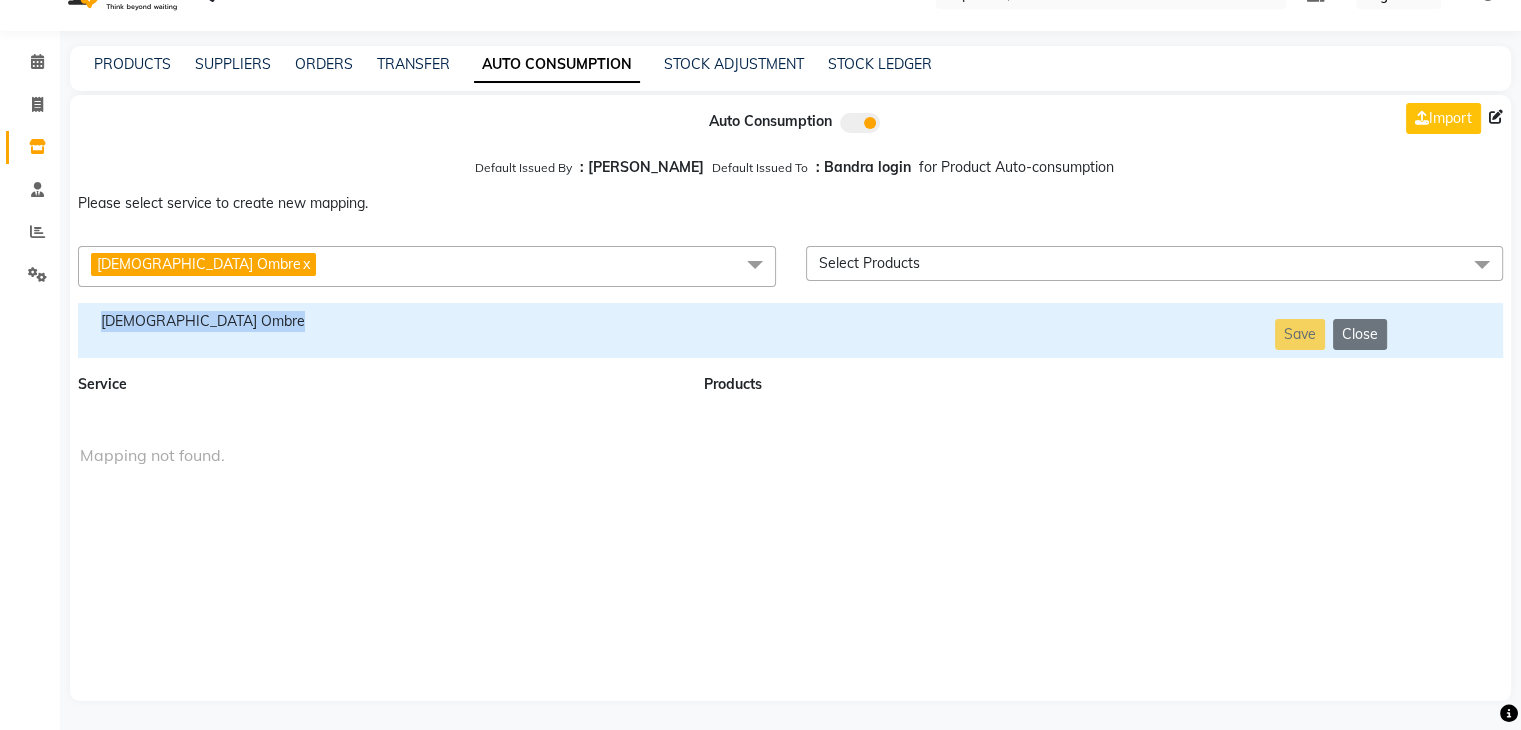 click on "[DEMOGRAPHIC_DATA] Ombre" at bounding box center [379, 321] 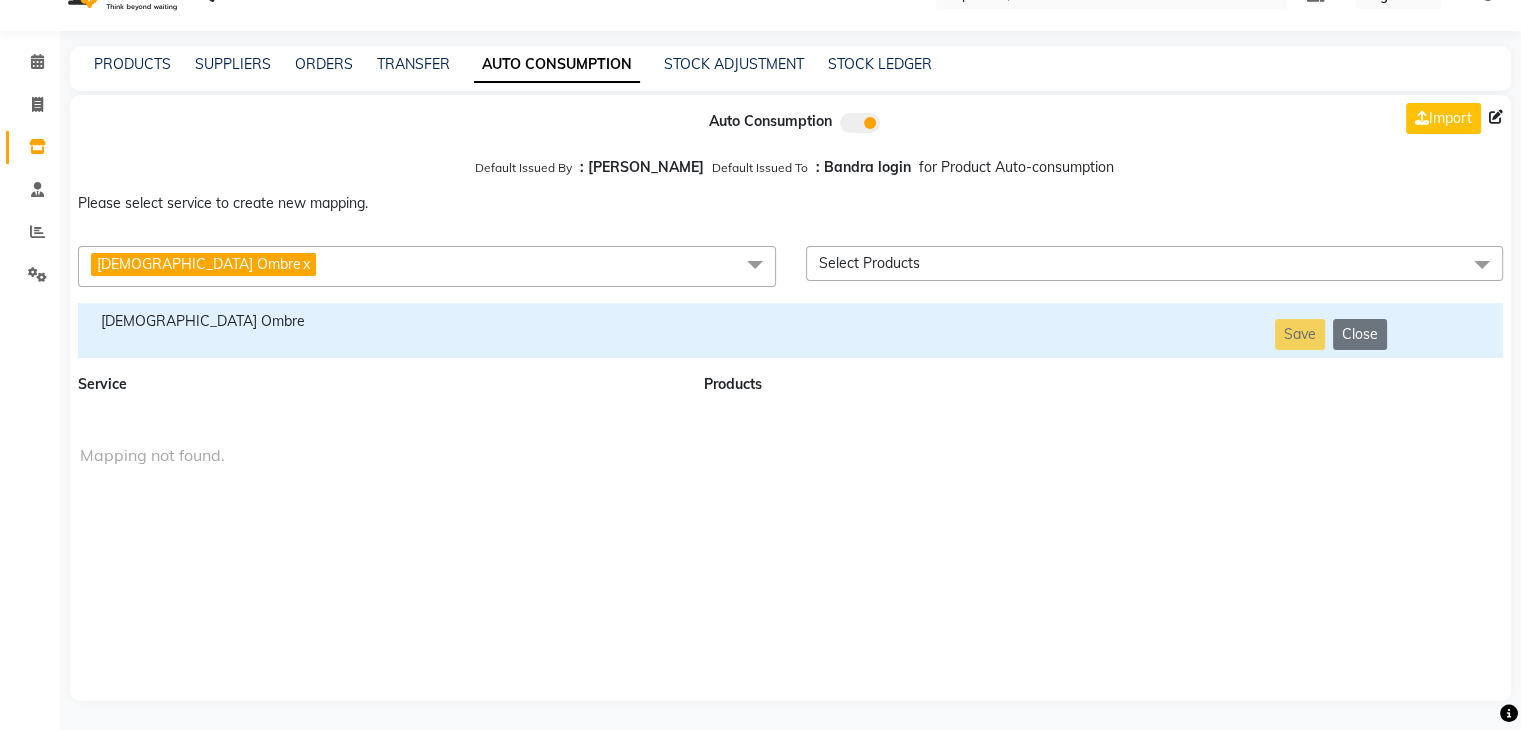click on "[DEMOGRAPHIC_DATA] Ombre  x" at bounding box center [427, 266] 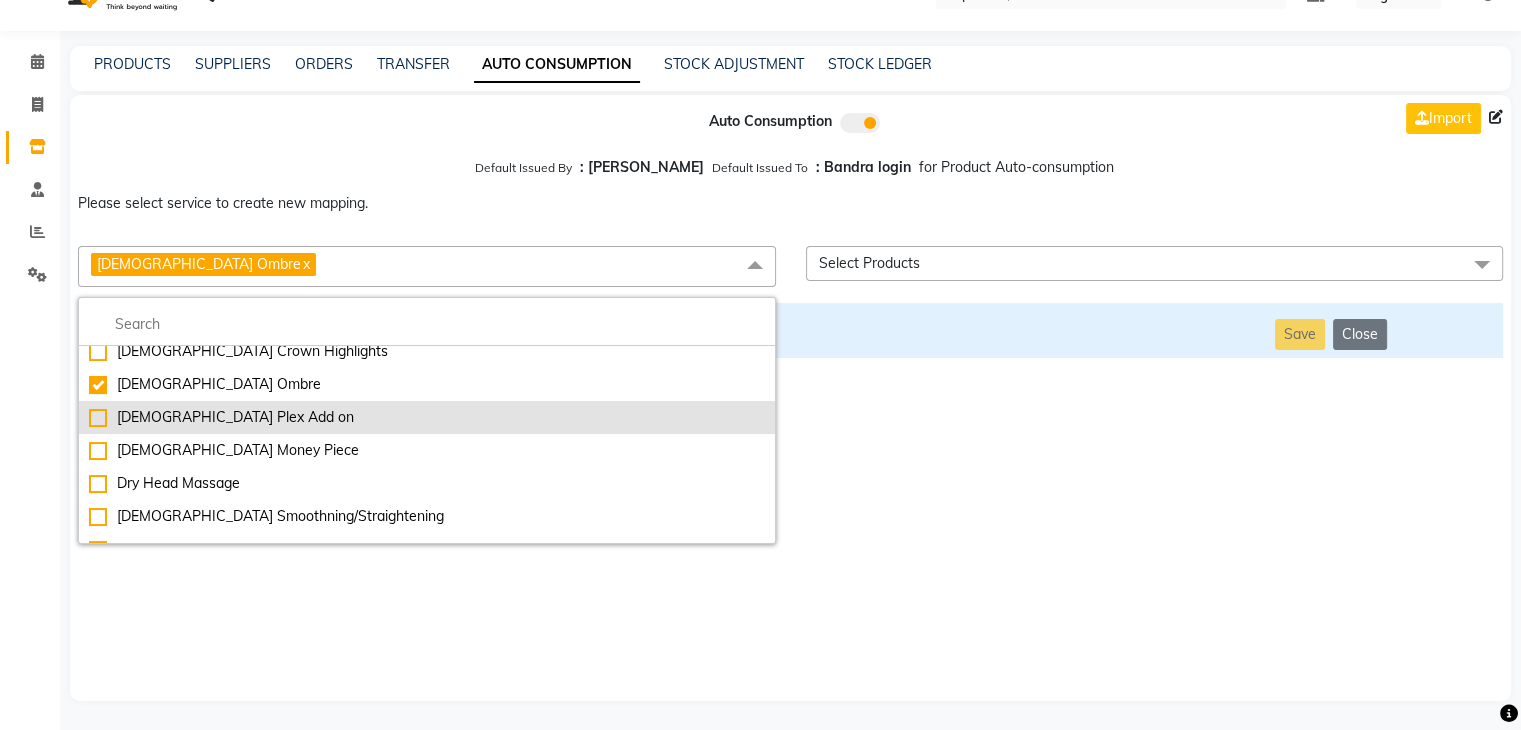 click on "[DEMOGRAPHIC_DATA] Plex Add on" at bounding box center (427, 417) 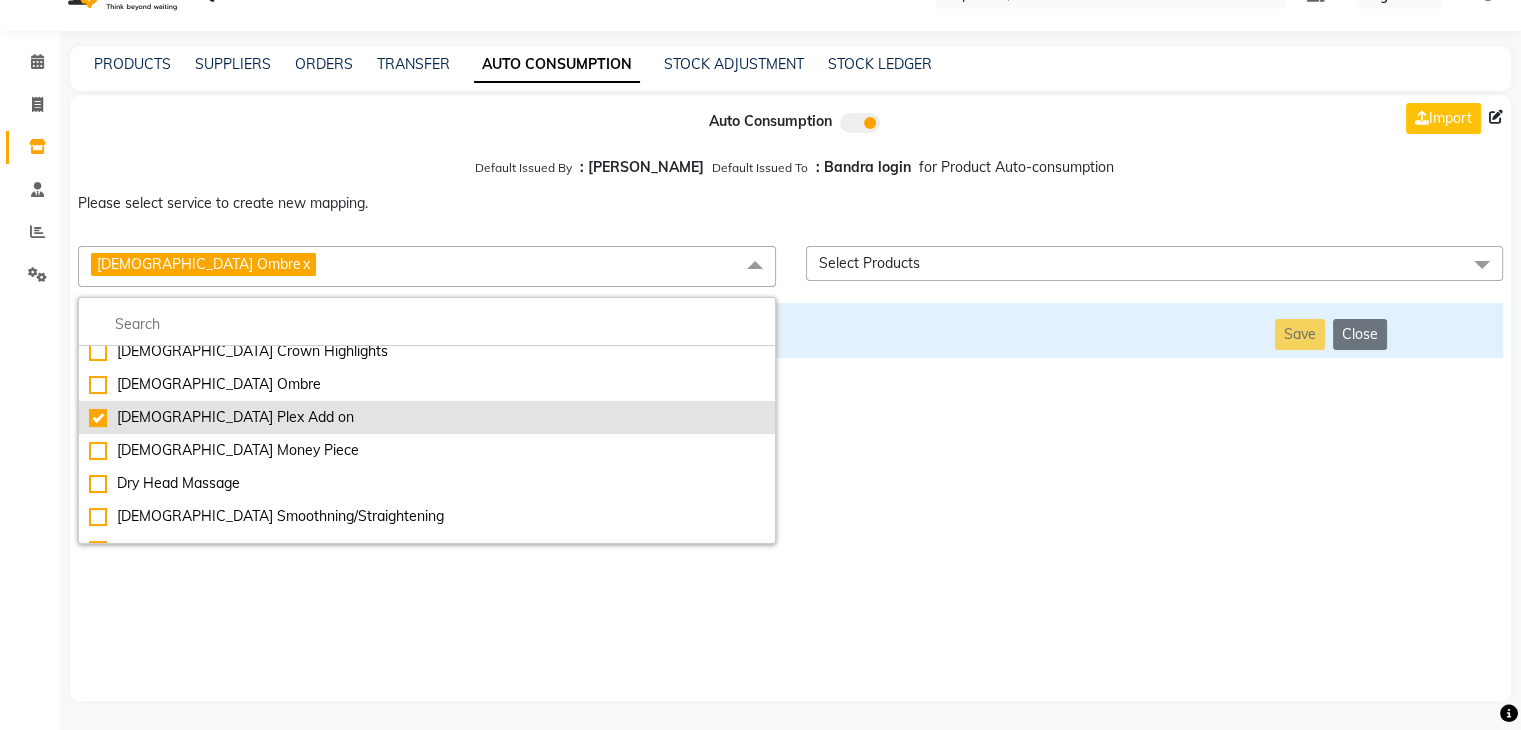 checkbox on "false" 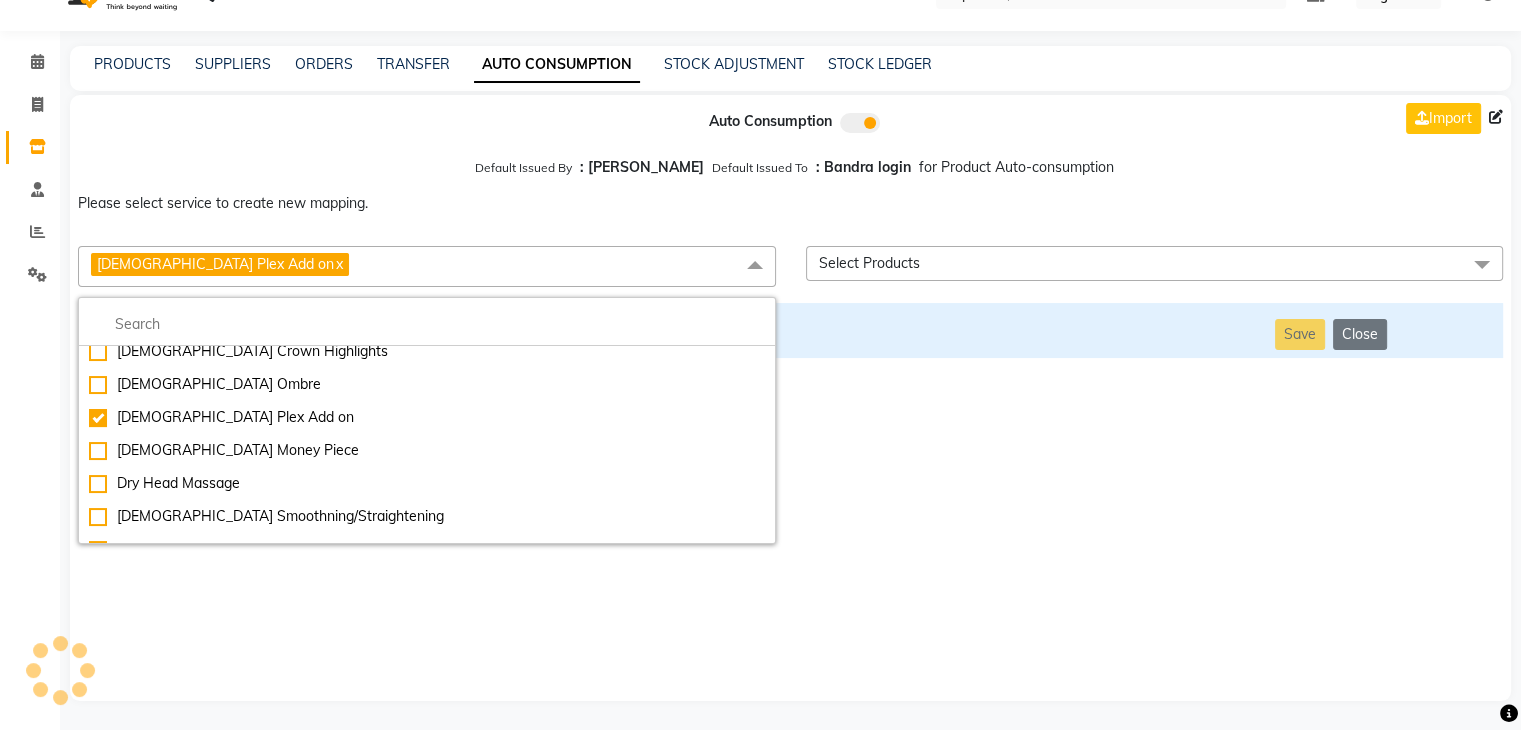 click on "Auto Consumption  Import Default Issued By  : Jai Chavan Default Issued To  : Bandra login  for Product Auto-consumption  Please select service to create new mapping. [DEMOGRAPHIC_DATA] Plex Add on  x Essential Manicure w Scrub Essential Pedicure w Scrub Manicure + OPI Nail Ext + Gel Polish-3570 Manicure + T&T Nail Ext + Gel Polish T&T Nail Ext + T&T Gel Polish OPI Nail Ext + OPI Gel Polish T&T Refills + Gel Polish OPI Refills + Gel Polish Travel Allowance Waiting Charge HAIR REPAIR - Haircut HAIR REPAIR - Haircut for Kids HAIR REPAIR - Hair Wash HAIR REPAIR - Hair Wash Premium HAIR REPAIR - Full Head Shave HAIR REPAIR - Hair Design HAIR REPAIR - Hairstyling HAIR REPAIR - Threading HAIR REPAIR - [PERSON_NAME] Edging HAIR REPAIR - [PERSON_NAME] Edging Premium HAIR REPAIR - Razor Shave HAIR REPAIR - Razor Shave Premium HAIR REPAIR - Luxury Steam Shaving HAIR REPAIR - Fade Hair Cut HAIR SPA RITUALS - Hairoticmen Argan Spa HAIR SPA RITUALS - Wella Deep Nourishing Spa HAIR SPA RITUALS - Nashi Argan Oil Spa HAIR SPA RITUALS - Olaplex Ritual" at bounding box center (790, 398) 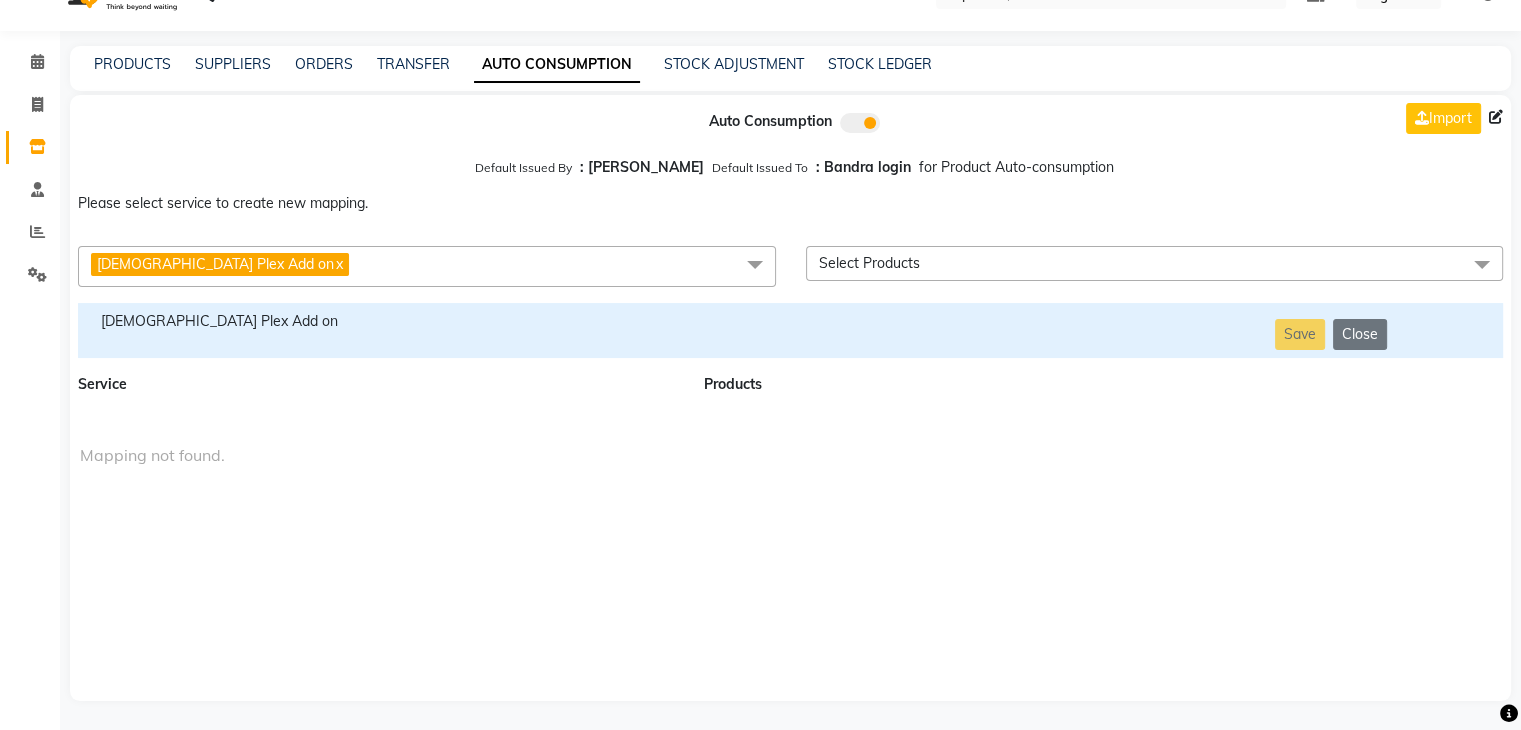 click on "[DEMOGRAPHIC_DATA] Plex Add on" at bounding box center [379, 321] 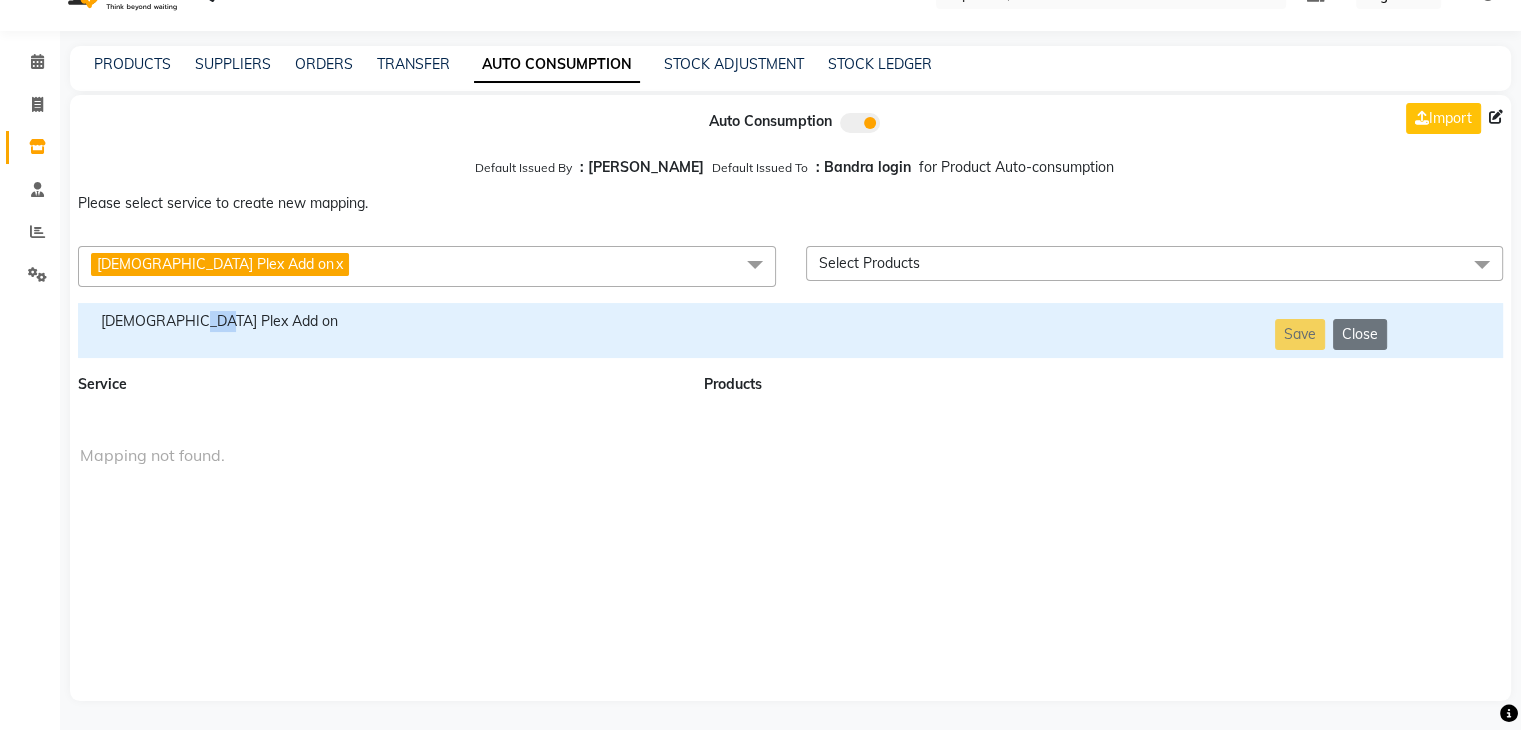 click on "[DEMOGRAPHIC_DATA] Plex Add on" at bounding box center (379, 321) 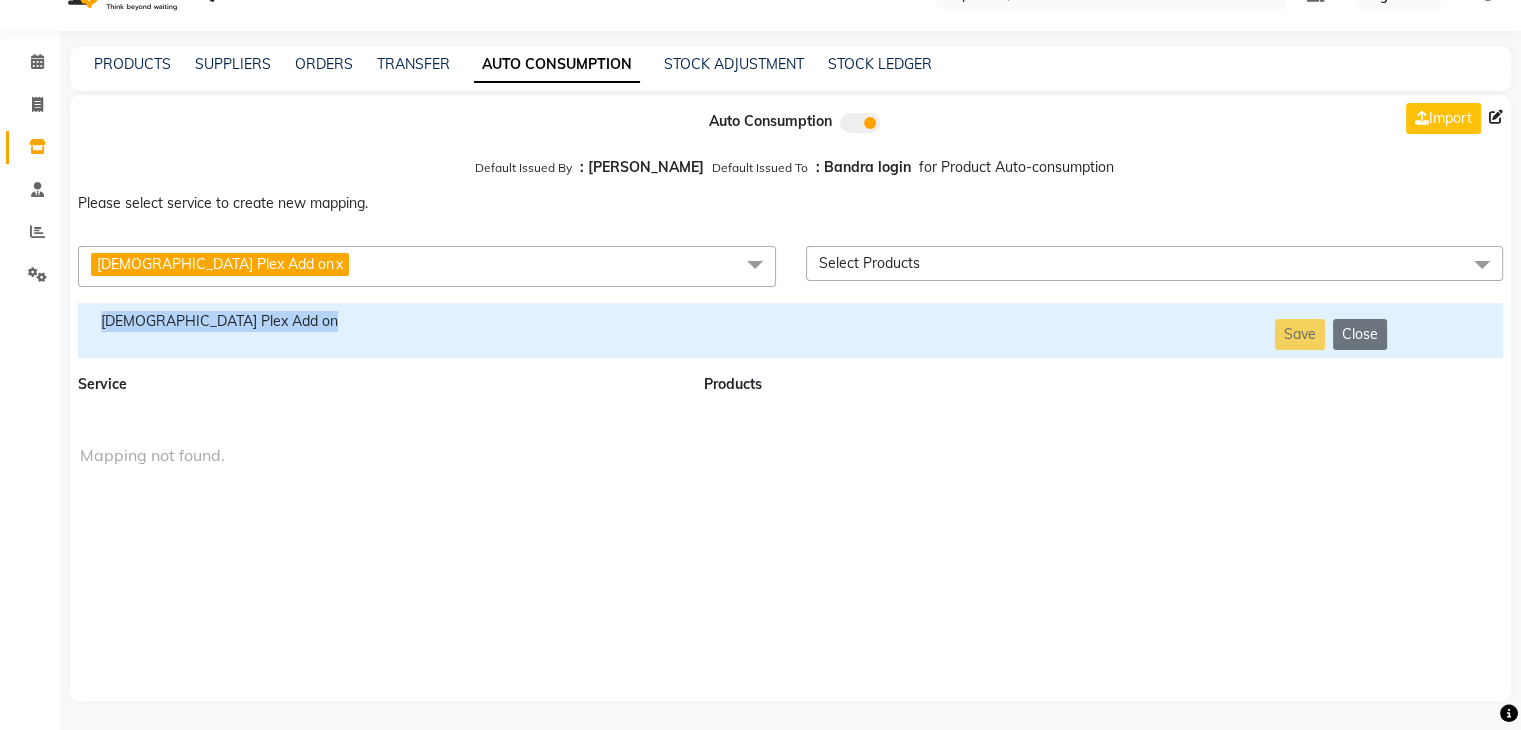 click on "[DEMOGRAPHIC_DATA] Plex Add on" at bounding box center (379, 321) 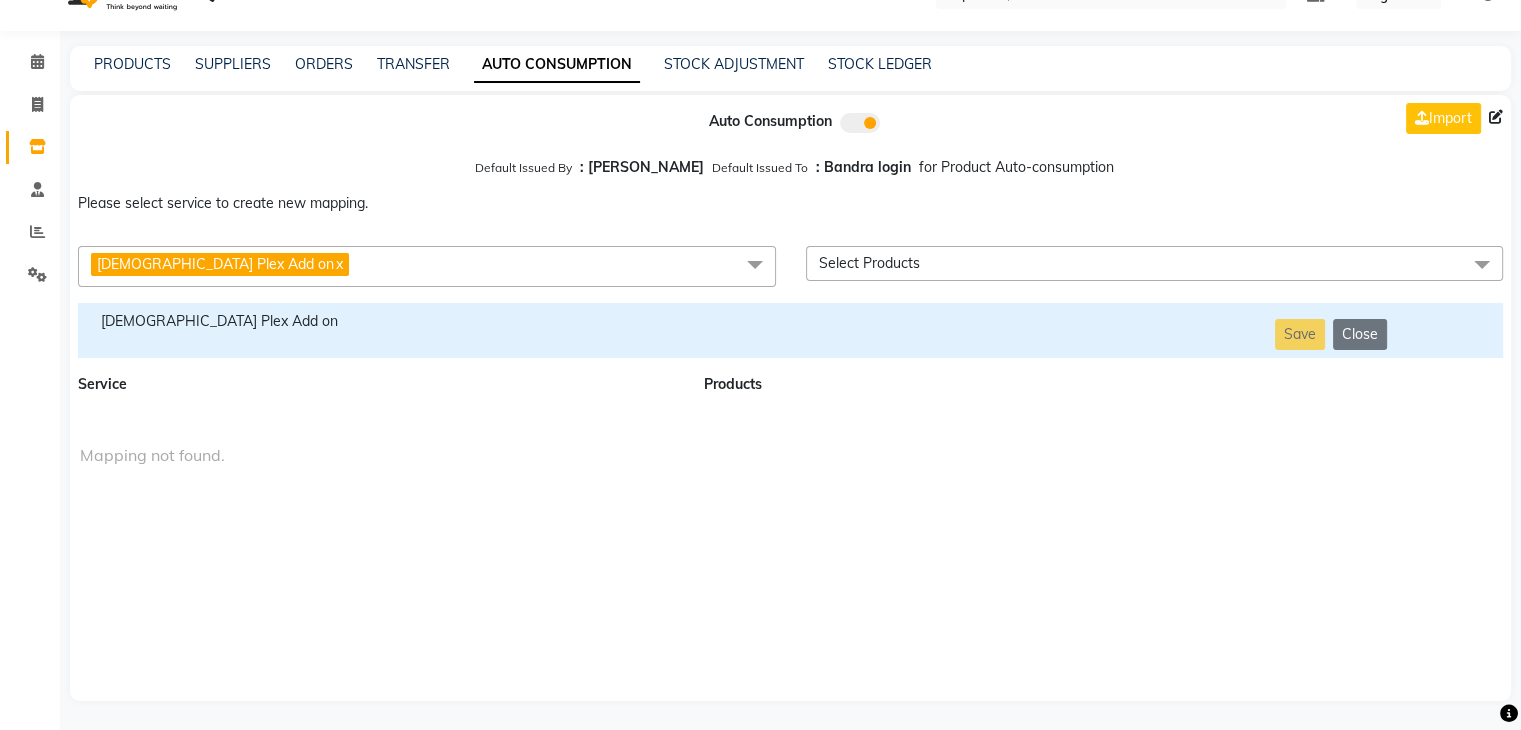 click on "[DEMOGRAPHIC_DATA] Plex Add on  x" at bounding box center (427, 266) 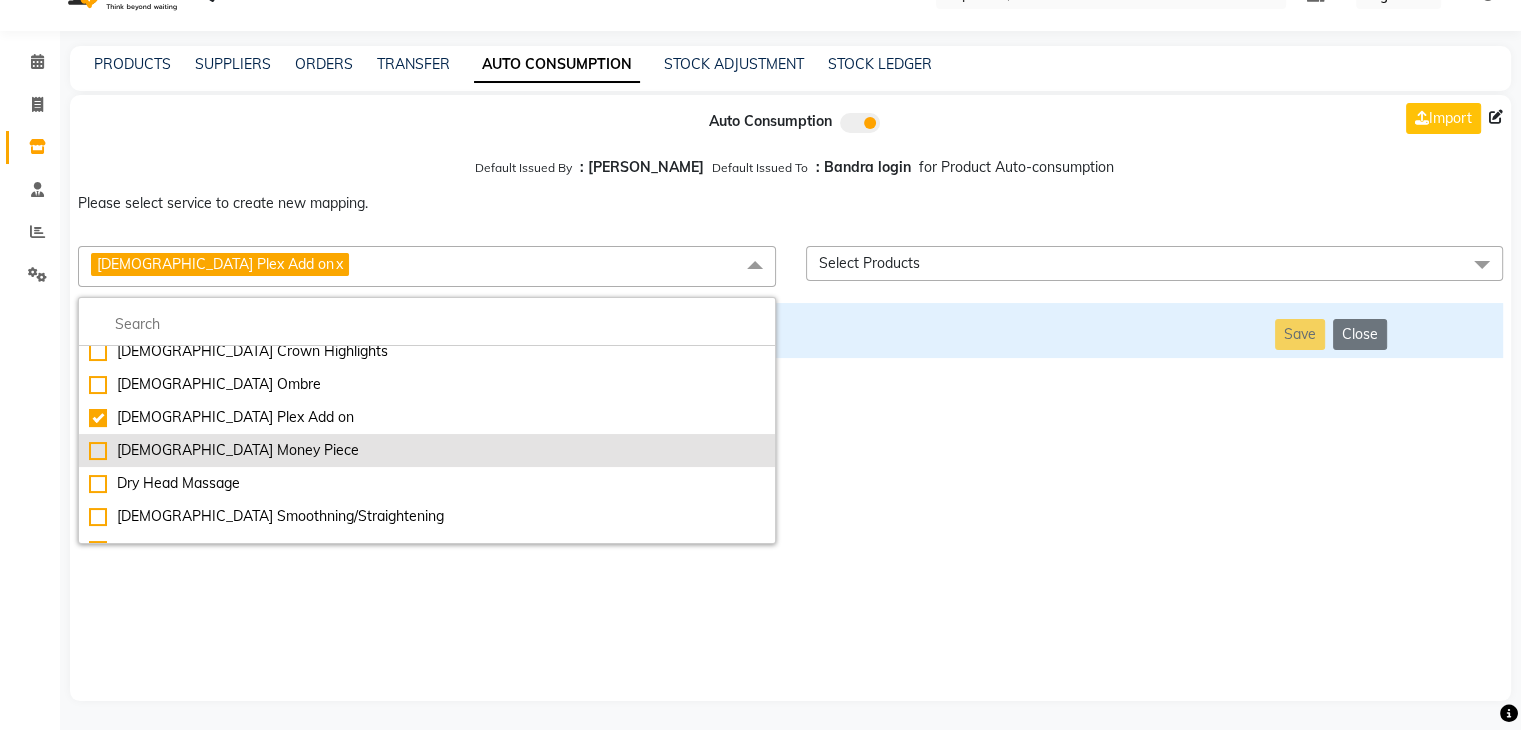 click on "[DEMOGRAPHIC_DATA] Money Piece" at bounding box center (427, 450) 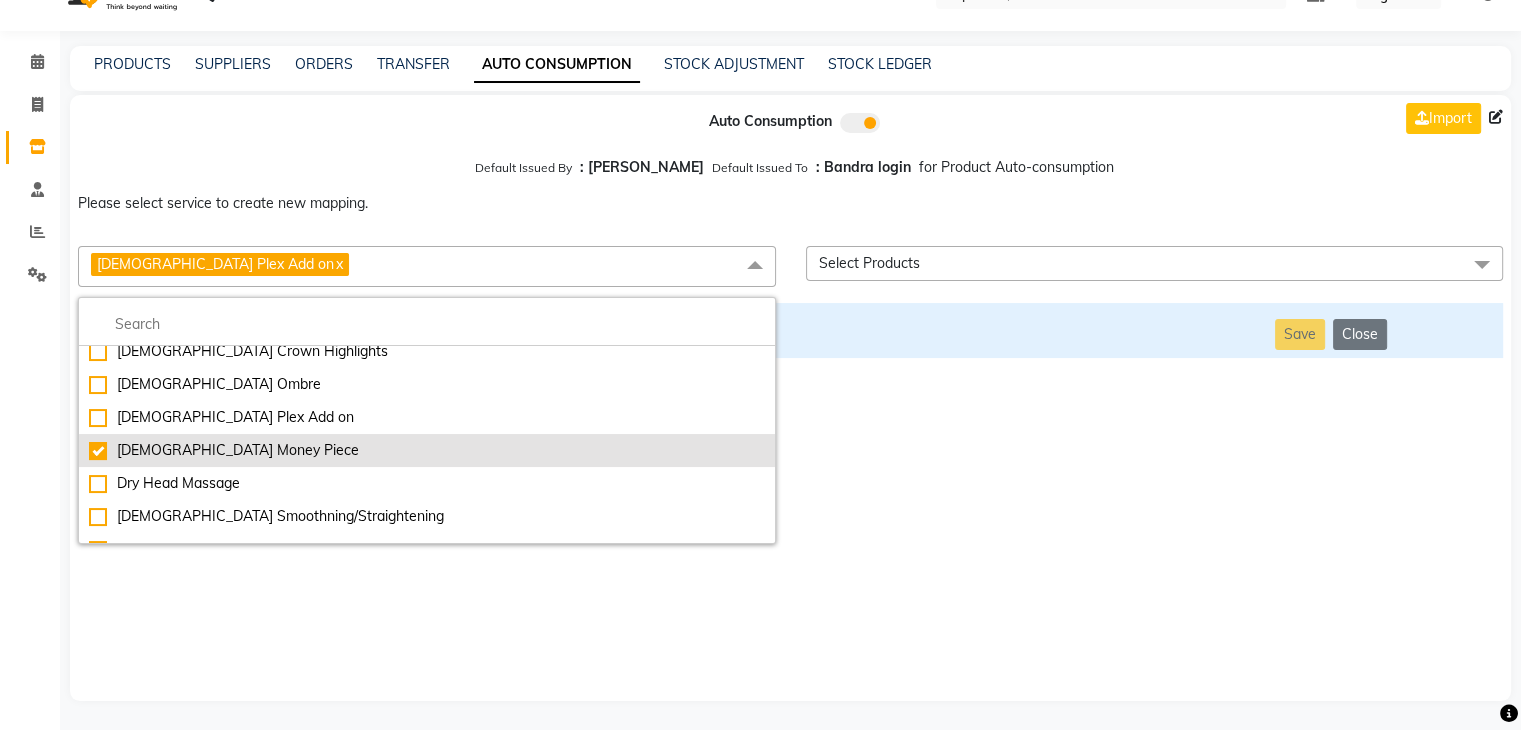 checkbox on "false" 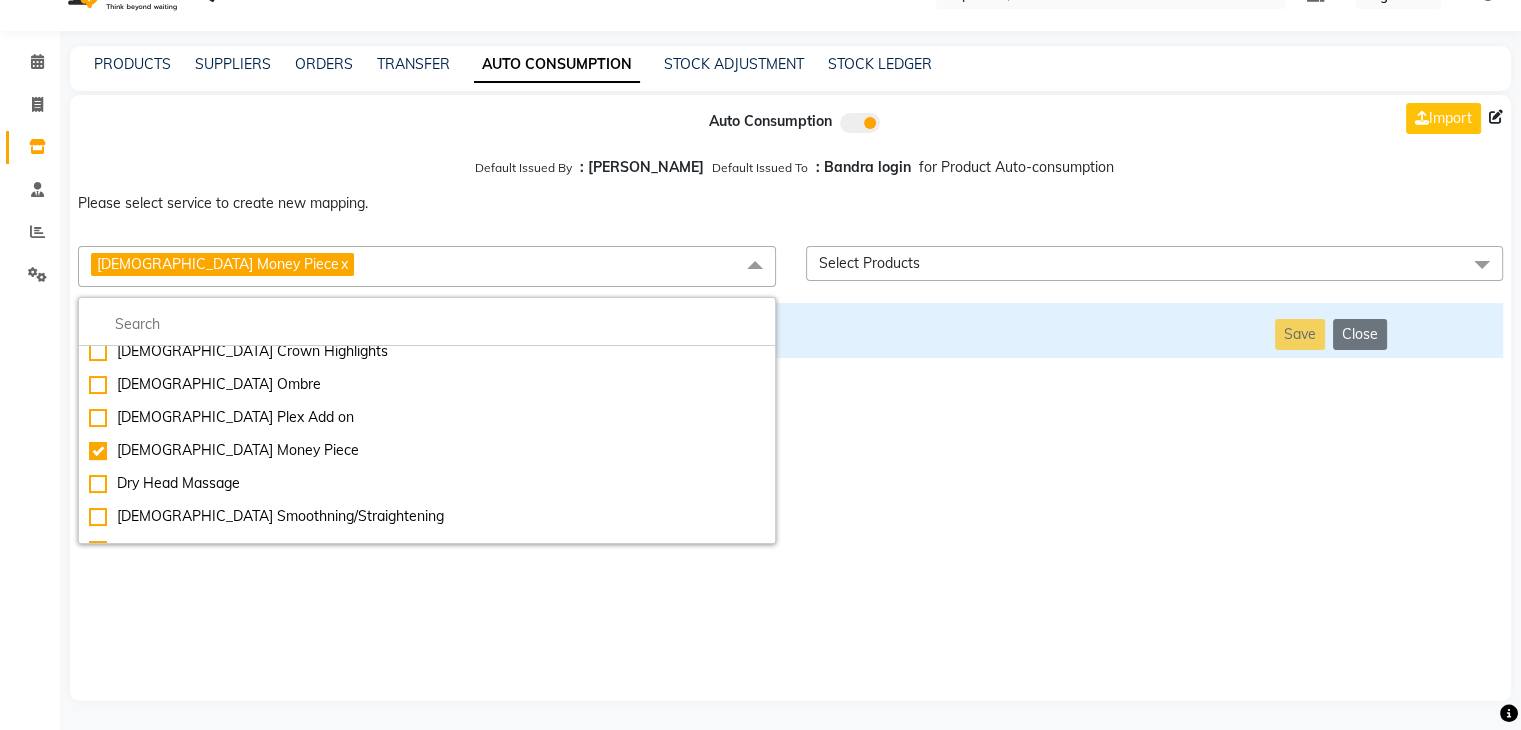 click on "Auto Consumption  Import Default Issued By  : Jai Chavan Default Issued To  : Bandra login  for Product Auto-consumption  Please select service to create new mapping. [DEMOGRAPHIC_DATA] Money Piece  x Essential Manicure w Scrub Essential Pedicure w Scrub Manicure + OPI Nail Ext + Gel Polish-3570 Manicure + T&T Nail Ext + Gel Polish T&T Nail Ext + T&T Gel Polish OPI Nail Ext + OPI Gel Polish T&T Refills + Gel Polish OPI Refills + Gel Polish Travel Allowance Waiting Charge HAIR REPAIR - Haircut HAIR REPAIR - Haircut for Kids HAIR REPAIR - Hair Wash HAIR REPAIR - Hair Wash Premium HAIR REPAIR - Full Head Shave HAIR REPAIR - Hair Design HAIR REPAIR - Hairstyling HAIR REPAIR - Threading HAIR REPAIR - [PERSON_NAME] Edging HAIR REPAIR - [PERSON_NAME] Edging Premium HAIR REPAIR - Razor Shave HAIR REPAIR - Razor Shave Premium HAIR REPAIR - Luxury Steam Shaving HAIR REPAIR - Fade Hair Cut HAIR SPA RITUALS - Hairoticmen Argan Spa HAIR SPA RITUALS - Wella Deep Nourishing Spa HAIR SPA RITUALS - Nashi Argan Oil Spa HAIR SPA RITUALS - Olaplex Ritual" at bounding box center [790, 398] 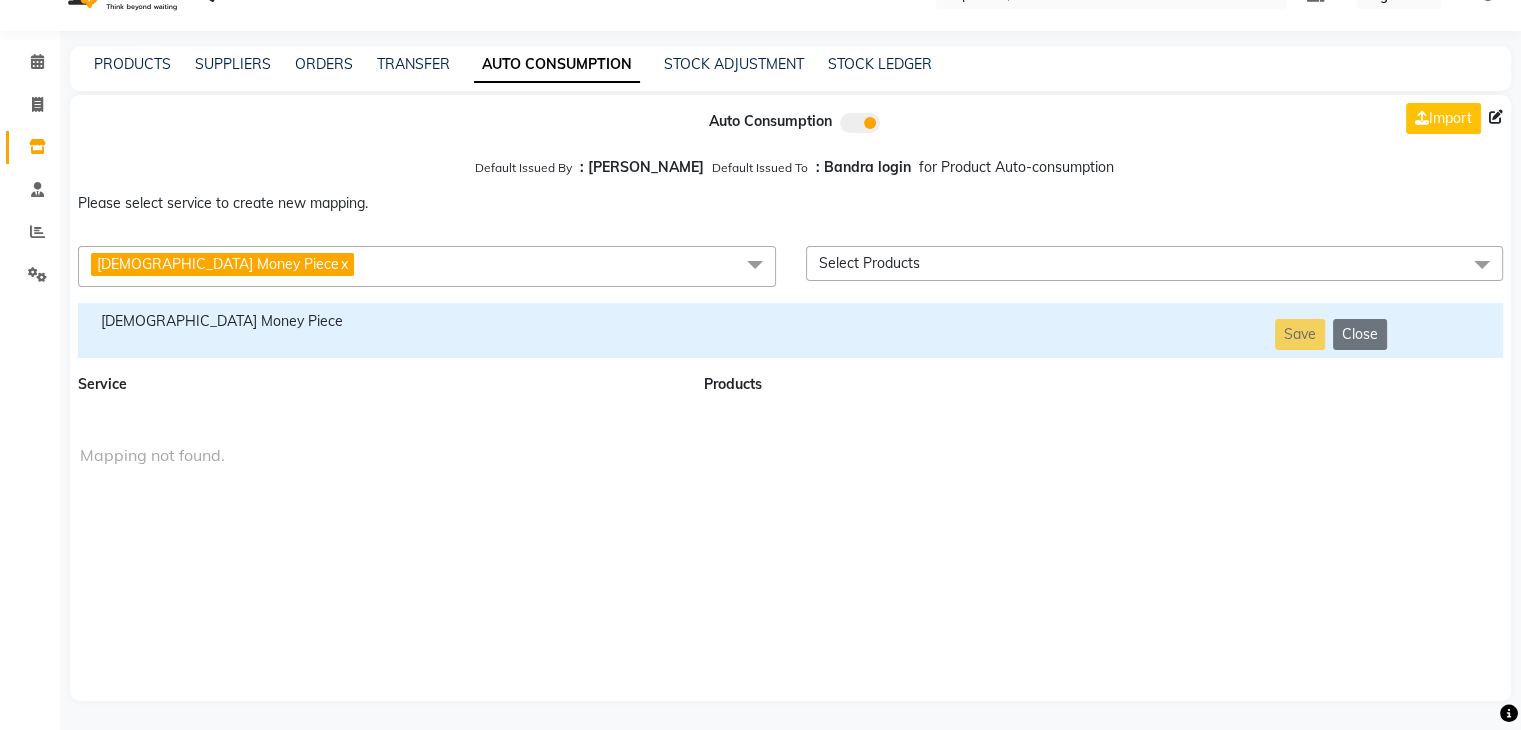 click on "[DEMOGRAPHIC_DATA] Money Piece" at bounding box center [379, 321] 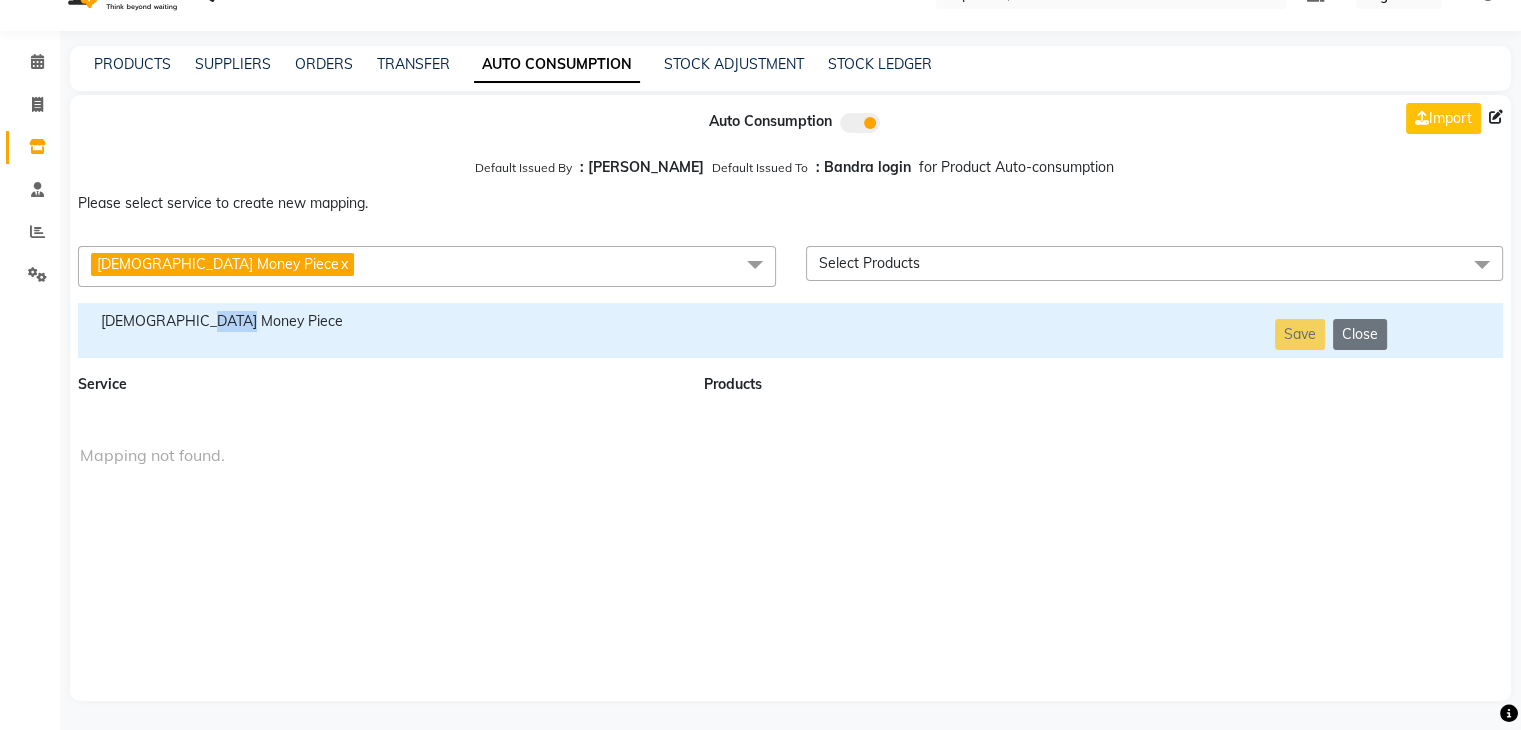 click on "[DEMOGRAPHIC_DATA] Money Piece" at bounding box center (379, 321) 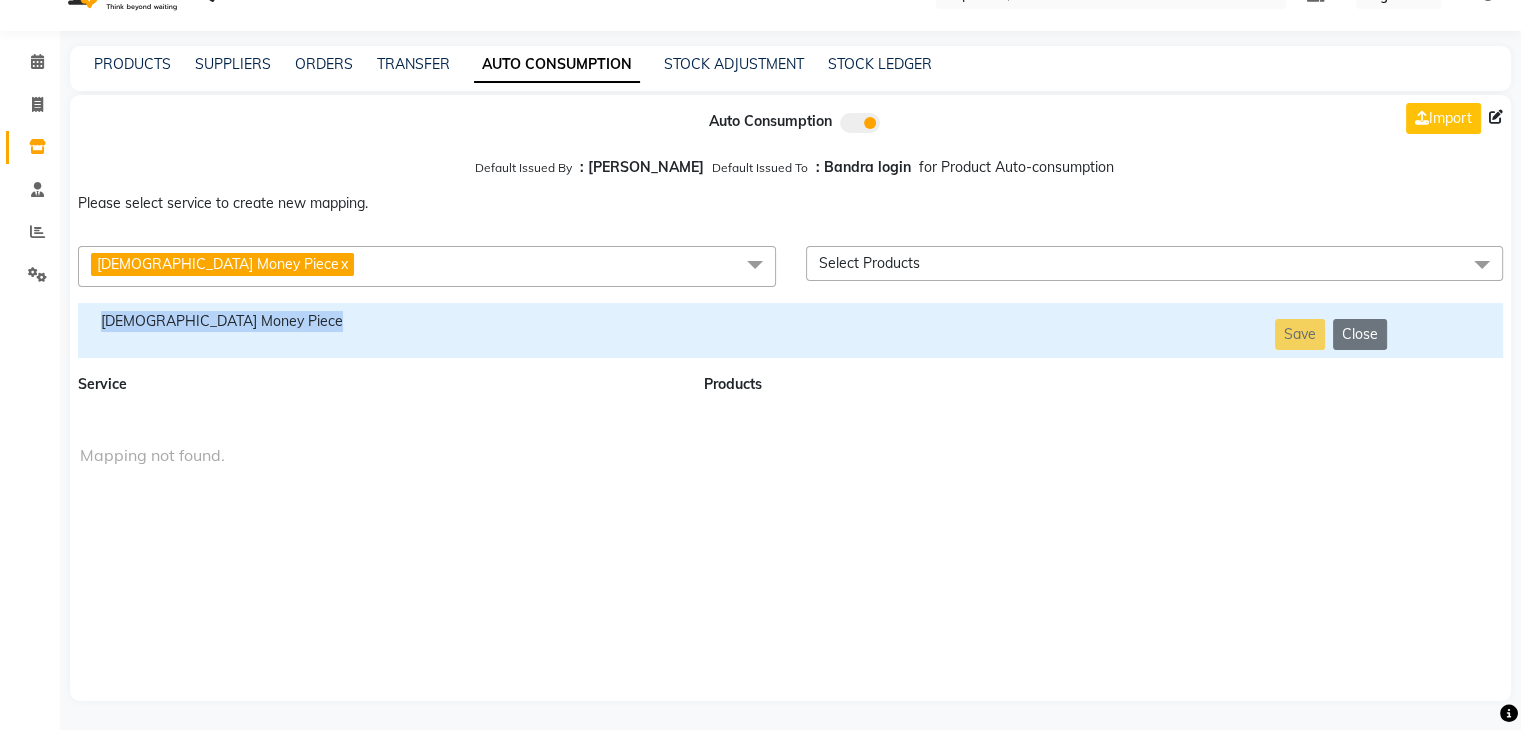 click on "[DEMOGRAPHIC_DATA] Money Piece" at bounding box center (379, 321) 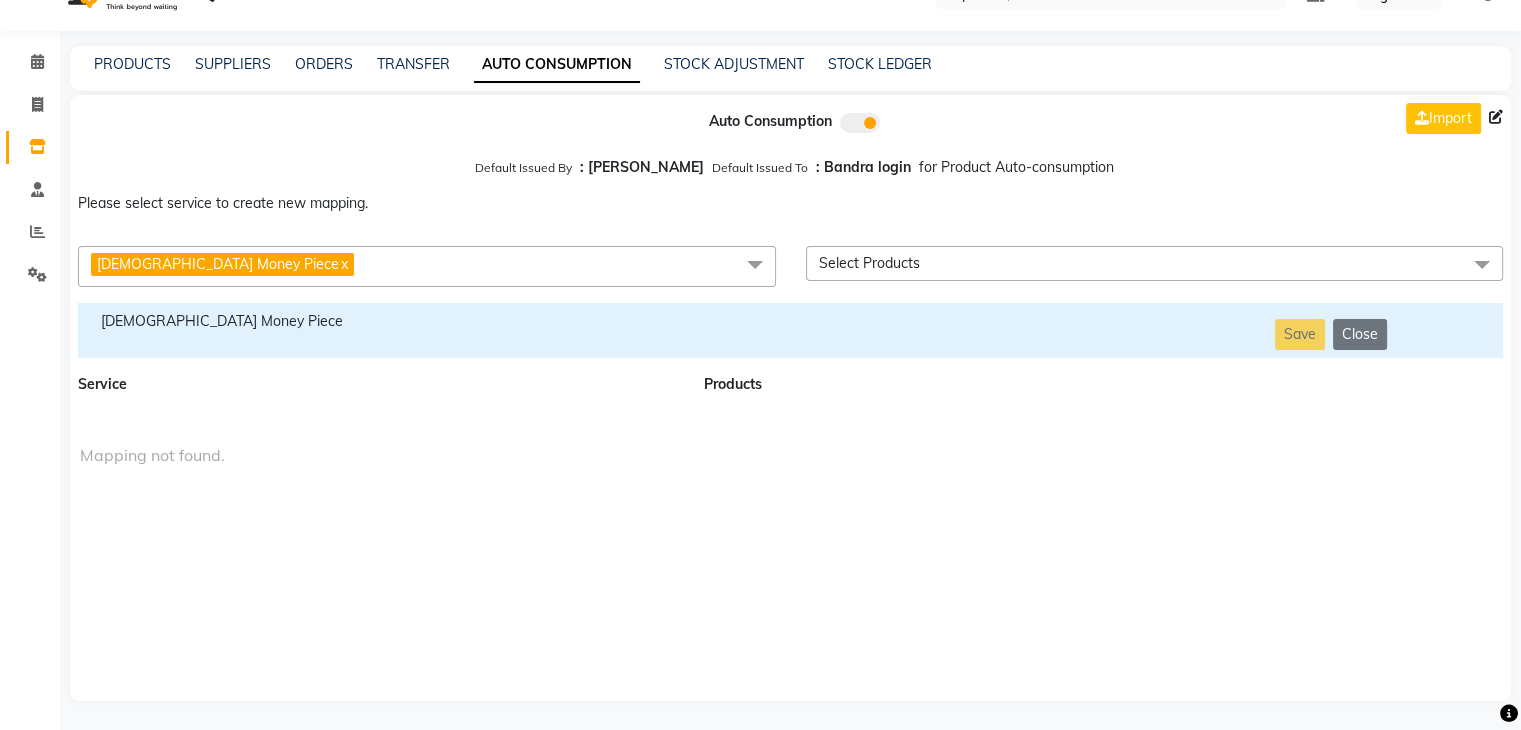 click on "[DEMOGRAPHIC_DATA] Money Piece  x" at bounding box center [427, 266] 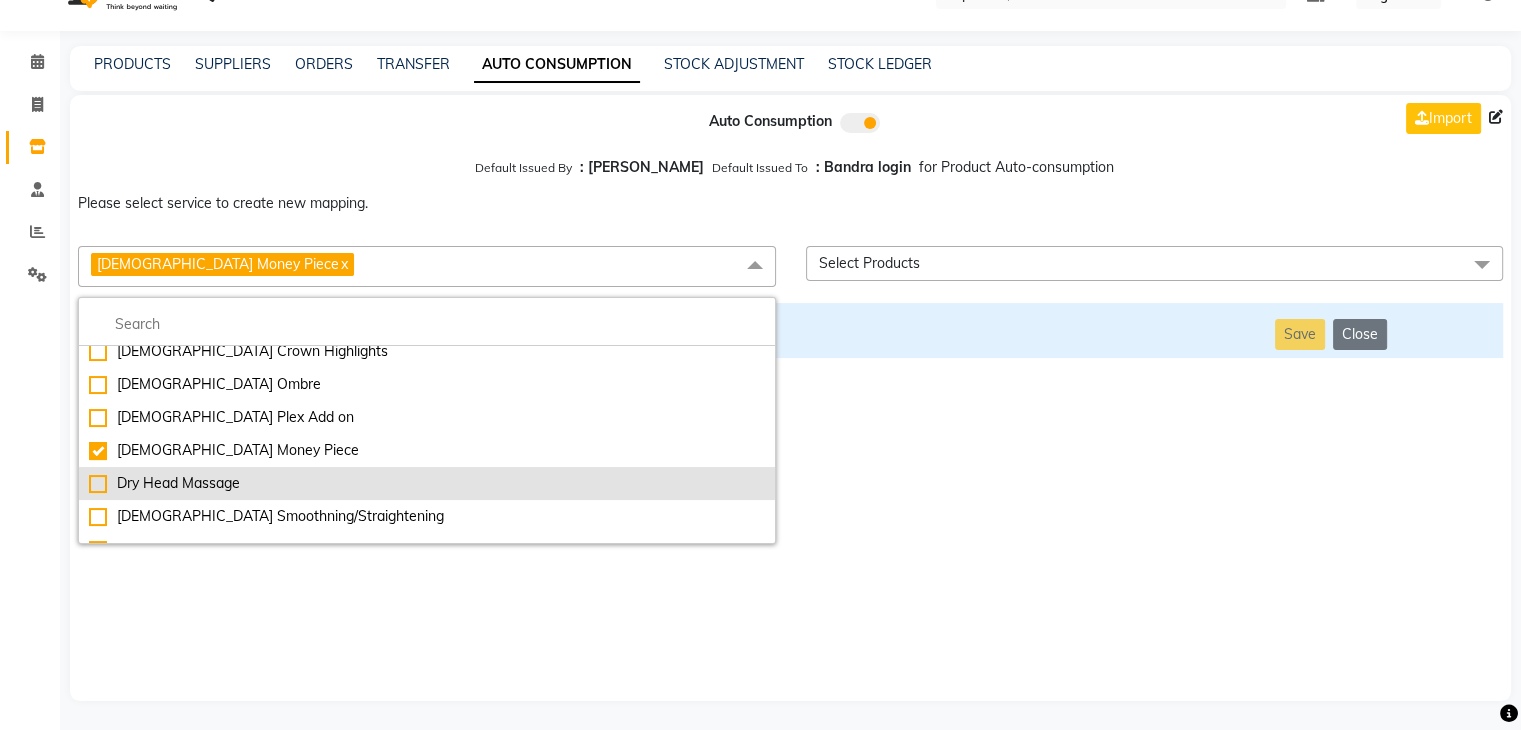 click on "Dry Head Massage" at bounding box center [427, 483] 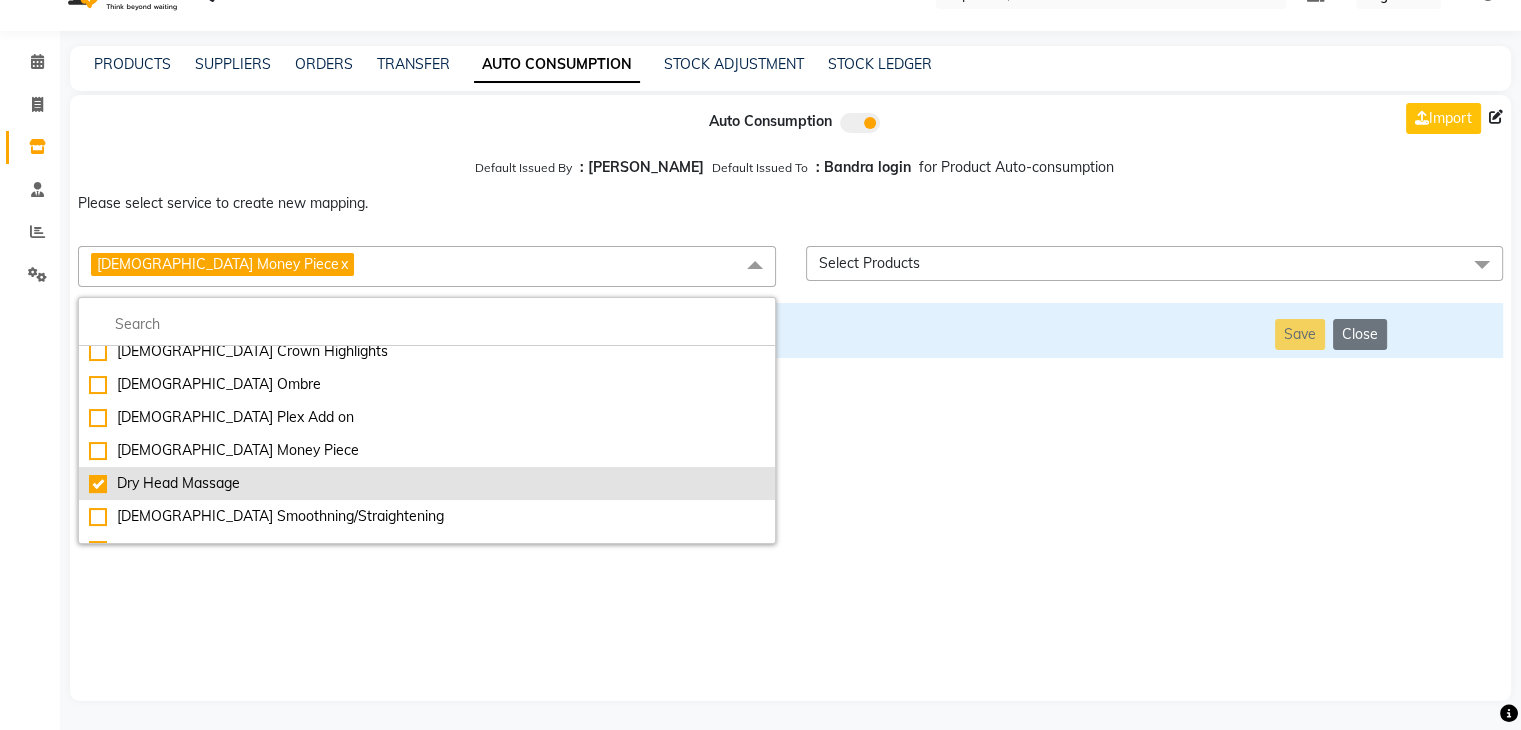 checkbox on "false" 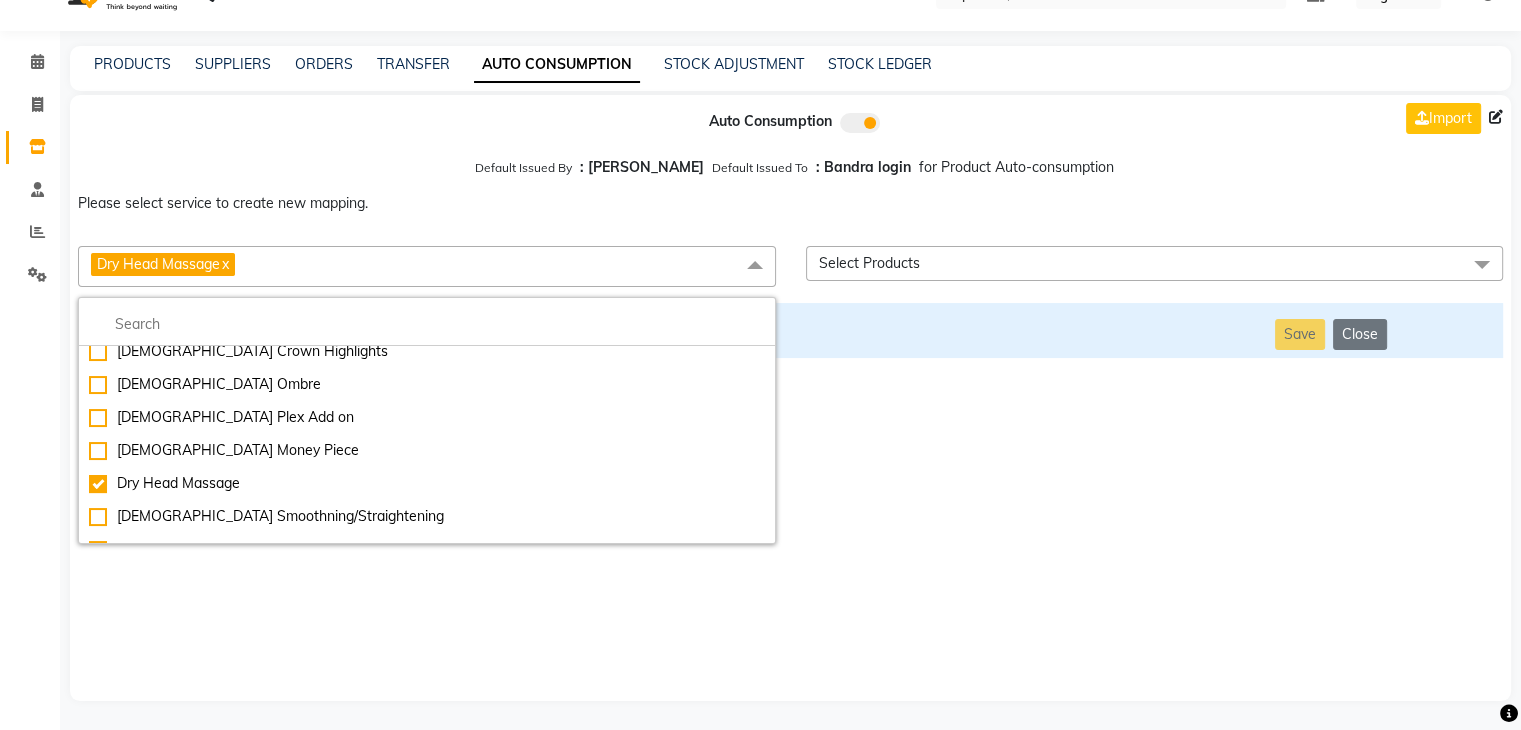 click on "Auto Consumption  Import Default Issued By  : [PERSON_NAME] Default Issued To  : Bandra login  for Product Auto-consumption  Please select service to create new mapping. Dry Head Massage  x Essential Manicure w Scrub Essential Pedicure w Scrub Manicure + OPI Nail Ext + Gel Polish-3570 Manicure + T&T Nail Ext + Gel Polish T&T Nail Ext + T&T Gel Polish OPI Nail Ext + OPI Gel Polish T&T Refills + Gel Polish OPI Refills + Gel Polish Travel Allowance Waiting Charge HAIR REPAIR - Haircut HAIR REPAIR - Haircut for Kids HAIR REPAIR - Hair Wash HAIR REPAIR - Hair Wash Premium HAIR REPAIR - Full Head Shave HAIR REPAIR - Hair Design HAIR REPAIR - Hairstyling HAIR REPAIR - Threading HAIR REPAIR - [PERSON_NAME] Edging HAIR REPAIR - [PERSON_NAME] Edging Premium HAIR REPAIR - Razor Shave HAIR REPAIR - Razor Shave Premium HAIR REPAIR - Luxury Steam Shaving HAIR REPAIR - Fade Hair Cut HAIR SPA RITUALS - Hairoticmen Argan Spa HAIR SPA RITUALS - Wella Deep Nourishing Spa HAIR SPA RITUALS - Nashi Argan Oil Spa HAIR SPA RITUALS - Olaplex Ritual" at bounding box center [790, 398] 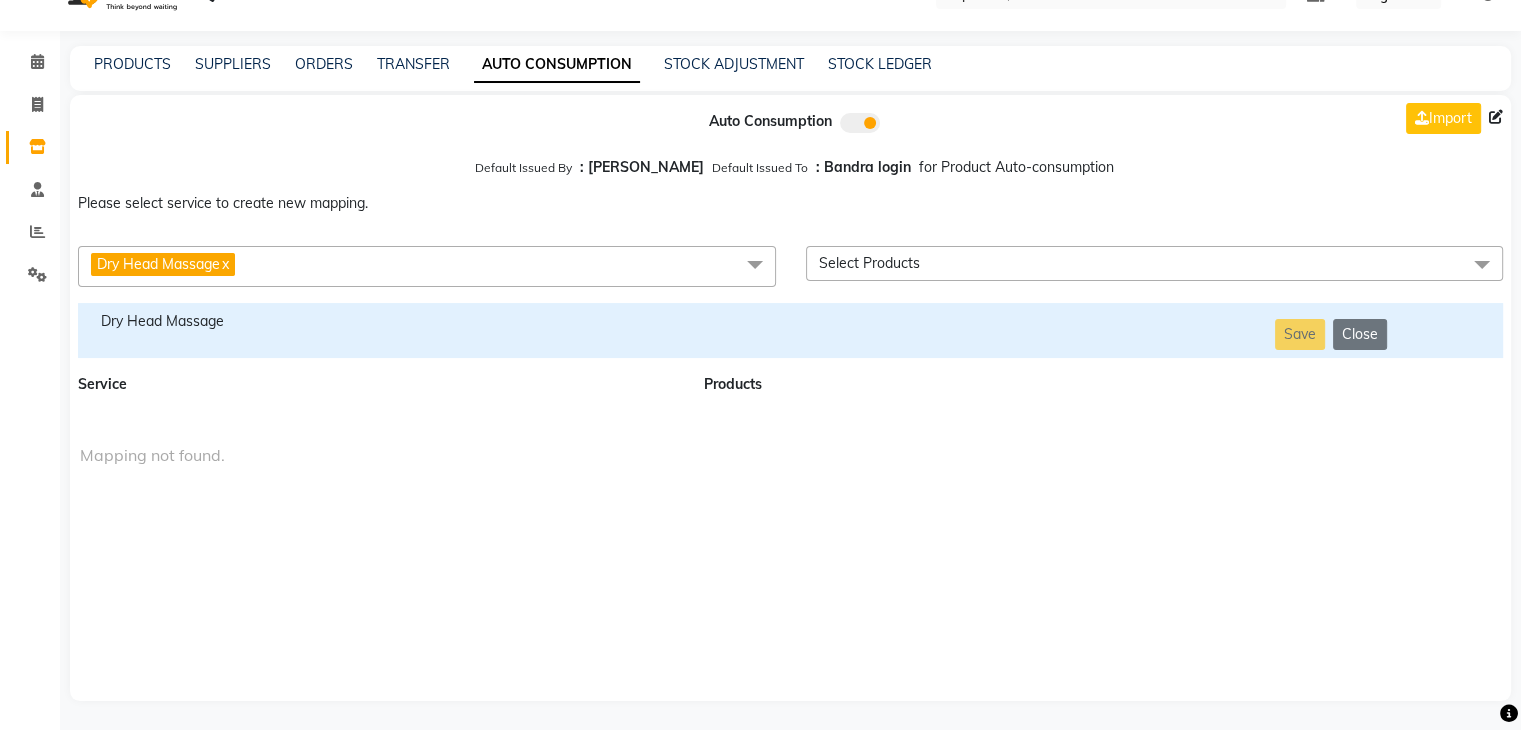 click on "Auto Consumption  Import Default Issued By  : [PERSON_NAME] Default Issued To  : Bandra login  for Product Auto-consumption  Please select service to create new mapping. Dry Head Massage  x Essential Manicure w Scrub Essential Pedicure w Scrub Manicure + OPI Nail Ext + Gel Polish-3570 Manicure + T&T Nail Ext + Gel Polish T&T Nail Ext + T&T Gel Polish OPI Nail Ext + OPI Gel Polish T&T Refills + Gel Polish OPI Refills + Gel Polish Travel Allowance Waiting Charge HAIR REPAIR - Haircut HAIR REPAIR - Haircut for Kids HAIR REPAIR - Hair Wash HAIR REPAIR - Hair Wash Premium HAIR REPAIR - Full Head Shave HAIR REPAIR - Hair Design HAIR REPAIR - Hairstyling HAIR REPAIR - Threading HAIR REPAIR - [PERSON_NAME] Edging HAIR REPAIR - [PERSON_NAME] Edging Premium HAIR REPAIR - Razor Shave HAIR REPAIR - Razor Shave Premium HAIR REPAIR - Luxury Steam Shaving HAIR REPAIR - Fade Hair Cut HAIR SPA RITUALS - Hairoticmen Argan Spa HAIR SPA RITUALS - Wella Deep Nourishing Spa HAIR SPA RITUALS - Nashi Argan Oil Spa HAIR SPA RITUALS - Olaplex Ritual" at bounding box center [790, 398] 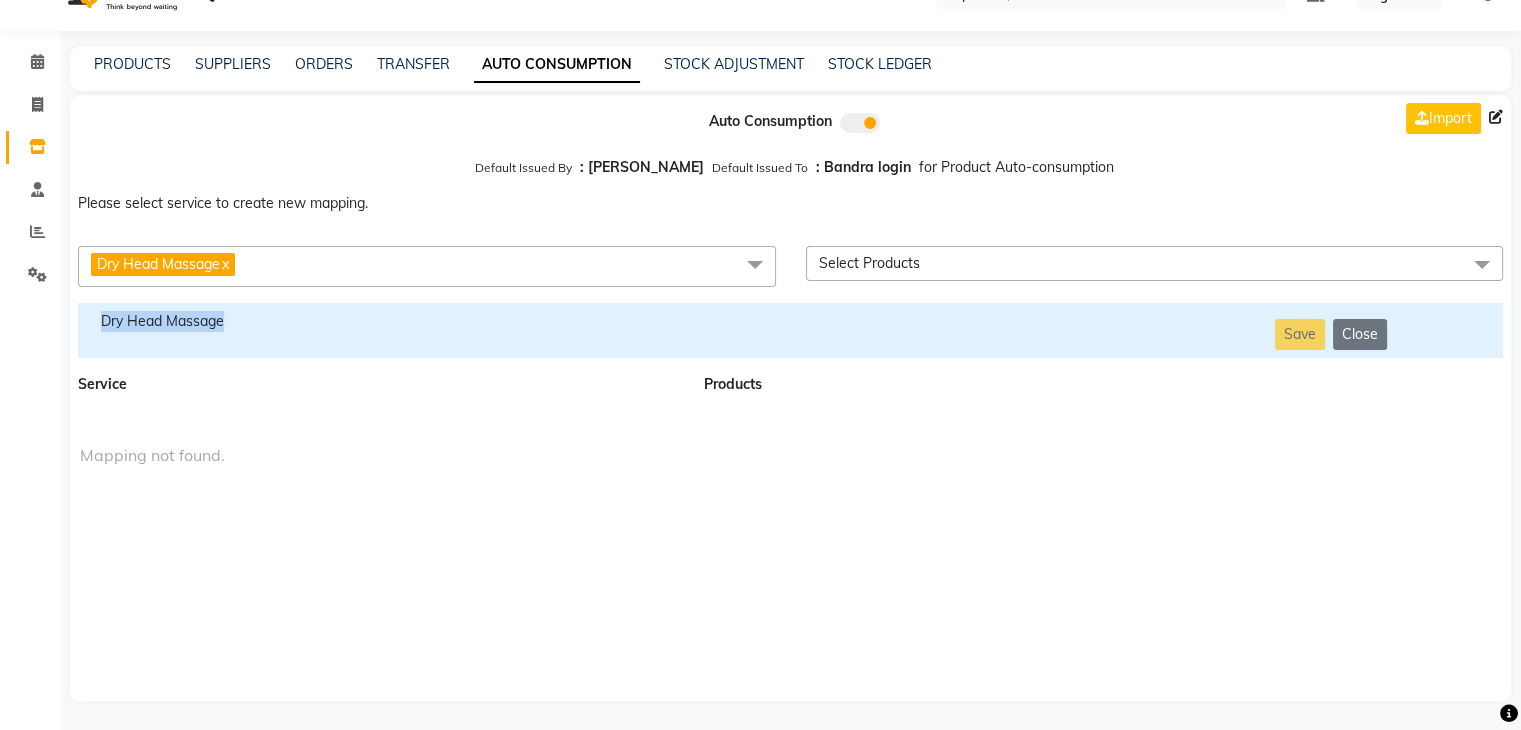 click on "Dry Head Massage" at bounding box center [379, 321] 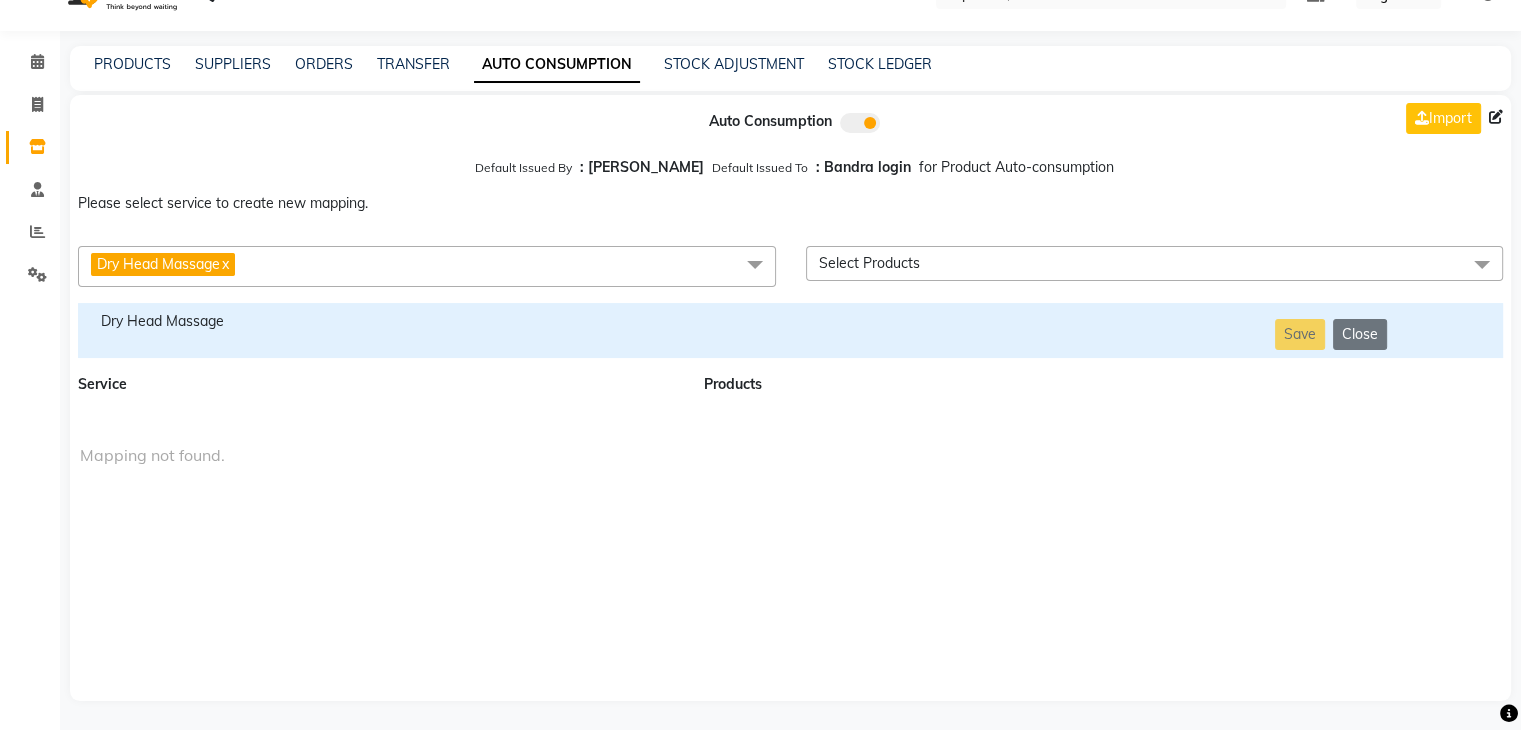 click on "Dry Head Massage  x" at bounding box center [427, 266] 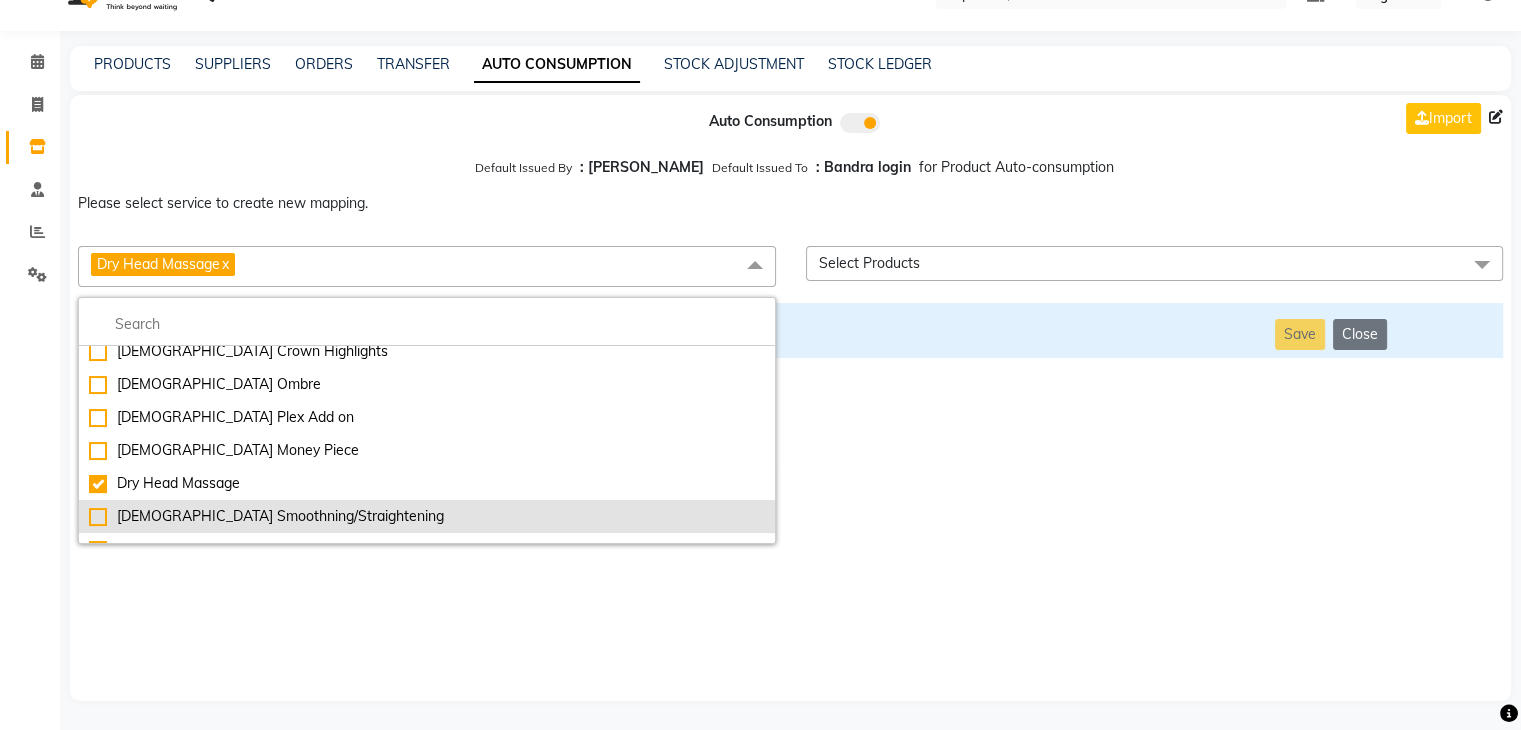 click on "[DEMOGRAPHIC_DATA] Smoothning/Straightening" at bounding box center [427, 516] 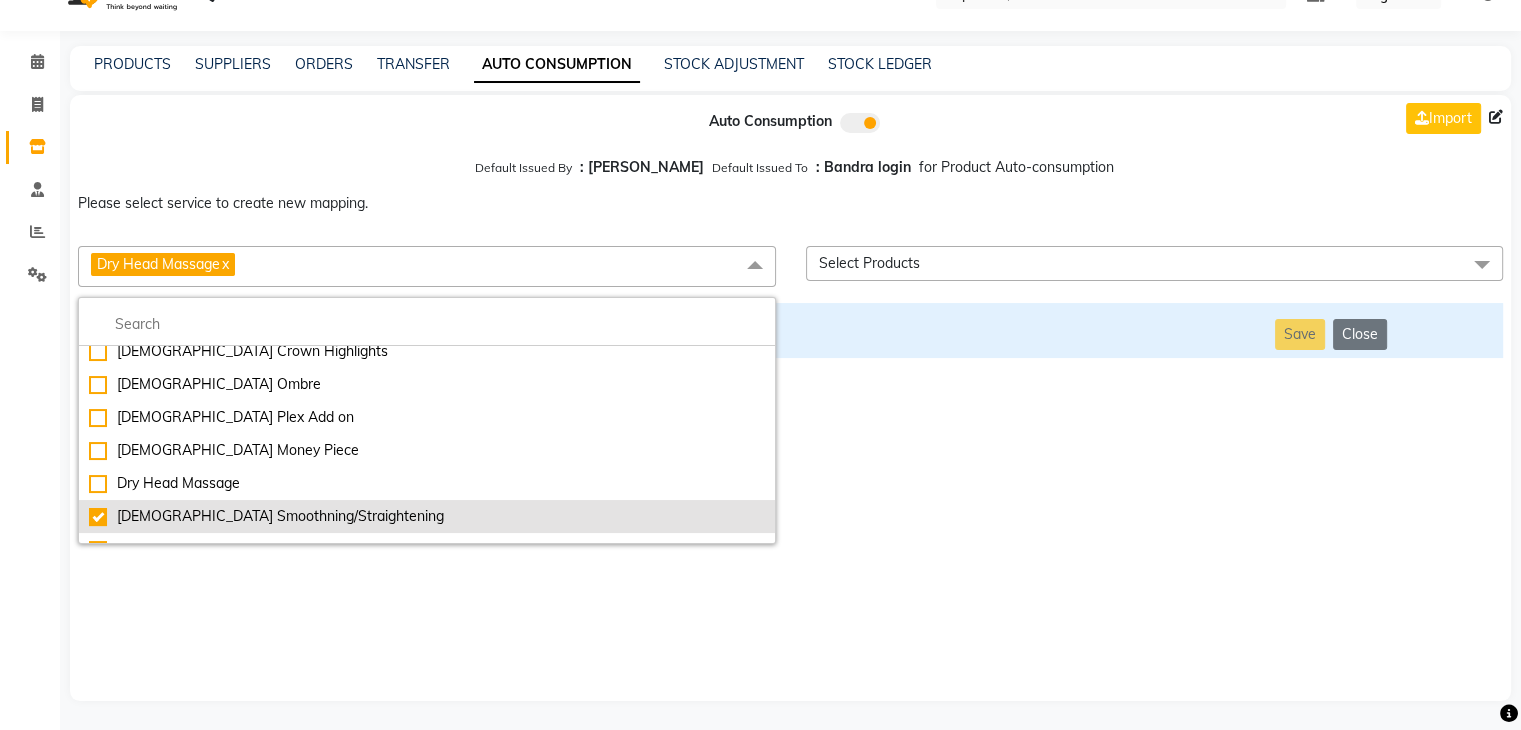checkbox on "false" 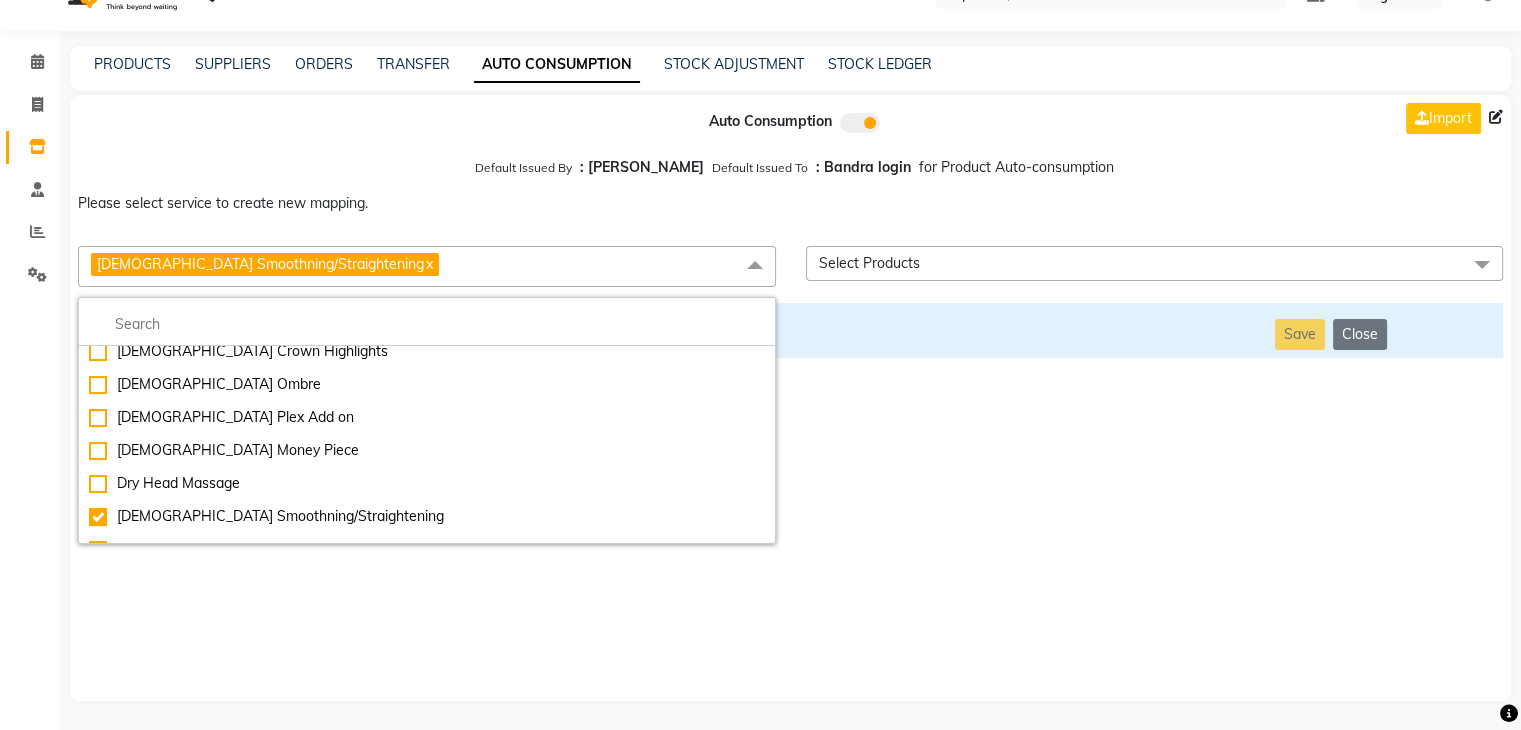 click on "Auto Consumption  Import Default Issued By  : Jai Chavan Default Issued To  : Bandra login  for Product Auto-consumption  Please select service to create new mapping. [DEMOGRAPHIC_DATA] Smoothning/Straightening  x Essential Manicure w Scrub Essential Pedicure w Scrub Manicure + OPI Nail Ext + Gel Polish-3570 Manicure + T&T Nail Ext + Gel Polish T&T Nail Ext + T&T Gel Polish OPI Nail Ext + OPI Gel Polish T&T Refills + Gel Polish OPI Refills + Gel Polish Travel Allowance Waiting Charge HAIR REPAIR - Haircut HAIR REPAIR - Haircut for Kids HAIR REPAIR - Hair Wash HAIR REPAIR - Hair Wash Premium HAIR REPAIR - Full Head Shave HAIR REPAIR - Hair Design HAIR REPAIR - Hairstyling HAIR REPAIR - Threading HAIR REPAIR - [PERSON_NAME] Edging HAIR REPAIR - [PERSON_NAME] Edging Premium HAIR REPAIR - Razor Shave HAIR REPAIR - Razor Shave Premium HAIR REPAIR - Luxury Steam Shaving HAIR REPAIR - Fade Hair Cut HAIR SPA RITUALS - Hairoticmen Argan Spa HAIR SPA RITUALS - Wella Deep Nourishing Spa HAIR SPA RITUALS - Nashi Argan Oil Spa SKIN REPAIR - Facial" at bounding box center (790, 398) 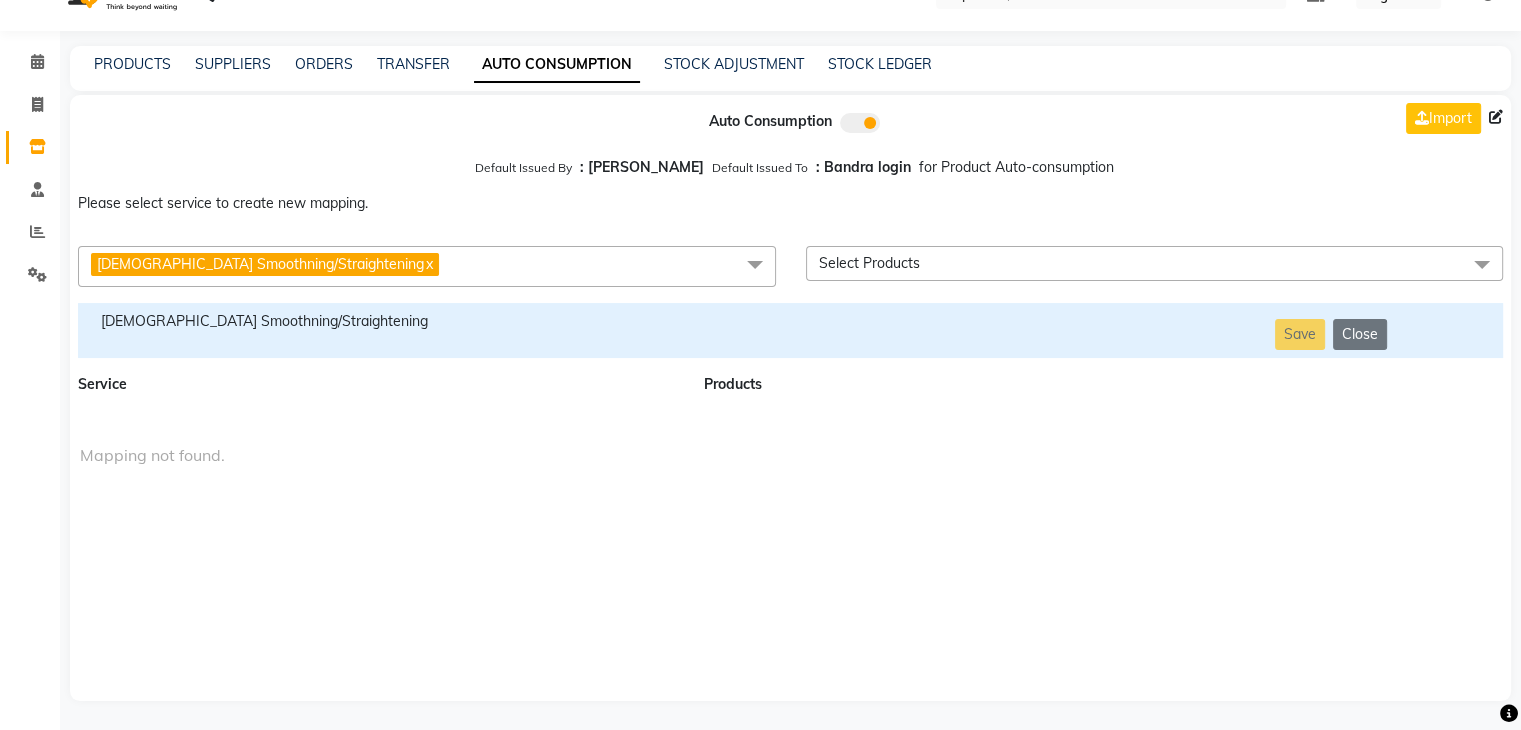 click on "[DEMOGRAPHIC_DATA] Smoothning/Straightening" at bounding box center [379, 321] 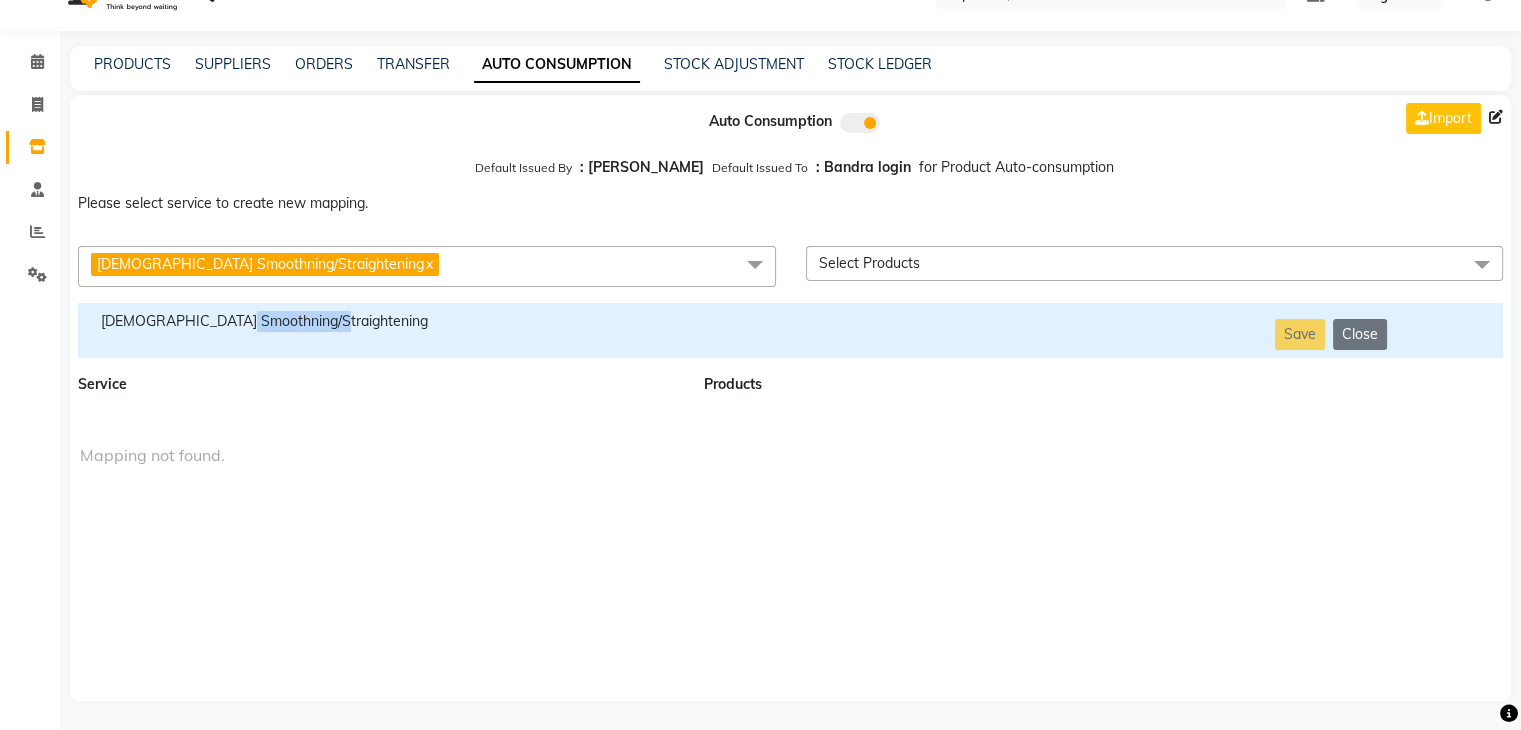 click on "[DEMOGRAPHIC_DATA] Smoothning/Straightening" at bounding box center [379, 321] 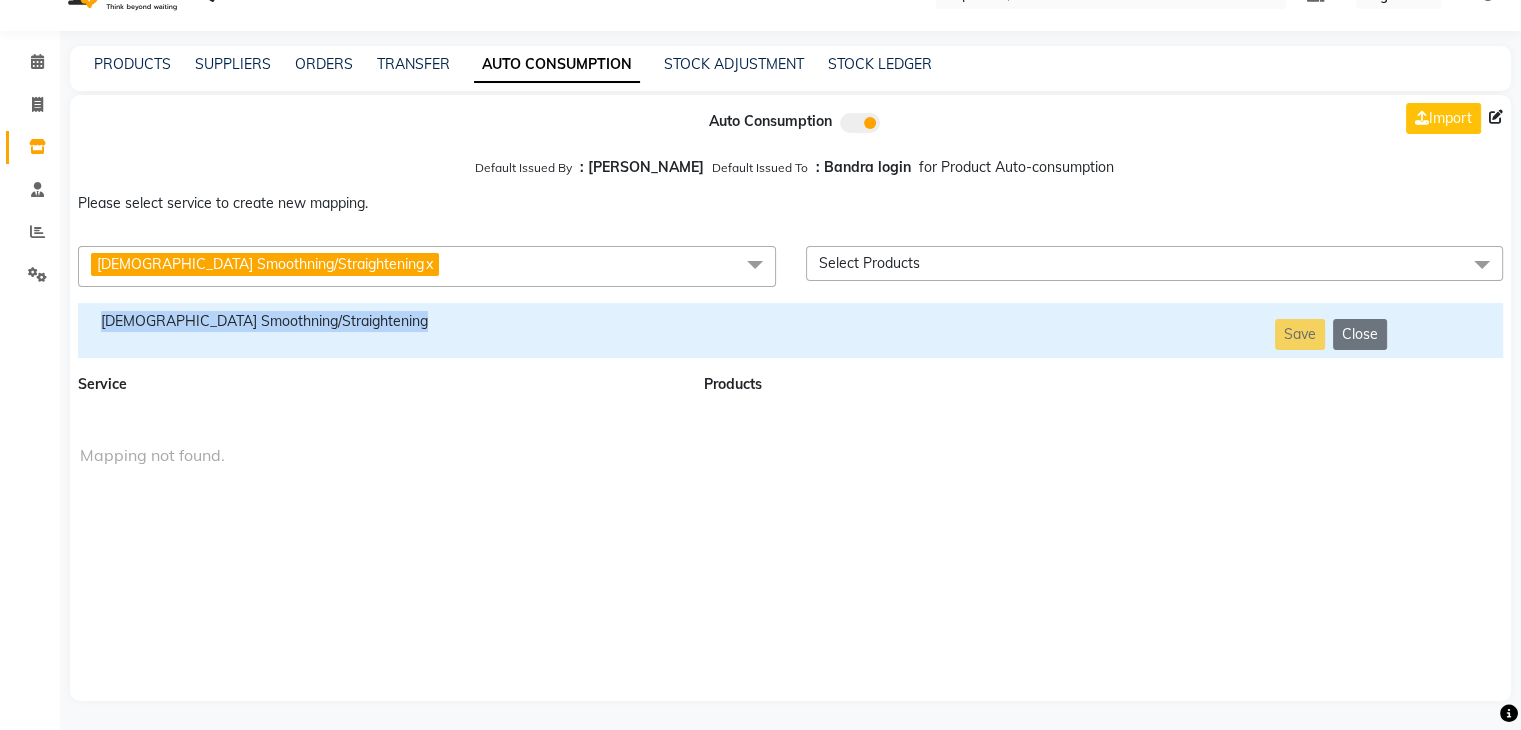 click on "[DEMOGRAPHIC_DATA] Smoothning/Straightening" at bounding box center [379, 321] 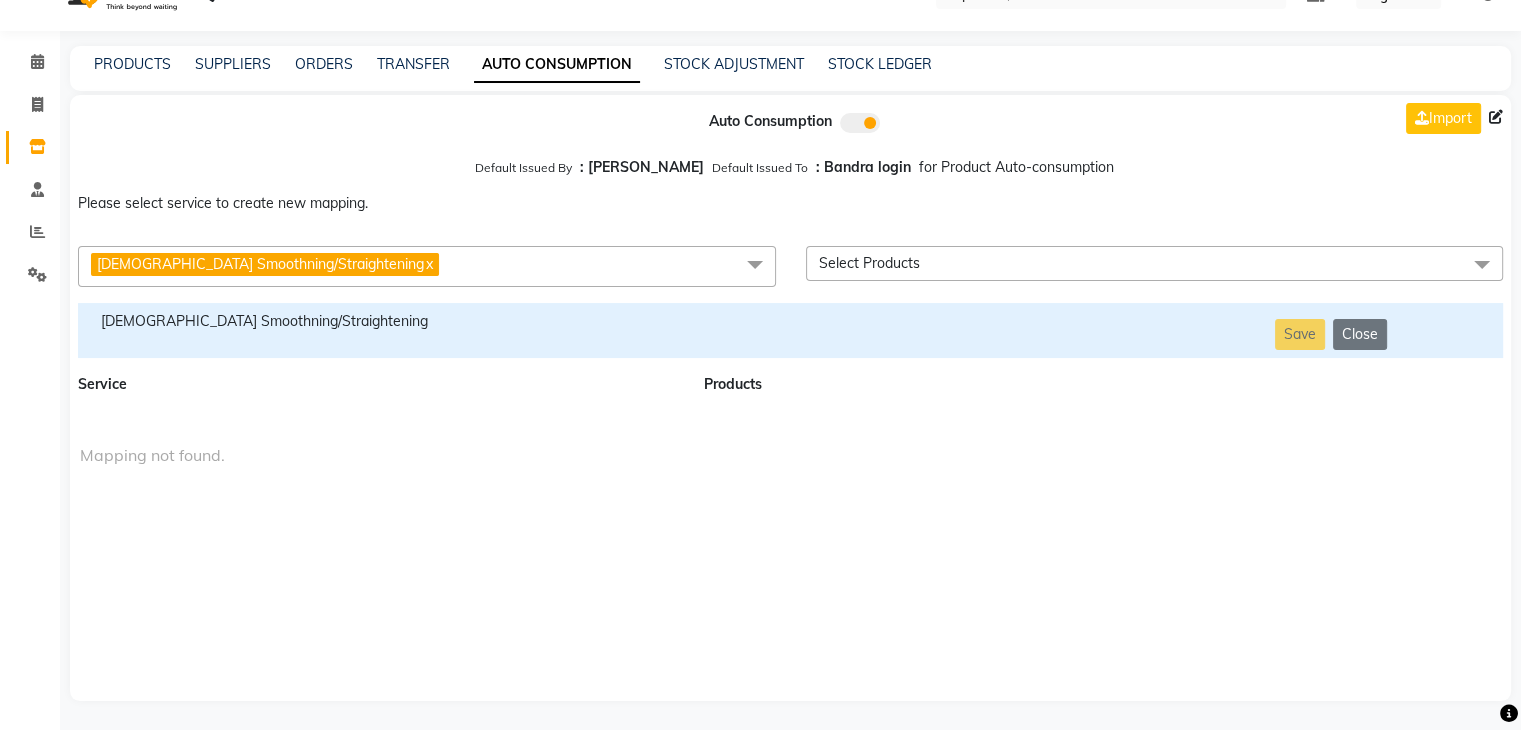 click on "[DEMOGRAPHIC_DATA] Smoothning/Straightening  x" at bounding box center [427, 266] 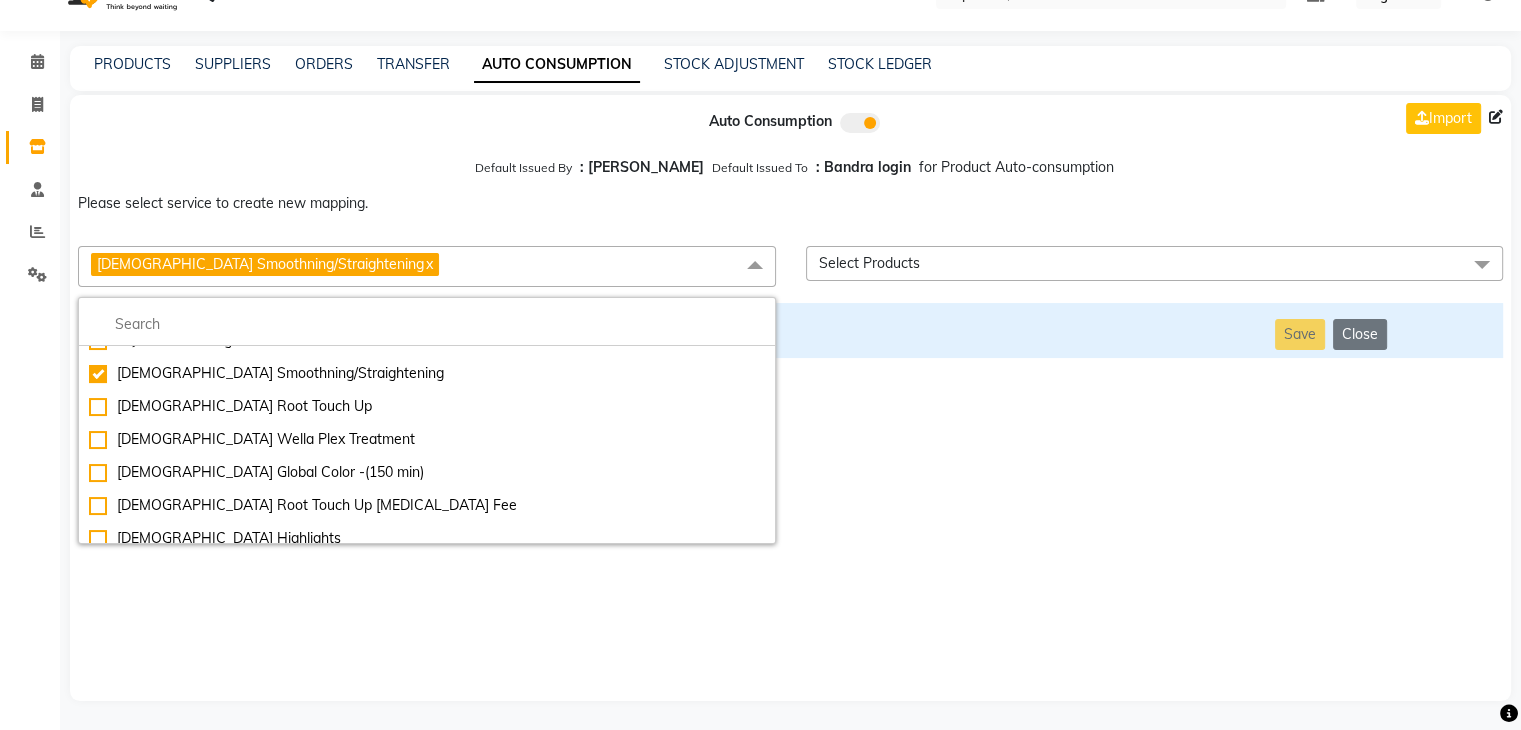 scroll, scrollTop: 10649, scrollLeft: 0, axis: vertical 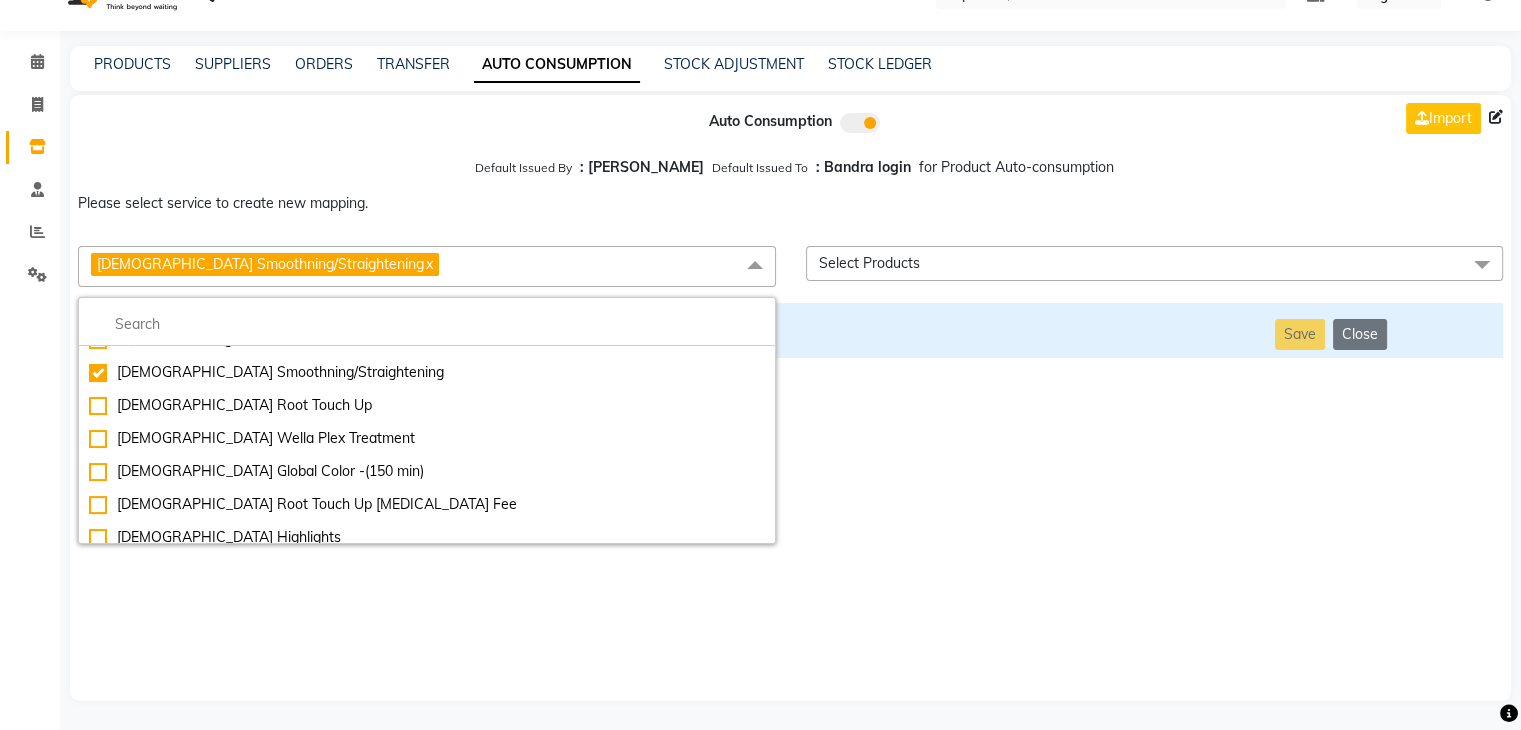 click on "[DEMOGRAPHIC_DATA] Wella Plex Treatment" at bounding box center (427, 438) 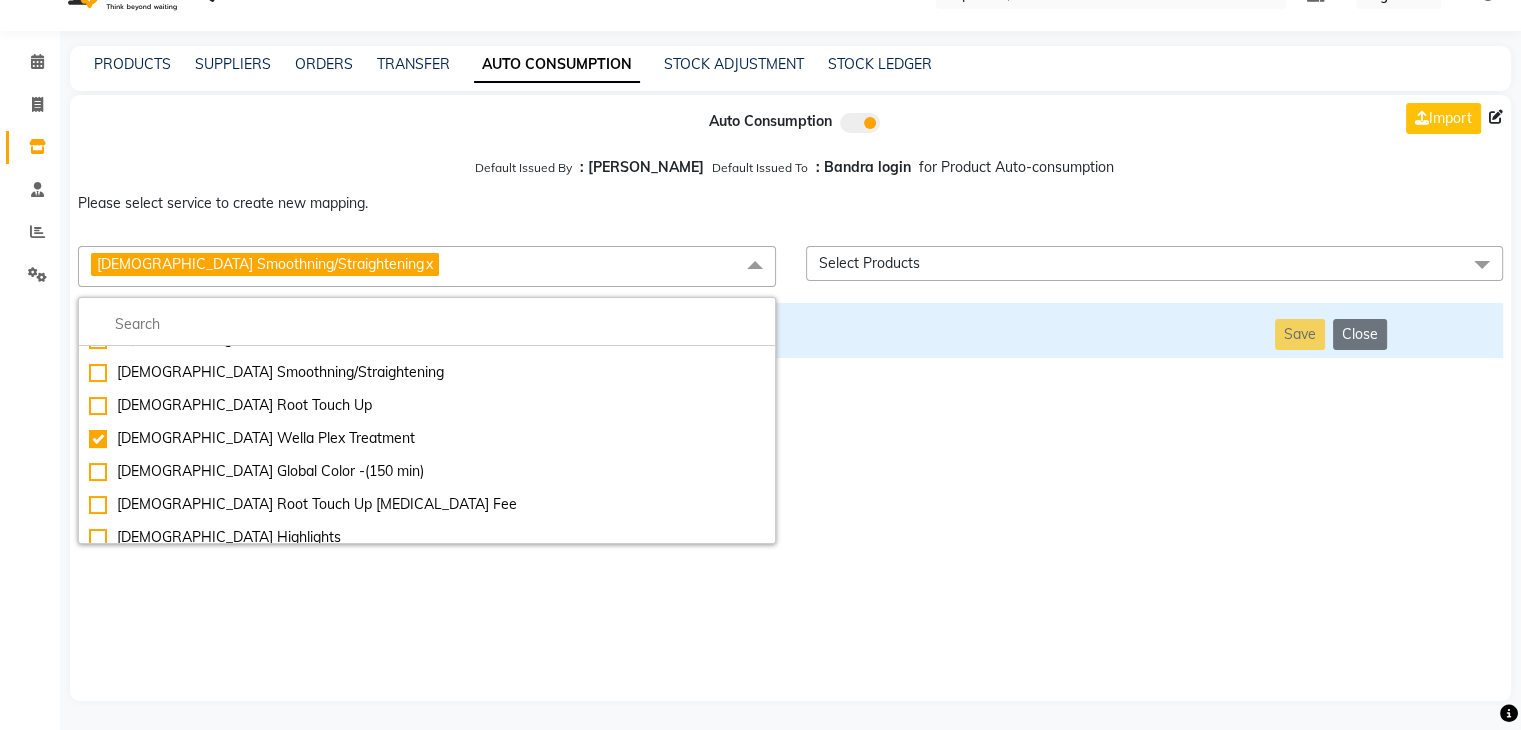 checkbox on "false" 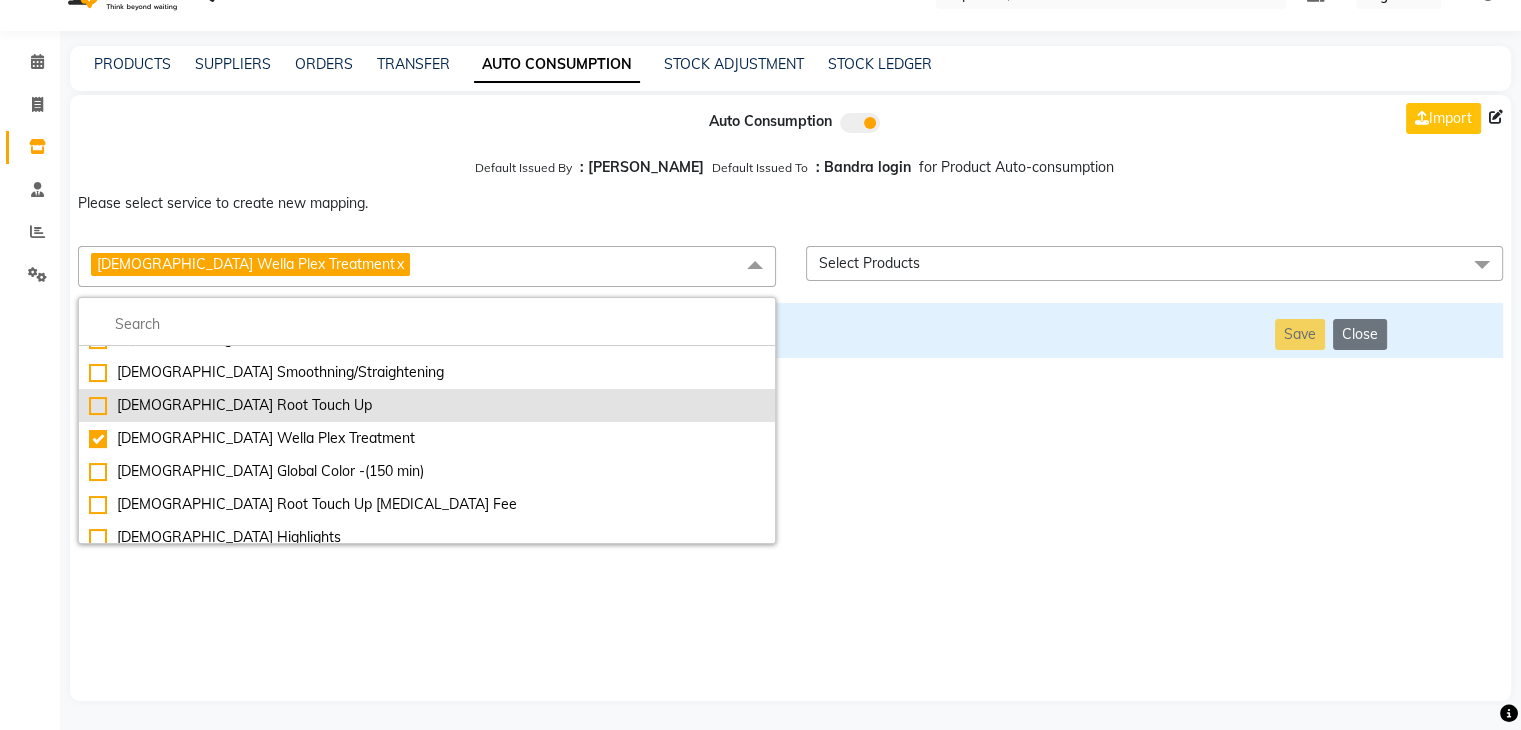 click on "[DEMOGRAPHIC_DATA] Root Touch Up" at bounding box center (427, 405) 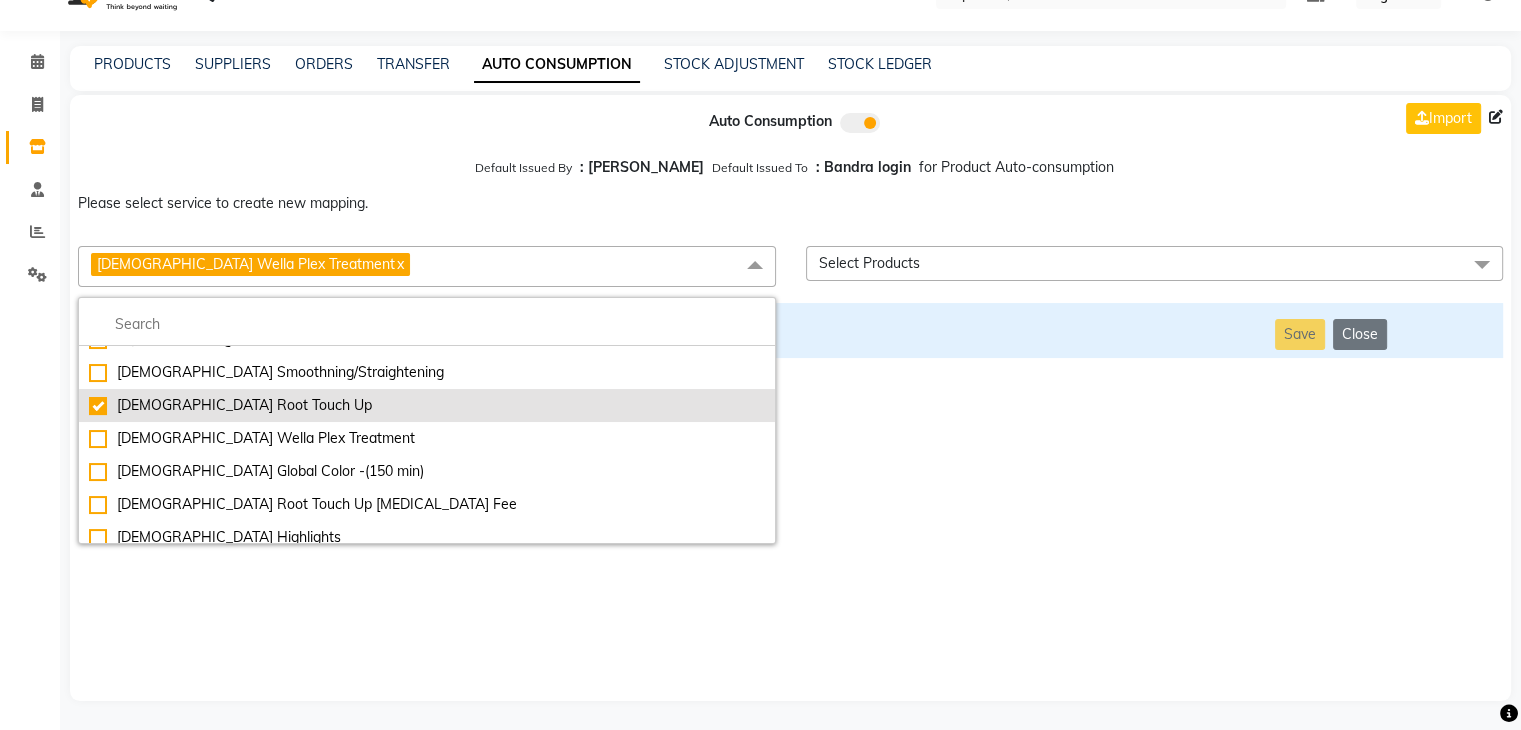 checkbox on "true" 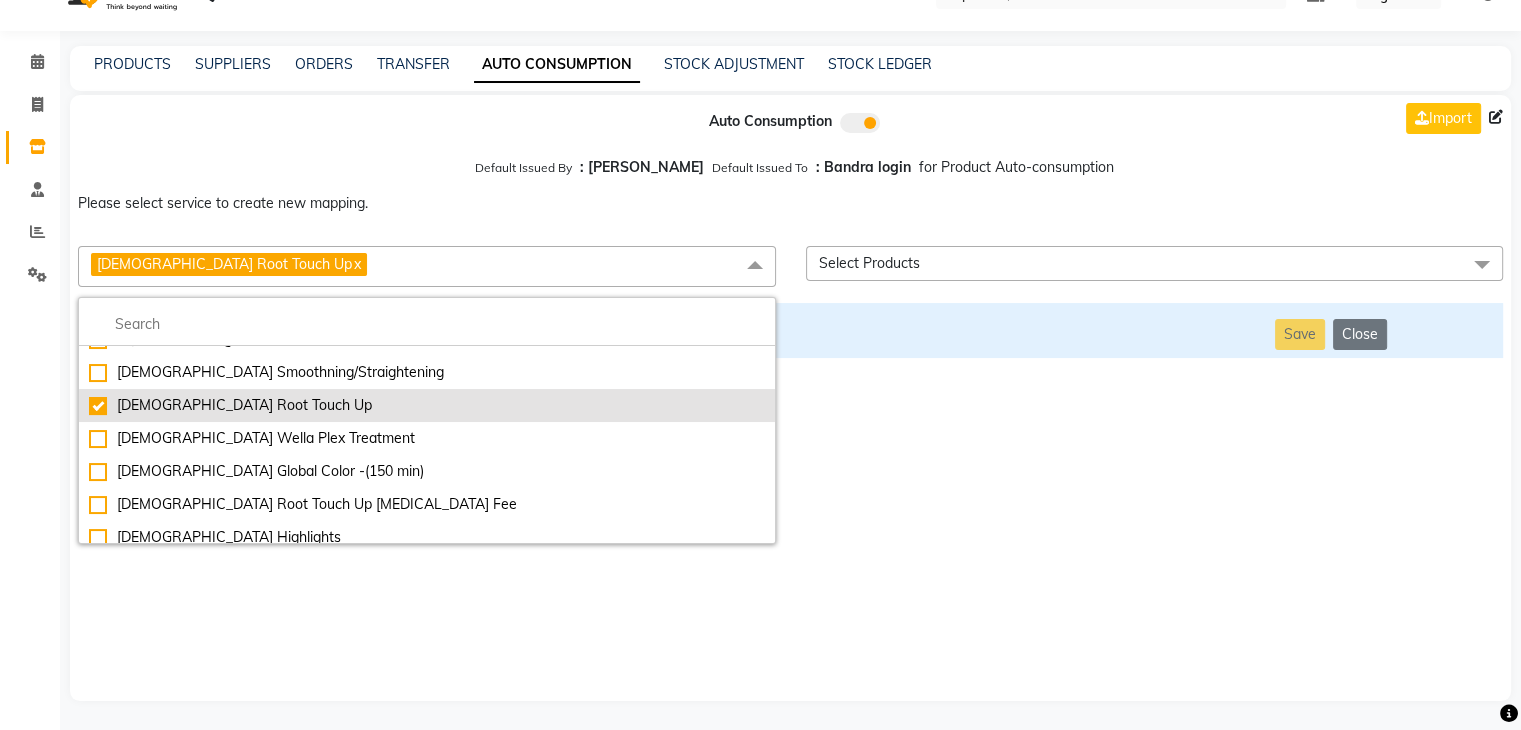 click on "[DEMOGRAPHIC_DATA] Root Touch Up" at bounding box center [427, 405] 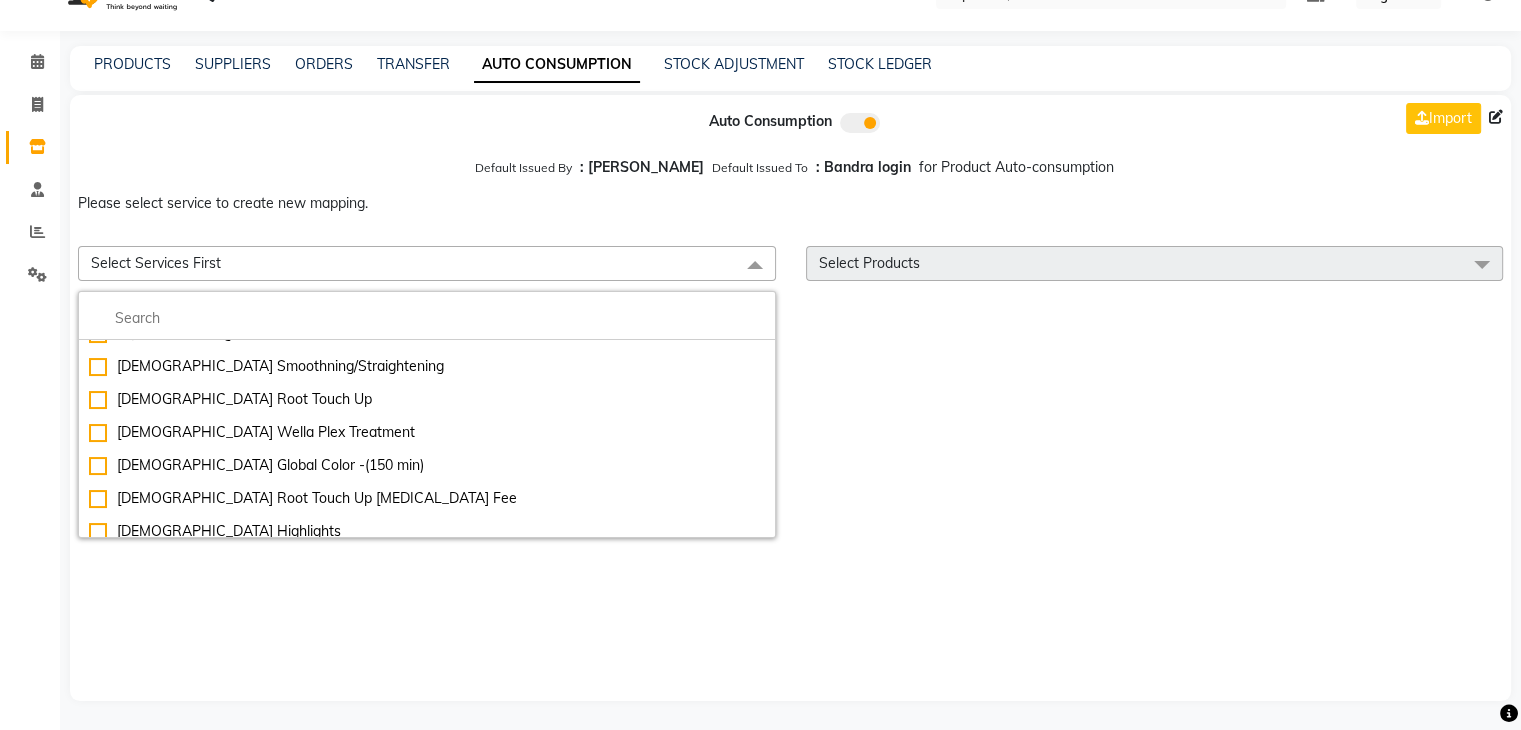 click on "Auto Consumption  Import Default Issued By  : [PERSON_NAME] Default Issued To  : Bandra login  for Product Auto-consumption  Please select service to create new mapping. Select Services First  Essential Manicure w Scrub Essential Pedicure w Scrub Manicure + OPI Nail Ext + Gel Polish-3570 Manicure + T&T Nail Ext + Gel Polish T&T Nail Ext + T&T Gel Polish OPI Nail Ext + OPI Gel Polish T&T Refills + Gel Polish OPI Refills + Gel Polish Travel Allowance Waiting Charge HAIR REPAIR - Haircut HAIR REPAIR - Haircut for Kids HAIR REPAIR - Hair Wash HAIR REPAIR - Hair Wash Premium HAIR REPAIR - Full Head Shave HAIR REPAIR - Hair Design HAIR REPAIR - Hairstyling HAIR REPAIR - Threading HAIR REPAIR - [PERSON_NAME] Edging HAIR REPAIR - [PERSON_NAME] Edging Premium HAIR REPAIR - Razor Shave HAIR REPAIR - Razor Shave Premium HAIR REPAIR - Luxury Steam Shaving HAIR REPAIR - Fade Hair Cut HAIR SPA RITUALS - Hairoticmen Argan Spa HAIR SPA RITUALS - Wella Deep Nourishing Spa HAIR SPA RITUALS - Nashi Argan Oil Spa HAIR SPA RITUALS - Olaplex Ritual" at bounding box center (790, 398) 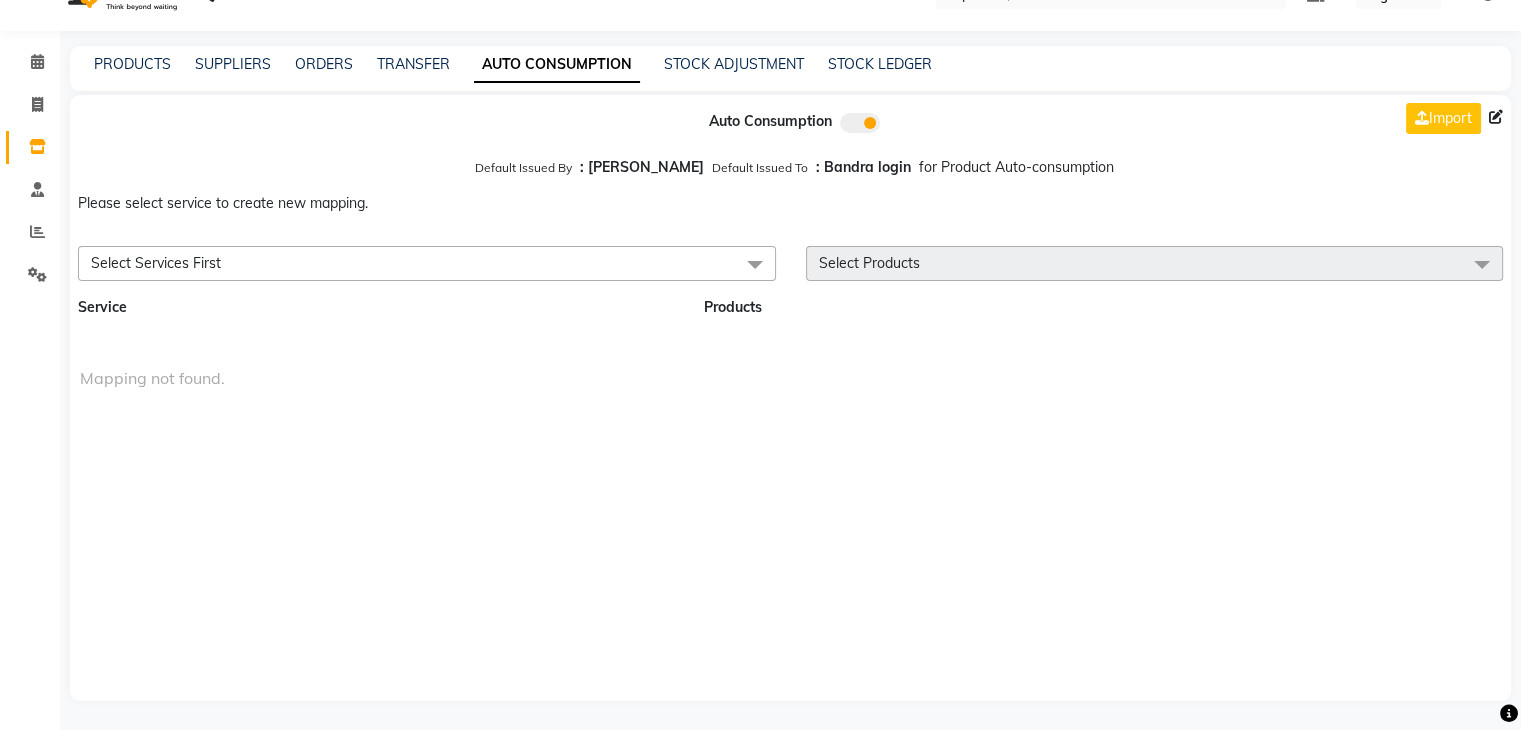 click on "Select Services First" at bounding box center [427, 263] 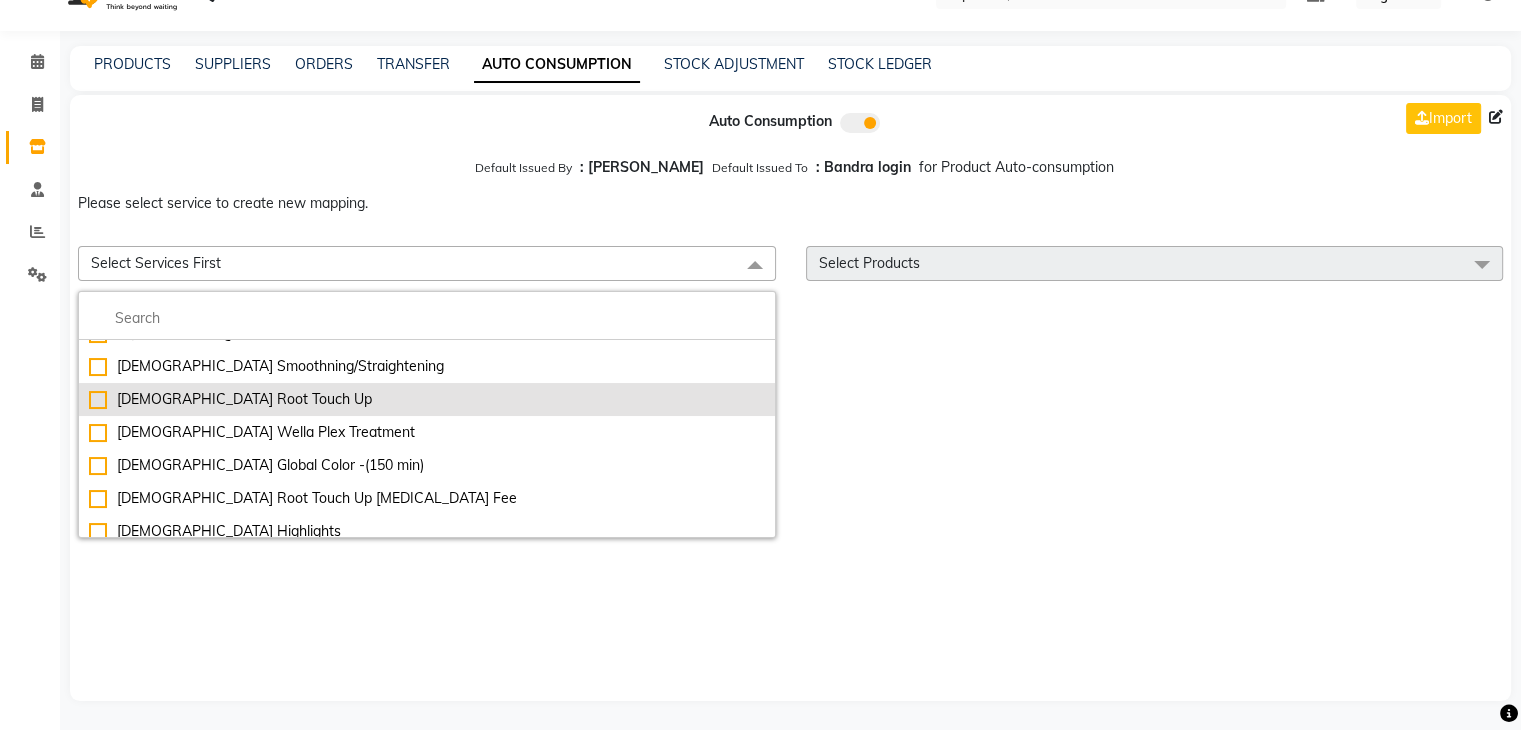 click on "[DEMOGRAPHIC_DATA] Root Touch Up" at bounding box center [427, 399] 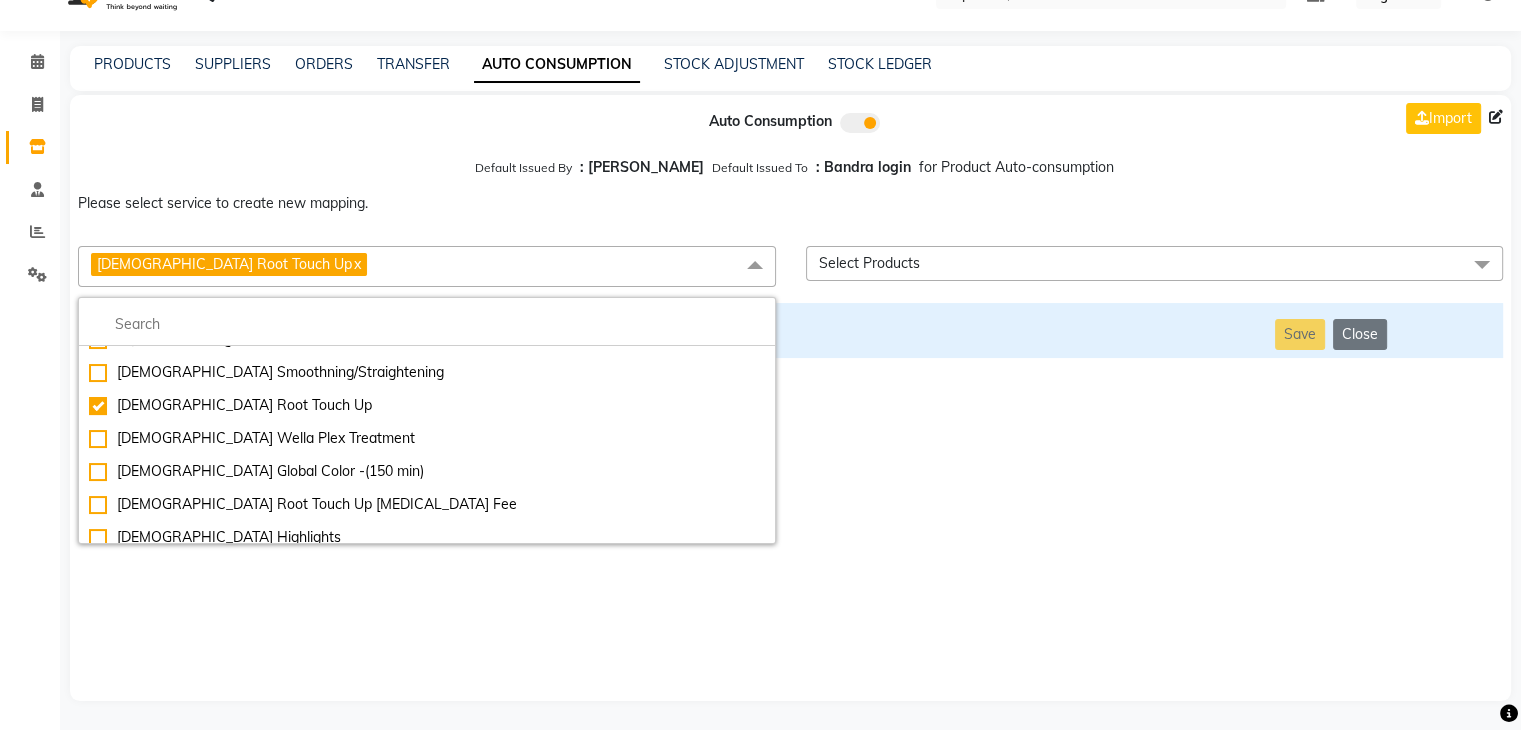 click on "Auto Consumption  Import Default Issued By  : Jai Chavan Default Issued To  : Bandra login  for Product Auto-consumption  Please select service to create new mapping. [DEMOGRAPHIC_DATA] Root Touch Up  x Essential Manicure w Scrub Essential Pedicure w Scrub Manicure + OPI Nail Ext + Gel Polish-3570 Manicure + T&T Nail Ext + Gel Polish T&T Nail Ext + T&T Gel Polish OPI Nail Ext + OPI Gel Polish T&T Refills + Gel Polish OPI Refills + Gel Polish Travel Allowance Waiting Charge HAIR REPAIR - Haircut HAIR REPAIR - Haircut for Kids HAIR REPAIR - Hair Wash HAIR REPAIR - Hair Wash Premium HAIR REPAIR - Full Head Shave HAIR REPAIR - Hair Design HAIR REPAIR - Hairstyling HAIR REPAIR - Threading HAIR REPAIR - [PERSON_NAME] Edging HAIR REPAIR - [PERSON_NAME] Edging Premium HAIR REPAIR - Razor Shave HAIR REPAIR - Razor Shave Premium HAIR REPAIR - Luxury Steam Shaving HAIR REPAIR - Fade Hair Cut HAIR SPA RITUALS - Hairoticmen Argan Spa HAIR SPA RITUALS - Wella Deep Nourishing Spa HAIR SPA RITUALS - Nashi Argan Oil Spa HAIR SPA RITUALS - [PERSON_NAME] Spa" at bounding box center [790, 398] 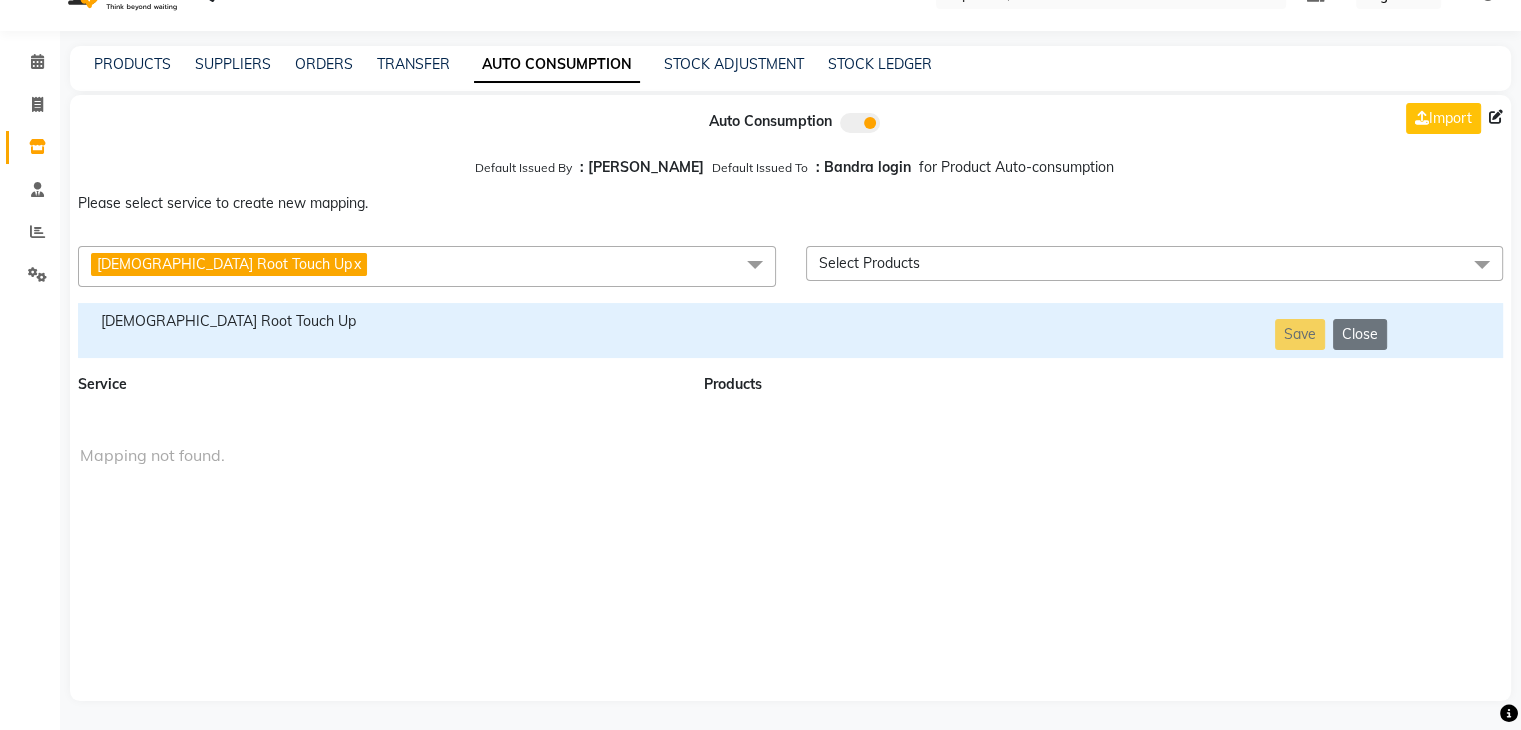 click on "[DEMOGRAPHIC_DATA] Root Touch Up" at bounding box center (379, 321) 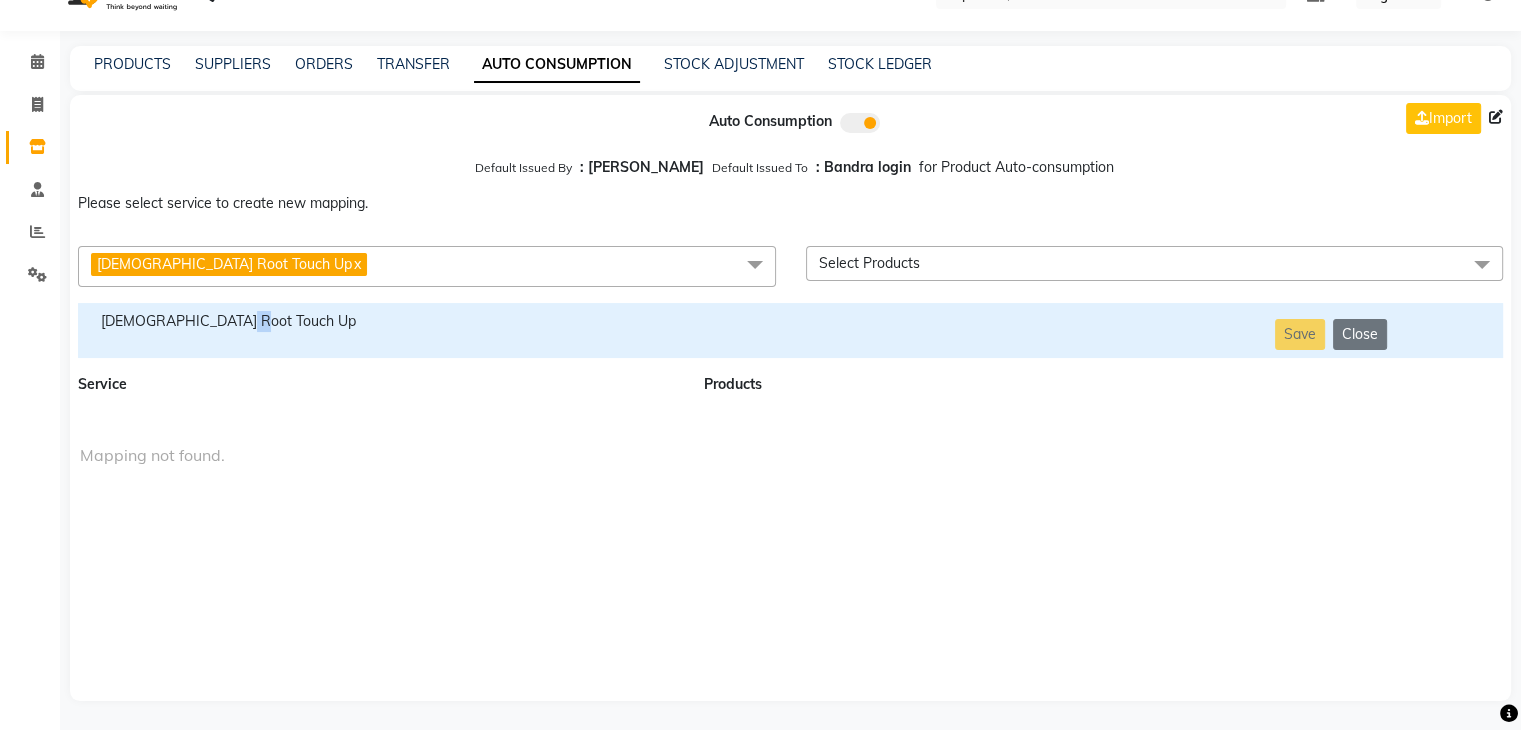 click on "[DEMOGRAPHIC_DATA] Root Touch Up" at bounding box center (379, 321) 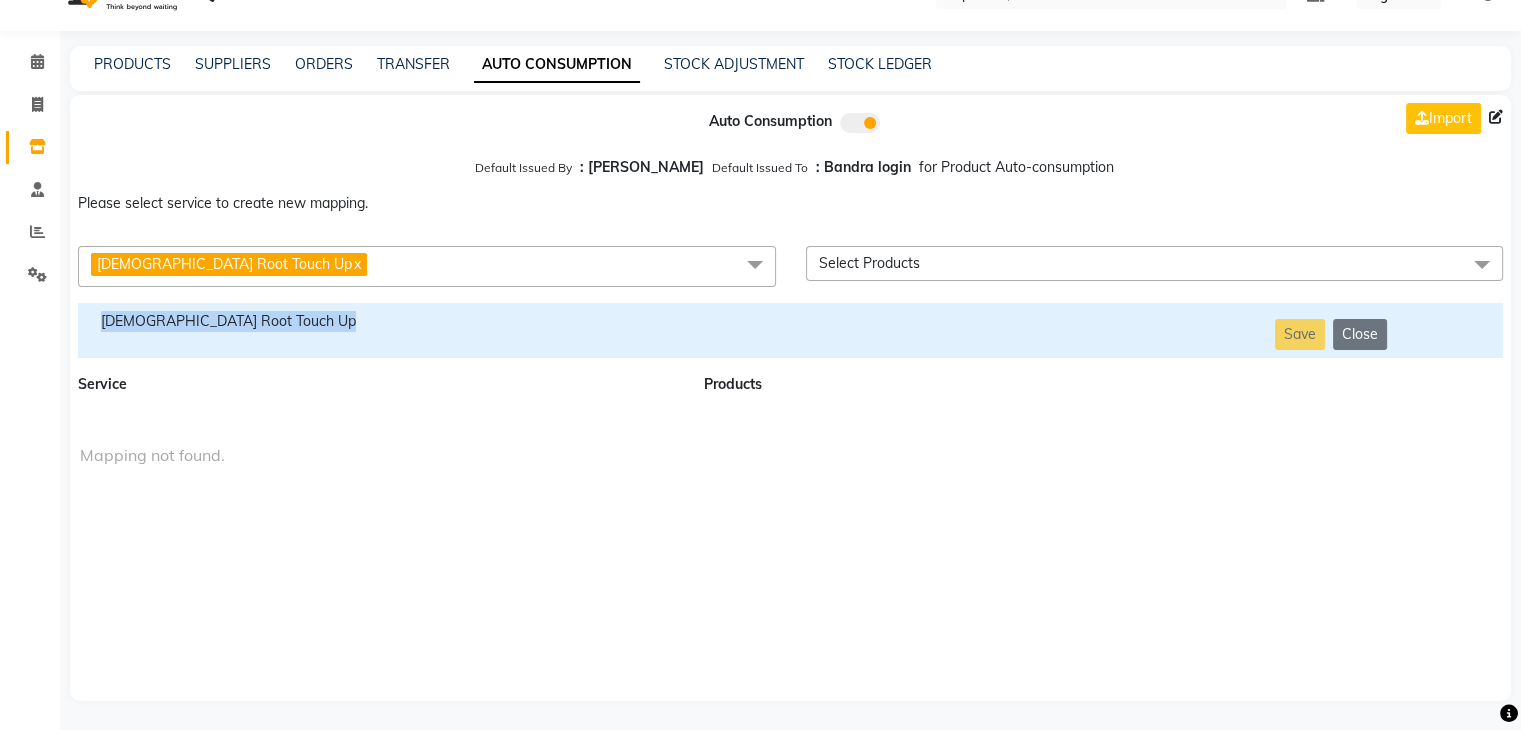 click on "[DEMOGRAPHIC_DATA] Root Touch Up" at bounding box center (379, 321) 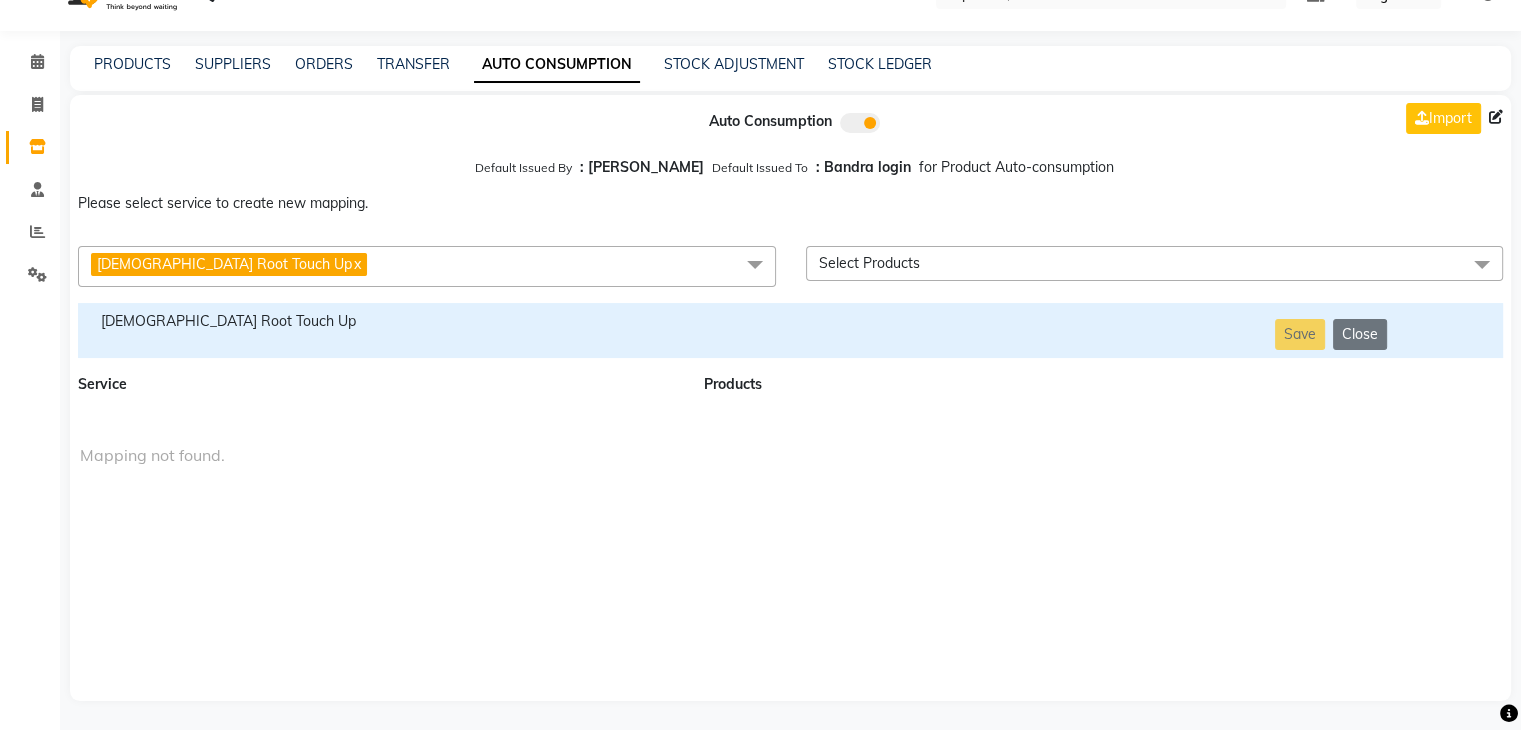 click on "[DEMOGRAPHIC_DATA] Root Touch Up  x" at bounding box center [427, 266] 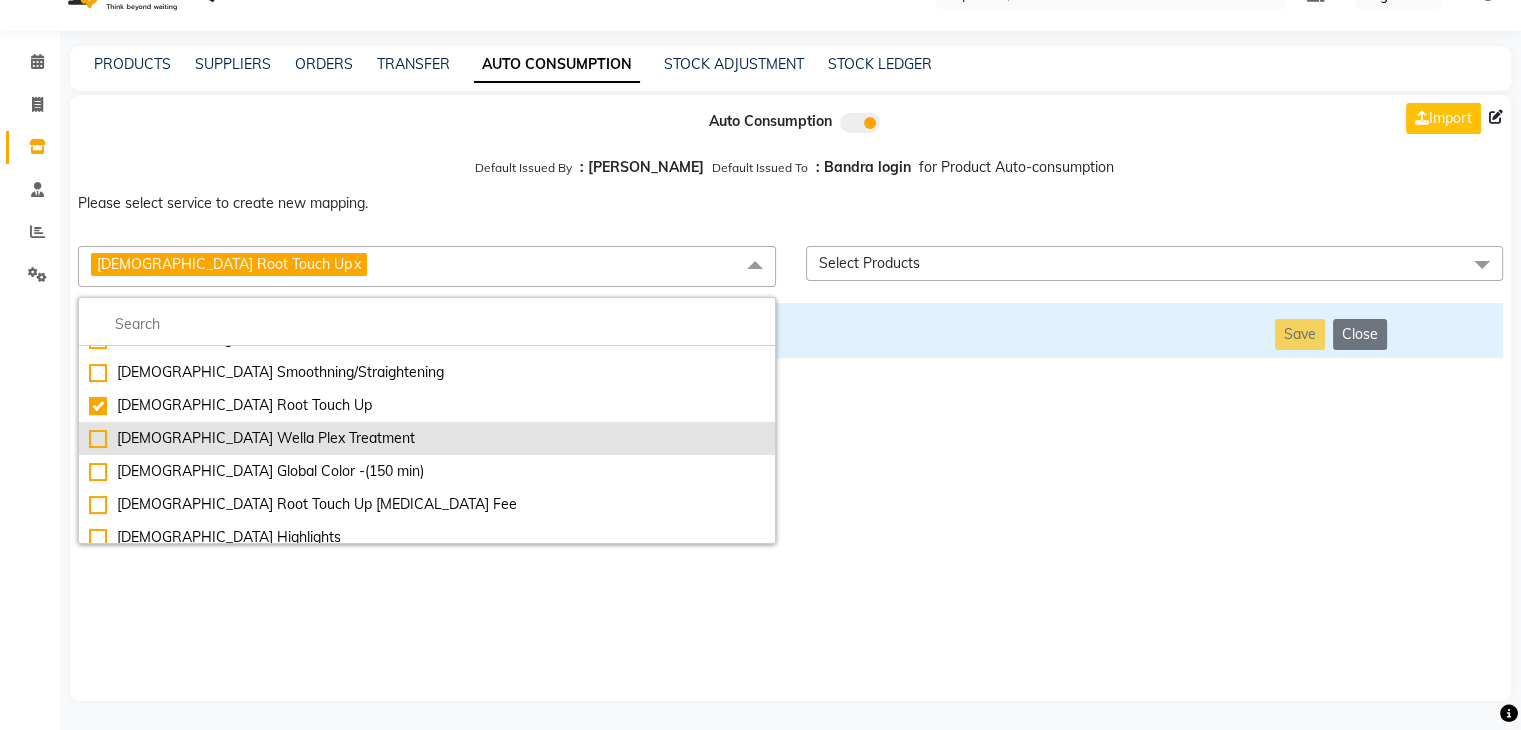 click on "[DEMOGRAPHIC_DATA] Wella Plex Treatment" at bounding box center (427, 438) 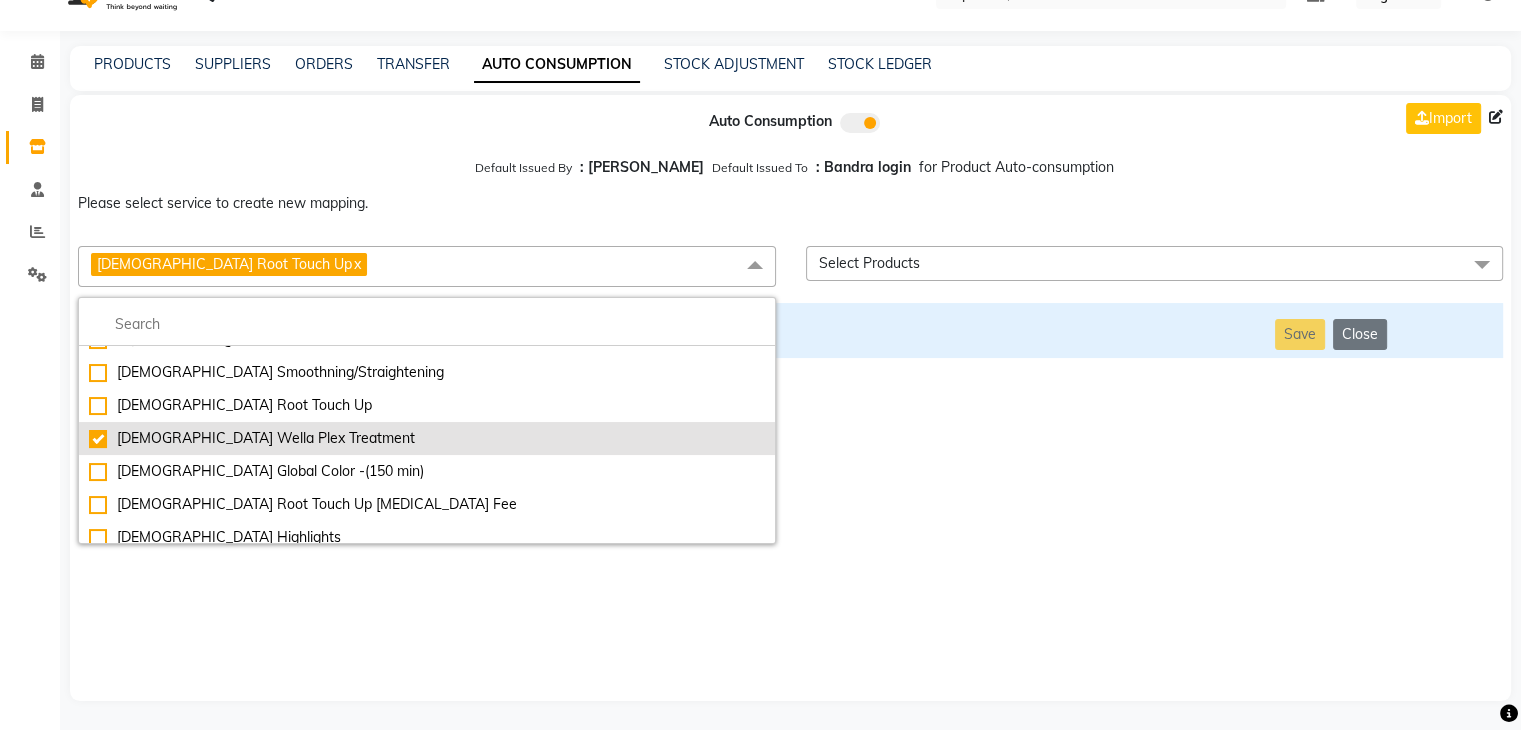 checkbox on "false" 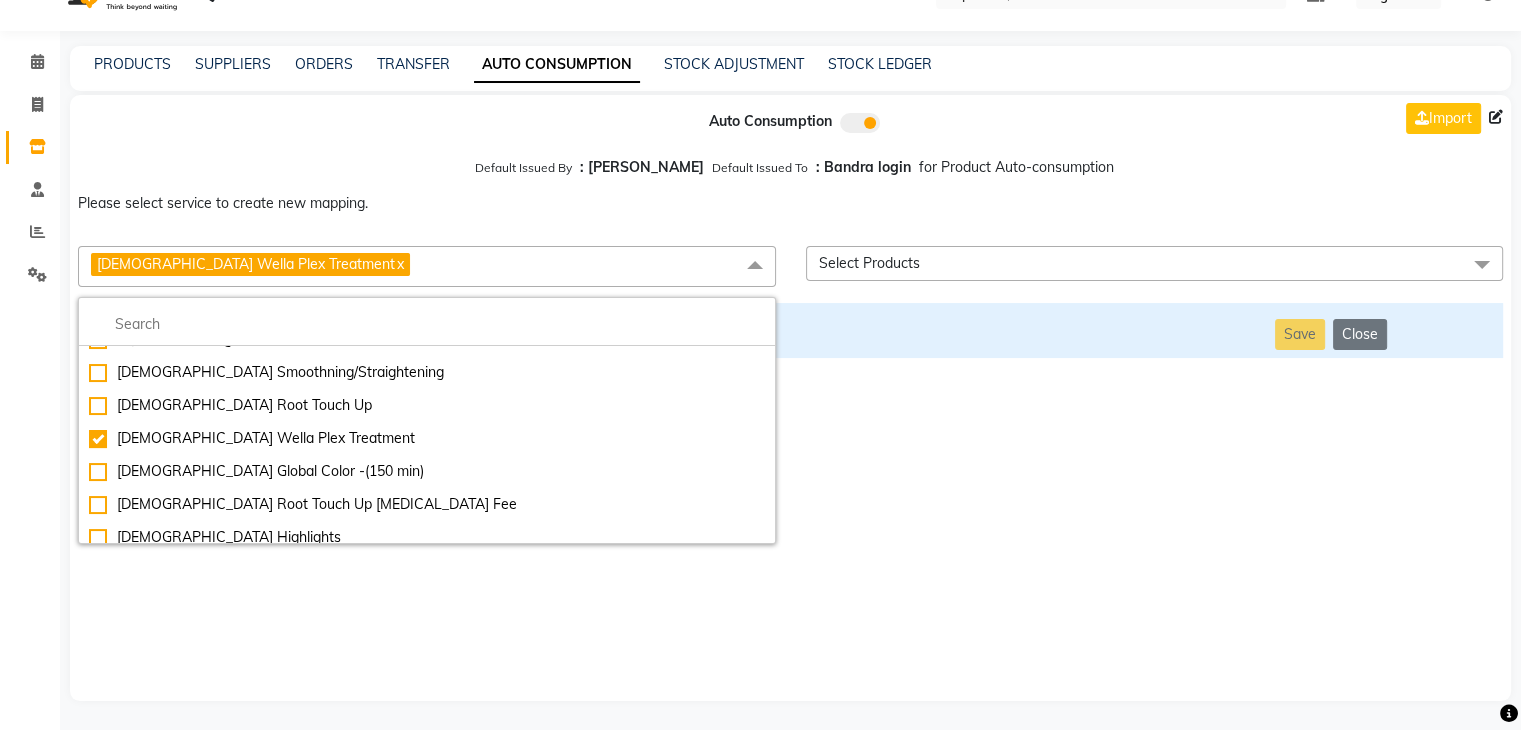 click on "Auto Consumption  Import Default Issued By  : Jai Chavan Default Issued To  : Bandra login  for Product Auto-consumption  Please select service to create new mapping. [DEMOGRAPHIC_DATA] Wella Plex Treatment  x Essential Manicure w Scrub Essential Pedicure w Scrub Manicure + OPI Nail Ext + Gel Polish-3570 Manicure + T&T Nail Ext + Gel Polish T&T Nail Ext + T&T Gel Polish OPI Nail Ext + OPI Gel Polish T&T Refills + Gel Polish OPI Refills + Gel Polish Travel Allowance Waiting Charge HAIR REPAIR - Haircut HAIR REPAIR - Haircut for Kids HAIR REPAIR - Hair Wash HAIR REPAIR - Hair Wash Premium HAIR REPAIR - Full Head Shave HAIR REPAIR - Hair Design HAIR REPAIR - Hairstyling HAIR REPAIR - Threading HAIR REPAIR - [PERSON_NAME] Edging HAIR REPAIR - [PERSON_NAME] Edging Premium HAIR REPAIR - Razor Shave HAIR REPAIR - Razor Shave Premium HAIR REPAIR - Luxury Steam Shaving HAIR REPAIR - Fade Hair Cut HAIR SPA RITUALS - Hairoticmen Argan Spa HAIR SPA RITUALS - Wella Deep Nourishing Spa HAIR SPA RITUALS - Nashi Argan Oil Spa SKIN REPAIR - Clean-Up" at bounding box center [790, 398] 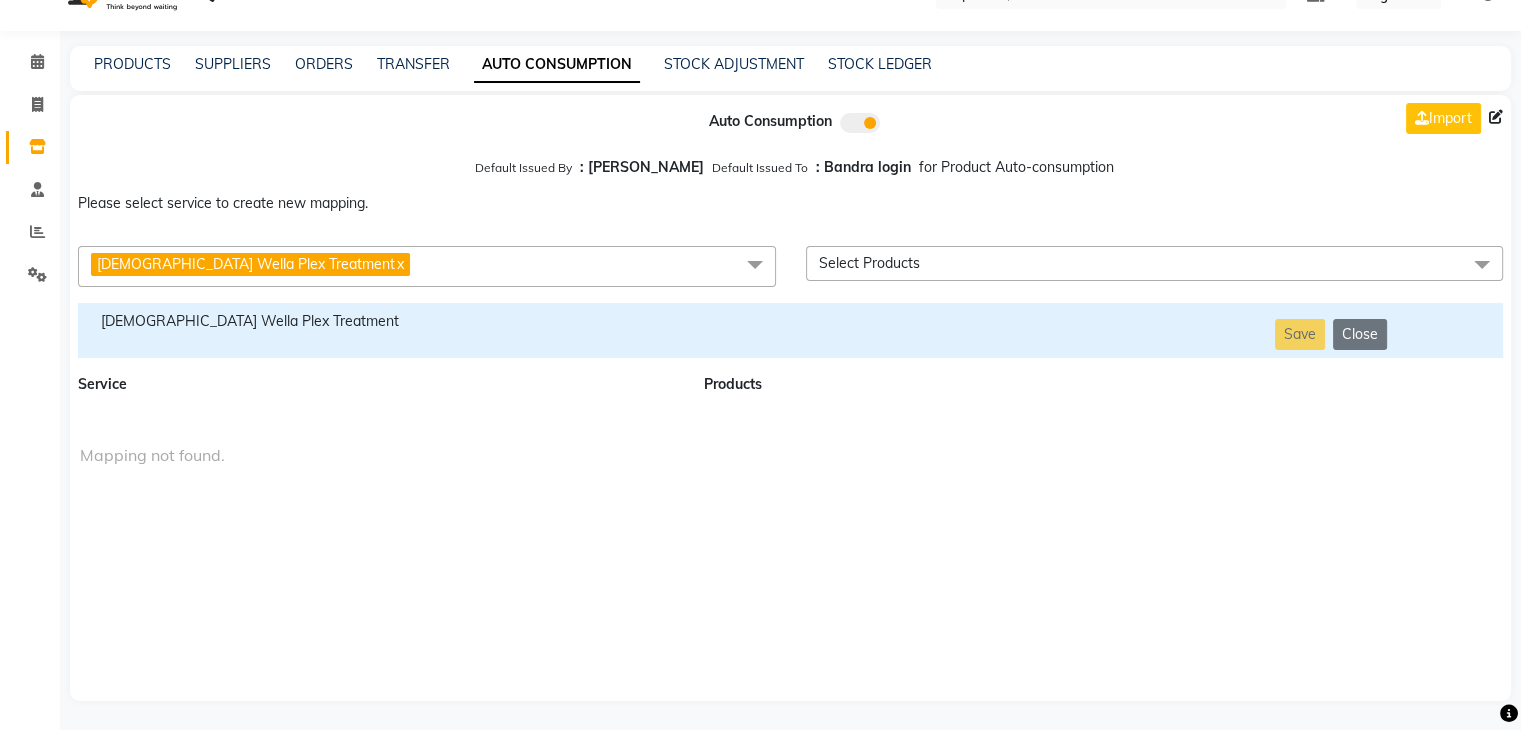 click on "[DEMOGRAPHIC_DATA] Wella Plex Treatment" at bounding box center [379, 321] 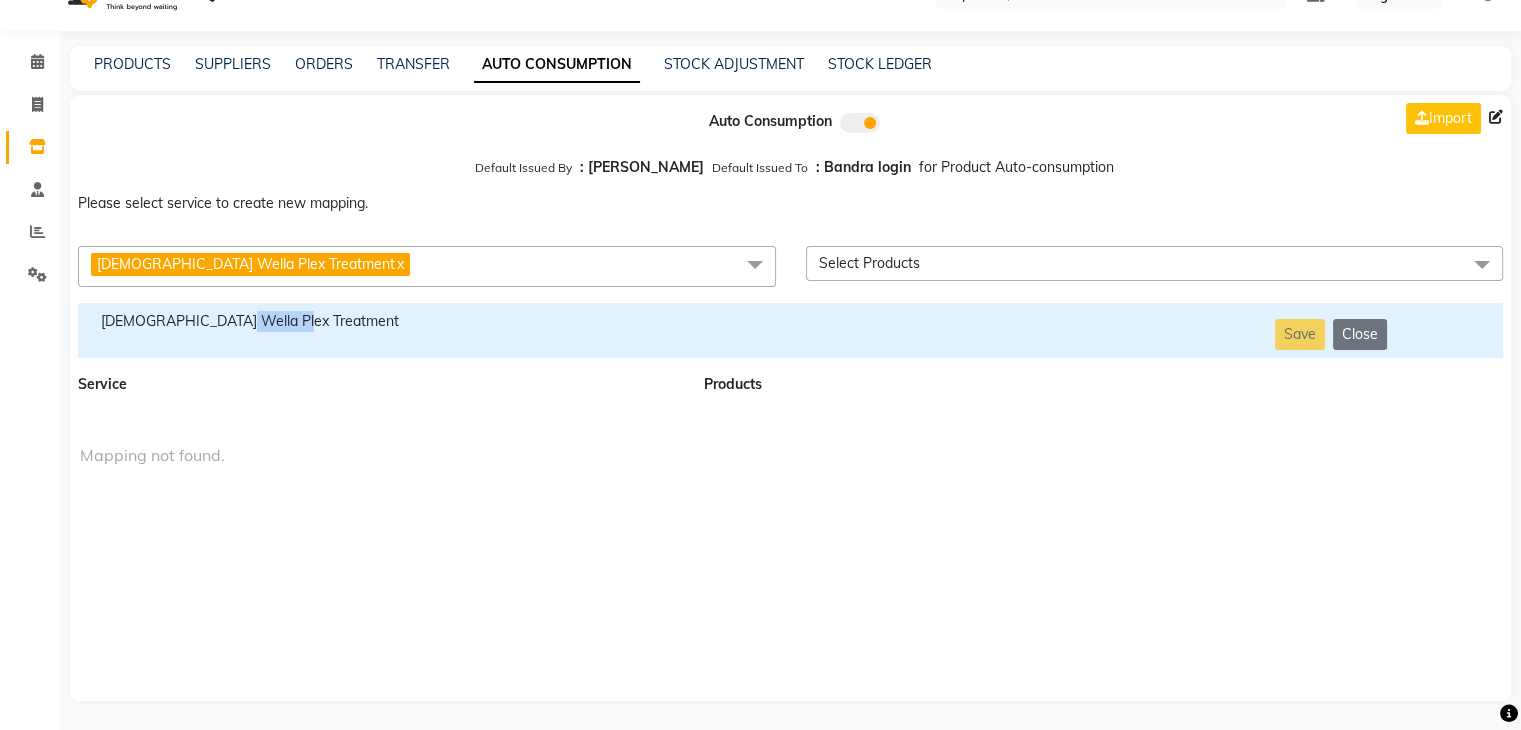 click on "[DEMOGRAPHIC_DATA] Wella Plex Treatment" at bounding box center (379, 321) 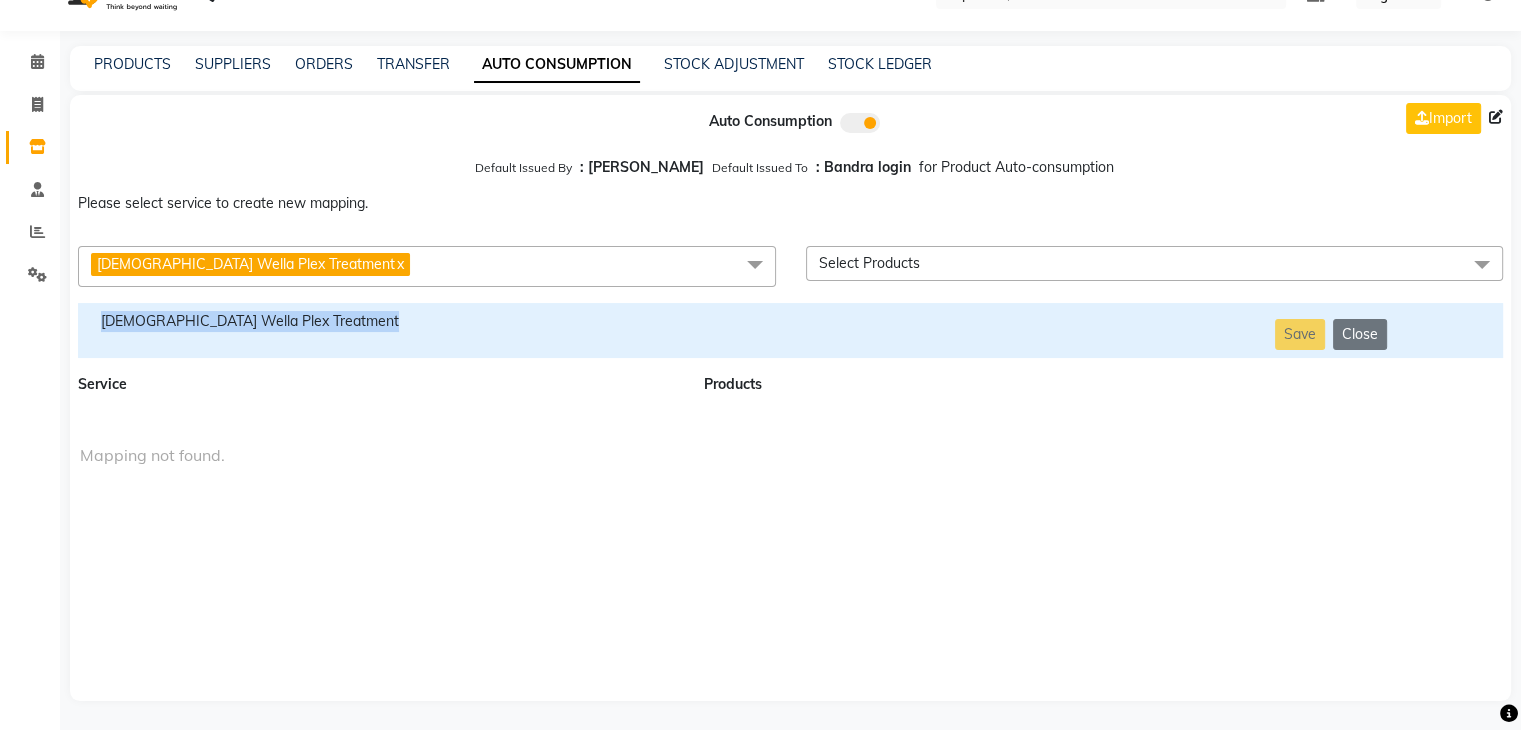 click on "[DEMOGRAPHIC_DATA] Wella Plex Treatment" at bounding box center (379, 321) 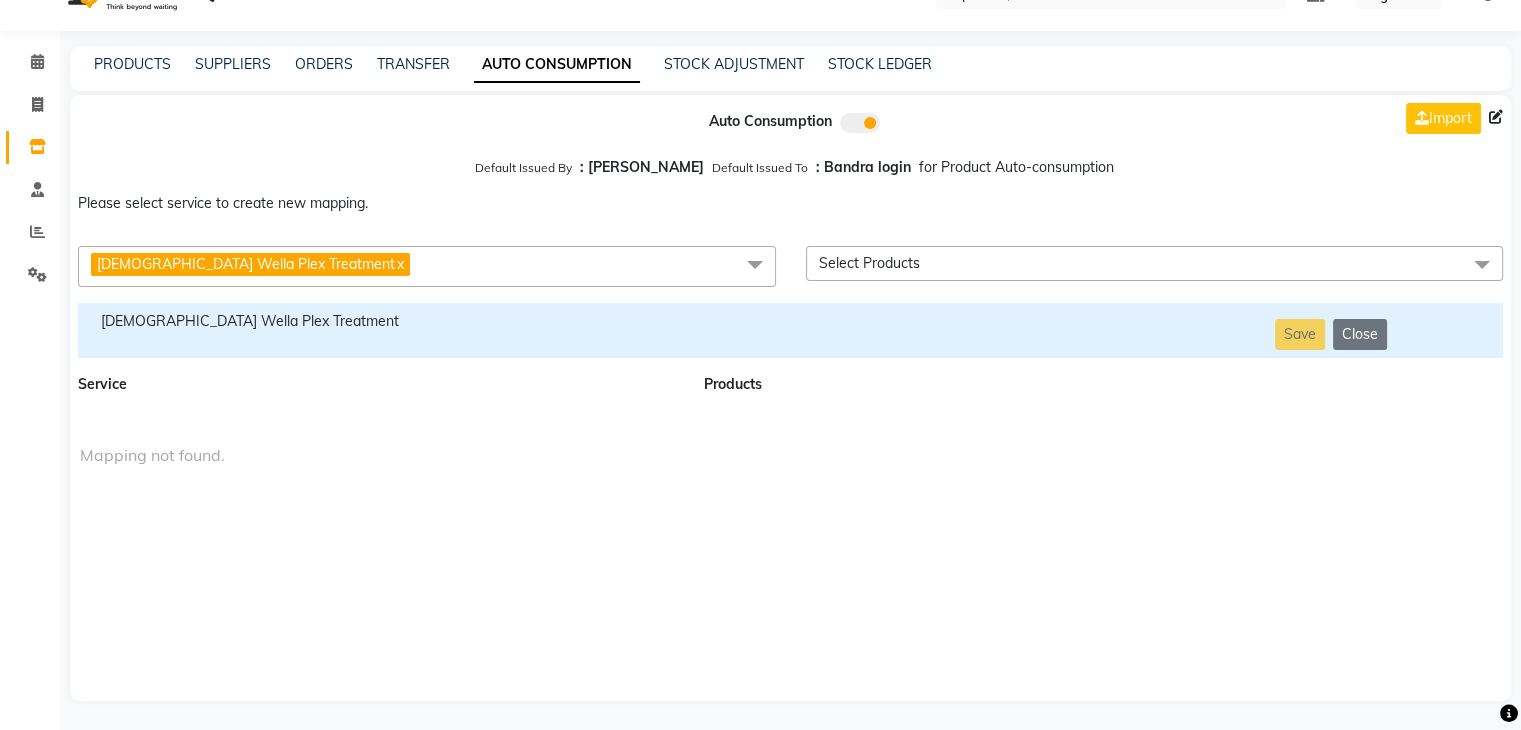 click on "[DEMOGRAPHIC_DATA] Wella Plex Treatment  x" at bounding box center (427, 266) 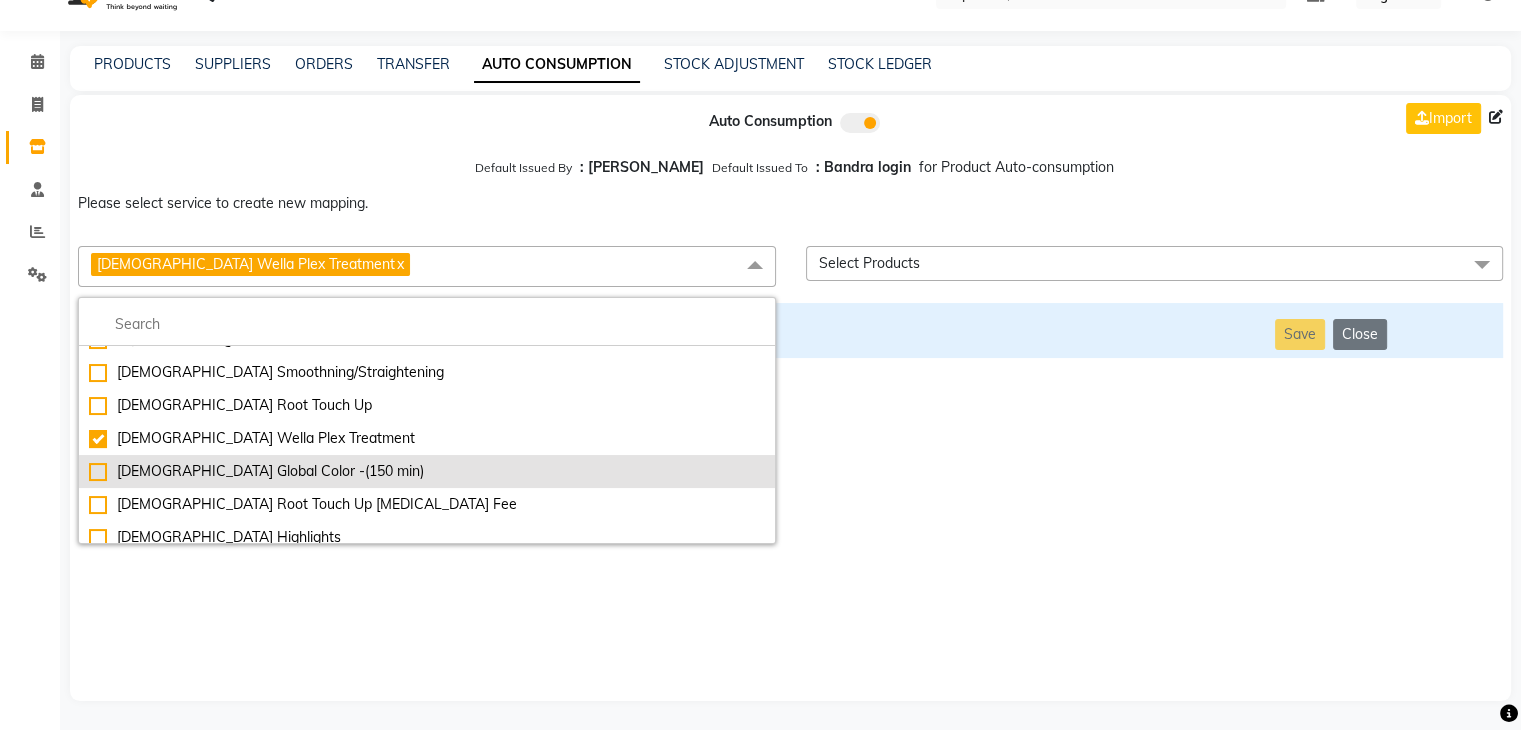 click on "[DEMOGRAPHIC_DATA] Global Color -(150 min)" at bounding box center (427, 471) 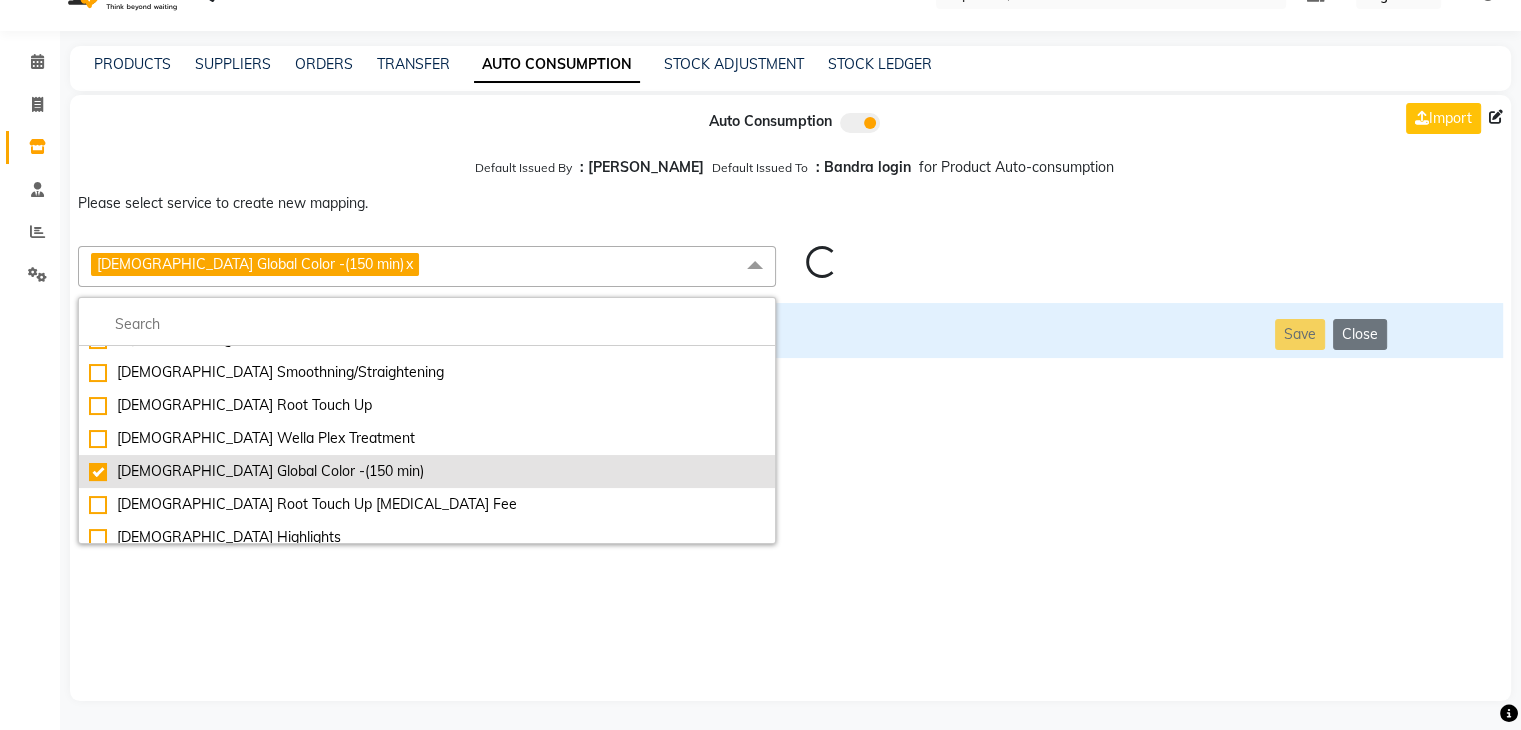 checkbox on "false" 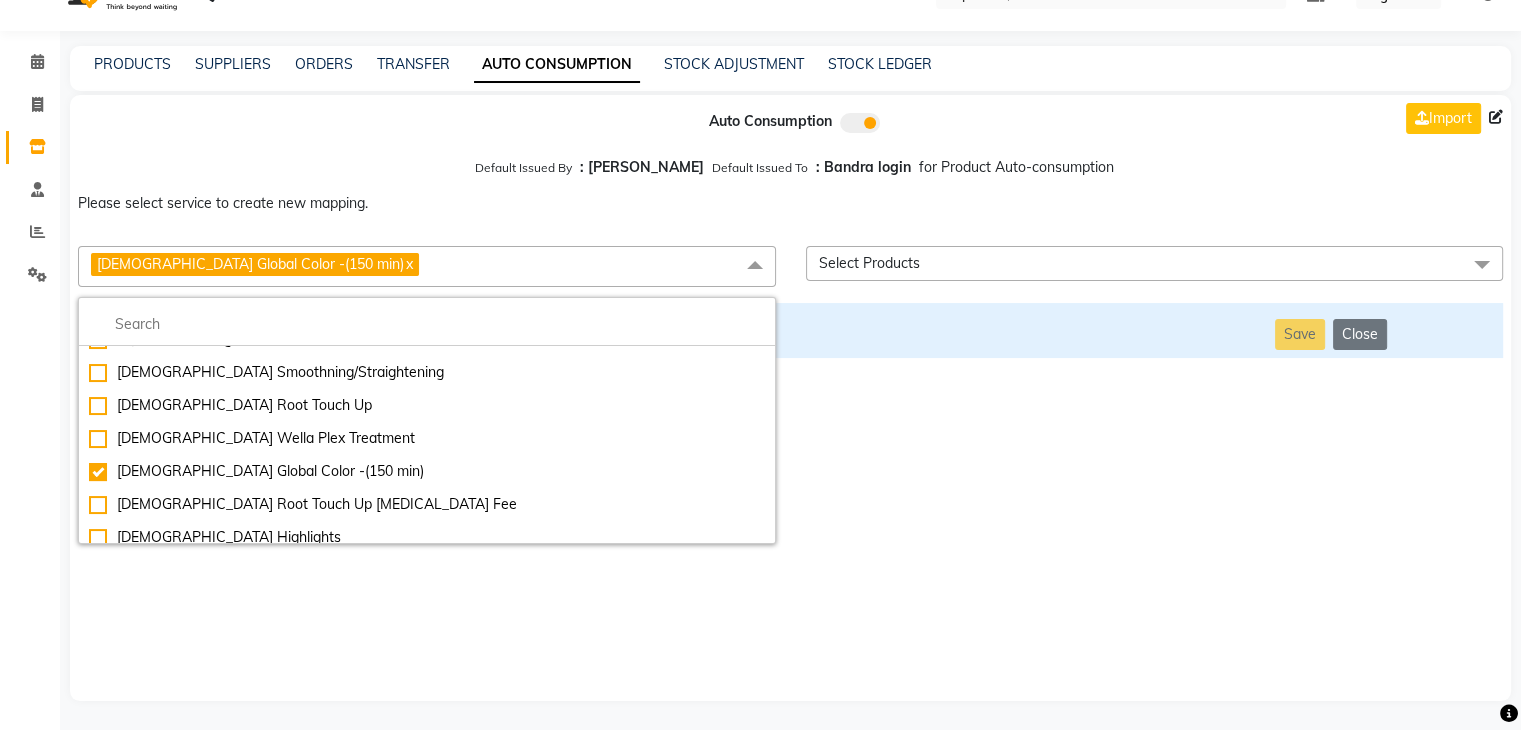 click on "PRODUCTS SUPPLIERS ORDERS TRANSFER AUTO CONSUMPTION STOCK ADJUSTMENT STOCK LEDGER  Auto Consumption  Import Default Issued By  : Jai Chavan Default Issued To  : Bandra login  for Product Auto-consumption  Please select service to create new mapping. [DEMOGRAPHIC_DATA] Global Color -(150 min)  x Essential Manicure w Scrub Essential Pedicure w Scrub Manicure + OPI Nail Ext + Gel Polish-3570 Manicure + T&T Nail Ext + Gel Polish T&T Nail Ext + T&T Gel Polish OPI Nail Ext + OPI Gel Polish T&T Refills + Gel Polish OPI Refills + Gel Polish Travel Allowance Waiting Charge HAIR REPAIR - Haircut HAIR REPAIR - Haircut for Kids HAIR REPAIR - Hair Wash HAIR REPAIR - Hair Wash Premium HAIR REPAIR - Full Head Shave HAIR REPAIR - Hair Design HAIR REPAIR - Hairstyling HAIR REPAIR - Threading HAIR REPAIR - [PERSON_NAME] Edging HAIR REPAIR - [PERSON_NAME] Edging Premium HAIR REPAIR - Razor Shave HAIR REPAIR - Razor Shave Premium HAIR REPAIR - Luxury Steam Shaving HAIR REPAIR - Fade Hair Cut HAIR SPA RITUALS - Hairoticmen Argan Spa SKIN REPAIR - Clean-Up" 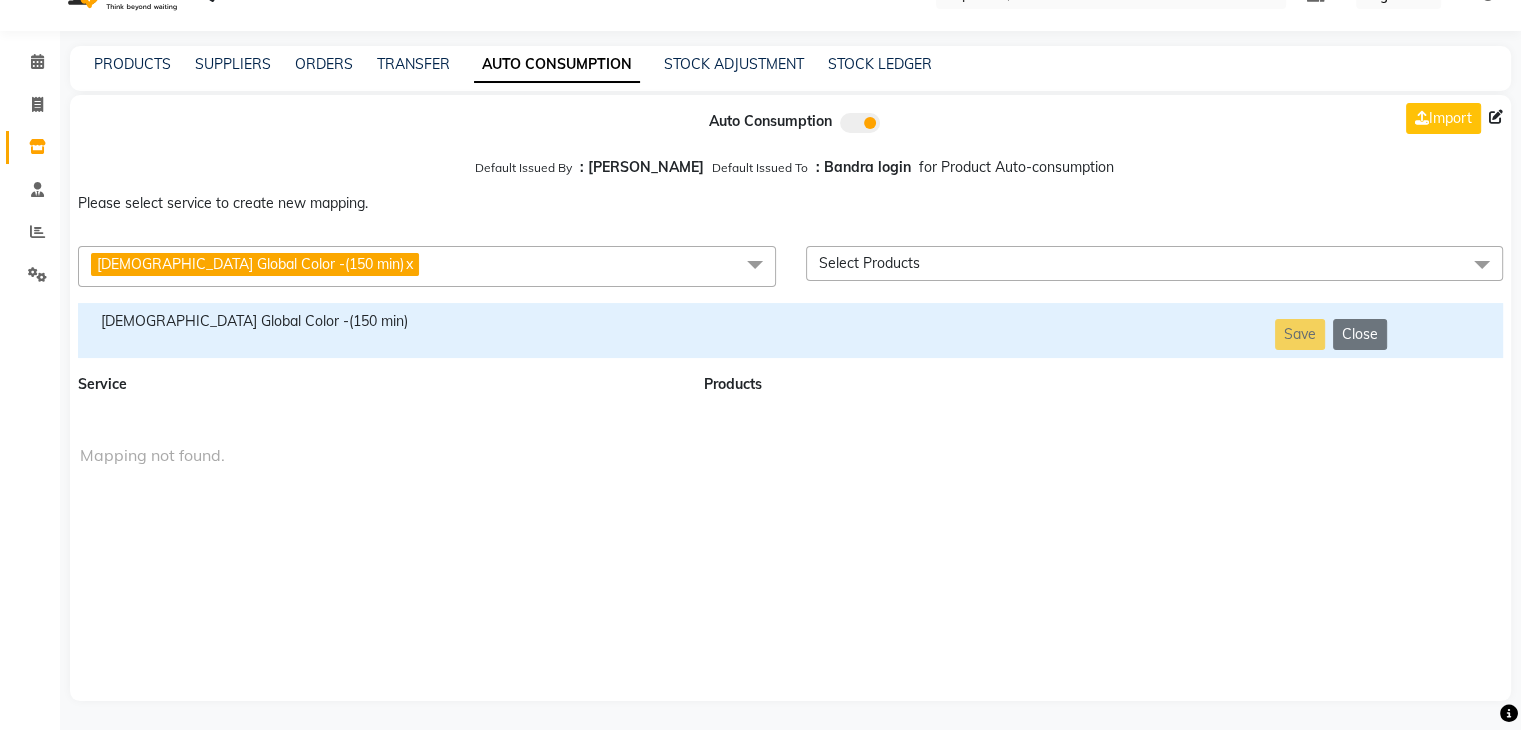 click on "[DEMOGRAPHIC_DATA] Global Color -(150 min)" at bounding box center [379, 321] 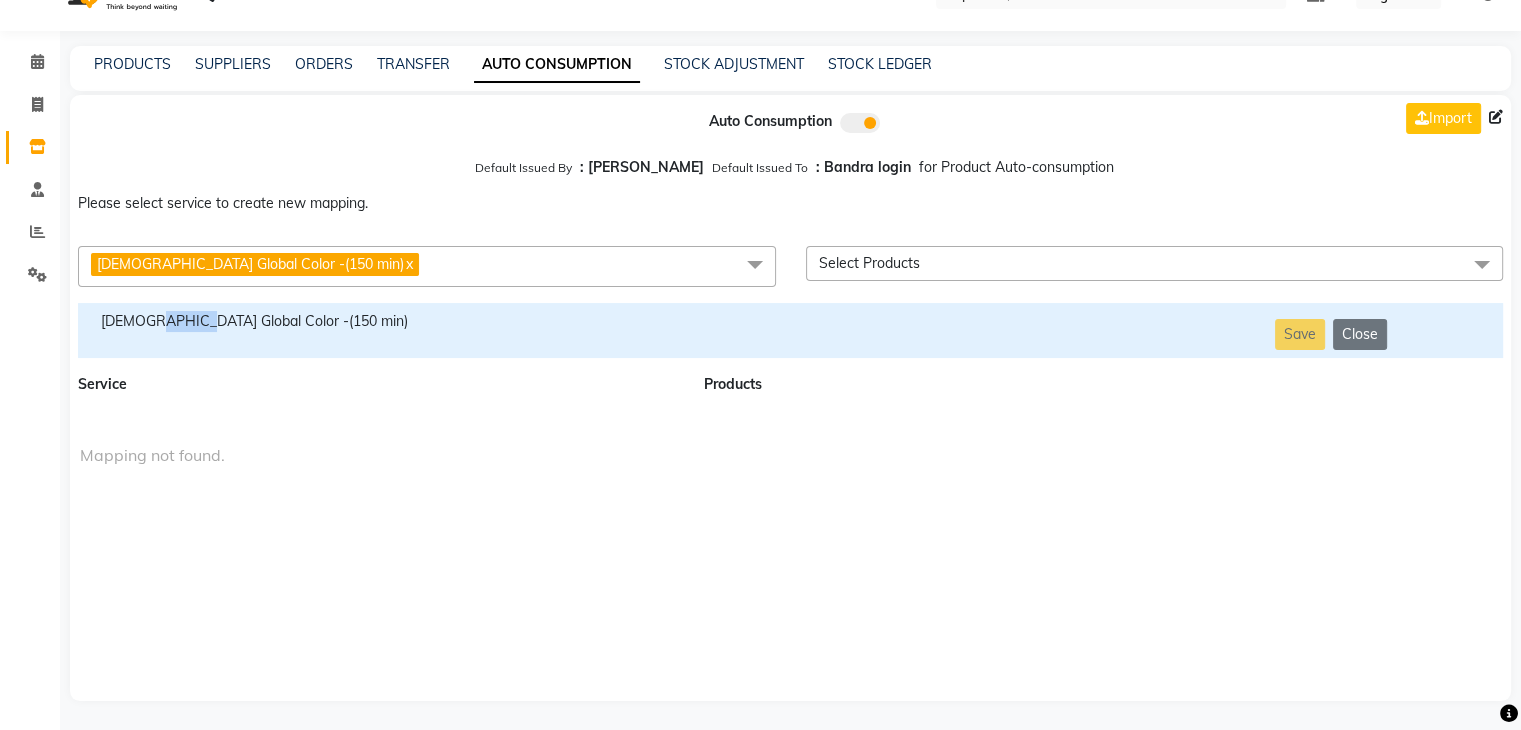 click on "[DEMOGRAPHIC_DATA] Global Color -(150 min)" at bounding box center [379, 321] 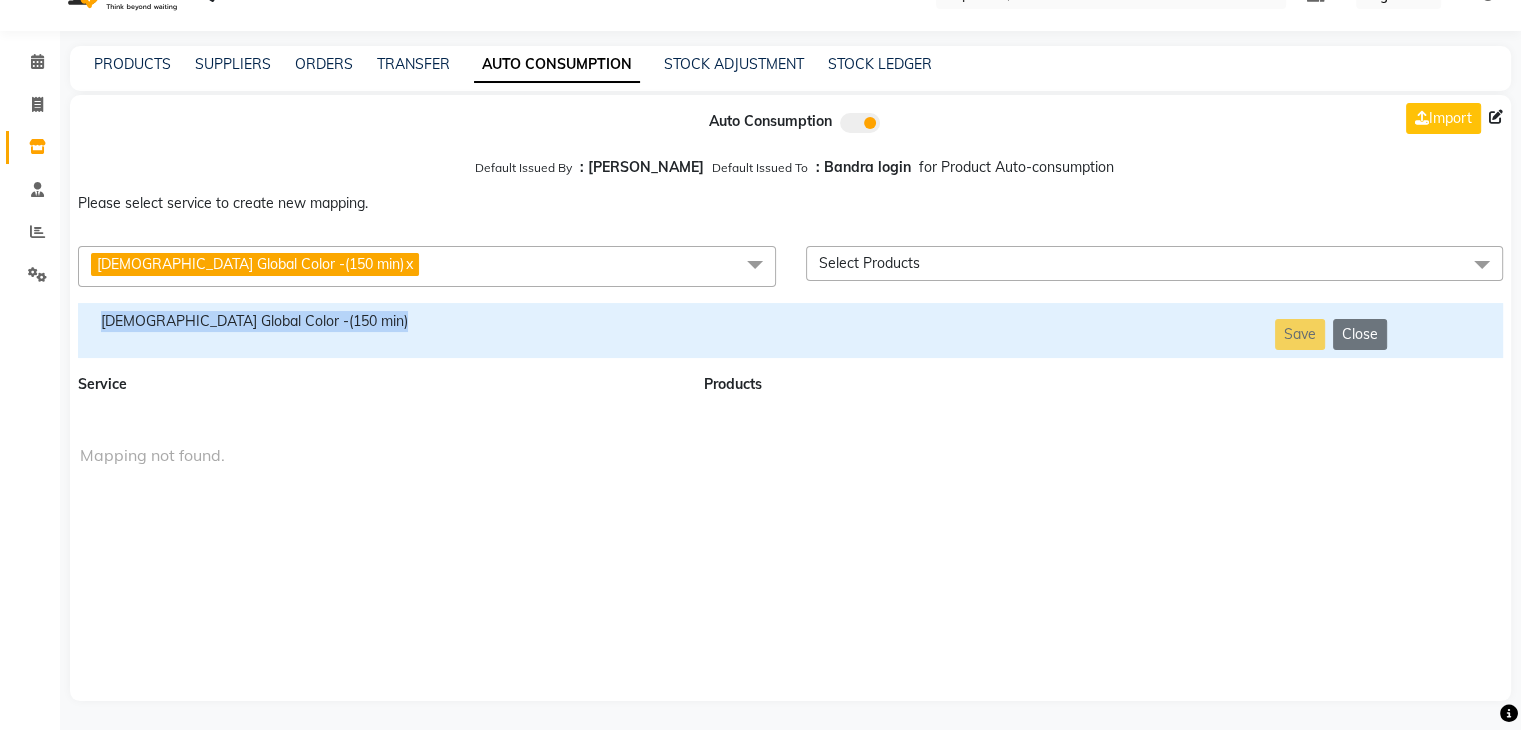 click on "[DEMOGRAPHIC_DATA] Global Color -(150 min)" at bounding box center [379, 321] 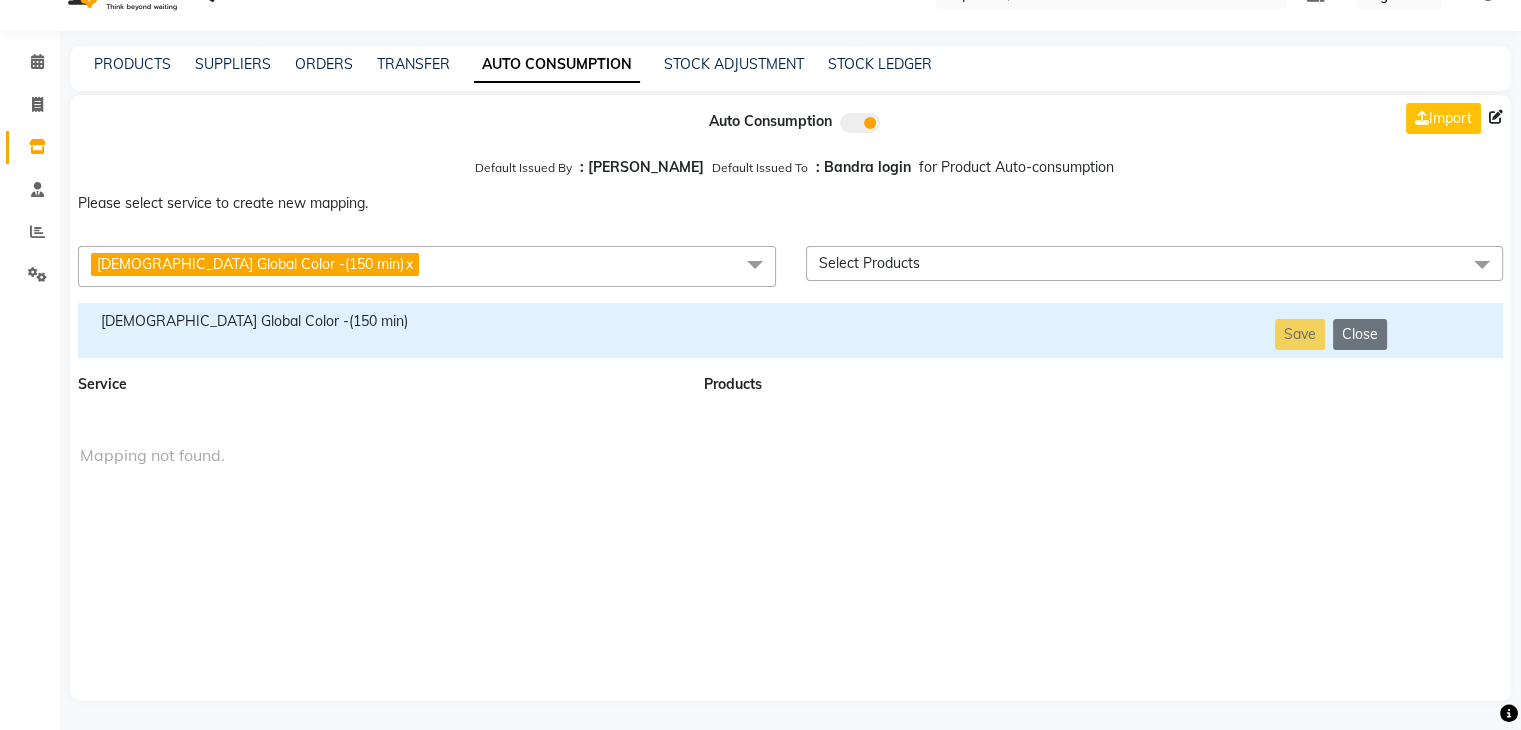 click on "[DEMOGRAPHIC_DATA] Global Color -(150 min)  x" at bounding box center (427, 266) 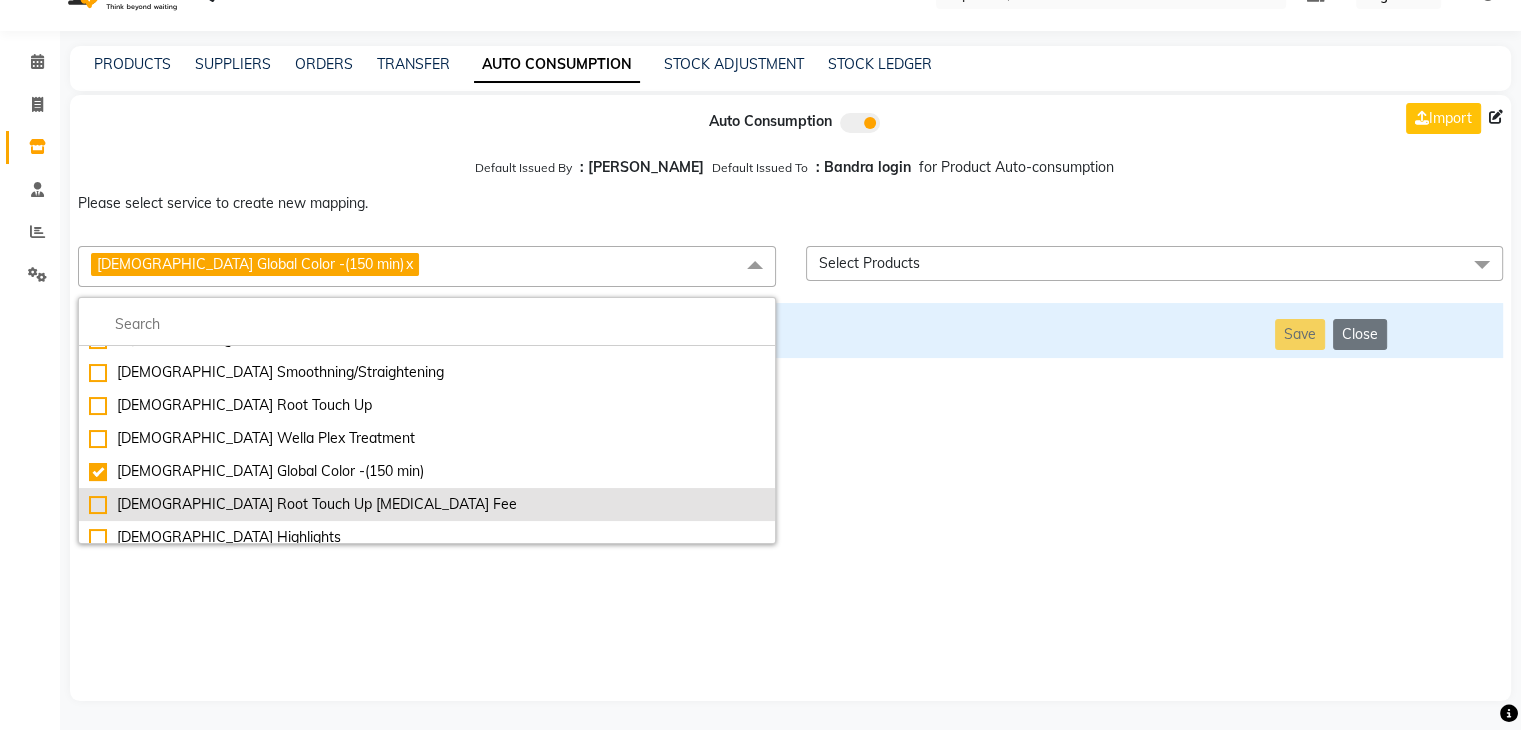 click on "[DEMOGRAPHIC_DATA] Root Touch Up [MEDICAL_DATA] Fee" at bounding box center [427, 504] 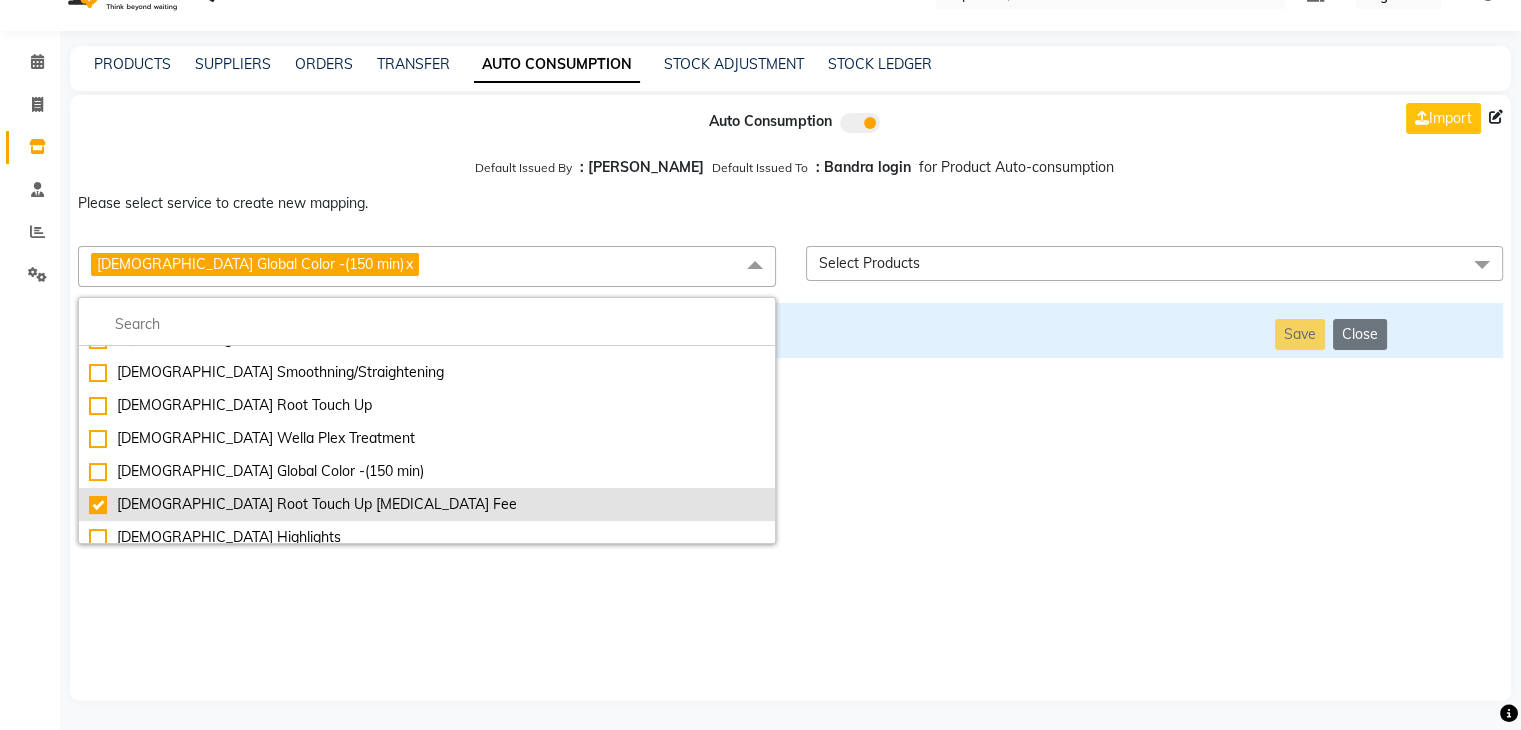 checkbox on "false" 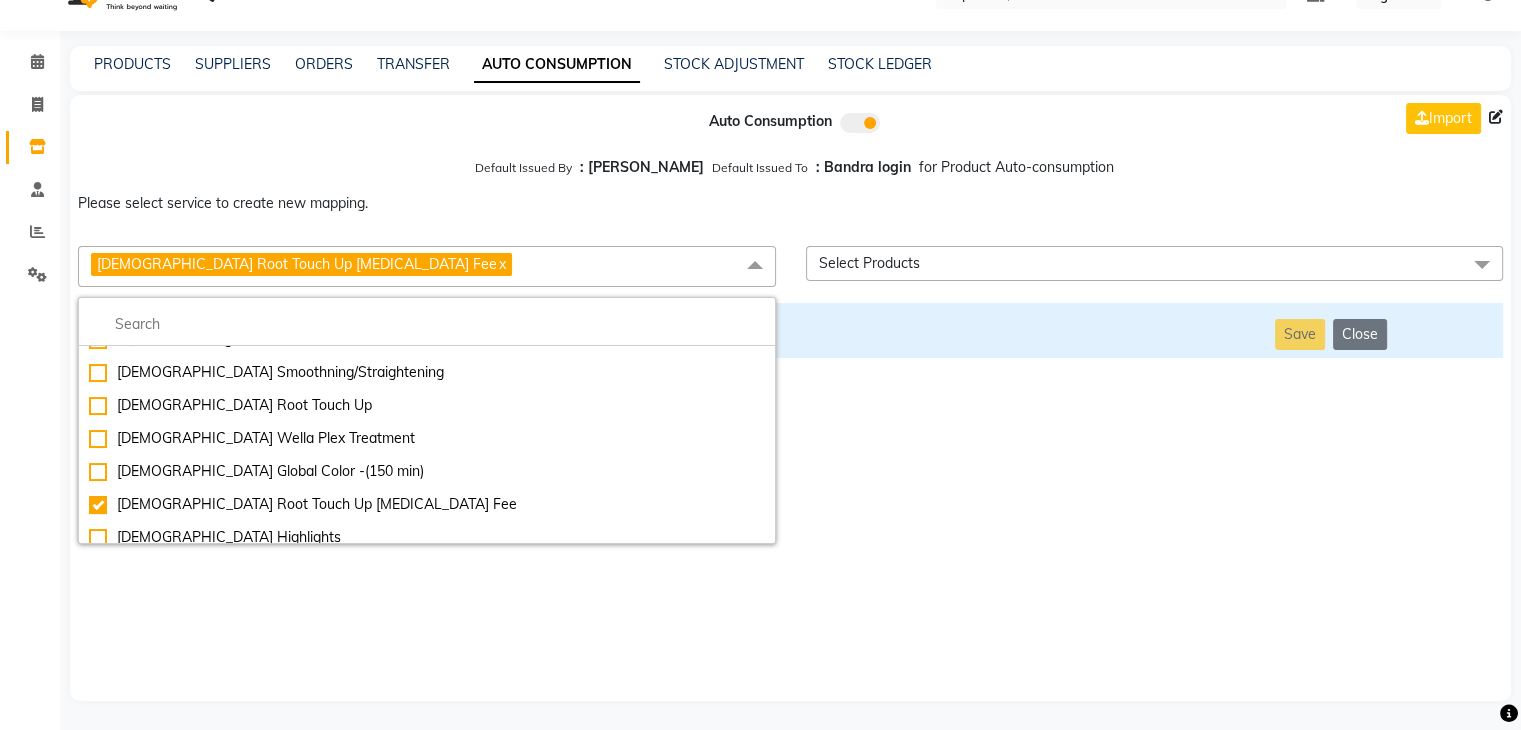 click on "Auto Consumption  Import Default Issued By  : Jai Chavan Default Issued To  : Bandra login  for Product Auto-consumption  Please select service to create new mapping. [DEMOGRAPHIC_DATA] Root Touch Up [MEDICAL_DATA] Fee  x Essential Manicure w Scrub Essential Pedicure w Scrub Manicure + OPI Nail Ext + Gel Polish-3570 Manicure + T&T Nail Ext + Gel Polish T&T Nail Ext + T&T Gel Polish OPI Nail Ext + OPI Gel Polish T&T Refills + Gel Polish OPI Refills + Gel Polish Travel Allowance Waiting Charge HAIR REPAIR - Haircut HAIR REPAIR - Haircut for Kids HAIR REPAIR - Hair Wash HAIR REPAIR - Hair Wash Premium HAIR REPAIR - Full Head Shave HAIR REPAIR - Hair Design HAIR REPAIR - Hairstyling HAIR REPAIR - Threading HAIR REPAIR - [PERSON_NAME] Edging HAIR REPAIR - [PERSON_NAME] Edging Premium HAIR REPAIR - Razor Shave HAIR REPAIR - Razor Shave Premium HAIR REPAIR - Luxury Steam Shaving HAIR REPAIR - Fade Hair Cut HAIR SPA RITUALS - Hairoticmen Argan Spa HAIR SPA RITUALS - Wella Deep Nourishing Spa HAIR SPA RITUALS - Nashi Argan Oil Spa French Gel Nail Set" at bounding box center [790, 398] 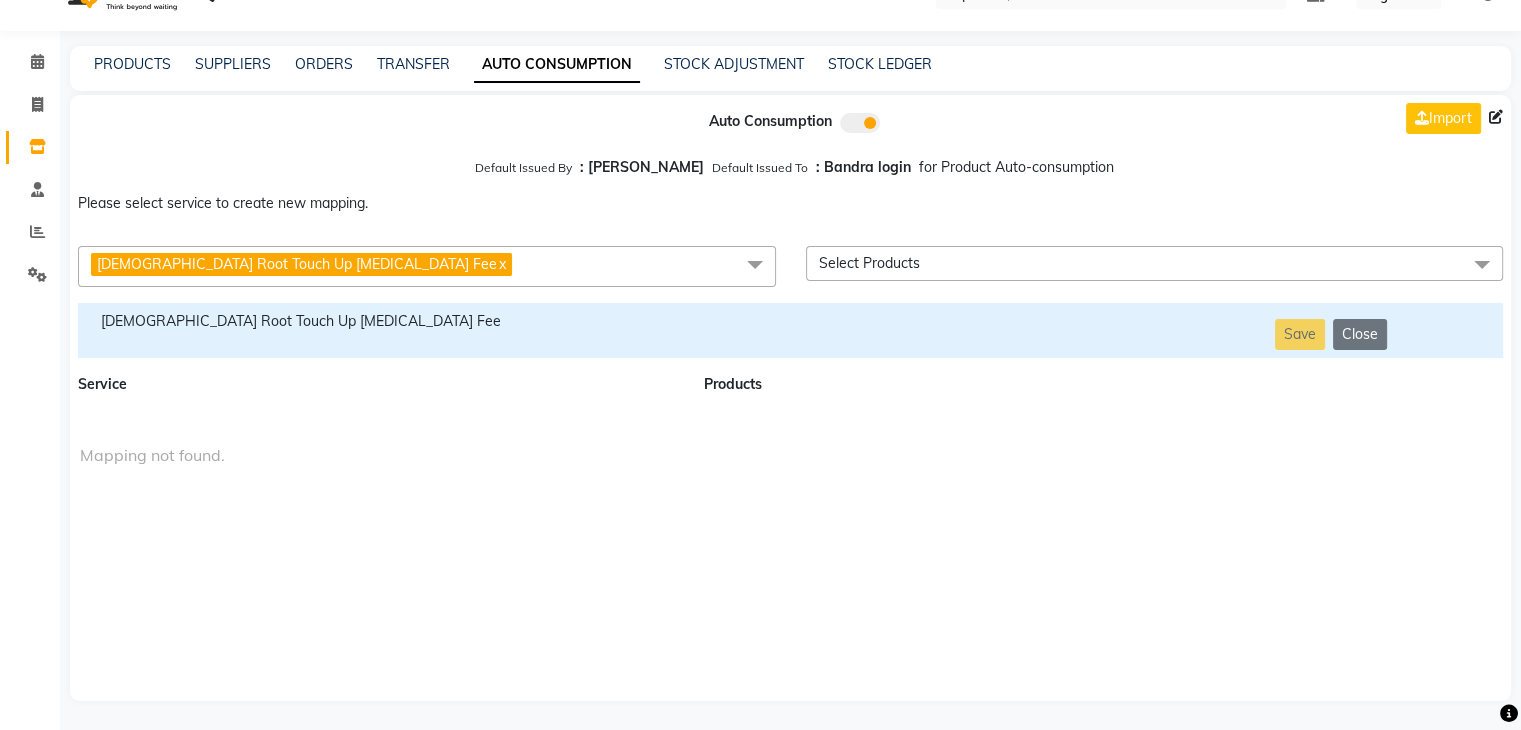 click on "[DEMOGRAPHIC_DATA] Root Touch Up [MEDICAL_DATA] Fee" at bounding box center [379, 321] 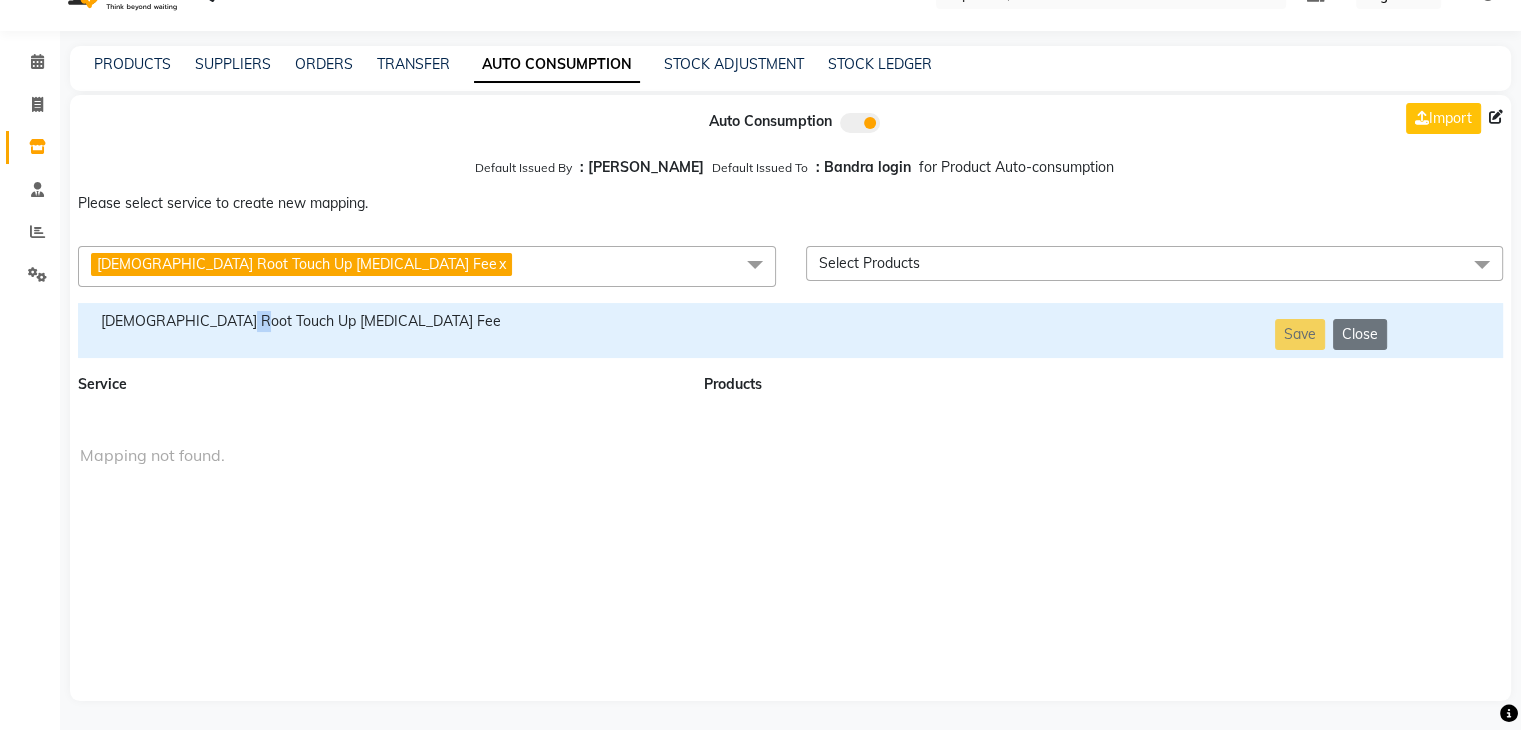 click on "[DEMOGRAPHIC_DATA] Root Touch Up [MEDICAL_DATA] Fee" at bounding box center [379, 321] 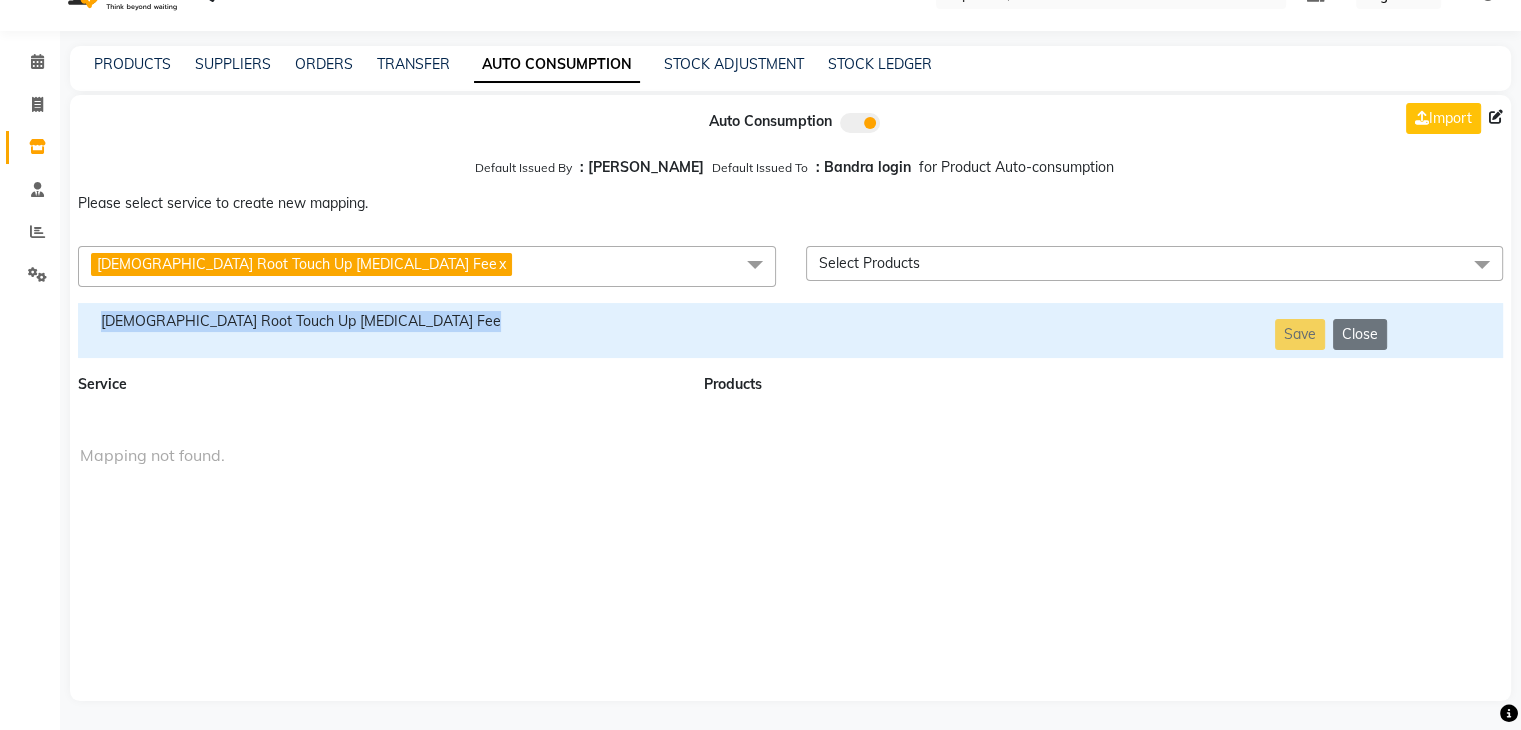 click on "[DEMOGRAPHIC_DATA] Root Touch Up [MEDICAL_DATA] Fee" at bounding box center (379, 321) 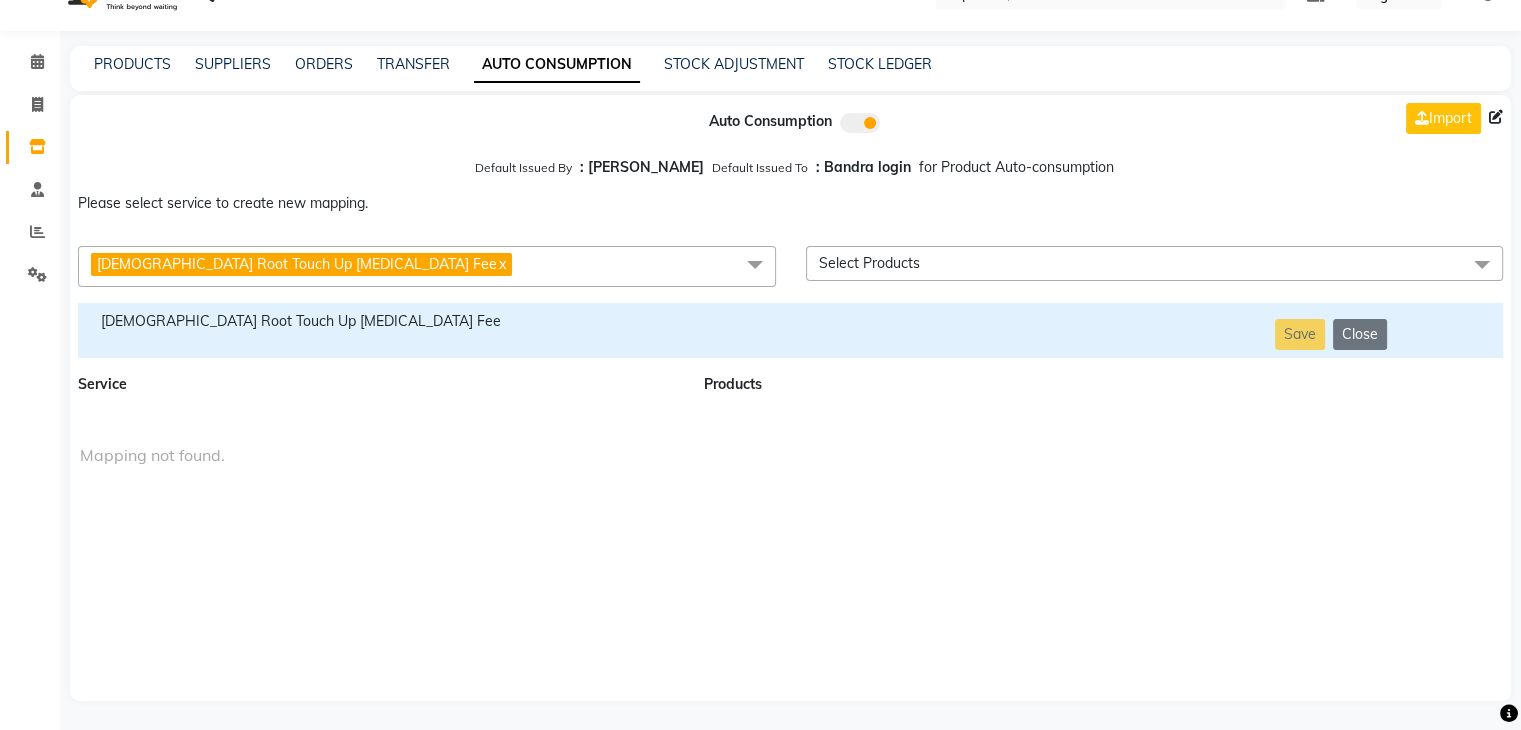 click on "[DEMOGRAPHIC_DATA] Root Touch Up [MEDICAL_DATA] Fee  x" at bounding box center [427, 266] 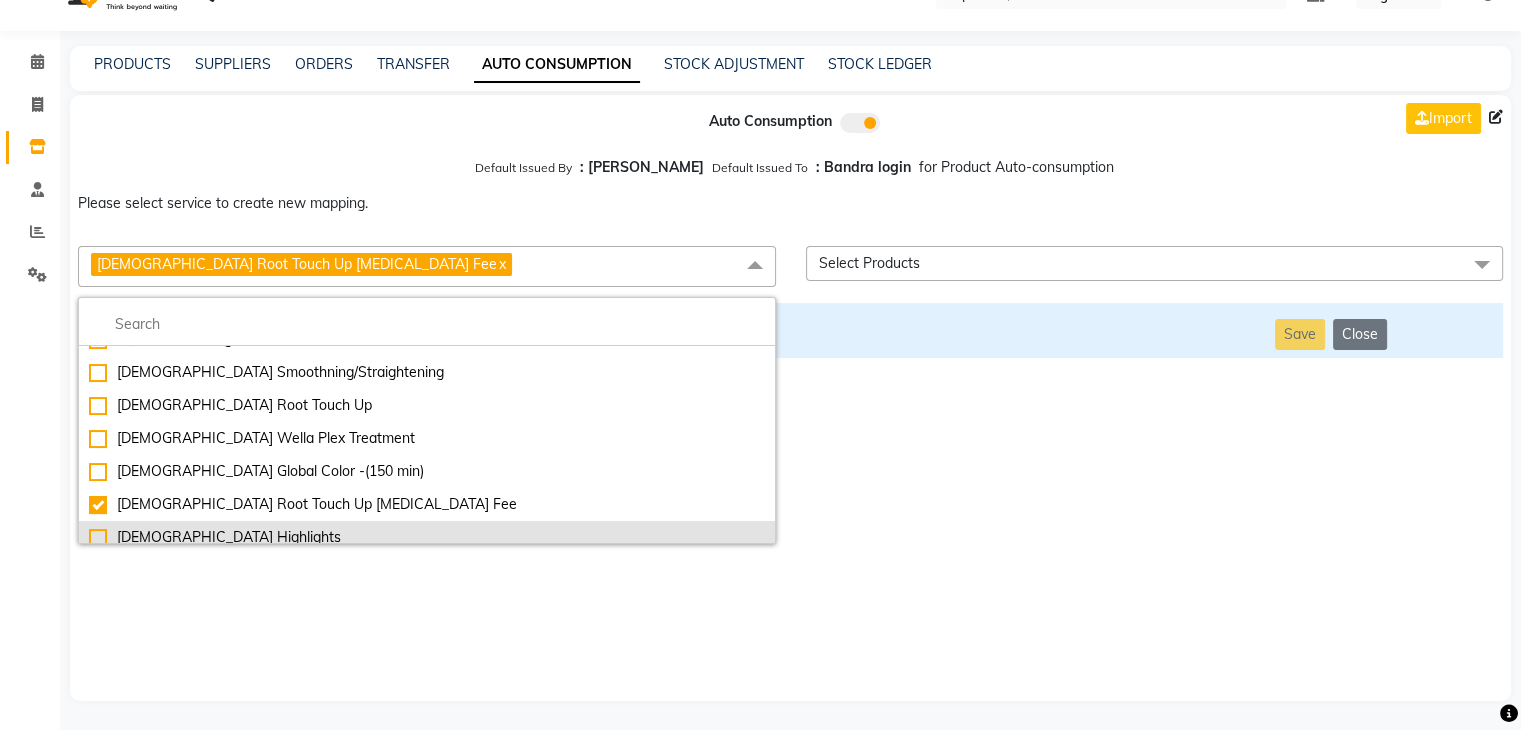 click on "[DEMOGRAPHIC_DATA] Highlights" at bounding box center [427, 537] 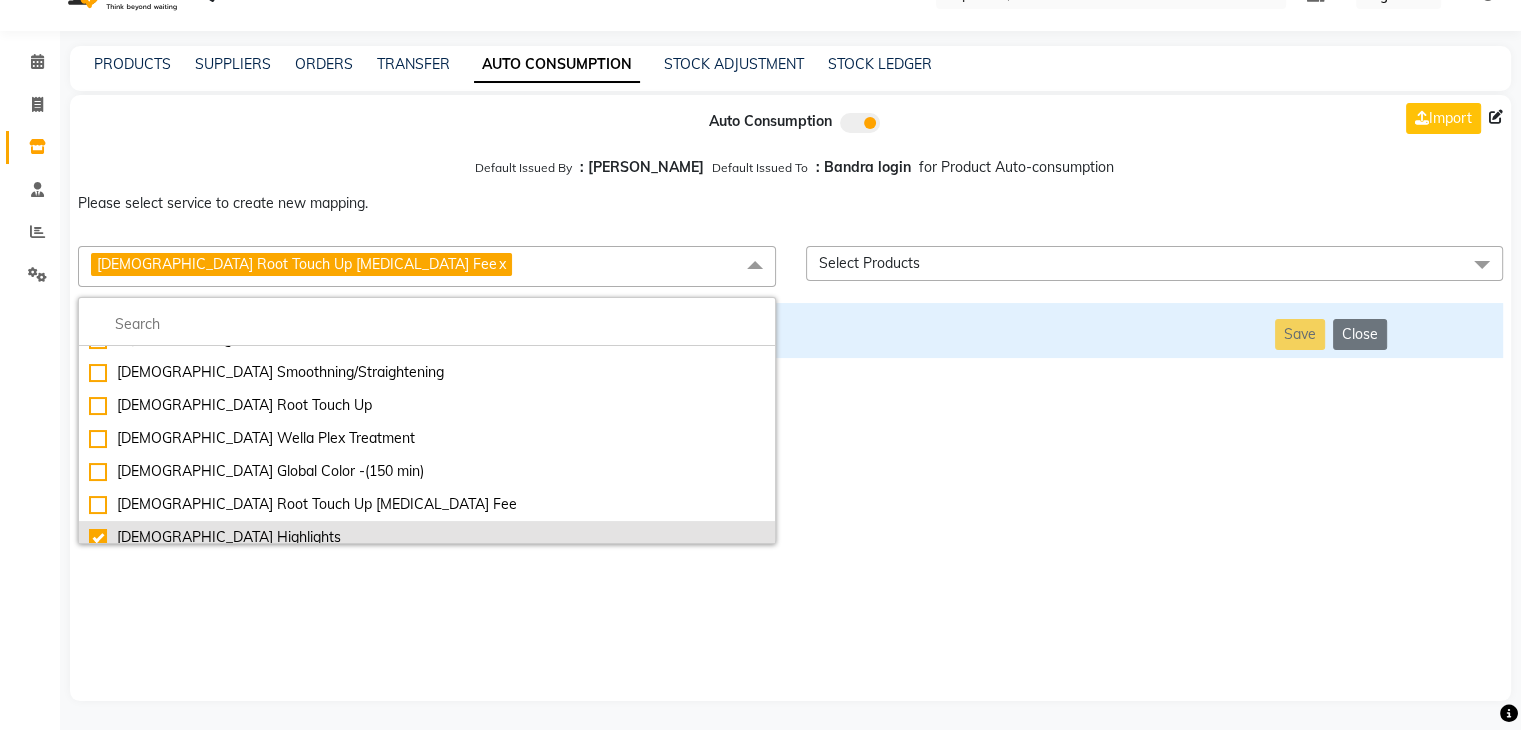 checkbox on "false" 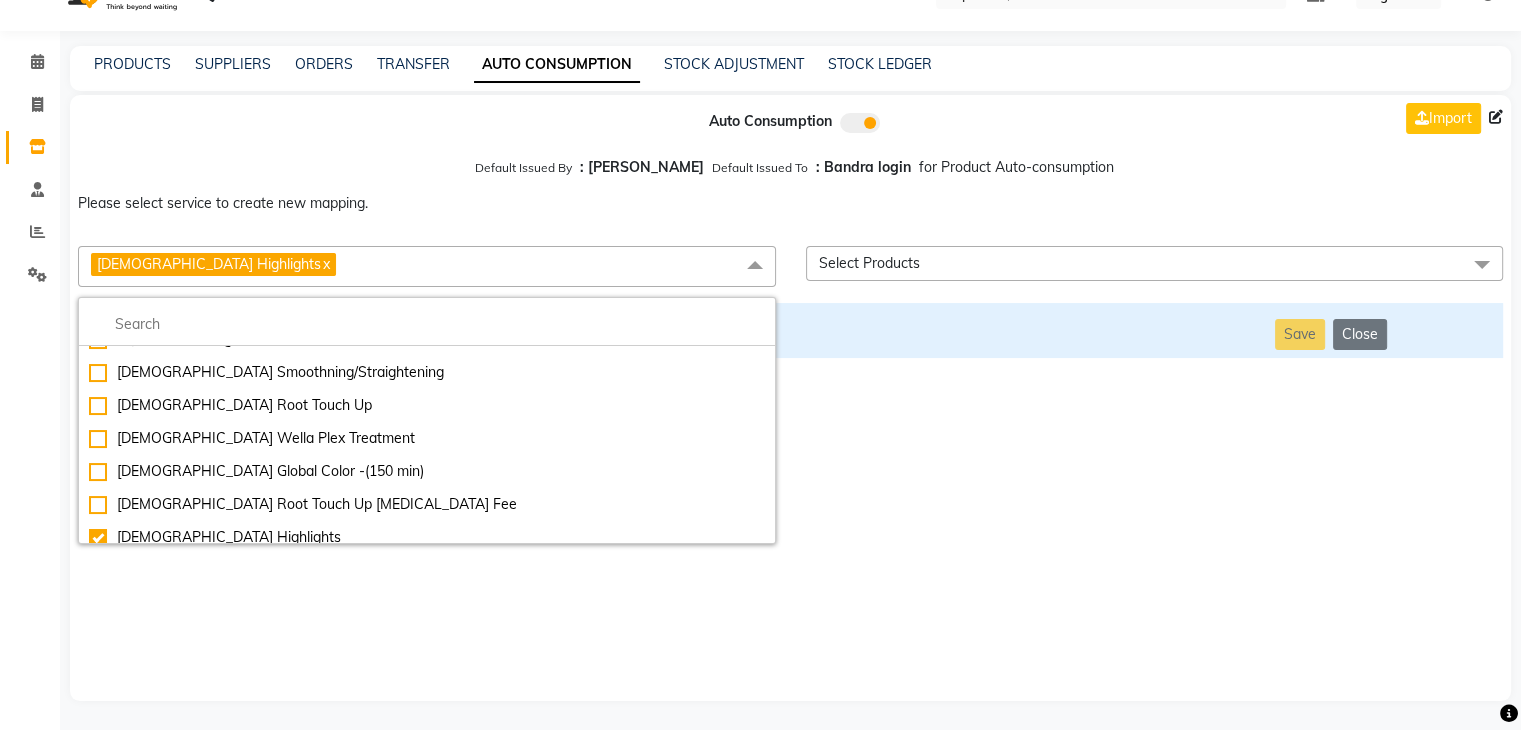click on "Auto Consumption  Import Default Issued By  : Jai Chavan Default Issued To  : Bandra login  for Product Auto-consumption  Please select service to create new mapping. [DEMOGRAPHIC_DATA] Highlights  x Essential Manicure w Scrub Essential Pedicure w Scrub Manicure + OPI Nail Ext + Gel Polish-3570 Manicure + T&T Nail Ext + Gel Polish T&T Nail Ext + T&T Gel Polish OPI Nail Ext + OPI Gel Polish T&T Refills + Gel Polish OPI Refills + Gel Polish Travel Allowance Waiting Charge HAIR REPAIR - Haircut HAIR REPAIR - Haircut for Kids HAIR REPAIR - Hair Wash HAIR REPAIR - Hair Wash Premium HAIR REPAIR - Full Head Shave HAIR REPAIR - Hair Design HAIR REPAIR - Hairstyling HAIR REPAIR - Threading HAIR REPAIR - [PERSON_NAME] Edging HAIR REPAIR - [PERSON_NAME] Edging Premium HAIR REPAIR - Razor Shave HAIR REPAIR - Razor Shave Premium HAIR REPAIR - Luxury Steam Shaving HAIR REPAIR - Fade Hair Cut HAIR SPA RITUALS - Hairoticmen Argan Spa HAIR SPA RITUALS - Wella Deep Nourishing Spa HAIR SPA RITUALS - Nashi Argan Oil Spa HAIR SPA RITUALS - Olaplex Ritual" at bounding box center (790, 398) 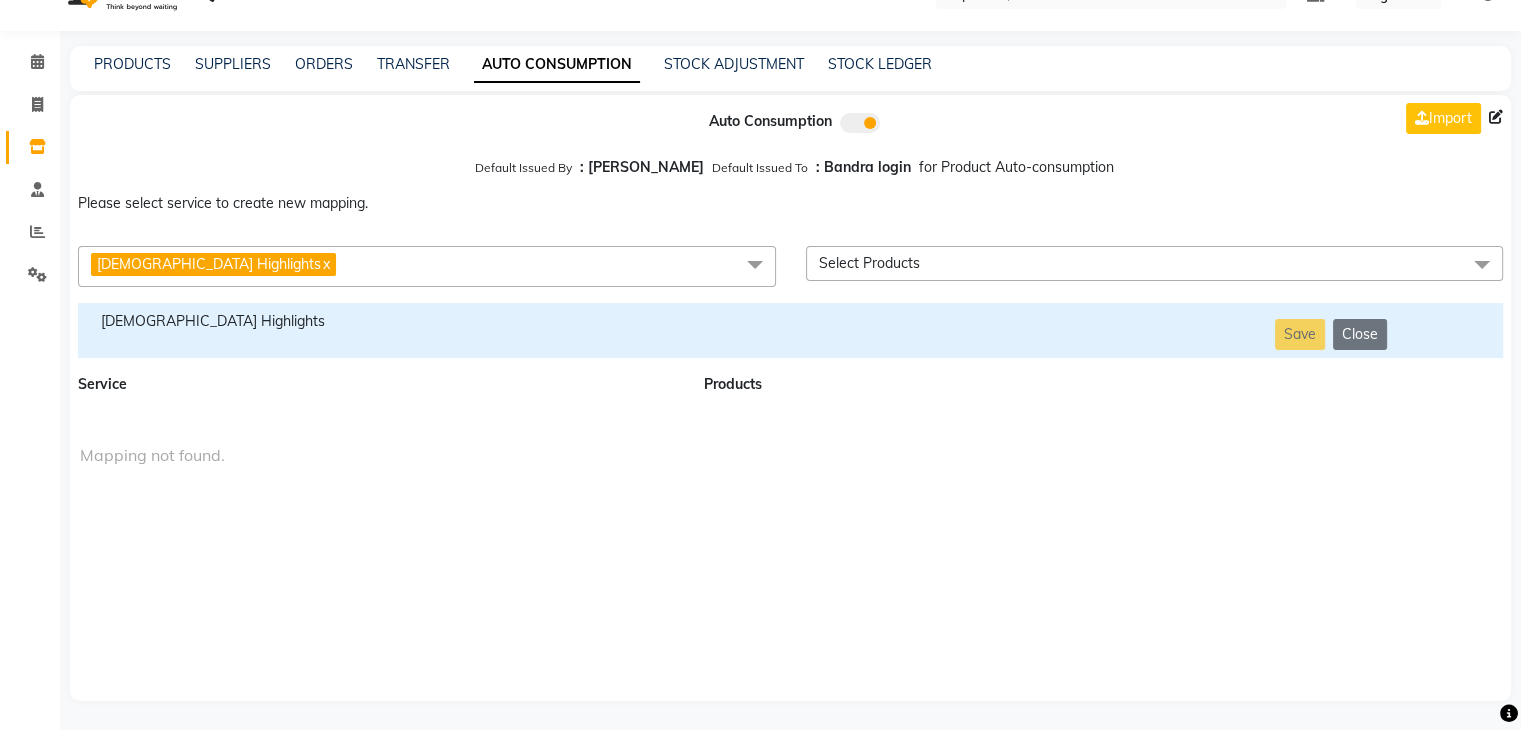 click on "[DEMOGRAPHIC_DATA] Highlights" at bounding box center [379, 321] 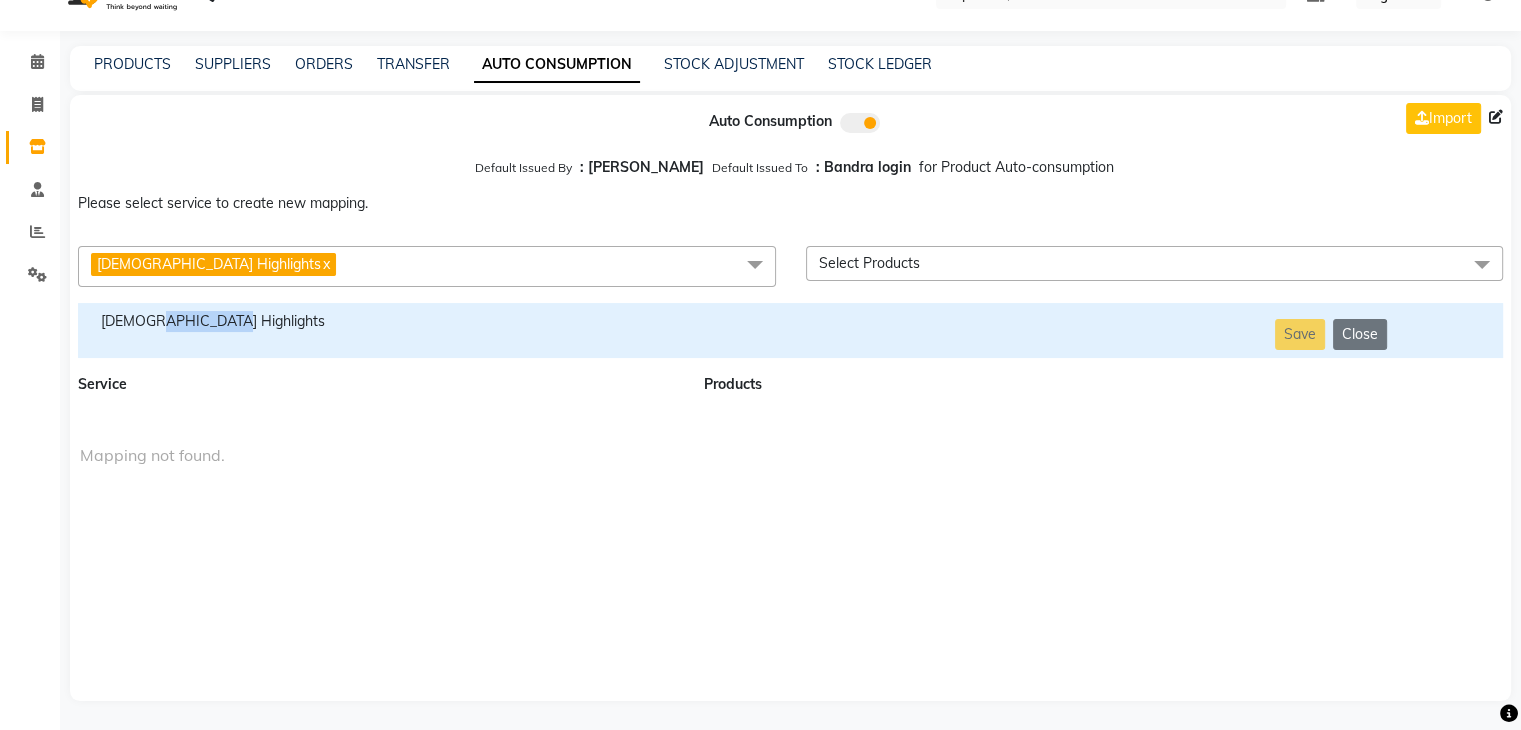 click on "[DEMOGRAPHIC_DATA] Highlights" at bounding box center [379, 321] 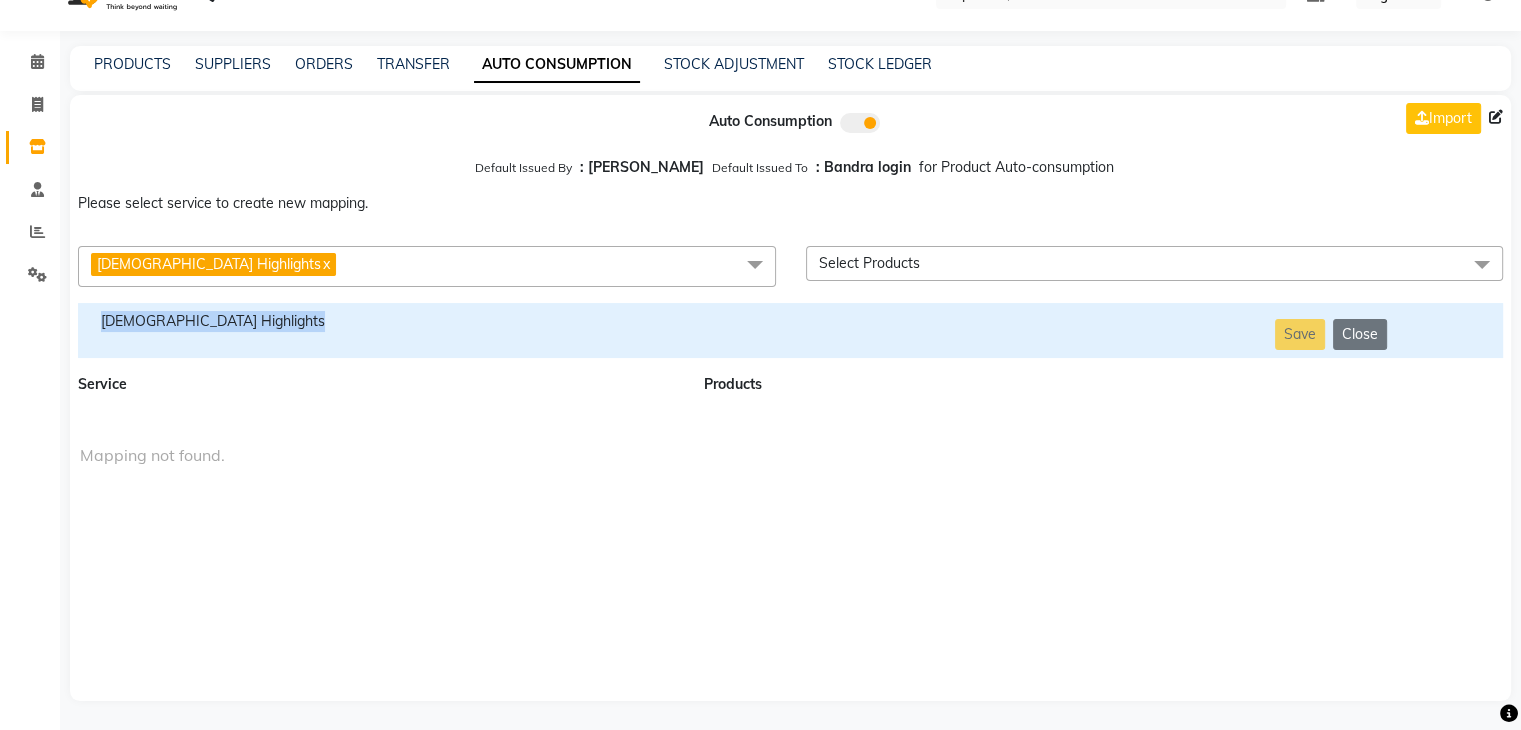 click on "[DEMOGRAPHIC_DATA] Highlights" at bounding box center (379, 321) 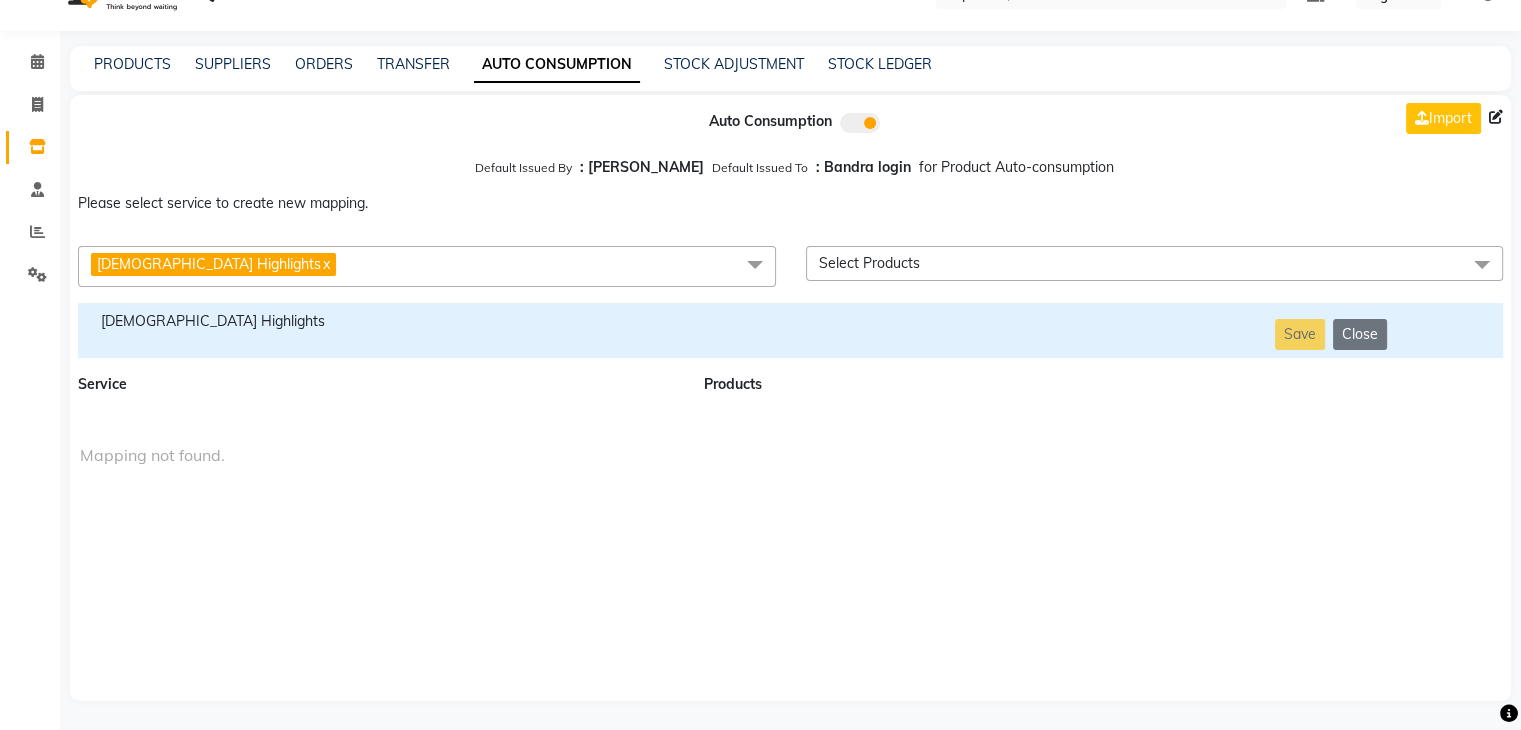 click on "[DEMOGRAPHIC_DATA] Highlights  x" at bounding box center [427, 266] 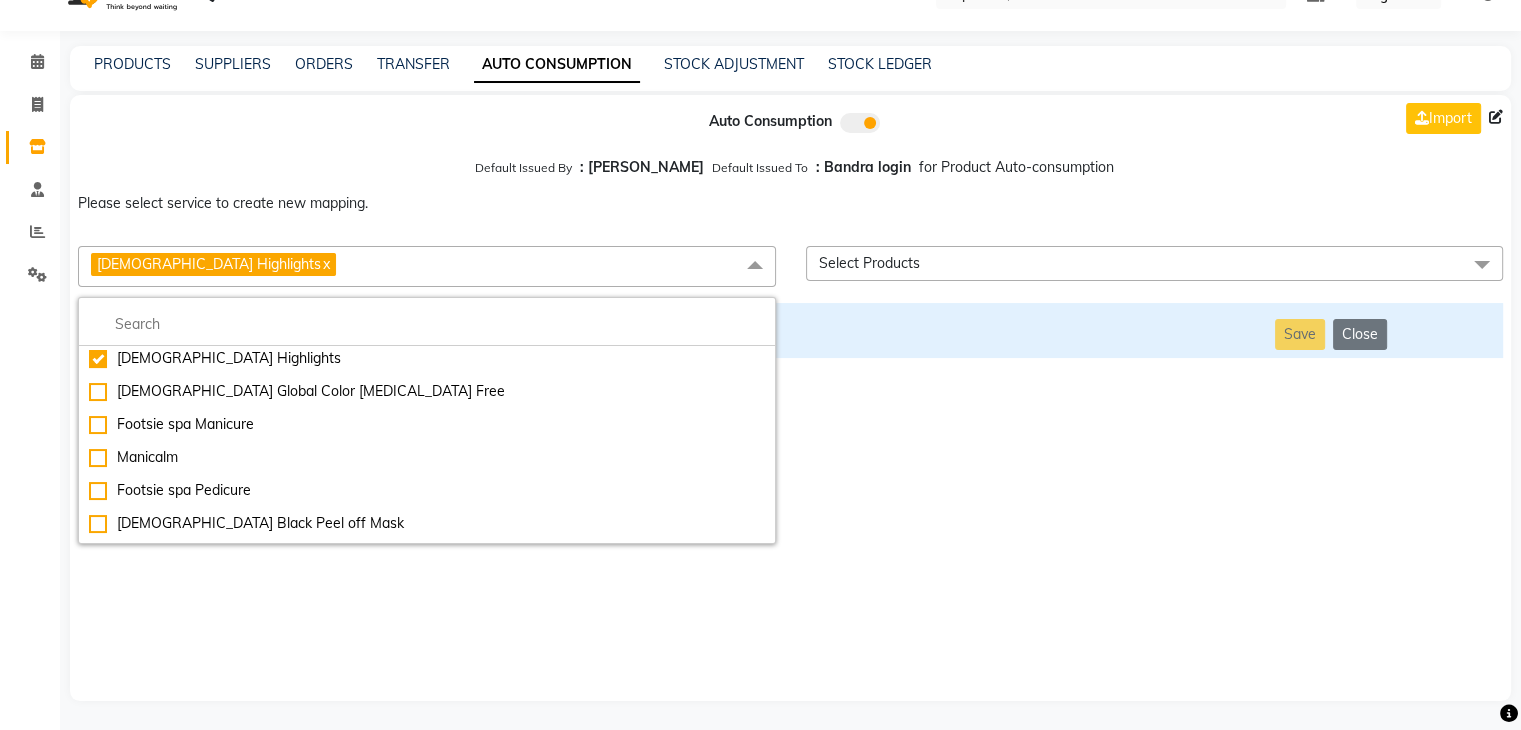 scroll, scrollTop: 10828, scrollLeft: 0, axis: vertical 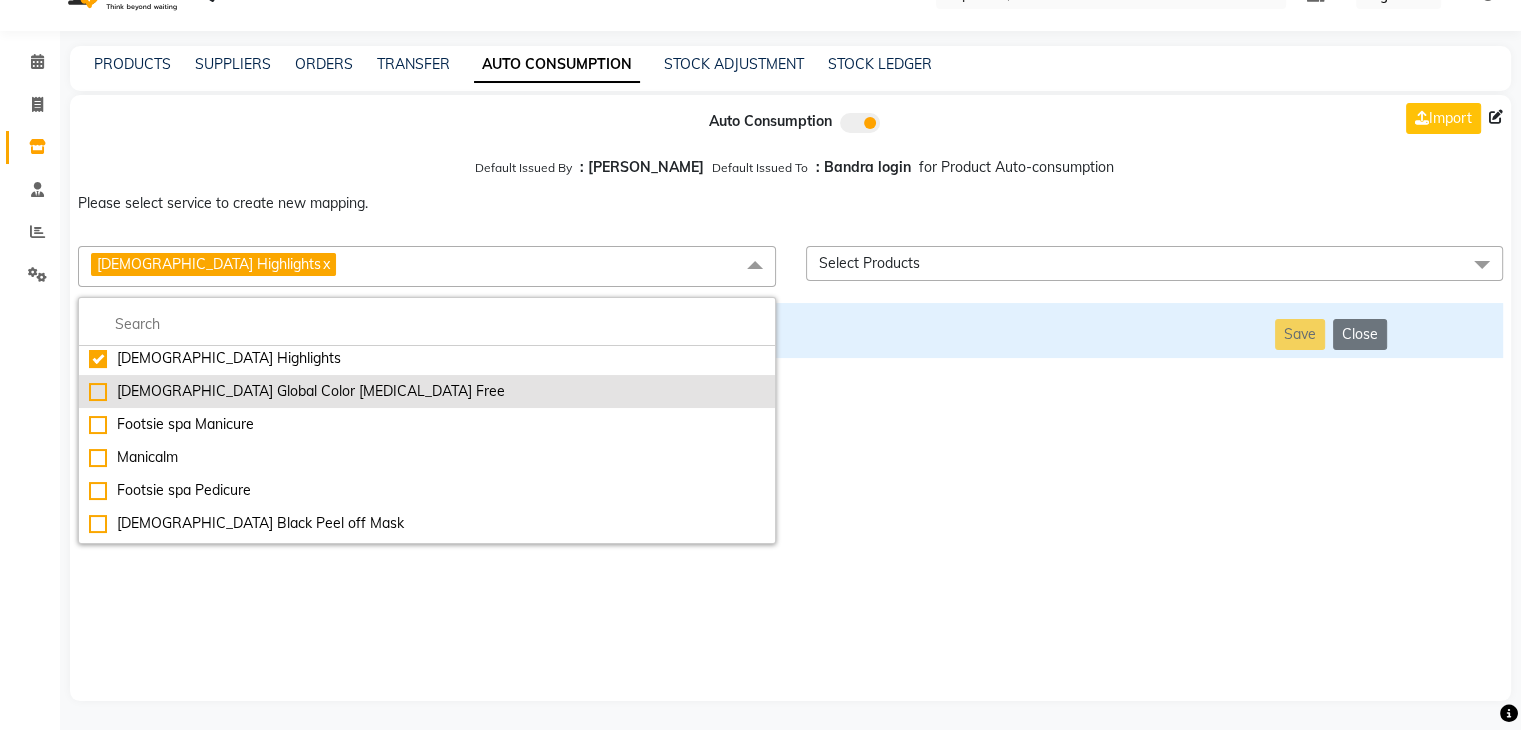 click on "[DEMOGRAPHIC_DATA] Global Color [MEDICAL_DATA] Free" at bounding box center (427, 391) 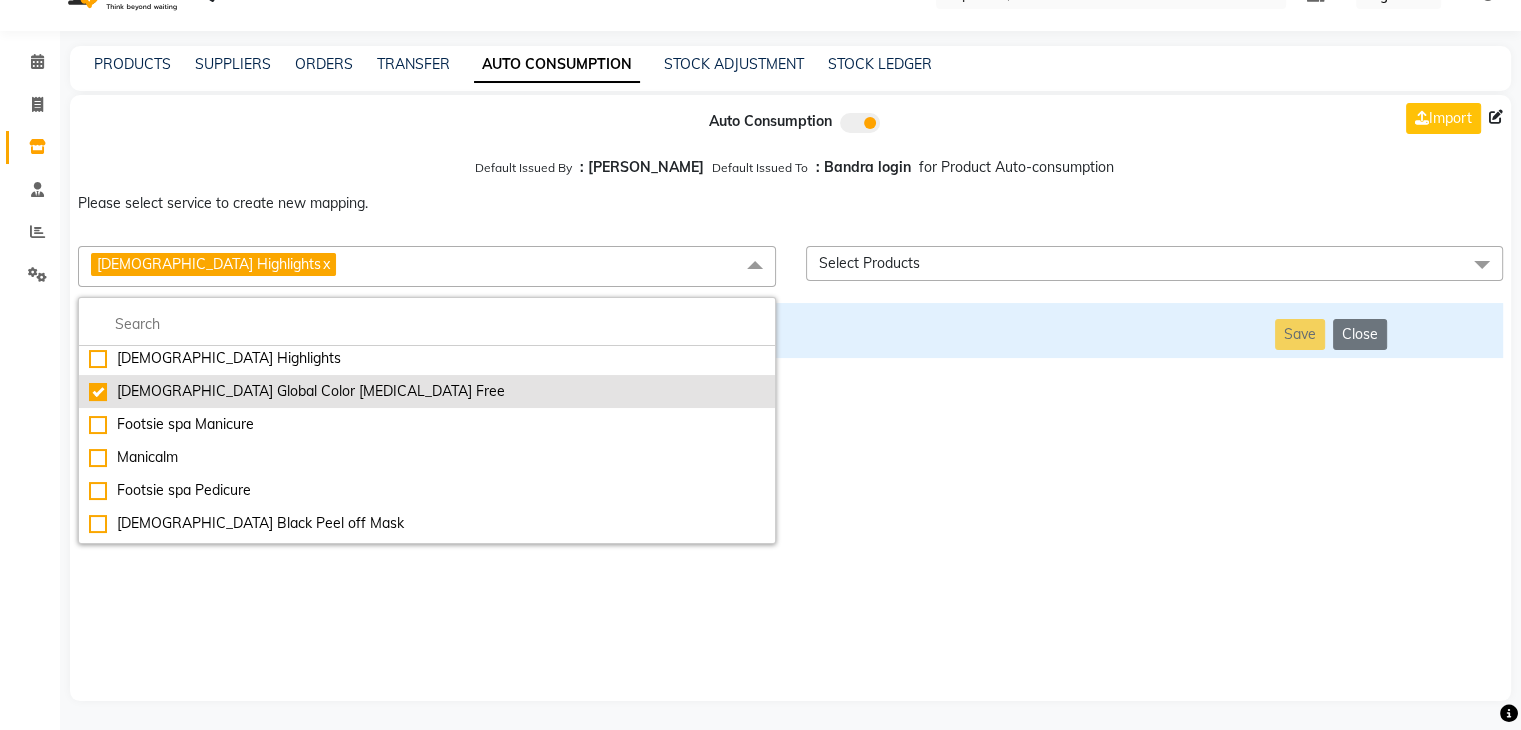 checkbox on "false" 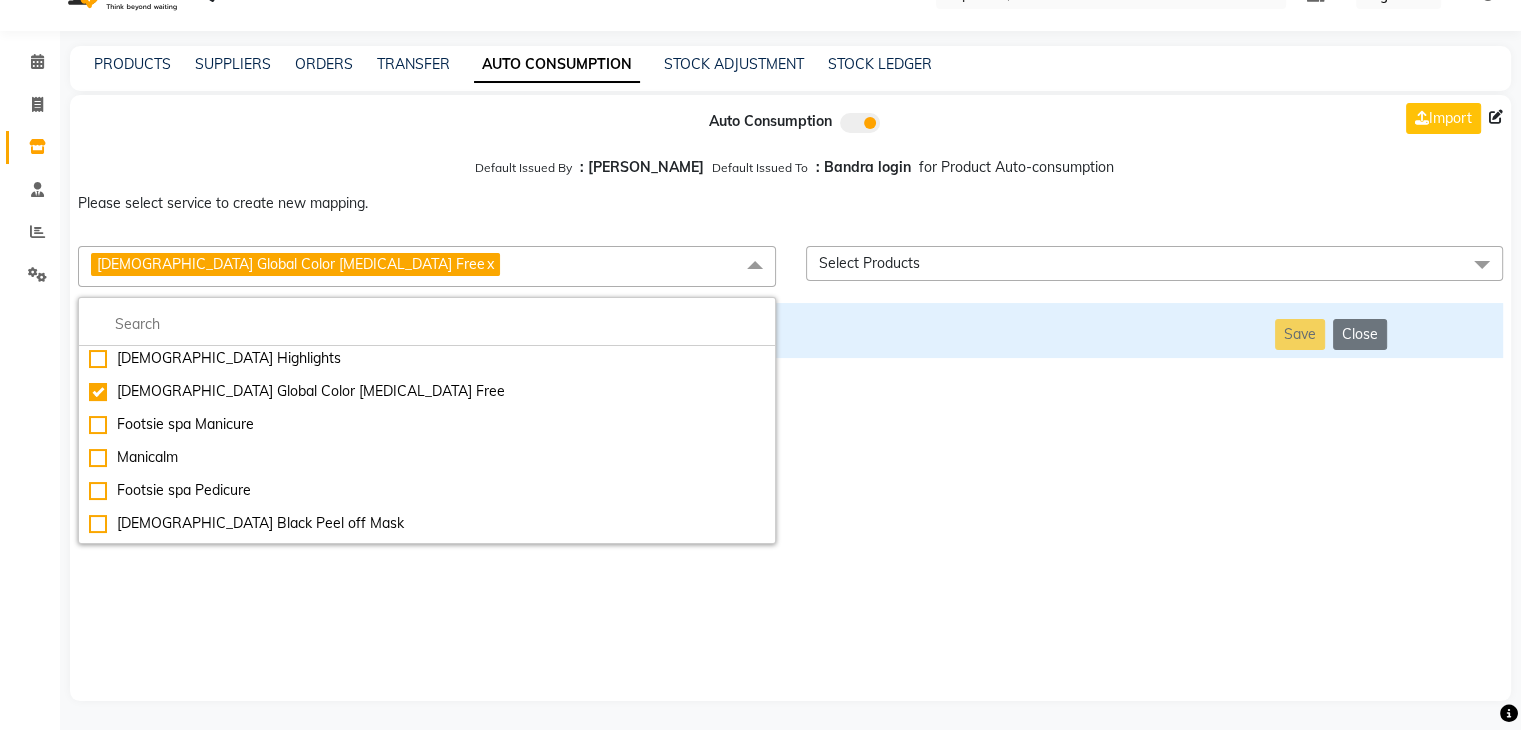 click on "Auto Consumption  Import Default Issued By  : Jai Chavan Default Issued To  : Bandra login  for Product Auto-consumption  Please select service to create new mapping. [DEMOGRAPHIC_DATA] Global Color [MEDICAL_DATA] Free  x Essential Manicure w Scrub Essential Pedicure w Scrub Manicure + OPI Nail Ext + Gel Polish-3570 Manicure + T&T Nail Ext + Gel Polish T&T Nail Ext + T&T Gel Polish OPI Nail Ext + OPI Gel Polish T&T Refills + Gel Polish OPI Refills + Gel Polish Travel Allowance Waiting Charge HAIR REPAIR - Haircut HAIR REPAIR - Haircut for Kids HAIR REPAIR - Hair Wash HAIR REPAIR - Hair Wash Premium HAIR REPAIR - Full Head Shave HAIR REPAIR - Hair Design HAIR REPAIR - Hairstyling HAIR REPAIR - Threading HAIR REPAIR - [PERSON_NAME] Edging HAIR REPAIR - [PERSON_NAME] Edging Premium HAIR REPAIR - Razor Shave HAIR REPAIR - Razor Shave Premium HAIR REPAIR - Luxury Steam Shaving HAIR REPAIR - Fade Hair Cut HAIR SPA RITUALS - Hairoticmen Argan Spa HAIR SPA RITUALS - Wella Deep Nourishing Spa HAIR SPA RITUALS - Nashi Argan Oil Spa French Gel Nail Set" at bounding box center (790, 398) 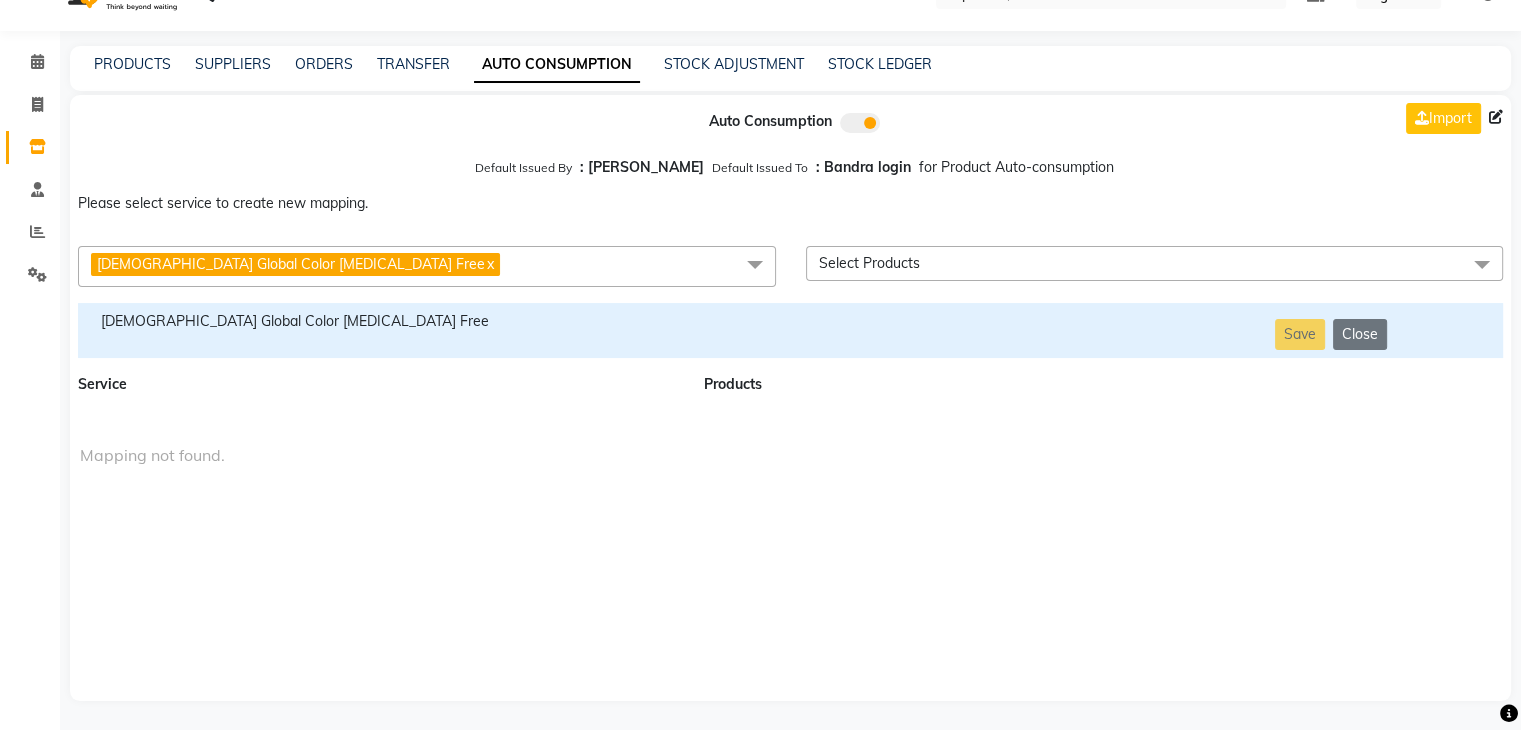 click on "[DEMOGRAPHIC_DATA] Global Color [MEDICAL_DATA] Free" at bounding box center [379, 321] 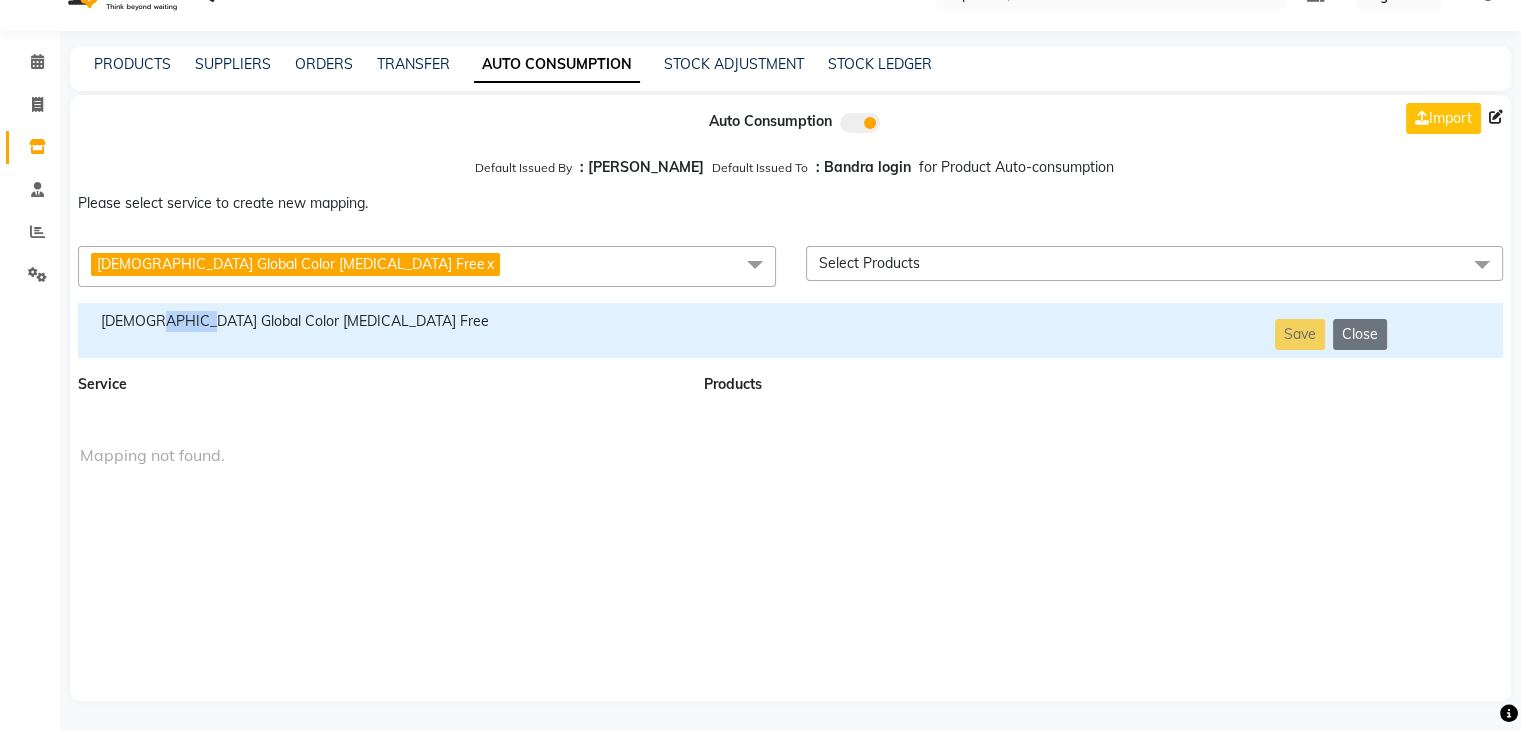 click on "[DEMOGRAPHIC_DATA] Global Color [MEDICAL_DATA] Free" at bounding box center [379, 321] 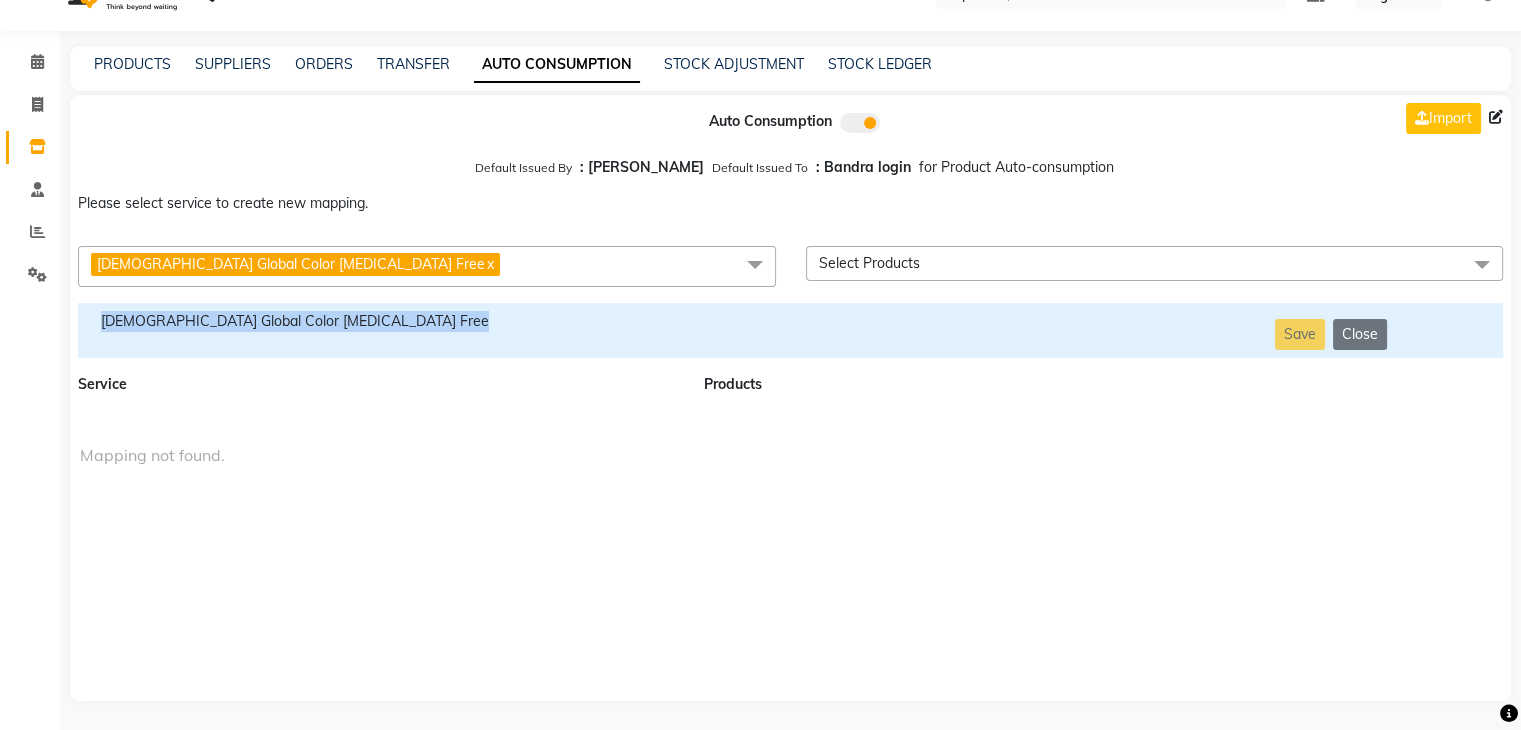 click on "[DEMOGRAPHIC_DATA] Global Color [MEDICAL_DATA] Free" at bounding box center [379, 321] 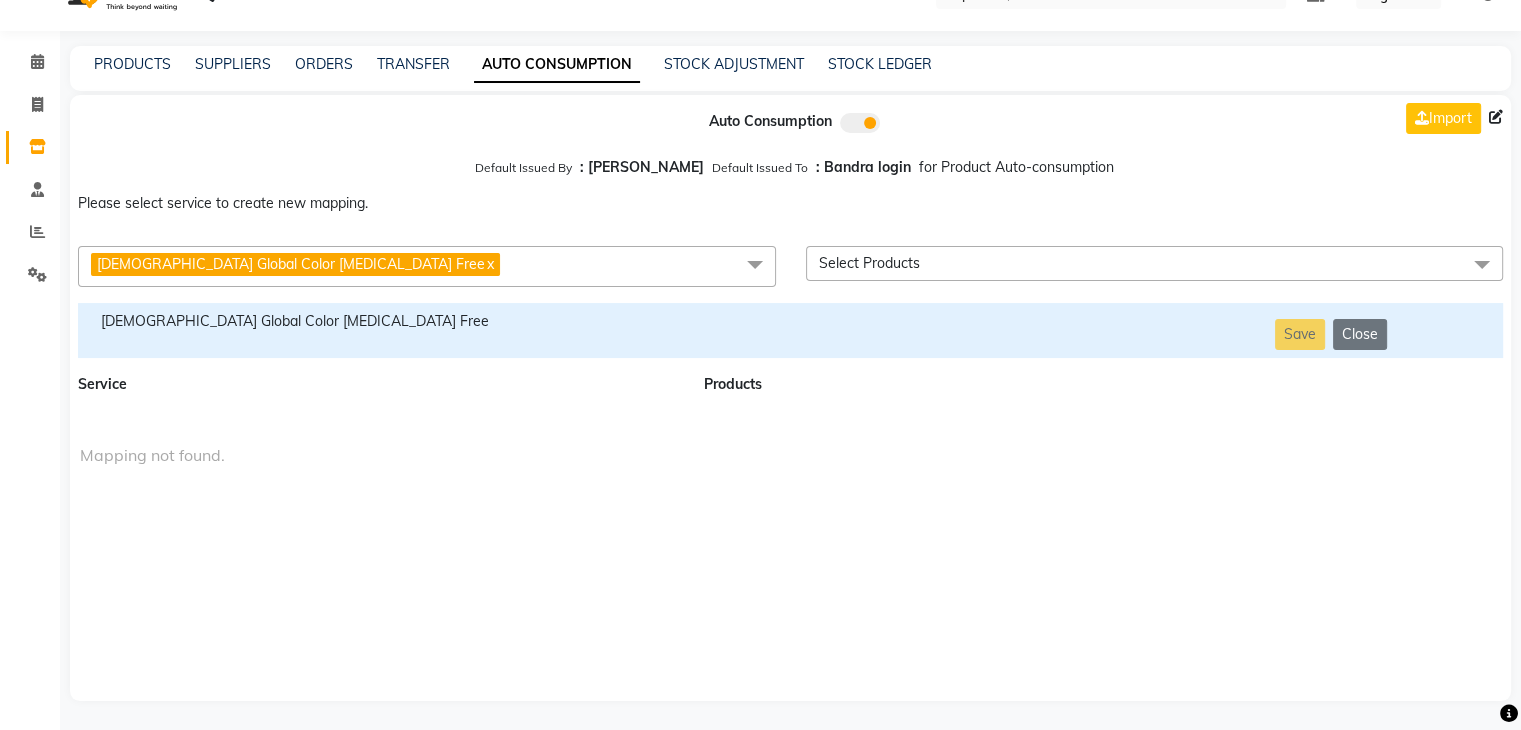 click on "[DEMOGRAPHIC_DATA] Global Color [MEDICAL_DATA] Free  x" at bounding box center (427, 266) 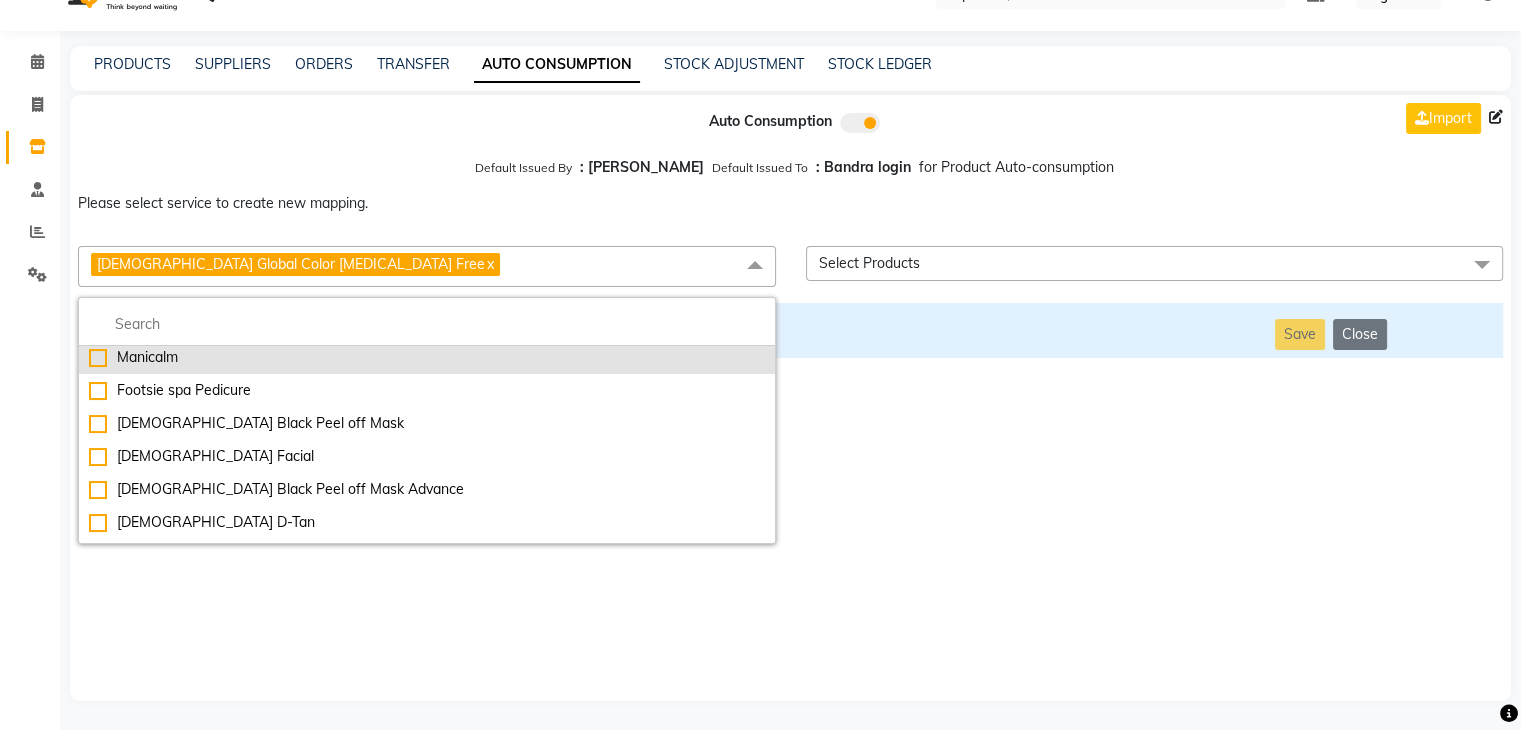 scroll, scrollTop: 10932, scrollLeft: 0, axis: vertical 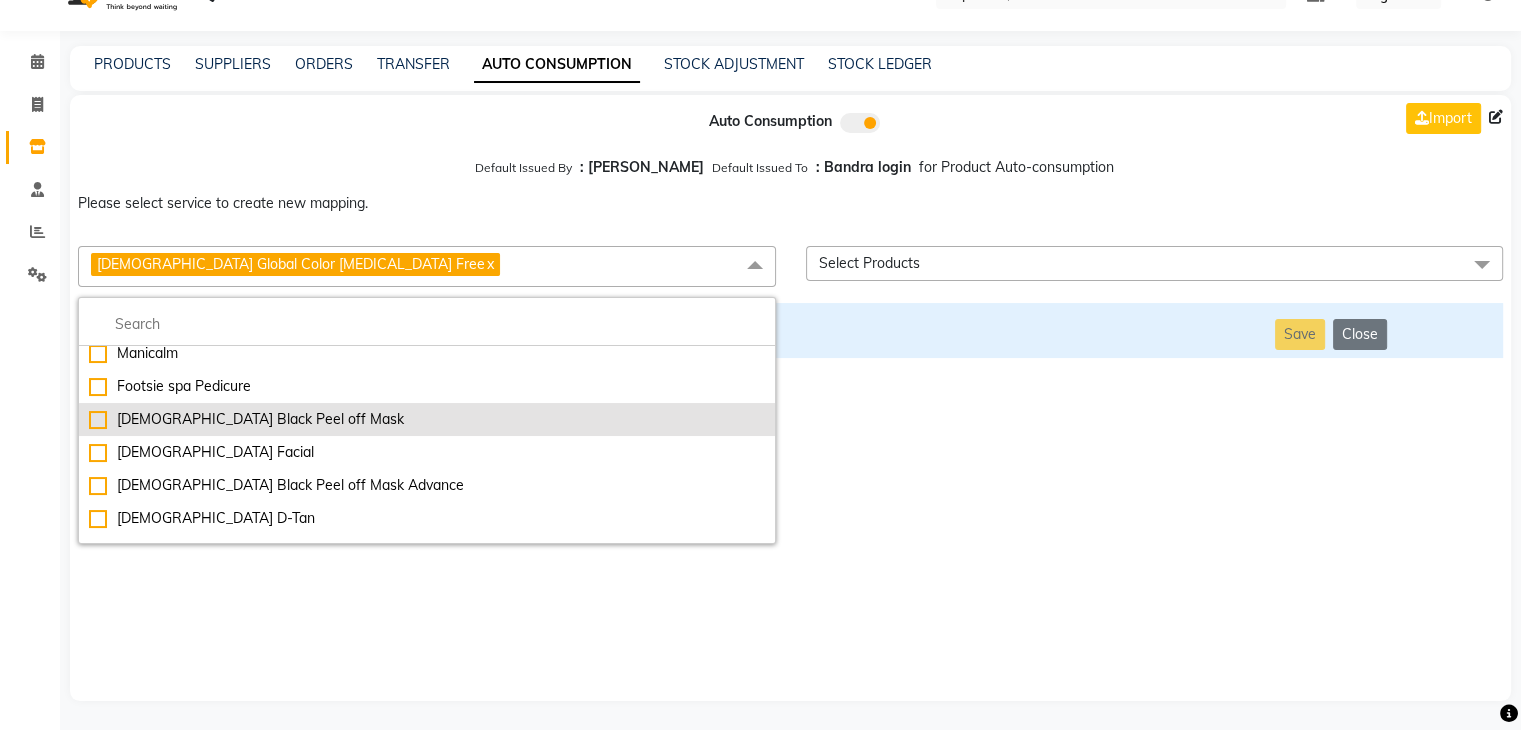click on "[DEMOGRAPHIC_DATA] Black Peel off Mask" at bounding box center (427, 419) 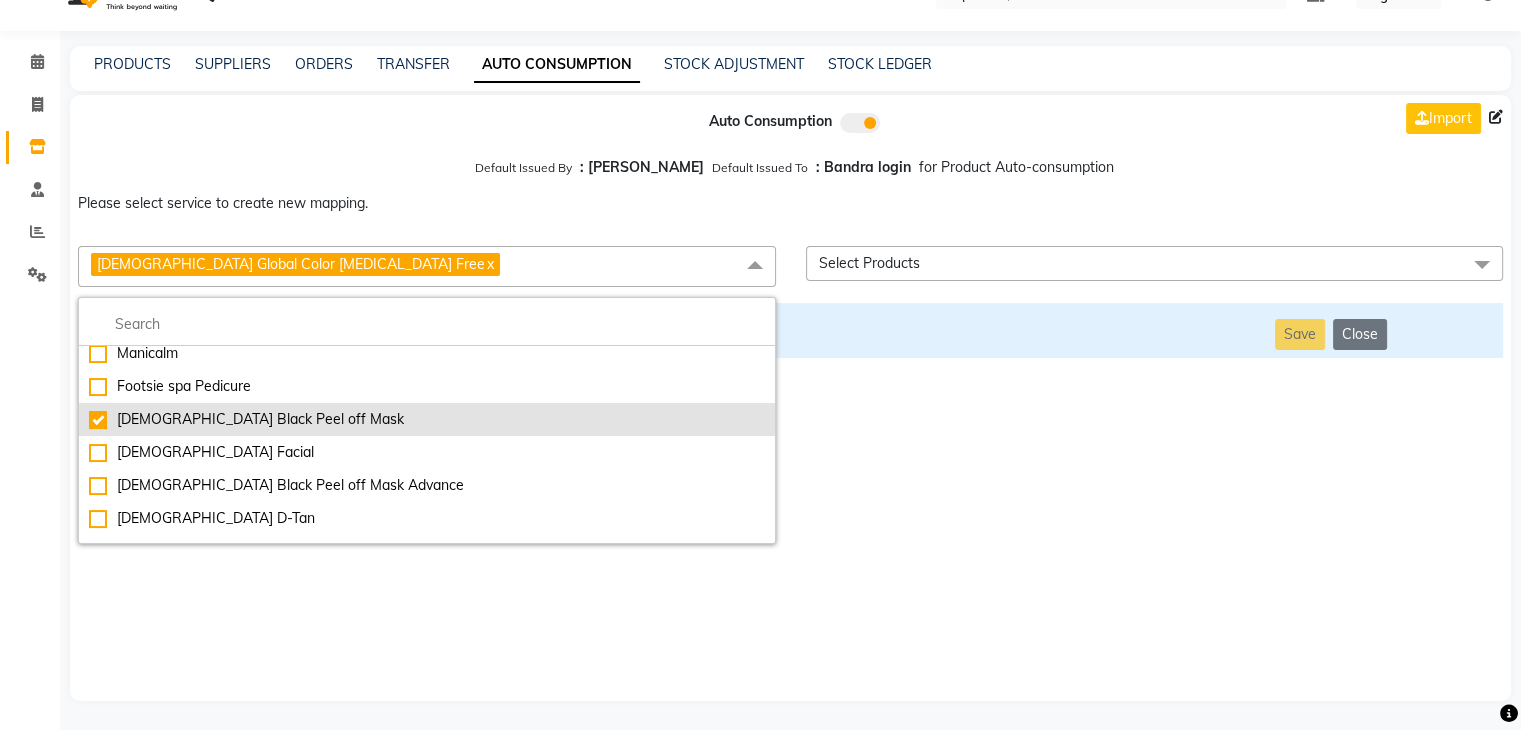 checkbox on "false" 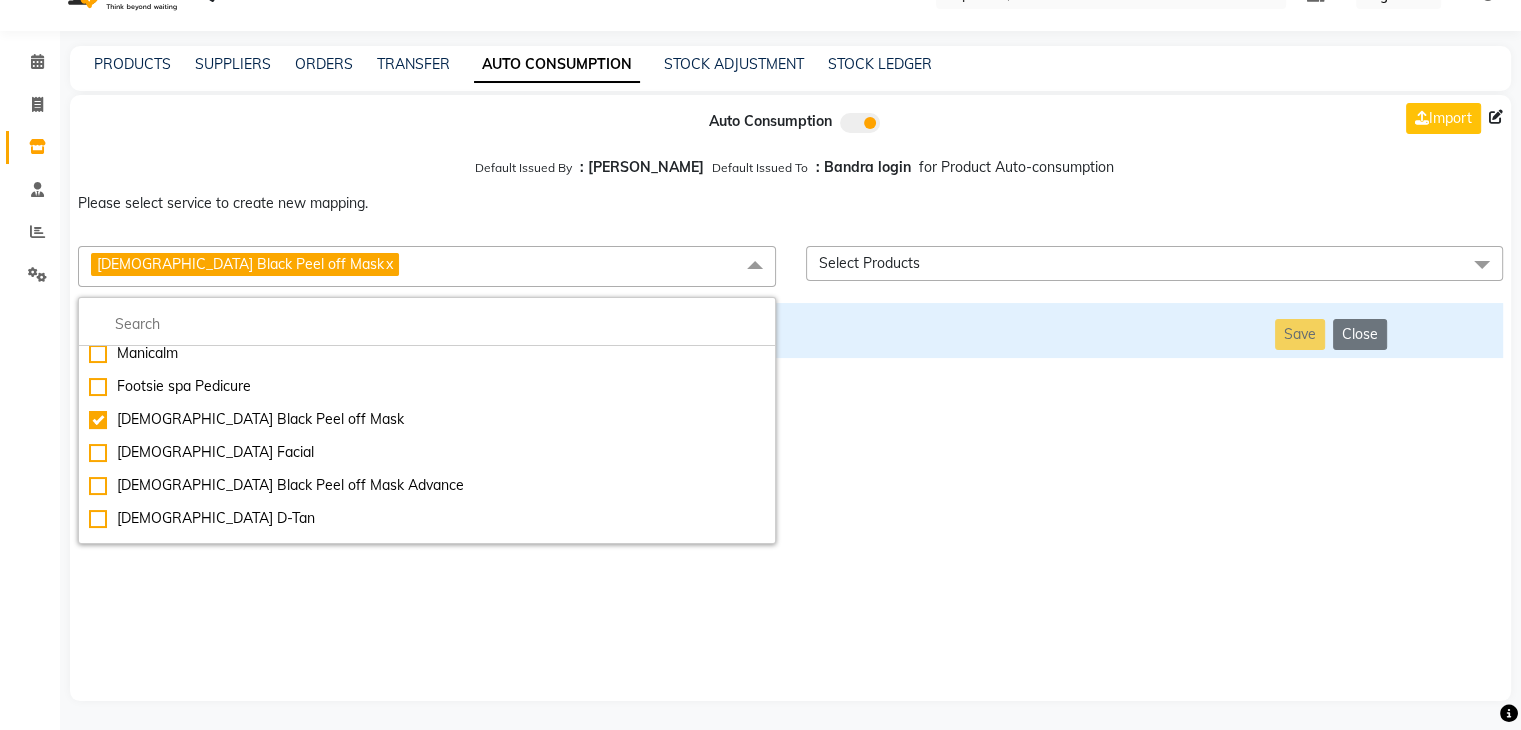 click on "Auto Consumption  Import Default Issued By  : Jai Chavan Default Issued To  : Bandra login  for Product Auto-consumption  Please select service to create new mapping. [DEMOGRAPHIC_DATA] Black Peel off Mask  x Essential Manicure w Scrub Essential Pedicure w Scrub Manicure + OPI Nail Ext + Gel Polish-3570 Manicure + T&T Nail Ext + Gel Polish T&T Nail Ext + T&T Gel Polish OPI Nail Ext + OPI Gel Polish T&T Refills + Gel Polish OPI Refills + Gel Polish Travel Allowance Waiting Charge HAIR REPAIR - Haircut HAIR REPAIR - Haircut for Kids HAIR REPAIR - Hair Wash HAIR REPAIR - Hair Wash Premium HAIR REPAIR - Full Head Shave HAIR REPAIR - Hair Design HAIR REPAIR - Hairstyling HAIR REPAIR - Threading HAIR REPAIR - [PERSON_NAME] Edging HAIR REPAIR - [PERSON_NAME] Edging Premium HAIR REPAIR - Razor Shave HAIR REPAIR - Razor Shave Premium HAIR REPAIR - Luxury Steam Shaving HAIR REPAIR - Fade Hair Cut HAIR SPA RITUALS - Hairoticmen Argan Spa HAIR SPA RITUALS - Wella Deep Nourishing Spa HAIR SPA RITUALS - Nashi Argan Oil Spa HAIR PAINTING - Long-5999" at bounding box center (790, 398) 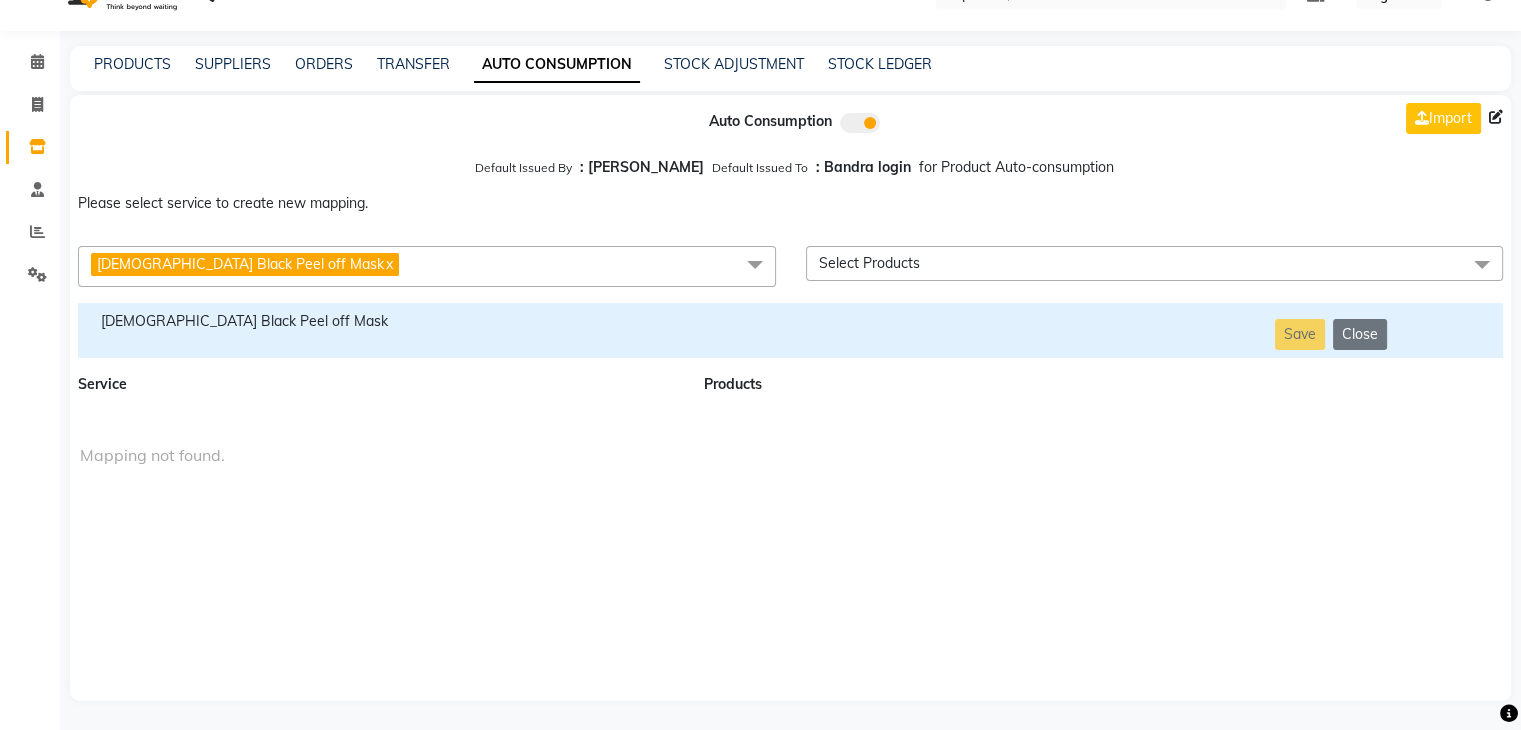 click on "[DEMOGRAPHIC_DATA] Black Peel off Mask" at bounding box center [379, 321] 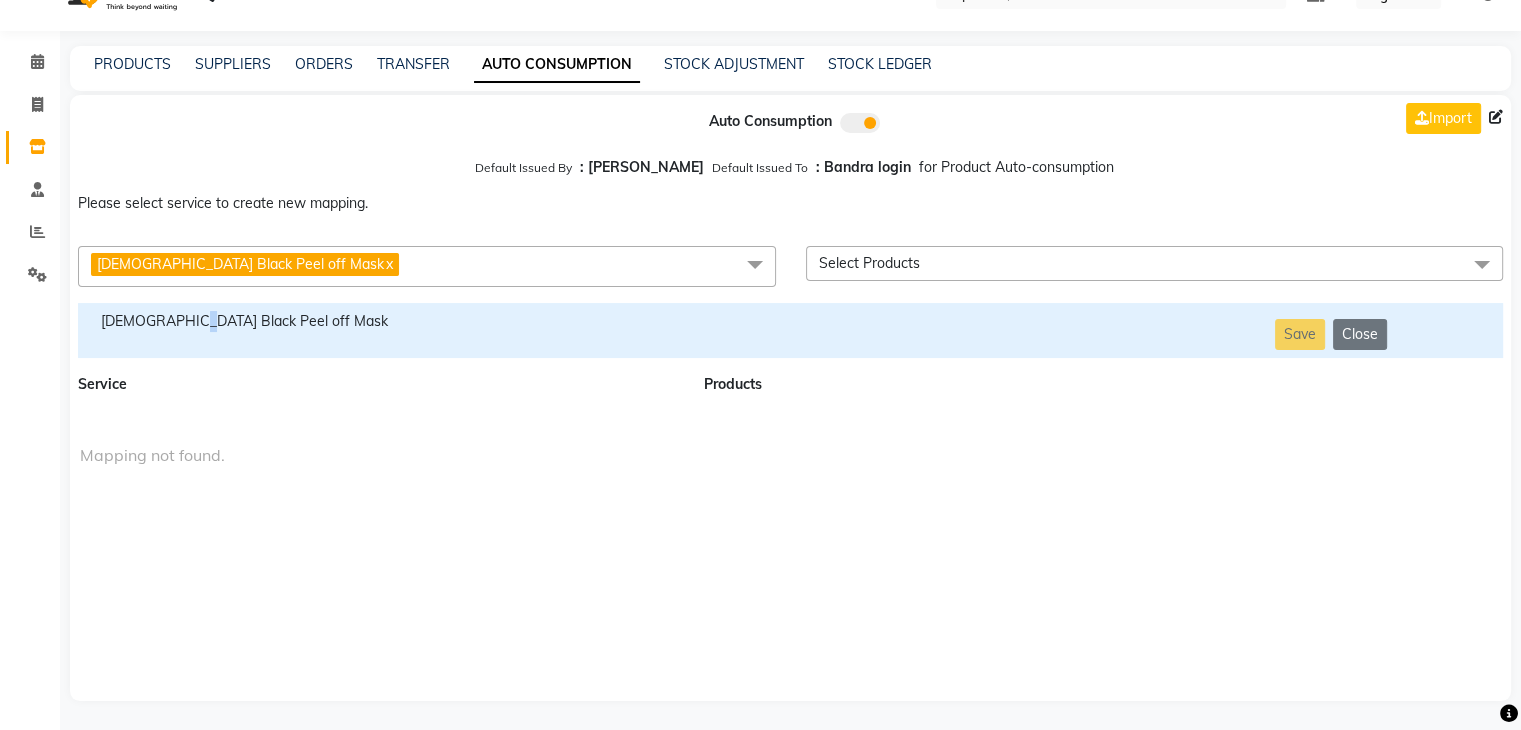 click on "[DEMOGRAPHIC_DATA] Black Peel off Mask" at bounding box center (379, 321) 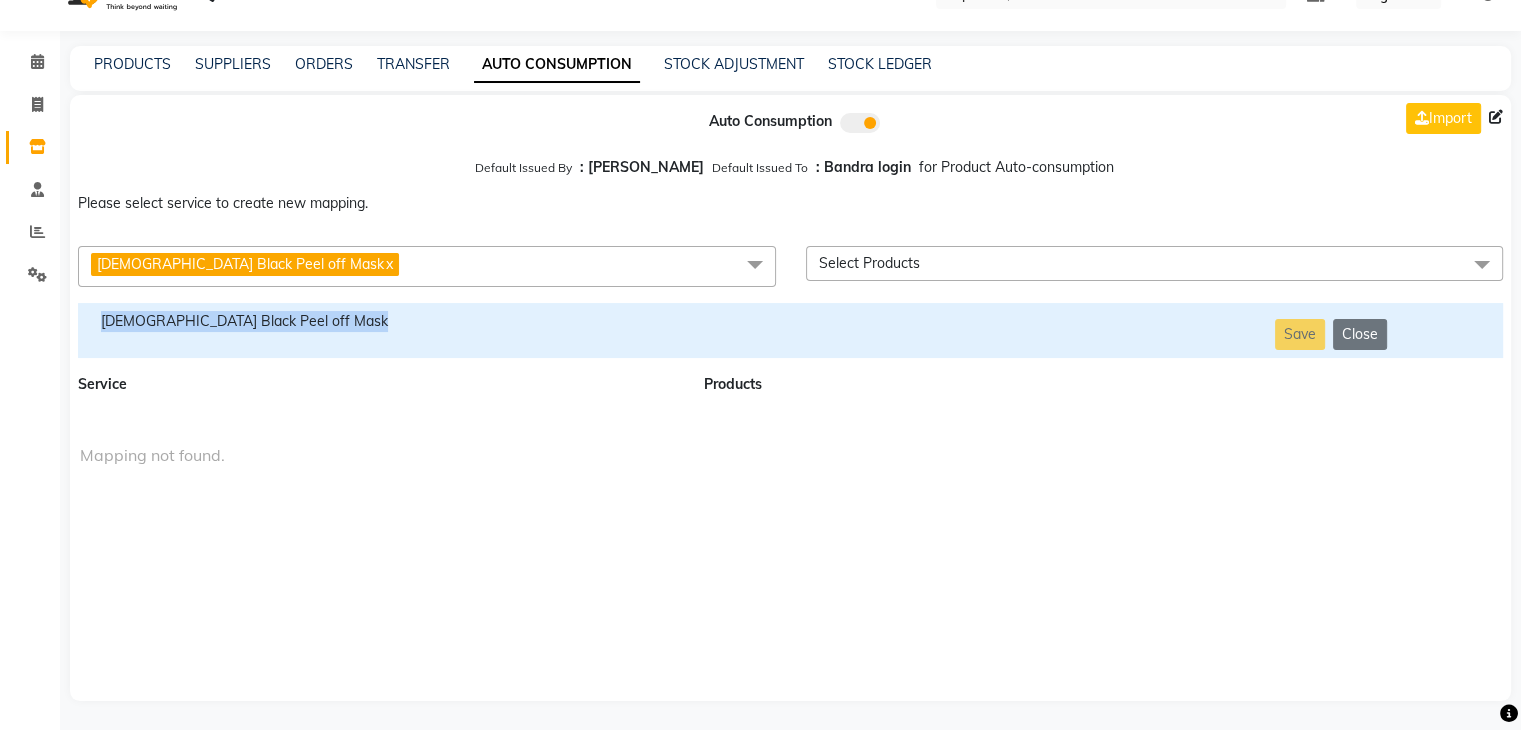 click on "[DEMOGRAPHIC_DATA] Black Peel off Mask" at bounding box center (379, 321) 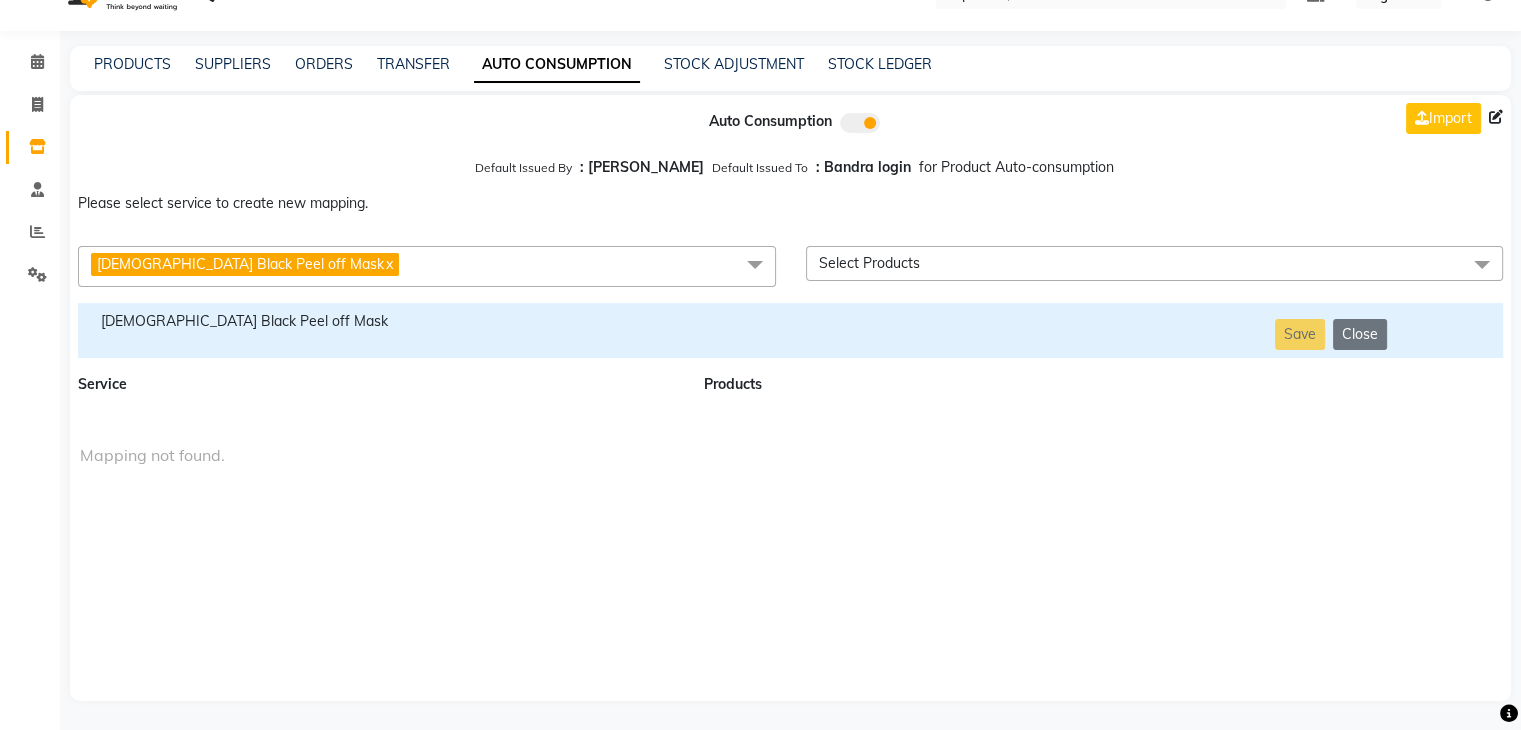 click on "[DEMOGRAPHIC_DATA] Black Peel off Mask  x" at bounding box center [427, 266] 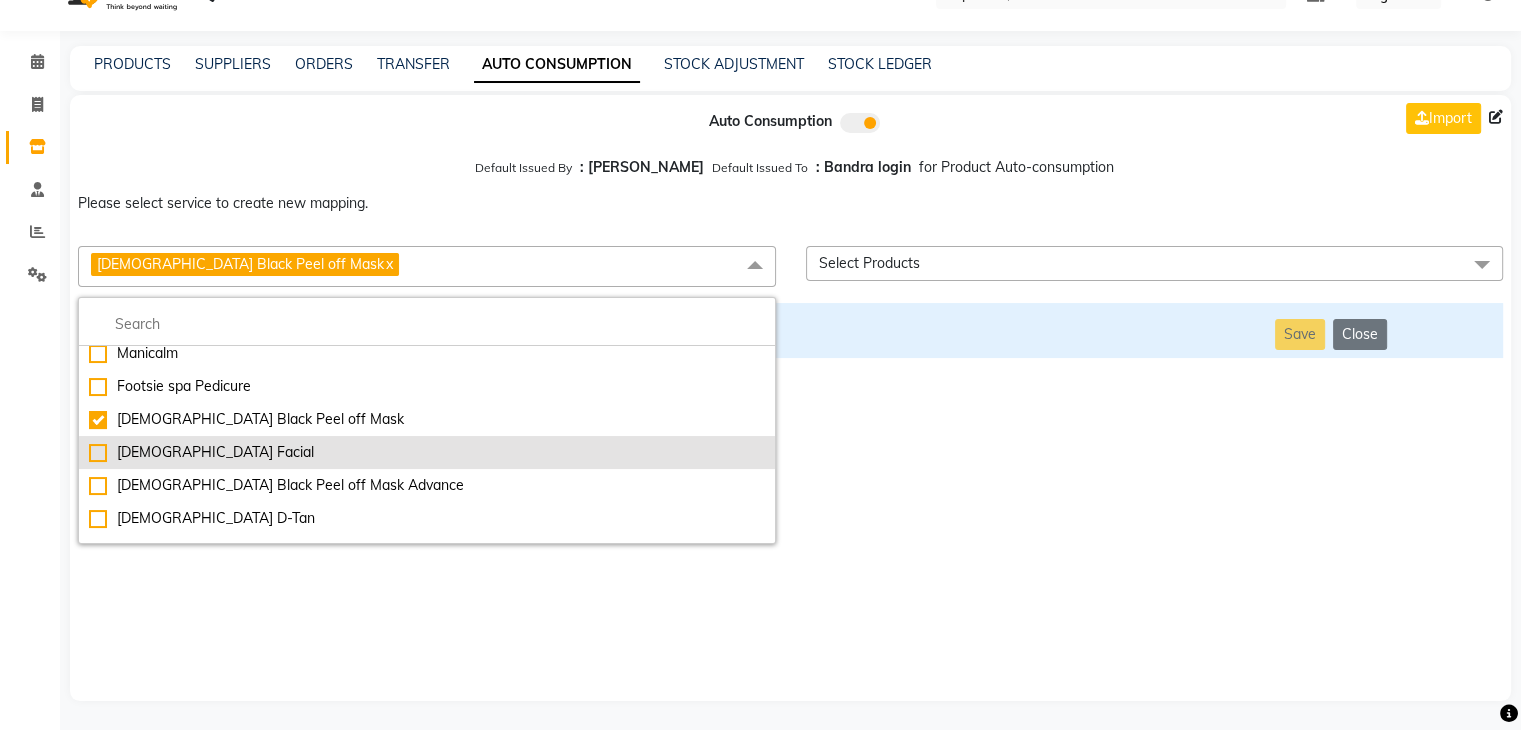 click on "[DEMOGRAPHIC_DATA] Facial" at bounding box center (427, 452) 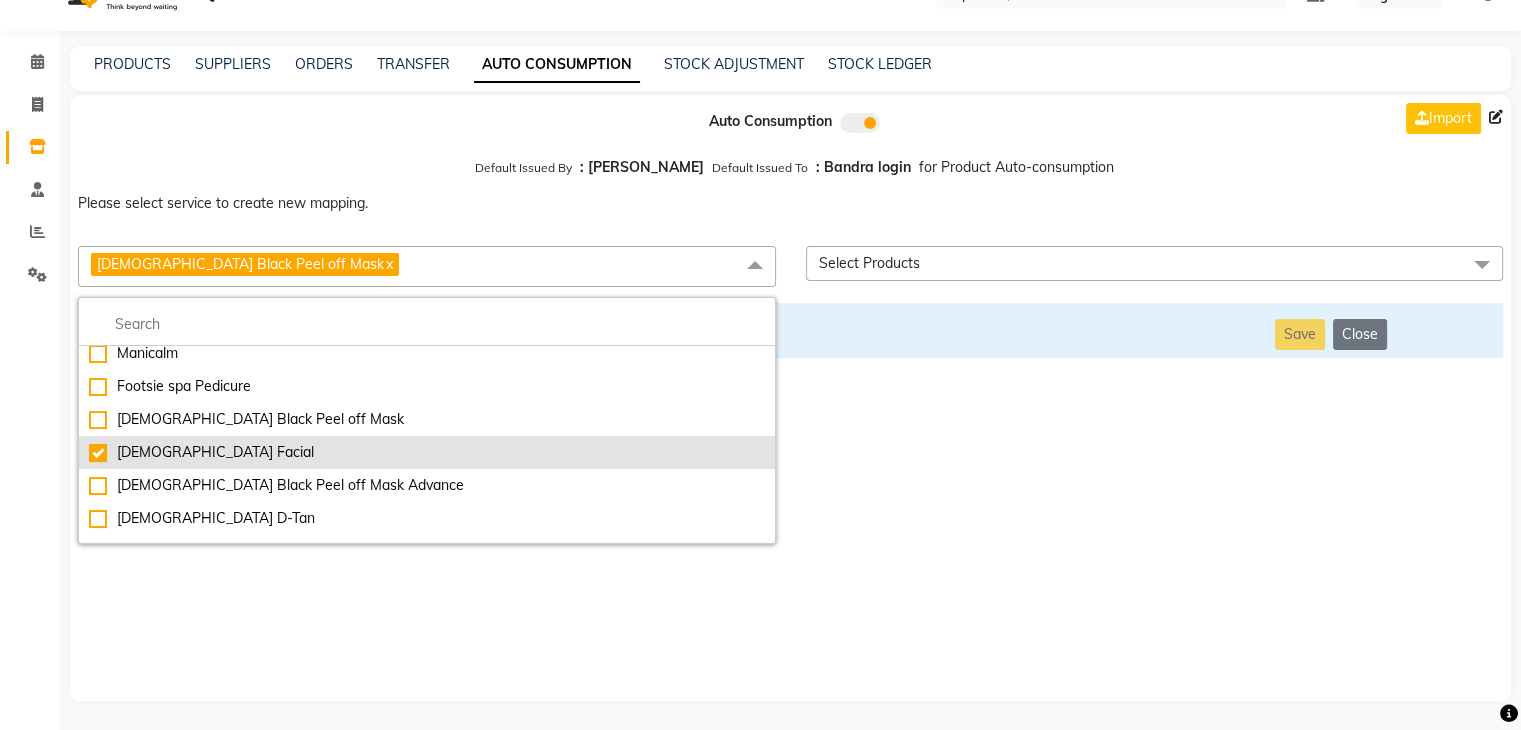 checkbox on "false" 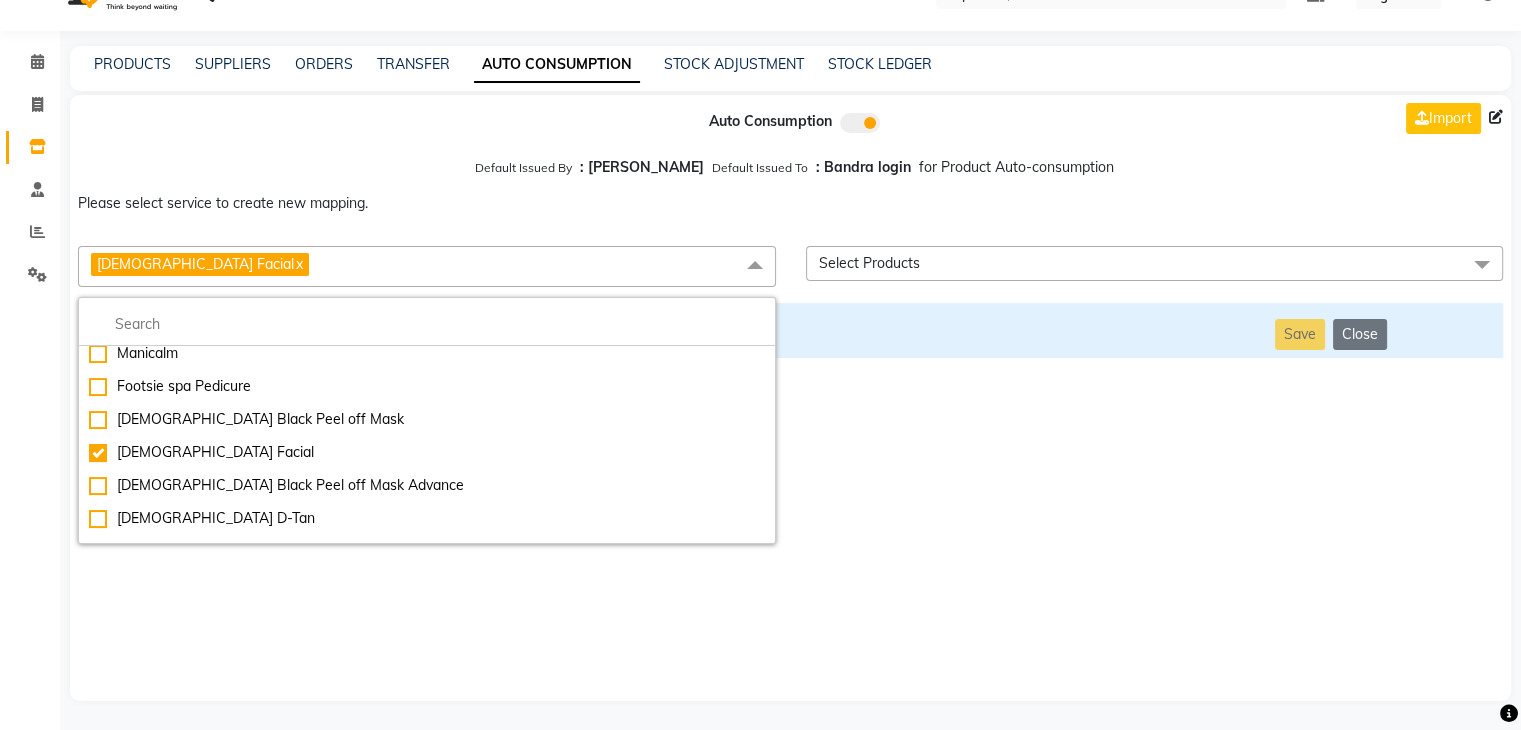 click on "Auto Consumption  Import Default Issued By  : [PERSON_NAME] Default Issued To  : Bandra login  for Product Auto-consumption  Please select service to create new mapping. [DEMOGRAPHIC_DATA] Facial  x Essential Manicure w Scrub Essential Pedicure w Scrub Manicure + OPI Nail Ext + Gel Polish-3570 Manicure + T&T Nail Ext + Gel Polish T&T Nail Ext + T&T Gel Polish OPI Nail Ext + OPI Gel Polish T&T Refills + Gel Polish OPI Refills + Gel Polish Travel Allowance Waiting Charge HAIR REPAIR - Haircut HAIR REPAIR - Haircut for Kids HAIR REPAIR - Hair Wash HAIR REPAIR - Hair Wash Premium HAIR REPAIR - Full Head Shave HAIR REPAIR - Hair Design HAIR REPAIR - Hairstyling HAIR REPAIR - Threading HAIR REPAIR - [PERSON_NAME] Edging HAIR REPAIR - [PERSON_NAME] Edging Premium HAIR REPAIR - Razor Shave HAIR REPAIR - Razor Shave Premium HAIR REPAIR - Luxury Steam Shaving HAIR REPAIR - Fade Hair Cut HAIR SPA RITUALS - Hairoticmen Argan Spa HAIR SPA RITUALS - Wella Deep Nourishing Spa HAIR SPA RITUALS - Nashi Argan Oil Spa HAIR SPA RITUALS - Copacabana Hair Spa" at bounding box center [790, 398] 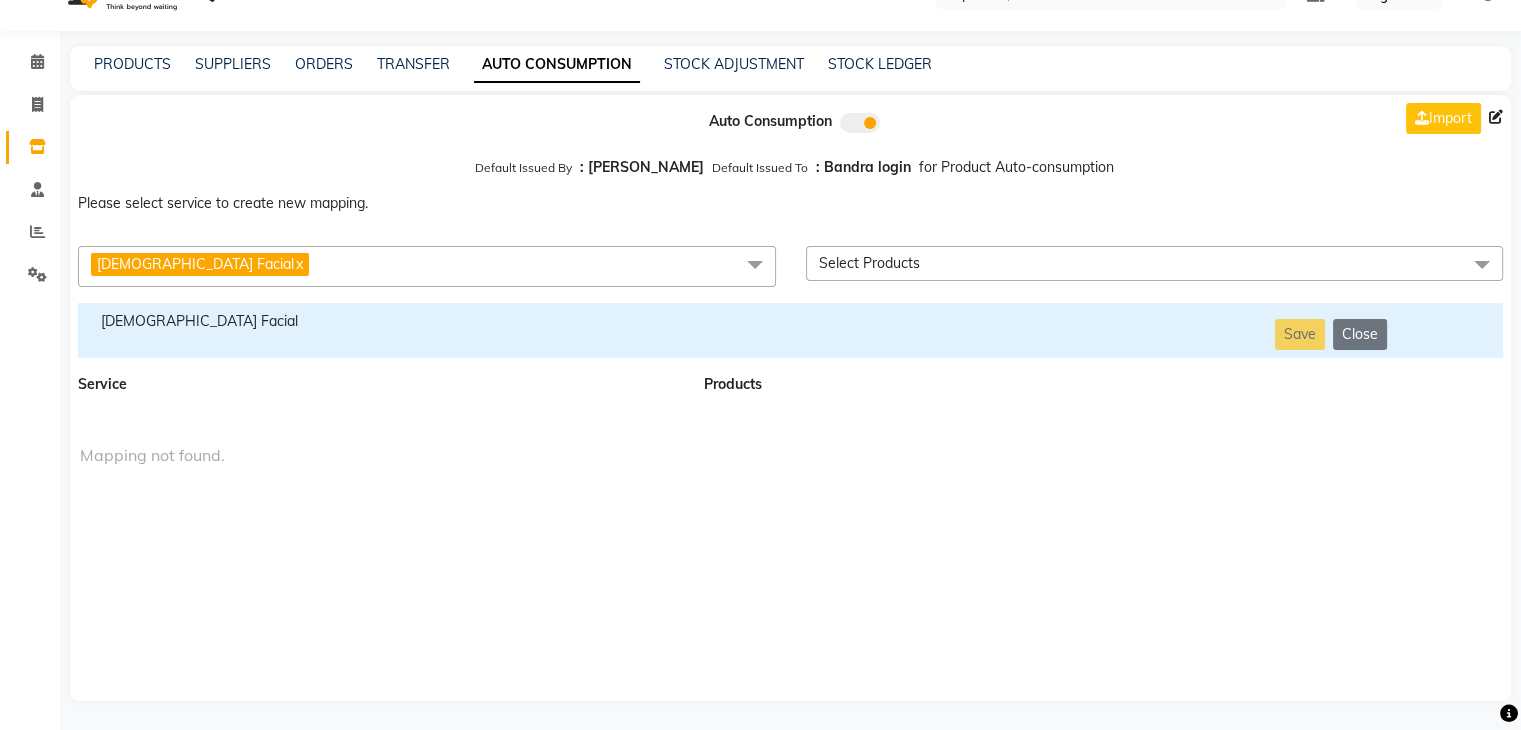 click on "[DEMOGRAPHIC_DATA] Facial" at bounding box center (379, 321) 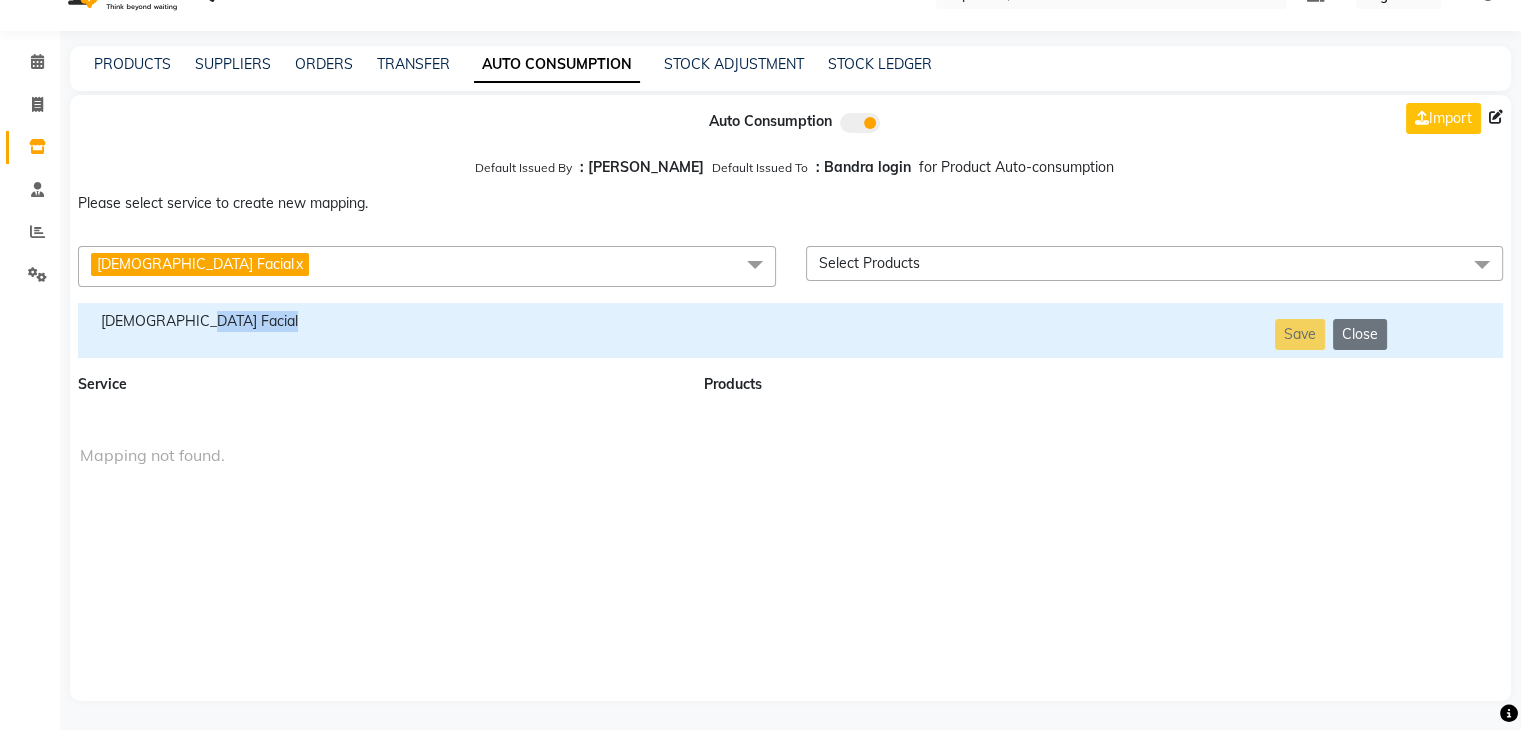 click on "[DEMOGRAPHIC_DATA] Facial" at bounding box center [379, 321] 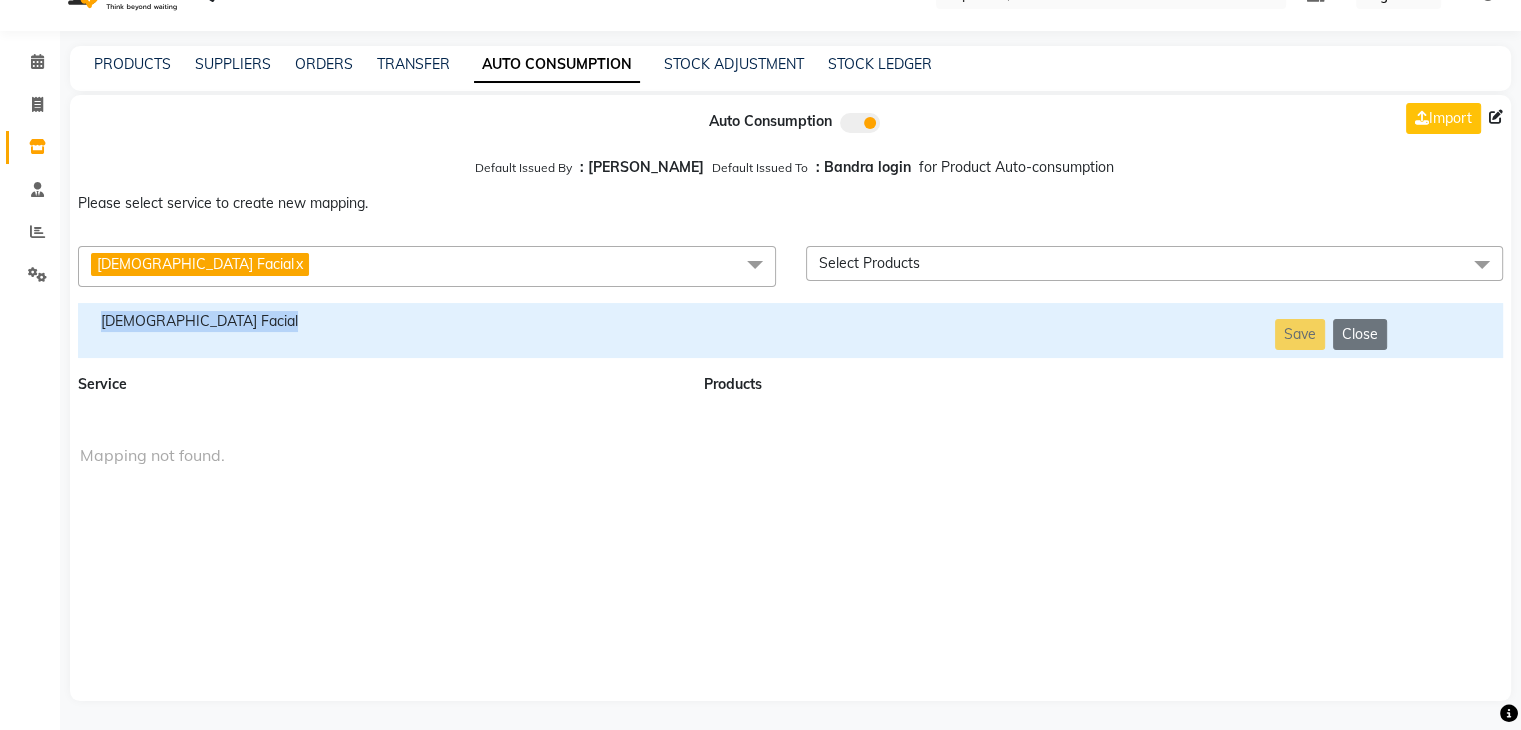 click on "[DEMOGRAPHIC_DATA] Facial" at bounding box center (379, 321) 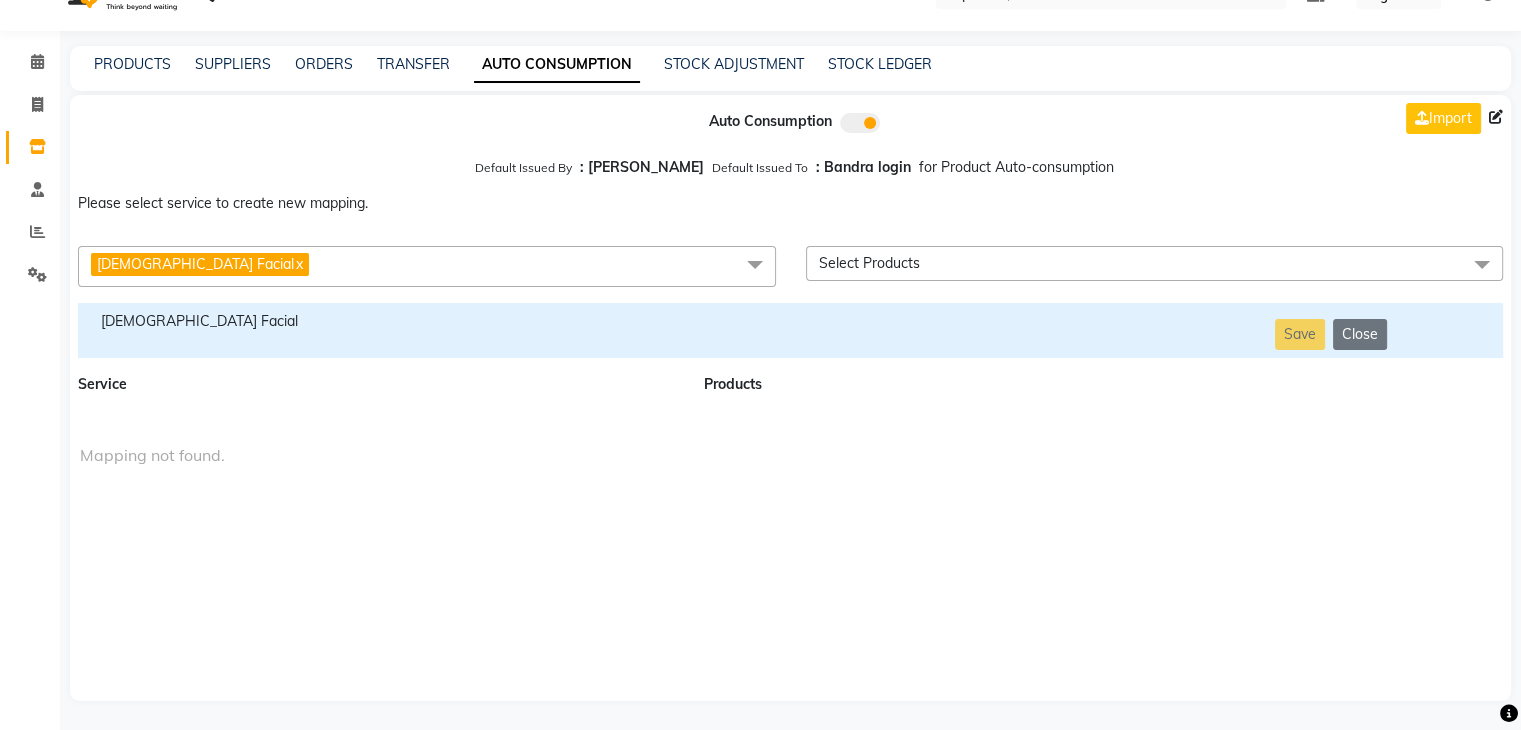 click on "[DEMOGRAPHIC_DATA] Facial  x" at bounding box center [427, 266] 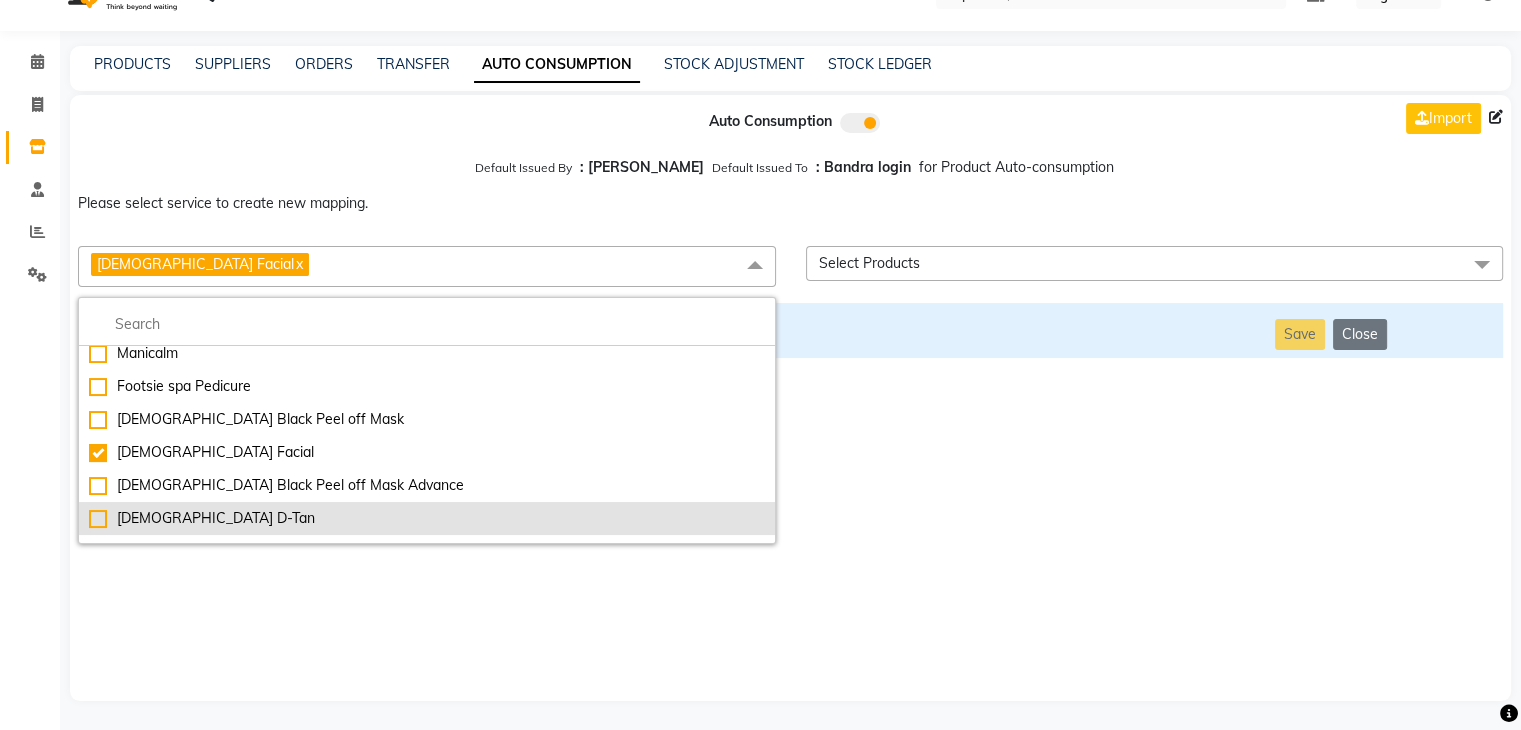 click on "[DEMOGRAPHIC_DATA] D-Tan" at bounding box center [427, 518] 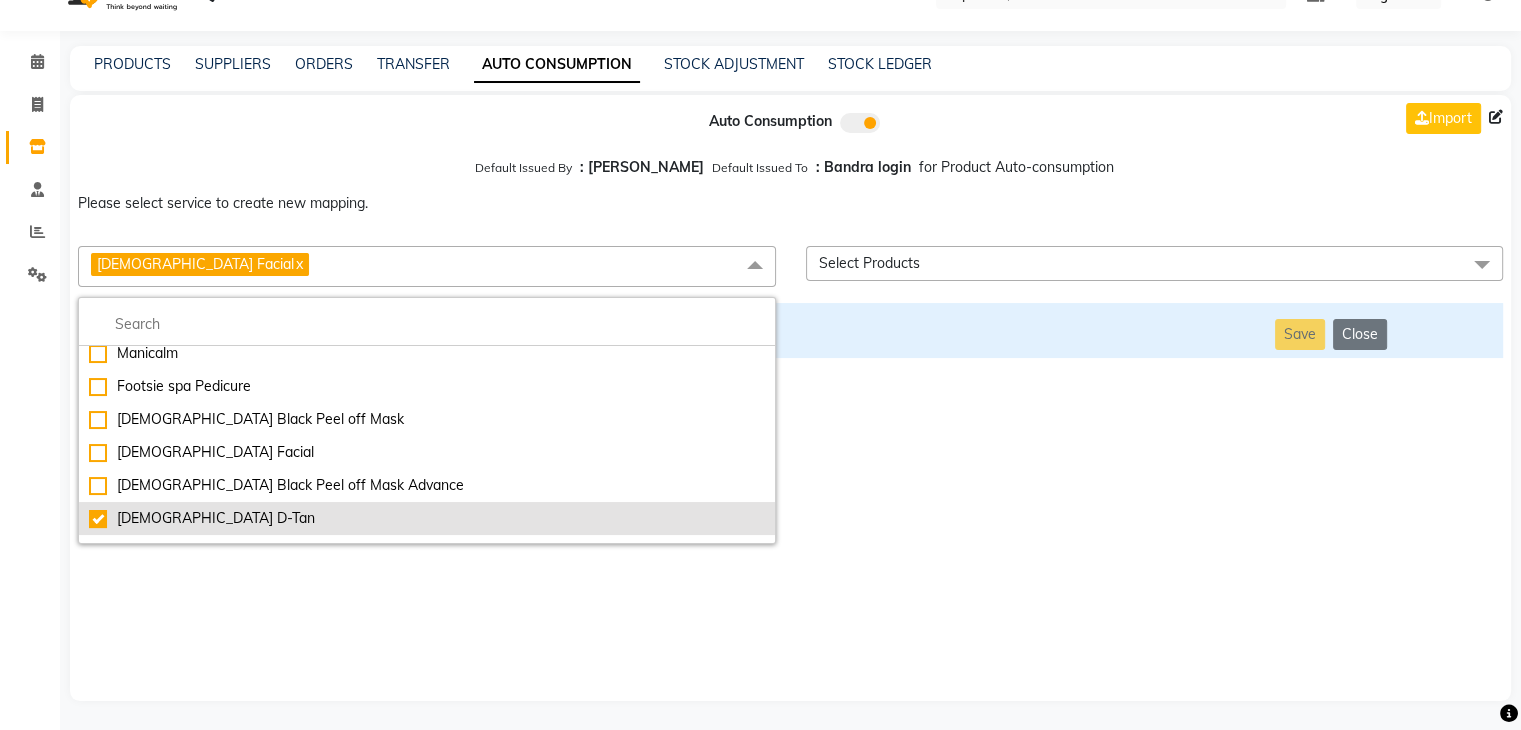checkbox on "false" 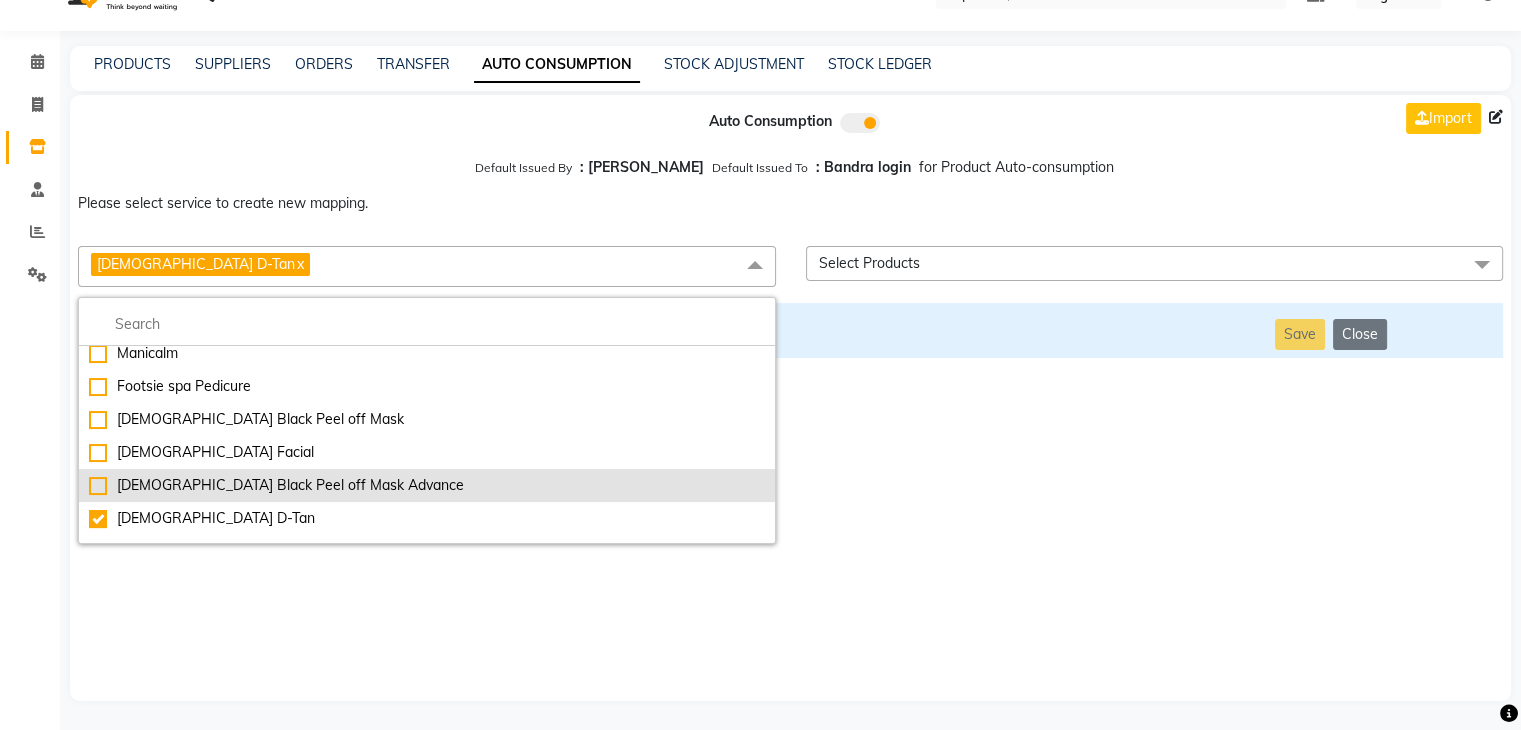 click on "[DEMOGRAPHIC_DATA] Black Peel off Mask Advance" at bounding box center (427, 485) 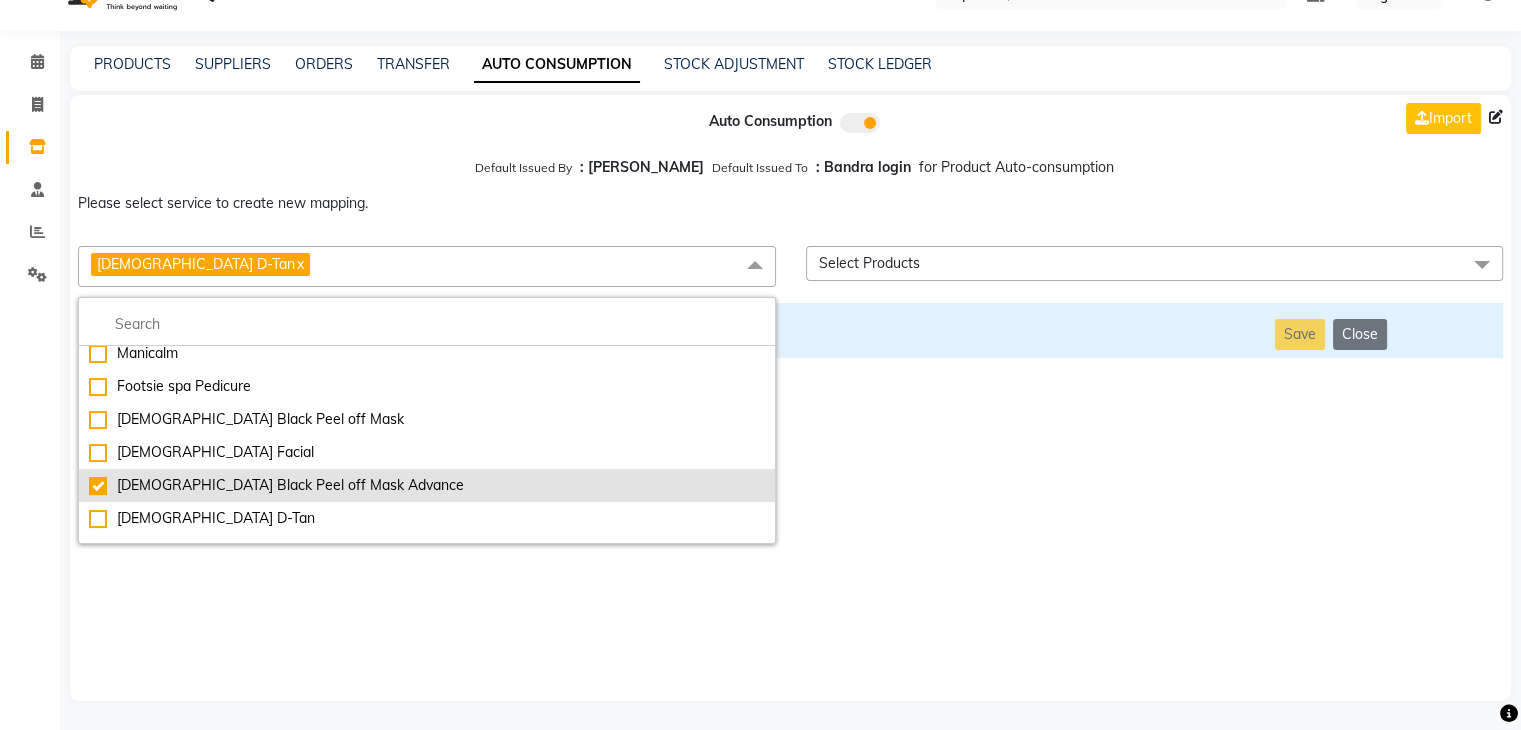 checkbox on "true" 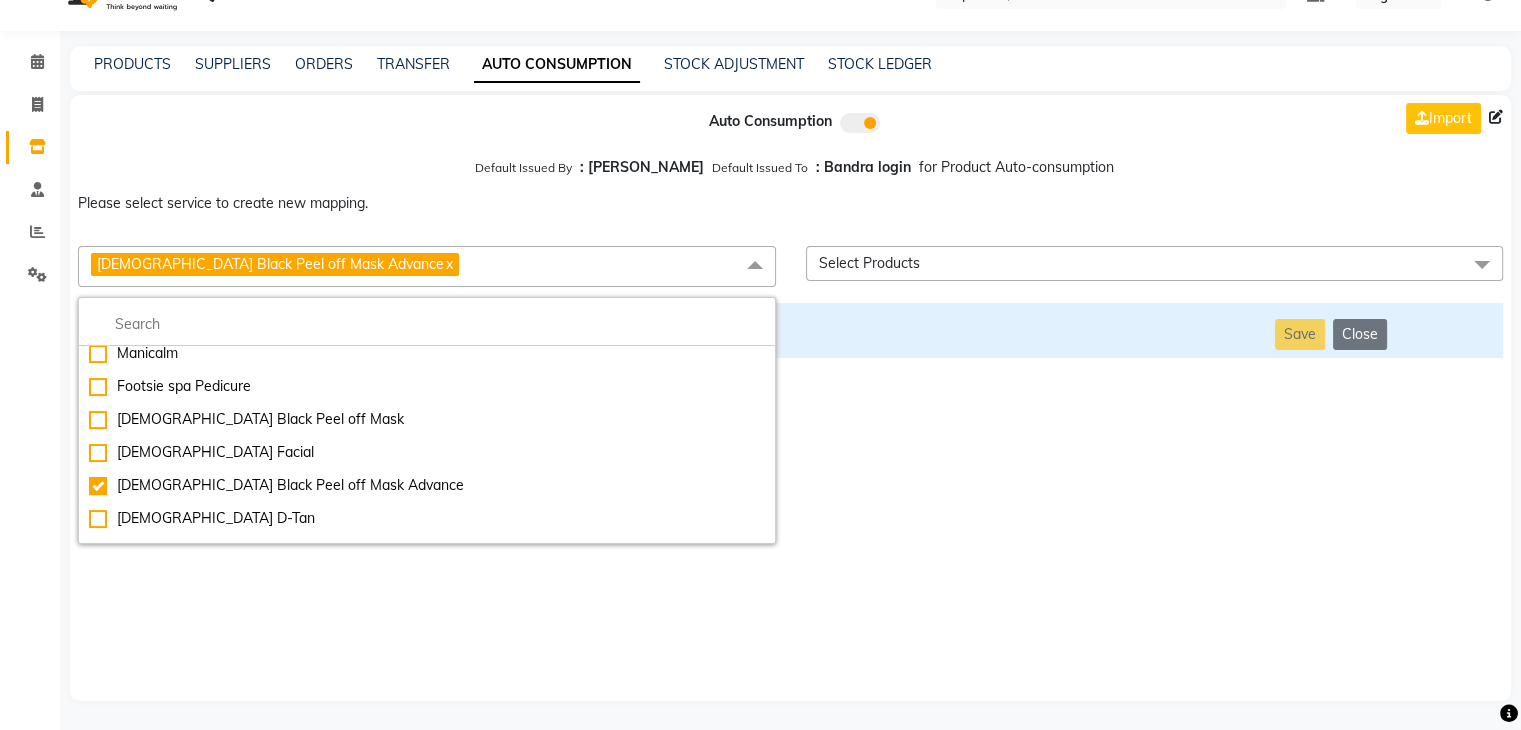 click on "Auto Consumption  Import Default Issued By  : Jai Chavan Default Issued To  : Bandra login  for Product Auto-consumption  Please select service to create new mapping. [DEMOGRAPHIC_DATA] Black Peel off Mask Advance  x Essential Manicure w Scrub Essential Pedicure w Scrub Manicure + OPI Nail Ext + Gel Polish-3570 Manicure + T&T Nail Ext + Gel Polish T&T Nail Ext + T&T Gel Polish OPI Nail Ext + OPI Gel Polish T&T Refills + Gel Polish OPI Refills + Gel Polish Travel Allowance Waiting Charge HAIR REPAIR - Haircut HAIR REPAIR - Haircut for Kids HAIR REPAIR - Hair Wash HAIR REPAIR - Hair Wash Premium HAIR REPAIR - Full Head Shave HAIR REPAIR - Hair Design HAIR REPAIR - Hairstyling HAIR REPAIR - Threading HAIR REPAIR - [PERSON_NAME] Edging HAIR REPAIR - [PERSON_NAME] Edging Premium HAIR REPAIR - Razor Shave HAIR REPAIR - Razor Shave Premium HAIR REPAIR - Luxury Steam Shaving HAIR REPAIR - Fade Hair Cut HAIR SPA RITUALS - Hairoticmen Argan Spa HAIR SPA RITUALS - Wella Deep Nourishing Spa HAIR SPA RITUALS - Nashi Argan Oil Spa Acrylic Overlays" at bounding box center [790, 398] 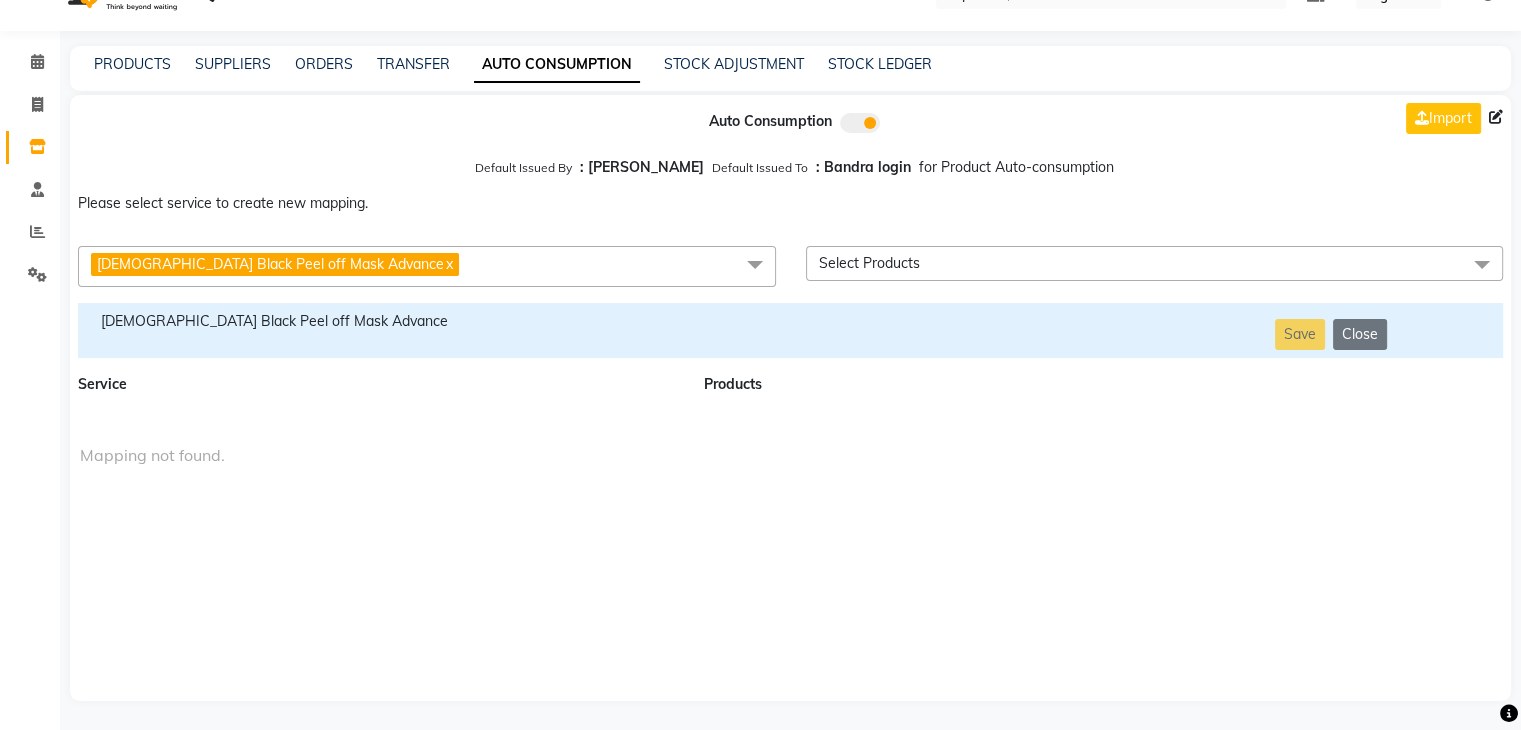 click on "[DEMOGRAPHIC_DATA] Black Peel off Mask Advance" at bounding box center [379, 321] 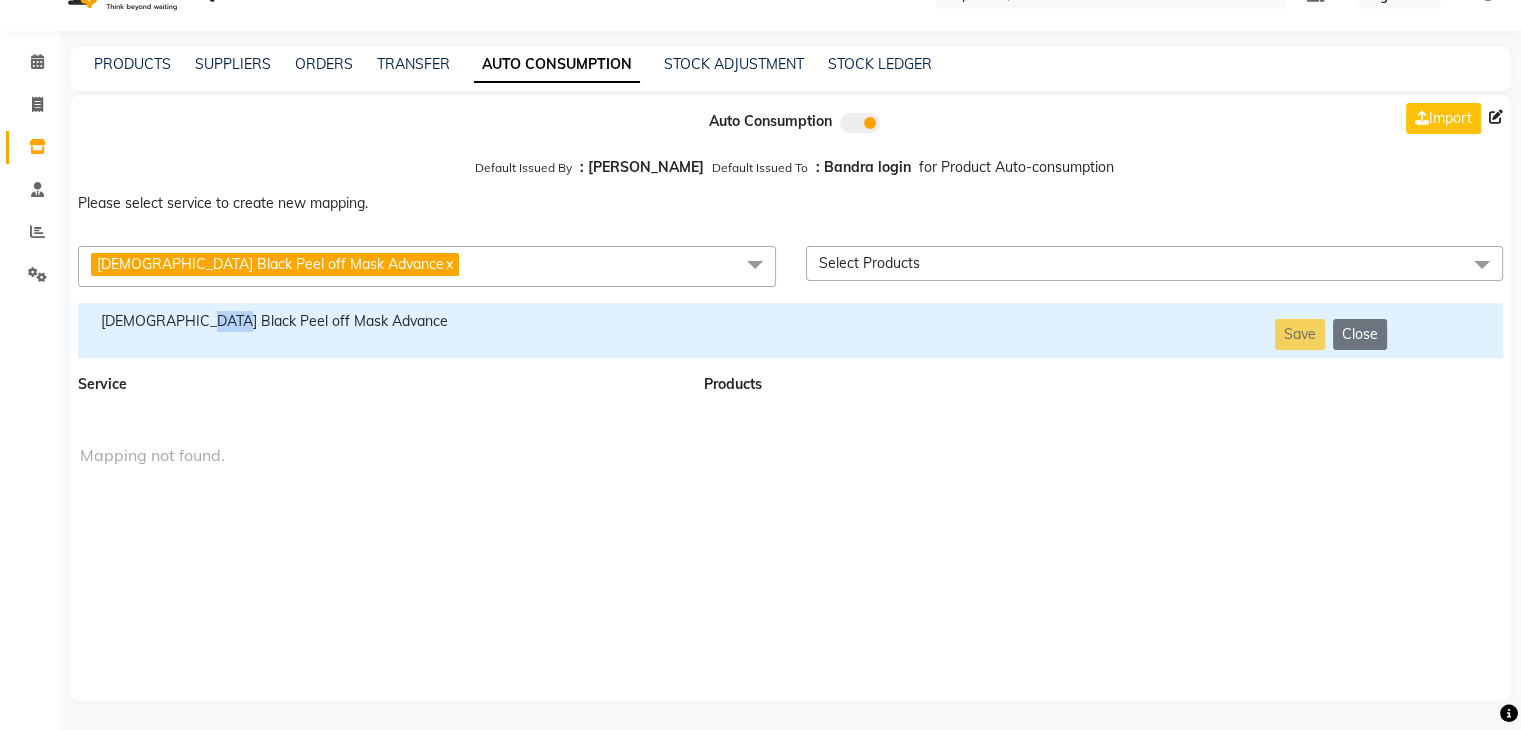click on "[DEMOGRAPHIC_DATA] Black Peel off Mask Advance" at bounding box center [379, 321] 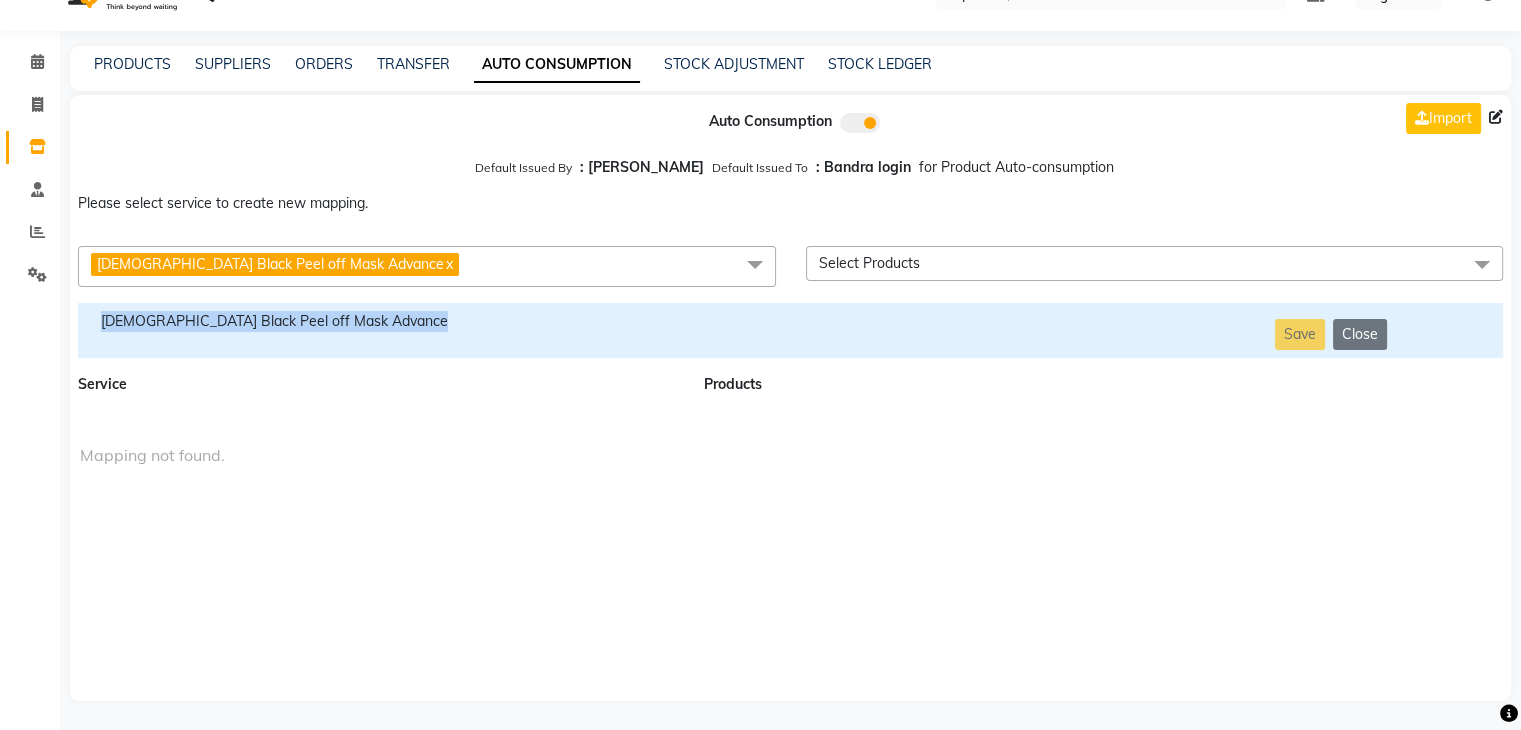 click on "[DEMOGRAPHIC_DATA] Black Peel off Mask Advance" at bounding box center [379, 321] 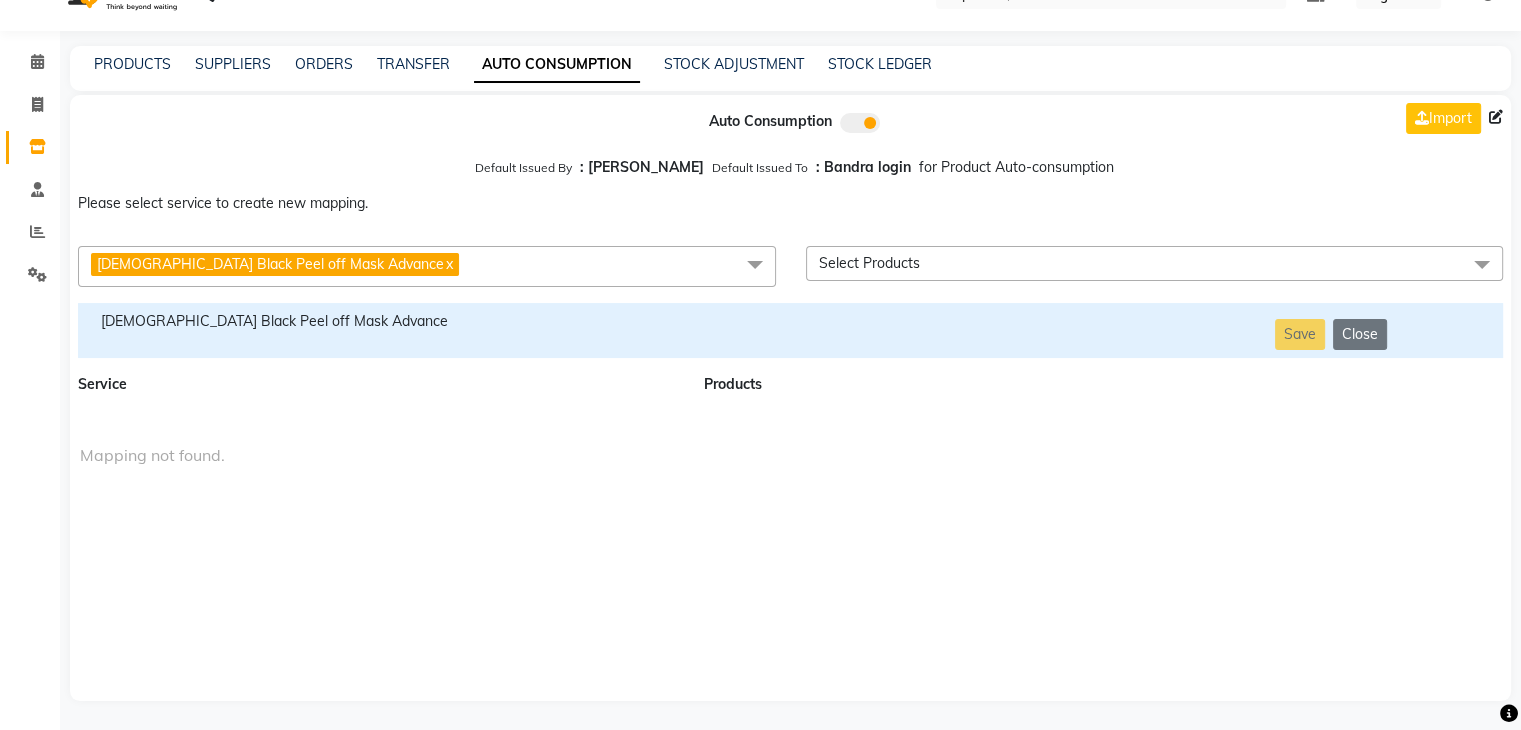 click on "[DEMOGRAPHIC_DATA] Black Peel off Mask Advance  x" at bounding box center [427, 266] 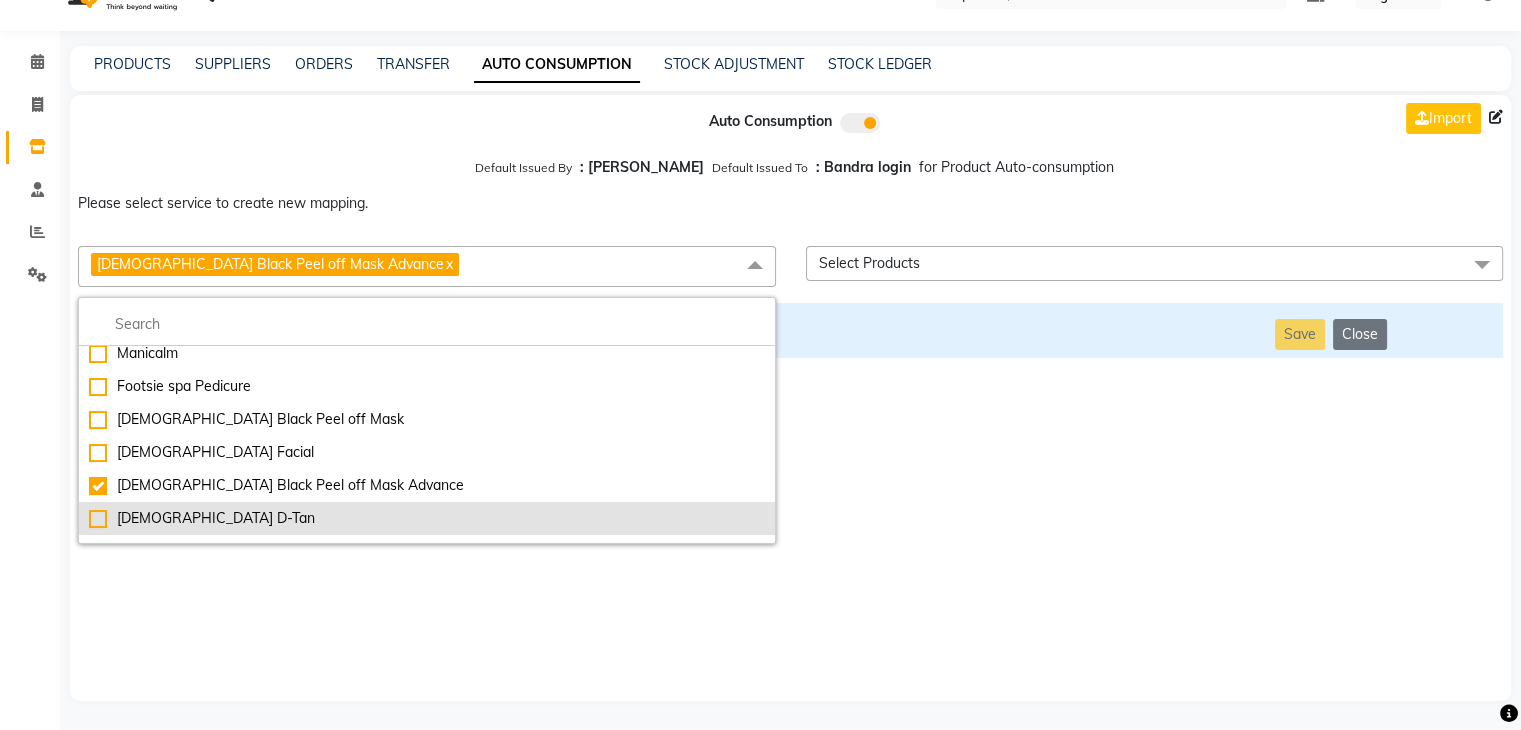 click on "[DEMOGRAPHIC_DATA] D-Tan" at bounding box center [427, 518] 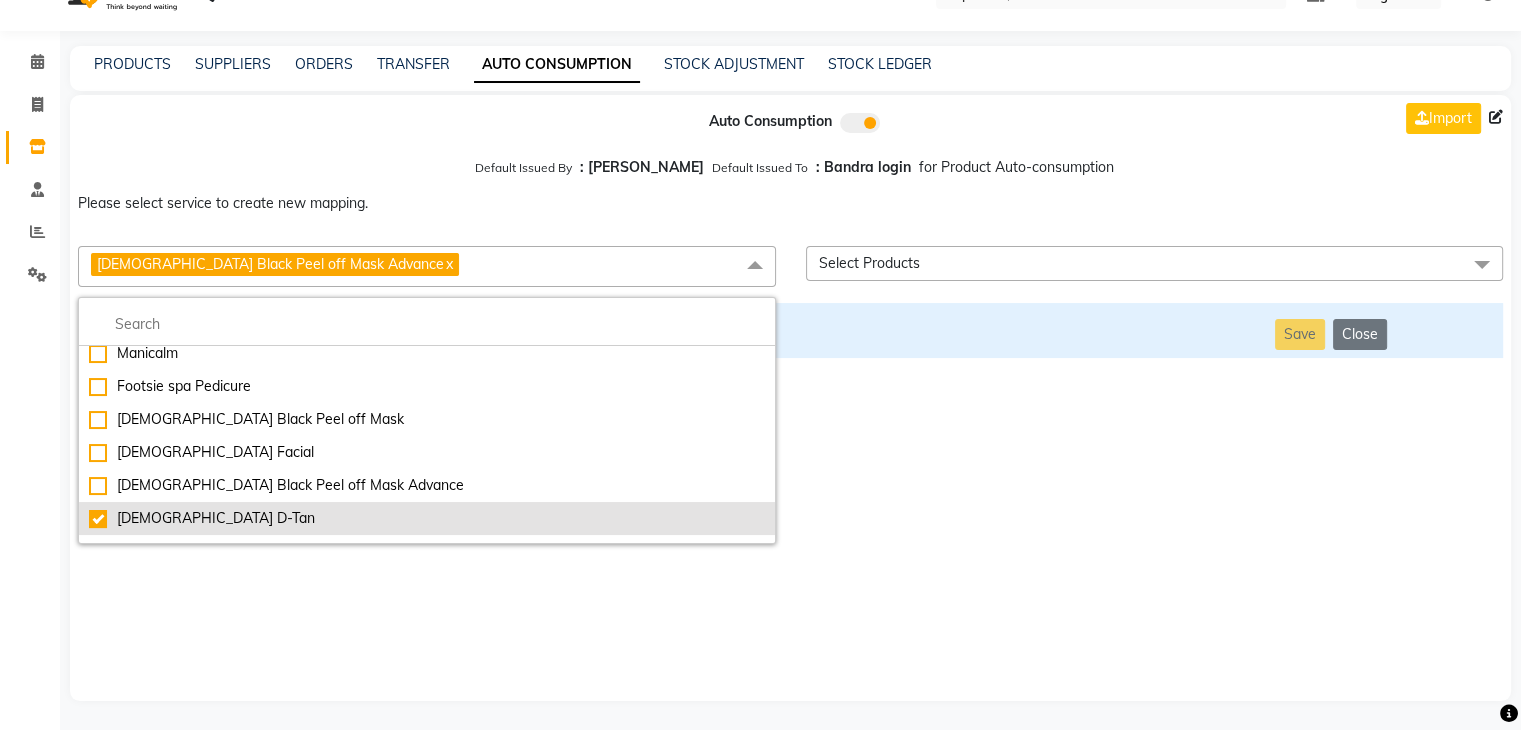 checkbox on "false" 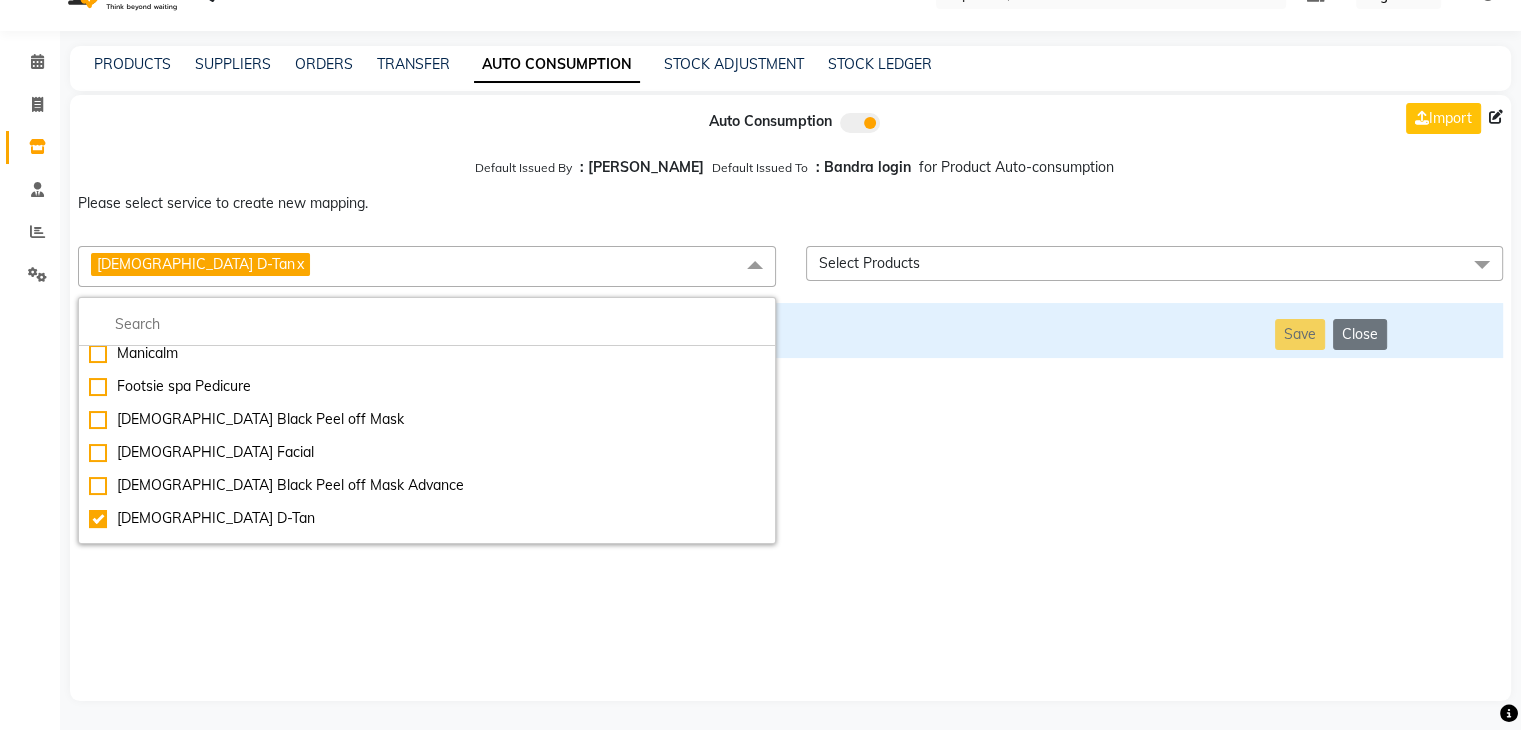 click on "Auto Consumption  Import Default Issued By  : Jai Chavan Default Issued To  : Bandra login  for Product Auto-consumption  Please select service to create new mapping. [DEMOGRAPHIC_DATA] D-Tan  x Essential Manicure w Scrub Essential Pedicure w Scrub Manicure + OPI Nail Ext + Gel Polish-3570 Manicure + T&T Nail Ext + Gel Polish T&T Nail Ext + T&T Gel Polish OPI Nail Ext + OPI Gel Polish T&T Refills + Gel Polish OPI Refills + Gel Polish Travel Allowance Waiting Charge HAIR REPAIR - Haircut HAIR REPAIR - Haircut for Kids HAIR REPAIR - Hair Wash HAIR REPAIR - Hair Wash Premium HAIR REPAIR - Full Head Shave HAIR REPAIR - Hair Design HAIR REPAIR - Hairstyling HAIR REPAIR - Threading HAIR REPAIR - [PERSON_NAME] Edging HAIR REPAIR - [PERSON_NAME] Edging Premium HAIR REPAIR - Razor Shave HAIR REPAIR - Razor Shave Premium HAIR REPAIR - Luxury Steam Shaving HAIR REPAIR - Fade Hair Cut HAIR SPA RITUALS - Hairoticmen Argan Spa HAIR SPA RITUALS - Wella Deep Nourishing Spa HAIR SPA RITUALS - Nashi Argan Oil Spa HAIR SPA RITUALS - Copacabana Hair Spa" at bounding box center (790, 398) 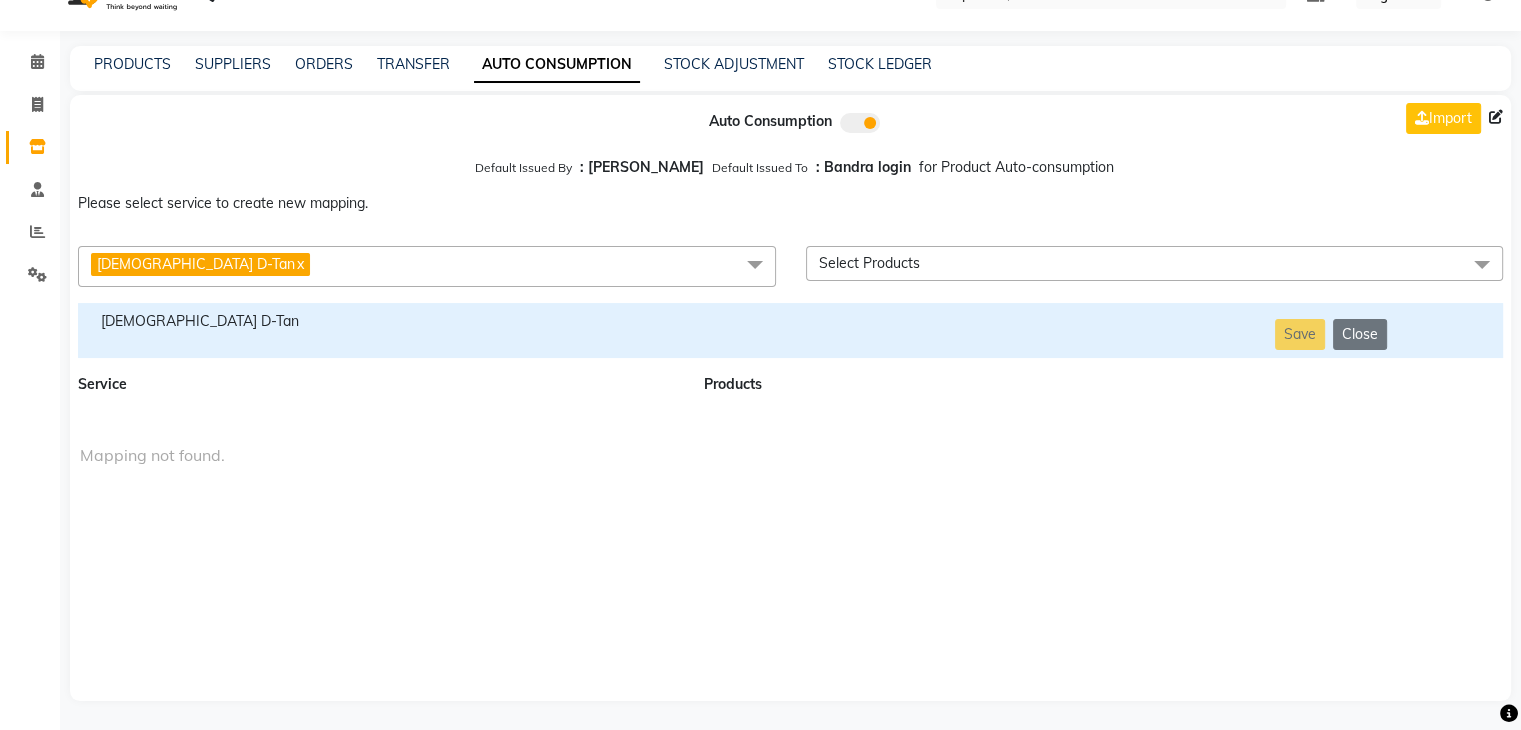 click on "[DEMOGRAPHIC_DATA] D-Tan" at bounding box center (379, 321) 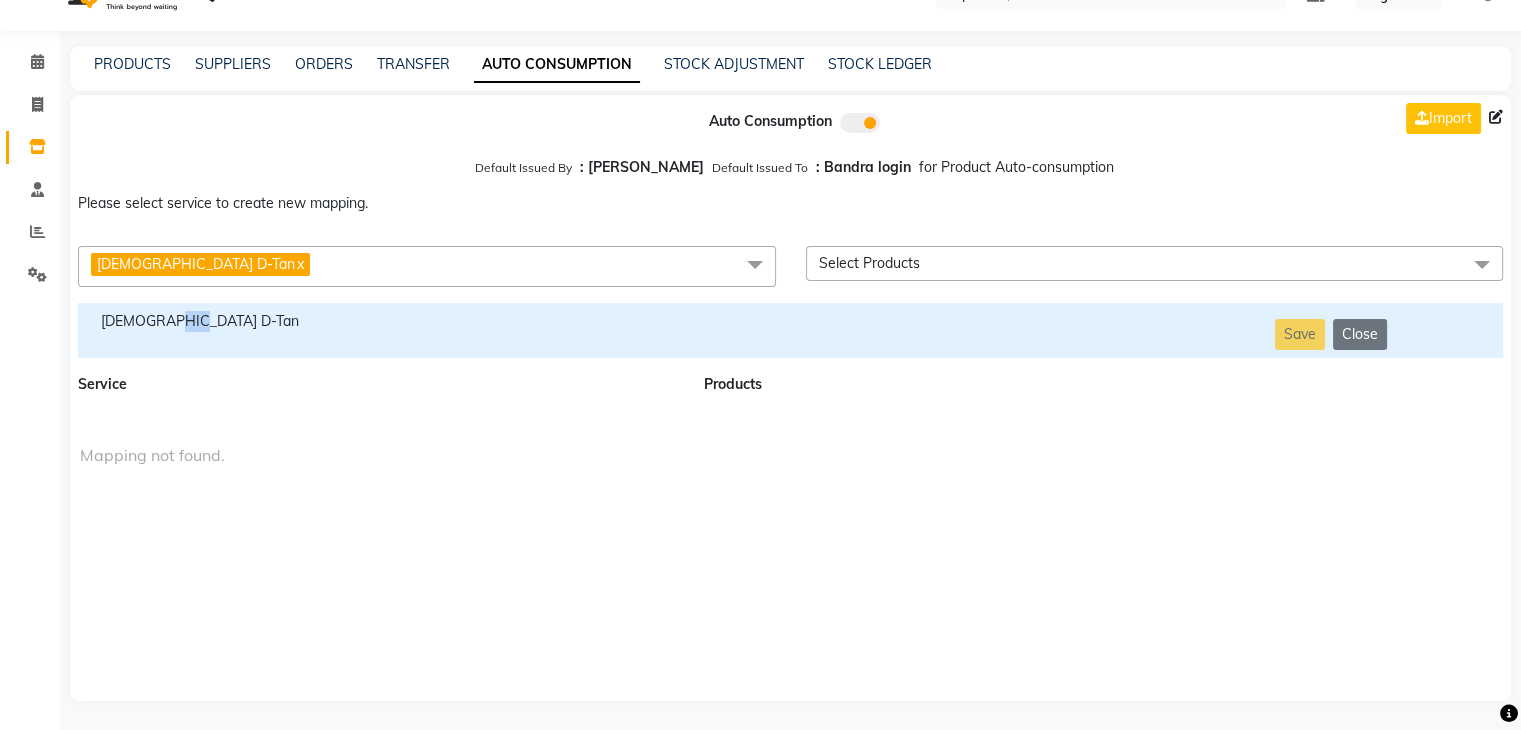click on "[DEMOGRAPHIC_DATA] D-Tan" at bounding box center (379, 321) 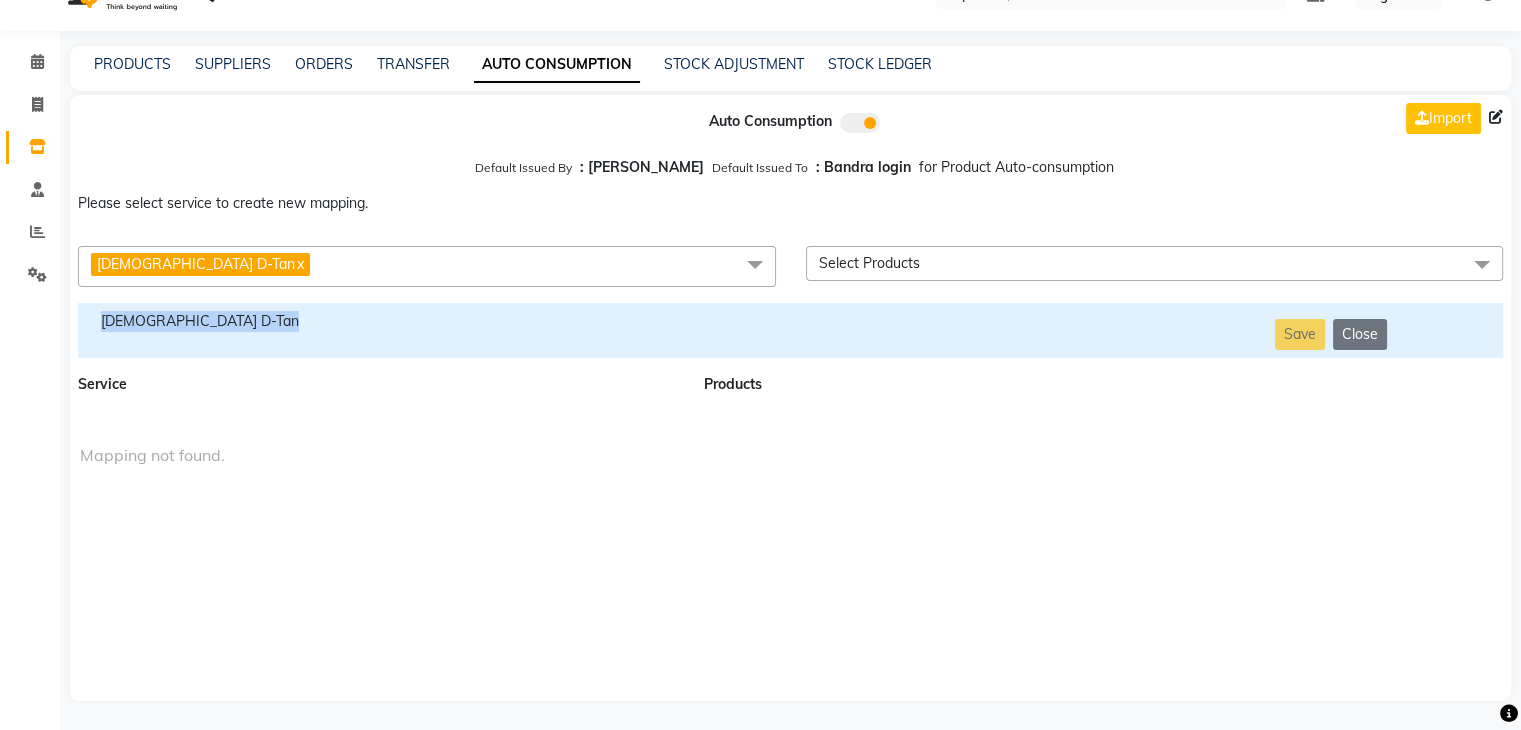 click on "[DEMOGRAPHIC_DATA] D-Tan" at bounding box center (379, 321) 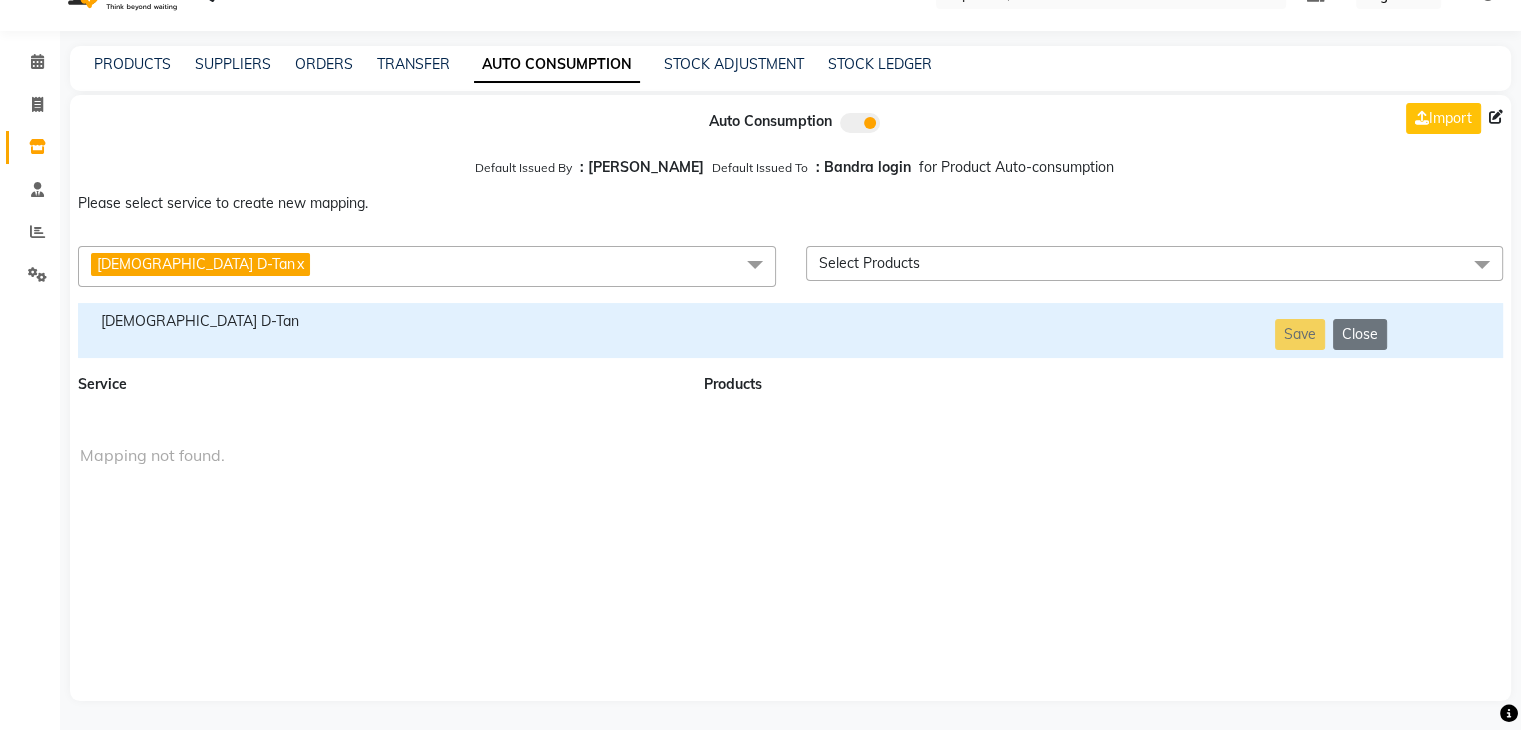 click on "[DEMOGRAPHIC_DATA] D-Tan  x" at bounding box center (427, 266) 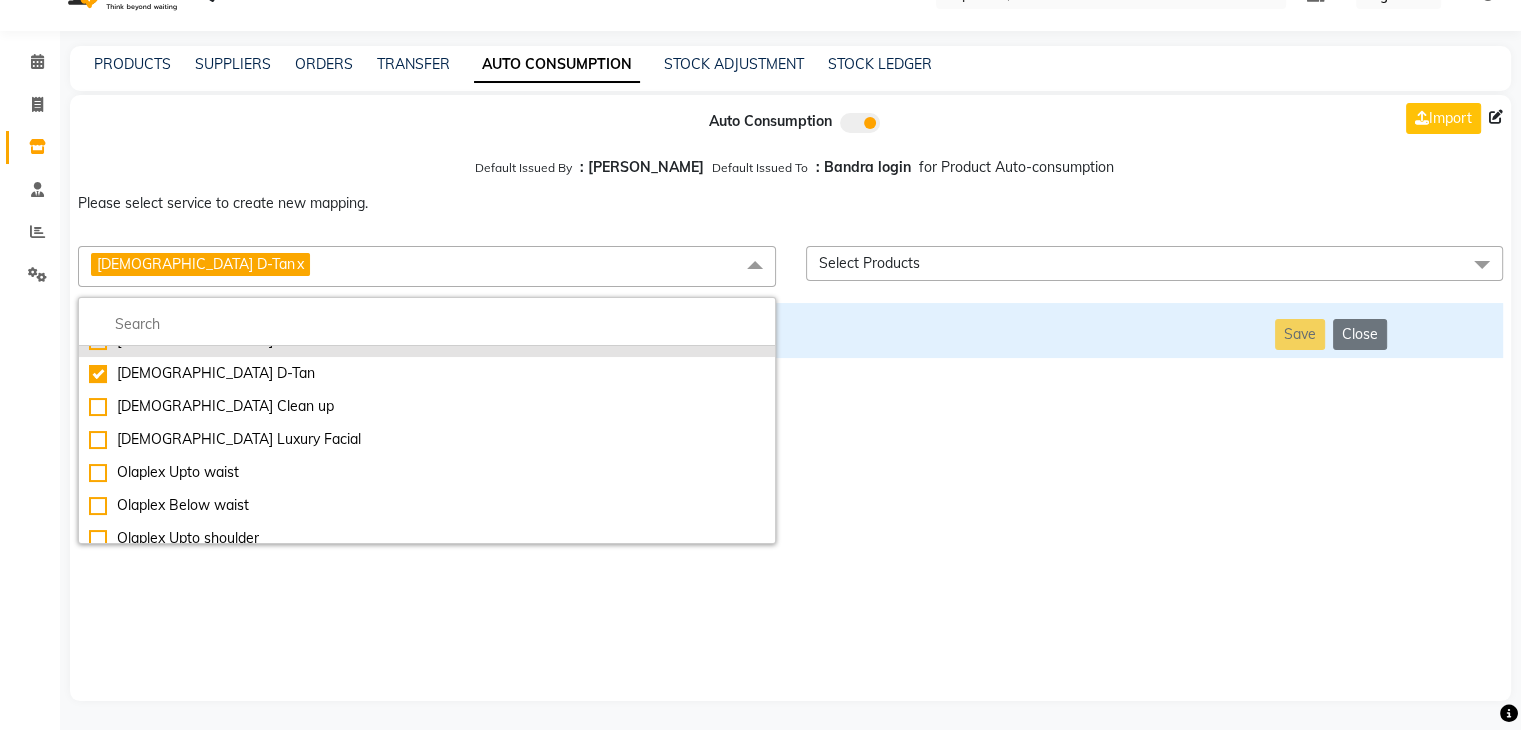 scroll, scrollTop: 11092, scrollLeft: 0, axis: vertical 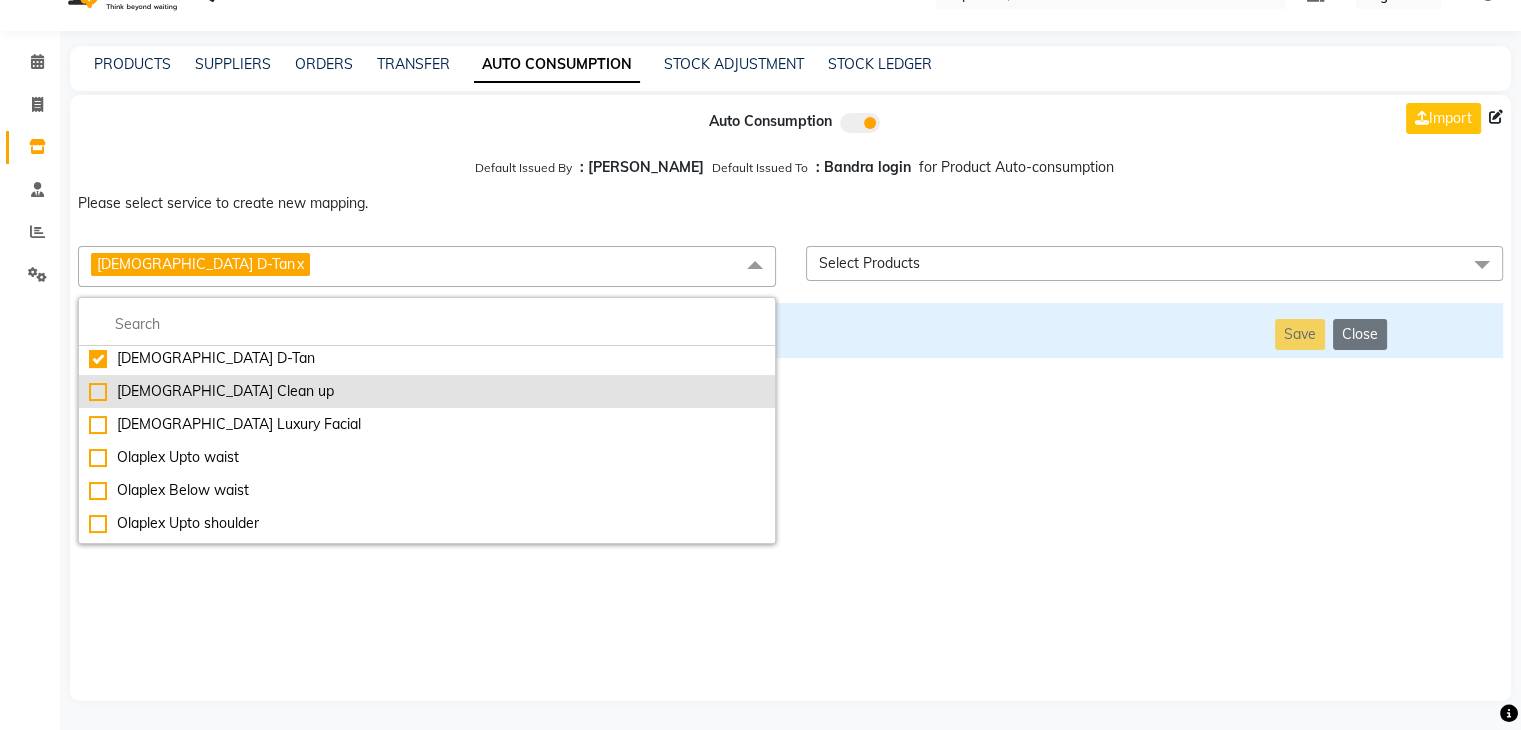 click on "[DEMOGRAPHIC_DATA] Clean up" at bounding box center (427, 391) 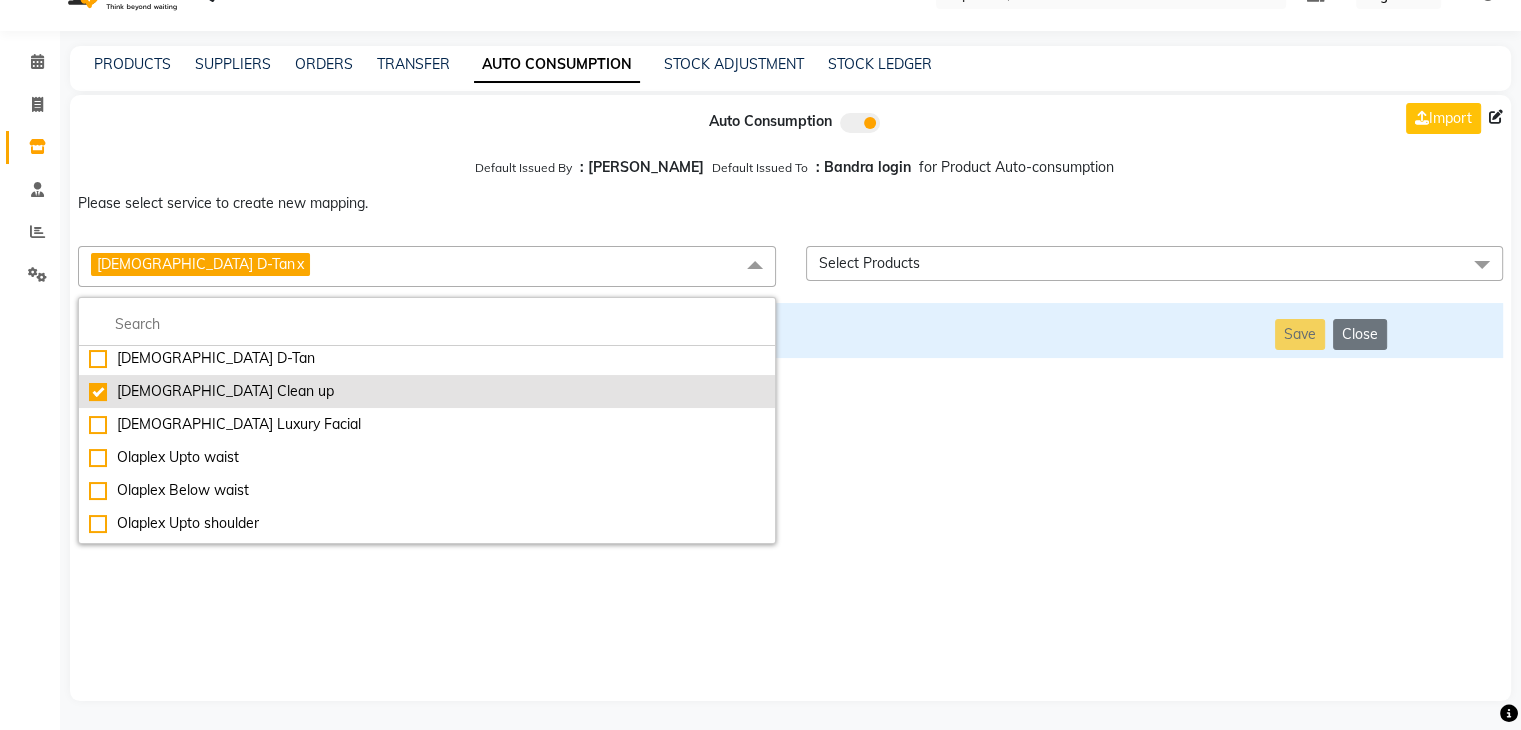 checkbox on "false" 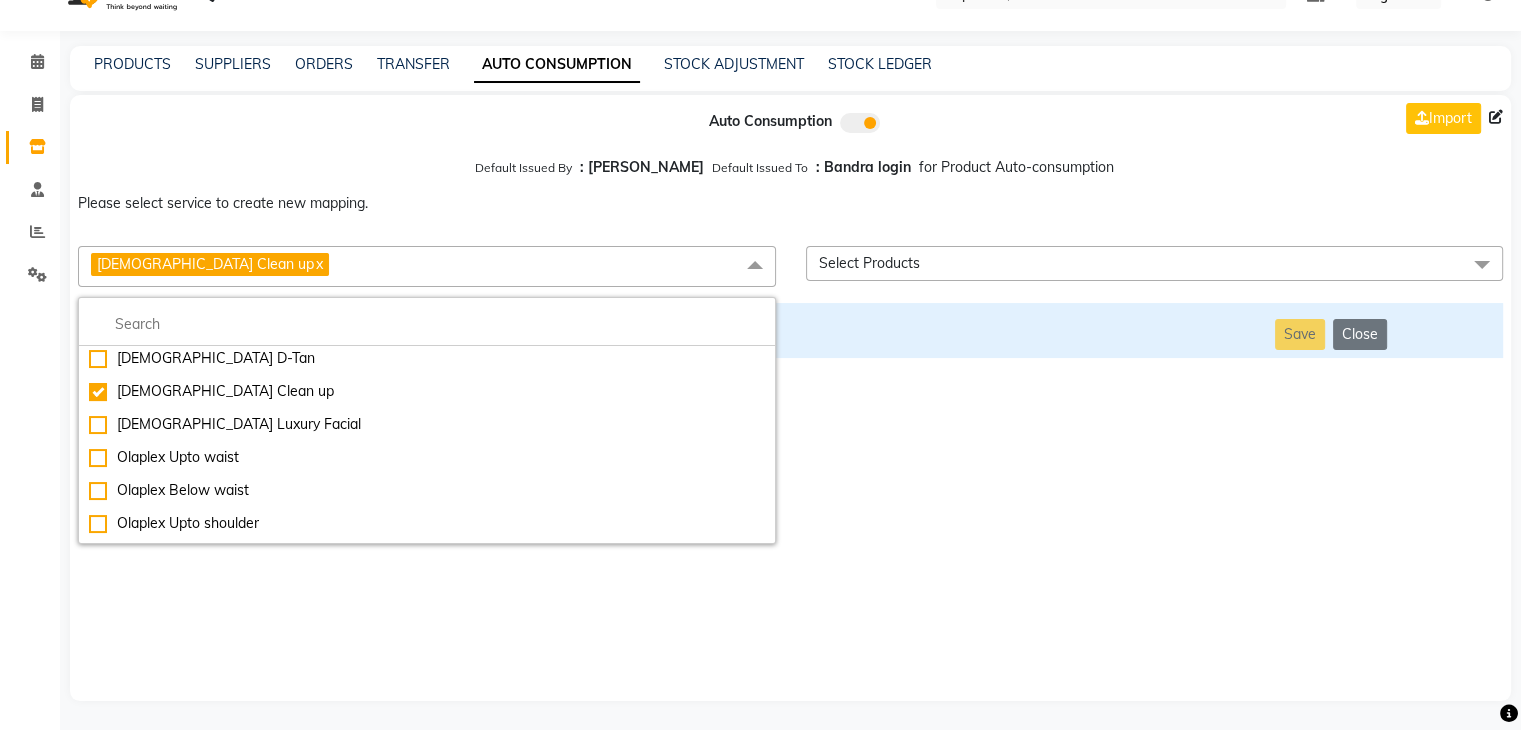 click on "Auto Consumption  Import Default Issued By  : Jai Chavan Default Issued To  : Bandra login  for Product Auto-consumption  Please select service to create new mapping. [DEMOGRAPHIC_DATA] Clean up  x Essential Manicure w Scrub Essential Pedicure w Scrub Manicure + OPI Nail Ext + Gel Polish-3570 Manicure + T&T Nail Ext + Gel Polish T&T Nail Ext + T&T Gel Polish OPI Nail Ext + OPI Gel Polish T&T Refills + Gel Polish OPI Refills + Gel Polish Travel Allowance Waiting Charge HAIR REPAIR - Haircut HAIR REPAIR - Haircut for Kids HAIR REPAIR - Hair Wash HAIR REPAIR - Hair Wash Premium HAIR REPAIR - Full Head Shave HAIR REPAIR - Hair Design HAIR REPAIR - Hairstyling HAIR REPAIR - Threading HAIR REPAIR - [PERSON_NAME] Edging HAIR REPAIR - [PERSON_NAME] Edging Premium HAIR REPAIR - Razor Shave HAIR REPAIR - Razor Shave Premium HAIR REPAIR - Luxury Steam Shaving HAIR REPAIR - Fade Hair Cut HAIR SPA RITUALS - Hairoticmen Argan Spa HAIR SPA RITUALS - Wella Deep Nourishing Spa HAIR SPA RITUALS - Nashi Argan Oil Spa HAIR SPA RITUALS - Botoliss Hair Spa" at bounding box center [790, 398] 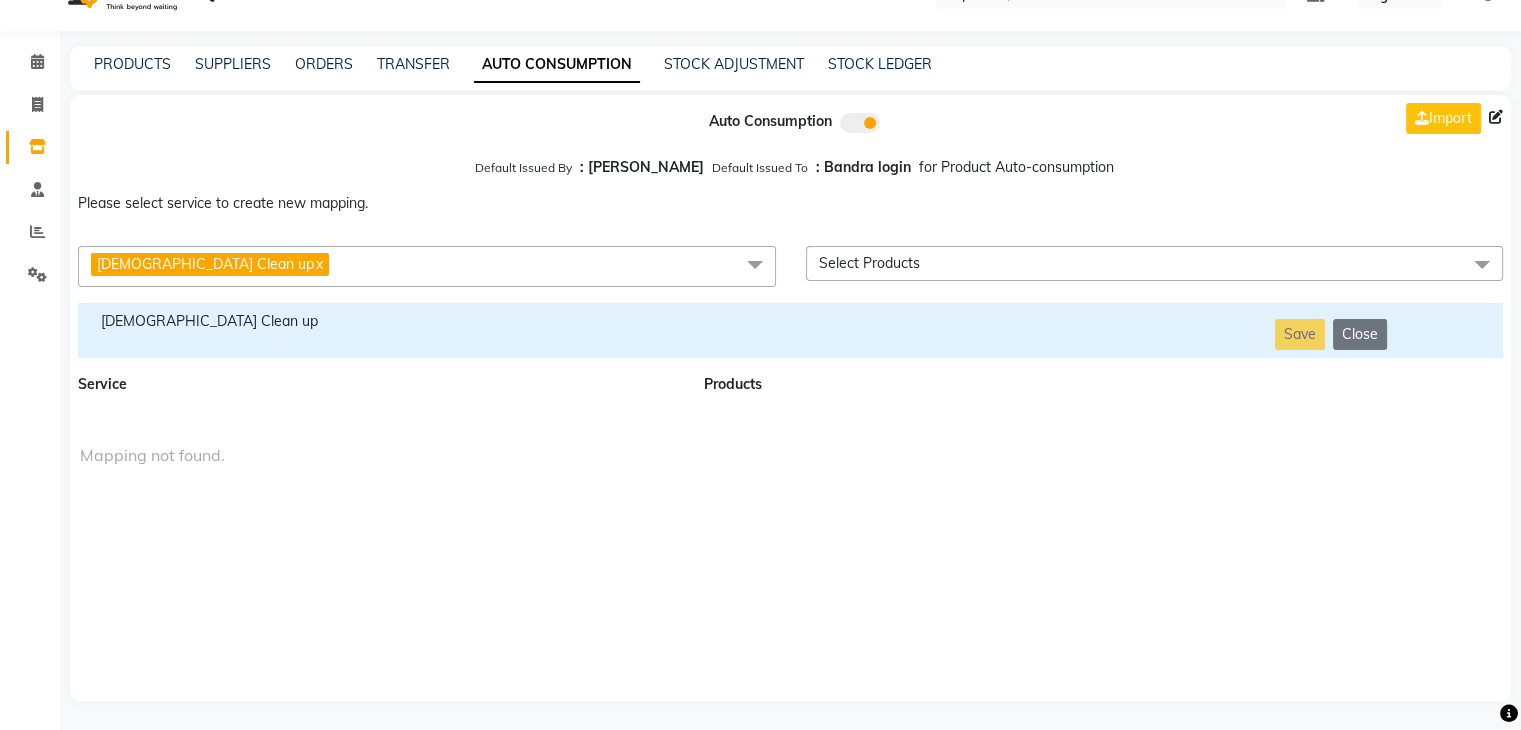 click on "[DEMOGRAPHIC_DATA] Clean up" at bounding box center (379, 330) 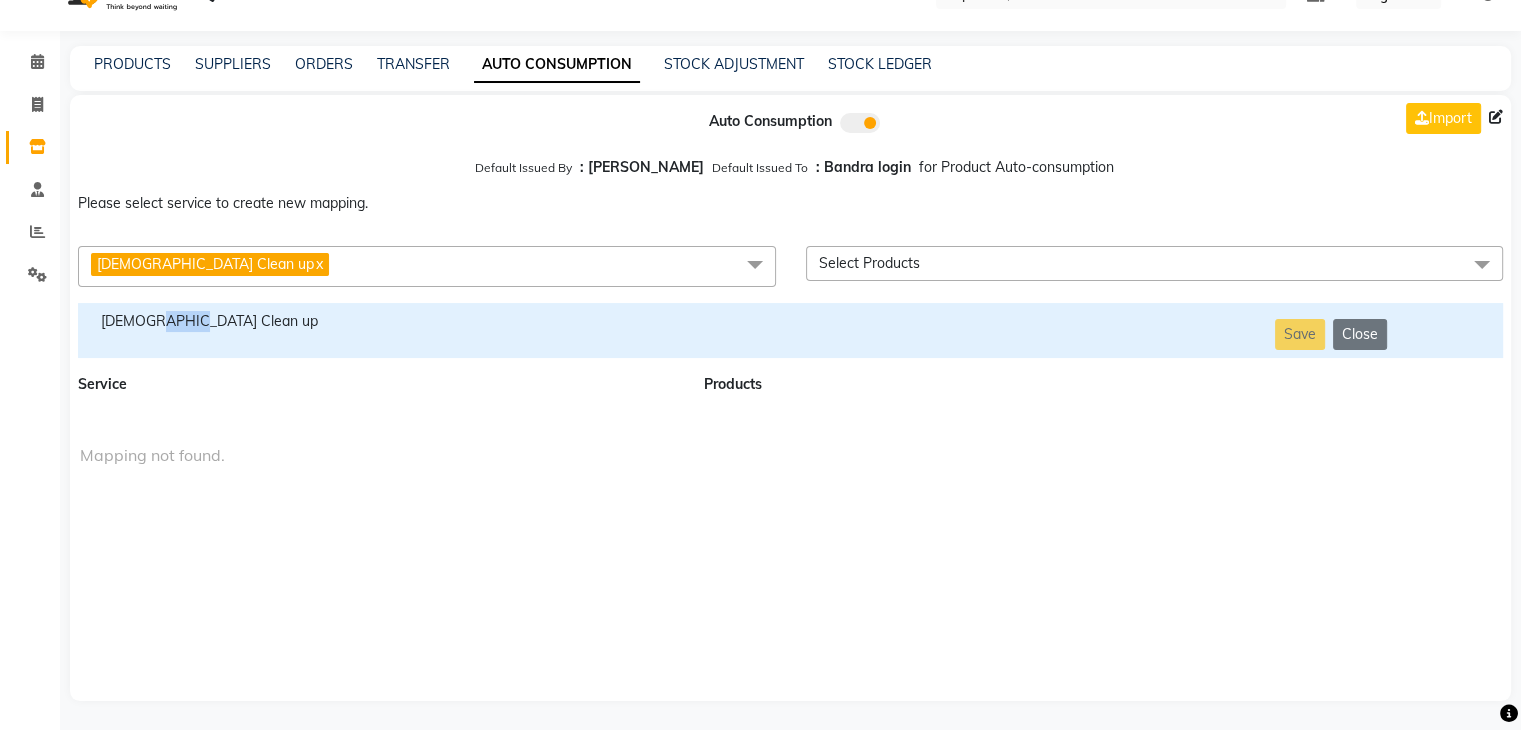 click on "[DEMOGRAPHIC_DATA] Clean up" at bounding box center [379, 330] 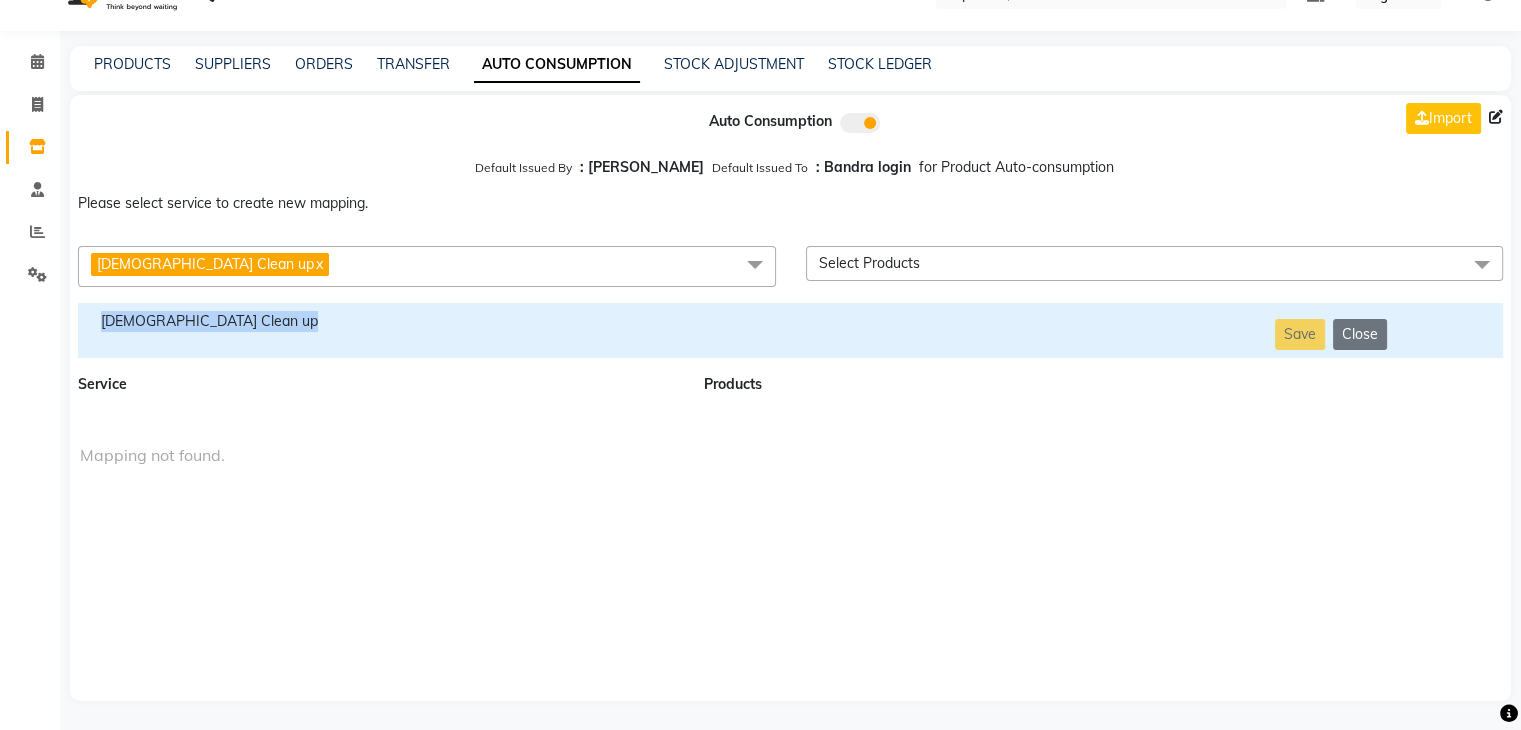 click on "[DEMOGRAPHIC_DATA] Clean up" at bounding box center (379, 330) 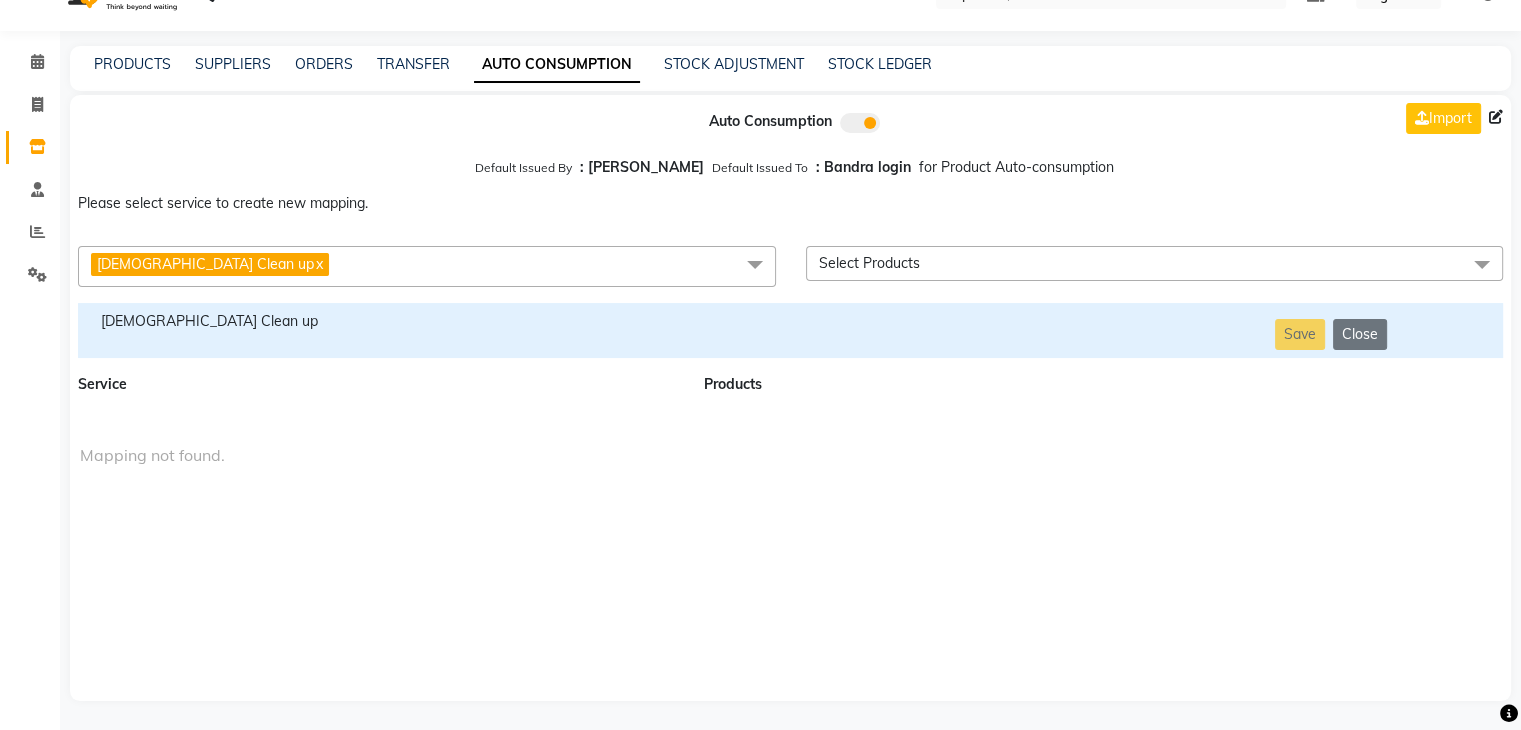 click on "[DEMOGRAPHIC_DATA] Clean up  x" at bounding box center (427, 266) 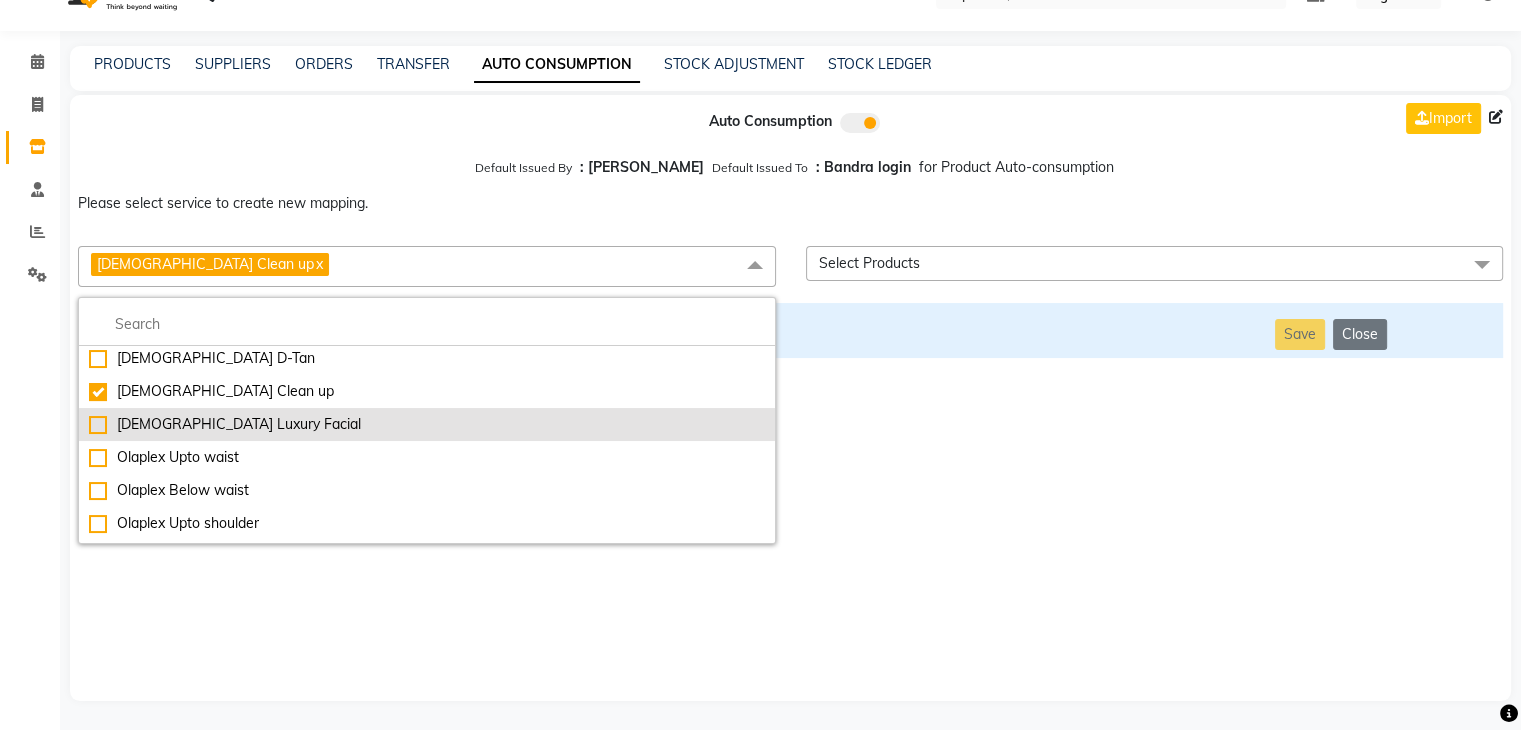 click on "[DEMOGRAPHIC_DATA] Luxury Facial" at bounding box center [427, 424] 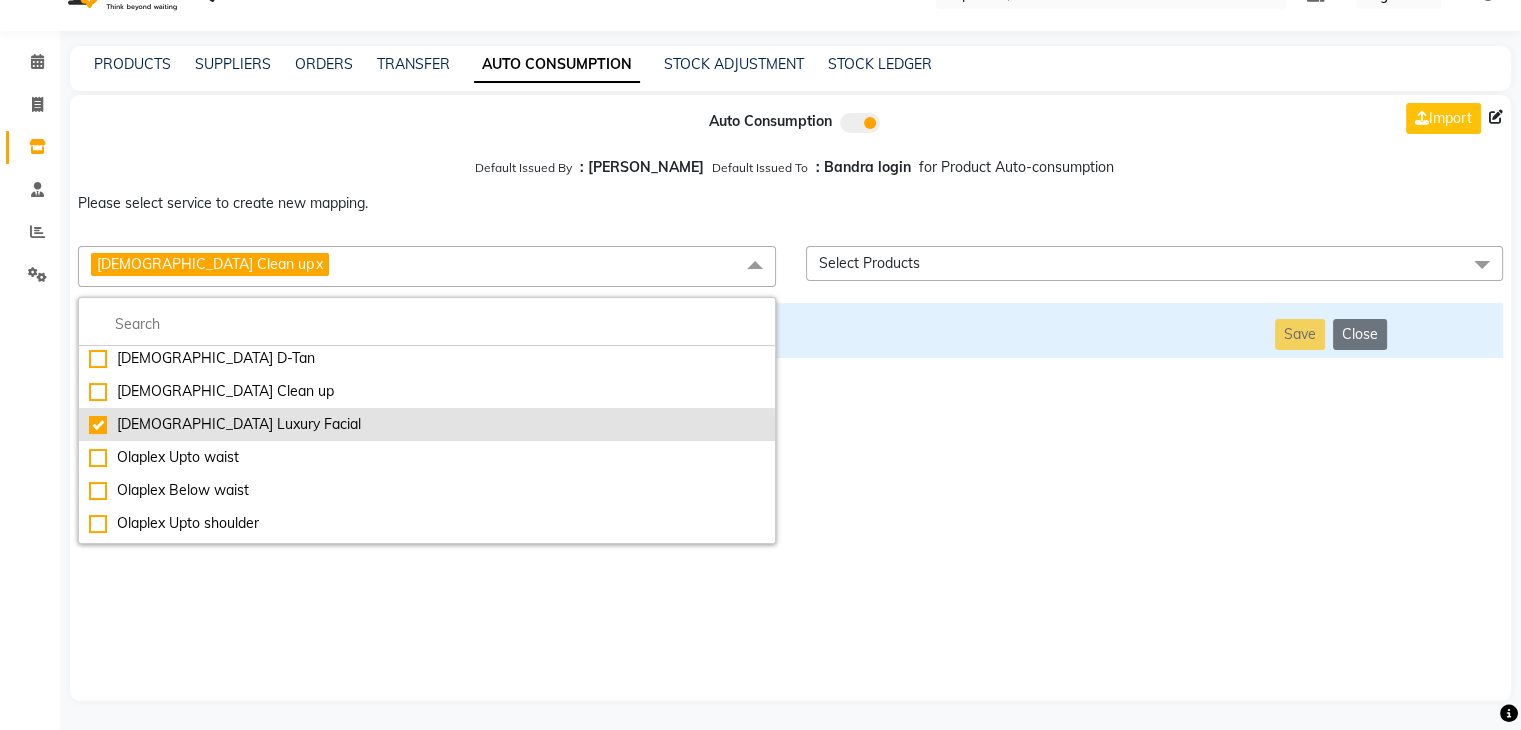 checkbox on "false" 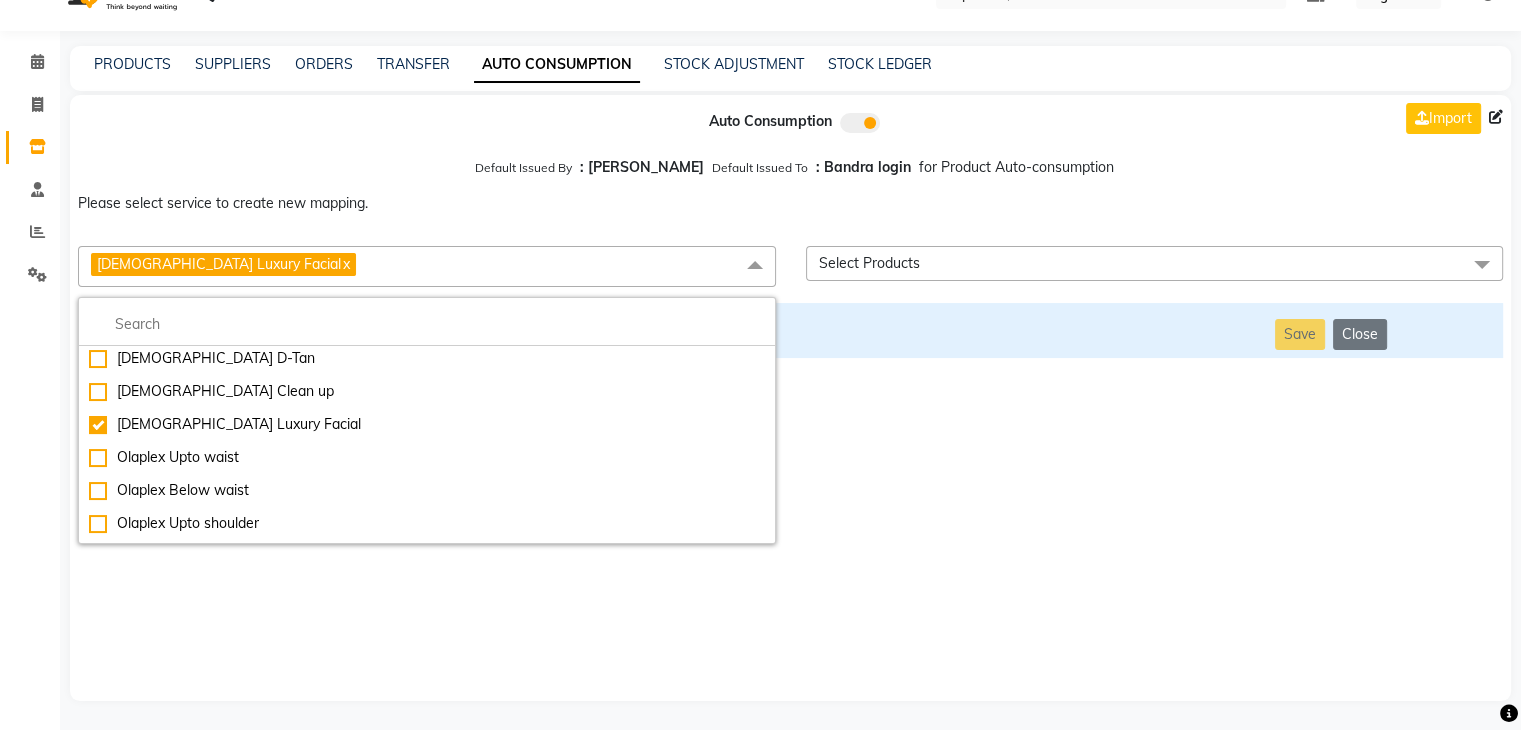 click on "Auto Consumption  Import Default Issued By  : Jai Chavan Default Issued To  : Bandra login  for Product Auto-consumption  Please select service to create new mapping. [DEMOGRAPHIC_DATA] Luxury Facial  x Essential Manicure w Scrub Essential Pedicure w Scrub Manicure + OPI Nail Ext + Gel Polish-3570 Manicure + T&T Nail Ext + Gel Polish T&T Nail Ext + T&T Gel Polish OPI Nail Ext + OPI Gel Polish T&T Refills + Gel Polish OPI Refills + Gel Polish Travel Allowance Waiting Charge HAIR REPAIR - Haircut HAIR REPAIR - Haircut for Kids HAIR REPAIR - Hair Wash HAIR REPAIR - Hair Wash Premium HAIR REPAIR - Full Head Shave HAIR REPAIR - Hair Design HAIR REPAIR - Hairstyling HAIR REPAIR - Threading HAIR REPAIR - [PERSON_NAME] Edging HAIR REPAIR - [PERSON_NAME] Edging Premium HAIR REPAIR - Razor Shave HAIR REPAIR - Razor Shave Premium HAIR REPAIR - Luxury Steam Shaving HAIR REPAIR - Fade Hair Cut HAIR SPA RITUALS - Hairoticmen Argan Spa HAIR SPA RITUALS - Wella Deep Nourishing Spa HAIR SPA RITUALS - Nashi Argan Oil Spa HAIR SPA RITUALS - [PERSON_NAME] Spa" at bounding box center (790, 398) 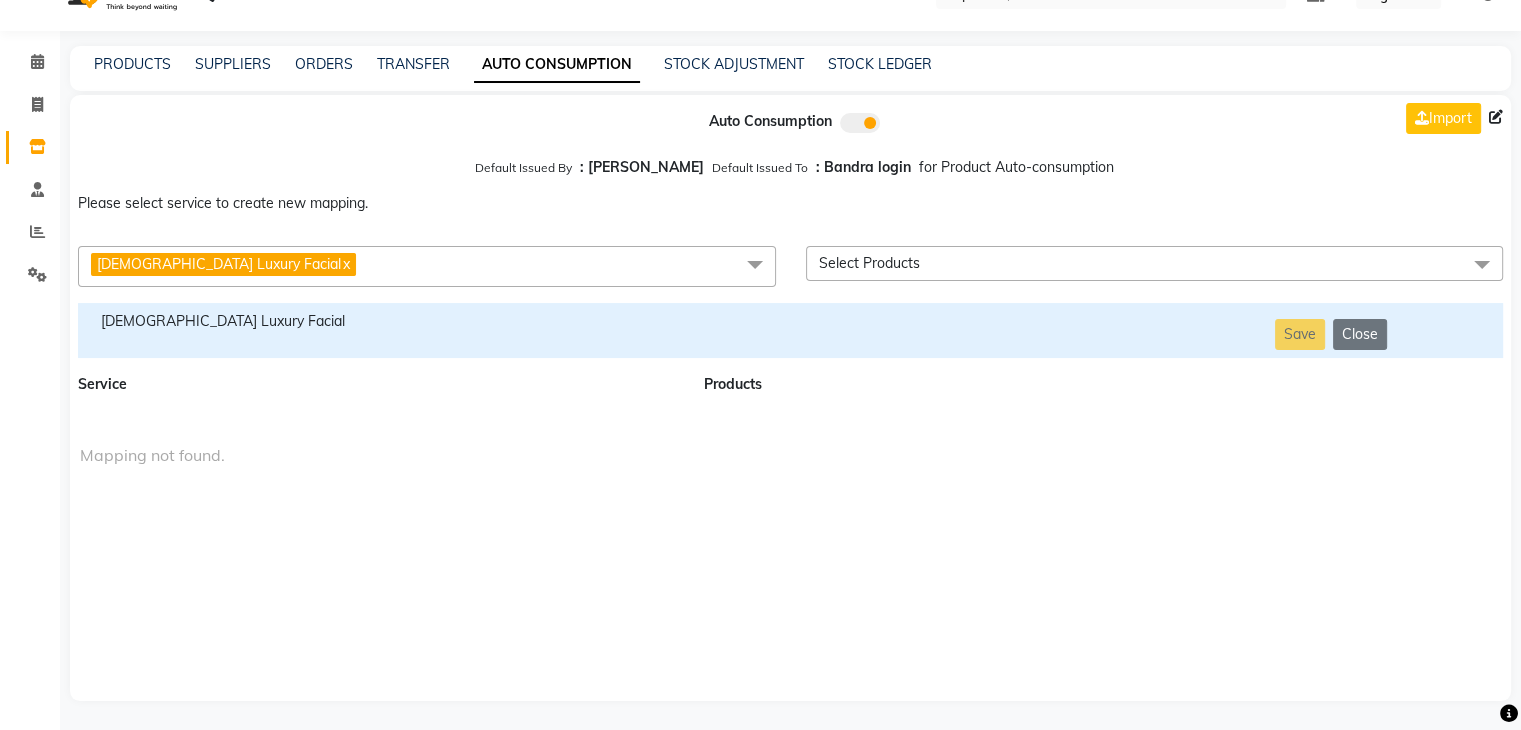 click on "[DEMOGRAPHIC_DATA] Luxury Facial" at bounding box center [379, 321] 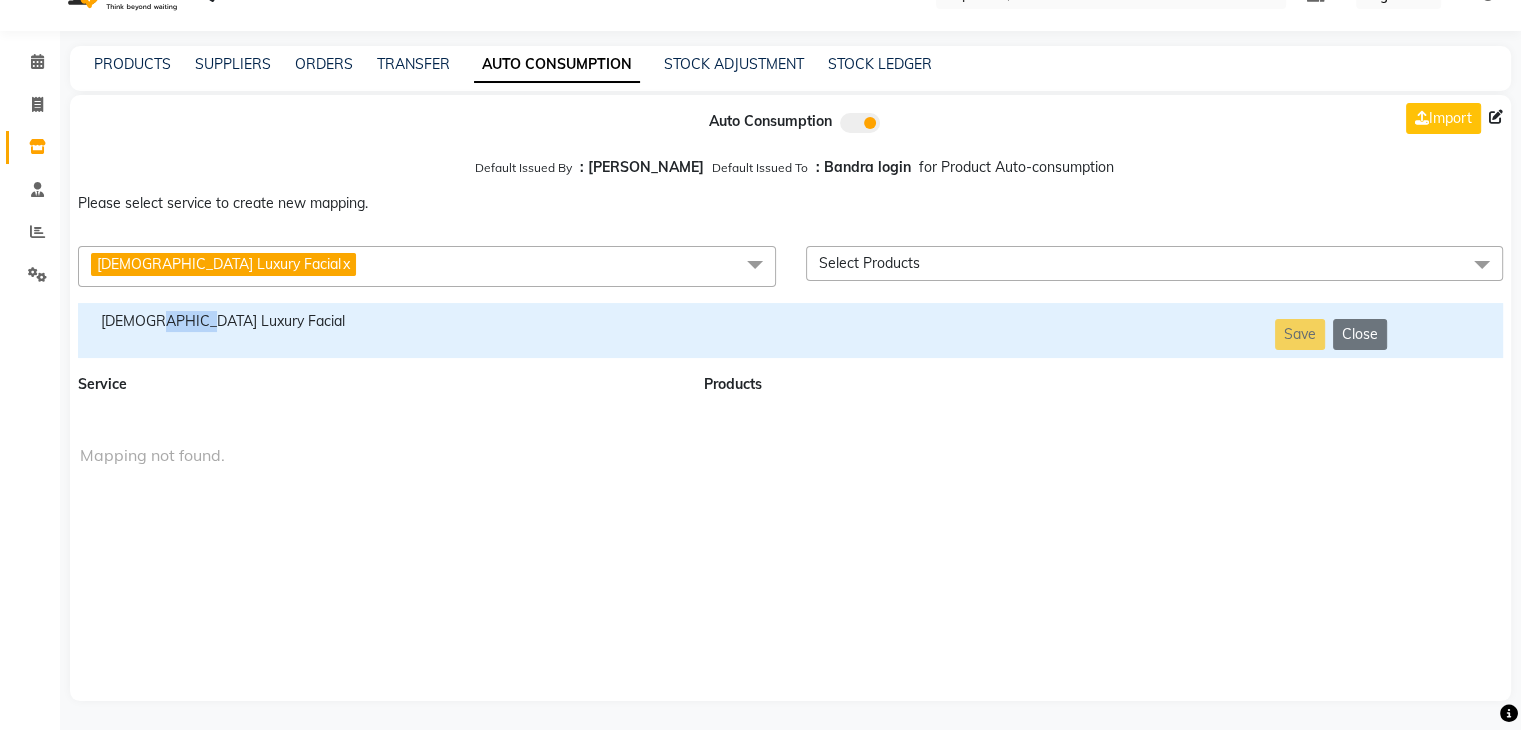 click on "[DEMOGRAPHIC_DATA] Luxury Facial" at bounding box center (379, 321) 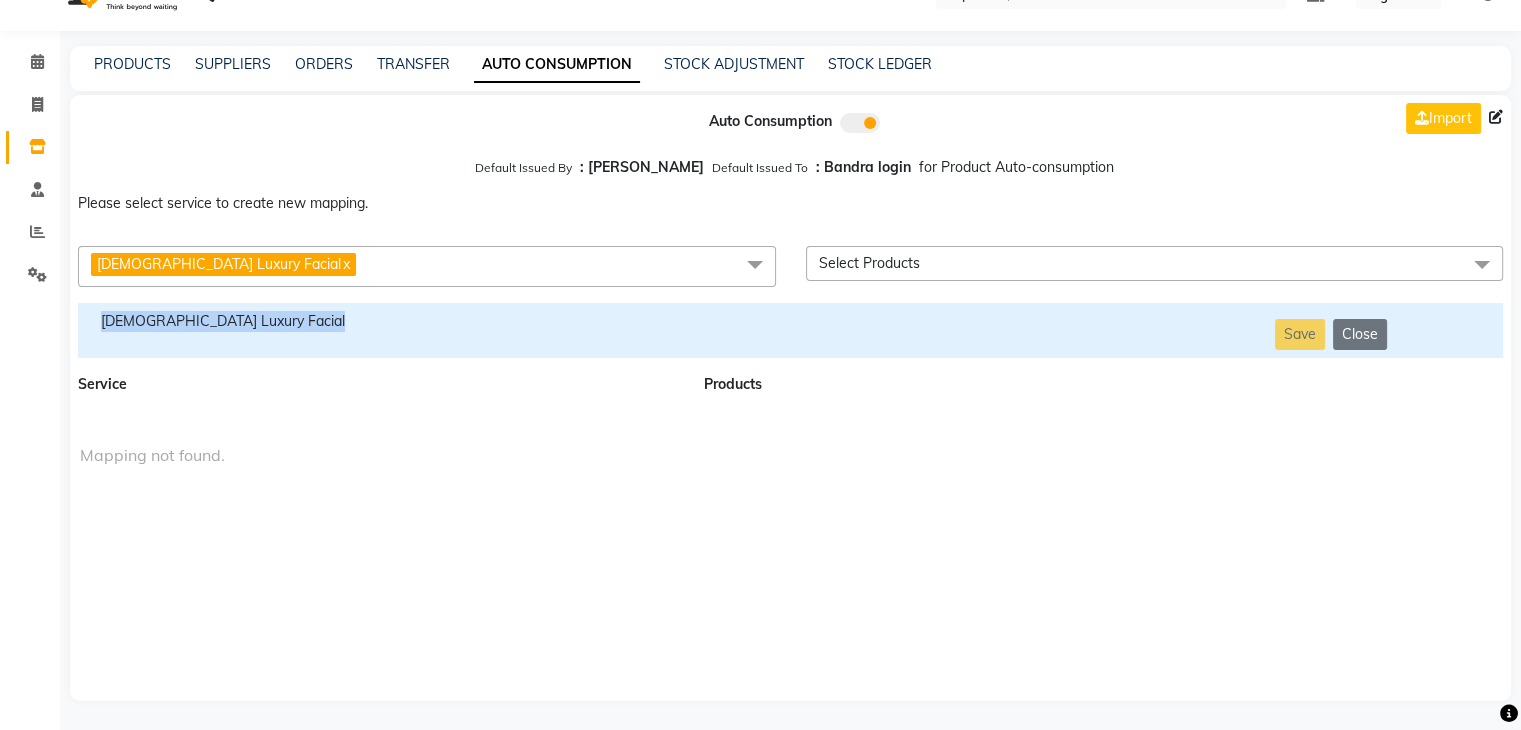 click on "[DEMOGRAPHIC_DATA] Luxury Facial" at bounding box center (379, 321) 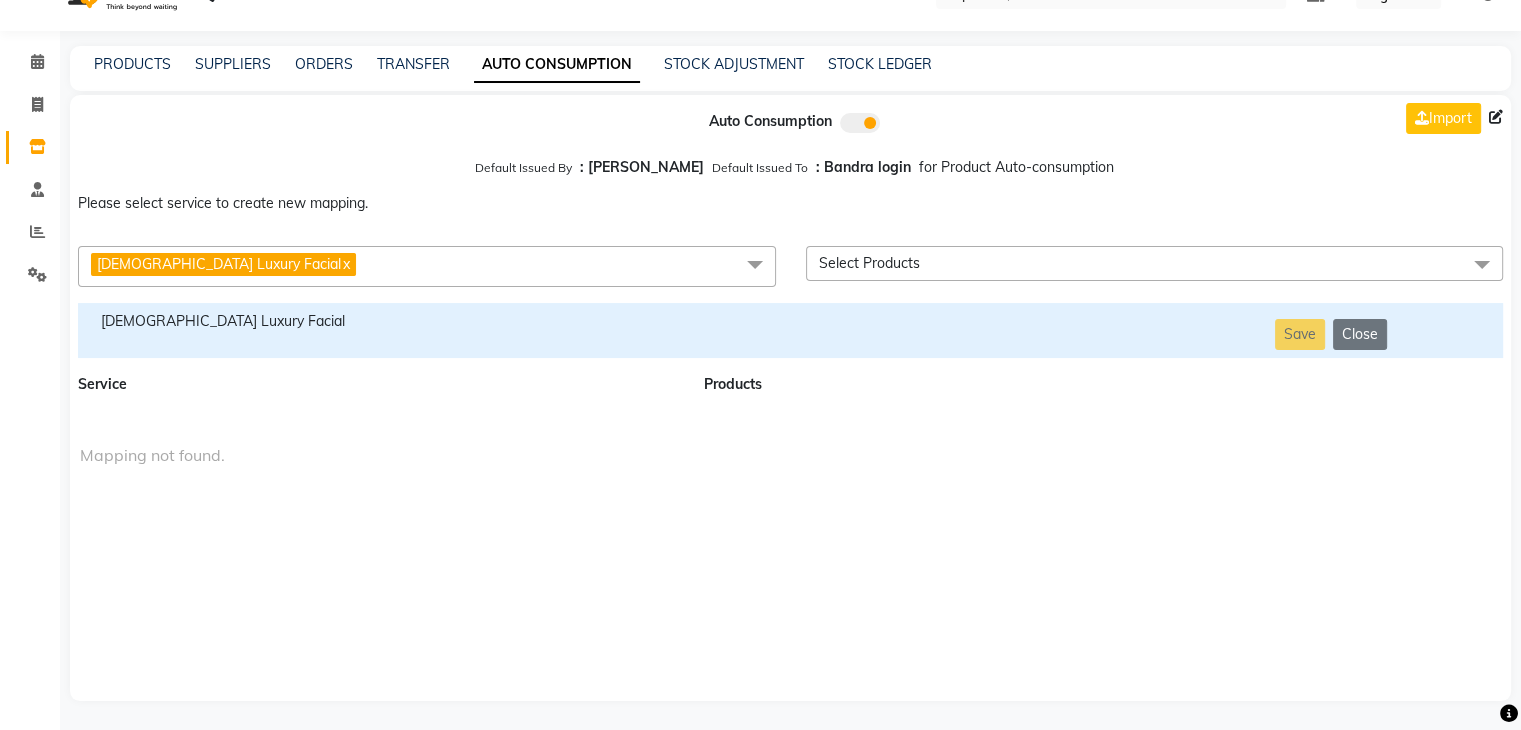 click on "[DEMOGRAPHIC_DATA] Luxury Facial  x Essential Manicure w Scrub Essential Pedicure w Scrub Manicure + OPI Nail Ext + Gel Polish-3570 Manicure + T&T Nail Ext + Gel Polish T&T Nail Ext + T&T Gel Polish OPI Nail Ext + OPI Gel Polish T&T Refills + Gel Polish OPI Refills + Gel Polish Travel Allowance Waiting Charge HAIR REPAIR - Haircut HAIR REPAIR - Haircut for Kids HAIR REPAIR - Hair Wash HAIR REPAIR - Hair Wash Premium HAIR REPAIR - Full Head Shave HAIR REPAIR - Hair Design HAIR REPAIR - Hairstyling HAIR REPAIR - Threading HAIR REPAIR - [PERSON_NAME] Edging HAIR REPAIR - [PERSON_NAME] Edging Premium HAIR REPAIR - Razor Shave HAIR REPAIR - Razor Shave Premium HAIR REPAIR - Luxury Steam Shaving HAIR REPAIR - Fade Hair Cut HAIR SPA RITUALS - Hairoticmen Argan Spa HAIR SPA RITUALS - Wella Deep Nourishing Spa HAIR SPA RITUALS - Nashi Argan Oil Spa HAIR SPA RITUALS - Copacabana Hair Spa HAIR SPA RITUALS - Botoliss Hair Spa HAIR SPA RITUALS - [MEDICAL_DATA] Hair Spa HAIR SPA RITUALS - Olaplex Ritual HAIR SPA RITUALS - Headmassage (Premium Tonic 30min)" at bounding box center [790, 266] 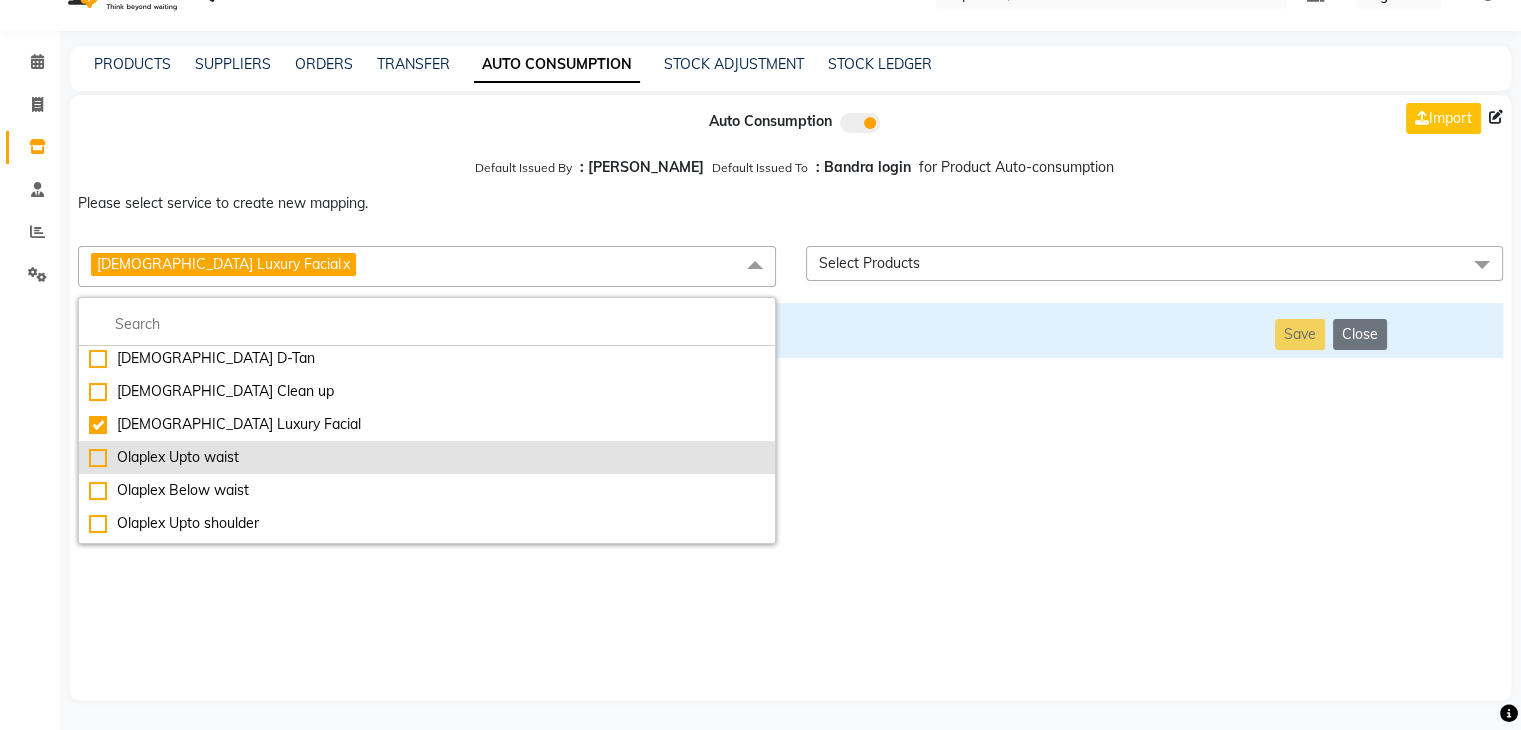 click on "Olaplex Upto waist" at bounding box center [427, 457] 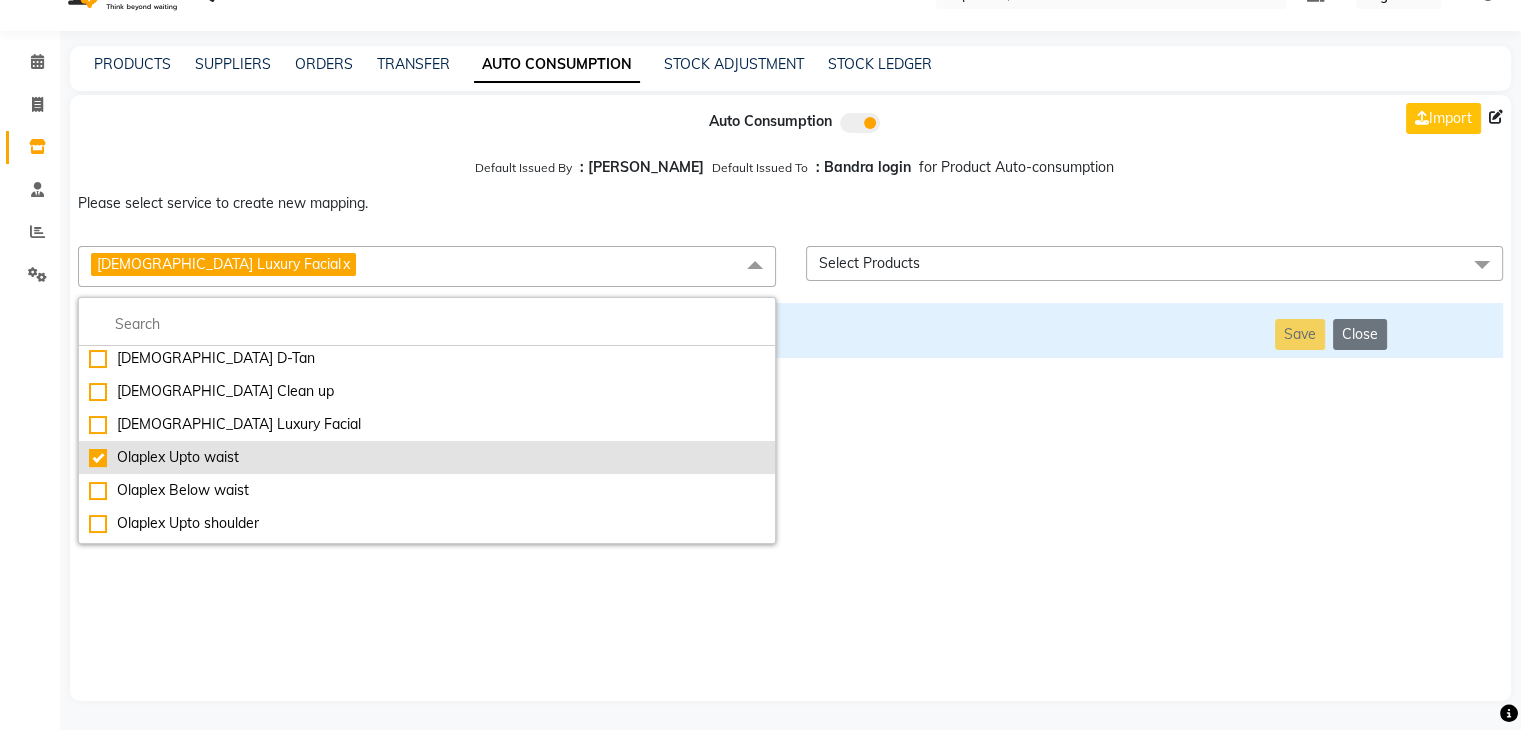 checkbox on "false" 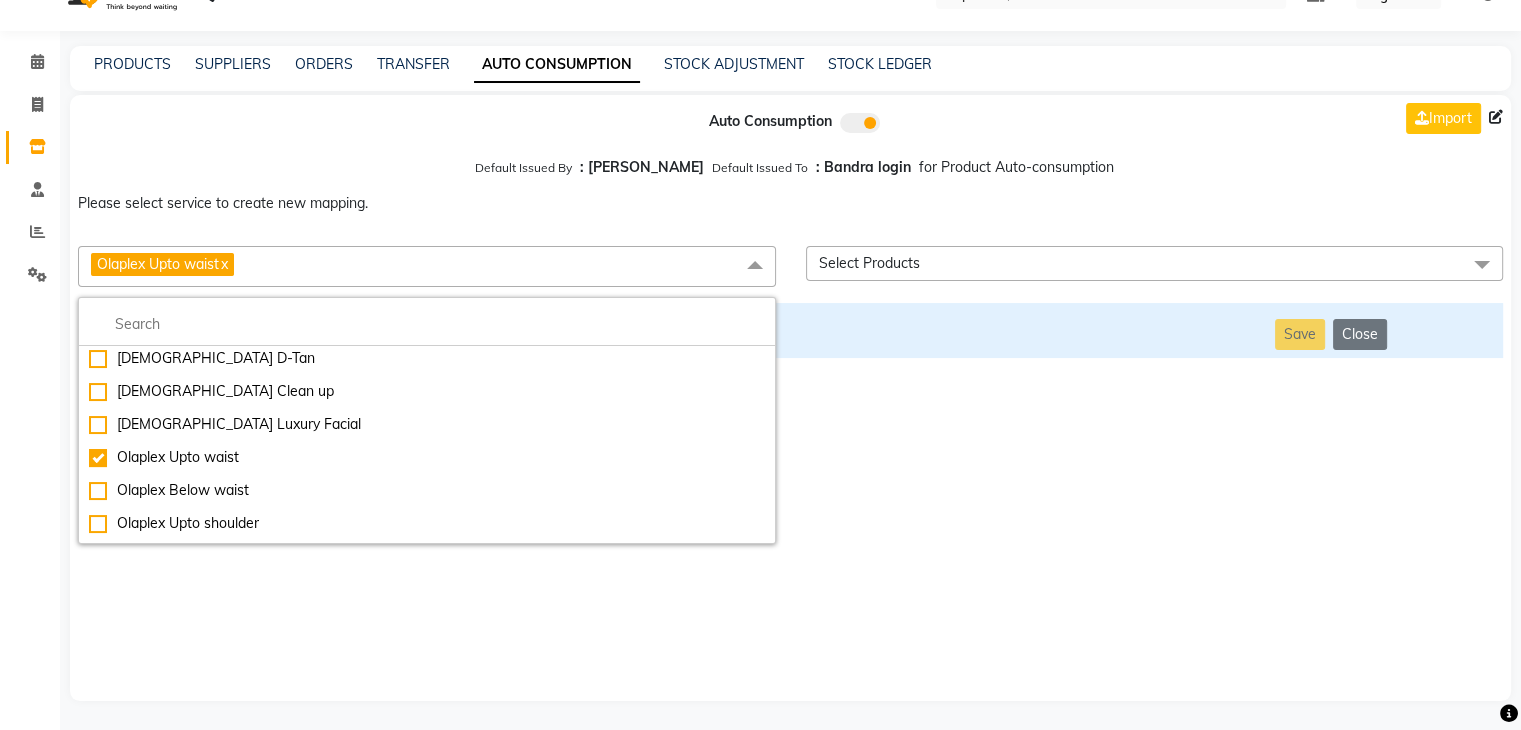 click on "Auto Consumption  Import Default Issued By  : [PERSON_NAME] Default Issued To  : Bandra login  for Product Auto-consumption  Please select service to create new mapping. Olaplex Upto waist  x Essential Manicure w Scrub Essential Pedicure w Scrub Manicure + OPI Nail Ext + Gel Polish-3570 Manicure + T&T Nail Ext + Gel Polish T&T Nail Ext + T&T Gel Polish OPI Nail Ext + OPI Gel Polish T&T Refills + Gel Polish OPI Refills + Gel Polish Travel Allowance Waiting Charge HAIR REPAIR - Haircut HAIR REPAIR - Haircut for Kids HAIR REPAIR - Hair Wash HAIR REPAIR - Hair Wash Premium HAIR REPAIR - Full Head Shave HAIR REPAIR - Hair Design HAIR REPAIR - Hairstyling HAIR REPAIR - Threading HAIR REPAIR - [PERSON_NAME] Edging HAIR REPAIR - [PERSON_NAME] Edging Premium HAIR REPAIR - Razor Shave HAIR REPAIR - Razor Shave Premium HAIR REPAIR - Luxury Steam Shaving HAIR REPAIR - Fade Hair Cut HAIR SPA RITUALS - Hairoticmen Argan Spa HAIR SPA RITUALS - Wella Deep Nourishing Spa HAIR SPA RITUALS - Nashi Argan Oil Spa HAIR SPA RITUALS - Olaplex Ritual" at bounding box center (790, 398) 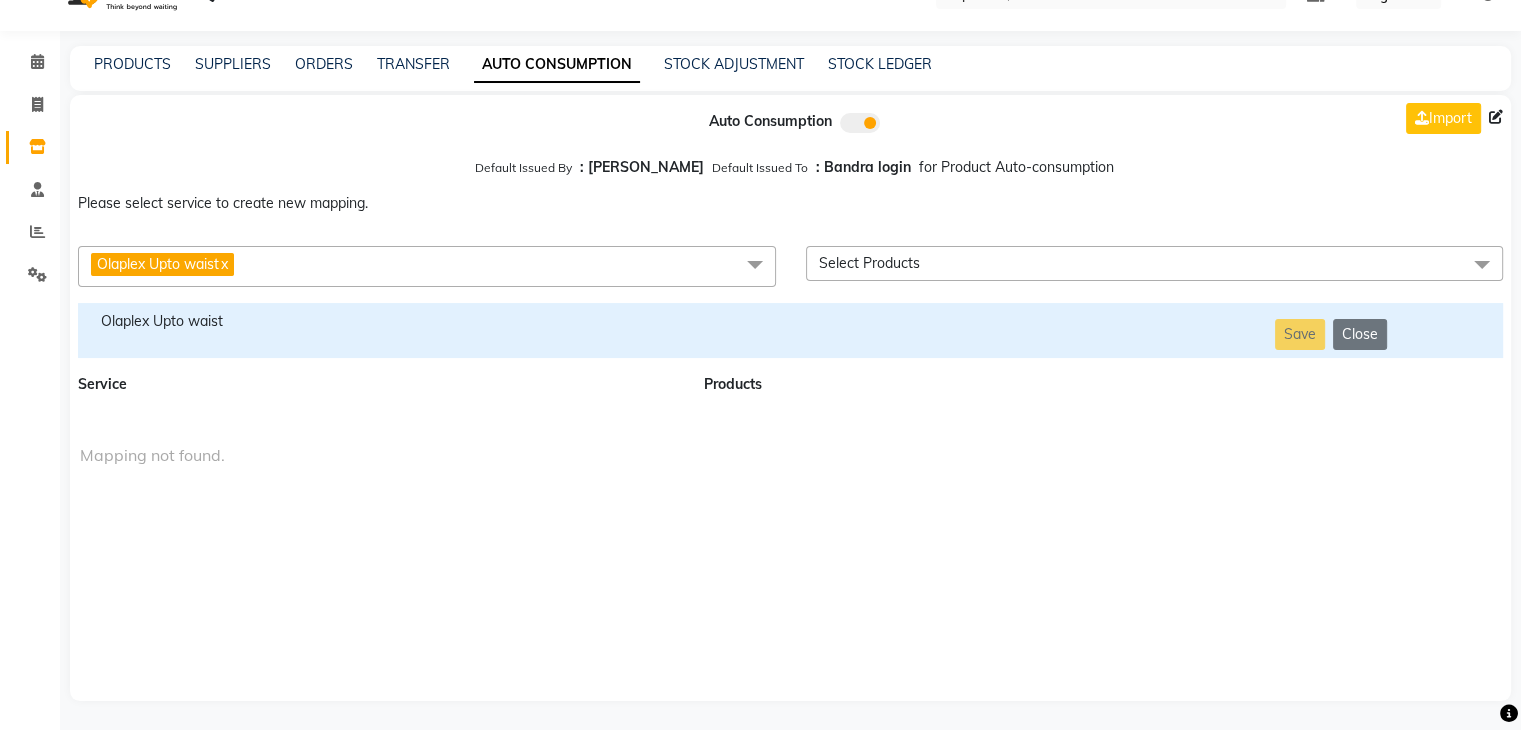 click on "Olaplex Upto waist" at bounding box center [379, 321] 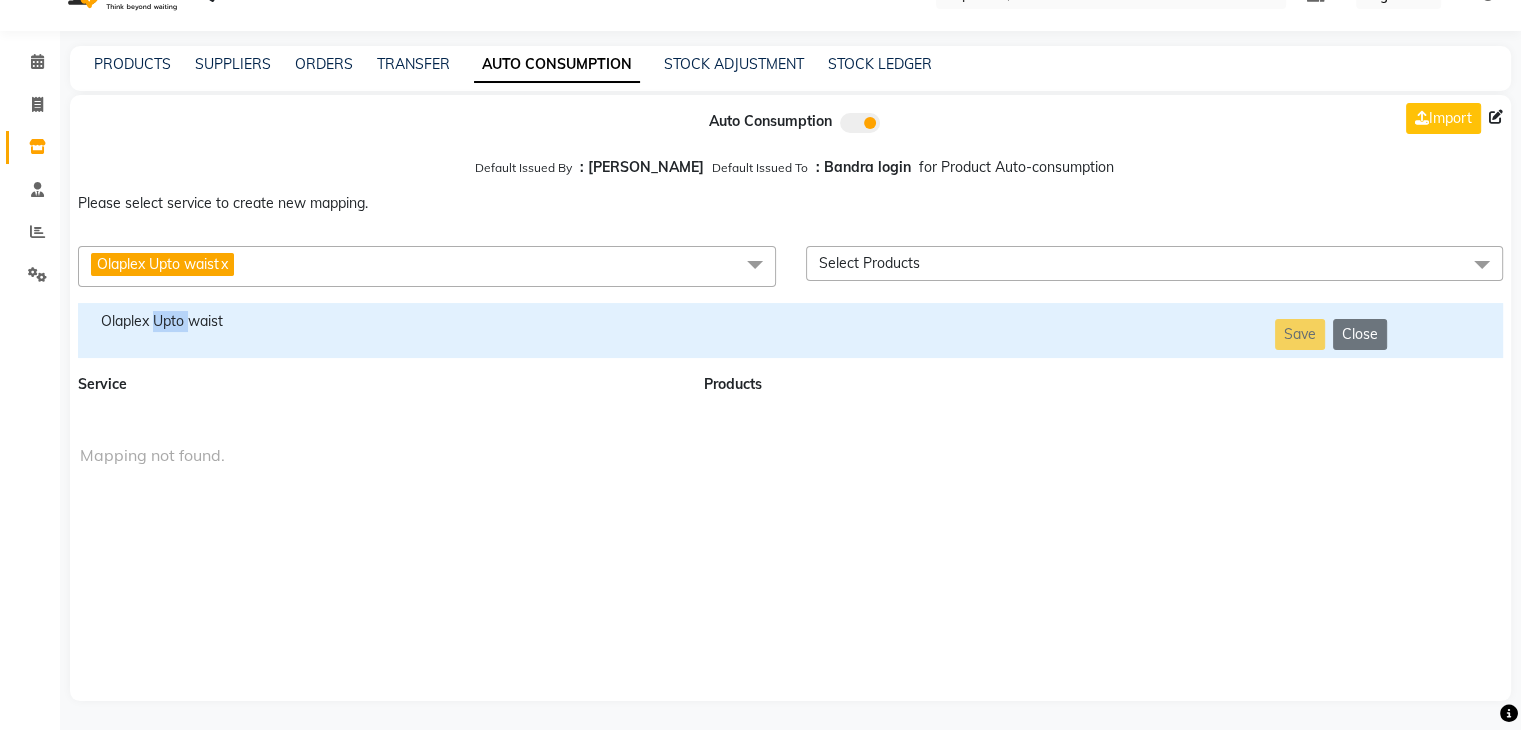 click on "Olaplex Upto waist" at bounding box center [379, 321] 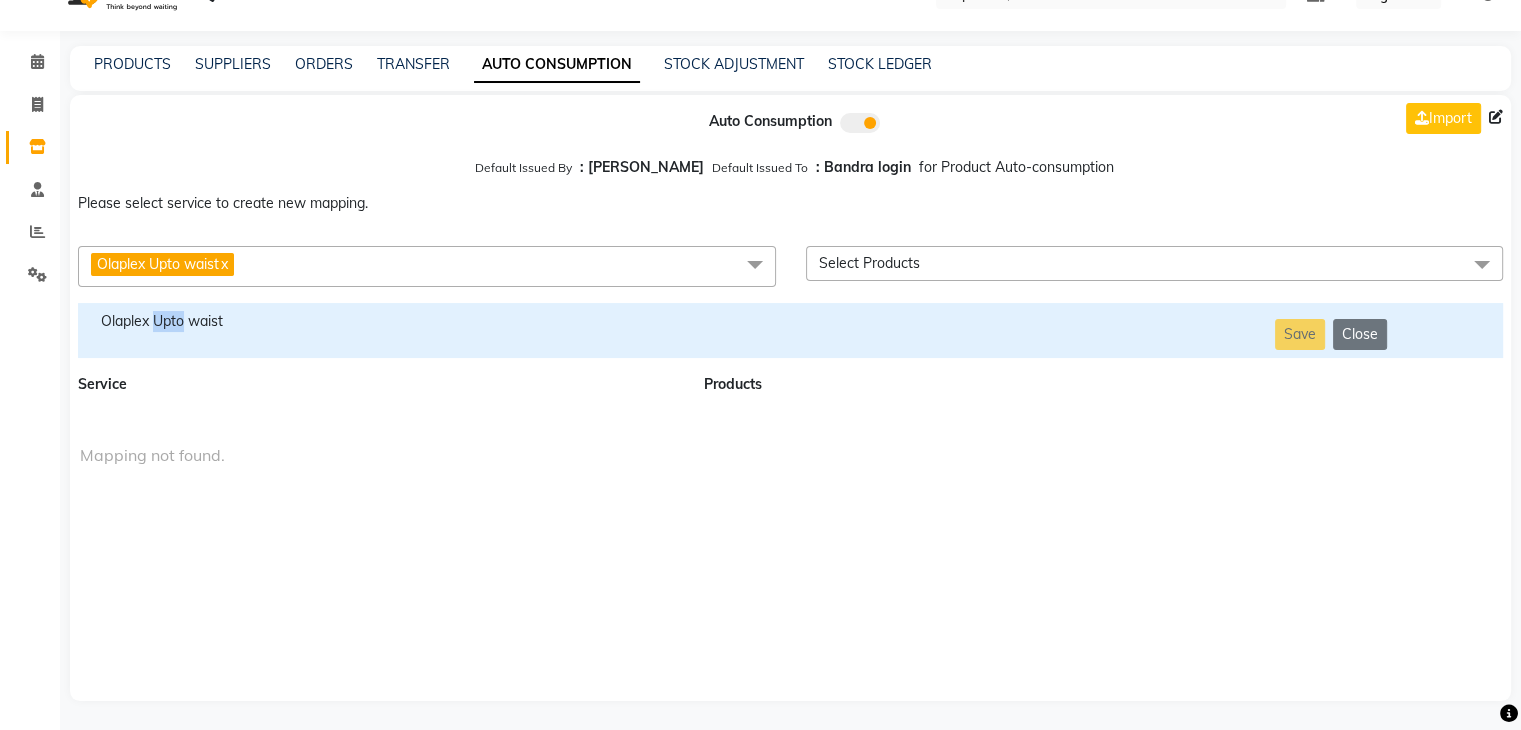 click on "Olaplex Upto waist" at bounding box center [379, 321] 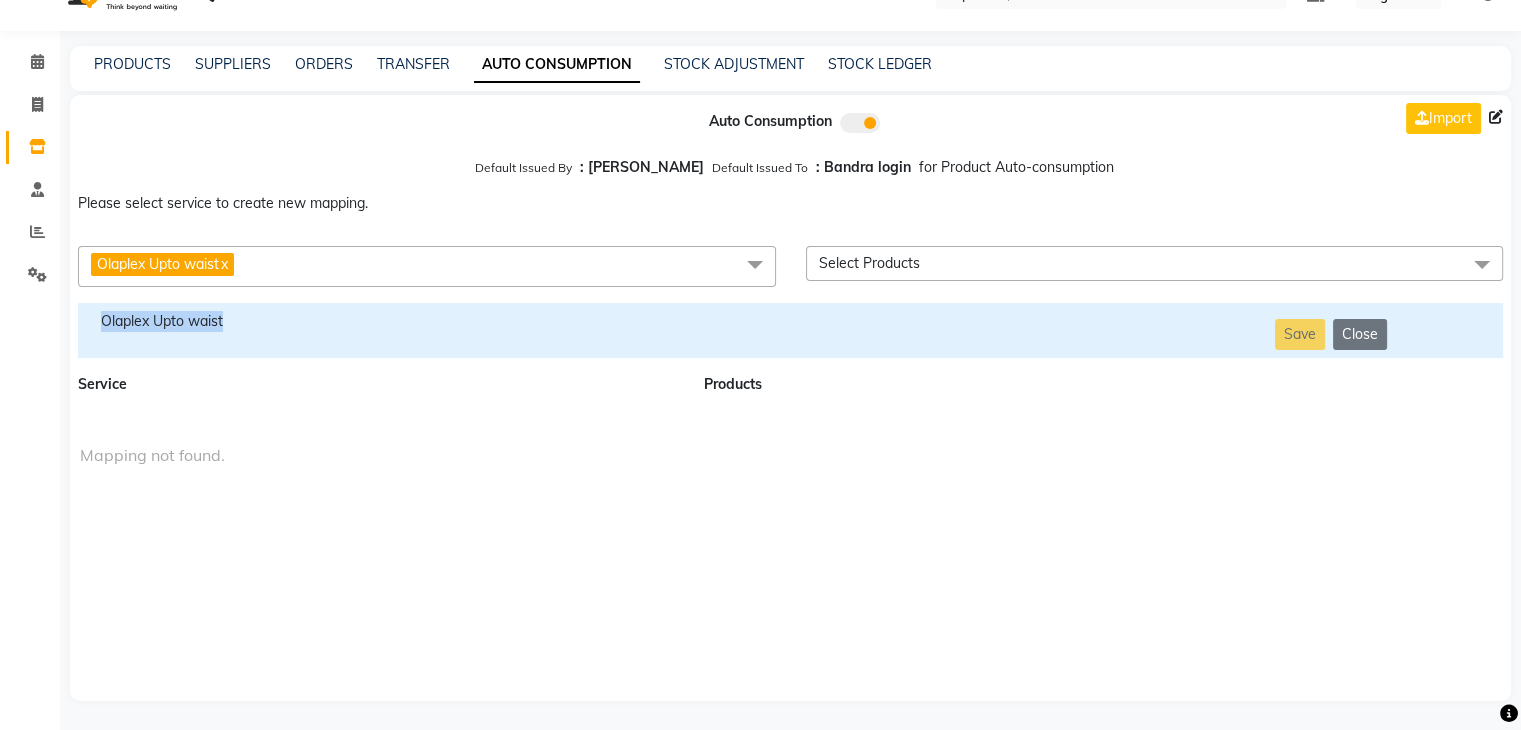 click on "Olaplex Upto waist" at bounding box center [379, 321] 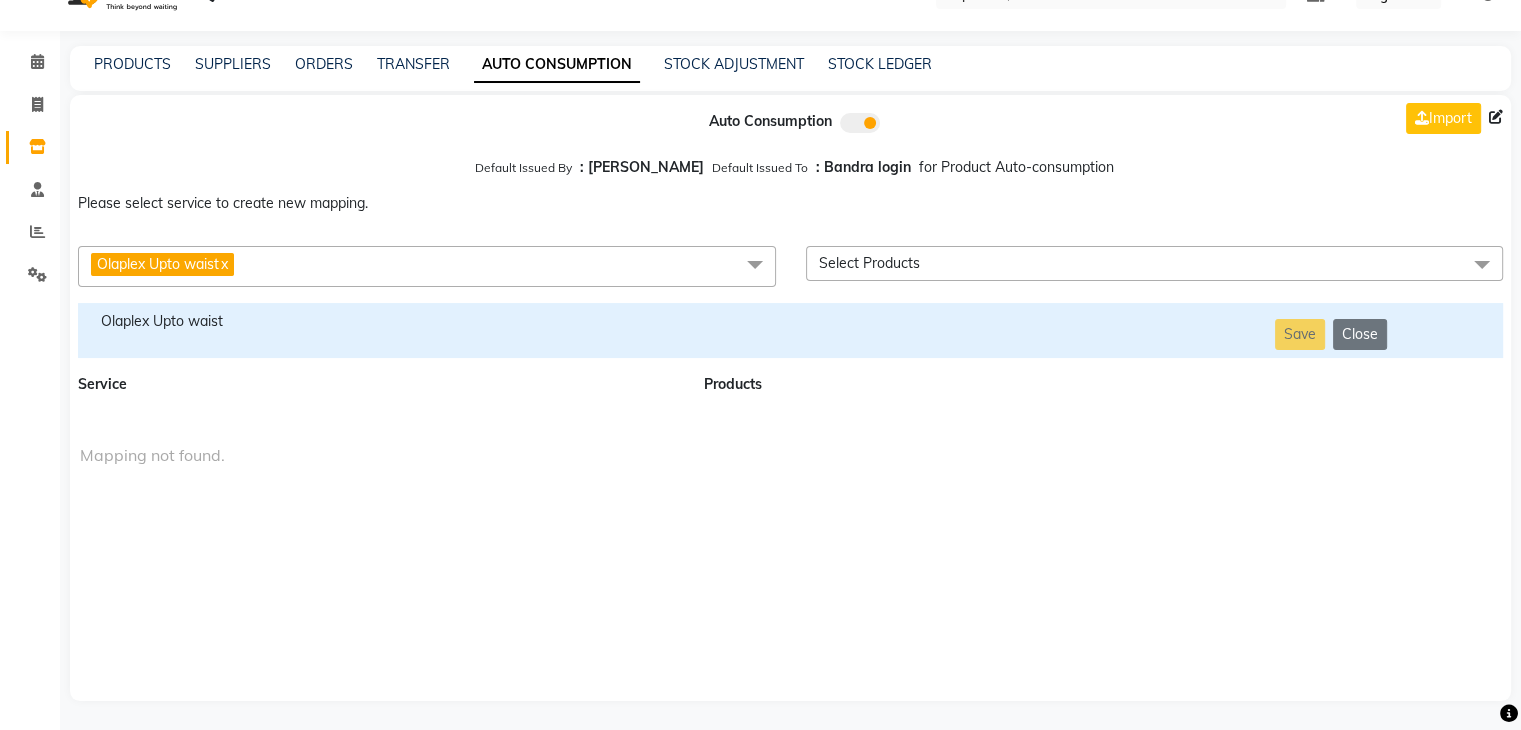 click on "Olaplex Upto waist  x" at bounding box center (427, 266) 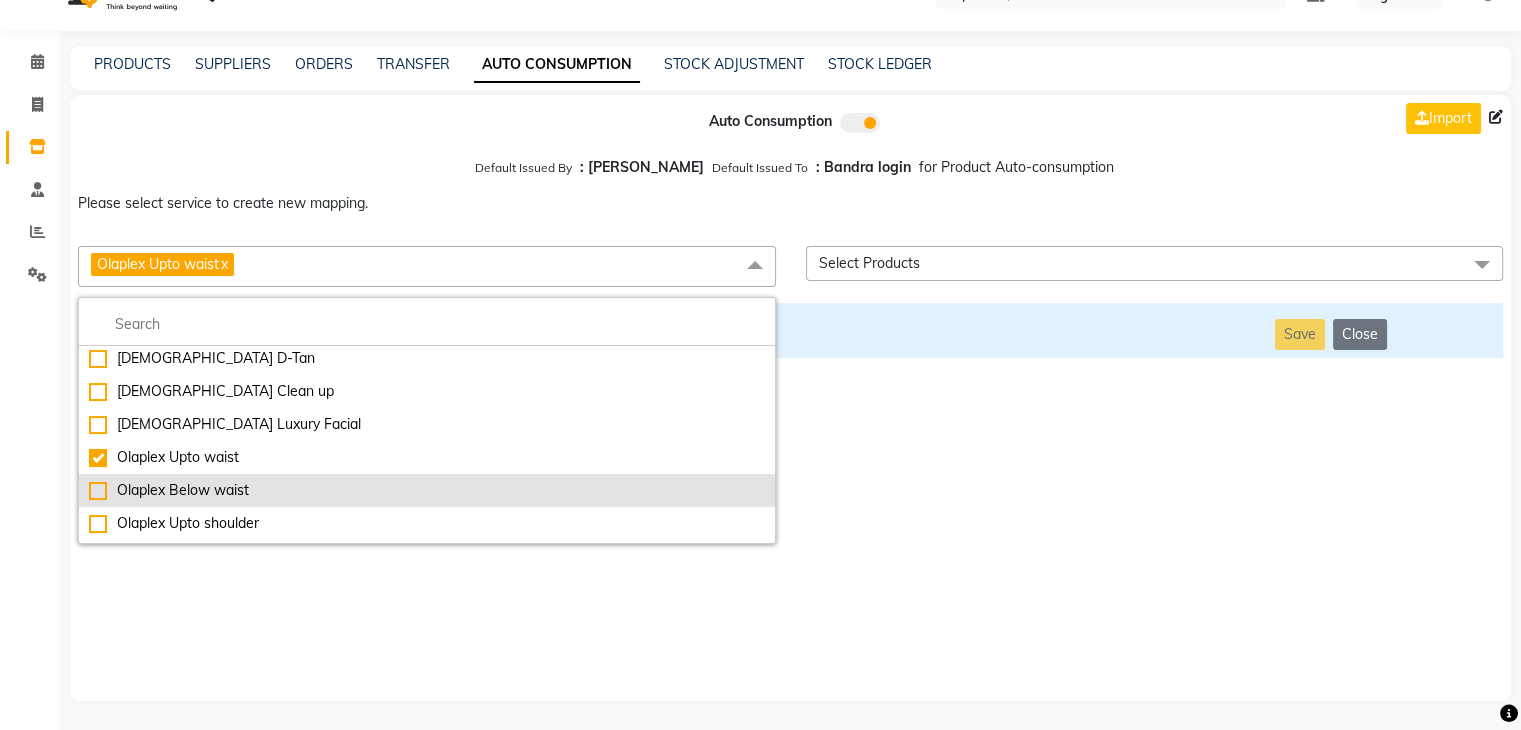 click on "Olaplex Below waist" at bounding box center (427, 490) 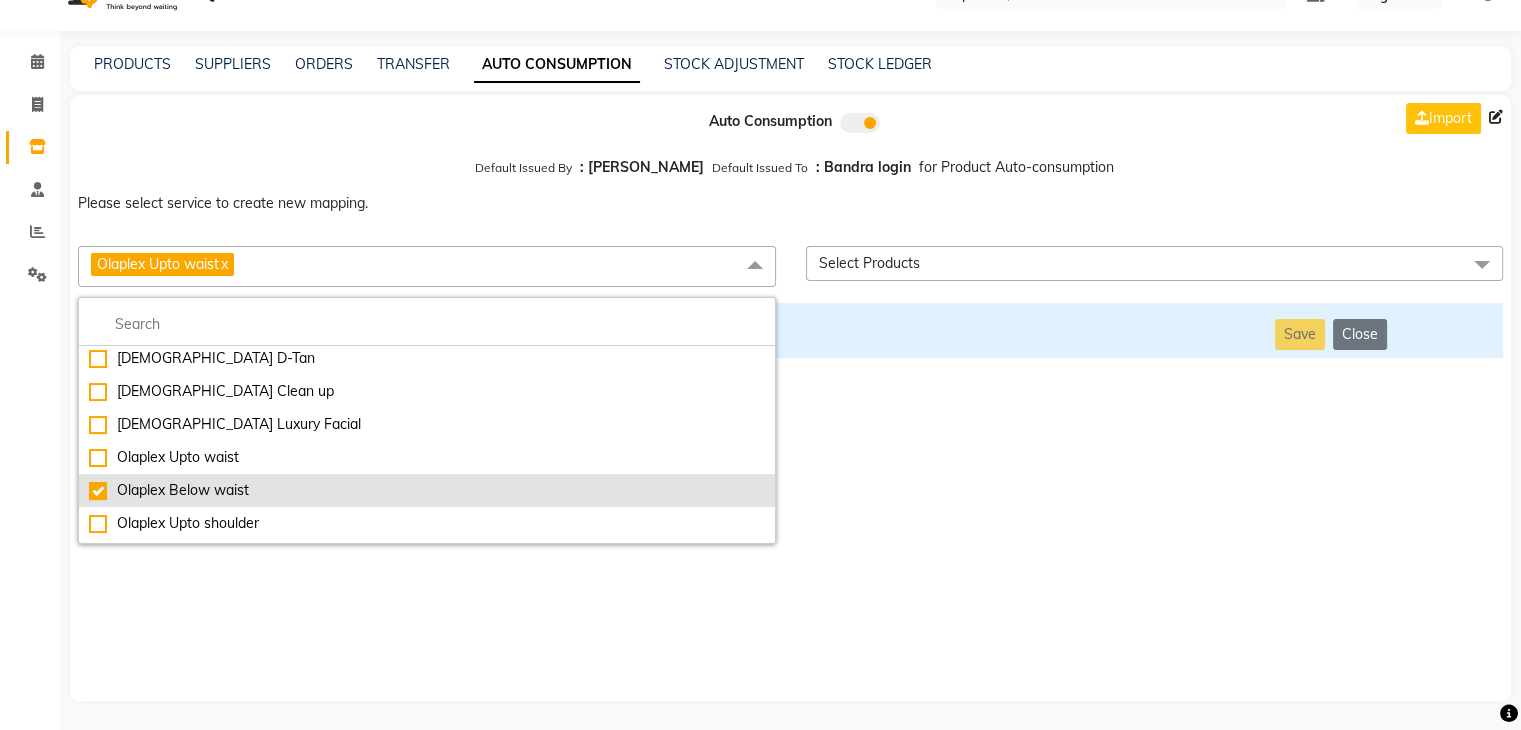 checkbox on "false" 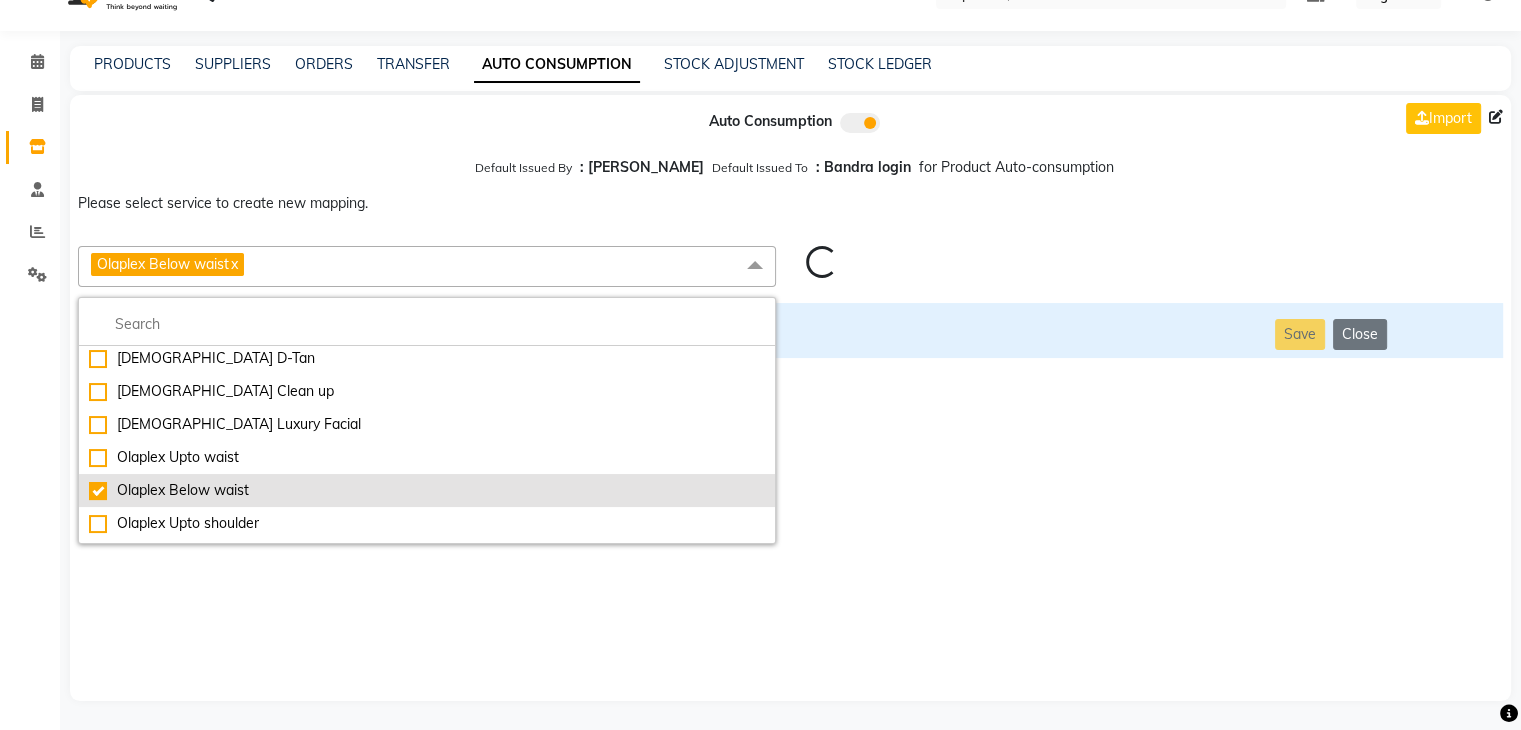 click on "Olaplex Below waist" at bounding box center [427, 490] 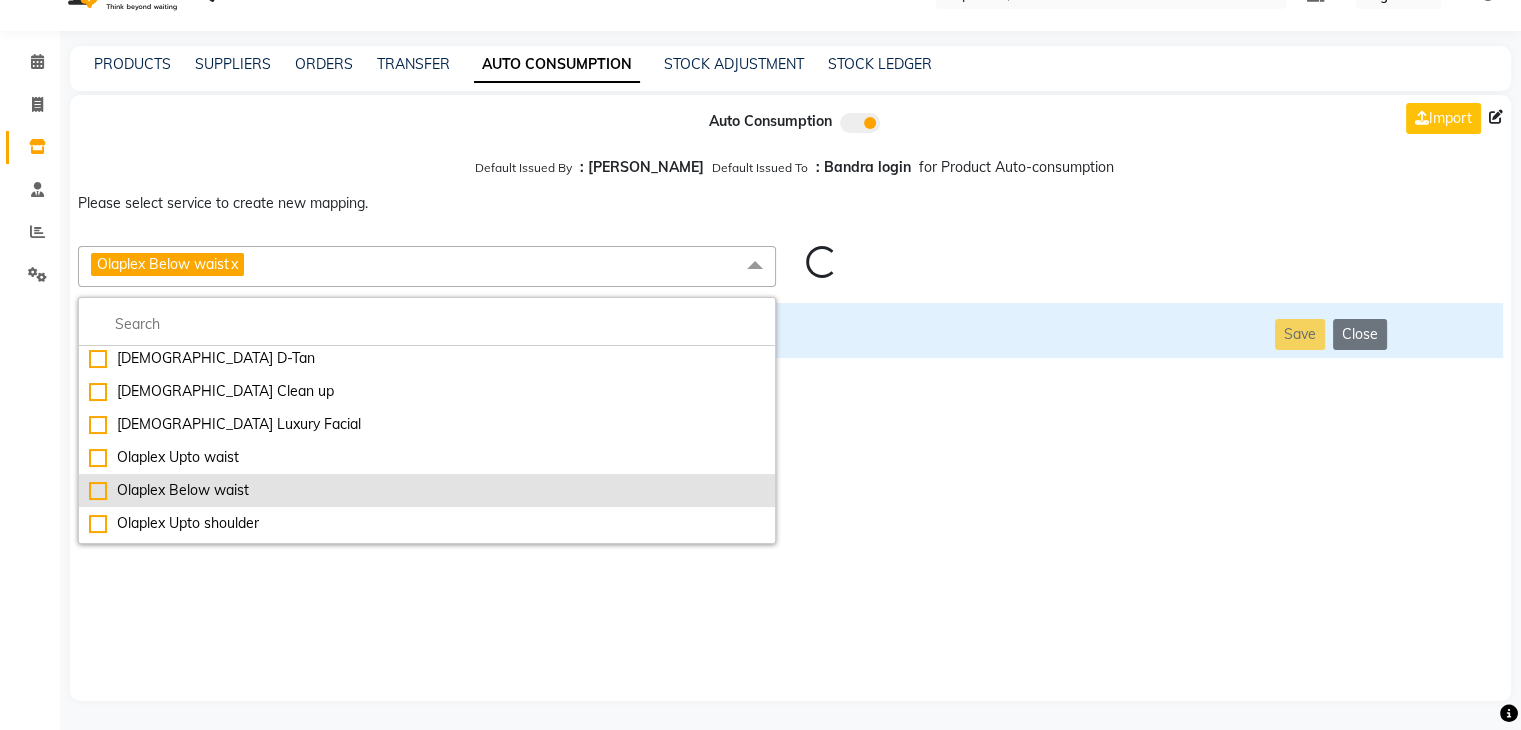 checkbox on "false" 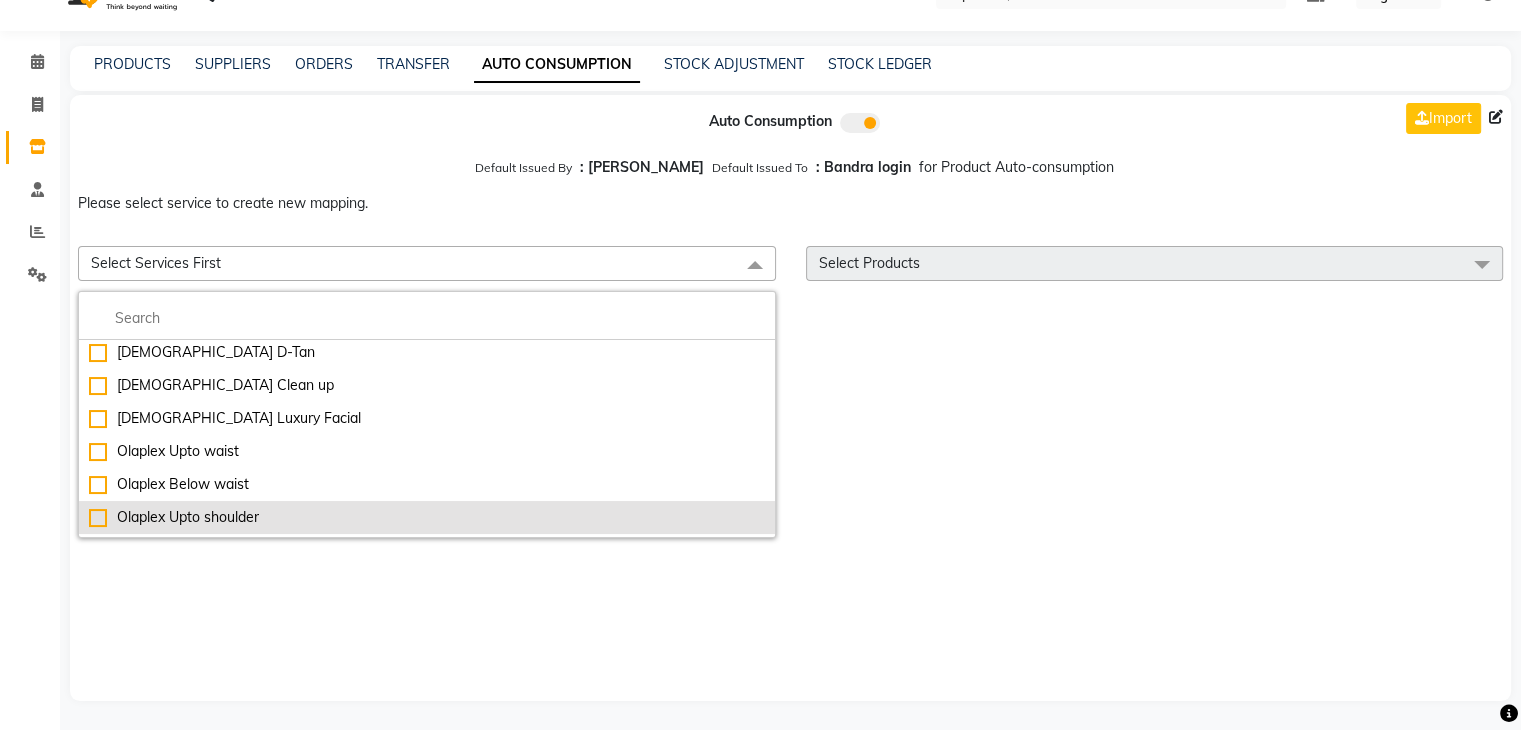 click on "Olaplex Upto shoulder" at bounding box center [427, 517] 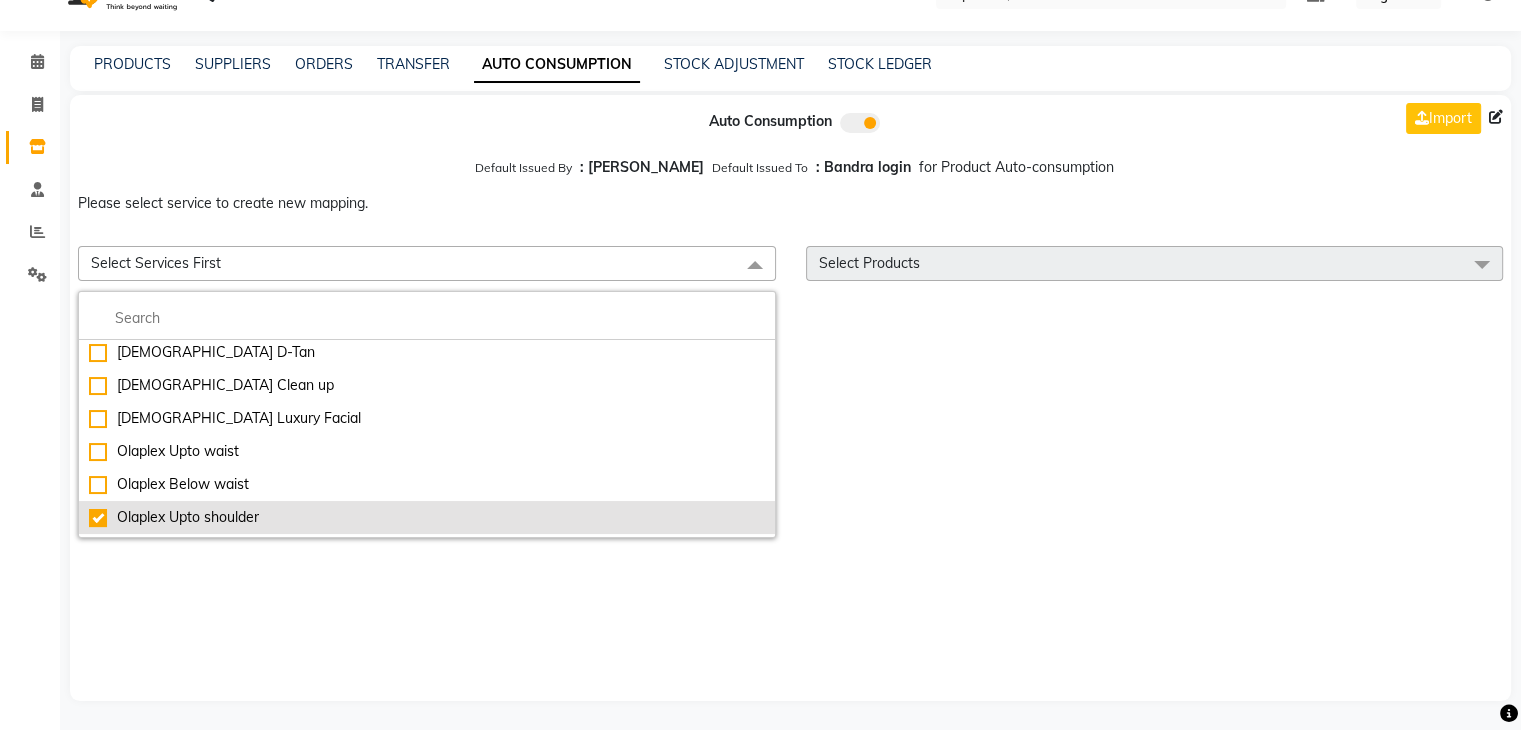 checkbox on "true" 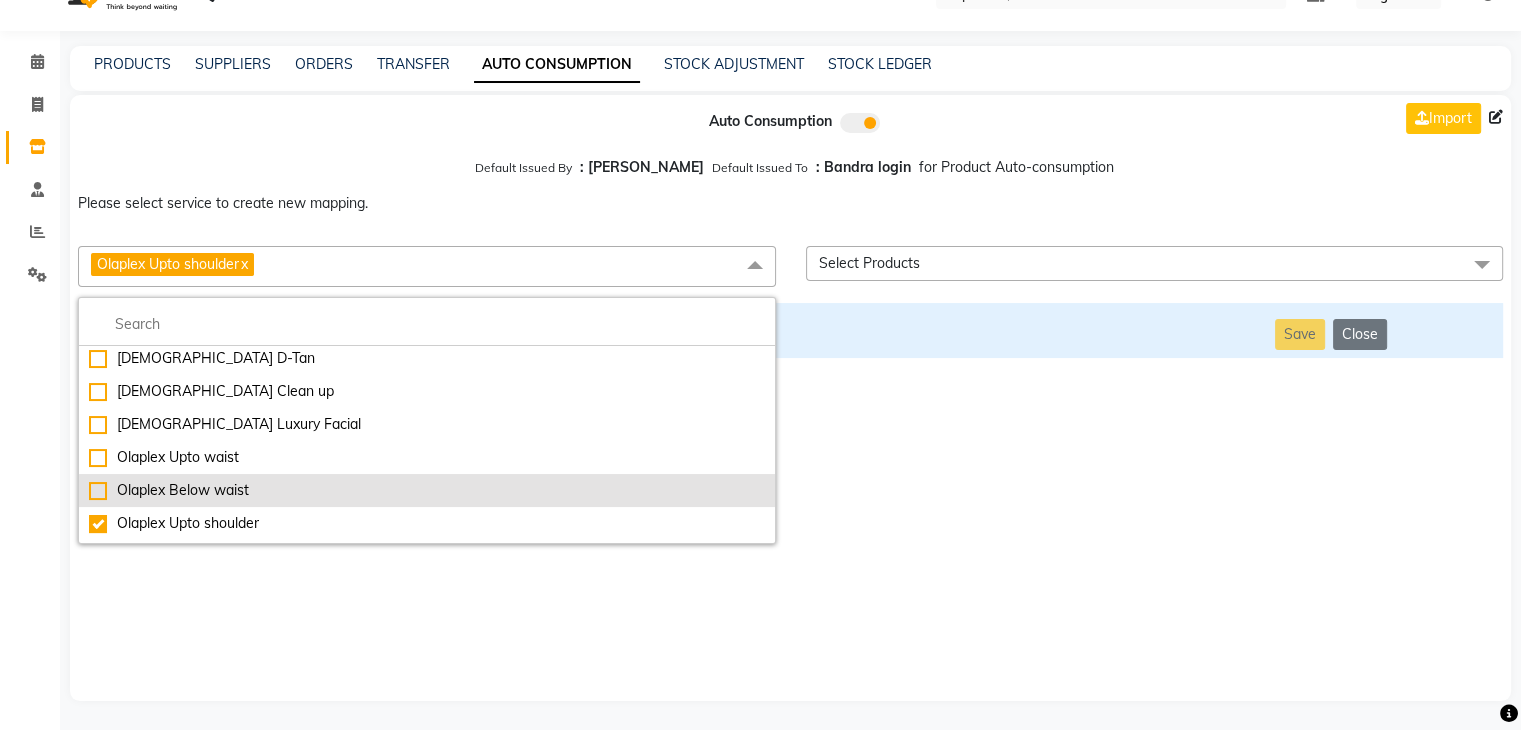 click on "Olaplex Below waist" at bounding box center [427, 490] 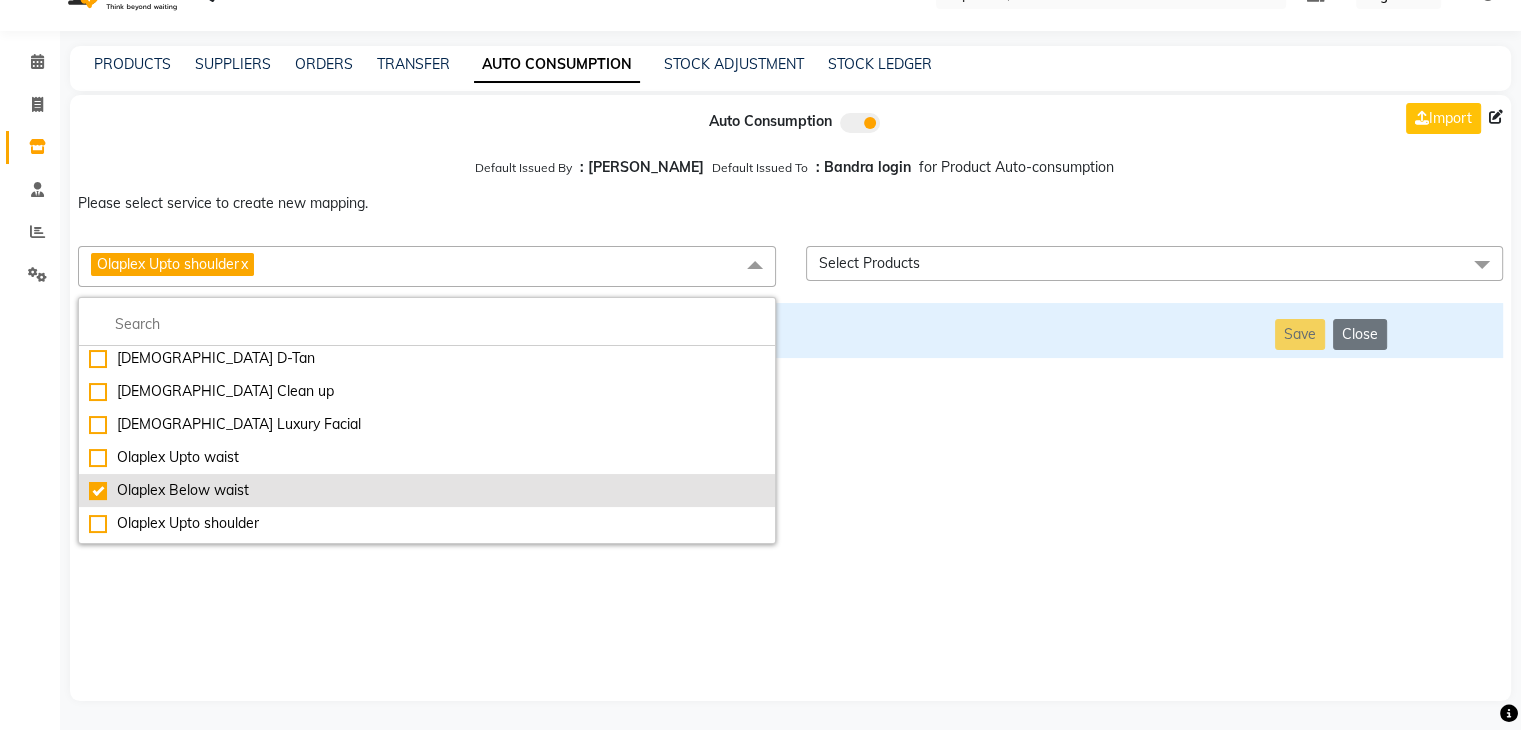 checkbox on "true" 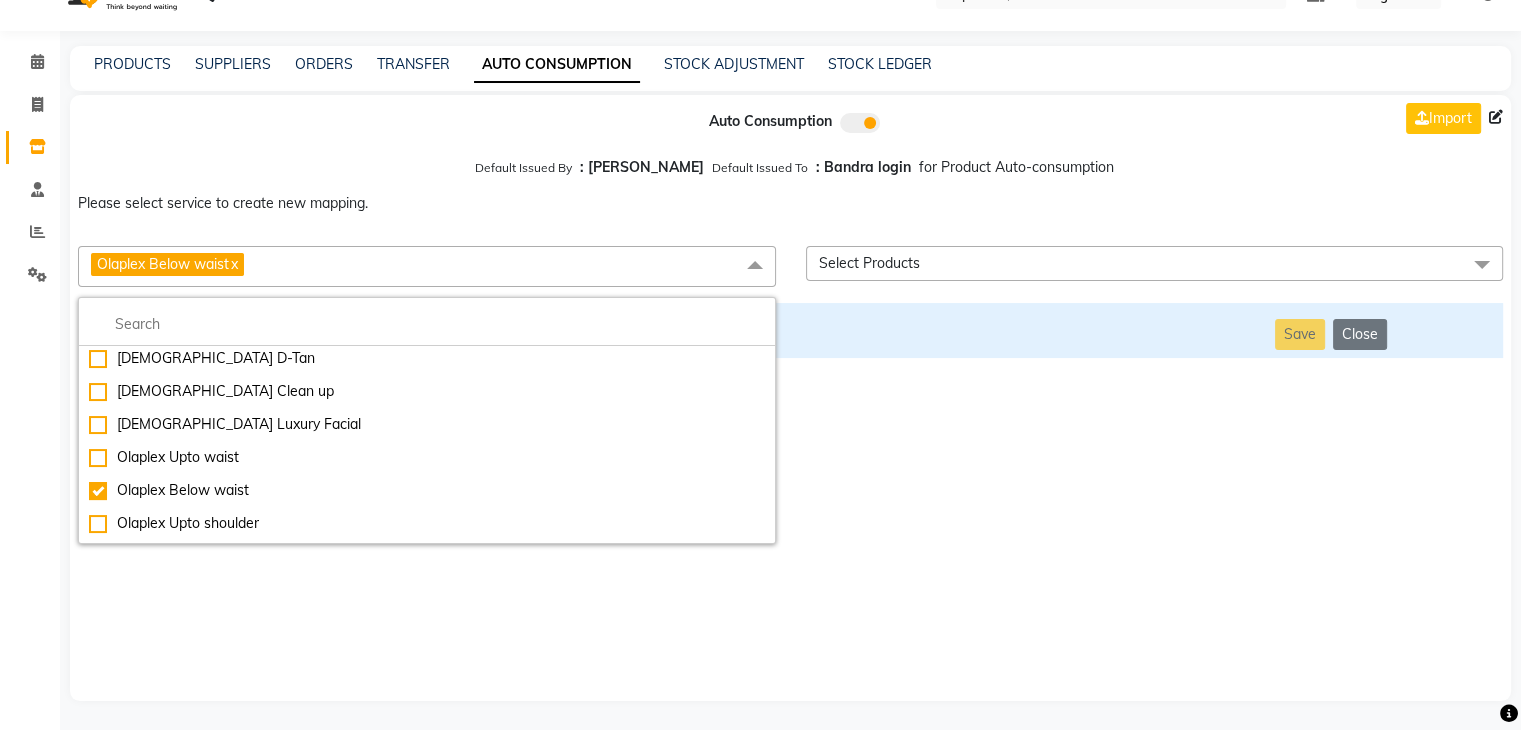 click on "Auto Consumption  Import Default Issued By  : [PERSON_NAME] Default Issued To  : Bandra login  for Product Auto-consumption  Please select service to create new mapping. Olaplex Below waist  x Essential Manicure w Scrub Essential Pedicure w Scrub Manicure + OPI Nail Ext + Gel Polish-3570 Manicure + T&T Nail Ext + Gel Polish T&T Nail Ext + T&T Gel Polish OPI Nail Ext + OPI Gel Polish T&T Refills + Gel Polish OPI Refills + Gel Polish Travel Allowance Waiting Charge HAIR REPAIR - Haircut HAIR REPAIR - Haircut for Kids HAIR REPAIR - Hair Wash HAIR REPAIR - Hair Wash Premium HAIR REPAIR - Full Head Shave HAIR REPAIR - Hair Design HAIR REPAIR - Hairstyling HAIR REPAIR - Threading HAIR REPAIR - [PERSON_NAME] Edging HAIR REPAIR - [PERSON_NAME] Edging Premium HAIR REPAIR - Razor Shave HAIR REPAIR - Razor Shave Premium HAIR REPAIR - Luxury Steam Shaving HAIR REPAIR - Fade Hair Cut HAIR SPA RITUALS - Hairoticmen Argan Spa HAIR SPA RITUALS - Wella Deep Nourishing Spa HAIR SPA RITUALS - Nashi Argan Oil Spa HAIR SPA RITUALS - [PERSON_NAME] Spa" at bounding box center [790, 398] 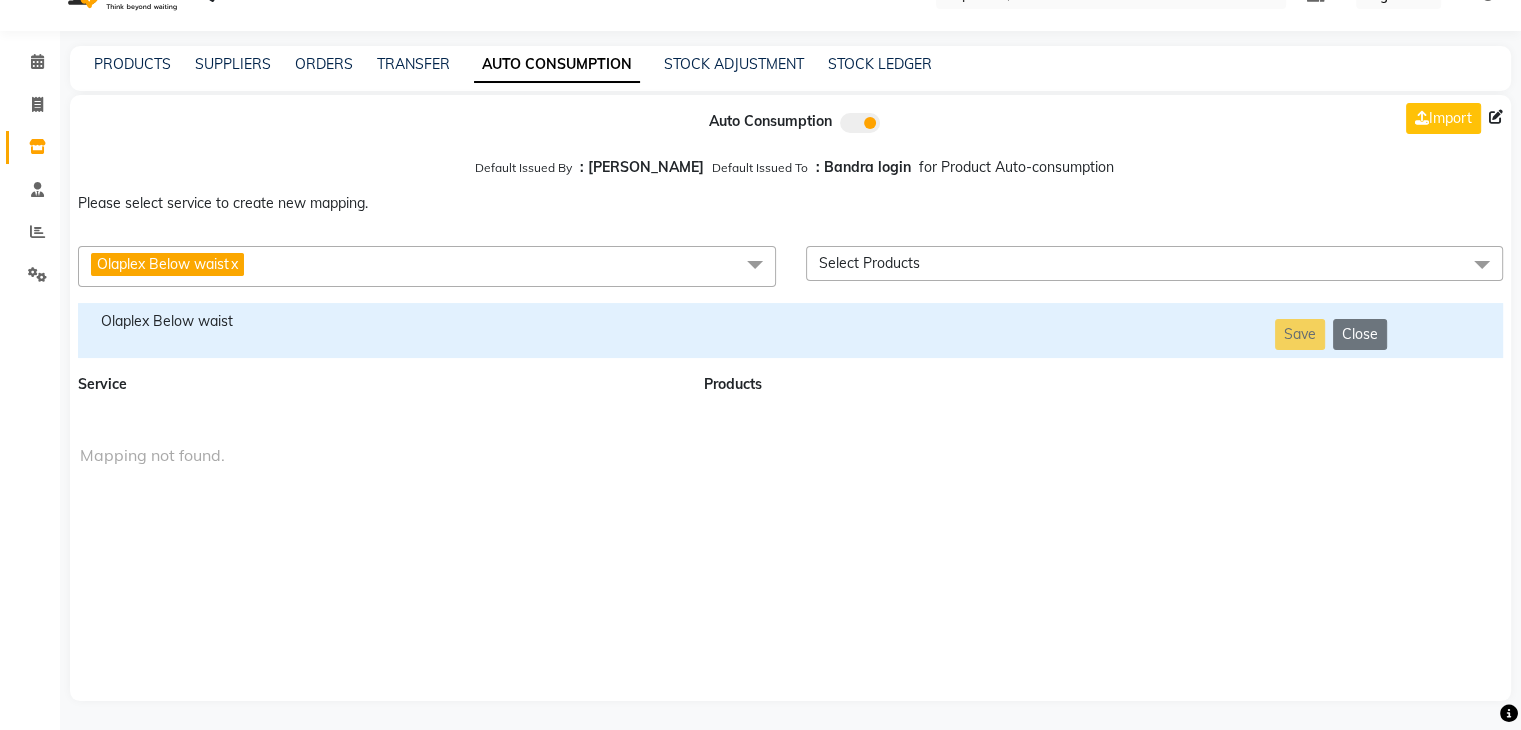 click on "Olaplex Below waist" at bounding box center [379, 321] 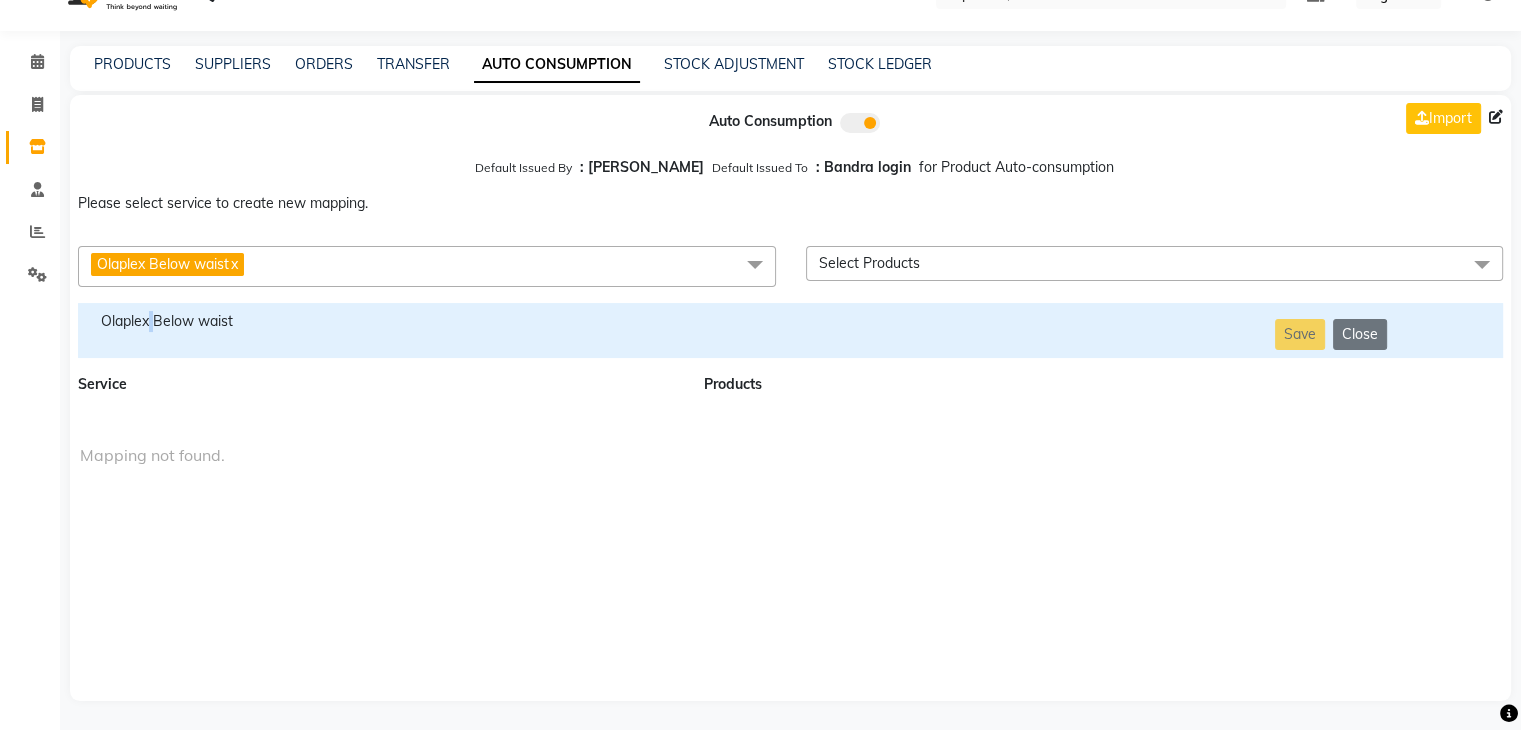 click on "Olaplex Below waist" at bounding box center [379, 321] 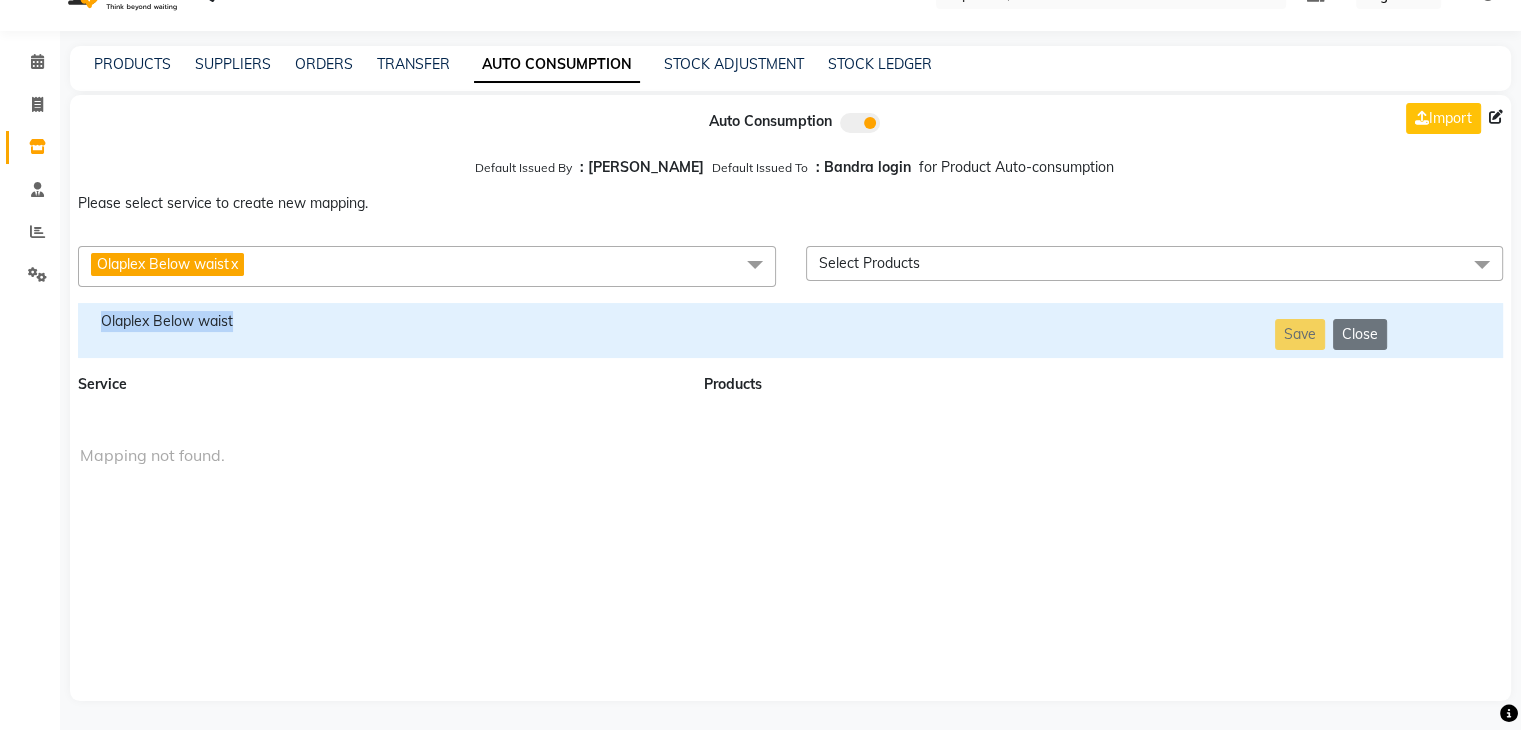 click on "Olaplex Below waist" at bounding box center (379, 321) 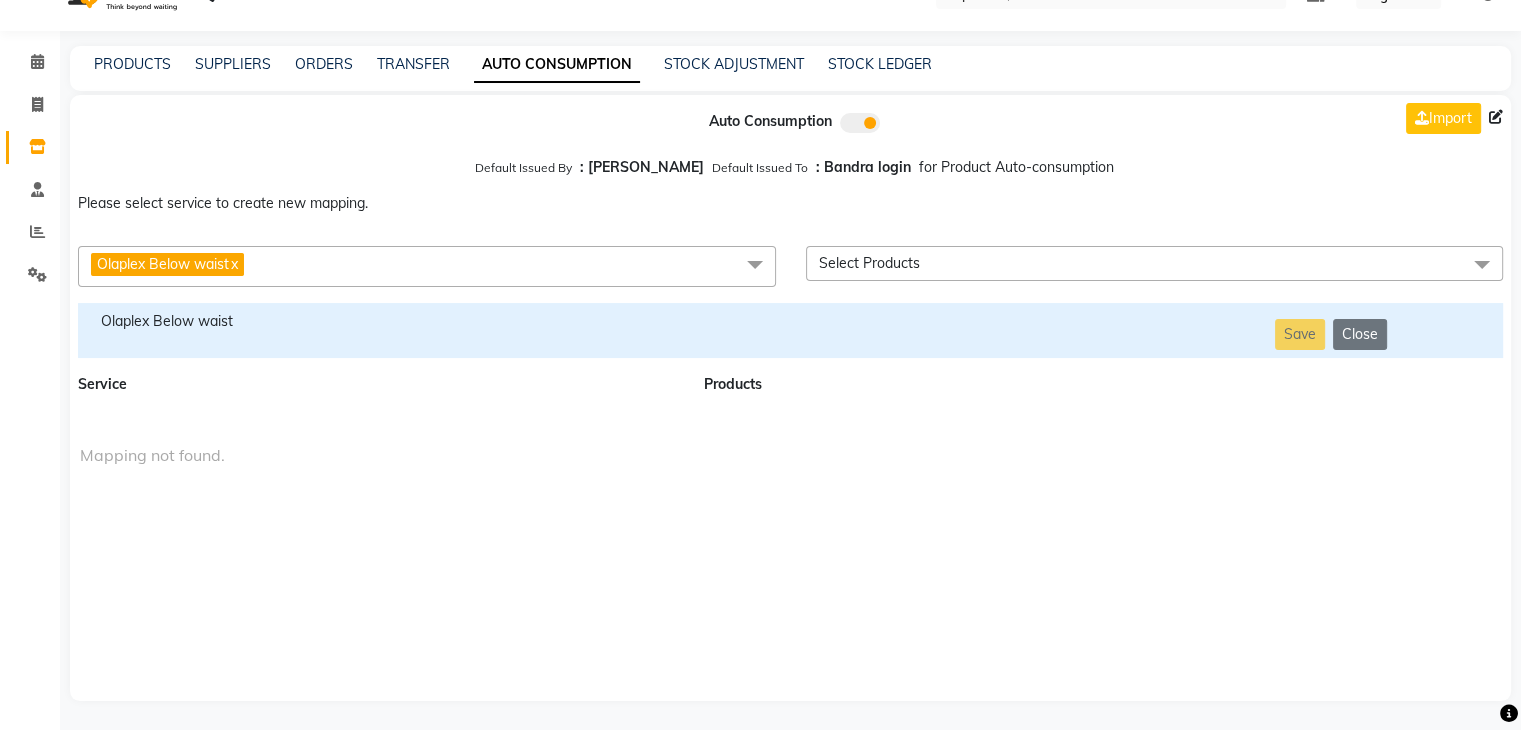click on "Olaplex Below waist  x" at bounding box center [427, 266] 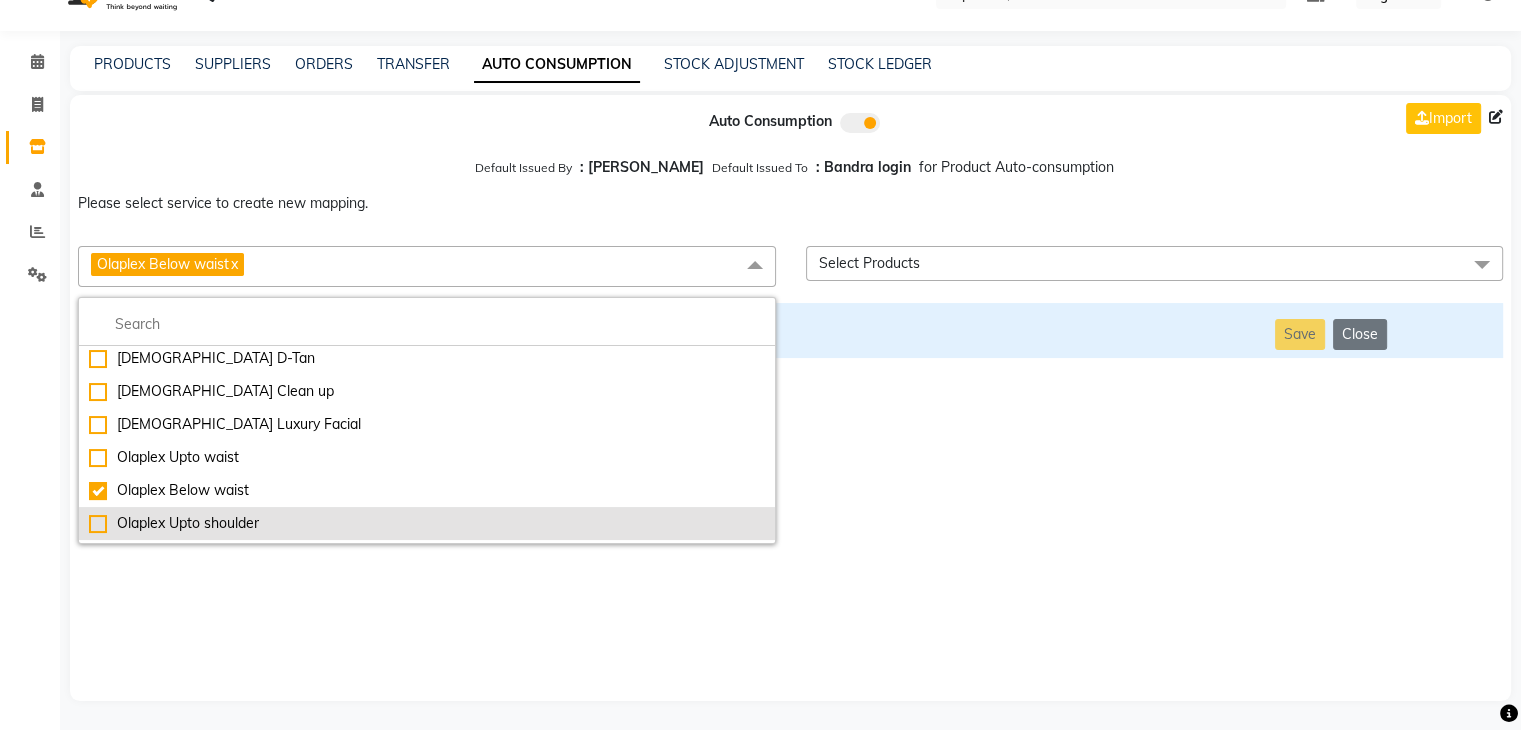 click on "Olaplex Upto shoulder" at bounding box center (427, 523) 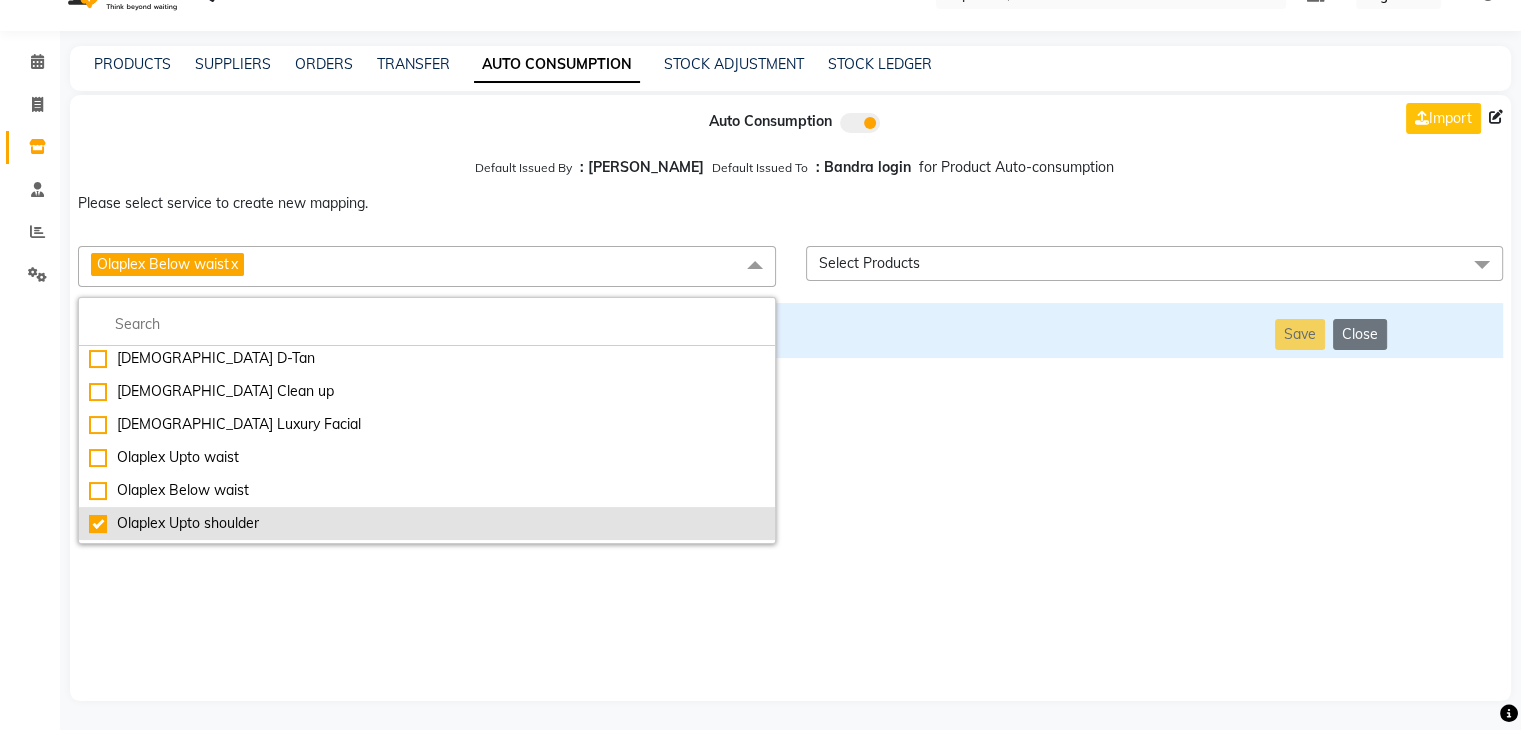 checkbox on "false" 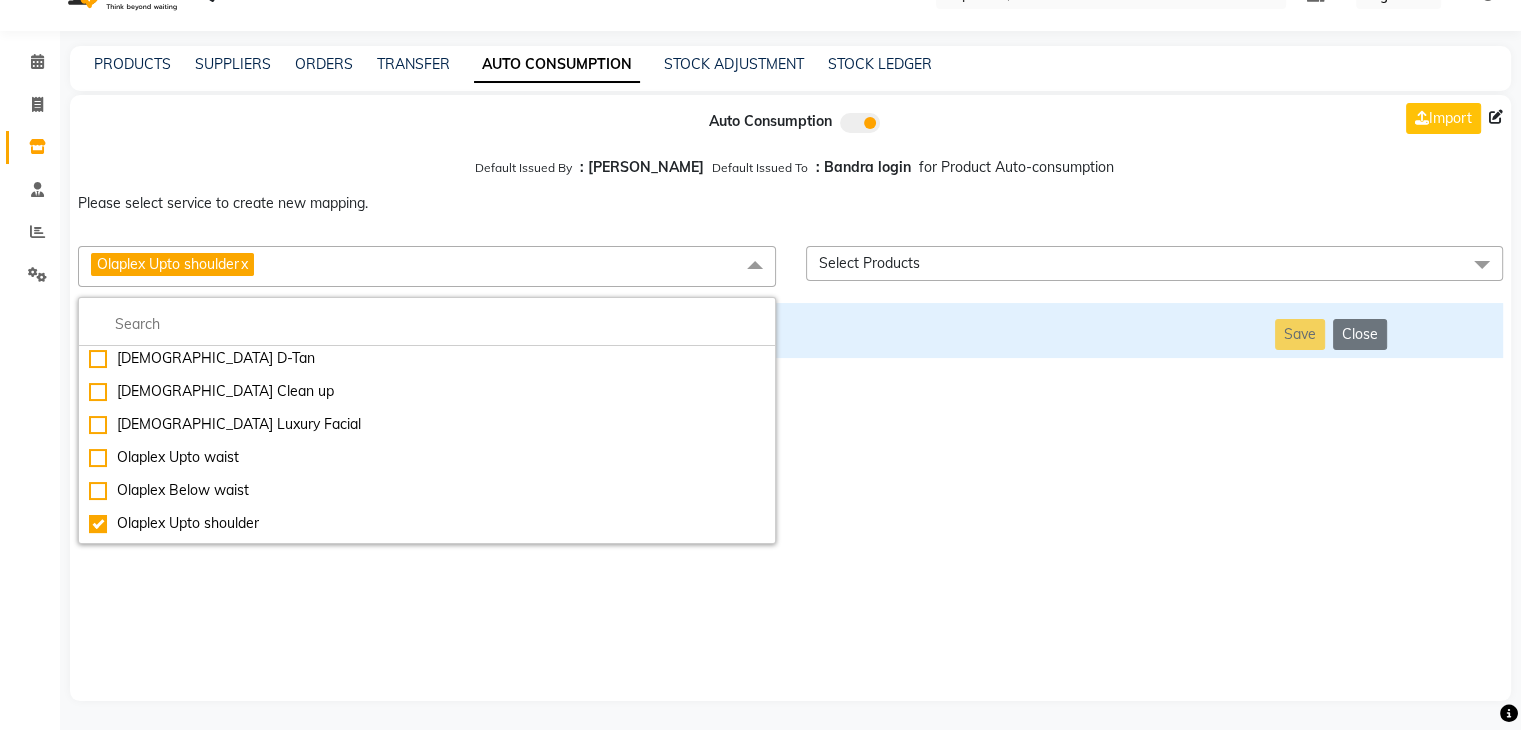 click on "Auto Consumption  Import Default Issued By  : [PERSON_NAME] Default Issued To  : Bandra login  for Product Auto-consumption  Please select service to create new mapping. Olaplex Upto shoulder  x Essential Manicure w Scrub Essential Pedicure w Scrub Manicure + OPI Nail Ext + Gel Polish-3570 Manicure + T&T Nail Ext + Gel Polish T&T Nail Ext + T&T Gel Polish OPI Nail Ext + OPI Gel Polish T&T Refills + Gel Polish OPI Refills + Gel Polish Travel Allowance Waiting Charge HAIR REPAIR - Haircut HAIR REPAIR - Haircut for Kids HAIR REPAIR - Hair Wash HAIR REPAIR - Hair Wash Premium HAIR REPAIR - Full Head Shave HAIR REPAIR - Hair Design HAIR REPAIR - Hairstyling HAIR REPAIR - Threading HAIR REPAIR - [PERSON_NAME] Edging HAIR REPAIR - [PERSON_NAME] Edging Premium HAIR REPAIR - Razor Shave HAIR REPAIR - Razor Shave Premium HAIR REPAIR - Luxury Steam Shaving HAIR REPAIR - Fade Hair Cut HAIR SPA RITUALS - Hairoticmen Argan Spa HAIR SPA RITUALS - Wella Deep Nourishing Spa HAIR SPA RITUALS - Nashi Argan Oil Spa HAIR SPA RITUALS - [PERSON_NAME] Spa" at bounding box center [790, 398] 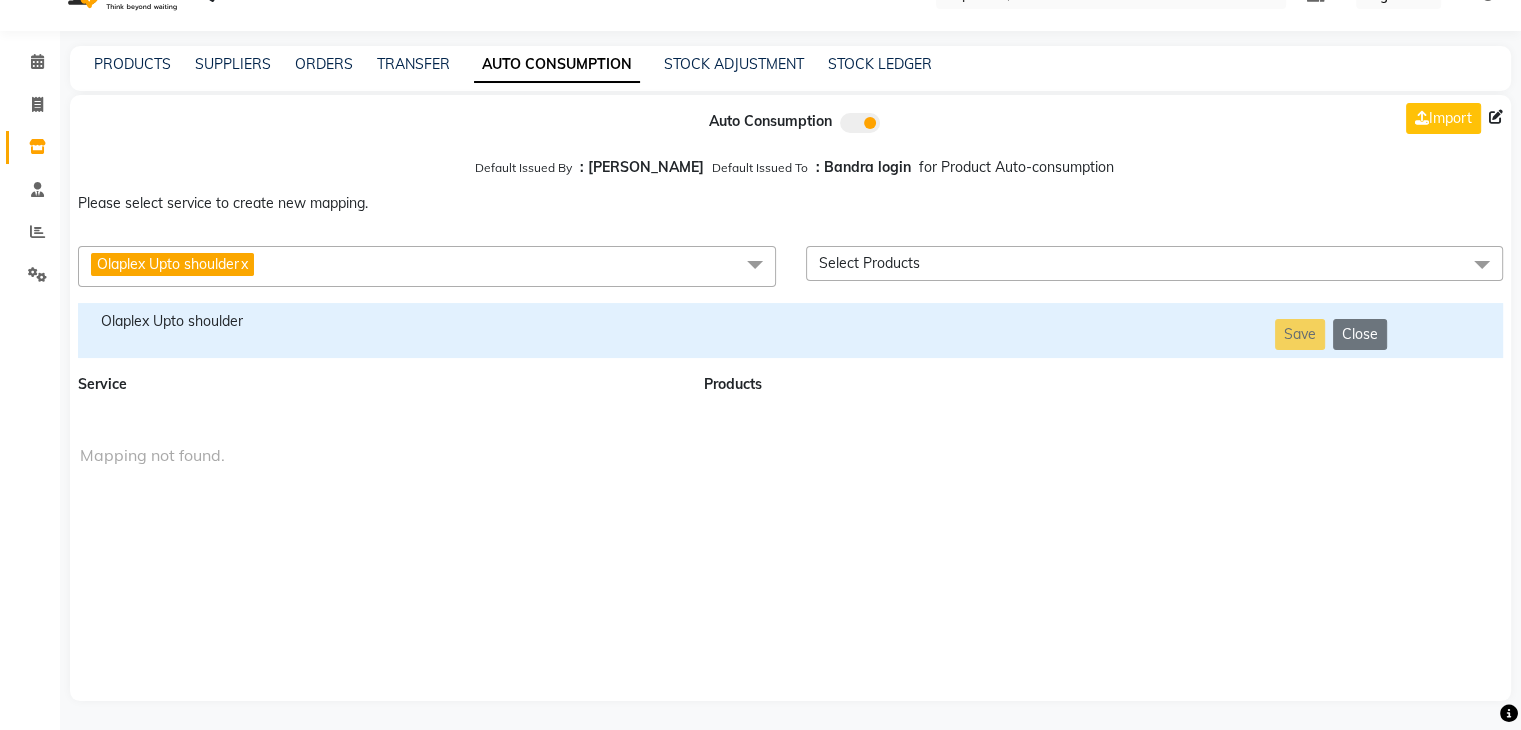 click on "Olaplex Upto shoulder" at bounding box center [379, 321] 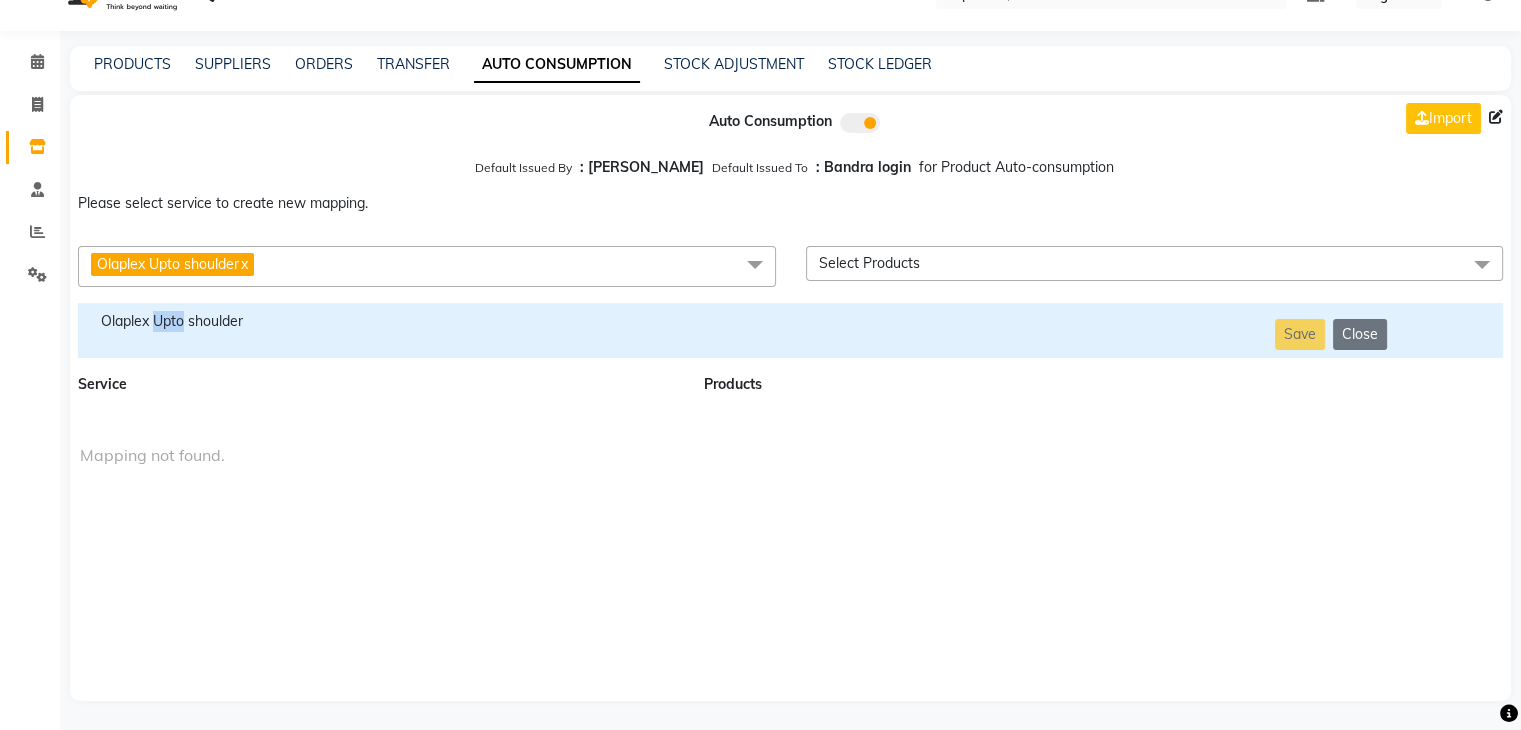 click on "Olaplex Upto shoulder" at bounding box center (379, 321) 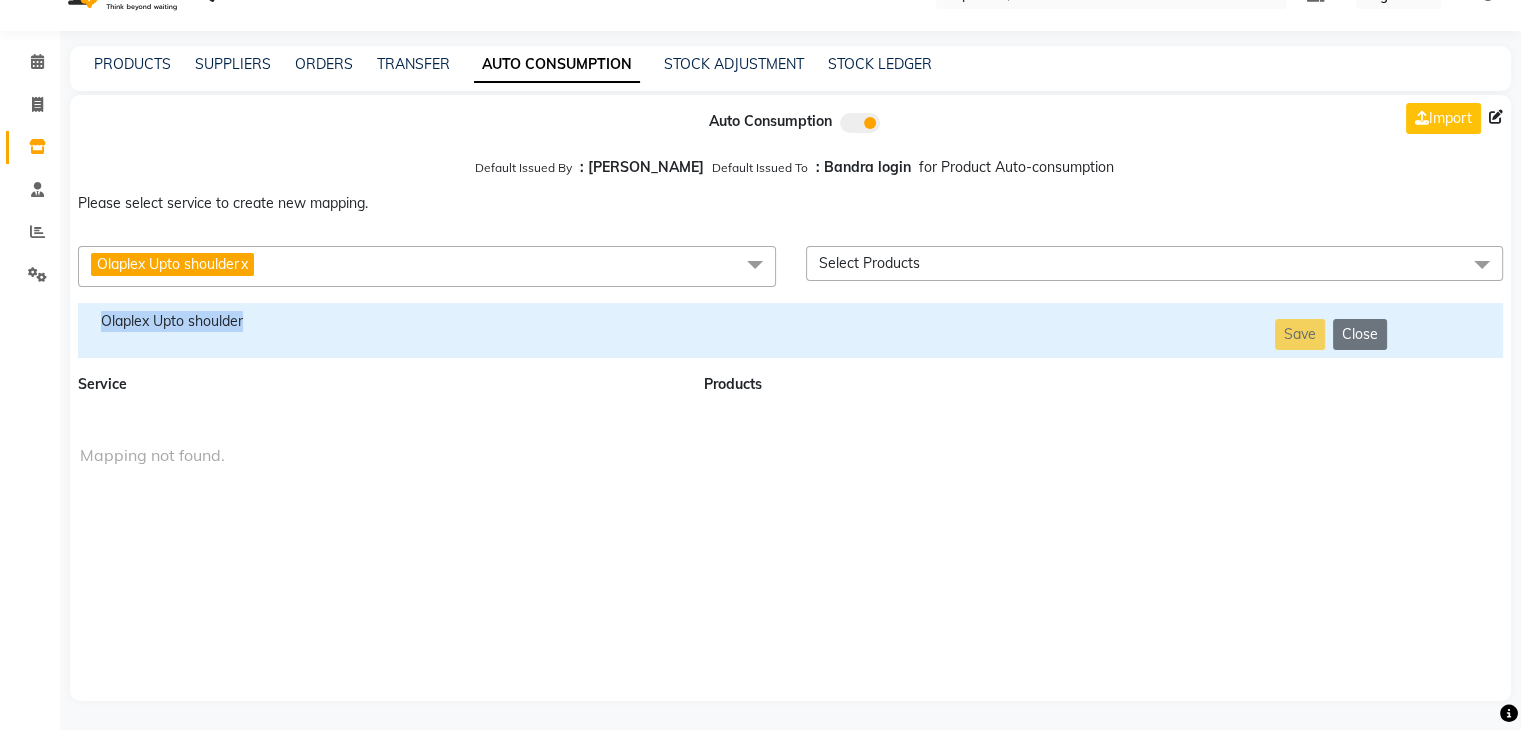 click on "Olaplex Upto shoulder" at bounding box center [379, 321] 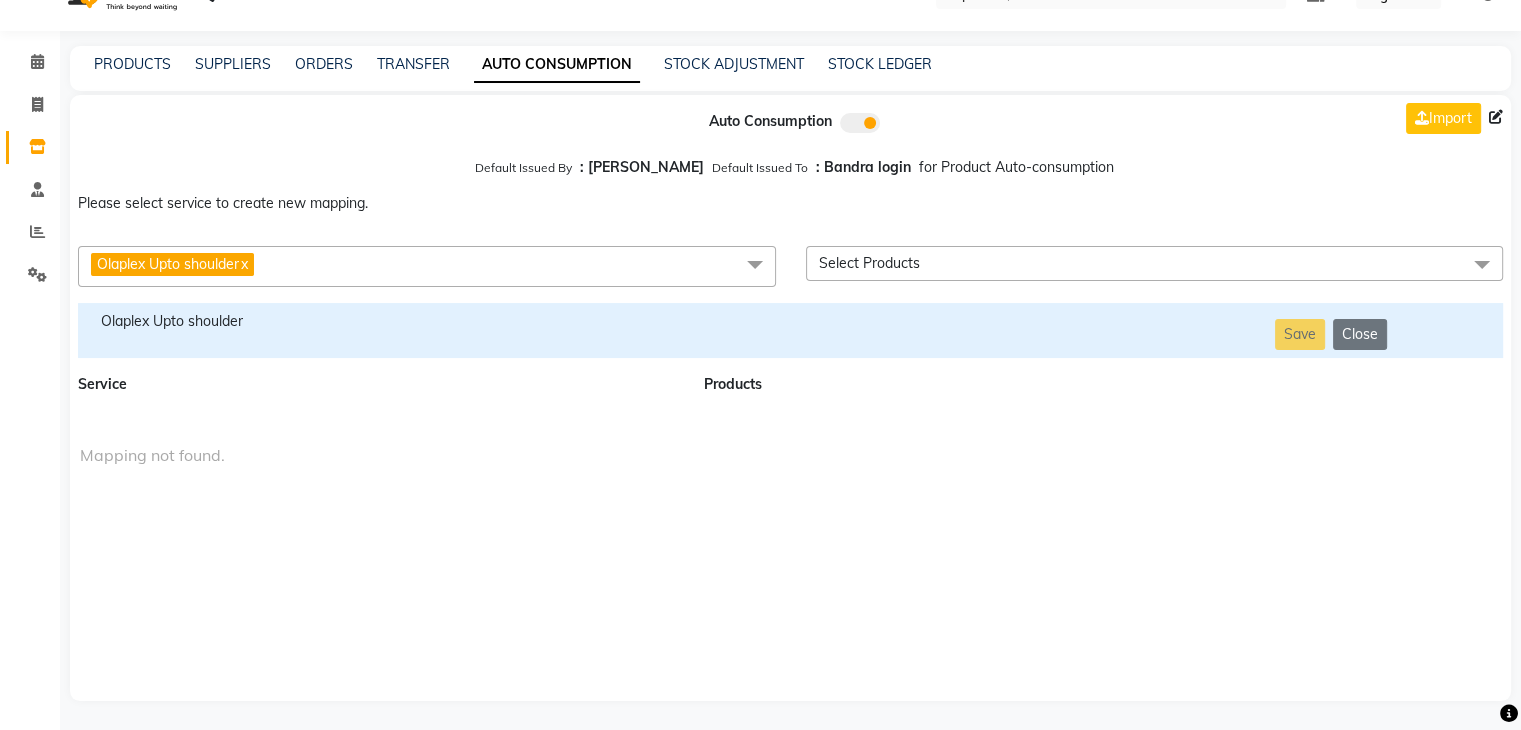 click on "Olaplex Upto shoulder  x" at bounding box center [427, 266] 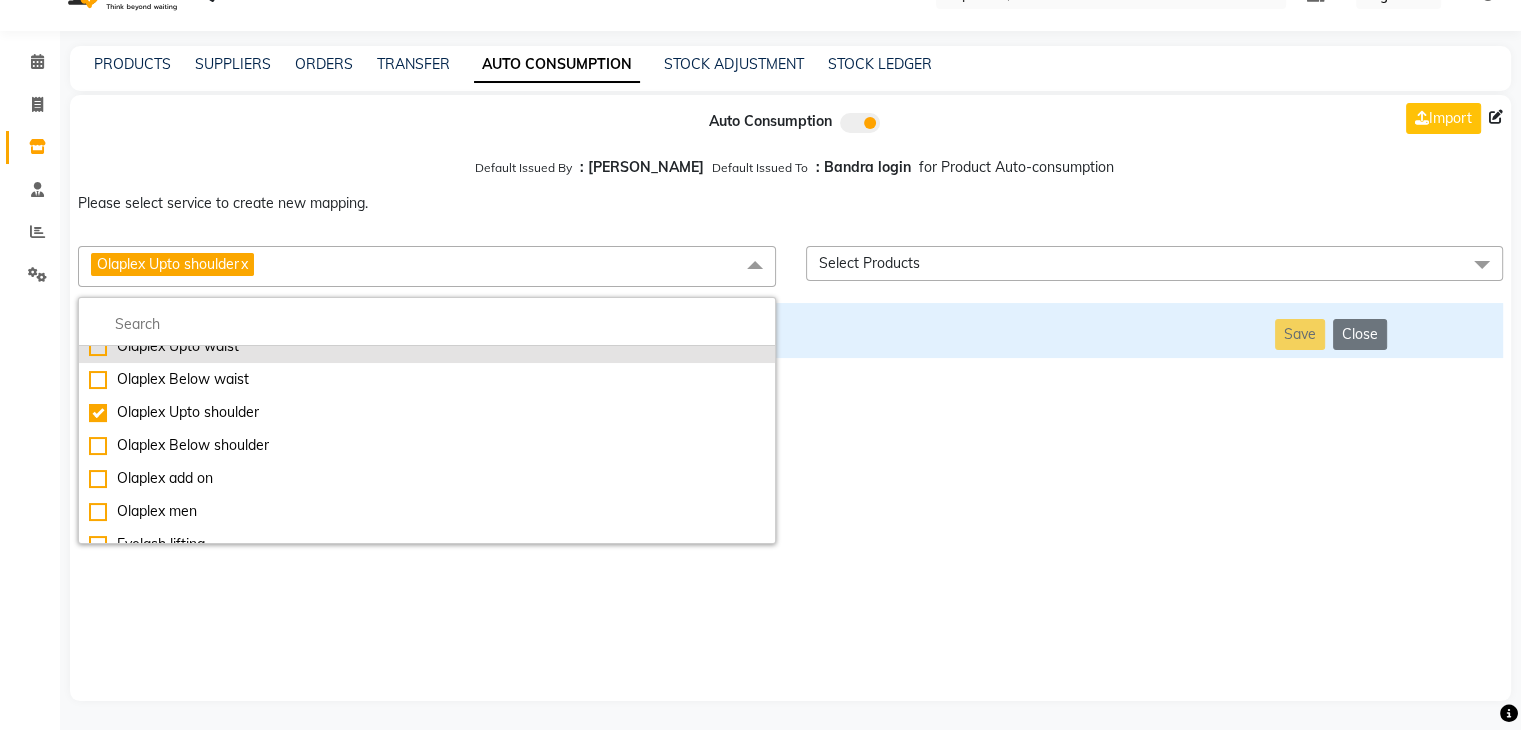 scroll, scrollTop: 11204, scrollLeft: 0, axis: vertical 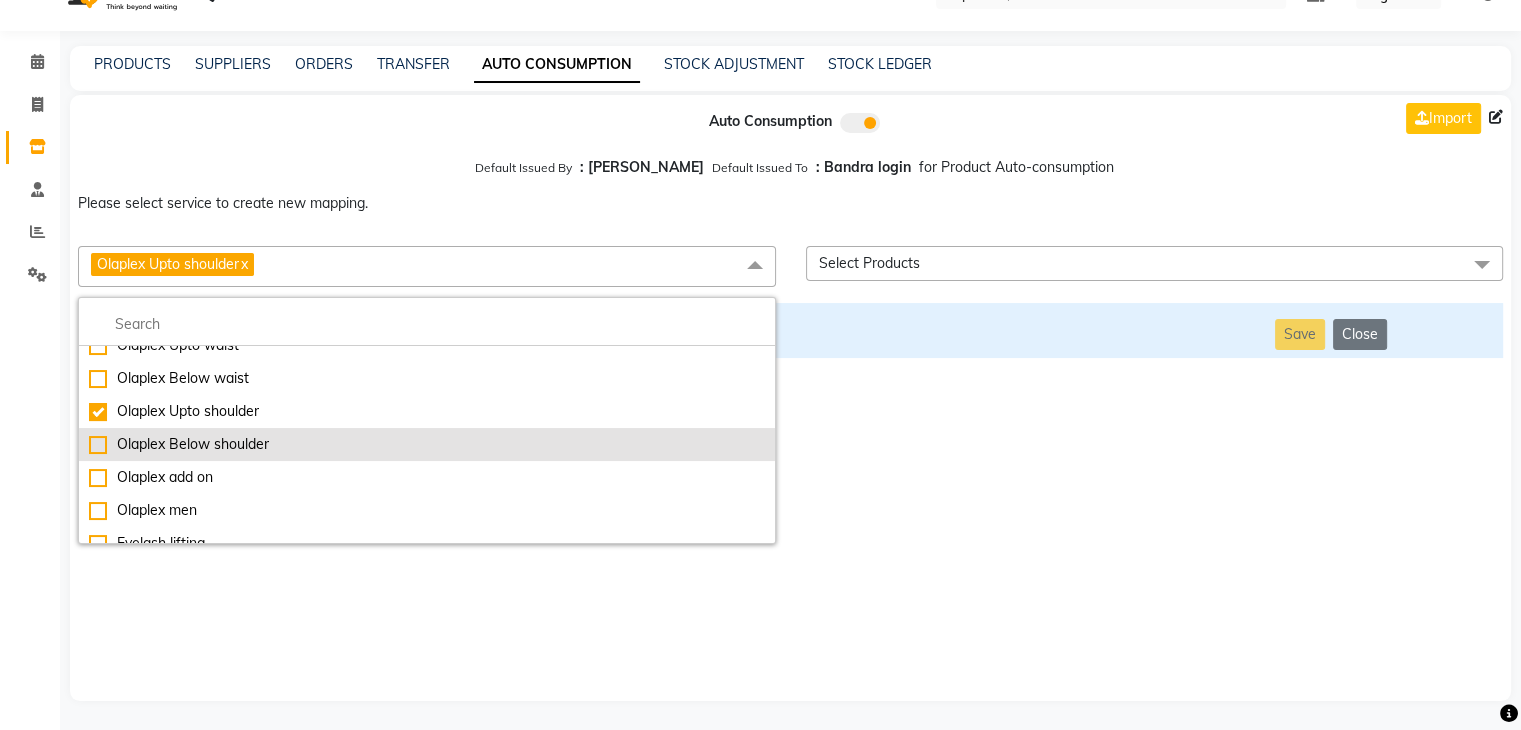 click on "Olaplex Below shoulder" at bounding box center [427, 444] 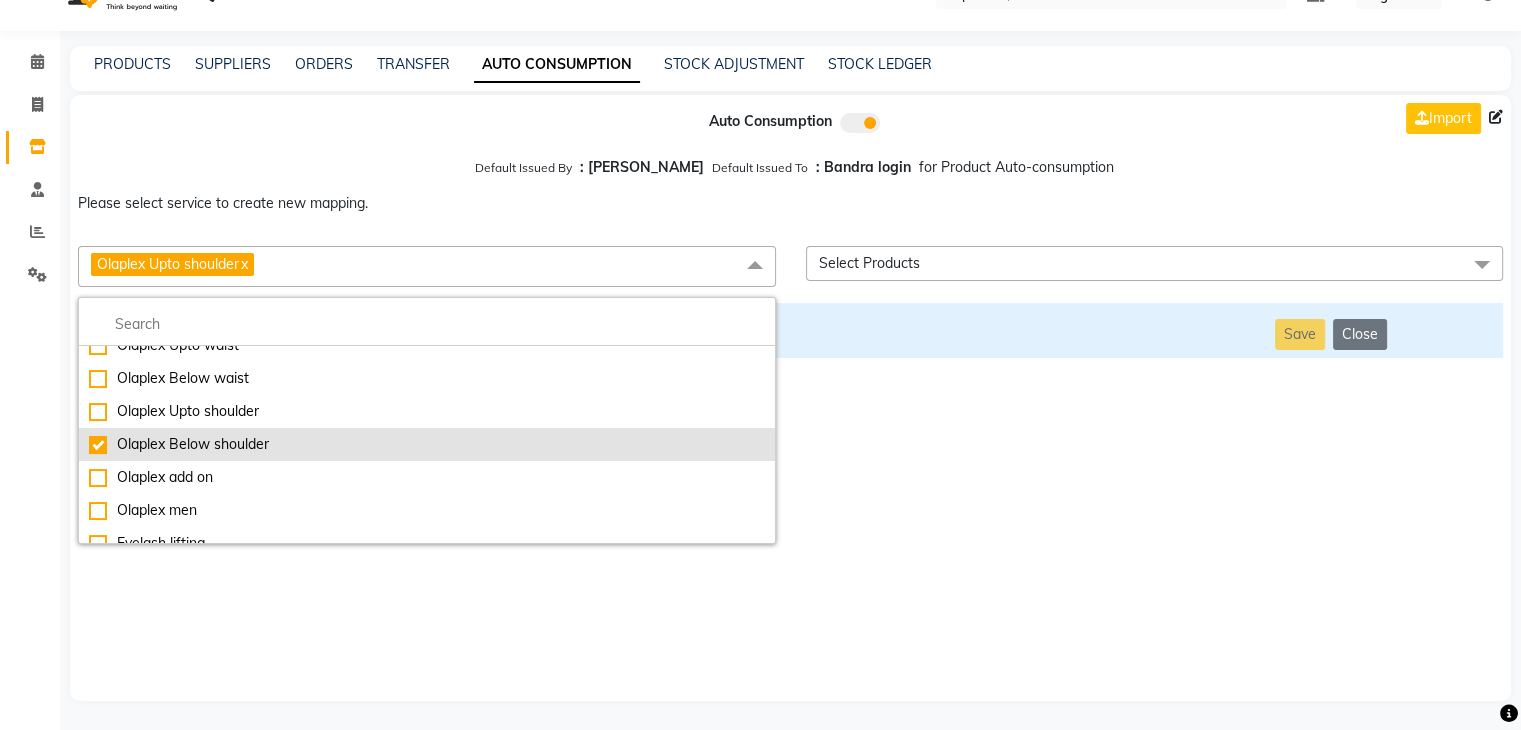 checkbox on "false" 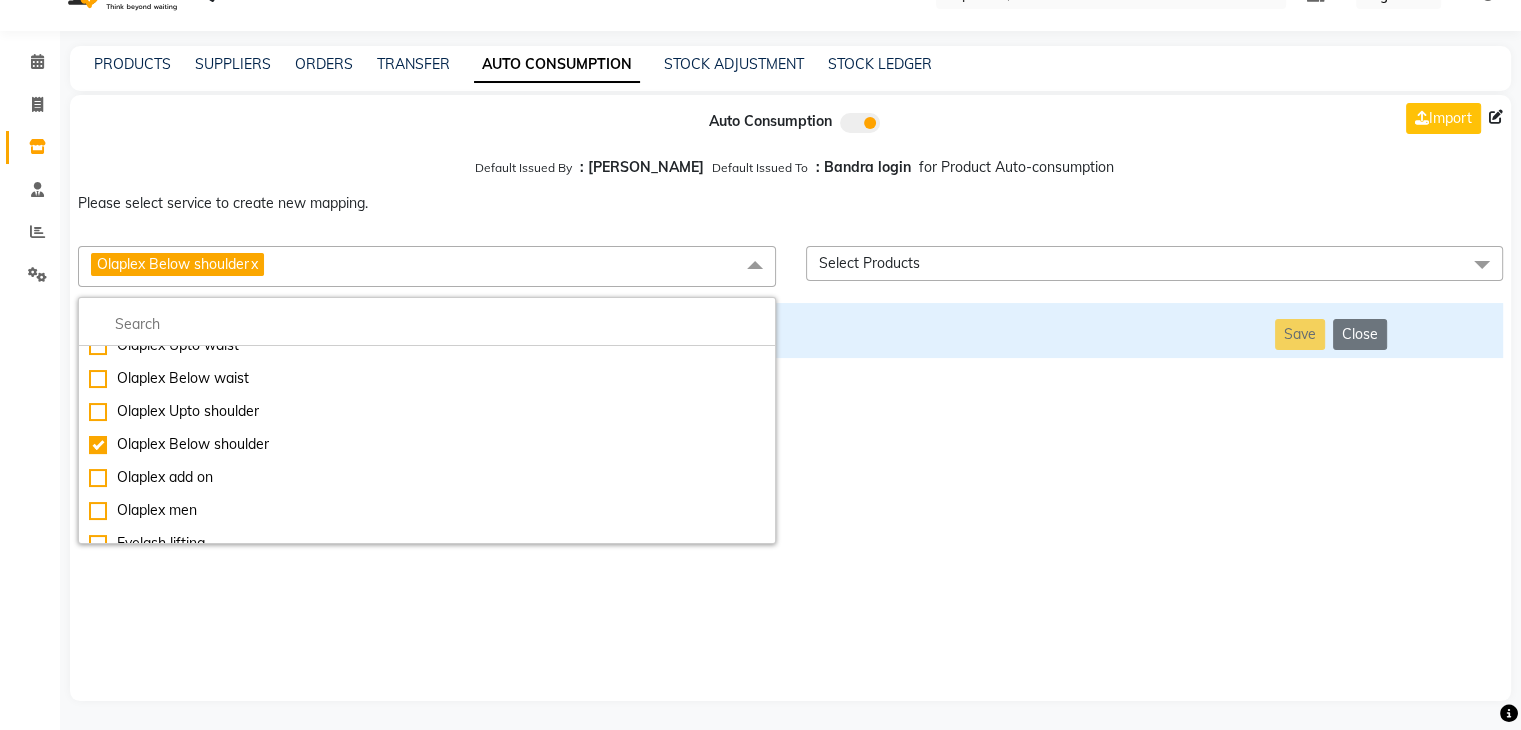click on "Auto Consumption  Import Default Issued By  : [PERSON_NAME] Default Issued To  : Bandra login  for Product Auto-consumption  Please select service to create new mapping. Olaplex Below shoulder  x Essential Manicure w Scrub Essential Pedicure w Scrub Manicure + OPI Nail Ext + Gel Polish-3570 Manicure + T&T Nail Ext + Gel Polish T&T Nail Ext + T&T Gel Polish OPI Nail Ext + OPI Gel Polish T&T Refills + Gel Polish OPI Refills + Gel Polish Travel Allowance Waiting Charge HAIR REPAIR - Haircut HAIR REPAIR - Haircut for Kids HAIR REPAIR - Hair Wash HAIR REPAIR - Hair Wash Premium HAIR REPAIR - Full Head Shave HAIR REPAIR - Hair Design HAIR REPAIR - Hairstyling HAIR REPAIR - Threading HAIR REPAIR - [PERSON_NAME] Edging HAIR REPAIR - [PERSON_NAME] Edging Premium HAIR REPAIR - Razor Shave HAIR REPAIR - Razor Shave Premium HAIR REPAIR - Luxury Steam Shaving HAIR REPAIR - Fade Hair Cut HAIR SPA RITUALS - Hairoticmen Argan Spa HAIR SPA RITUALS - Wella Deep Nourishing Spa HAIR SPA RITUALS - Nashi Argan Oil Spa HAIR SPA RITUALS - [PERSON_NAME] Spa" at bounding box center (790, 398) 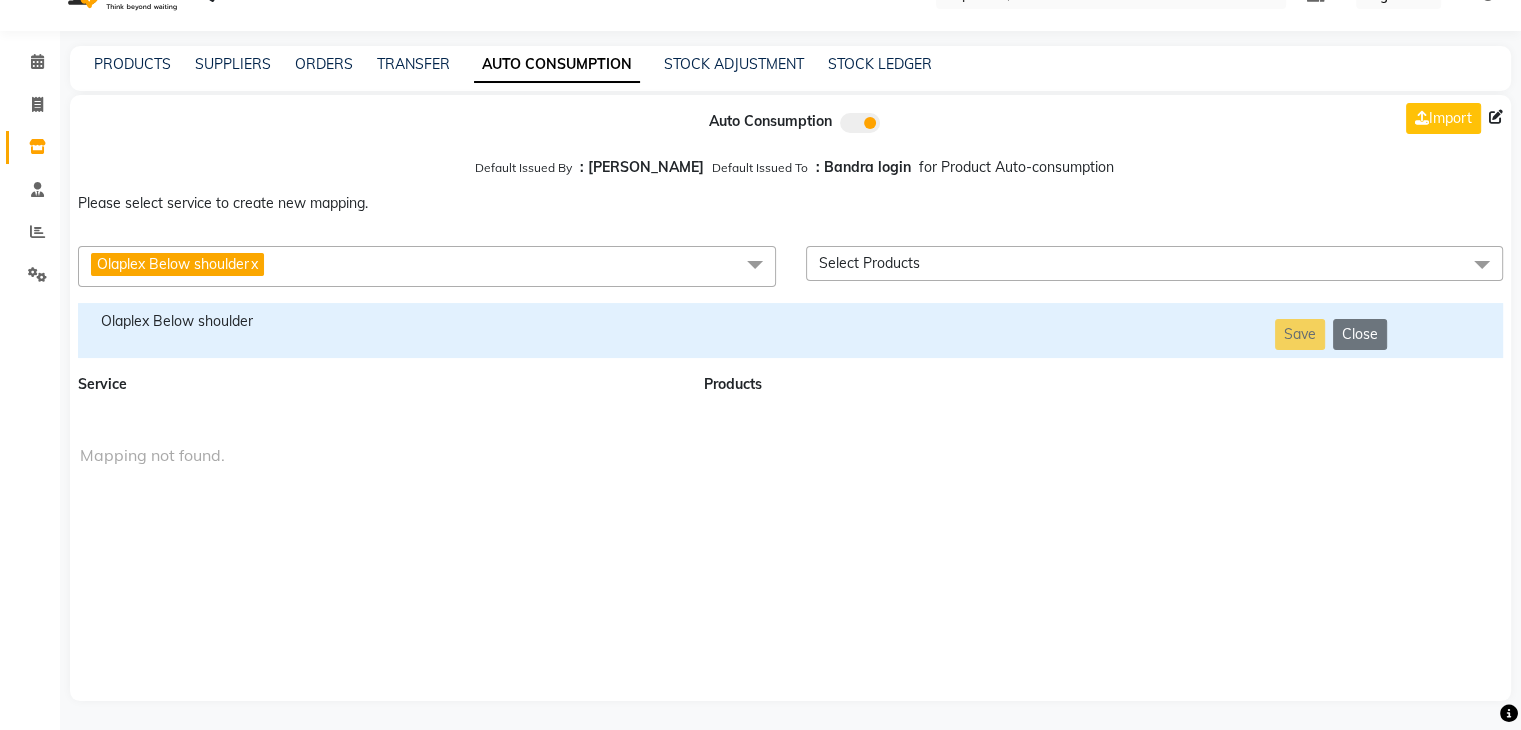 click on "Olaplex Below shoulder" at bounding box center [379, 321] 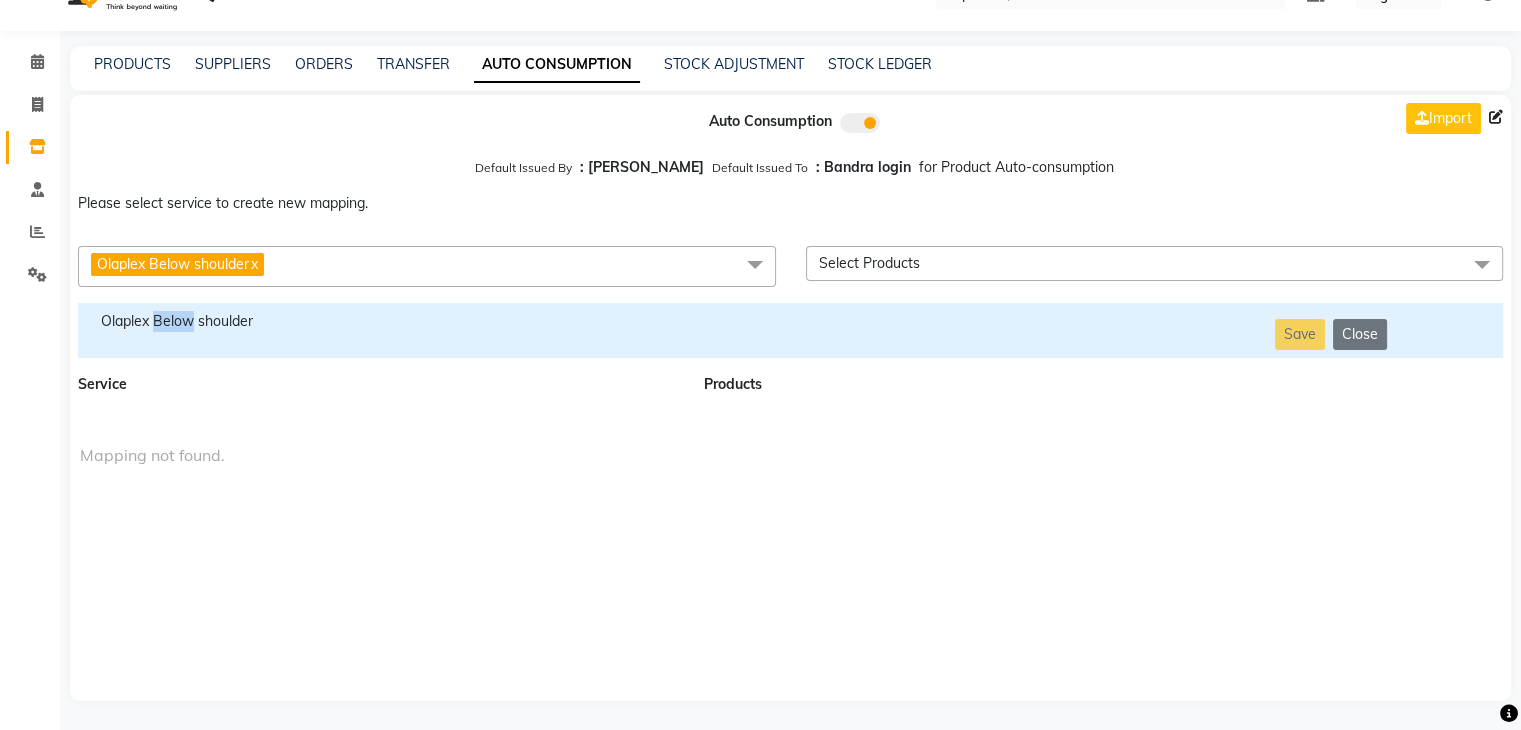 click on "Olaplex Below shoulder" at bounding box center [379, 321] 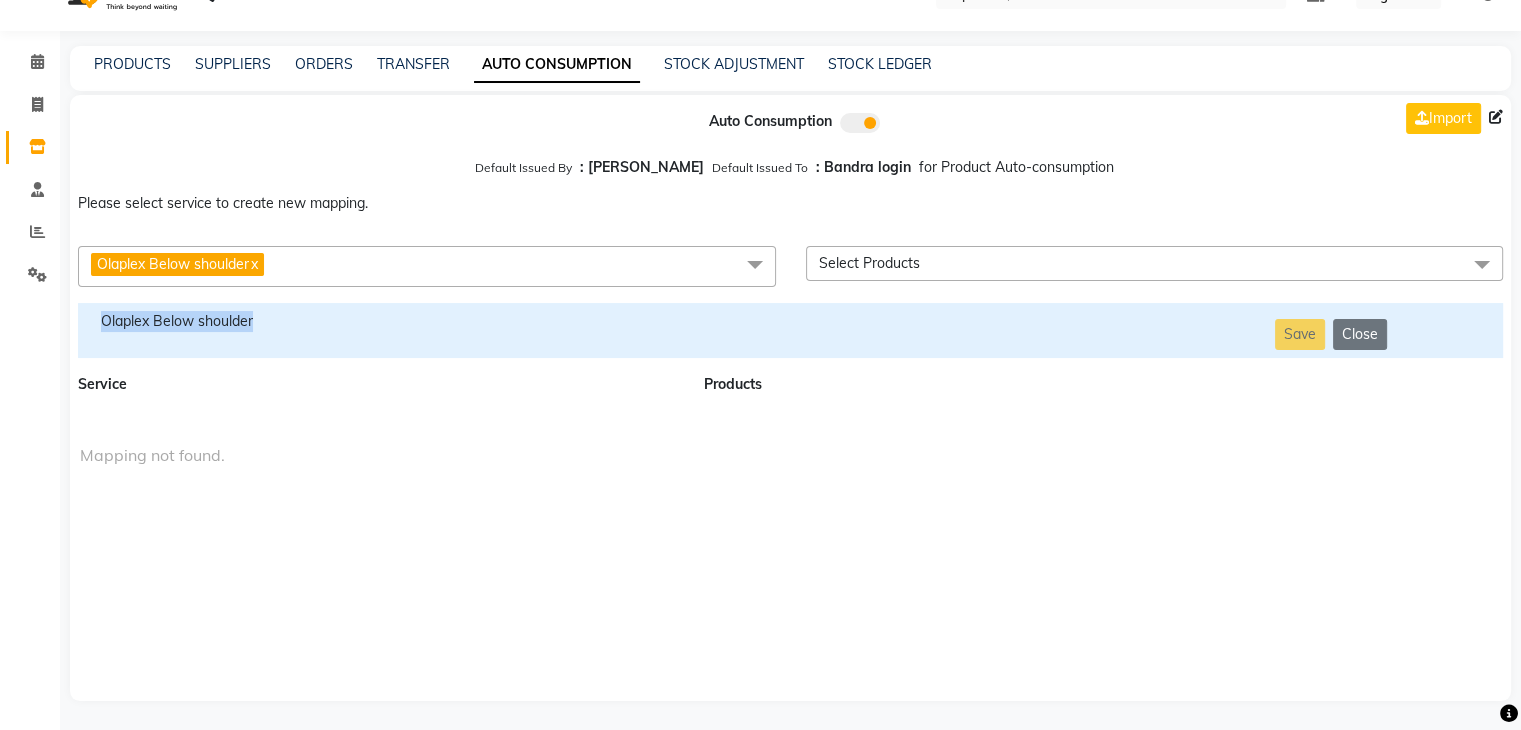 click on "Olaplex Below shoulder" at bounding box center [379, 321] 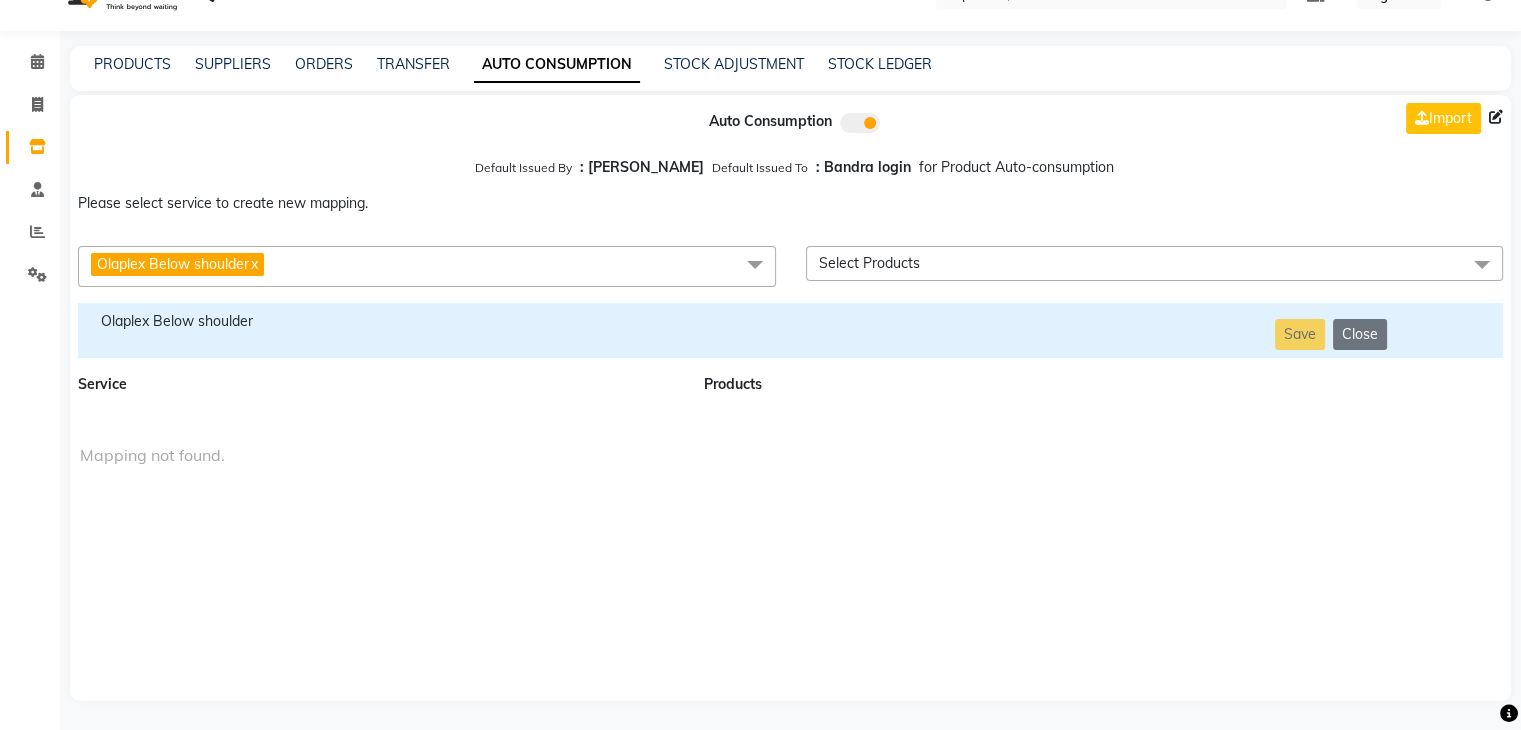 click on "Olaplex Below shoulder  x" at bounding box center (427, 266) 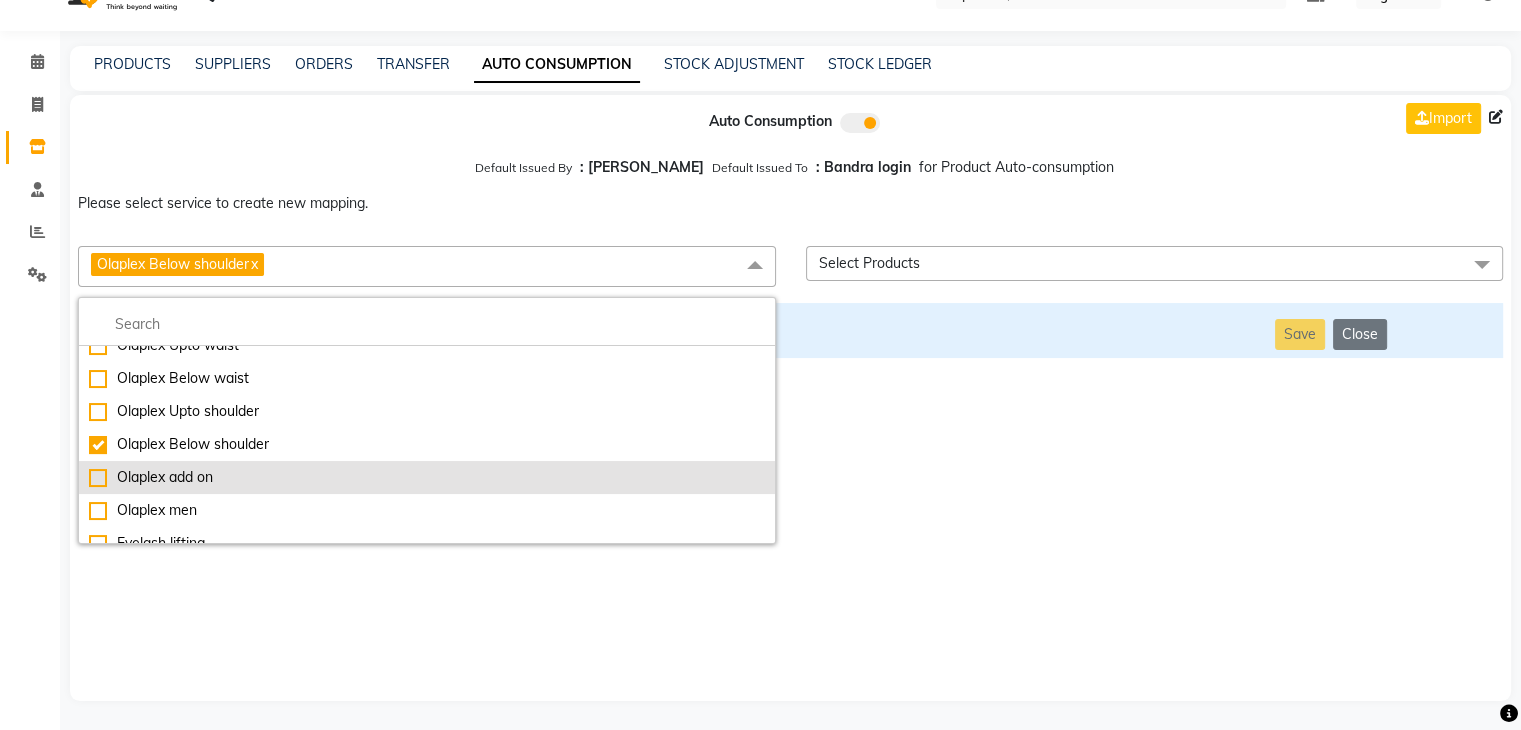 click on "Olaplex add on" at bounding box center (427, 477) 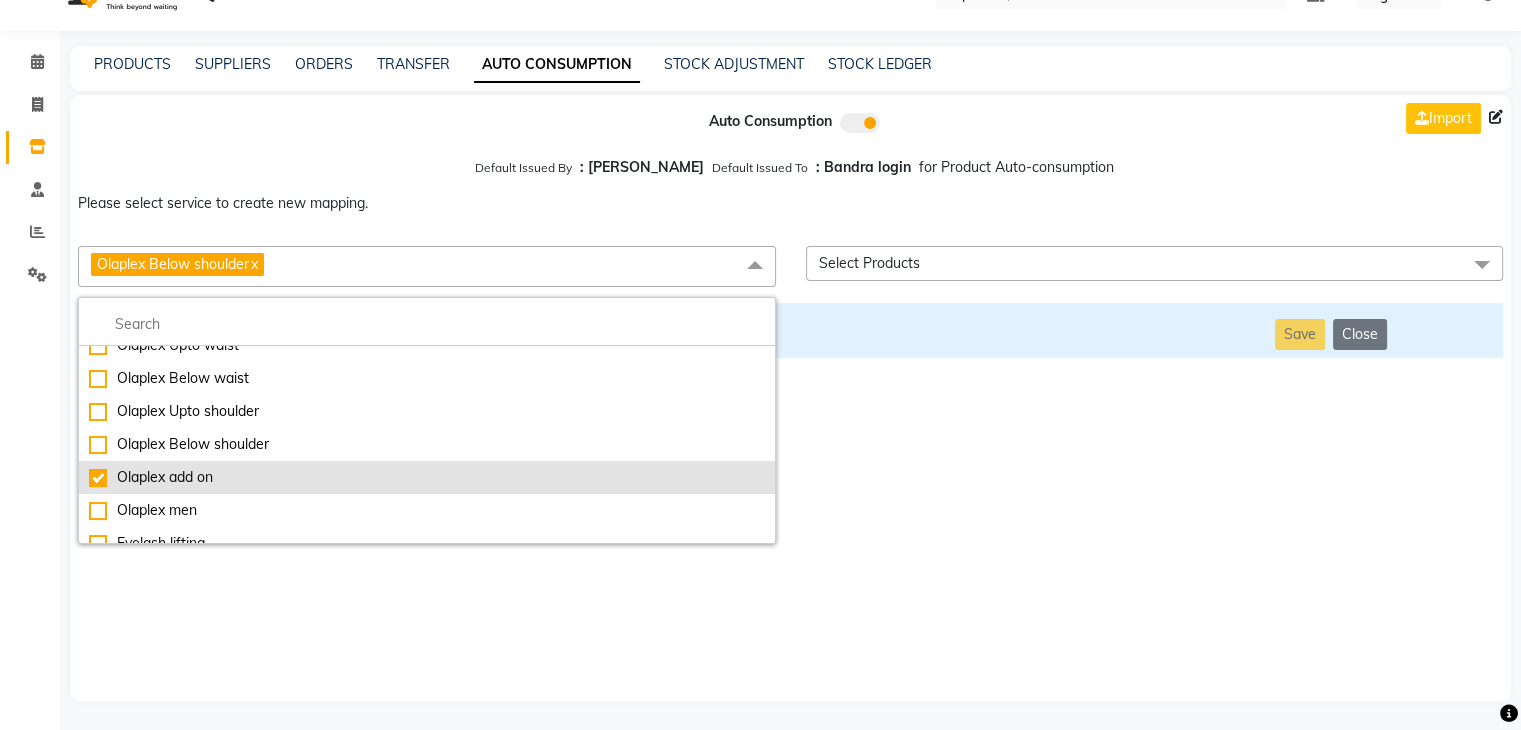 checkbox on "false" 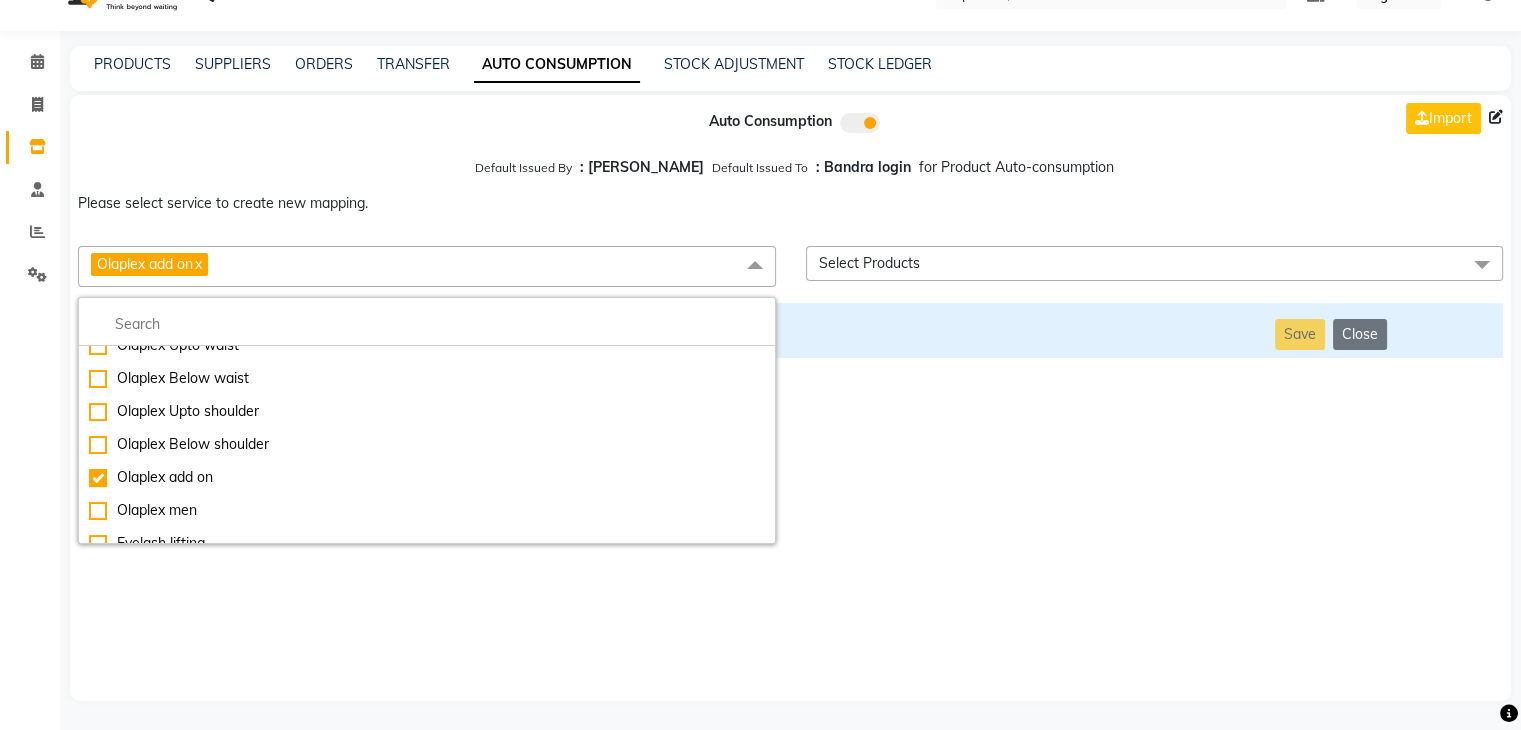 click on "Auto Consumption  Import Default Issued By  : [PERSON_NAME] Default Issued To  : Bandra login  for Product Auto-consumption  Please select service to create new mapping. Olaplex add on  x Essential Manicure w Scrub Essential Pedicure w Scrub Manicure + OPI Nail Ext + Gel Polish-3570 Manicure + T&T Nail Ext + Gel Polish T&T Nail Ext + T&T Gel Polish OPI Nail Ext + OPI Gel Polish T&T Refills + Gel Polish OPI Refills + Gel Polish Travel Allowance Waiting Charge HAIR REPAIR - Haircut HAIR REPAIR - Haircut for Kids HAIR REPAIR - Hair Wash HAIR REPAIR - Hair Wash Premium HAIR REPAIR - Full Head Shave HAIR REPAIR - Hair Design HAIR REPAIR - Hairstyling HAIR REPAIR - Threading HAIR REPAIR - [PERSON_NAME] Edging HAIR REPAIR - [PERSON_NAME] Edging Premium HAIR REPAIR - Razor Shave HAIR REPAIR - Razor Shave Premium HAIR REPAIR - Luxury Steam Shaving HAIR REPAIR - Fade Hair Cut HAIR SPA RITUALS - Hairoticmen Argan Spa HAIR SPA RITUALS - Wella Deep Nourishing Spa HAIR SPA RITUALS - Nashi Argan Oil Spa HAIR SPA RITUALS - Botoliss Hair Spa" at bounding box center (790, 398) 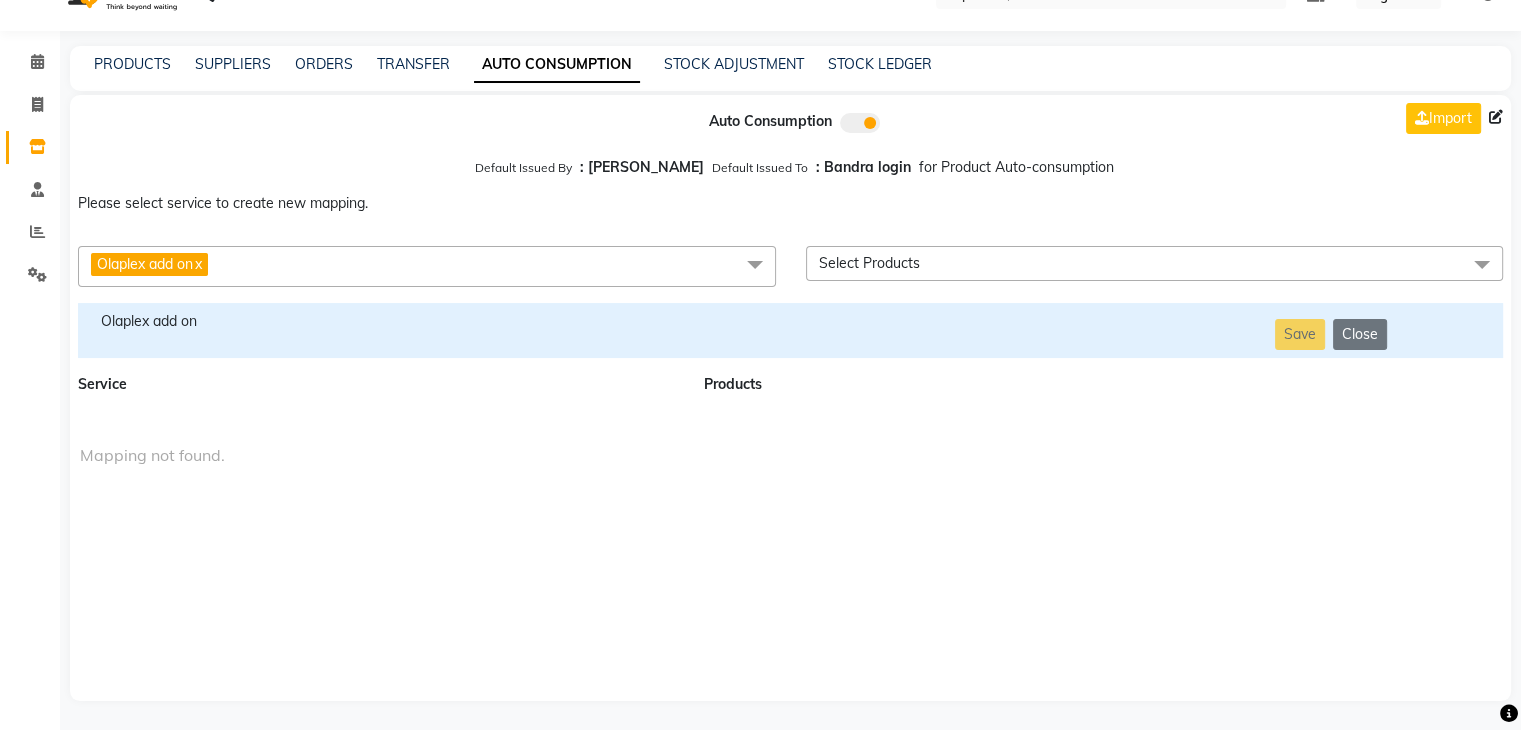 click on "Olaplex add on" at bounding box center (379, 321) 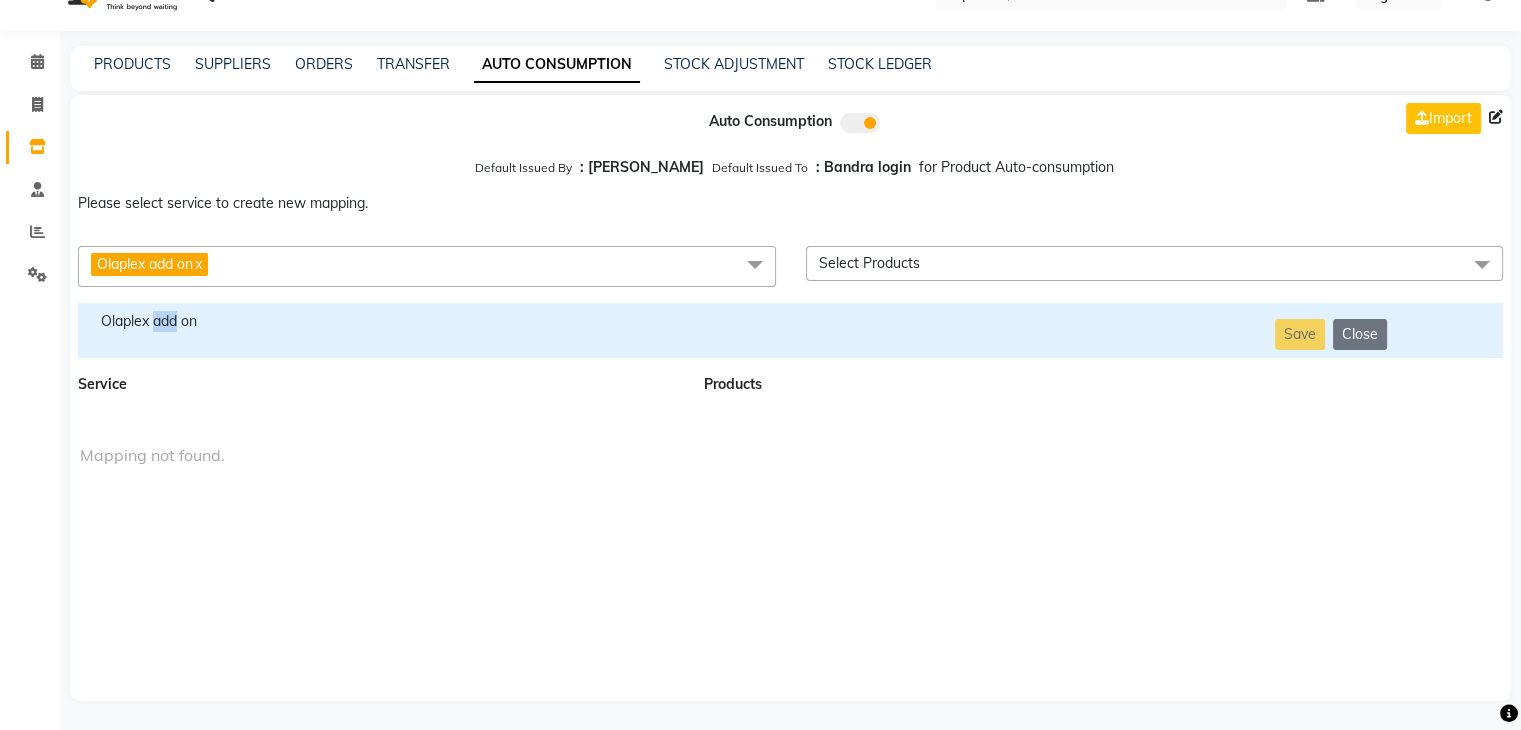 click on "Olaplex add on" at bounding box center [379, 321] 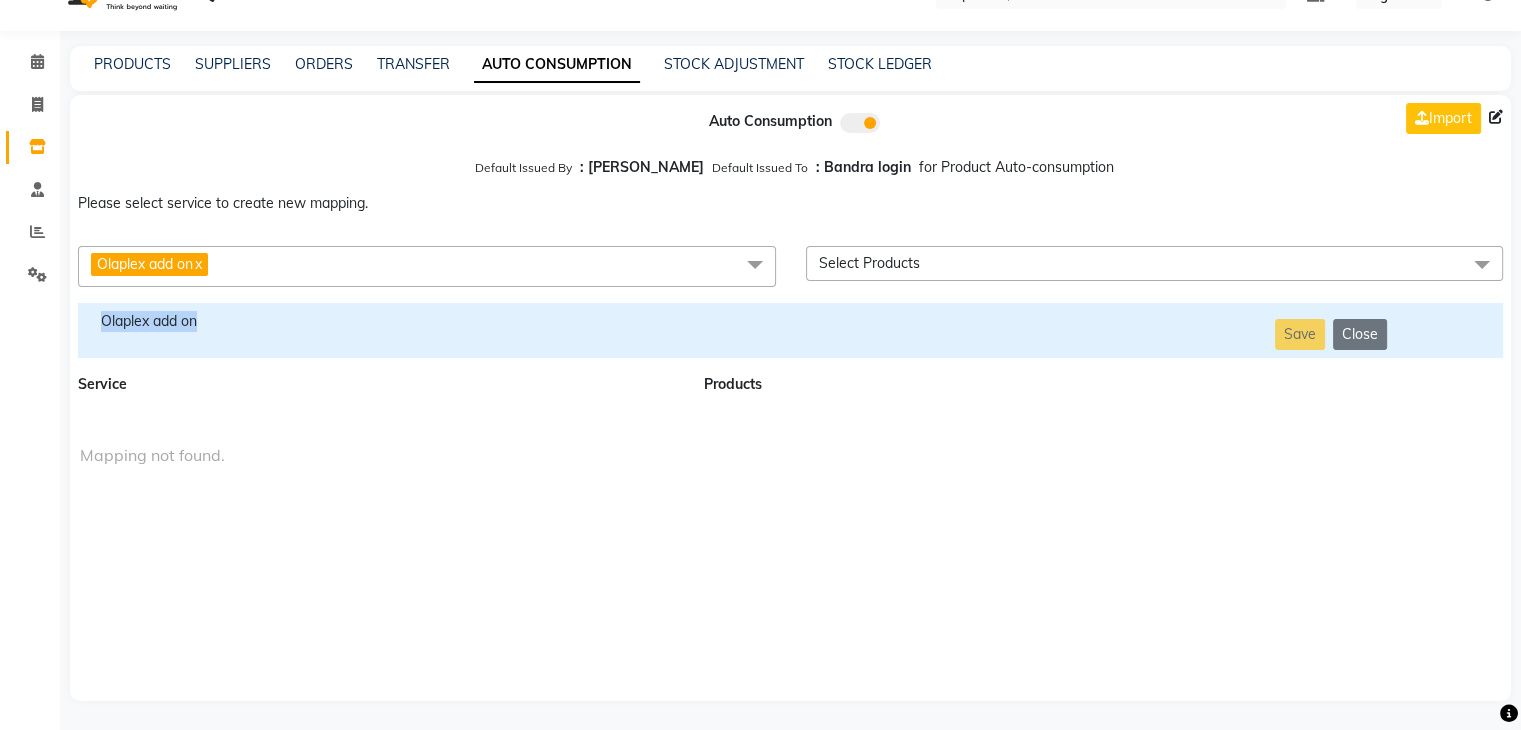 click on "Olaplex add on" at bounding box center [379, 321] 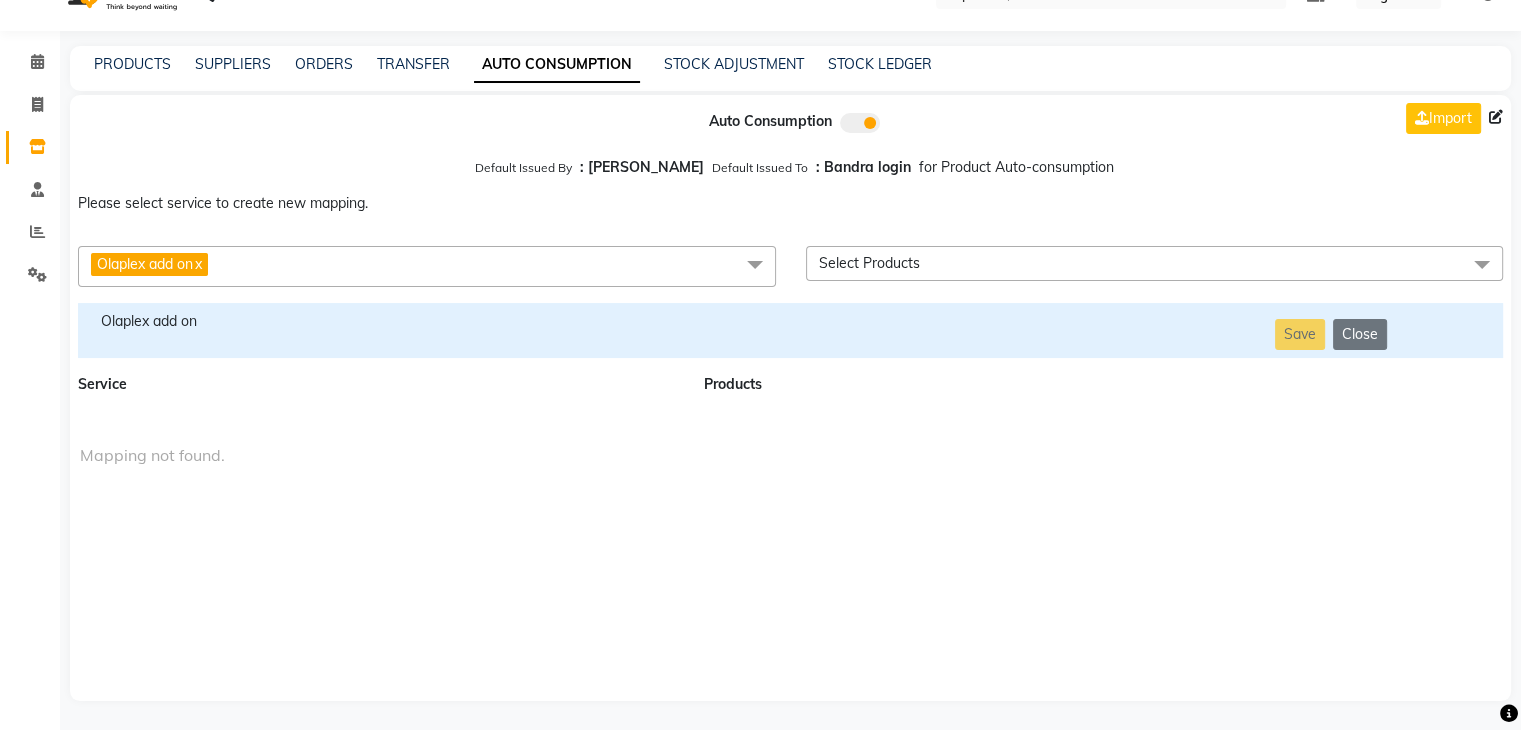 click on "Olaplex add on  x" at bounding box center (427, 266) 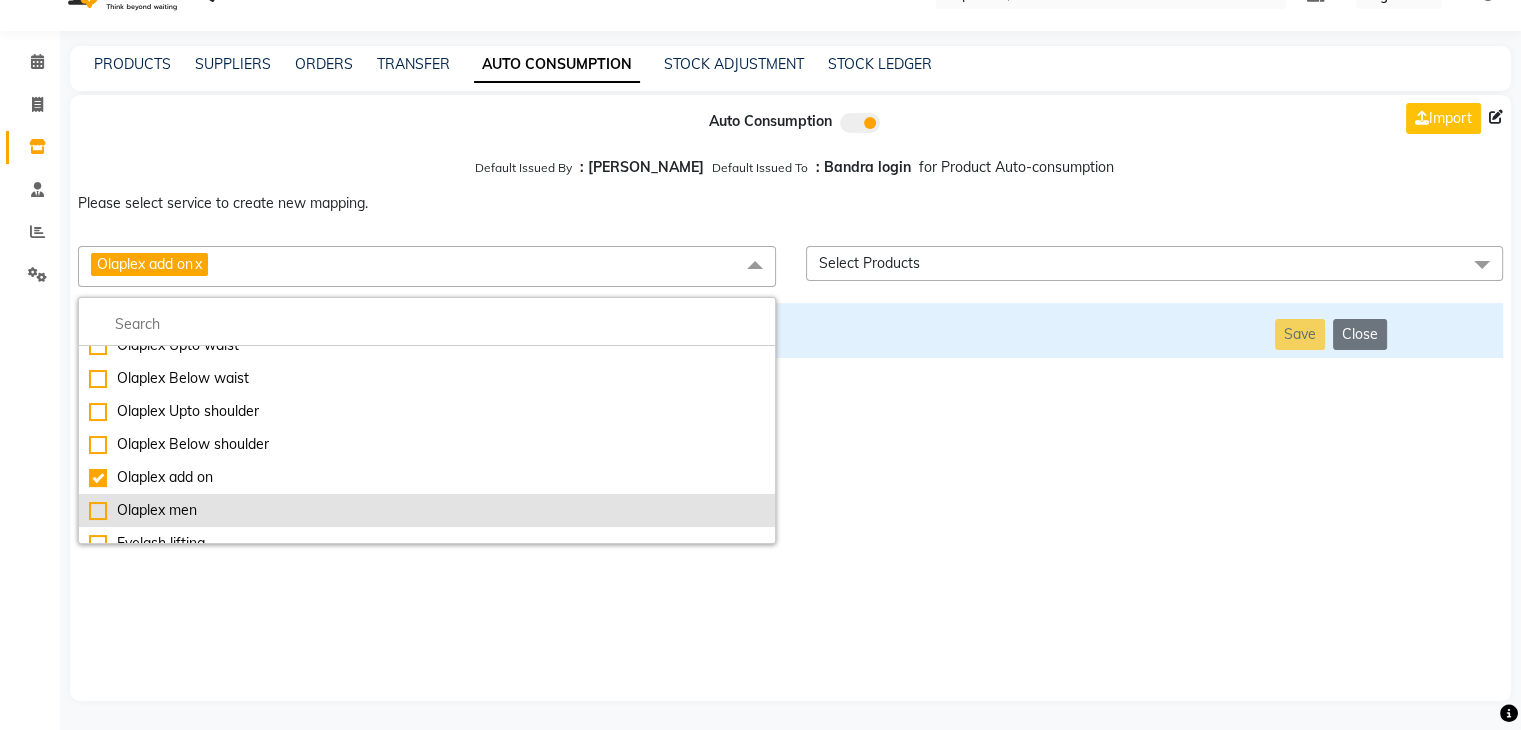 click on "Olaplex men" at bounding box center (427, 510) 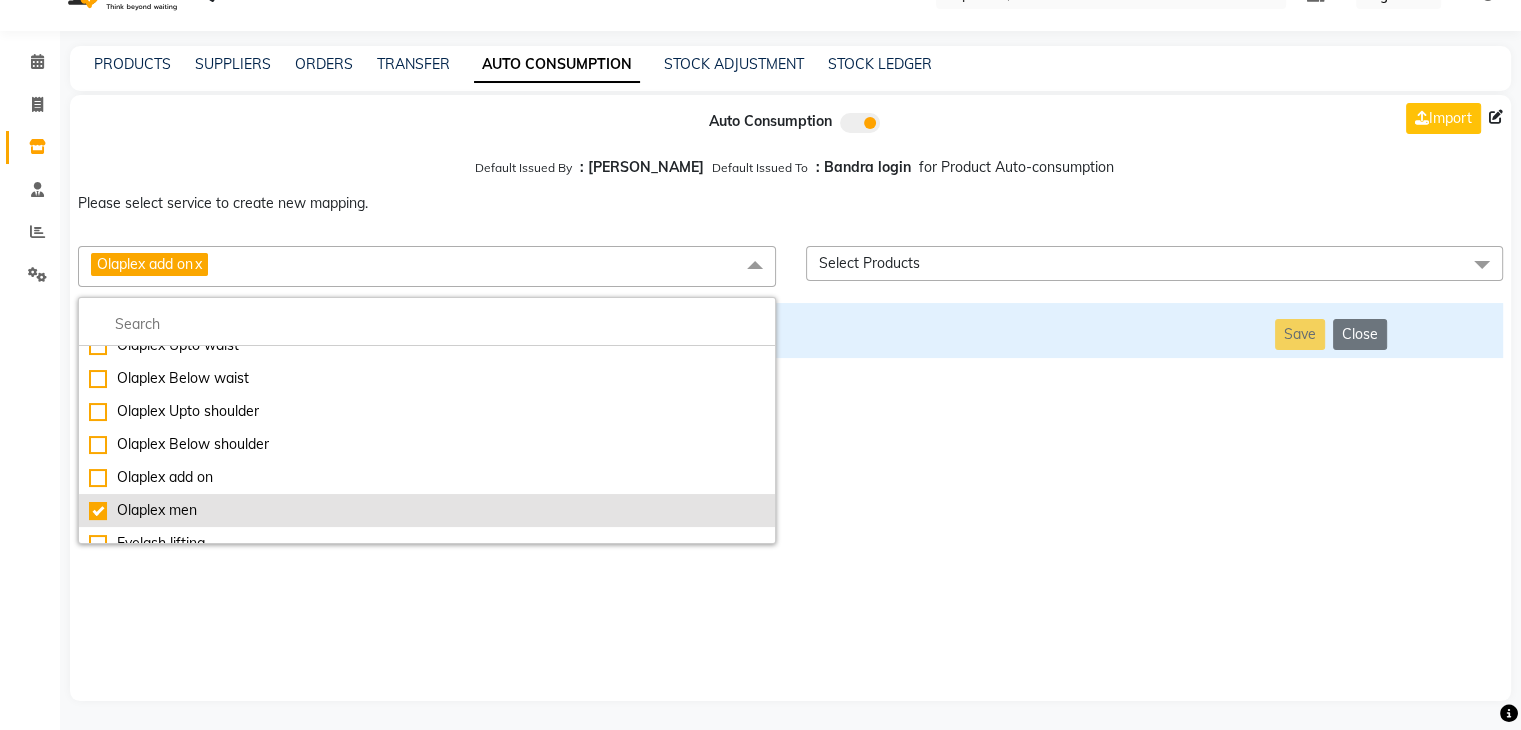 checkbox on "false" 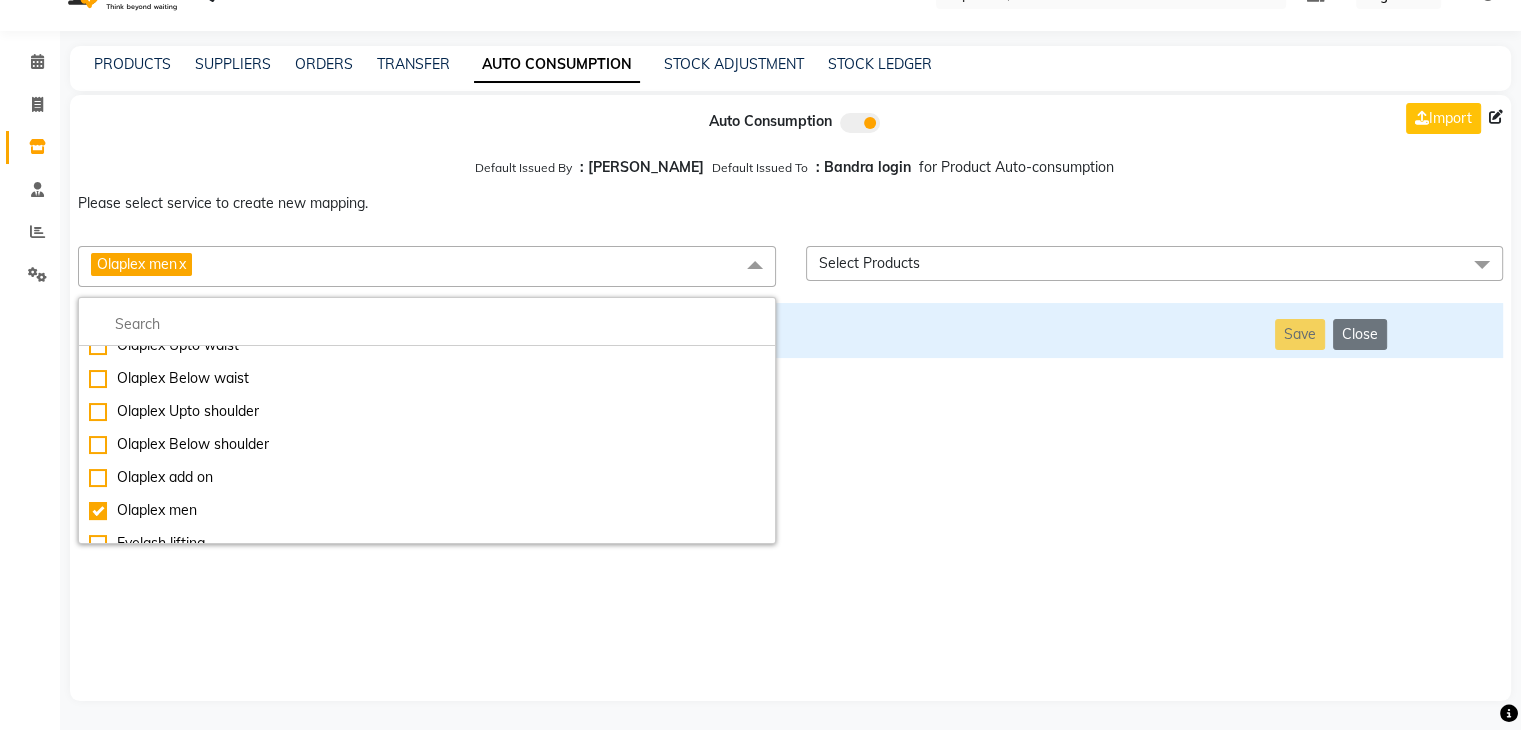 click on "Auto Consumption  Import Default Issued By  : [PERSON_NAME] Default Issued To  : Bandra login  for Product Auto-consumption  Please select service to create new mapping. Olaplex men  x Essential Manicure w Scrub Essential Pedicure w Scrub Manicure + OPI Nail Ext + Gel Polish-3570 Manicure + T&T Nail Ext + Gel Polish T&T Nail Ext + T&T Gel Polish OPI Nail Ext + OPI Gel Polish T&T Refills + Gel Polish OPI Refills + Gel Polish Travel Allowance Waiting Charge HAIR REPAIR - Haircut HAIR REPAIR - Haircut for Kids HAIR REPAIR - Hair Wash HAIR REPAIR - Hair Wash Premium HAIR REPAIR - Full Head Shave HAIR REPAIR - Hair Design HAIR REPAIR - Hairstyling HAIR REPAIR - Threading HAIR REPAIR - [PERSON_NAME] Edging HAIR REPAIR - [PERSON_NAME] Edging Premium HAIR REPAIR - Razor Shave HAIR REPAIR - Razor Shave Premium HAIR REPAIR - Luxury Steam Shaving HAIR REPAIR - Fade Hair Cut HAIR SPA RITUALS - Hairoticmen Argan Spa HAIR SPA RITUALS - Wella Deep Nourishing Spa HAIR SPA RITUALS - Nashi Argan Oil Spa HAIR SPA RITUALS - Copacabana Hair Spa" at bounding box center (790, 398) 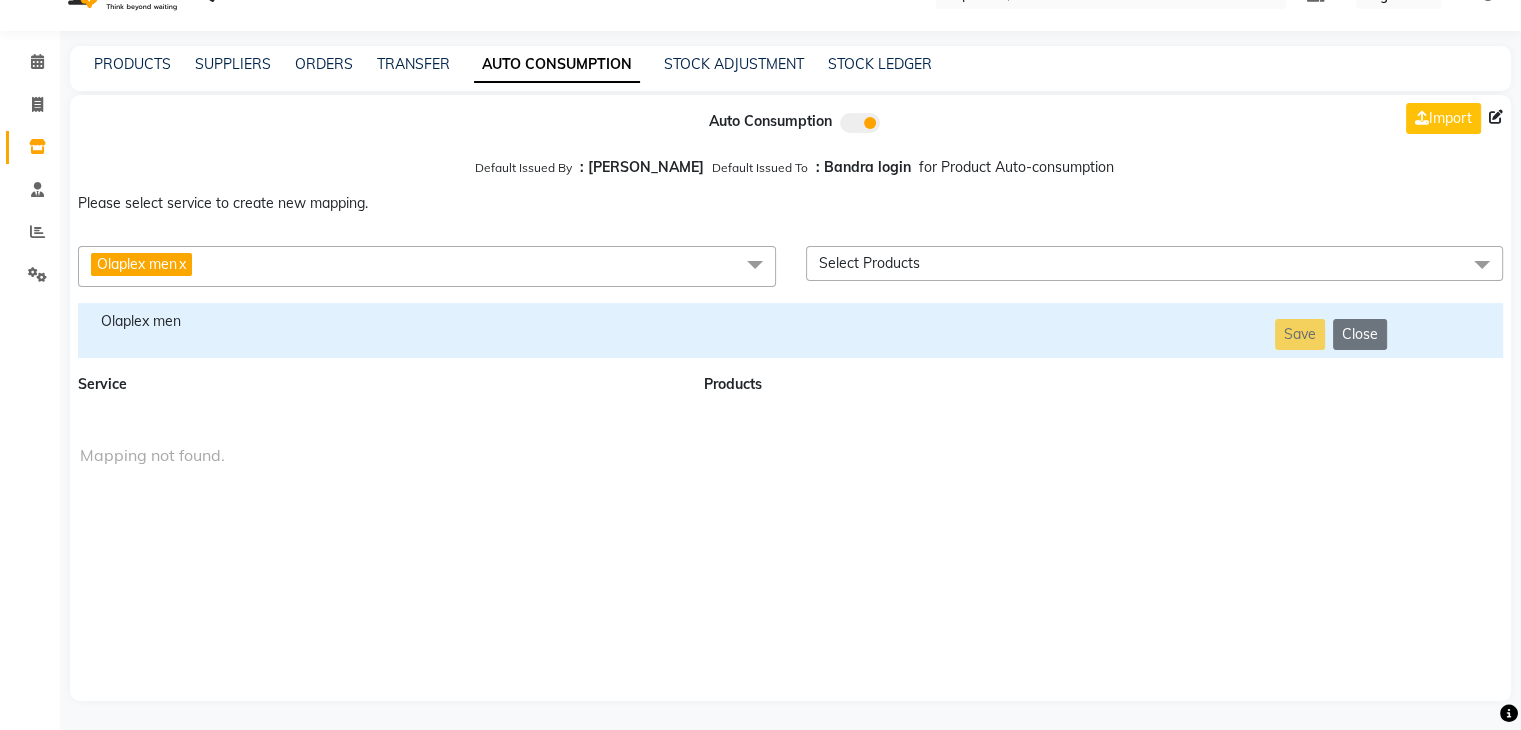 click on "Olaplex men" at bounding box center [379, 330] 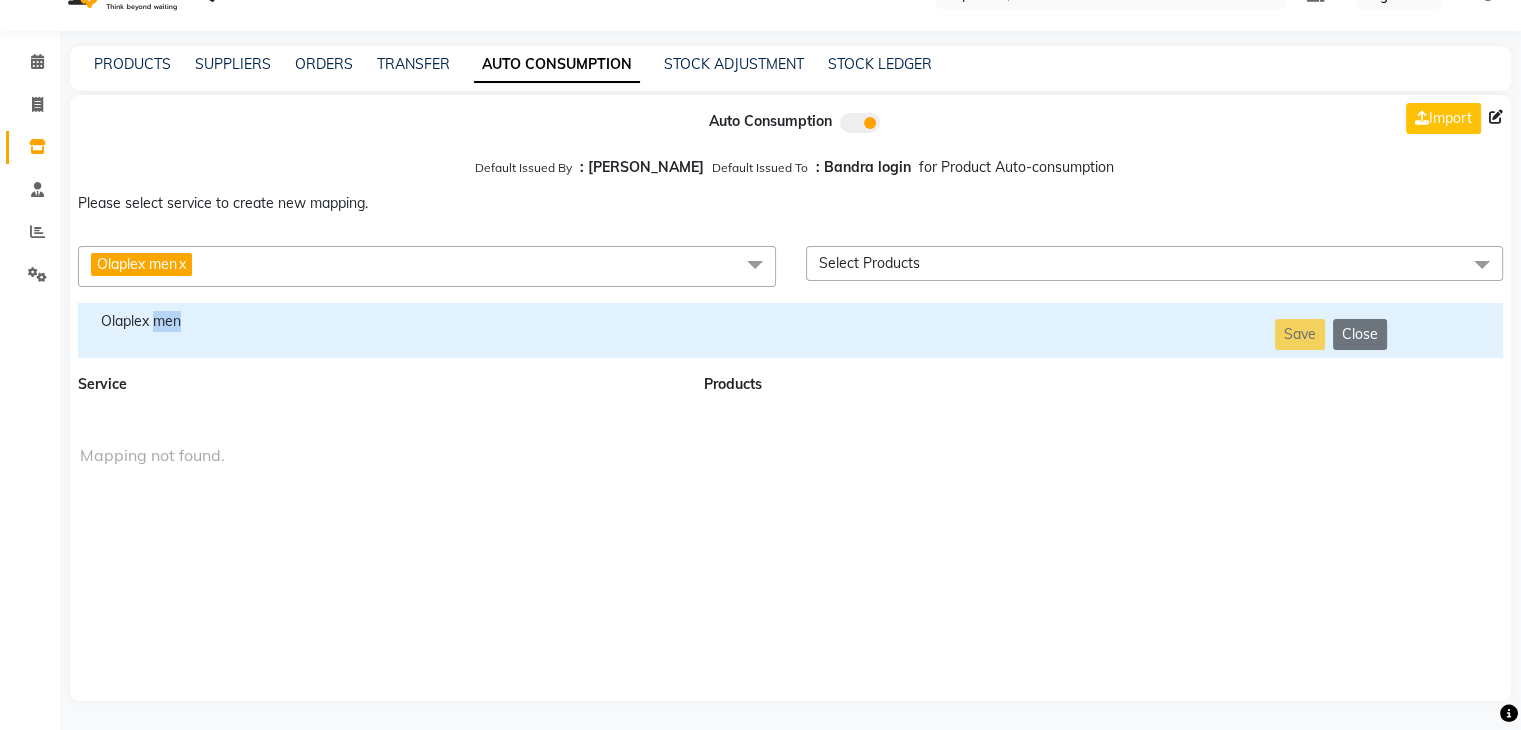 click on "Olaplex men" at bounding box center [379, 330] 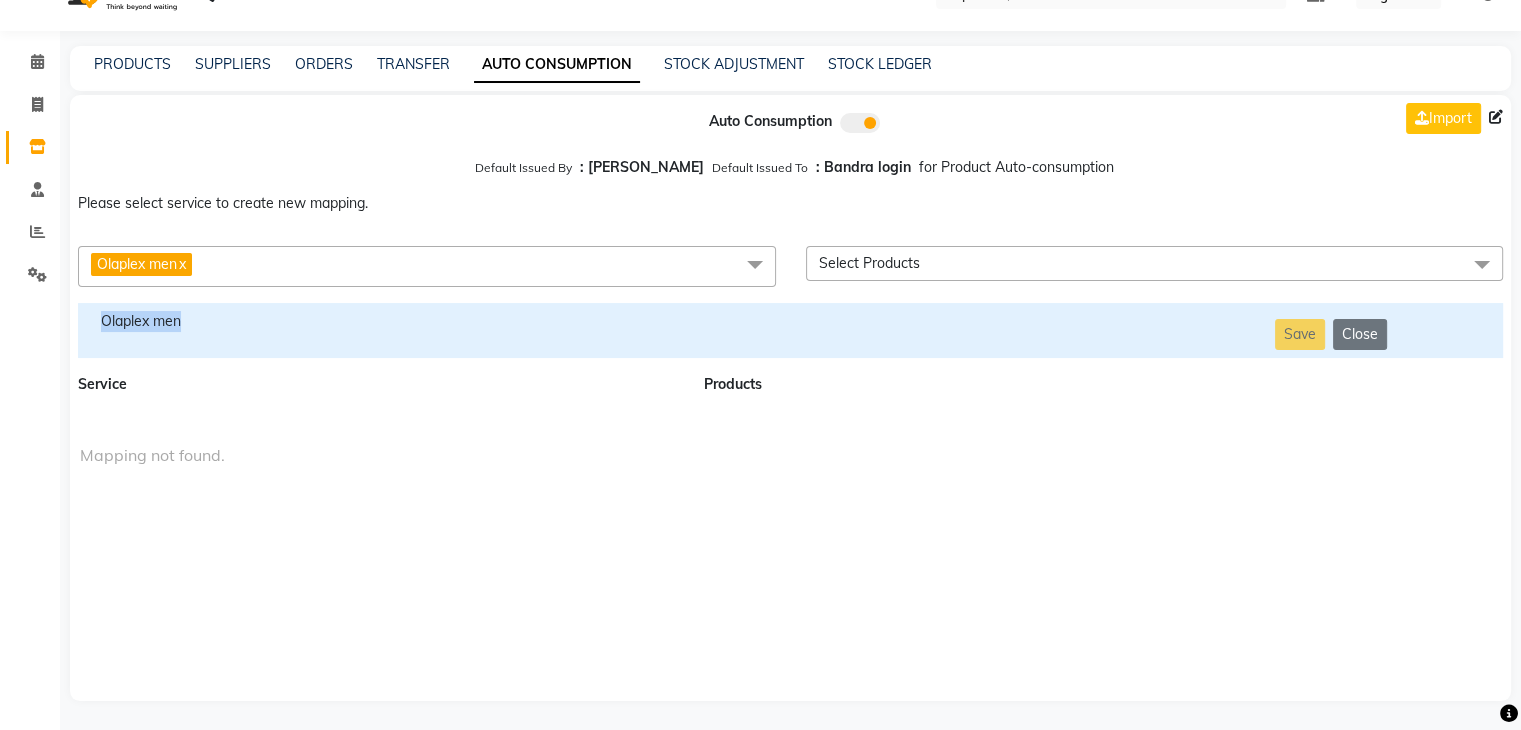 click on "Olaplex men" at bounding box center (379, 330) 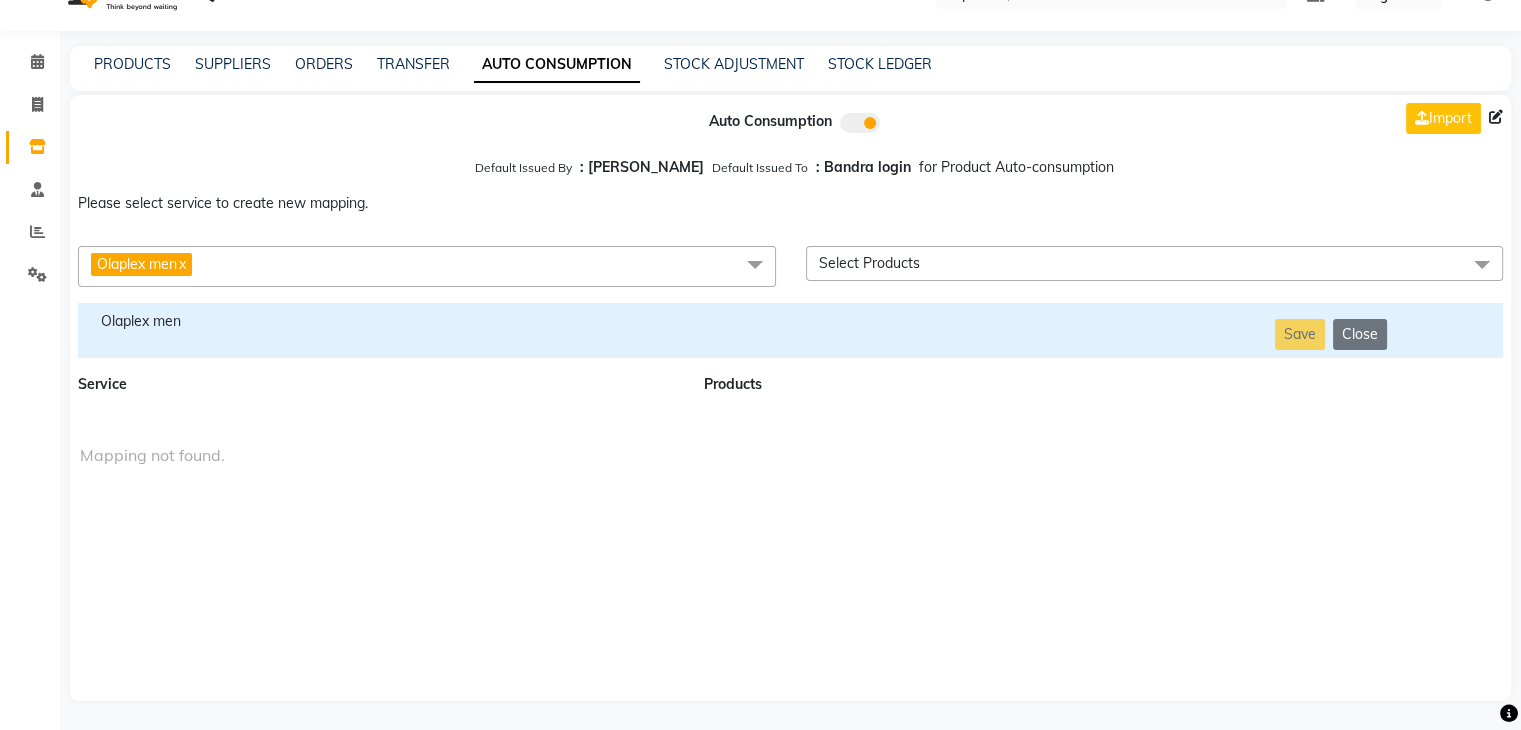 click on "Olaplex men  x" at bounding box center (427, 266) 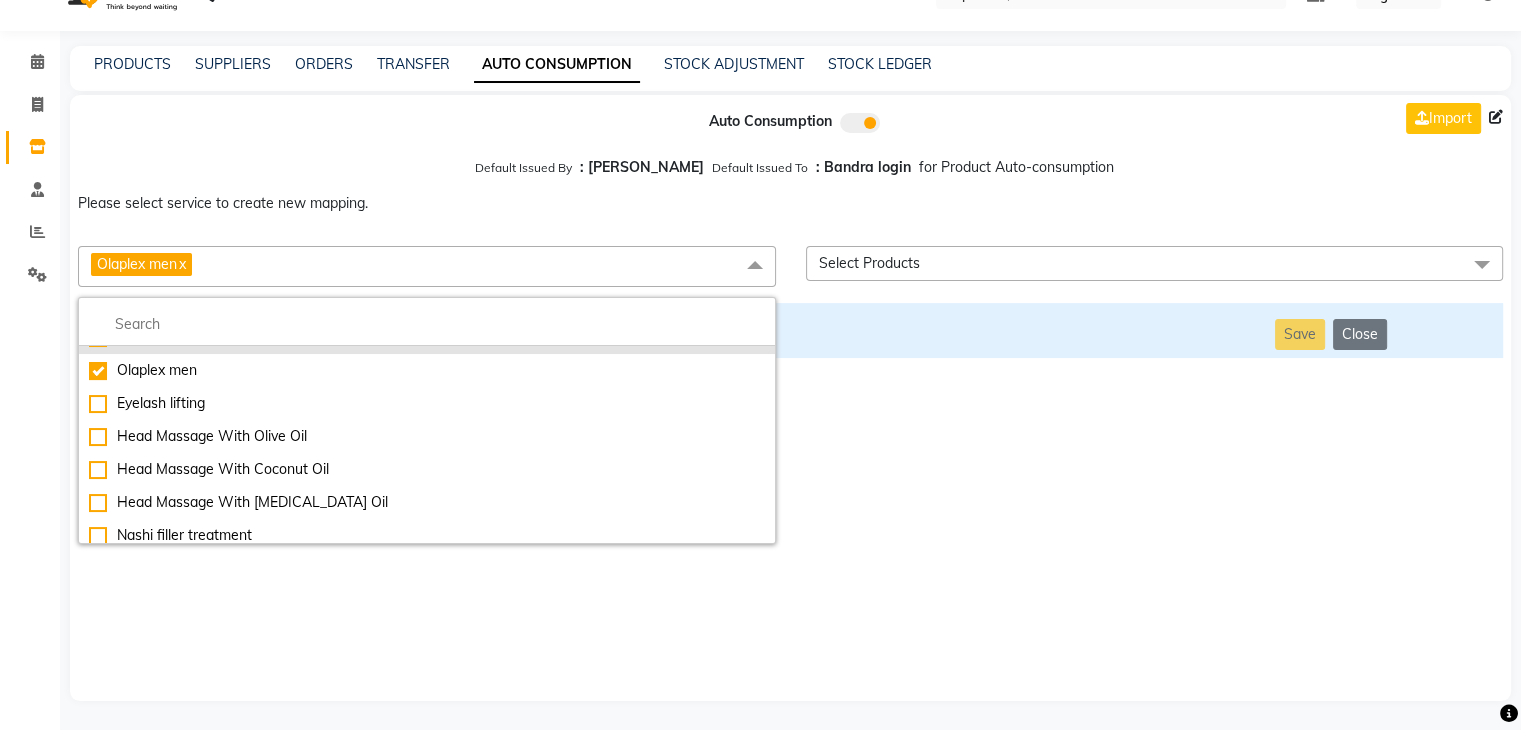scroll, scrollTop: 11344, scrollLeft: 0, axis: vertical 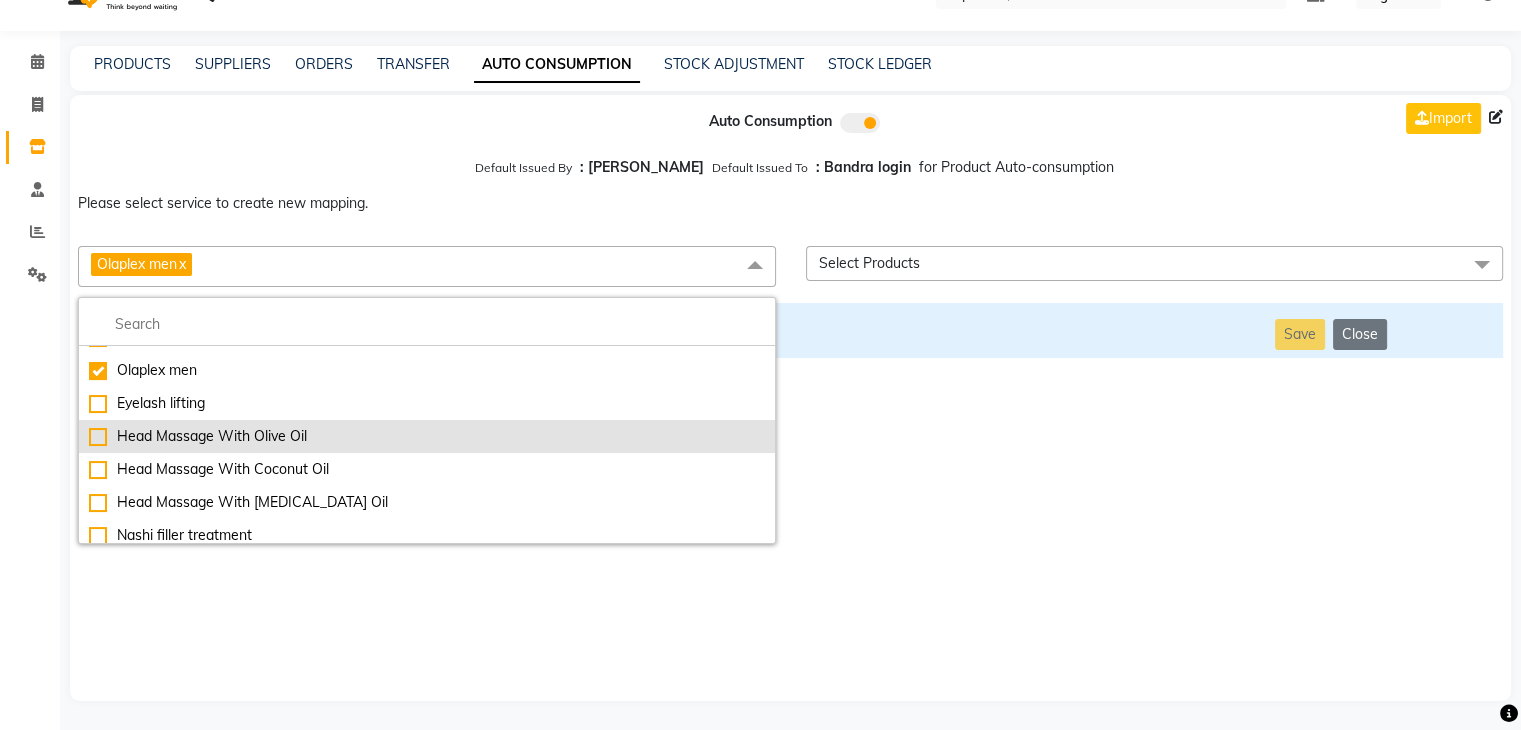 click on "Head Massage With Olive Oil" at bounding box center (427, 436) 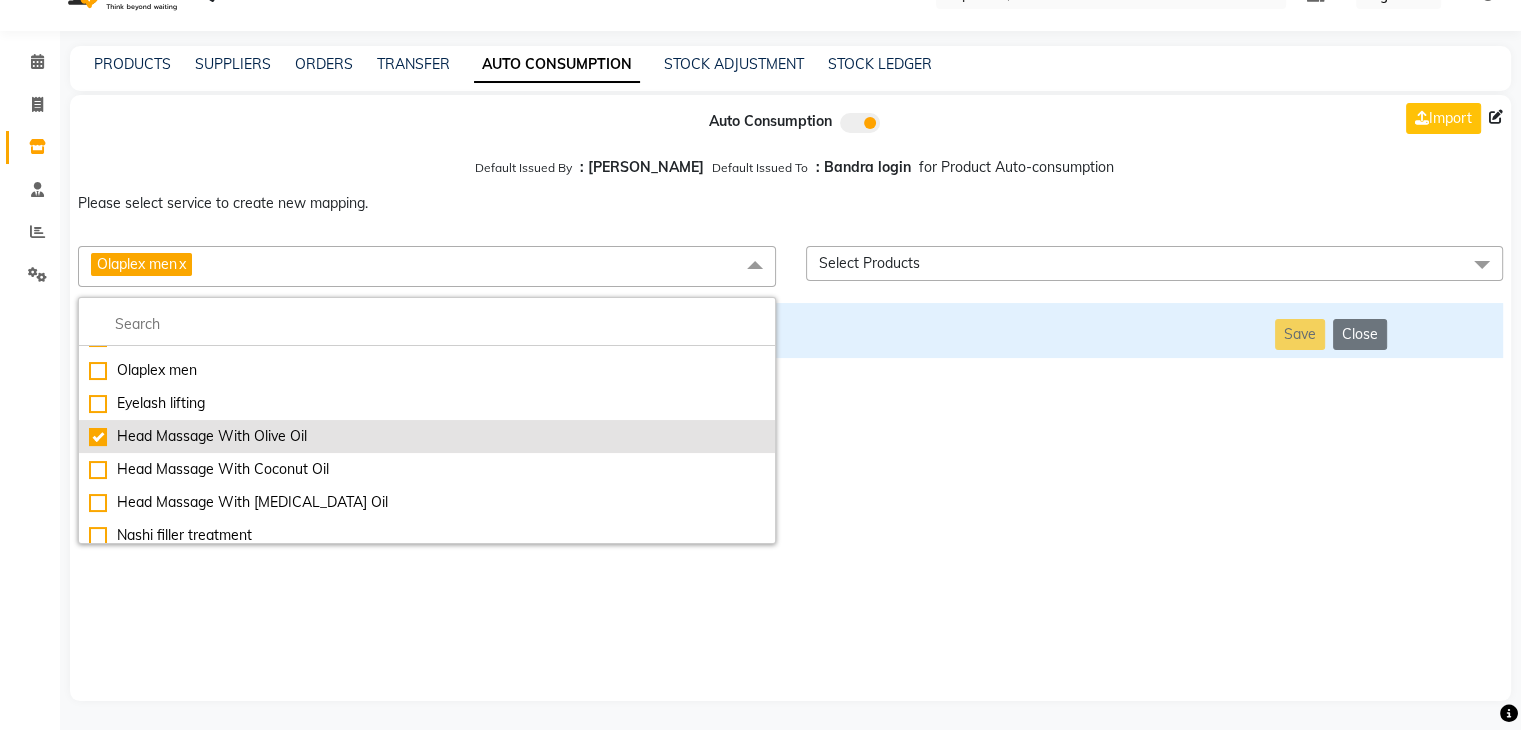 checkbox on "false" 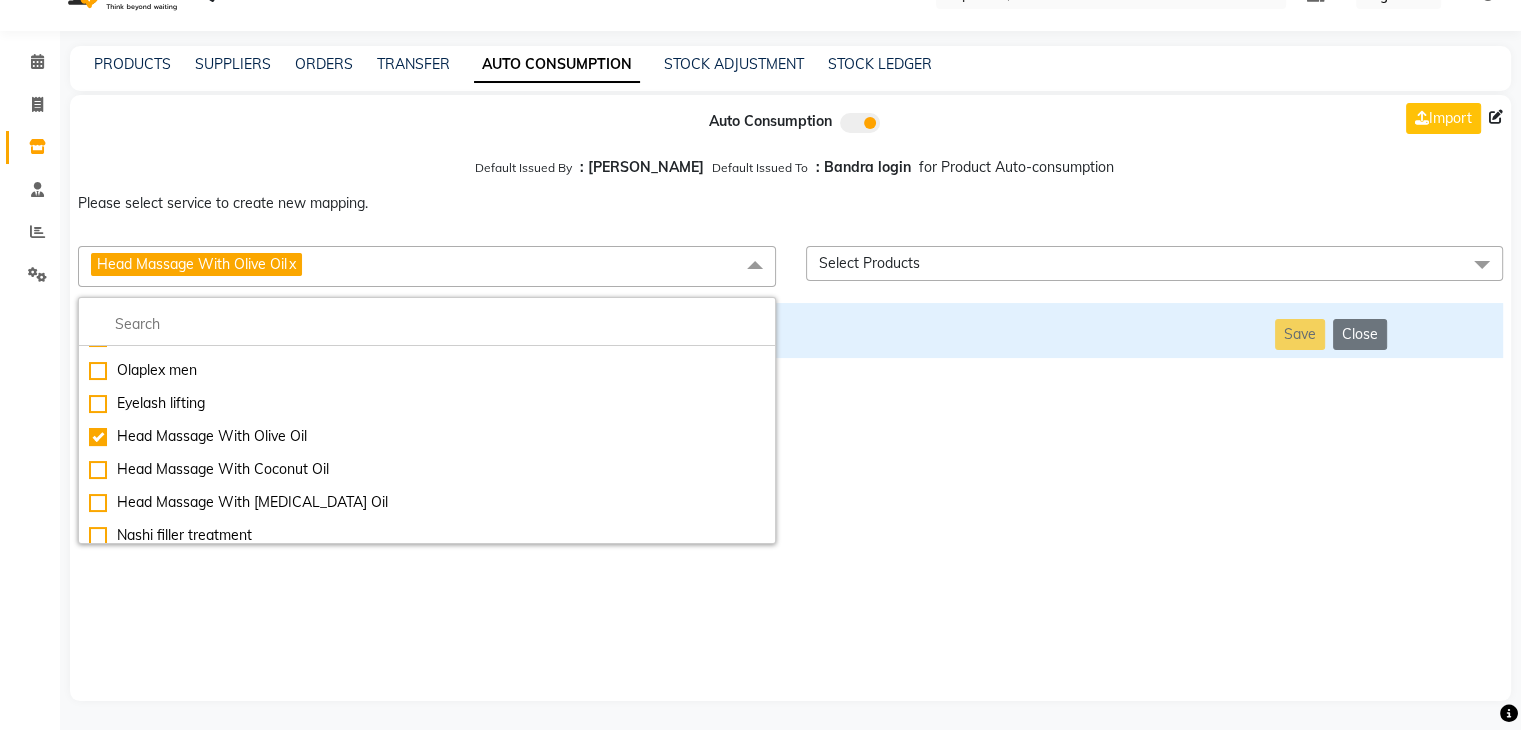click on "Auto Consumption  Import Default Issued By  : [PERSON_NAME] Default Issued To  : Bandra login  for Product Auto-consumption  Please select service to create new mapping. Head Massage With Olive Oil  x Essential Manicure w Scrub Essential Pedicure w Scrub Manicure + OPI Nail Ext + Gel Polish-3570 Manicure + T&T Nail Ext + Gel Polish T&T Nail Ext + T&T Gel Polish OPI Nail Ext + OPI Gel Polish T&T Refills + Gel Polish OPI Refills + Gel Polish Travel Allowance Waiting Charge HAIR REPAIR - Haircut HAIR REPAIR - Haircut for Kids HAIR REPAIR - Hair Wash HAIR REPAIR - Hair Wash Premium HAIR REPAIR - Full Head Shave HAIR REPAIR - Hair Design HAIR REPAIR - Hairstyling HAIR REPAIR - Threading HAIR REPAIR - [PERSON_NAME] Edging HAIR REPAIR - [PERSON_NAME] Edging Premium HAIR REPAIR - Razor Shave HAIR REPAIR - Razor Shave Premium HAIR REPAIR - Luxury Steam Shaving HAIR REPAIR - Fade Hair Cut HAIR SPA RITUALS - Hairoticmen Argan Spa HAIR SPA RITUALS - Wella Deep Nourishing Spa HAIR SPA RITUALS - Nashi Argan Oil Spa SKIN REPAIR - Clean-Up" at bounding box center [790, 398] 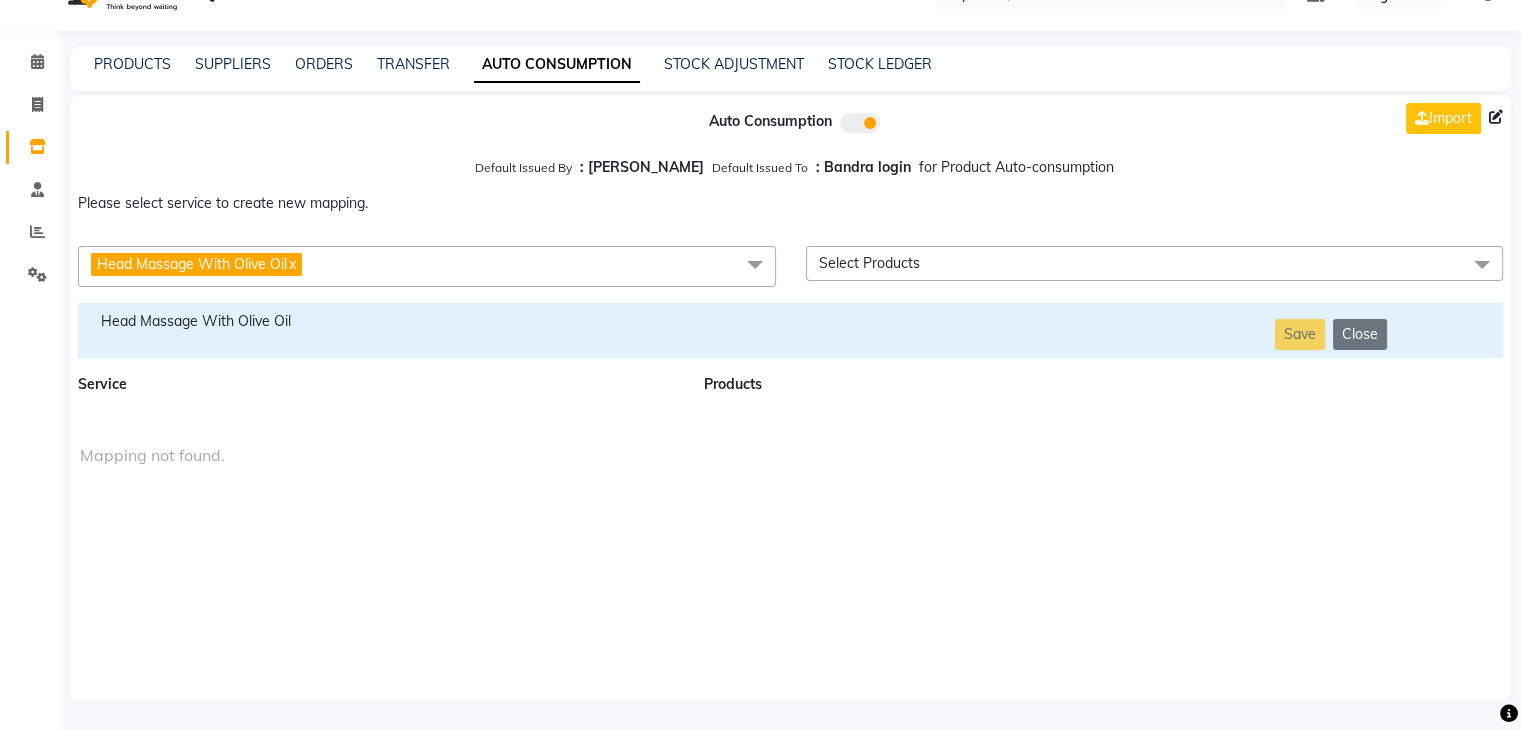 click on "Head Massage With Olive Oil" at bounding box center [379, 321] 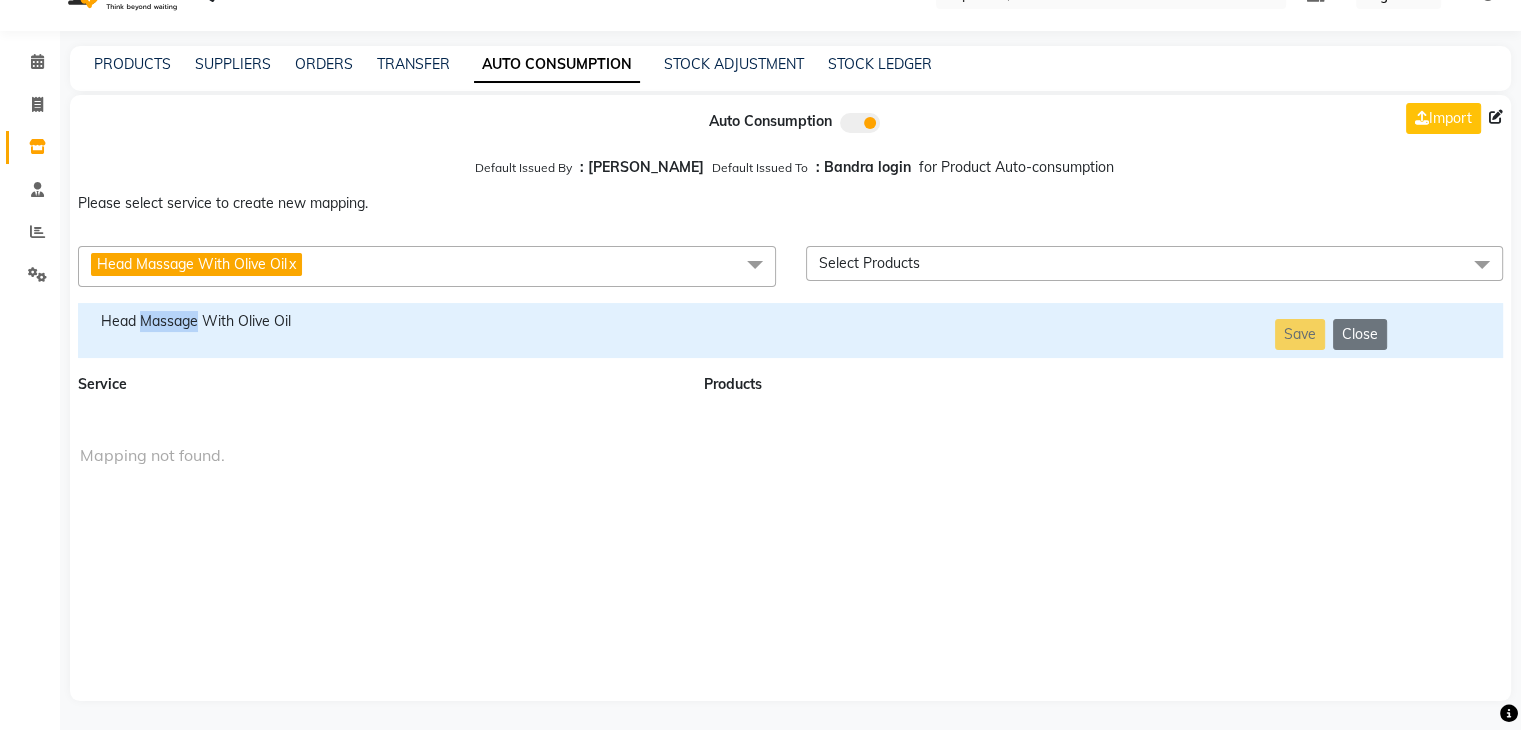 click on "Head Massage With Olive Oil" at bounding box center (379, 321) 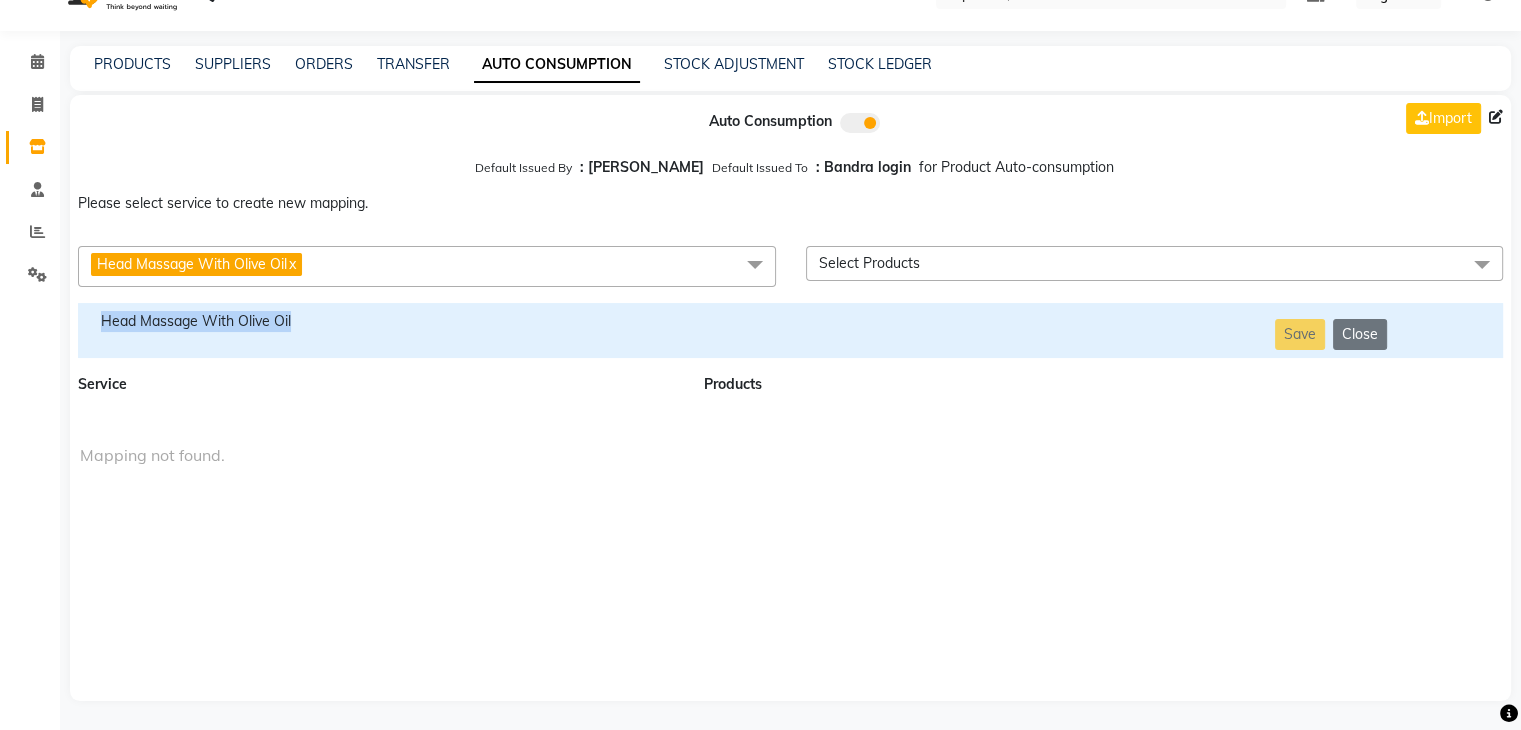 click on "Head Massage With Olive Oil" at bounding box center [379, 321] 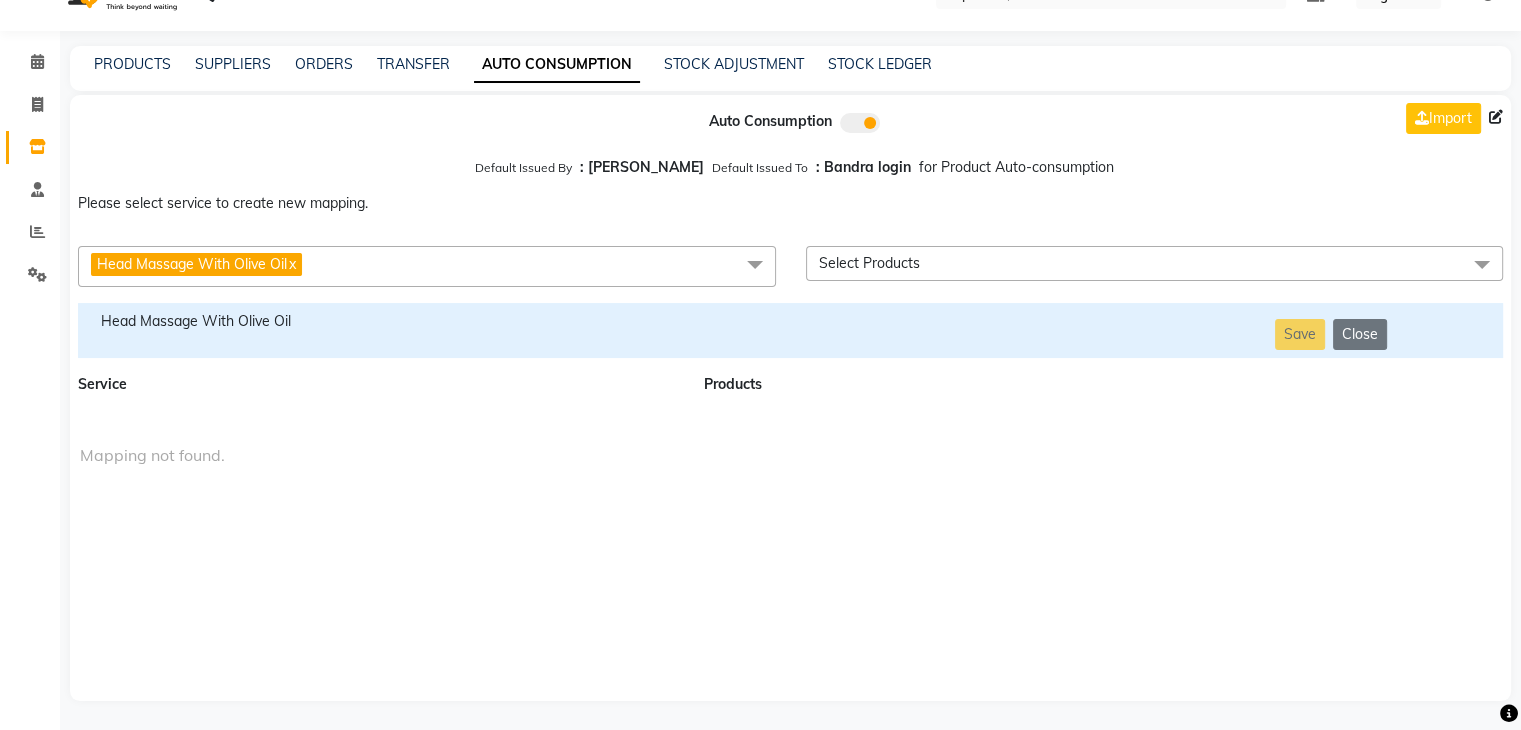 click on "Head Massage With Olive Oil  x" at bounding box center (427, 266) 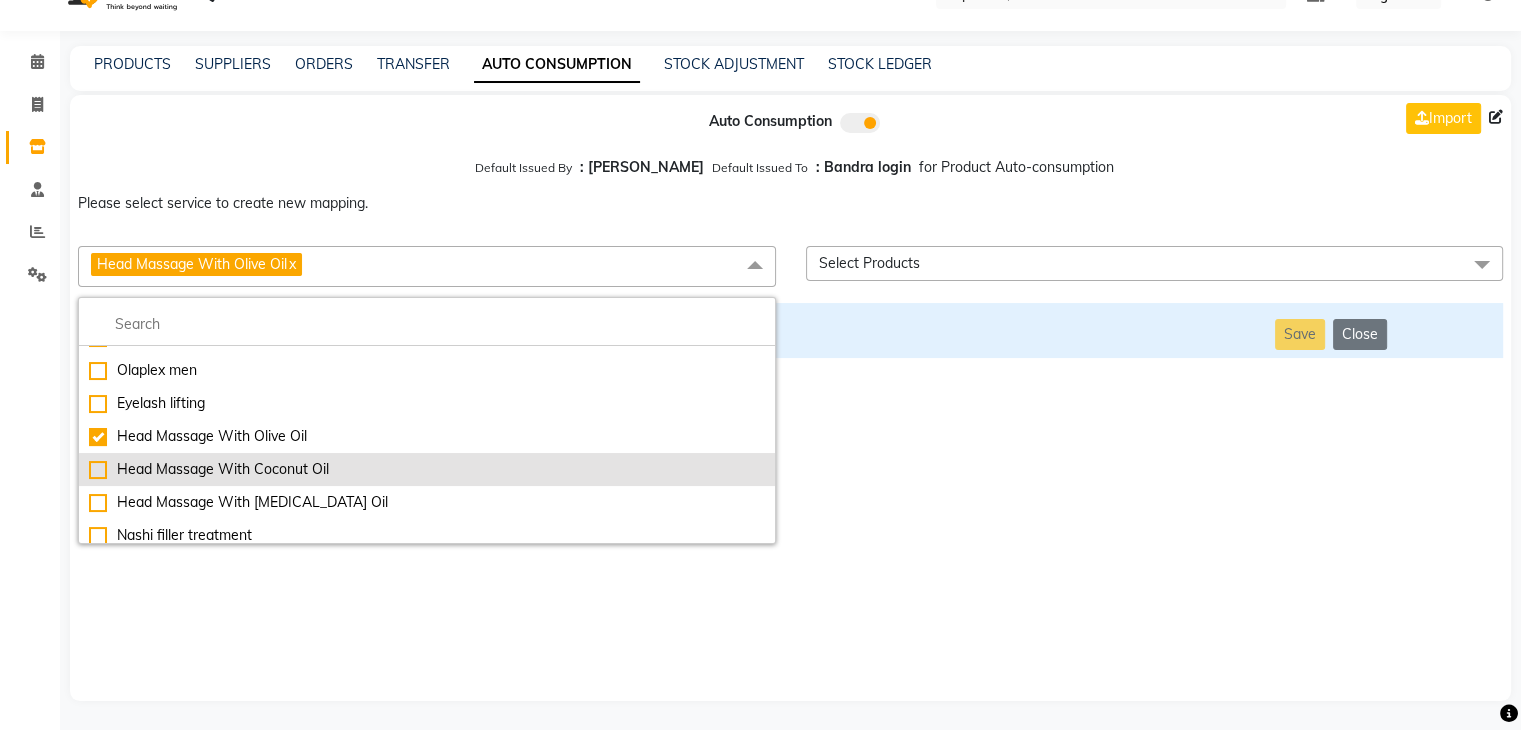 click on "Head Massage With Coconut Oil" at bounding box center [427, 469] 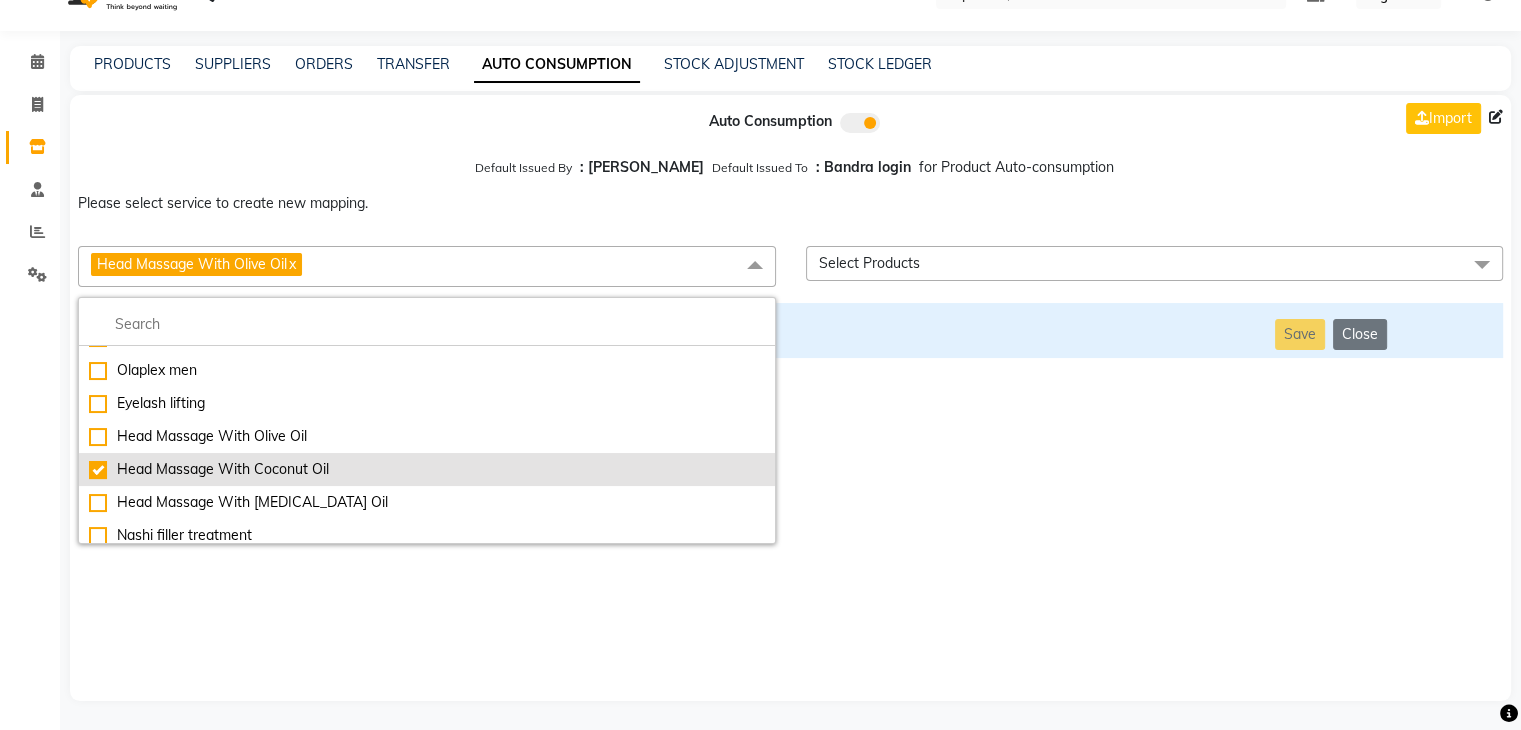 checkbox on "false" 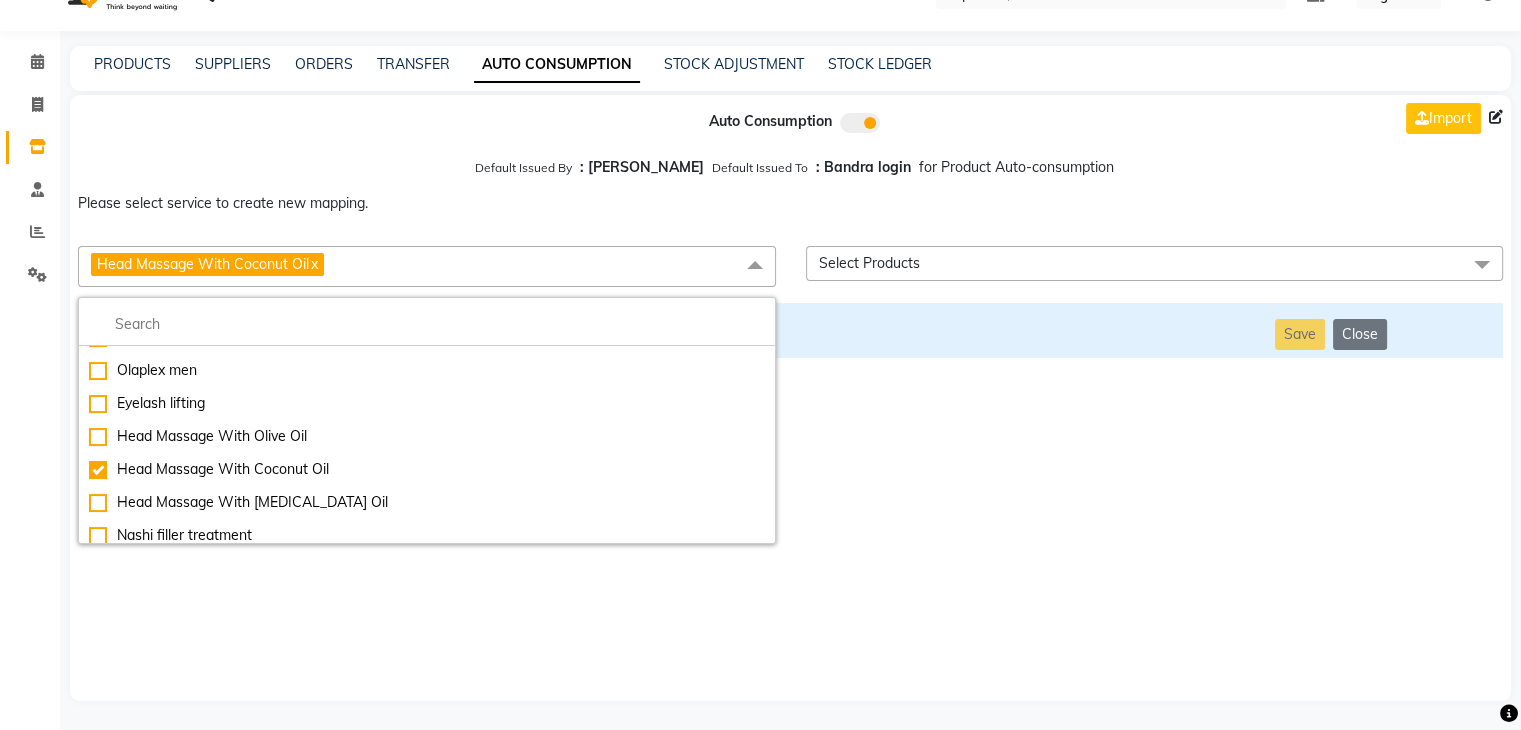click on "Auto Consumption  Import Default Issued By  : [PERSON_NAME] Default Issued To  : Bandra login  for Product Auto-consumption  Please select service to create new mapping. Head Massage With Coconut Oil  x Essential Manicure w Scrub Essential Pedicure w Scrub Manicure + OPI Nail Ext + Gel Polish-3570 Manicure + T&T Nail Ext + Gel Polish T&T Nail Ext + T&T Gel Polish OPI Nail Ext + OPI Gel Polish T&T Refills + Gel Polish OPI Refills + Gel Polish Travel Allowance Waiting Charge HAIR REPAIR - Haircut HAIR REPAIR - Haircut for Kids HAIR REPAIR - Hair Wash HAIR REPAIR - Hair Wash Premium HAIR REPAIR - Full Head Shave HAIR REPAIR - Hair Design HAIR REPAIR - Hairstyling HAIR REPAIR - Threading HAIR REPAIR - [PERSON_NAME] Edging HAIR REPAIR - [PERSON_NAME] Edging Premium HAIR REPAIR - Razor Shave HAIR REPAIR - Razor Shave Premium HAIR REPAIR - Luxury Steam Shaving HAIR REPAIR - Fade Hair Cut HAIR SPA RITUALS - Hairoticmen Argan Spa HAIR SPA RITUALS - Wella Deep Nourishing Spa HAIR SPA RITUALS - Nashi Argan Oil Spa SKIN REPAIR - Clean-Up" at bounding box center (790, 398) 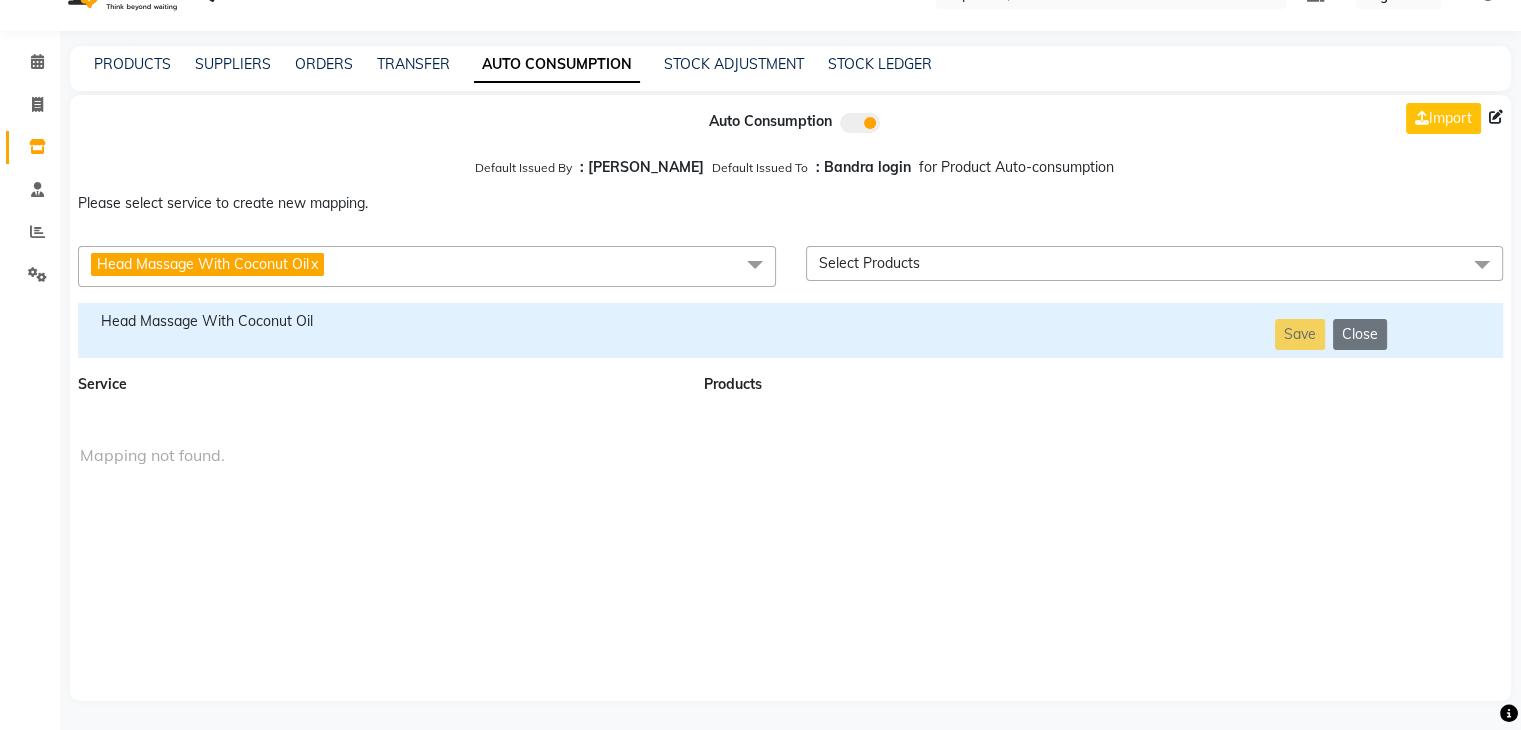 click on "Head Massage With Coconut Oil" at bounding box center [379, 321] 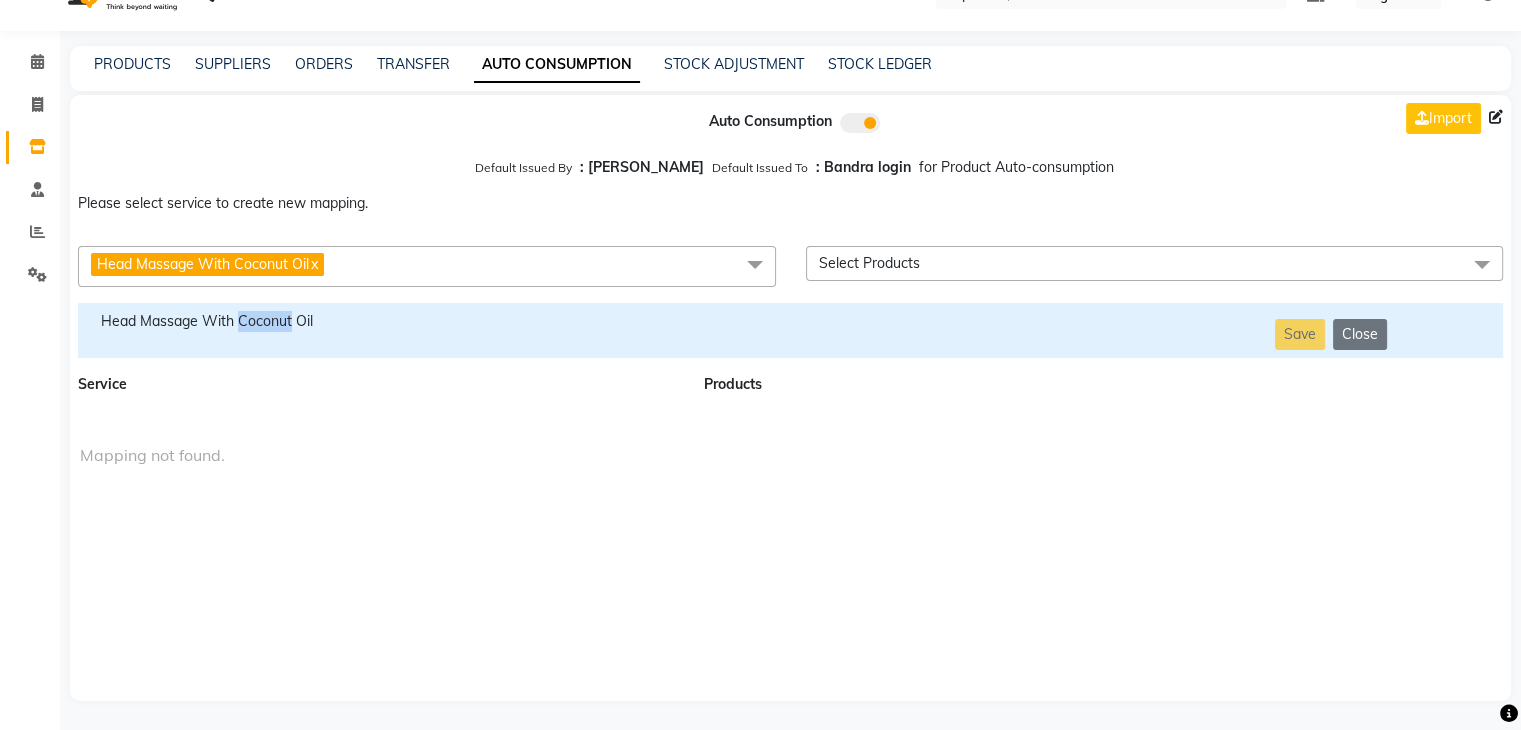 click on "Head Massage With Coconut Oil" at bounding box center [379, 321] 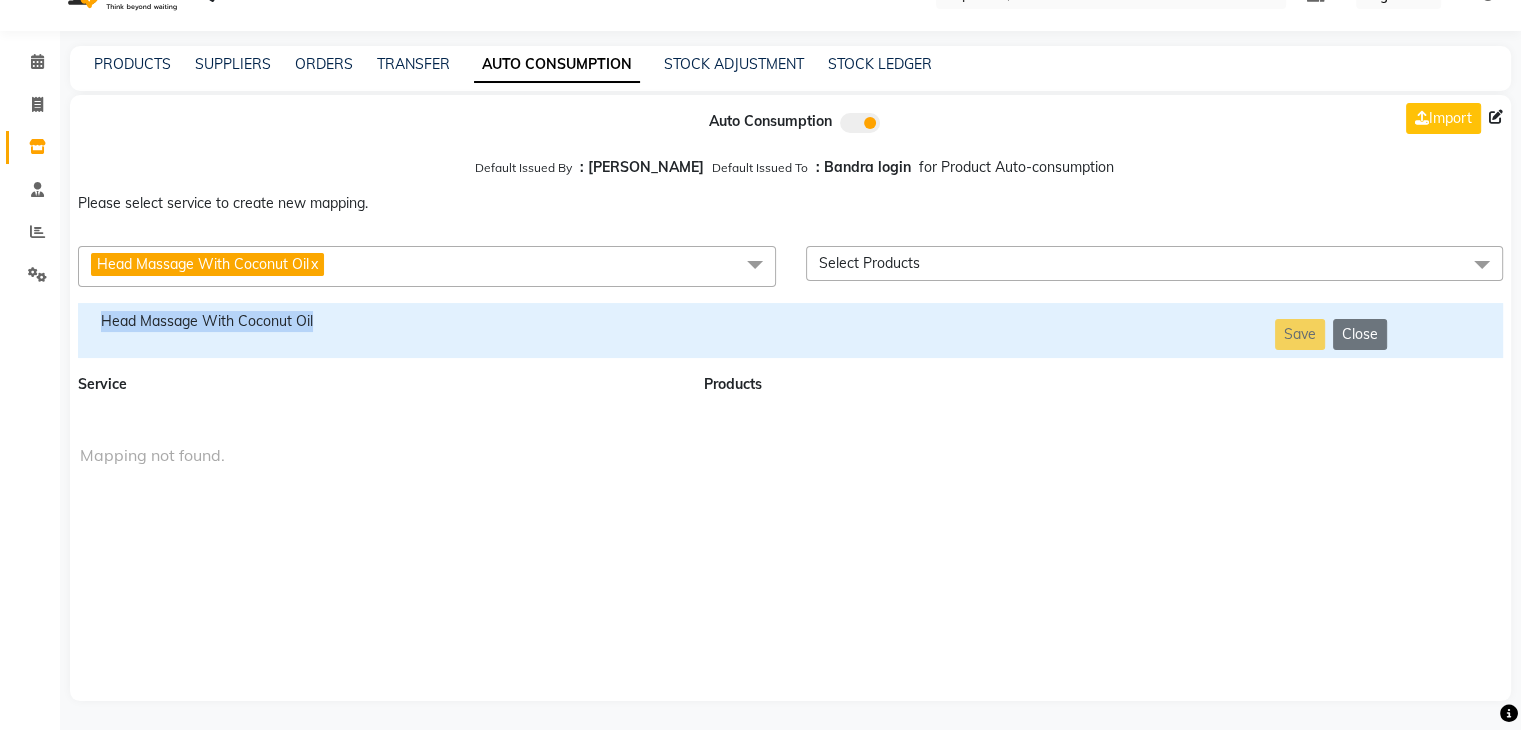 click on "Head Massage With Coconut Oil" at bounding box center (379, 321) 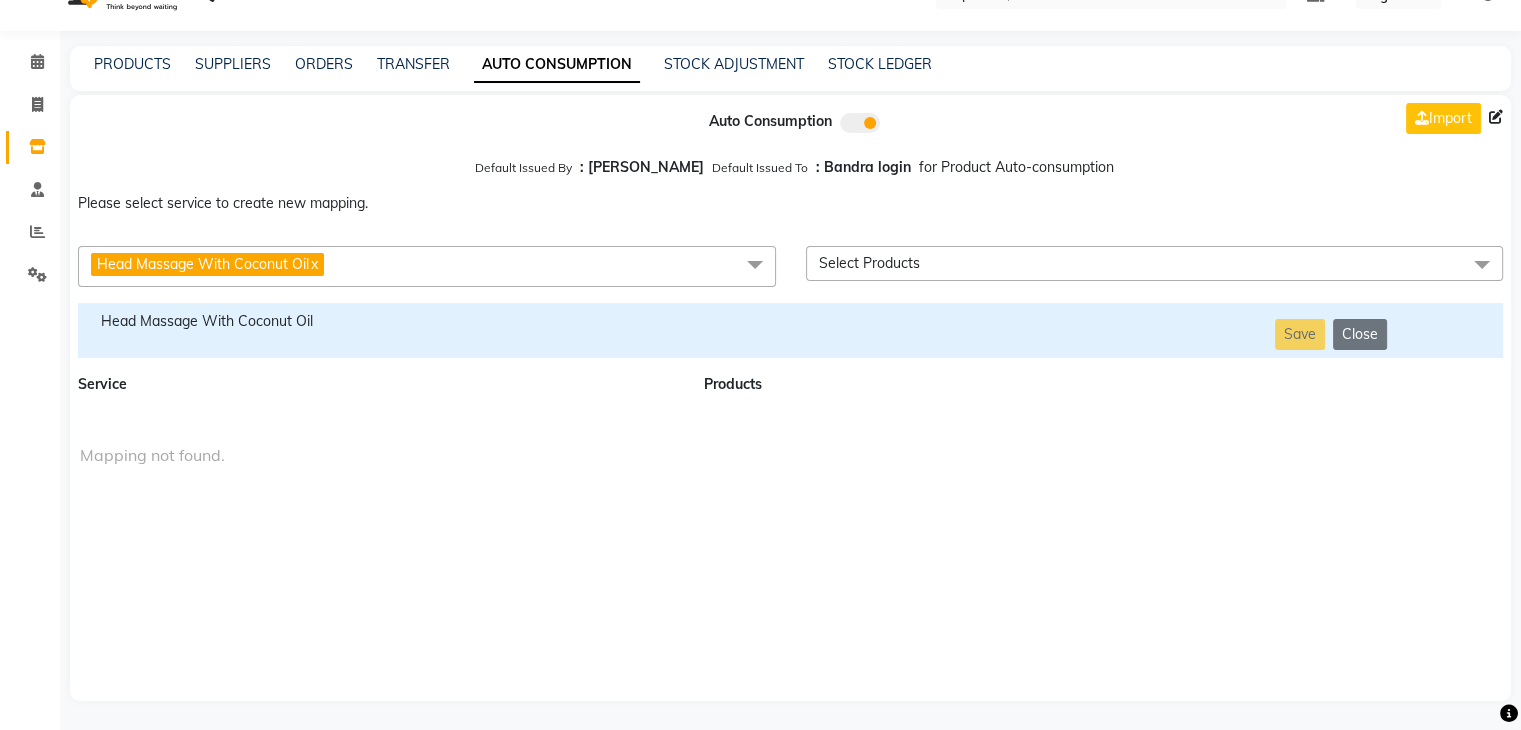 click on "Head Massage With Coconut Oil  x Essential Manicure w Scrub Essential Pedicure w Scrub Manicure + OPI Nail Ext + Gel Polish-3570 Manicure + T&T Nail Ext + Gel Polish T&T Nail Ext + T&T Gel Polish OPI Nail Ext + OPI Gel Polish T&T Refills + Gel Polish OPI Refills + Gel Polish Travel Allowance Waiting Charge HAIR REPAIR - Haircut HAIR REPAIR - Haircut for Kids HAIR REPAIR - Hair Wash HAIR REPAIR - Hair Wash Premium HAIR REPAIR - Full Head Shave HAIR REPAIR - Hair Design HAIR REPAIR - Hairstyling HAIR REPAIR - Threading HAIR REPAIR - [PERSON_NAME] Edging HAIR REPAIR - [PERSON_NAME] Edging Premium HAIR REPAIR - Razor Shave HAIR REPAIR - Razor Shave Premium HAIR REPAIR - Luxury Steam Shaving HAIR REPAIR - Fade Hair Cut HAIR SPA RITUALS - Hairoticmen Argan Spa HAIR SPA RITUALS - Wella Deep Nourishing Spa HAIR SPA RITUALS - Nashi Argan Oil Spa HAIR SPA RITUALS - Copacabana Hair Spa HAIR SPA RITUALS - Botoliss Hair Spa HAIR SPA RITUALS - [MEDICAL_DATA] Hair Spa HAIR SPA RITUALS - Olaplex Ritual HAIR SPA RITUALS - High Frequency Big Toe" at bounding box center (790, 266) 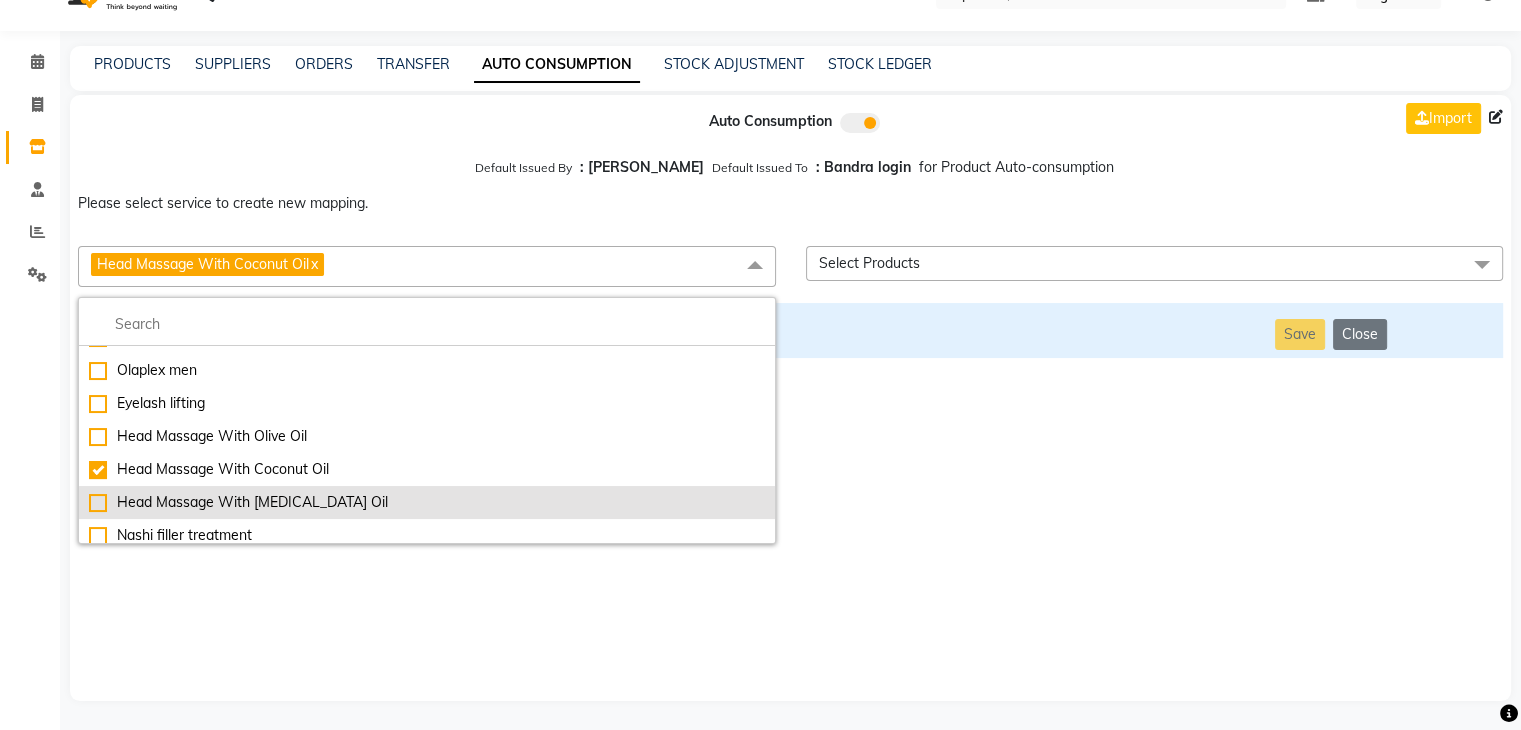 click on "Head Massage With [MEDICAL_DATA] Oil" at bounding box center [427, 502] 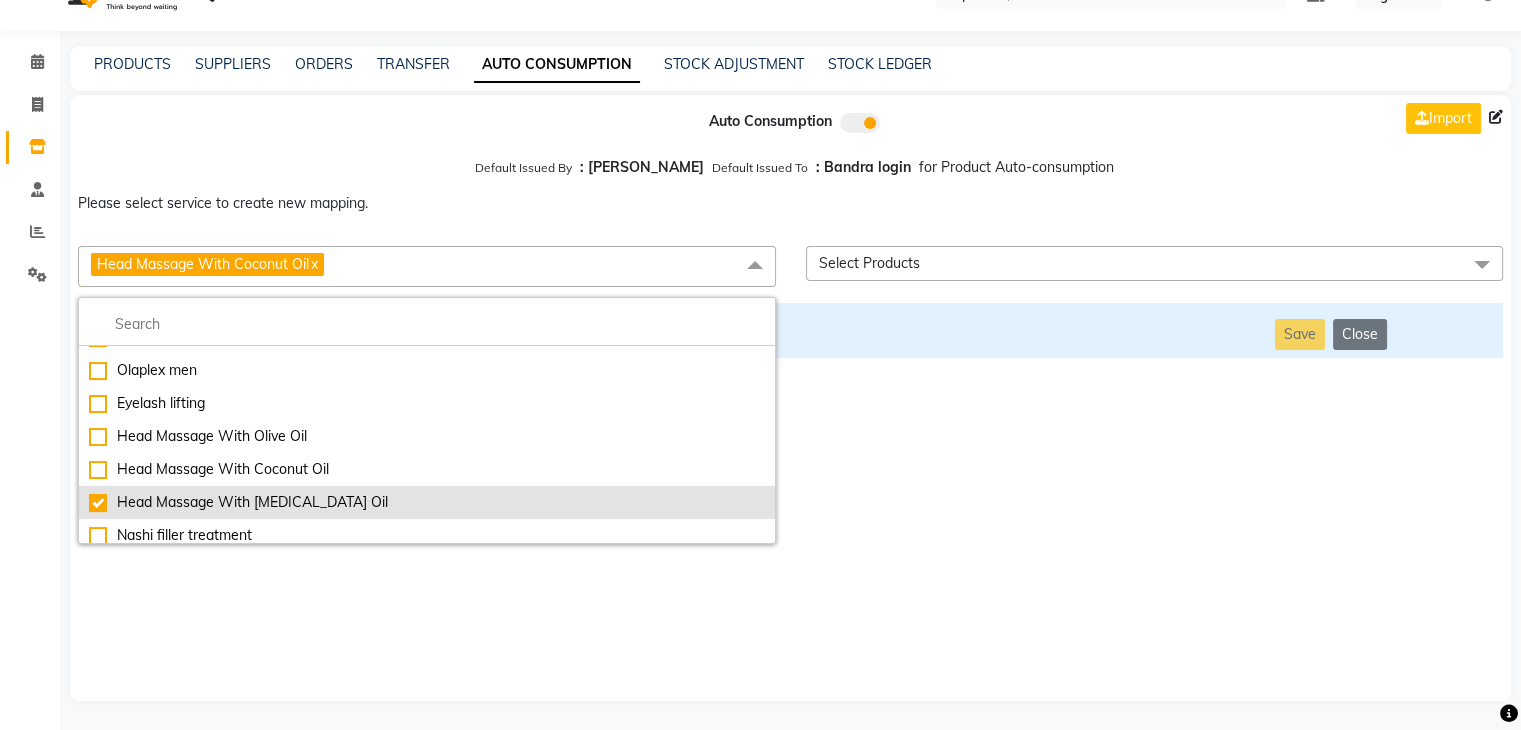 checkbox on "false" 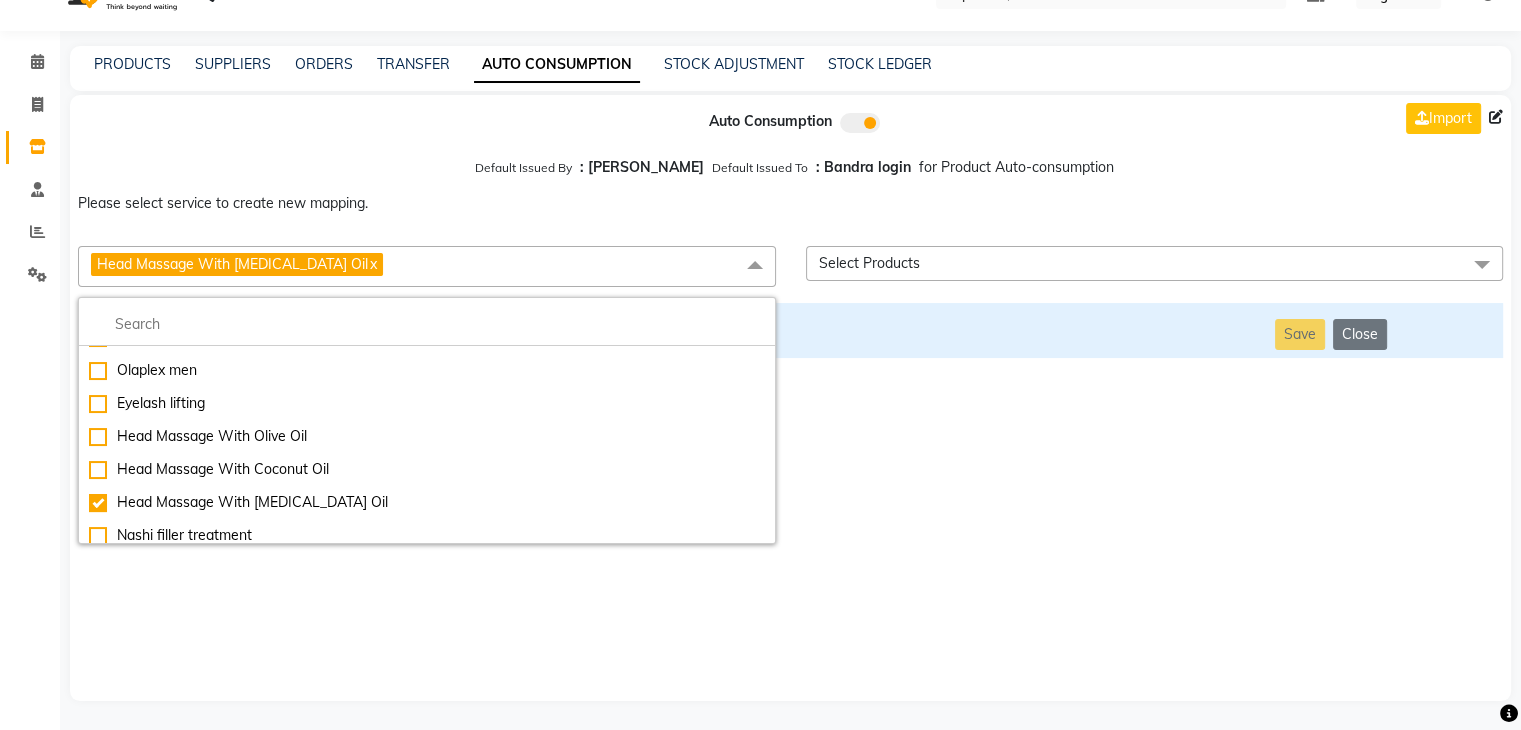 click on "Auto Consumption  Import Default Issued By  : [PERSON_NAME] Default Issued To  : Bandra login  for Product Auto-consumption  Please select service to create new mapping. Head Massage With [MEDICAL_DATA] Oil  x Essential Manicure w Scrub Essential Pedicure w Scrub Manicure + OPI Nail Ext + Gel Polish-3570 Manicure + T&T Nail Ext + Gel Polish T&T Nail Ext + T&T Gel Polish OPI Nail Ext + OPI Gel Polish T&T Refills + Gel Polish OPI Refills + Gel Polish Travel Allowance Waiting Charge HAIR REPAIR - Haircut HAIR REPAIR - Haircut for Kids HAIR REPAIR - Hair Wash HAIR REPAIR - Hair Wash Premium HAIR REPAIR - Full Head Shave HAIR REPAIR - Hair Design HAIR REPAIR - Hairstyling HAIR REPAIR - Threading HAIR REPAIR - [PERSON_NAME] Edging HAIR REPAIR - [PERSON_NAME] Edging Premium HAIR REPAIR - Razor Shave HAIR REPAIR - Razor Shave Premium HAIR REPAIR - Luxury Steam Shaving HAIR REPAIR - Fade Hair Cut HAIR SPA RITUALS - Hairoticmen Argan Spa HAIR SPA RITUALS - Wella Deep Nourishing Spa HAIR SPA RITUALS - Nashi Argan Oil Spa SKIN REPAIR - Facial" at bounding box center [790, 398] 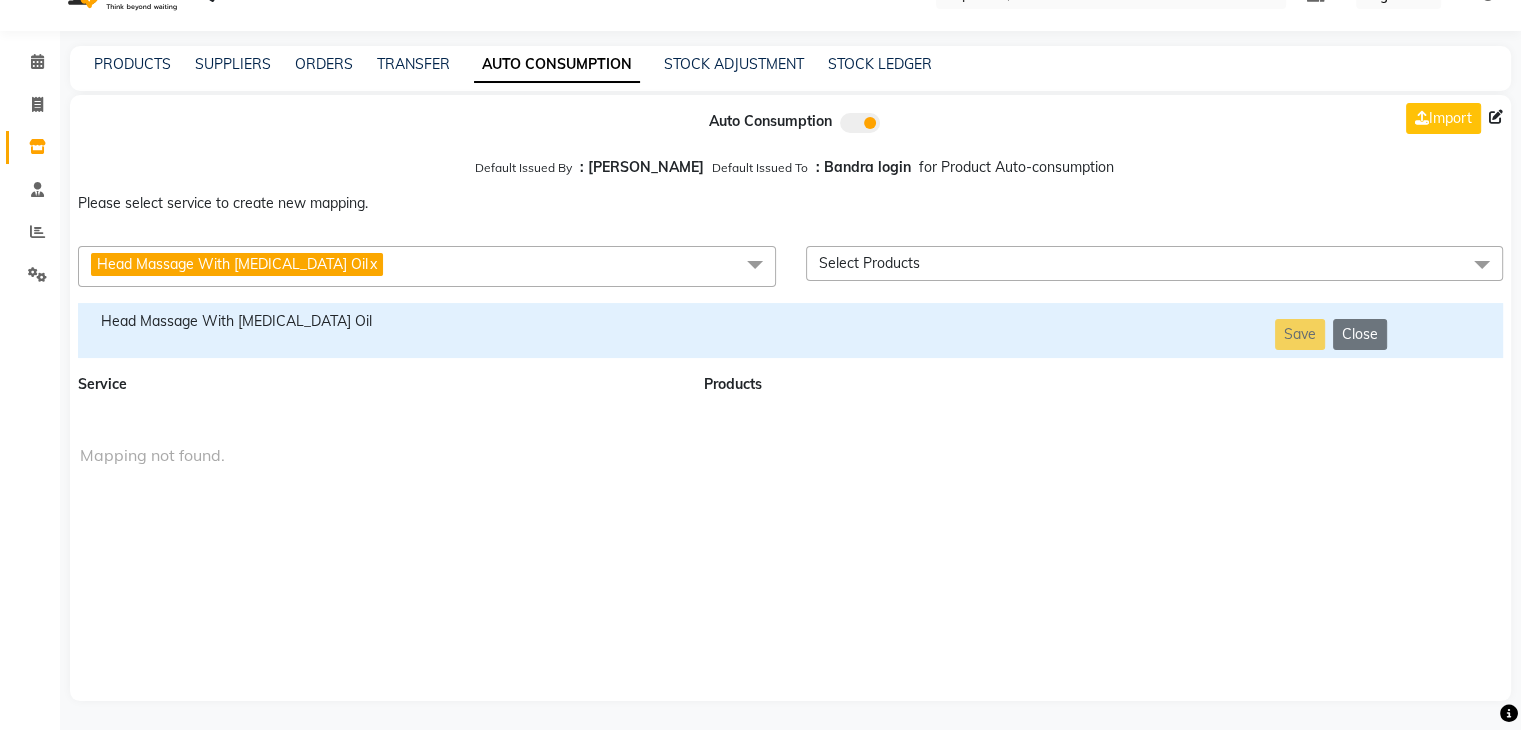click on "Head Massage With [MEDICAL_DATA] Oil" at bounding box center [379, 321] 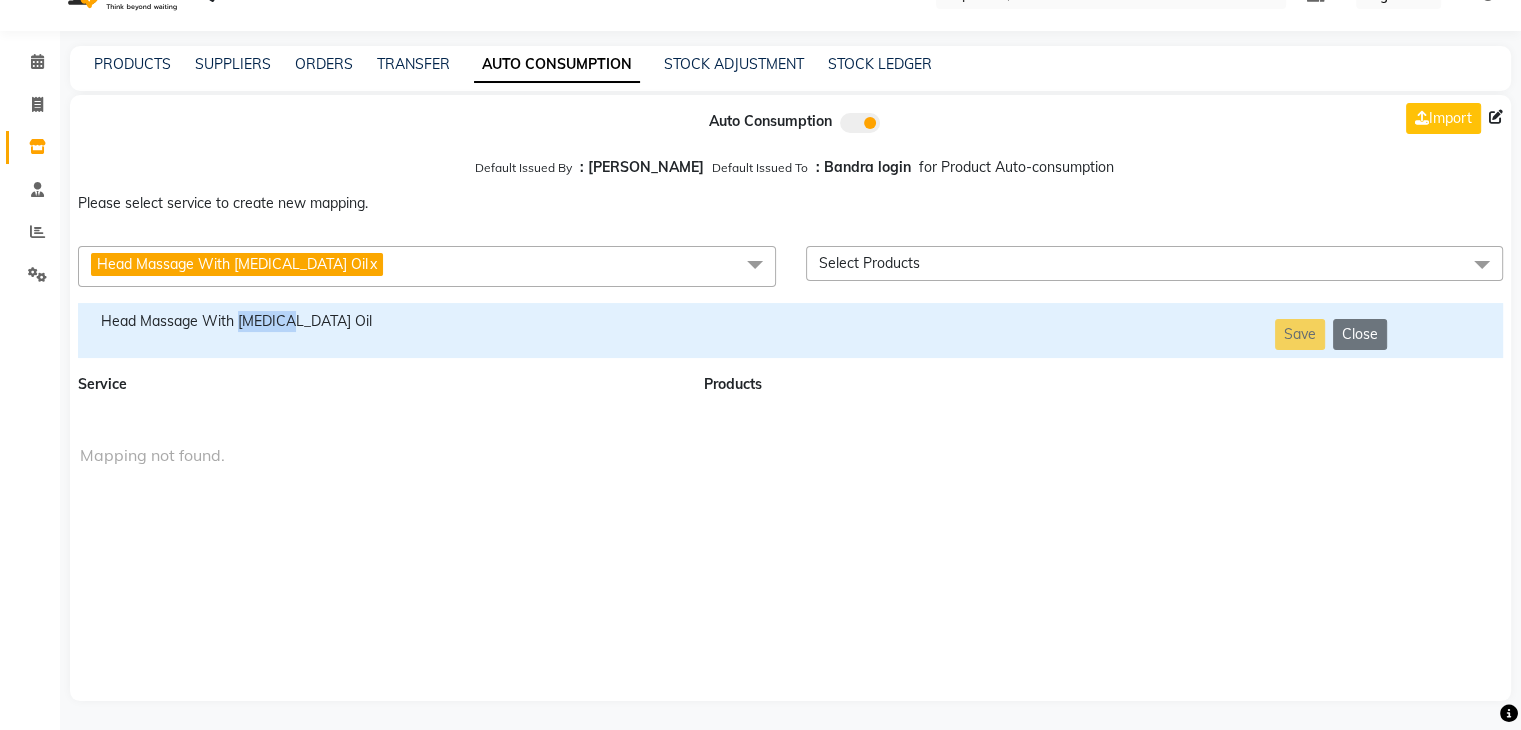 click on "Head Massage With [MEDICAL_DATA] Oil" at bounding box center [379, 321] 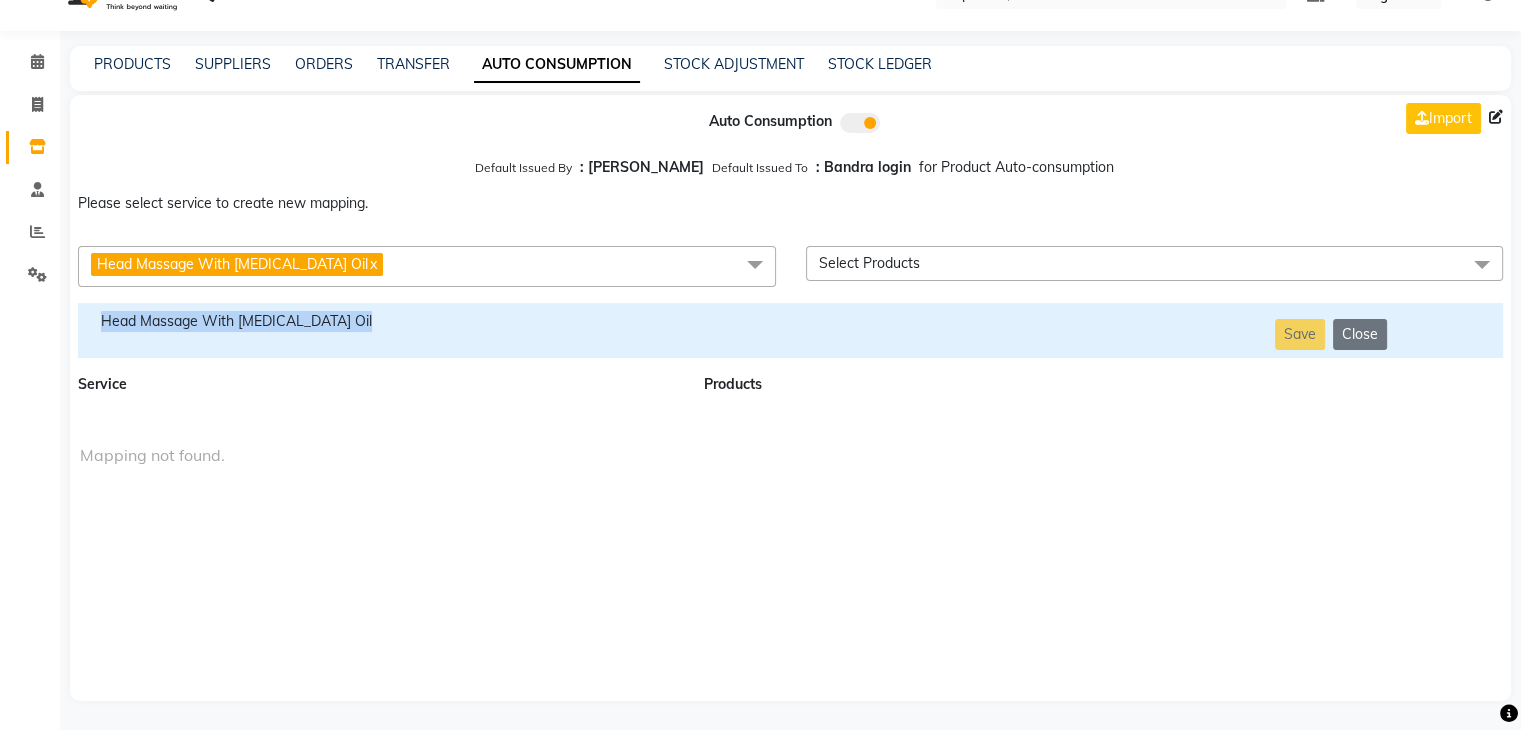 click on "Head Massage With [MEDICAL_DATA] Oil" at bounding box center (379, 321) 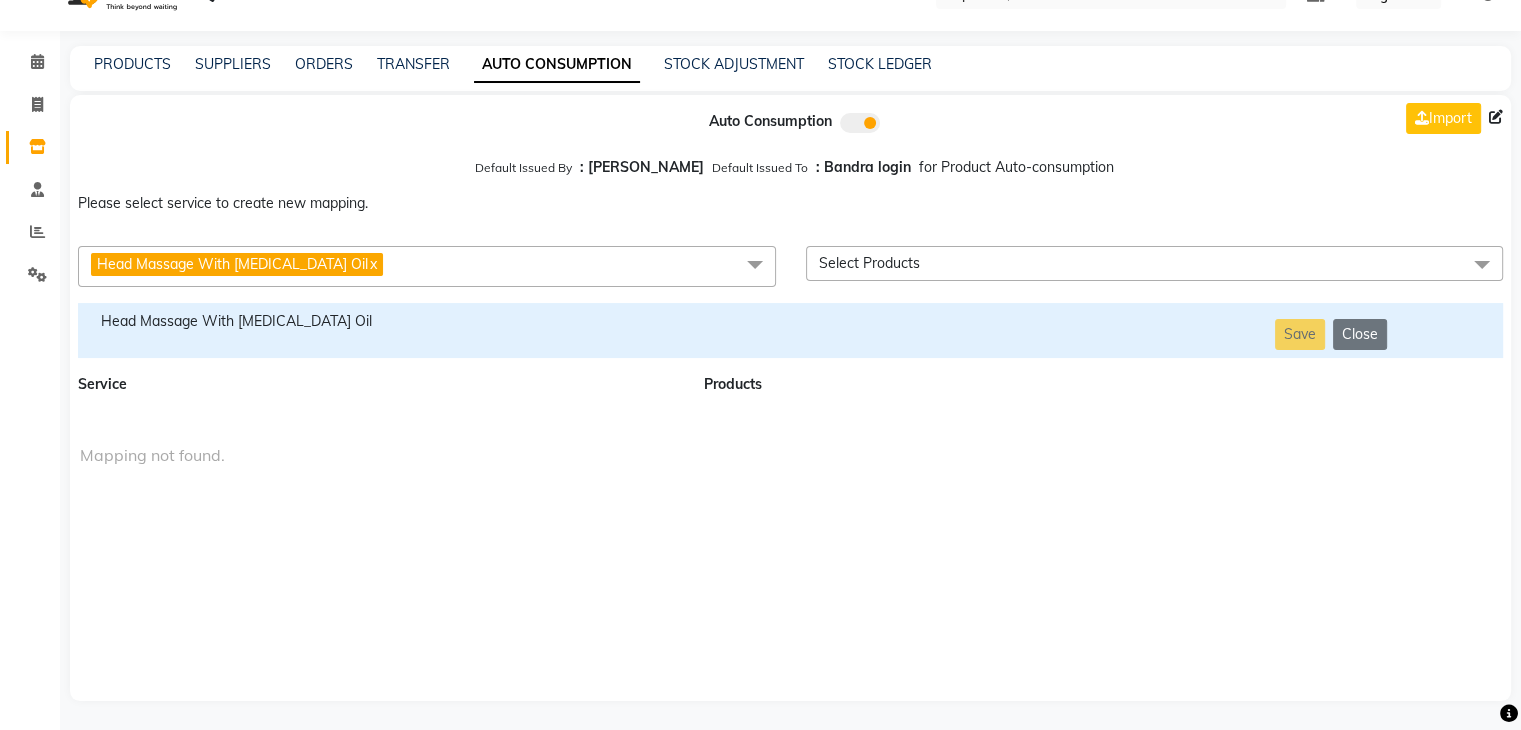 click on "Head Massage With [MEDICAL_DATA] Oil  x" at bounding box center [427, 266] 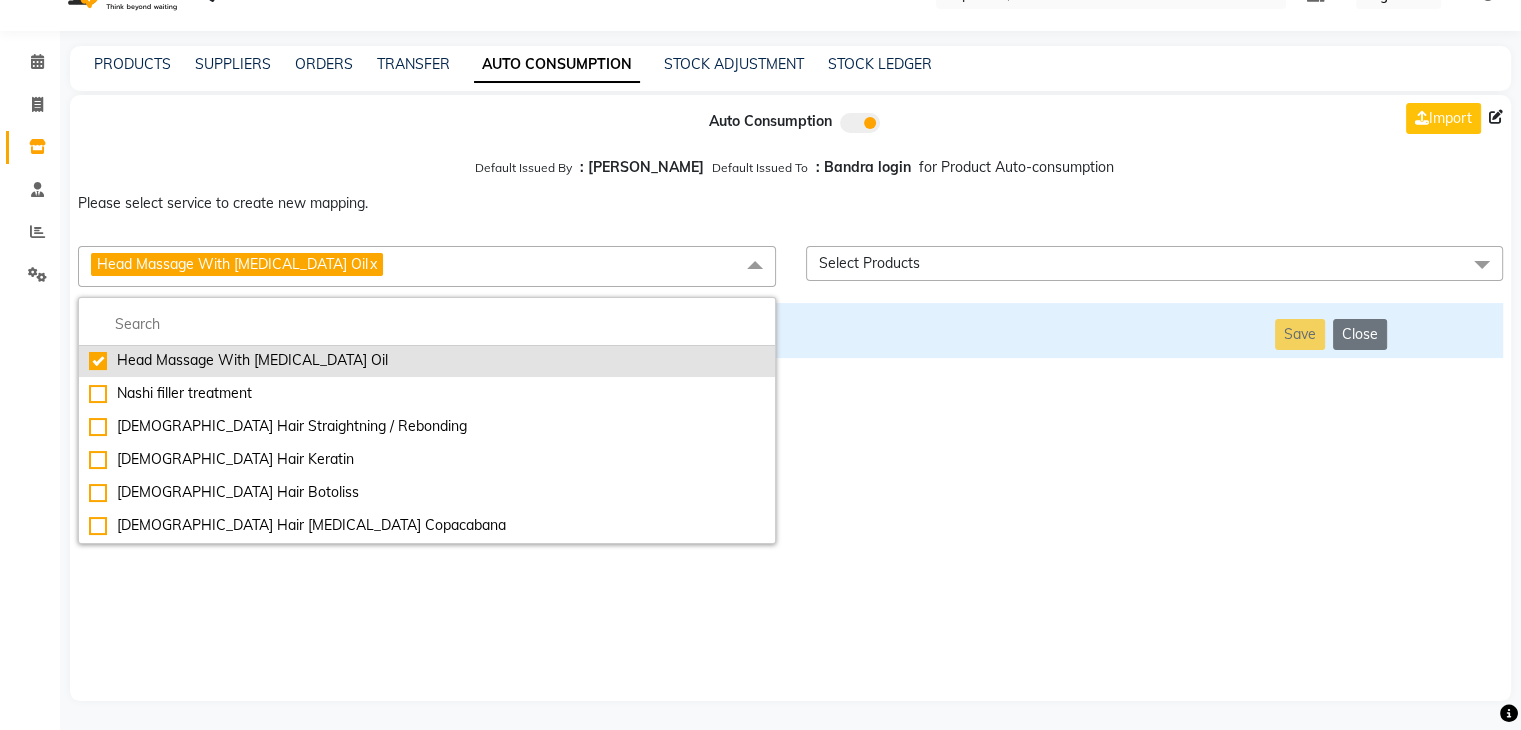 scroll, scrollTop: 11488, scrollLeft: 0, axis: vertical 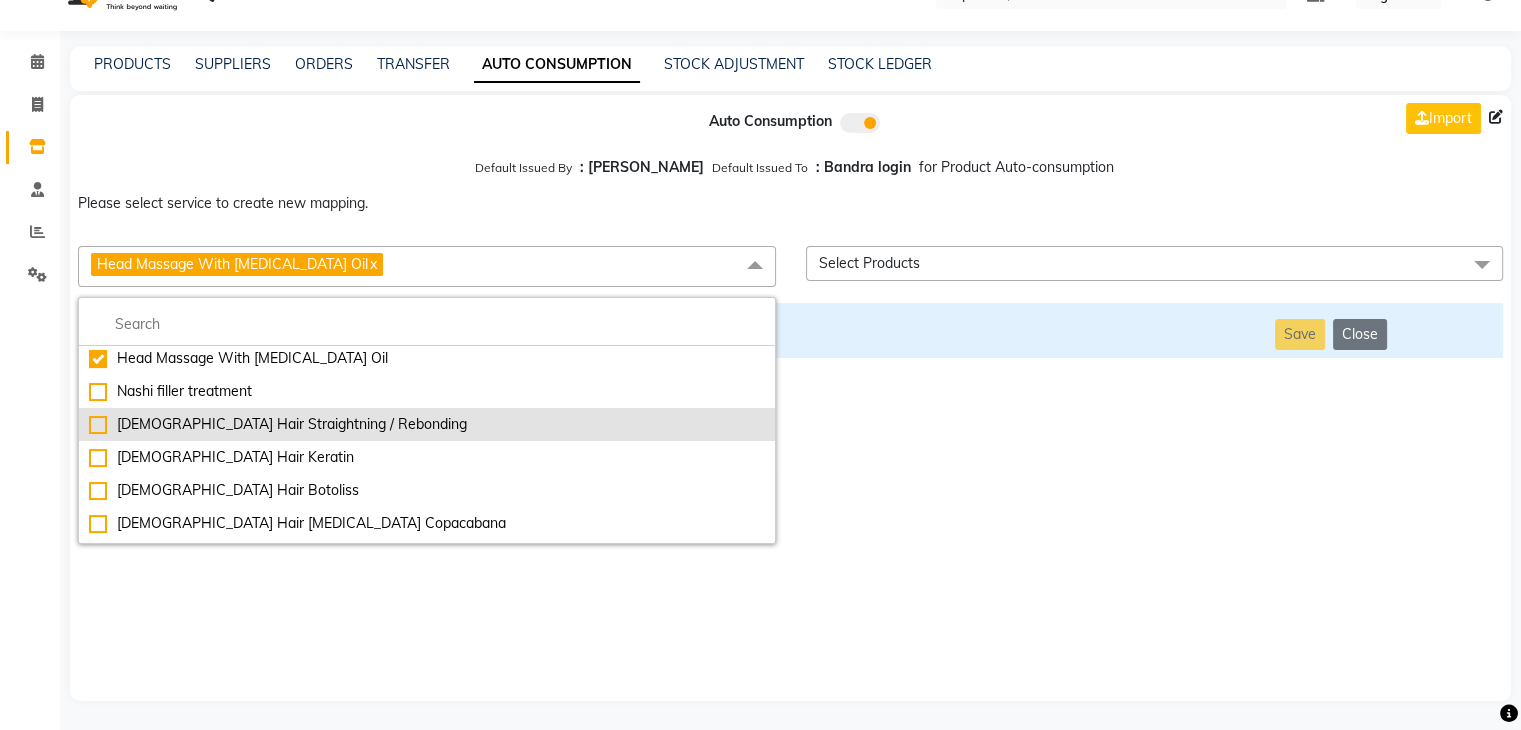 click on "[DEMOGRAPHIC_DATA] Hair Straightning / Rebonding" at bounding box center [427, 424] 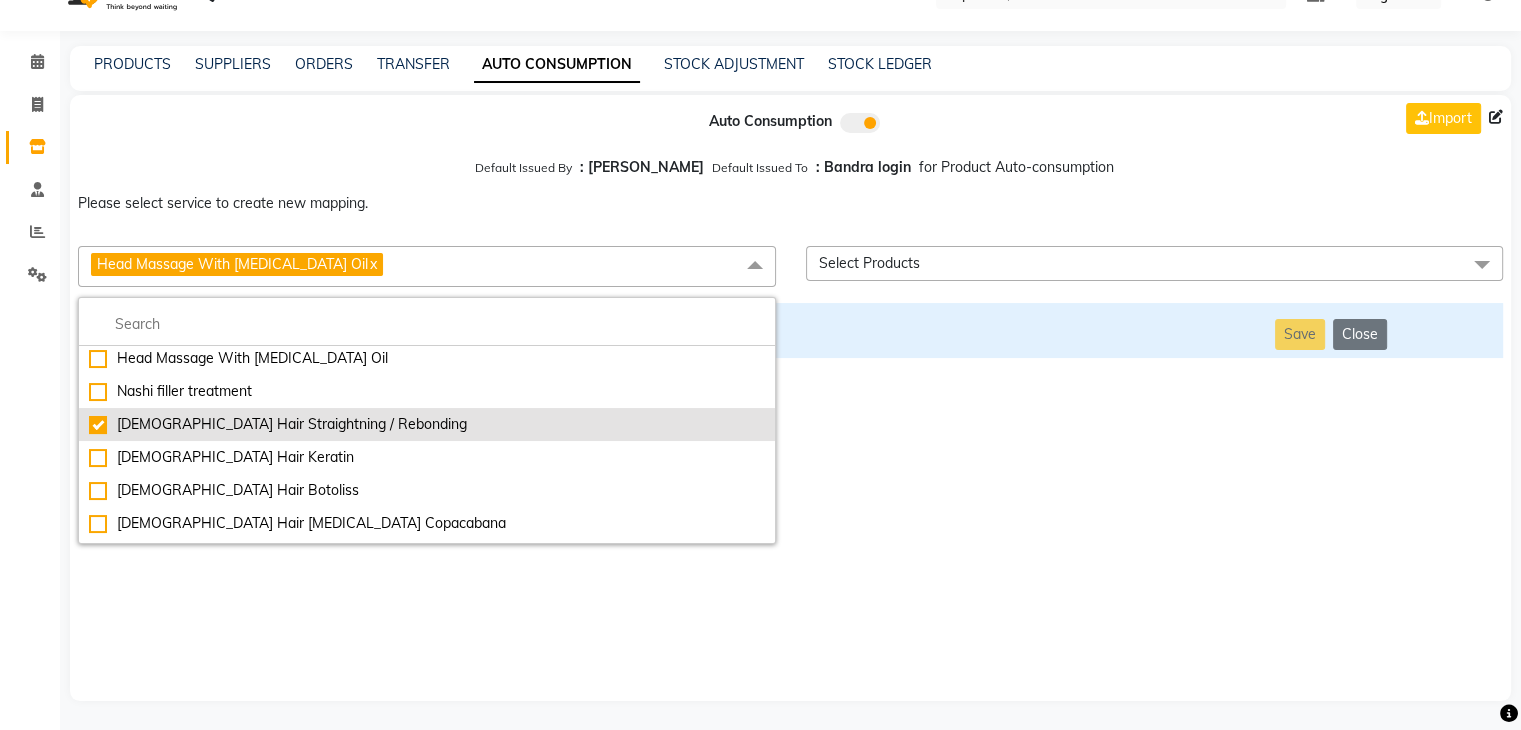 checkbox on "false" 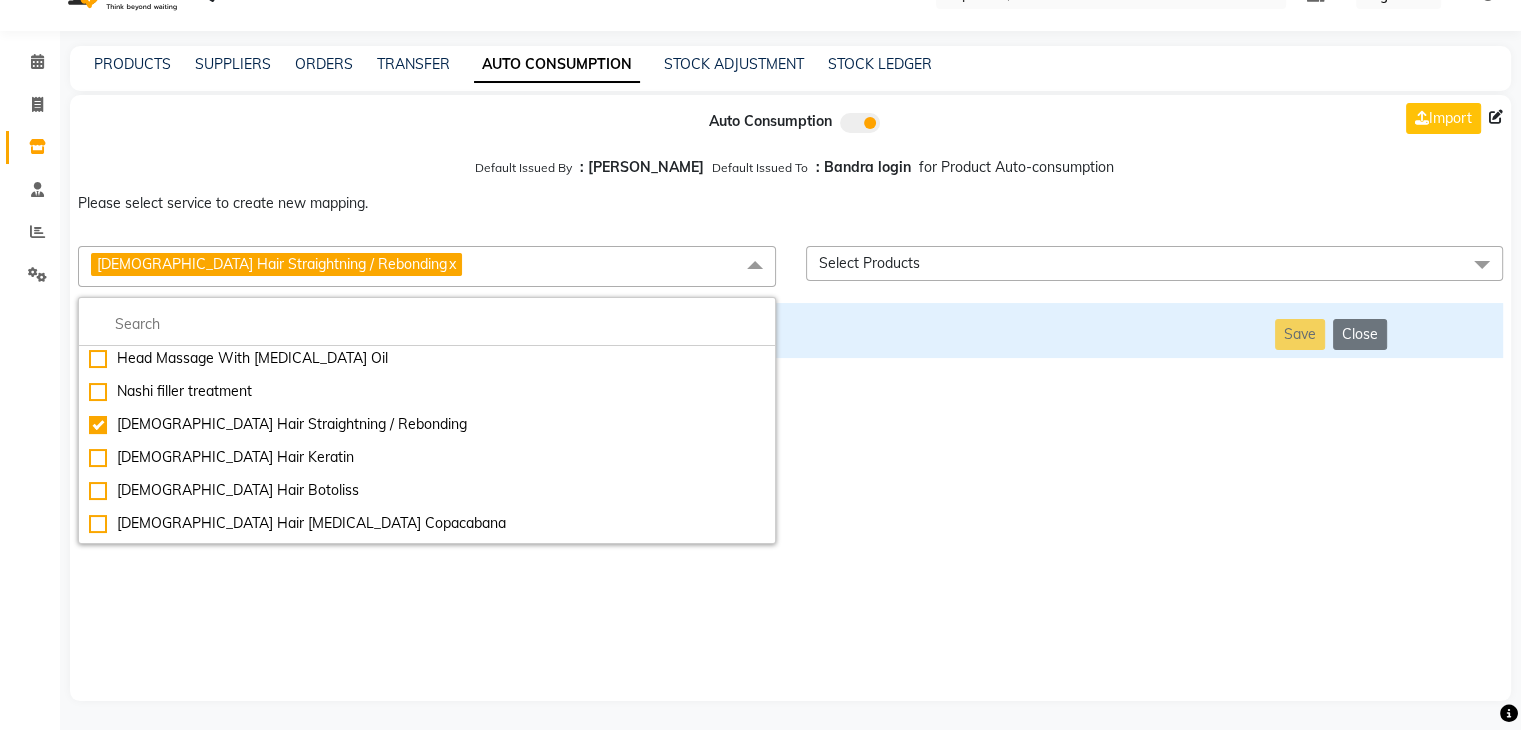 click on "Auto Consumption  Import Default Issued By  : [PERSON_NAME] Default Issued To  : Bandra login  for Product Auto-consumption  Please select service to create new mapping. [DEMOGRAPHIC_DATA] Hair Straightning / Rebonding  x Essential Manicure w Scrub Essential Pedicure w Scrub Manicure + OPI Nail Ext + Gel Polish-3570 Manicure + T&T Nail Ext + Gel Polish T&T Nail Ext + T&T Gel Polish OPI Nail Ext + OPI Gel Polish T&T Refills + Gel Polish OPI Refills + Gel Polish Travel Allowance Waiting Charge HAIR REPAIR - Haircut HAIR REPAIR - Haircut for Kids HAIR REPAIR - Hair Wash HAIR REPAIR - Hair Wash Premium HAIR REPAIR - Full Head Shave HAIR REPAIR - Hair Design HAIR REPAIR - Hairstyling HAIR REPAIR - Threading HAIR REPAIR - [PERSON_NAME] Edging HAIR REPAIR - [PERSON_NAME] Edging Premium HAIR REPAIR - Razor Shave HAIR REPAIR - Razor Shave Premium HAIR REPAIR - Luxury Steam Shaving HAIR REPAIR - Fade Hair Cut HAIR SPA RITUALS - Hairoticmen Argan Spa HAIR SPA RITUALS - Wella Deep Nourishing Spa HAIR SPA RITUALS - Nashi Argan Oil Spa Acrylic Overlays" at bounding box center (790, 398) 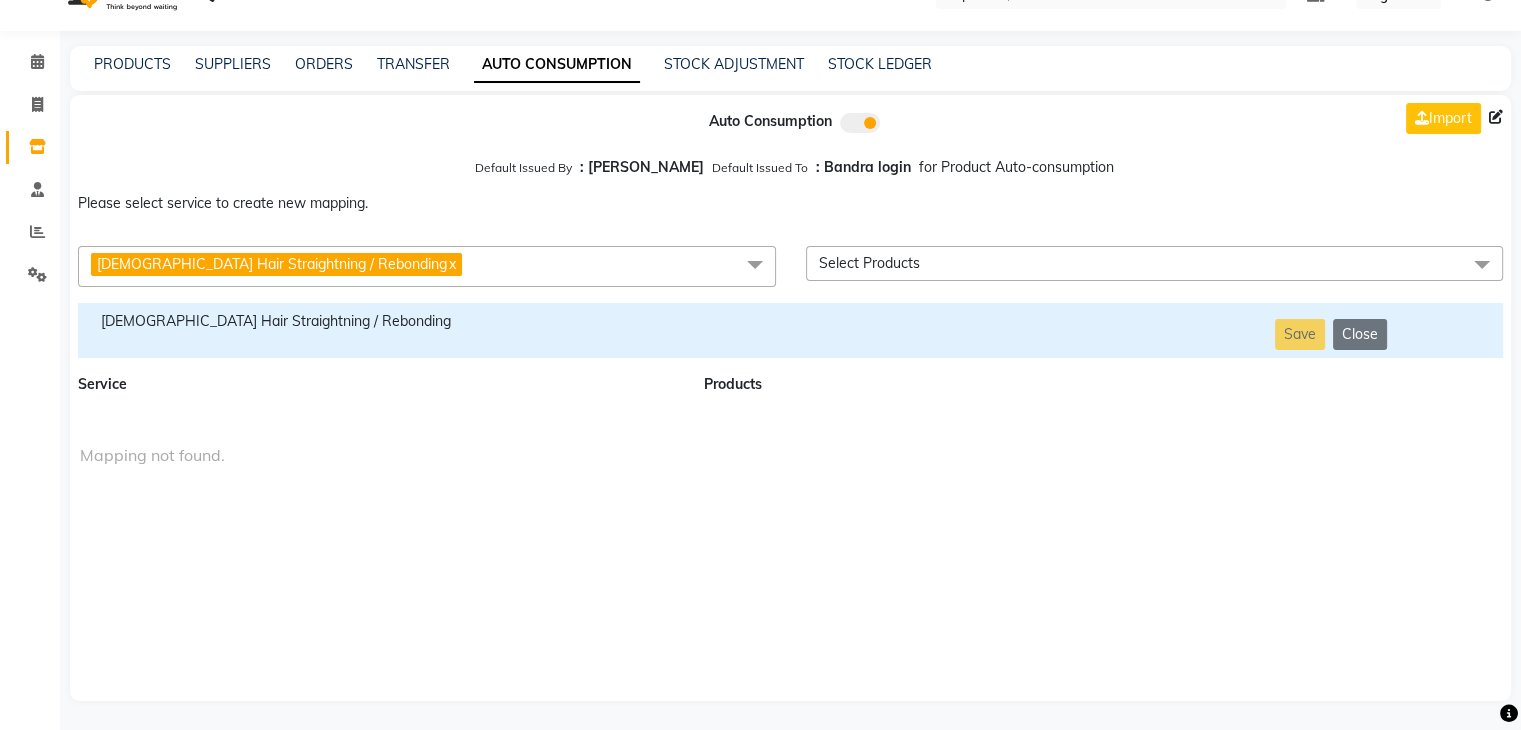 click on "[DEMOGRAPHIC_DATA] Hair Straightning / Rebonding" at bounding box center [379, 321] 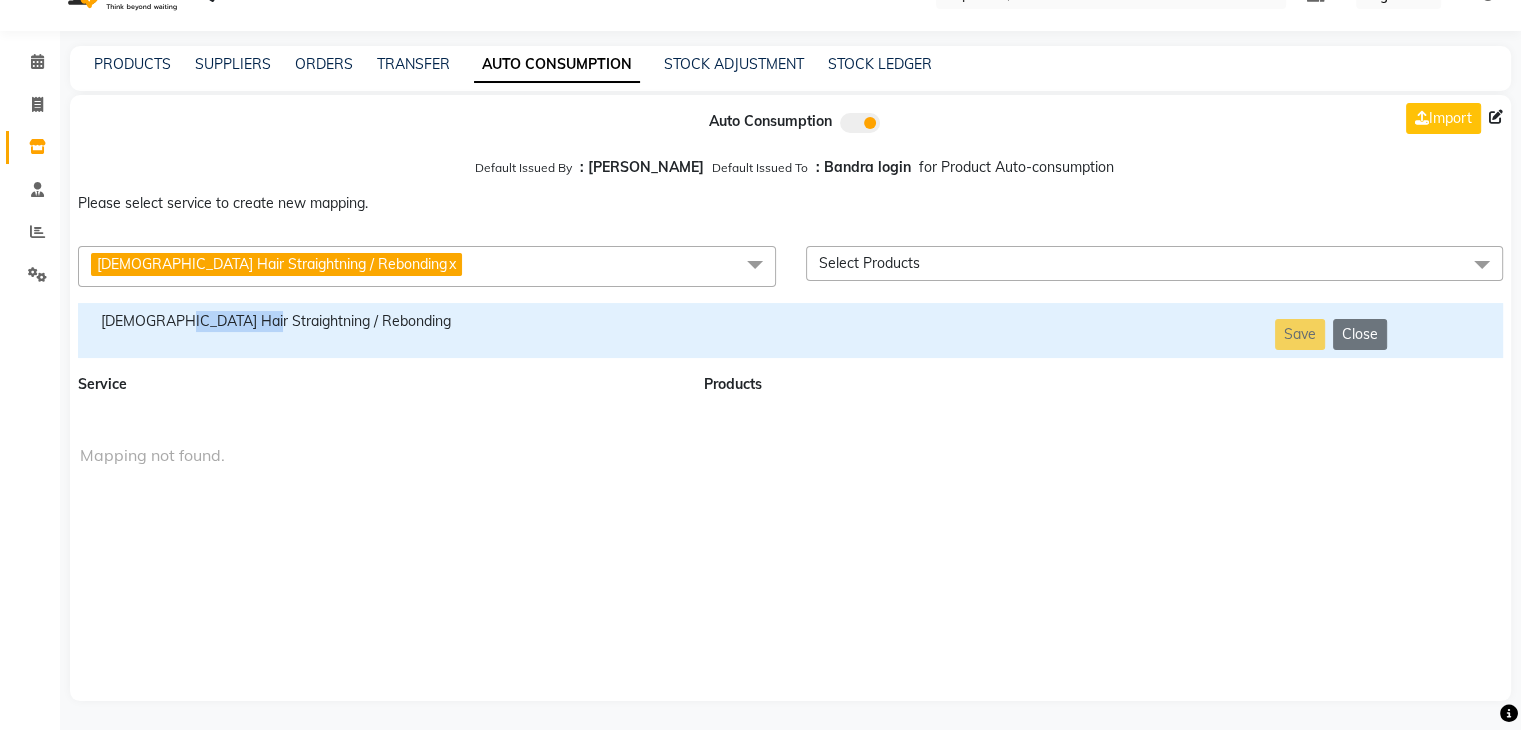 click on "[DEMOGRAPHIC_DATA] Hair Straightning / Rebonding" at bounding box center [379, 321] 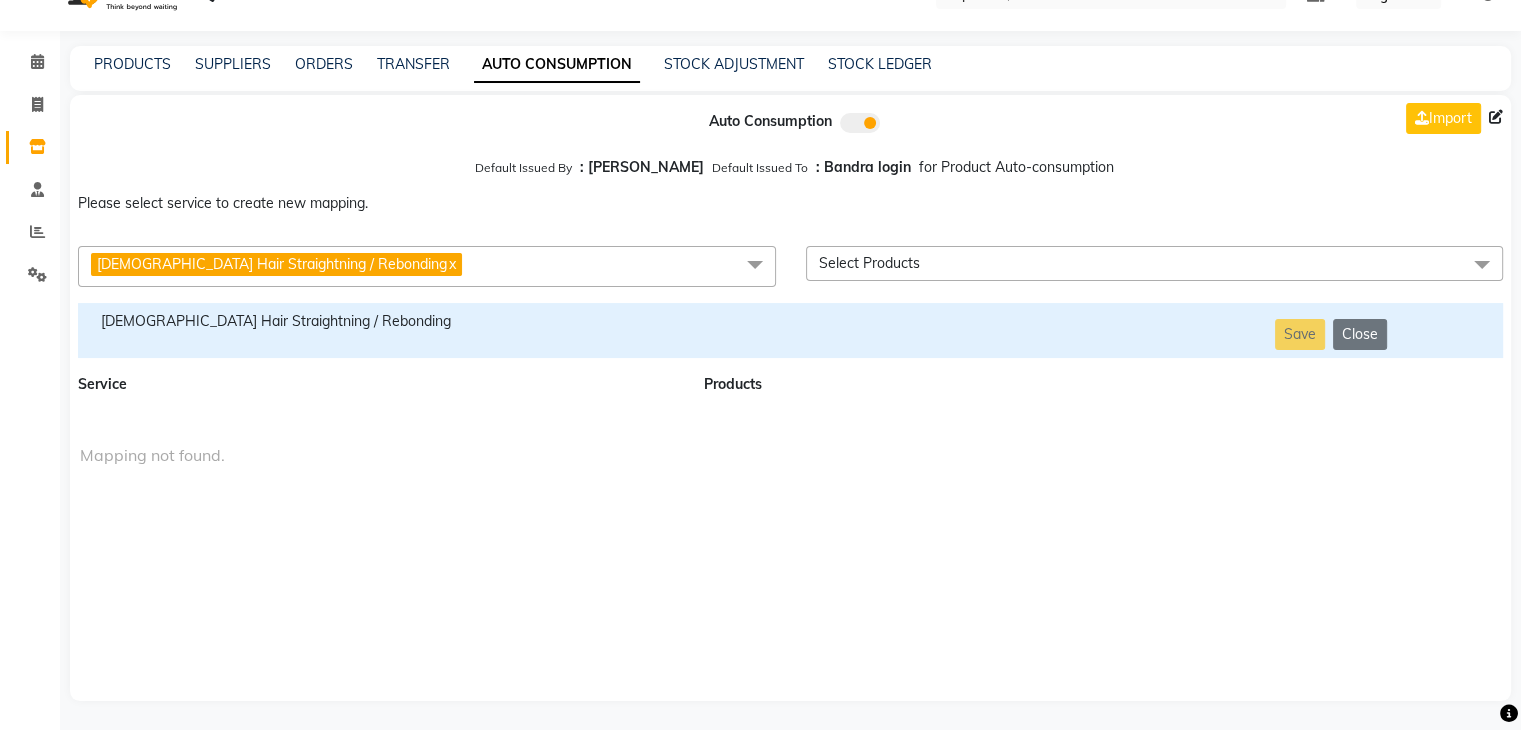 click on "[DEMOGRAPHIC_DATA] Hair Straightning / Rebonding" at bounding box center [272, 264] 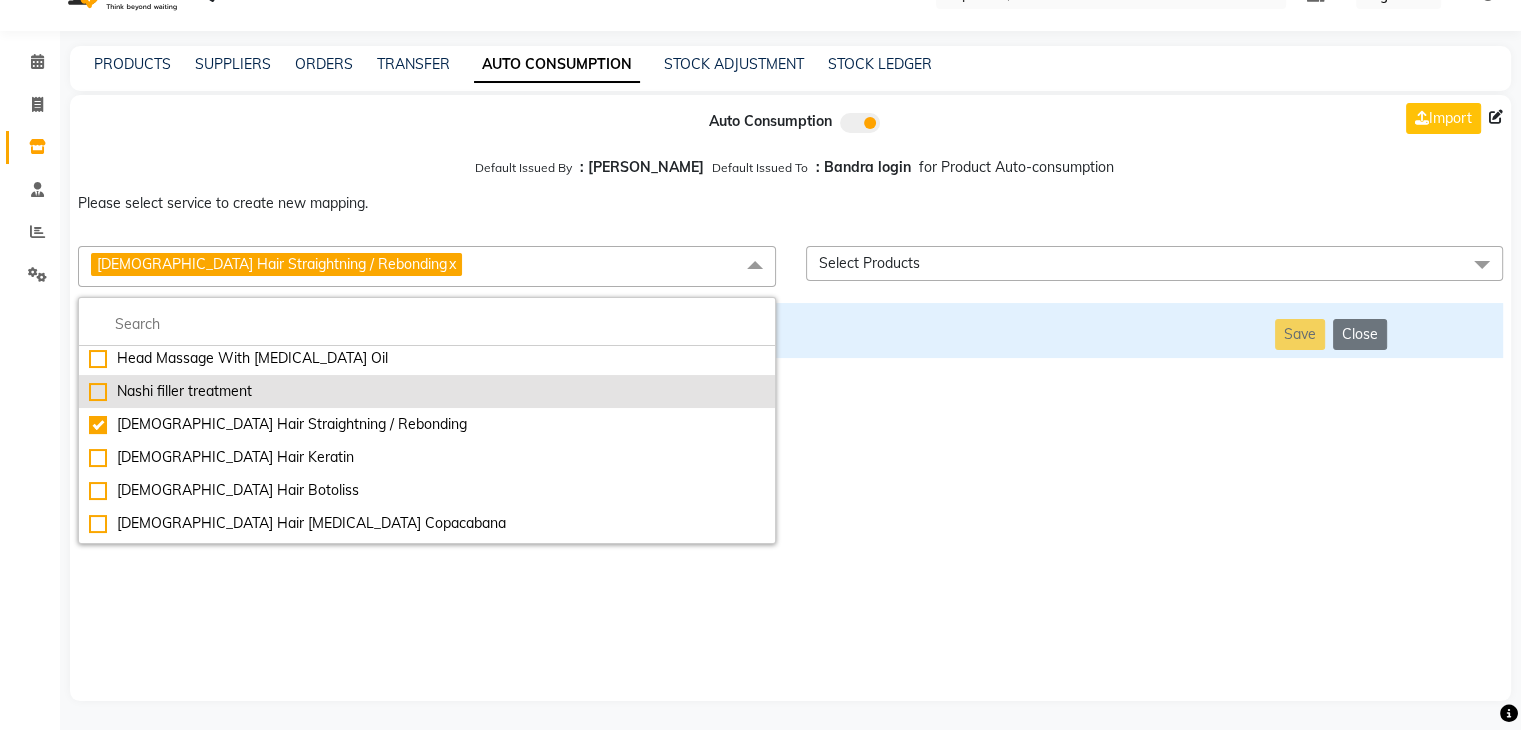 click on "Nashi filler treatment" at bounding box center (427, 391) 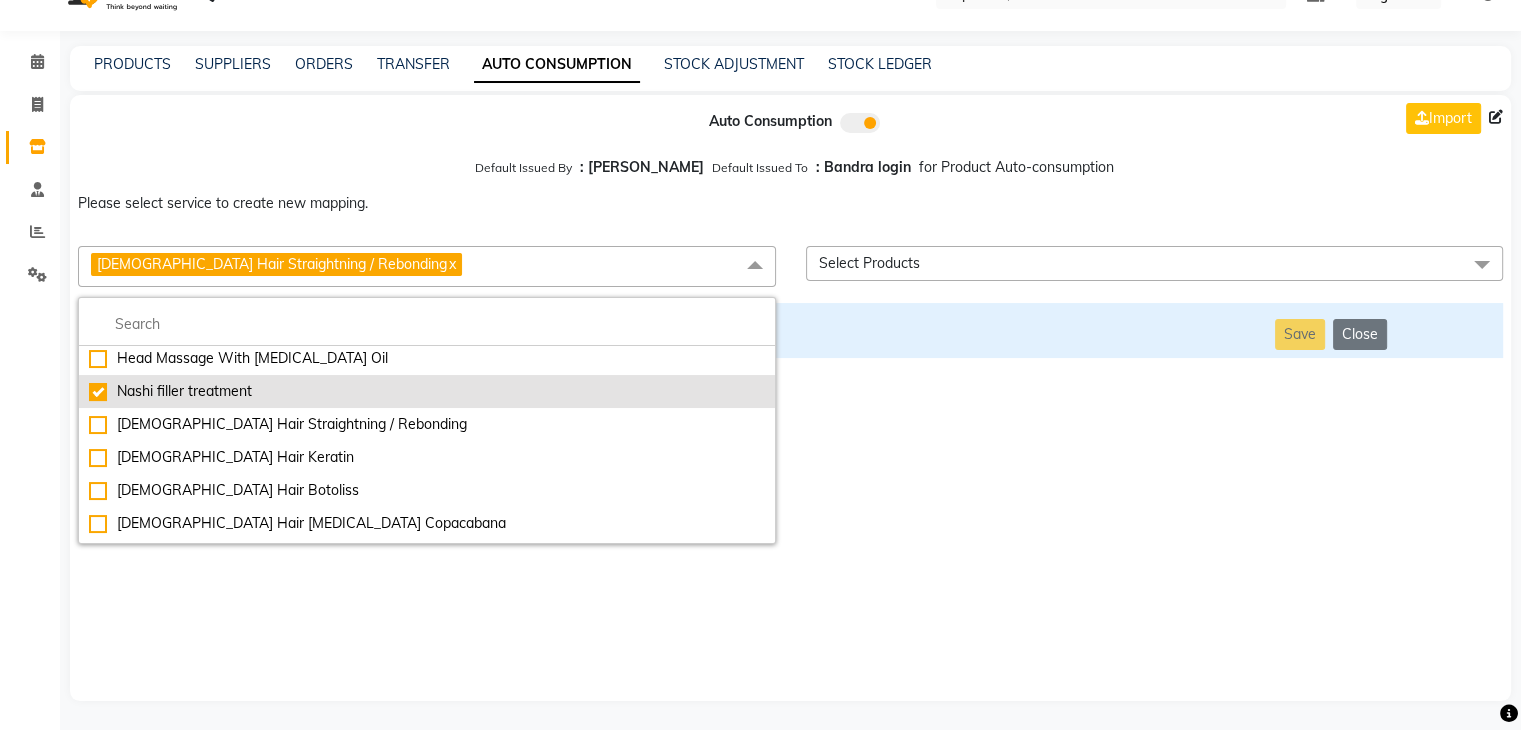 checkbox on "true" 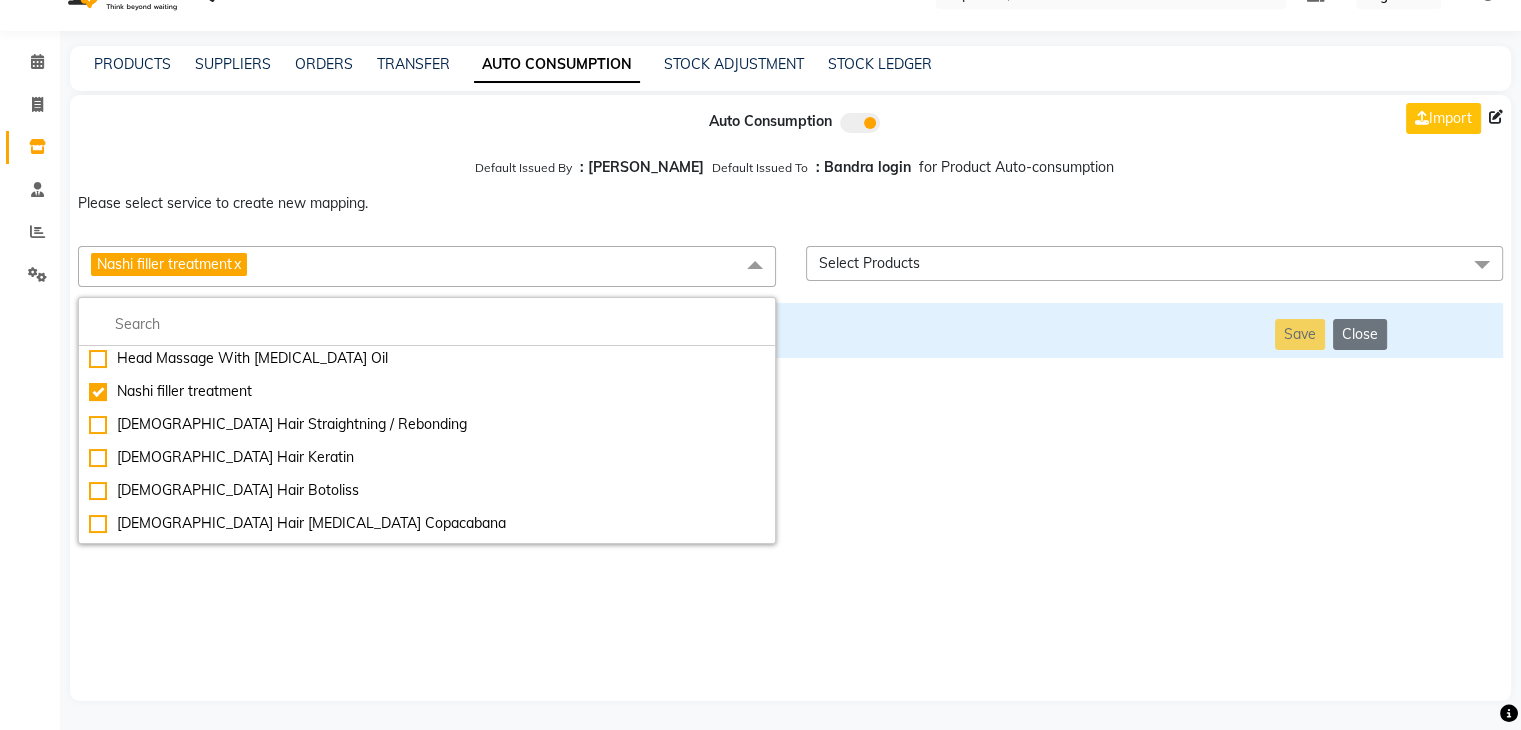 click on "Please select service to create new mapping." at bounding box center [790, 203] 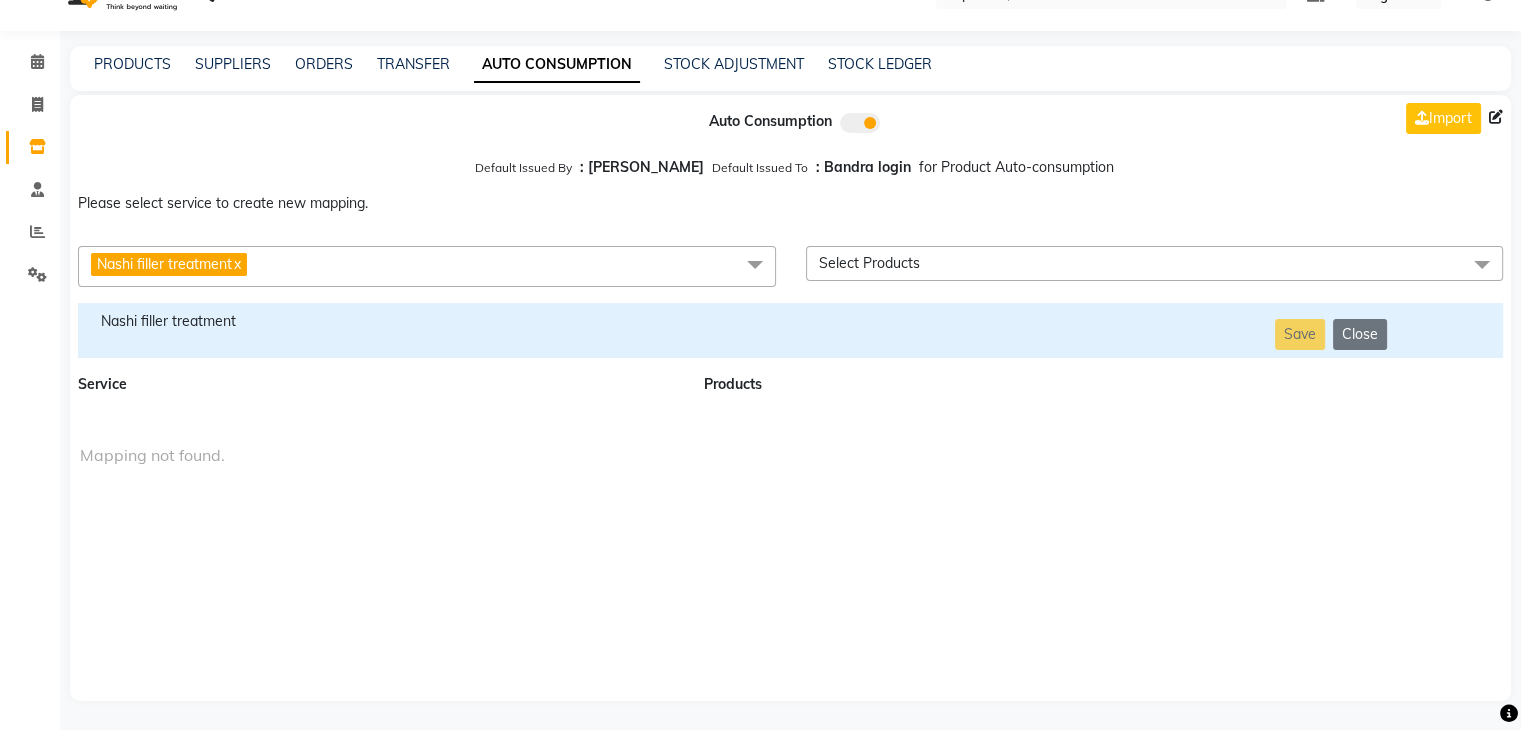 click on "Nashi filler treatment" at bounding box center [379, 321] 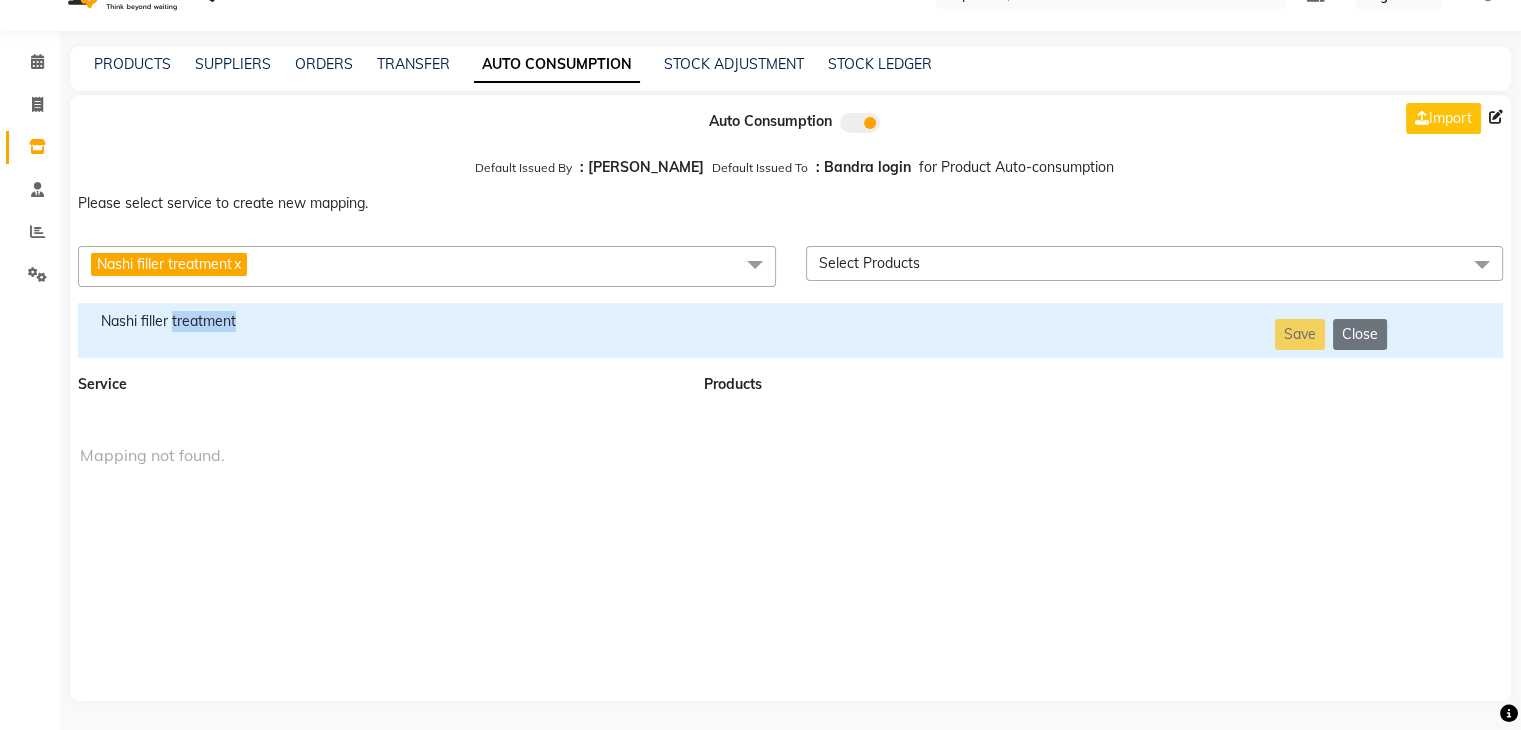 click on "Nashi filler treatment" at bounding box center (379, 321) 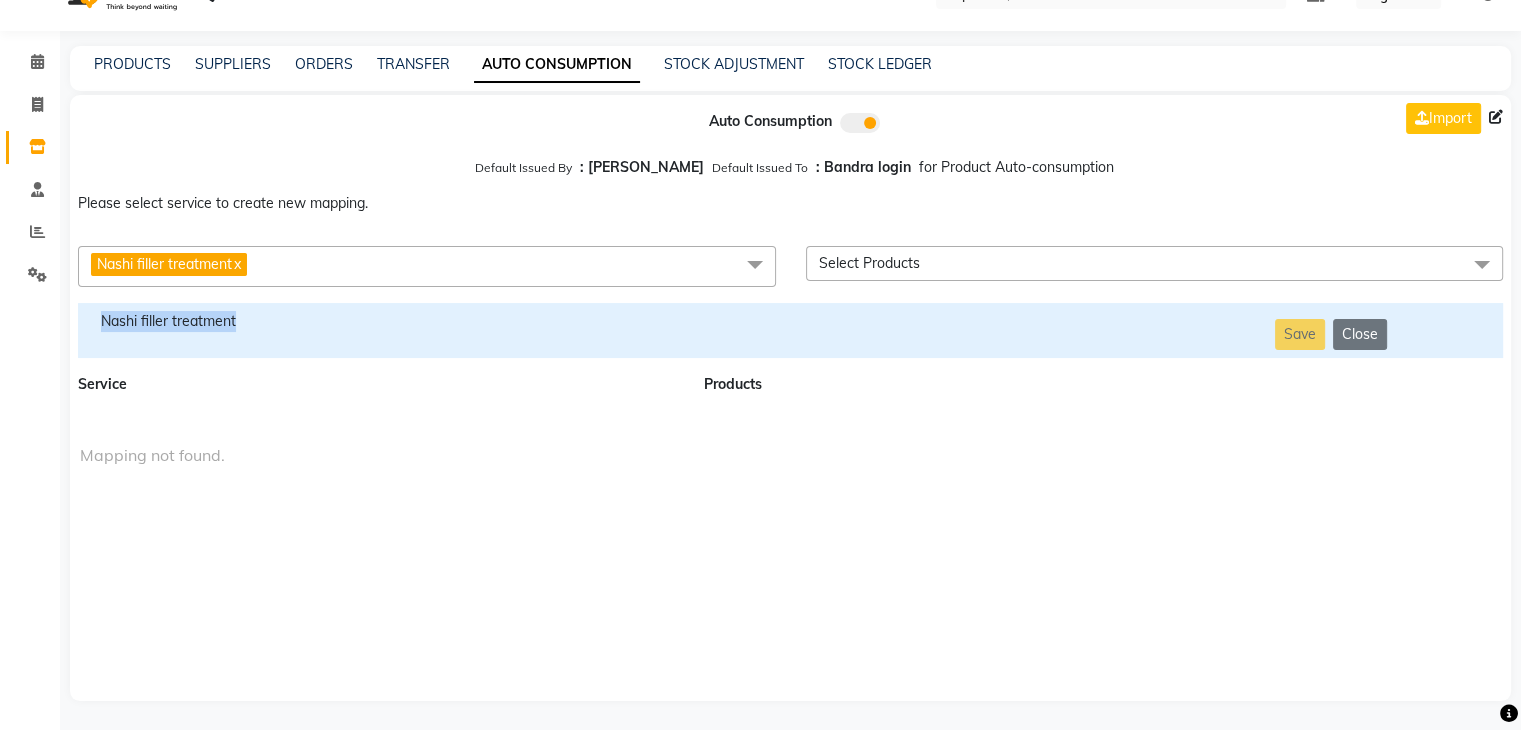 click on "Nashi filler treatment" at bounding box center (379, 321) 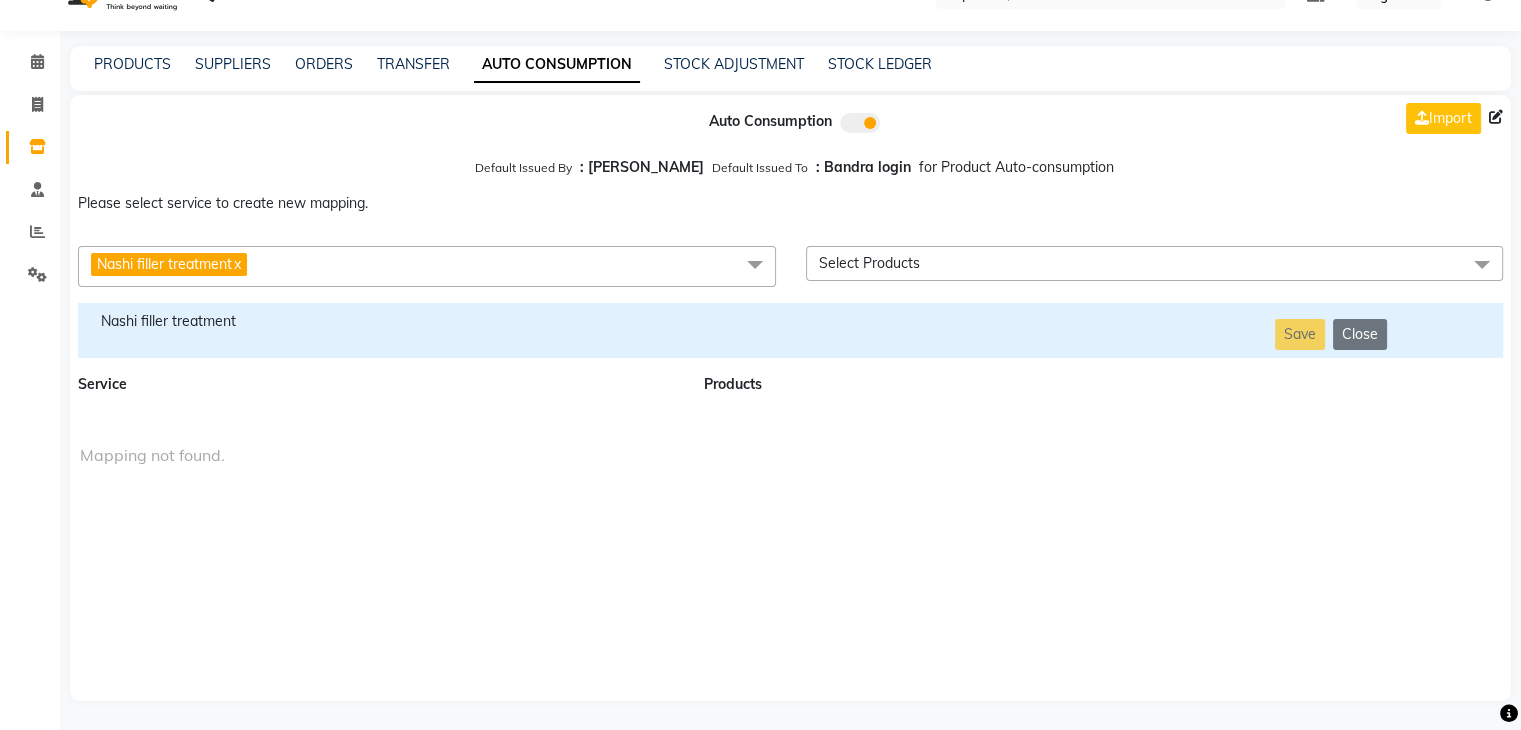 click on "Nashi filler treatment  x" at bounding box center (427, 266) 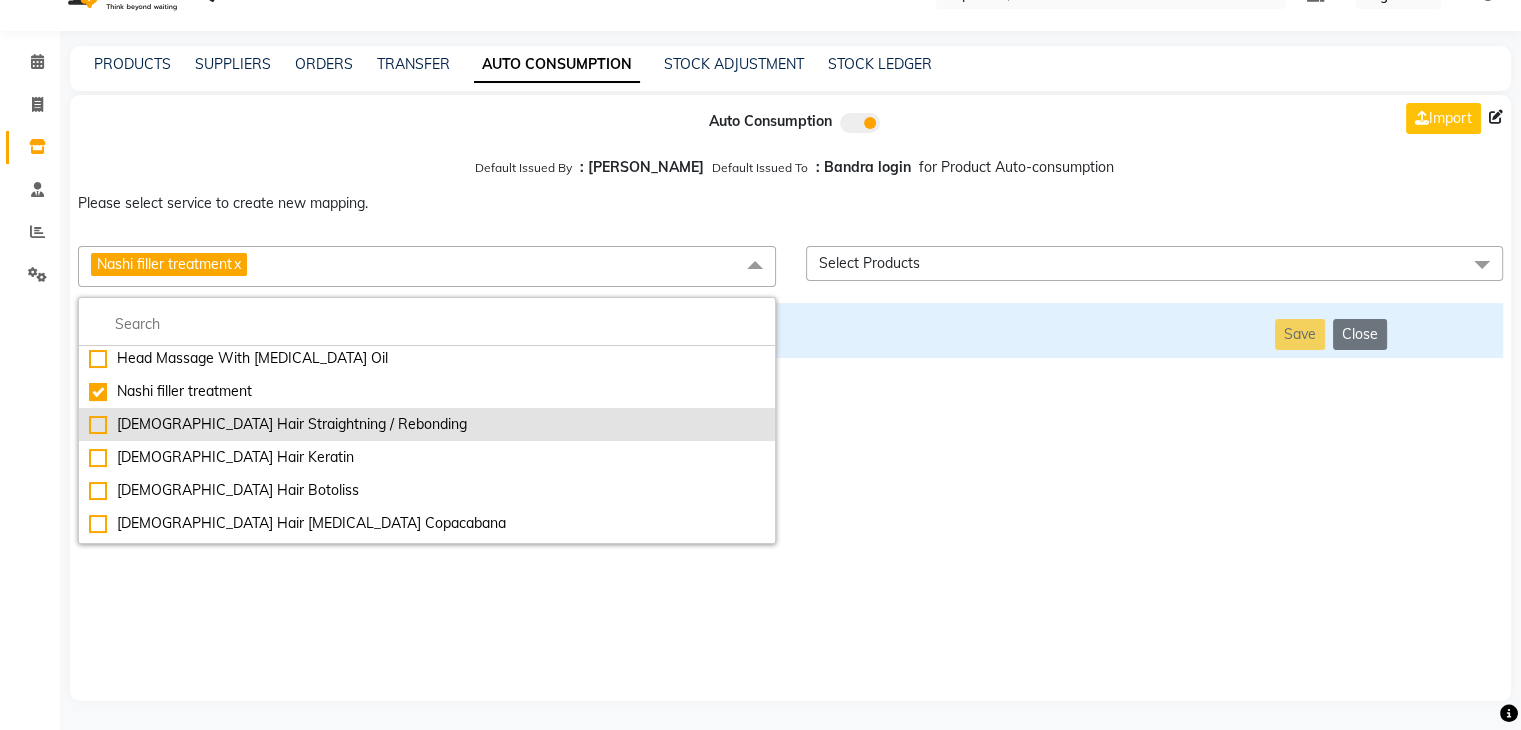click on "[DEMOGRAPHIC_DATA] Hair Straightning / Rebonding" at bounding box center [427, 424] 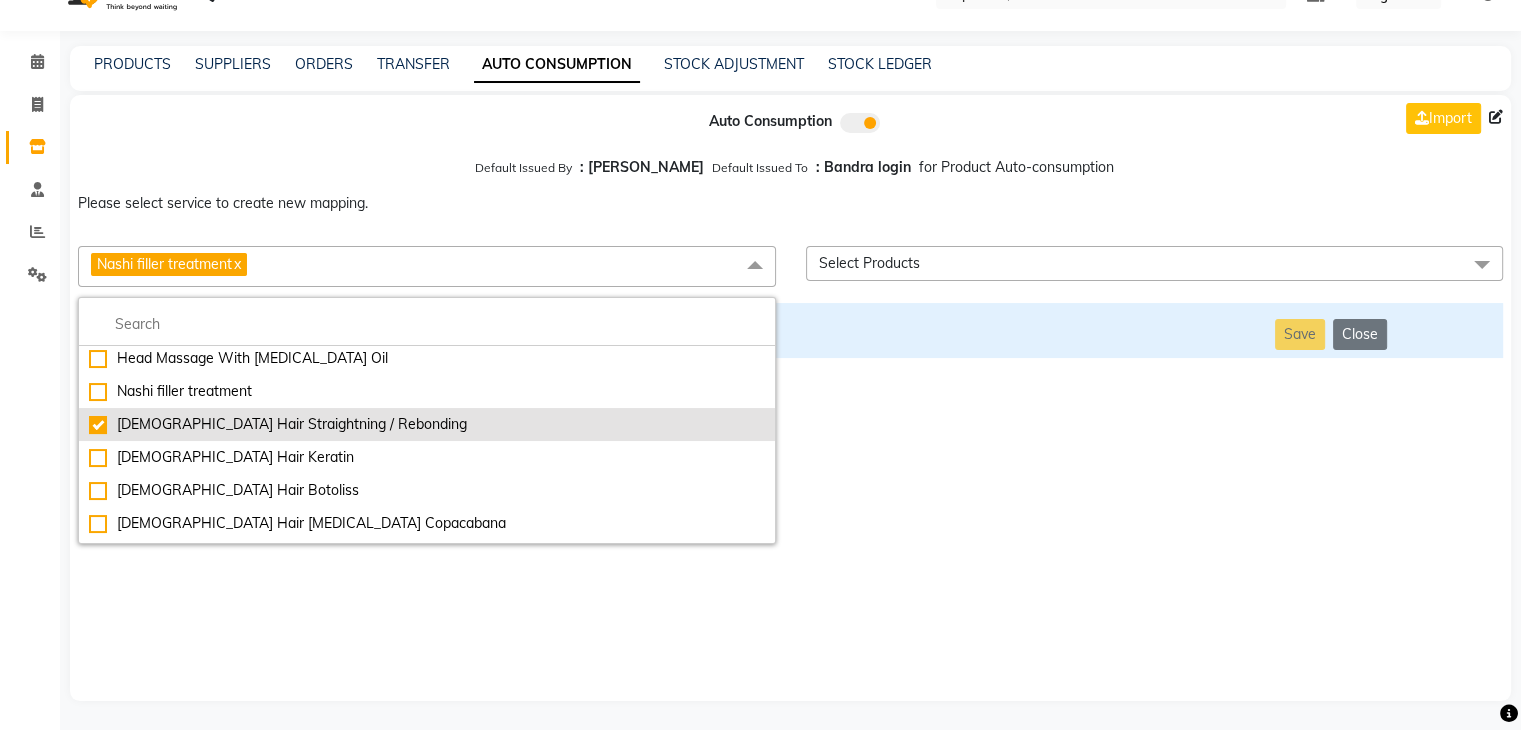 checkbox on "false" 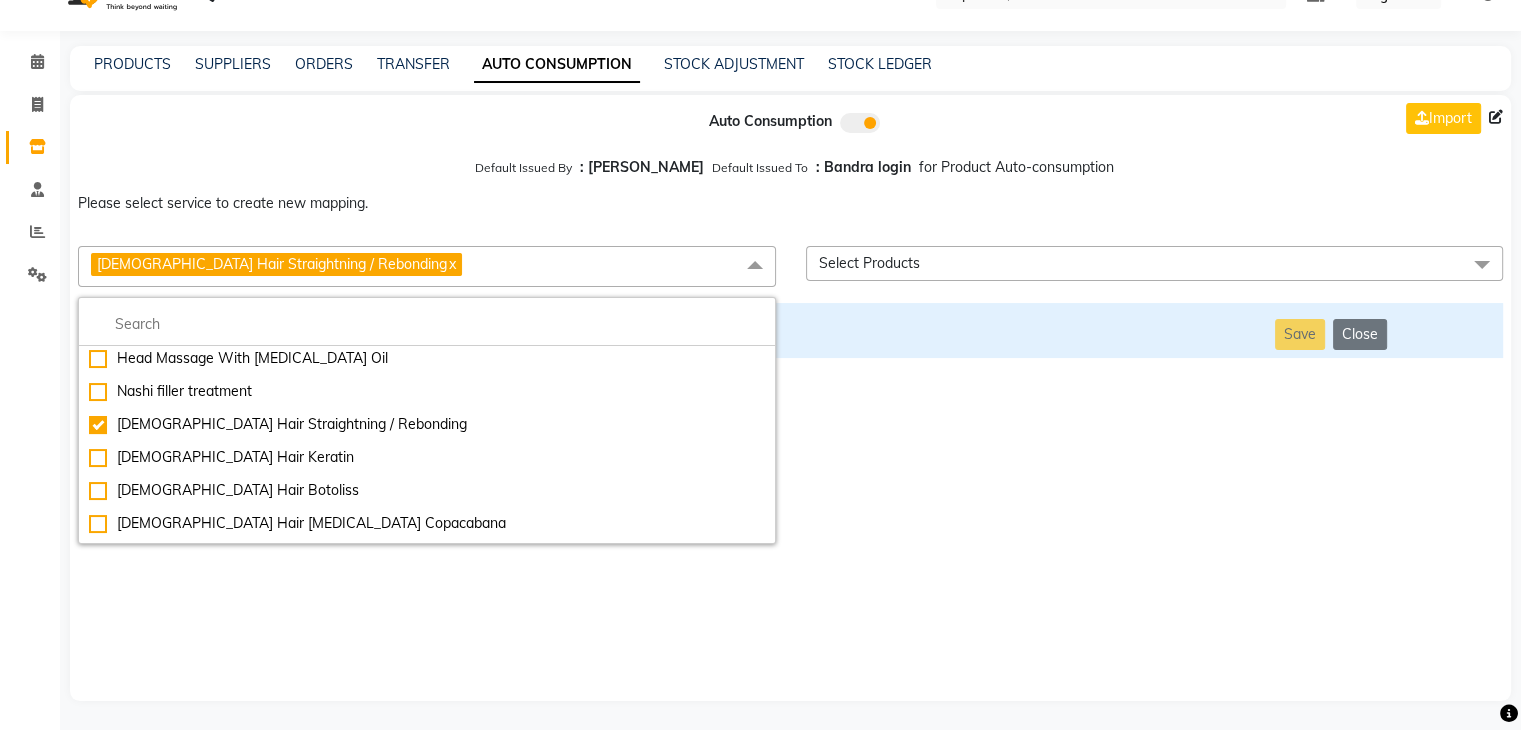 click on "Auto Consumption  Import Default Issued By  : [PERSON_NAME] Default Issued To  : Bandra login  for Product Auto-consumption  Please select service to create new mapping. [DEMOGRAPHIC_DATA] Hair Straightning / Rebonding  x Essential Manicure w Scrub Essential Pedicure w Scrub Manicure + OPI Nail Ext + Gel Polish-3570 Manicure + T&T Nail Ext + Gel Polish T&T Nail Ext + T&T Gel Polish OPI Nail Ext + OPI Gel Polish T&T Refills + Gel Polish OPI Refills + Gel Polish Travel Allowance Waiting Charge HAIR REPAIR - Haircut HAIR REPAIR - Haircut for Kids HAIR REPAIR - Hair Wash HAIR REPAIR - Hair Wash Premium HAIR REPAIR - Full Head Shave HAIR REPAIR - Hair Design HAIR REPAIR - Hairstyling HAIR REPAIR - Threading HAIR REPAIR - [PERSON_NAME] Edging HAIR REPAIR - [PERSON_NAME] Edging Premium HAIR REPAIR - Razor Shave HAIR REPAIR - Razor Shave Premium HAIR REPAIR - Luxury Steam Shaving HAIR REPAIR - Fade Hair Cut HAIR SPA RITUALS - Hairoticmen Argan Spa HAIR SPA RITUALS - Wella Deep Nourishing Spa HAIR SPA RITUALS - Nashi Argan Oil Spa Acrylic Overlays" at bounding box center (790, 398) 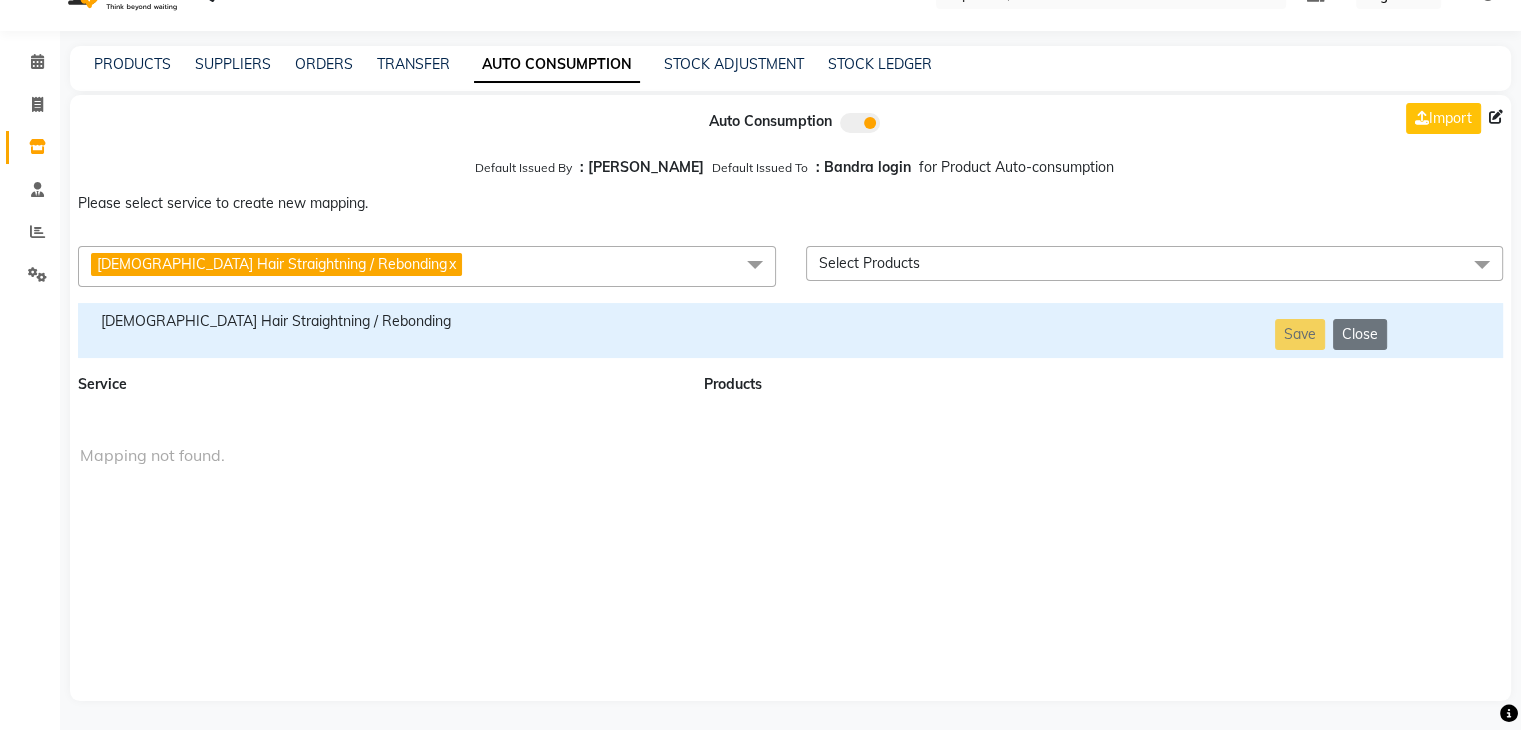 click on "[DEMOGRAPHIC_DATA] Hair Straightning / Rebonding" at bounding box center [379, 330] 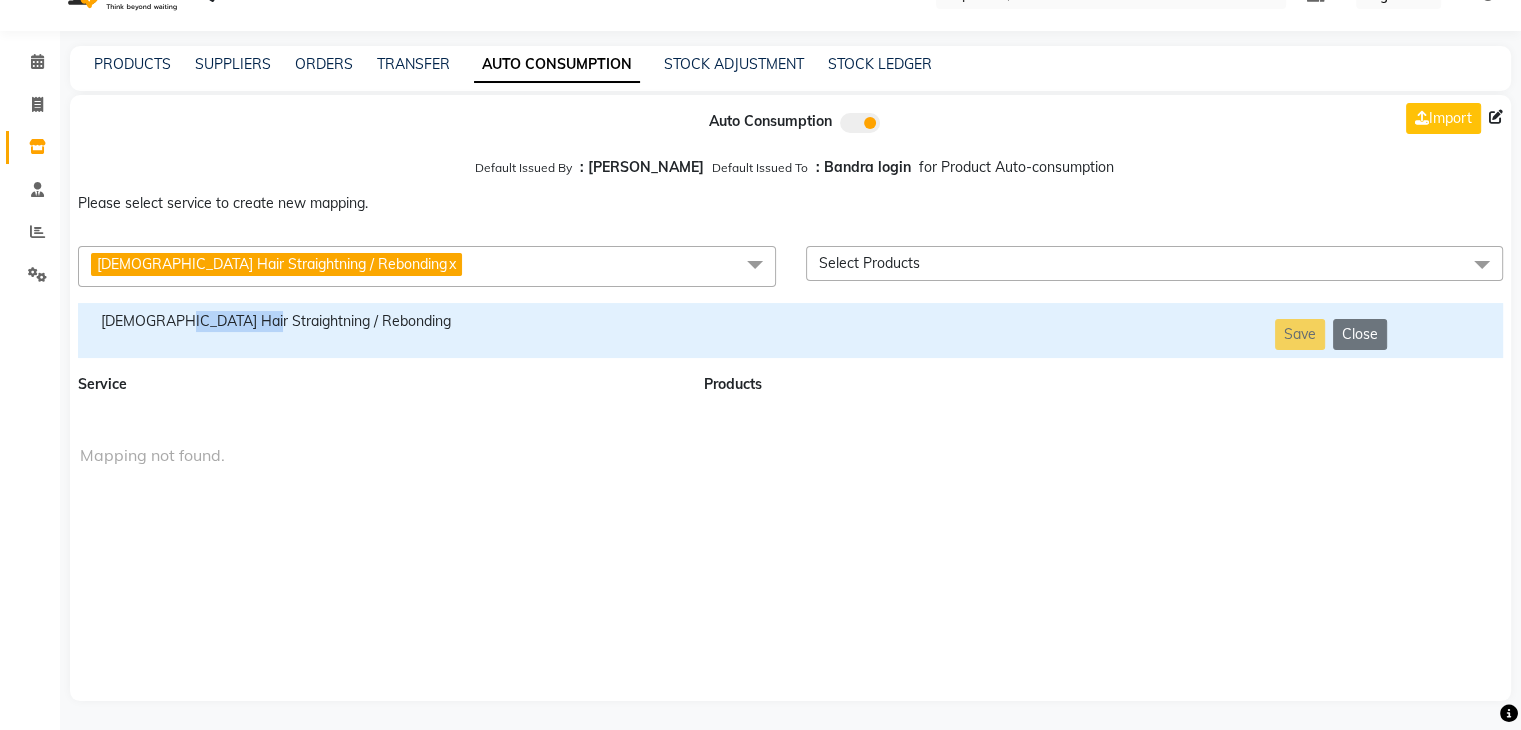 click on "[DEMOGRAPHIC_DATA] Hair Straightning / Rebonding" at bounding box center [379, 330] 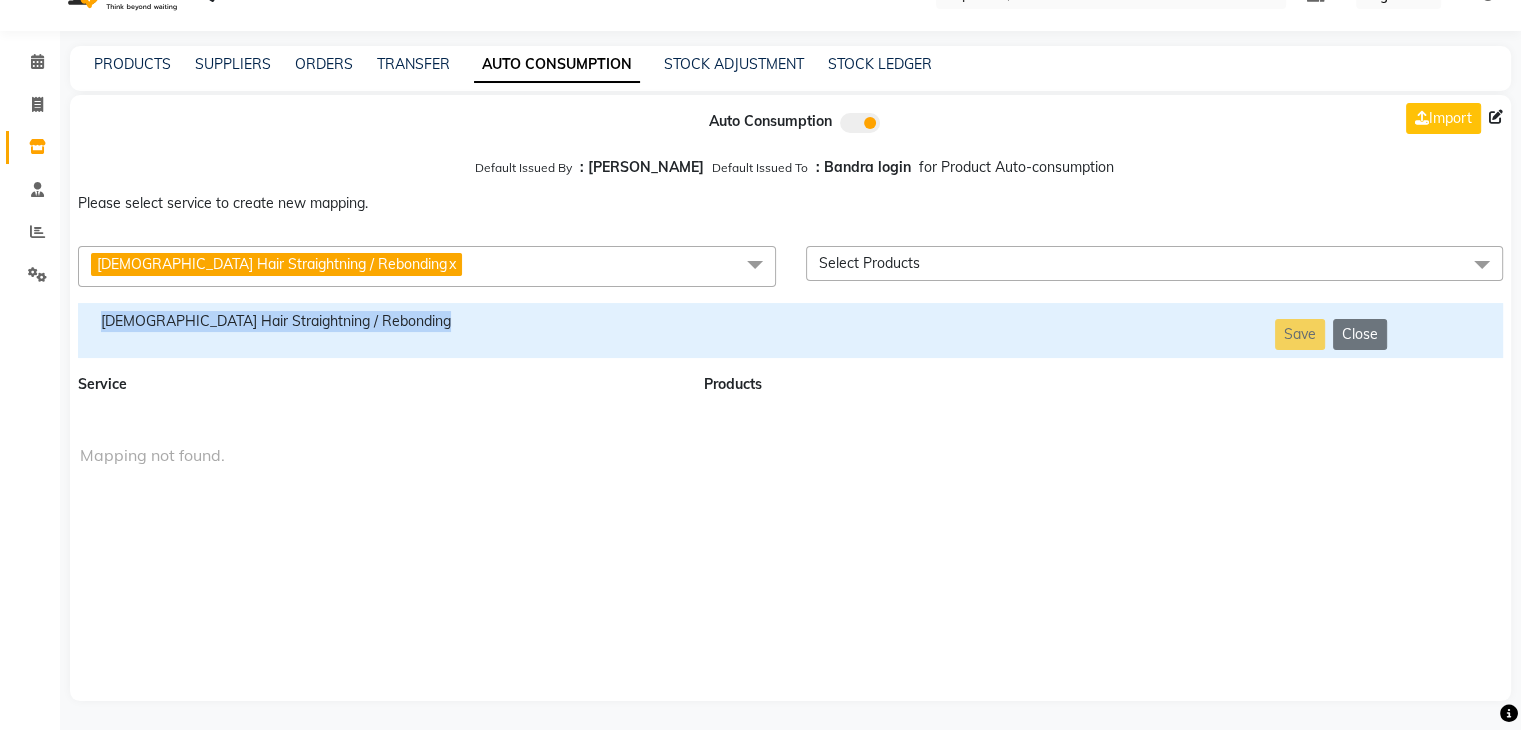 click on "[DEMOGRAPHIC_DATA] Hair Straightning / Rebonding" at bounding box center [379, 330] 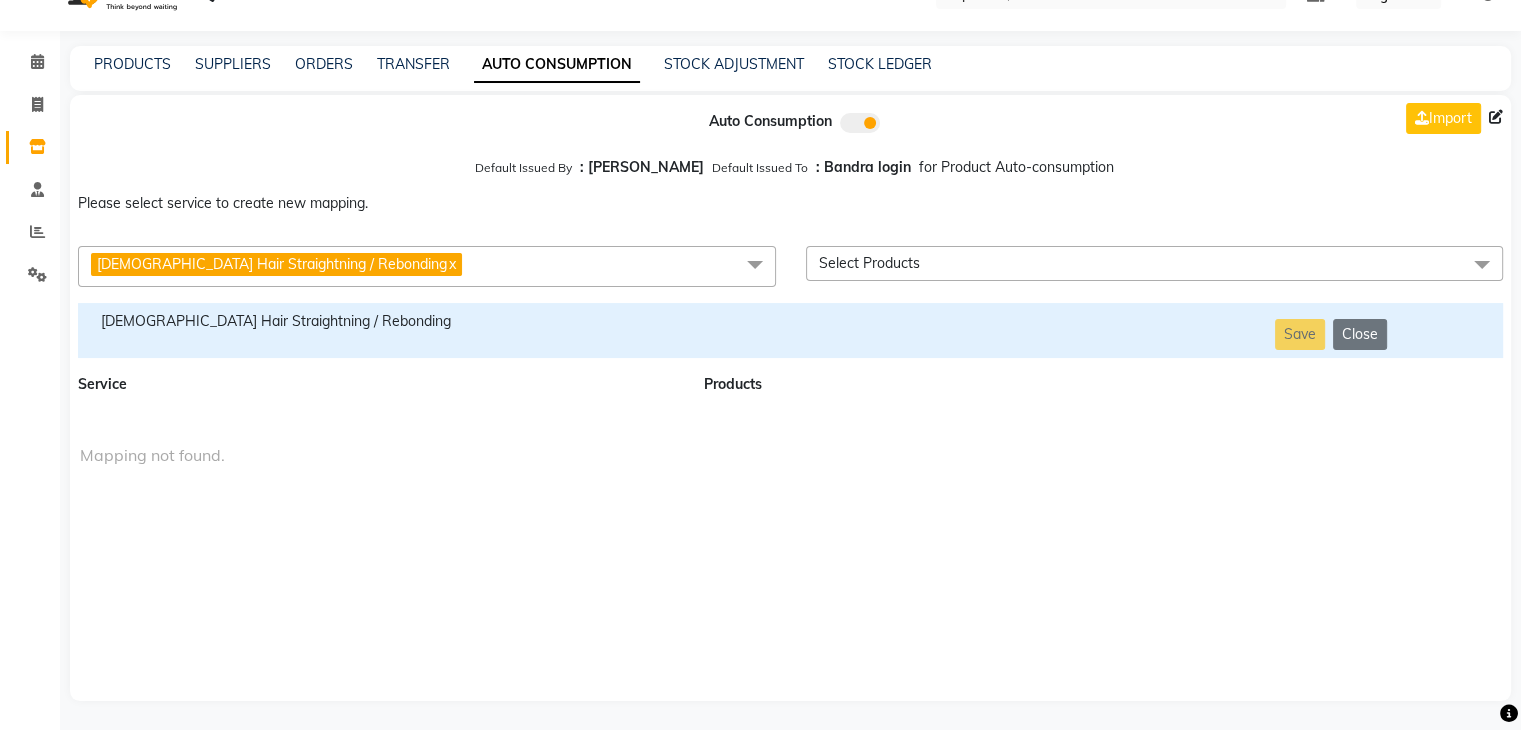 click on "[DEMOGRAPHIC_DATA] Hair Straightning / Rebonding  x" at bounding box center [427, 266] 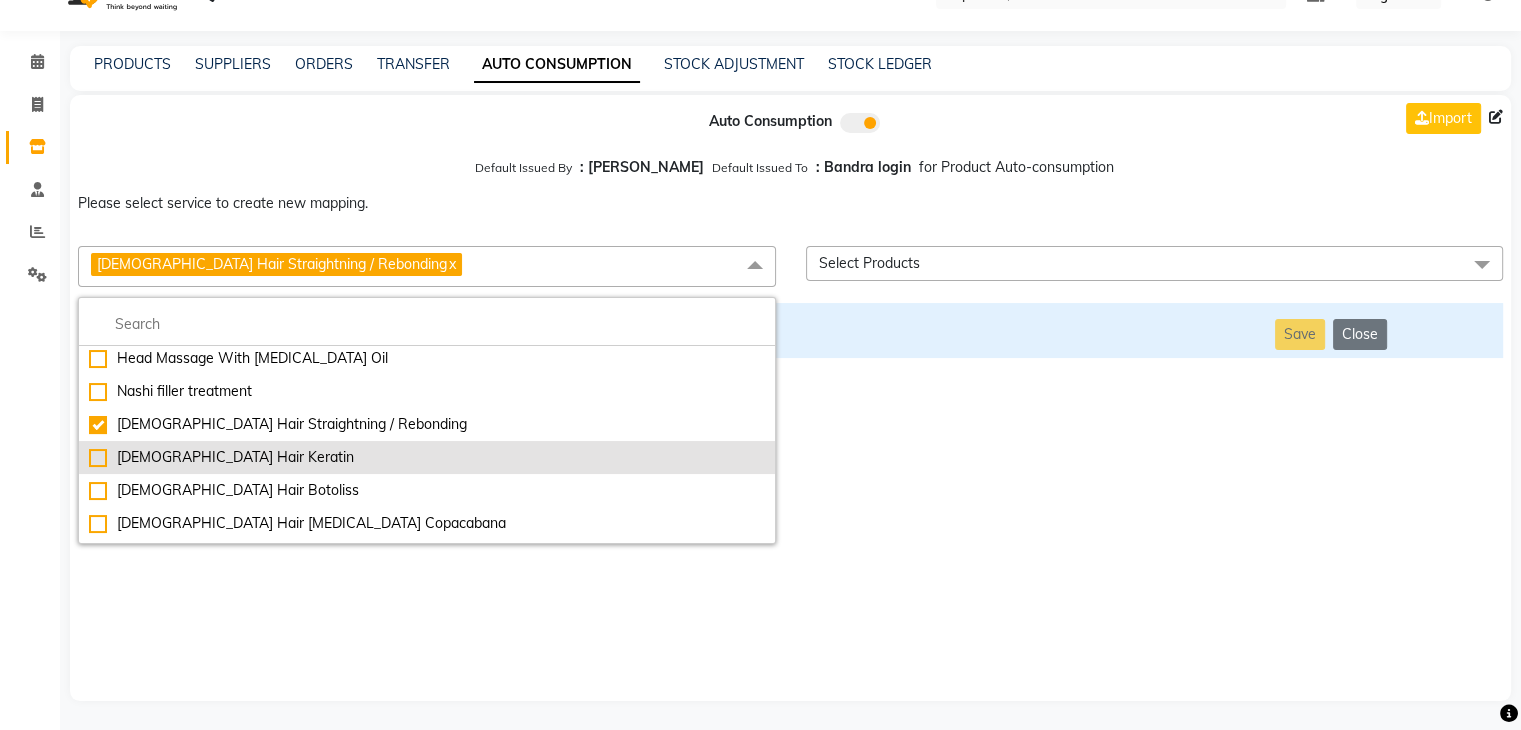 click on "[DEMOGRAPHIC_DATA] Hair Keratin" at bounding box center (427, 457) 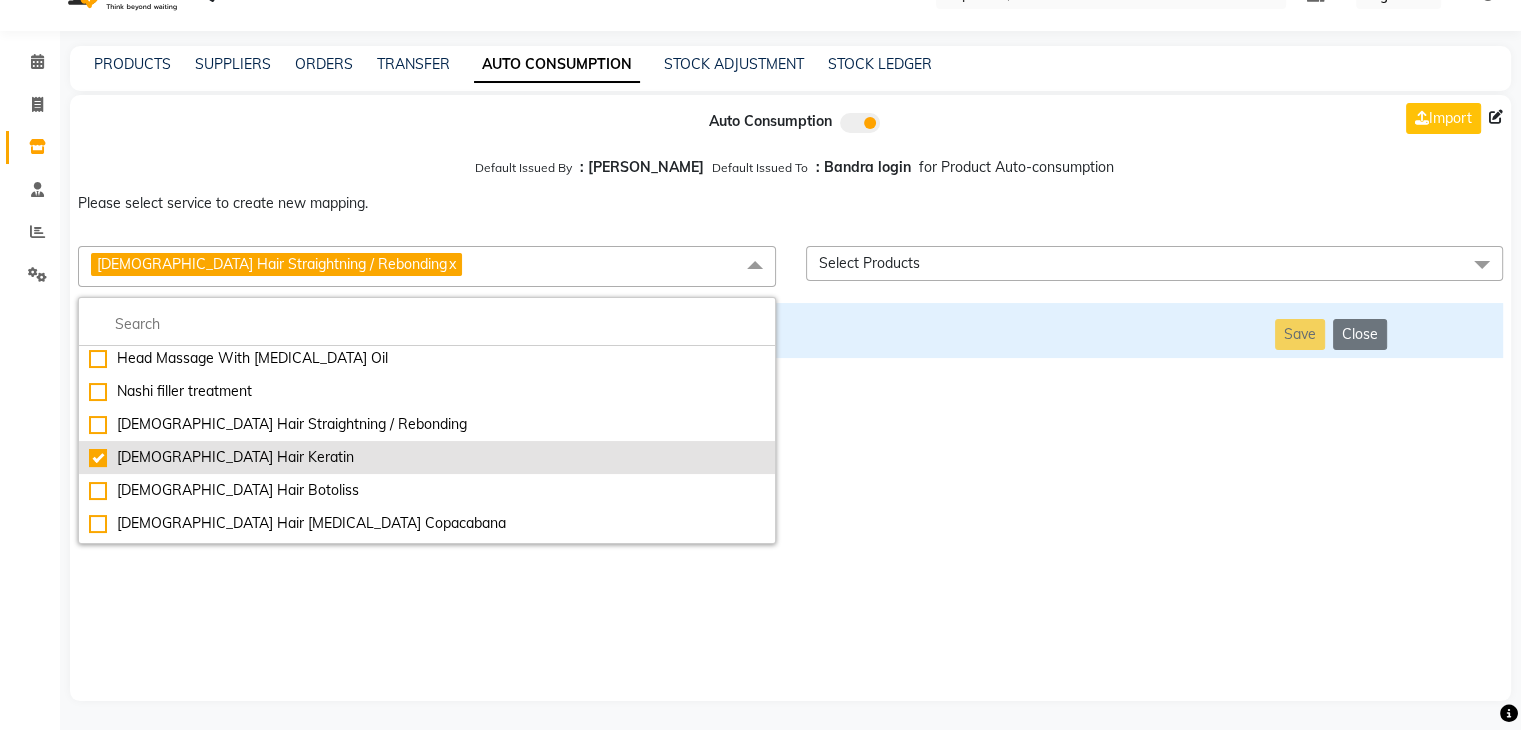 checkbox on "false" 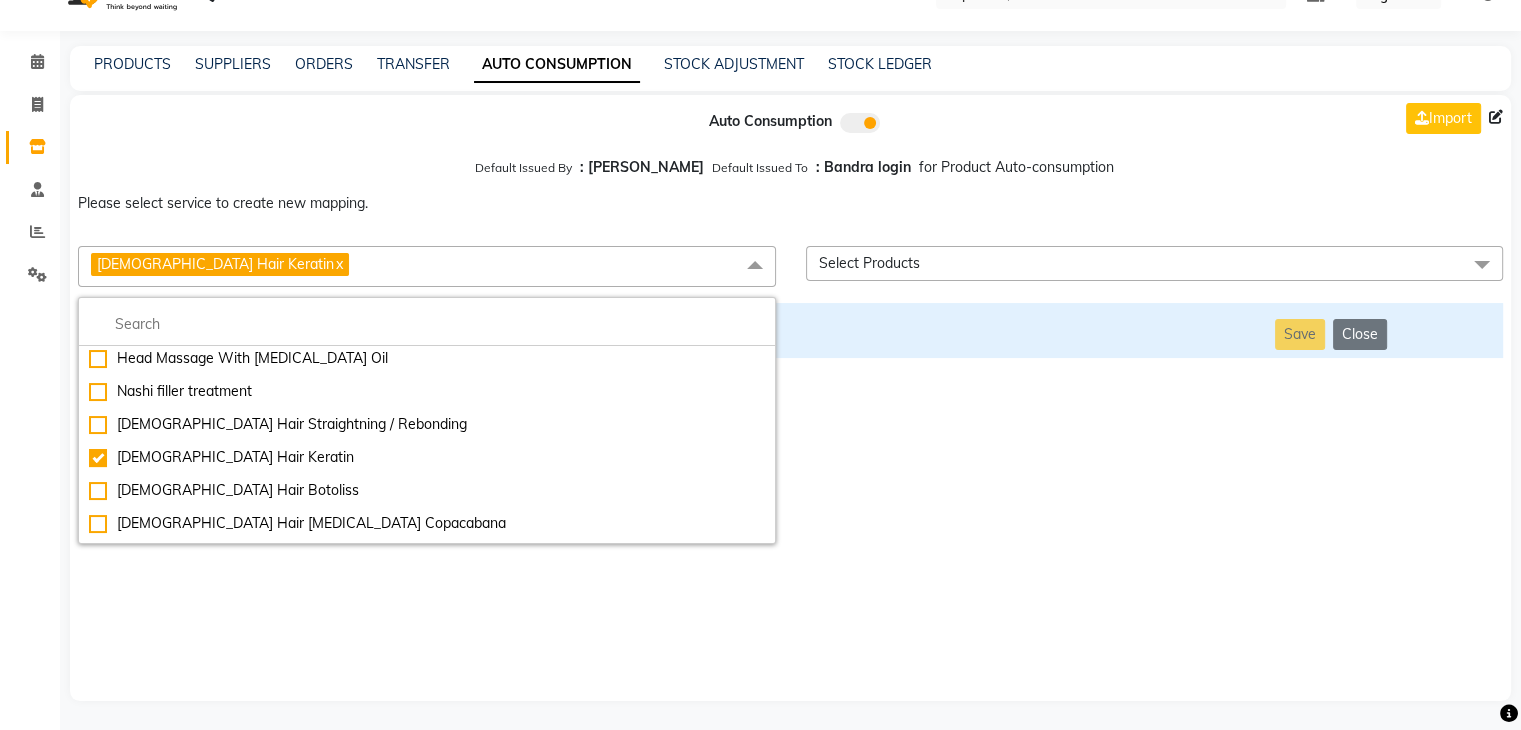 click on "Auto Consumption  Import Default Issued By  : [PERSON_NAME] Default Issued To  : Bandra login  for Product Auto-consumption  Please select service to create new mapping. [DEMOGRAPHIC_DATA] Hair Keratin  x Essential Manicure w Scrub Essential Pedicure w Scrub Manicure + OPI Nail Ext + Gel Polish-3570 Manicure + T&T Nail Ext + Gel Polish T&T Nail Ext + T&T Gel Polish OPI Nail Ext + OPI Gel Polish T&T Refills + Gel Polish OPI Refills + Gel Polish Travel Allowance Waiting Charge HAIR REPAIR - Haircut HAIR REPAIR - Haircut for Kids HAIR REPAIR - Hair Wash HAIR REPAIR - Hair Wash Premium HAIR REPAIR - Full Head Shave HAIR REPAIR - Hair Design HAIR REPAIR - Hairstyling HAIR REPAIR - Threading HAIR REPAIR - [PERSON_NAME] Edging HAIR REPAIR - [PERSON_NAME] Edging Premium HAIR REPAIR - Razor Shave HAIR REPAIR - Razor Shave Premium HAIR REPAIR - Luxury Steam Shaving HAIR REPAIR - Fade Hair Cut HAIR SPA RITUALS - Hairoticmen Argan Spa HAIR SPA RITUALS - Wella Deep Nourishing Spa HAIR SPA RITUALS - Nashi Argan Oil Spa HAIR SPA RITUALS - Olaplex Ritual" at bounding box center (790, 398) 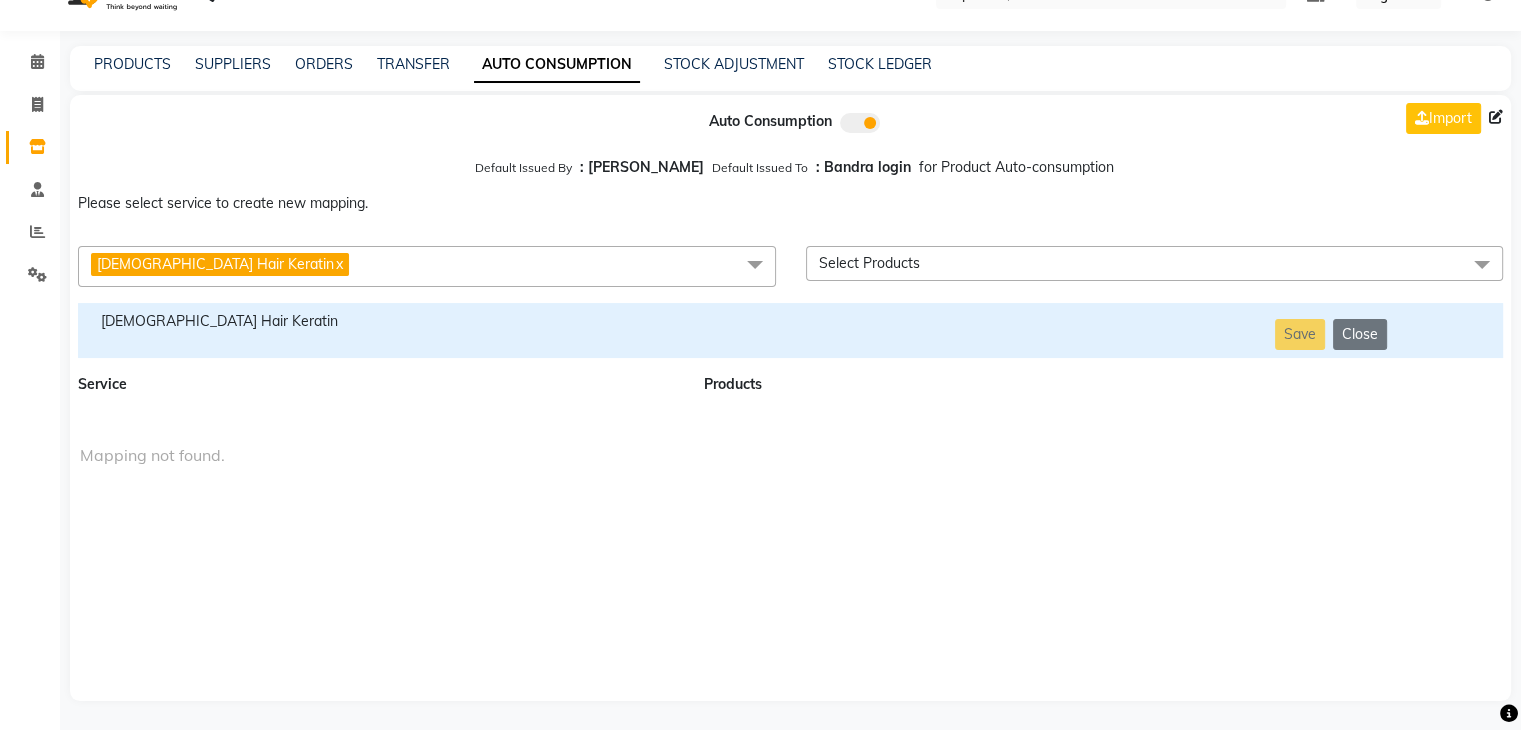 click on "[DEMOGRAPHIC_DATA] Hair Keratin" at bounding box center (379, 330) 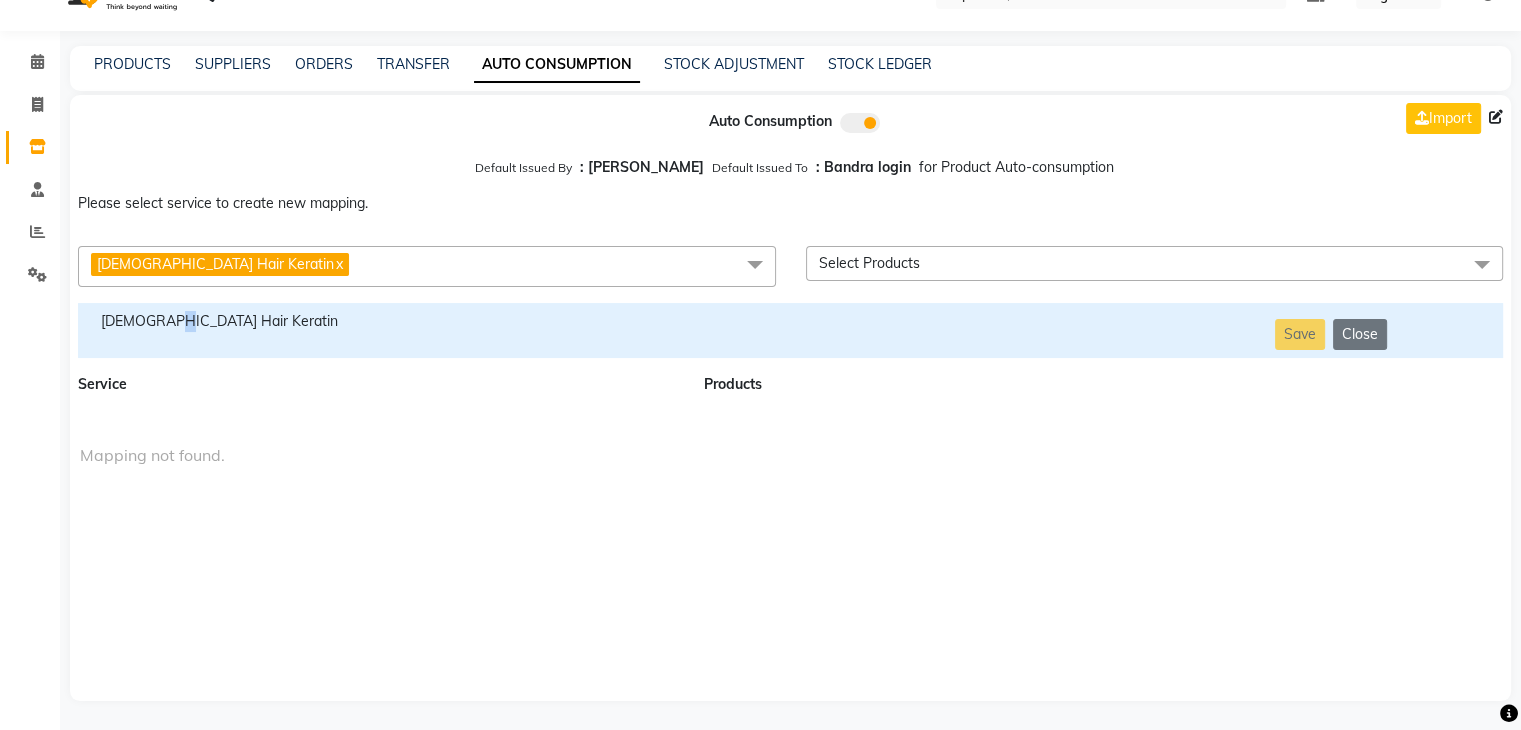 click on "[DEMOGRAPHIC_DATA] Hair Keratin" at bounding box center [379, 330] 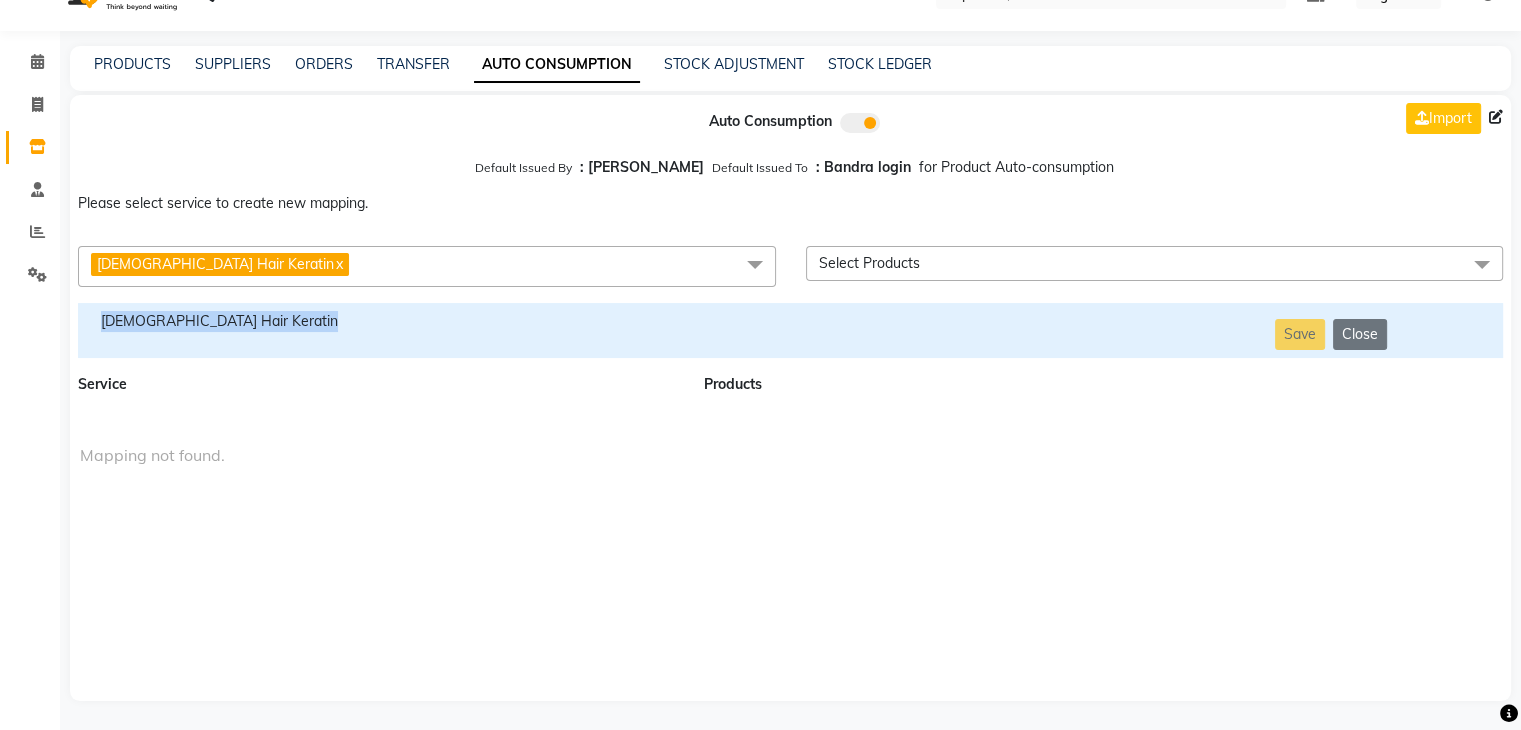 click on "[DEMOGRAPHIC_DATA] Hair Keratin" at bounding box center [379, 330] 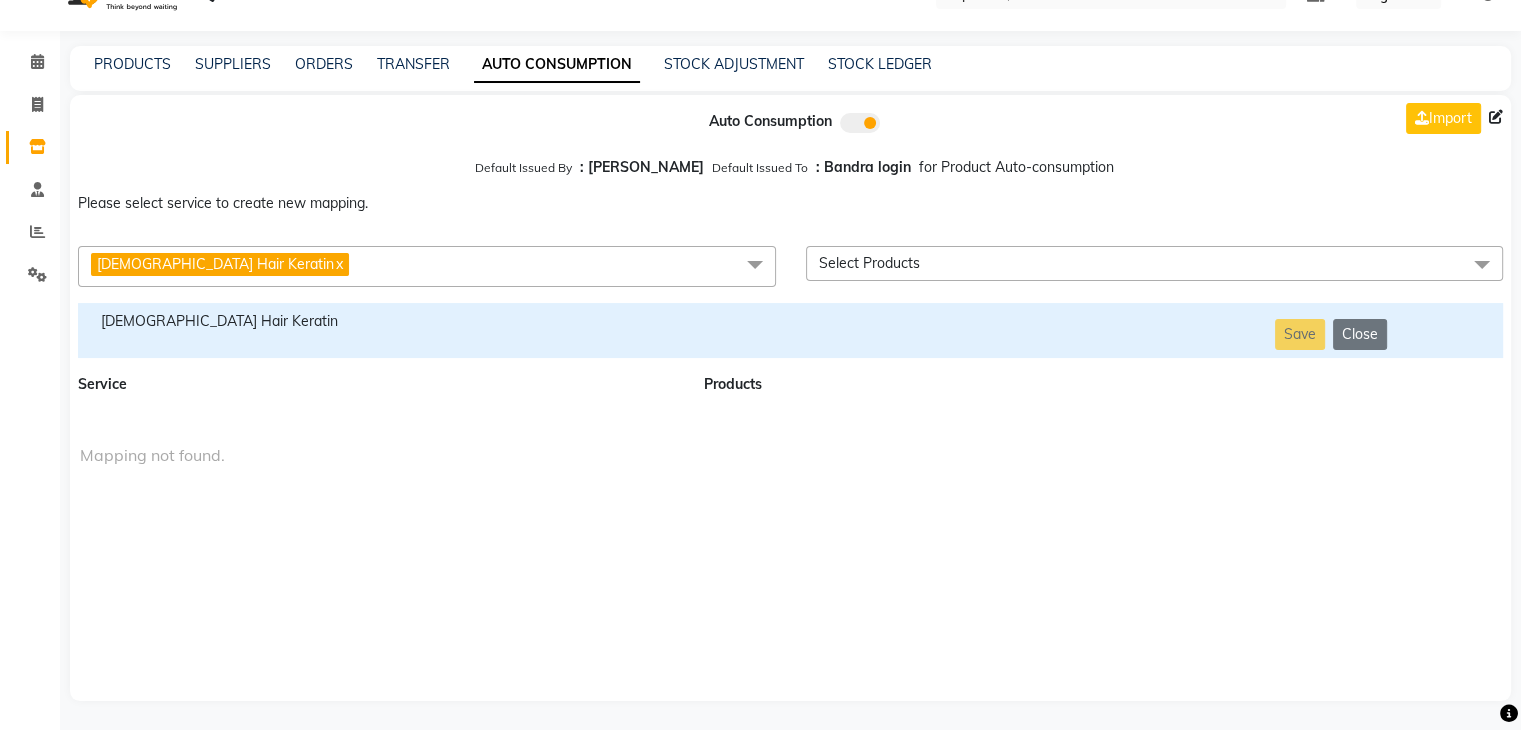click on "[DEMOGRAPHIC_DATA] Hair Keratin  x" at bounding box center [427, 266] 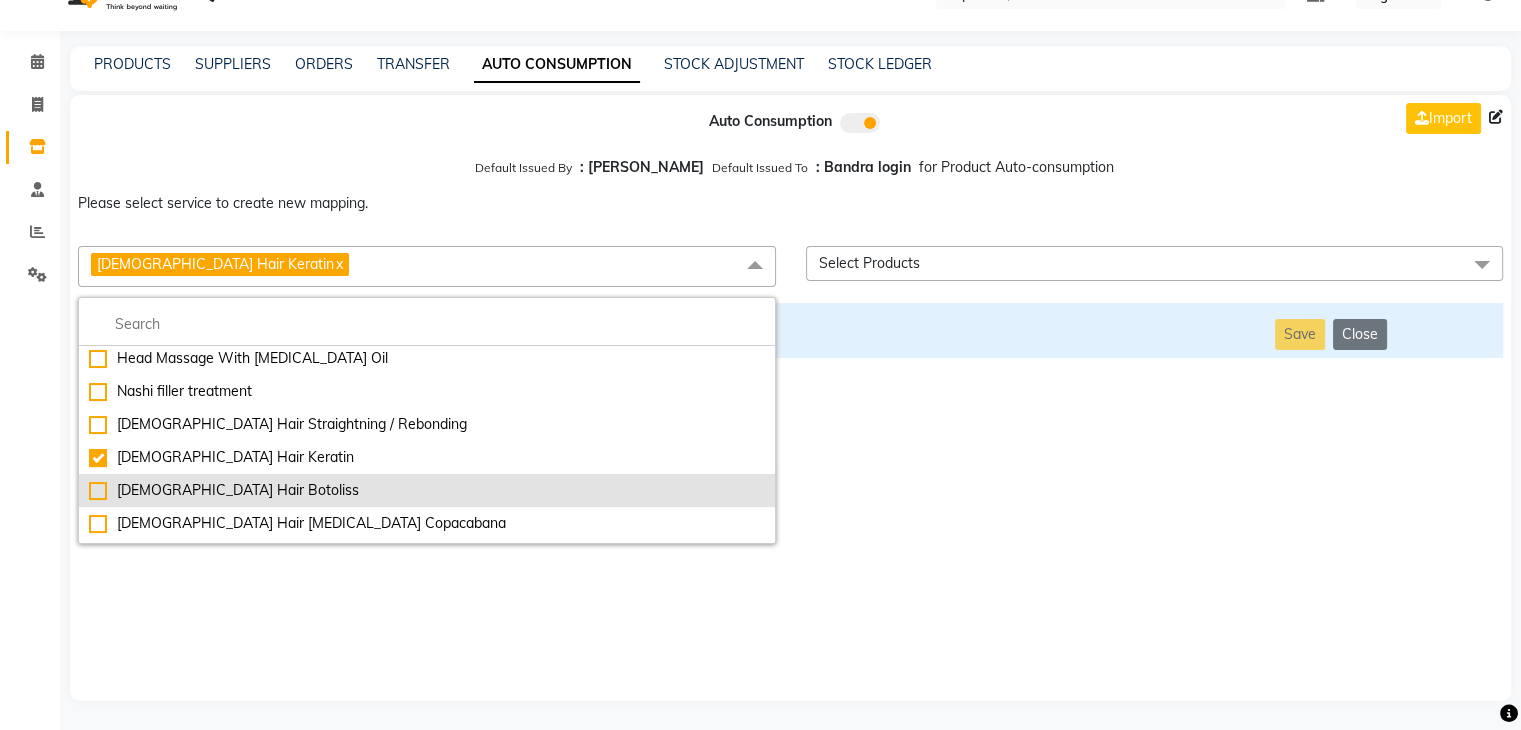 click on "[DEMOGRAPHIC_DATA] Hair Botoliss" at bounding box center (427, 490) 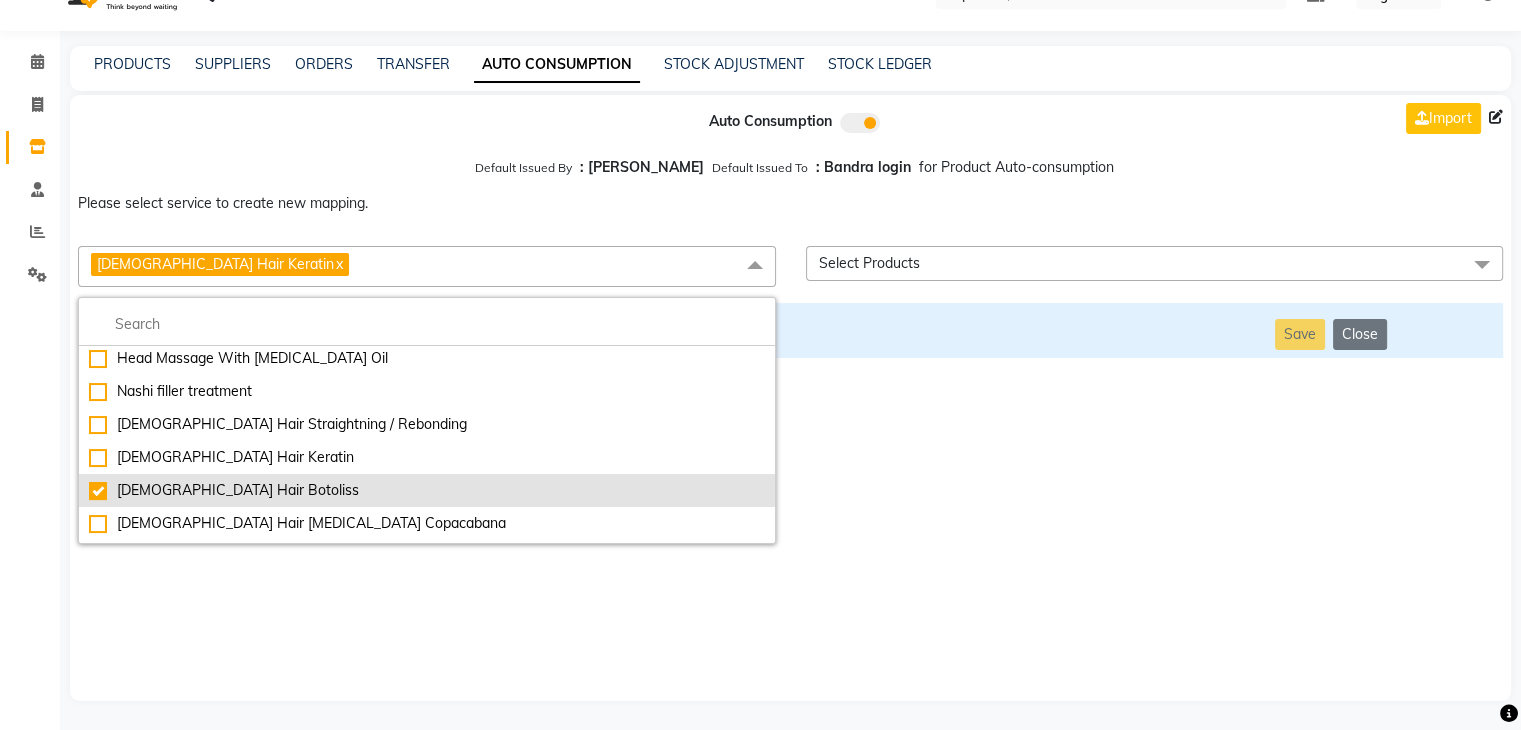checkbox on "false" 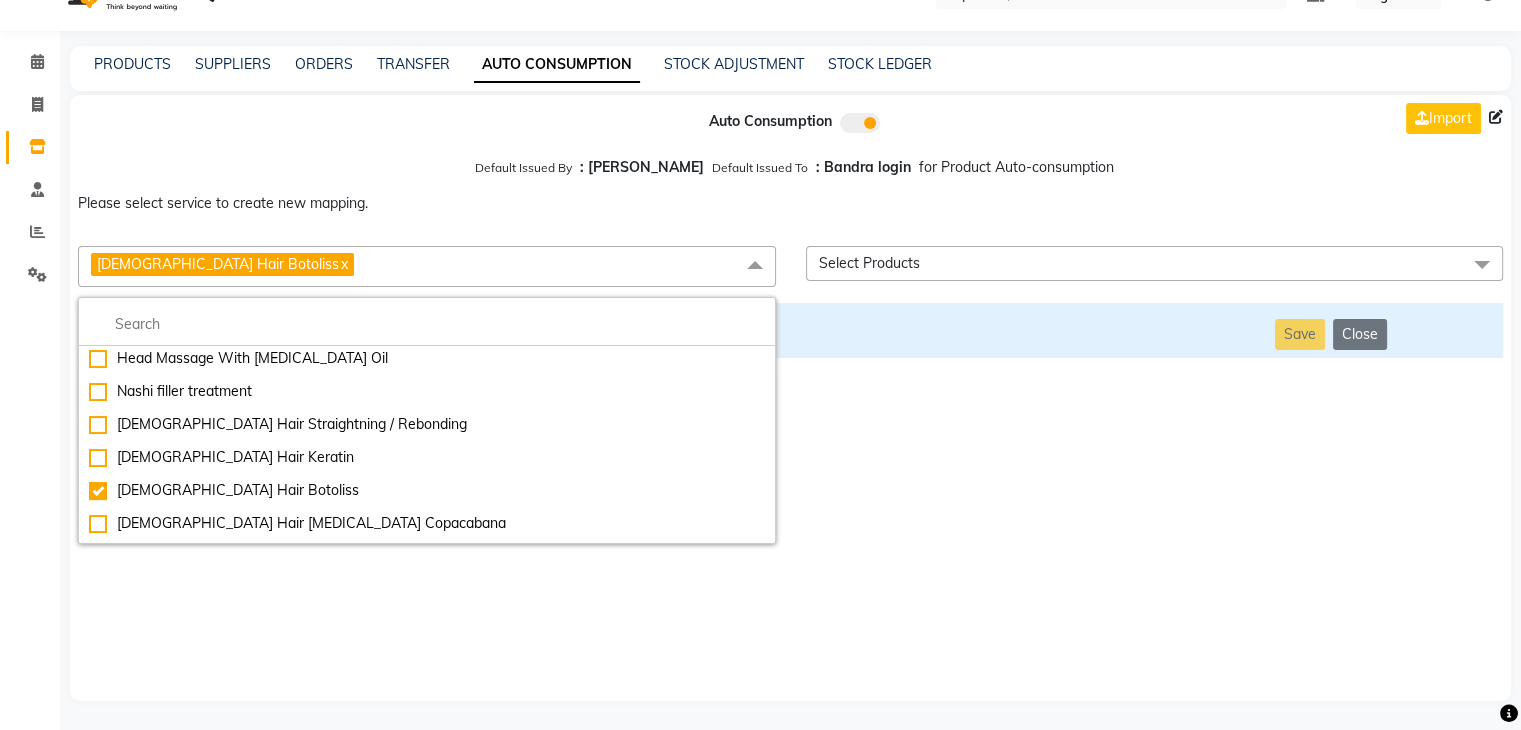 click on "Auto Consumption  Import Default Issued By  : [PERSON_NAME] Default Issued To  : Bandra login  for Product Auto-consumption  Please select service to create new mapping. [DEMOGRAPHIC_DATA] Hair Botoliss  x Essential Manicure w Scrub Essential Pedicure w Scrub Manicure + OPI Nail Ext + Gel Polish-3570 Manicure + T&T Nail Ext + Gel Polish T&T Nail Ext + T&T Gel Polish OPI Nail Ext + OPI Gel Polish T&T Refills + Gel Polish OPI Refills + Gel Polish Travel Allowance Waiting Charge HAIR REPAIR - Haircut HAIR REPAIR - Haircut for Kids HAIR REPAIR - Hair Wash HAIR REPAIR - Hair Wash Premium HAIR REPAIR - Full Head Shave HAIR REPAIR - Hair Design HAIR REPAIR - Hairstyling HAIR REPAIR - Threading HAIR REPAIR - [PERSON_NAME] Edging HAIR REPAIR - [PERSON_NAME] Edging Premium HAIR REPAIR - Razor Shave HAIR REPAIR - Razor Shave Premium HAIR REPAIR - Luxury Steam Shaving HAIR REPAIR - Fade Hair Cut HAIR SPA RITUALS - Hairoticmen Argan Spa HAIR SPA RITUALS - Wella Deep Nourishing Spa HAIR SPA RITUALS - Nashi Argan Oil Spa HAIR SPA RITUALS - Olaplex Ritual" at bounding box center (790, 398) 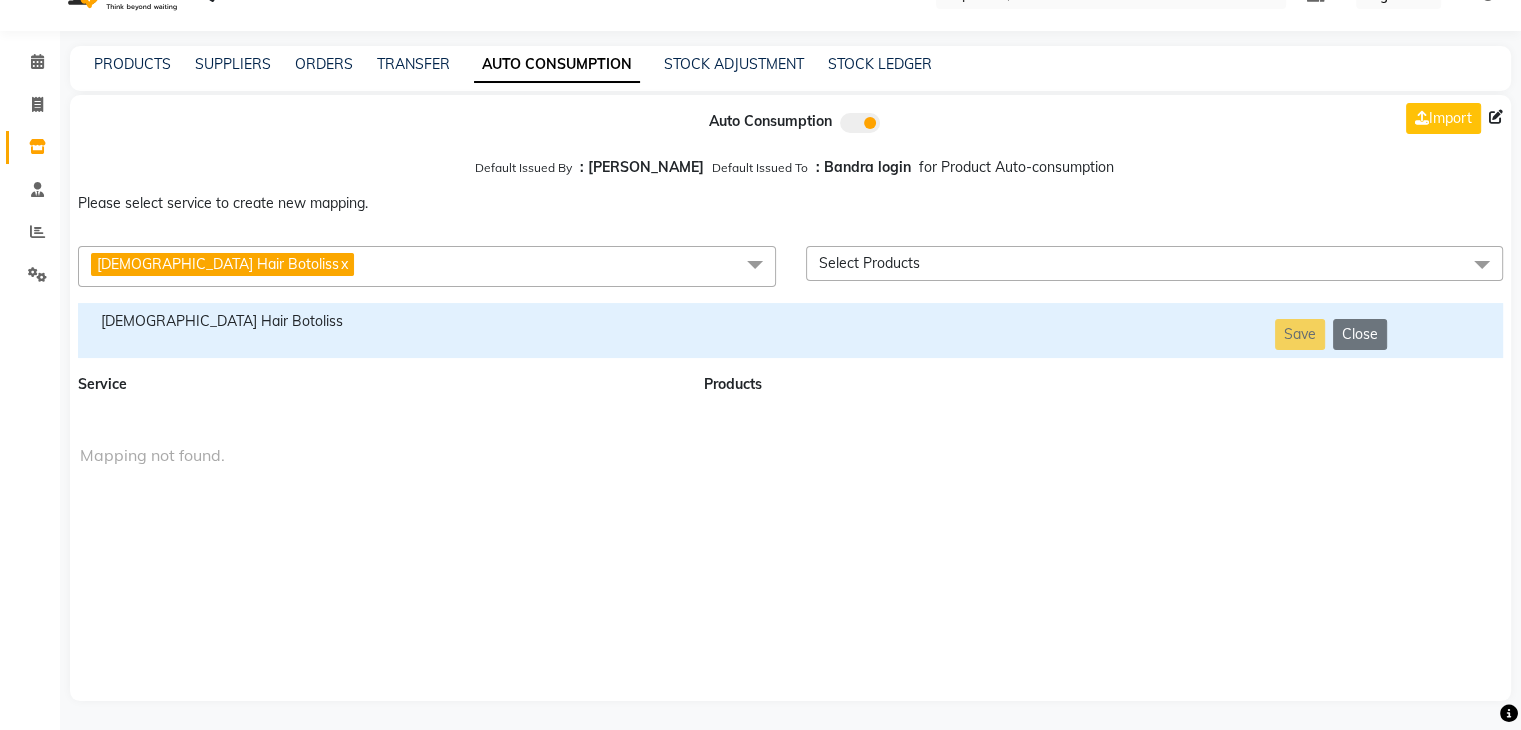 click on "[DEMOGRAPHIC_DATA] Hair Botoliss" at bounding box center [379, 321] 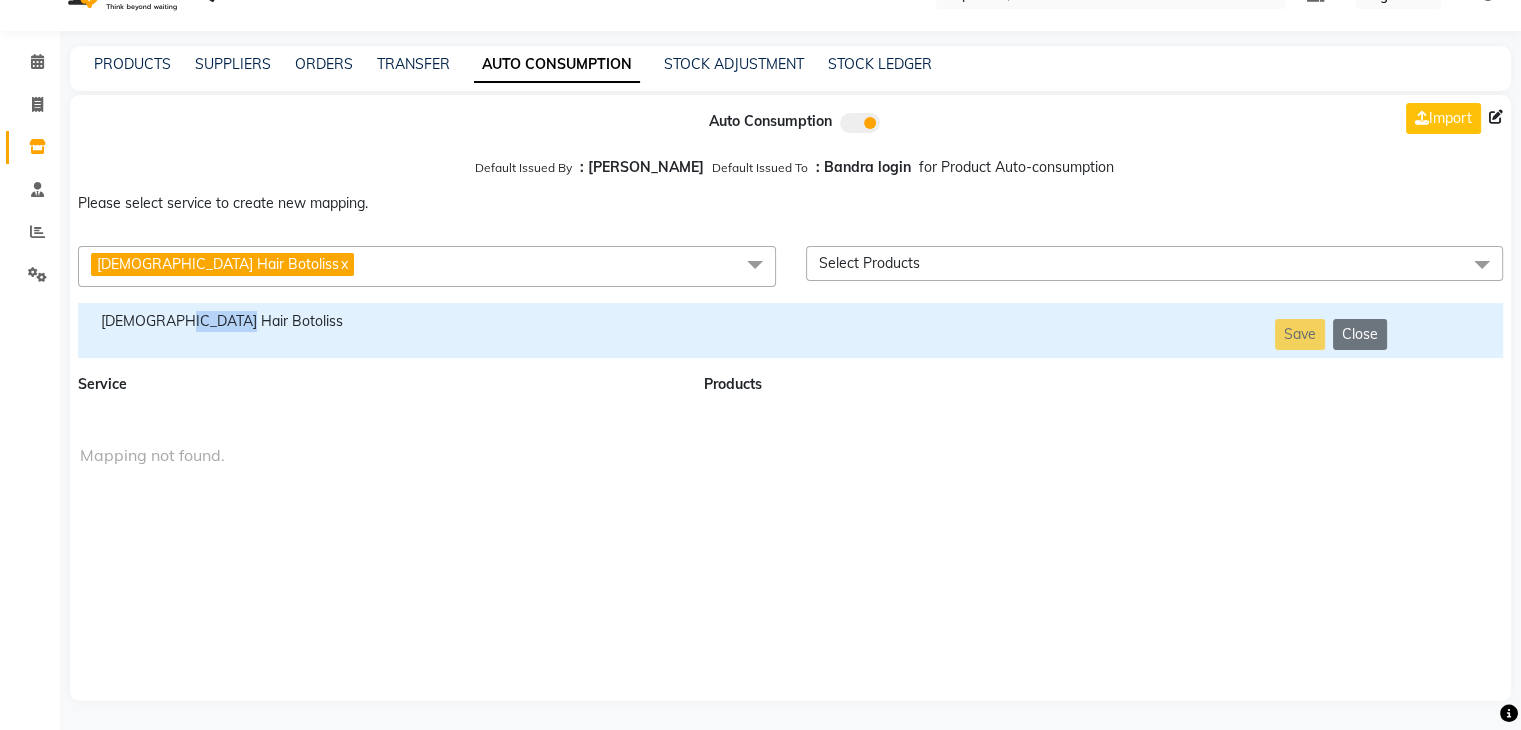 click on "[DEMOGRAPHIC_DATA] Hair Botoliss" at bounding box center [379, 321] 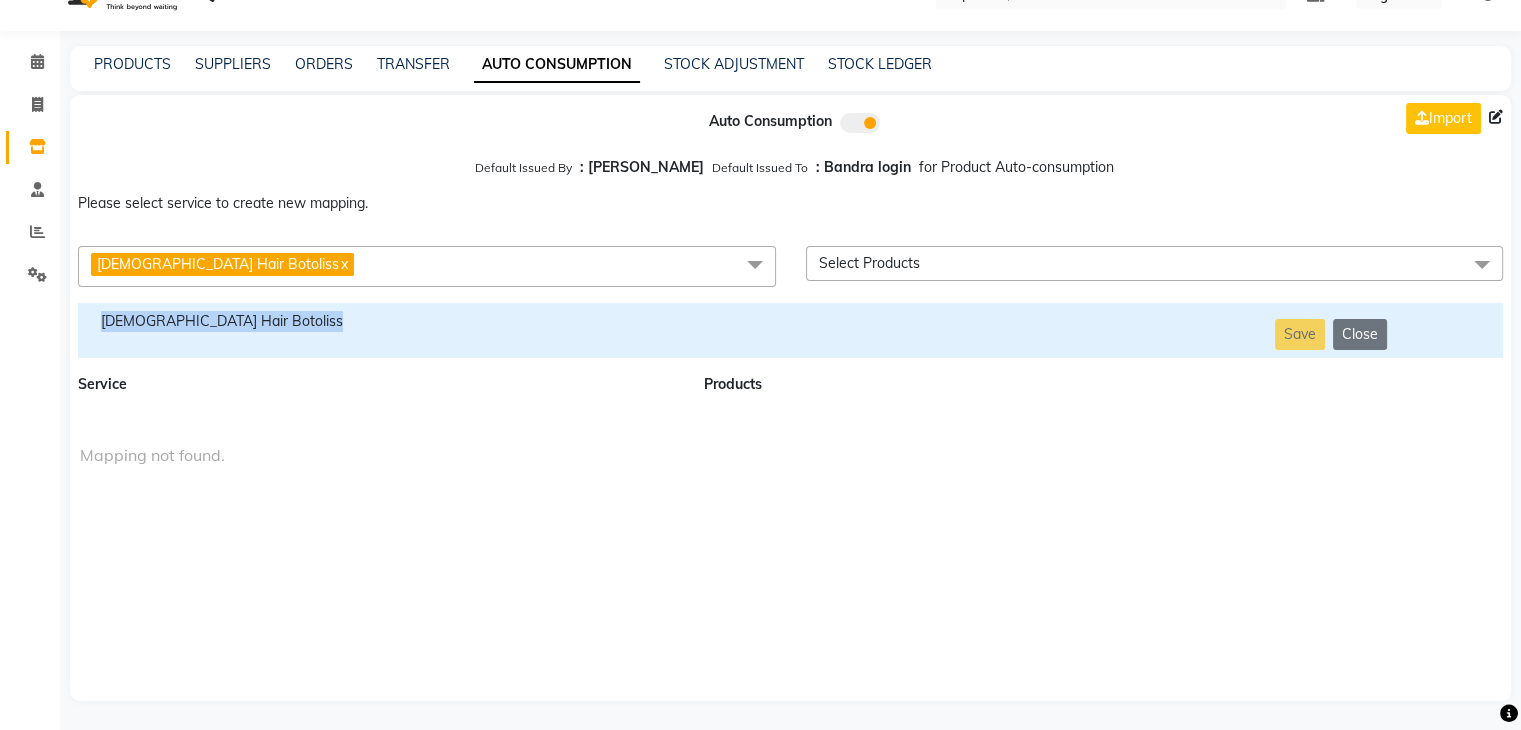 click on "[DEMOGRAPHIC_DATA] Hair Botoliss" at bounding box center (379, 321) 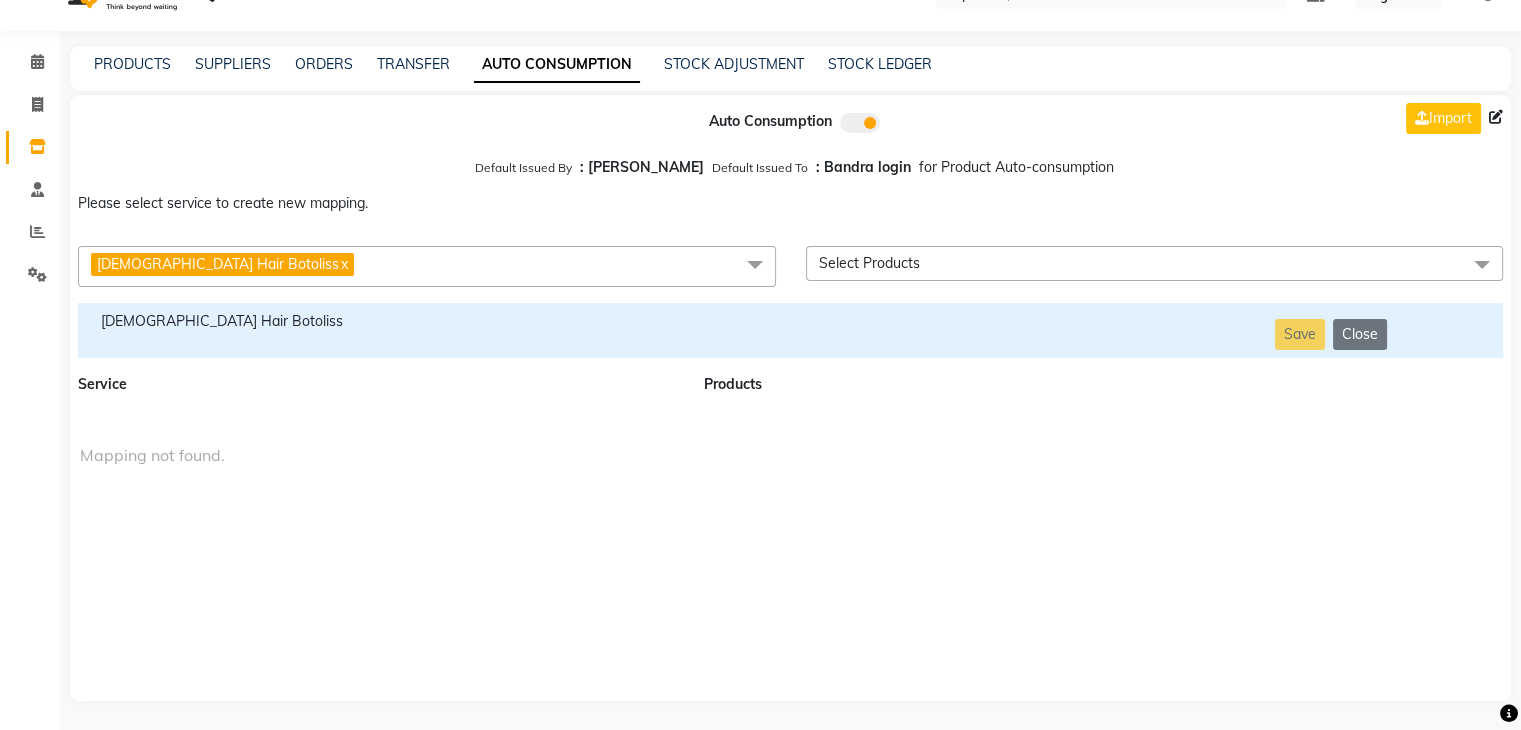 click on "[DEMOGRAPHIC_DATA] Hair Botoliss  x" at bounding box center (427, 266) 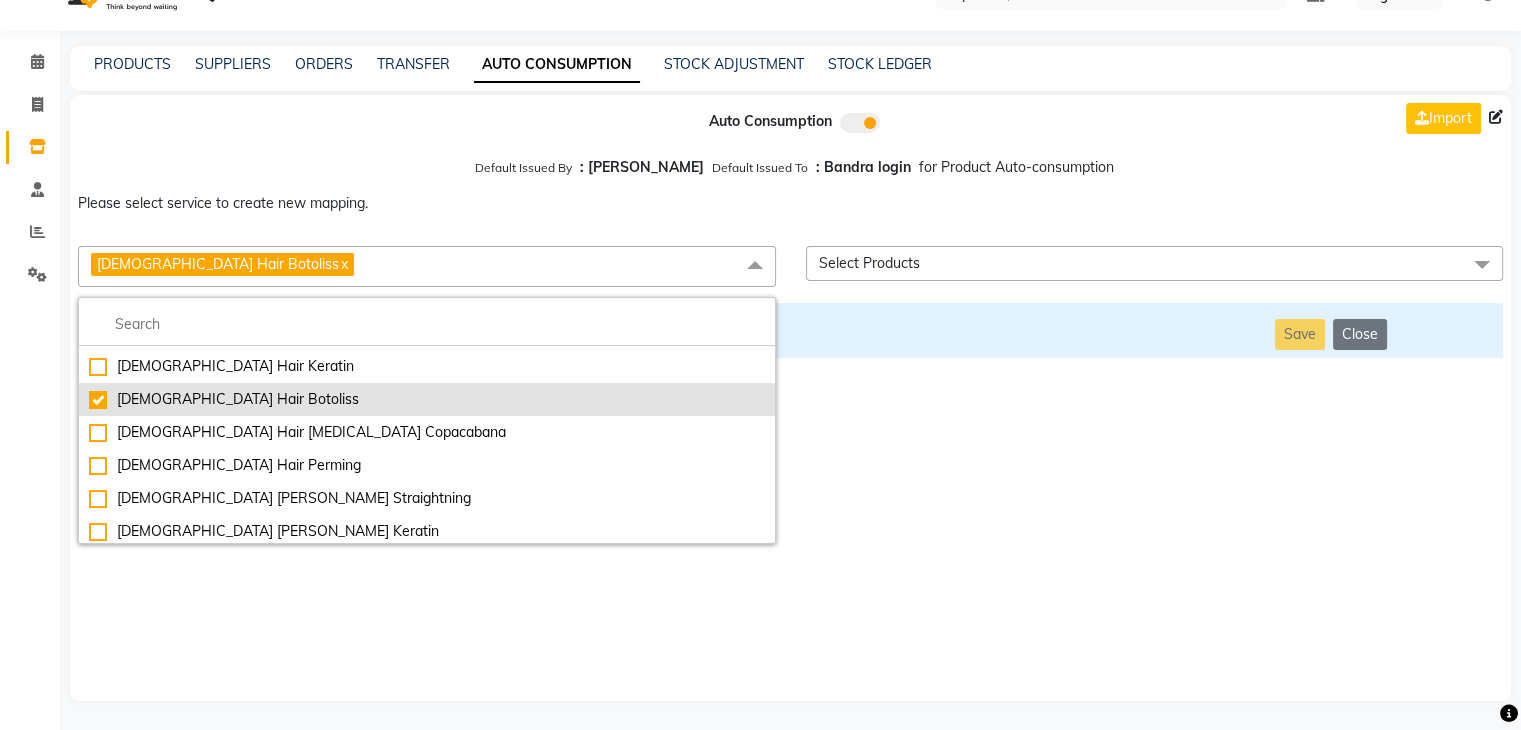 scroll, scrollTop: 11580, scrollLeft: 0, axis: vertical 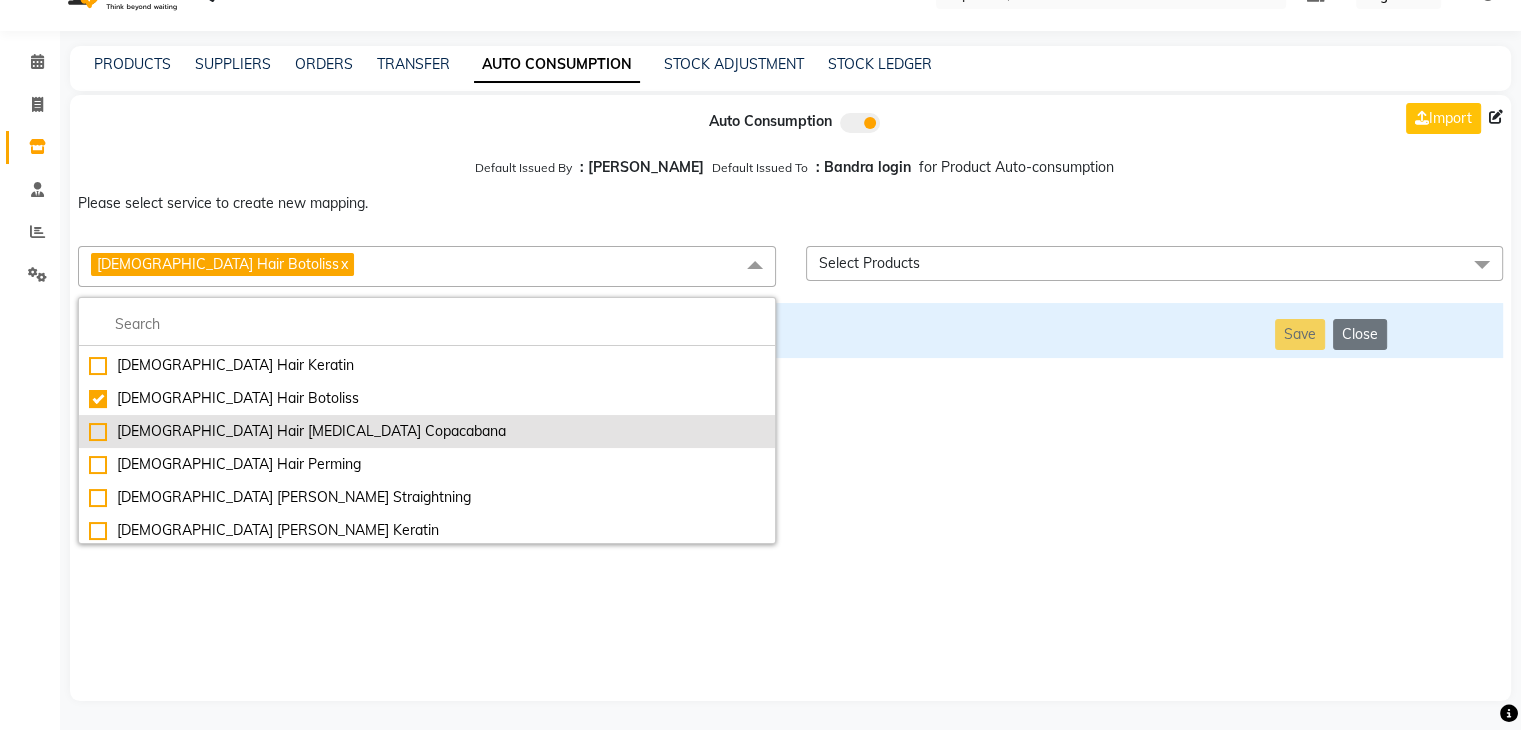 click on "[DEMOGRAPHIC_DATA] Hair [MEDICAL_DATA] Copacabana" at bounding box center (427, 431) 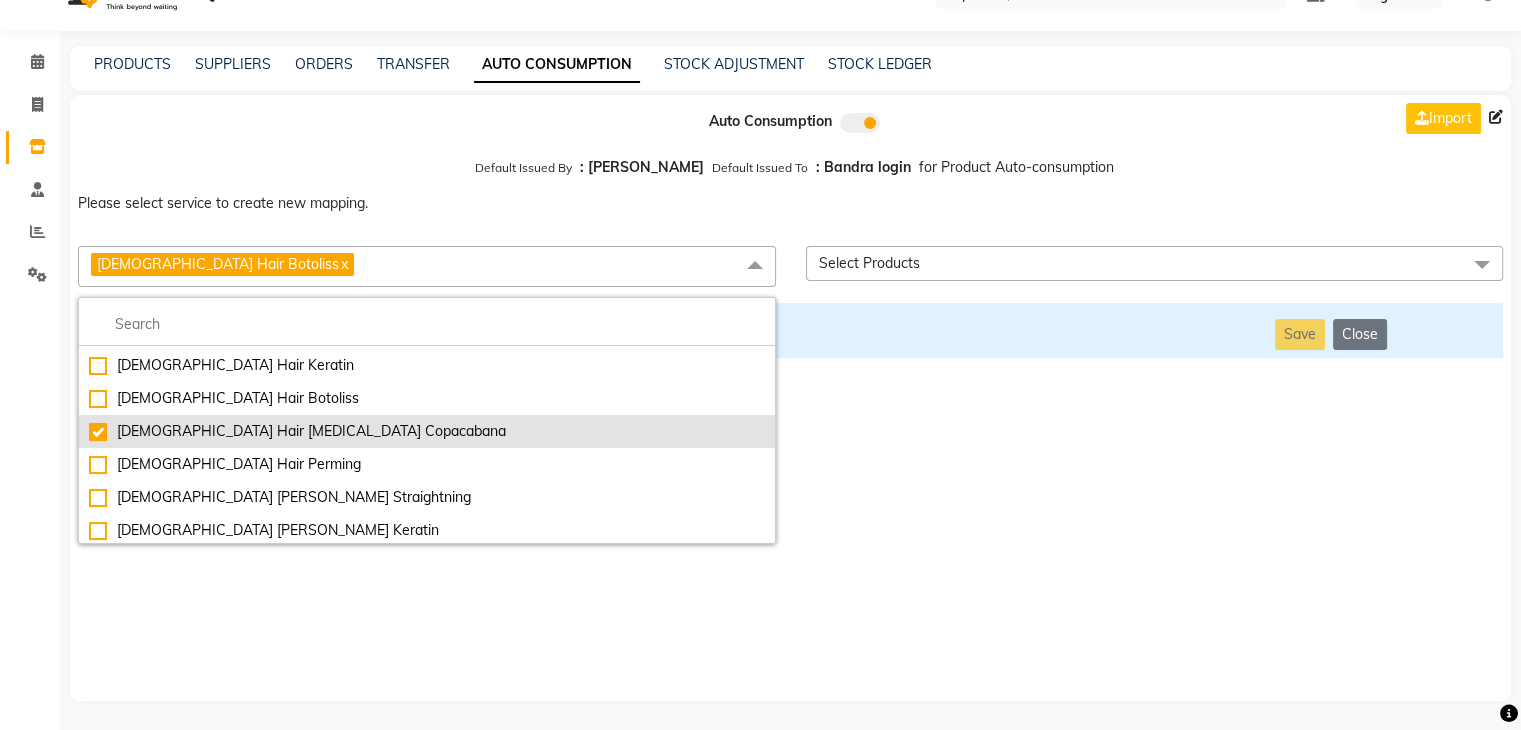 checkbox on "false" 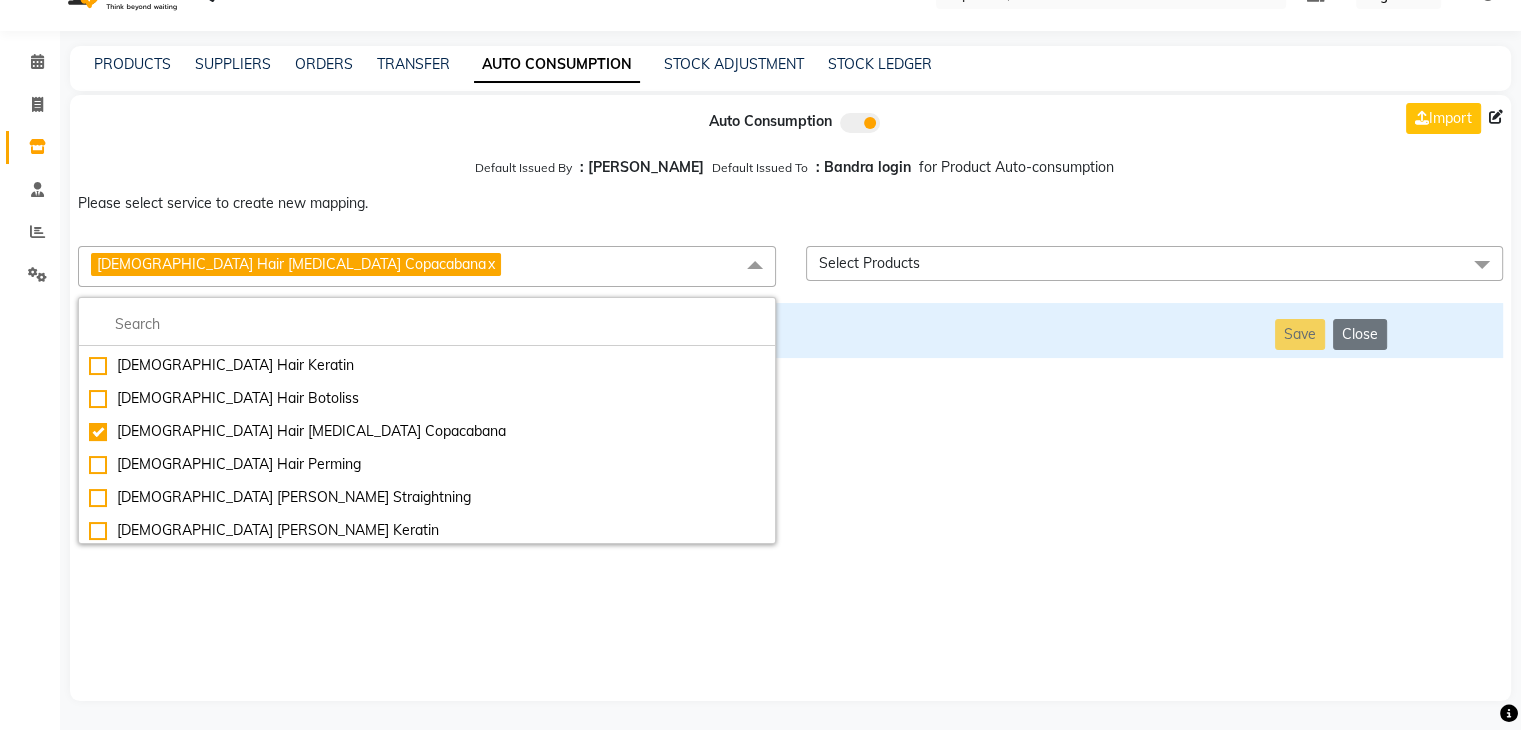 click on "Auto Consumption  Import Default Issued By  : [PERSON_NAME] Default Issued To  : Bandra login  for Product Auto-consumption  Please select service to create new mapping. [DEMOGRAPHIC_DATA] Hair [MEDICAL_DATA] Copacabana  x Essential Manicure w Scrub Essential Pedicure w Scrub Manicure + OPI Nail Ext + Gel Polish-3570 Manicure + T&T Nail Ext + Gel Polish T&T Nail Ext + T&T Gel Polish OPI Nail Ext + OPI Gel Polish T&T Refills + Gel Polish OPI Refills + Gel Polish Travel Allowance Waiting Charge HAIR REPAIR - Haircut HAIR REPAIR - Haircut for Kids HAIR REPAIR - Hair Wash HAIR REPAIR - Hair Wash Premium HAIR REPAIR - Full Head Shave HAIR REPAIR - Hair Design HAIR REPAIR - Hairstyling HAIR REPAIR - Threading HAIR REPAIR - [PERSON_NAME] Edging HAIR REPAIR - [PERSON_NAME] Edging Premium HAIR REPAIR - Razor Shave HAIR REPAIR - Razor Shave Premium HAIR REPAIR - Luxury Steam Shaving HAIR REPAIR - Fade Hair Cut HAIR SPA RITUALS - Hairoticmen Argan Spa HAIR SPA RITUALS - Wella Deep Nourishing Spa HAIR SPA RITUALS - Nashi Argan Oil Spa HAIR PAINTING - Long-5999" at bounding box center (790, 398) 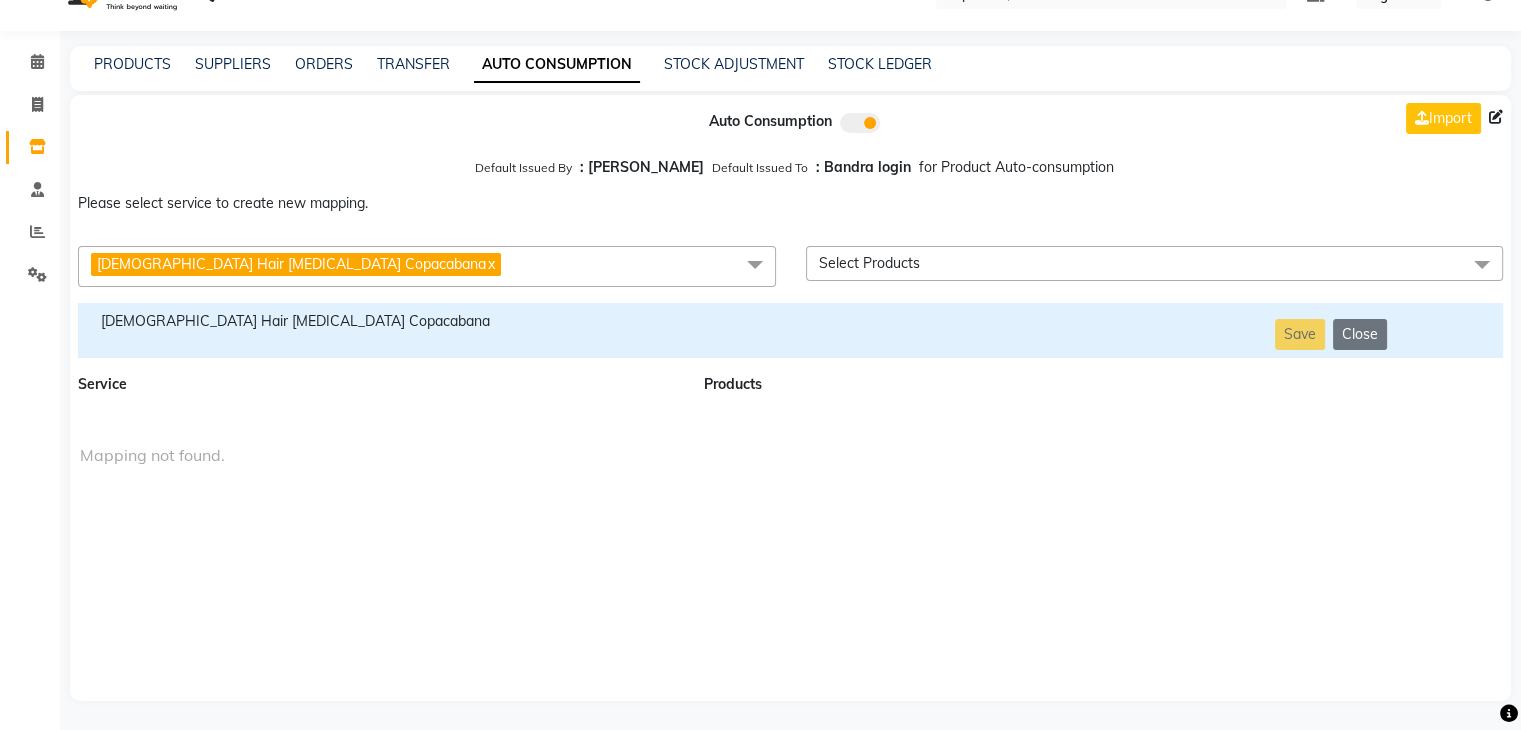 click on "[DEMOGRAPHIC_DATA] Hair [MEDICAL_DATA] Copacabana" at bounding box center (379, 321) 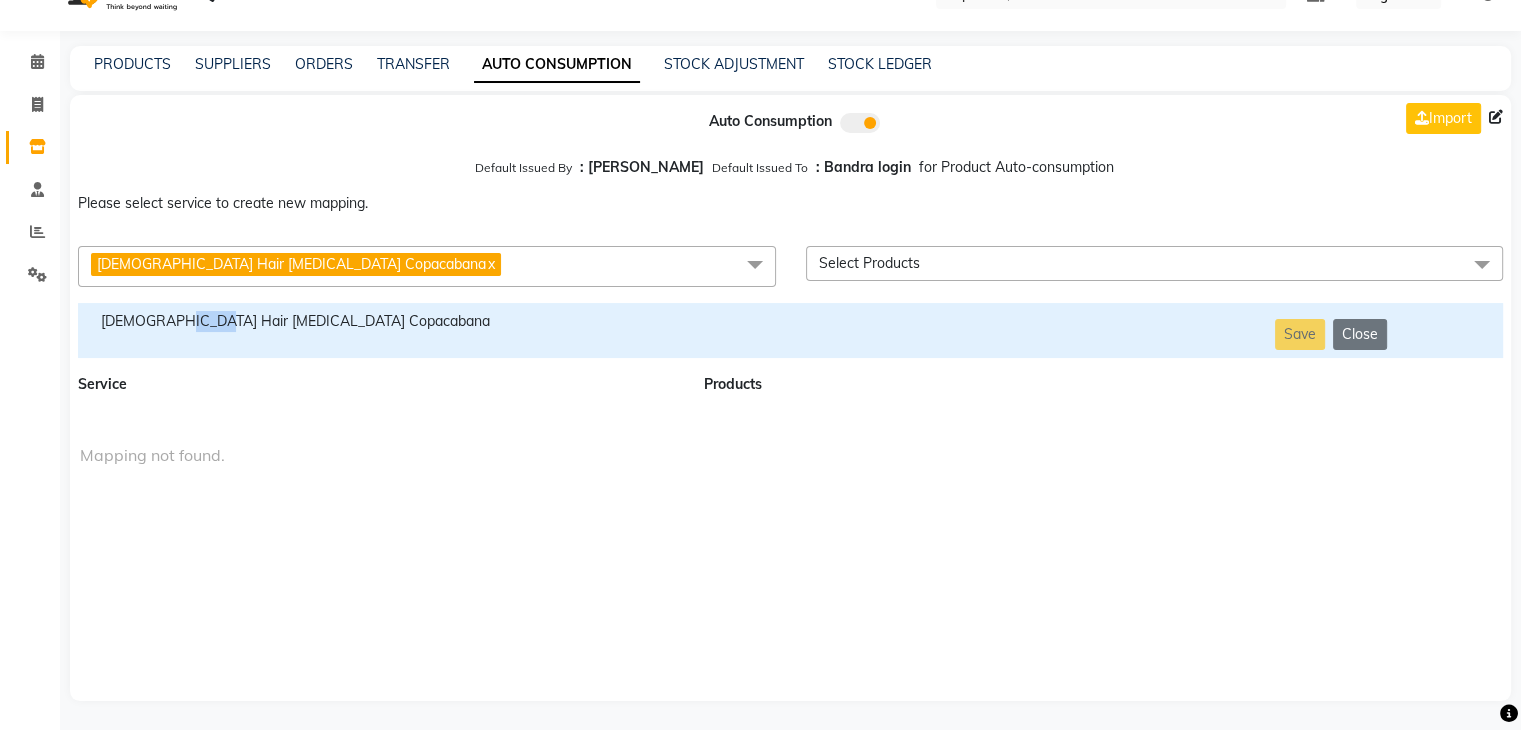 click on "[DEMOGRAPHIC_DATA] Hair [MEDICAL_DATA] Copacabana" at bounding box center (379, 321) 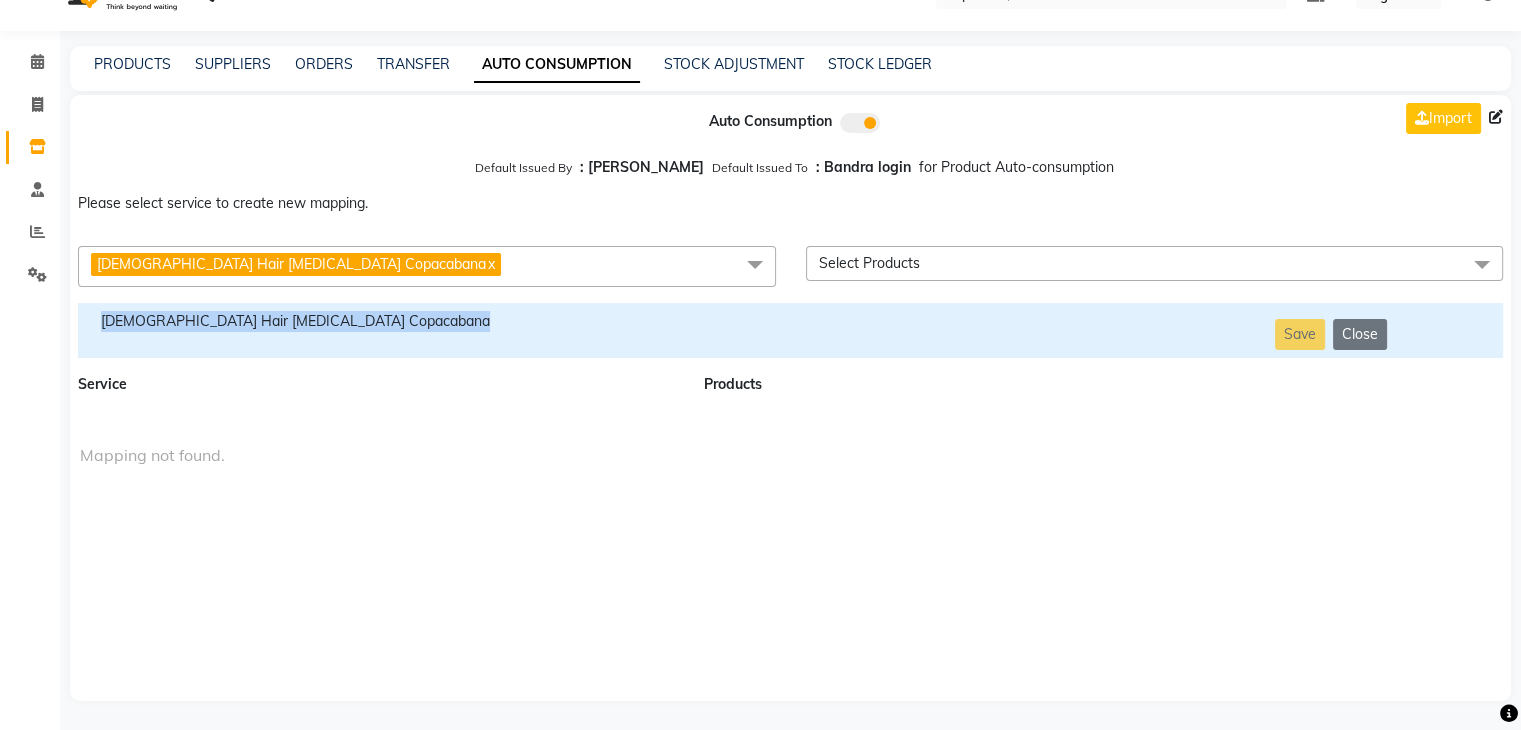 click on "[DEMOGRAPHIC_DATA] Hair [MEDICAL_DATA] Copacabana" at bounding box center (379, 321) 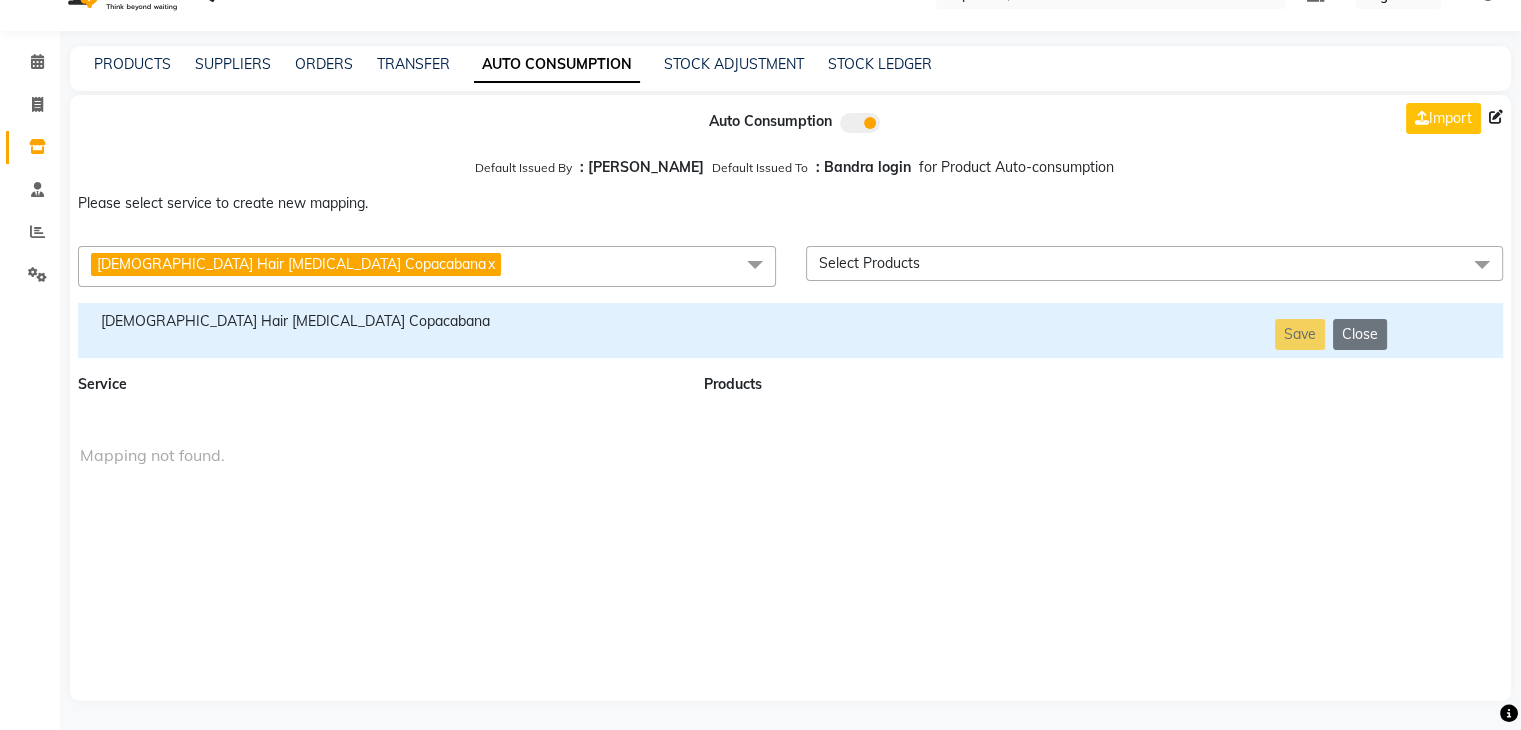 click on "[DEMOGRAPHIC_DATA] Hair [MEDICAL_DATA] Copacabana  x" at bounding box center (427, 266) 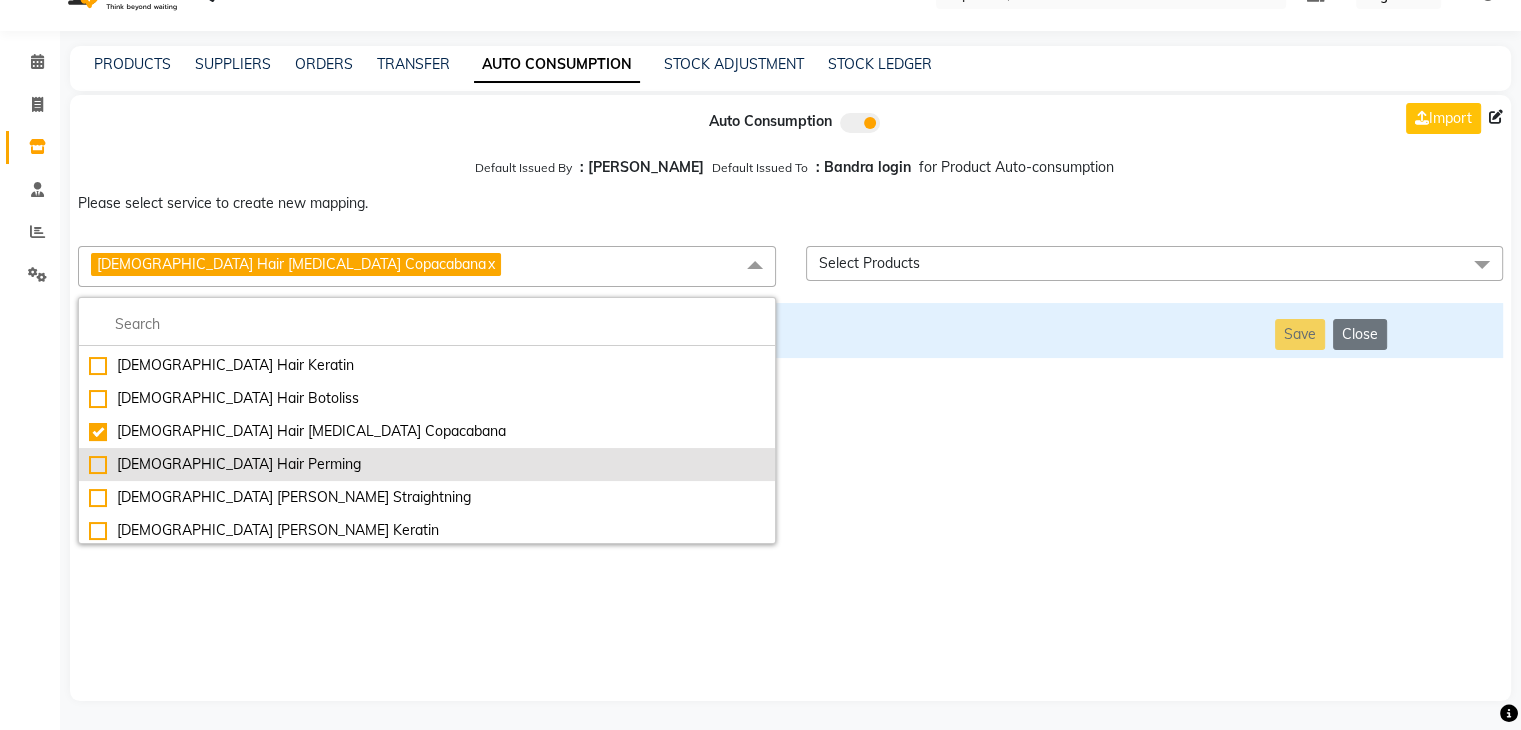 click on "[DEMOGRAPHIC_DATA] Hair Perming" at bounding box center (427, 464) 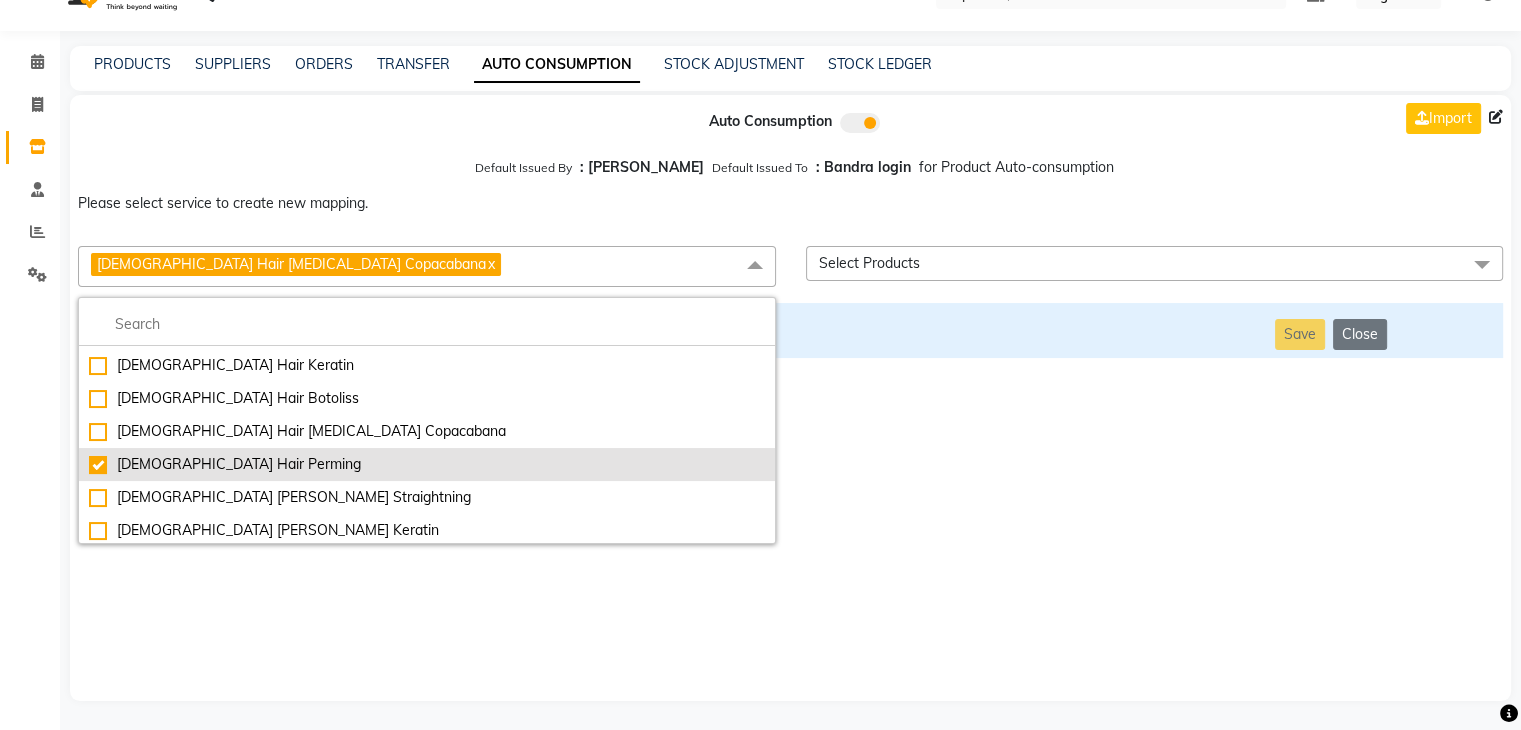 checkbox on "false" 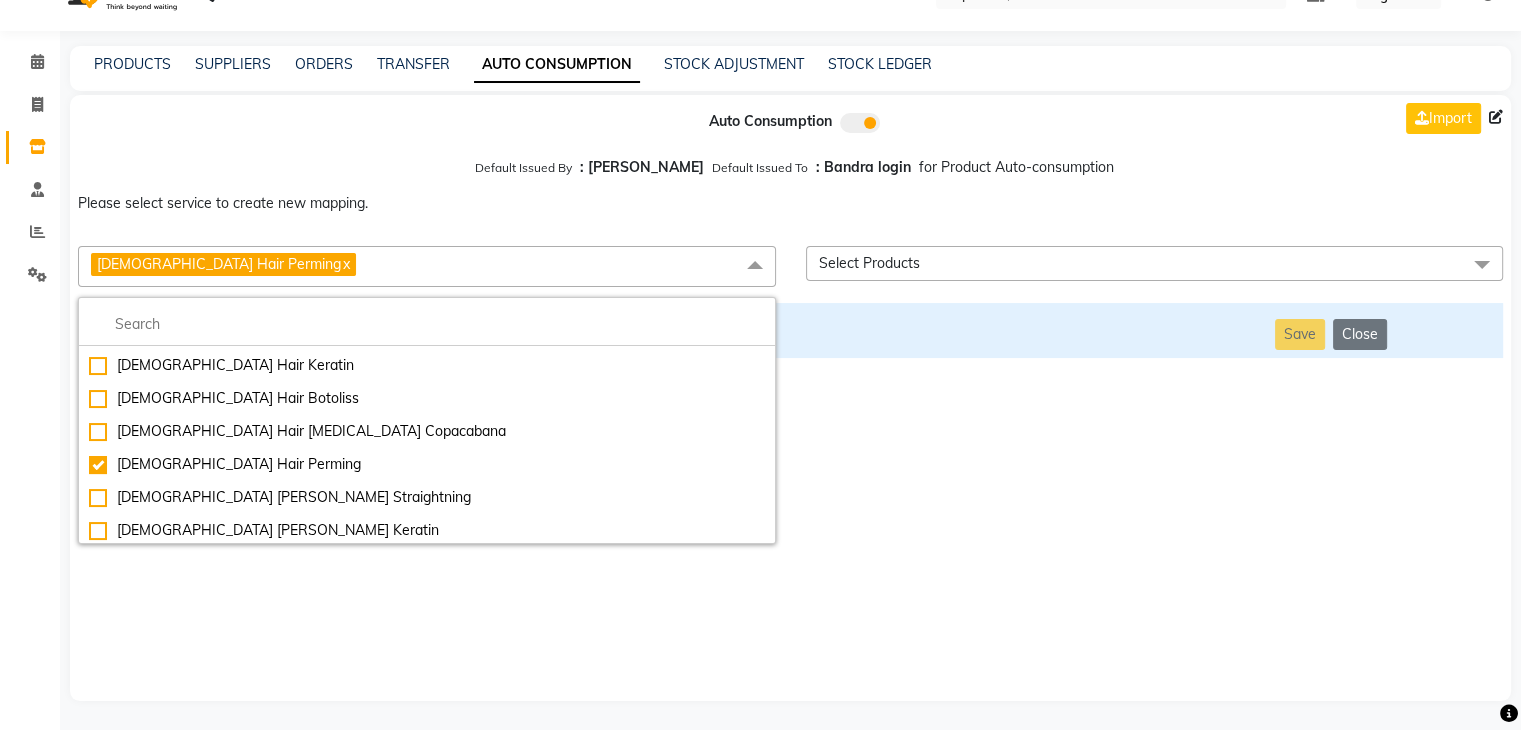 click on "Auto Consumption  Import Default Issued By  : [PERSON_NAME] Default Issued To  : Bandra login  for Product Auto-consumption  Please select service to create new mapping. [DEMOGRAPHIC_DATA] Hair Perming  x Essential Manicure w Scrub Essential Pedicure w Scrub Manicure + OPI Nail Ext + Gel Polish-3570 Manicure + T&T Nail Ext + Gel Polish T&T Nail Ext + T&T Gel Polish OPI Nail Ext + OPI Gel Polish T&T Refills + Gel Polish OPI Refills + Gel Polish Travel Allowance Waiting Charge HAIR REPAIR - Haircut HAIR REPAIR - Haircut for Kids HAIR REPAIR - Hair Wash HAIR REPAIR - Hair Wash Premium HAIR REPAIR - Full Head Shave HAIR REPAIR - Hair Design HAIR REPAIR - Hairstyling HAIR REPAIR - Threading HAIR REPAIR - [PERSON_NAME] Edging HAIR REPAIR - [PERSON_NAME] Edging Premium HAIR REPAIR - Razor Shave HAIR REPAIR - Razor Shave Premium HAIR REPAIR - Luxury Steam Shaving HAIR REPAIR - Fade Hair Cut HAIR SPA RITUALS - Hairoticmen Argan Spa HAIR SPA RITUALS - Wella Deep Nourishing Spa HAIR SPA RITUALS - Nashi Argan Oil Spa HAIR SPA RITUALS - Olaplex Ritual" at bounding box center (790, 398) 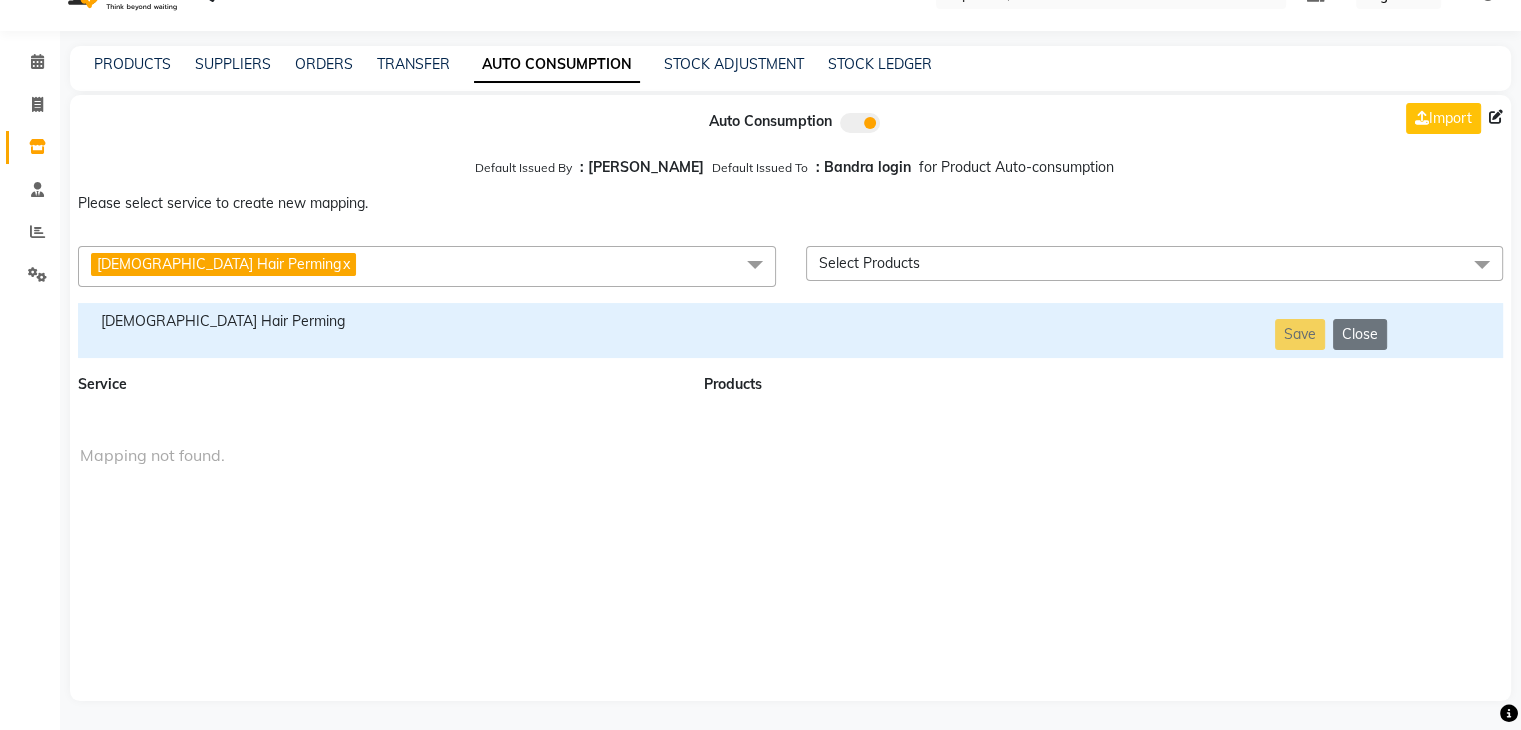 click on "[DEMOGRAPHIC_DATA] Hair Perming" at bounding box center [379, 321] 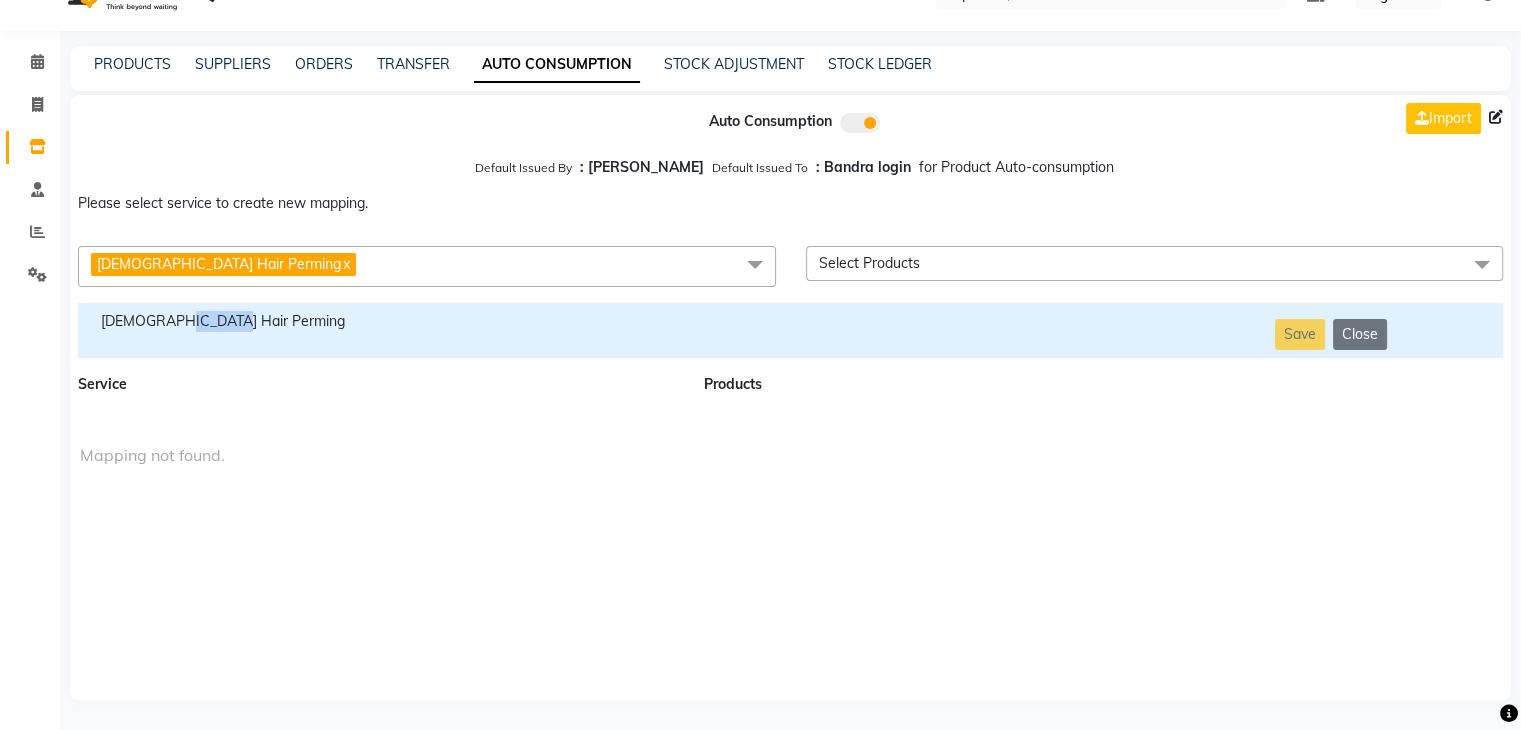 click on "[DEMOGRAPHIC_DATA] Hair Perming" at bounding box center [379, 321] 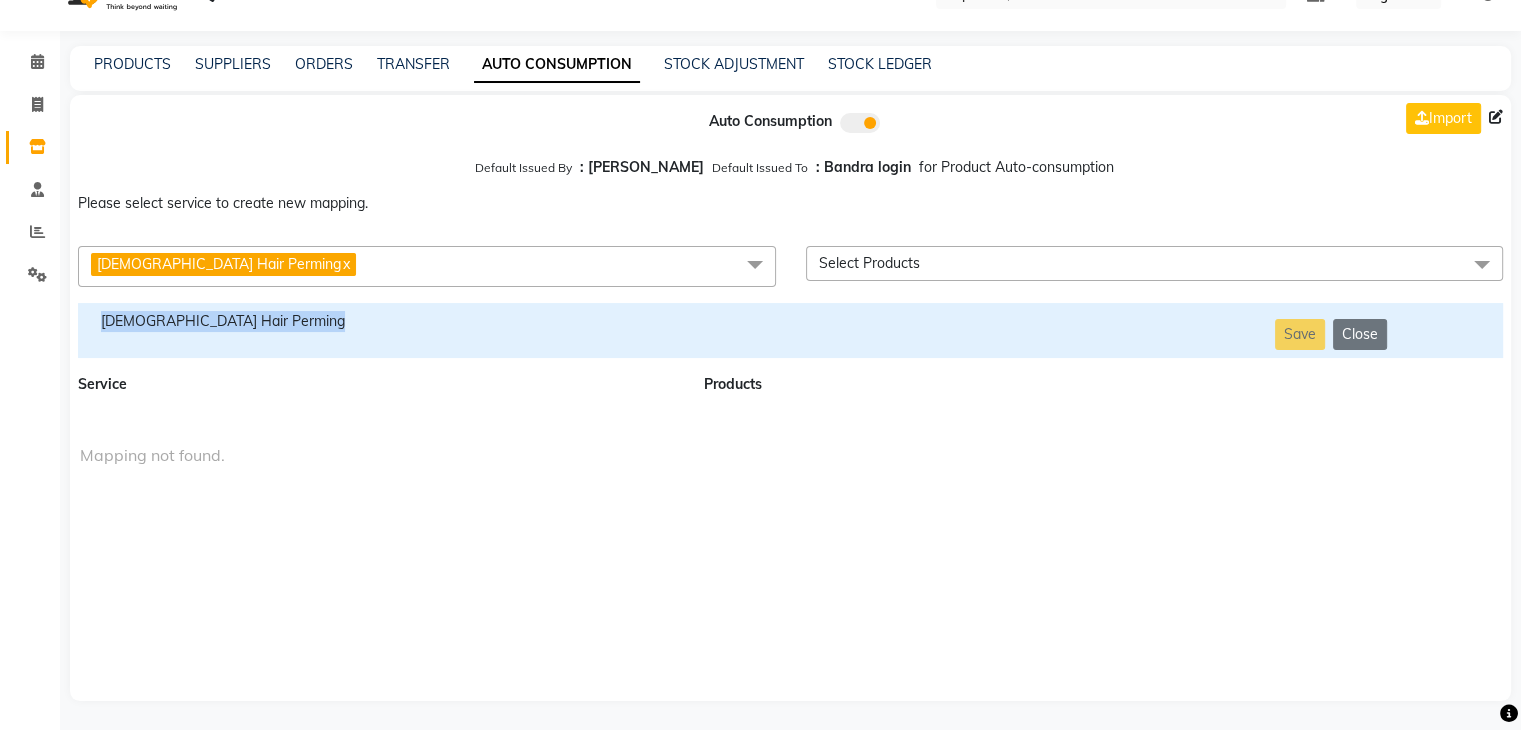 click on "[DEMOGRAPHIC_DATA] Hair Perming" at bounding box center [379, 321] 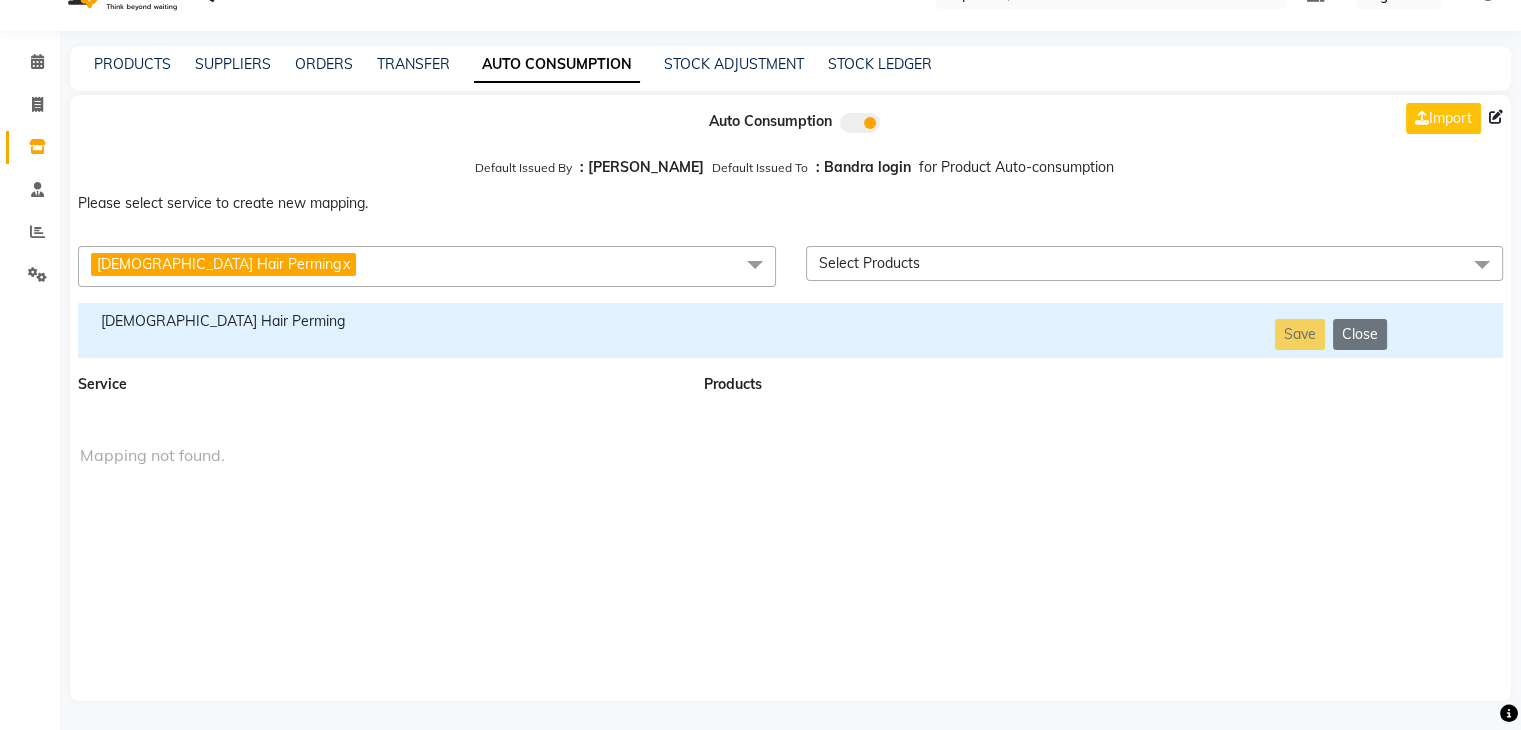 click on "[DEMOGRAPHIC_DATA] Hair Perming  x" at bounding box center [427, 266] 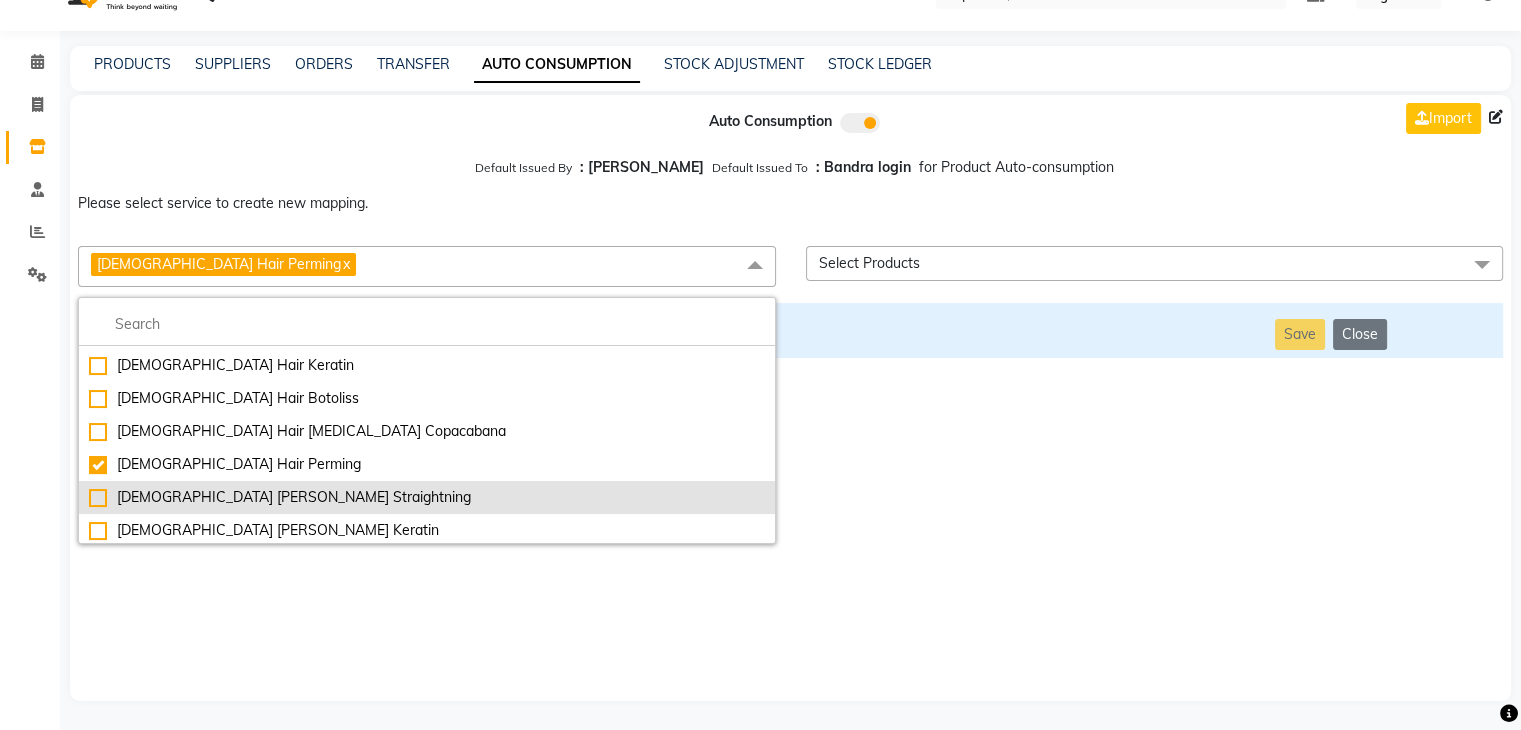 click on "[DEMOGRAPHIC_DATA] [PERSON_NAME] Straightning" at bounding box center [427, 497] 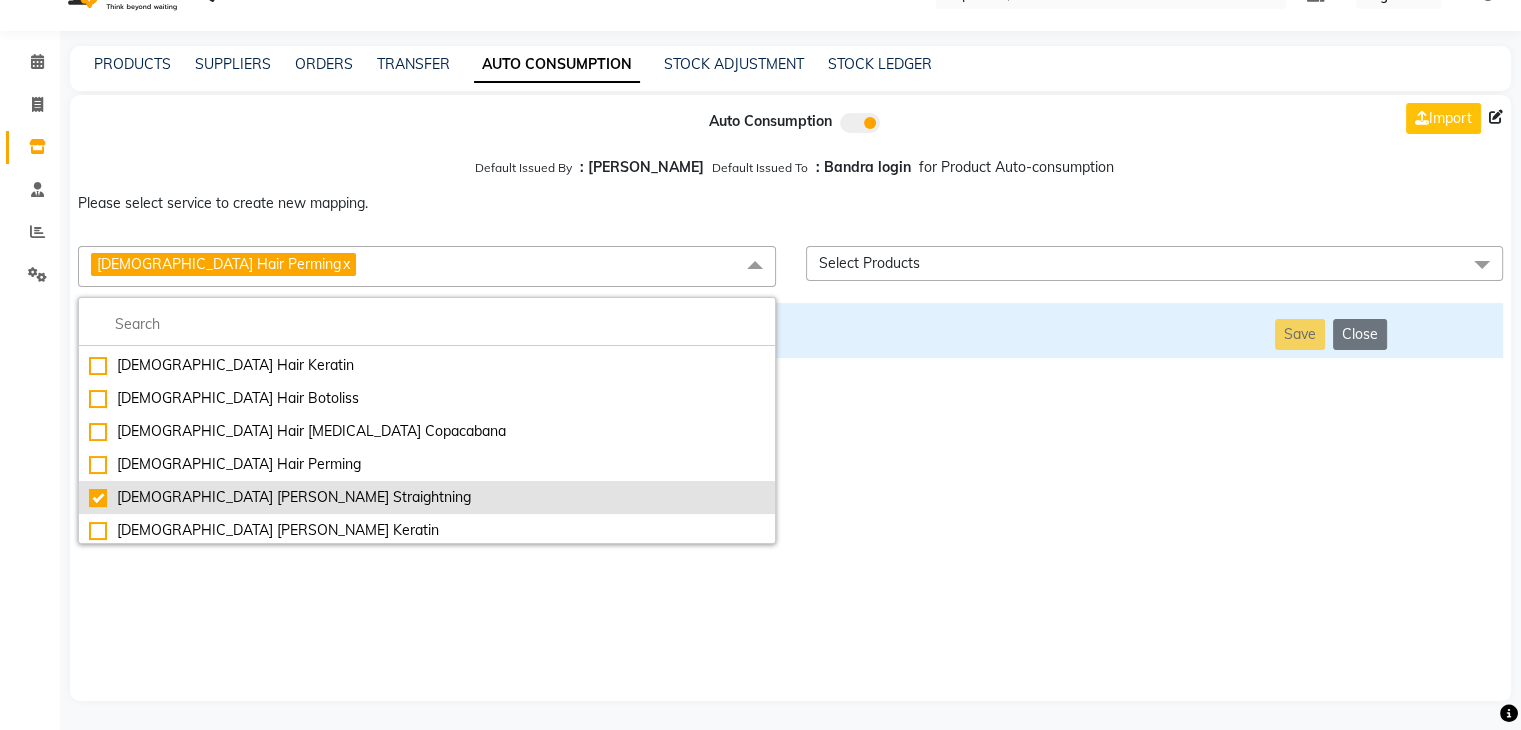 checkbox on "false" 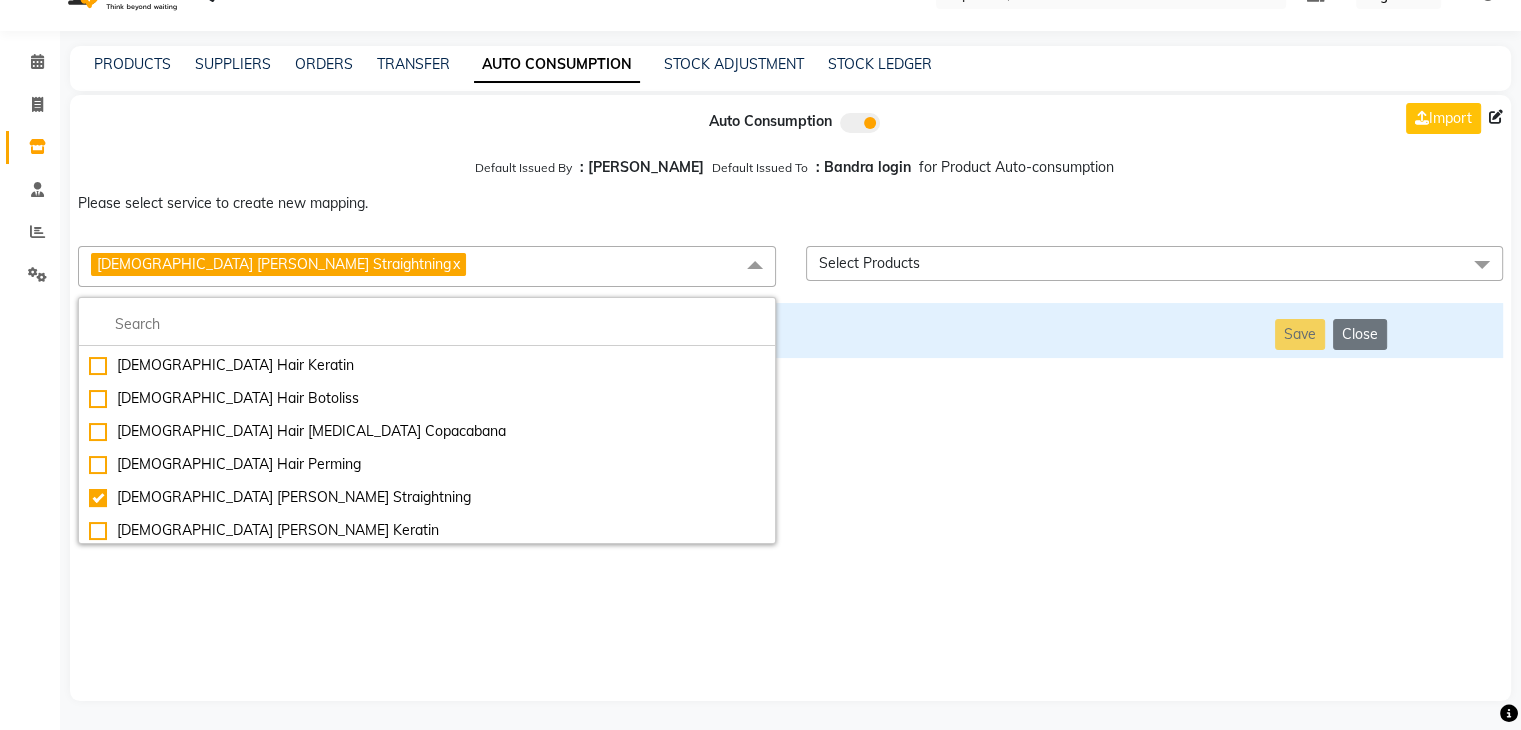 click on "Auto Consumption  Import Default Issued By  : [PERSON_NAME] Default Issued To  : Bandra login  for Product Auto-consumption  Please select service to create new mapping. [DEMOGRAPHIC_DATA] [PERSON_NAME] Straightning  x Essential Manicure w Scrub Essential Pedicure w Scrub Manicure + OPI Nail Ext + Gel Polish-3570 Manicure + T&T Nail Ext + Gel Polish T&T Nail Ext + T&T Gel Polish OPI Nail Ext + OPI Gel Polish T&T Refills + Gel Polish OPI Refills + Gel Polish Travel Allowance Waiting Charge HAIR REPAIR - Haircut HAIR REPAIR - Haircut for Kids HAIR REPAIR - Hair Wash HAIR REPAIR - Hair Wash Premium HAIR REPAIR - Full Head Shave HAIR REPAIR - Hair Design HAIR REPAIR - Hairstyling HAIR REPAIR - Threading HAIR REPAIR - [PERSON_NAME] Edging HAIR REPAIR - [PERSON_NAME] Edging Premium HAIR REPAIR - Razor Shave HAIR REPAIR - Razor Shave Premium HAIR REPAIR - Luxury Steam Shaving HAIR REPAIR - Fade Hair Cut HAIR SPA RITUALS - Hairoticmen Argan Spa HAIR SPA RITUALS - Wella Deep Nourishing Spa HAIR SPA RITUALS - Nashi Argan Oil Spa HAIR SPA RITUALS - [PERSON_NAME] Spa" at bounding box center (790, 398) 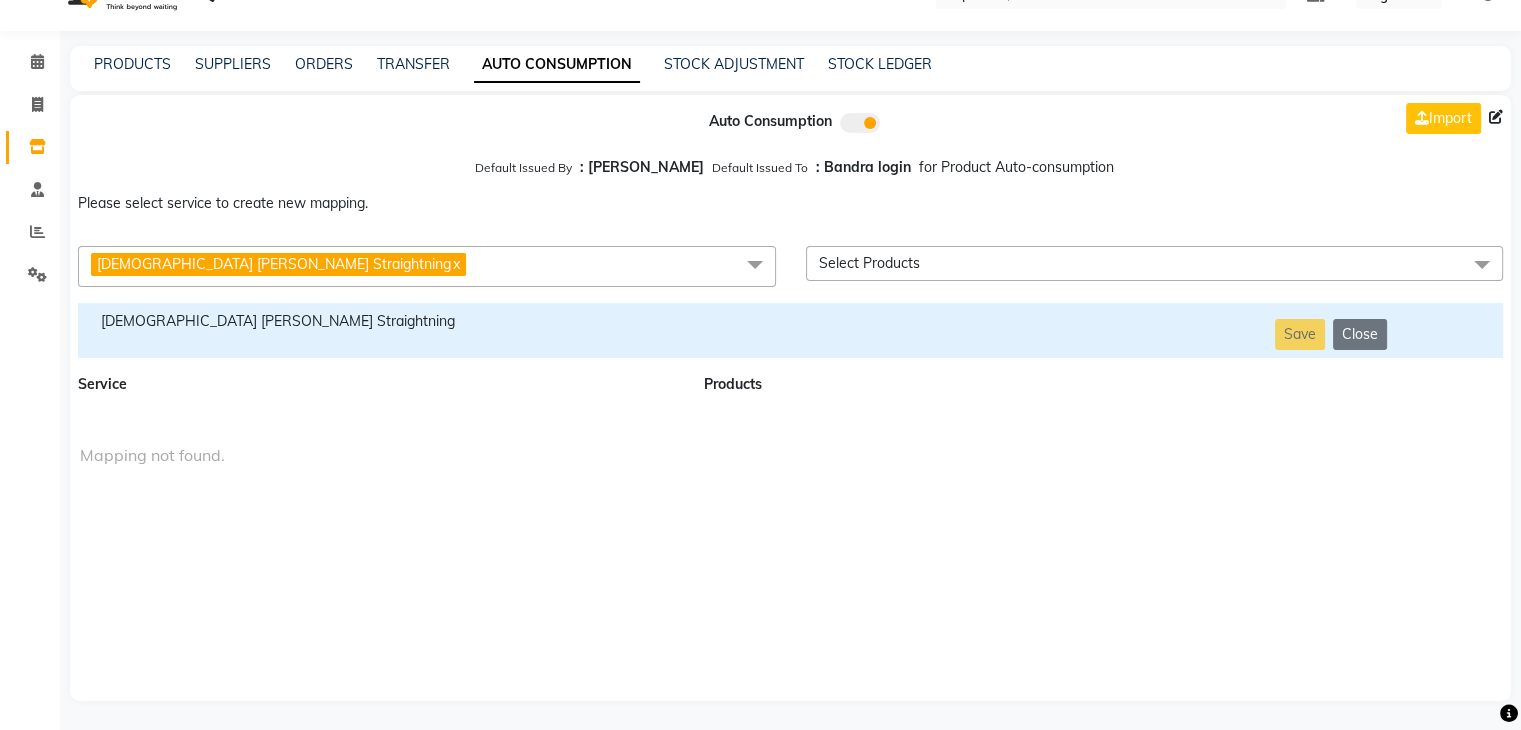 click on "[DEMOGRAPHIC_DATA] [PERSON_NAME] Straightning" at bounding box center [379, 321] 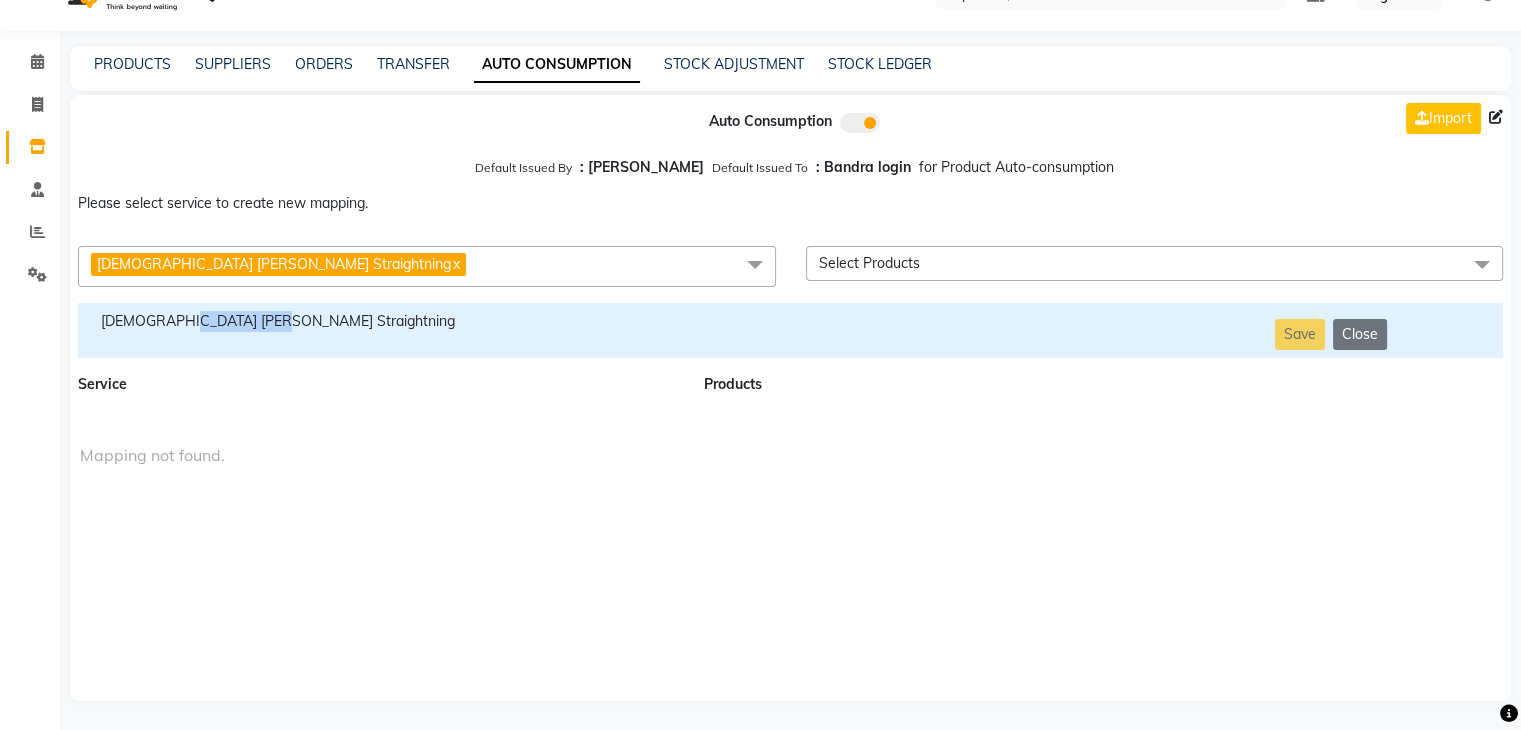 click on "[DEMOGRAPHIC_DATA] [PERSON_NAME] Straightning" at bounding box center (379, 321) 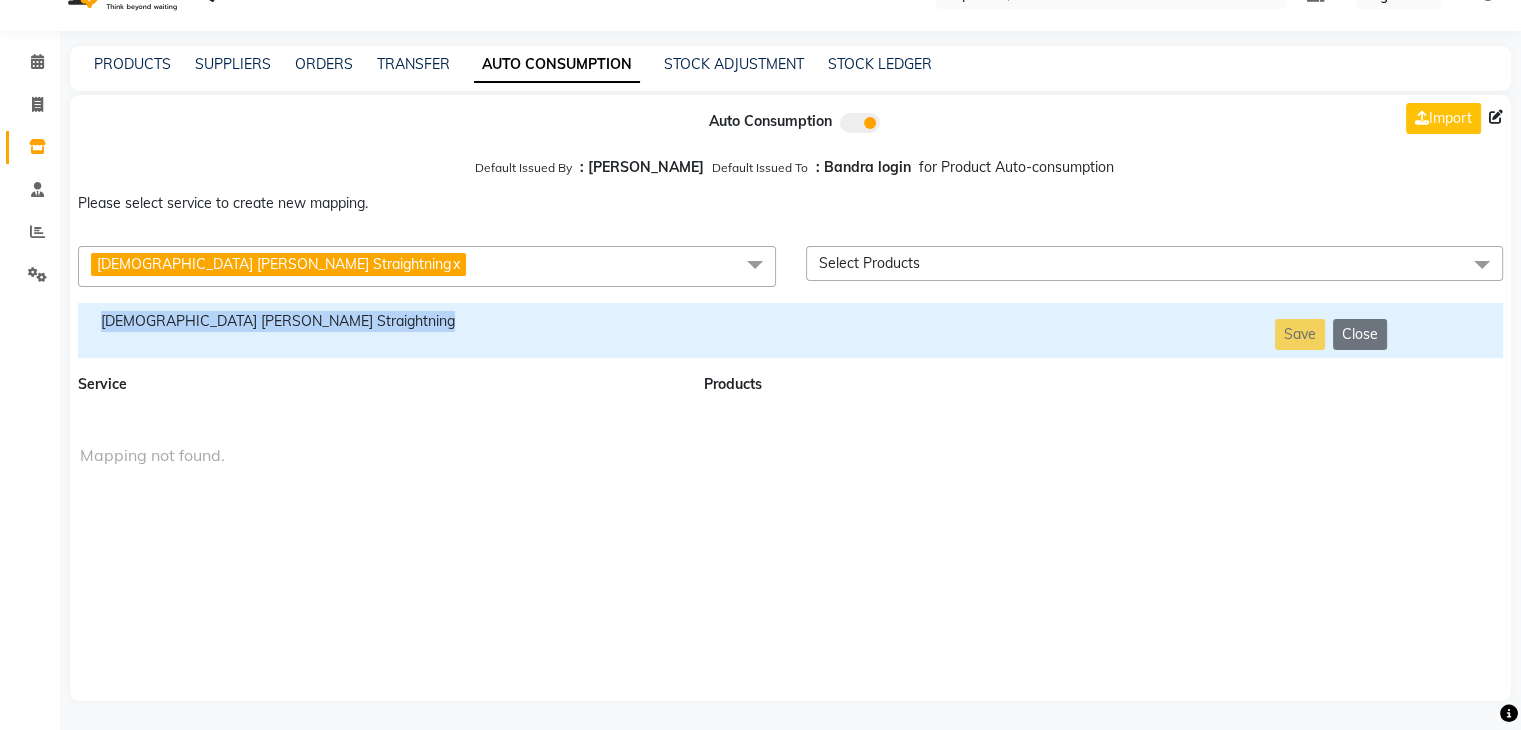 click on "[DEMOGRAPHIC_DATA] [PERSON_NAME] Straightning" at bounding box center (379, 321) 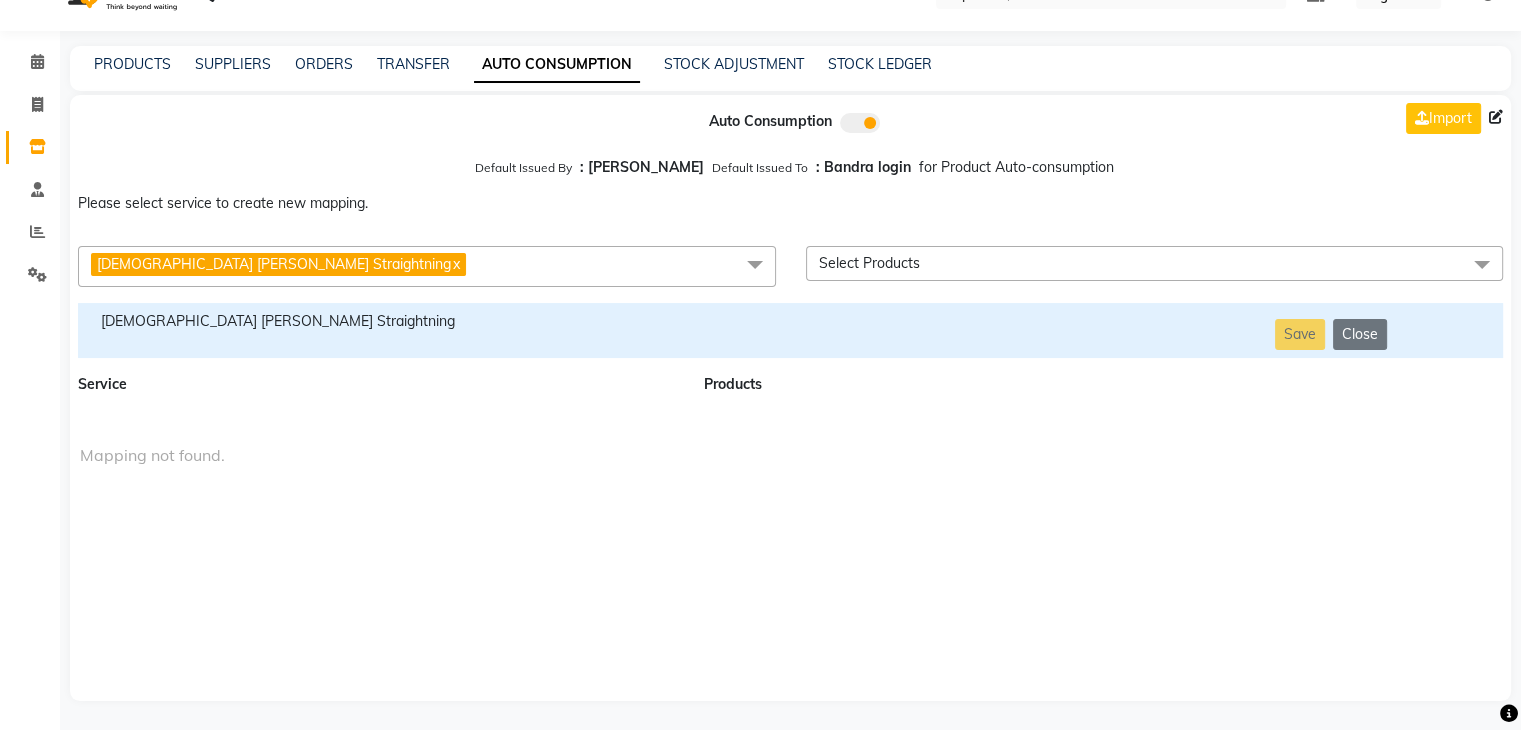 click on "[DEMOGRAPHIC_DATA] [PERSON_NAME] Straightning  x" at bounding box center [427, 266] 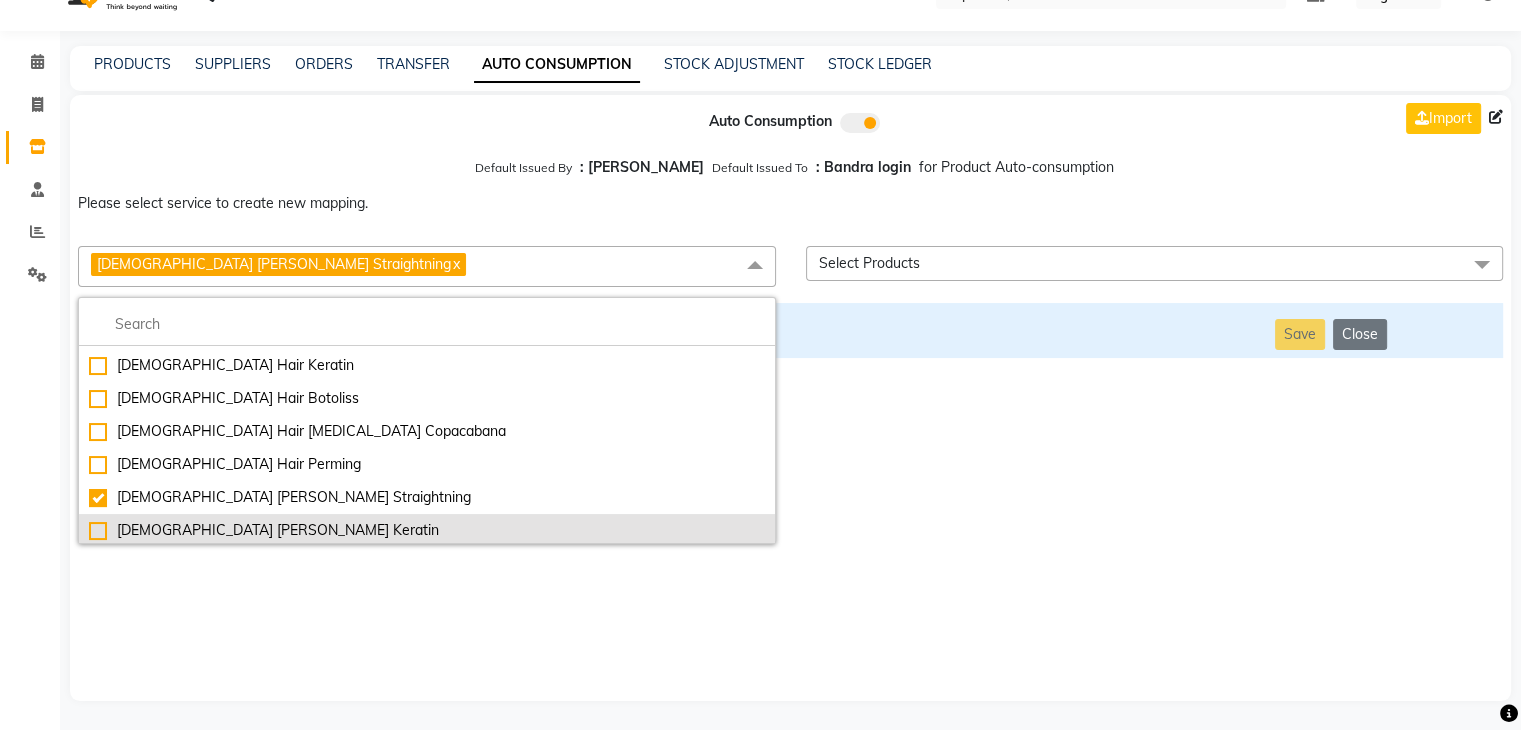 click on "[DEMOGRAPHIC_DATA] [PERSON_NAME] Keratin" at bounding box center [427, 530] 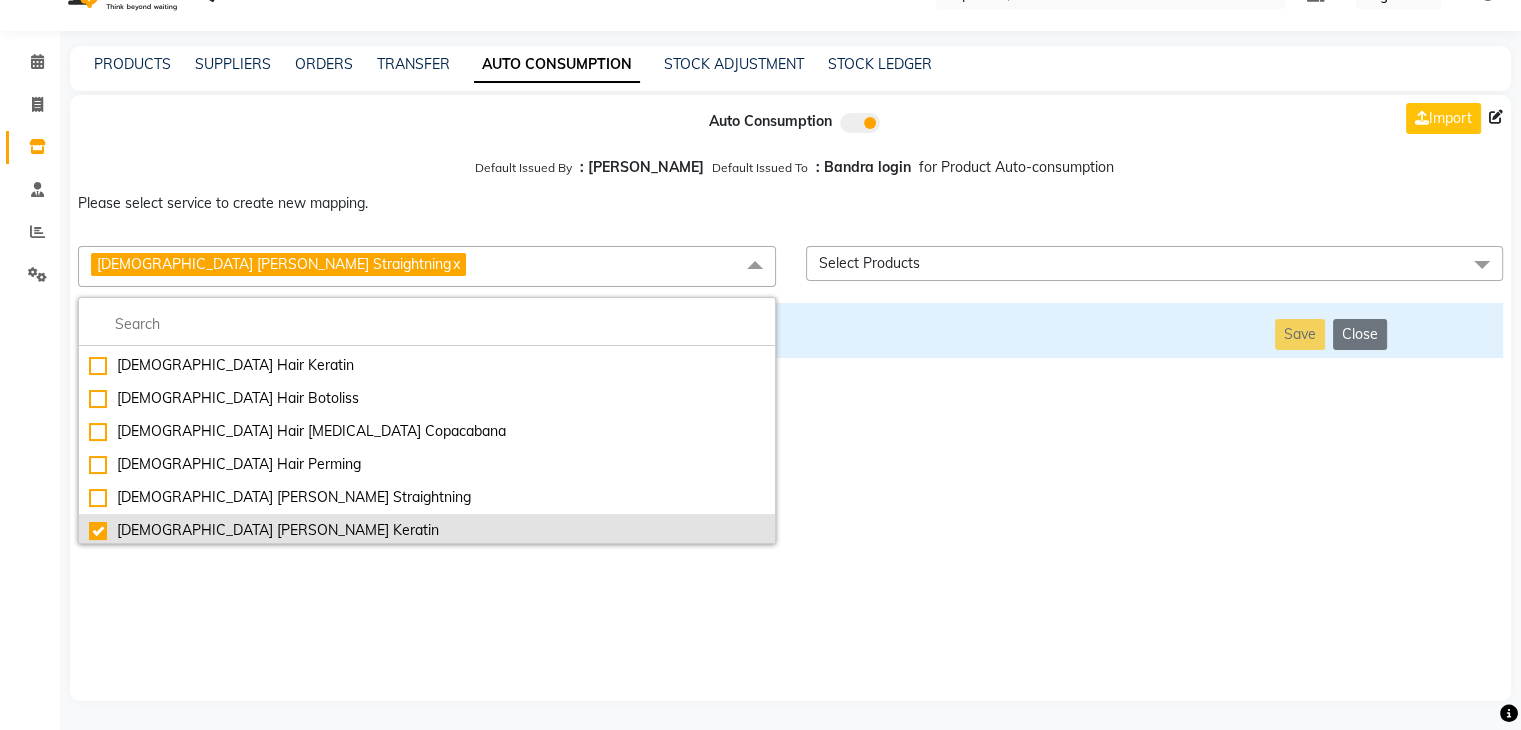 checkbox on "false" 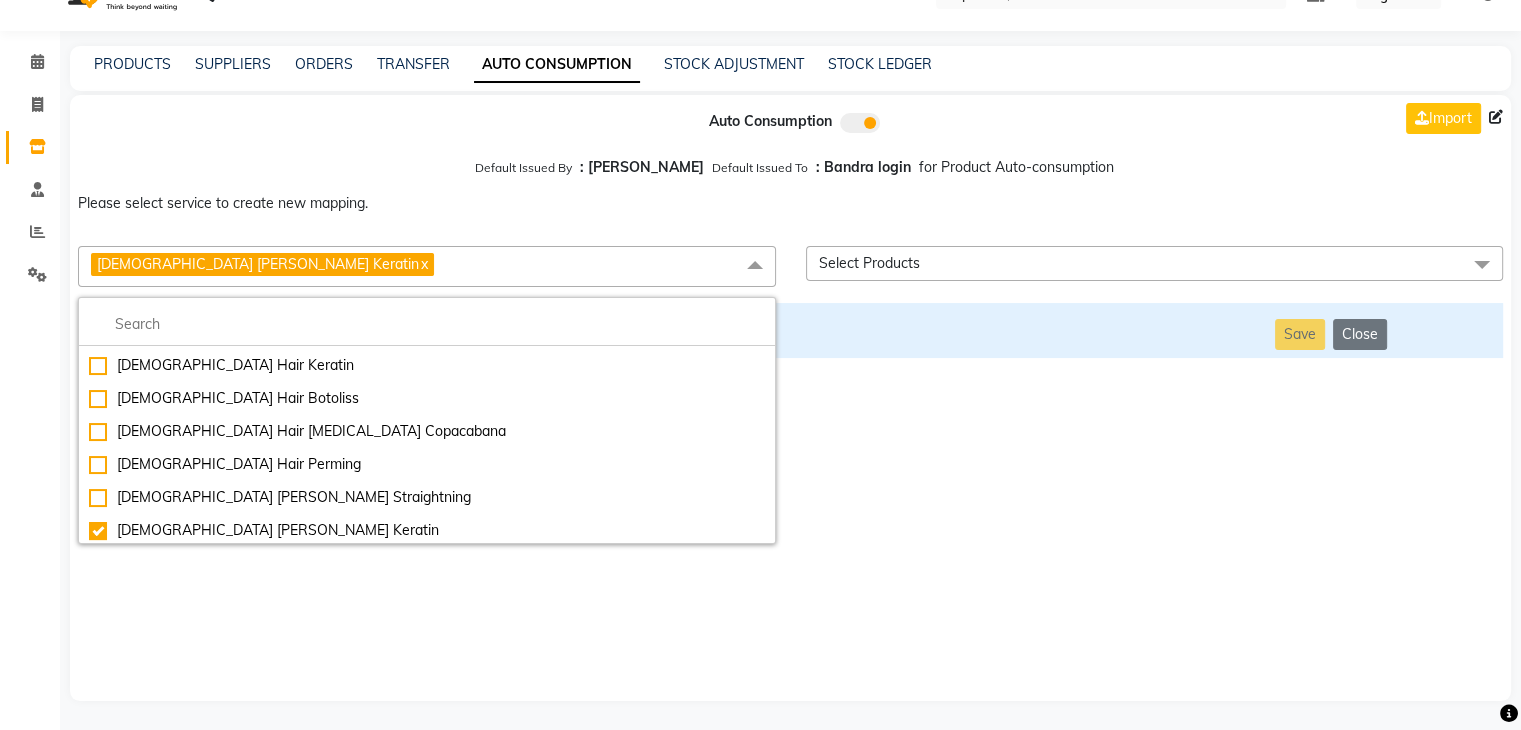click on "Auto Consumption  Import Default Issued By  : [PERSON_NAME] Default Issued To  : Bandra login  for Product Auto-consumption  Please select service to create new mapping. [DEMOGRAPHIC_DATA] [PERSON_NAME] Keratin  x Essential Manicure w Scrub Essential Pedicure w Scrub Manicure + OPI Nail Ext + Gel Polish-3570 Manicure + T&T Nail Ext + Gel Polish T&T Nail Ext + T&T Gel Polish OPI Nail Ext + OPI Gel Polish T&T Refills + Gel Polish OPI Refills + Gel Polish Travel Allowance Waiting Charge HAIR REPAIR - Haircut HAIR REPAIR - Haircut for Kids HAIR REPAIR - Hair Wash HAIR REPAIR - Hair Wash Premium HAIR REPAIR - Full Head Shave HAIR REPAIR - Hair Design HAIR REPAIR - Hairstyling HAIR REPAIR - Threading HAIR REPAIR - [PERSON_NAME] Edging HAIR REPAIR - [PERSON_NAME] Edging Premium HAIR REPAIR - Razor Shave HAIR REPAIR - Razor Shave Premium HAIR REPAIR - Luxury Steam Shaving HAIR REPAIR - Fade Hair Cut HAIR SPA RITUALS - Hairoticmen Argan Spa HAIR SPA RITUALS - Wella Deep Nourishing Spa HAIR SPA RITUALS - Nashi Argan Oil Spa HAIR SPA RITUALS - Olaplex Ritual" at bounding box center (790, 398) 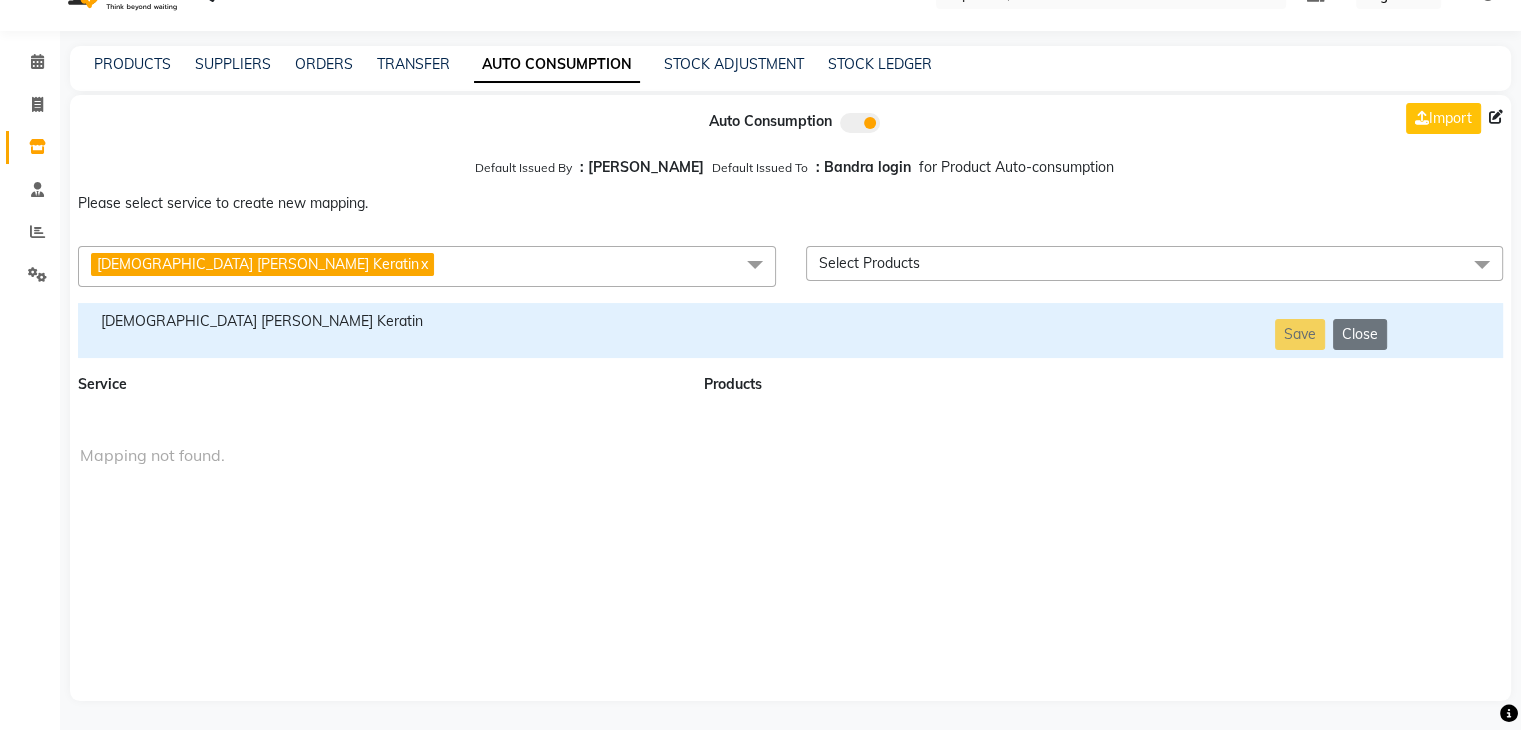 click on "[DEMOGRAPHIC_DATA] [PERSON_NAME] Keratin" at bounding box center [379, 321] 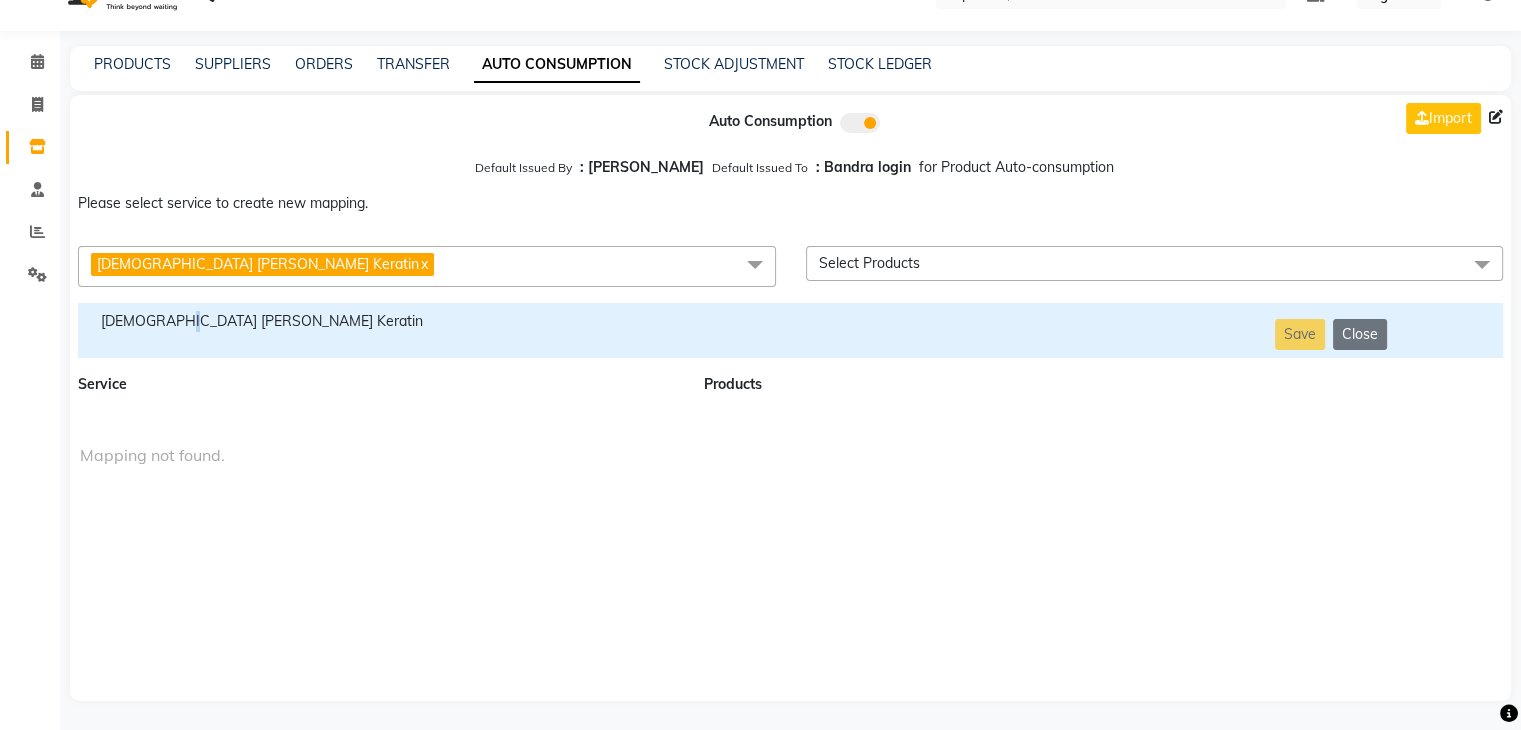 click on "[DEMOGRAPHIC_DATA] [PERSON_NAME] Keratin" at bounding box center (379, 321) 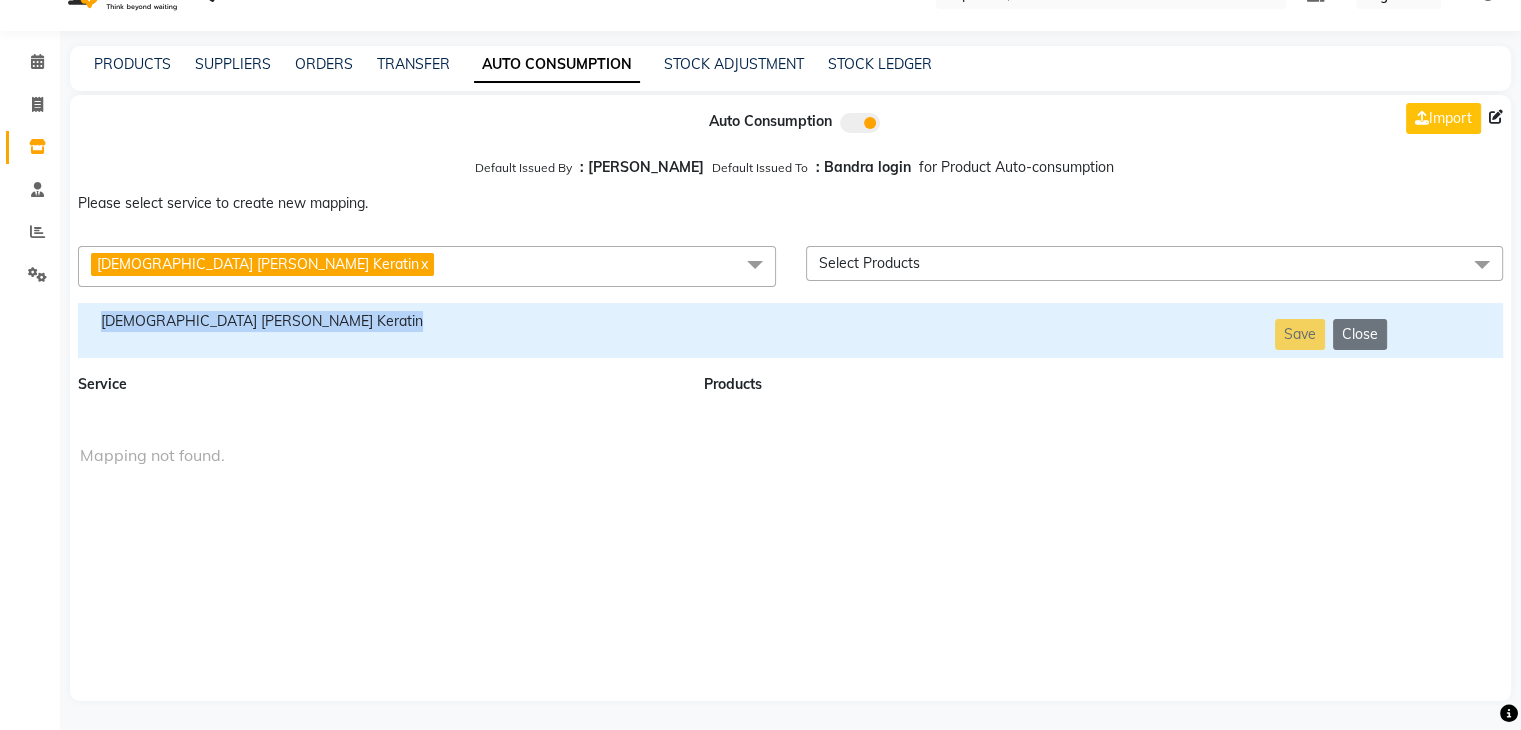 click on "[DEMOGRAPHIC_DATA] [PERSON_NAME] Keratin" at bounding box center [379, 321] 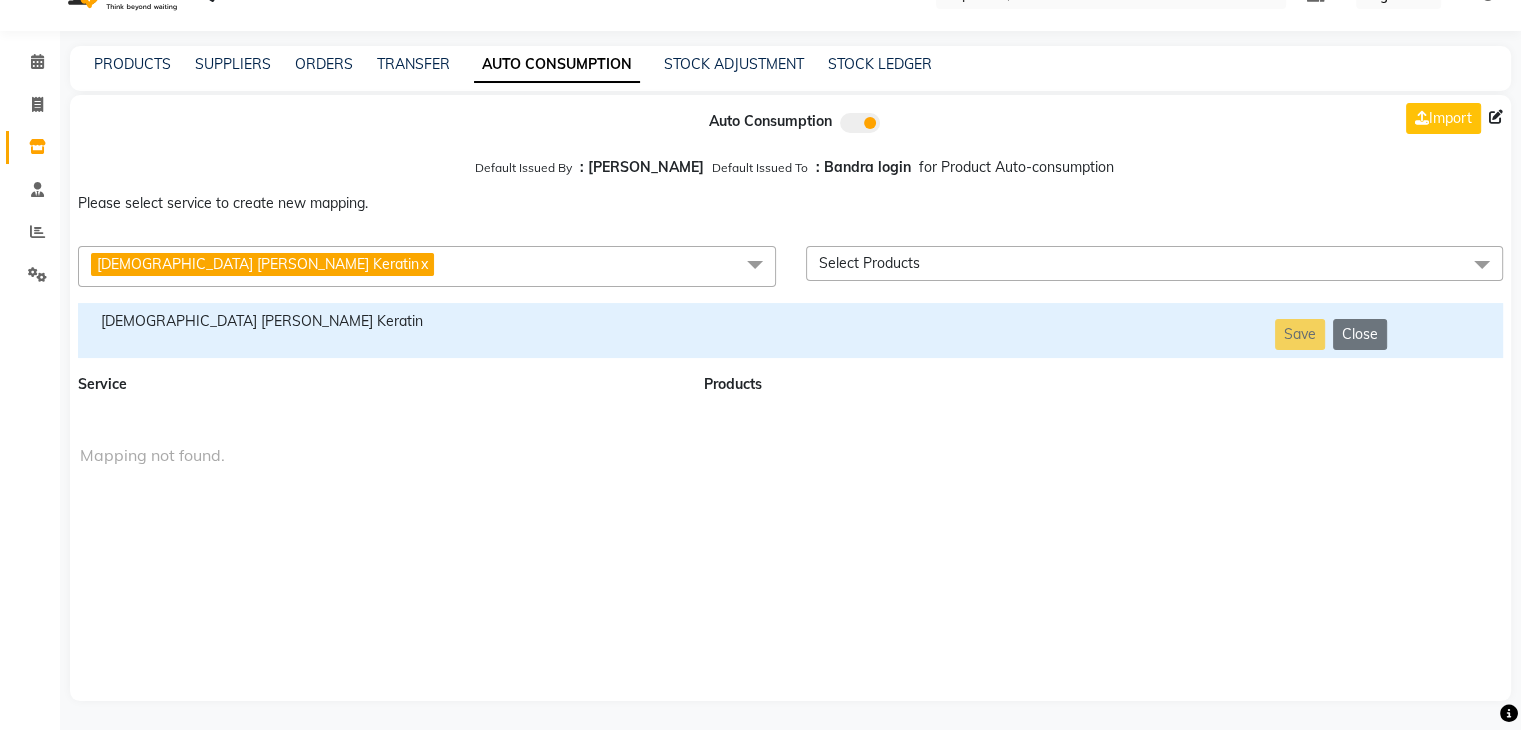 click on "[DEMOGRAPHIC_DATA] [PERSON_NAME] Keratin  x" at bounding box center (427, 266) 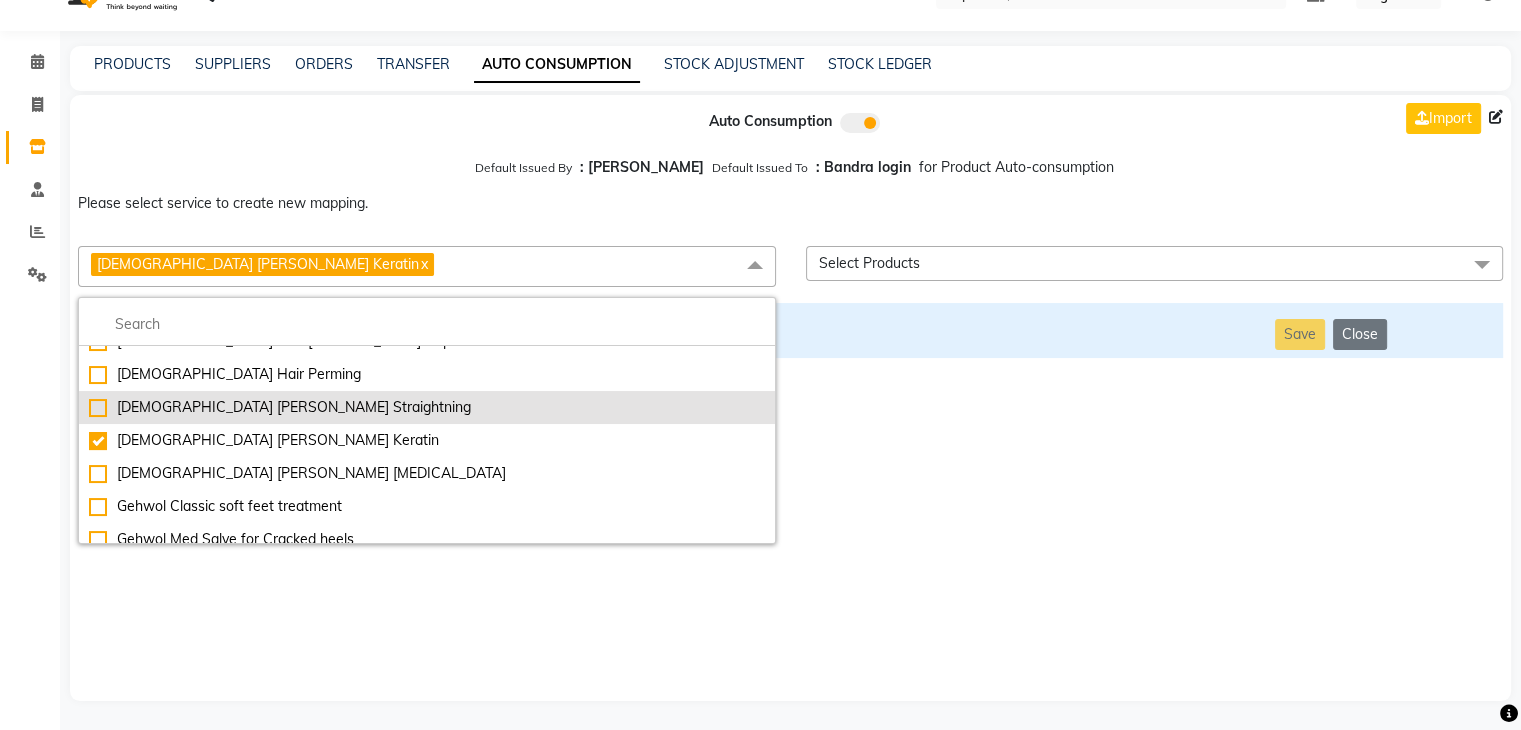 scroll, scrollTop: 11672, scrollLeft: 0, axis: vertical 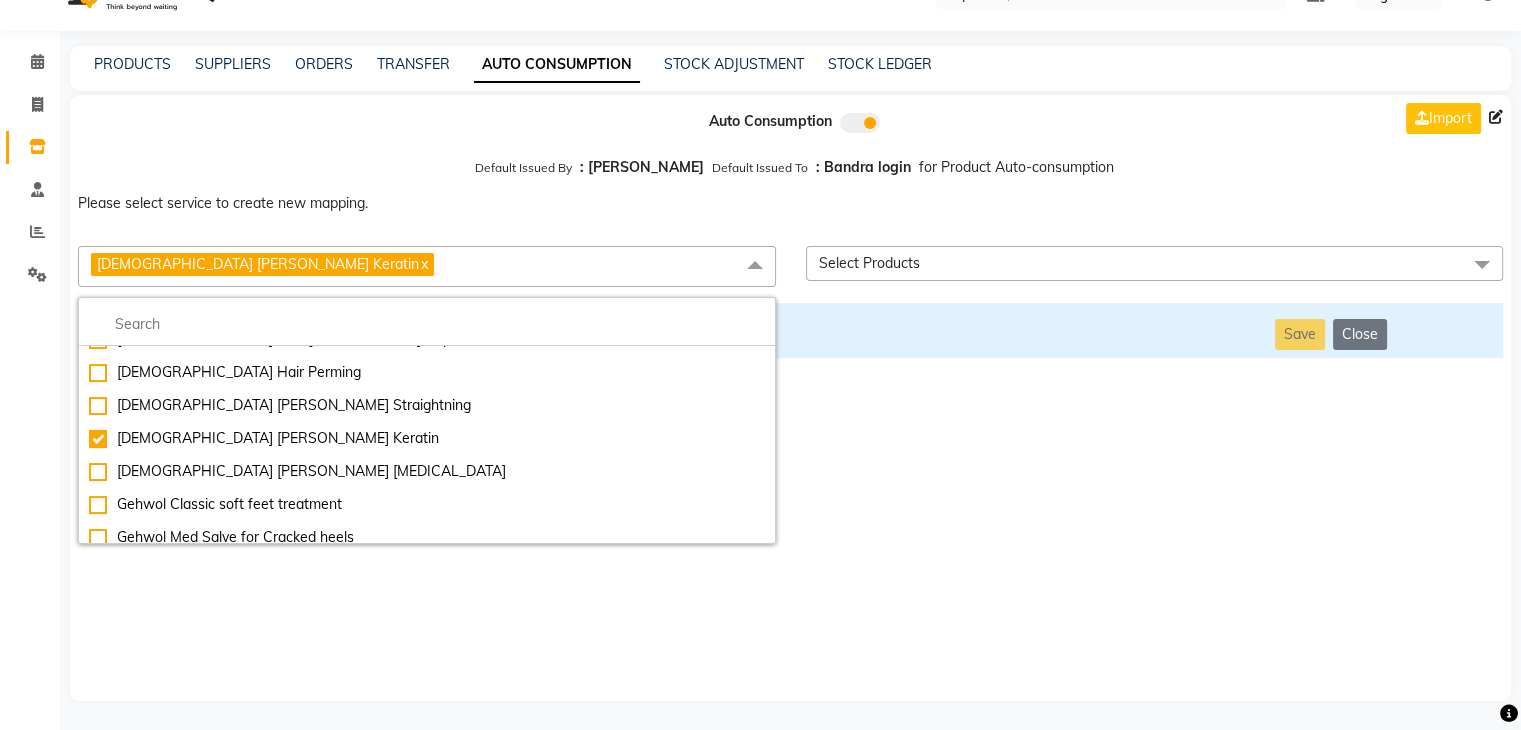 click on "[DEMOGRAPHIC_DATA] [PERSON_NAME] Keratin  x" at bounding box center (427, 266) 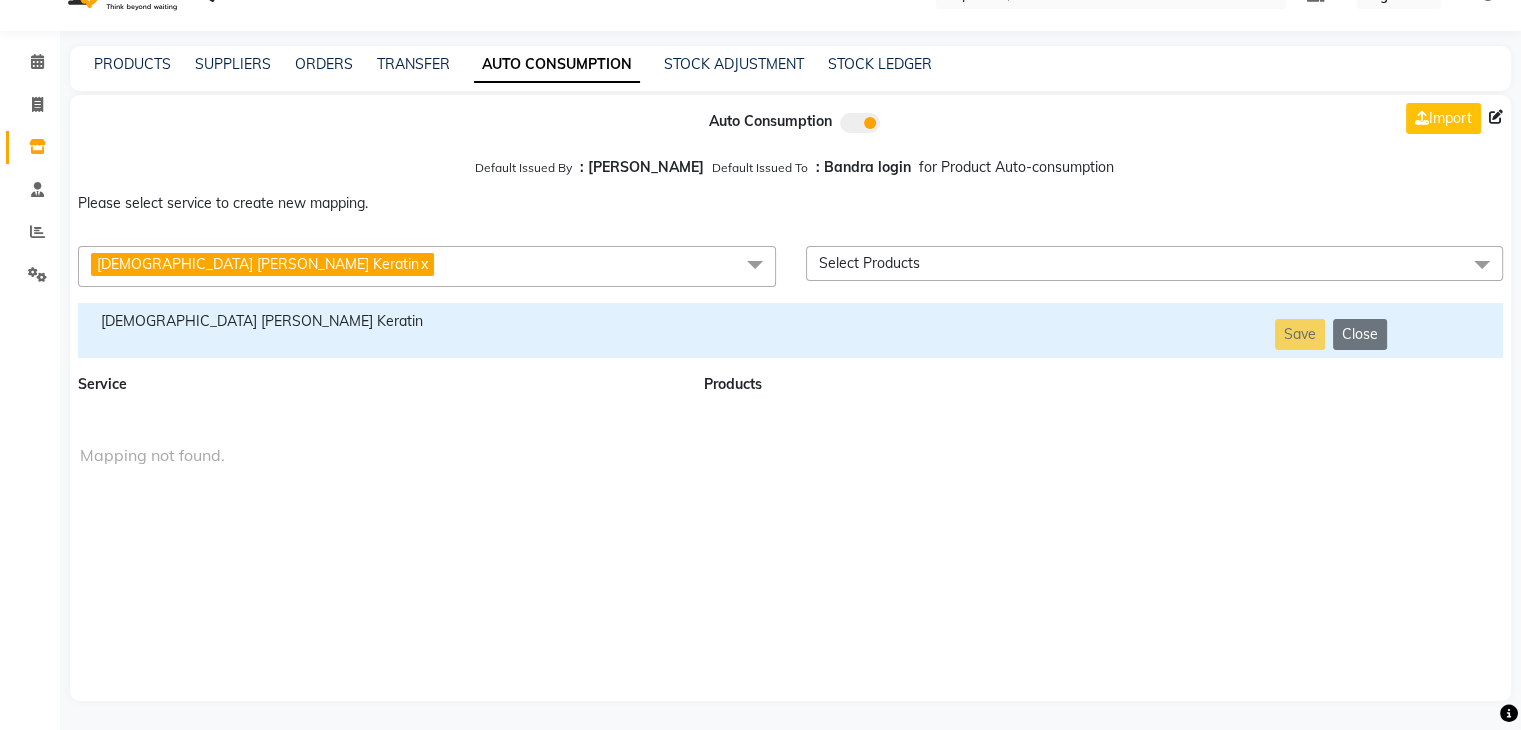 click on "[DEMOGRAPHIC_DATA] [PERSON_NAME] Keratin  x" at bounding box center (427, 266) 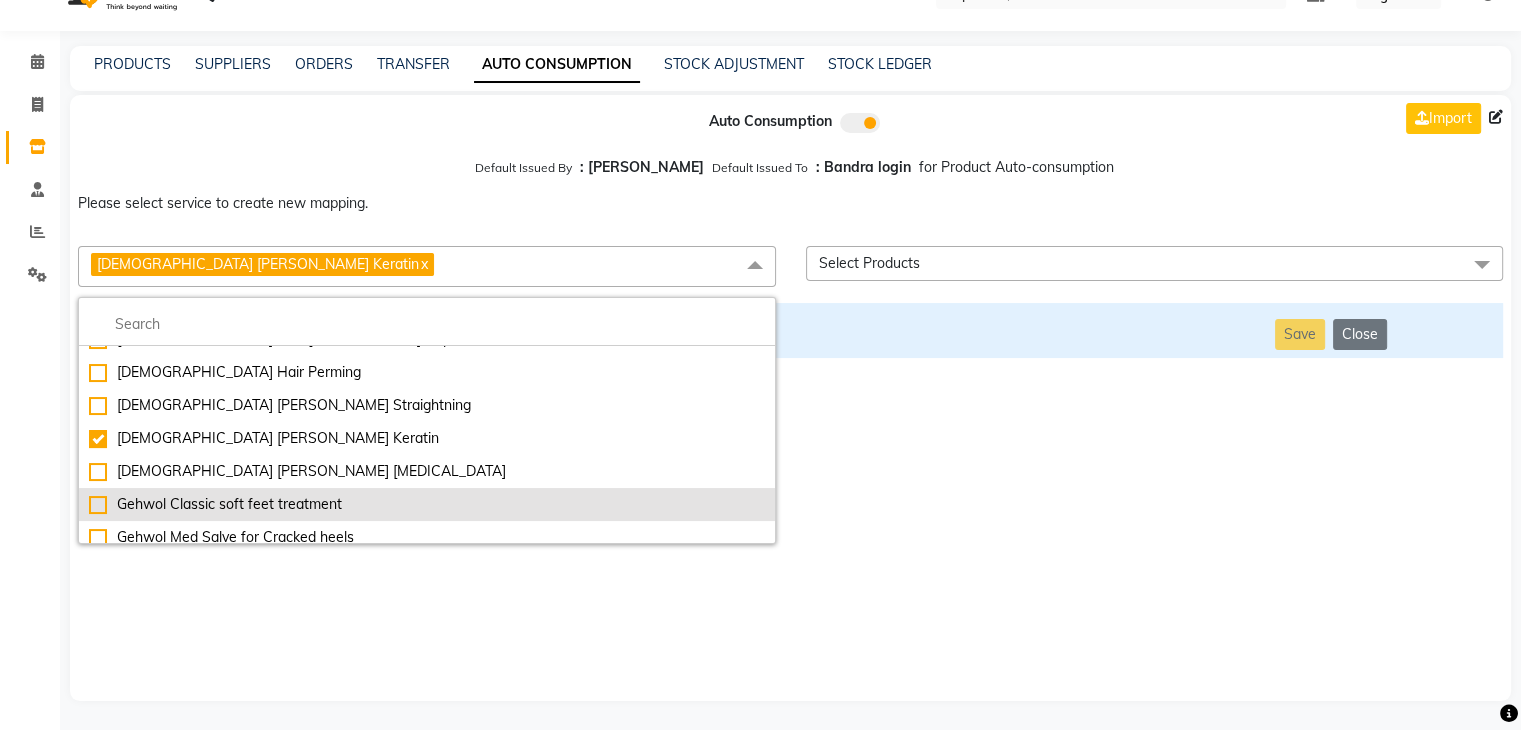 click on "Gehwol Classic soft feet treatment" at bounding box center [427, 504] 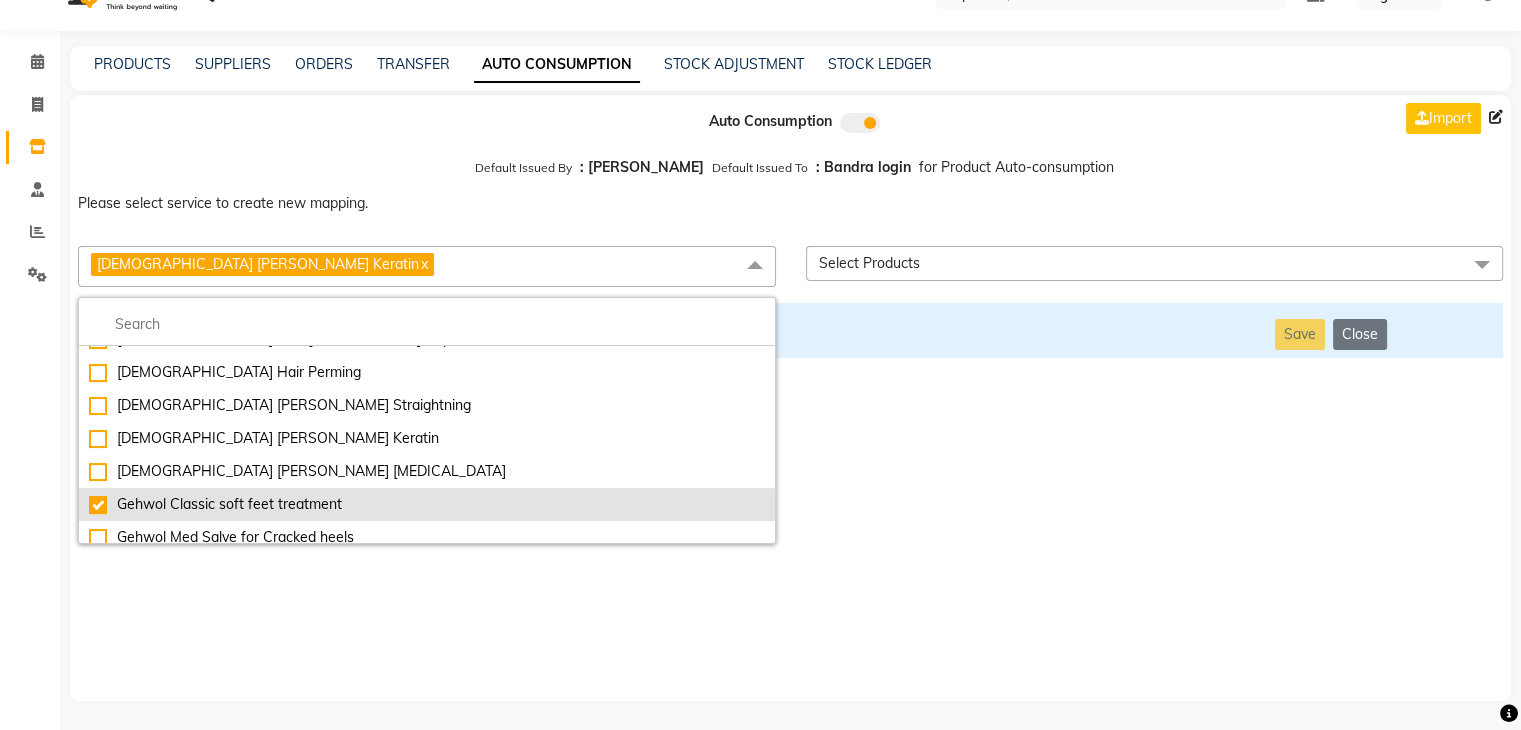 checkbox on "false" 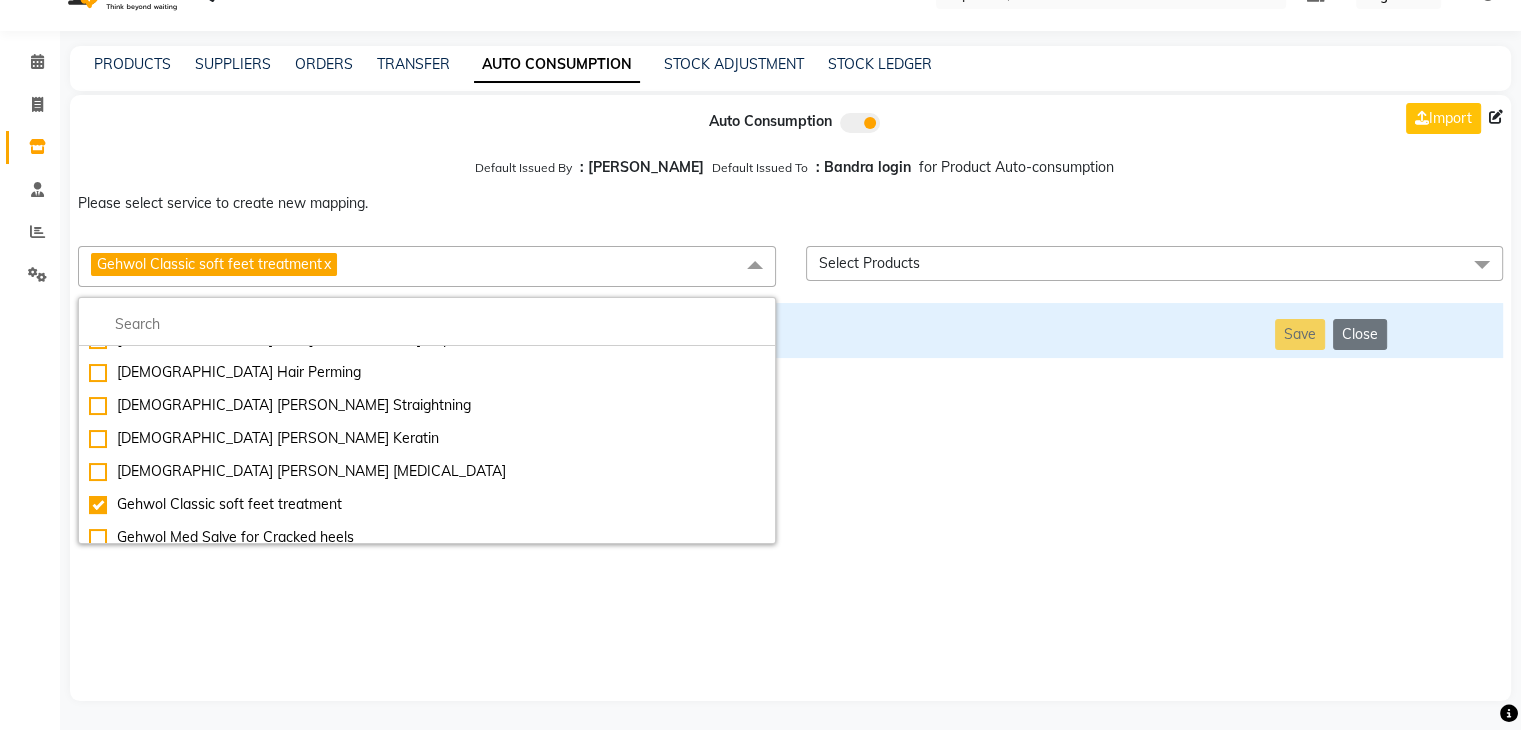 click on "Auto Consumption  Import Default Issued By  : [PERSON_NAME] Default Issued To  : Bandra login  for Product Auto-consumption  Please select service to create new mapping. Gehwol Classic soft feet treatment  x Essential Manicure w Scrub Essential Pedicure w Scrub Manicure + OPI Nail Ext + Gel Polish-3570 Manicure + T&T Nail Ext + Gel Polish T&T Nail Ext + T&T Gel Polish OPI Nail Ext + OPI Gel Polish T&T Refills + Gel Polish OPI Refills + Gel Polish Travel Allowance Waiting Charge HAIR REPAIR - Haircut HAIR REPAIR - Haircut for Kids HAIR REPAIR - Hair Wash HAIR REPAIR - Hair Wash Premium HAIR REPAIR - Full Head Shave HAIR REPAIR - Hair Design HAIR REPAIR - Hairstyling HAIR REPAIR - Threading HAIR REPAIR - [PERSON_NAME] Edging HAIR REPAIR - [PERSON_NAME] Edging Premium HAIR REPAIR - Razor Shave HAIR REPAIR - Razor Shave Premium HAIR REPAIR - Luxury Steam Shaving HAIR REPAIR - Fade Hair Cut HAIR SPA RITUALS - Hairoticmen Argan Spa HAIR SPA RITUALS - Wella Deep Nourishing Spa HAIR SPA RITUALS - Nashi Argan Oil Spa Acrylic Overlays" at bounding box center [790, 398] 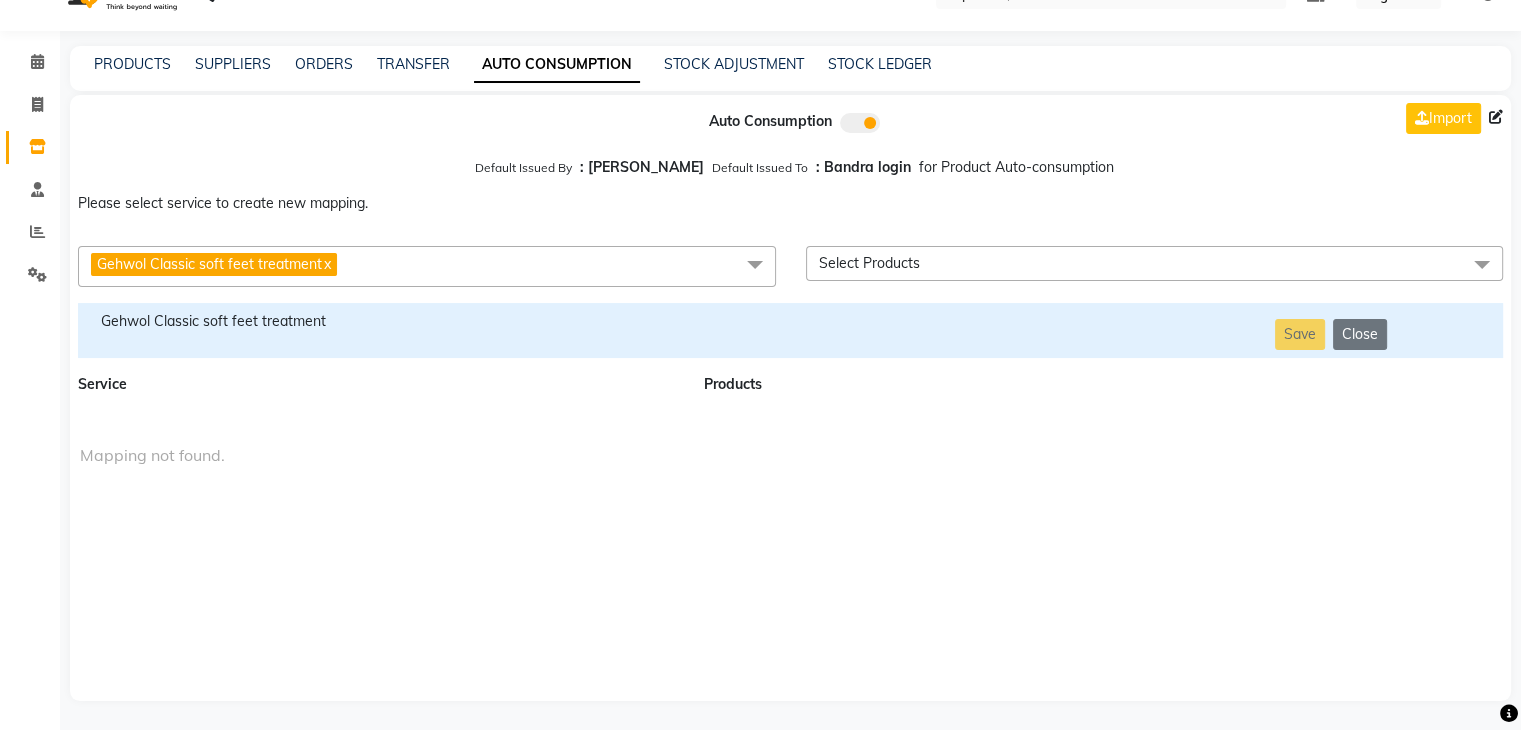 click on "Gehwol Classic soft feet treatment" at bounding box center (379, 321) 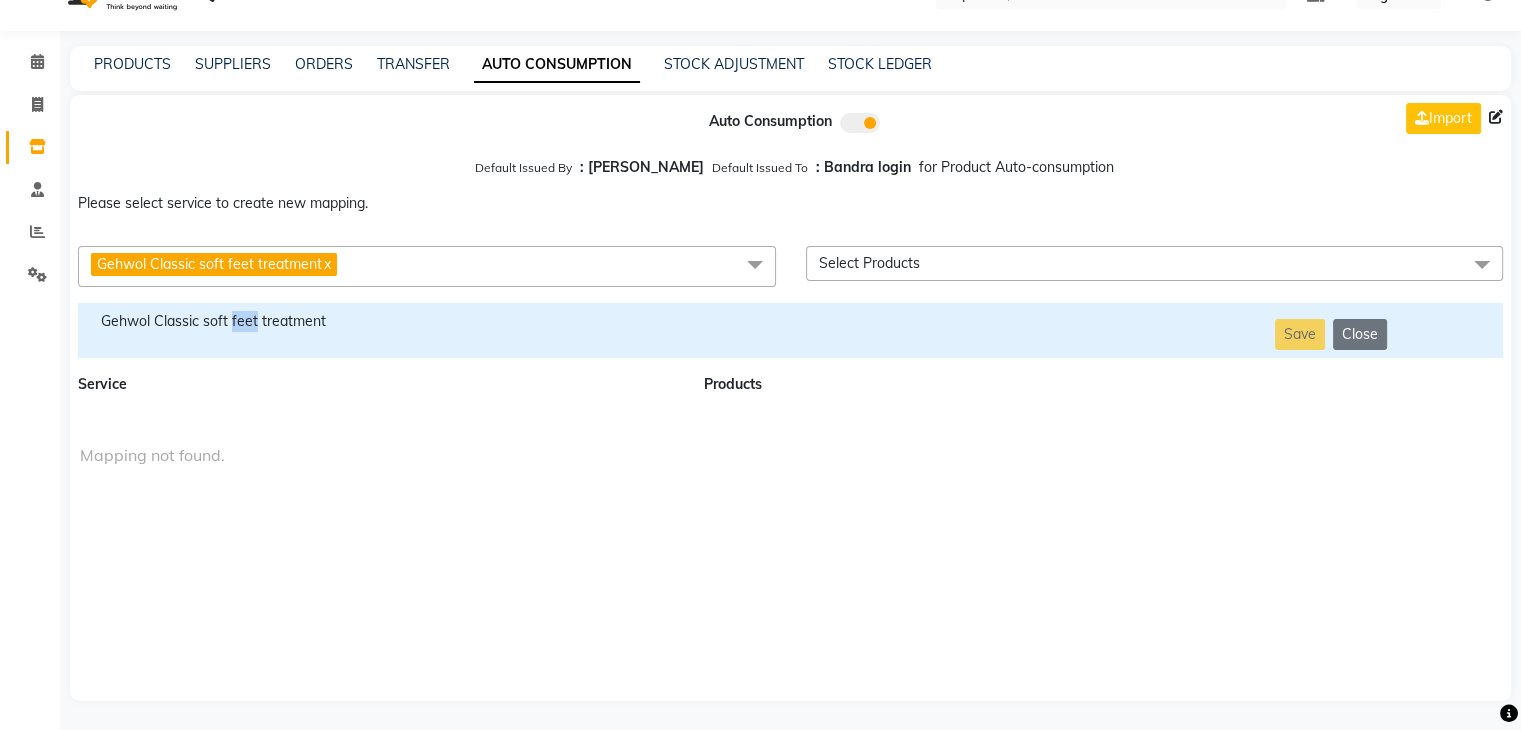 click on "Gehwol Classic soft feet treatment" at bounding box center [379, 321] 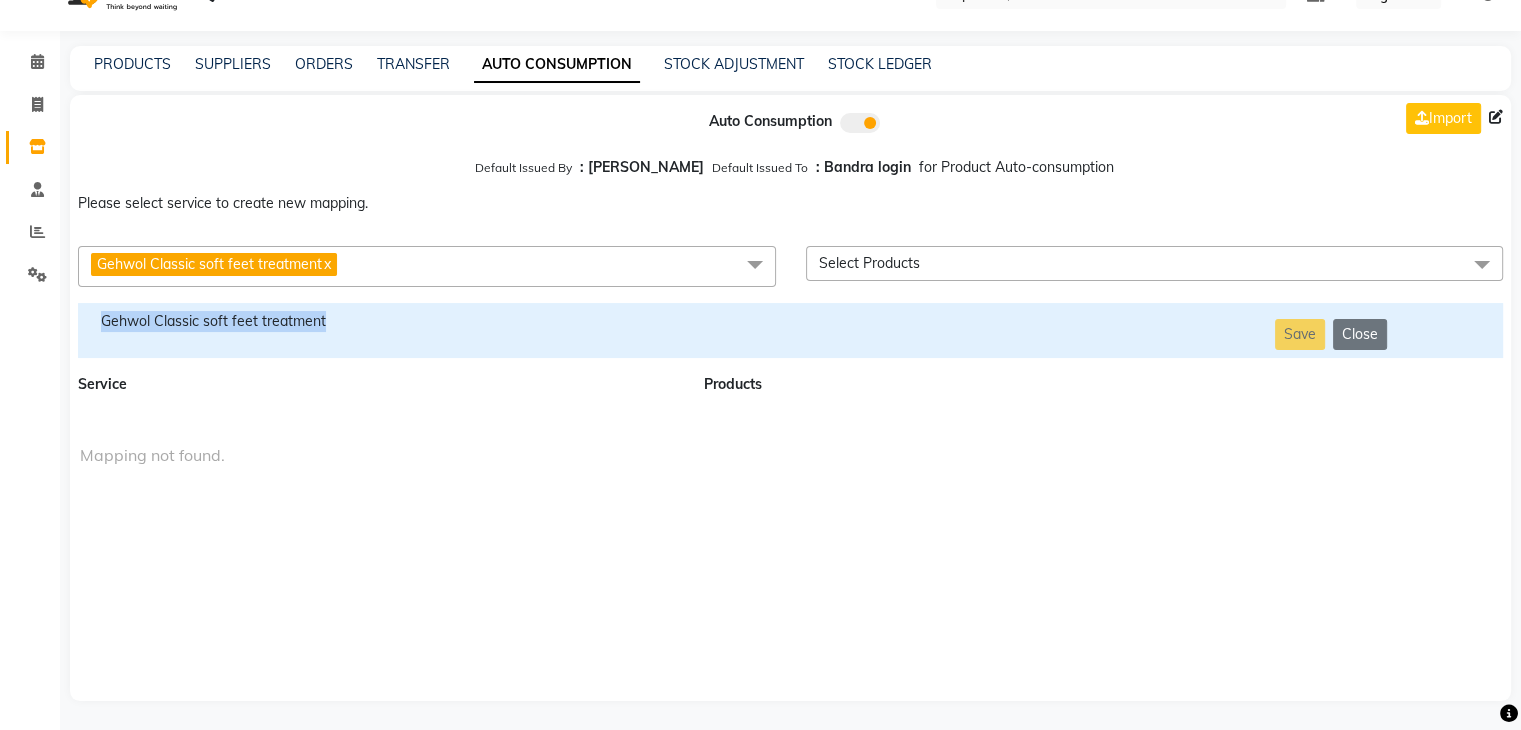 click on "Gehwol Classic soft feet treatment" at bounding box center (379, 321) 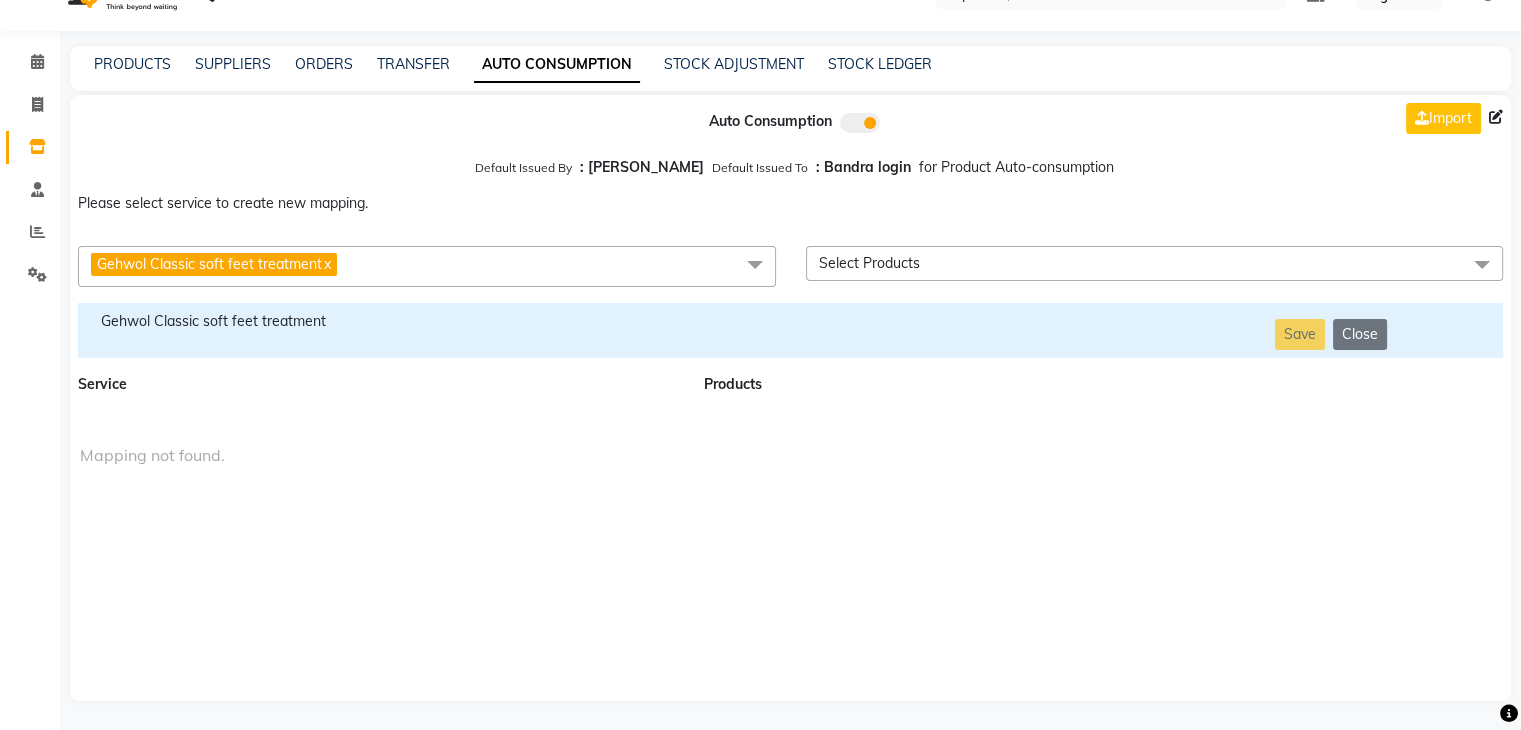 click on "Gehwol Classic soft feet treatment  x" at bounding box center (427, 266) 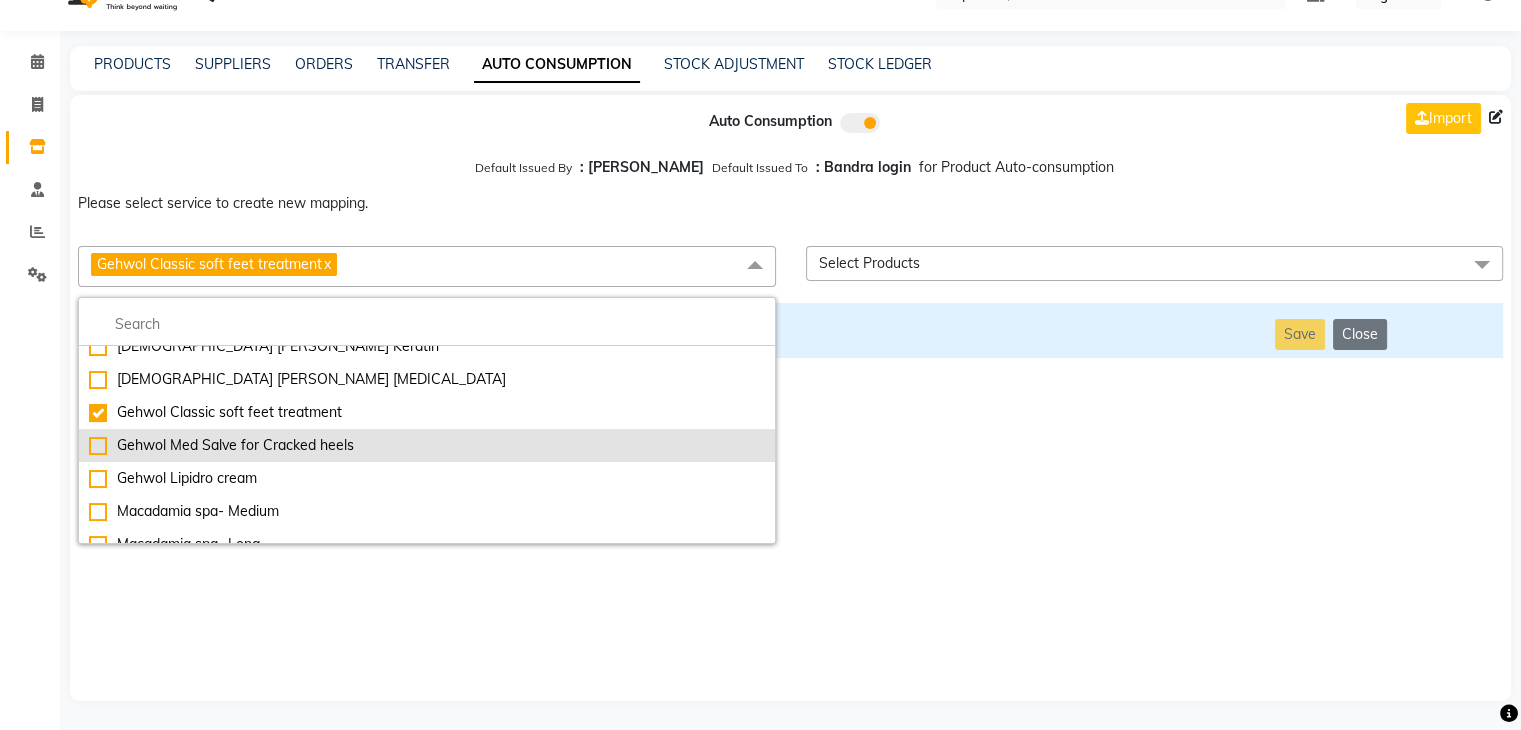 scroll, scrollTop: 11767, scrollLeft: 0, axis: vertical 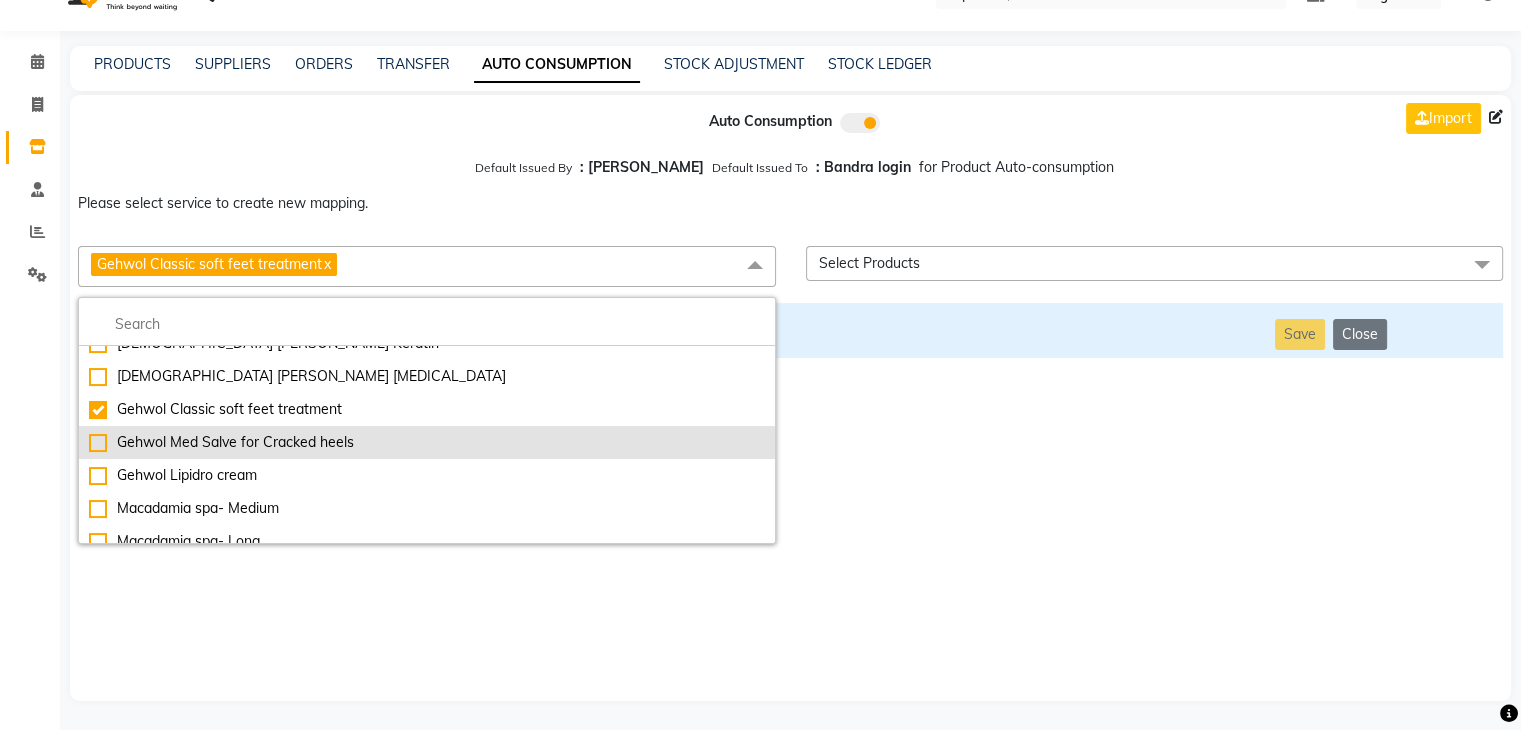 click on "Gehwol Med Salve for Cracked heels" at bounding box center (427, 442) 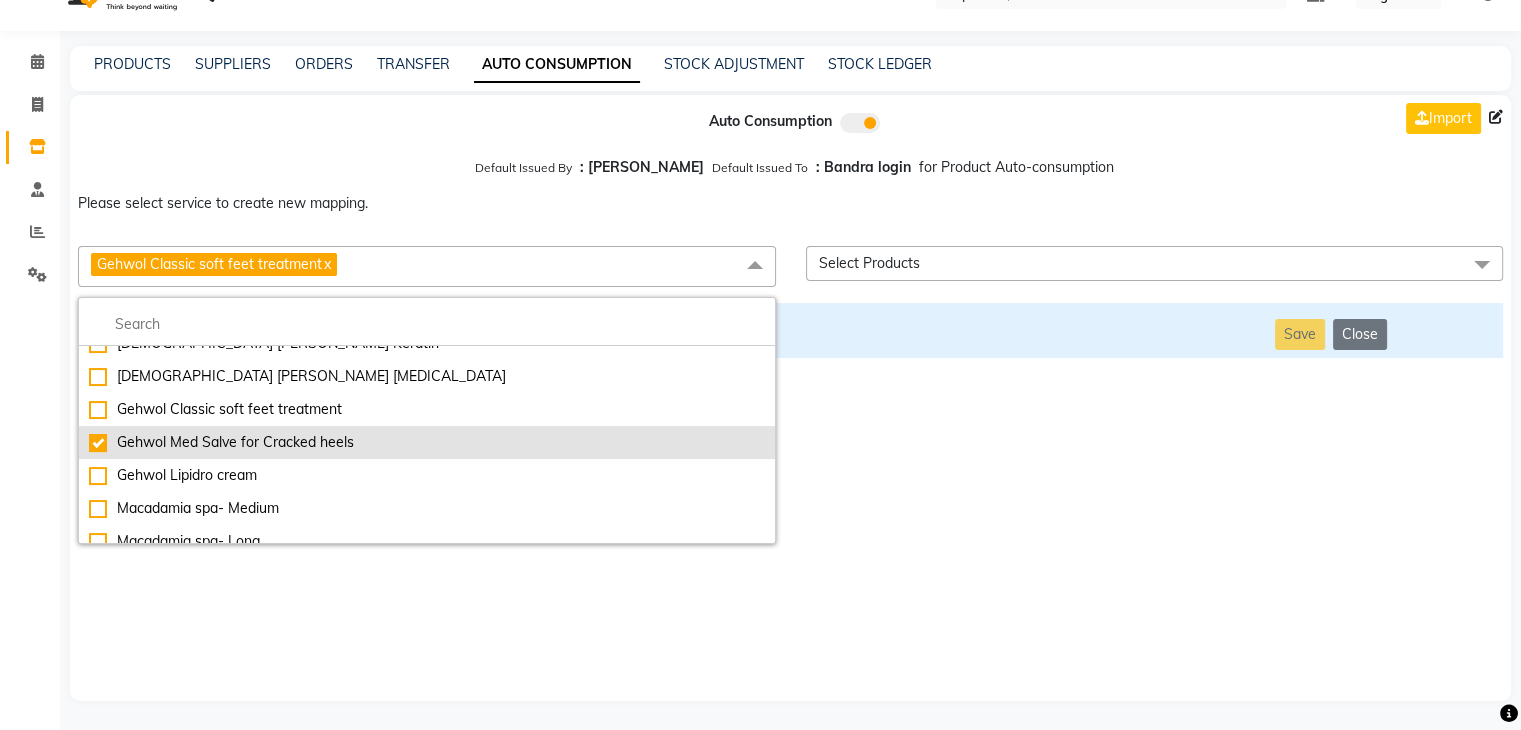 checkbox on "false" 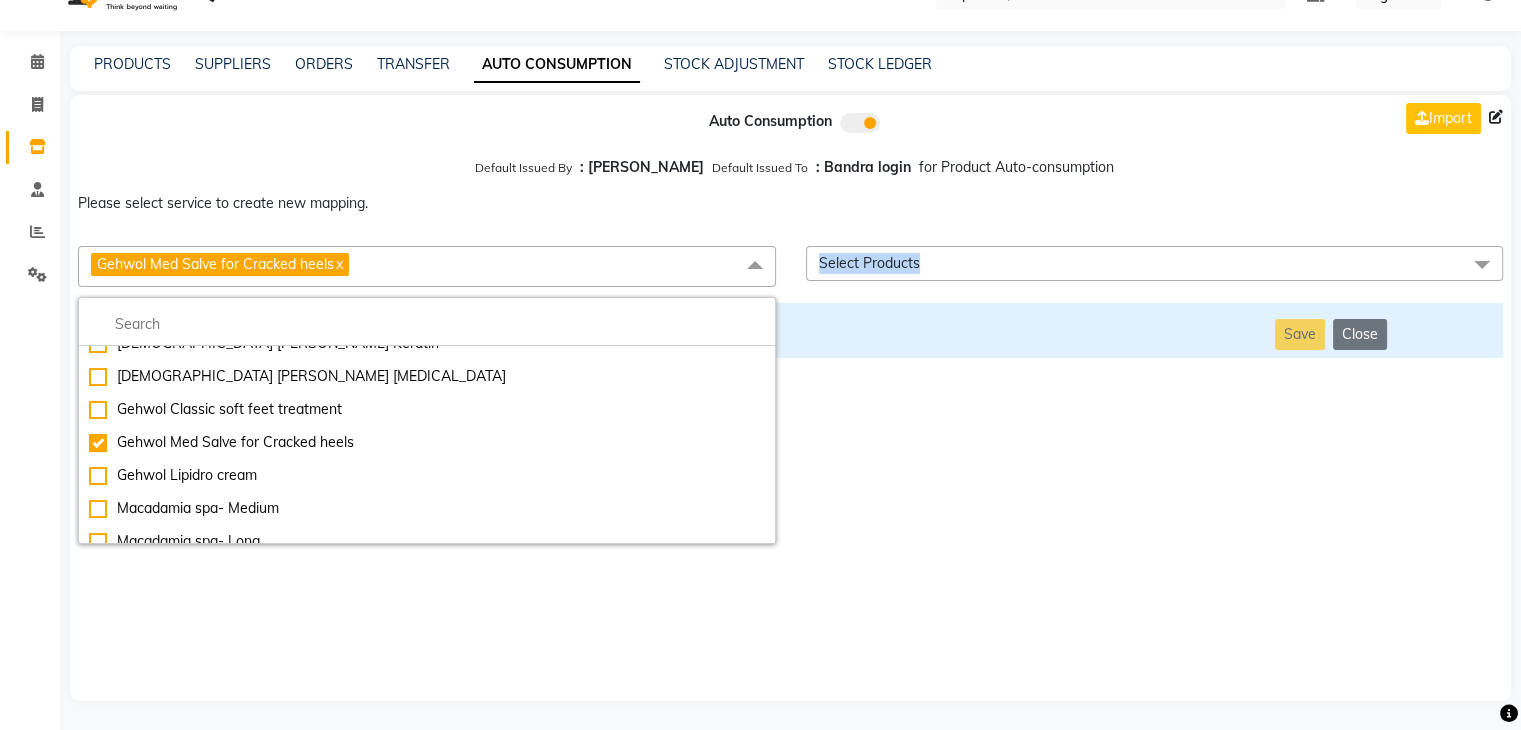 drag, startPoint x: 436, startPoint y: 454, endPoint x: 456, endPoint y: 640, distance: 187.07217 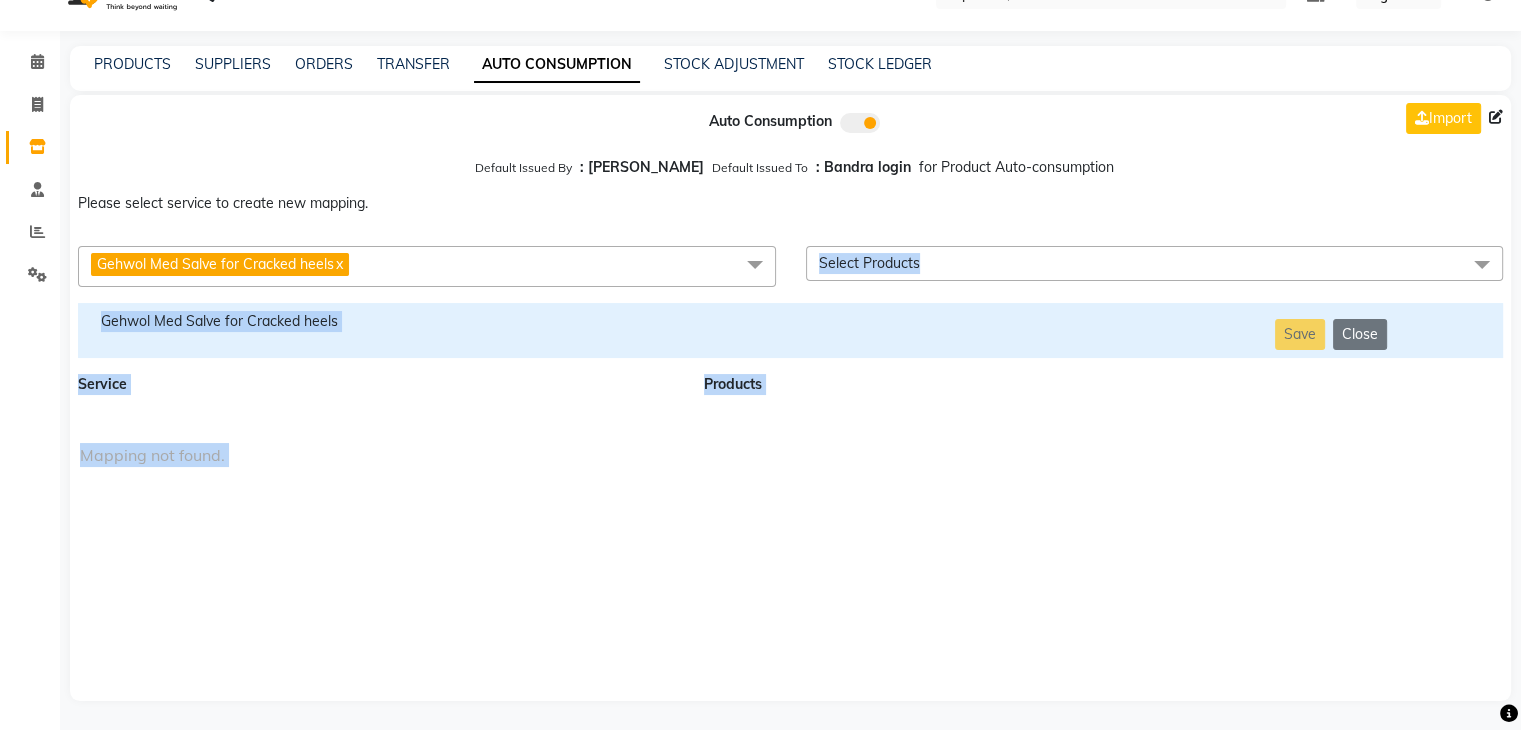 click on "Auto Consumption  Import Default Issued By  : [PERSON_NAME] Default Issued To  : Bandra login  for Product Auto-consumption  Please select service to create new mapping. Gehwol Med Salve for Cracked heels  x Essential Manicure w Scrub Essential Pedicure w Scrub Manicure + OPI Nail Ext + Gel Polish-3570 Manicure + T&T Nail Ext + Gel Polish T&T Nail Ext + T&T Gel Polish OPI Nail Ext + OPI Gel Polish T&T Refills + Gel Polish OPI Refills + Gel Polish Travel Allowance Waiting Charge HAIR REPAIR - Haircut HAIR REPAIR - Haircut for Kids HAIR REPAIR - Hair Wash HAIR REPAIR - Hair Wash Premium HAIR REPAIR - Full Head Shave HAIR REPAIR - Hair Design HAIR REPAIR - Hairstyling HAIR REPAIR - Threading HAIR REPAIR - [PERSON_NAME] Edging HAIR REPAIR - [PERSON_NAME] Edging Premium HAIR REPAIR - Razor Shave HAIR REPAIR - Razor Shave Premium HAIR REPAIR - Luxury Steam Shaving HAIR REPAIR - Fade Hair Cut HAIR SPA RITUALS - Hairoticmen Argan Spa HAIR SPA RITUALS - Wella Deep Nourishing Spa HAIR SPA RITUALS - Nashi Argan Oil Spa Acrylic Overlays" at bounding box center (790, 398) 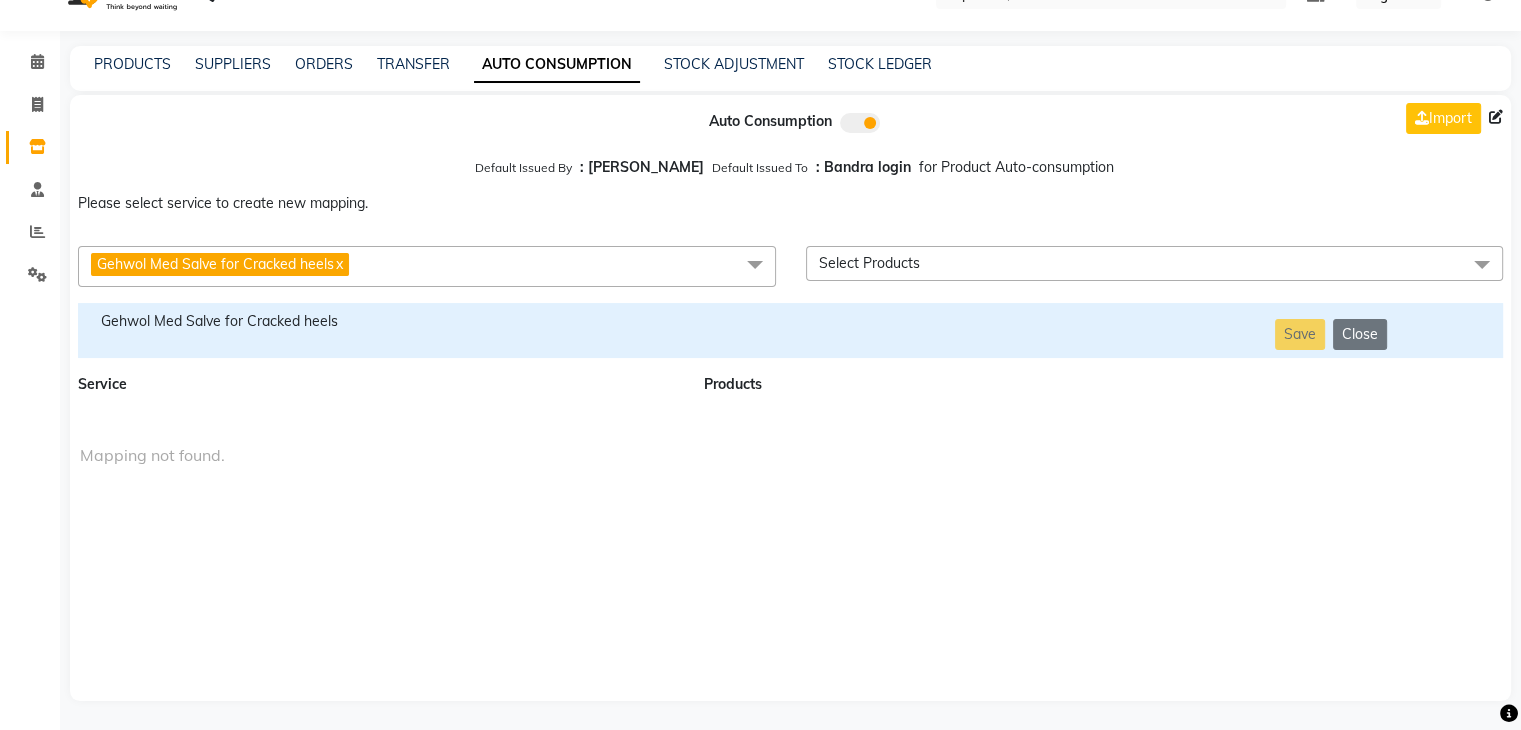 click on "Gehwol Med Salve for Cracked heels" at bounding box center (379, 321) 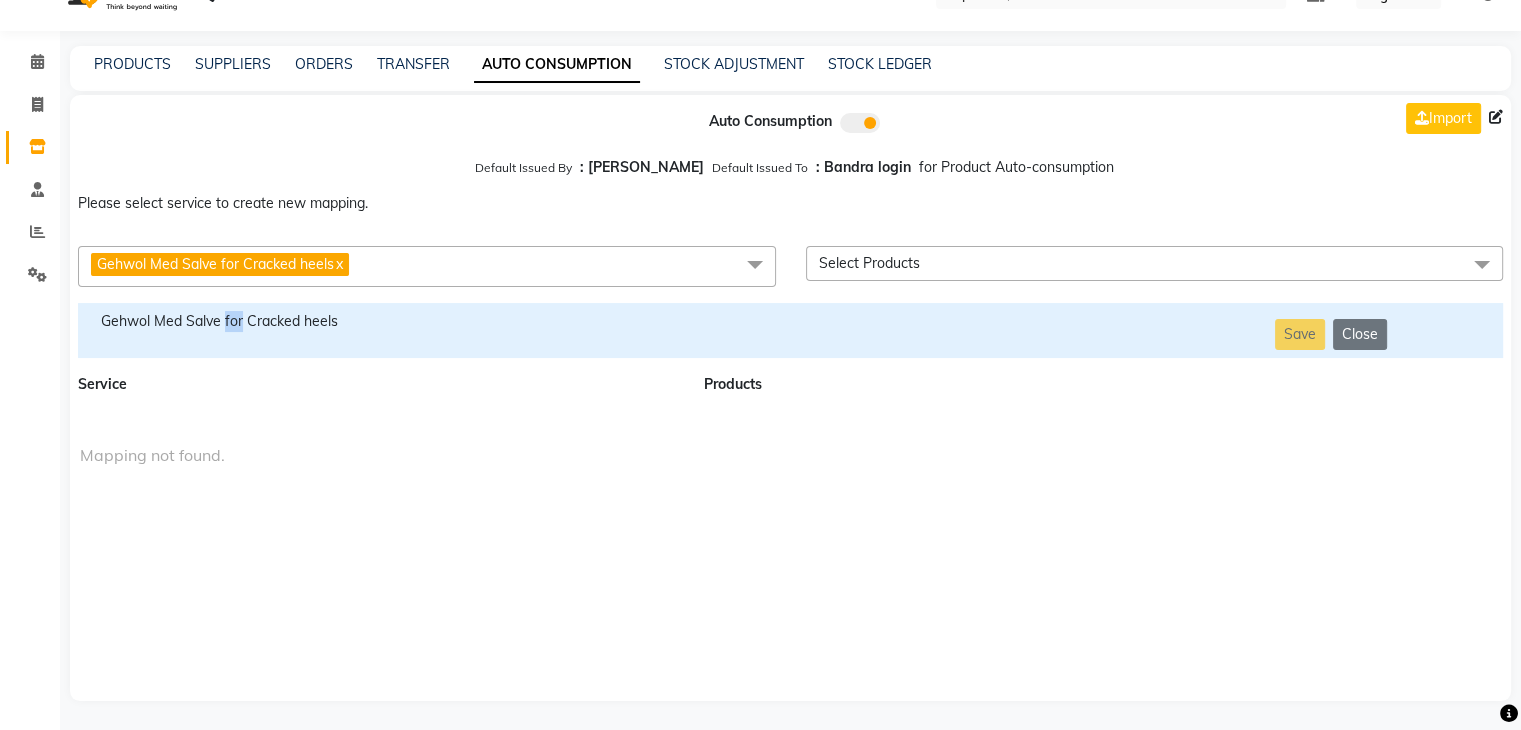 click on "Gehwol Med Salve for Cracked heels" at bounding box center (379, 321) 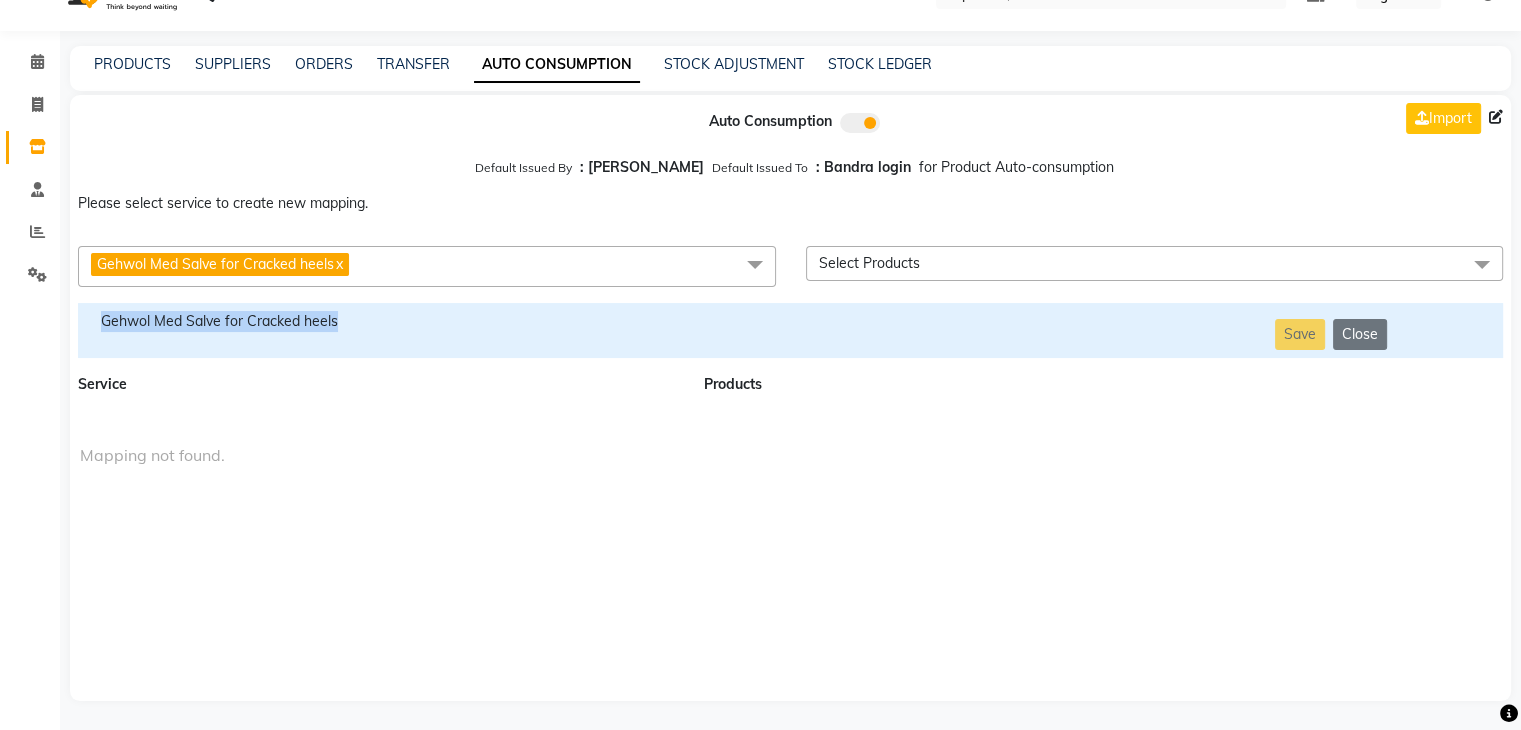 click on "Gehwol Med Salve for Cracked heels" at bounding box center [379, 321] 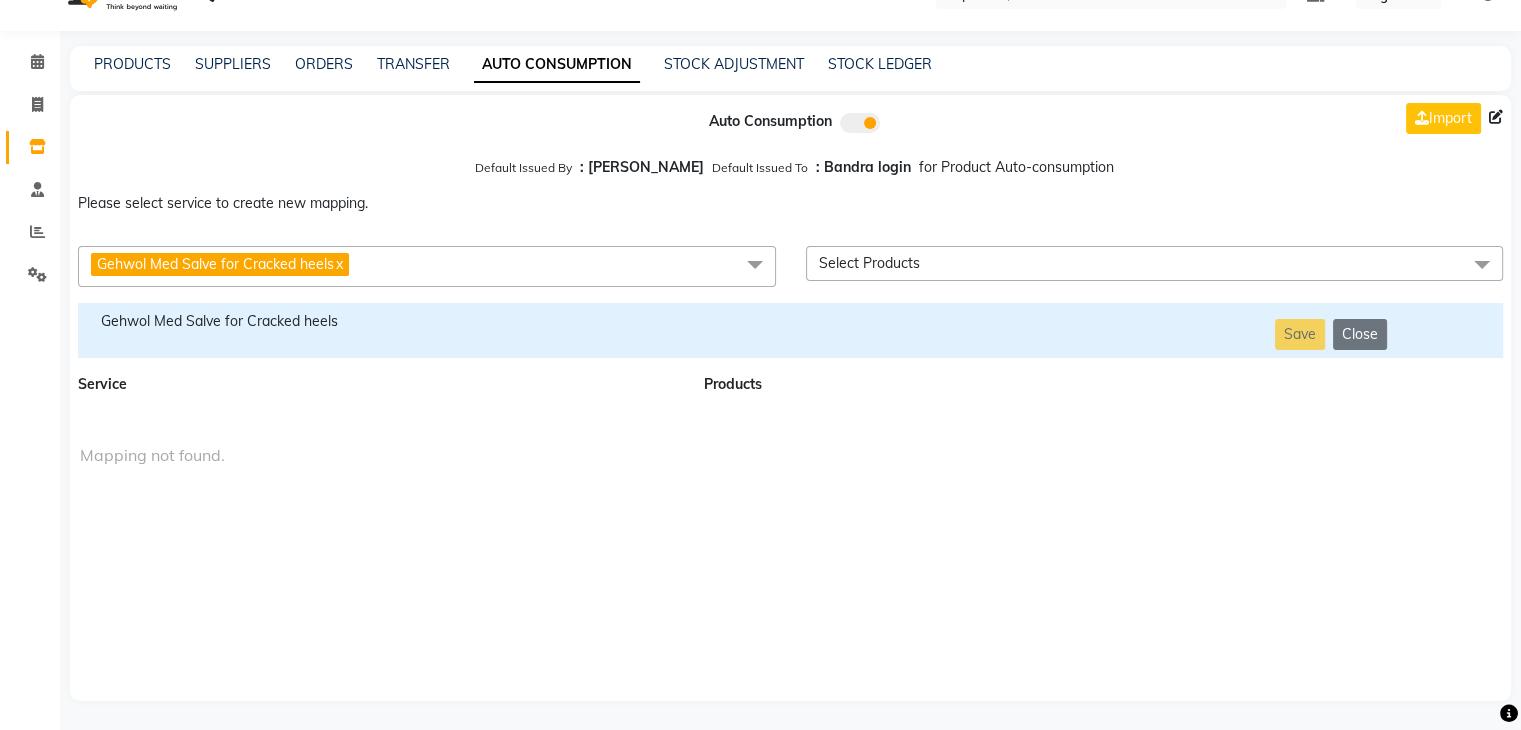 click on "Gehwol Med Salve for Cracked heels  x" at bounding box center (427, 266) 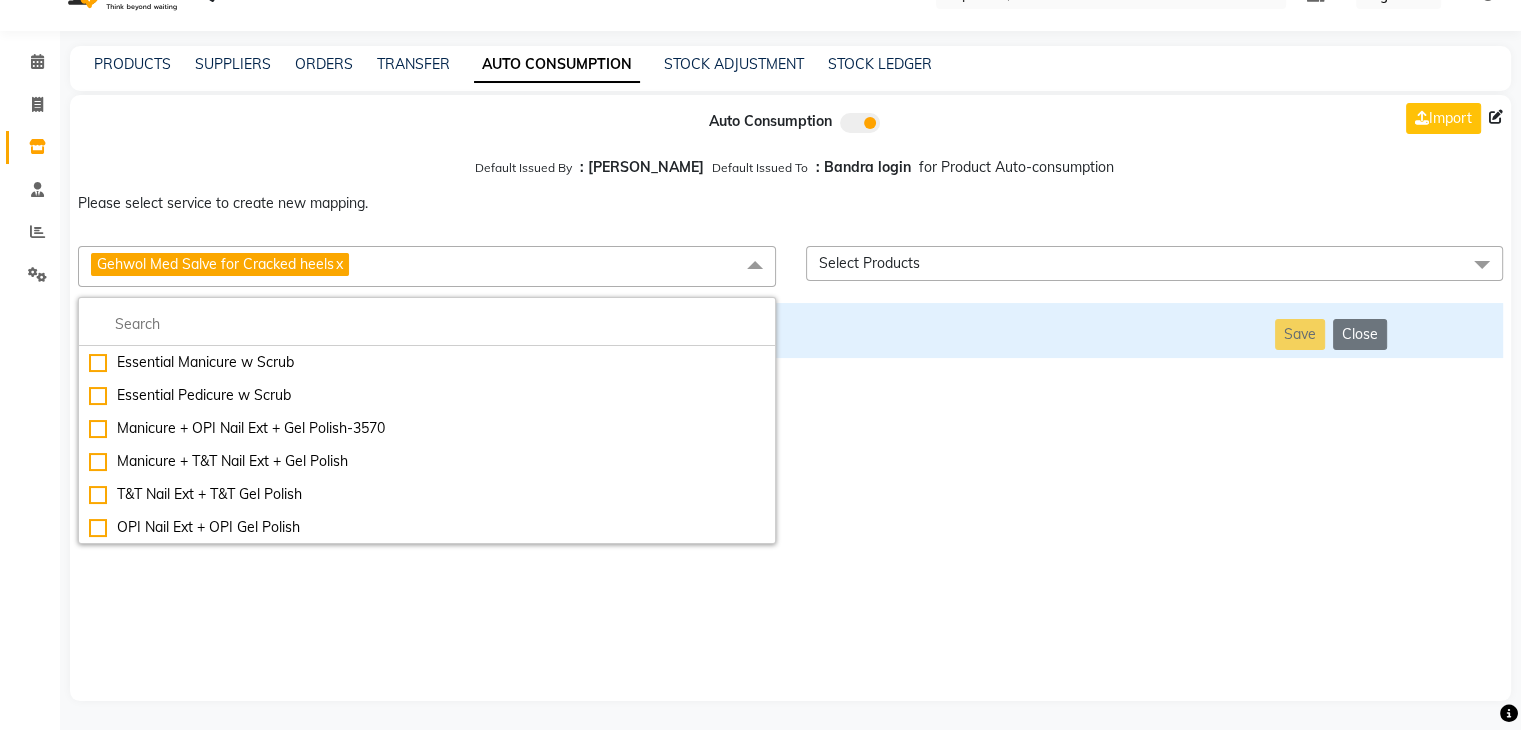 click on "Gehwol Lipidro cream" at bounding box center [427, 12242] 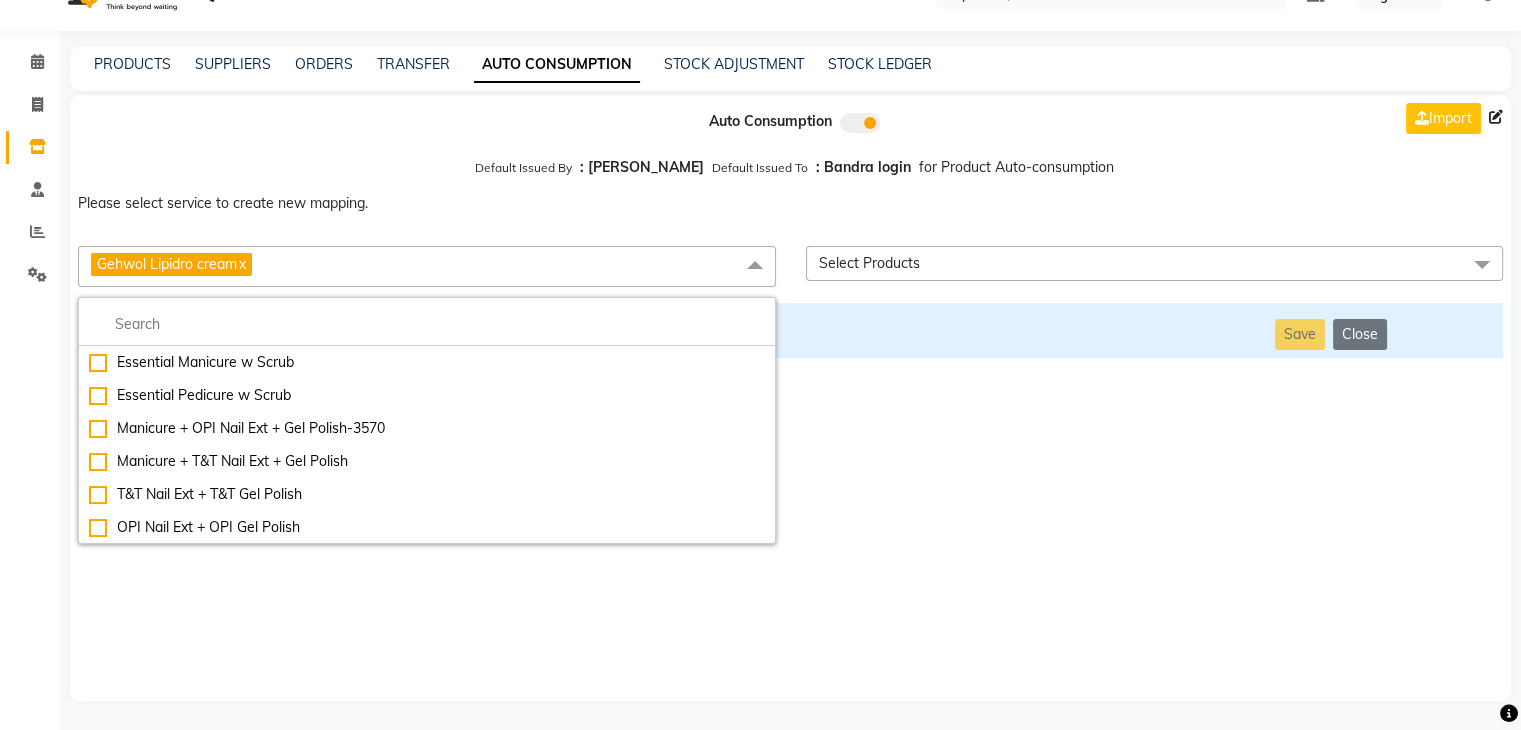click on "Auto Consumption  Import Default Issued By  : [PERSON_NAME] Default Issued To  : Bandra login  for Product Auto-consumption  Please select service to create new mapping. Gehwol Lipidro cream  x Essential Manicure w Scrub Essential Pedicure w Scrub Manicure + OPI Nail Ext + Gel Polish-3570 Manicure + T&T Nail Ext + Gel Polish T&T Nail Ext + T&T Gel Polish OPI Nail Ext + OPI Gel Polish T&T Refills + Gel Polish OPI Refills + Gel Polish Travel Allowance Waiting Charge HAIR REPAIR - Haircut HAIR REPAIR - Haircut for Kids HAIR REPAIR - Hair Wash HAIR REPAIR - Hair Wash Premium HAIR REPAIR - Full Head Shave HAIR REPAIR - Hair Design HAIR REPAIR - Hairstyling HAIR REPAIR - Threading HAIR REPAIR - [PERSON_NAME] Edging HAIR REPAIR - [PERSON_NAME] Edging Premium HAIR REPAIR - Razor Shave HAIR REPAIR - Razor Shave Premium HAIR REPAIR - Luxury Steam Shaving HAIR REPAIR - Fade Hair Cut HAIR SPA RITUALS - Hairoticmen Argan Spa HAIR SPA RITUALS - Wella Deep Nourishing Spa HAIR SPA RITUALS - Nashi Argan Oil Spa HAIR SPA RITUALS - [PERSON_NAME] Spa" at bounding box center (790, 398) 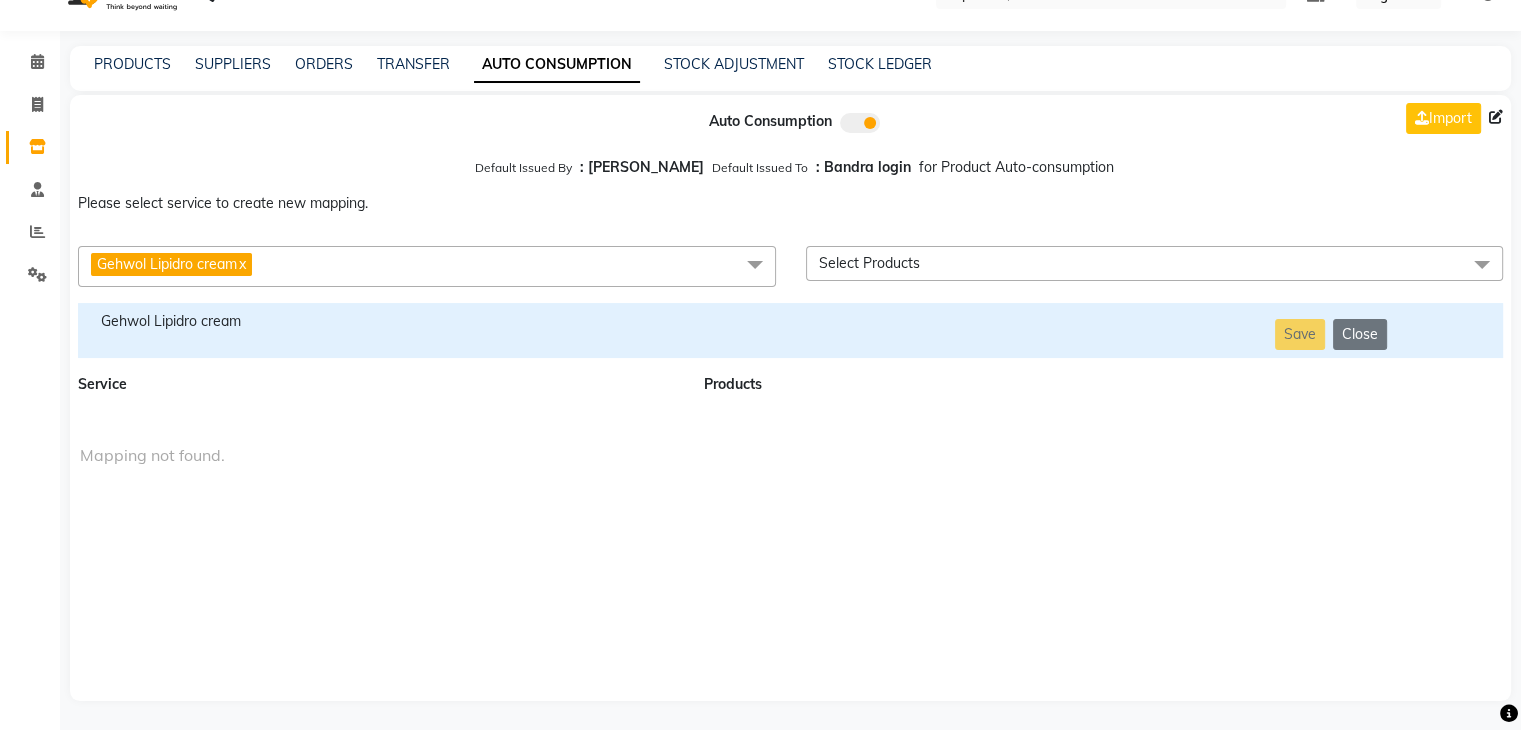 click on "Gehwol Lipidro cream" at bounding box center (379, 321) 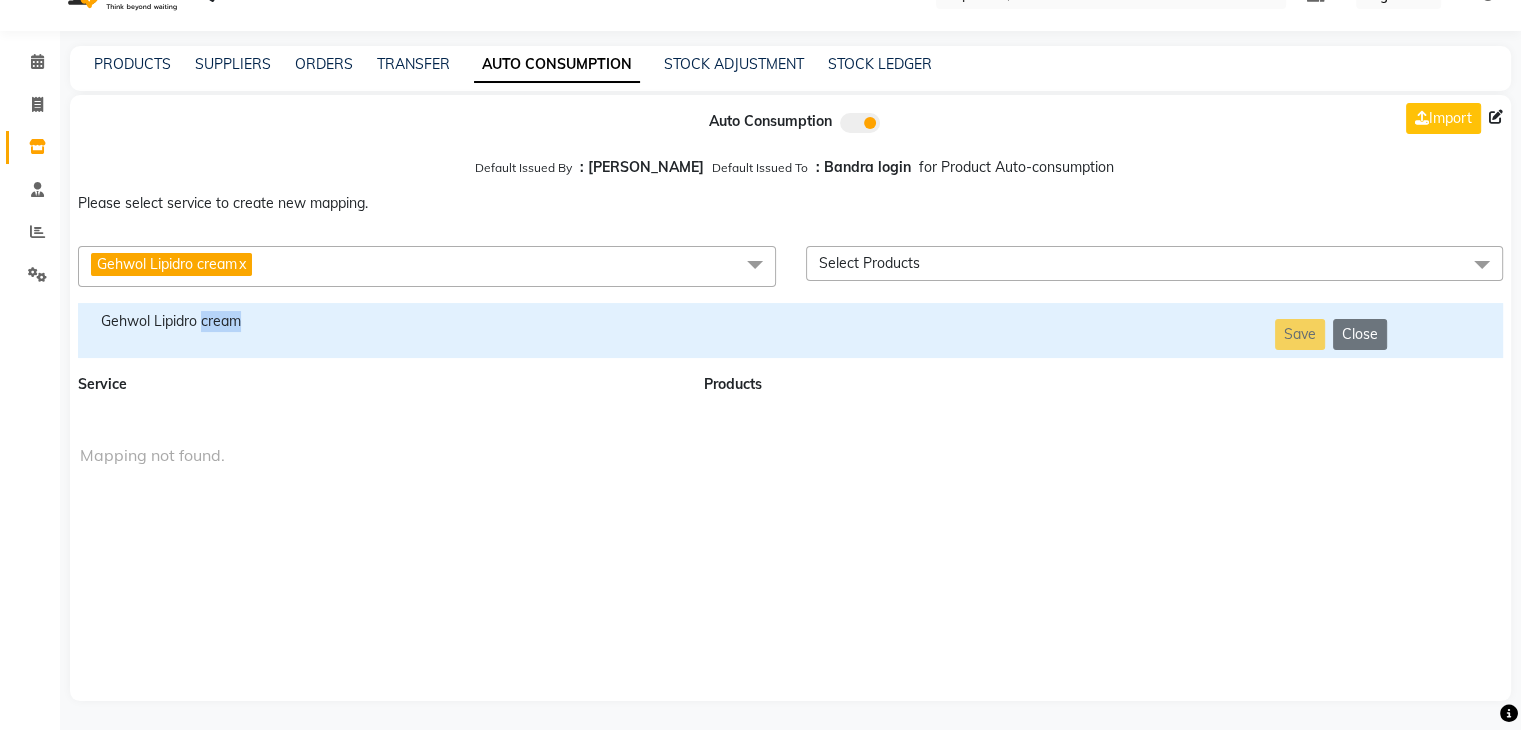 click on "Gehwol Lipidro cream" at bounding box center (379, 321) 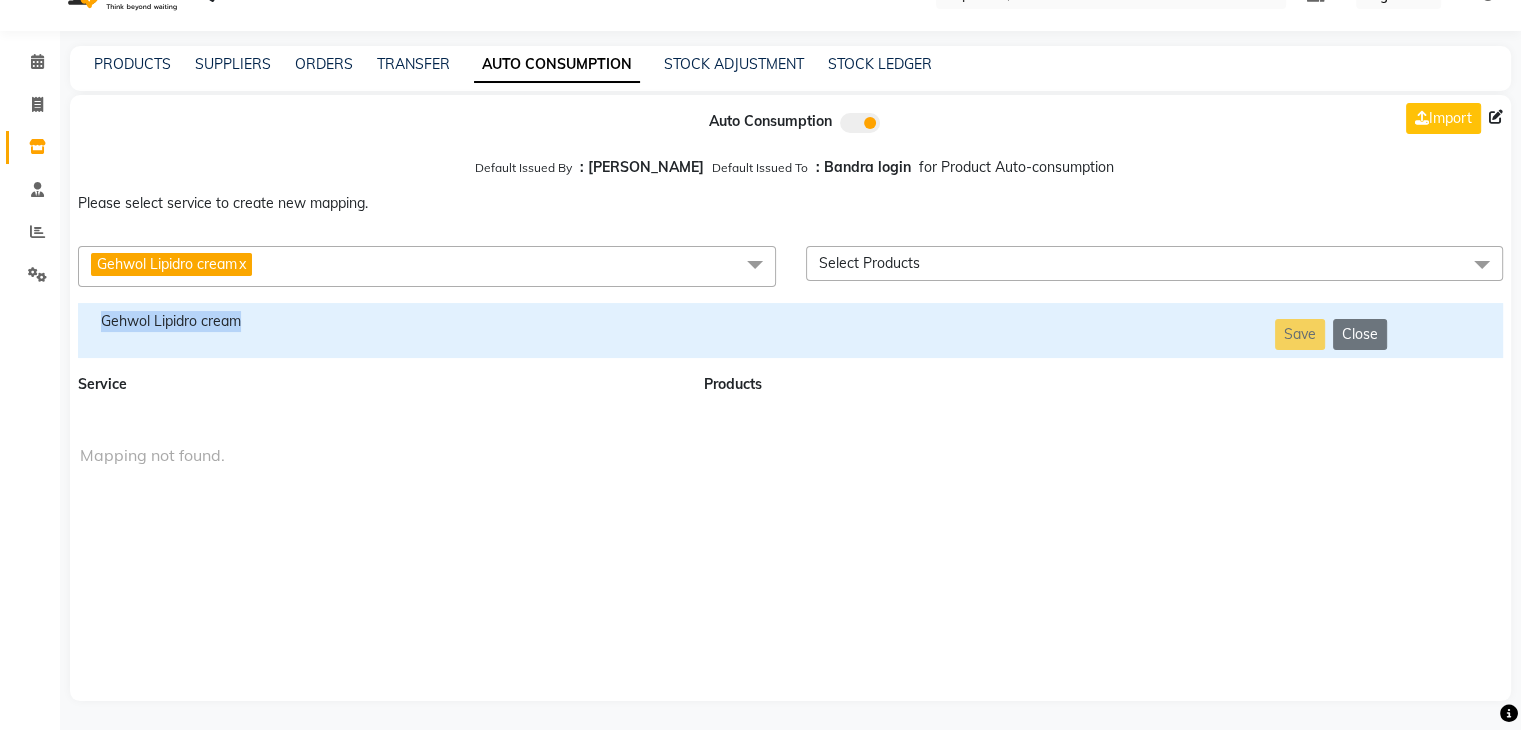 click on "Gehwol Lipidro cream" at bounding box center (379, 321) 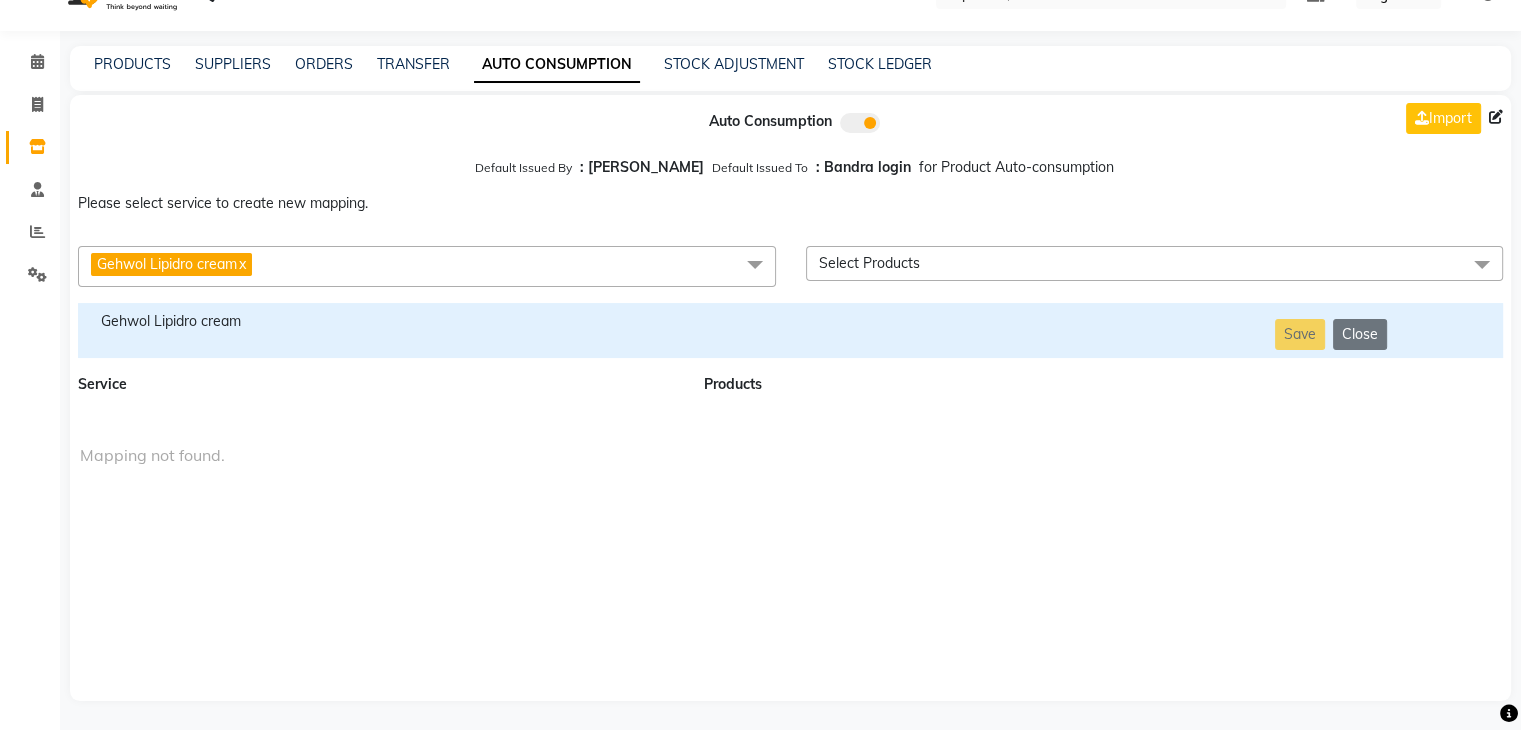 click on "Gehwol Lipidro cream  x" at bounding box center [427, 266] 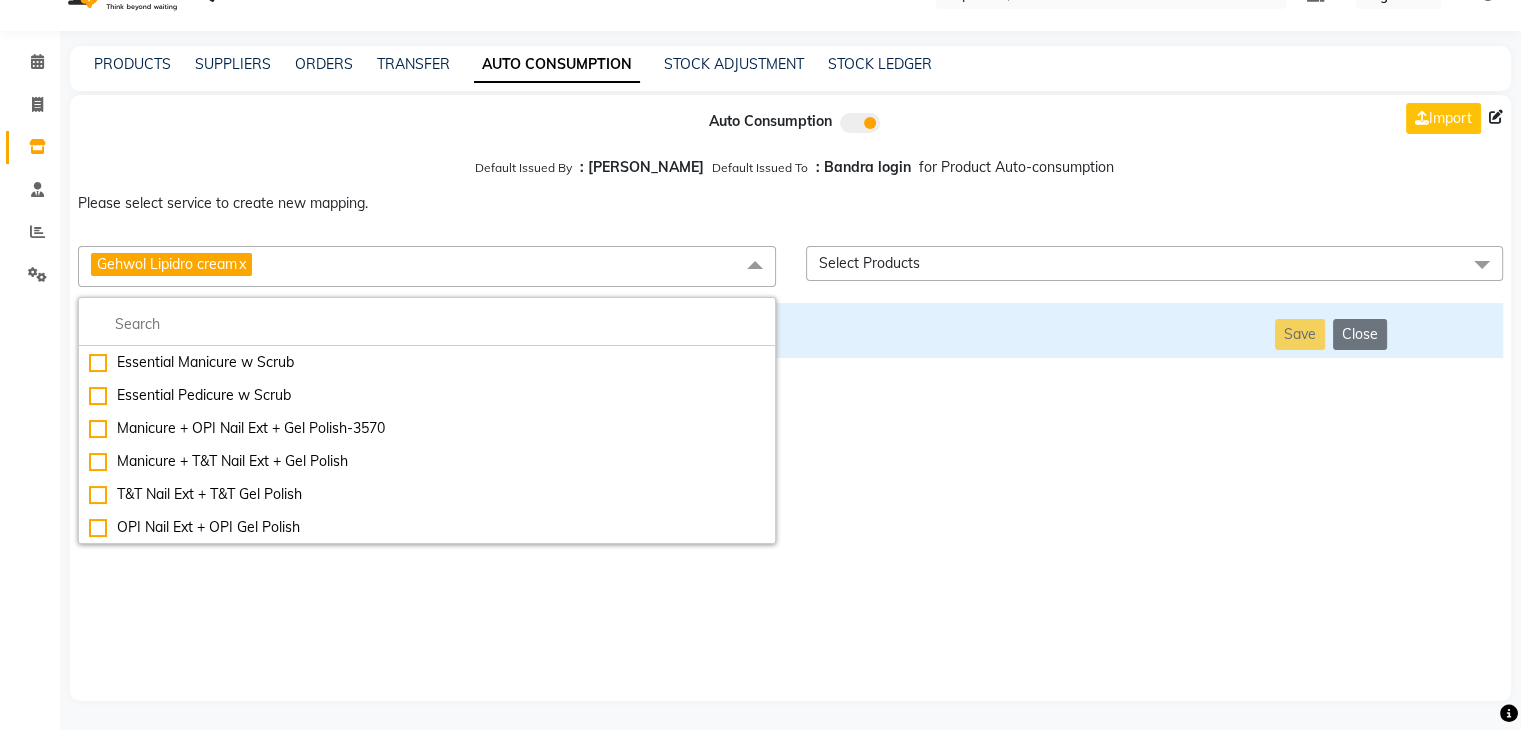 click on "Macadamia spa- Medium" at bounding box center [427, 12275] 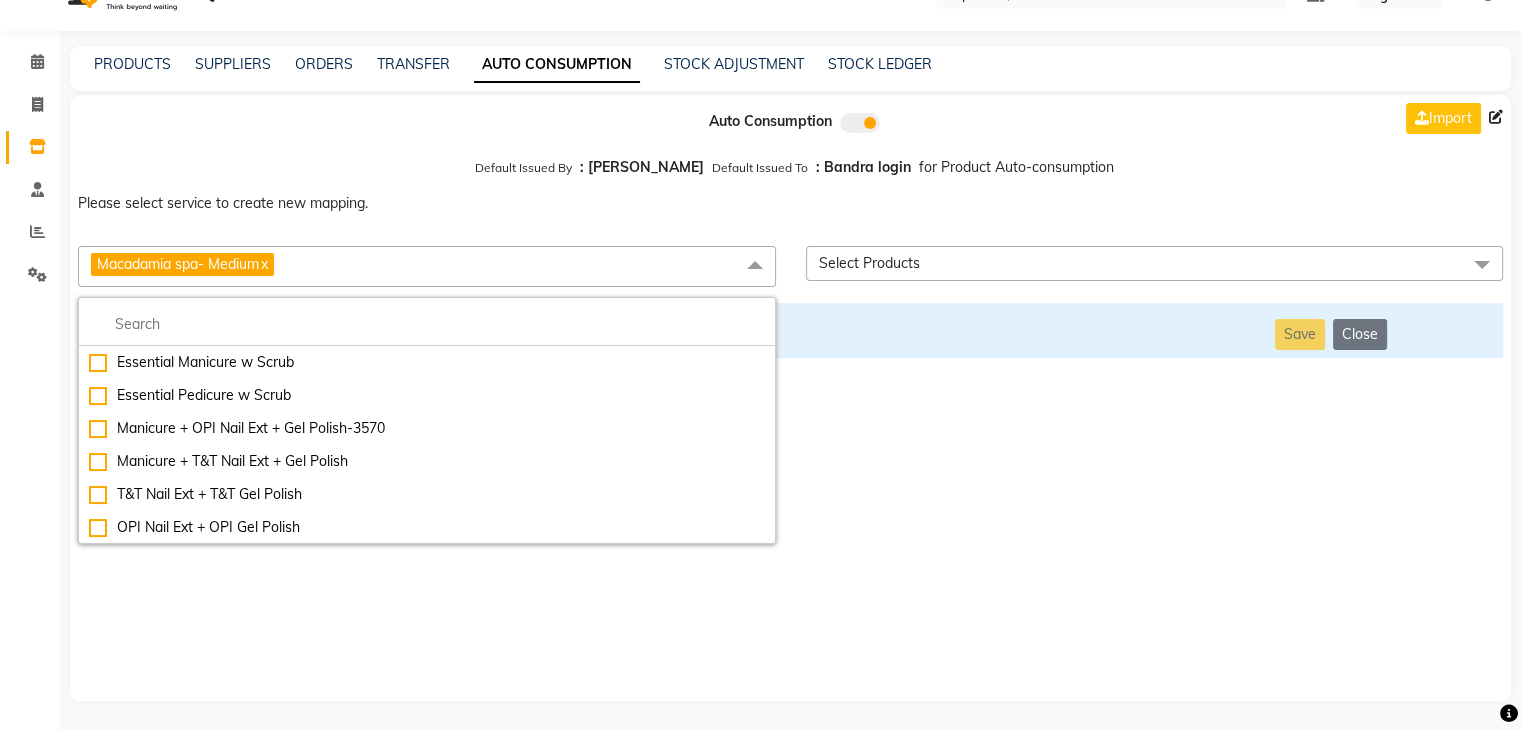 click on "Auto Consumption  Import Default Issued By  : [PERSON_NAME] Default Issued To  : Bandra login  for Product Auto-consumption  Please select service to create new mapping. Macadamia spa- Medium  x Essential Manicure w Scrub Essential Pedicure w Scrub Manicure + OPI Nail Ext + Gel Polish-3570 Manicure + T&T Nail Ext + Gel Polish T&T Nail Ext + T&T Gel Polish OPI Nail Ext + OPI Gel Polish T&T Refills + Gel Polish OPI Refills + Gel Polish Travel Allowance Waiting Charge HAIR REPAIR - Haircut HAIR REPAIR - Haircut for Kids HAIR REPAIR - Hair Wash HAIR REPAIR - Hair Wash Premium HAIR REPAIR - Full Head Shave HAIR REPAIR - Hair Design HAIR REPAIR - Hairstyling HAIR REPAIR - Threading HAIR REPAIR - [PERSON_NAME] Edging HAIR REPAIR - [PERSON_NAME] Edging Premium HAIR REPAIR - Razor Shave HAIR REPAIR - Razor Shave Premium HAIR REPAIR - Luxury Steam Shaving HAIR REPAIR - Fade Hair Cut HAIR SPA RITUALS - Hairoticmen Argan Spa HAIR SPA RITUALS - Wella Deep Nourishing Spa HAIR SPA RITUALS - Nashi Argan Oil Spa HAIR SPA RITUALS - [PERSON_NAME] Spa" at bounding box center (790, 398) 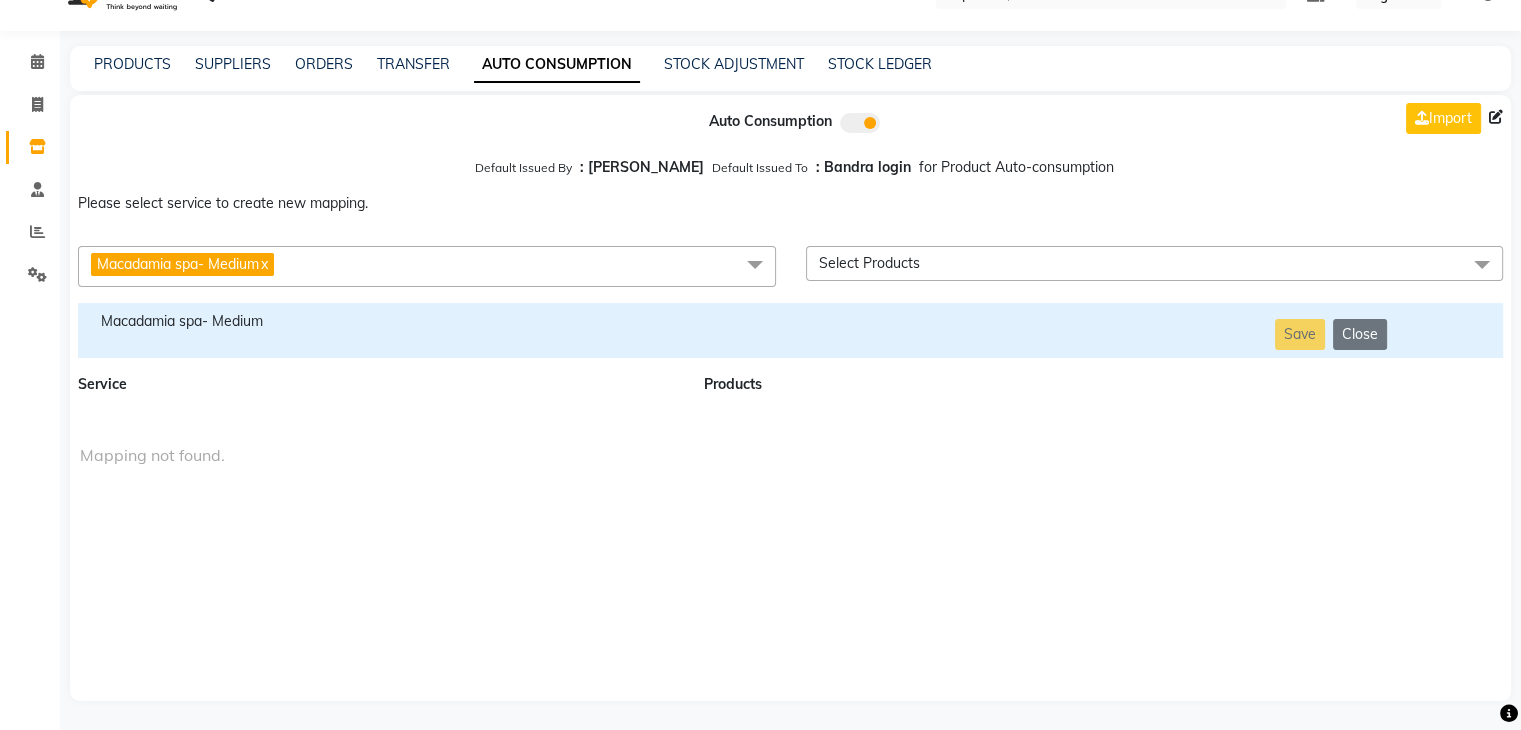 click on "Macadamia spa- Medium" at bounding box center (379, 321) 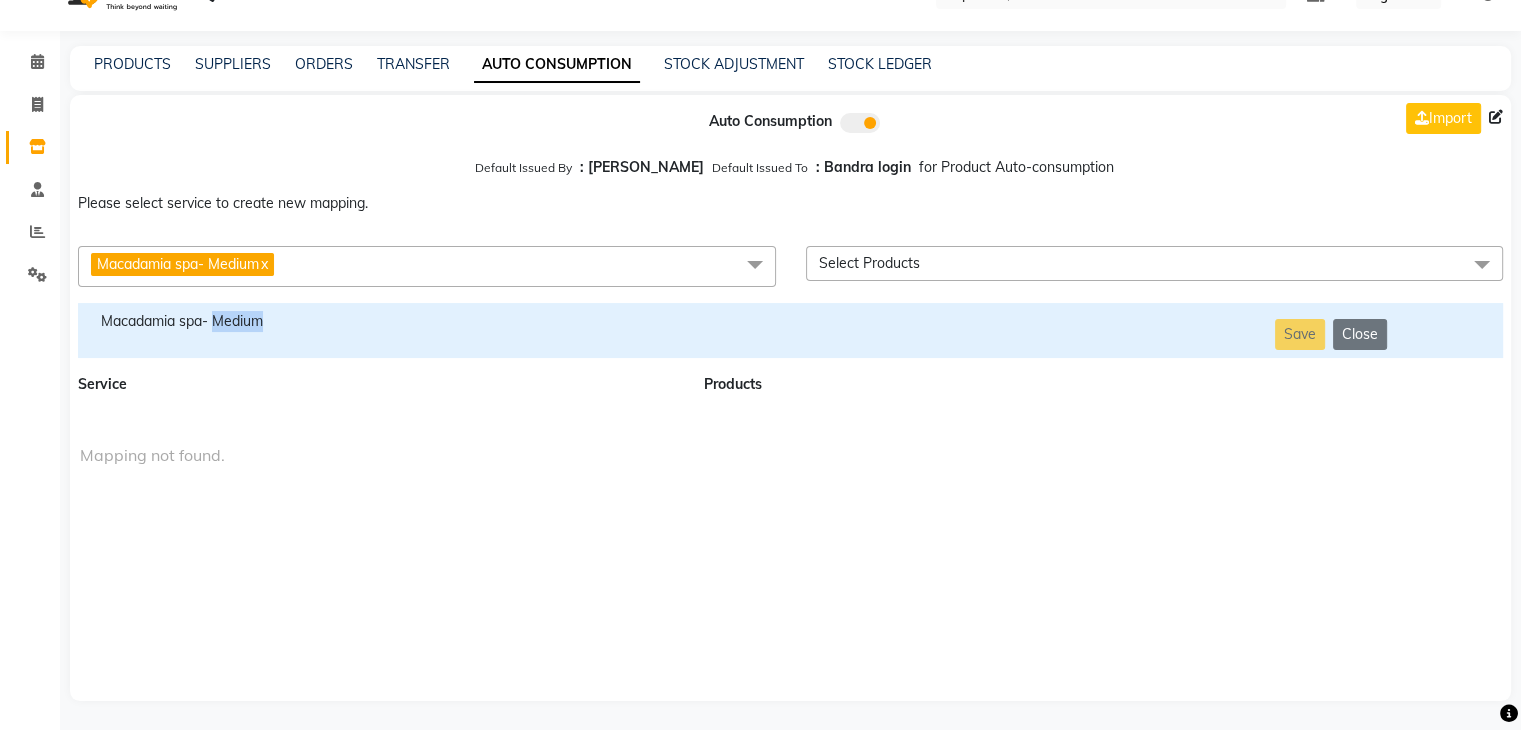 click on "Macadamia spa- Medium" at bounding box center (379, 321) 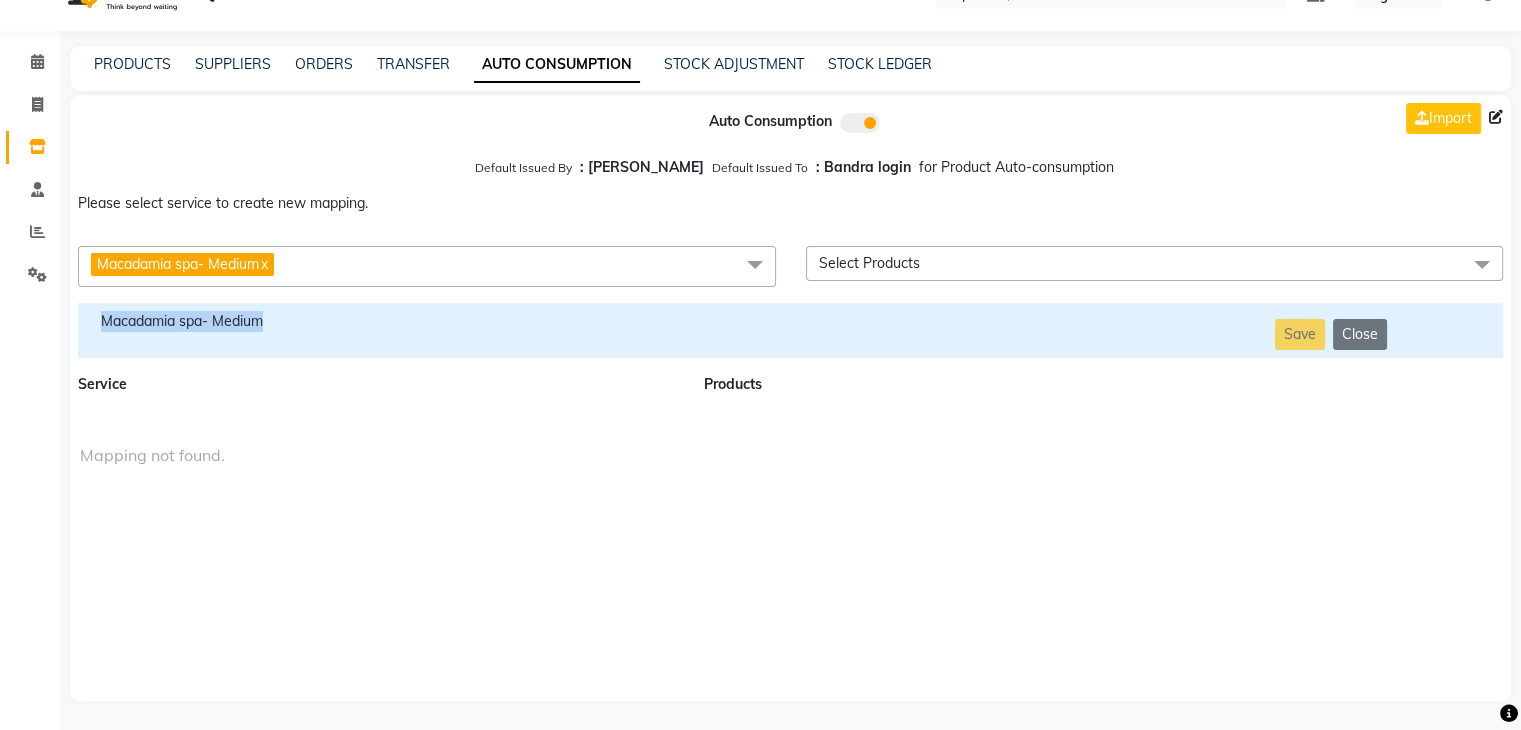 click on "Macadamia spa- Medium" at bounding box center [379, 321] 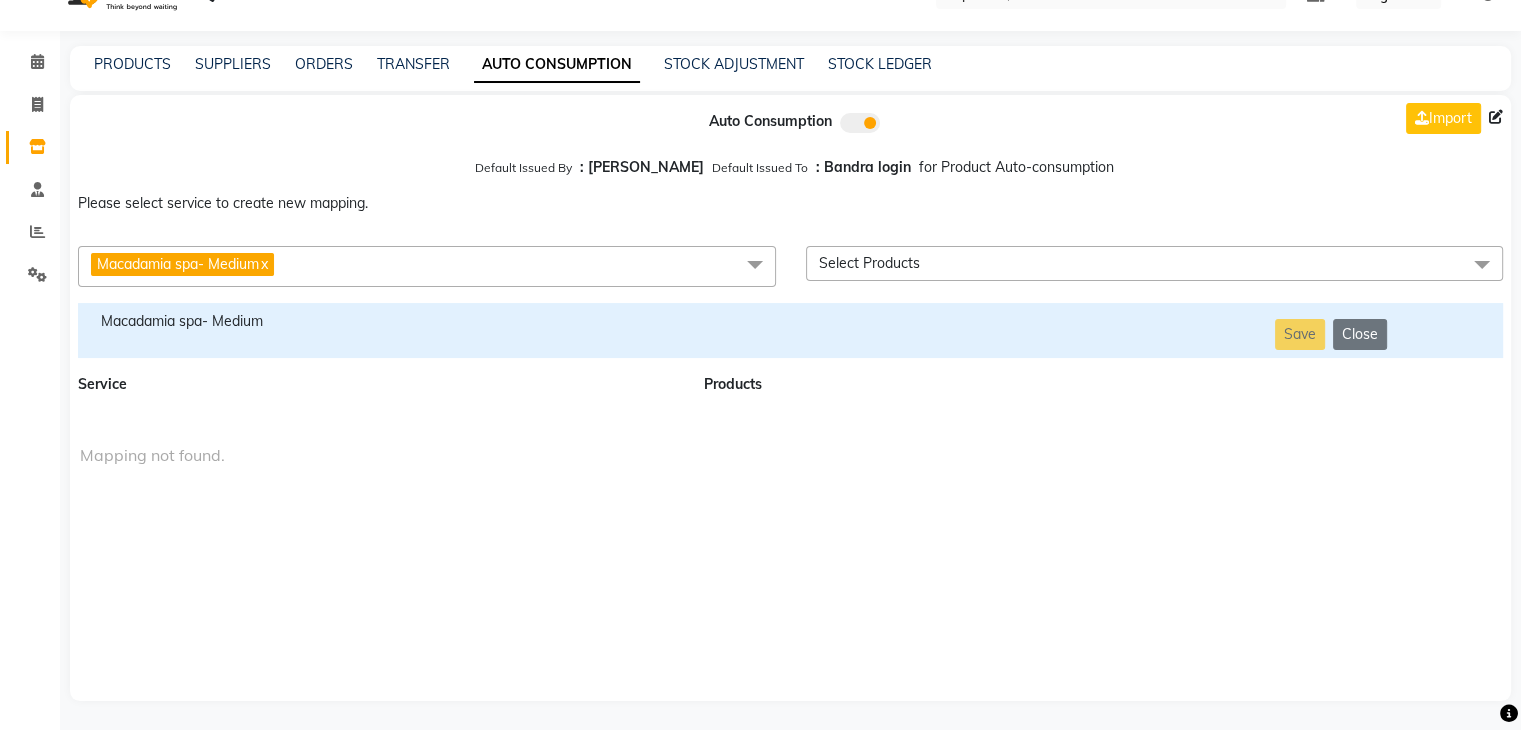 click on "Macadamia spa- Medium  x" at bounding box center (427, 266) 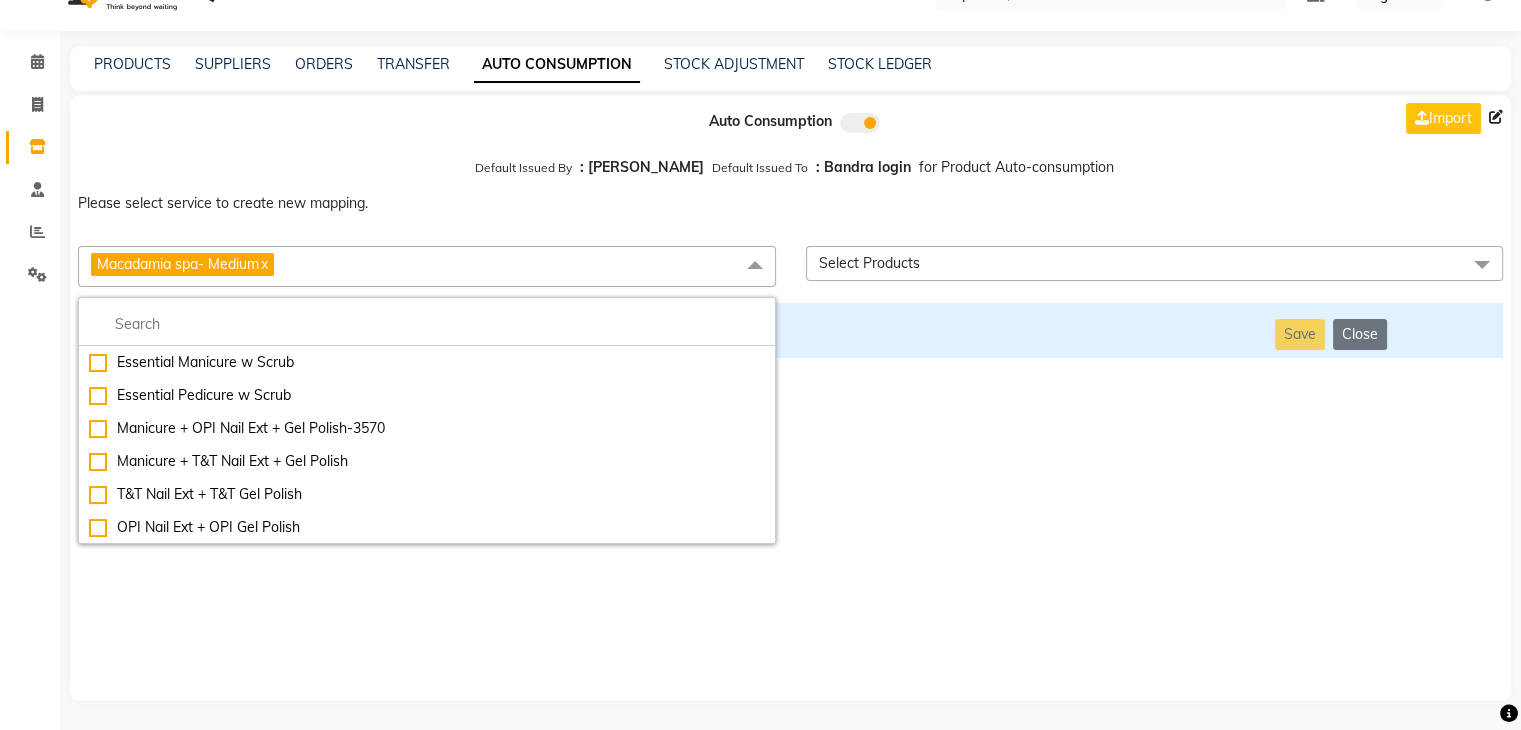 click on "Macadamia spa- Long" at bounding box center (427, 12308) 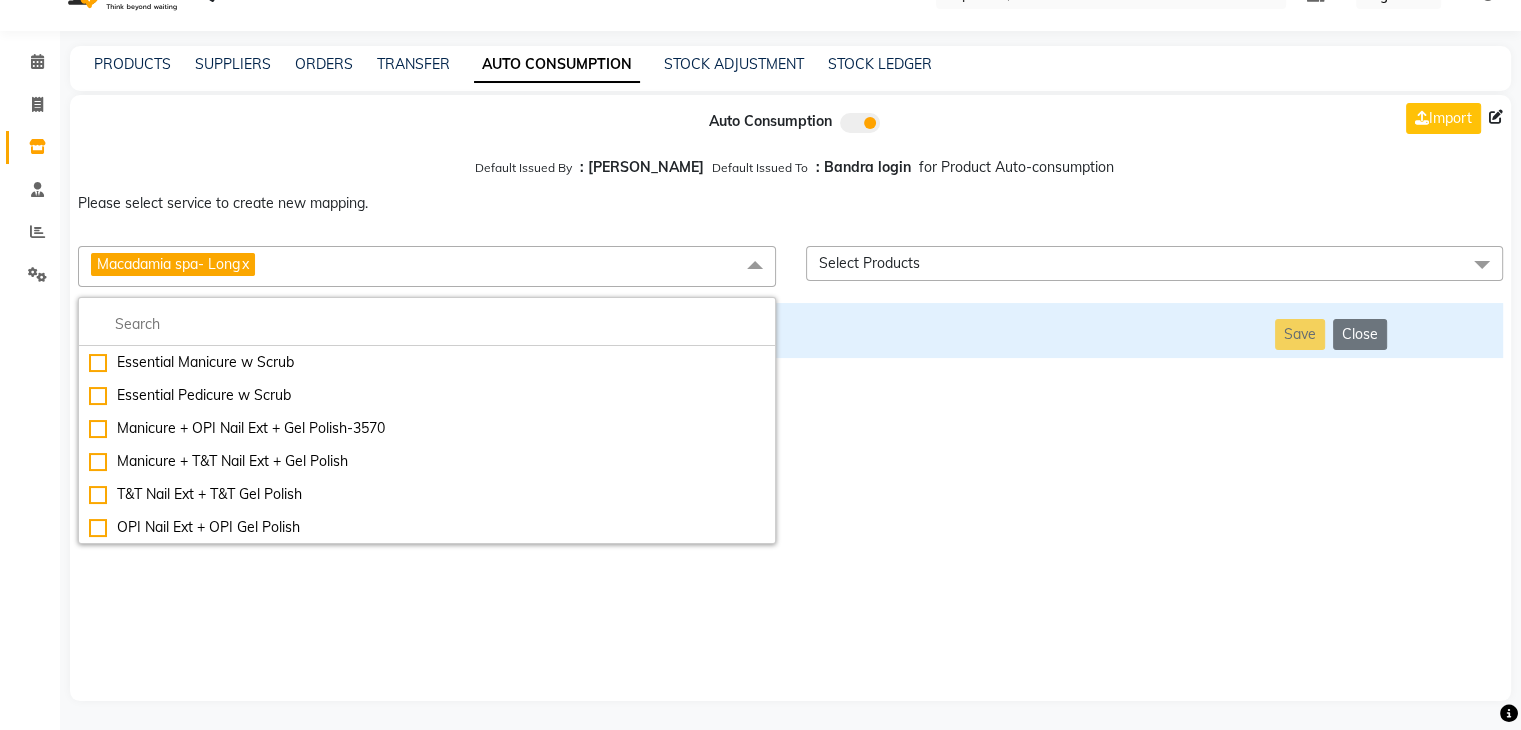 click on "Auto Consumption  Import Default Issued By  : [PERSON_NAME] Default Issued To  : Bandra login  for Product Auto-consumption  Please select service to create new mapping. Macadamia spa- Long  x Essential Manicure w Scrub Essential Pedicure w Scrub Manicure + OPI Nail Ext + Gel Polish-3570 Manicure + T&T Nail Ext + Gel Polish T&T Nail Ext + T&T Gel Polish OPI Nail Ext + OPI Gel Polish T&T Refills + Gel Polish OPI Refills + Gel Polish Travel Allowance Waiting Charge HAIR REPAIR - Haircut HAIR REPAIR - Haircut for Kids HAIR REPAIR - Hair Wash HAIR REPAIR - Hair Wash Premium HAIR REPAIR - Full Head Shave HAIR REPAIR - Hair Design HAIR REPAIR - Hairstyling HAIR REPAIR - Threading HAIR REPAIR - [PERSON_NAME] Edging HAIR REPAIR - [PERSON_NAME] Edging Premium HAIR REPAIR - Razor Shave HAIR REPAIR - Razor Shave Premium HAIR REPAIR - Luxury Steam Shaving HAIR REPAIR - Fade Hair Cut HAIR SPA RITUALS - Hairoticmen Argan Spa HAIR SPA RITUALS - Wella Deep Nourishing Spa HAIR SPA RITUALS - Nashi Argan Oil Spa HAIR SPA RITUALS - [PERSON_NAME] Spa" at bounding box center (790, 398) 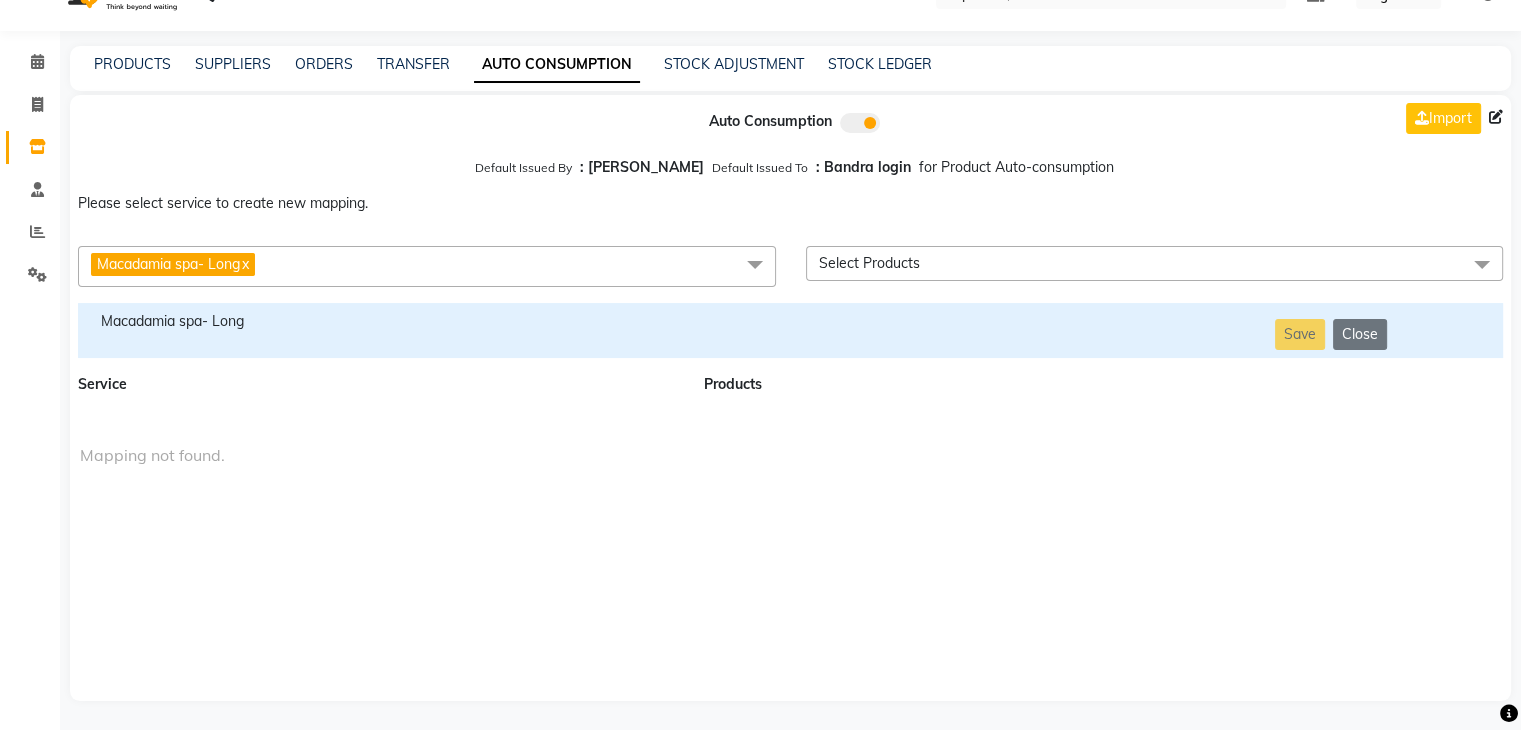 click on "Macadamia spa- Long" at bounding box center (379, 330) 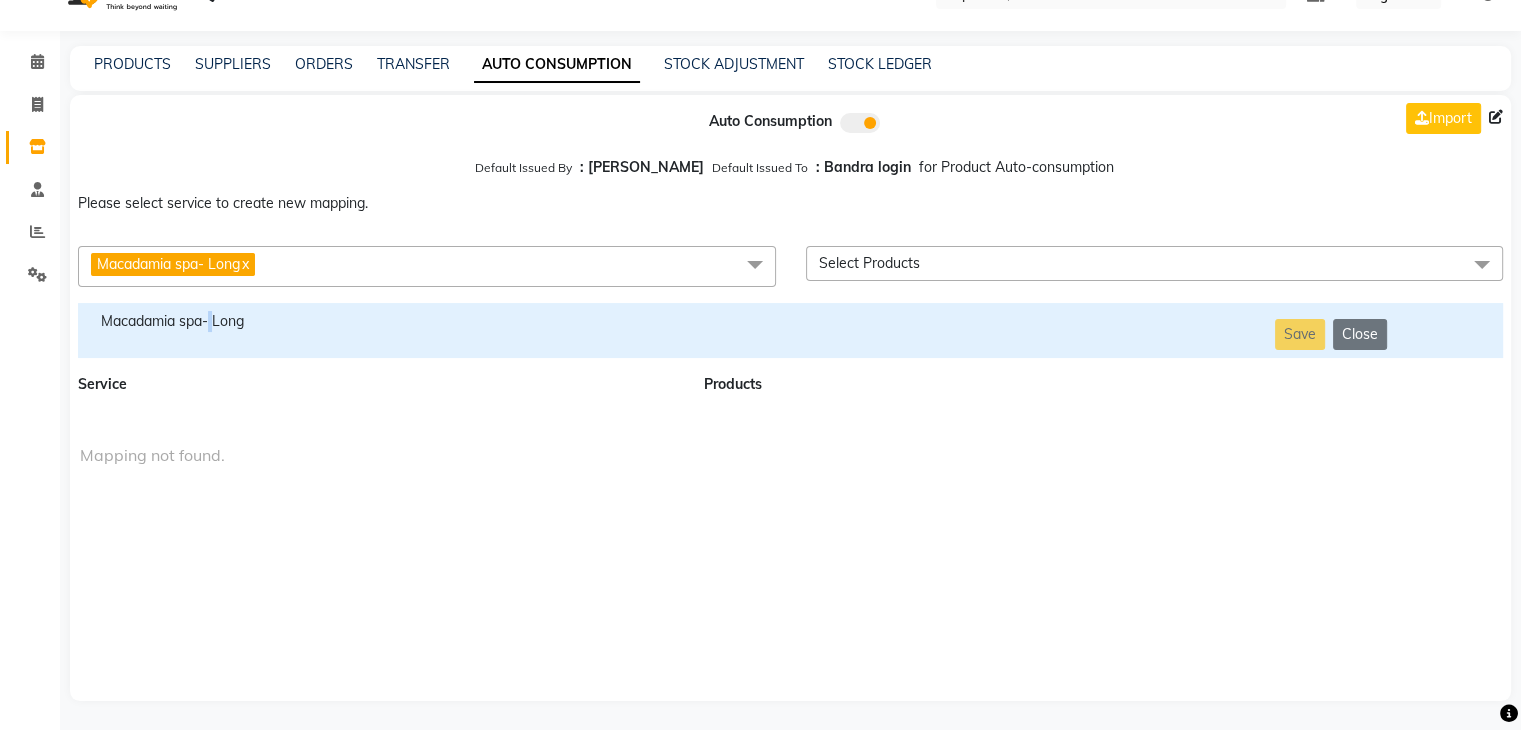 click on "Macadamia spa- Long" at bounding box center (379, 330) 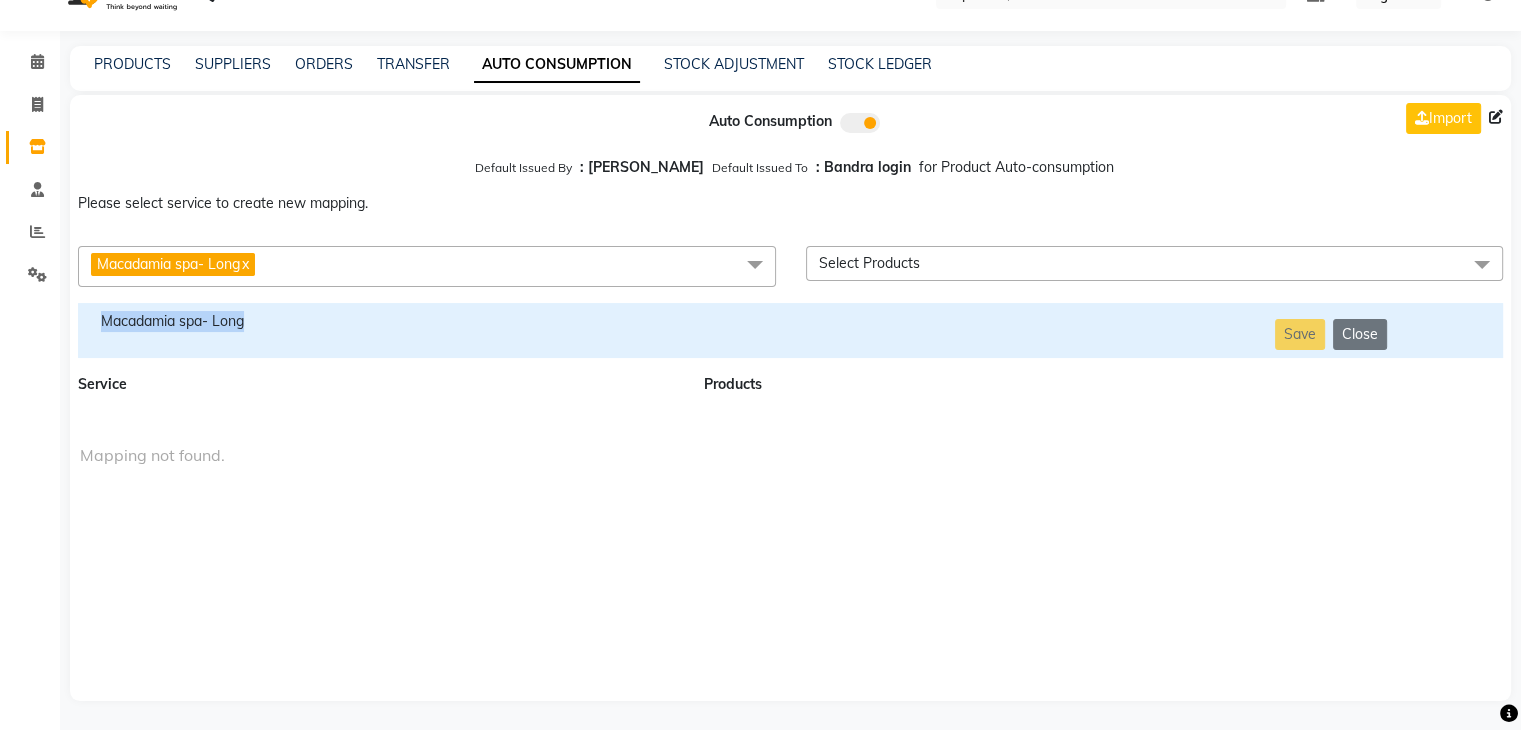 click on "Macadamia spa- Long" at bounding box center (379, 330) 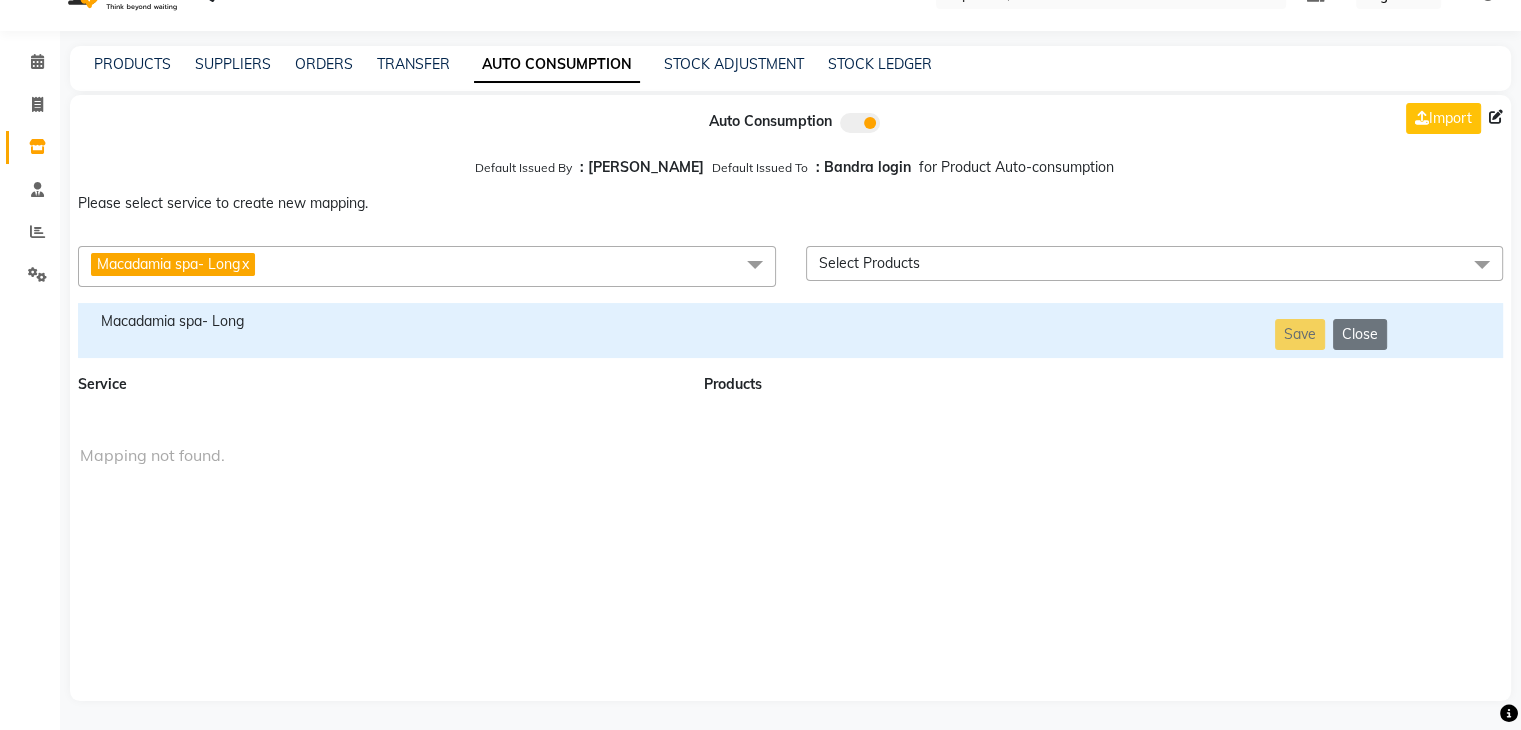 click on "Macadamia spa- Long  x" at bounding box center (427, 266) 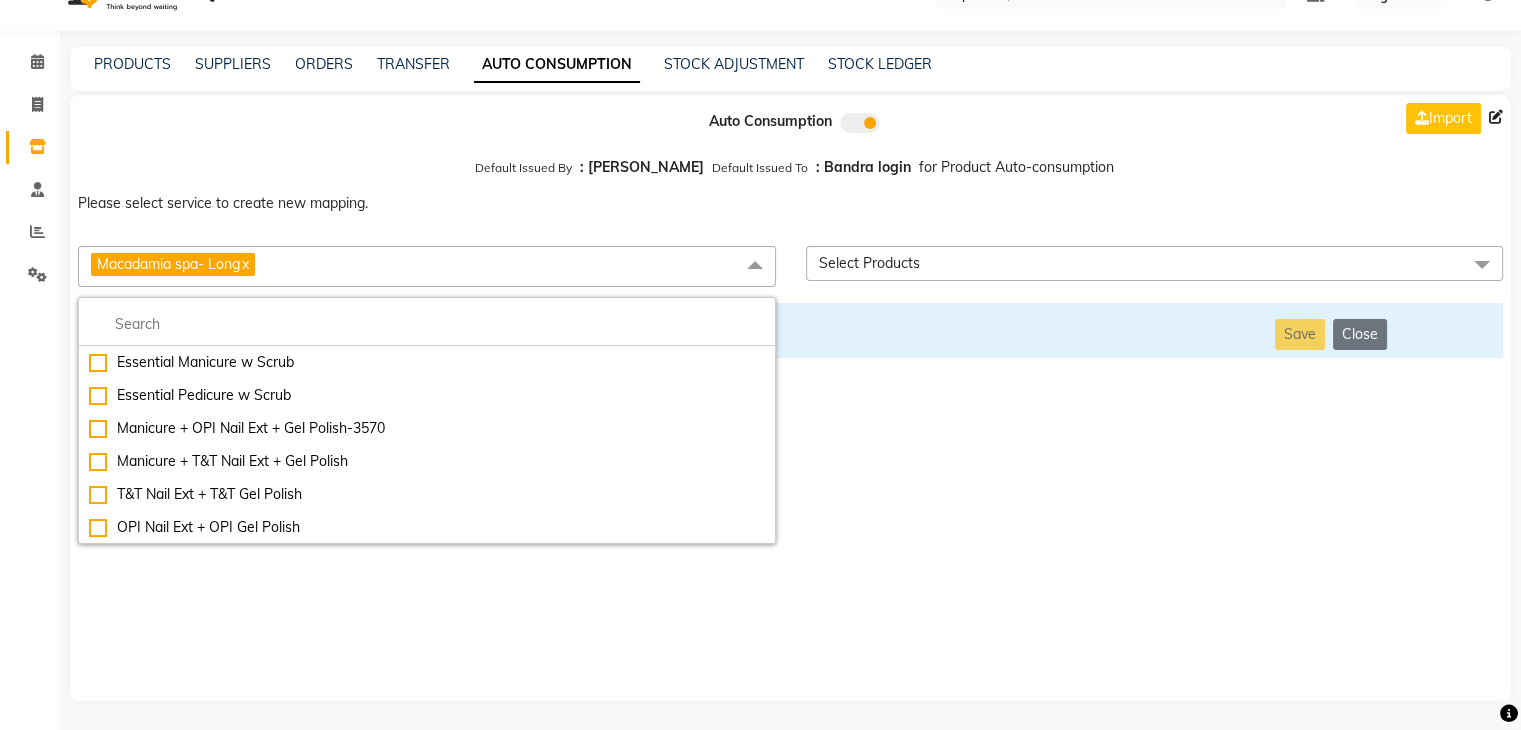 click on "Mask- eye mask" at bounding box center [427, 12341] 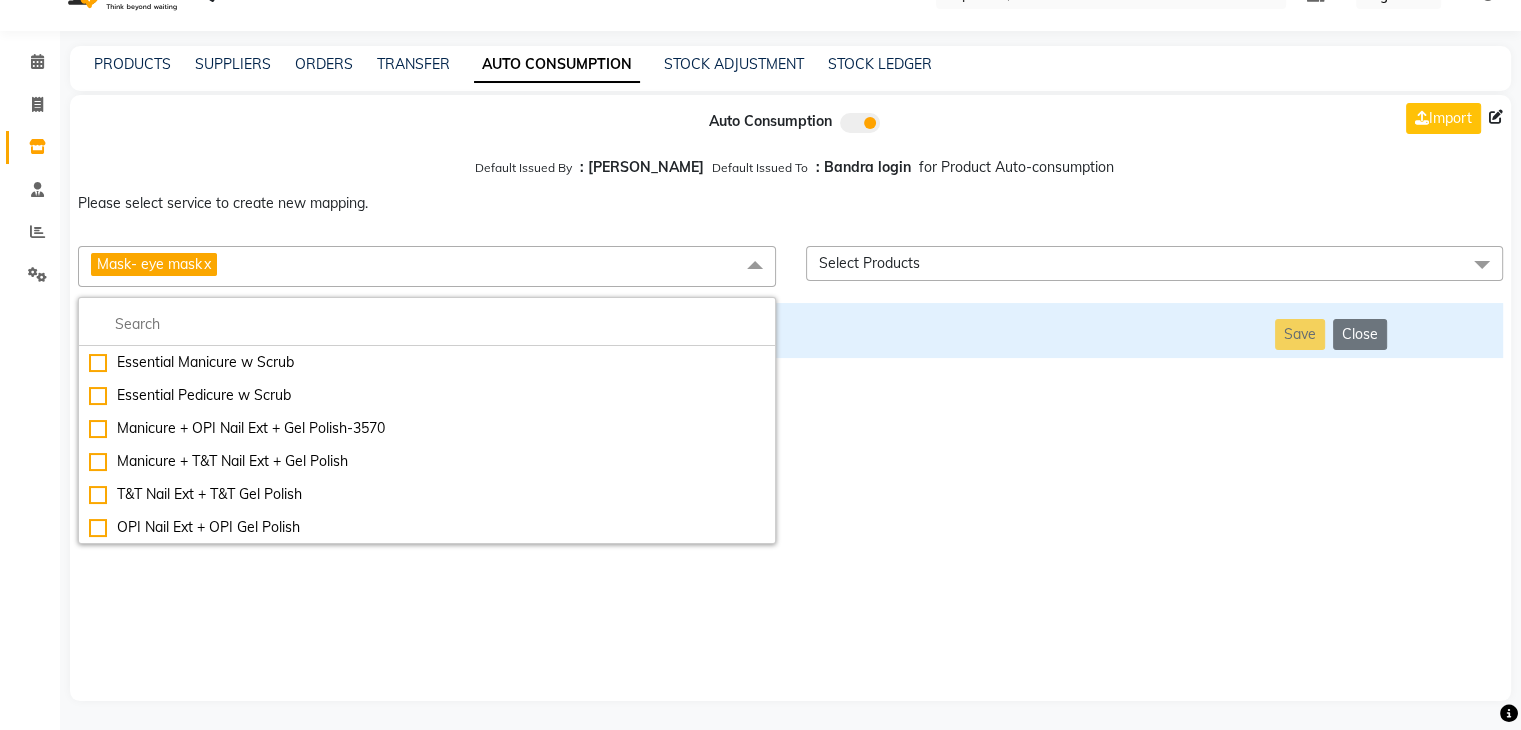 click on "Auto Consumption  Import Default Issued By  : [PERSON_NAME] Default Issued To  : Bandra login  for Product Auto-consumption  Please select service to create new mapping. Mask- eye mask  x Essential Manicure w Scrub Essential Pedicure w Scrub Manicure + OPI Nail Ext + Gel Polish-3570 Manicure + T&T Nail Ext + Gel Polish T&T Nail Ext + T&T Gel Polish OPI Nail Ext + OPI Gel Polish T&T Refills + Gel Polish OPI Refills + Gel Polish Travel Allowance Waiting Charge HAIR REPAIR - Haircut HAIR REPAIR - Haircut for Kids HAIR REPAIR - Hair Wash HAIR REPAIR - Hair Wash Premium HAIR REPAIR - Full Head Shave HAIR REPAIR - Hair Design HAIR REPAIR - Hairstyling HAIR REPAIR - Threading HAIR REPAIR - [PERSON_NAME] Edging HAIR REPAIR - [PERSON_NAME] Edging Premium HAIR REPAIR - Razor Shave HAIR REPAIR - Razor Shave Premium HAIR REPAIR - Luxury Steam Shaving HAIR REPAIR - Fade Hair Cut HAIR SPA RITUALS - Hairoticmen Argan Spa HAIR SPA RITUALS - Wella Deep Nourishing Spa HAIR SPA RITUALS - Nashi Argan Oil Spa HAIR SPA RITUALS - Botoliss Hair Spa" at bounding box center [790, 398] 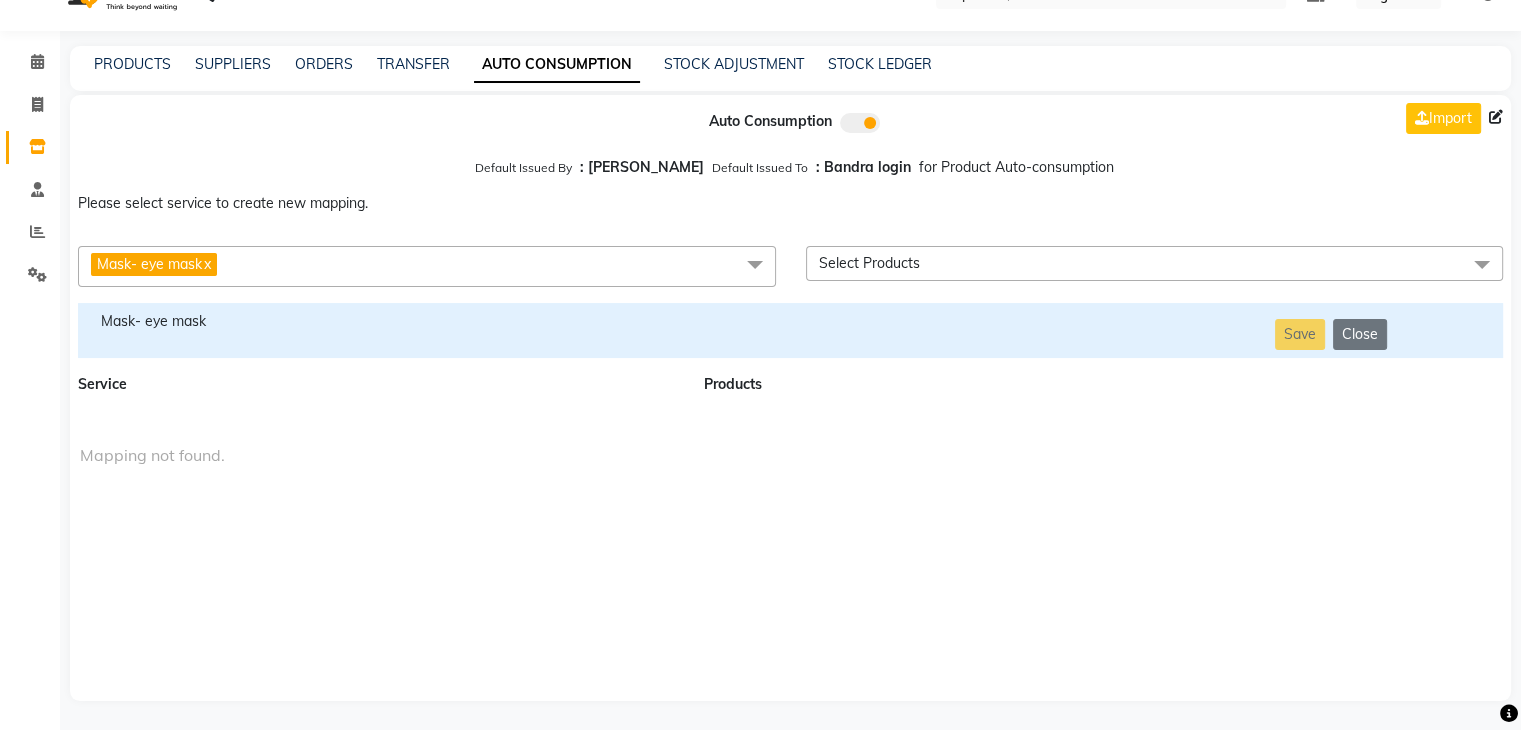 click on "Mask- eye mask  x" at bounding box center [427, 266] 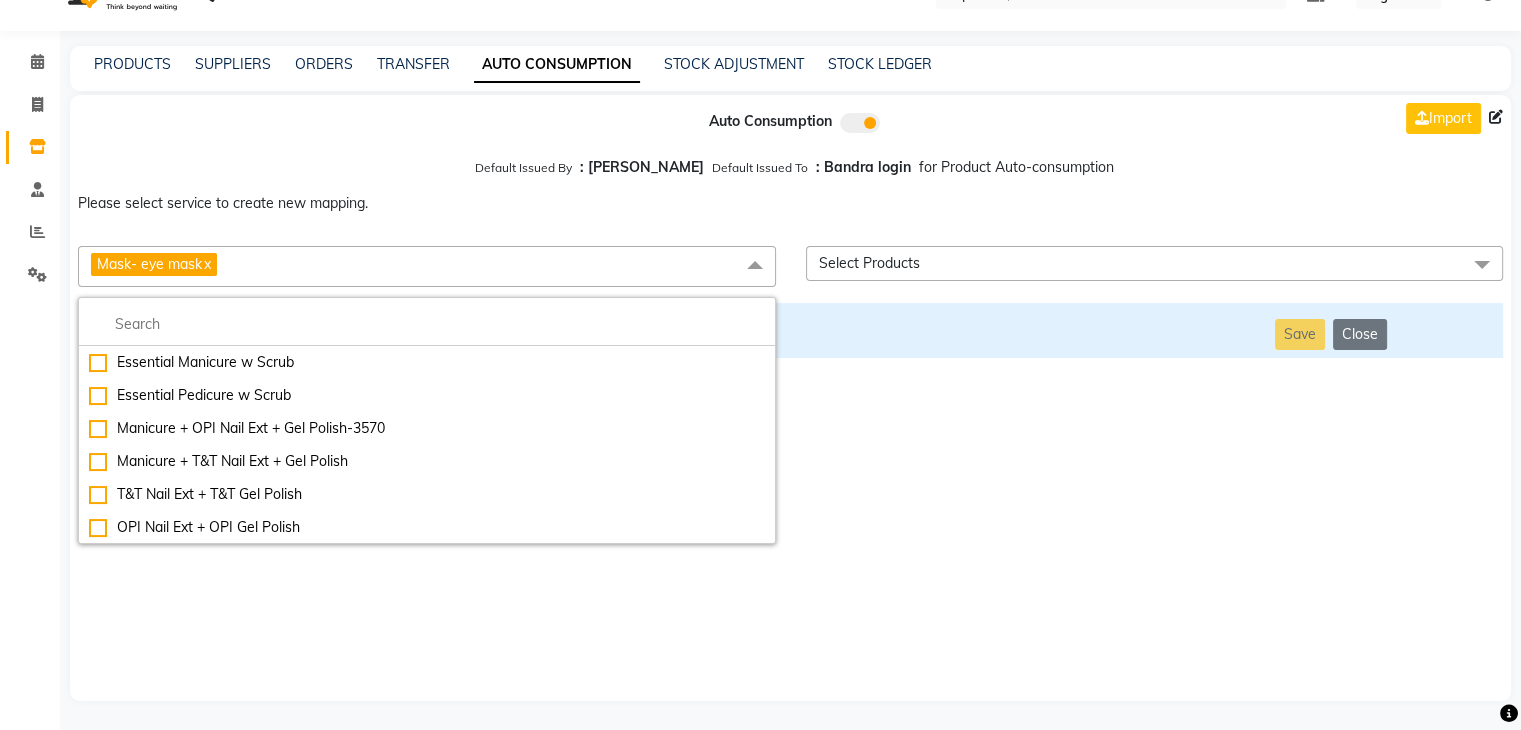 click on "Macadamia spa- Short" at bounding box center [427, 12374] 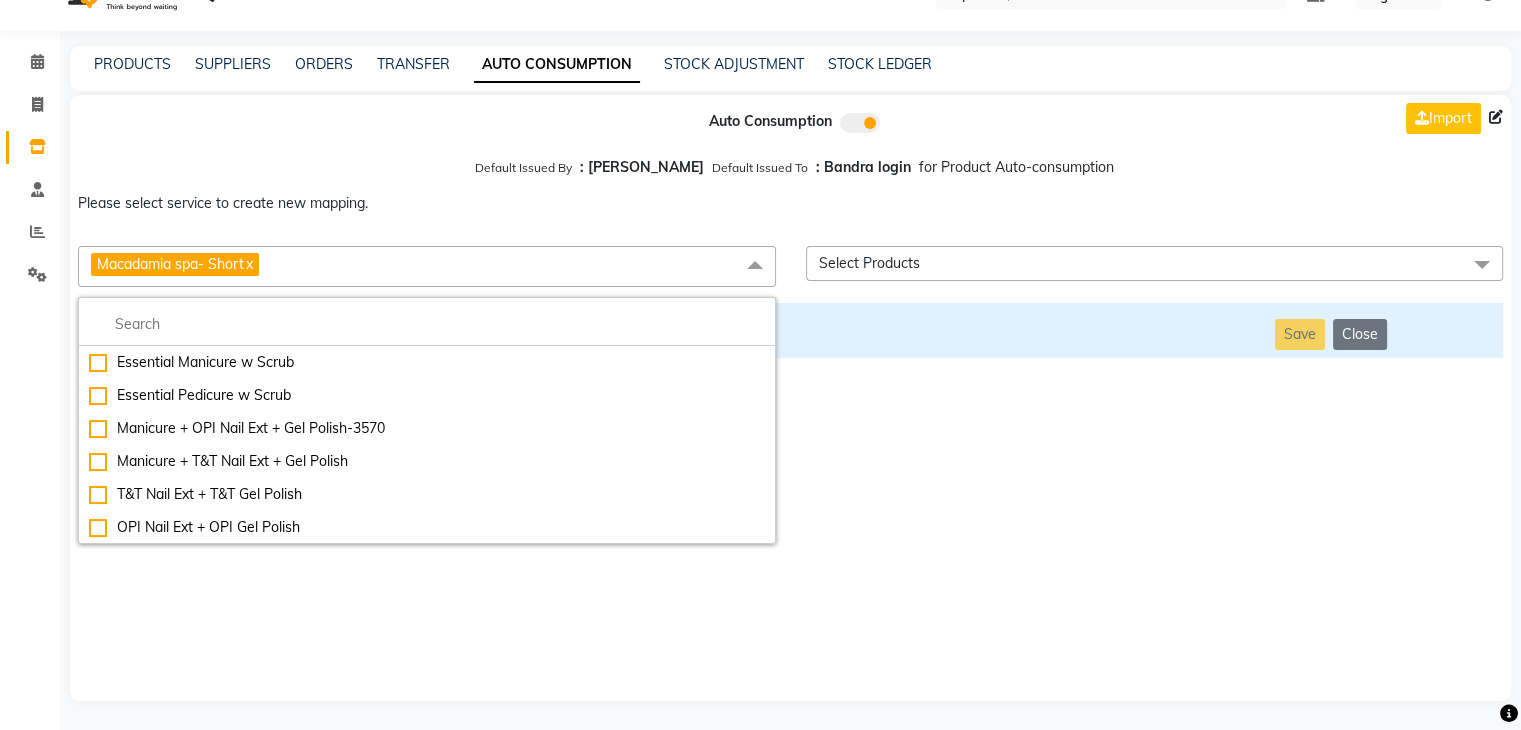 click on "Auto Consumption  Import Default Issued By  : [PERSON_NAME] Default Issued To  : Bandra login  for Product Auto-consumption  Please select service to create new mapping. Macadamia spa- Short  x Essential Manicure w Scrub Essential Pedicure w Scrub Manicure + OPI Nail Ext + Gel Polish-3570 Manicure + T&T Nail Ext + Gel Polish T&T Nail Ext + T&T Gel Polish OPI Nail Ext + OPI Gel Polish T&T Refills + Gel Polish OPI Refills + Gel Polish Travel Allowance Waiting Charge HAIR REPAIR - Haircut HAIR REPAIR - Haircut for Kids HAIR REPAIR - Hair Wash HAIR REPAIR - Hair Wash Premium HAIR REPAIR - Full Head Shave HAIR REPAIR - Hair Design HAIR REPAIR - Hairstyling HAIR REPAIR - Threading HAIR REPAIR - [PERSON_NAME] Edging HAIR REPAIR - [PERSON_NAME] Edging Premium HAIR REPAIR - Razor Shave HAIR REPAIR - Razor Shave Premium HAIR REPAIR - Luxury Steam Shaving HAIR REPAIR - Fade Hair Cut HAIR SPA RITUALS - Hairoticmen Argan Spa HAIR SPA RITUALS - Wella Deep Nourishing Spa HAIR SPA RITUALS - Nashi Argan Oil Spa HAIR SPA RITUALS - [PERSON_NAME] Spa" at bounding box center [790, 398] 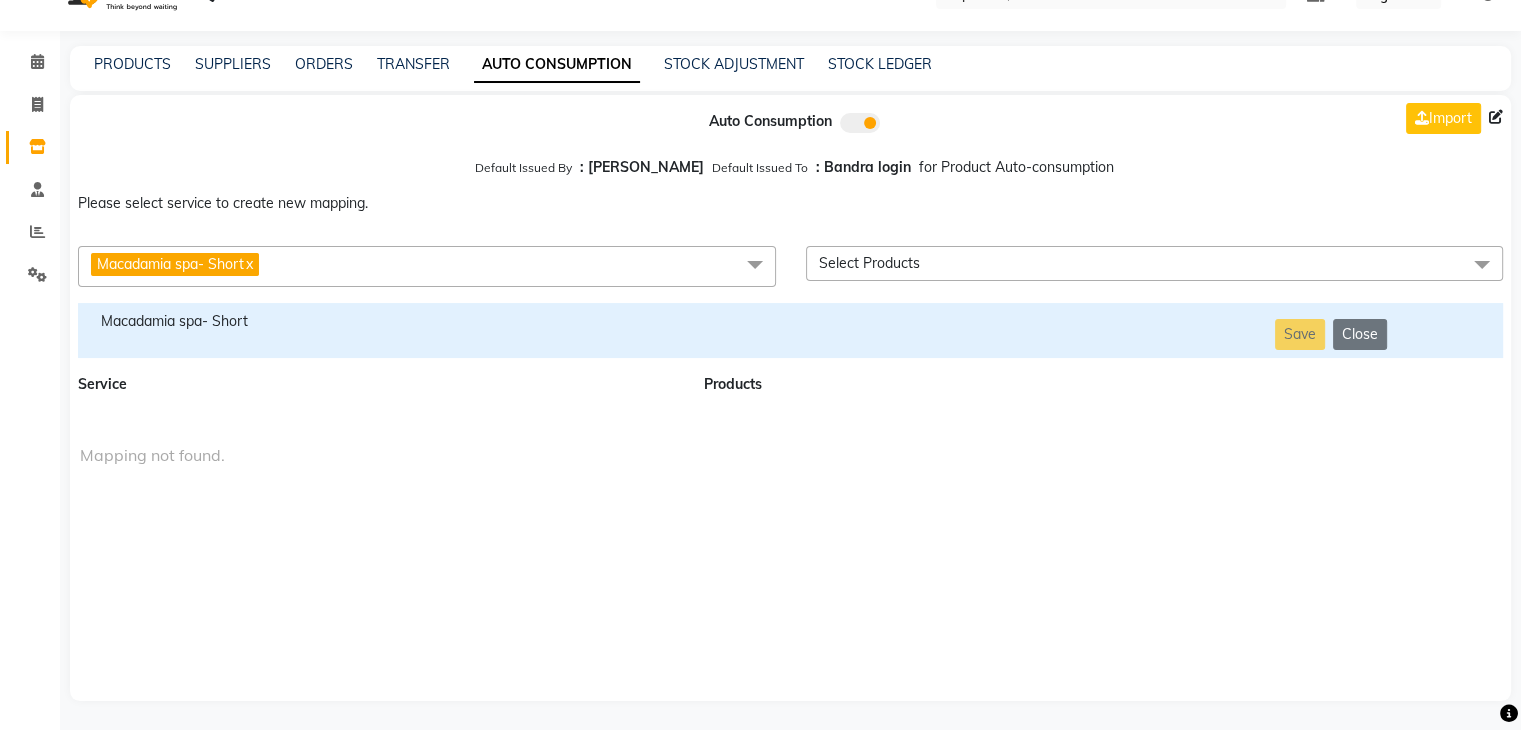 click on "Macadamia spa- Short" at bounding box center (379, 330) 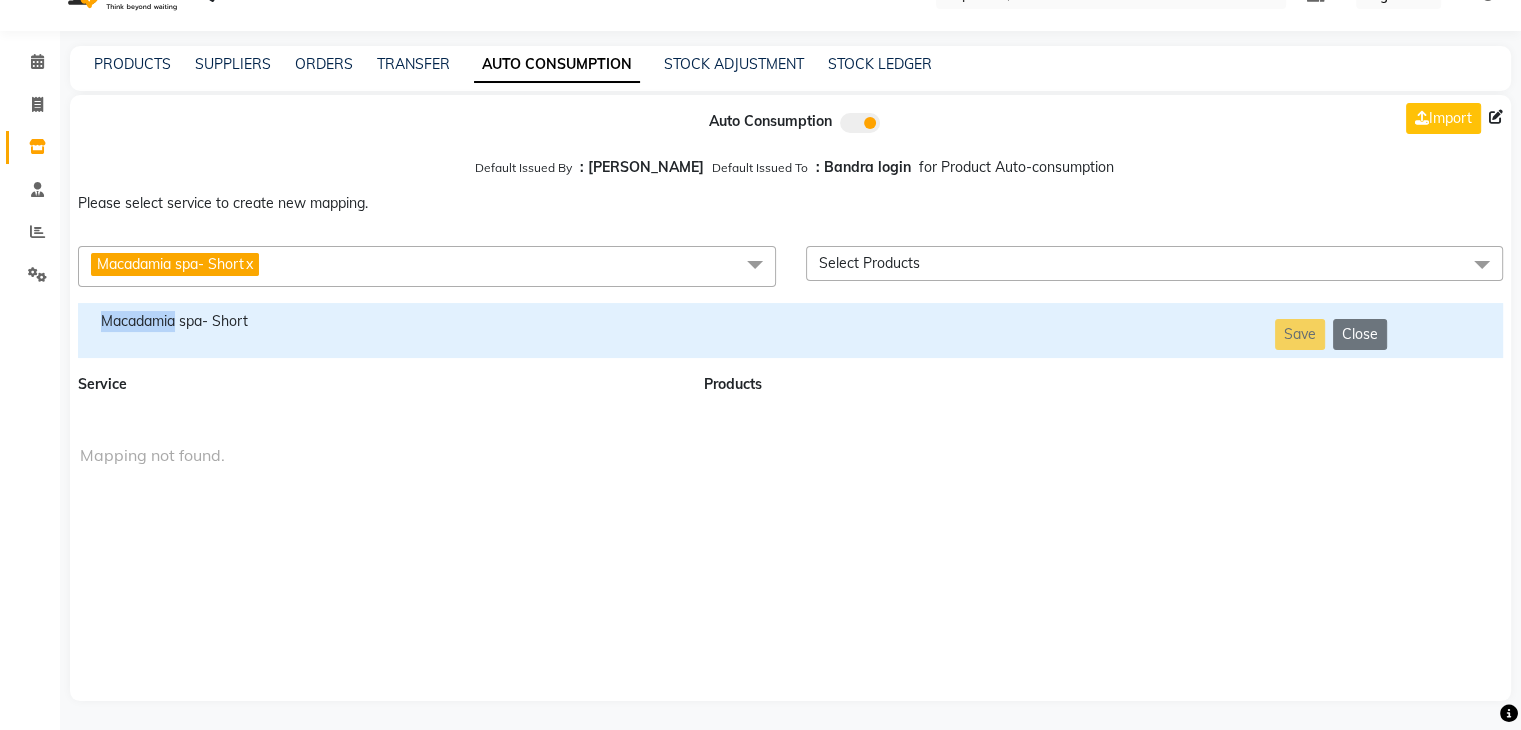 click on "Macadamia spa- Short" at bounding box center [379, 330] 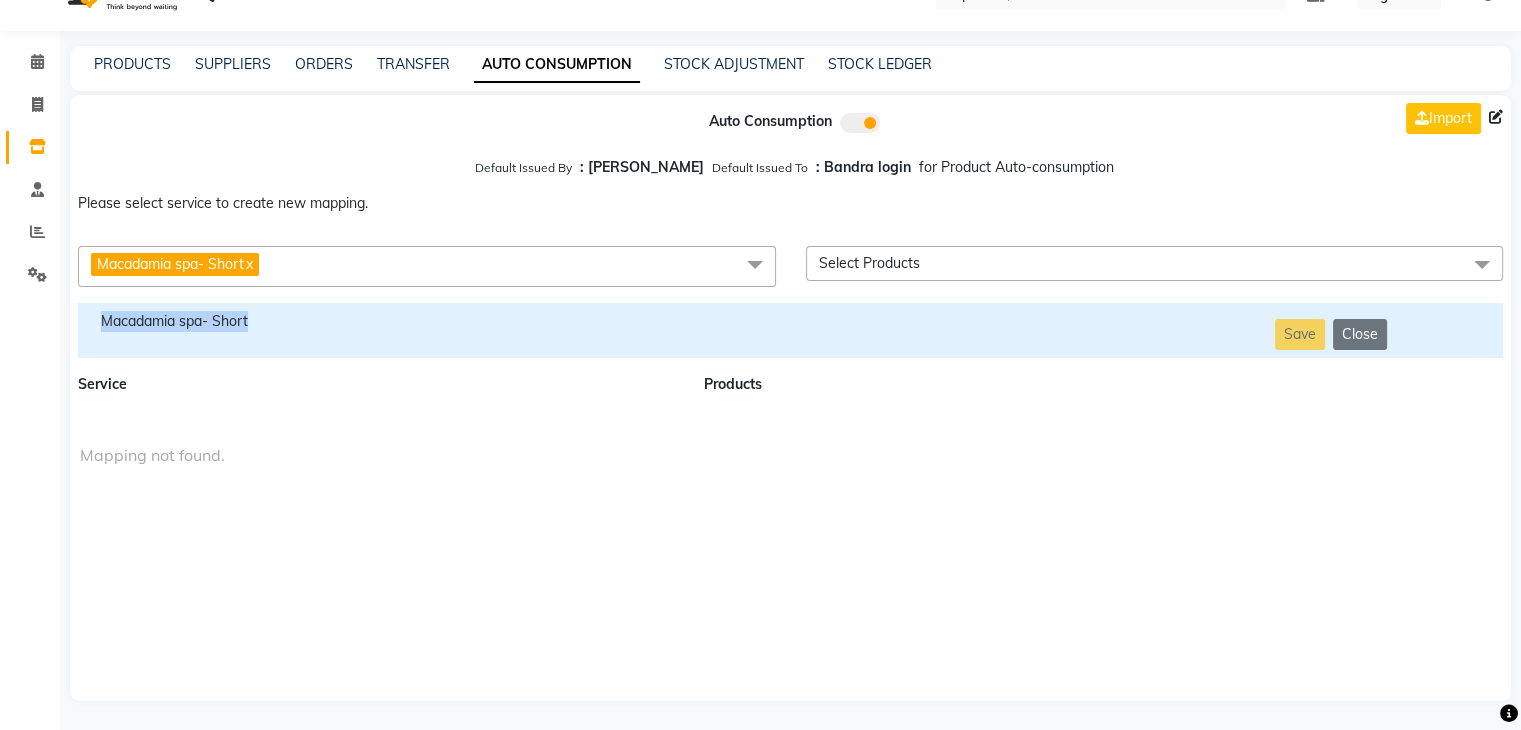 click on "Macadamia spa- Short" at bounding box center [379, 330] 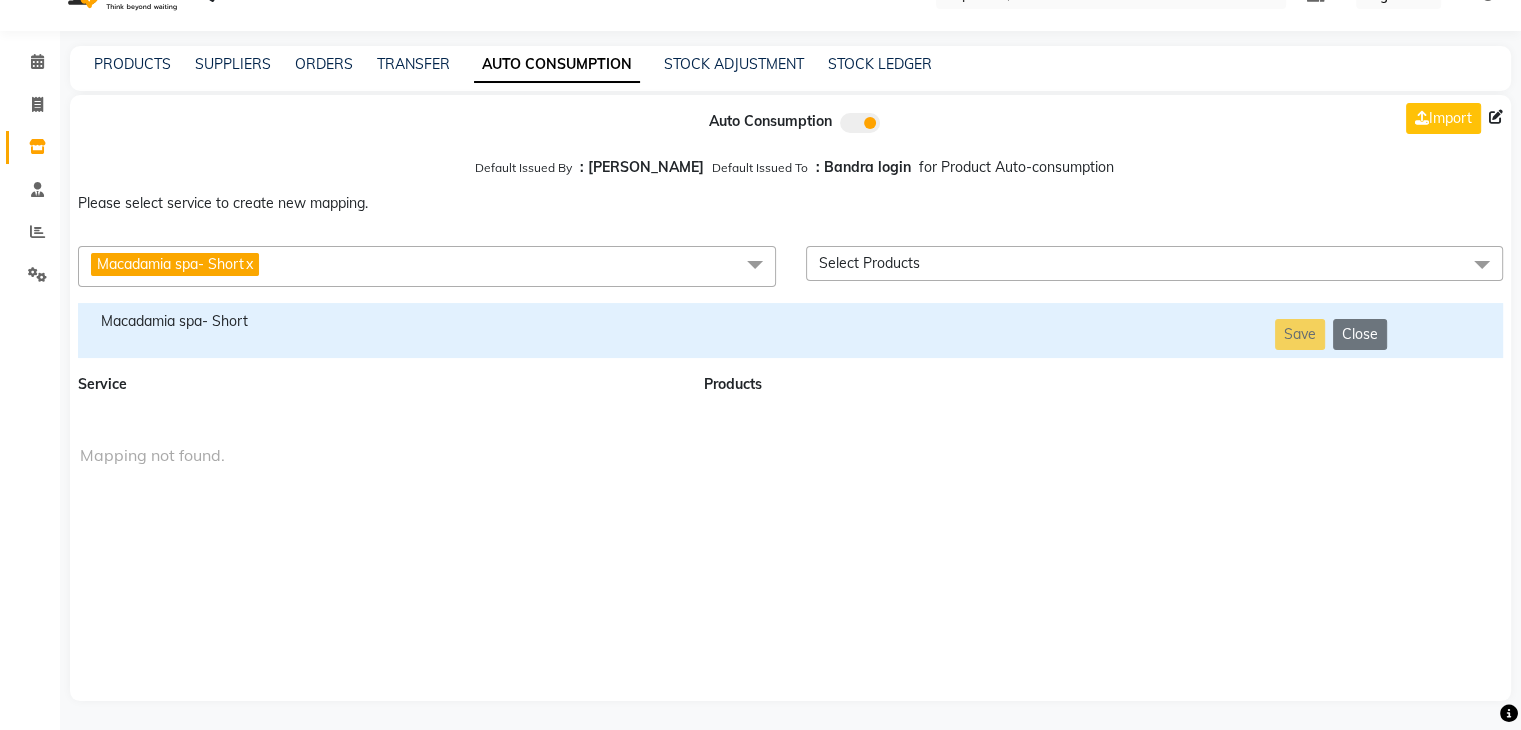 click on "Macadamia spa- Short  x" at bounding box center [427, 266] 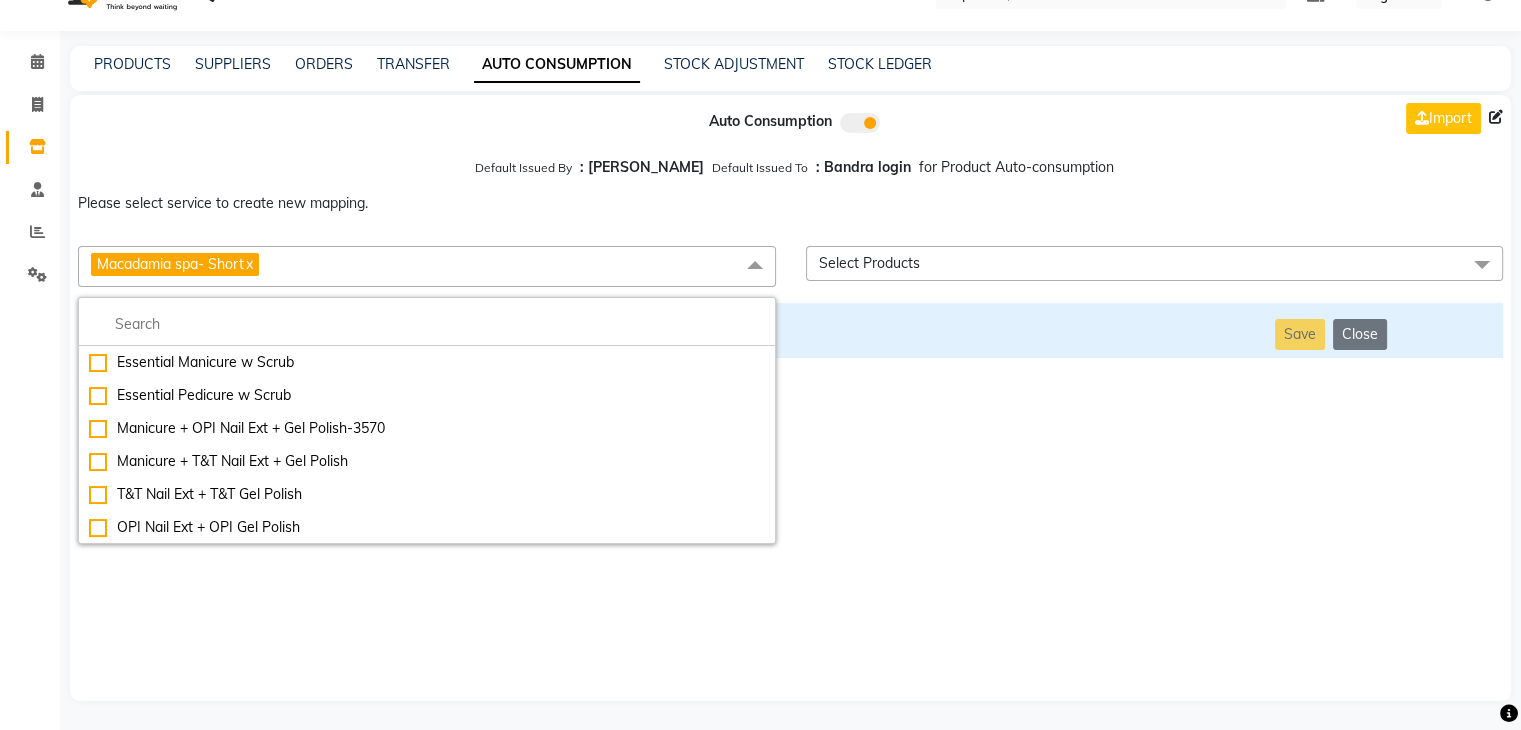 scroll, scrollTop: 40, scrollLeft: 0, axis: vertical 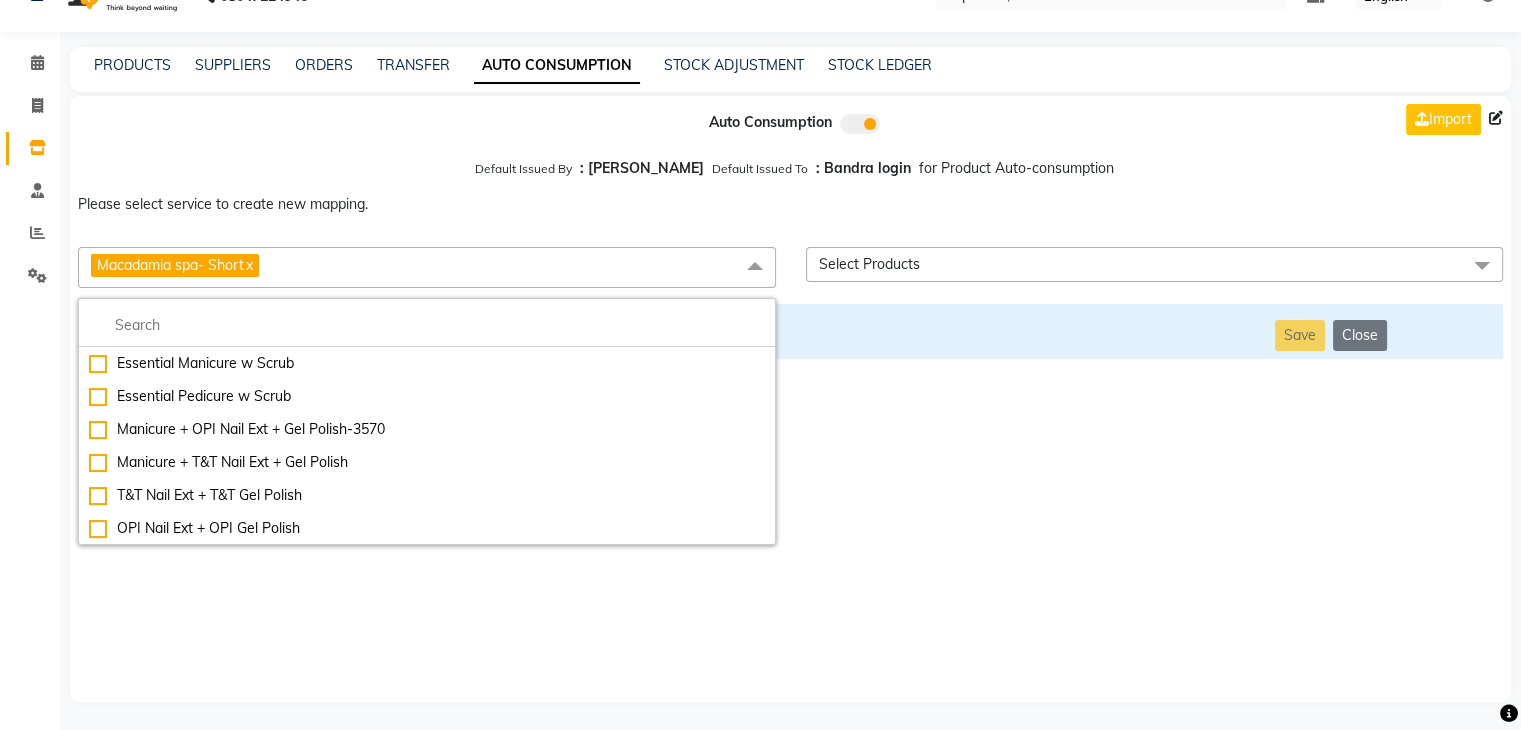 click on "Auto Consumption  Import Default Issued By  : [PERSON_NAME] Default Issued To  : Bandra login  for Product Auto-consumption  Please select service to create new mapping. Macadamia spa- Short  x Essential Manicure w Scrub Essential Pedicure w Scrub Manicure + OPI Nail Ext + Gel Polish-3570 Manicure + T&T Nail Ext + Gel Polish T&T Nail Ext + T&T Gel Polish OPI Nail Ext + OPI Gel Polish T&T Refills + Gel Polish OPI Refills + Gel Polish Travel Allowance Waiting Charge HAIR REPAIR - Haircut HAIR REPAIR - Haircut for Kids HAIR REPAIR - Hair Wash HAIR REPAIR - Hair Wash Premium HAIR REPAIR - Full Head Shave HAIR REPAIR - Hair Design HAIR REPAIR - Hairstyling HAIR REPAIR - Threading HAIR REPAIR - [PERSON_NAME] Edging HAIR REPAIR - [PERSON_NAME] Edging Premium HAIR REPAIR - Razor Shave HAIR REPAIR - Razor Shave Premium HAIR REPAIR - Luxury Steam Shaving HAIR REPAIR - Fade Hair Cut HAIR SPA RITUALS - Hairoticmen Argan Spa HAIR SPA RITUALS - Wella Deep Nourishing Spa HAIR SPA RITUALS - Nashi Argan Oil Spa HAIR SPA RITUALS - [PERSON_NAME] Spa" at bounding box center [790, 399] 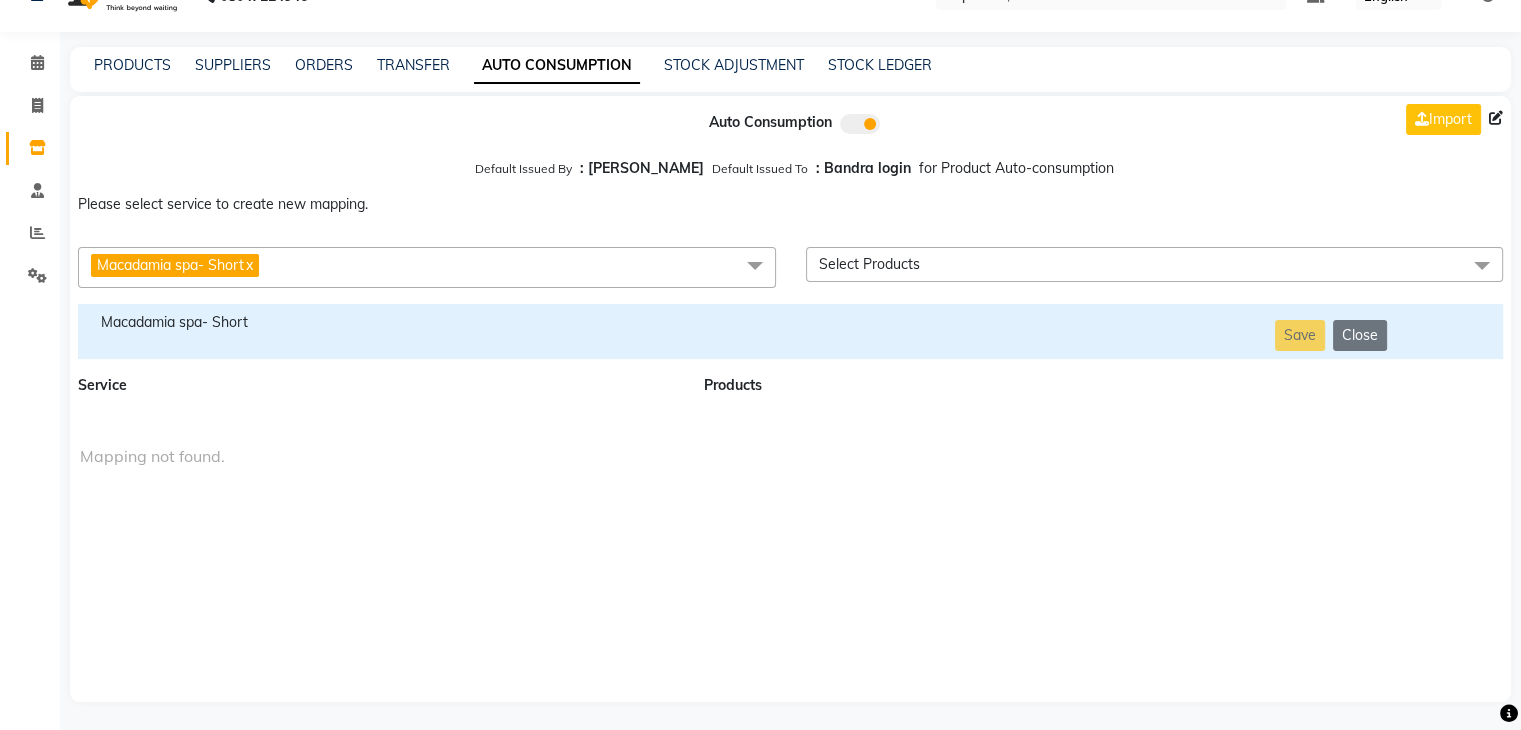 click on "Macadamia spa- Short  x" at bounding box center (175, 265) 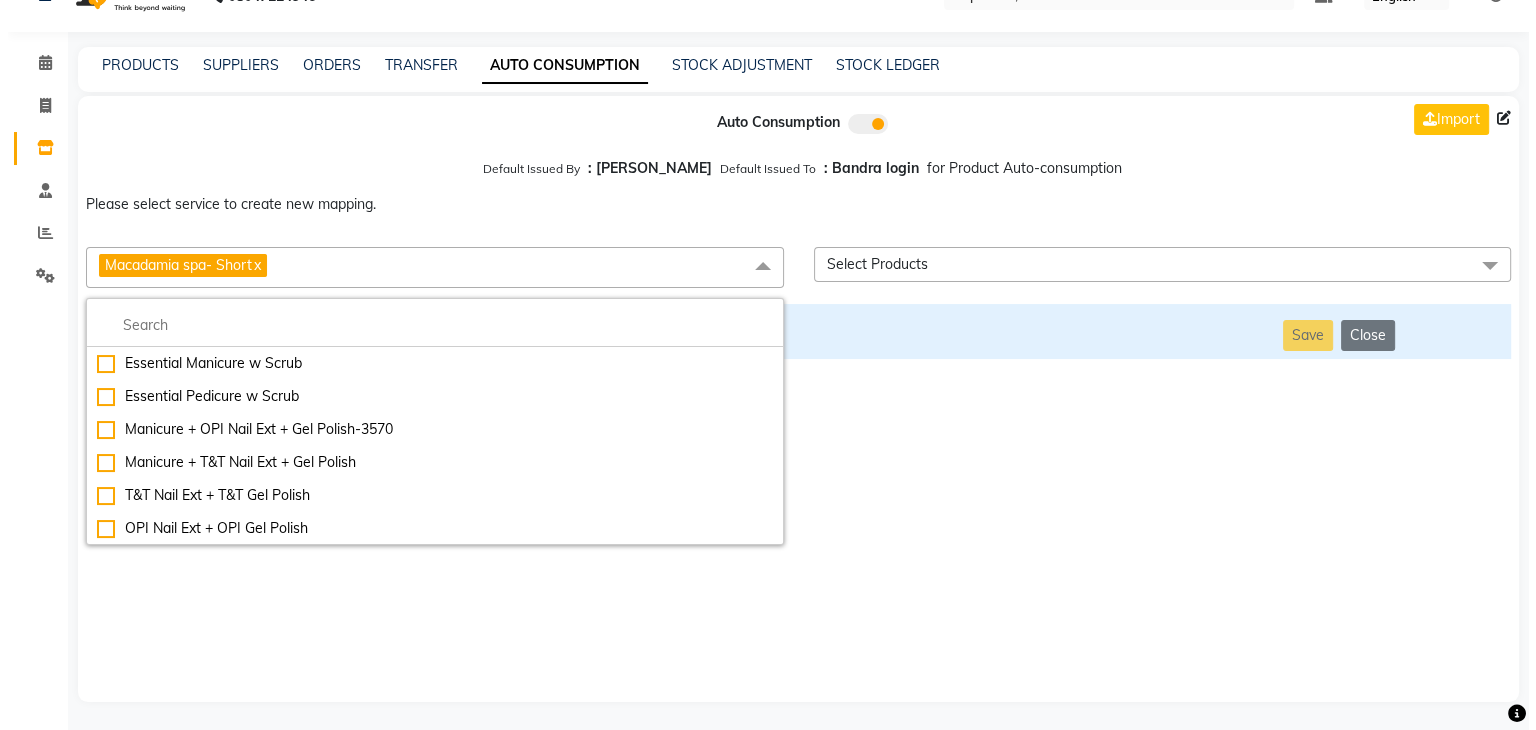 scroll, scrollTop: 0, scrollLeft: 0, axis: both 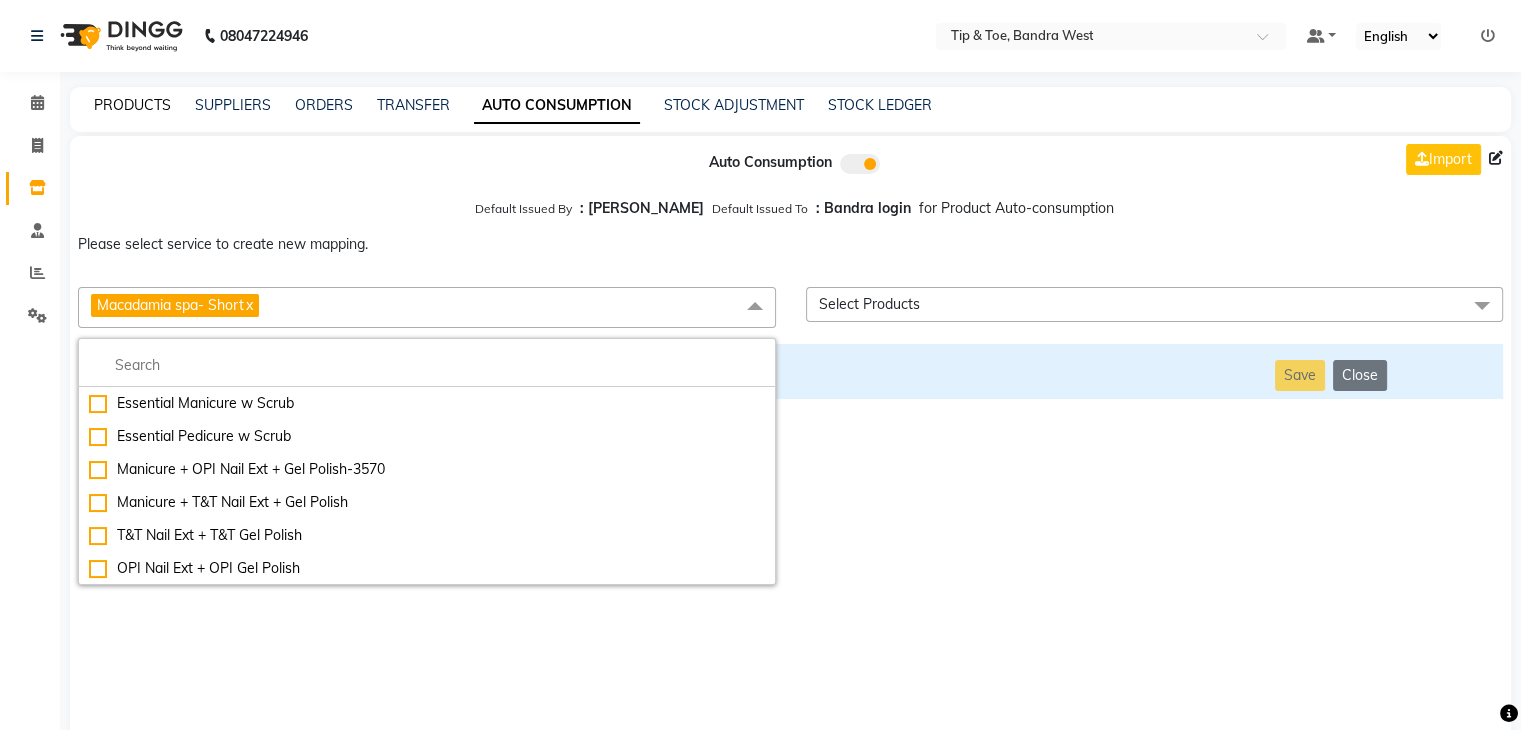 click on "PRODUCTS" 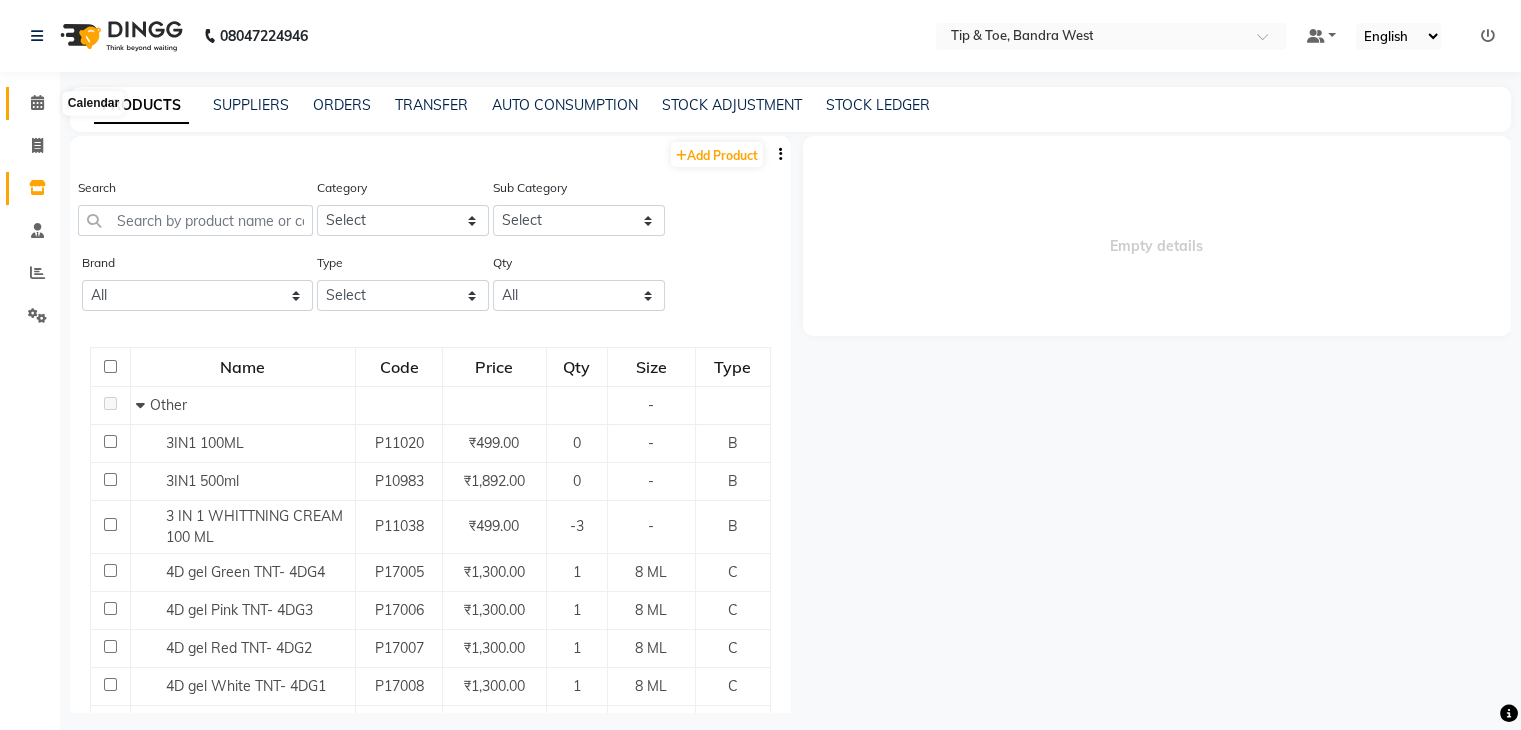 click 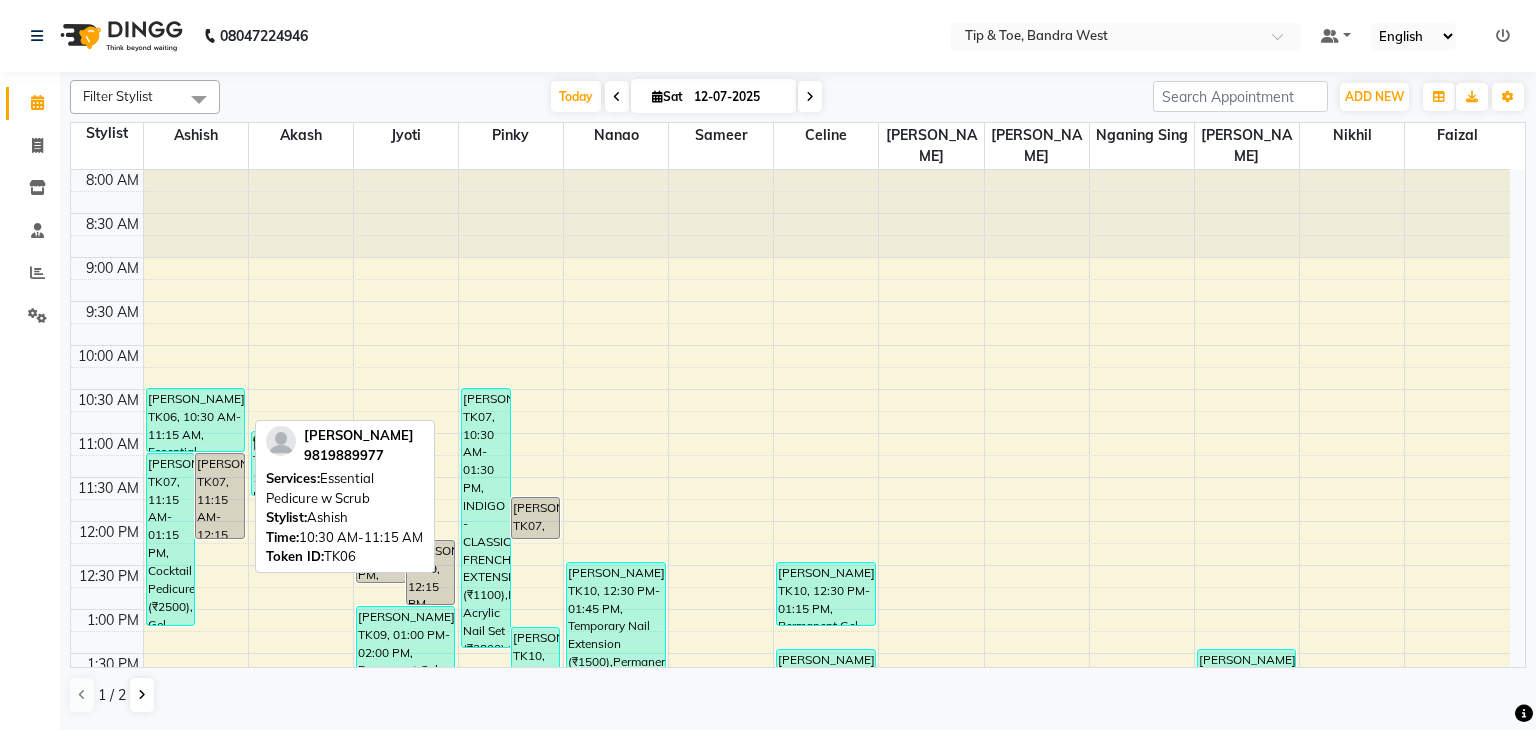 click on "[PERSON_NAME], TK06, 10:30 AM-11:15 AM, Essential Pedicure w Scrub" at bounding box center [196, 420] 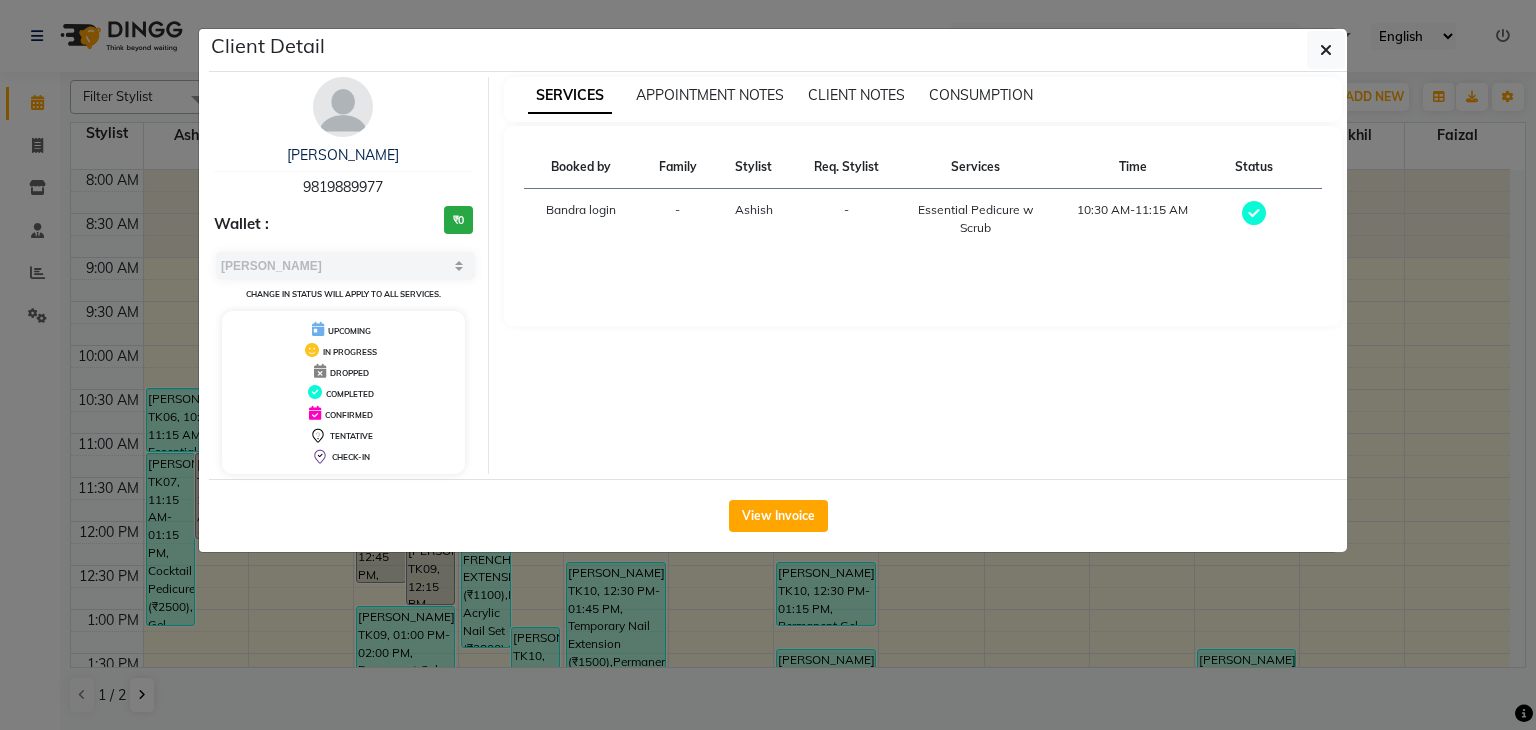 type 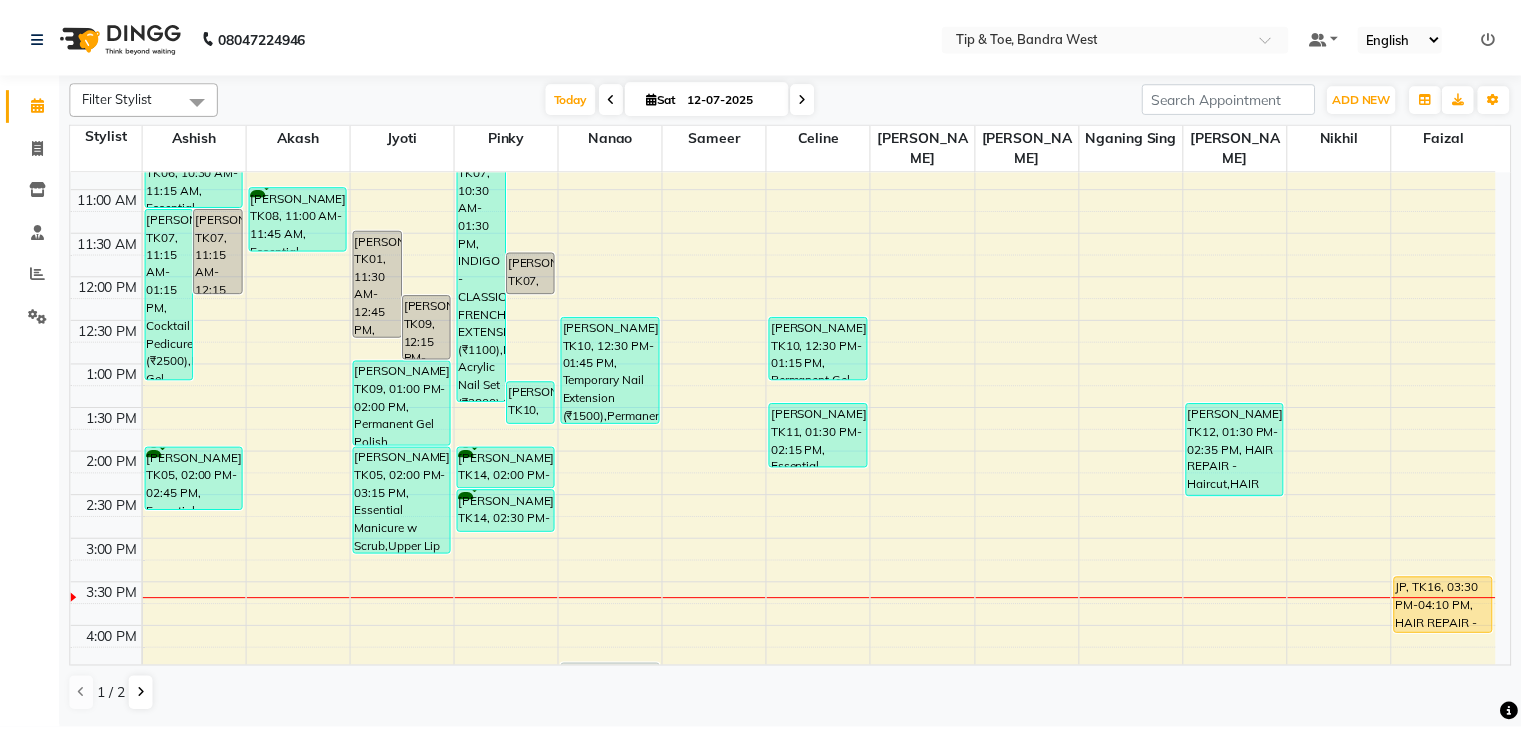 scroll, scrollTop: 0, scrollLeft: 0, axis: both 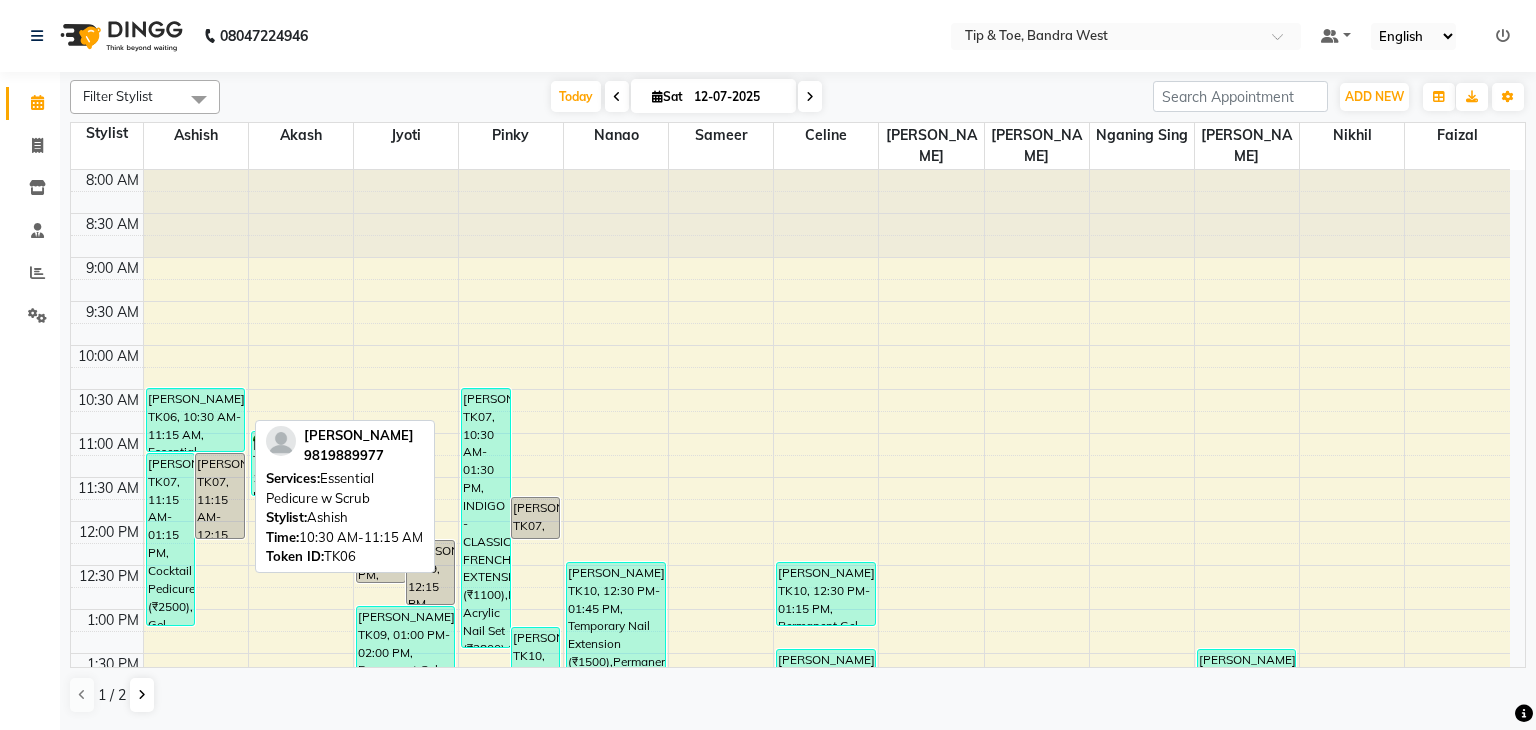 click on "[PERSON_NAME], TK06, 10:30 AM-11:15 AM, Essential Pedicure w Scrub" at bounding box center [196, 420] 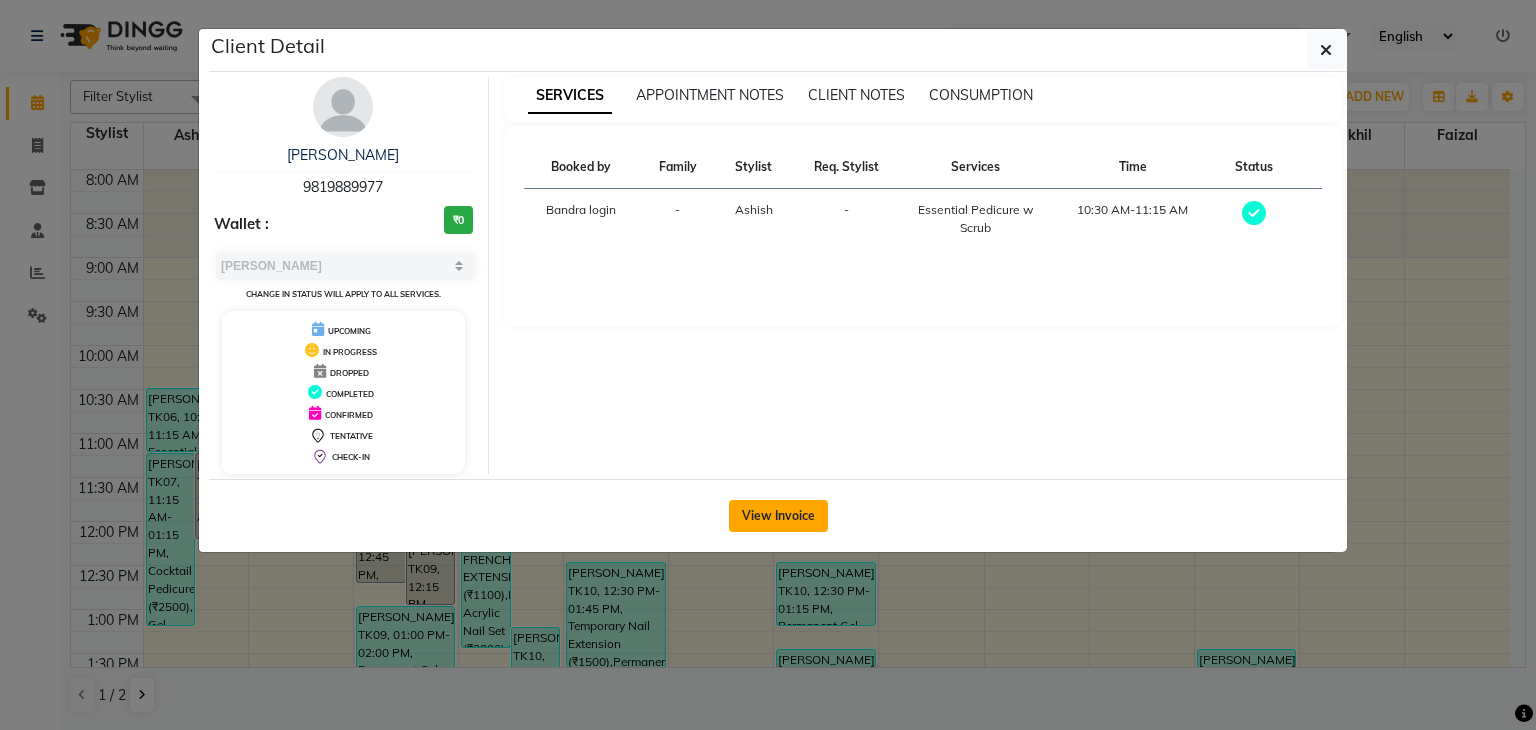 click on "View Invoice" 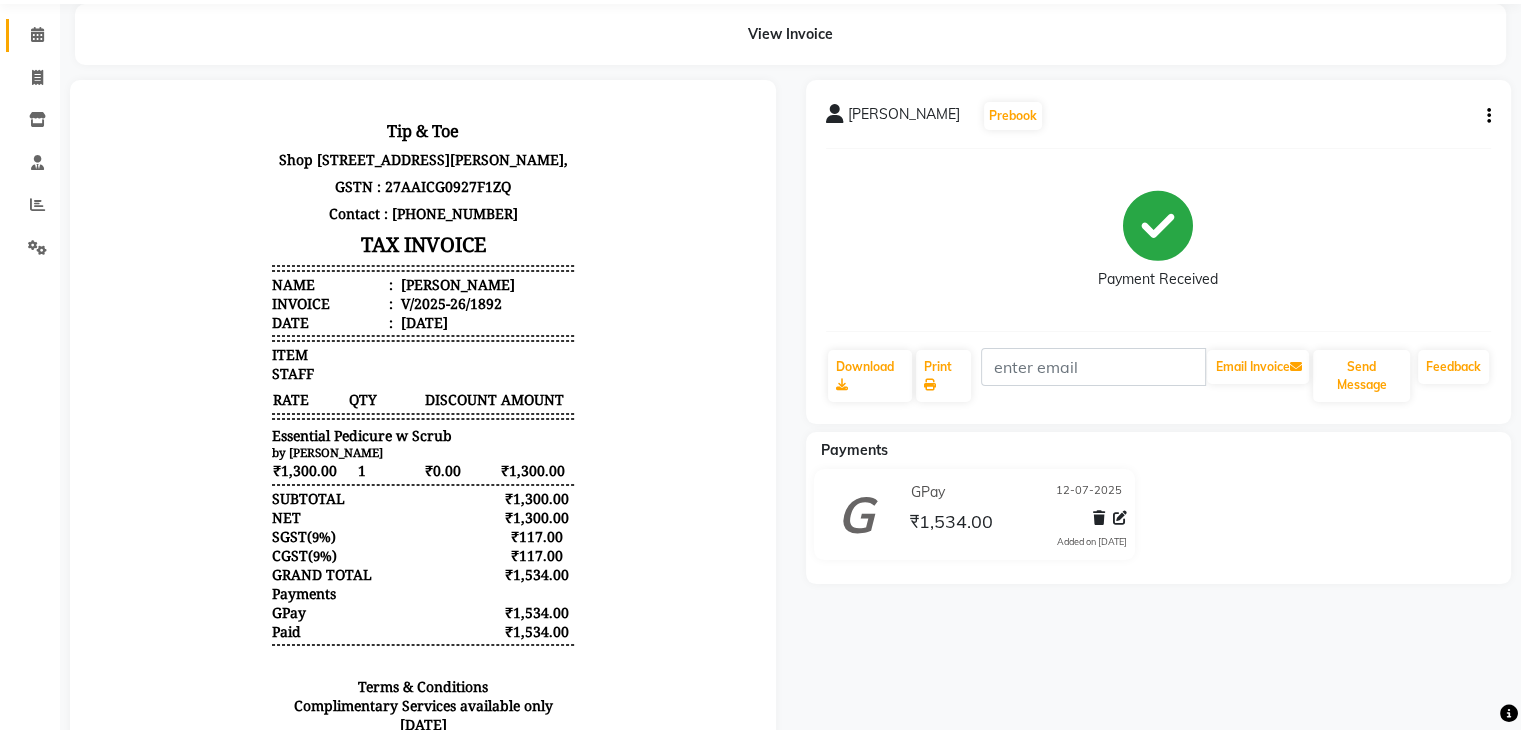 scroll, scrollTop: 70, scrollLeft: 0, axis: vertical 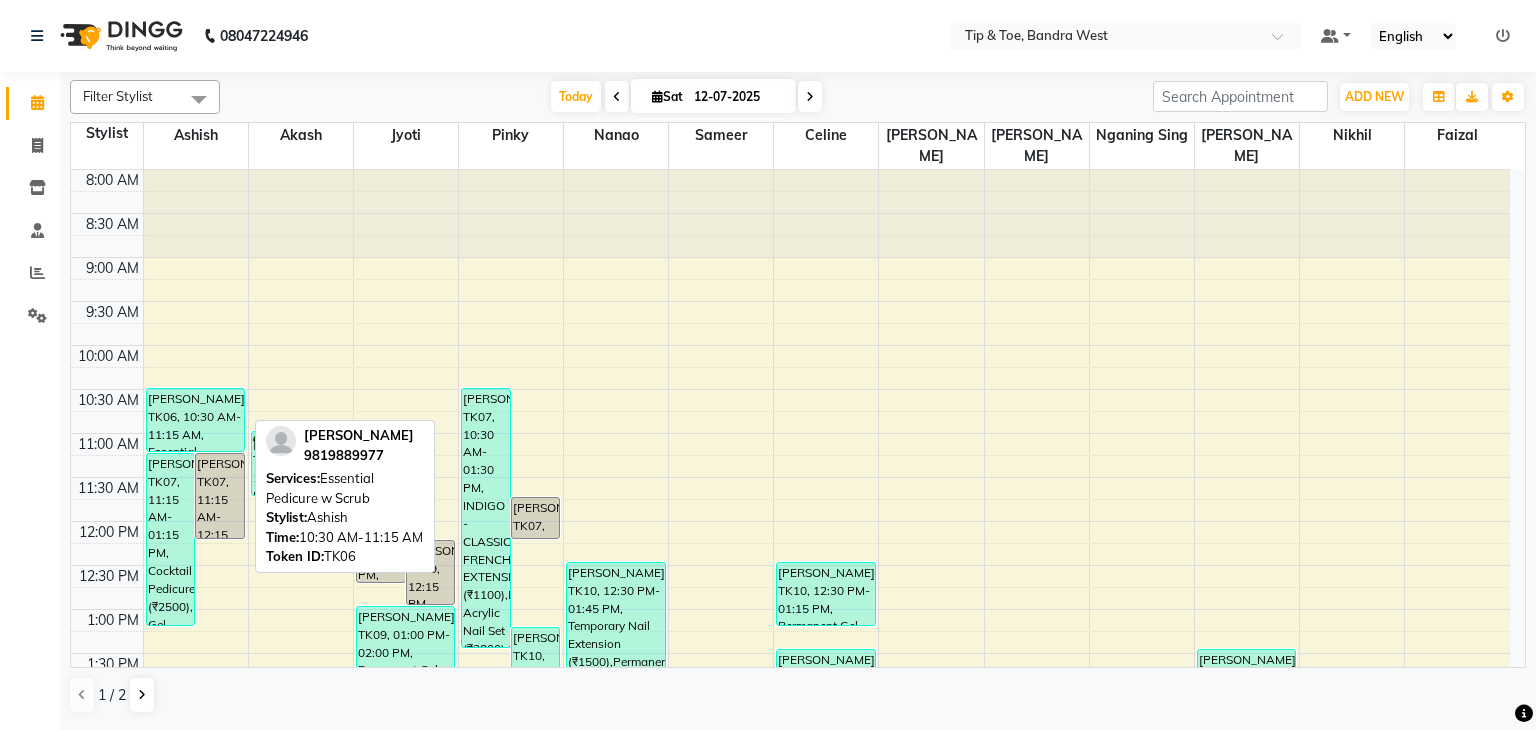 click on "[PERSON_NAME], TK06, 10:30 AM-11:15 AM, Essential Pedicure w Scrub" at bounding box center [196, 420] 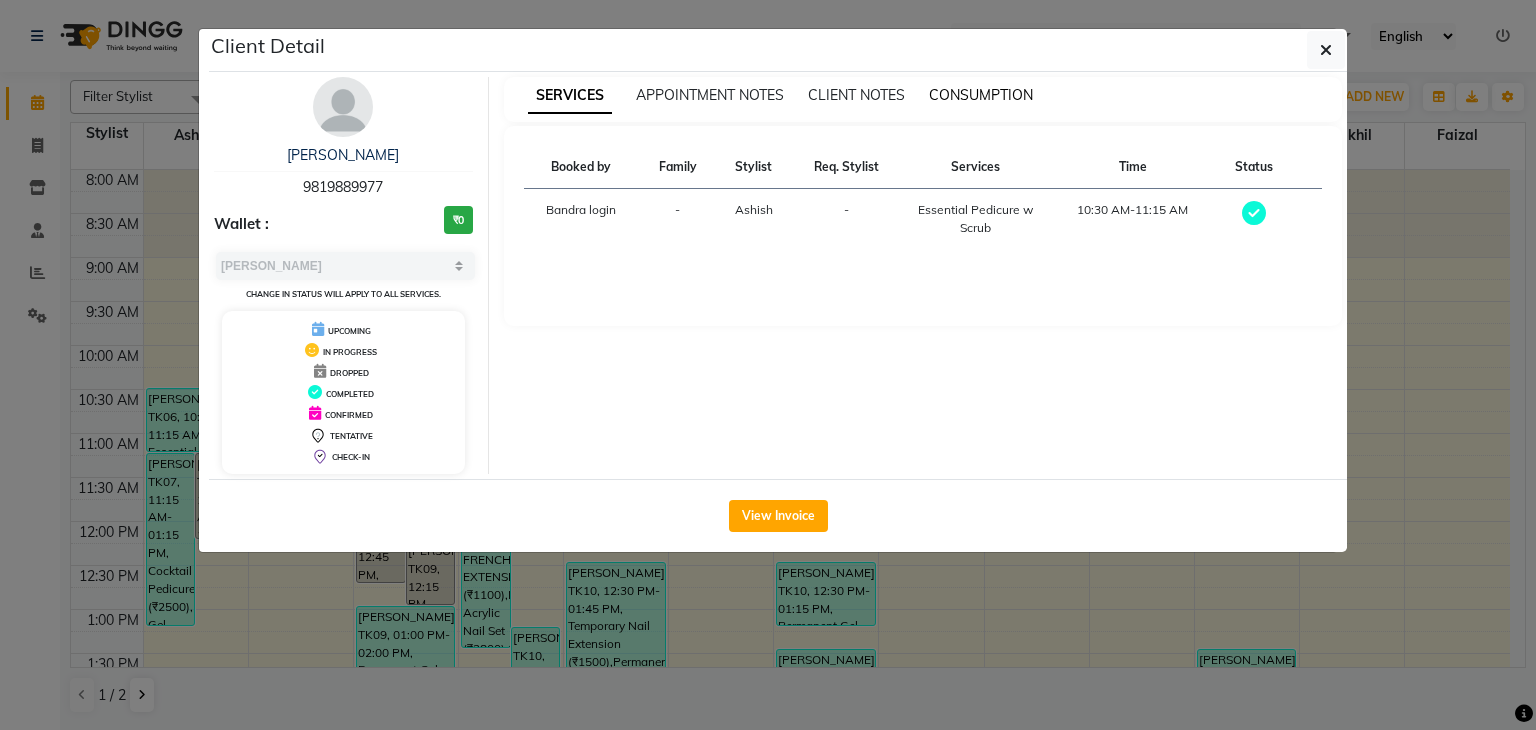 click on "CONSUMPTION" at bounding box center [981, 95] 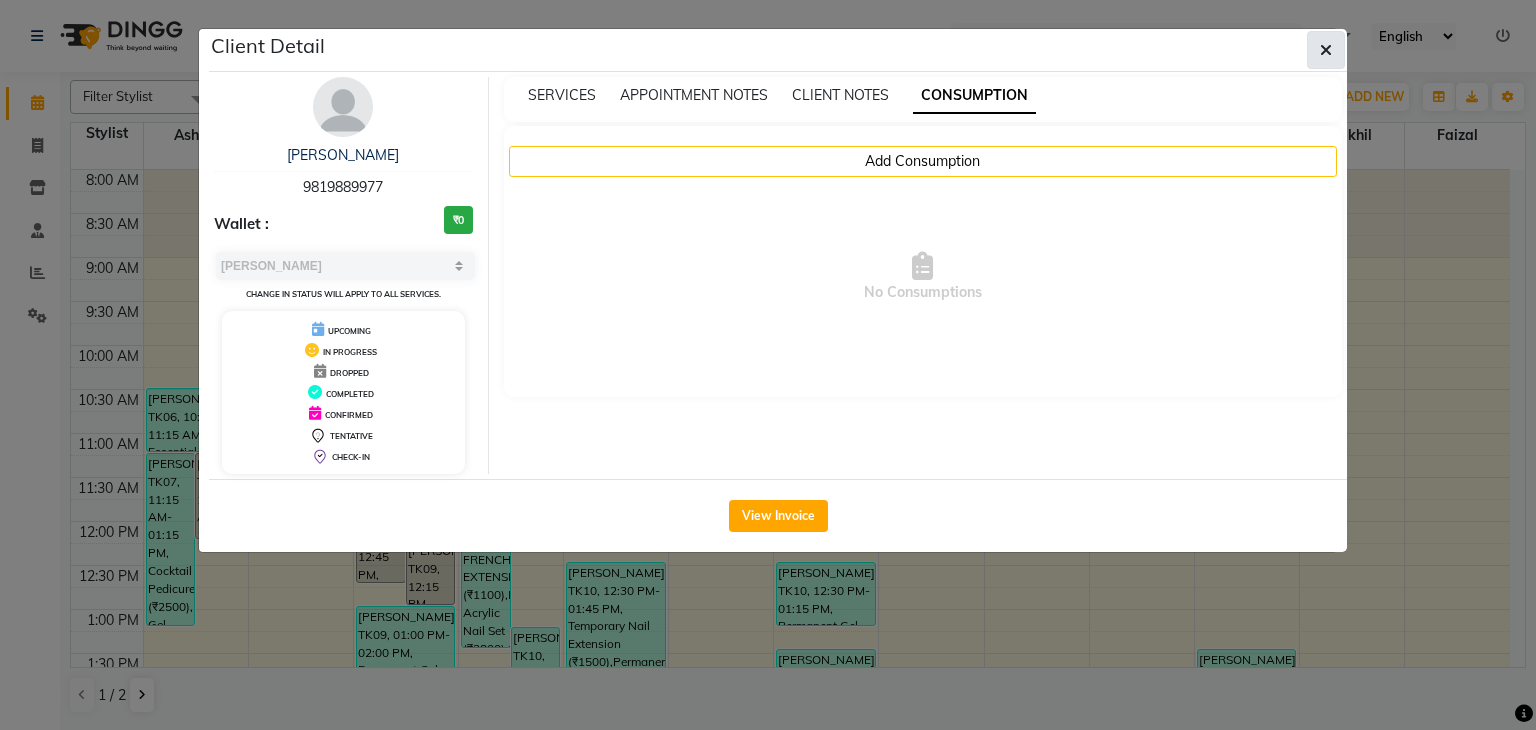 click 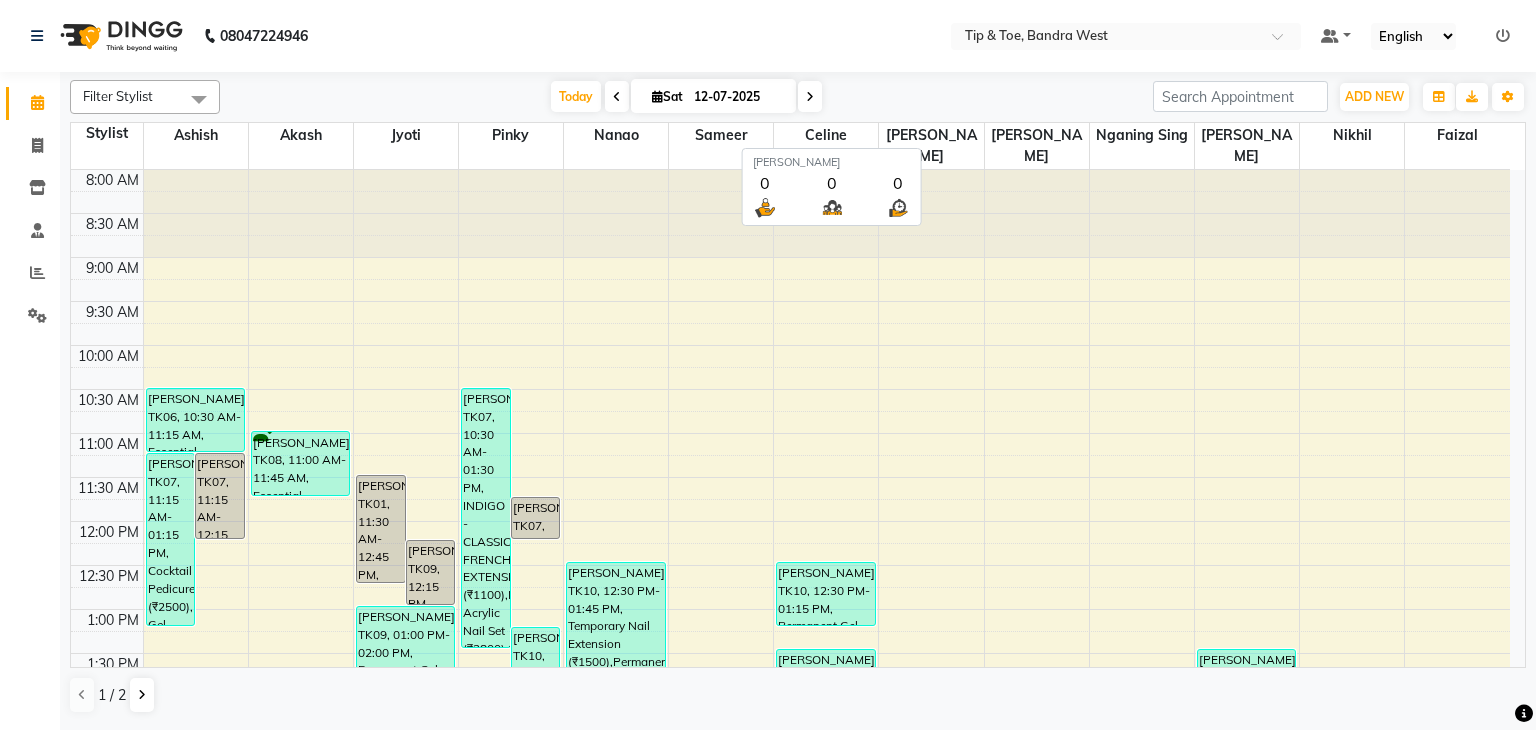 click on "[PERSON_NAME]" at bounding box center (931, 146) 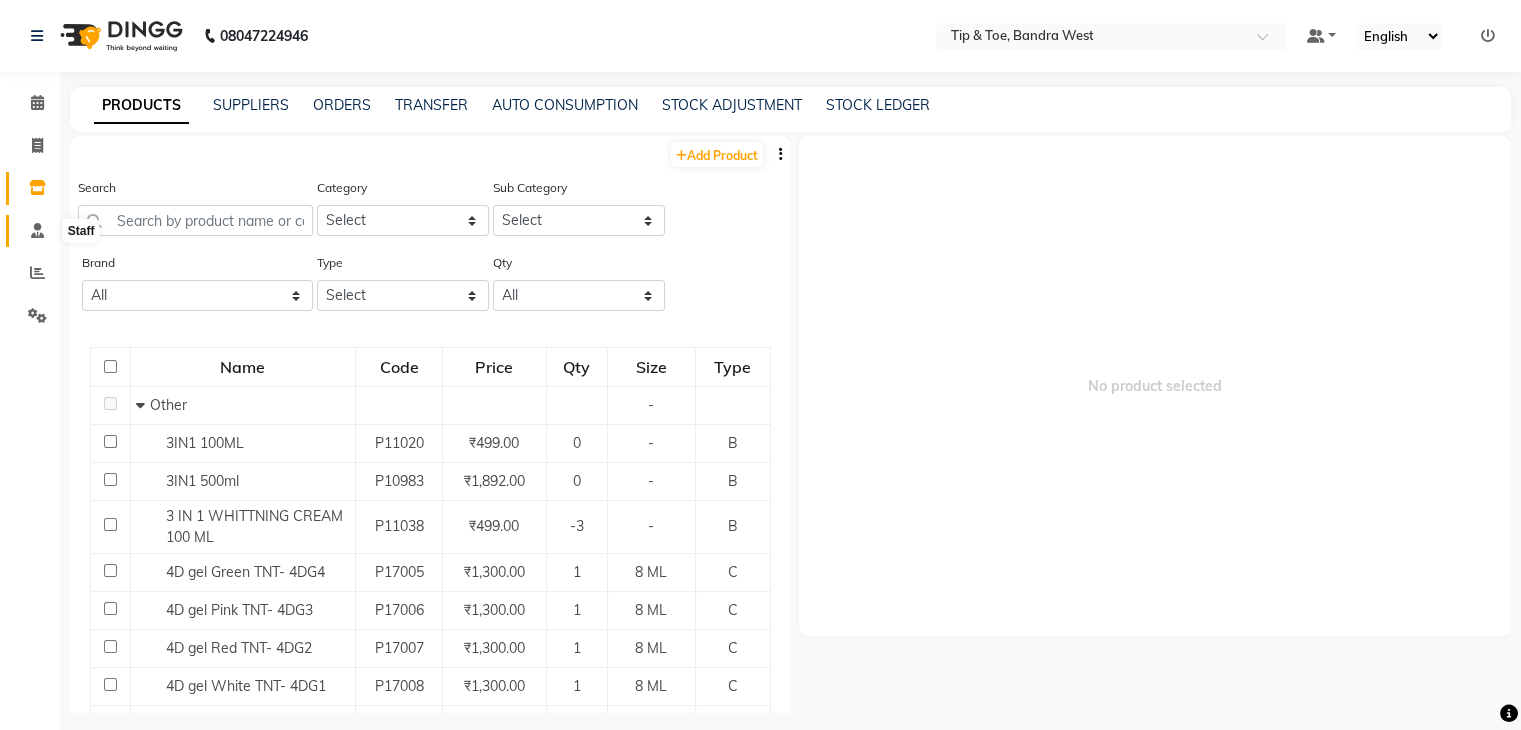 click 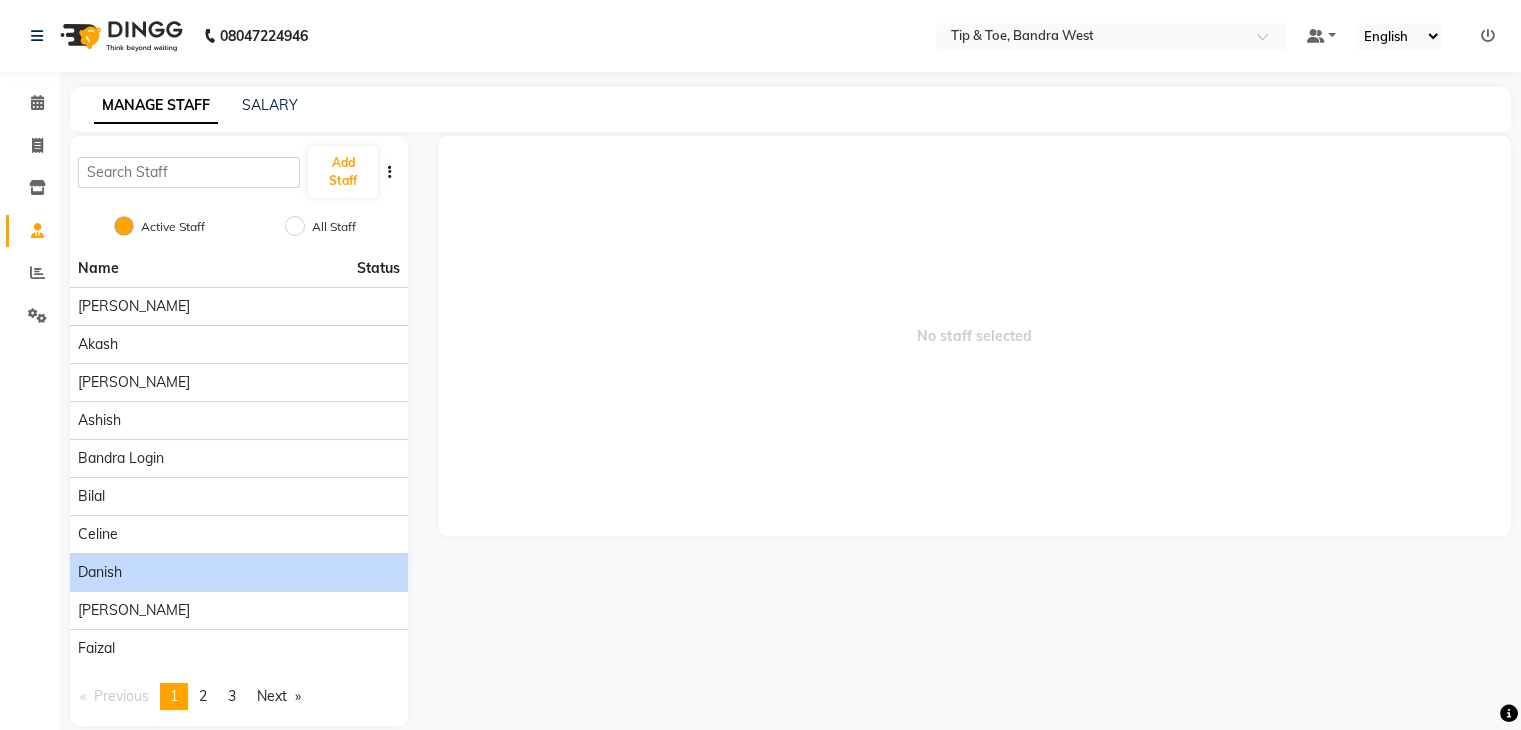scroll, scrollTop: 24, scrollLeft: 0, axis: vertical 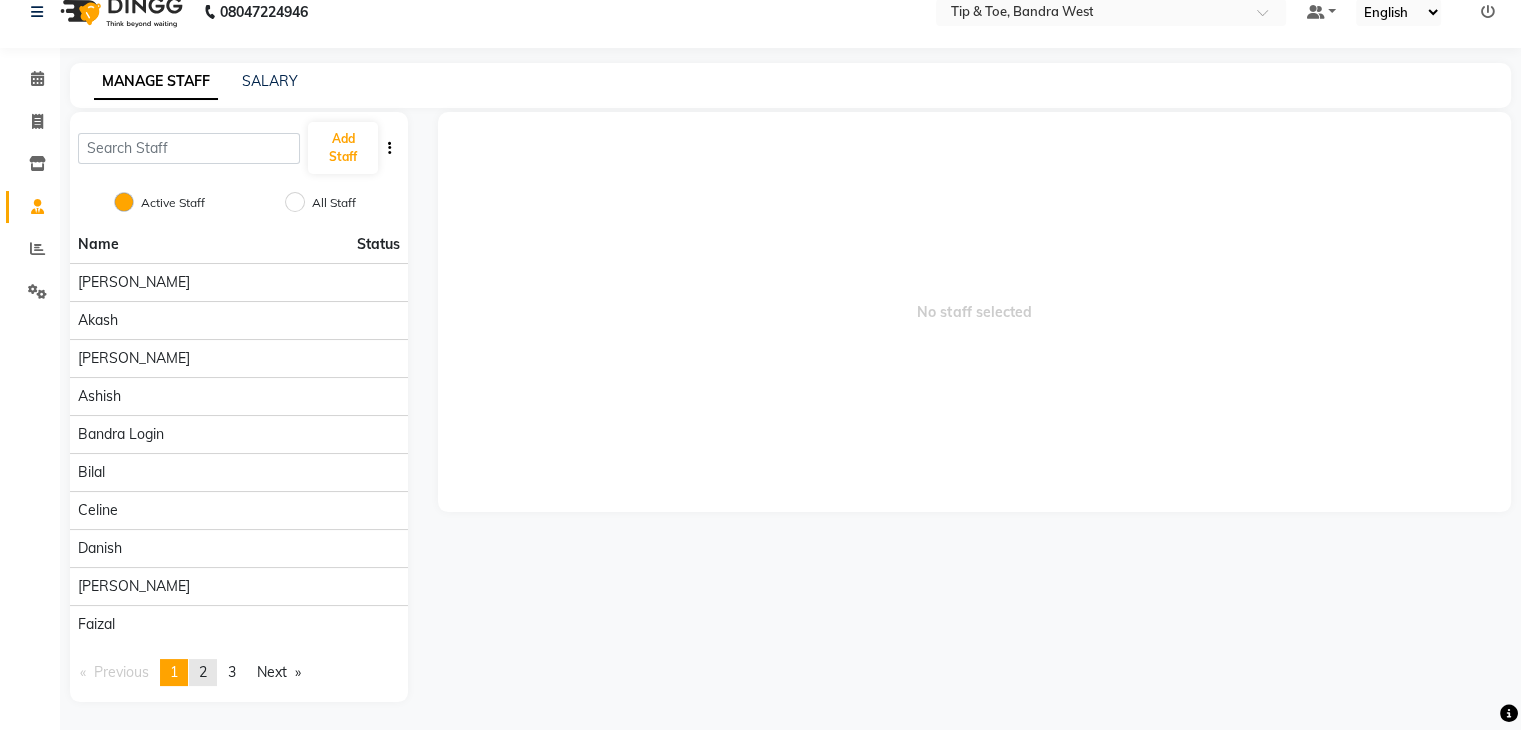 click on "page  2" at bounding box center [203, 672] 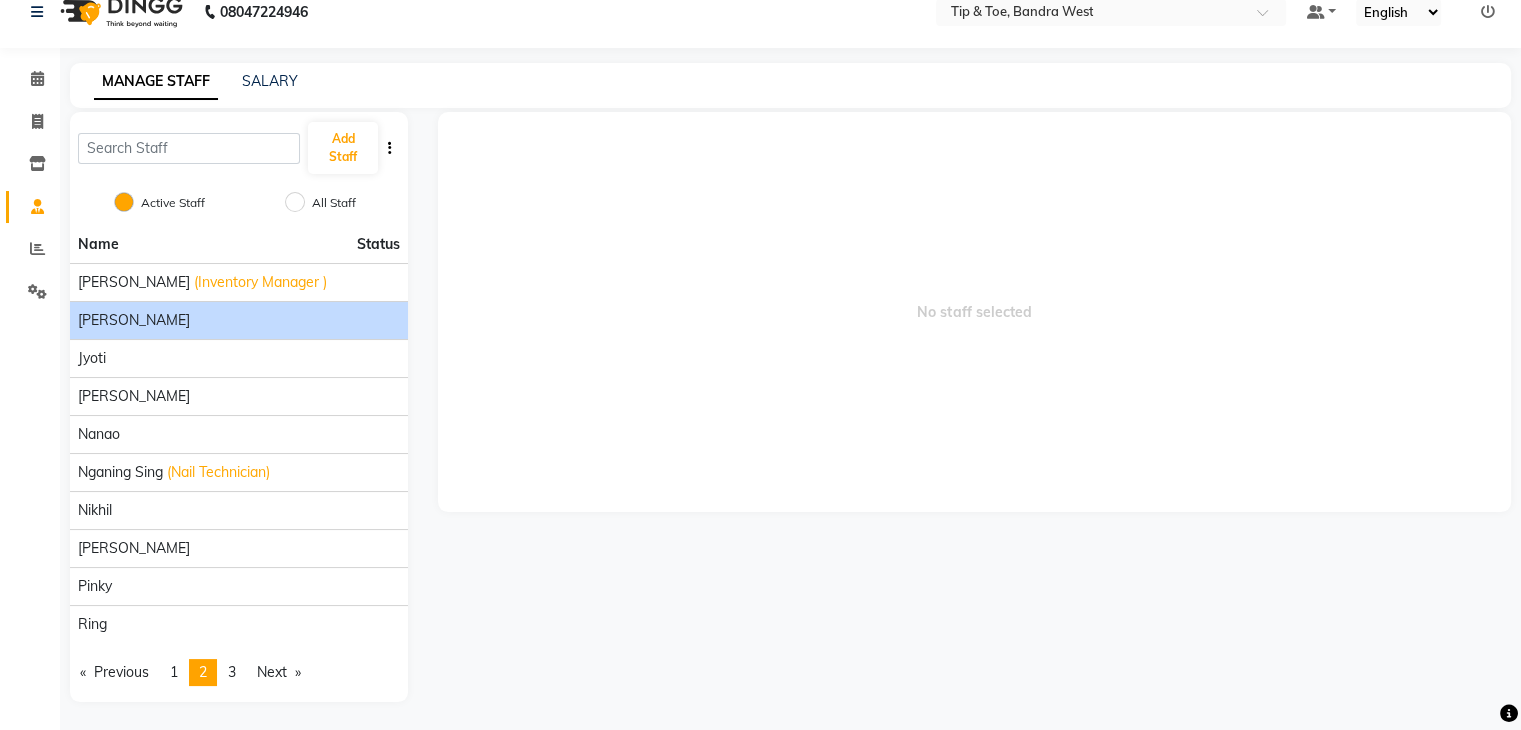 click on "[PERSON_NAME]" 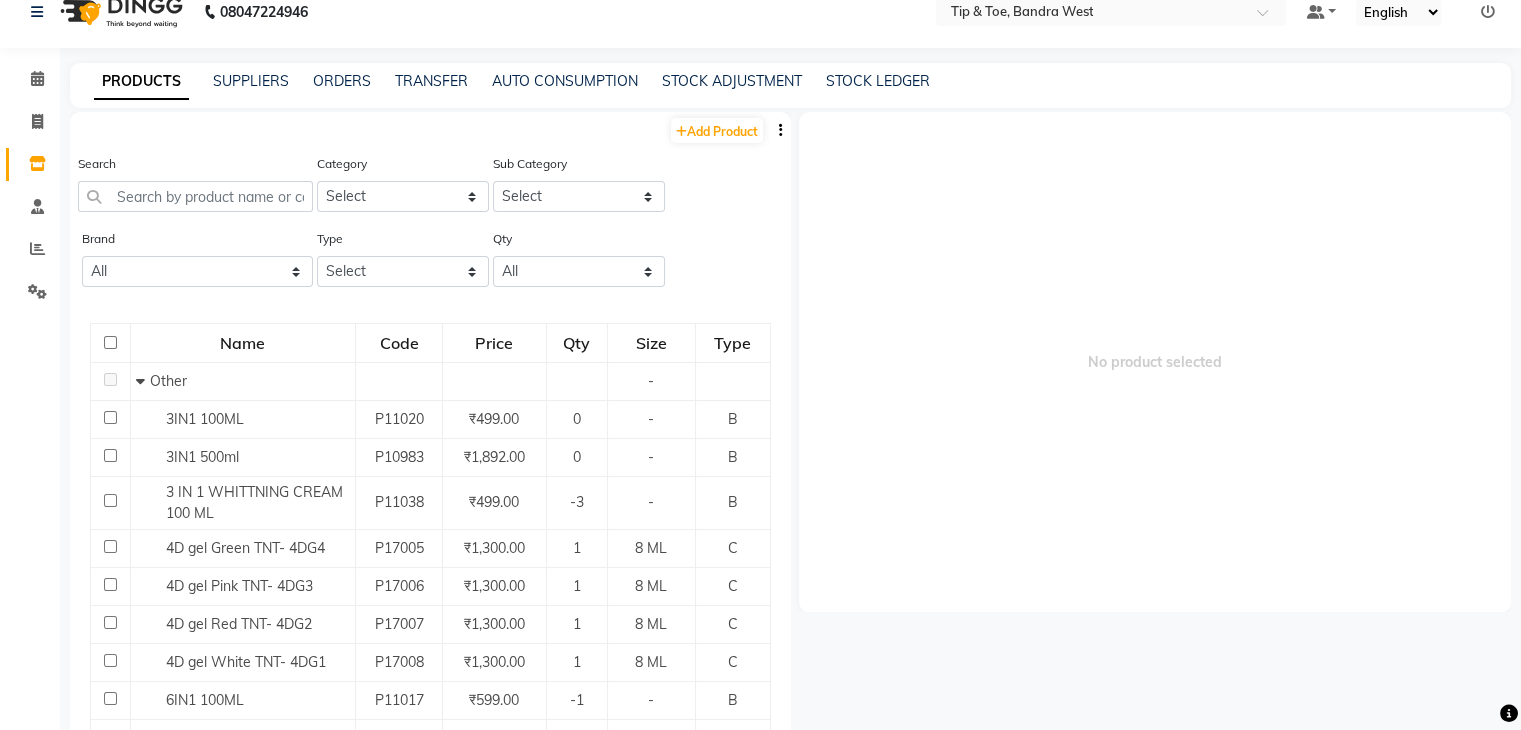 scroll, scrollTop: 0, scrollLeft: 0, axis: both 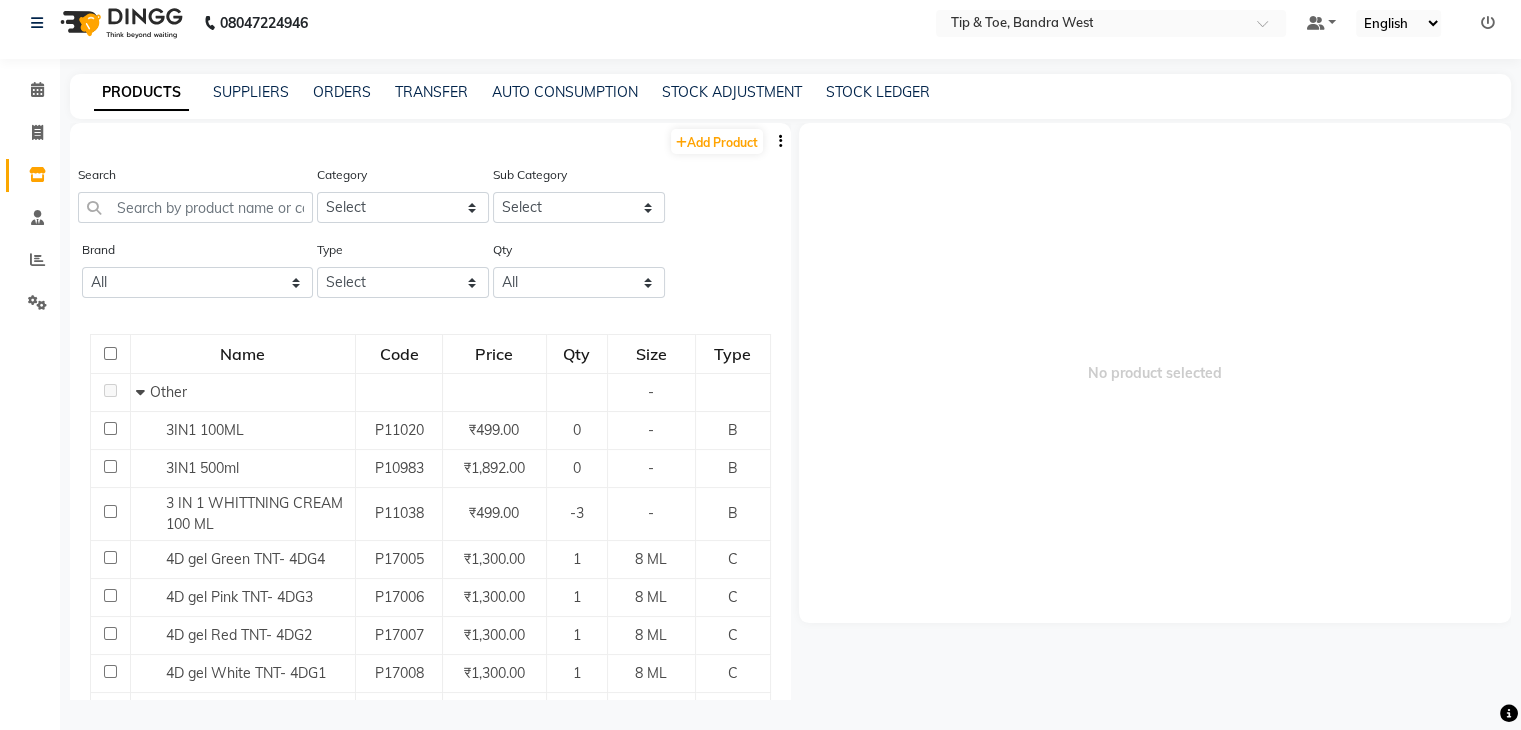 click 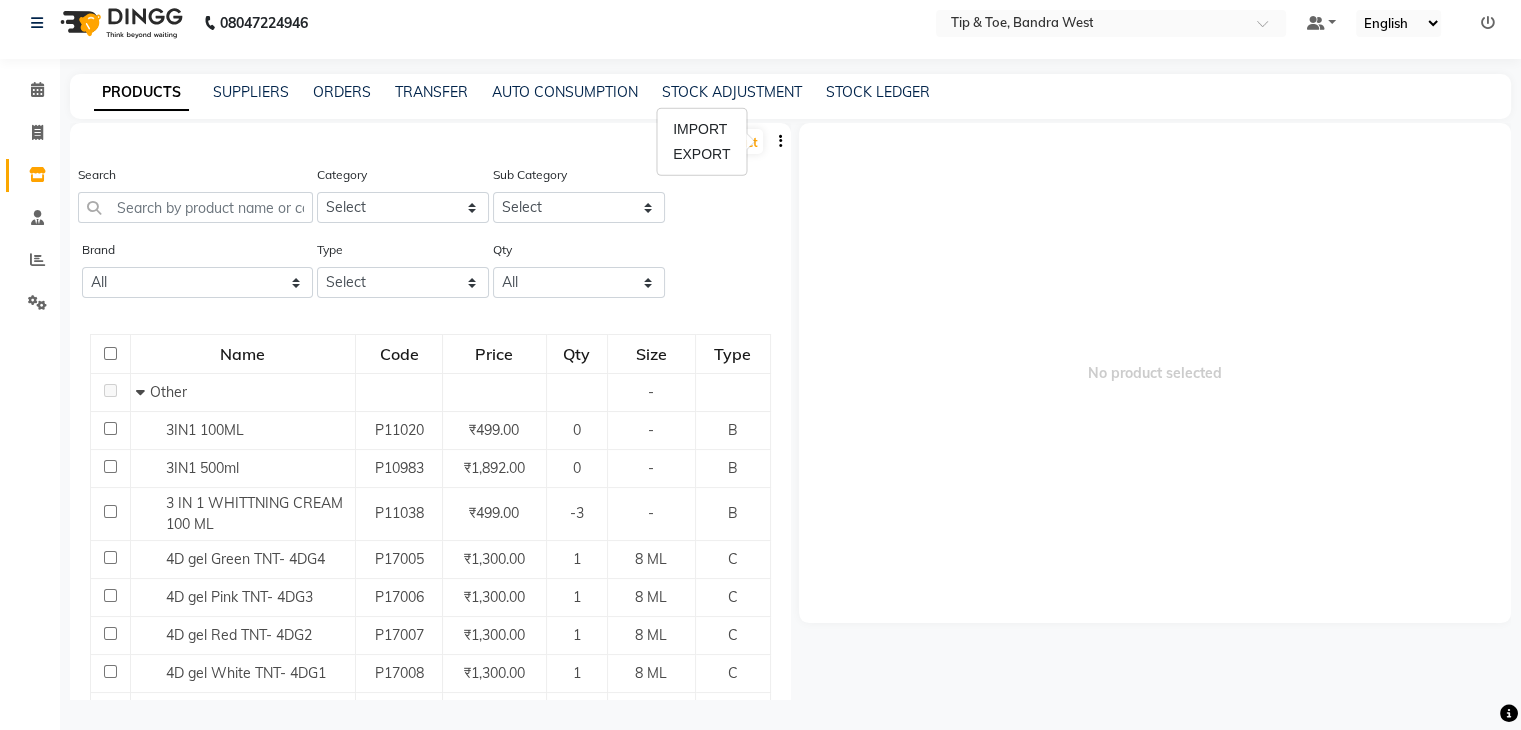 click on "Search Category Select Hair Skin Makeup Personal Care Appliances [PERSON_NAME] Waxing Disposable Threading Hands and Feet Beauty Planet [MEDICAL_DATA] Cadiveu Casmara Cheryls Loreal Olaplex Face Other Sub Category Select" 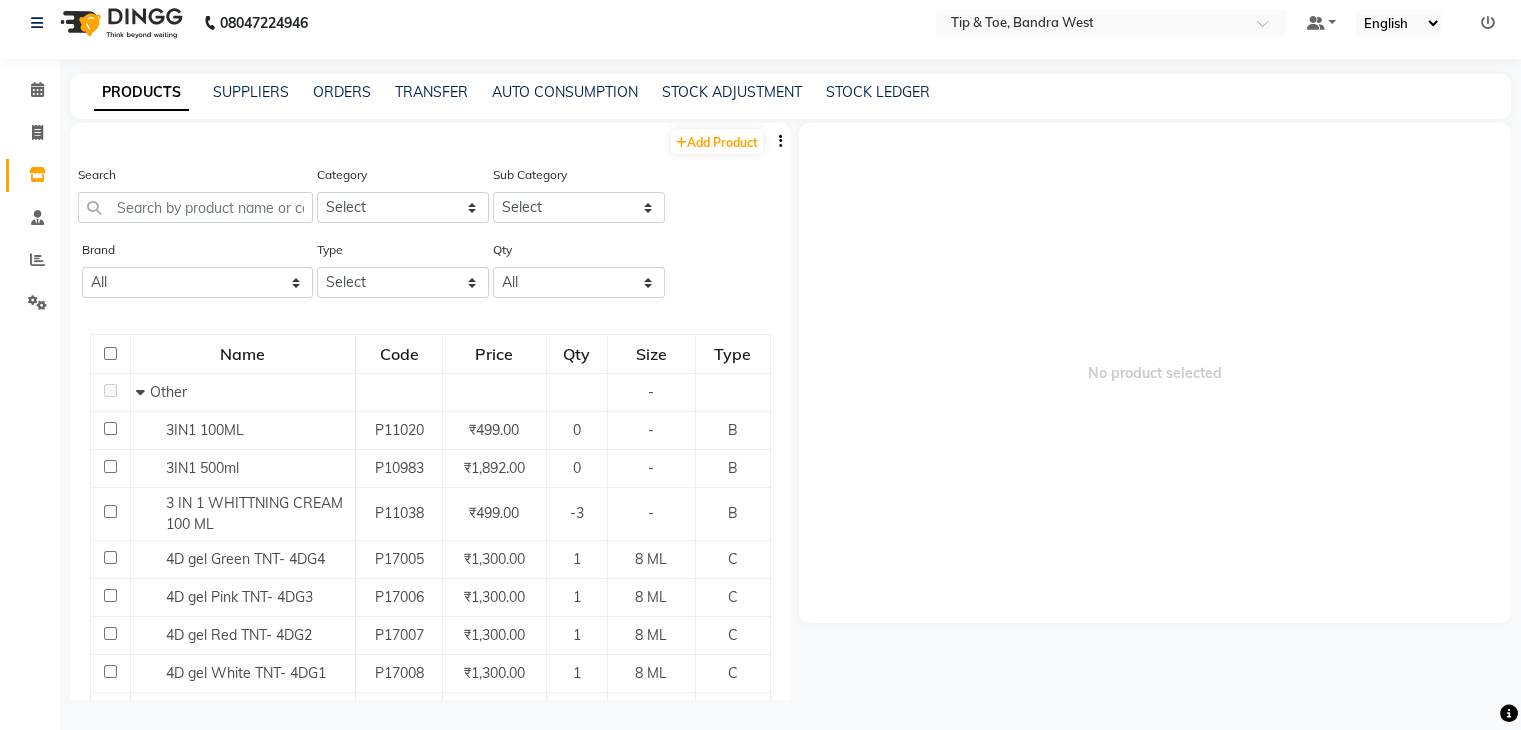 click on "No product selected" at bounding box center (1155, 373) 